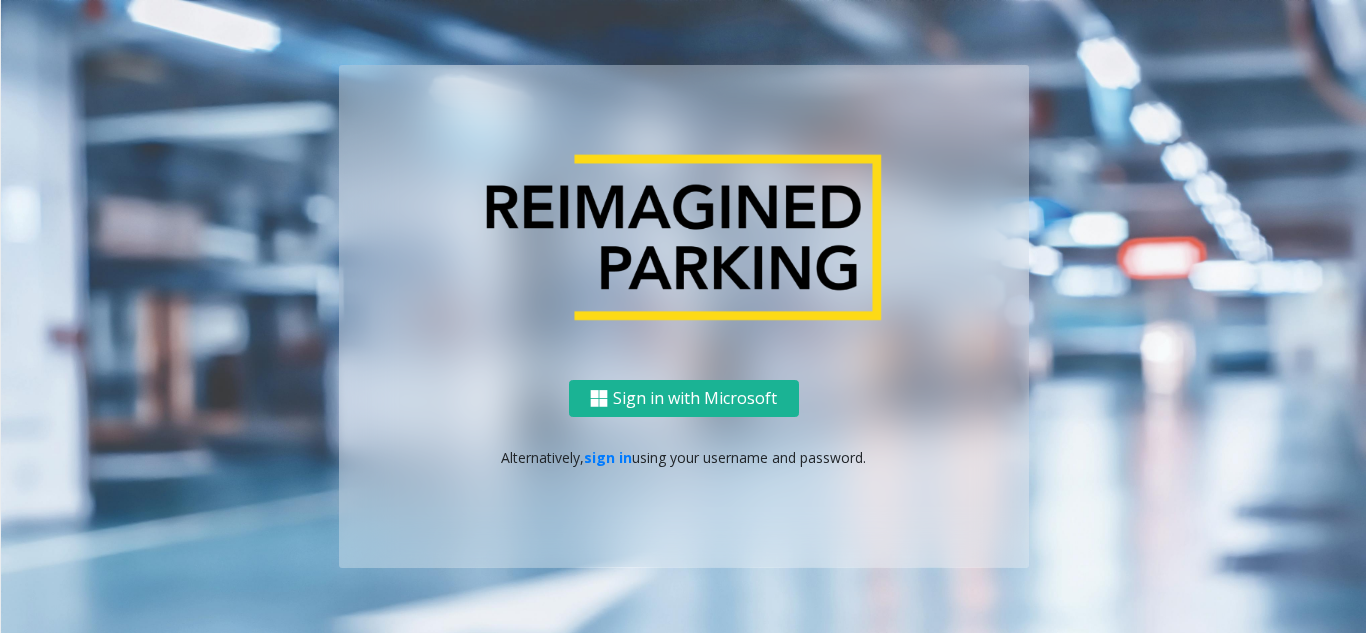scroll, scrollTop: 0, scrollLeft: 0, axis: both 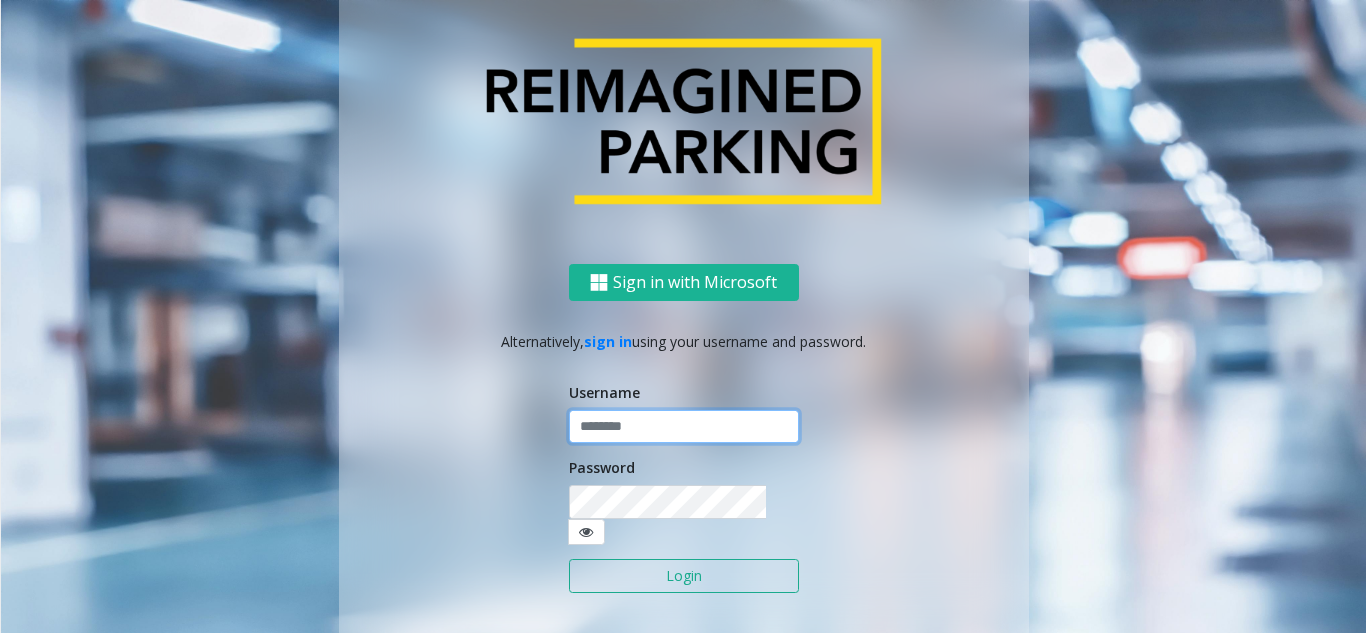 click 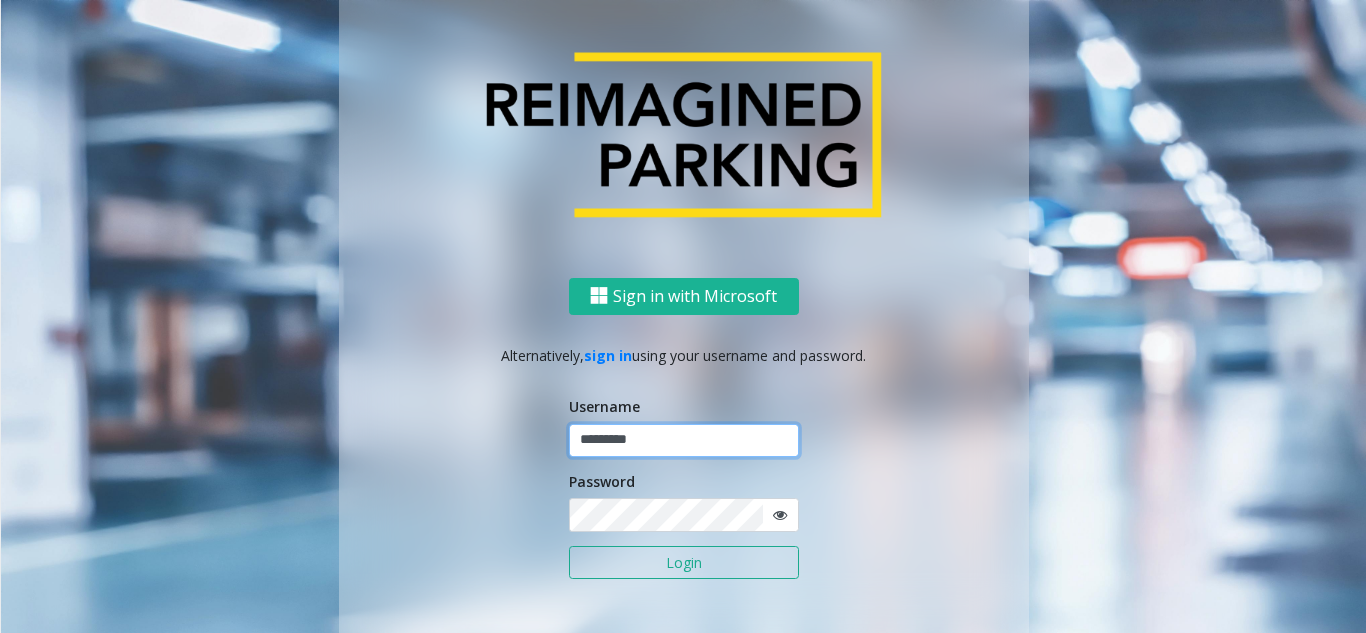 type on "*********" 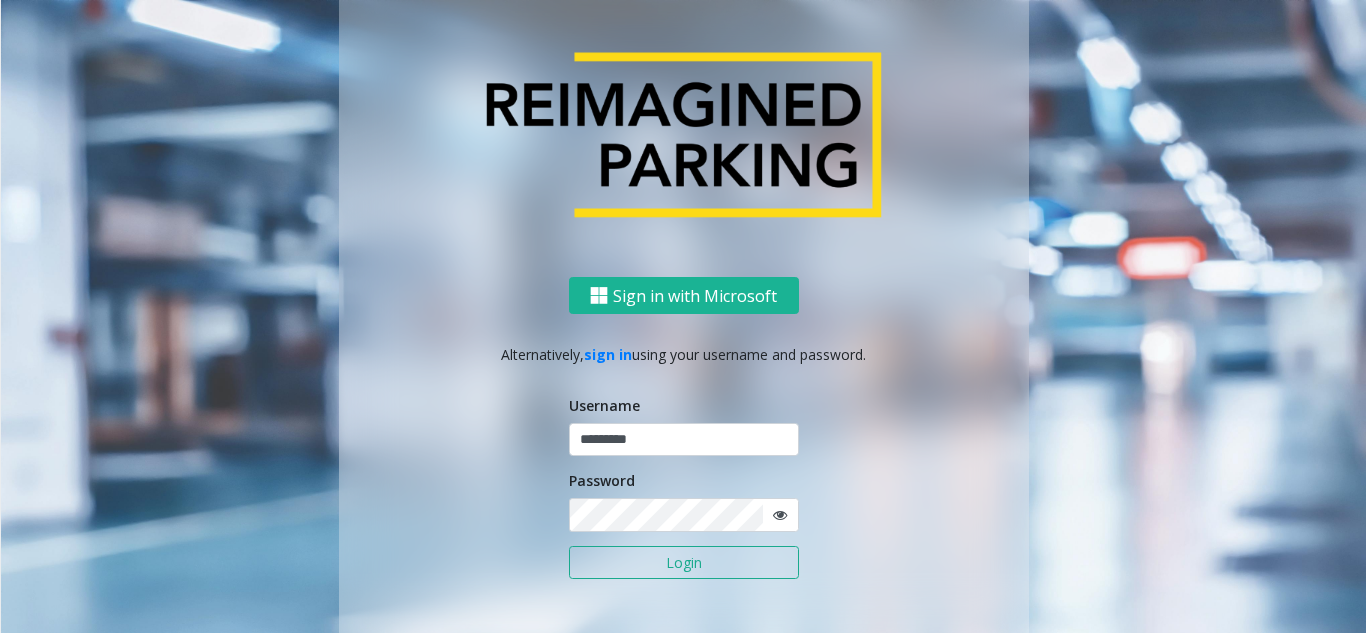 click 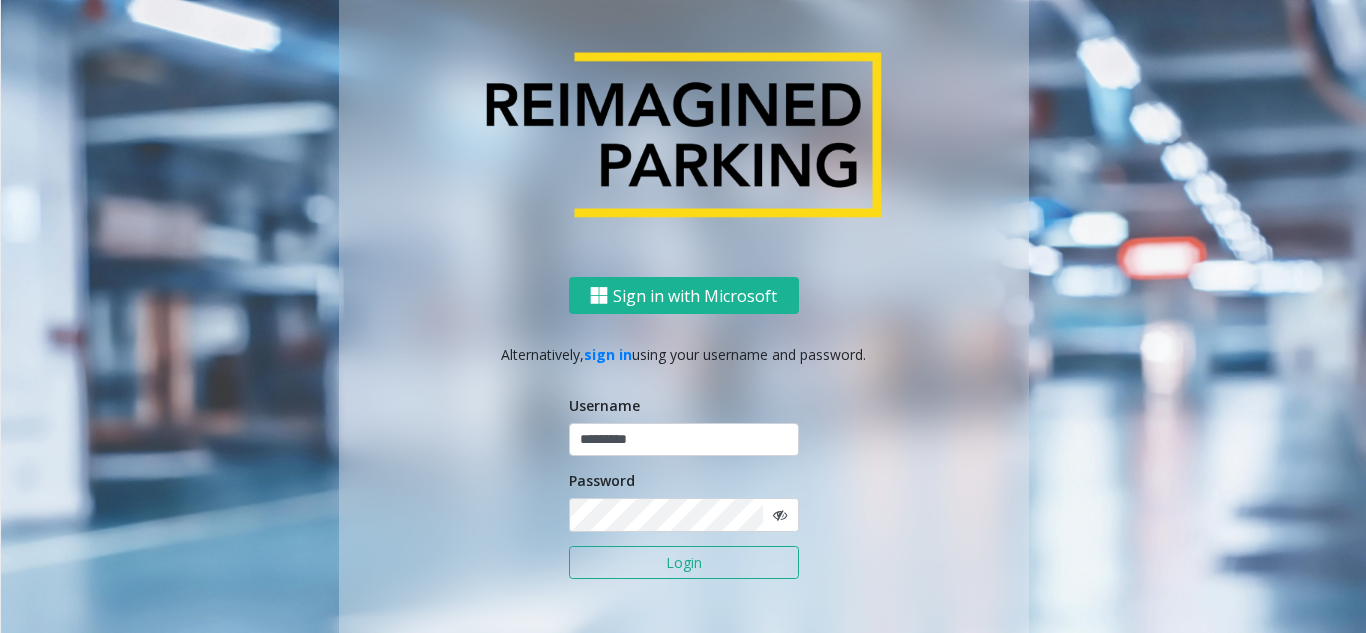 click on "Login" 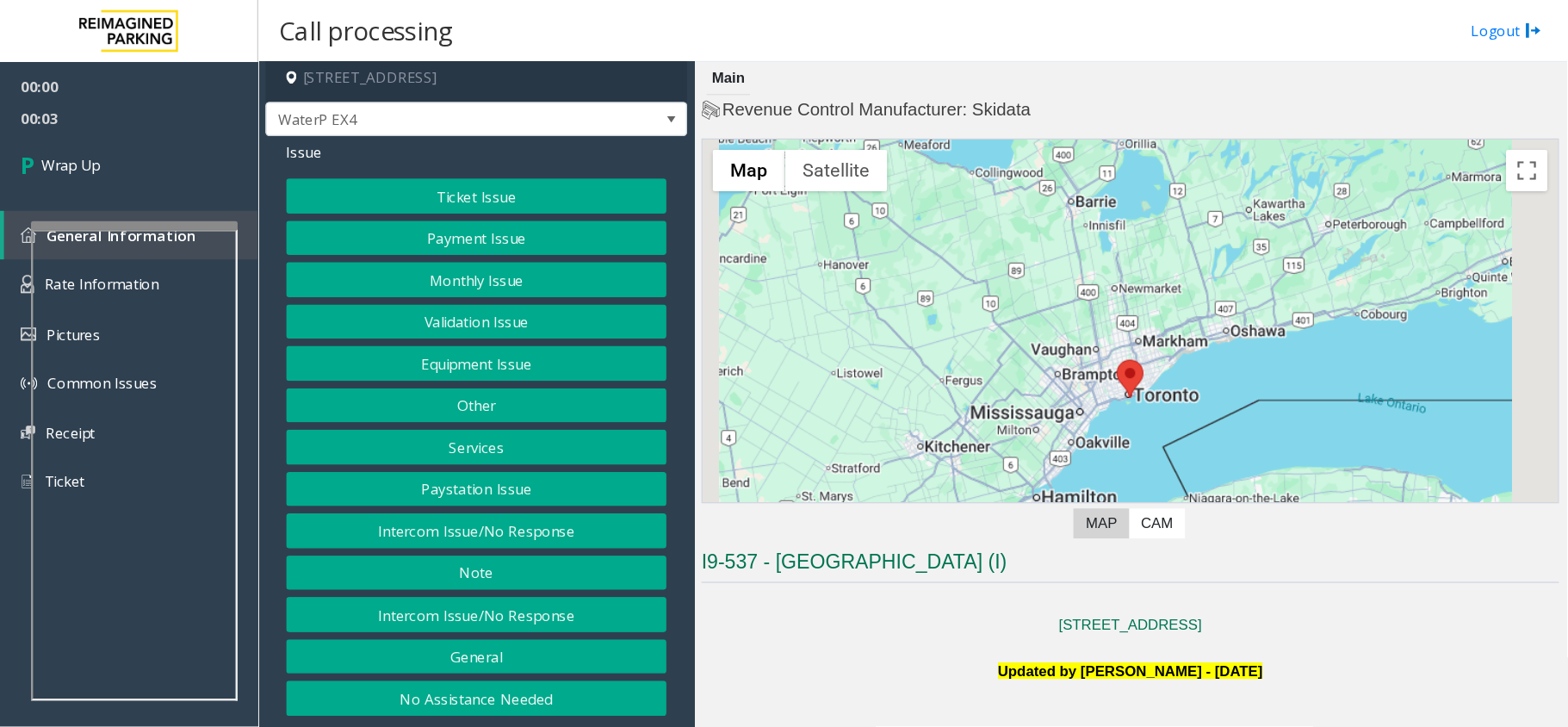 scroll, scrollTop: 0, scrollLeft: 0, axis: both 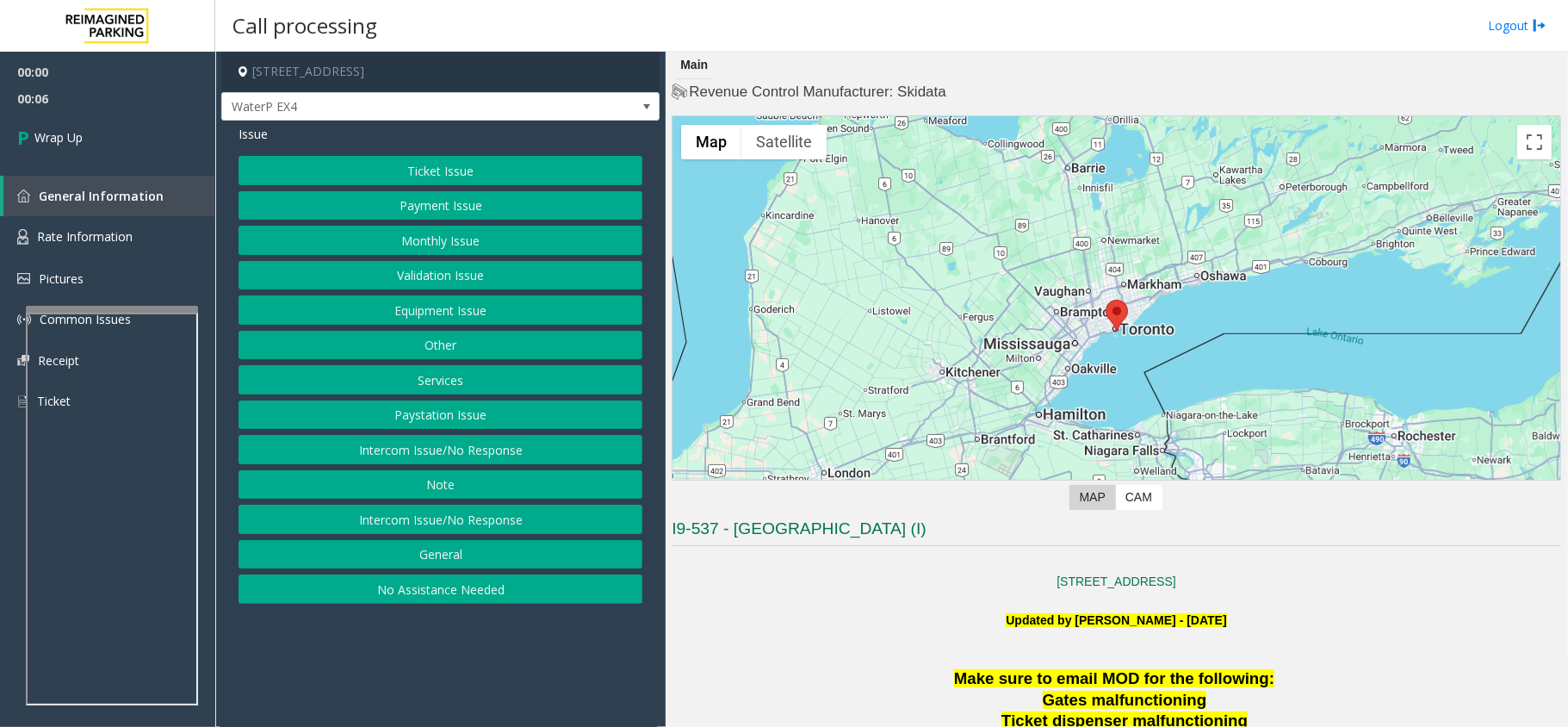 click on "Intercom Issue/No Response" 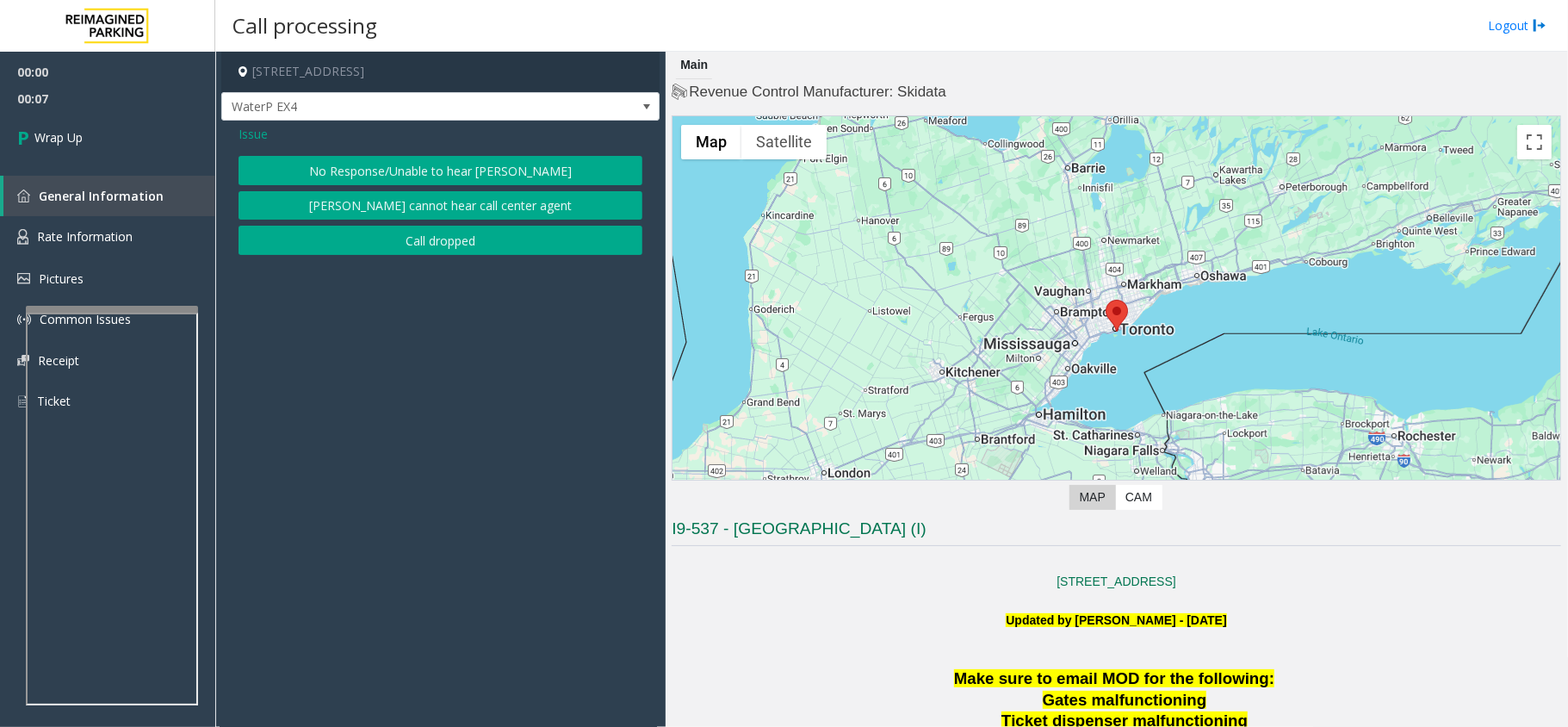 click on "Call dropped" 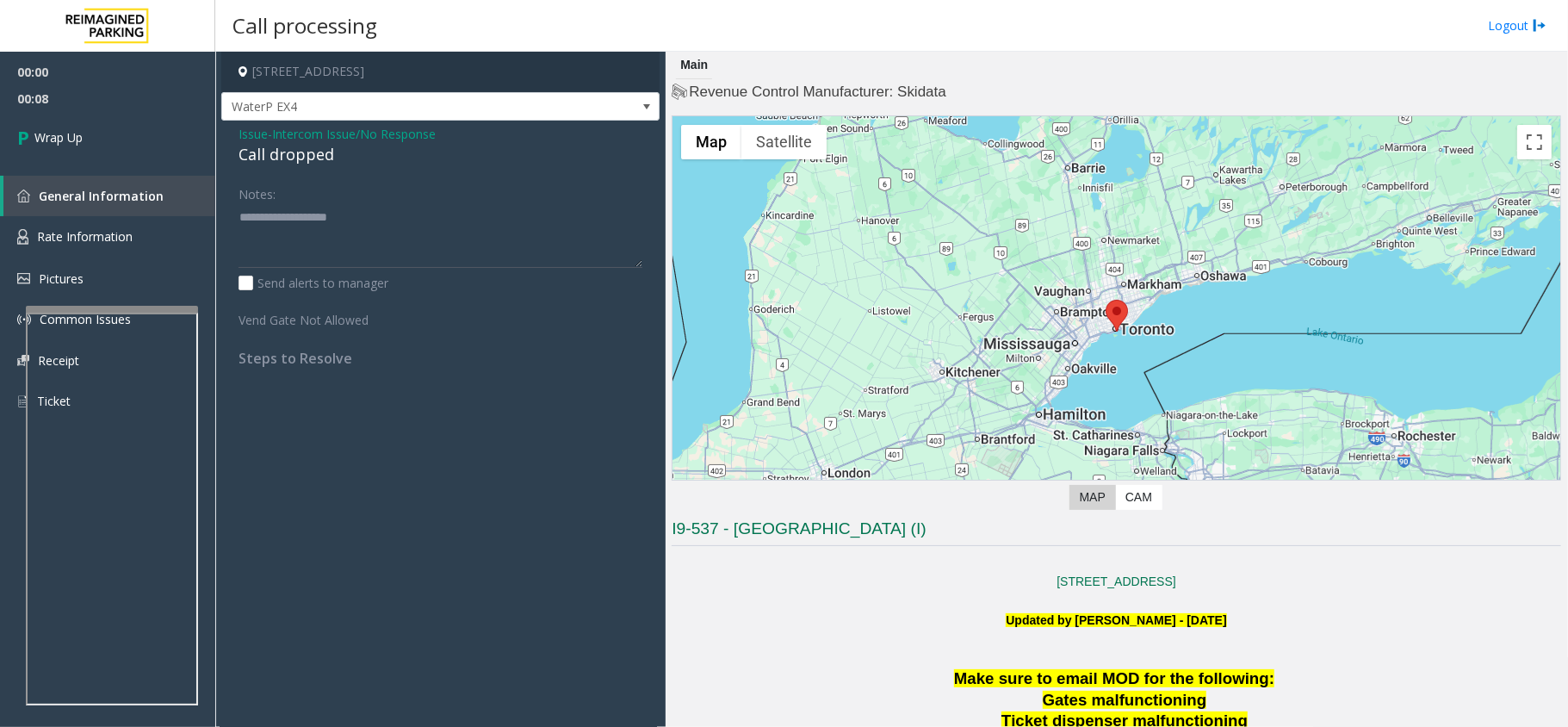 click on "Call dropped" 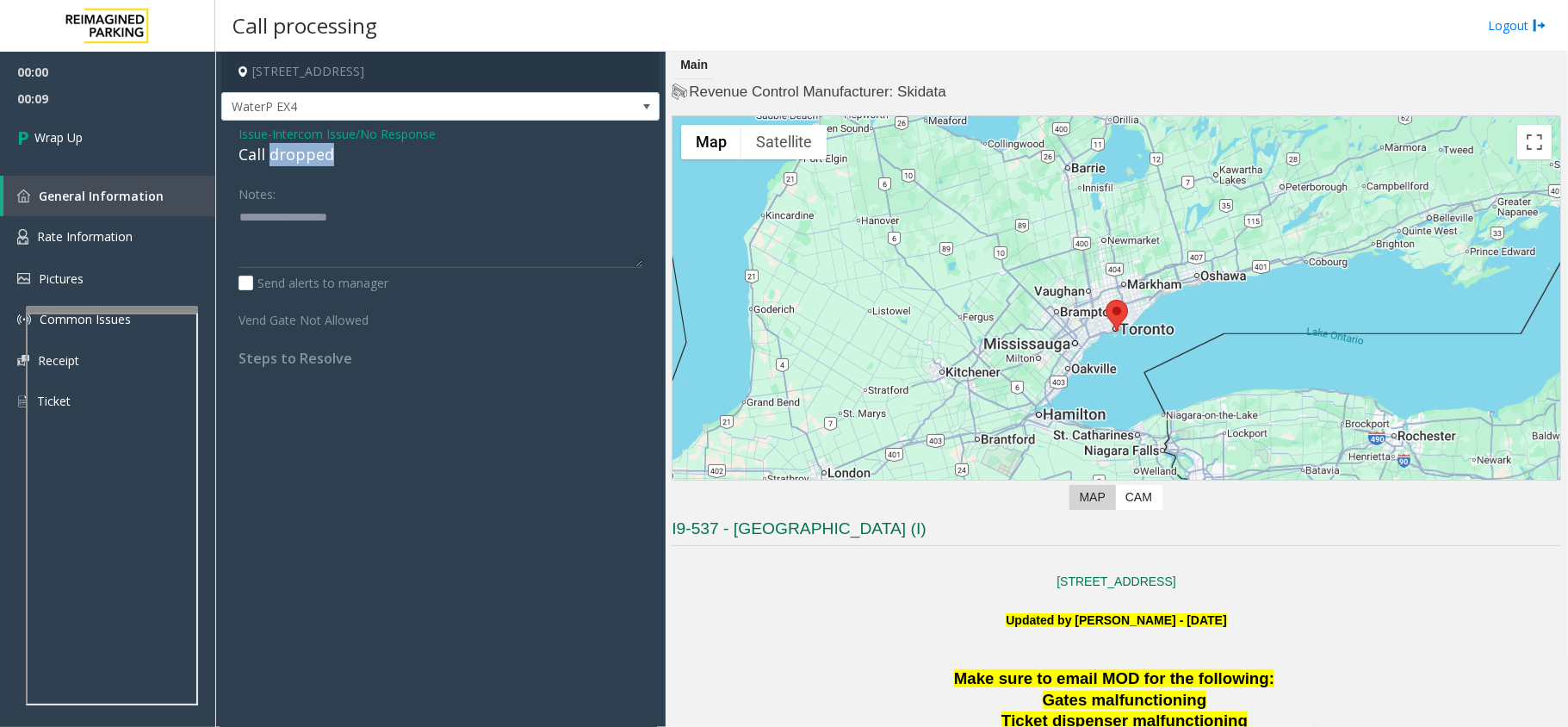 click on "Call dropped" 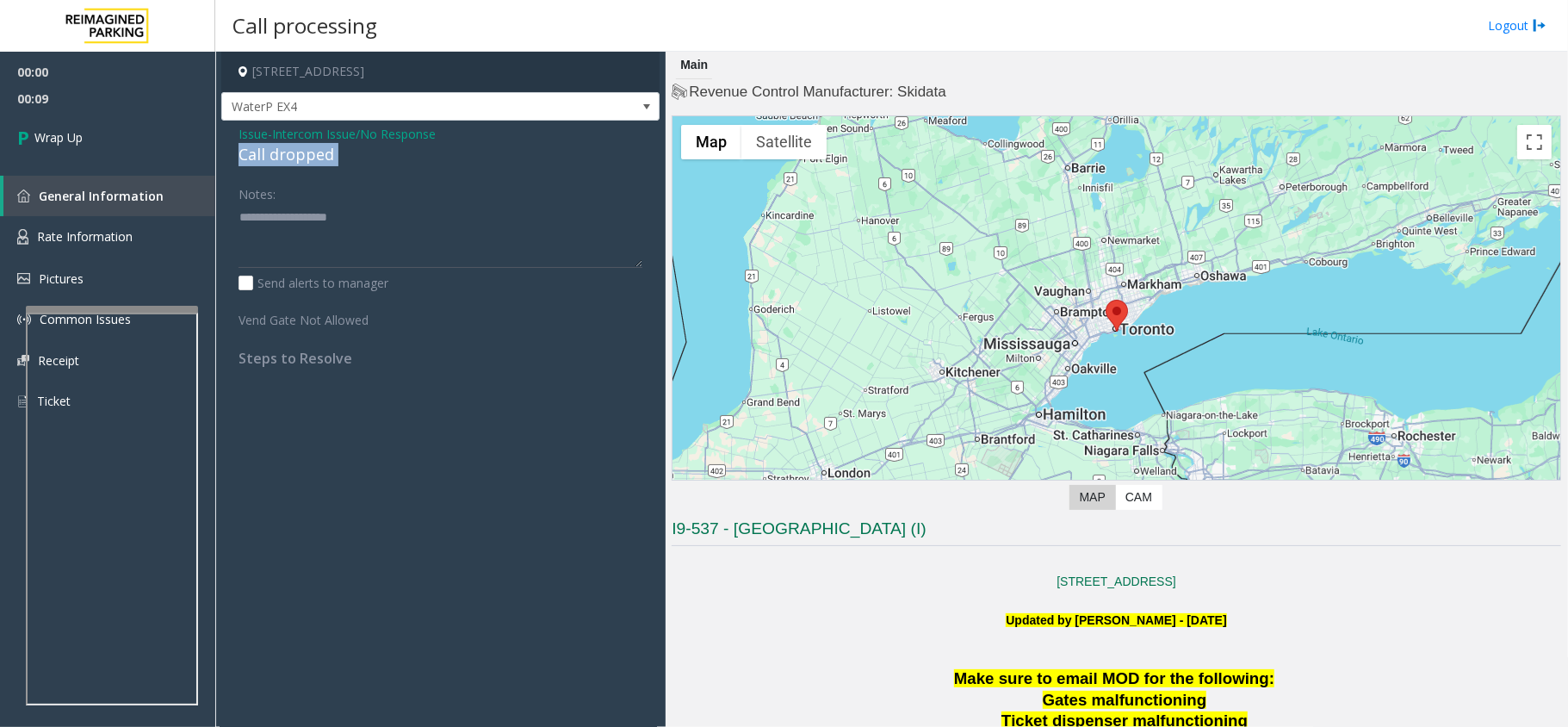 click on "Call dropped" 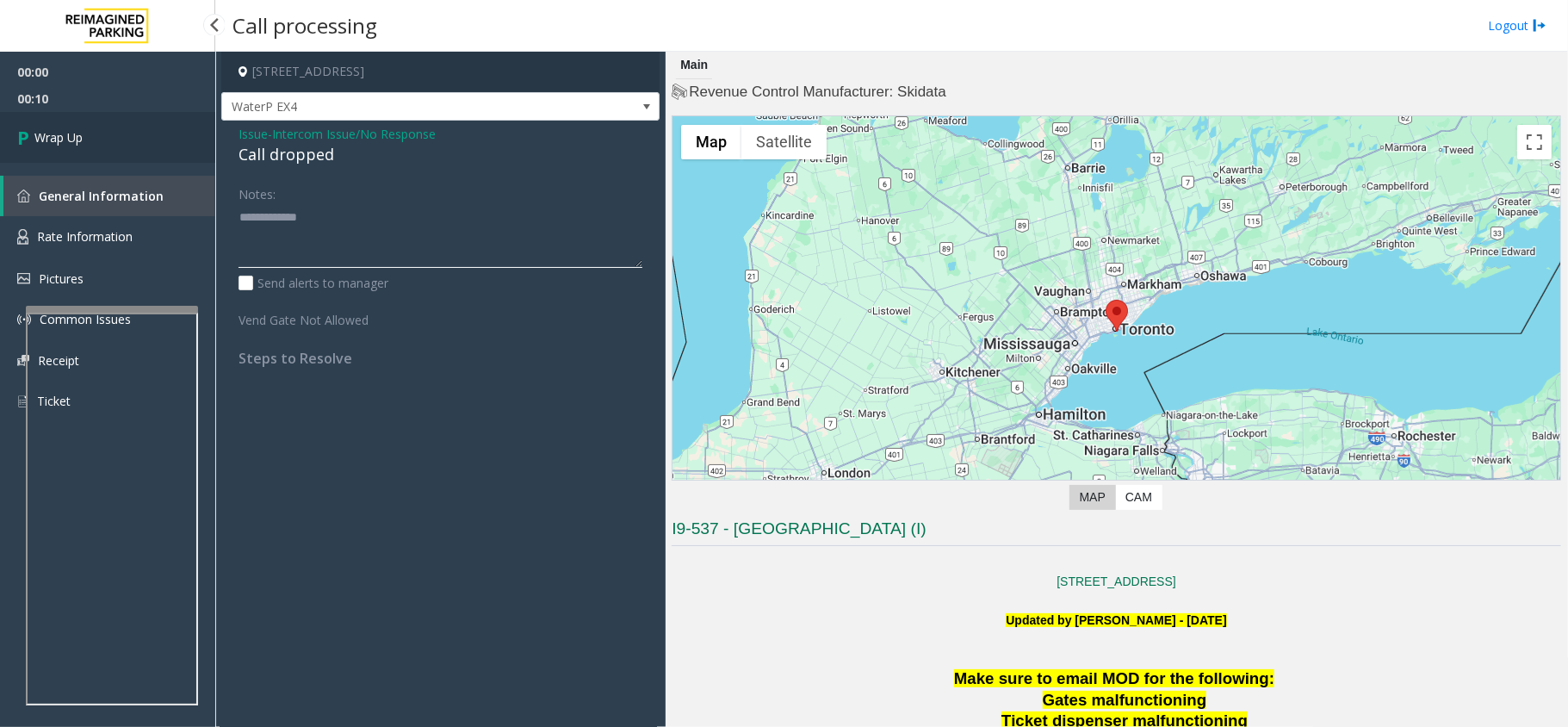 type on "**********" 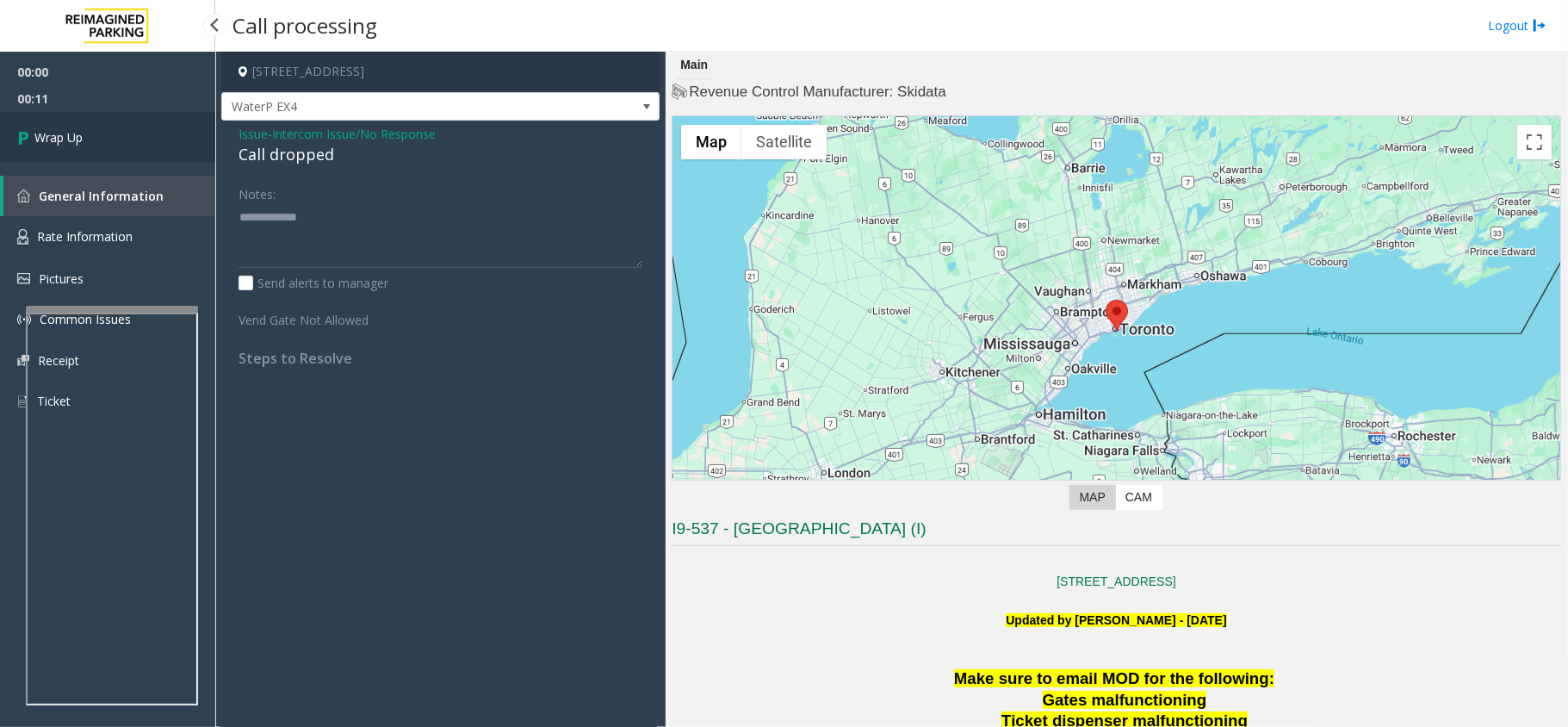 click on "Wrap Up" at bounding box center [108, 137] 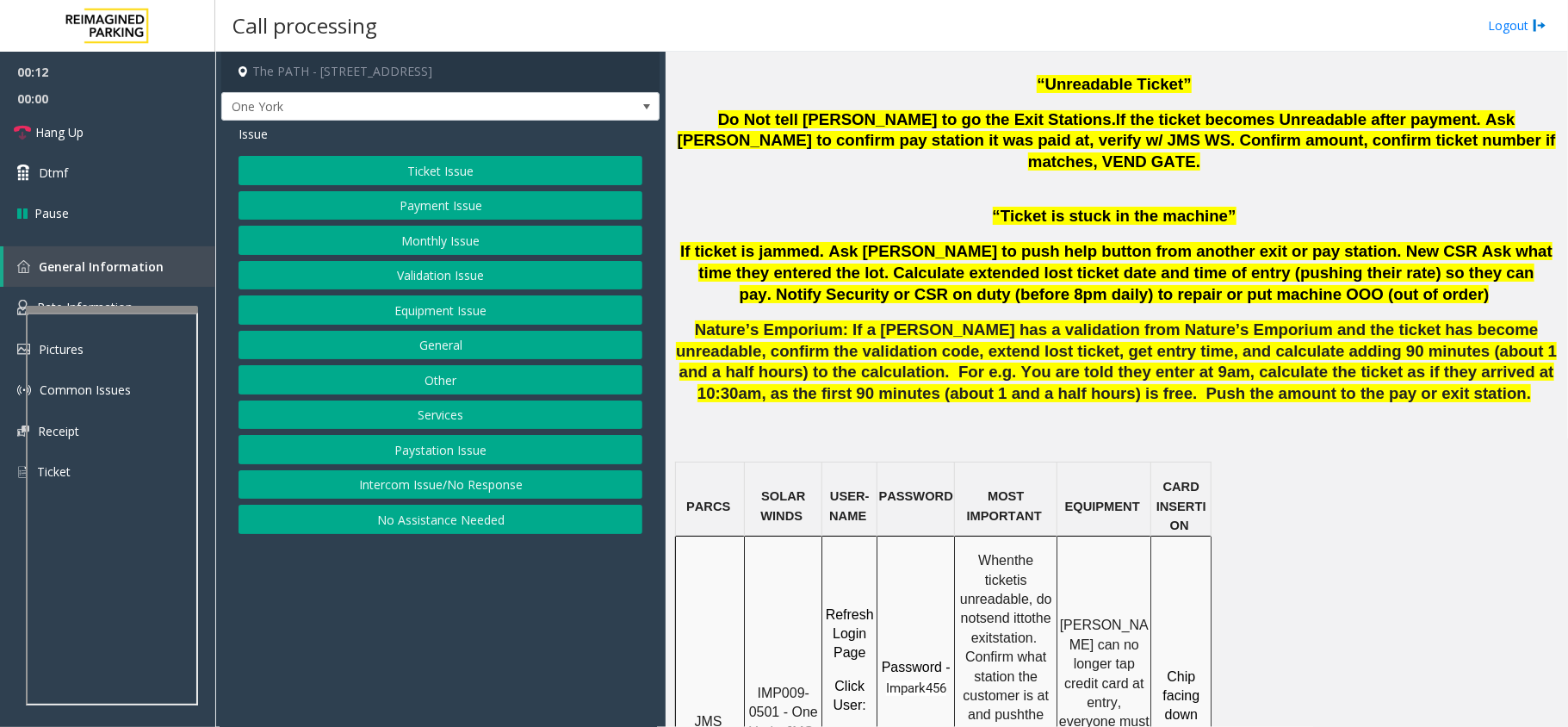 scroll, scrollTop: 1034, scrollLeft: 0, axis: vertical 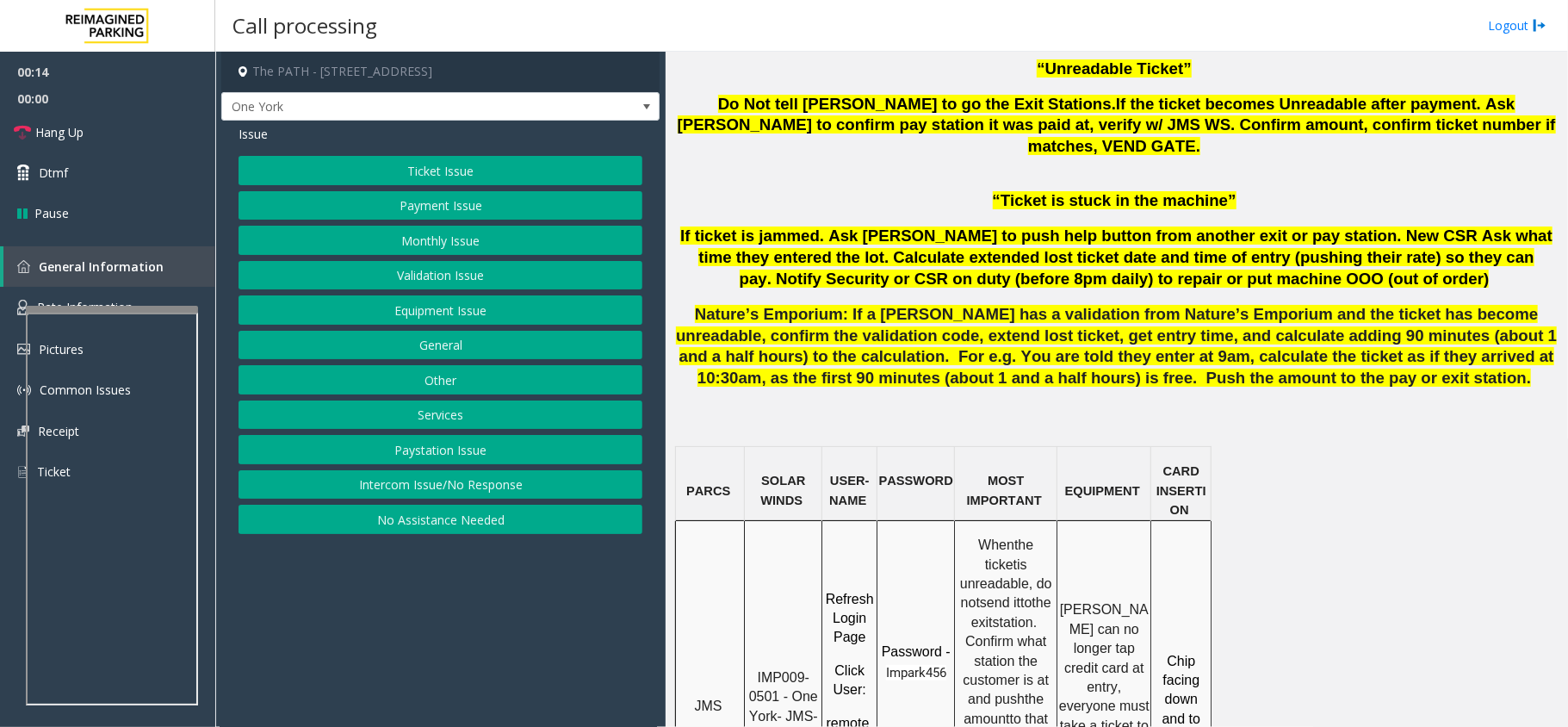 click on "IMP009-0501 - One York- JMS-1York-WS" 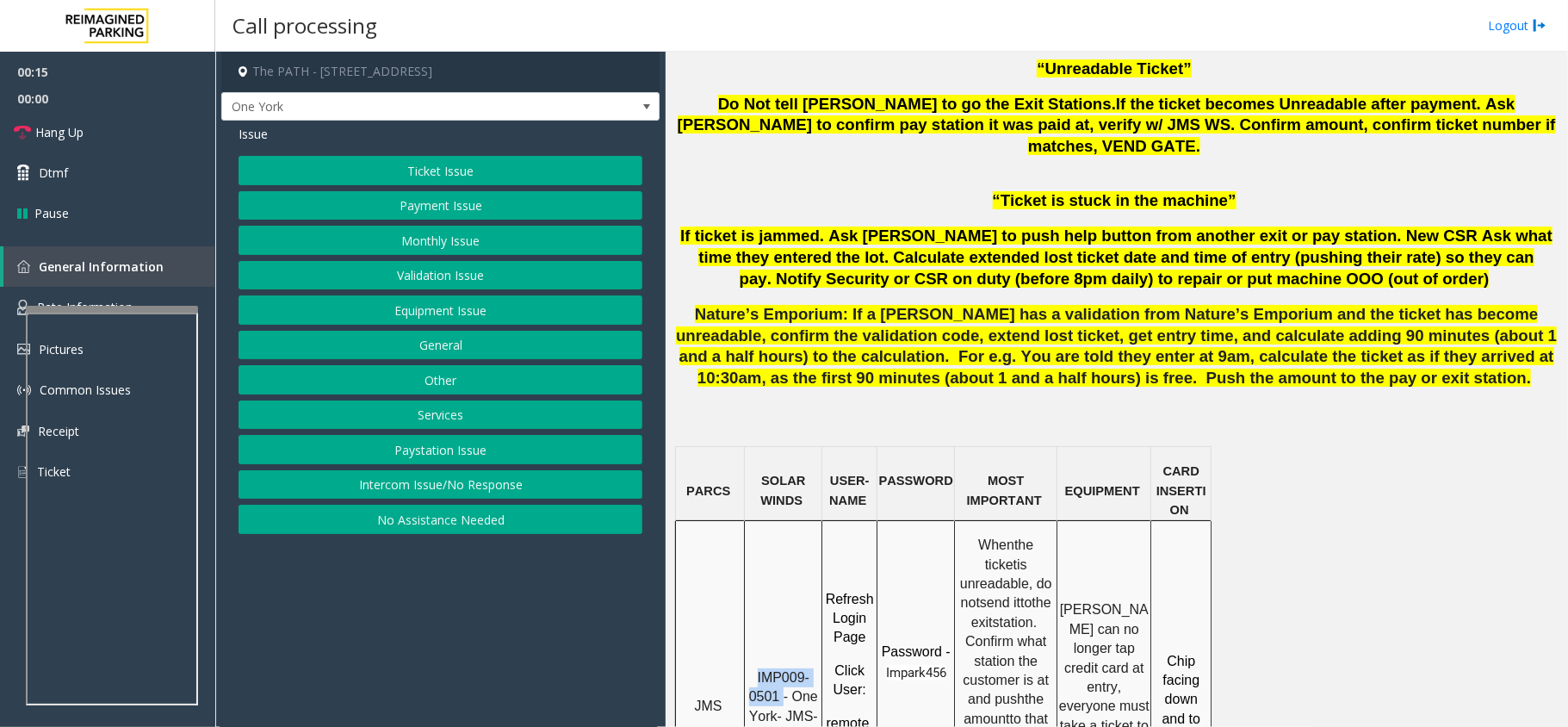 drag, startPoint x: 780, startPoint y: 635, endPoint x: 755, endPoint y: 610, distance: 35.35534 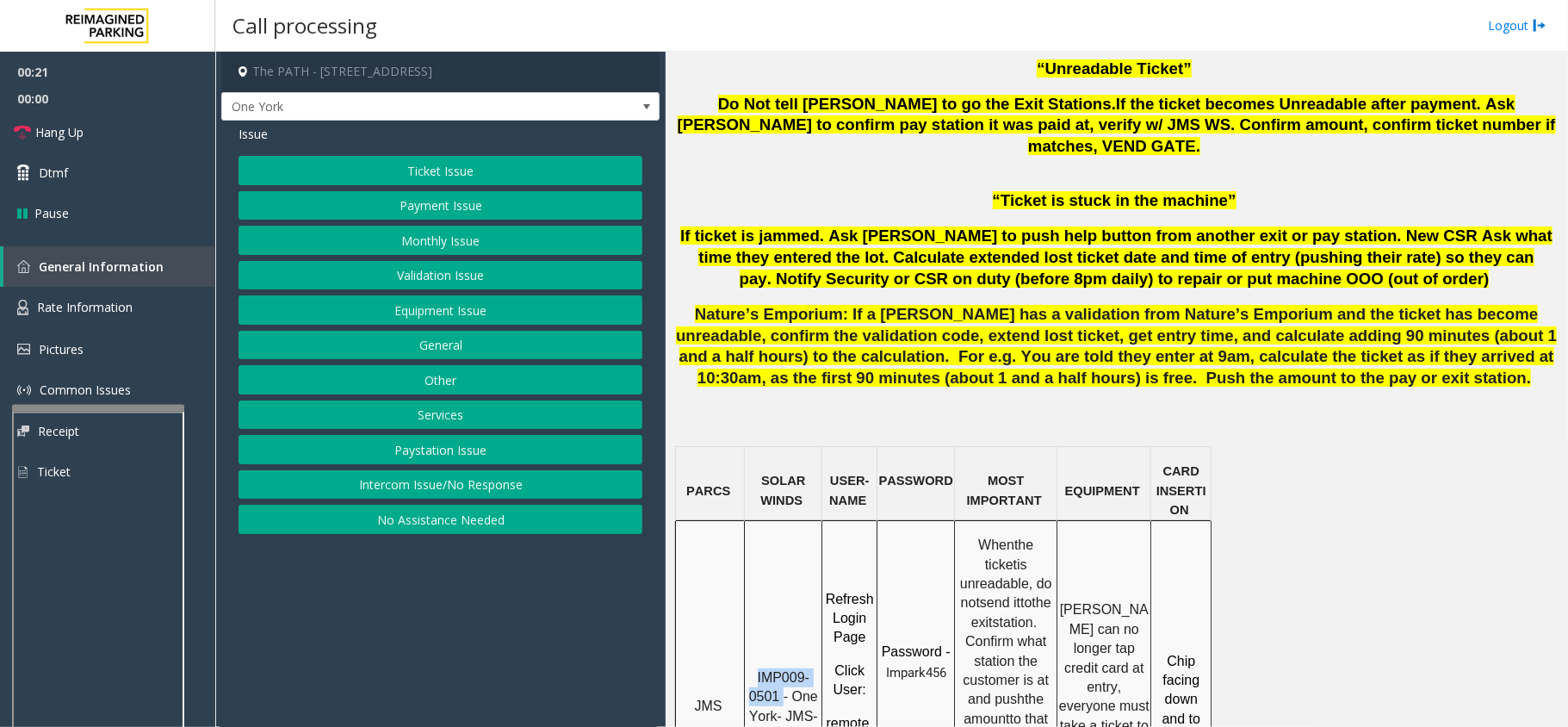 click at bounding box center [98, 408] 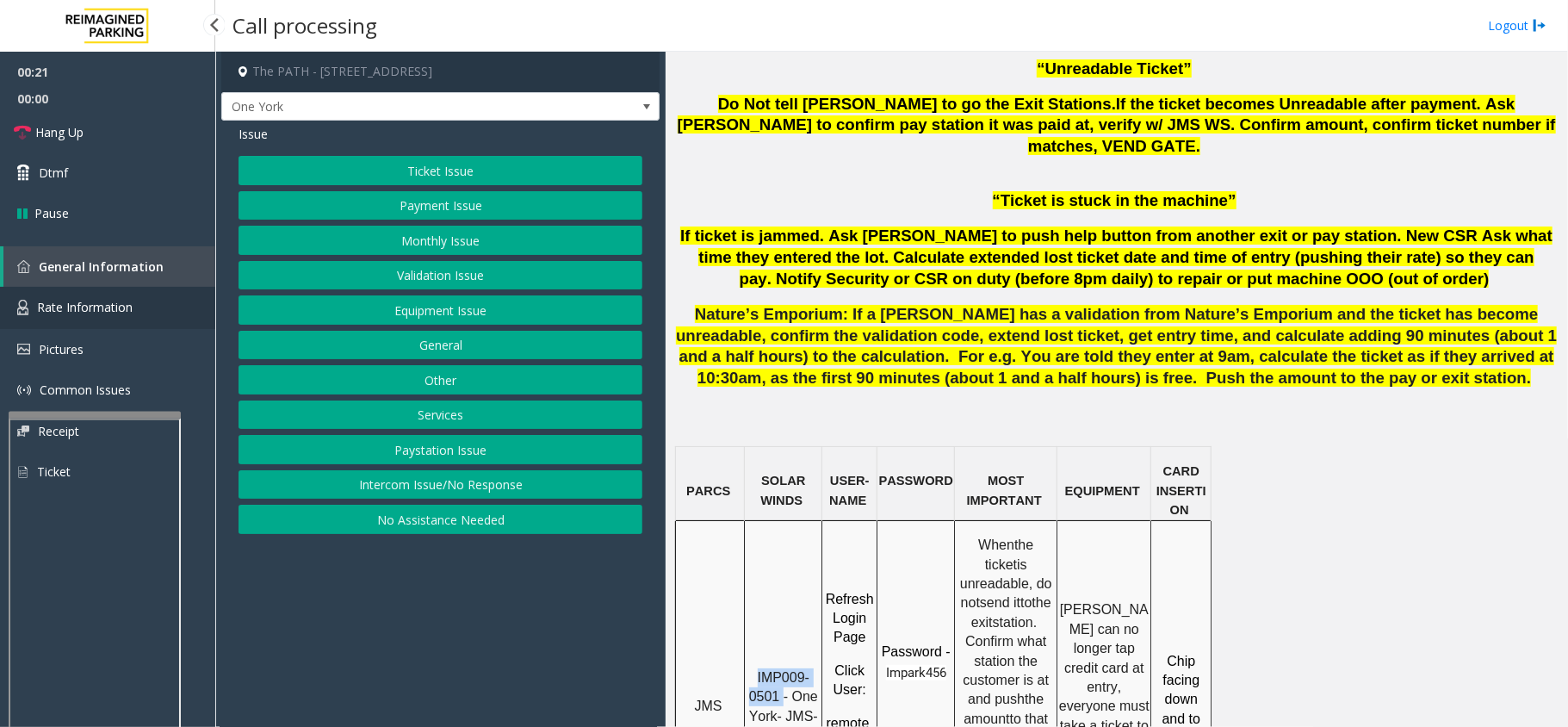 click on "Rate Information" at bounding box center (84, 307) 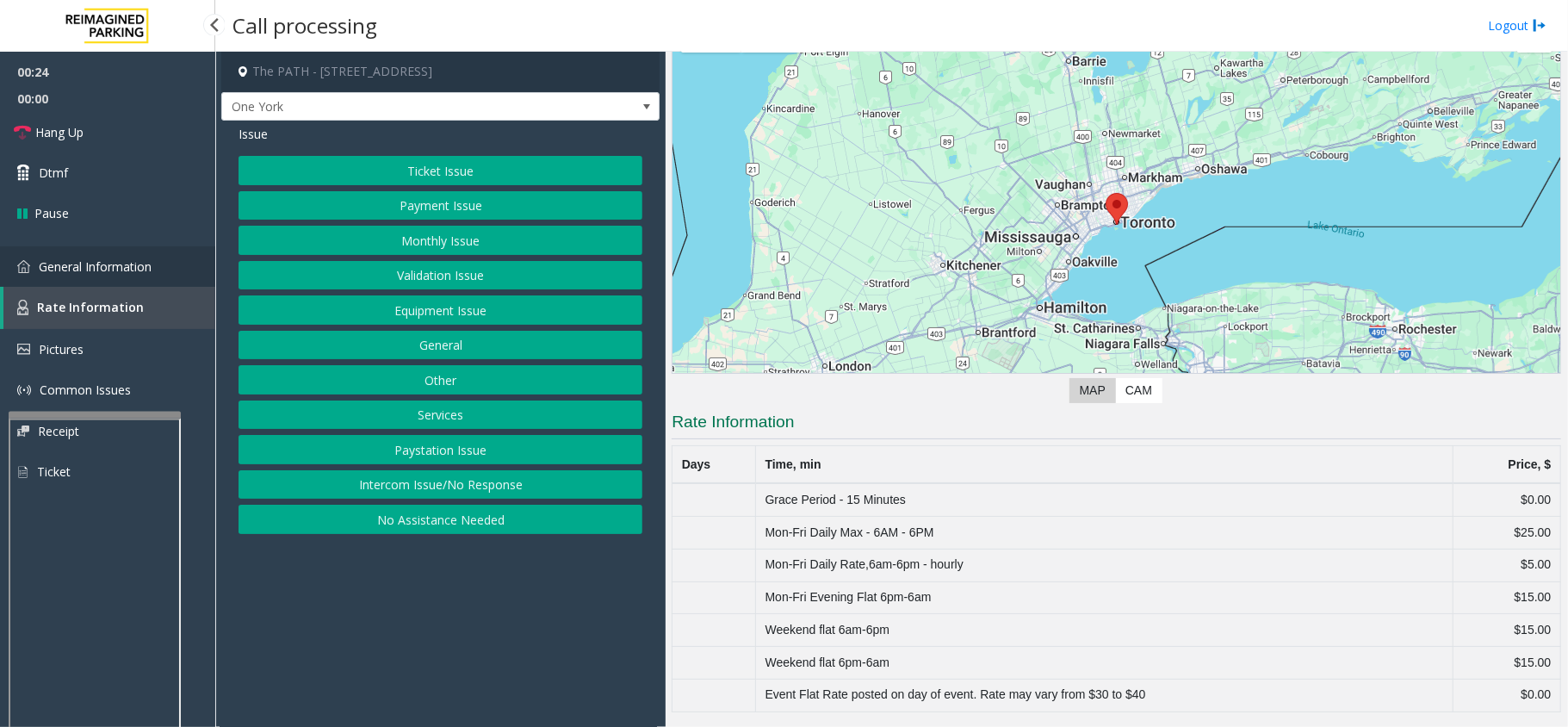 click on "General Information" at bounding box center (95, 266) 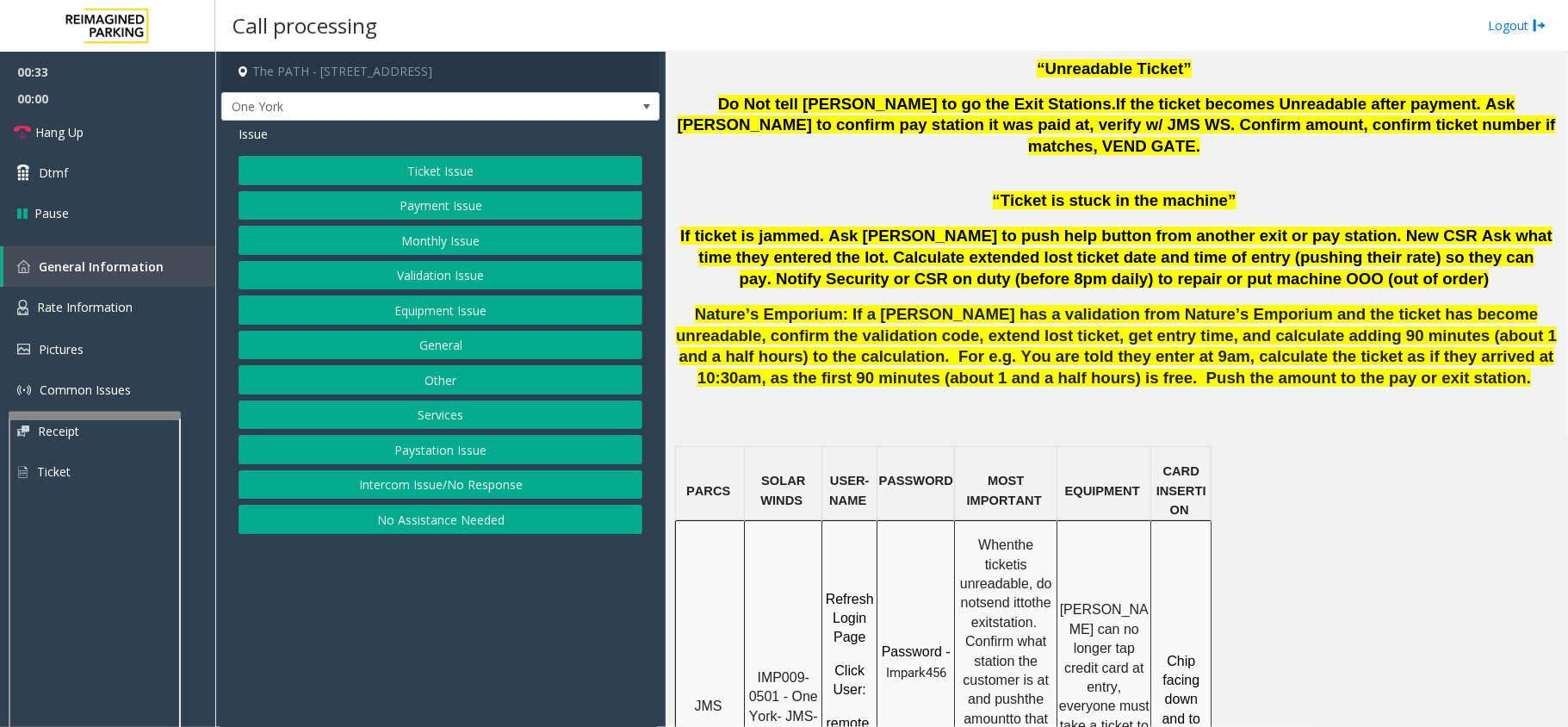 click on "Ticket Issue" 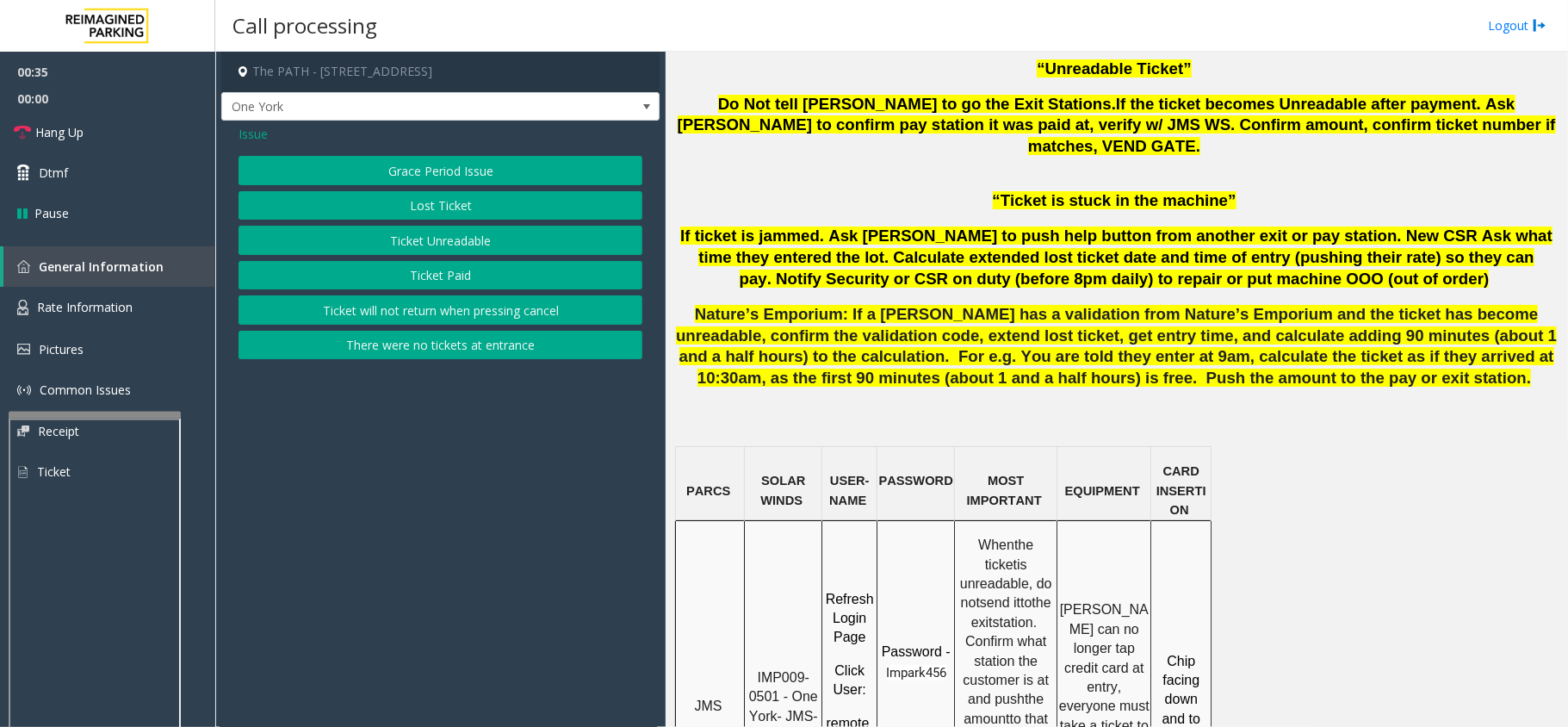 click on "Issue" 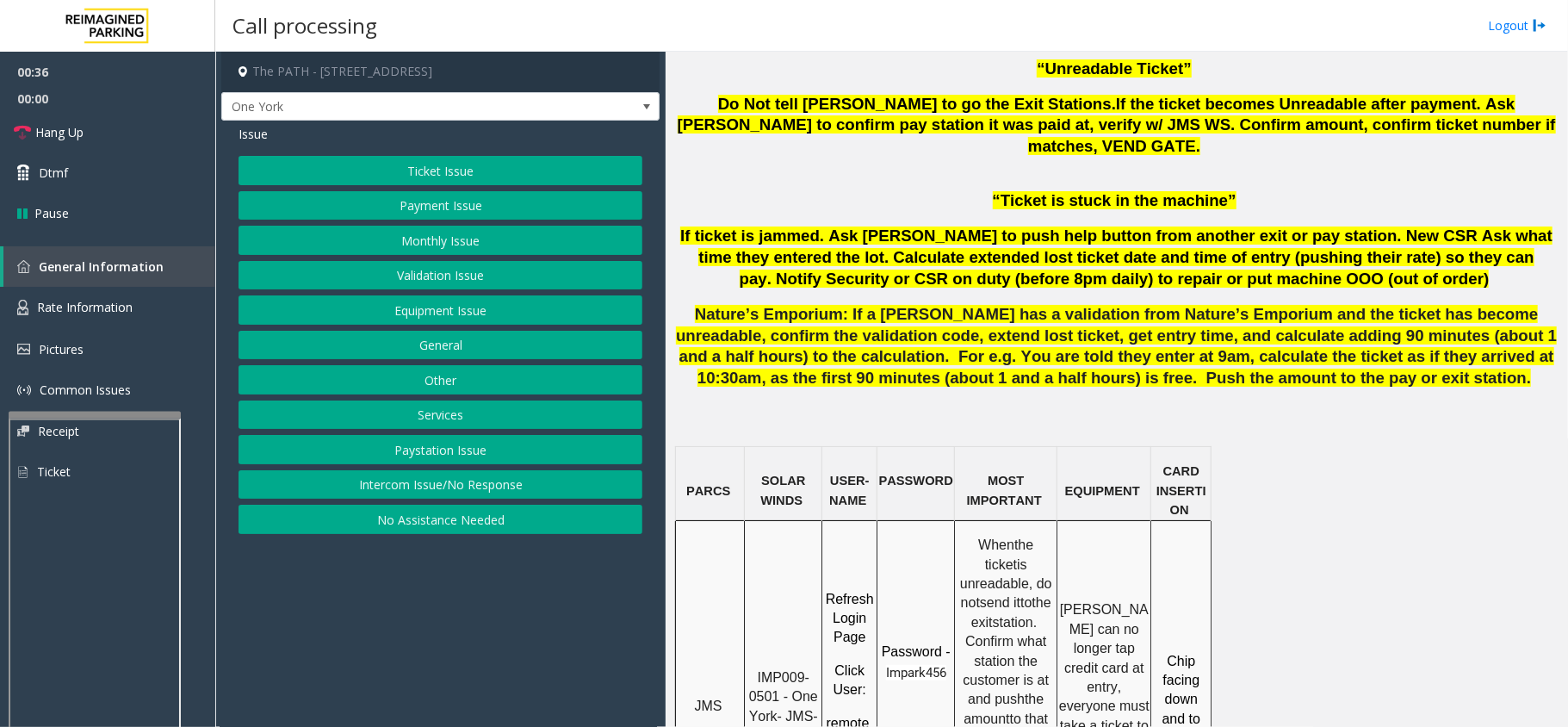 click on "Ticket Issue" 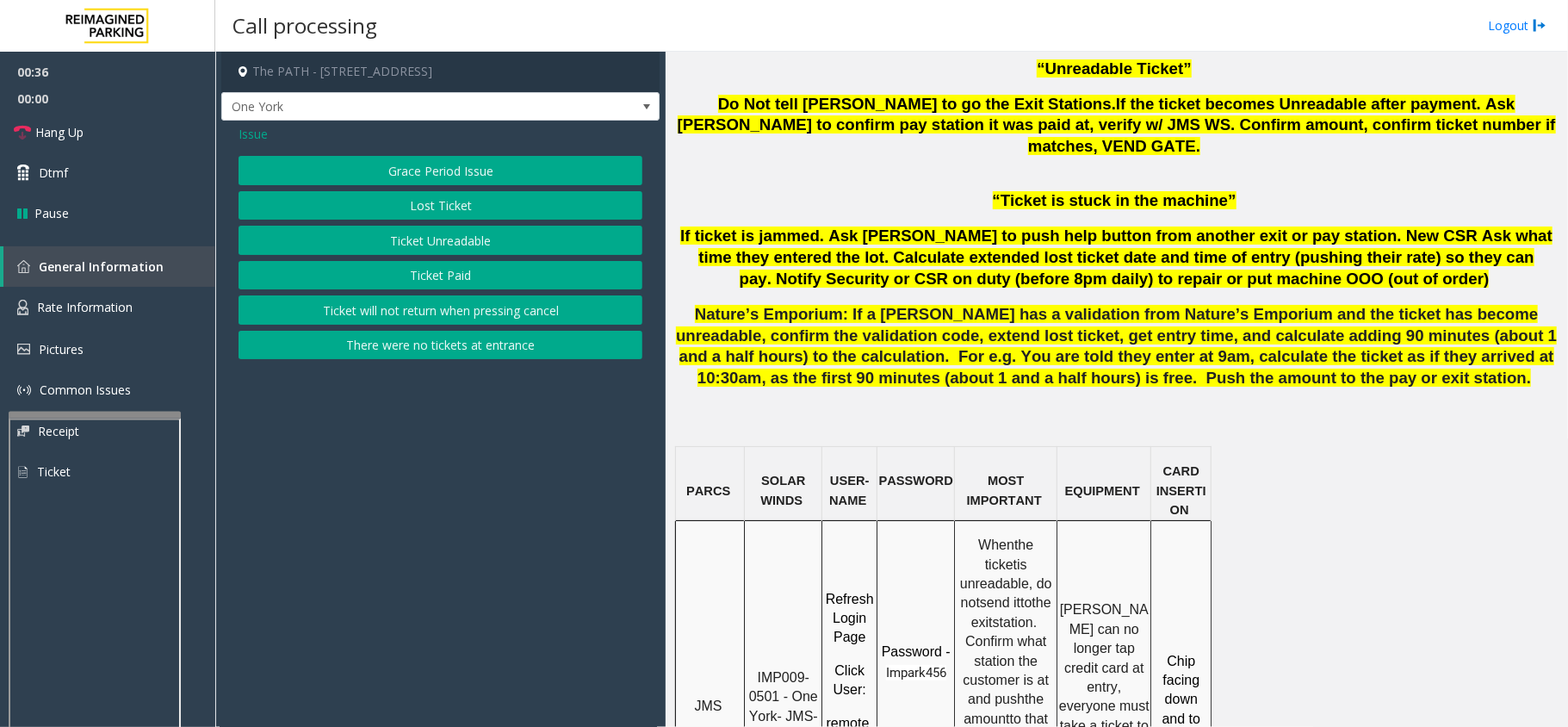 click on "Issue" 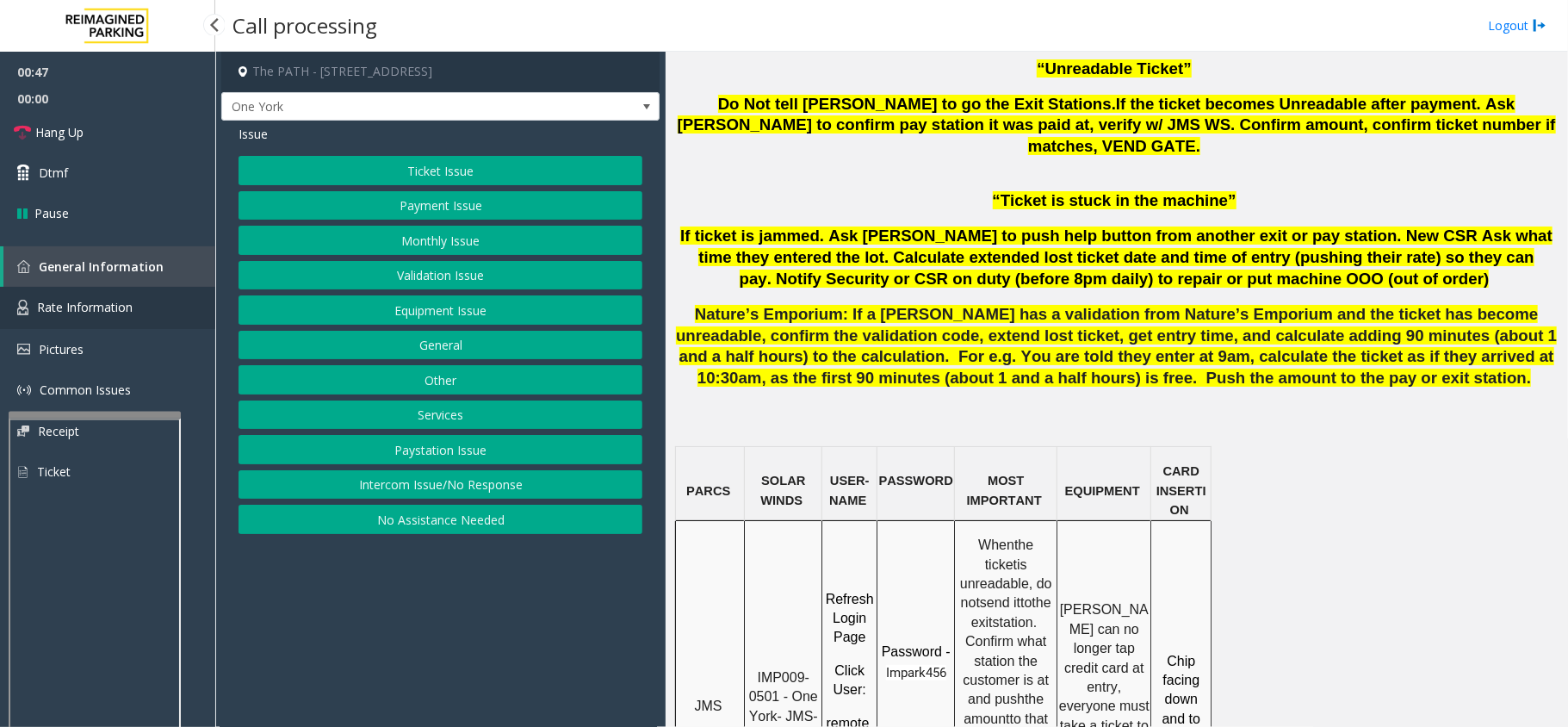 click on "Rate Information" at bounding box center [108, 308] 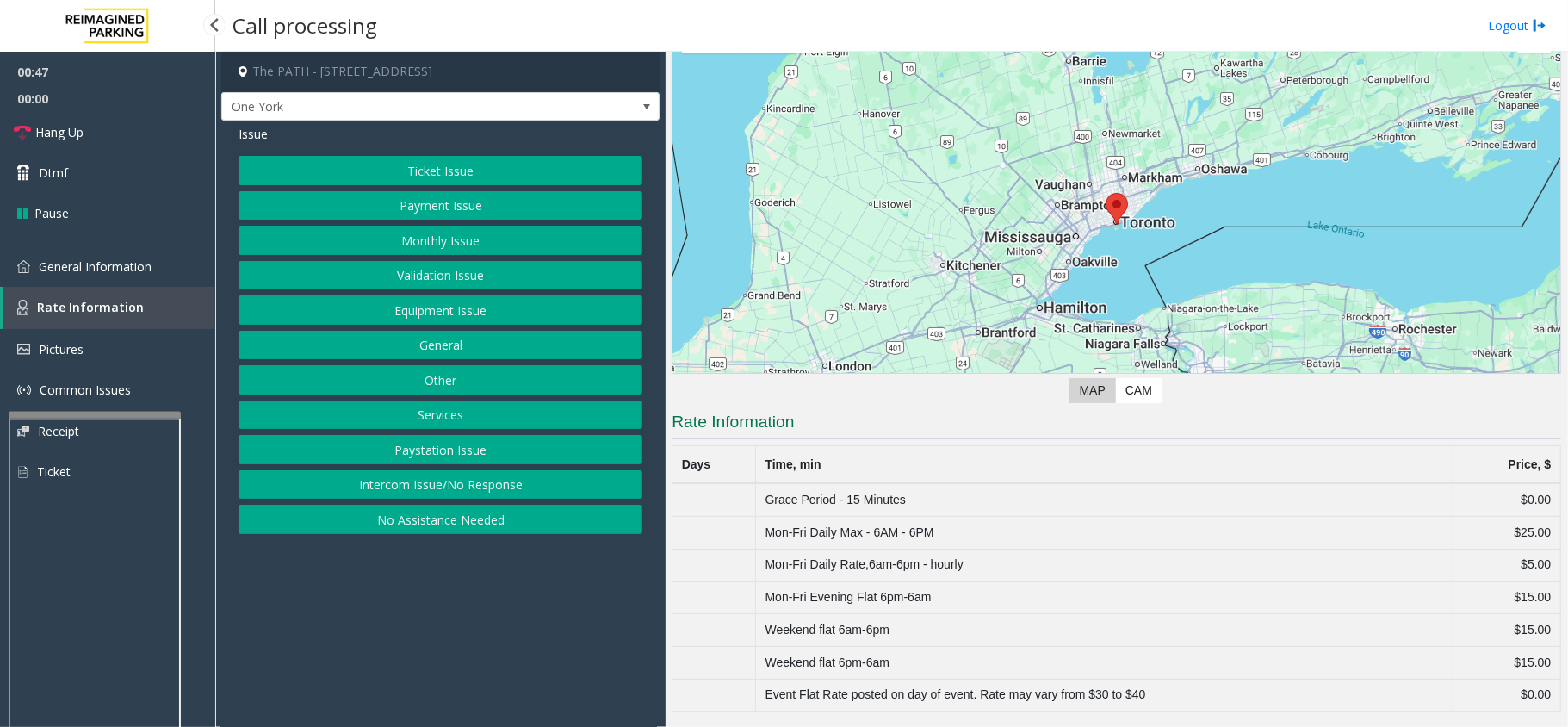 scroll, scrollTop: 110, scrollLeft: 0, axis: vertical 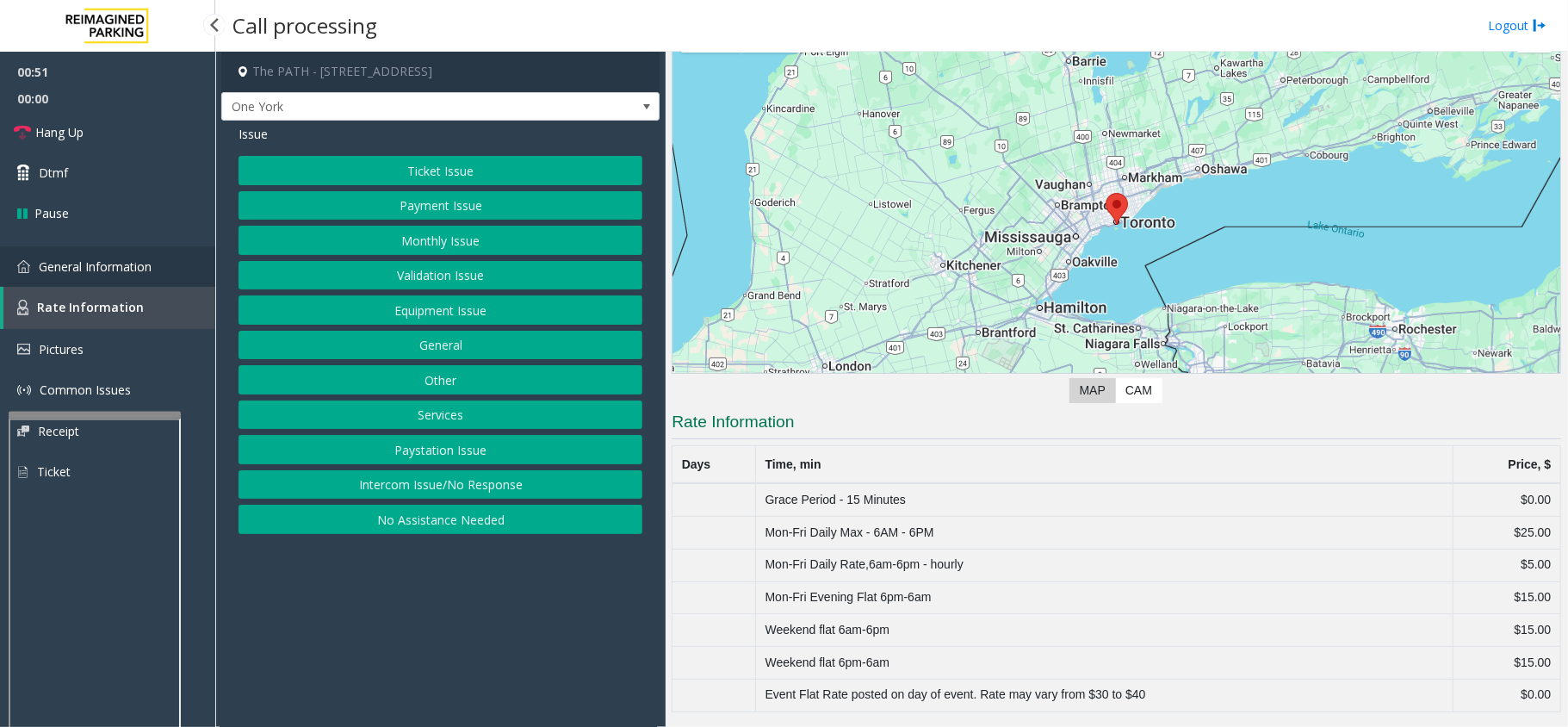 click on "General Information" at bounding box center (108, 266) 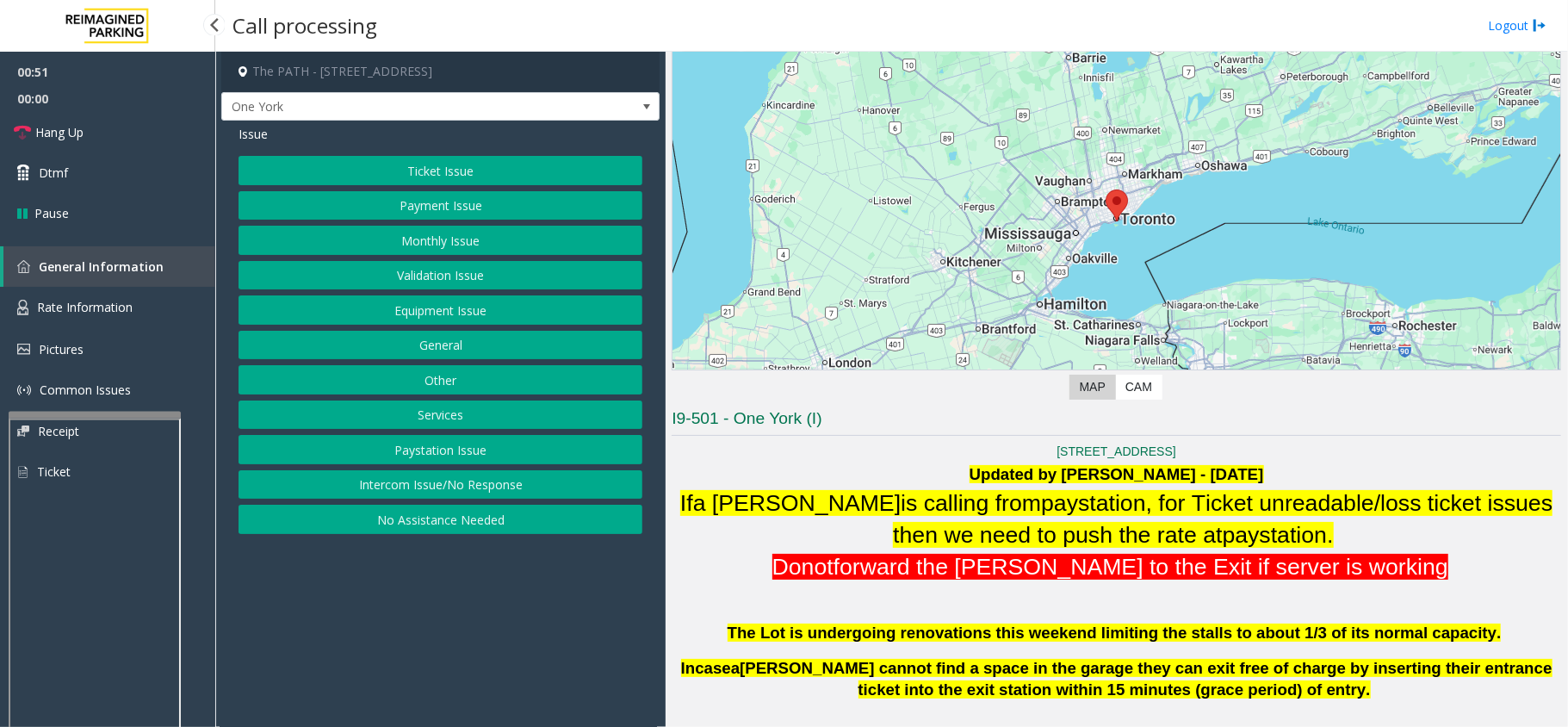 scroll, scrollTop: 1034, scrollLeft: 0, axis: vertical 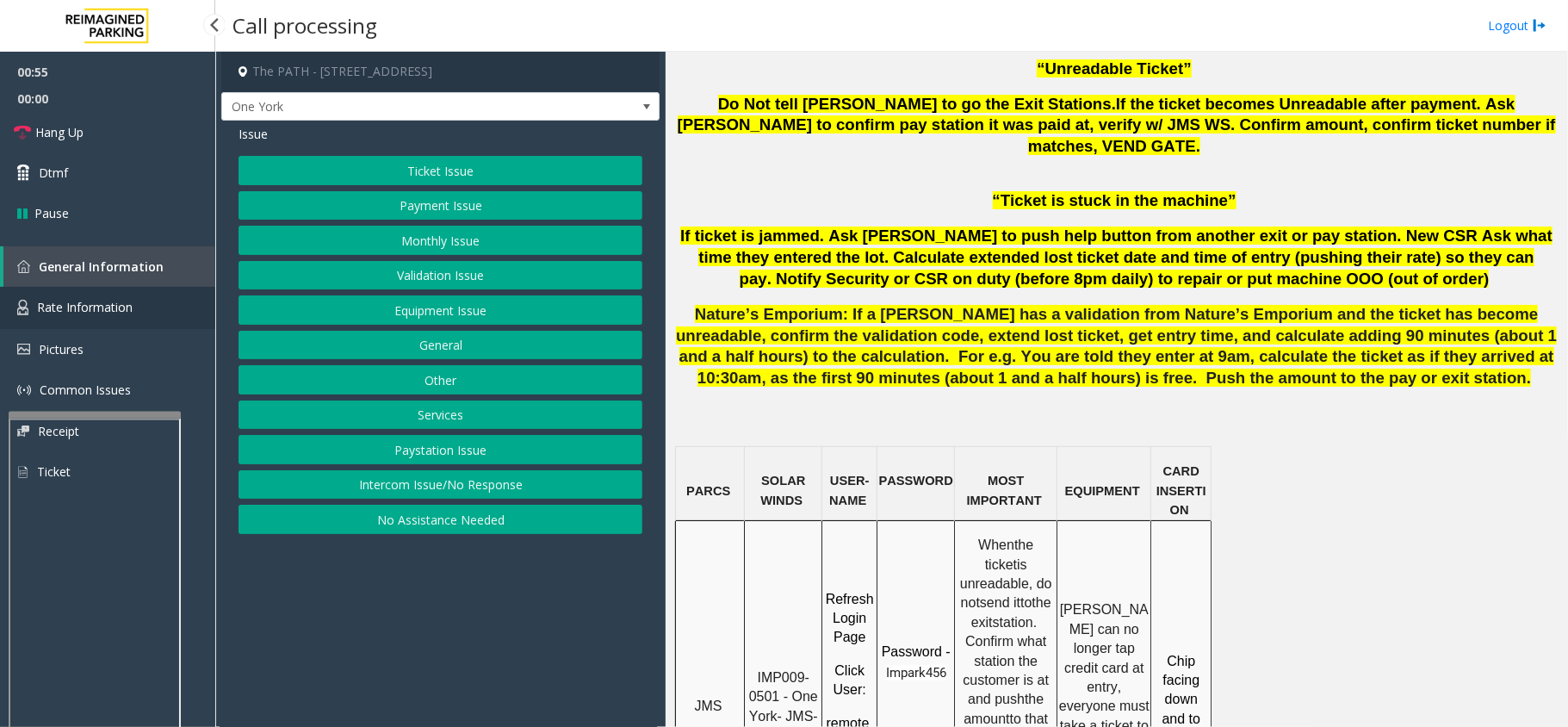 click on "Rate Information" at bounding box center [108, 308] 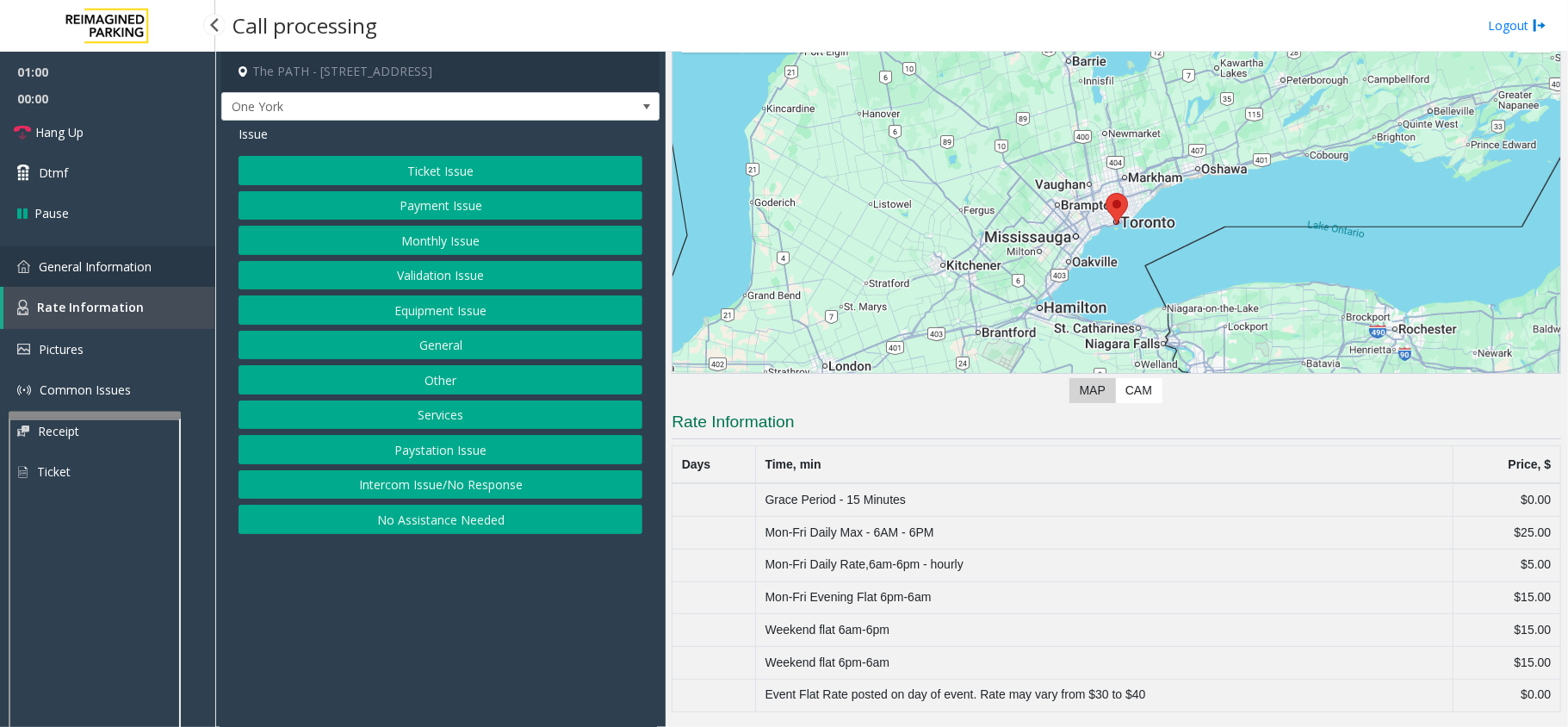 click on "General Information" at bounding box center [108, 266] 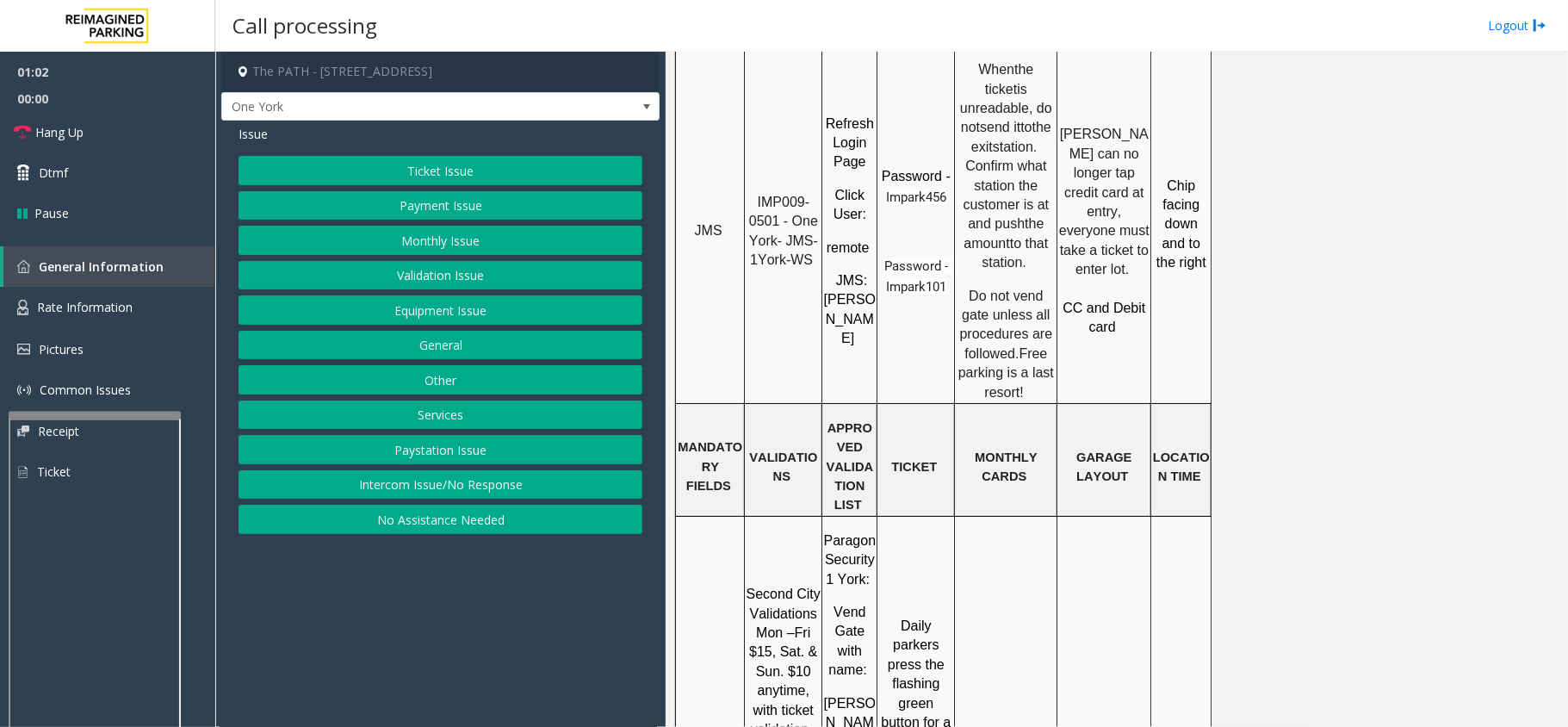 scroll, scrollTop: 1723, scrollLeft: 0, axis: vertical 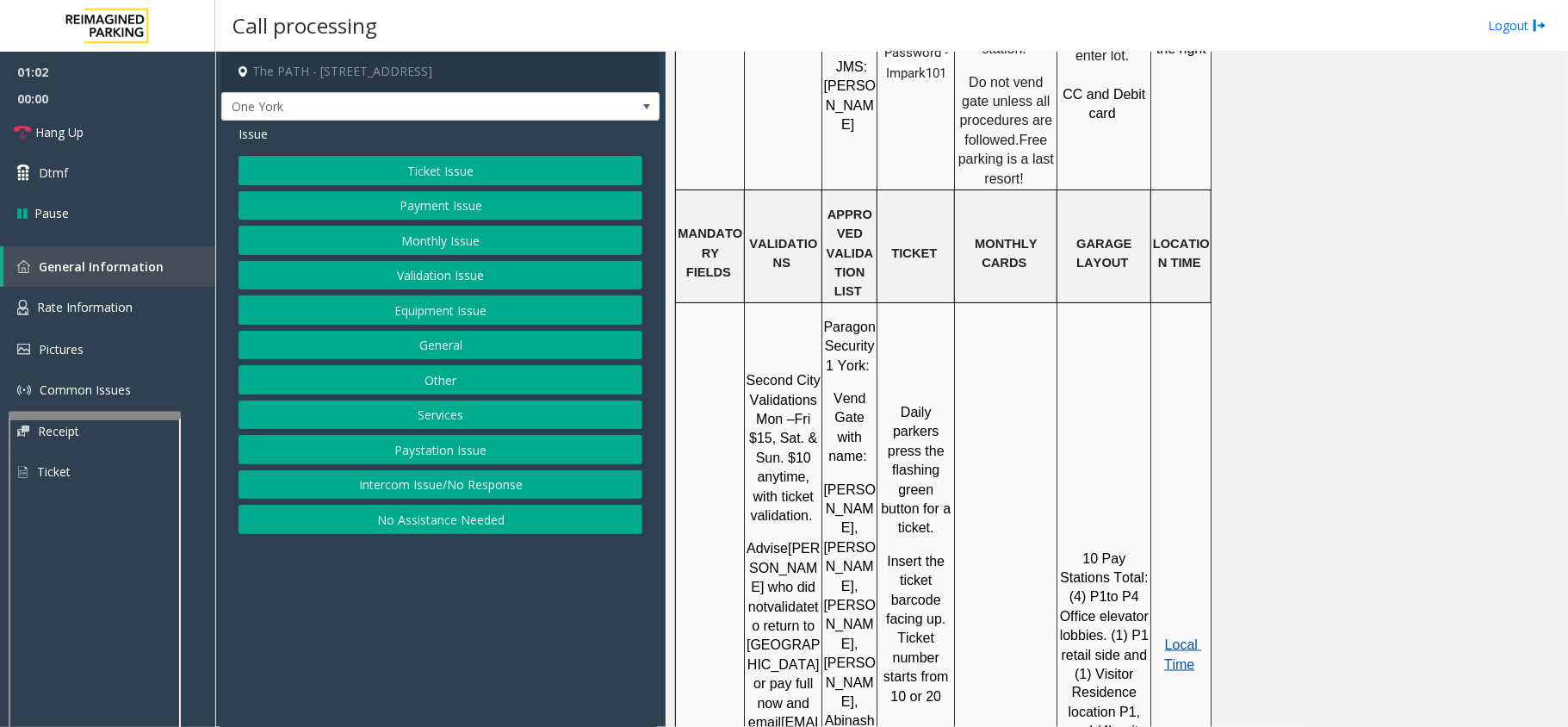 click on "Local Time" 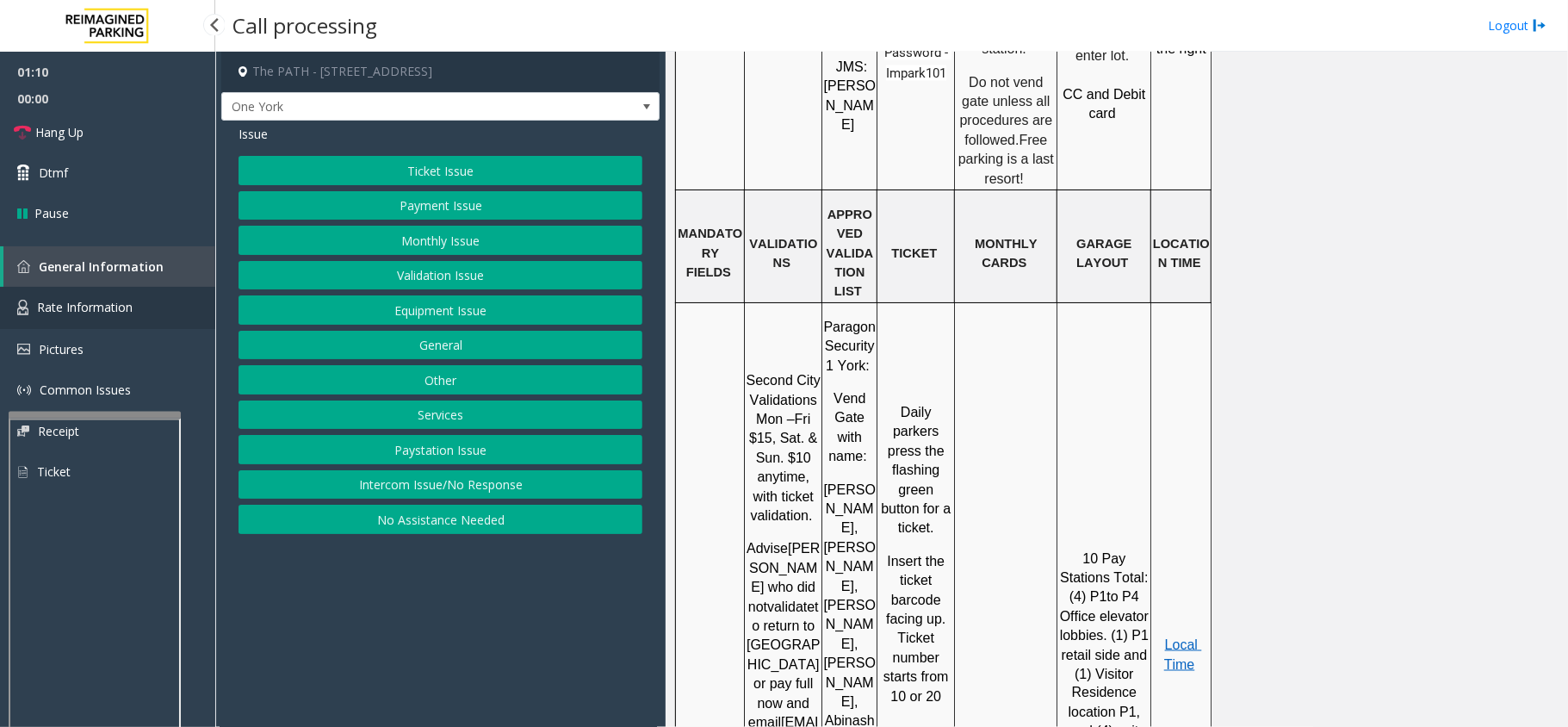 click on "Rate Information" at bounding box center [108, 308] 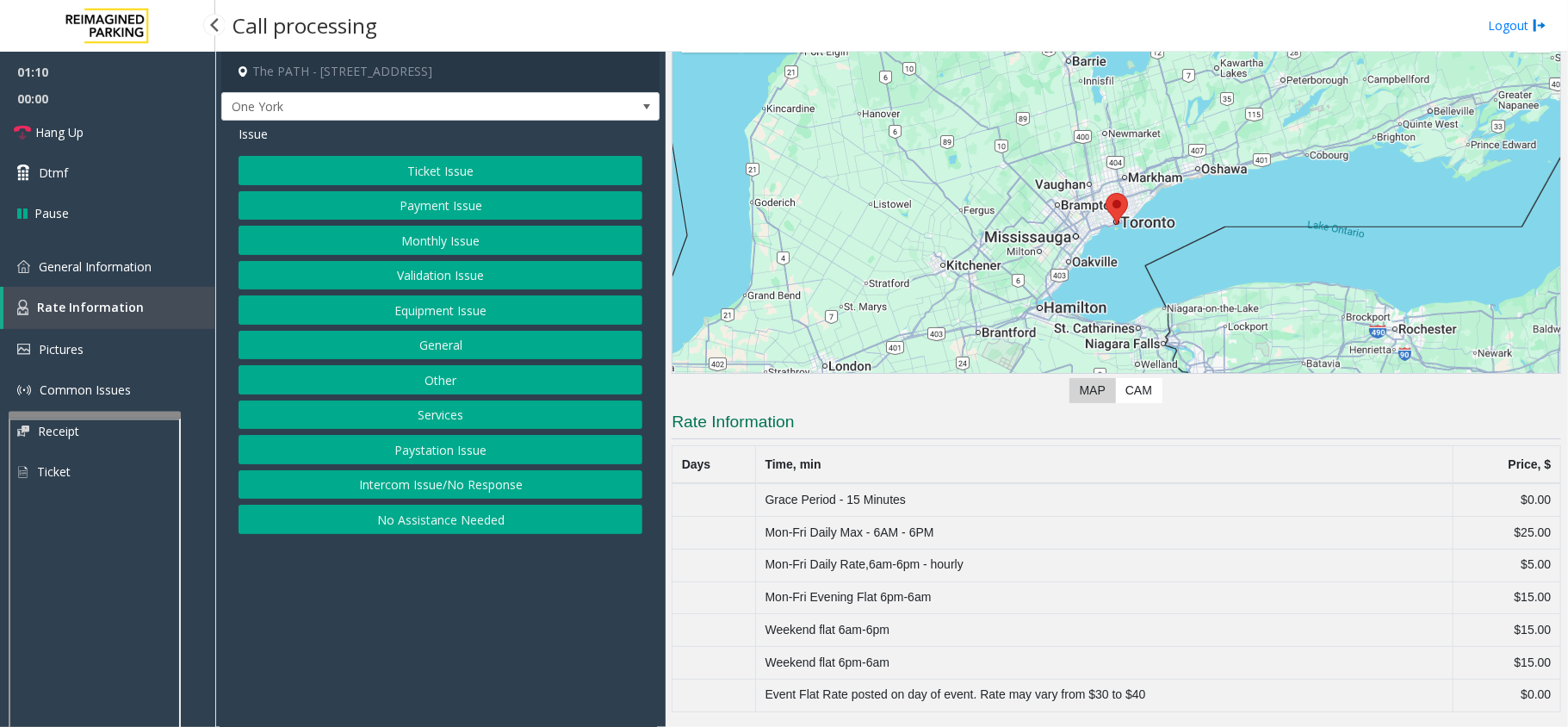 scroll, scrollTop: 110, scrollLeft: 0, axis: vertical 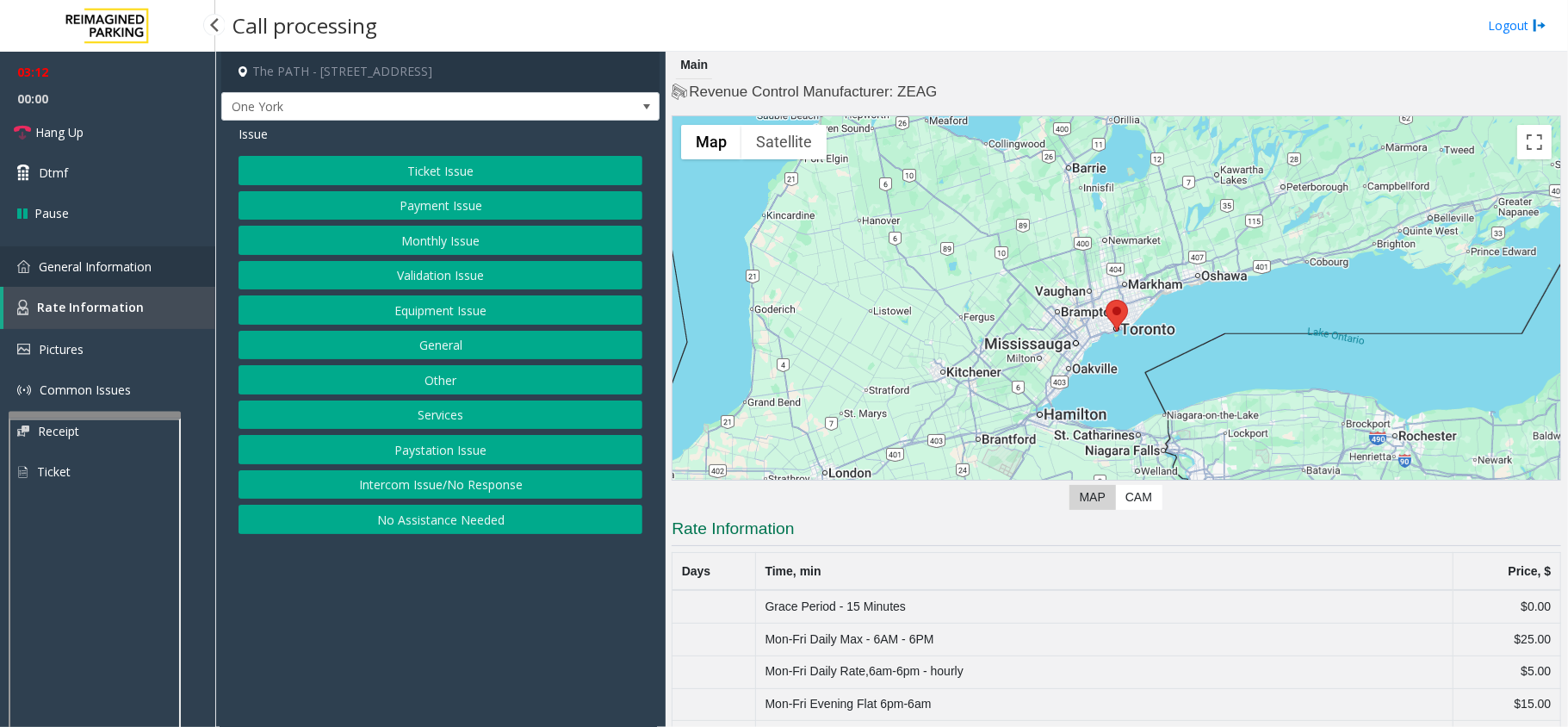 click on "General Information" at bounding box center [95, 266] 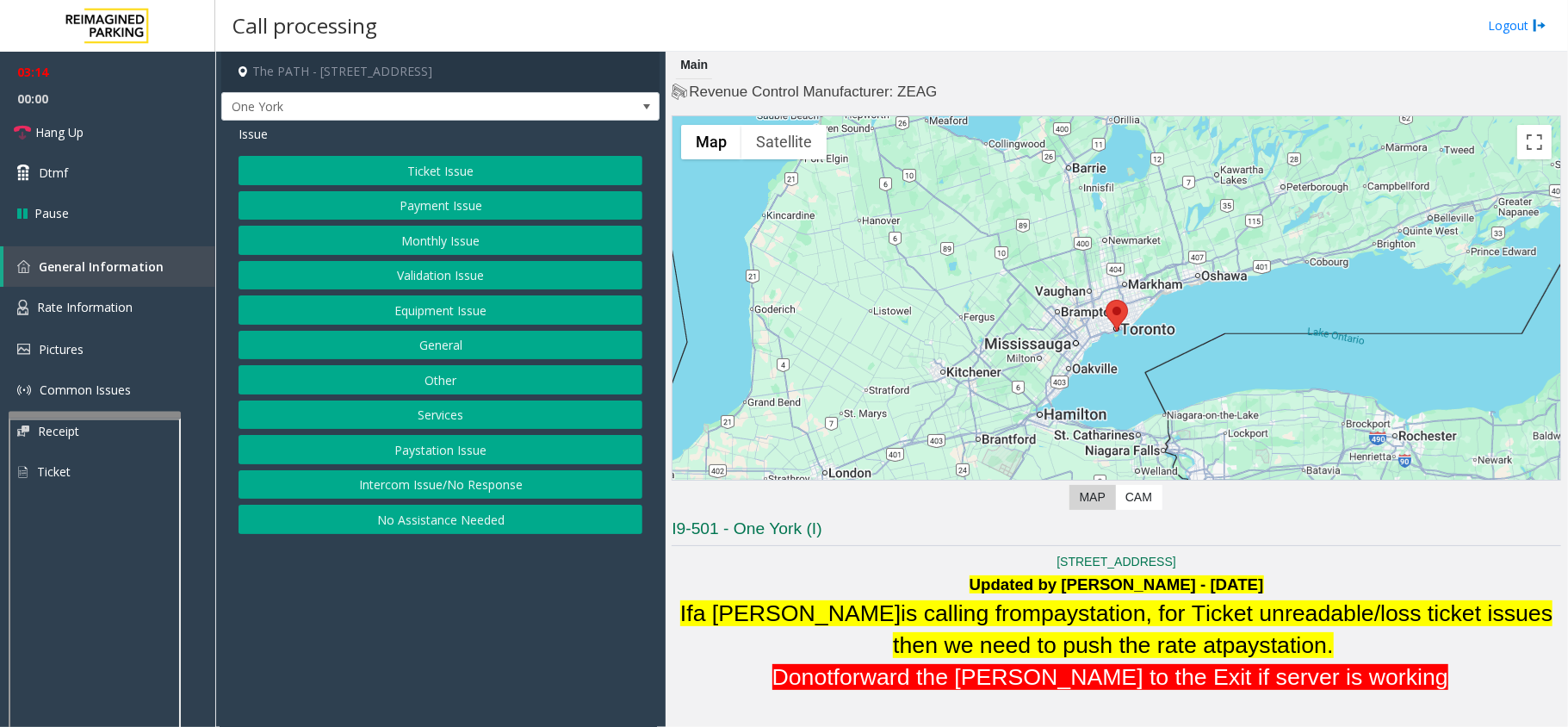 scroll, scrollTop: 115, scrollLeft: 0, axis: vertical 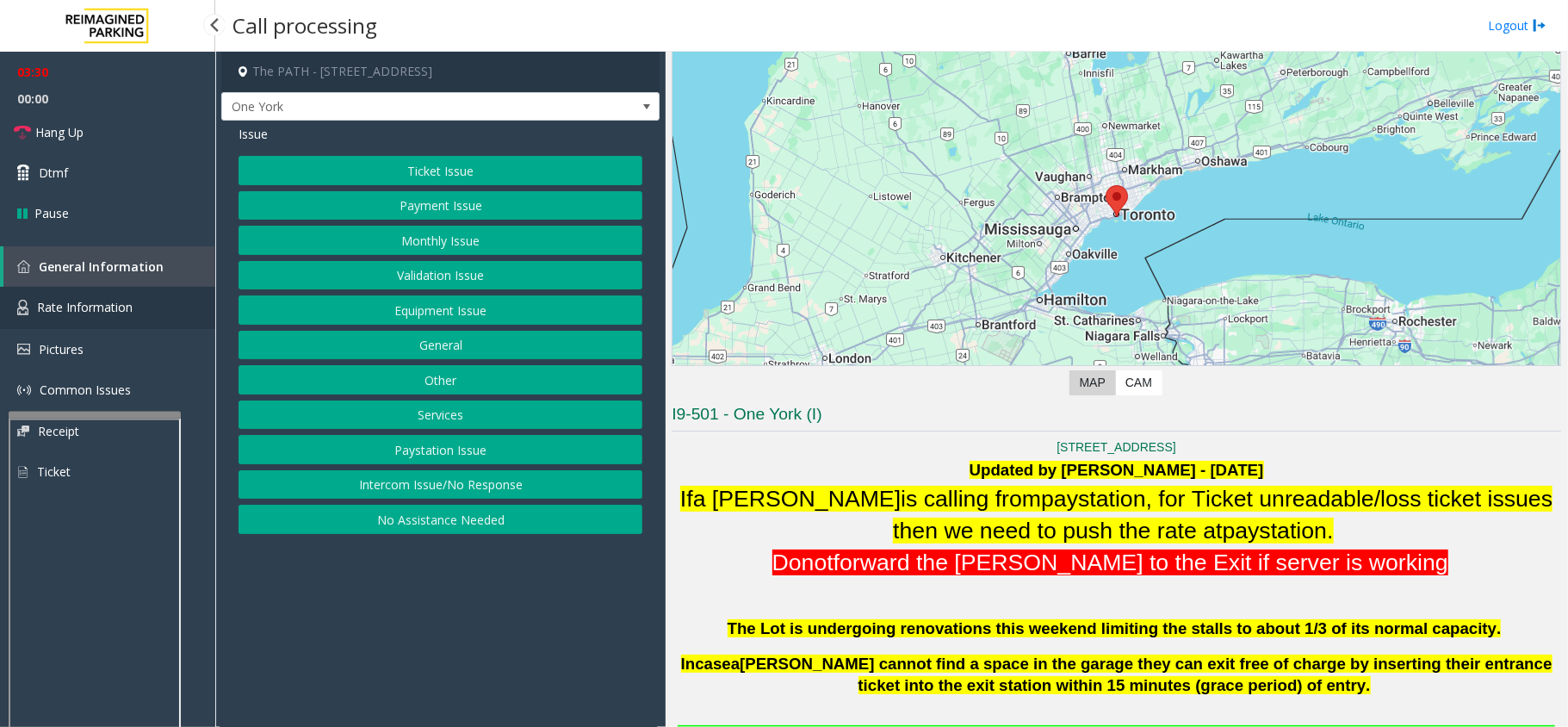 drag, startPoint x: 769, startPoint y: 486, endPoint x: 76, endPoint y: 304, distance: 716.5005 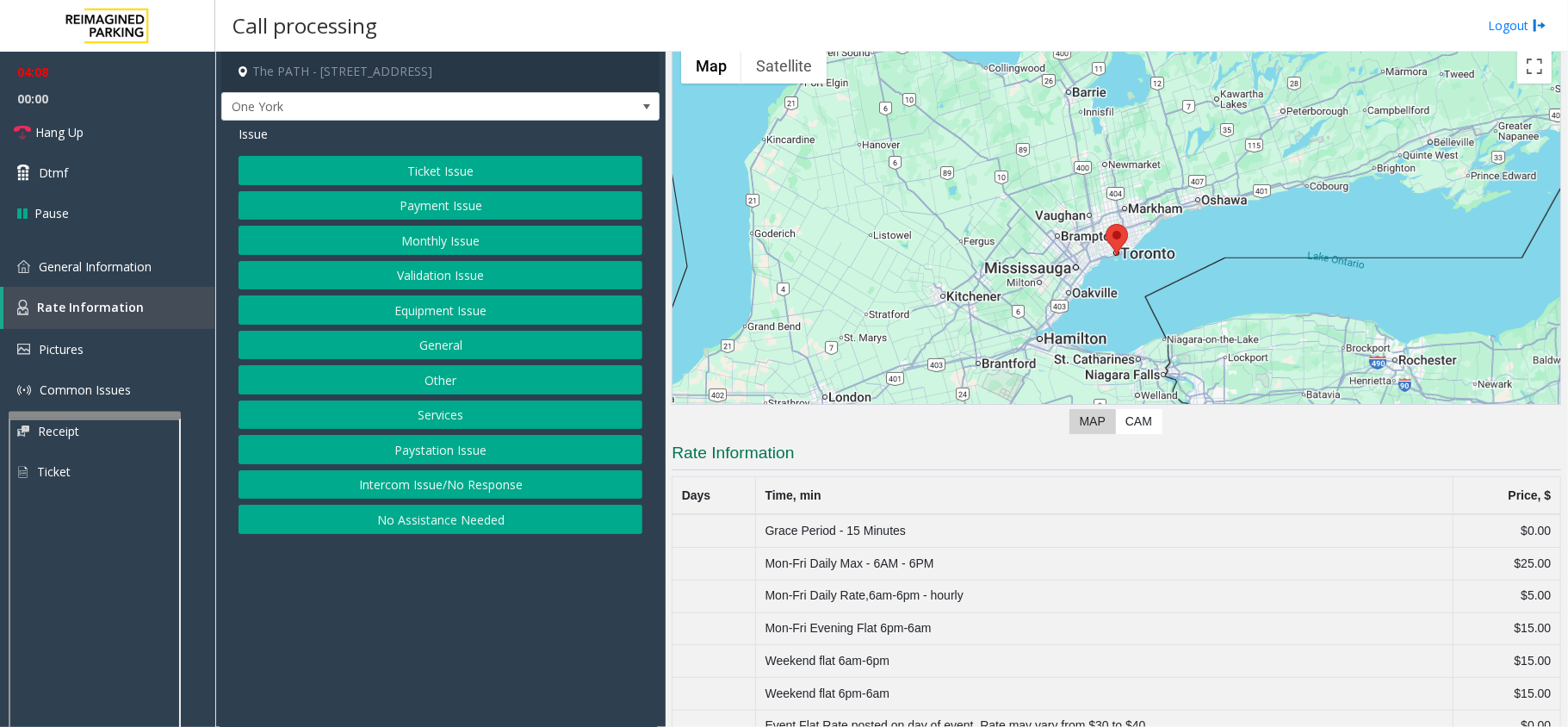 scroll, scrollTop: 110, scrollLeft: 0, axis: vertical 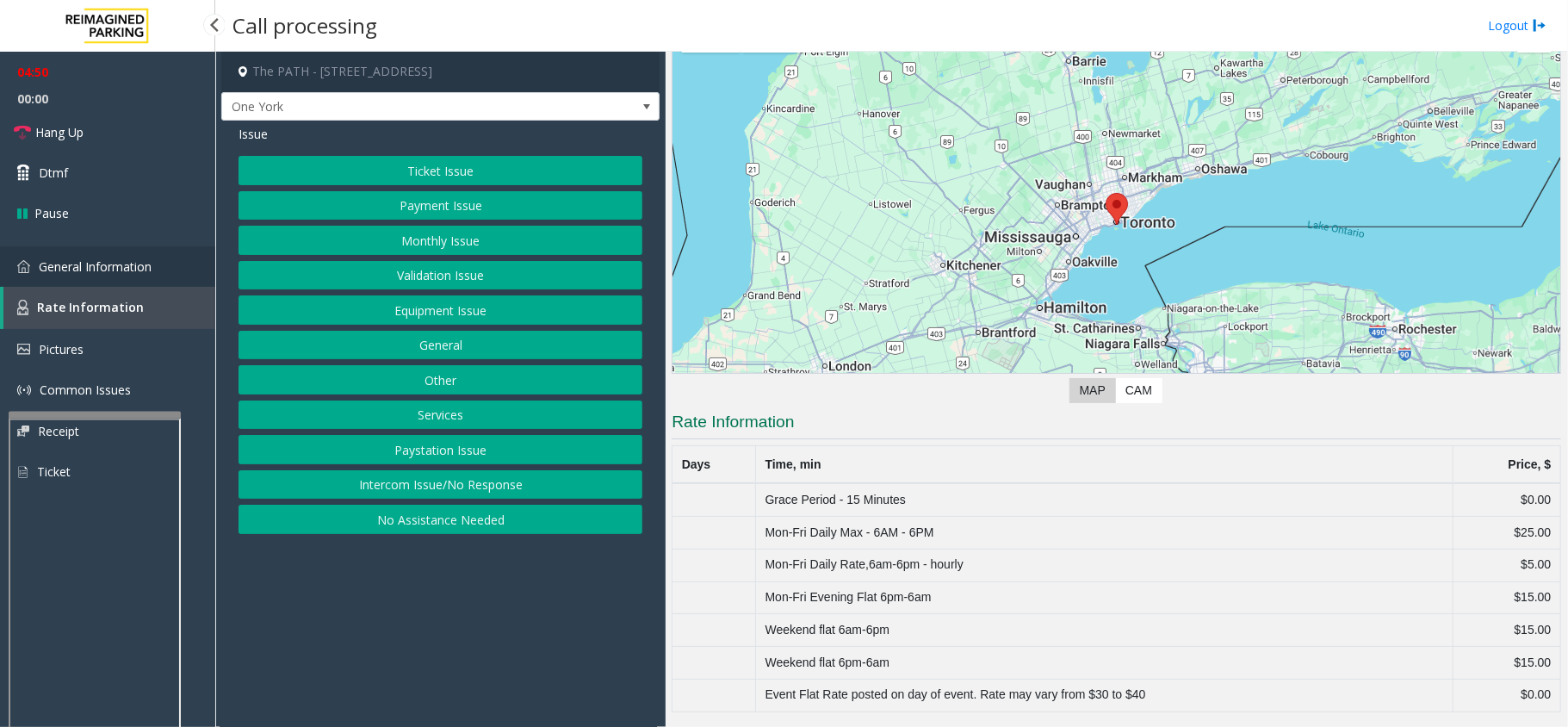 click on "General Information" at bounding box center [108, 266] 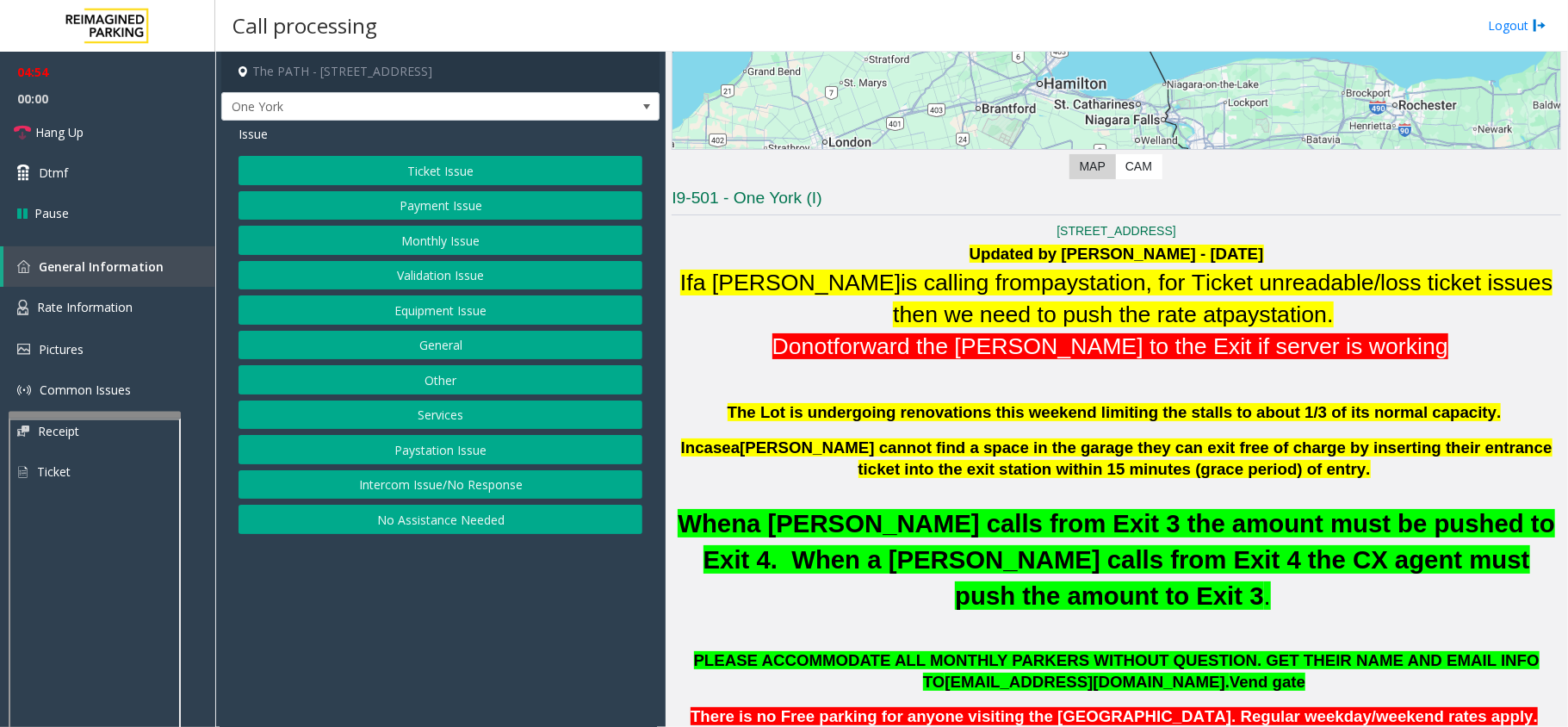 scroll, scrollTop: 339, scrollLeft: 0, axis: vertical 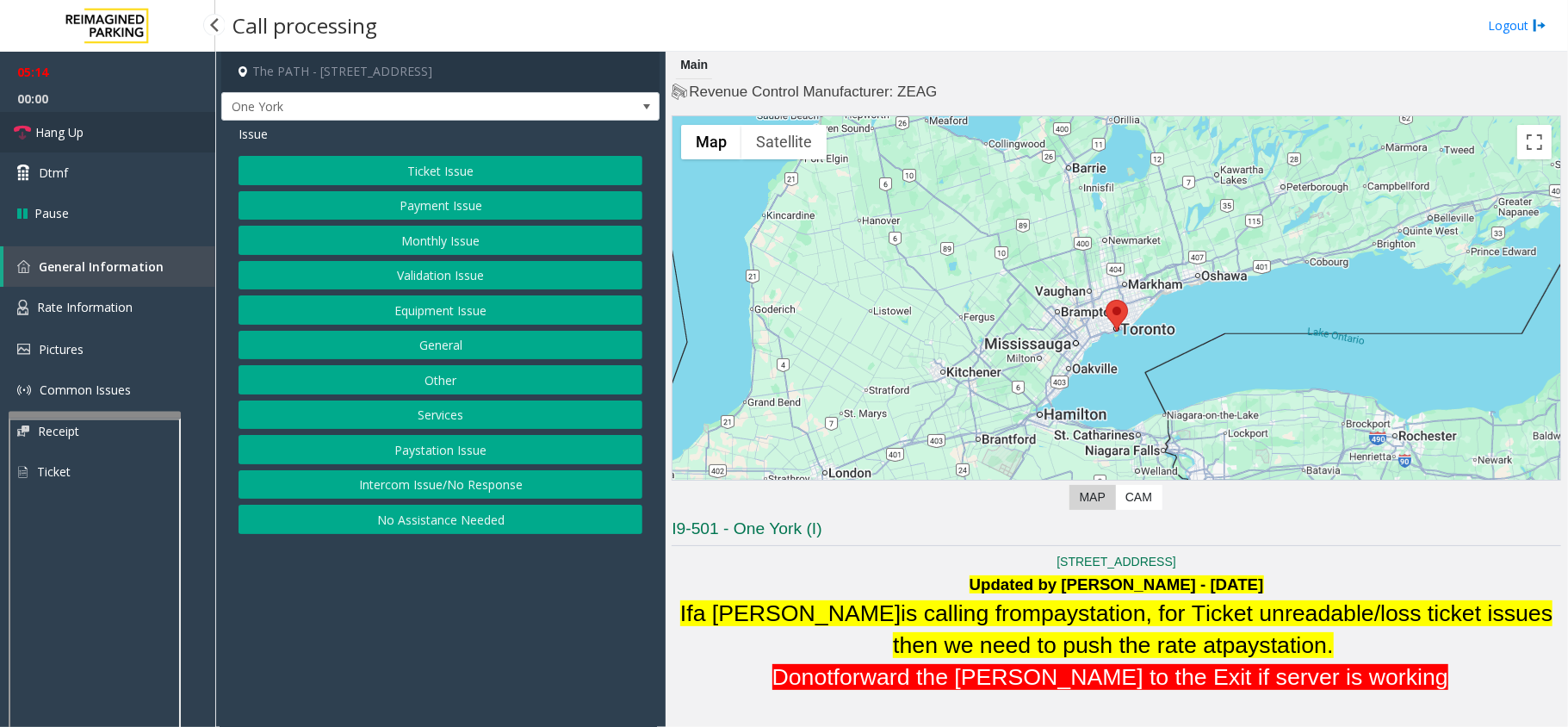 click on "Hang Up" at bounding box center [108, 132] 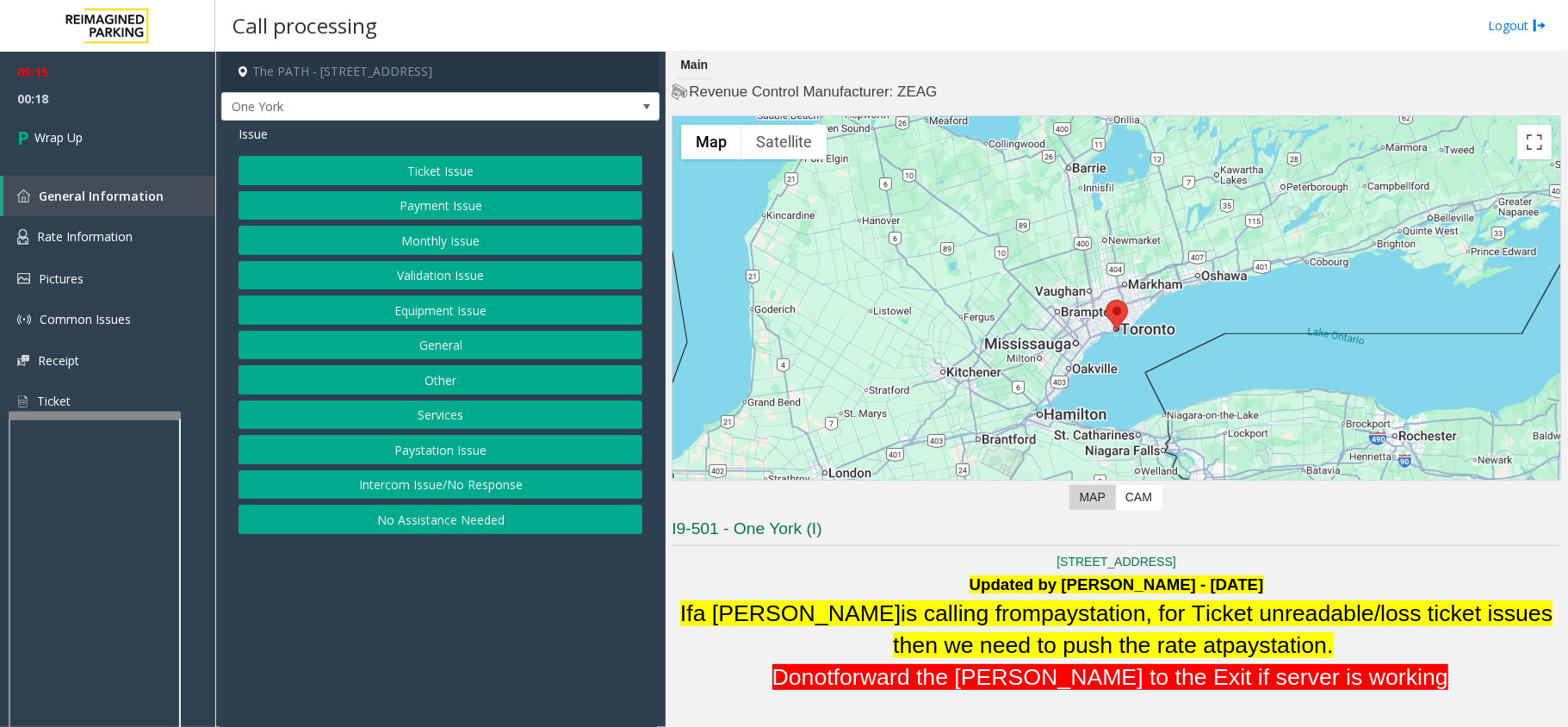 click on "Other" 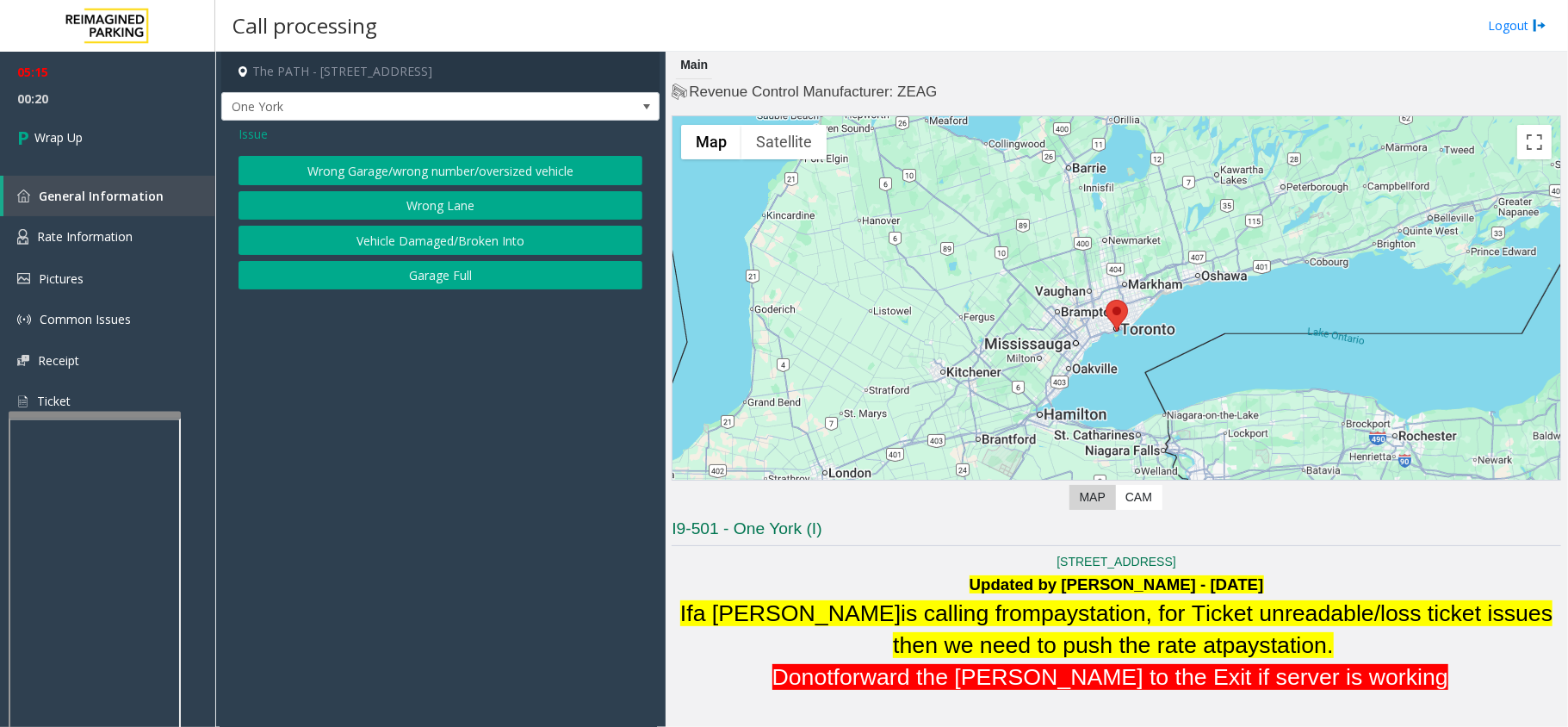 click on "Issue" 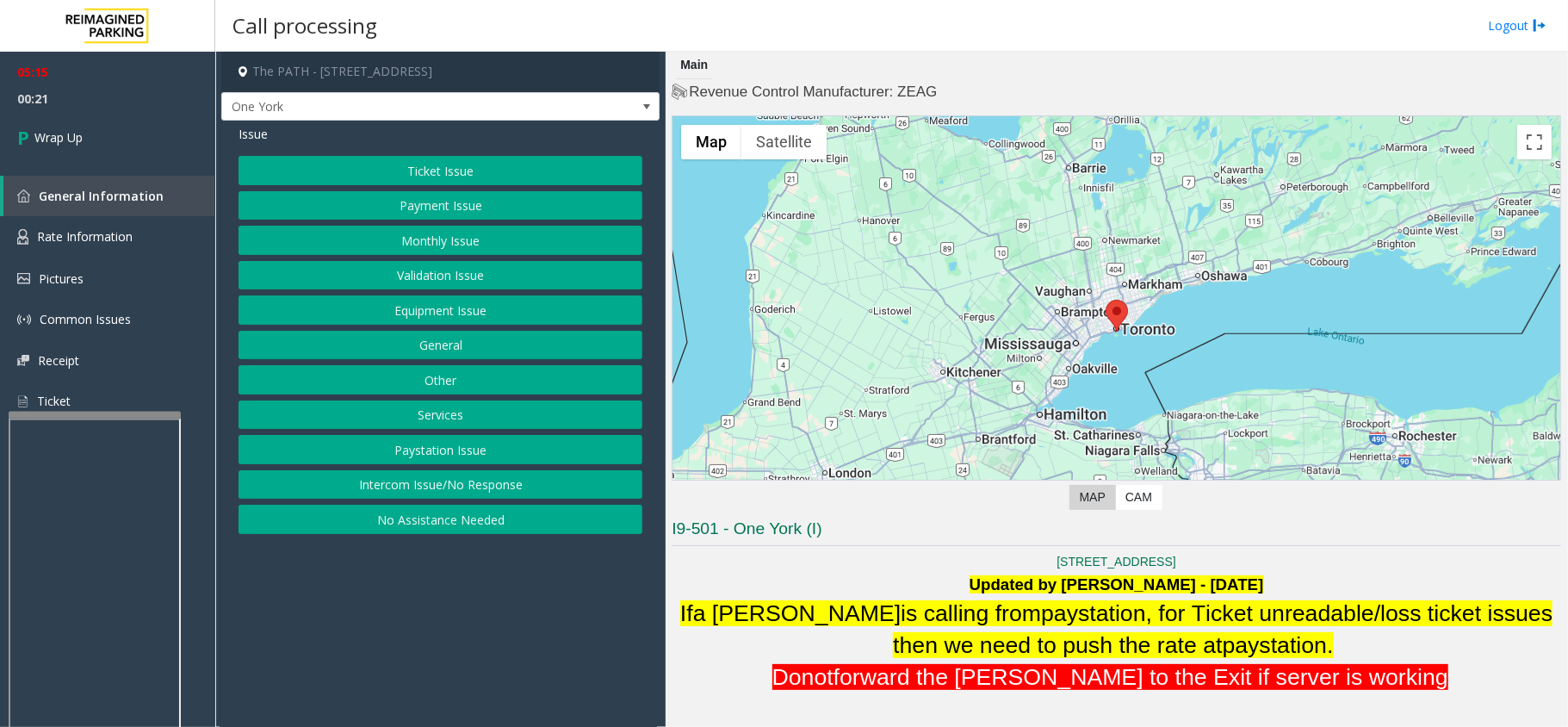 click on "General" 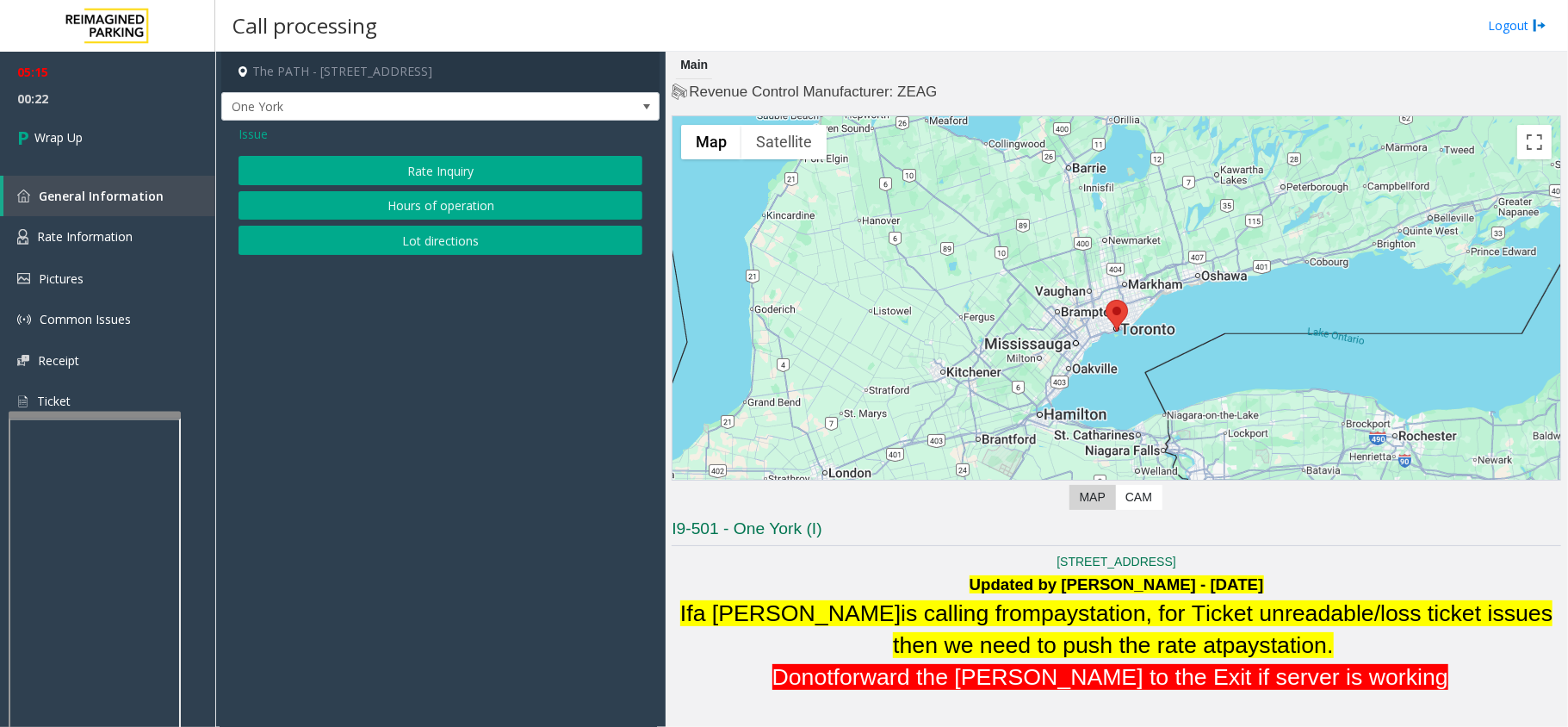 click on "Issue  Rate Inquiry   Hours of operation   Lot directions" 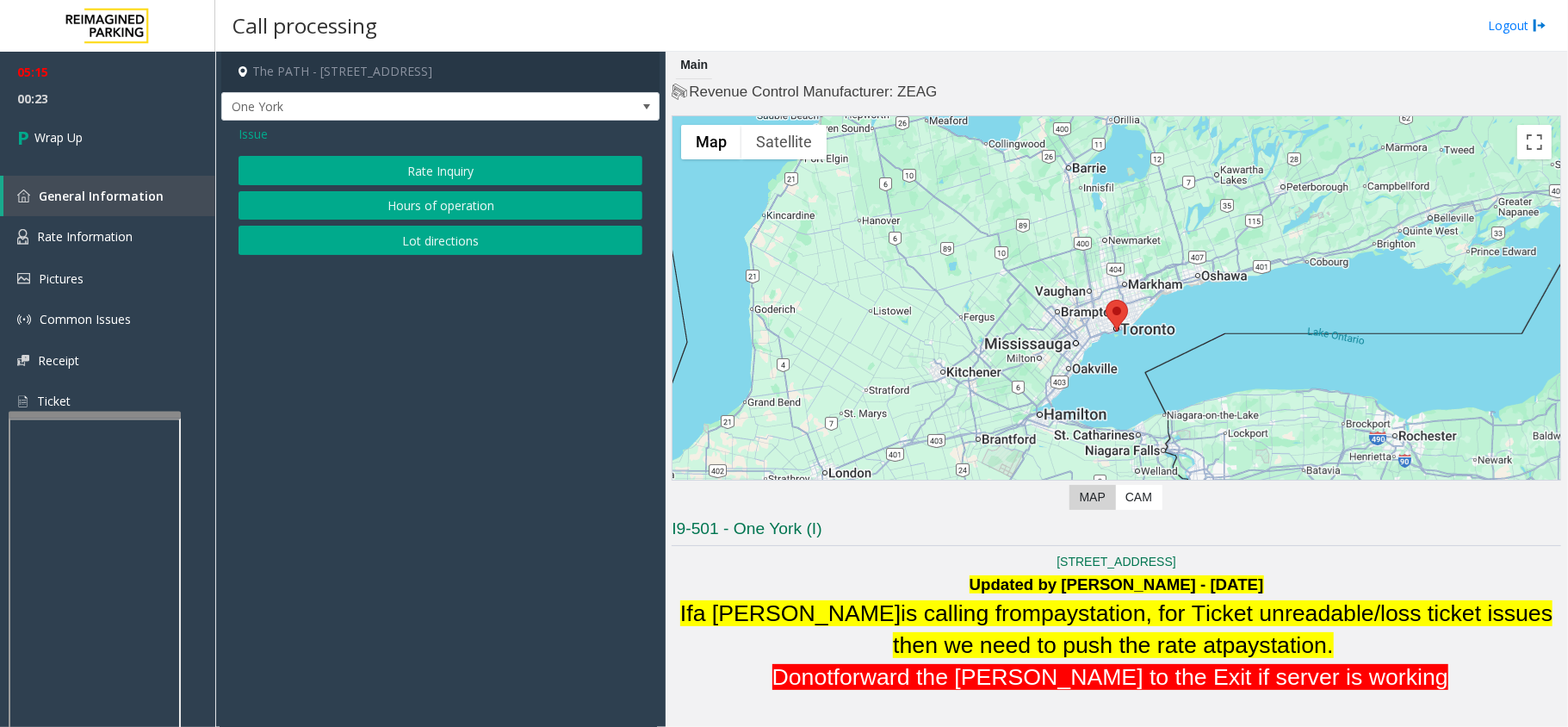 click on "Rate Inquiry" 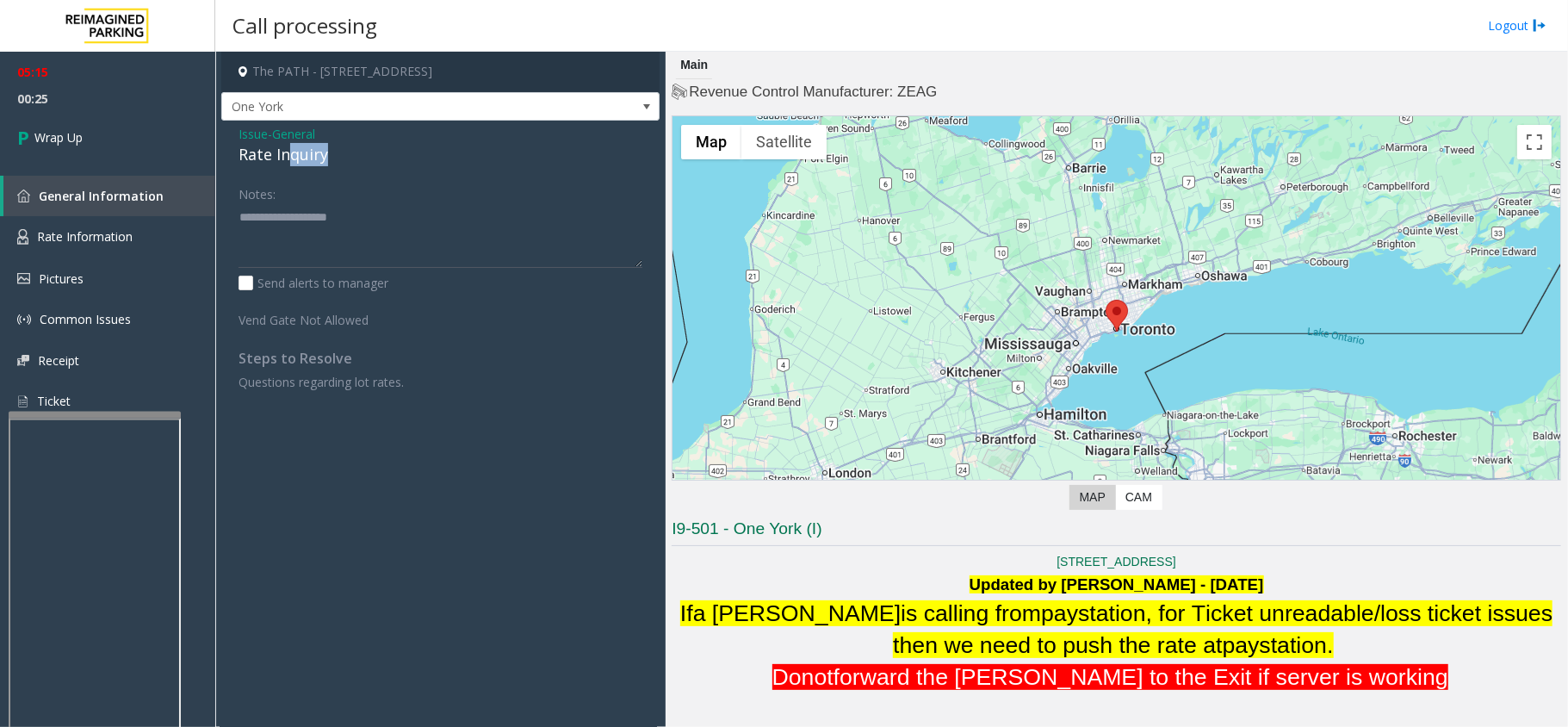 click on "Rate Inquiry" 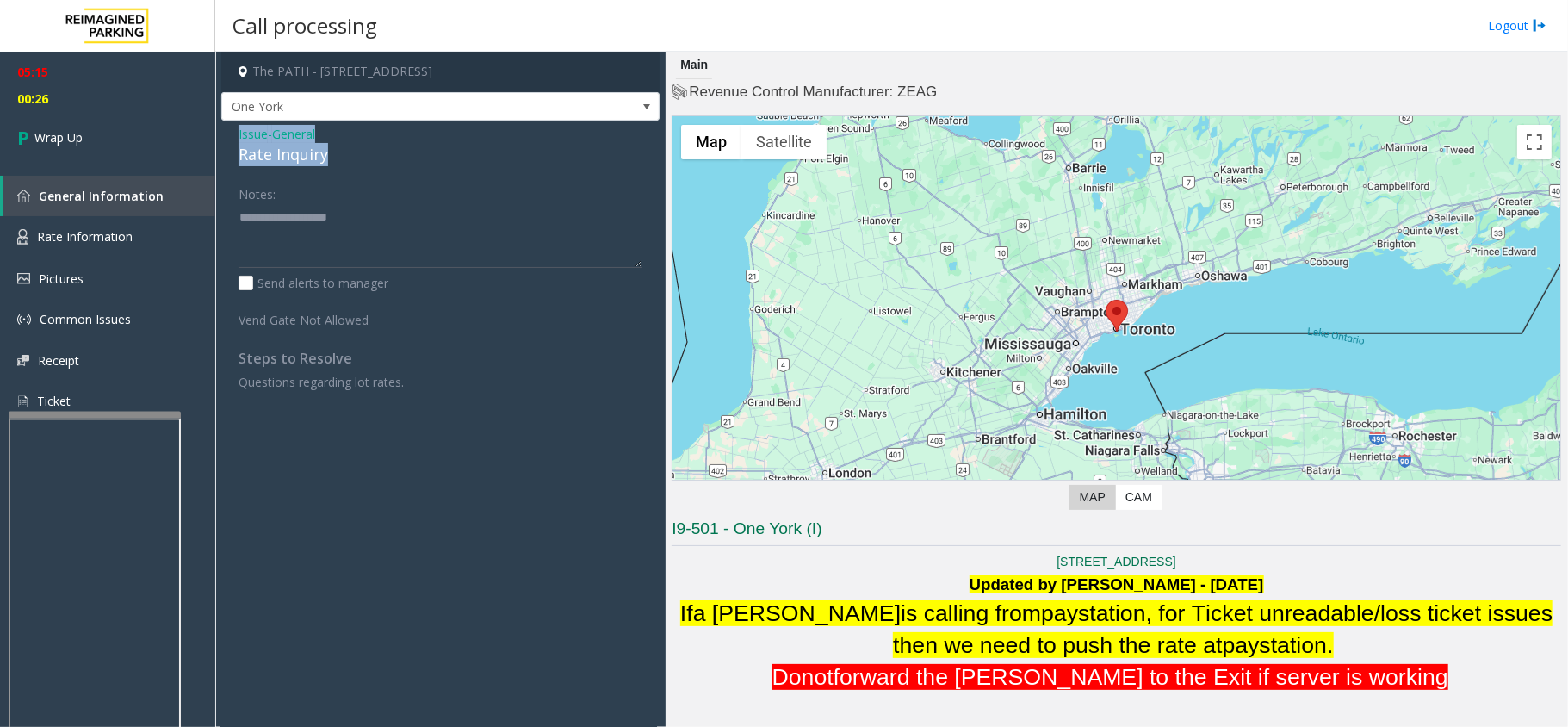 drag, startPoint x: 329, startPoint y: 159, endPoint x: 231, endPoint y: 133, distance: 101.39033 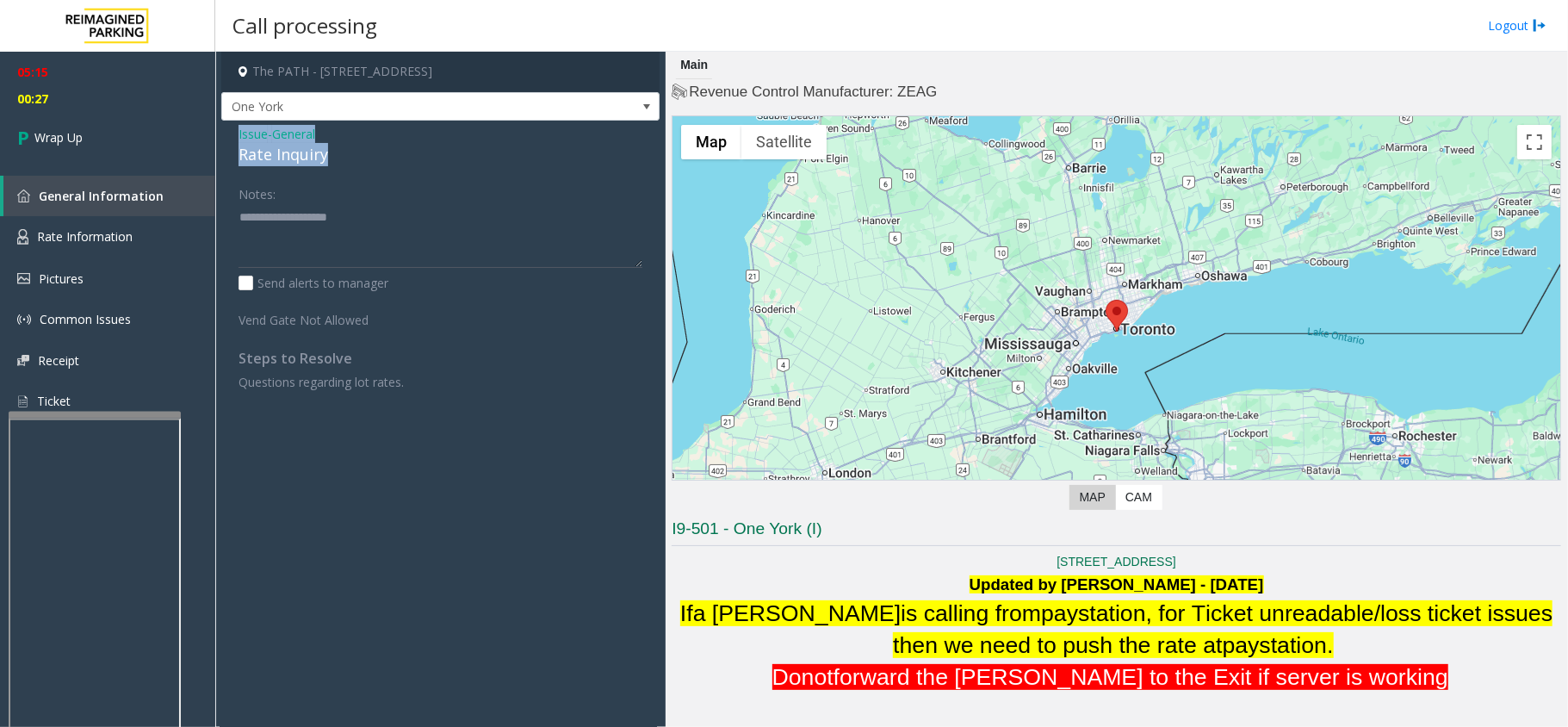 copy on "Issue  -  General Rate Inquiry" 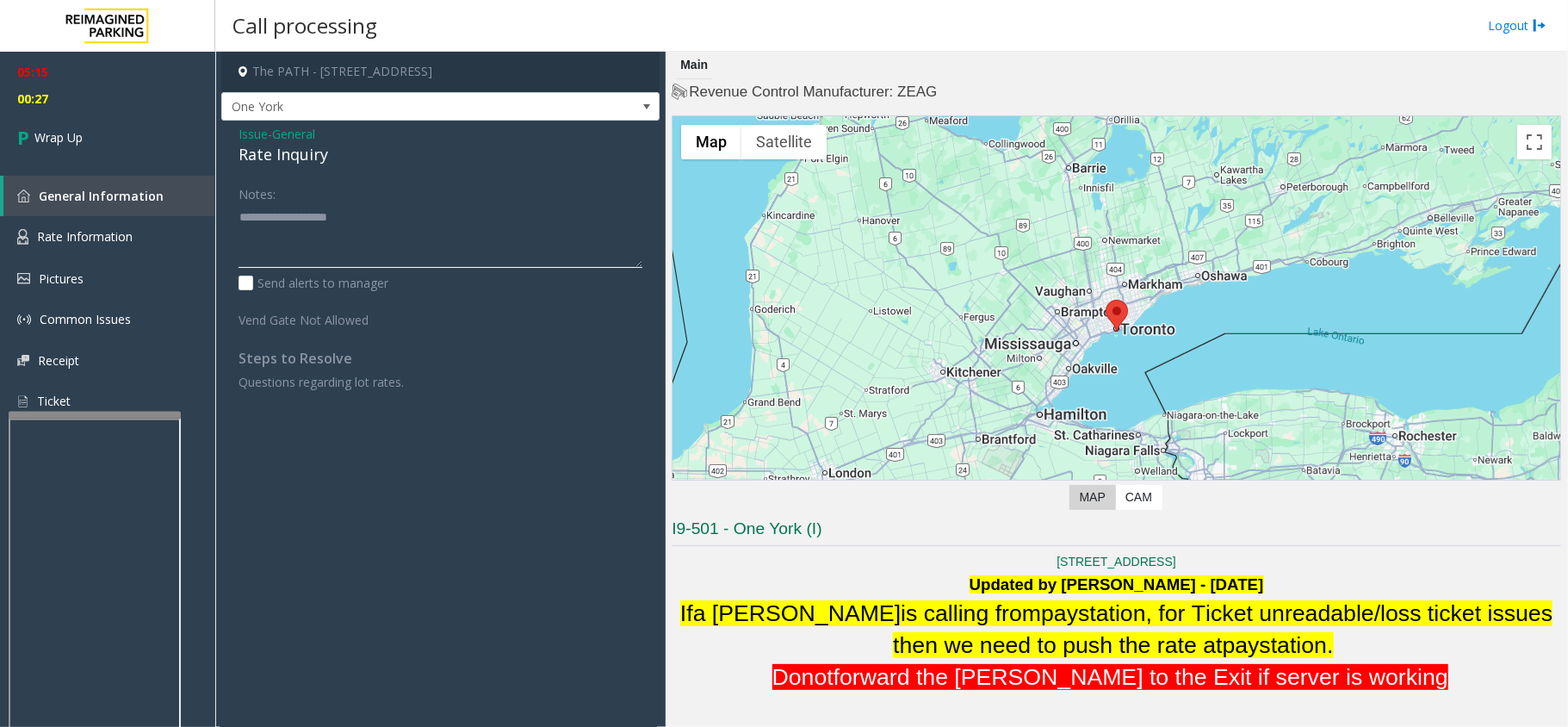 paste on "**********" 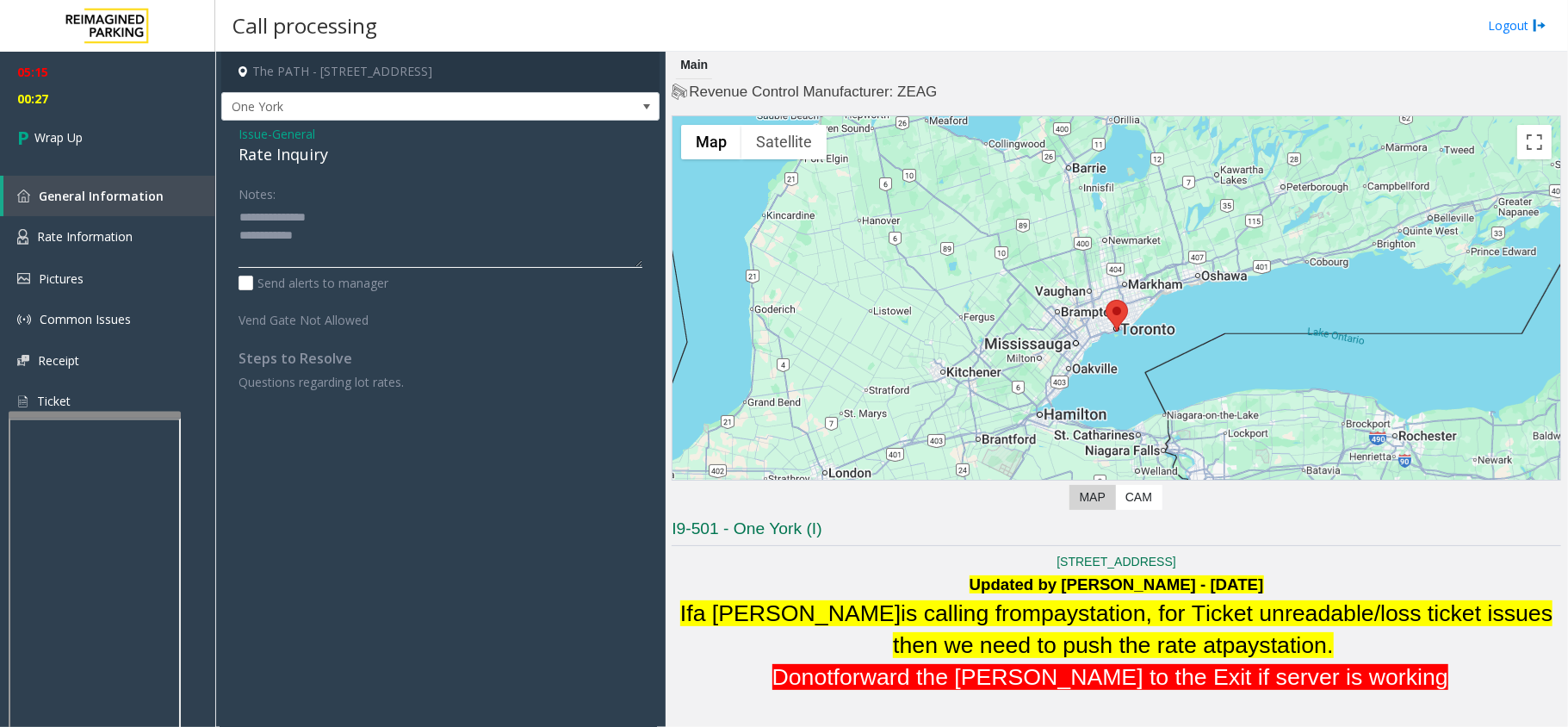 click 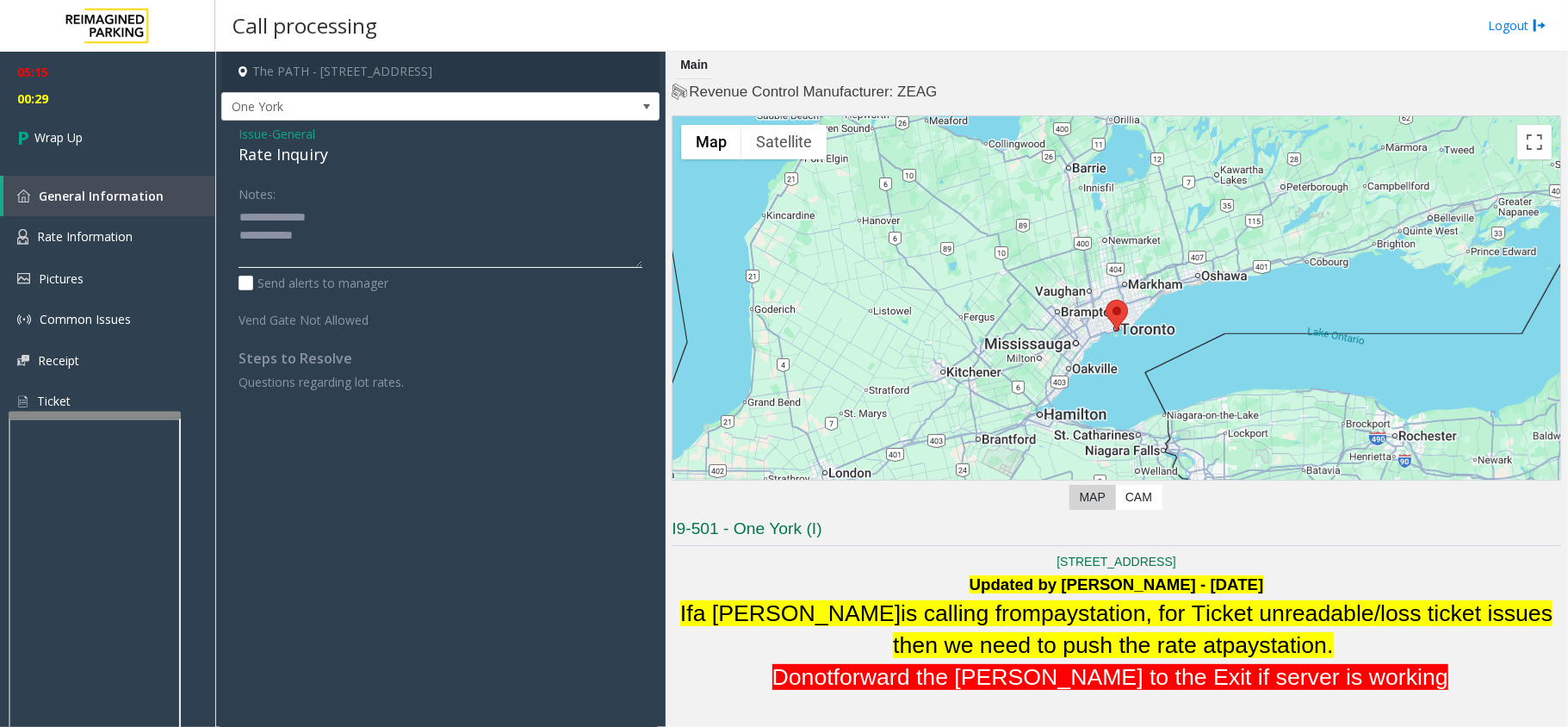 drag, startPoint x: 327, startPoint y: 217, endPoint x: 279, endPoint y: 215, distance: 48.0416 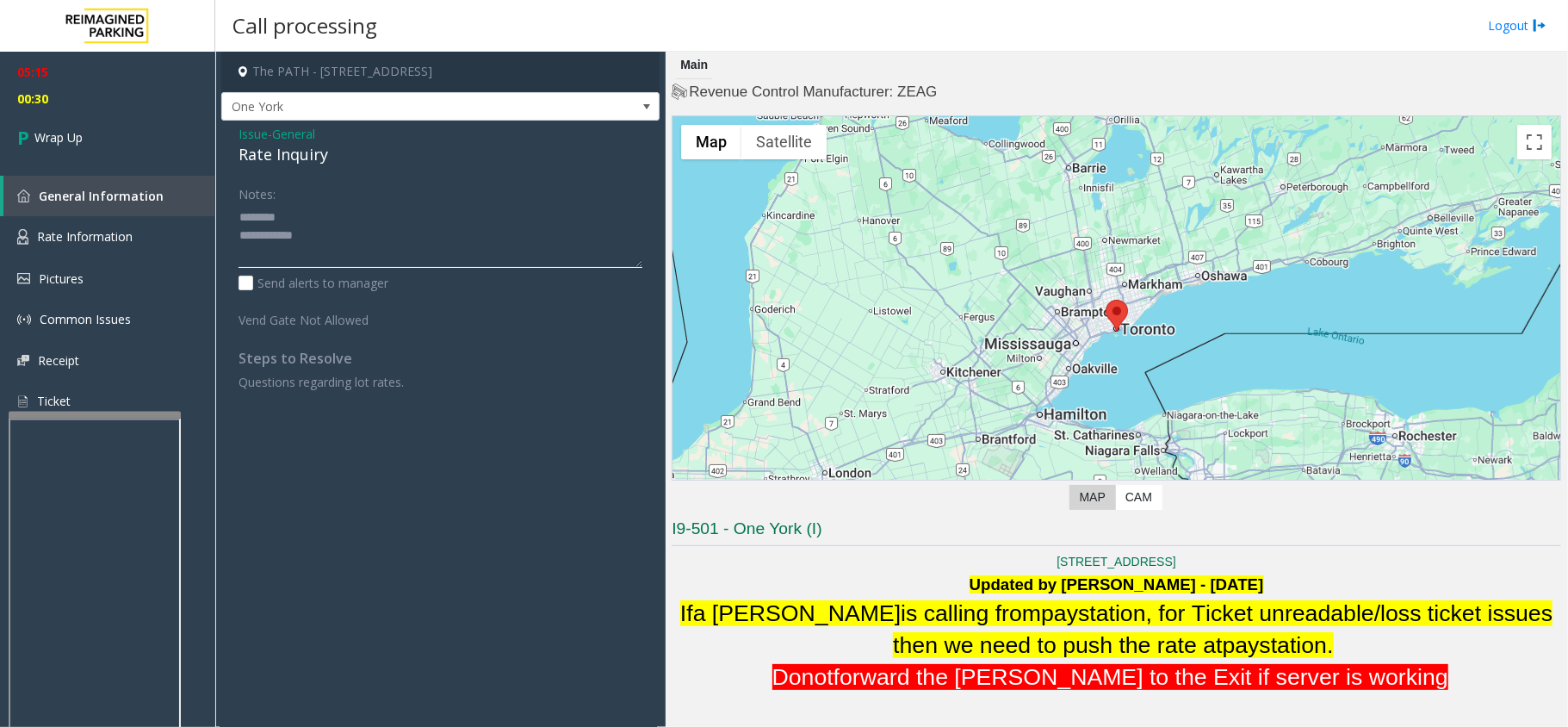 click 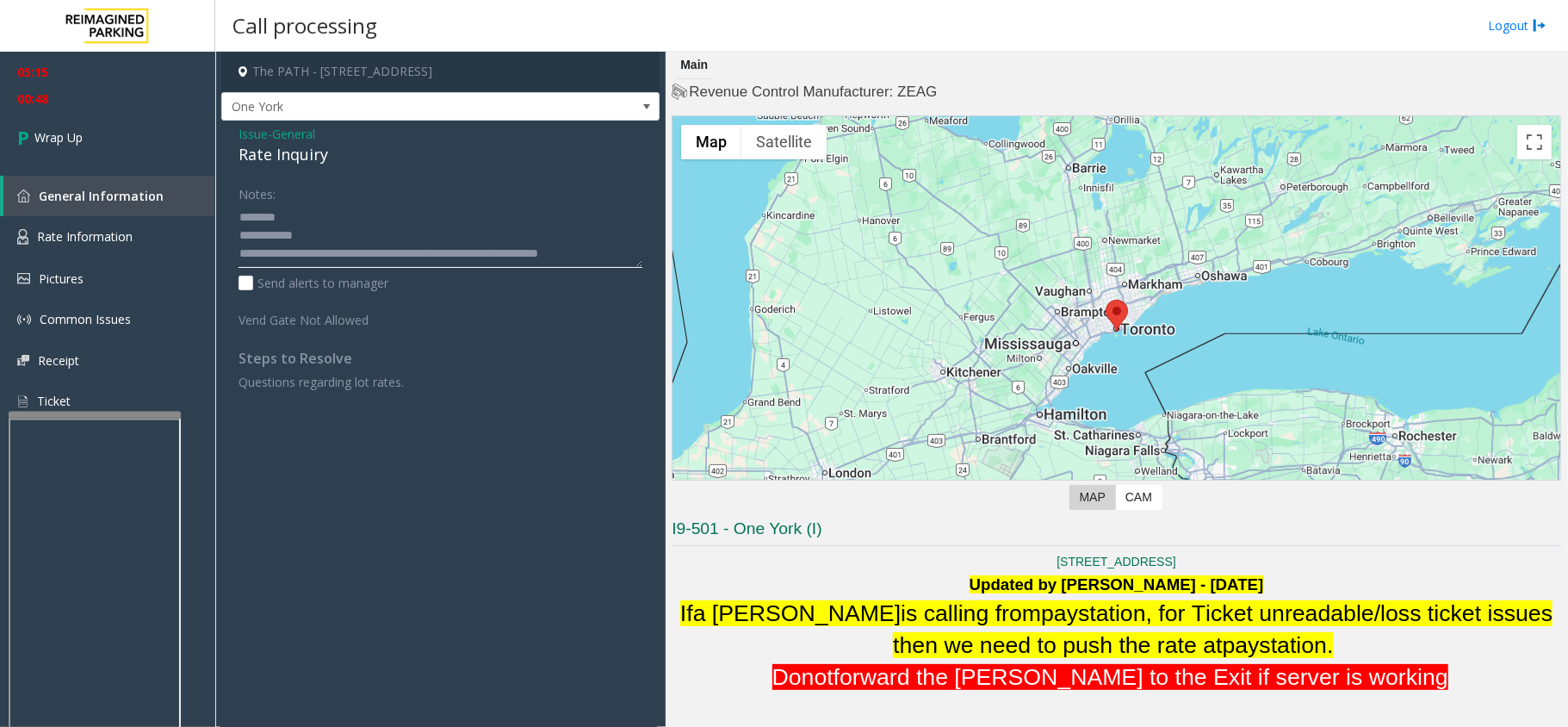 scroll, scrollTop: 11, scrollLeft: 0, axis: vertical 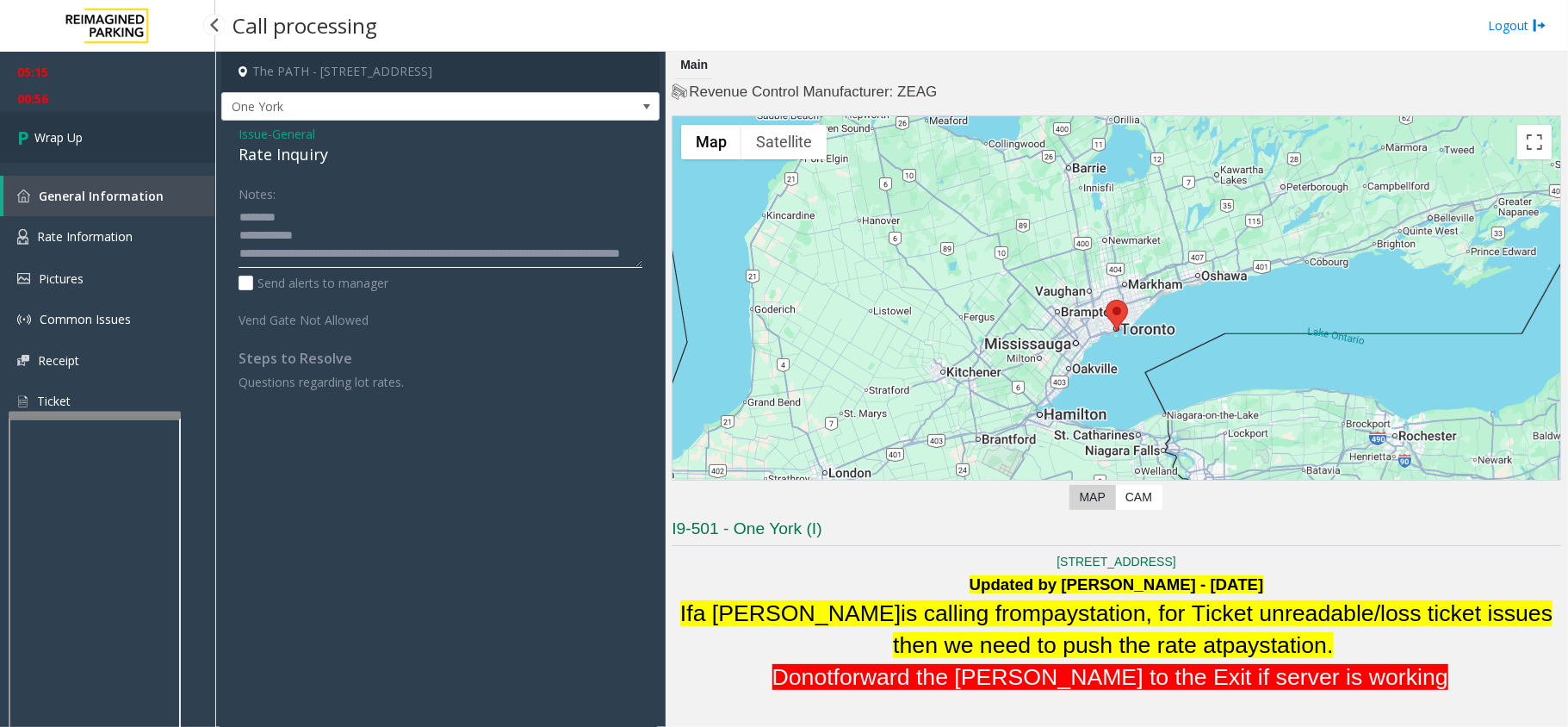 type on "**********" 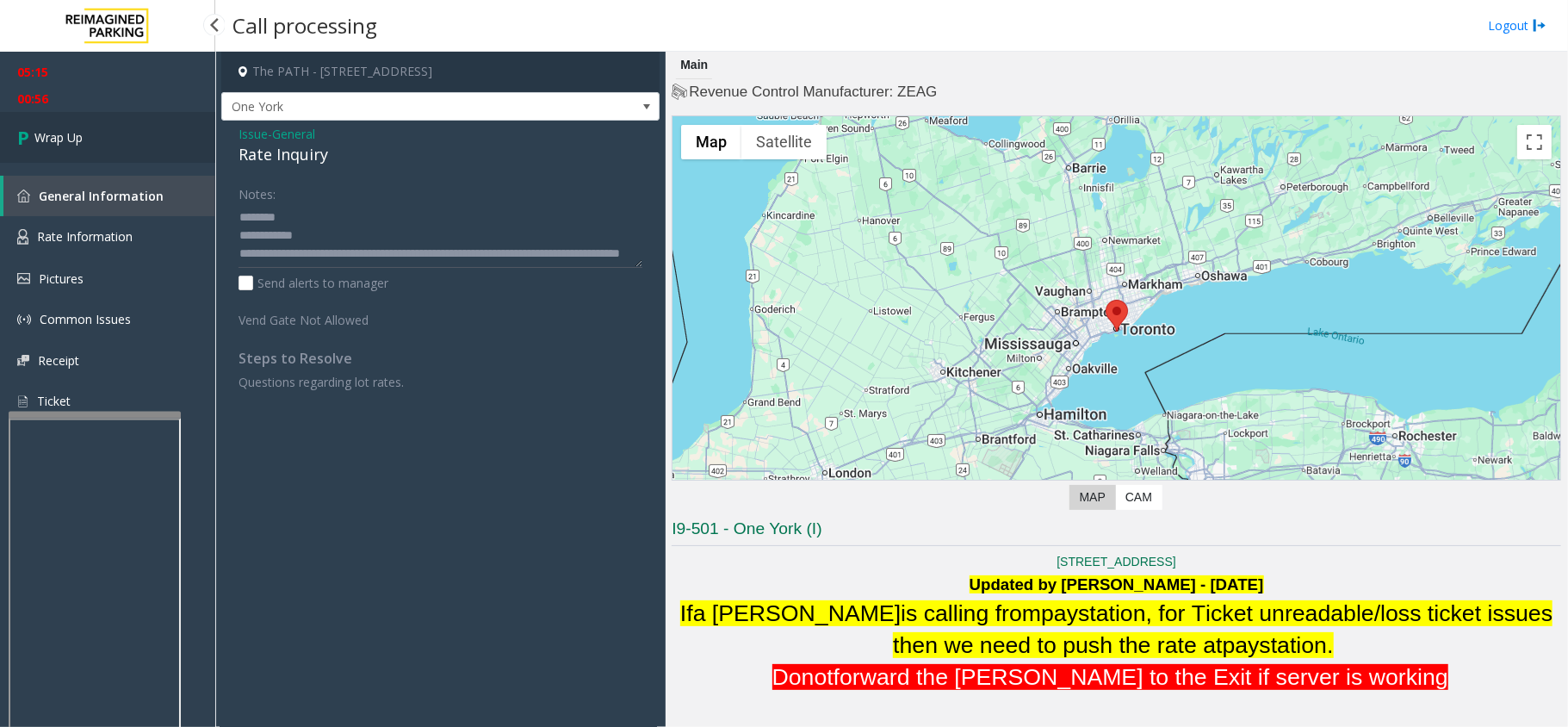 click on "Wrap Up" at bounding box center [108, 137] 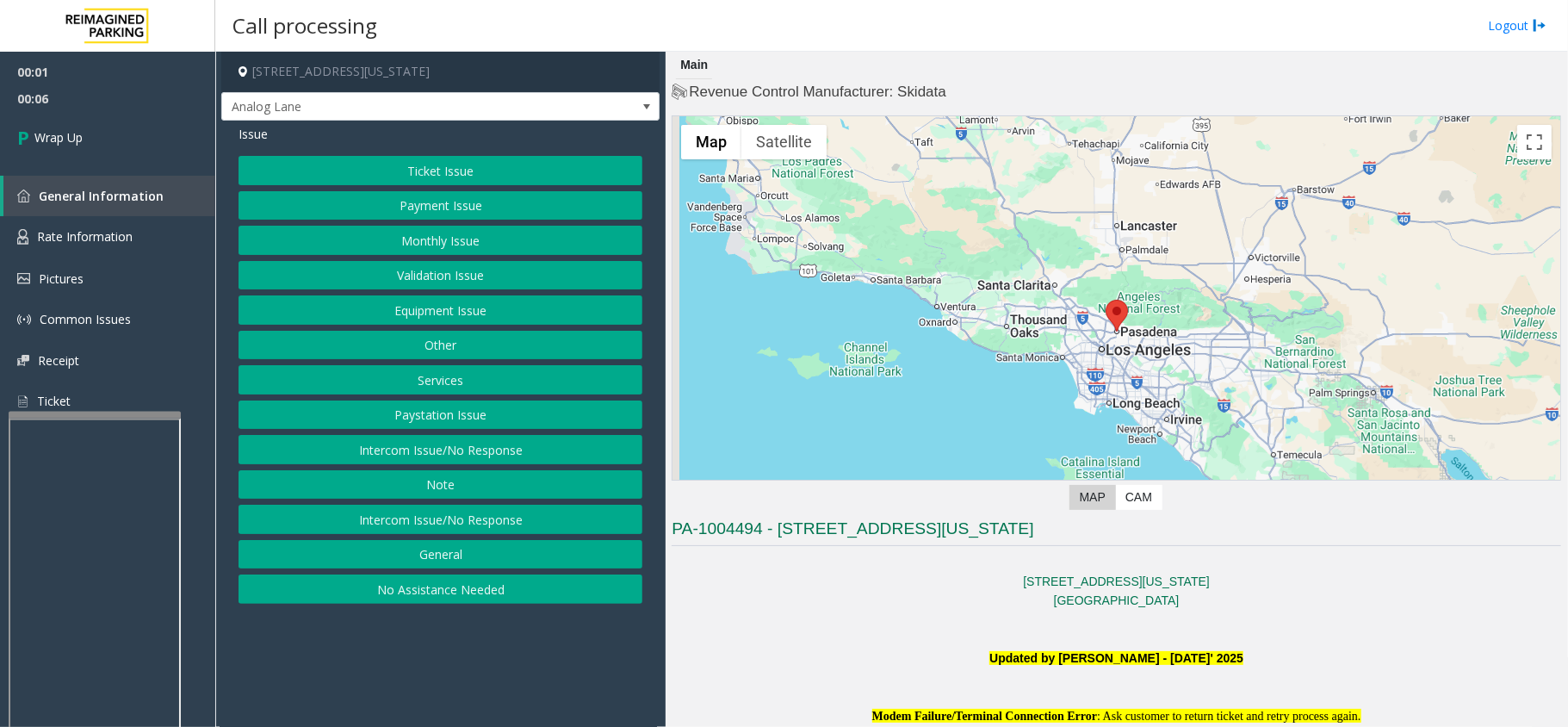 click on "Intercom Issue/No Response" 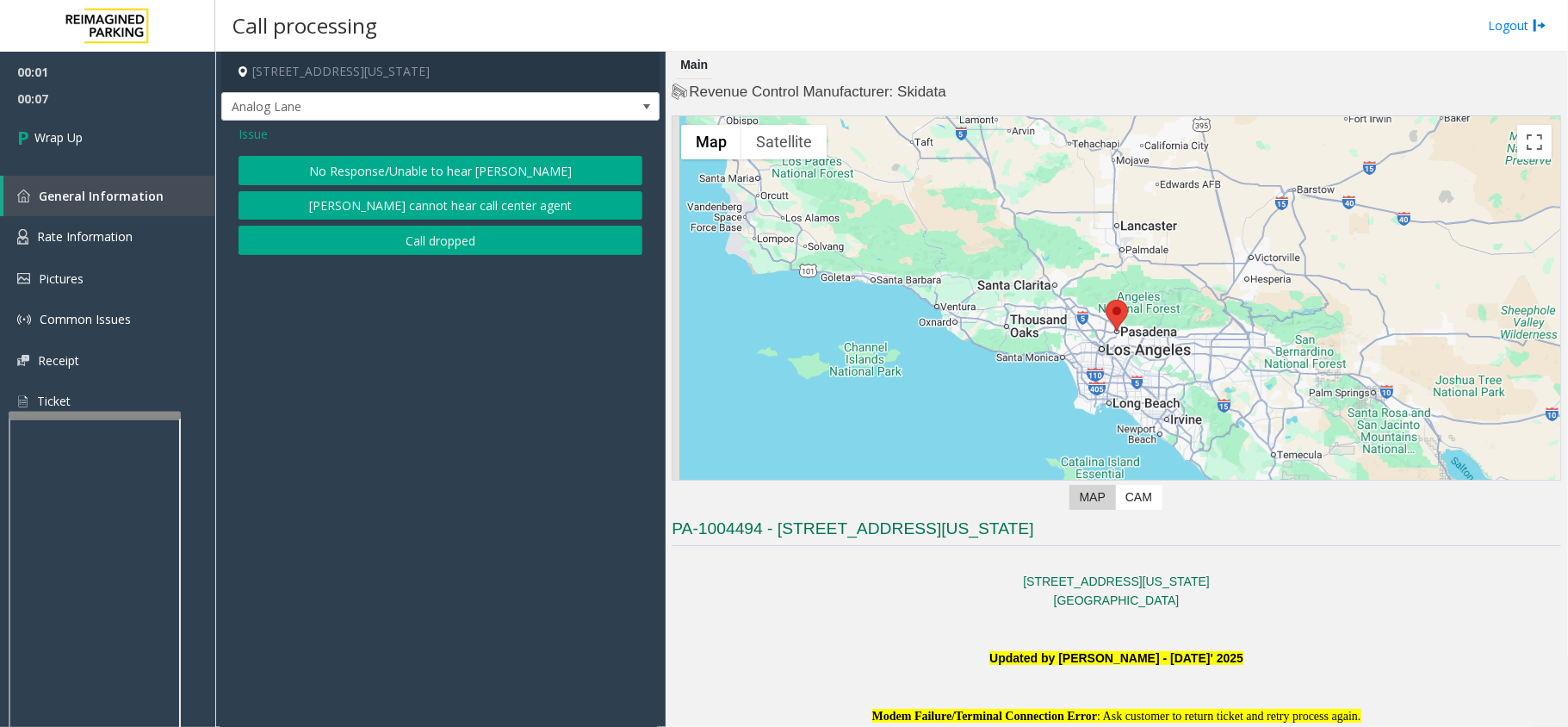 click on "Call dropped" 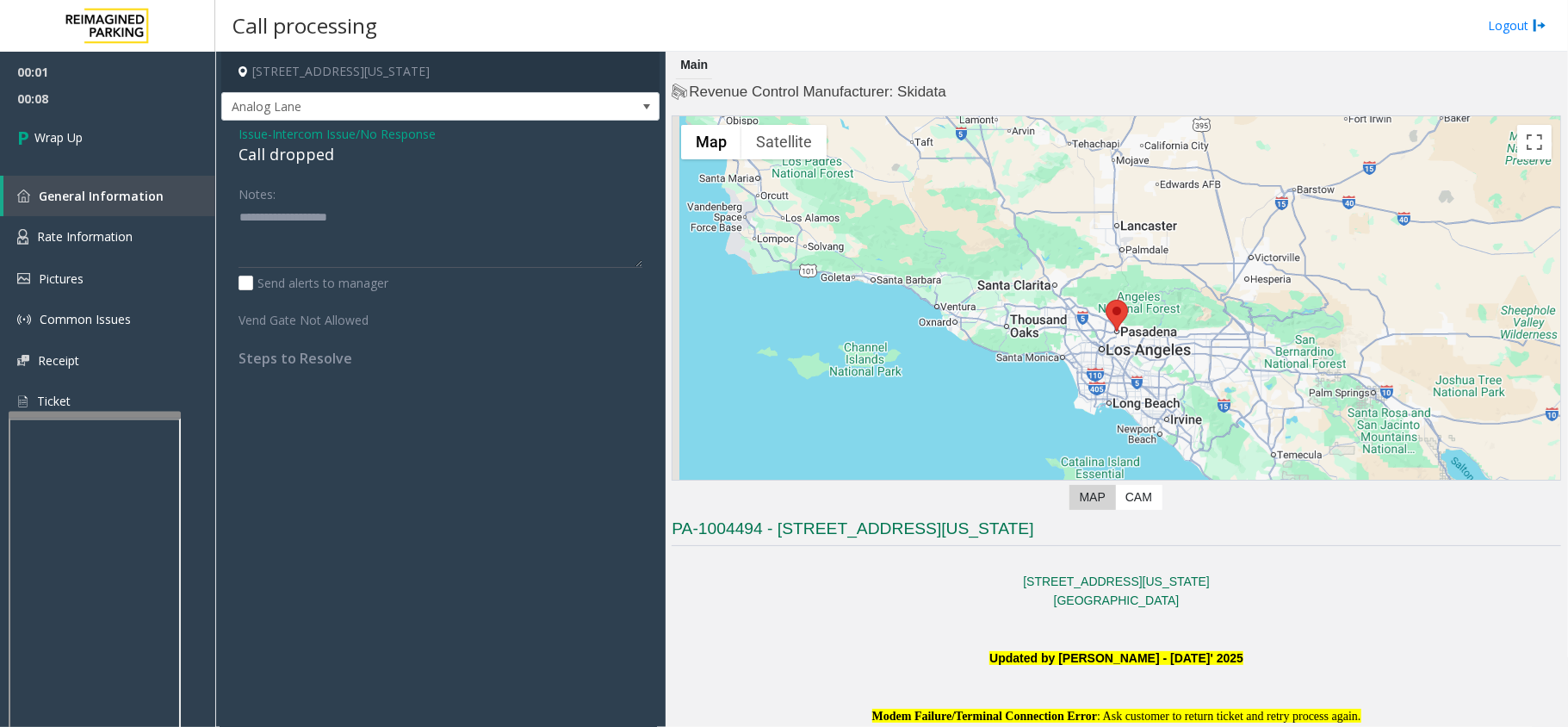 click on "Call dropped" 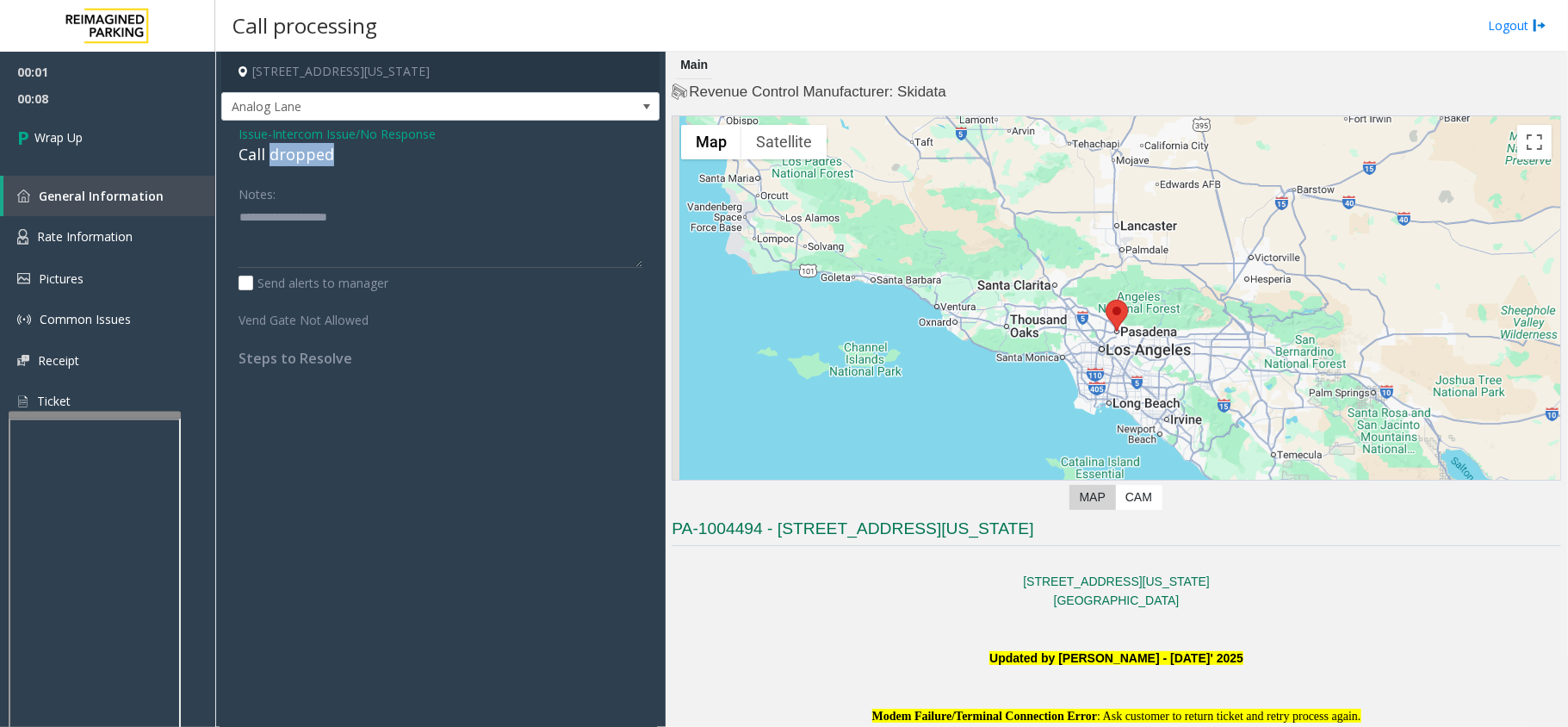 click on "Call dropped" 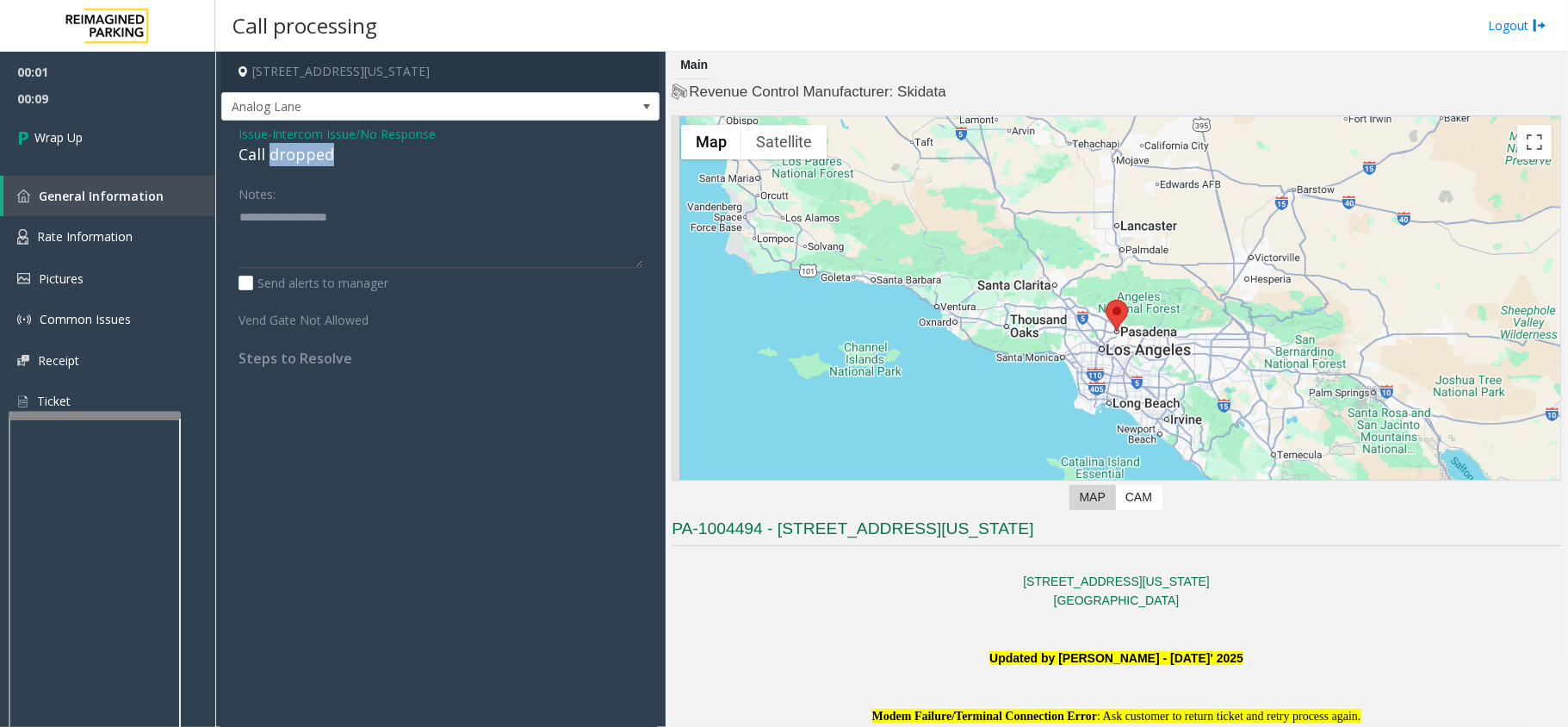 click on "Call dropped" 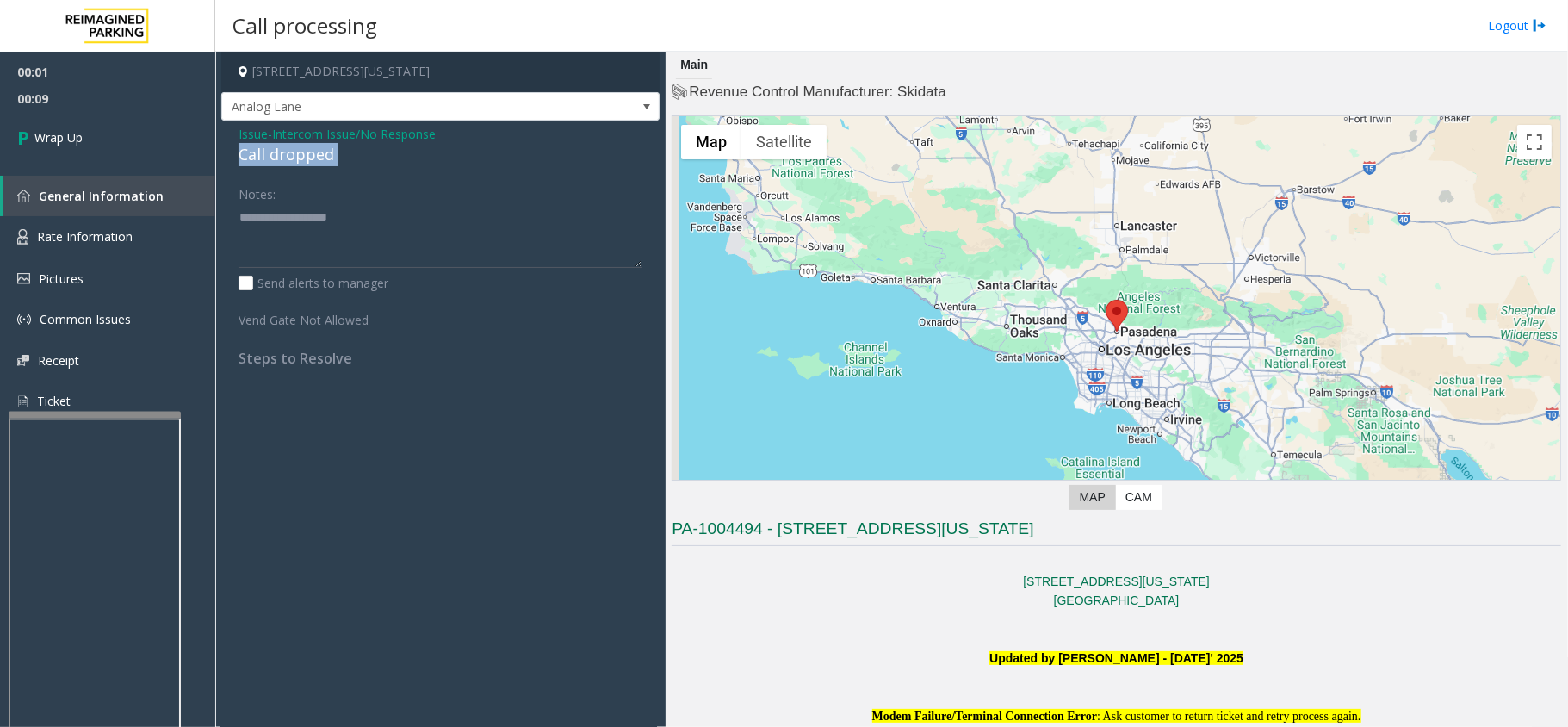 click on "Call dropped" 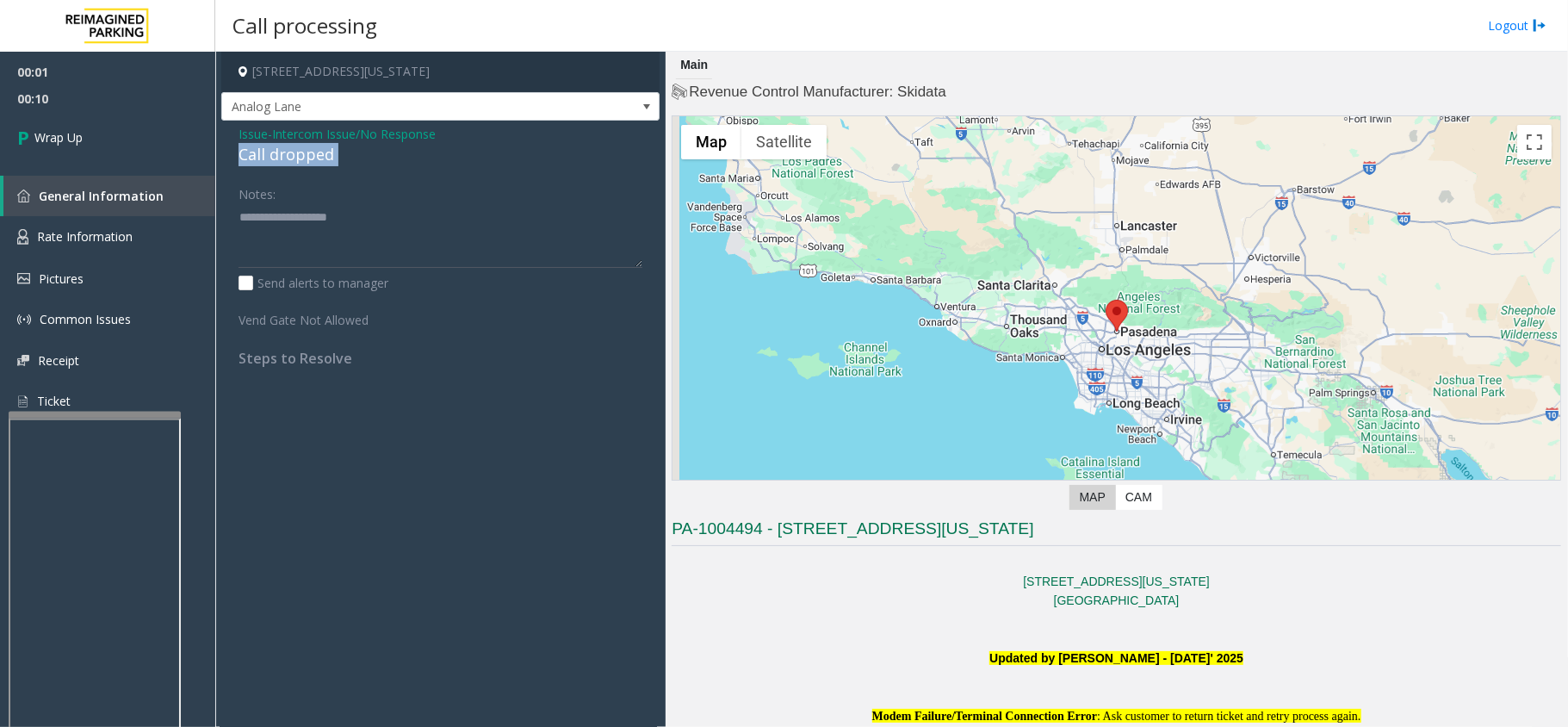 click on "Call dropped" 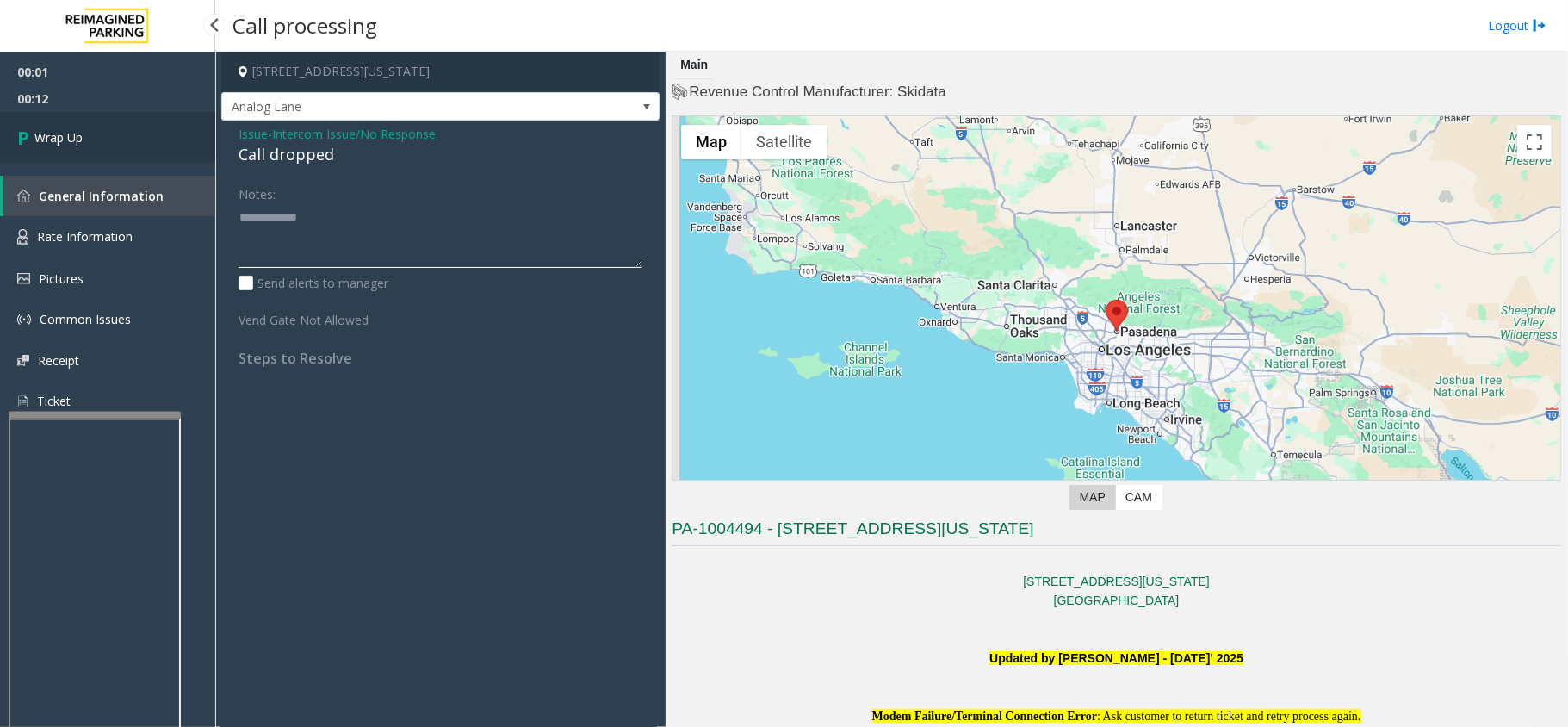 type on "**********" 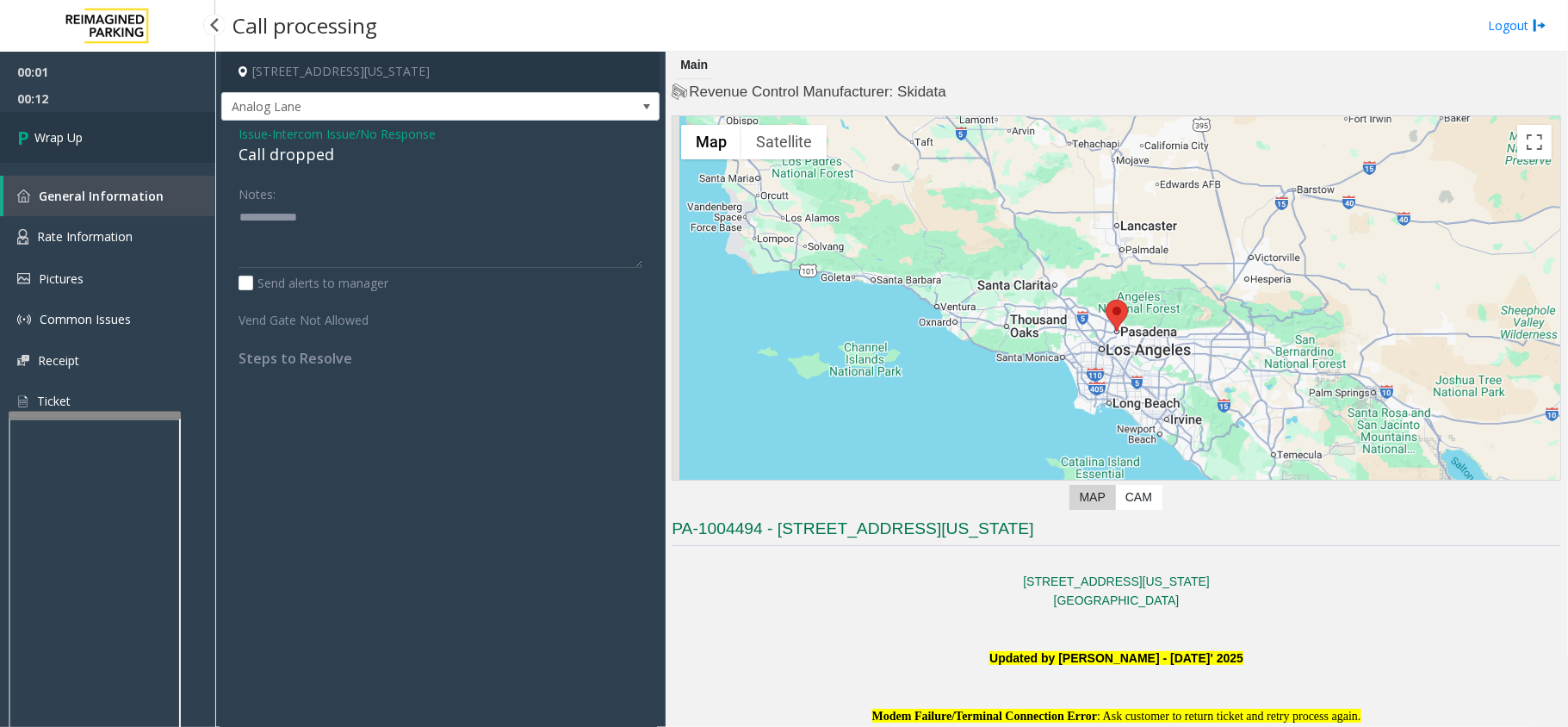 click on "Wrap Up" at bounding box center [108, 137] 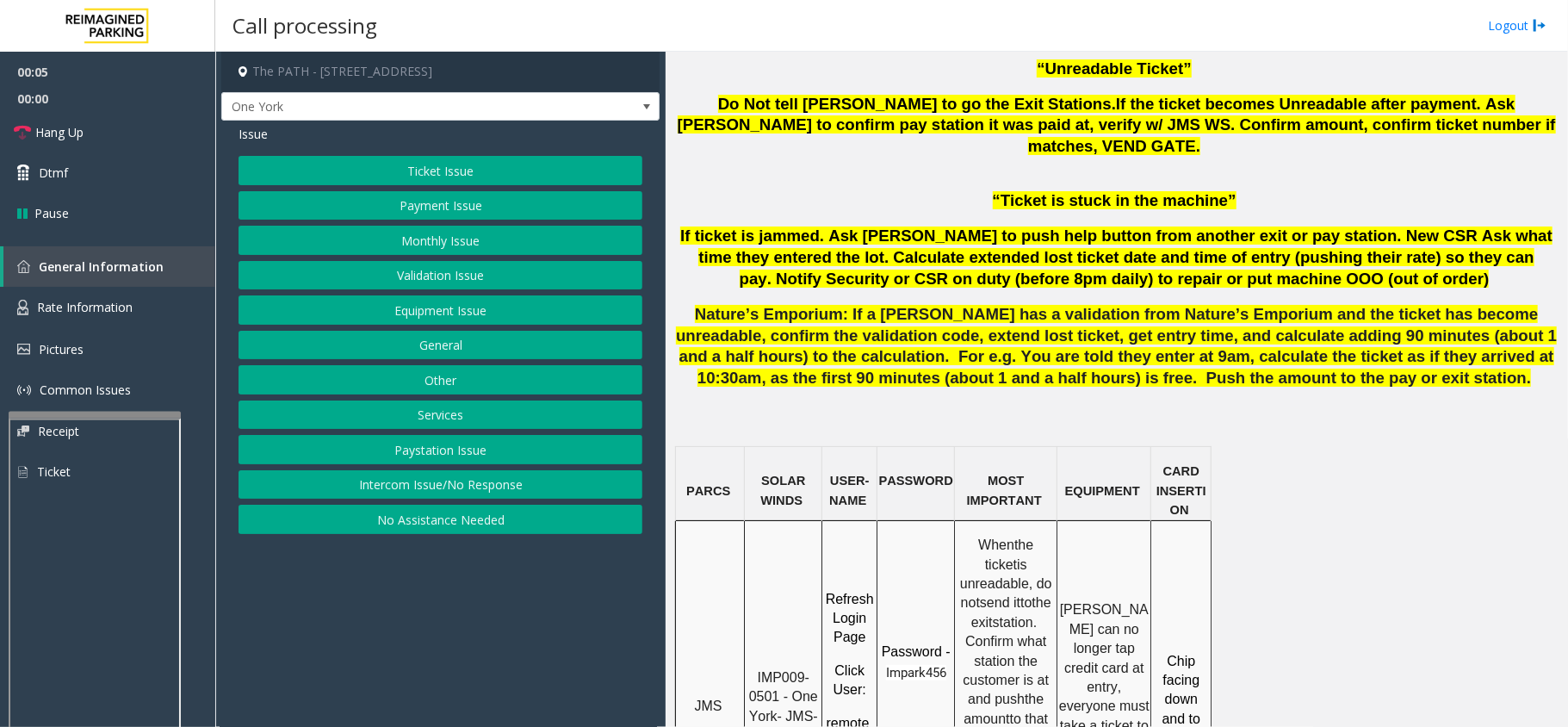scroll, scrollTop: 1263, scrollLeft: 0, axis: vertical 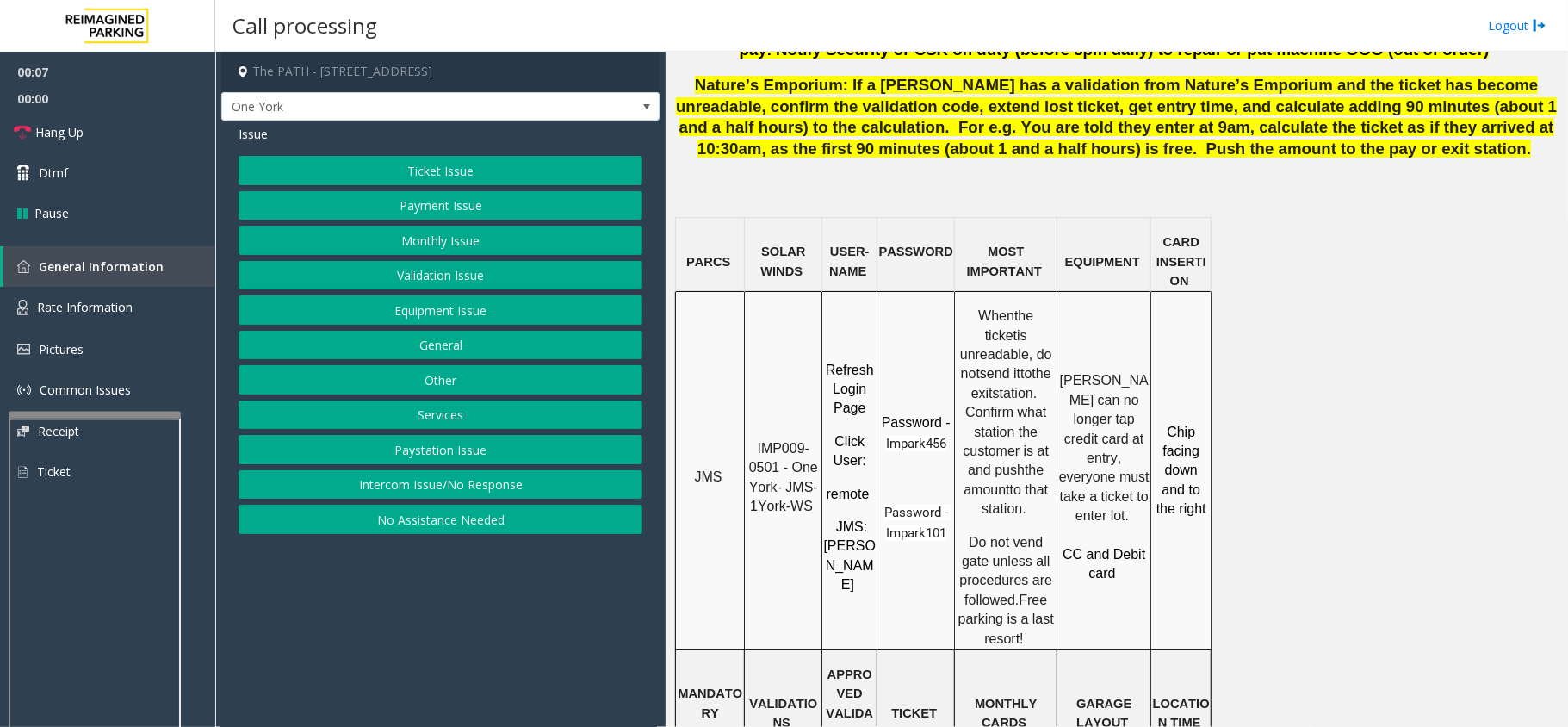click on "Intercom Issue/No Response" 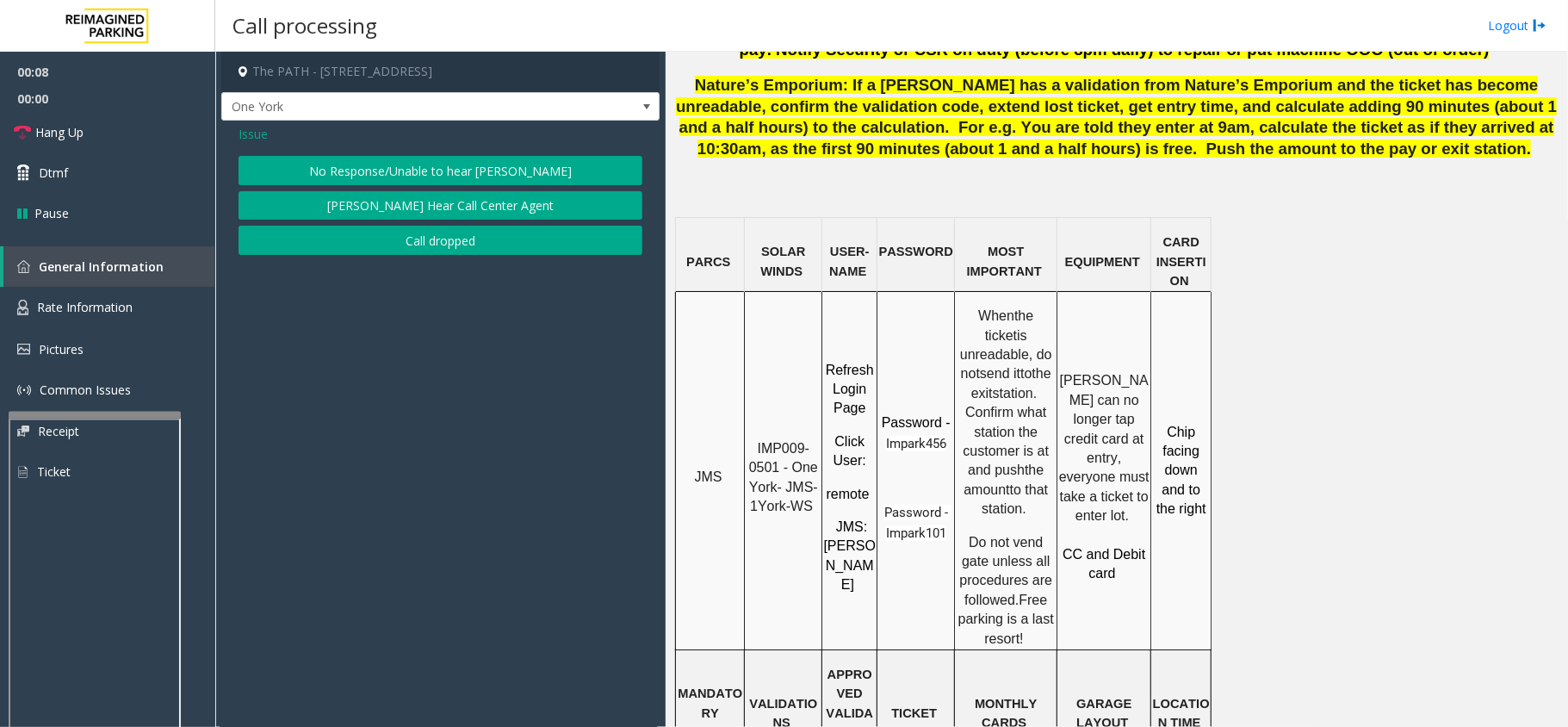 click on "No Response/Unable to hear [PERSON_NAME]" 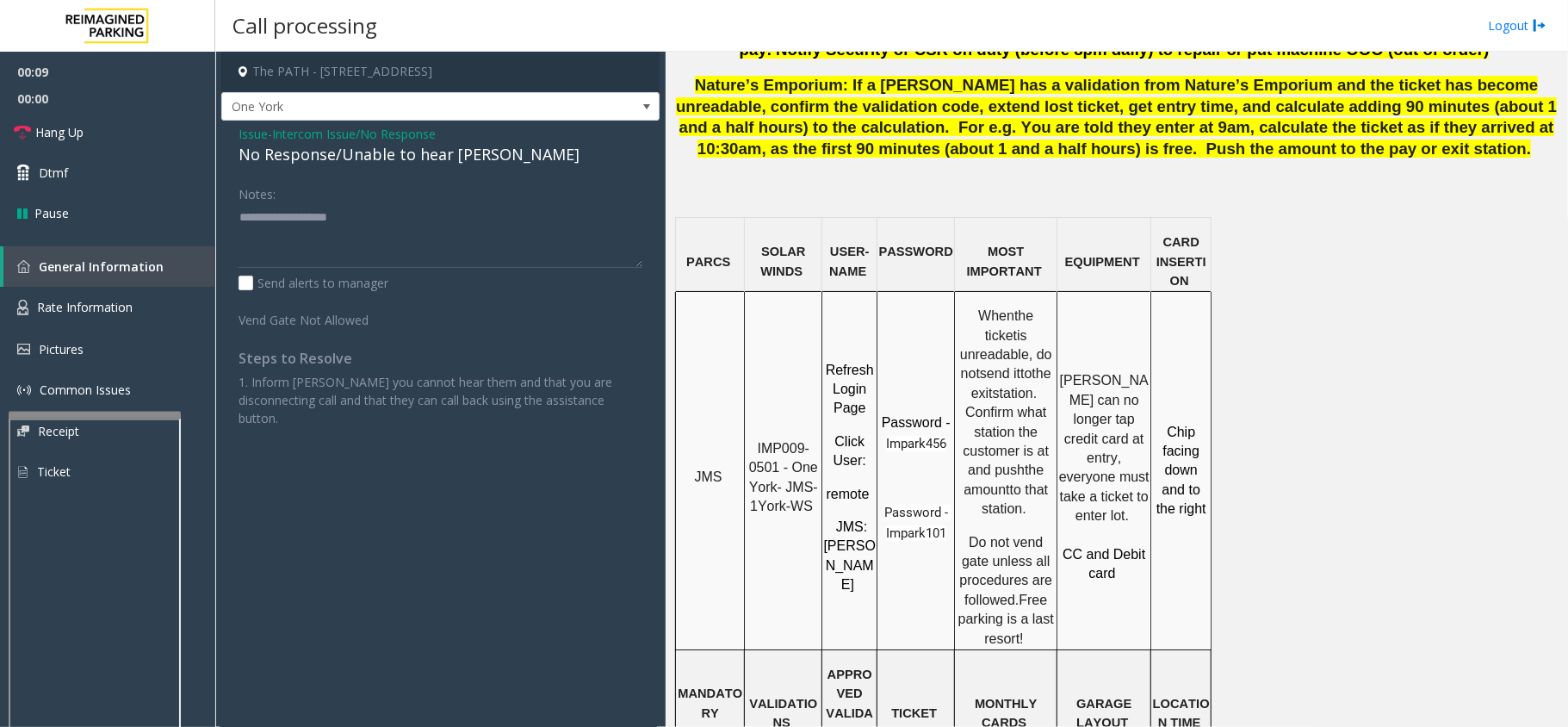 click on "No Response/Unable to hear [PERSON_NAME]" 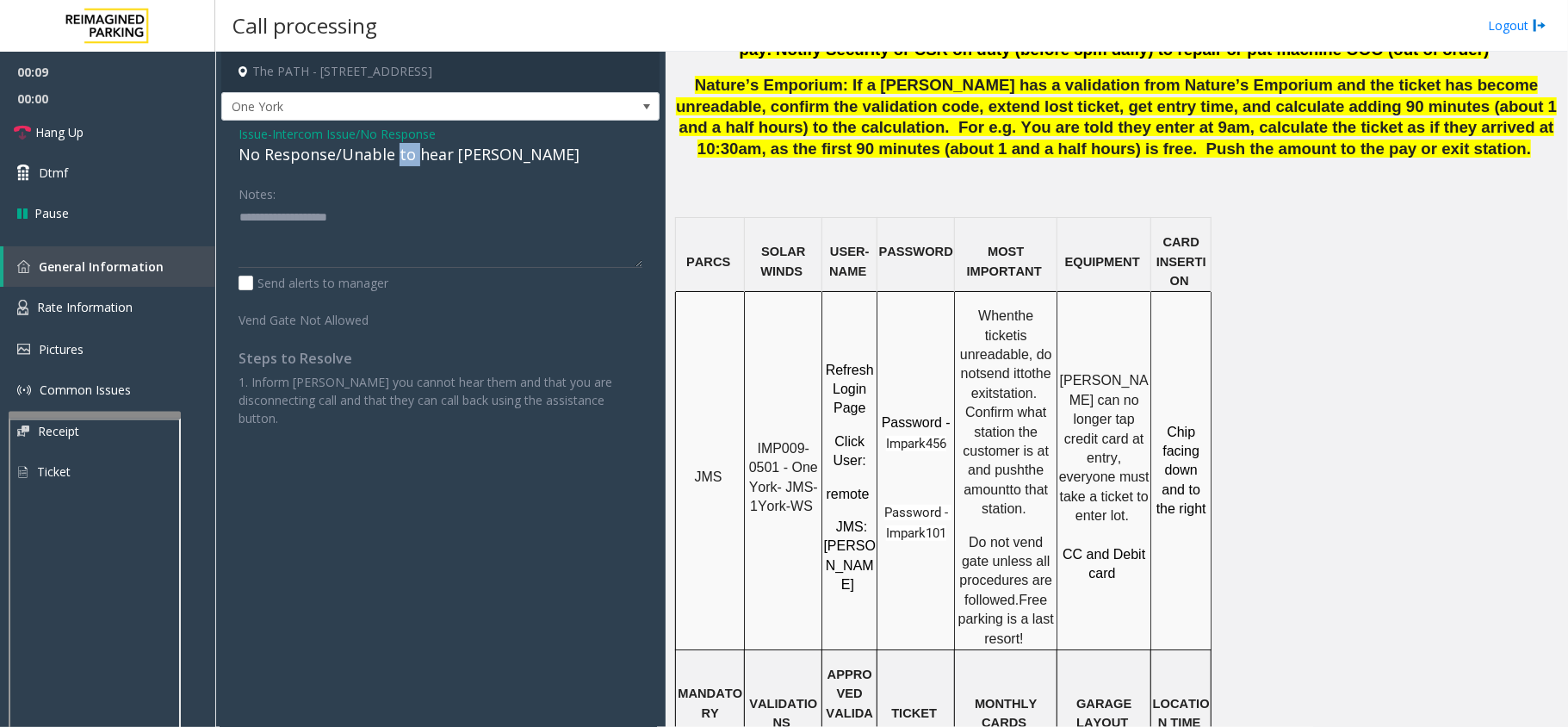 click on "No Response/Unable to hear [PERSON_NAME]" 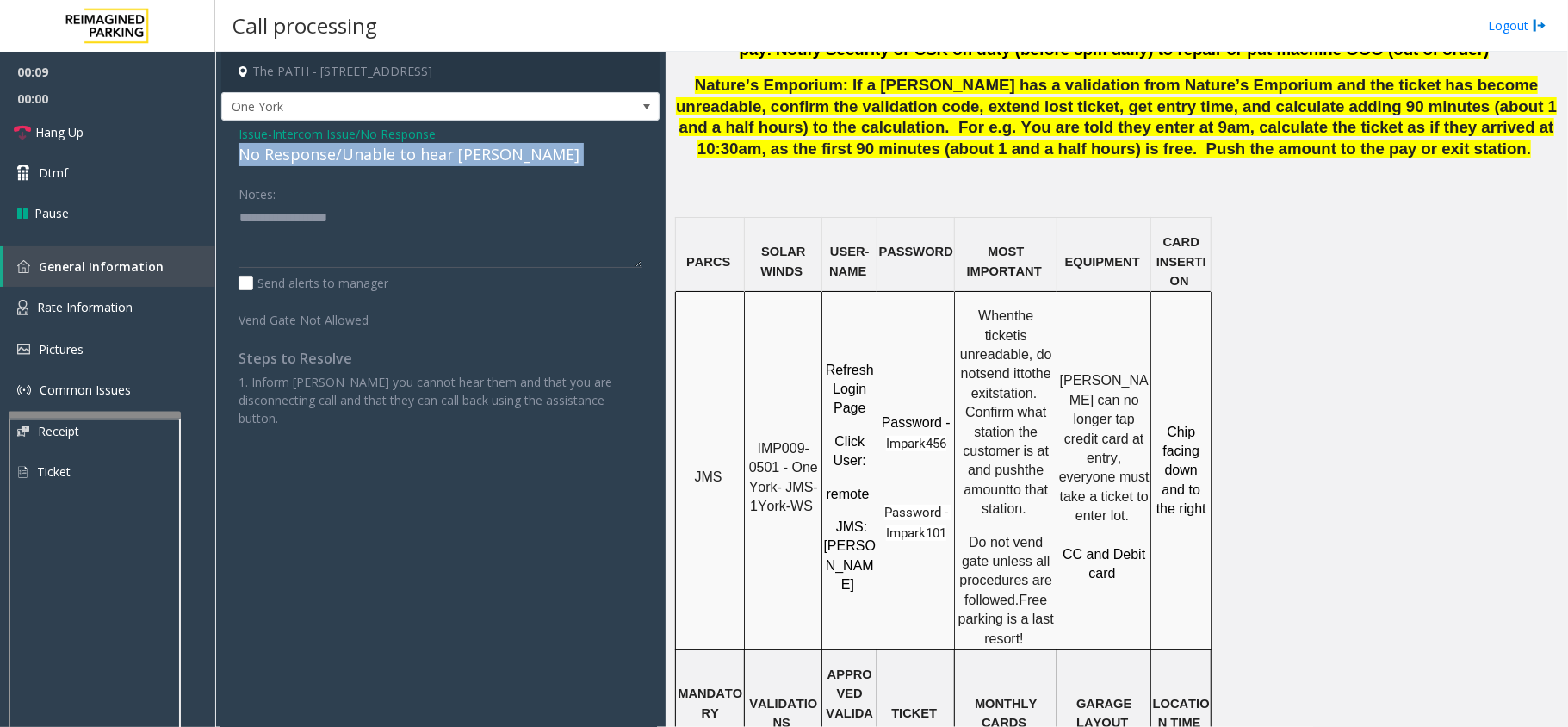 click on "No Response/Unable to hear [PERSON_NAME]" 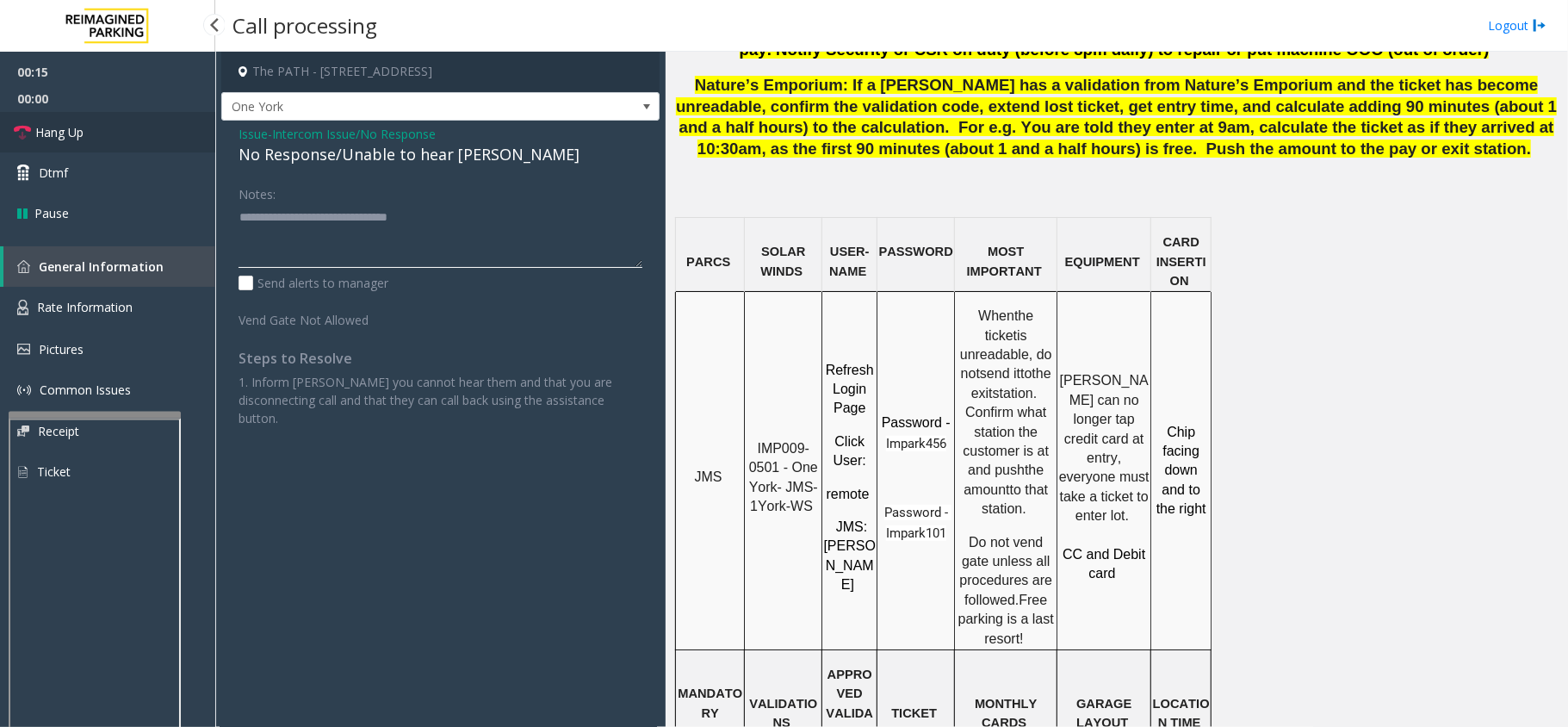 type on "**********" 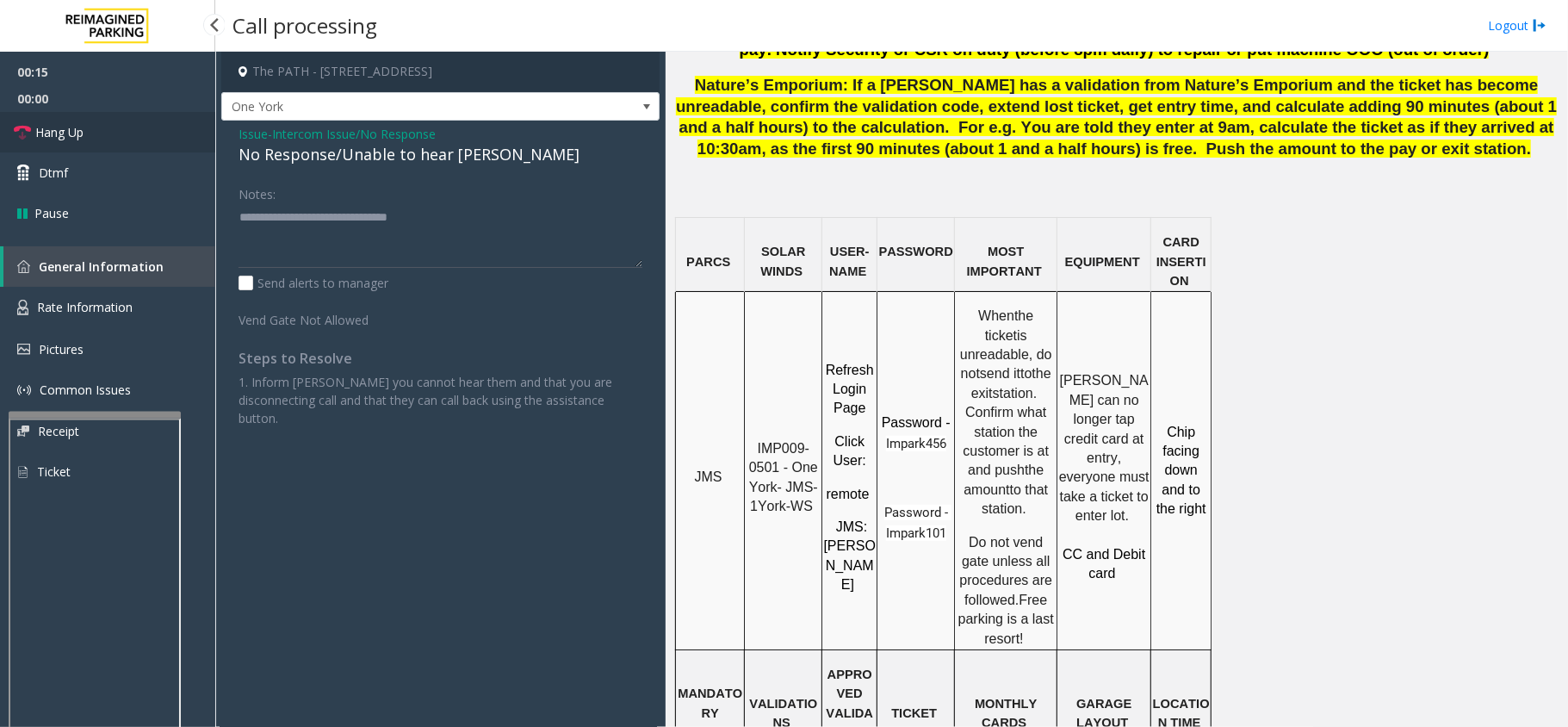click on "Hang Up" at bounding box center (108, 132) 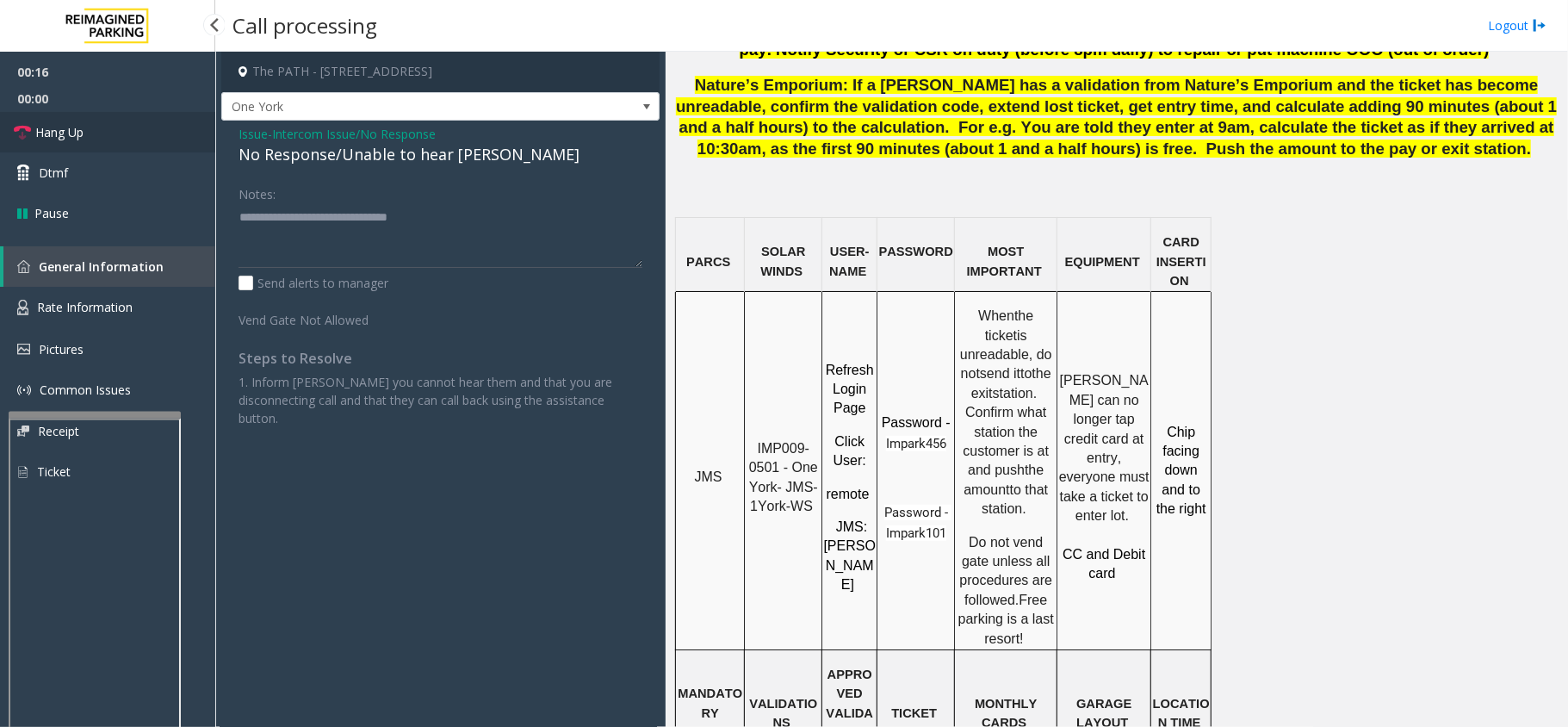 click on "Hang Up" at bounding box center [108, 132] 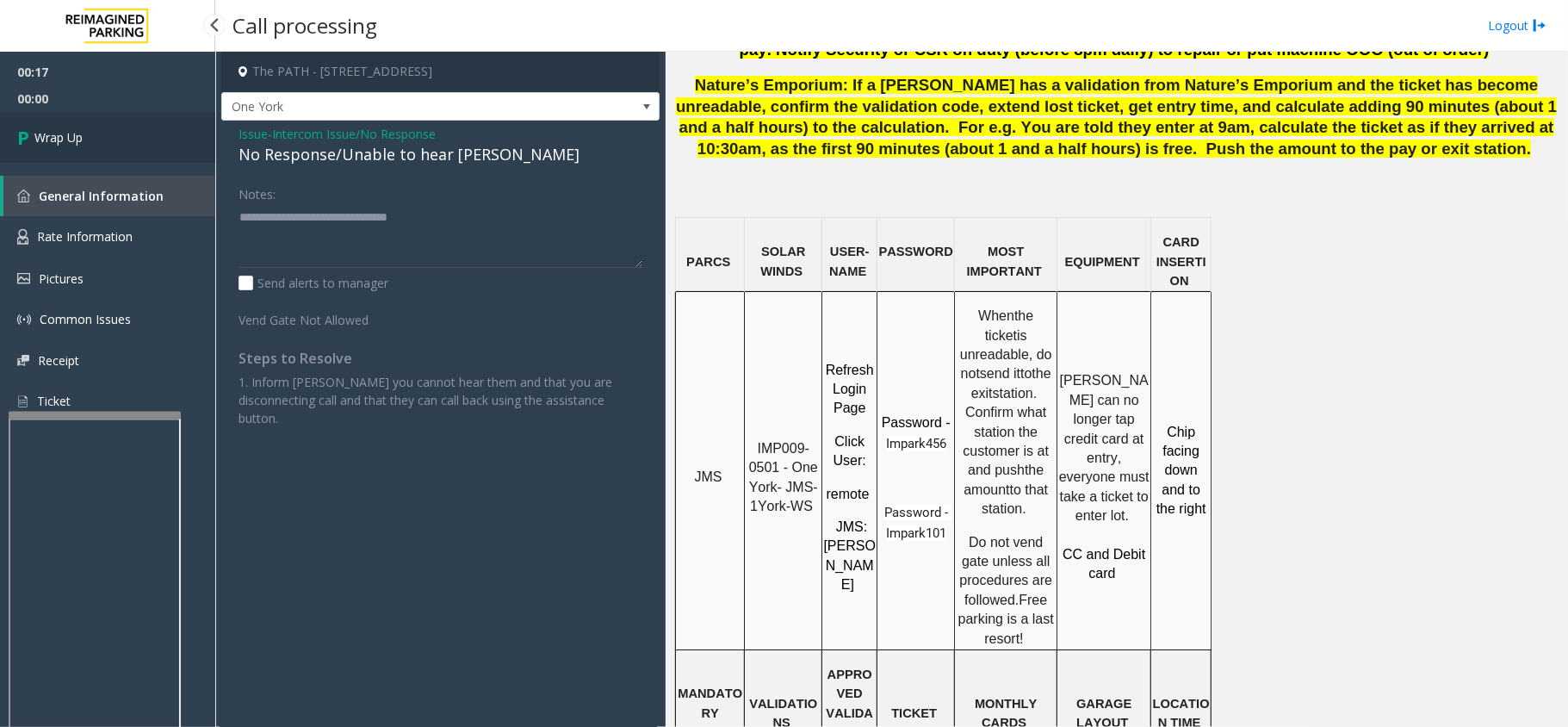 click on "Wrap Up" at bounding box center (108, 137) 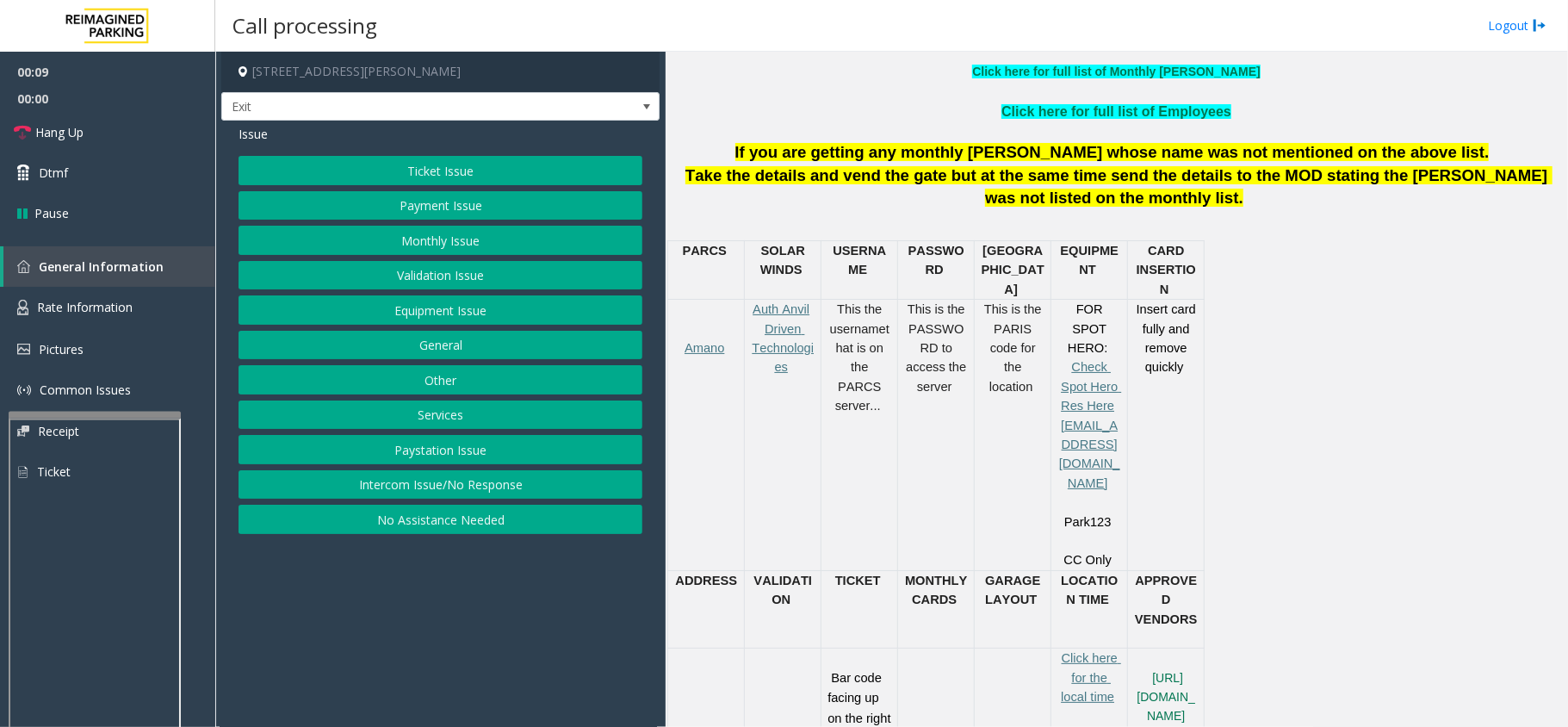 scroll, scrollTop: 689, scrollLeft: 0, axis: vertical 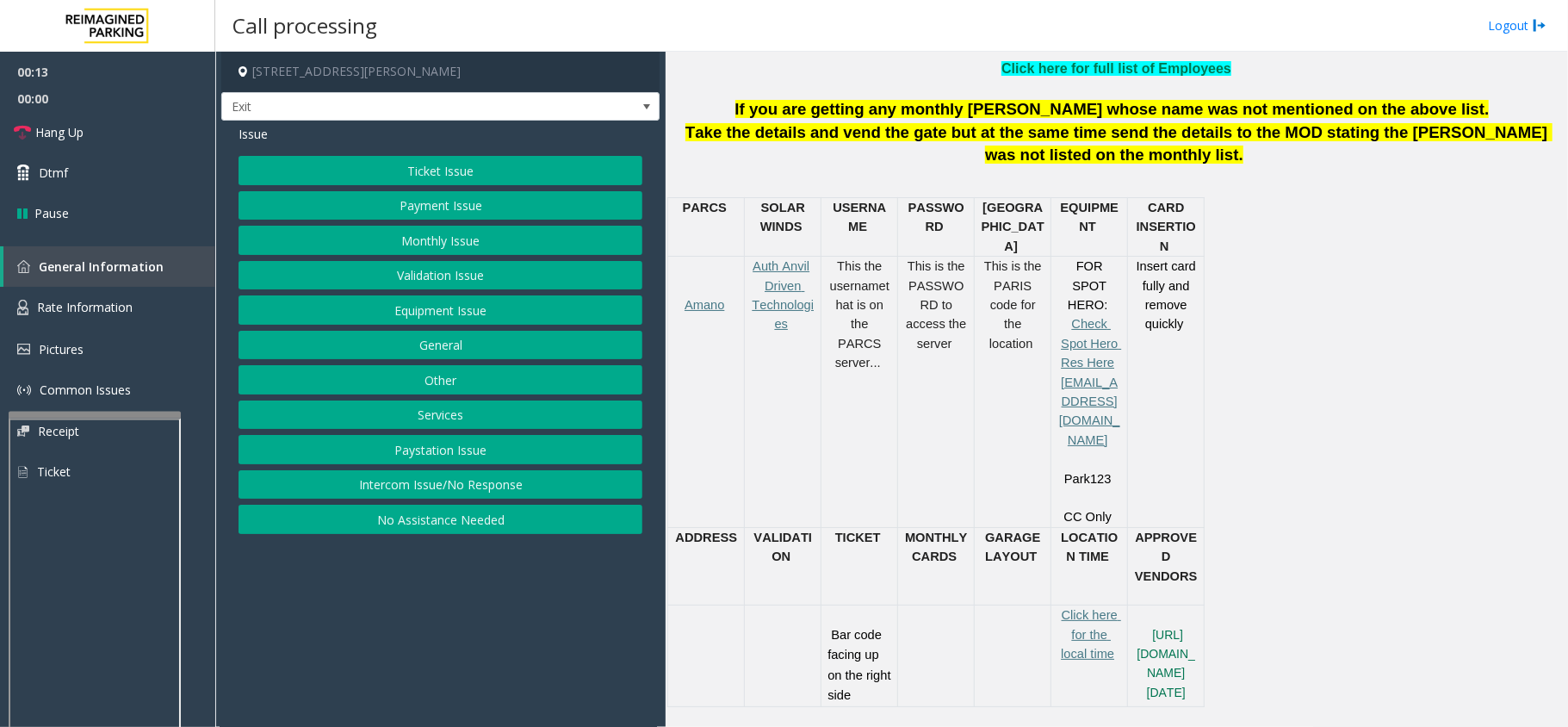 click on "Payment Issue" 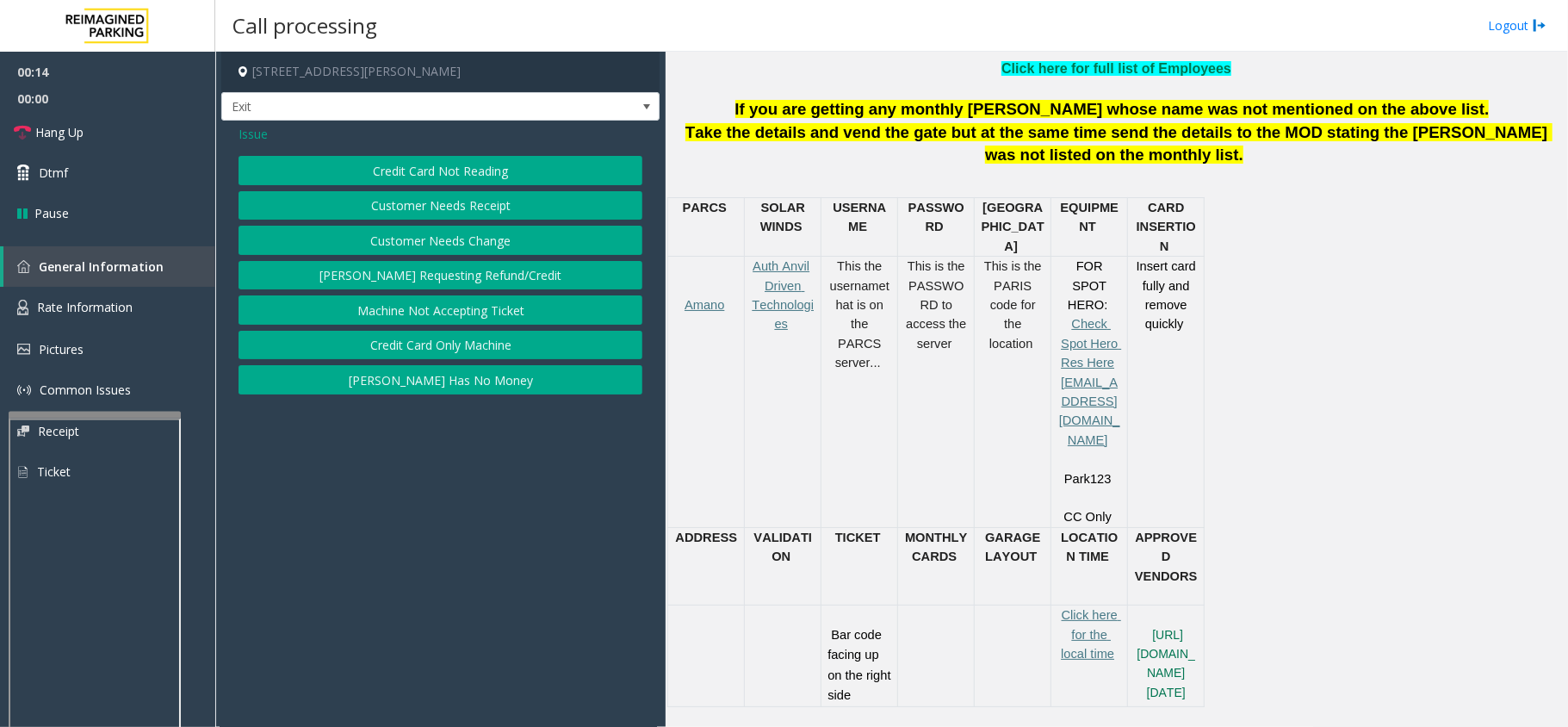 click on "Credit Card Not Reading" 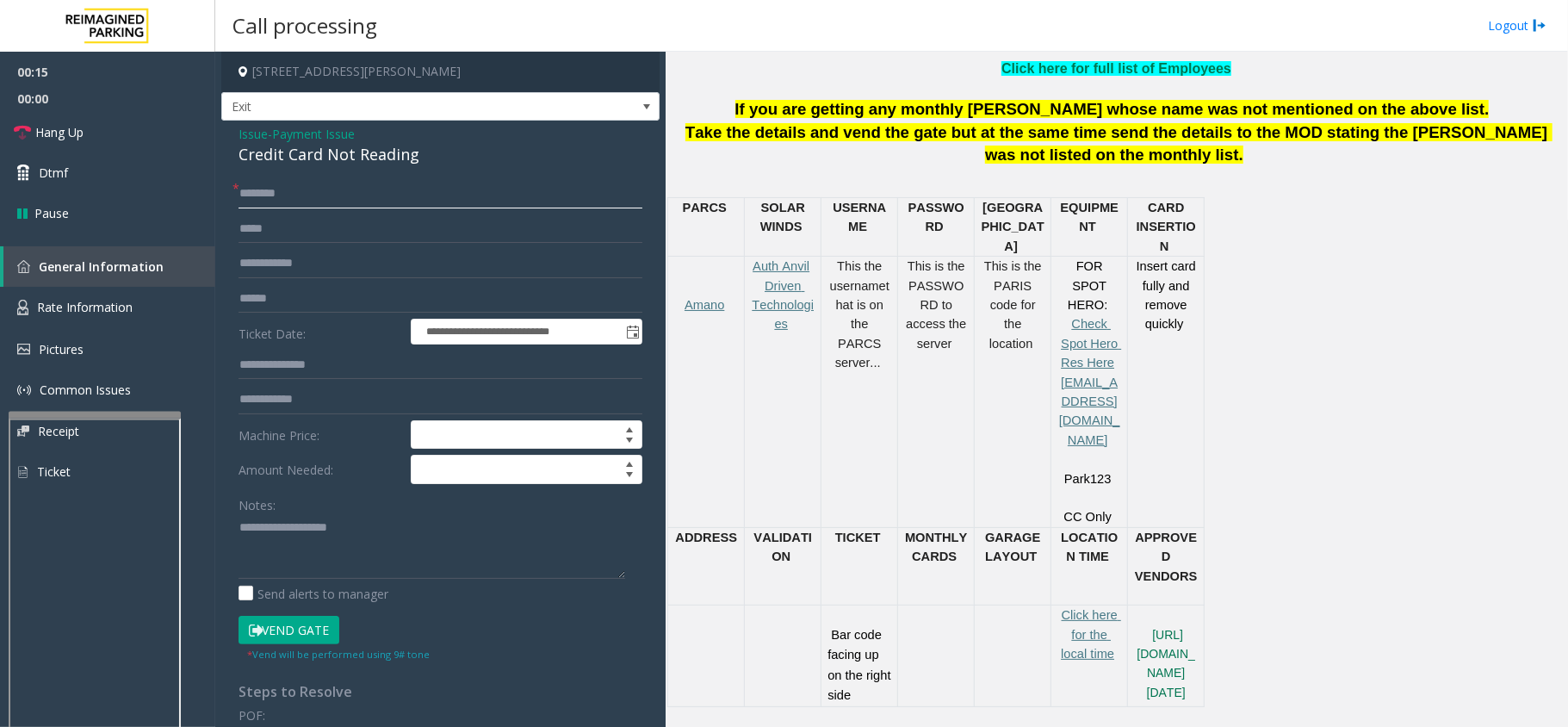 click 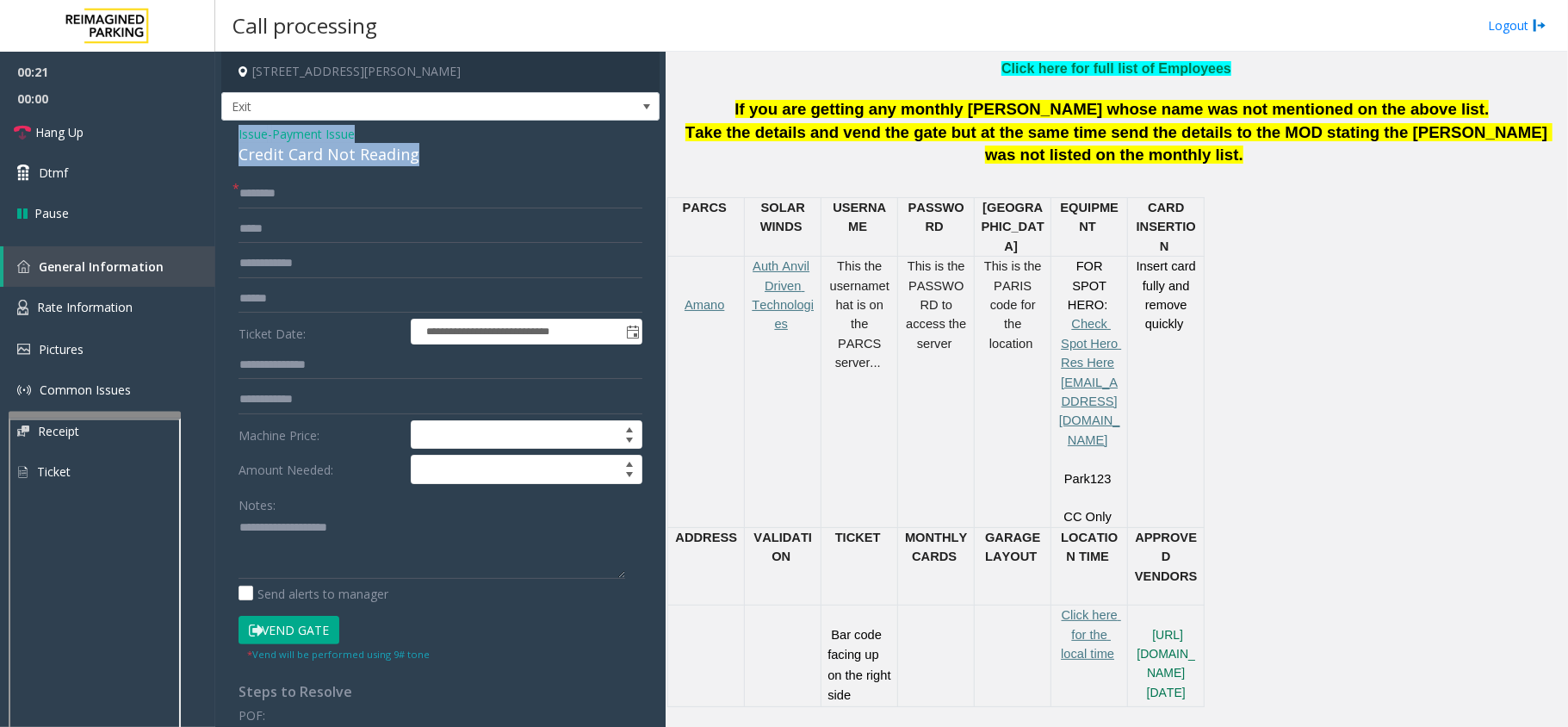 drag, startPoint x: 421, startPoint y: 146, endPoint x: 224, endPoint y: 134, distance: 197.3651 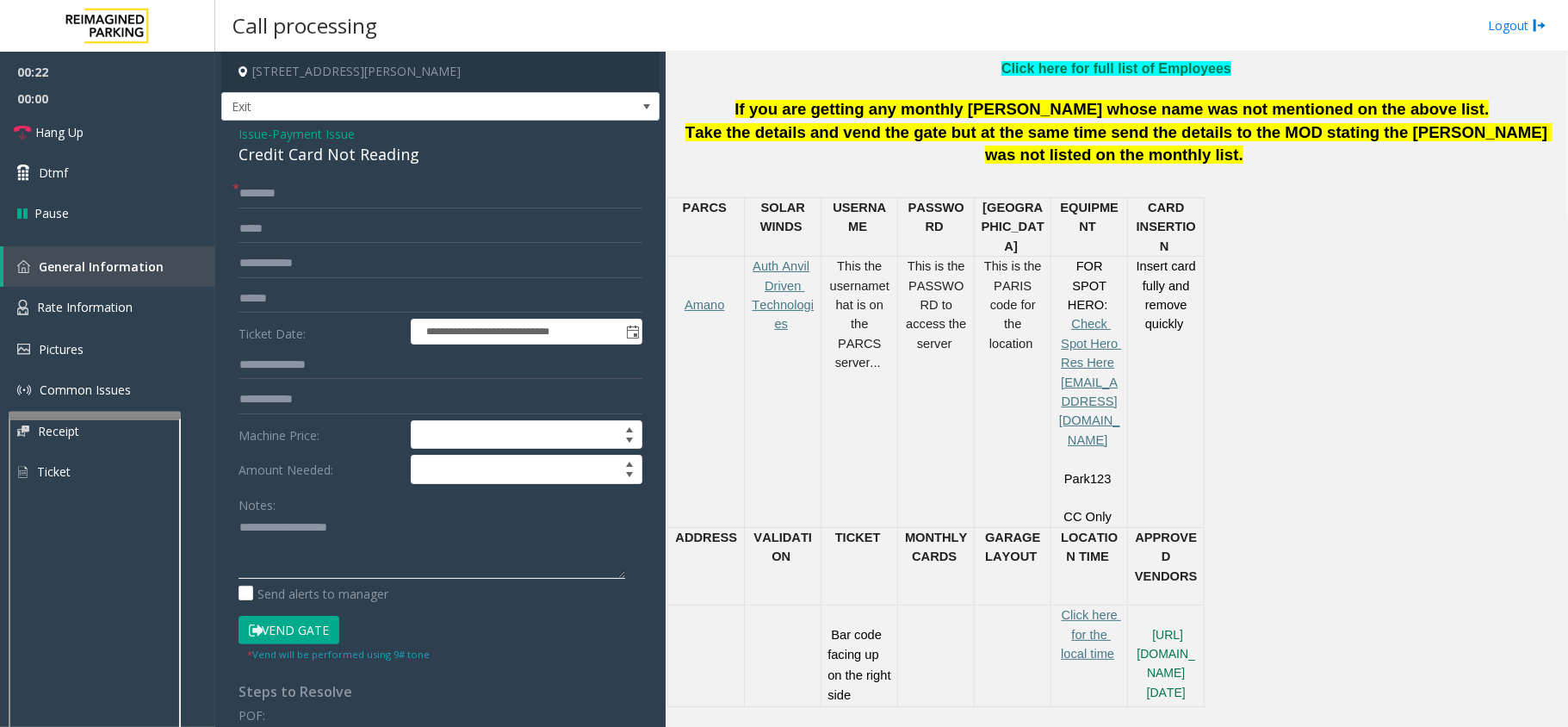 paste on "**********" 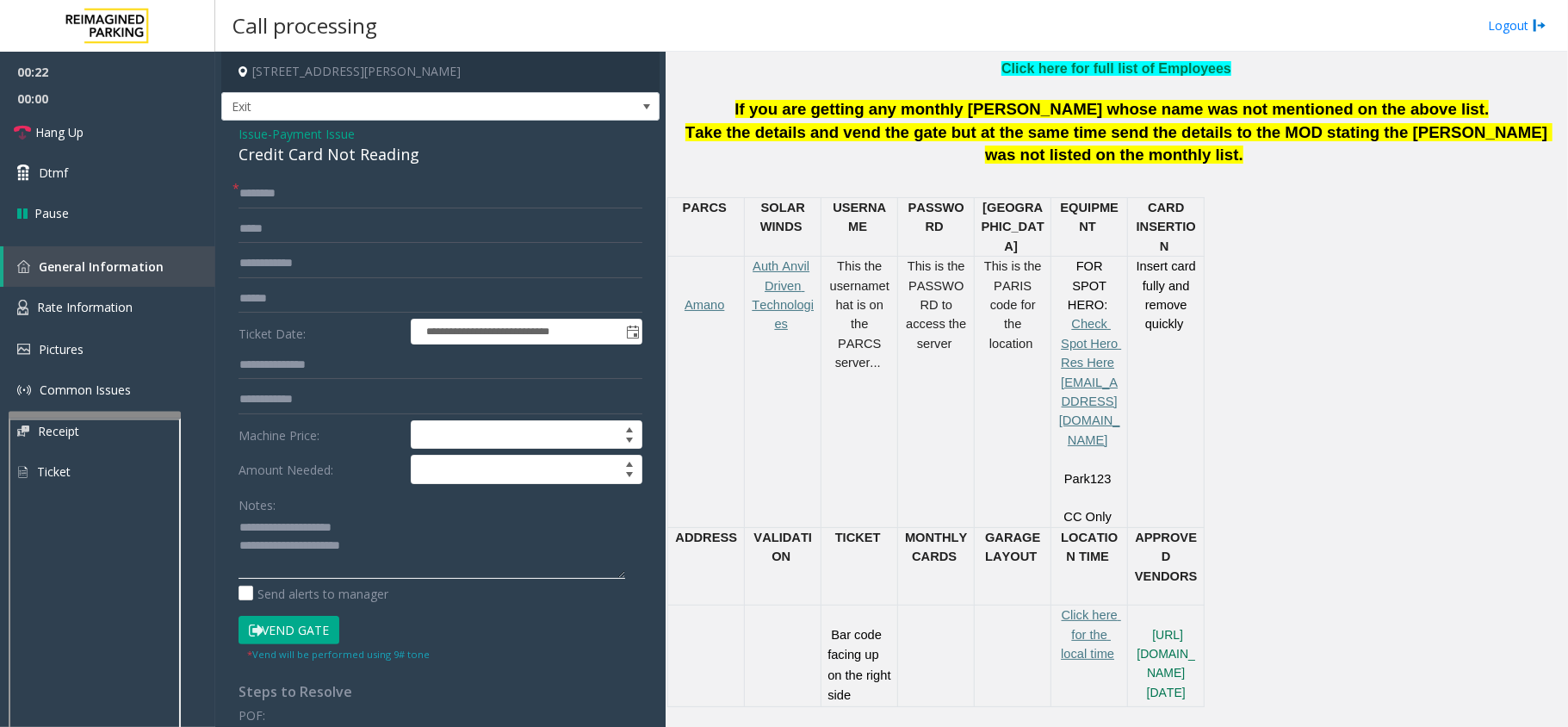 click 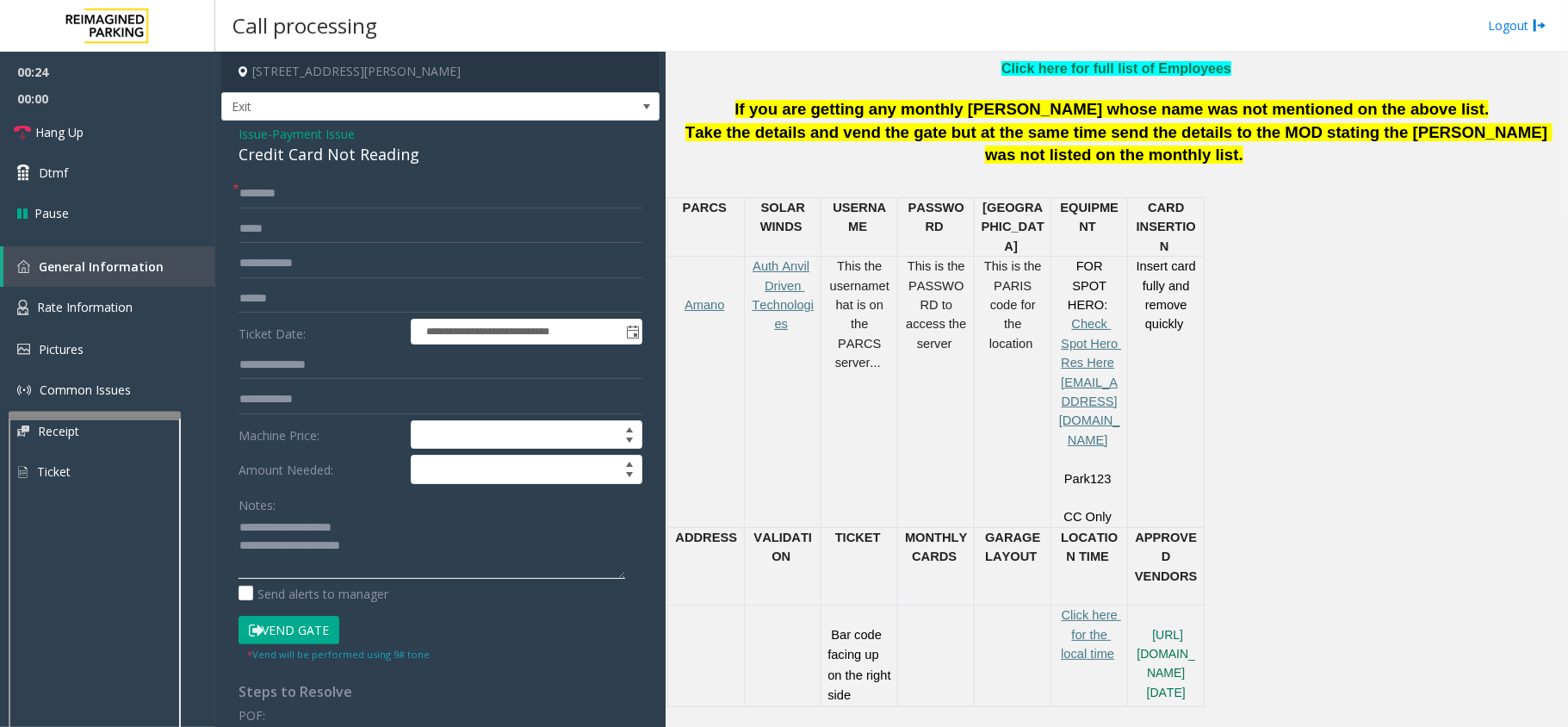 drag, startPoint x: 373, startPoint y: 536, endPoint x: 276, endPoint y: 528, distance: 97.32934 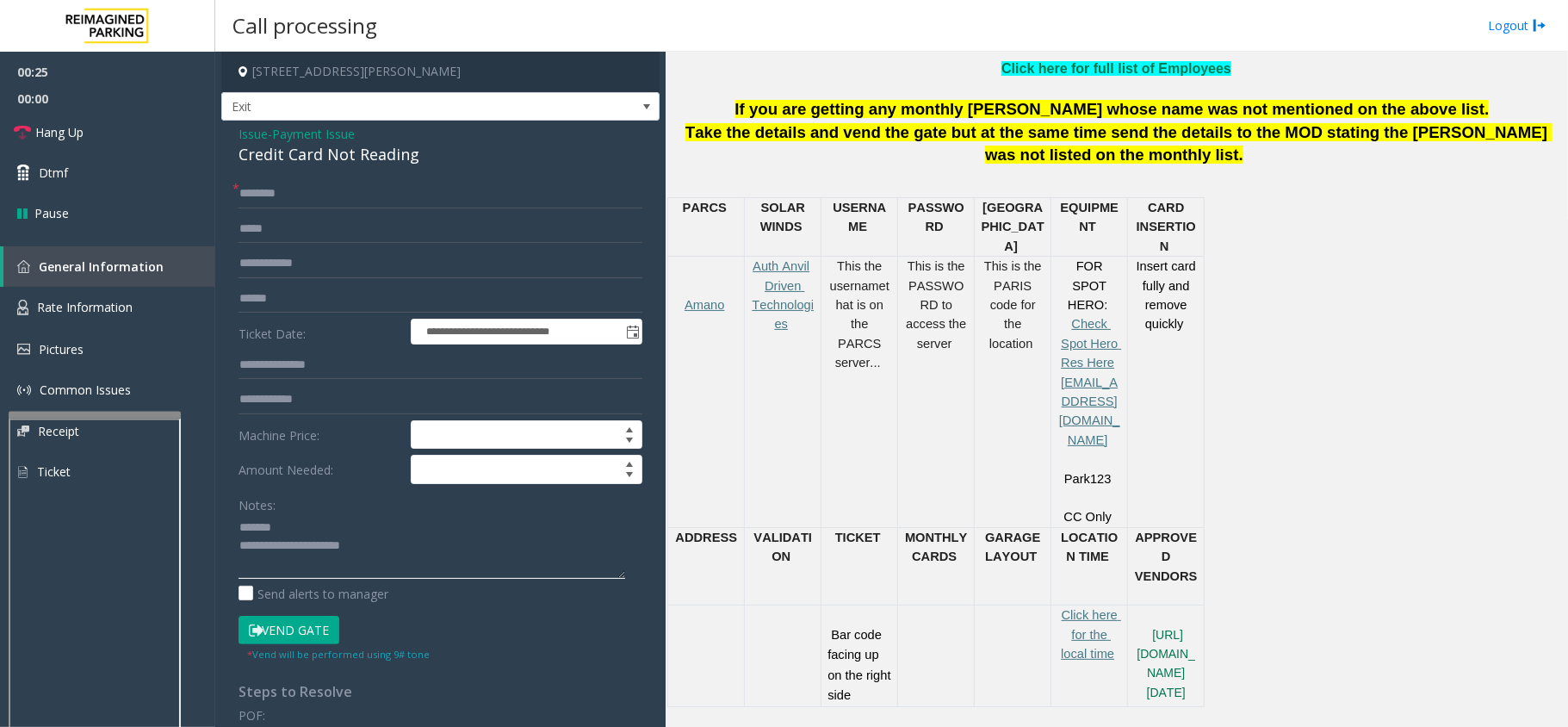 click 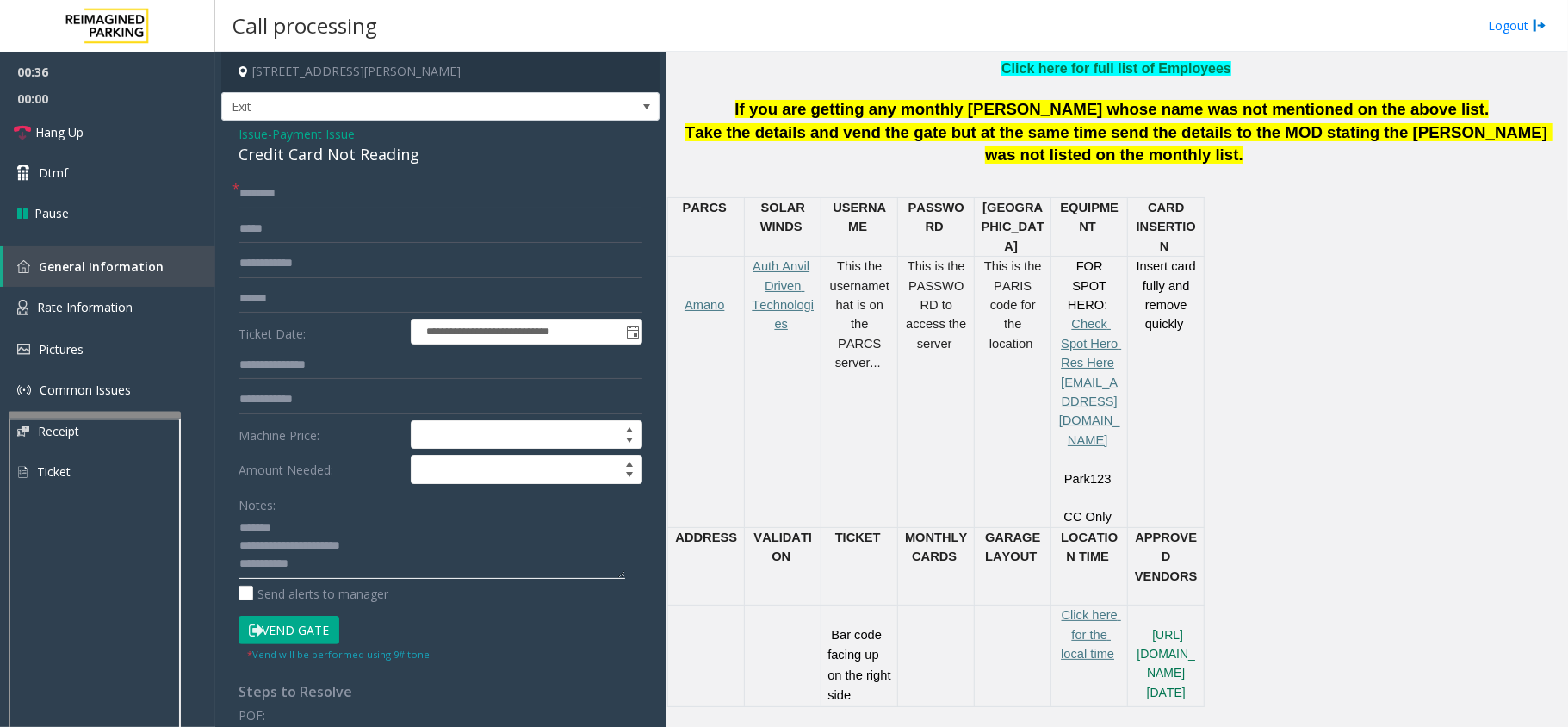 type on "**********" 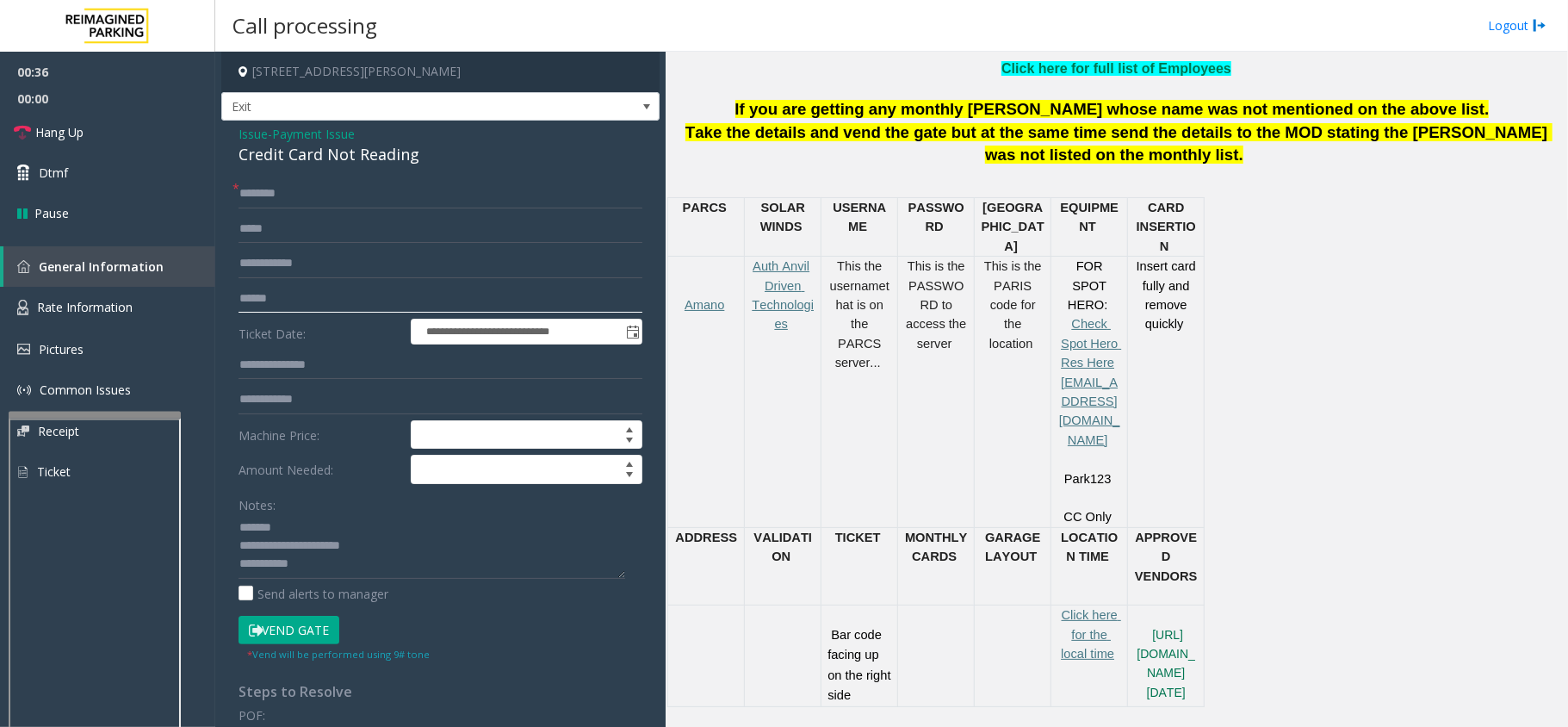 click 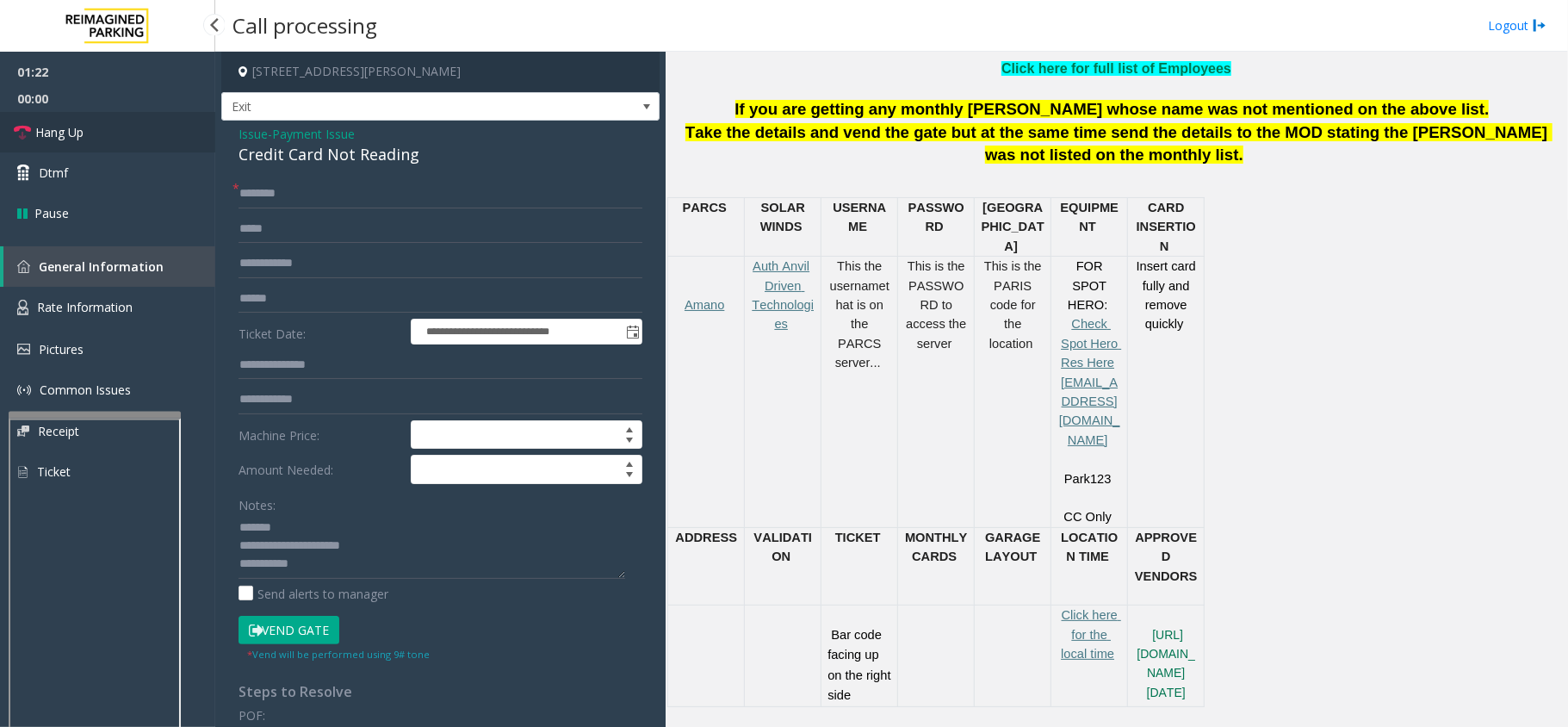 click on "Hang Up" at bounding box center [108, 132] 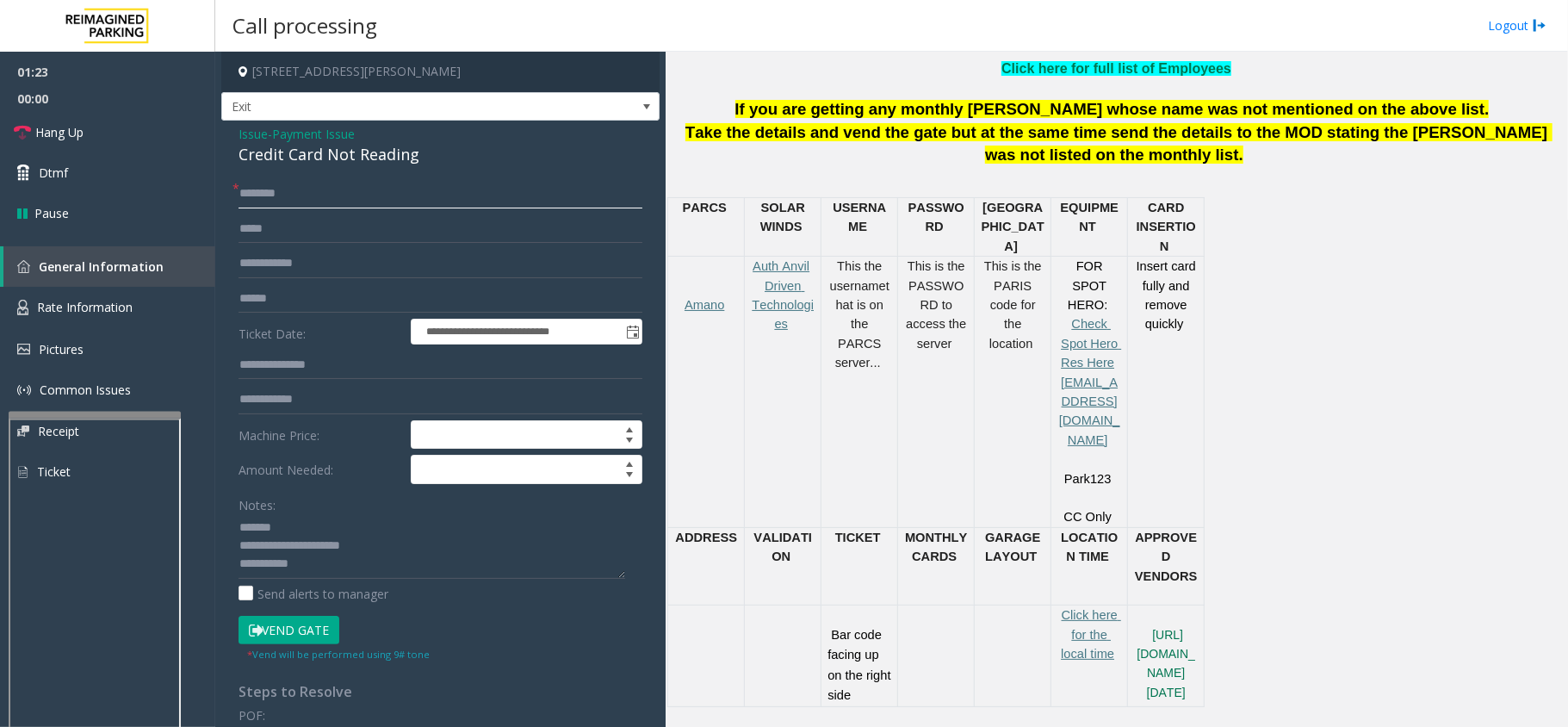 click 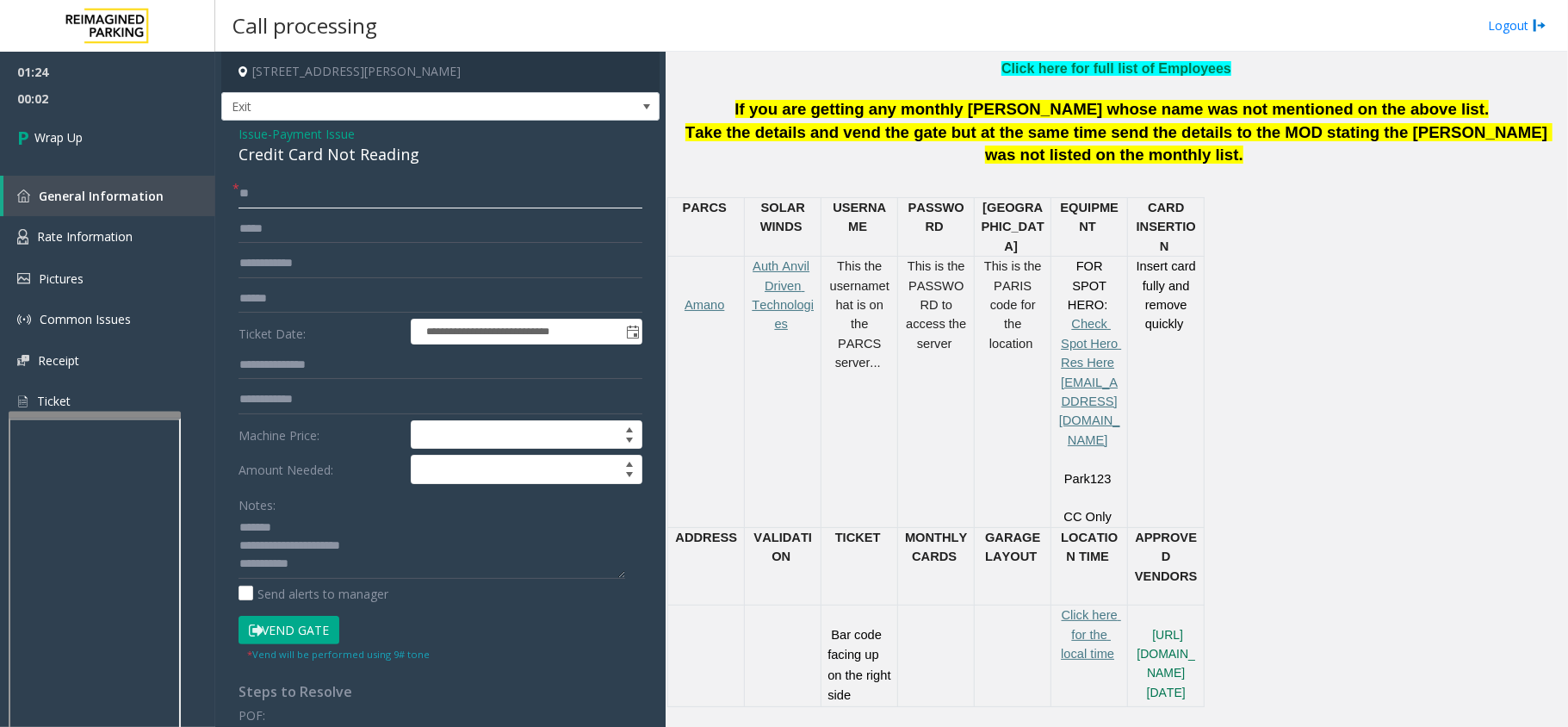 type on "**" 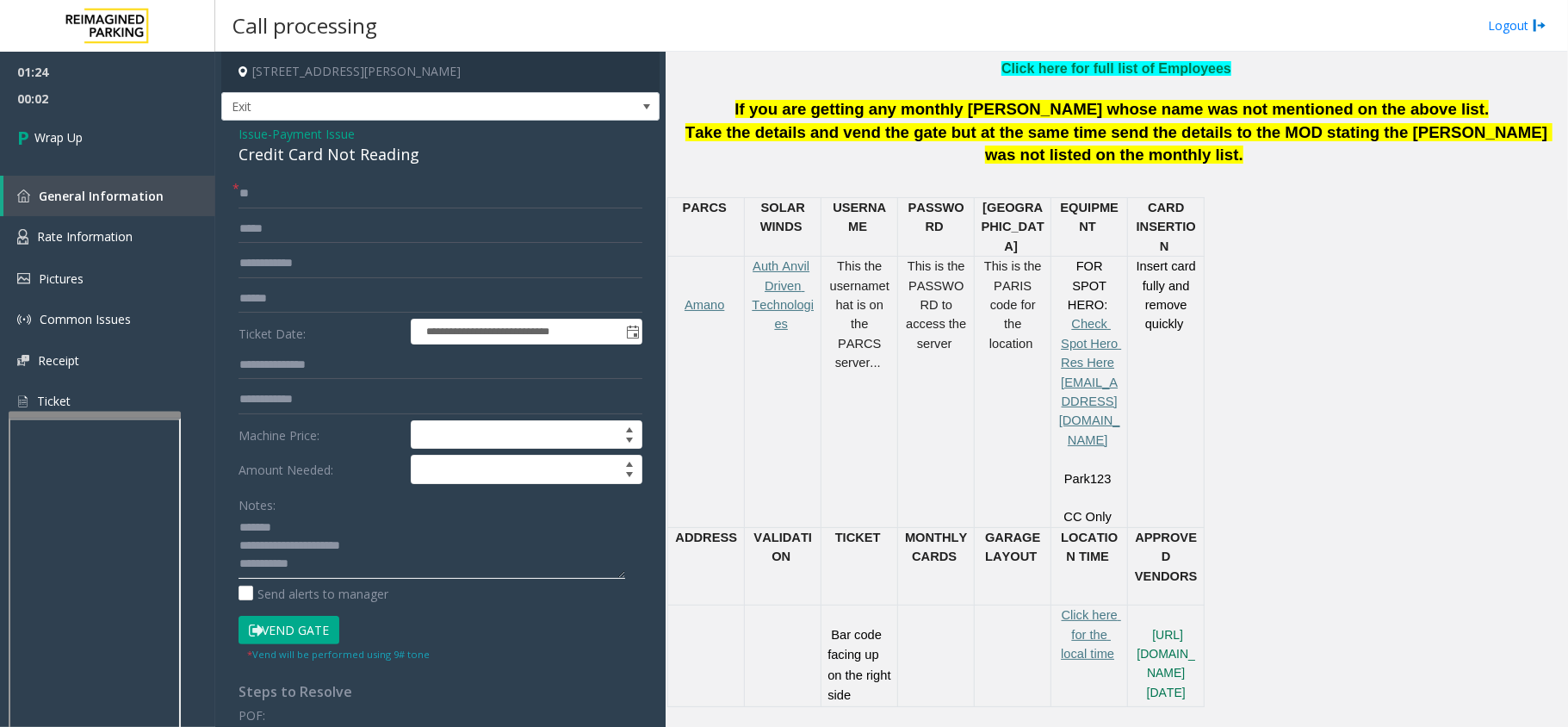 click 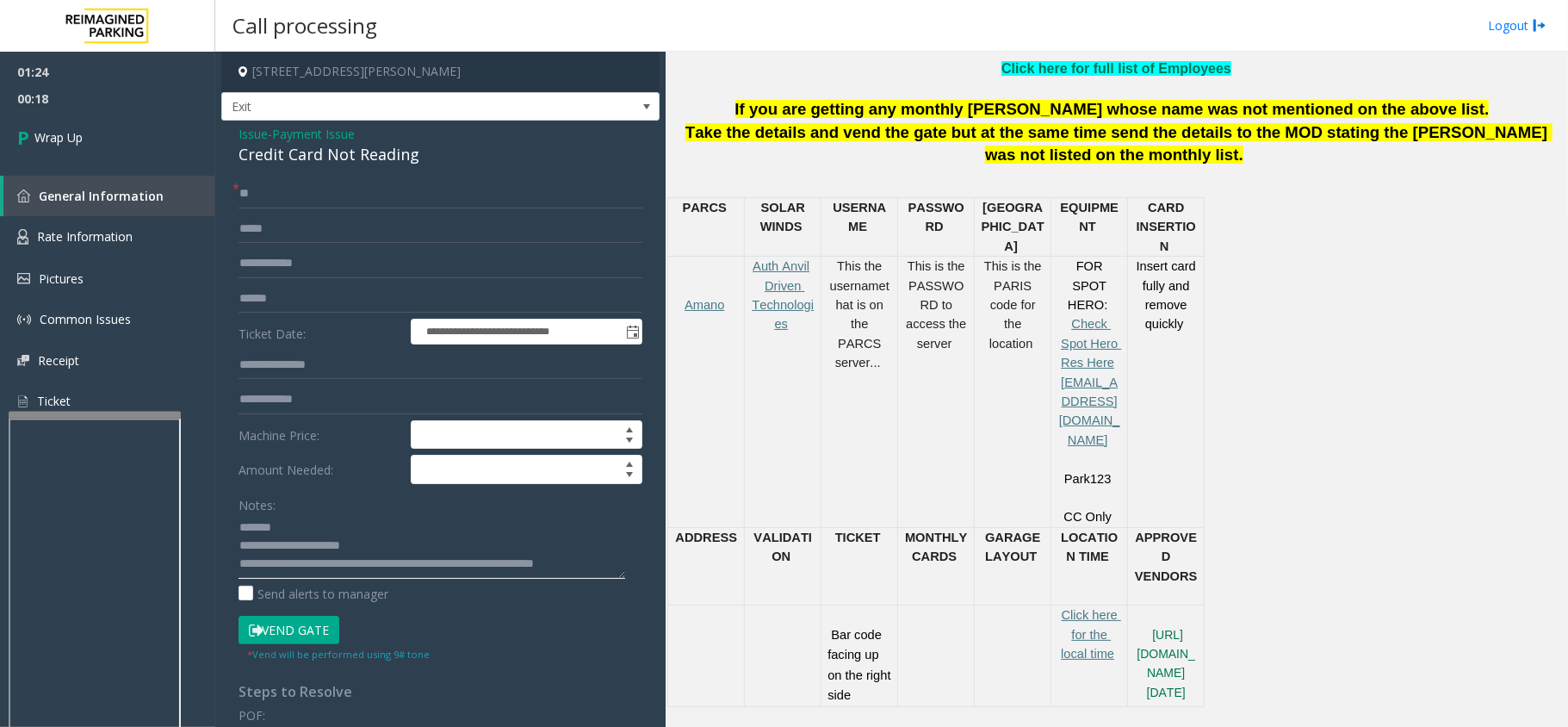 scroll, scrollTop: 11, scrollLeft: 0, axis: vertical 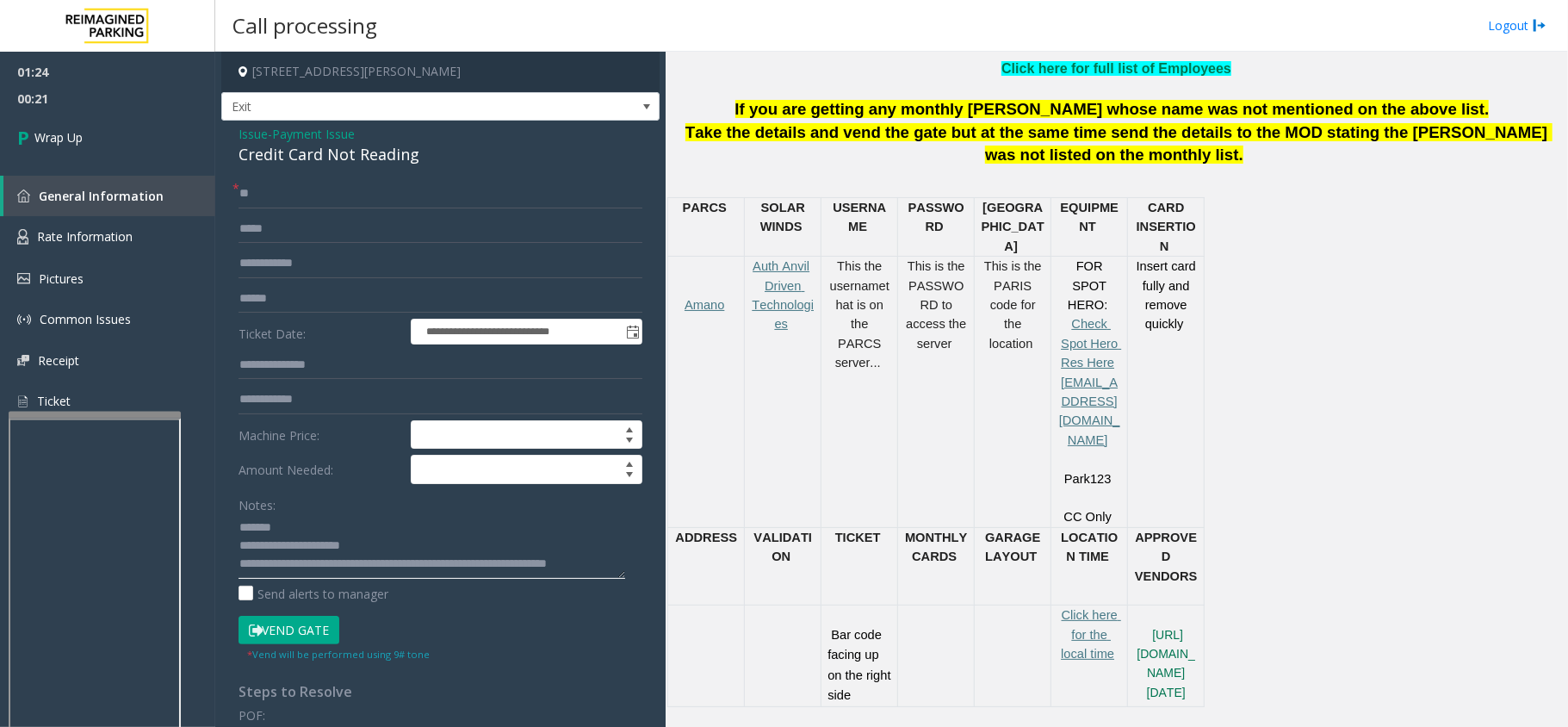 click 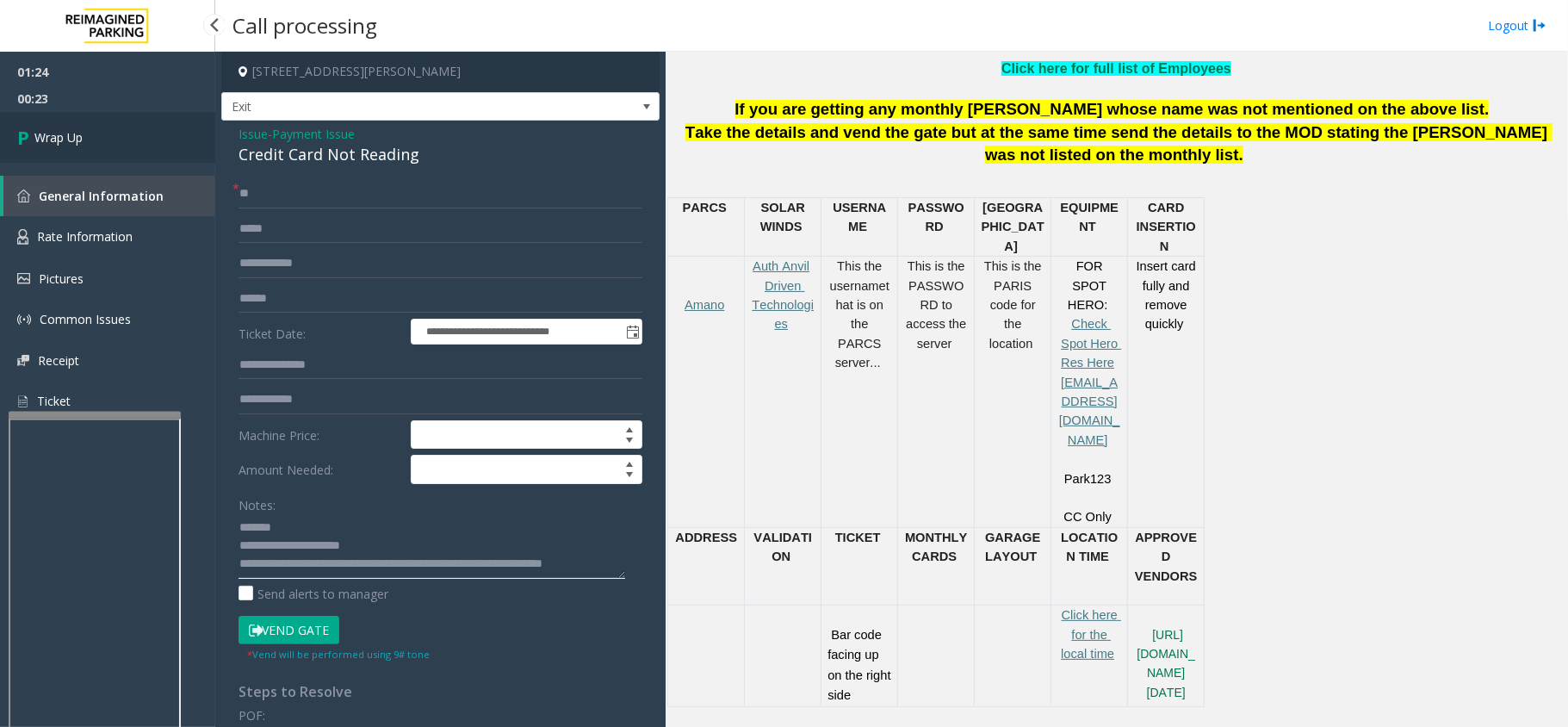 type on "**********" 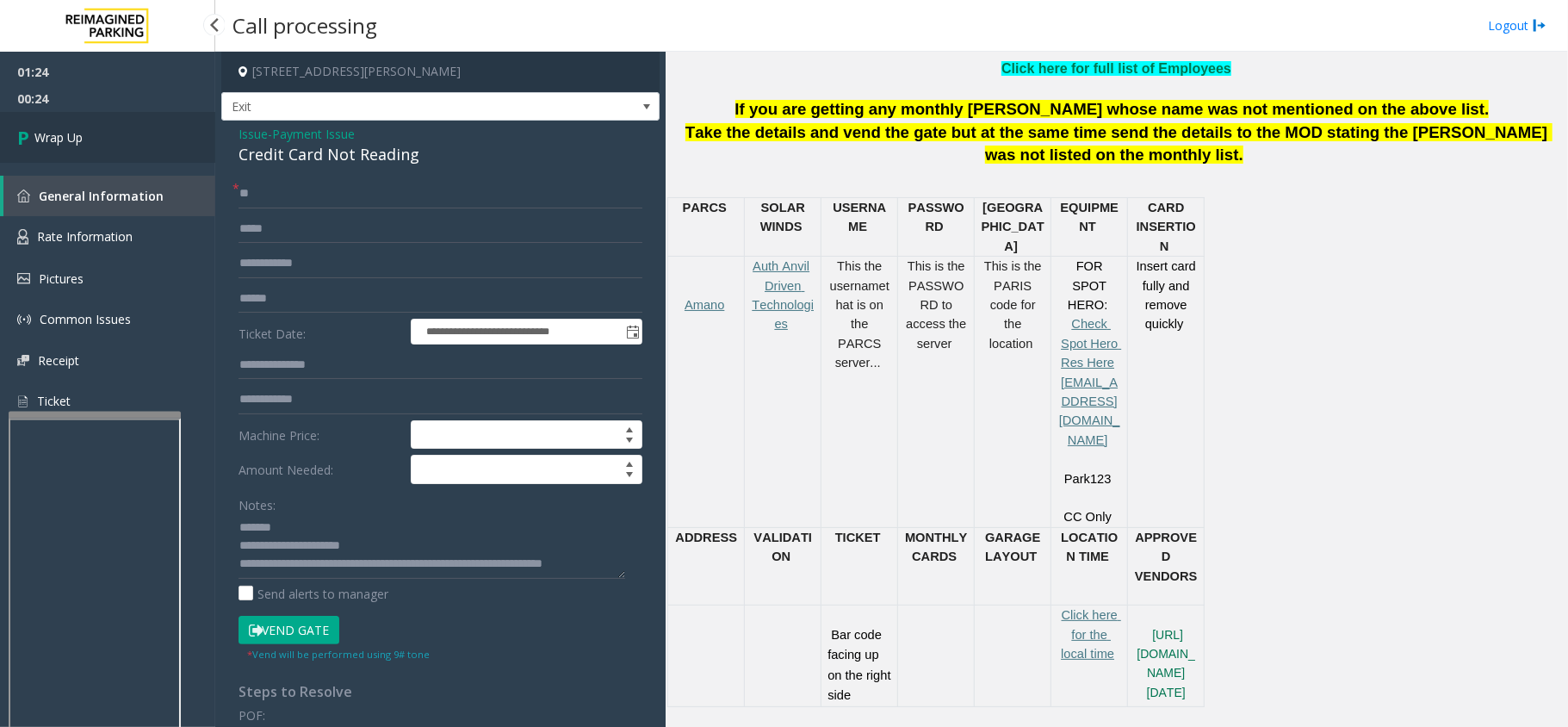 click on "Wrap Up" at bounding box center (108, 137) 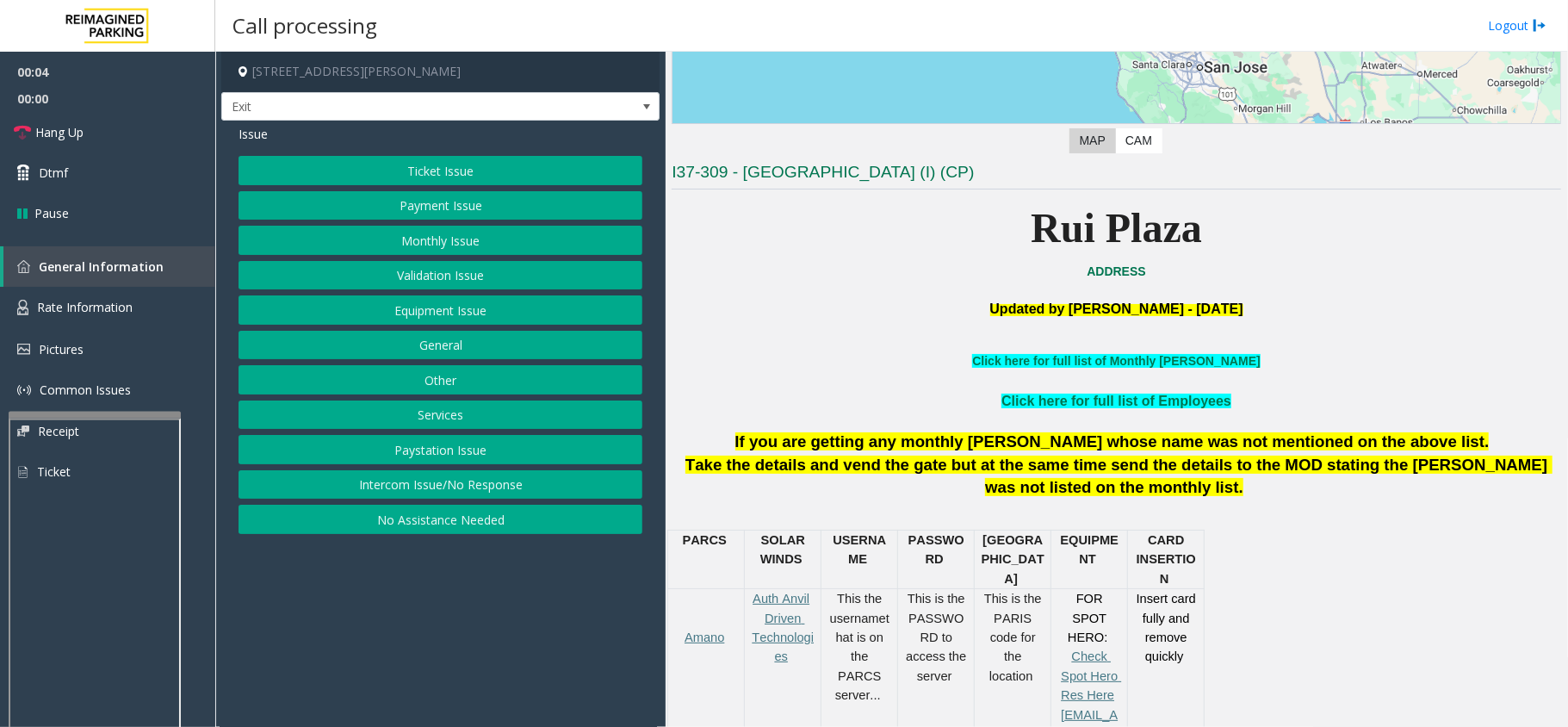 scroll, scrollTop: 345, scrollLeft: 0, axis: vertical 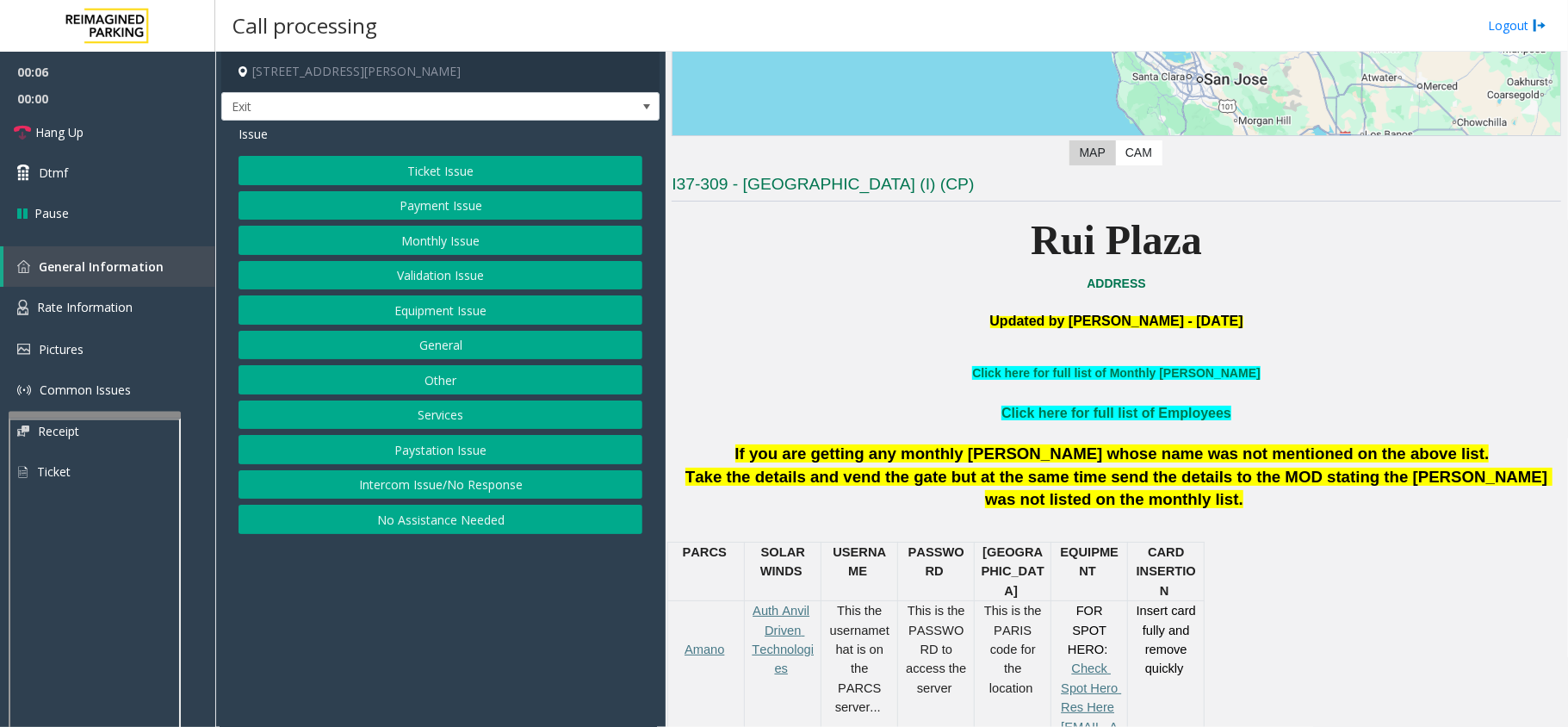 click on "Services" 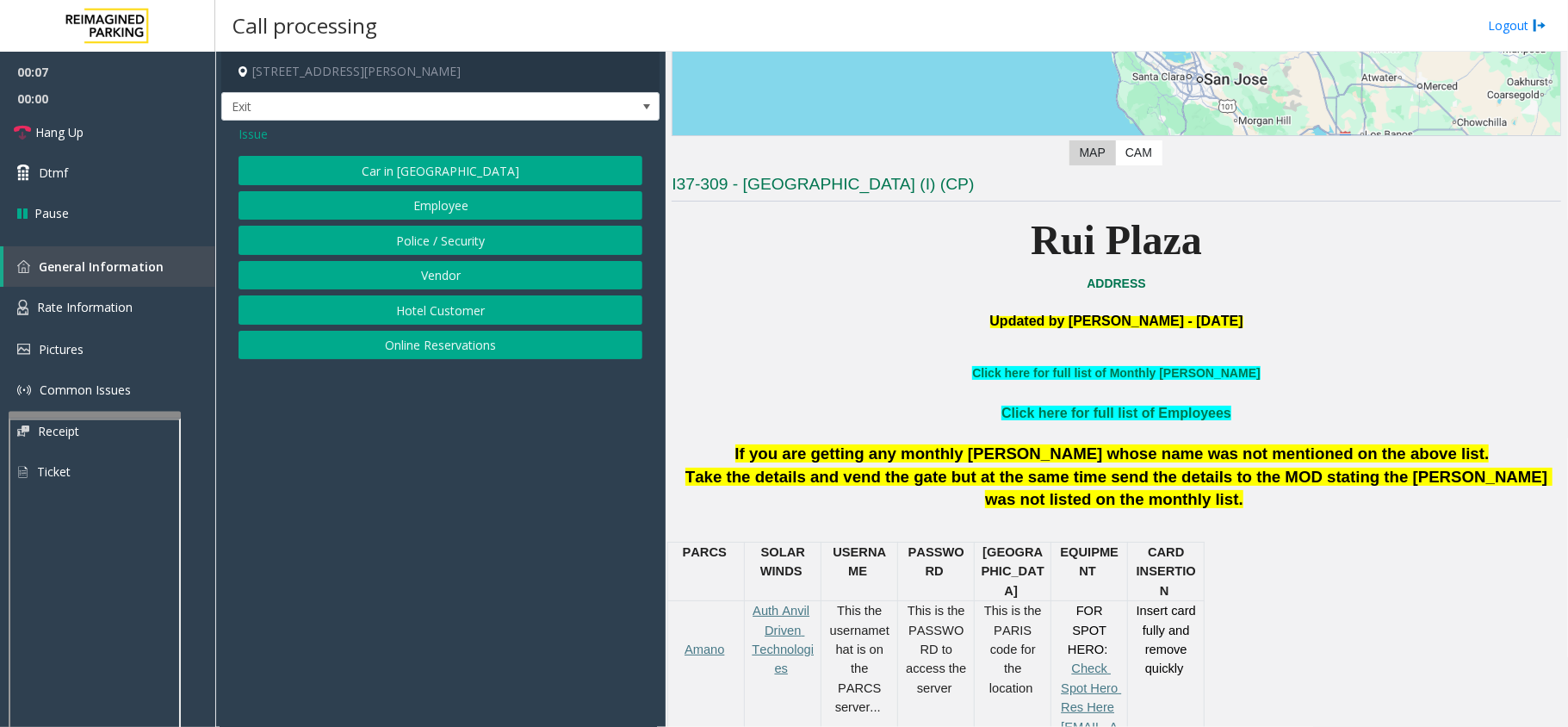 click on "Online Reservations" 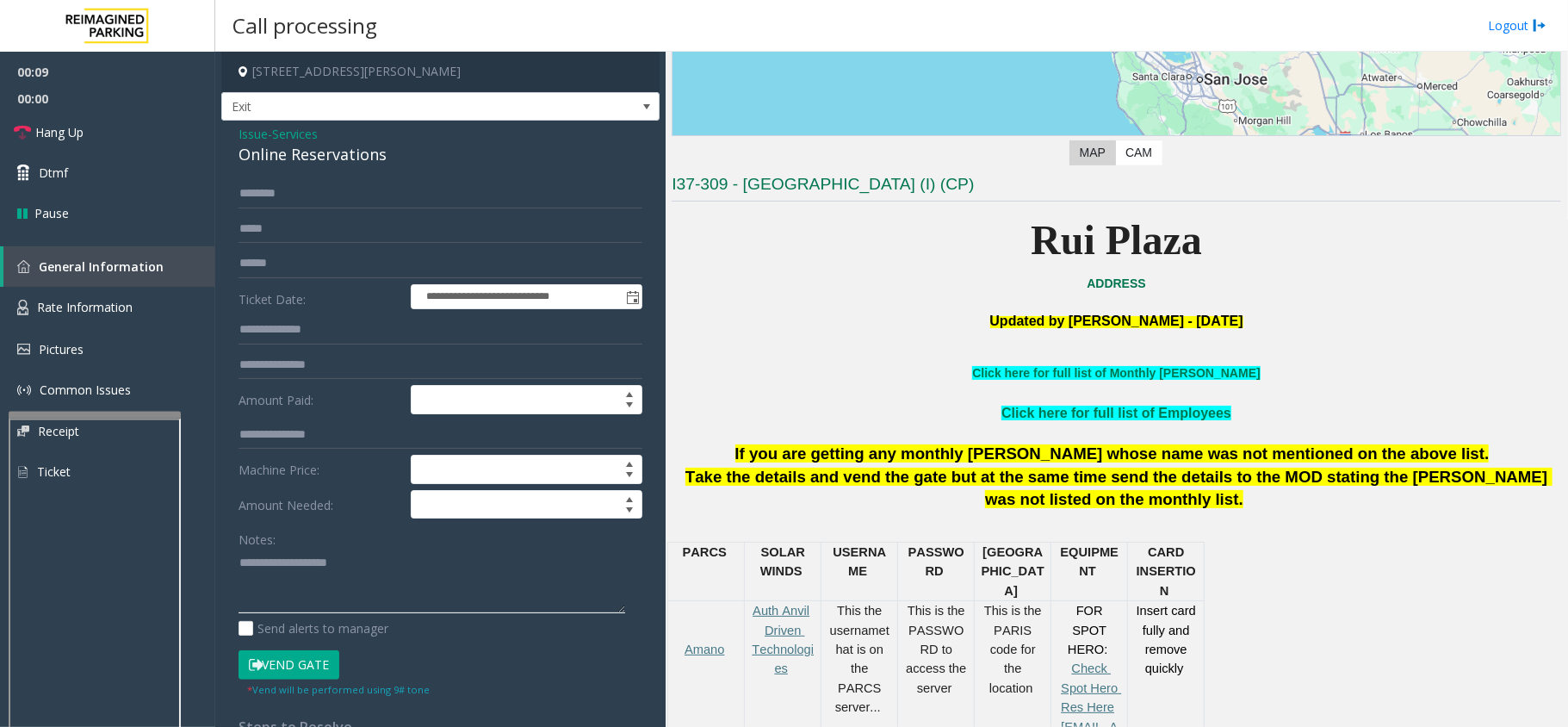click 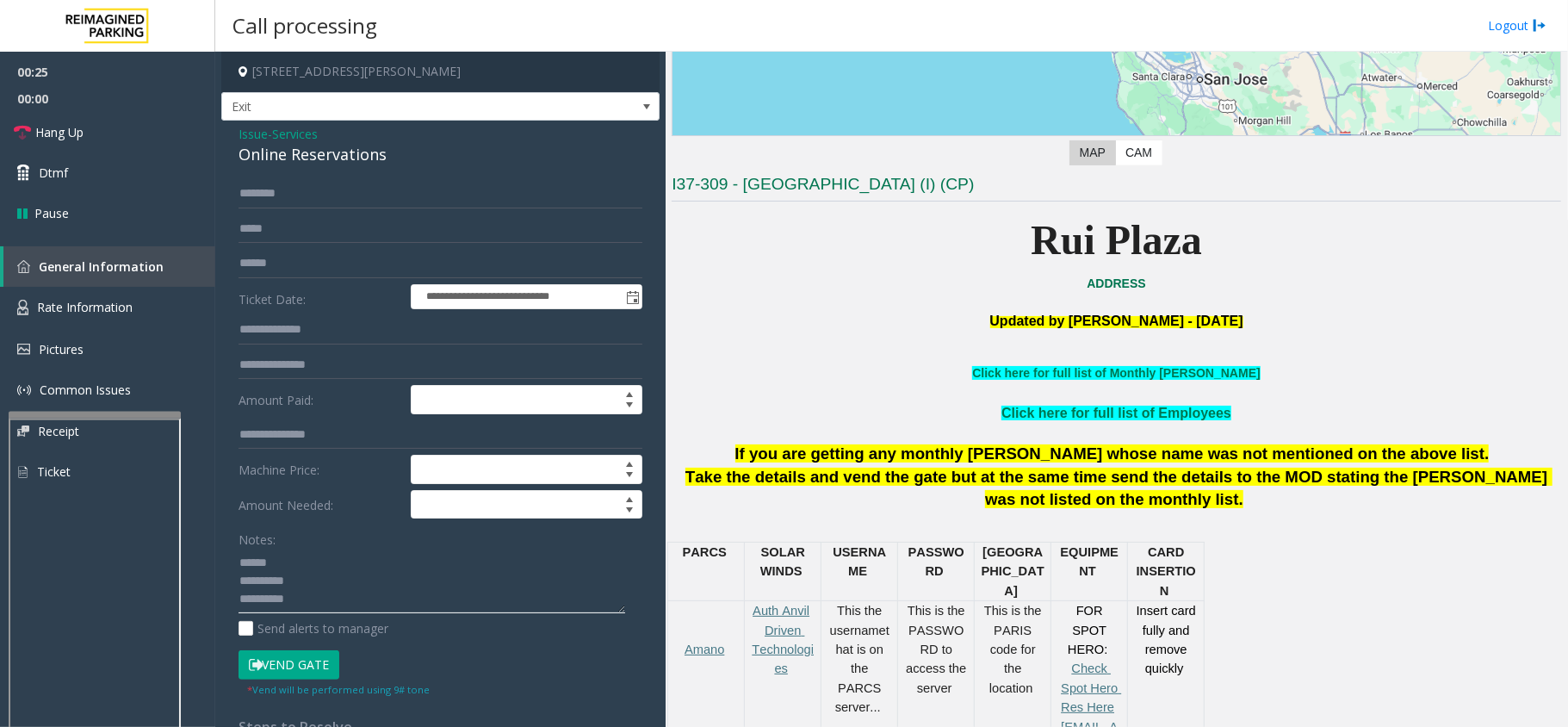 click 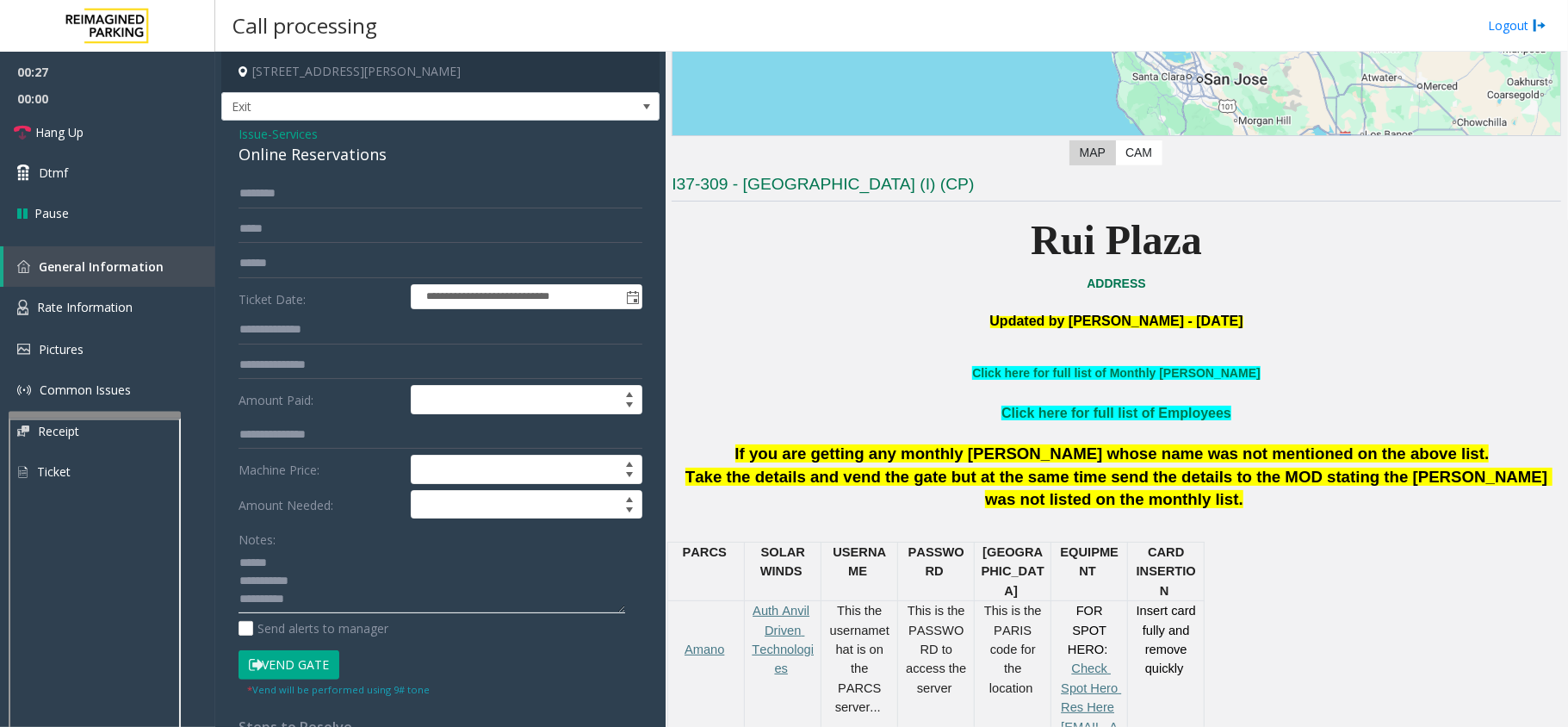 click 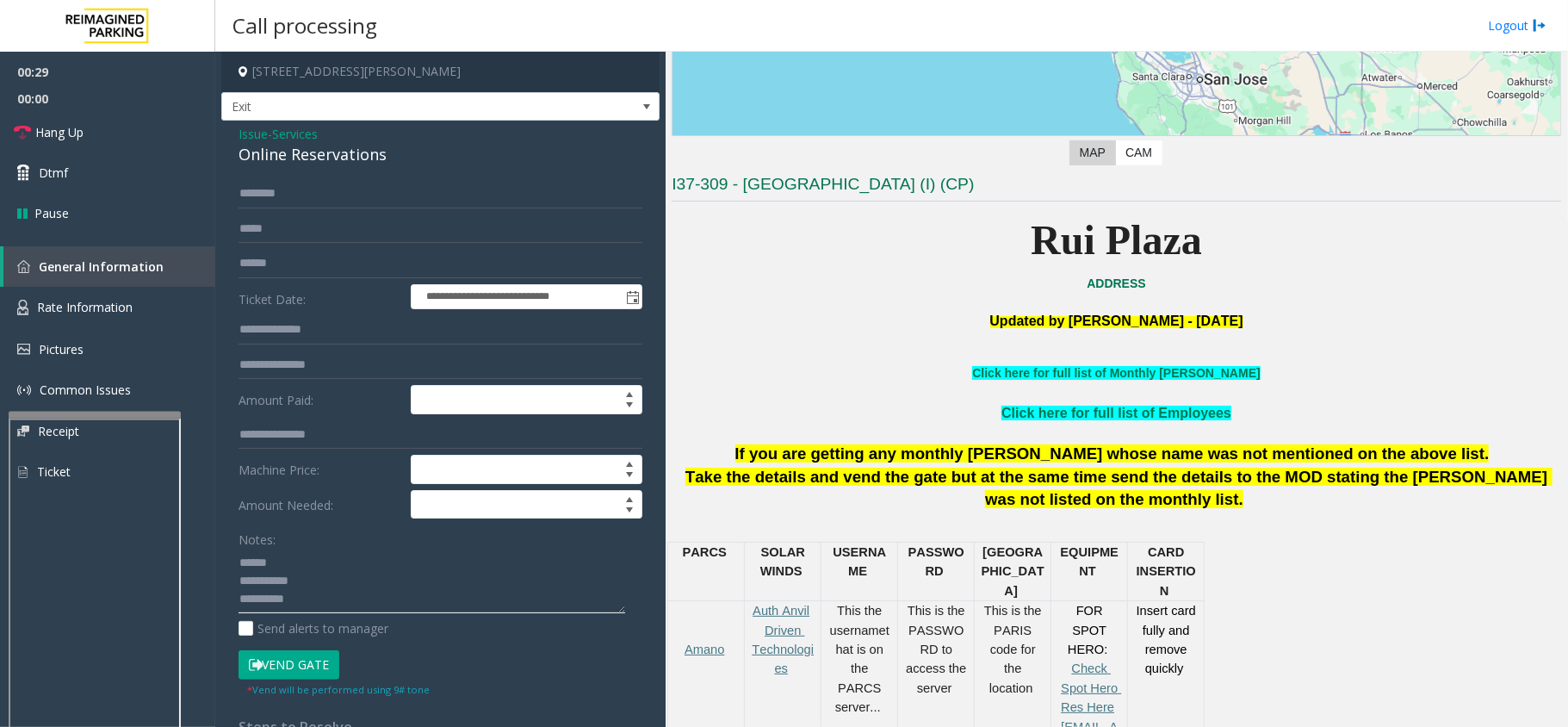 click 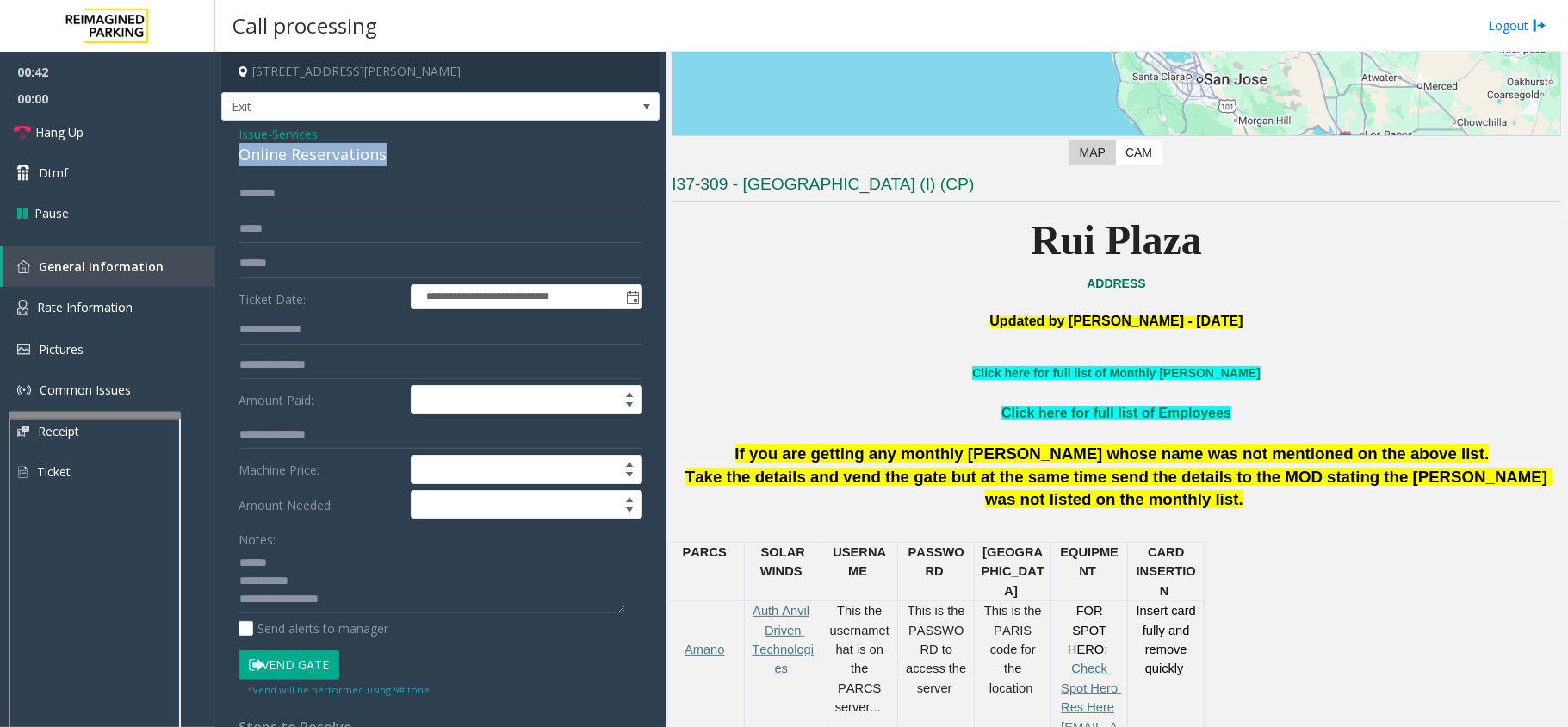 drag, startPoint x: 390, startPoint y: 150, endPoint x: 239, endPoint y: 159, distance: 151.26797 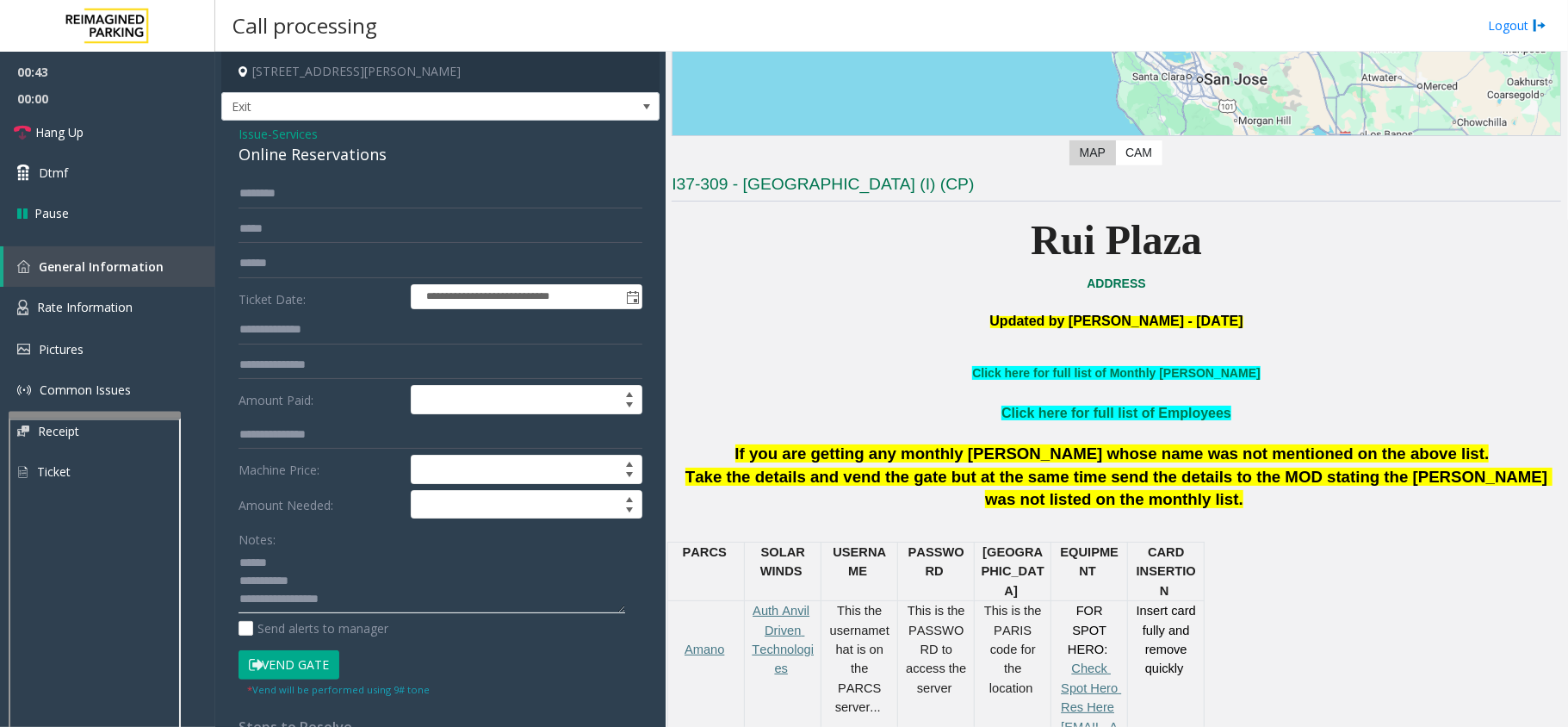 click 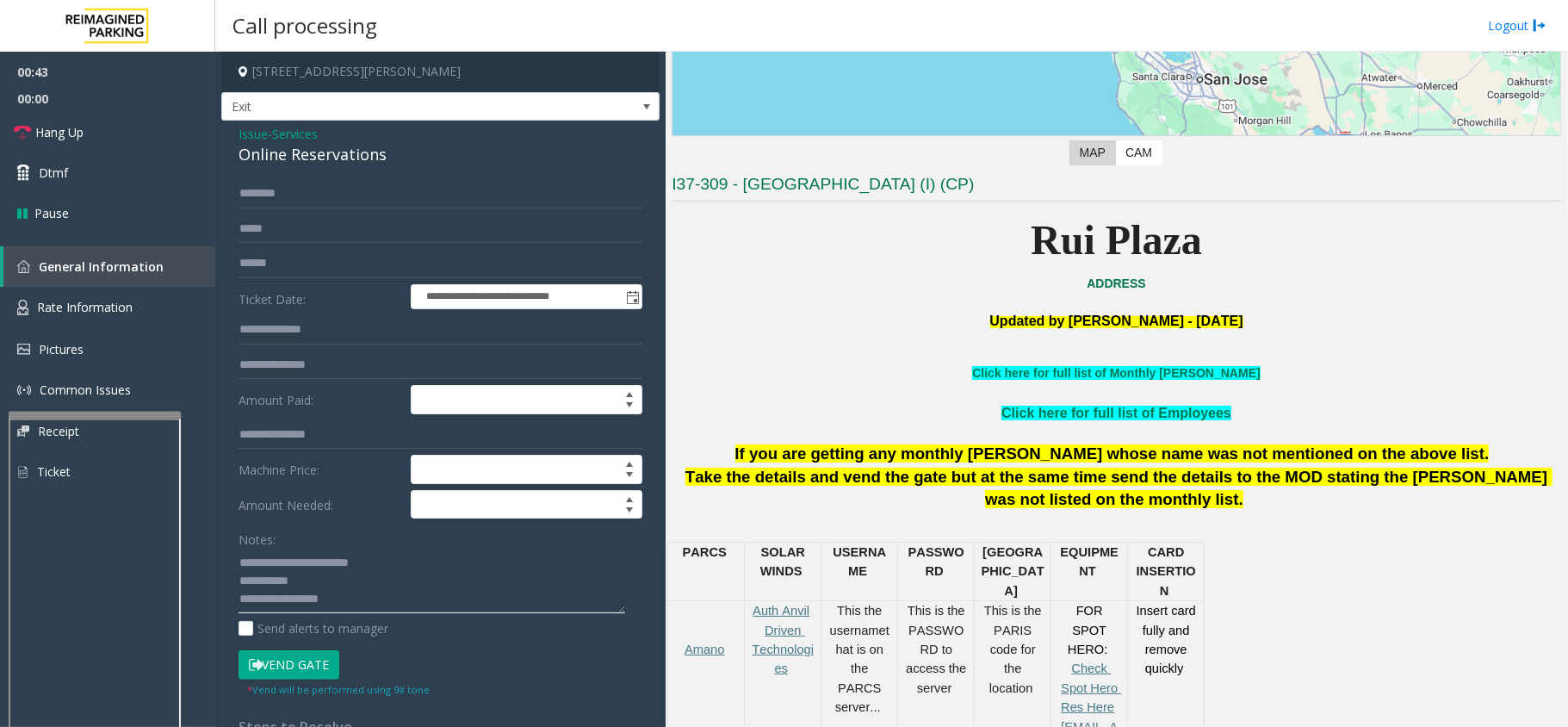 click 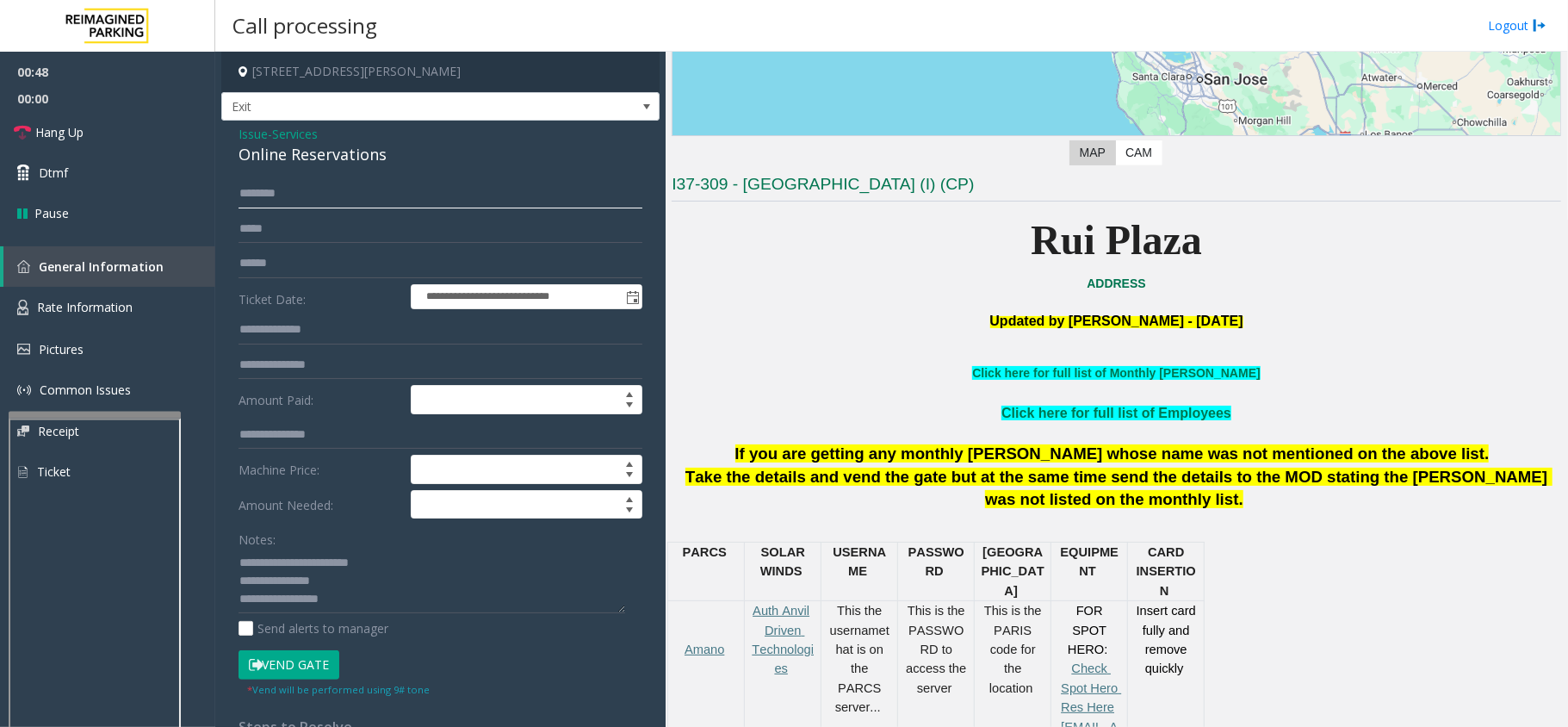 click 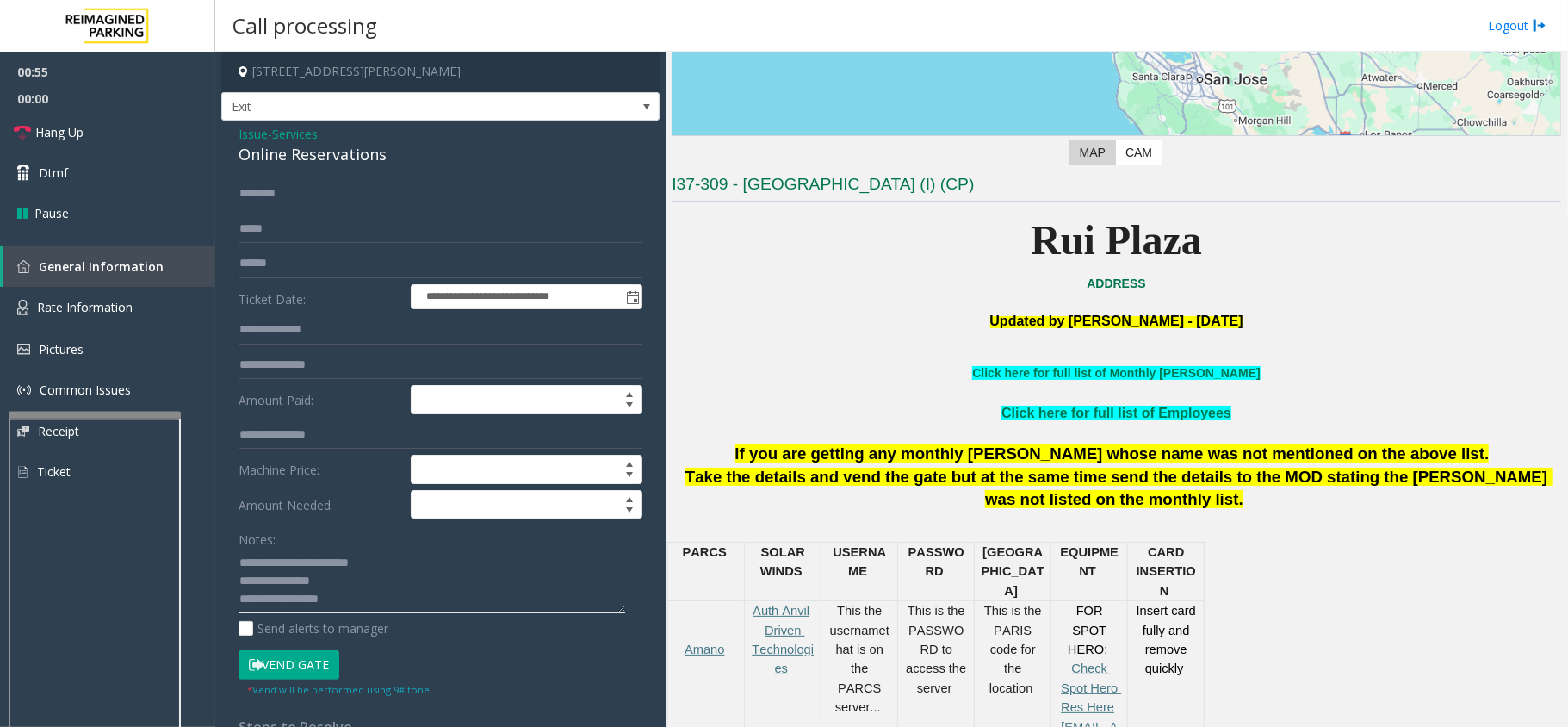 click 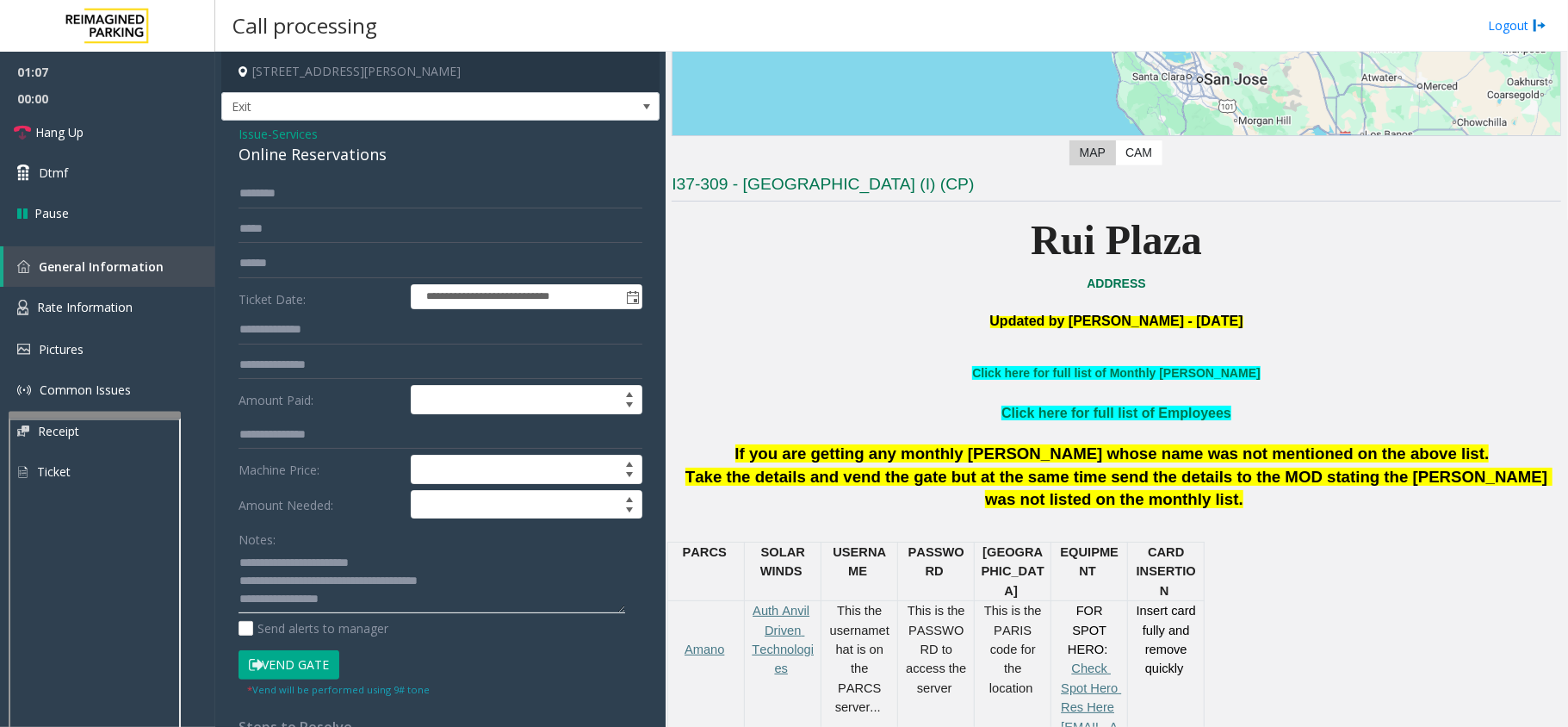 type on "**********" 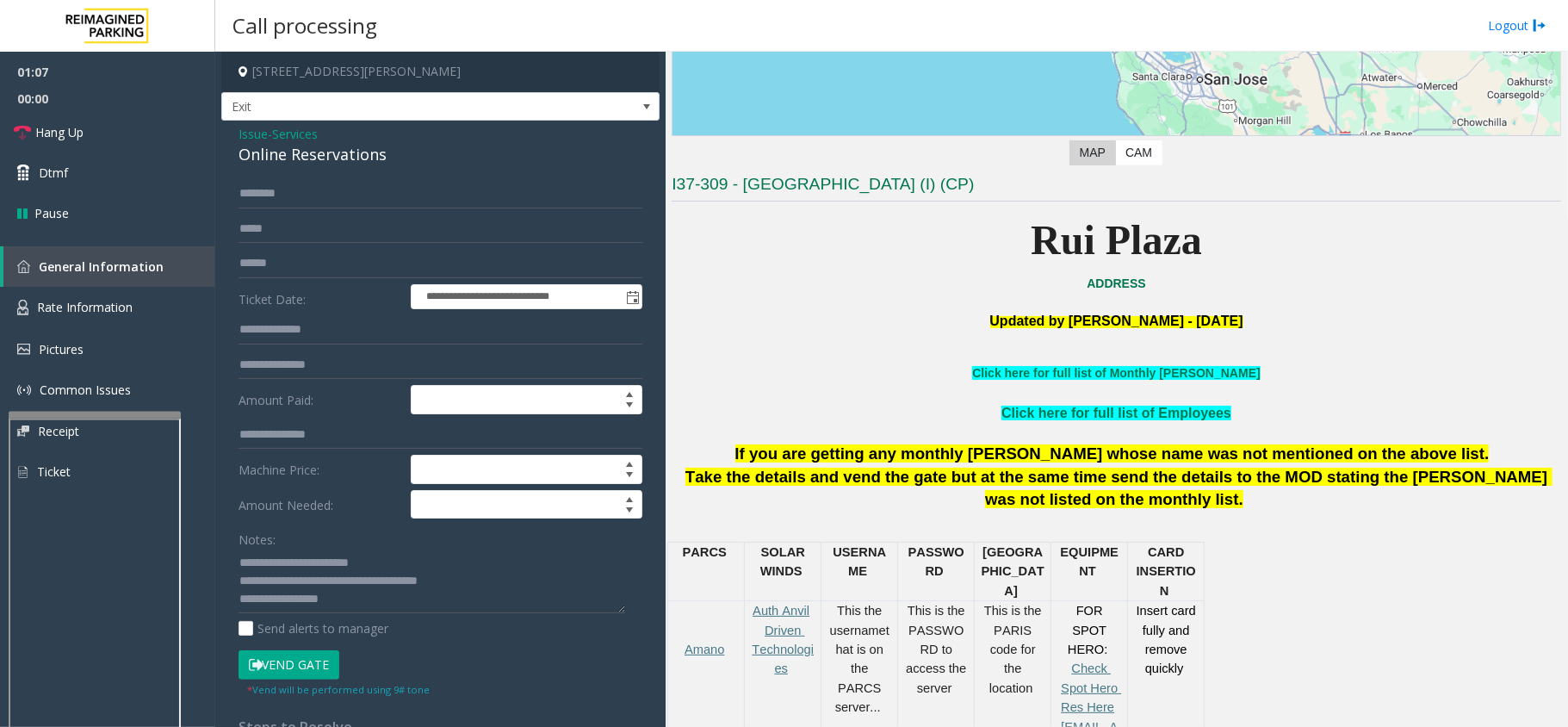 click on "**********" 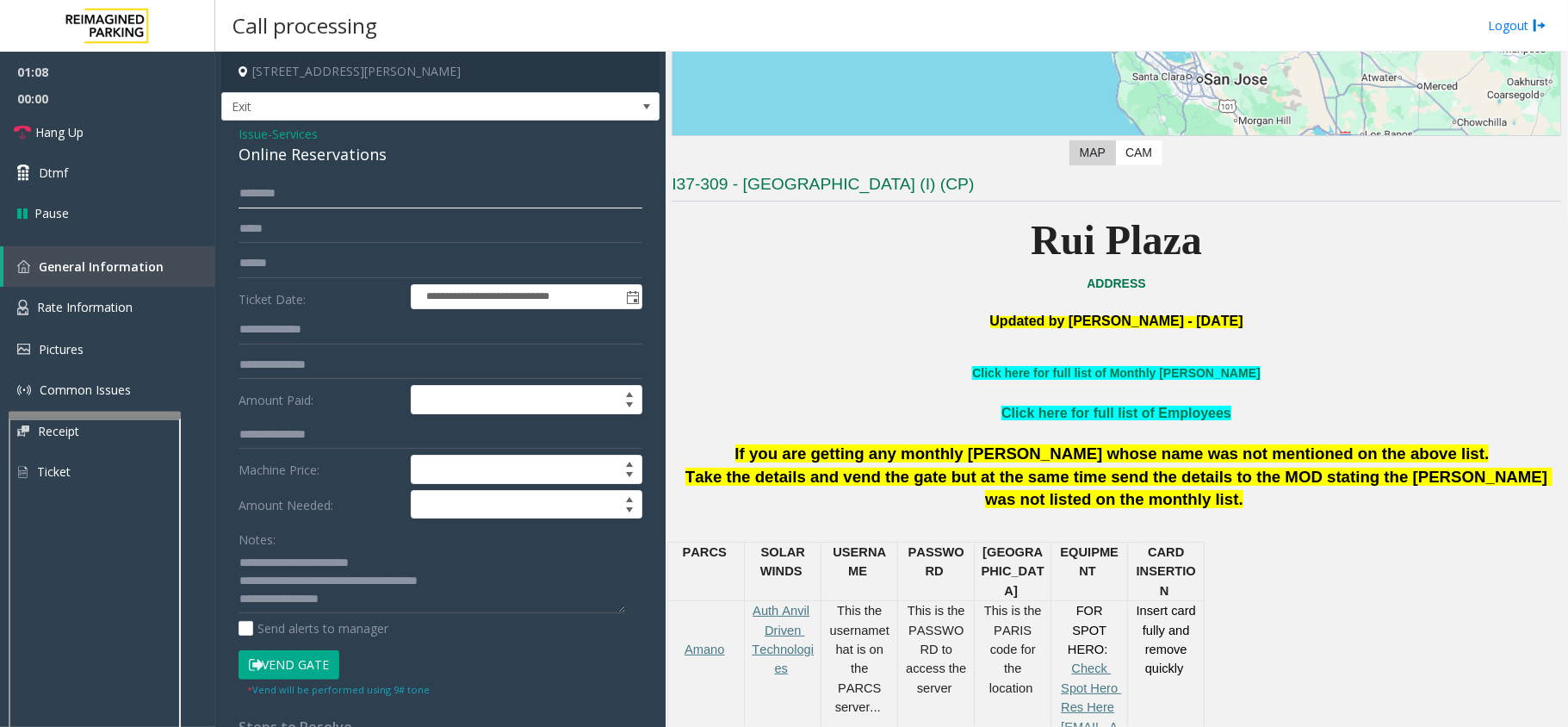 click 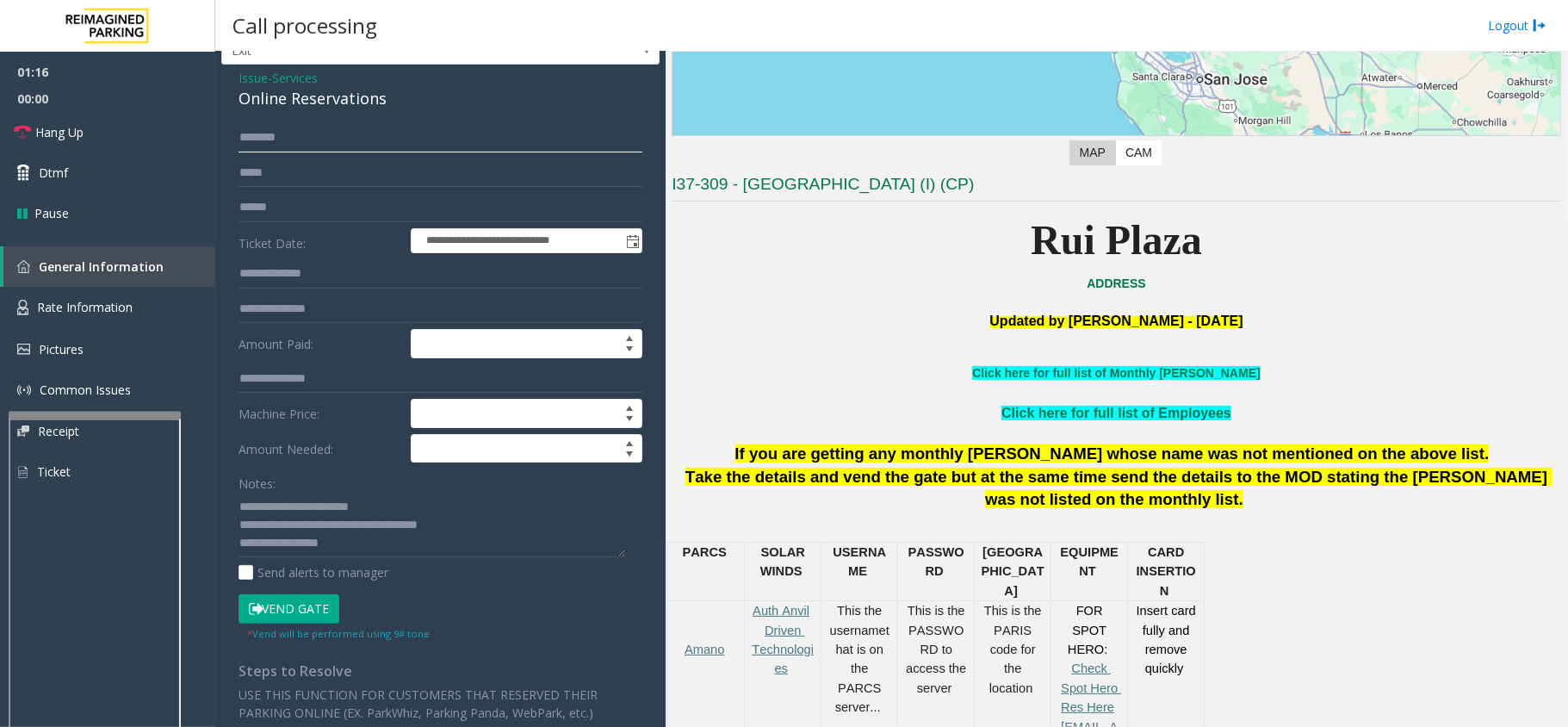 scroll, scrollTop: 0, scrollLeft: 0, axis: both 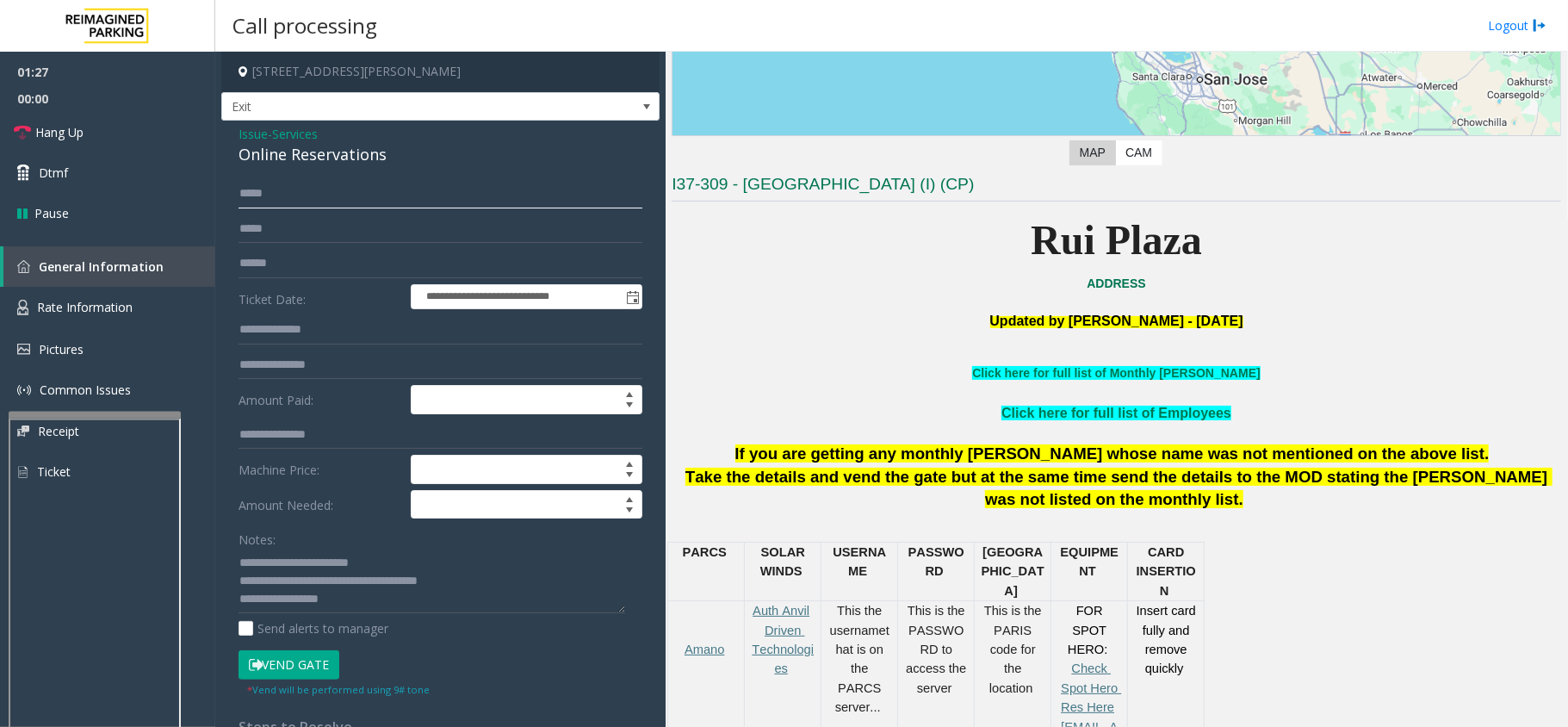 type on "*****" 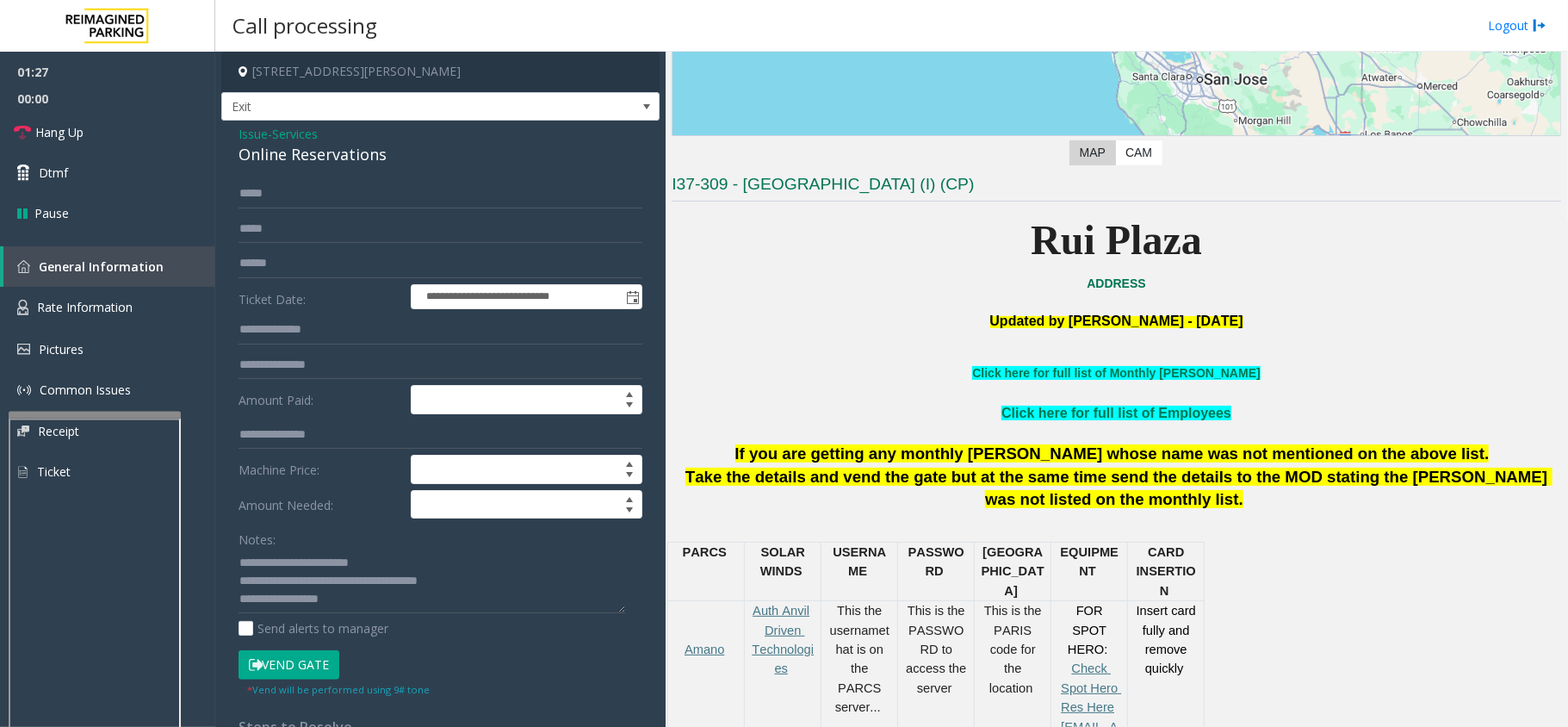 click on "Vend Gate" 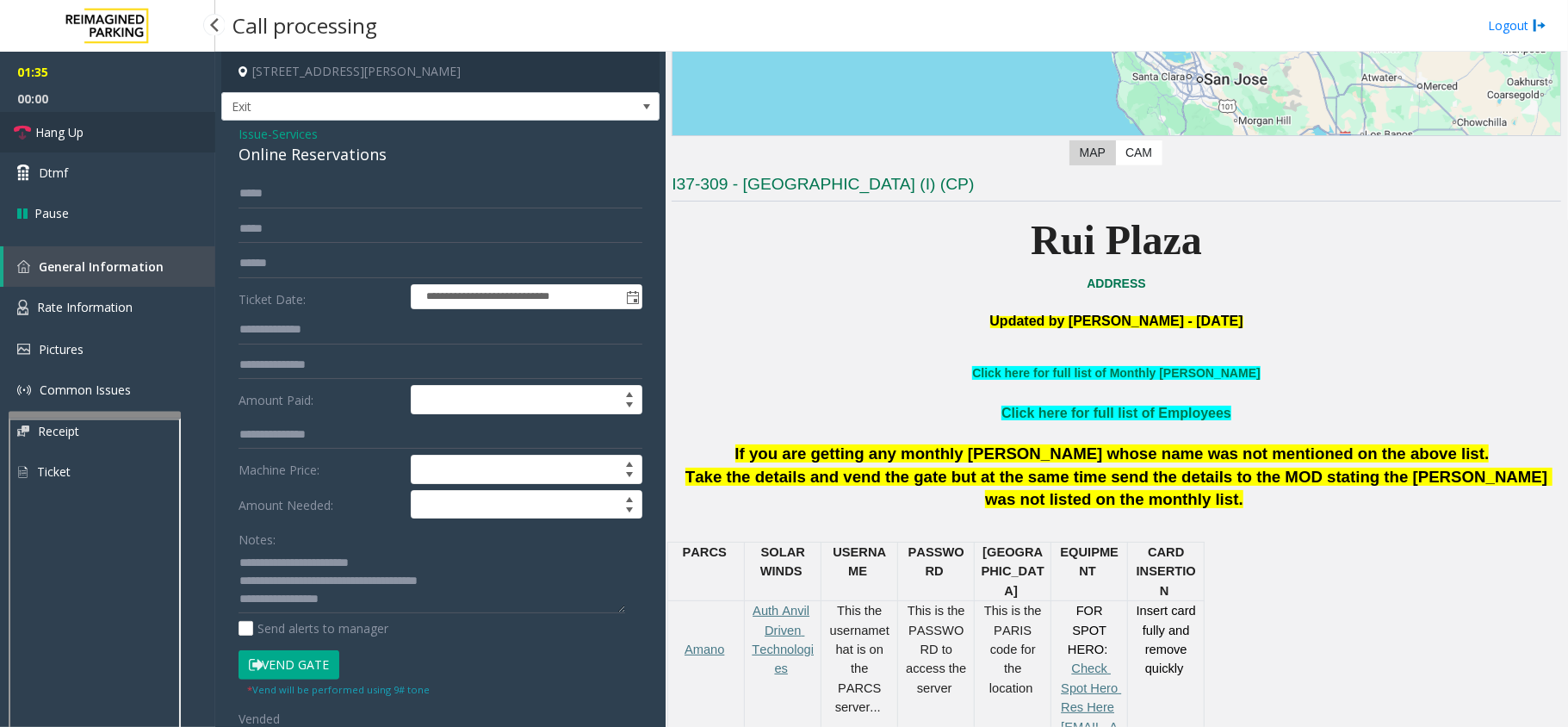 click on "Hang Up" at bounding box center [108, 132] 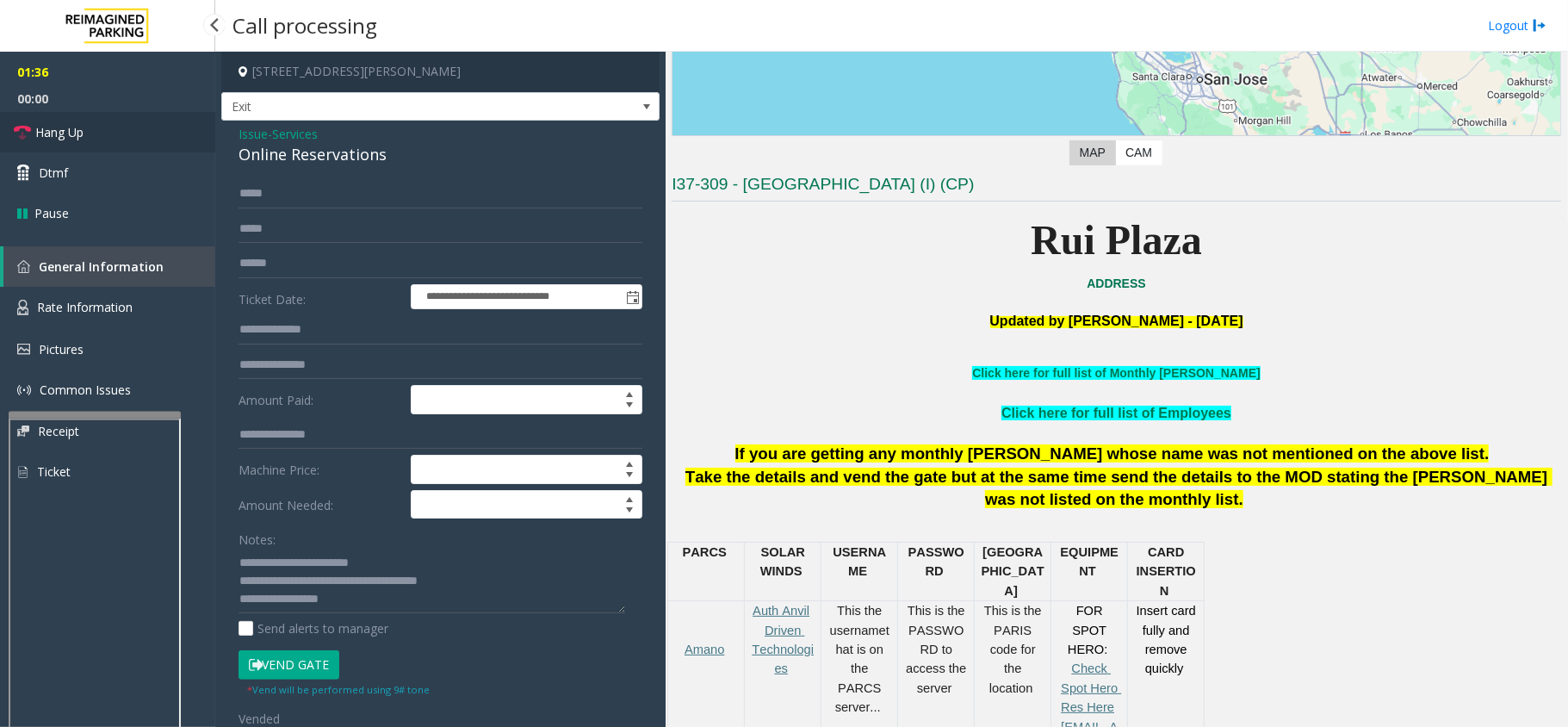 click on "Hang Up" at bounding box center [108, 132] 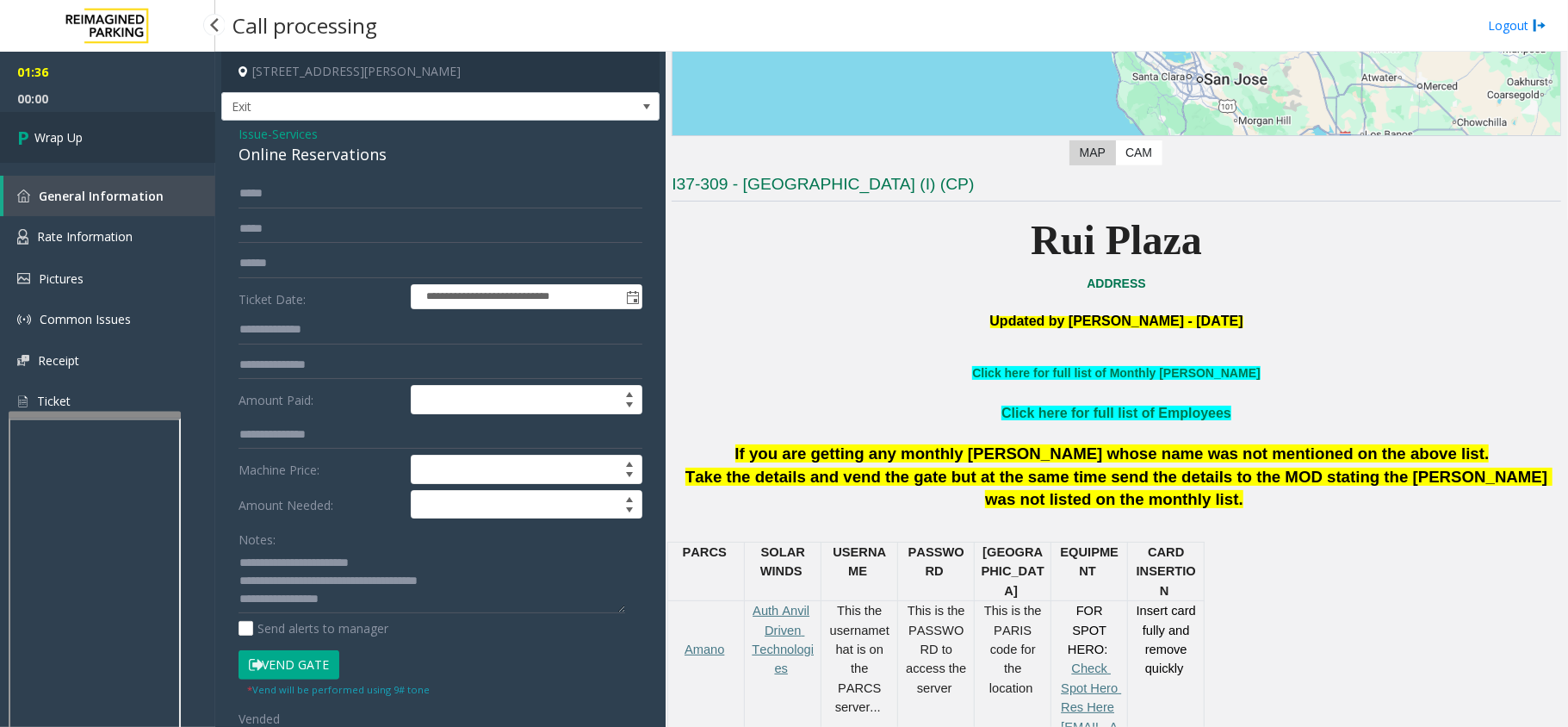 click on "Wrap Up" at bounding box center [59, 137] 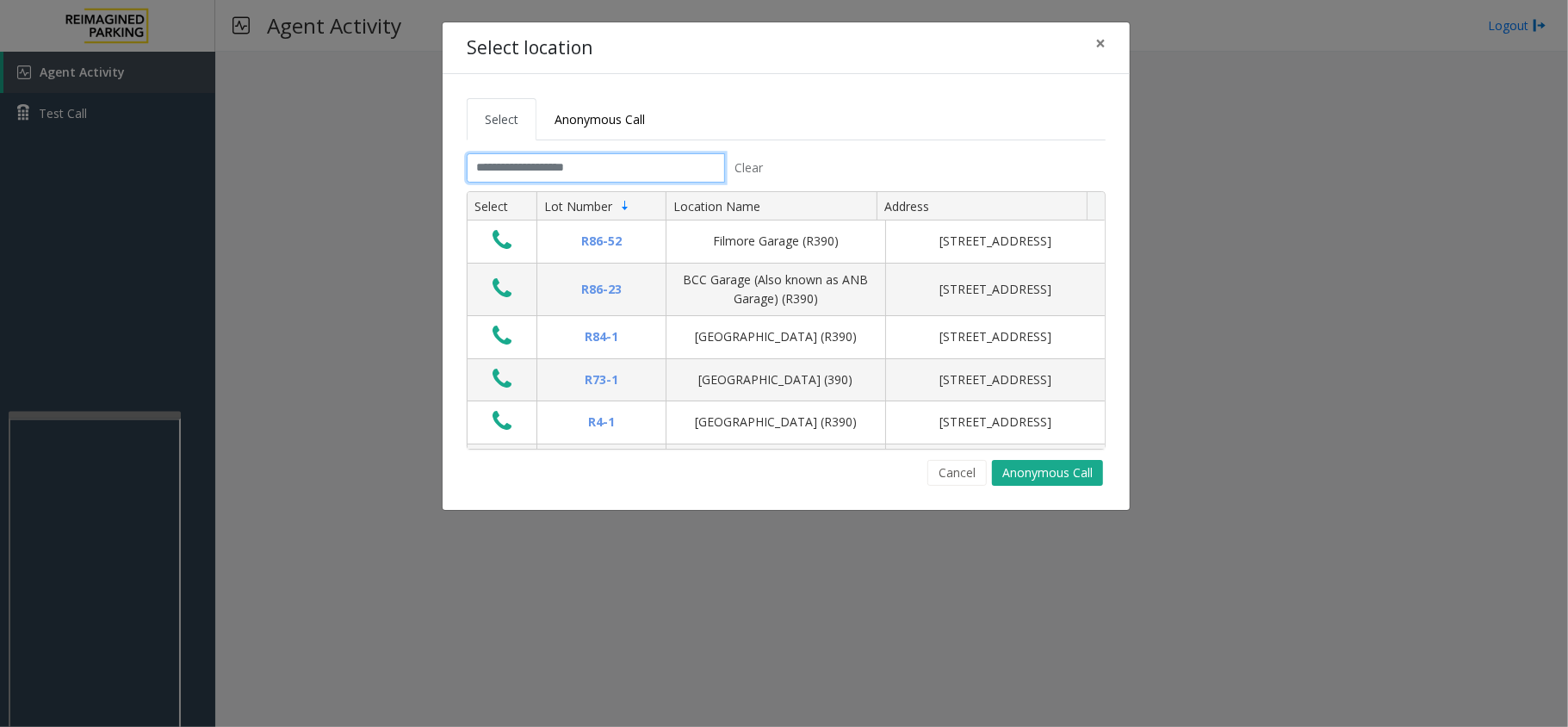 click 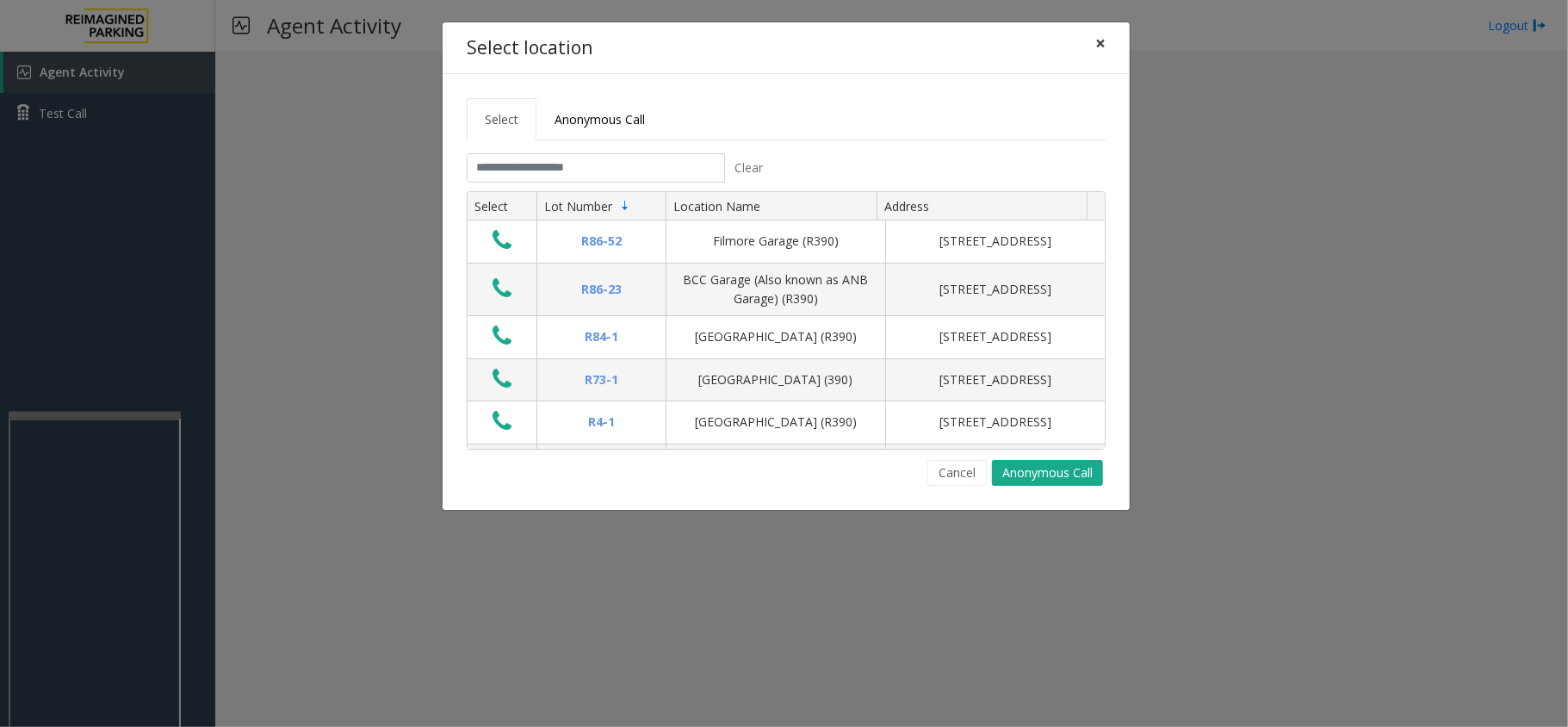 click on "×" 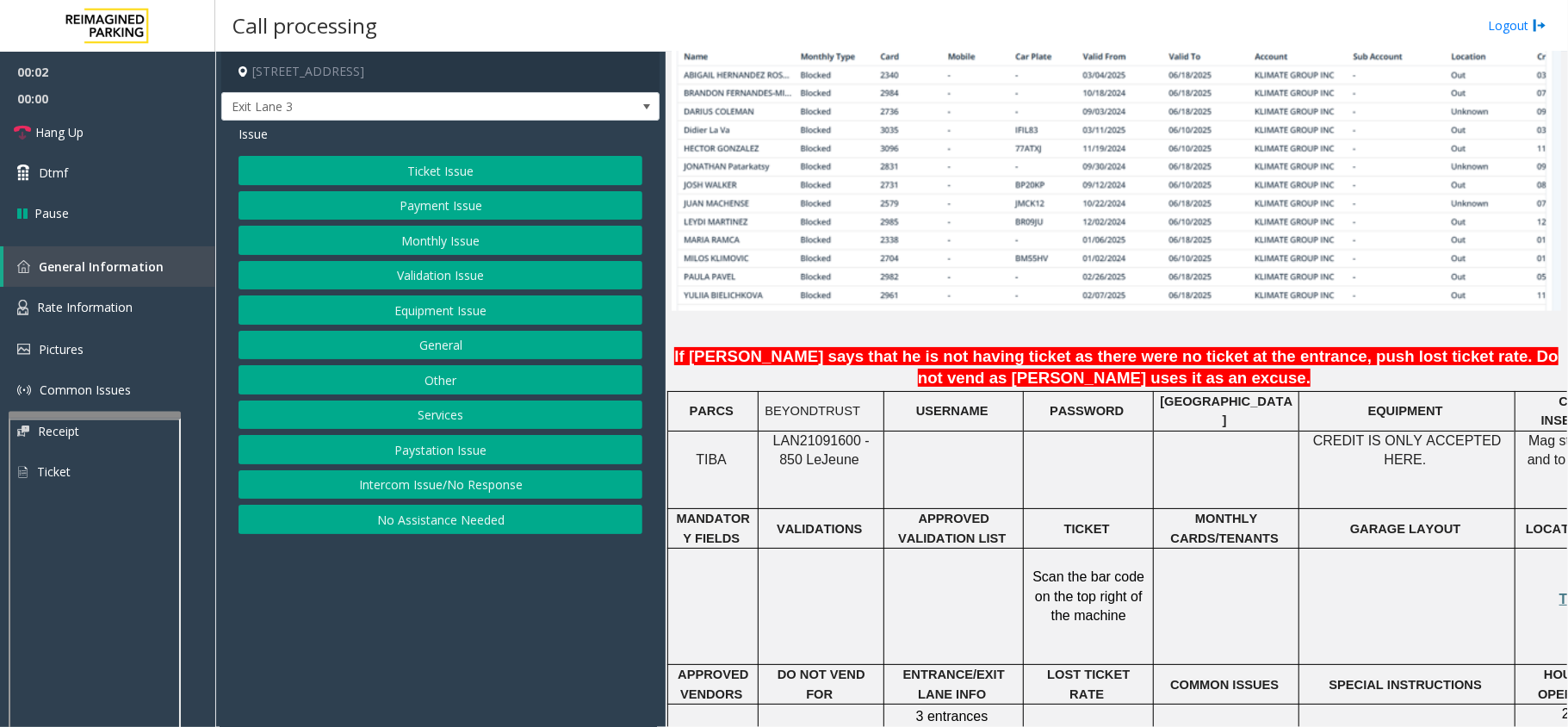 scroll, scrollTop: 1263, scrollLeft: 0, axis: vertical 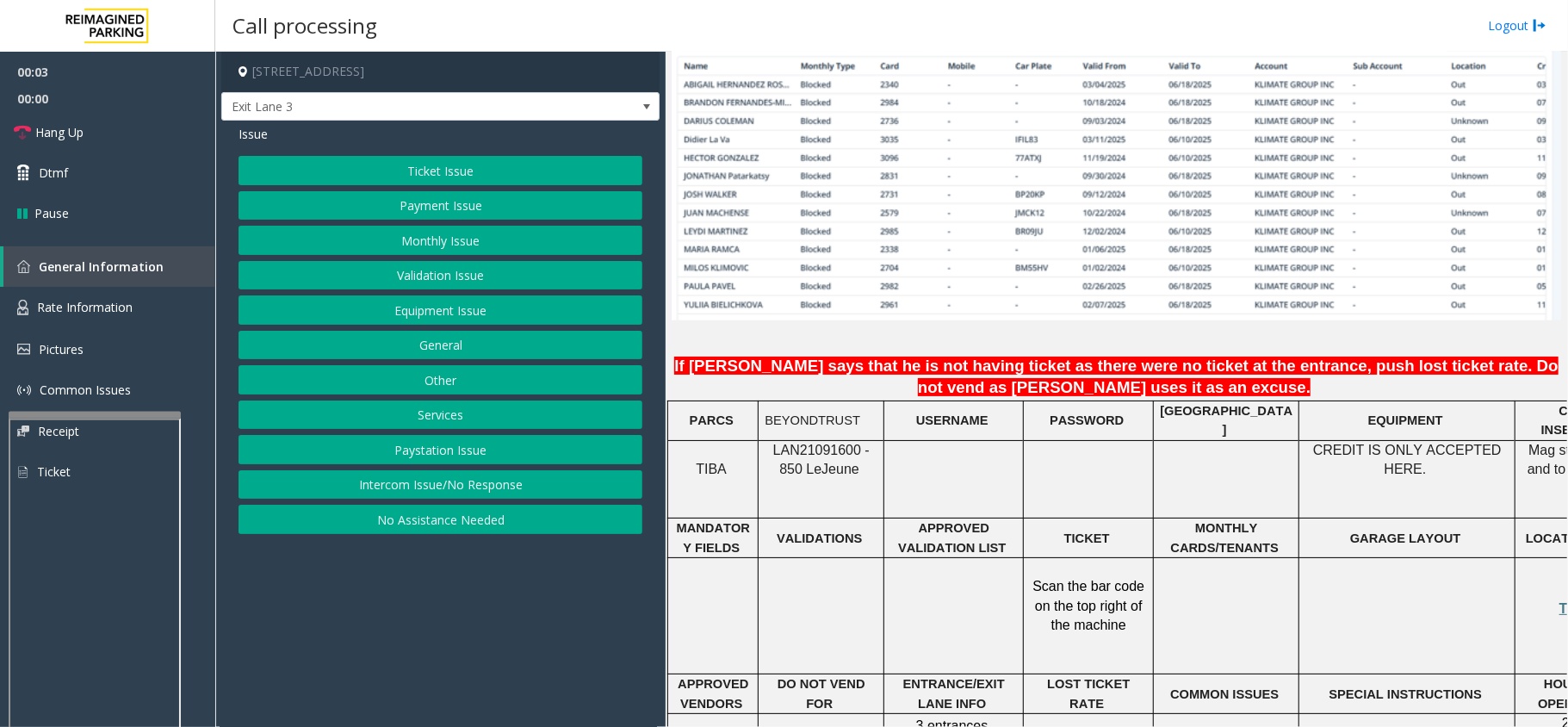 click on "LAN21091600 - 850 Le  Jeune" 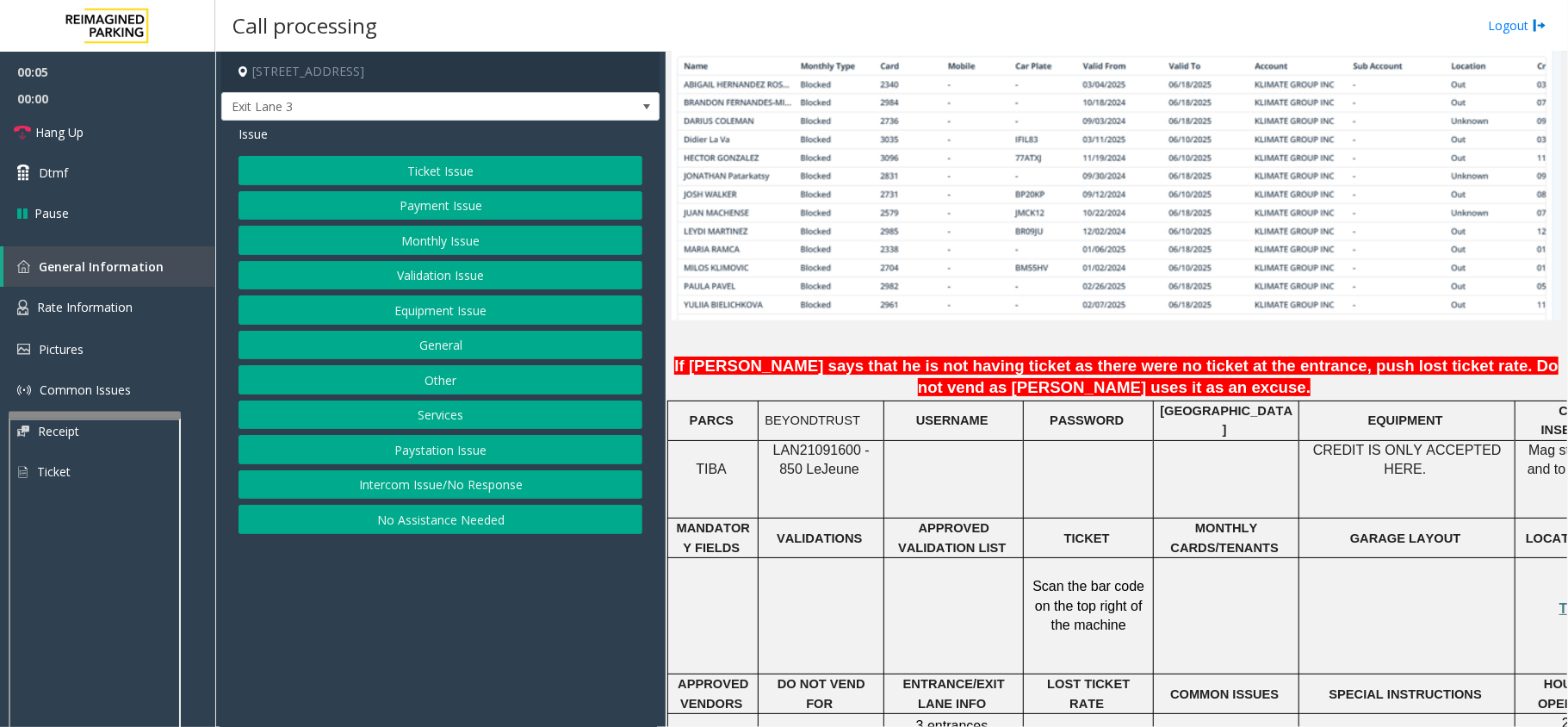 drag, startPoint x: 763, startPoint y: 415, endPoint x: 734, endPoint y: 442, distance: 39.623226 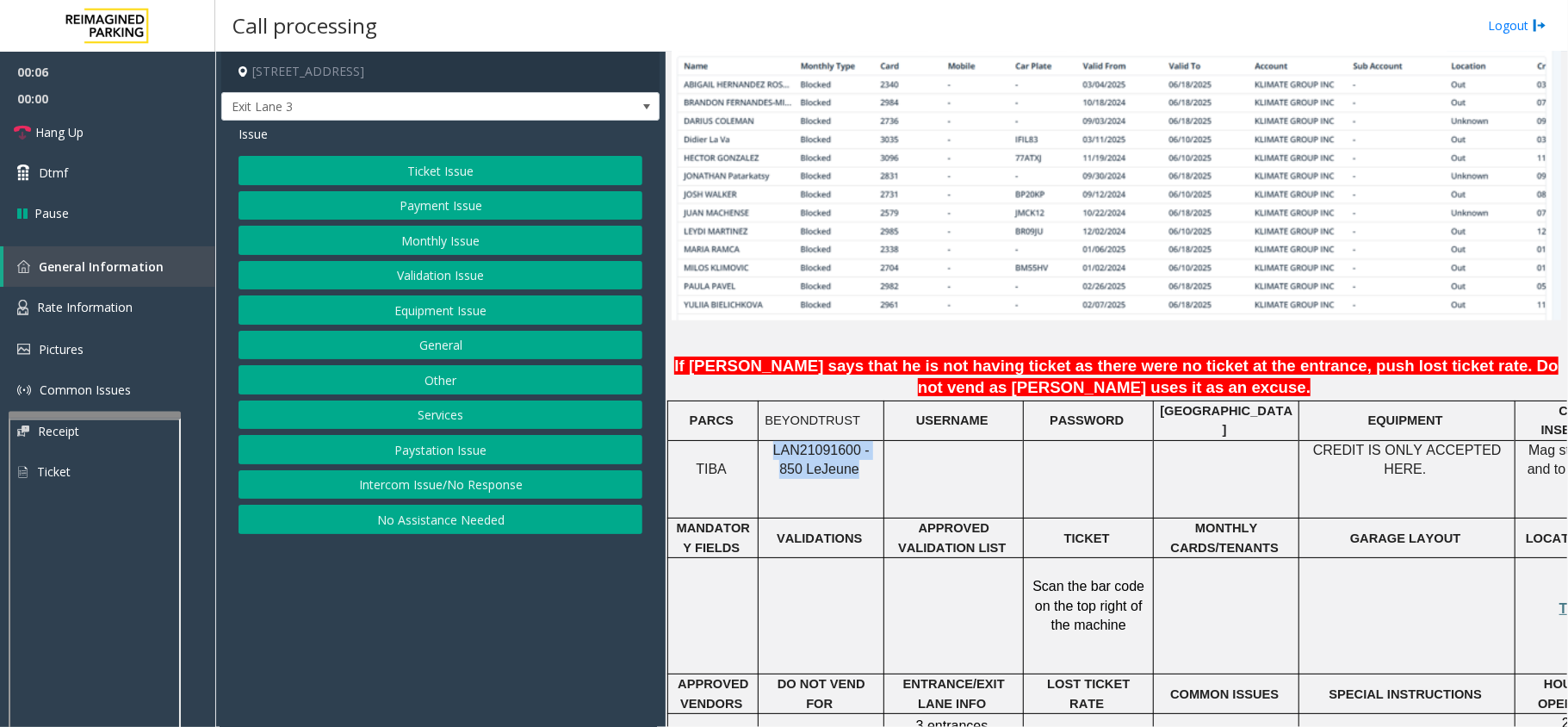 drag, startPoint x: 842, startPoint y: 438, endPoint x: 761, endPoint y: 417, distance: 83.677954 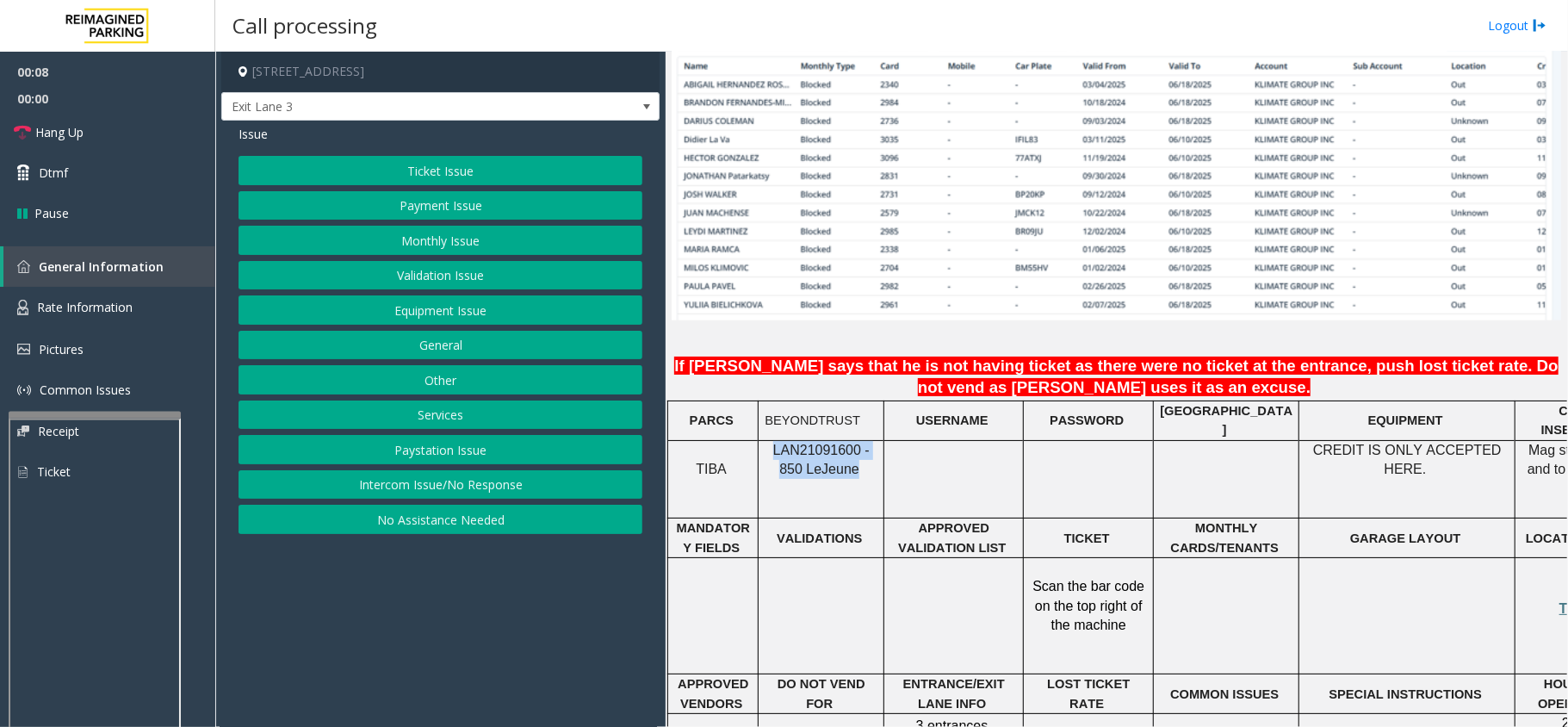 copy on "LAN21091600 - 850 Le  Jeune" 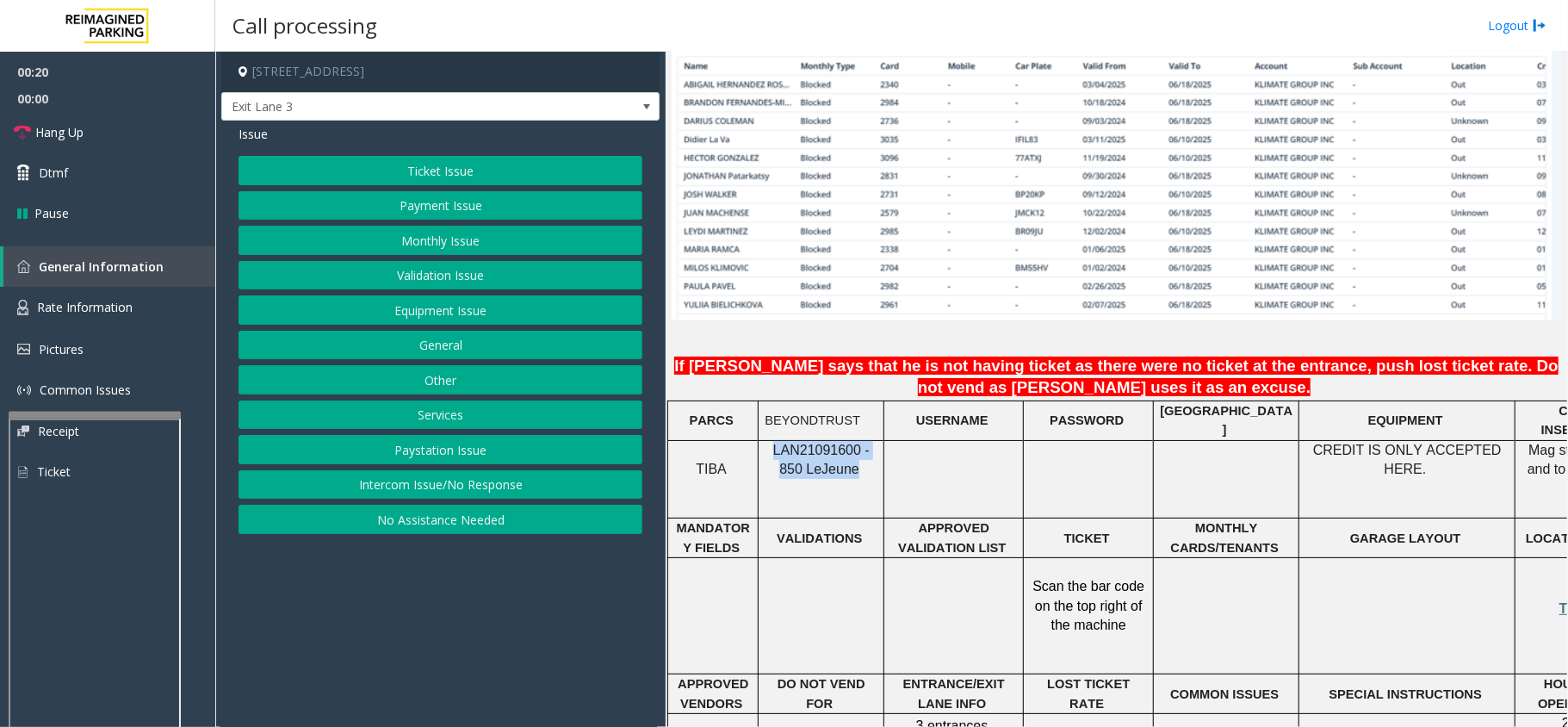 click on "Monthly Issue" 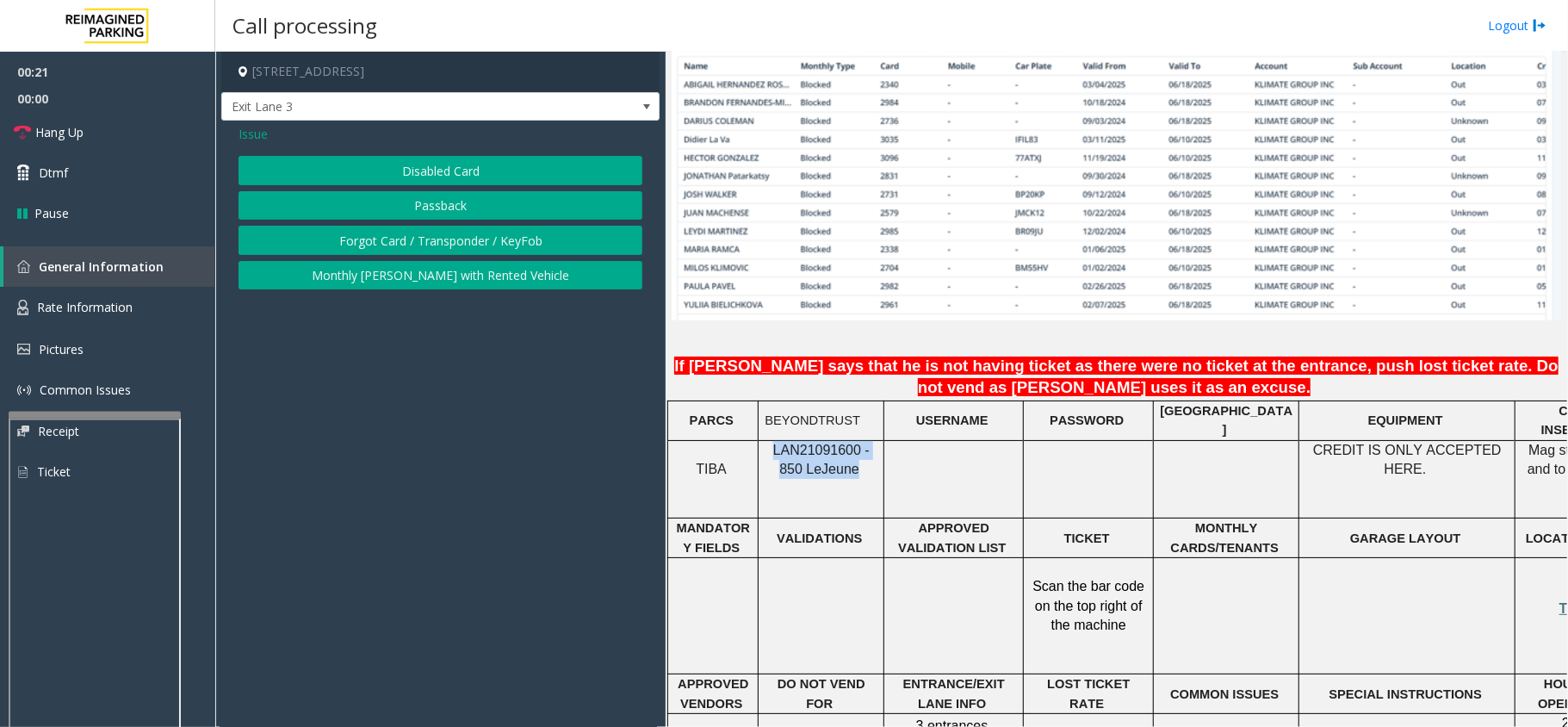 click on "Disabled Card" 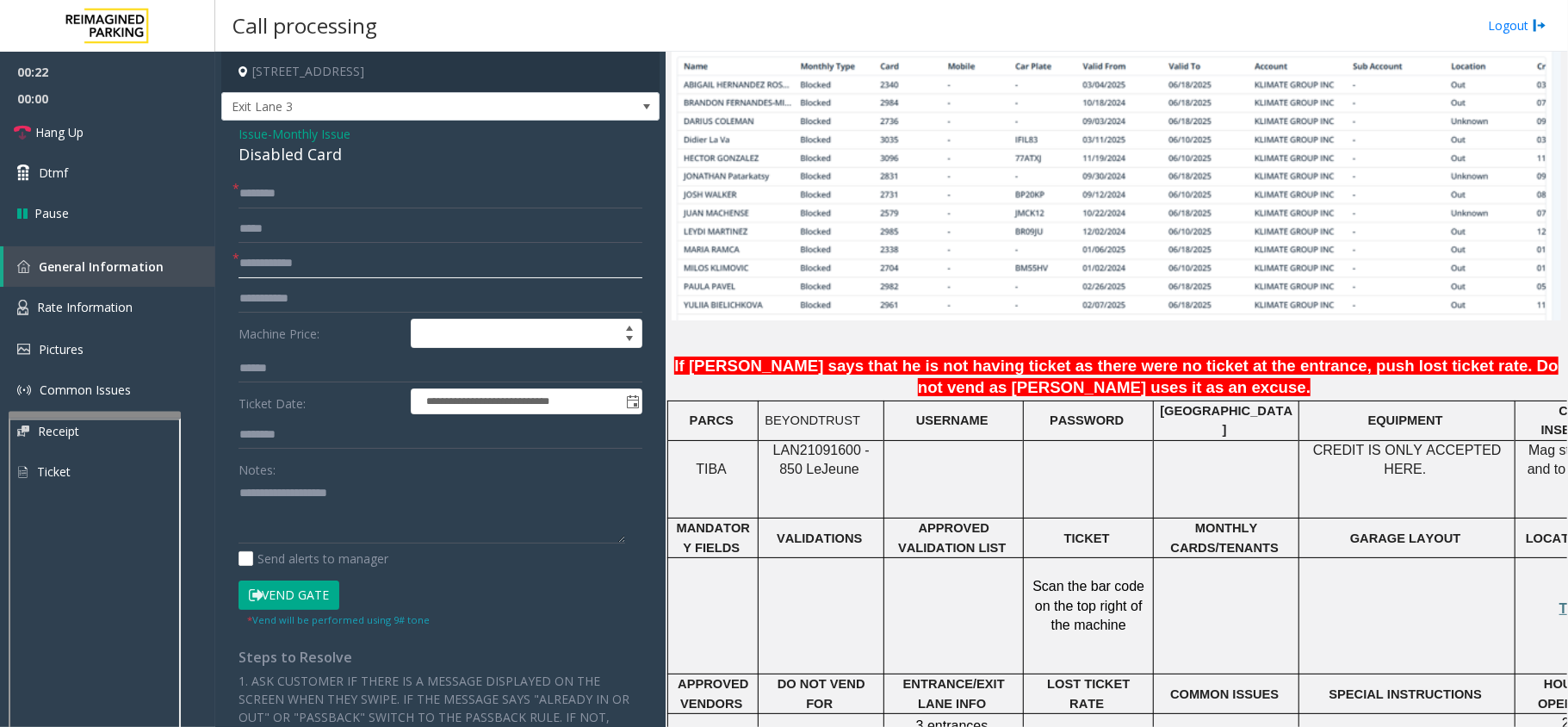 click 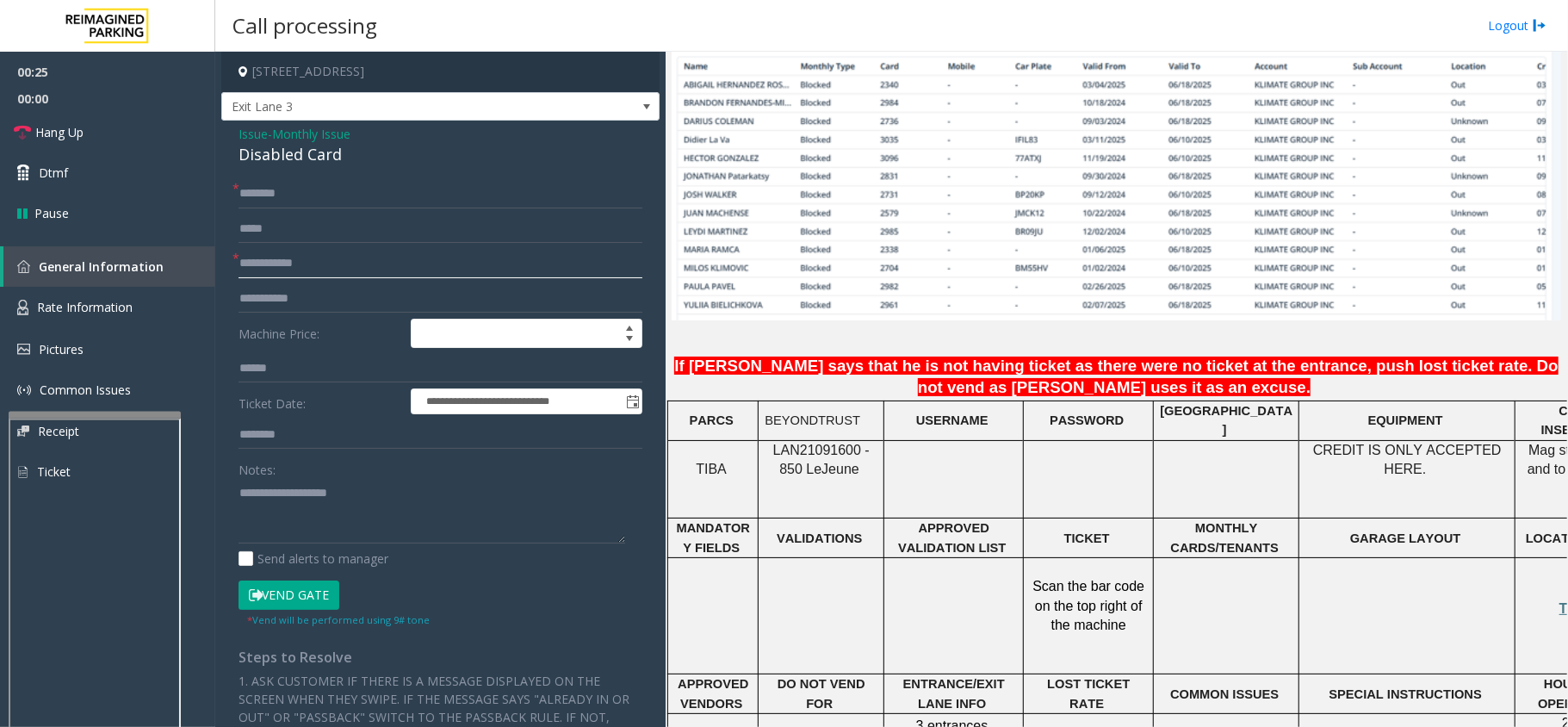 click 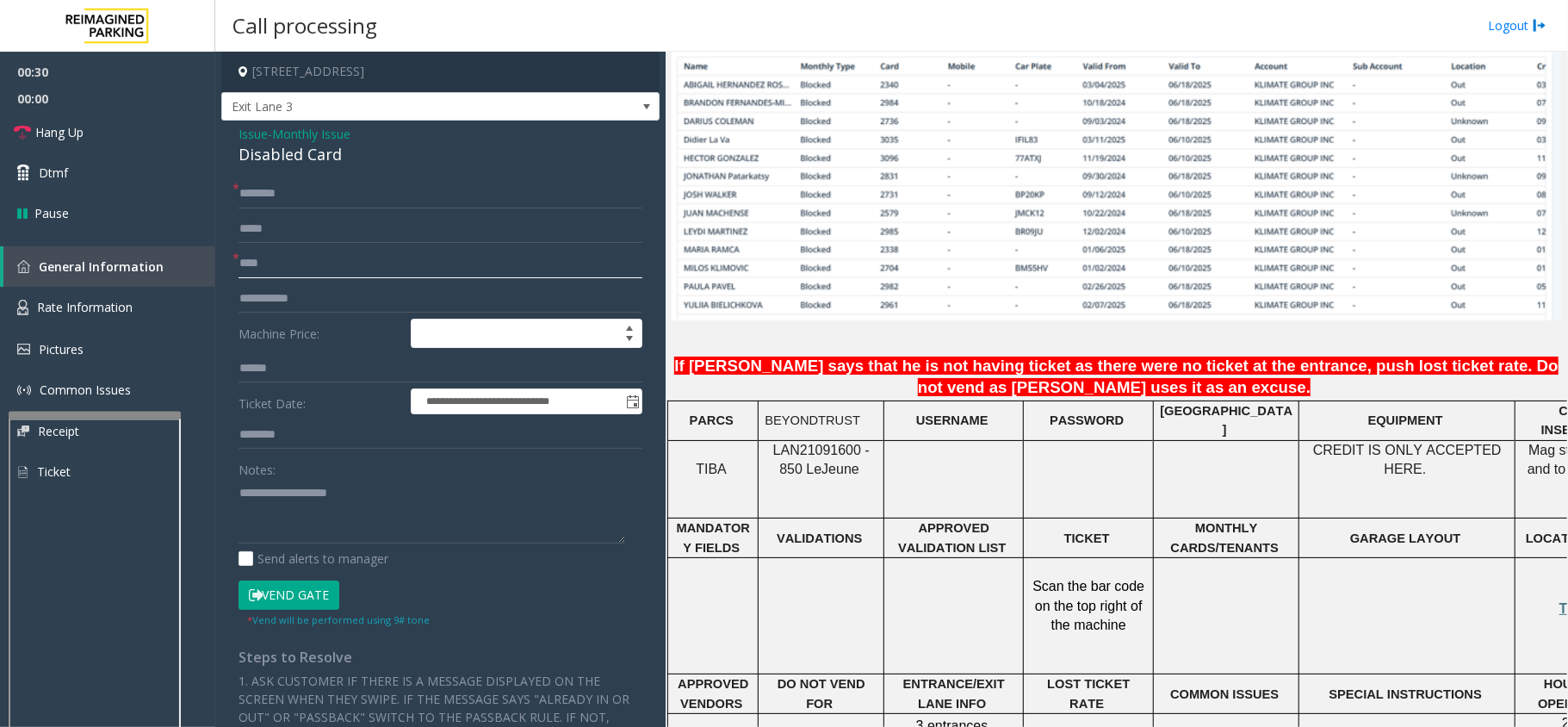 type on "****" 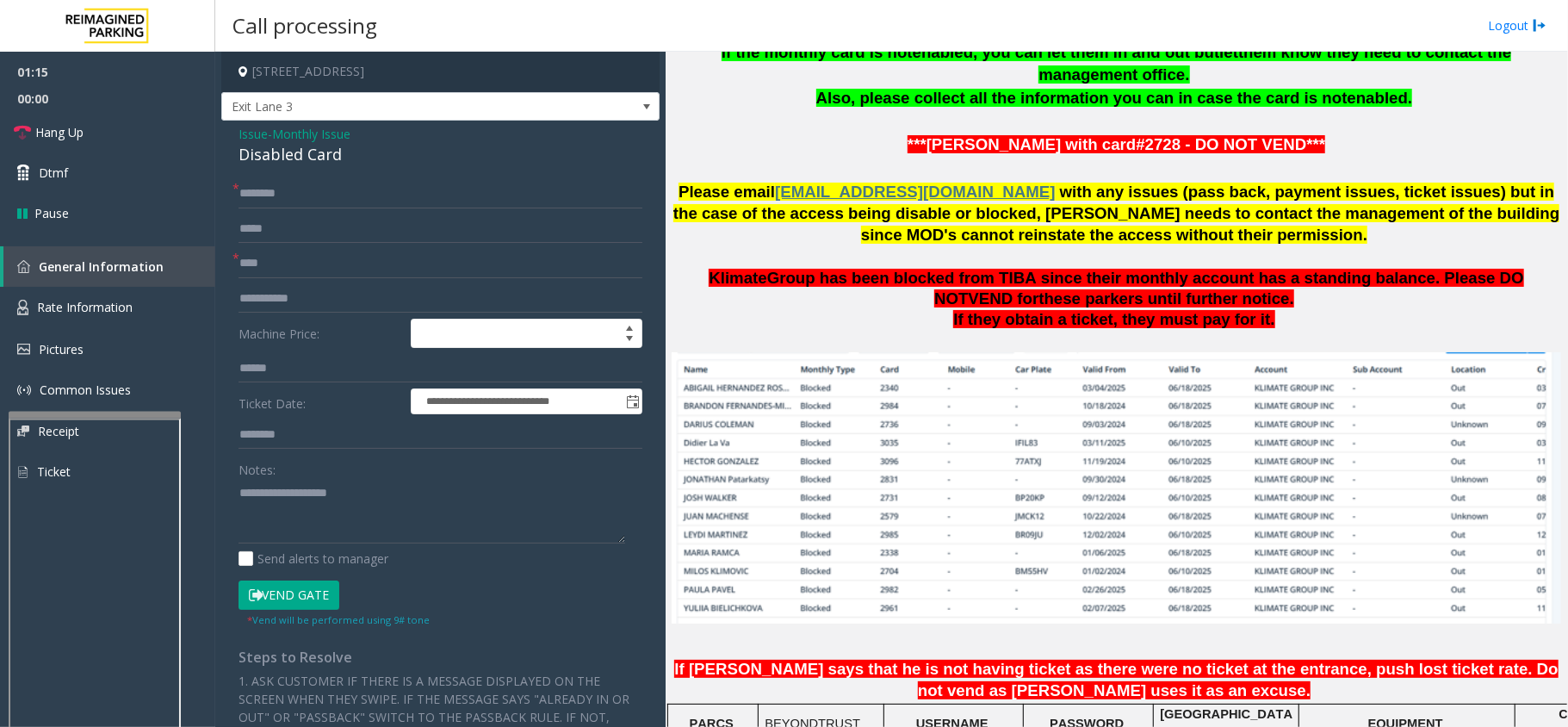 scroll, scrollTop: 918, scrollLeft: 0, axis: vertical 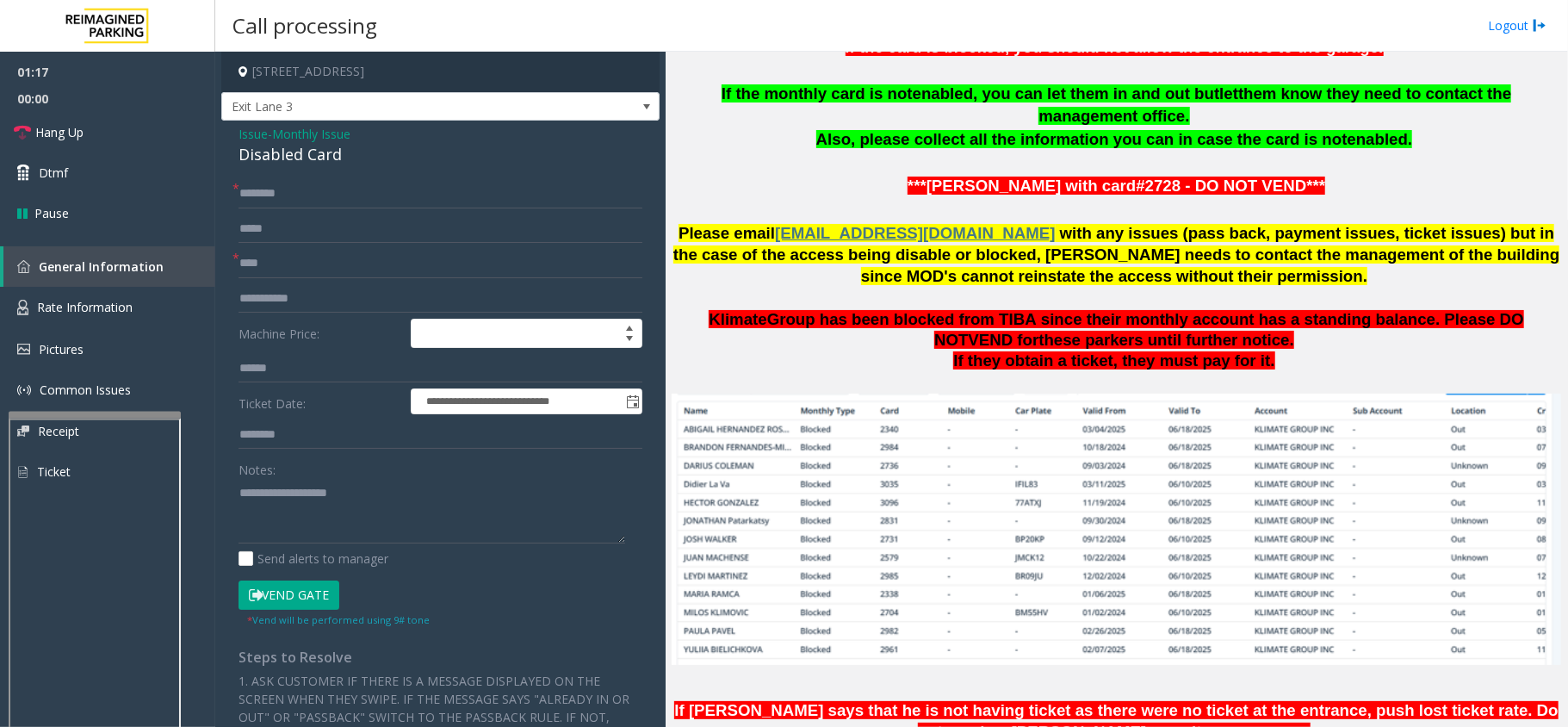 click on "Vend Gate" 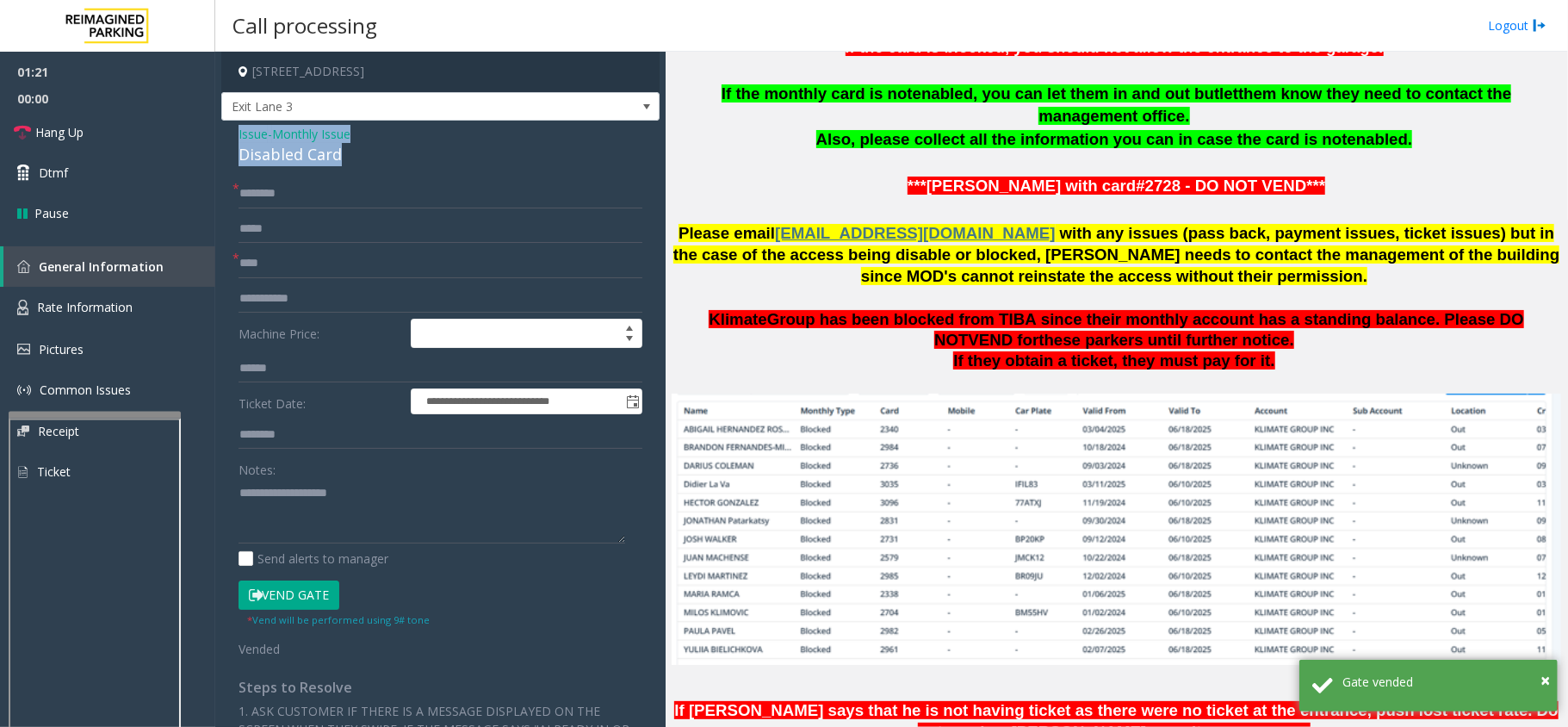 drag, startPoint x: 352, startPoint y: 149, endPoint x: 235, endPoint y: 132, distance: 118.22859 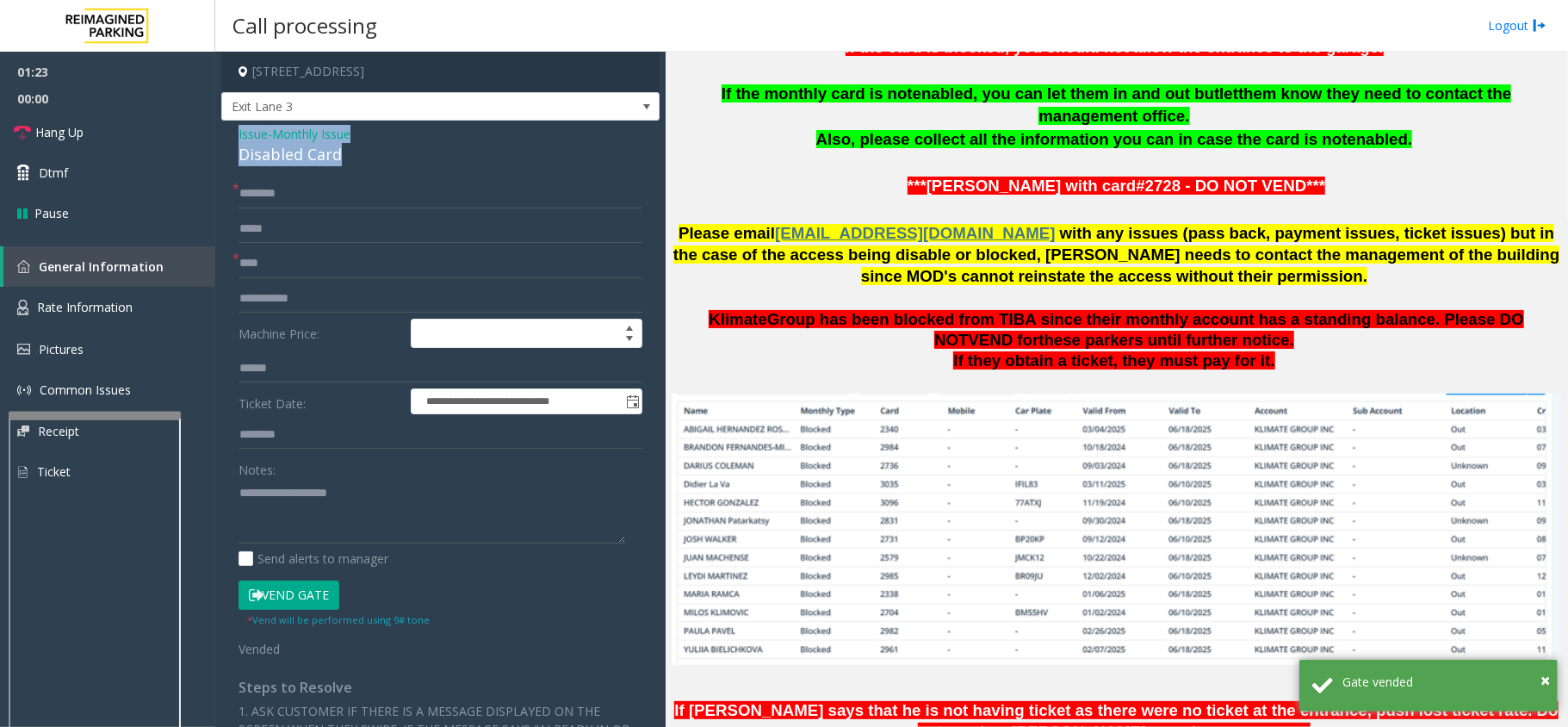 copy on "Issue  -  Monthly Issue Disabled Card" 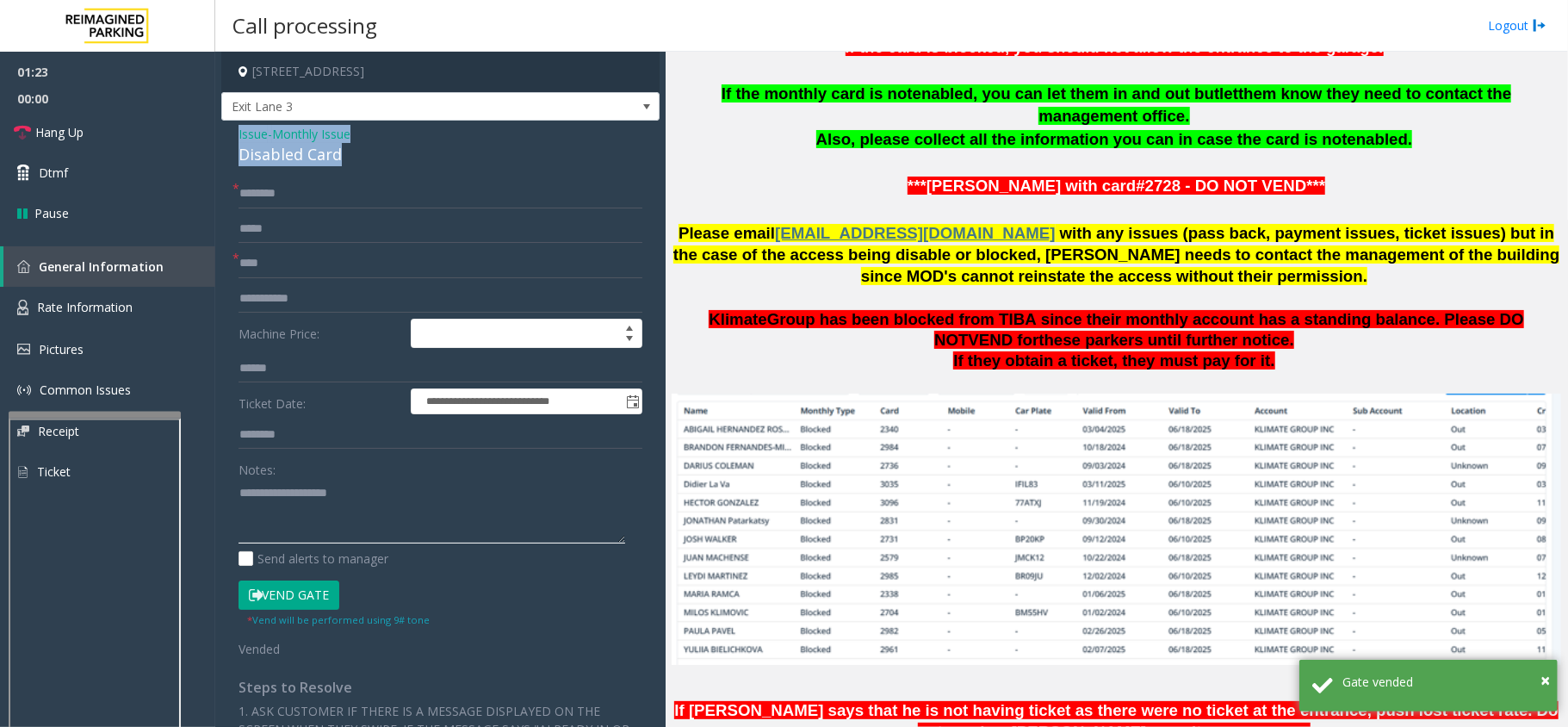 paste on "**********" 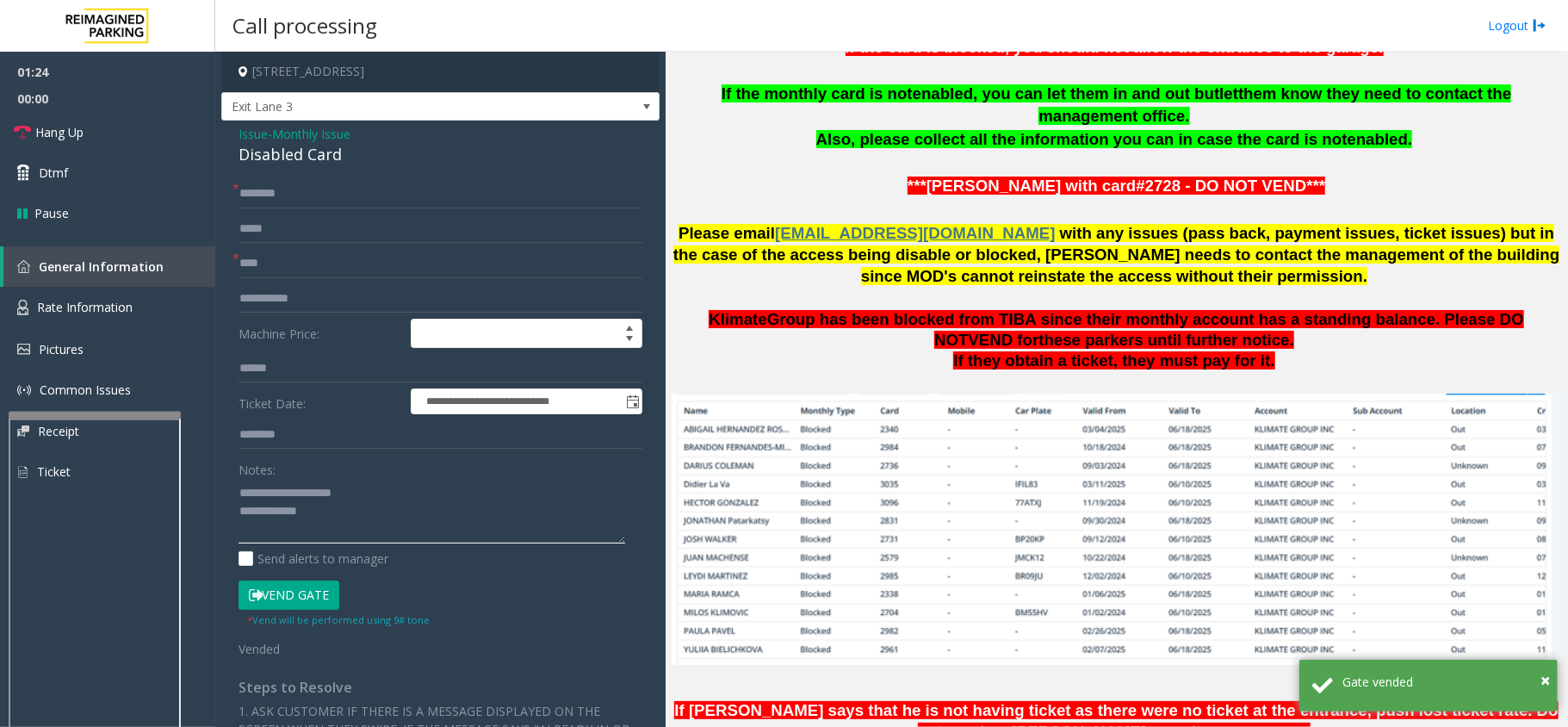 click 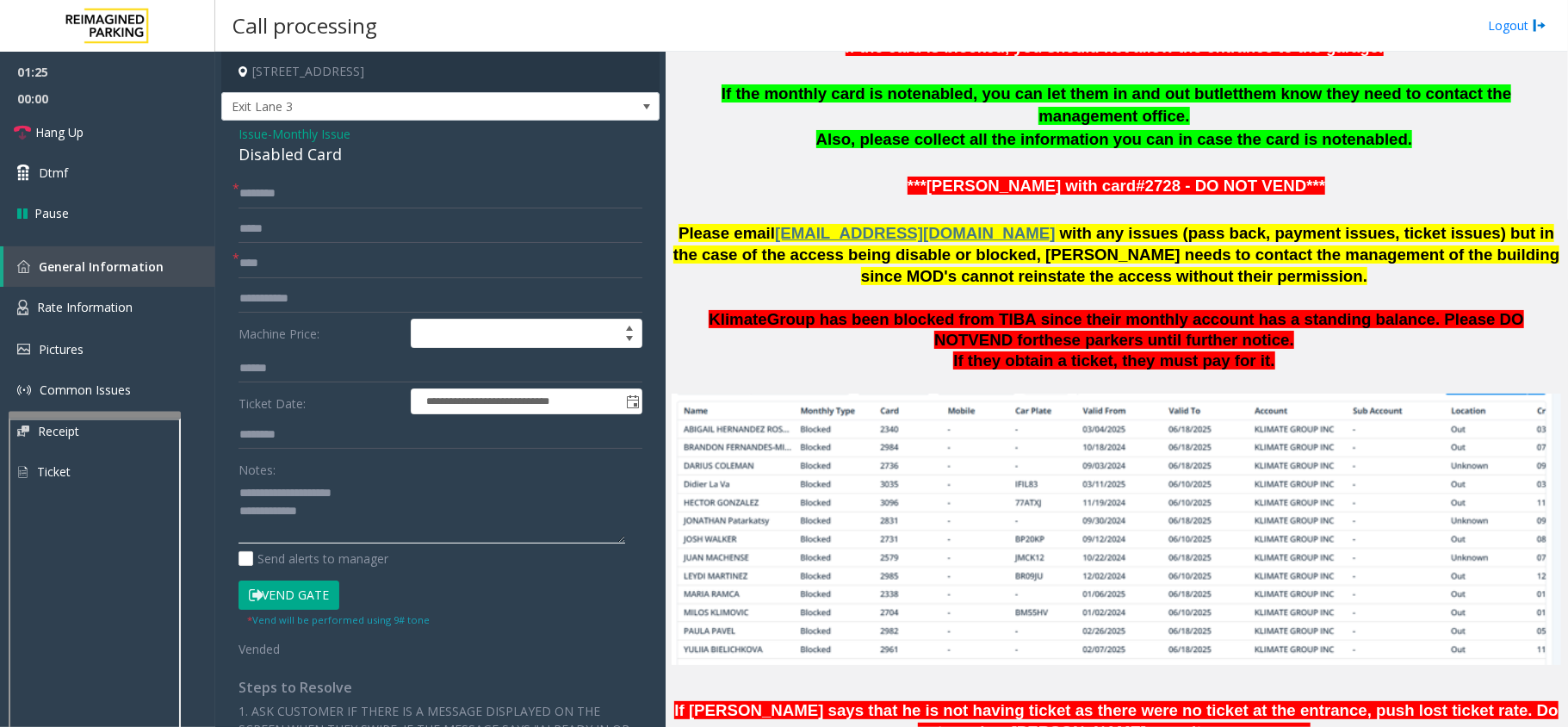 drag, startPoint x: 373, startPoint y: 501, endPoint x: 276, endPoint y: 494, distance: 97.25225 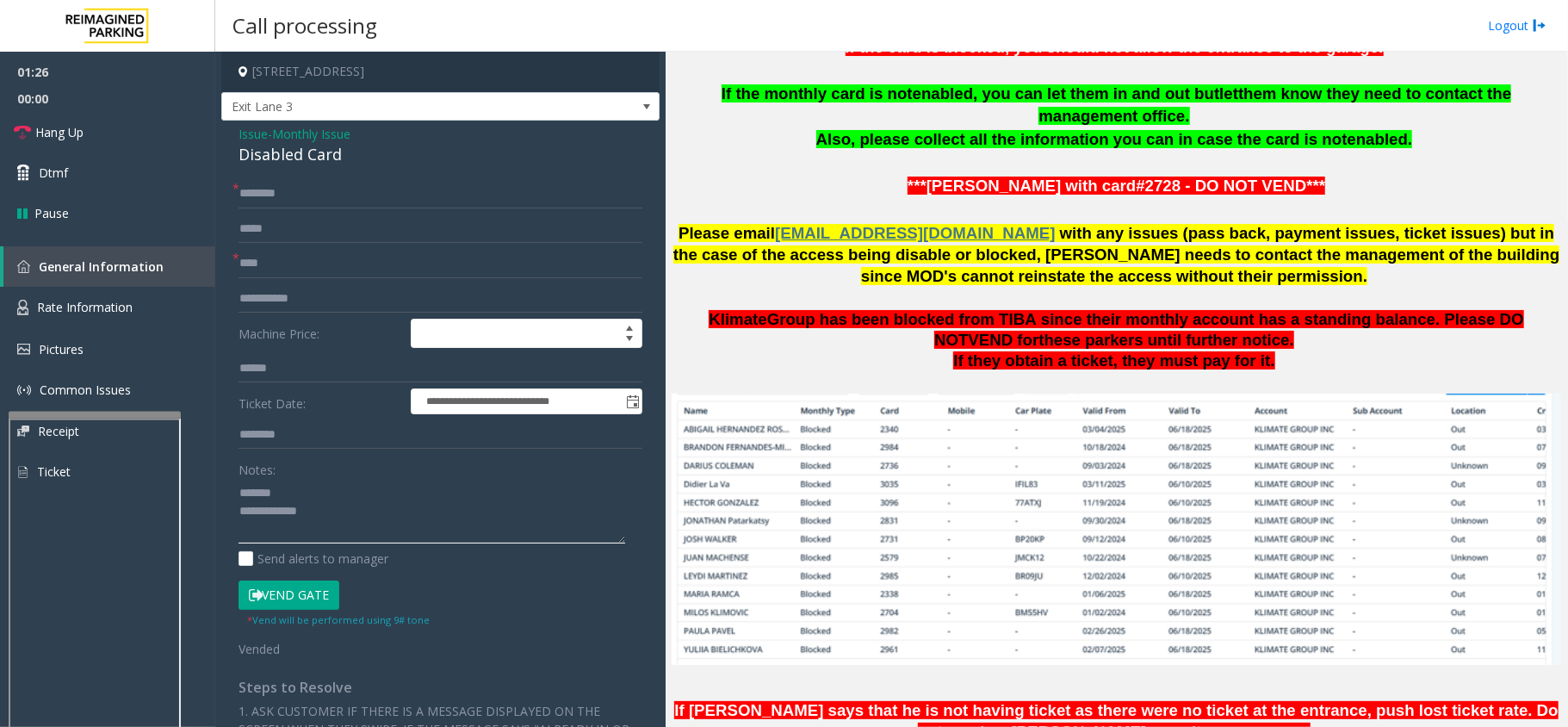 click 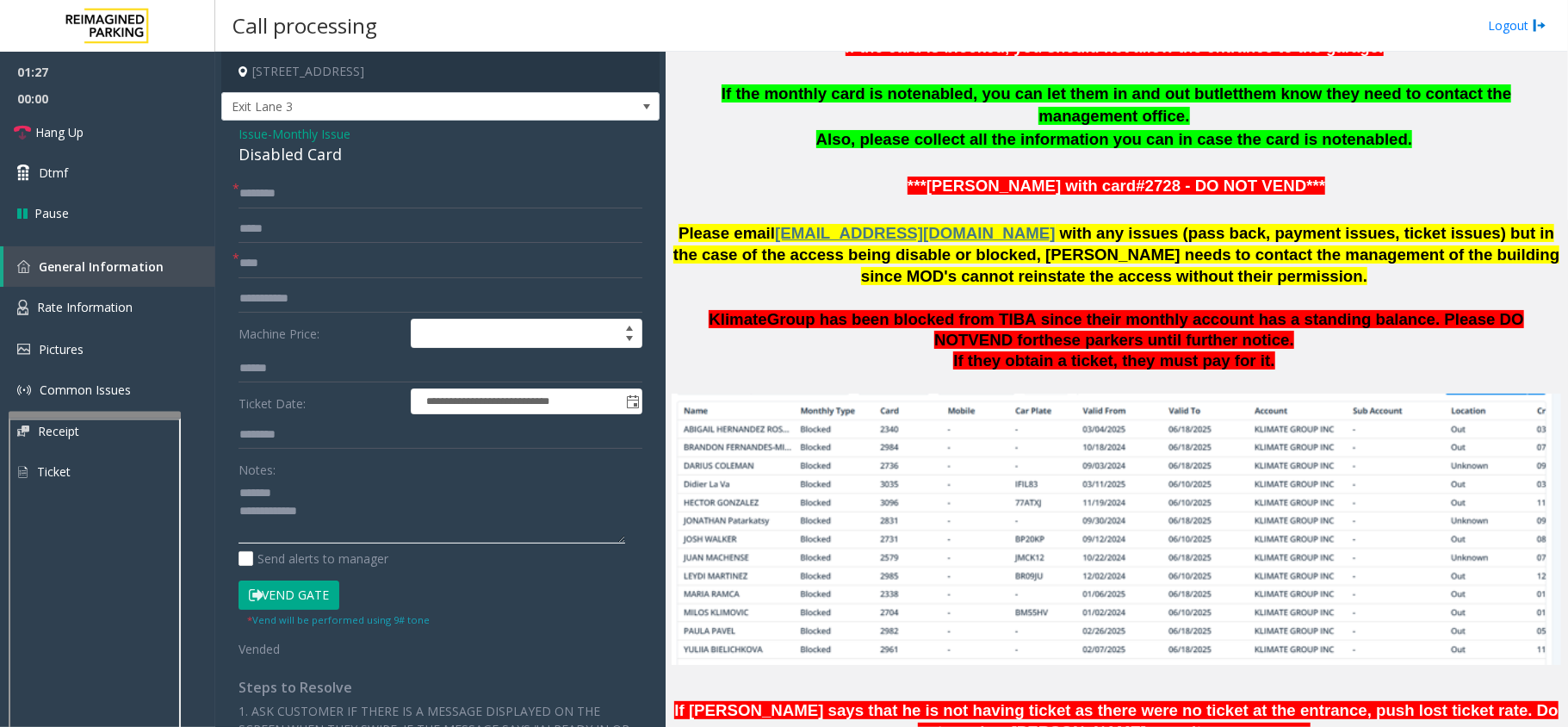 type on "**********" 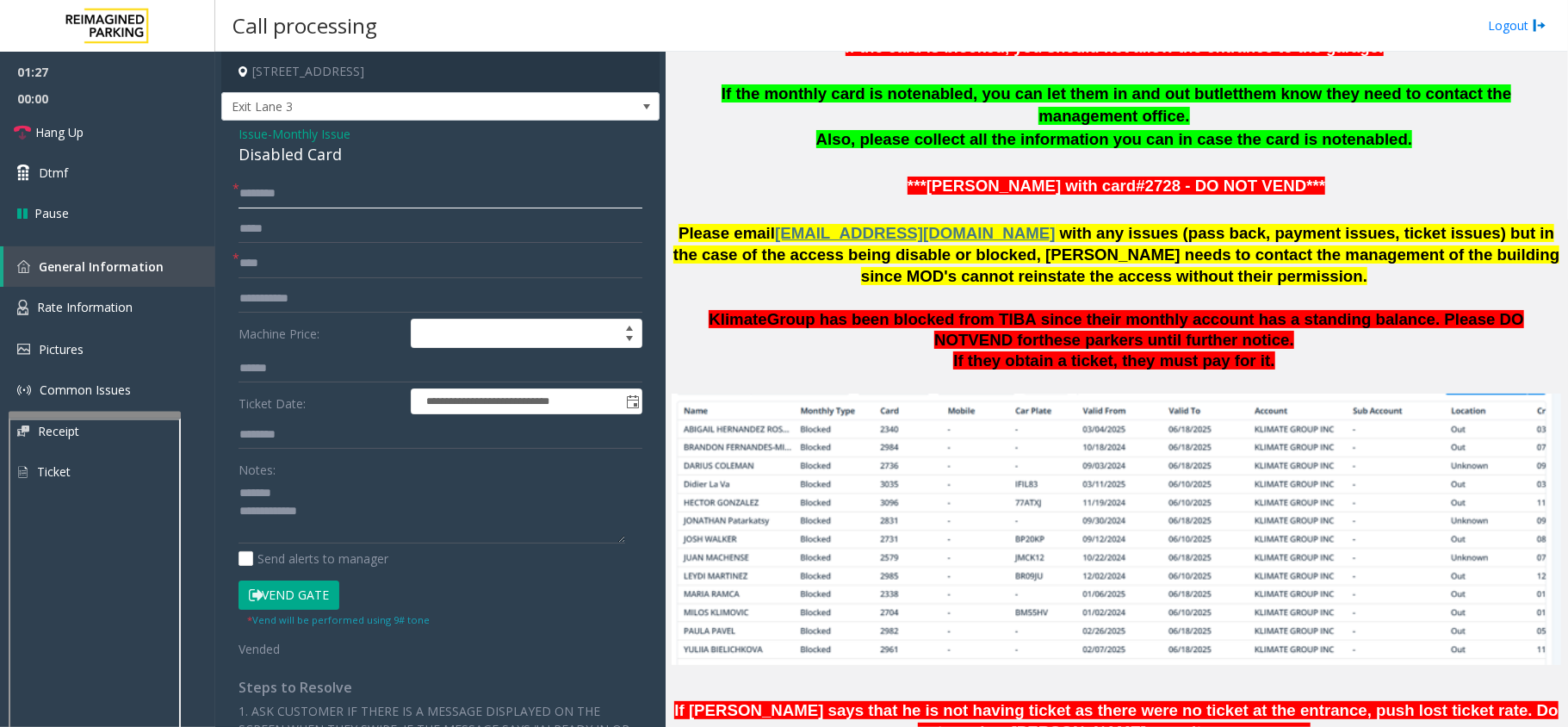click 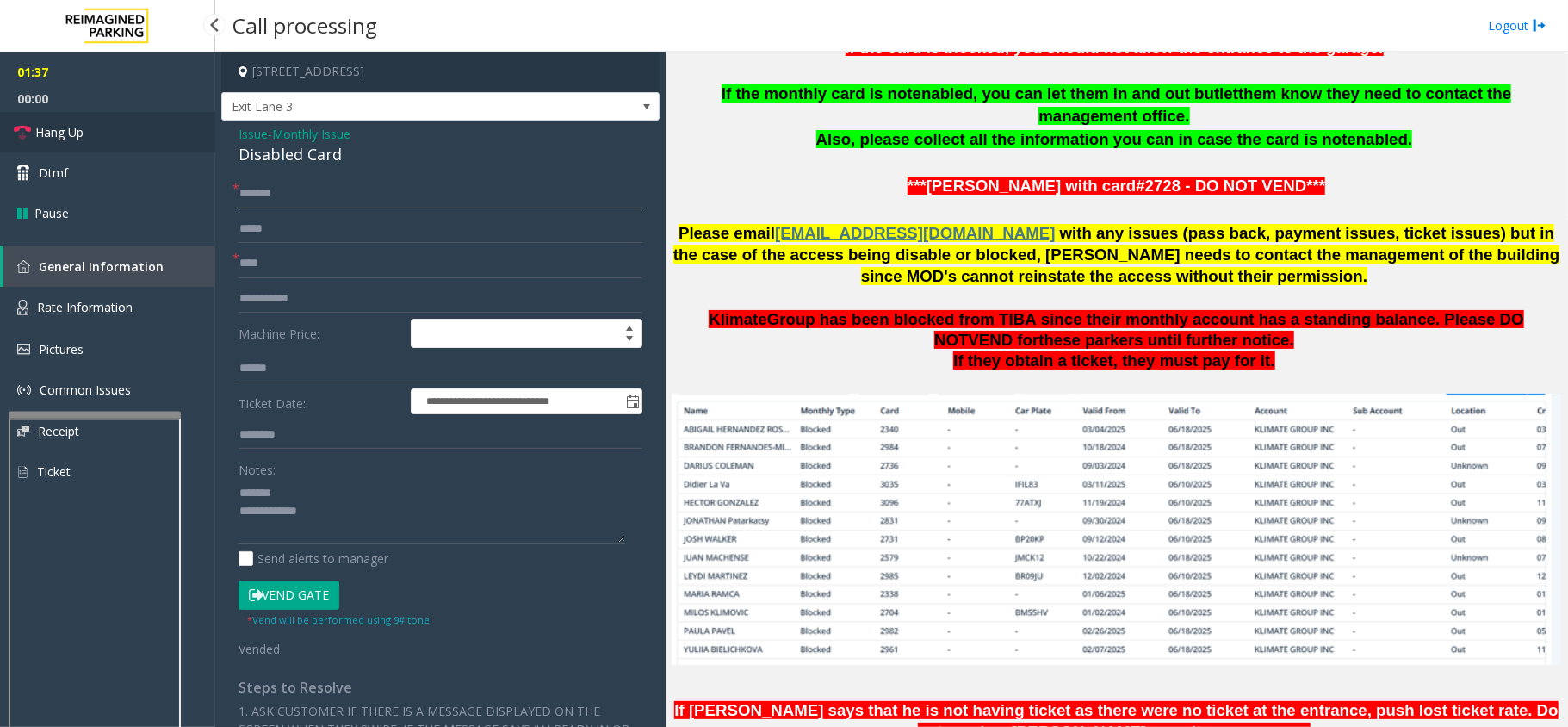 type on "*******" 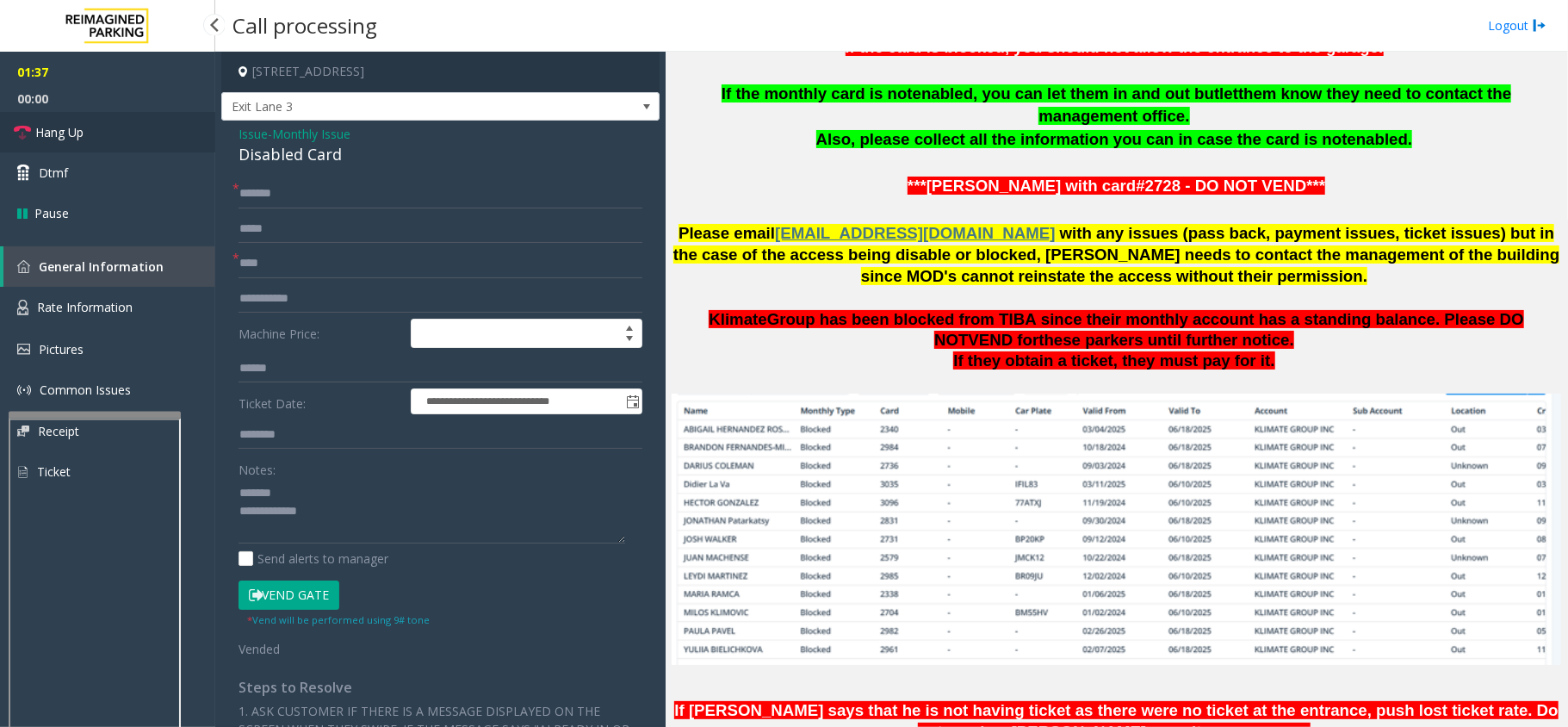 click on "Hang Up" at bounding box center (59, 132) 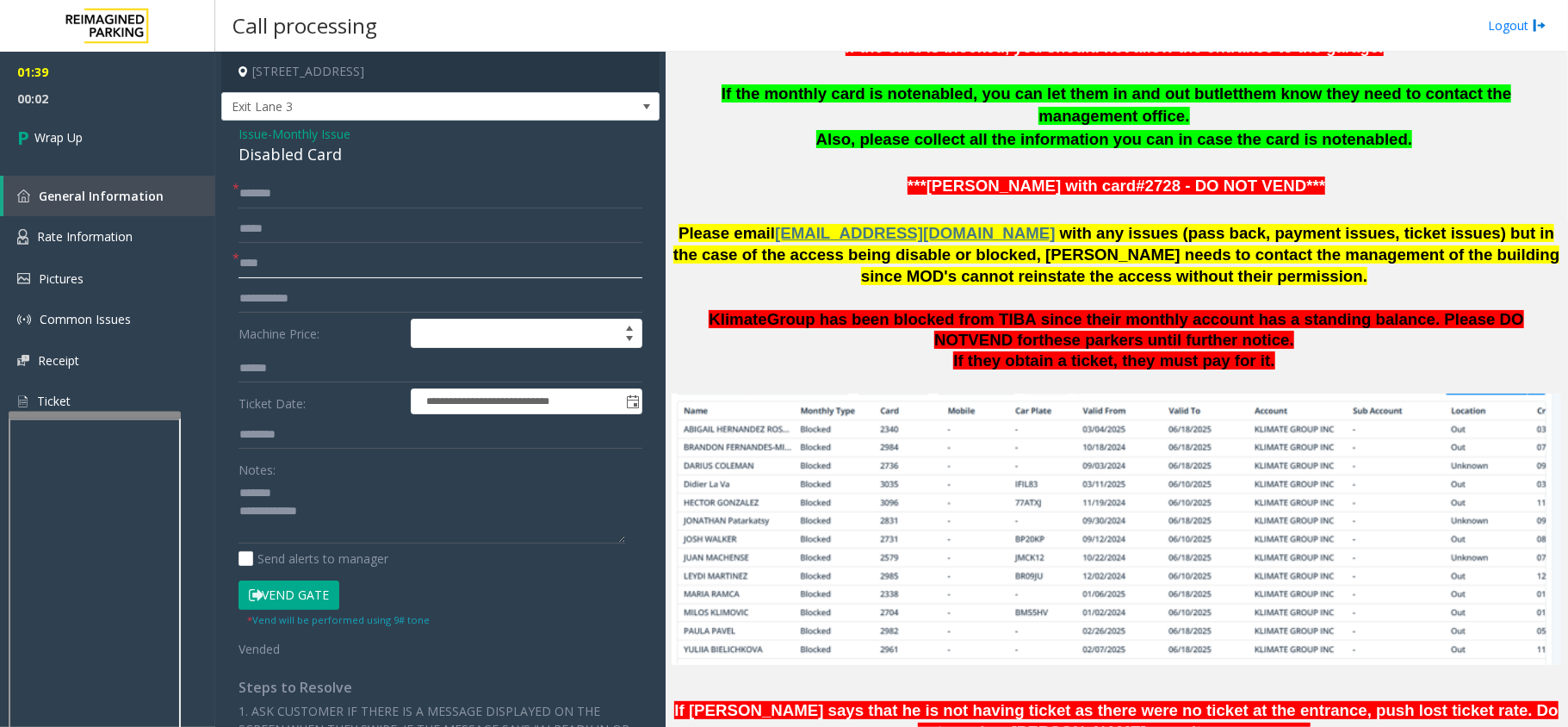 click on "****" 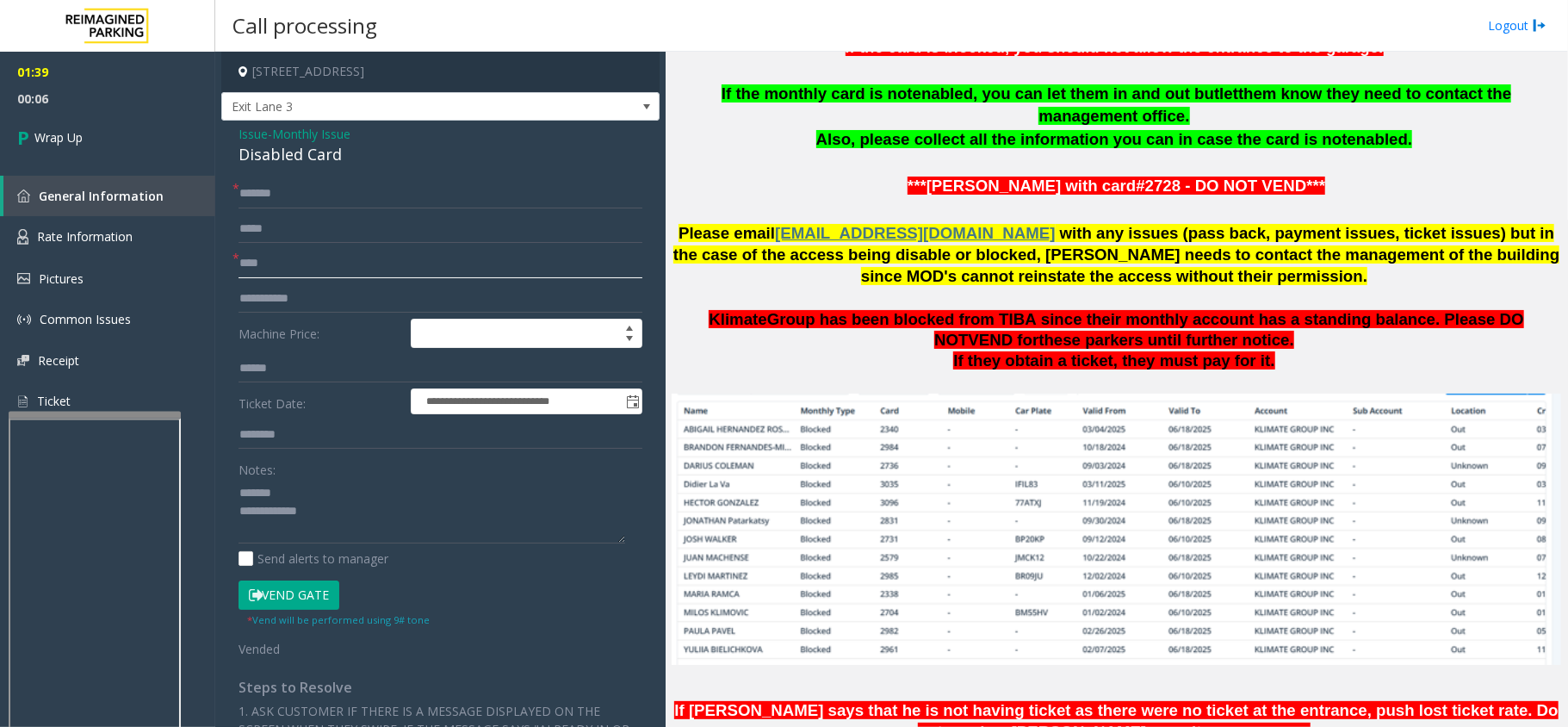 type on "****" 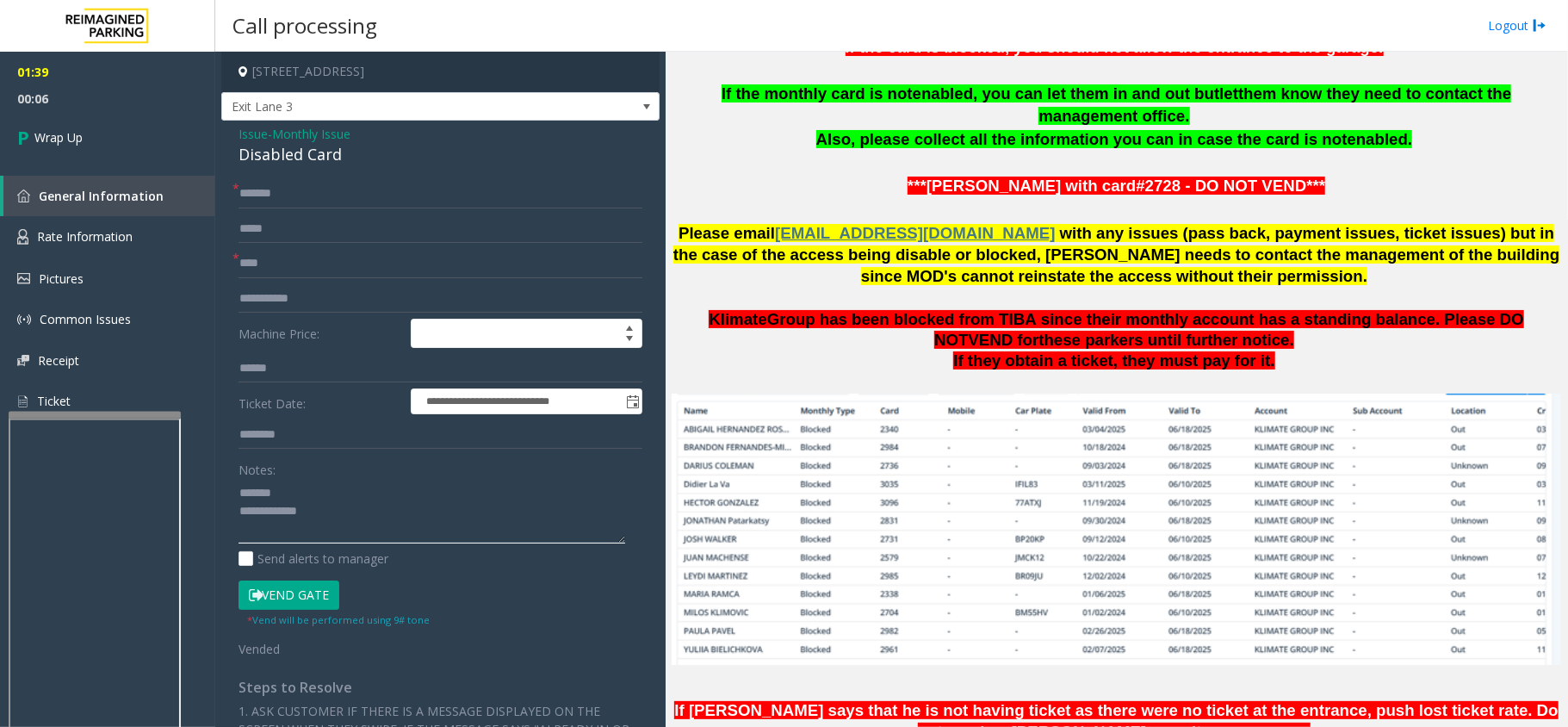 click 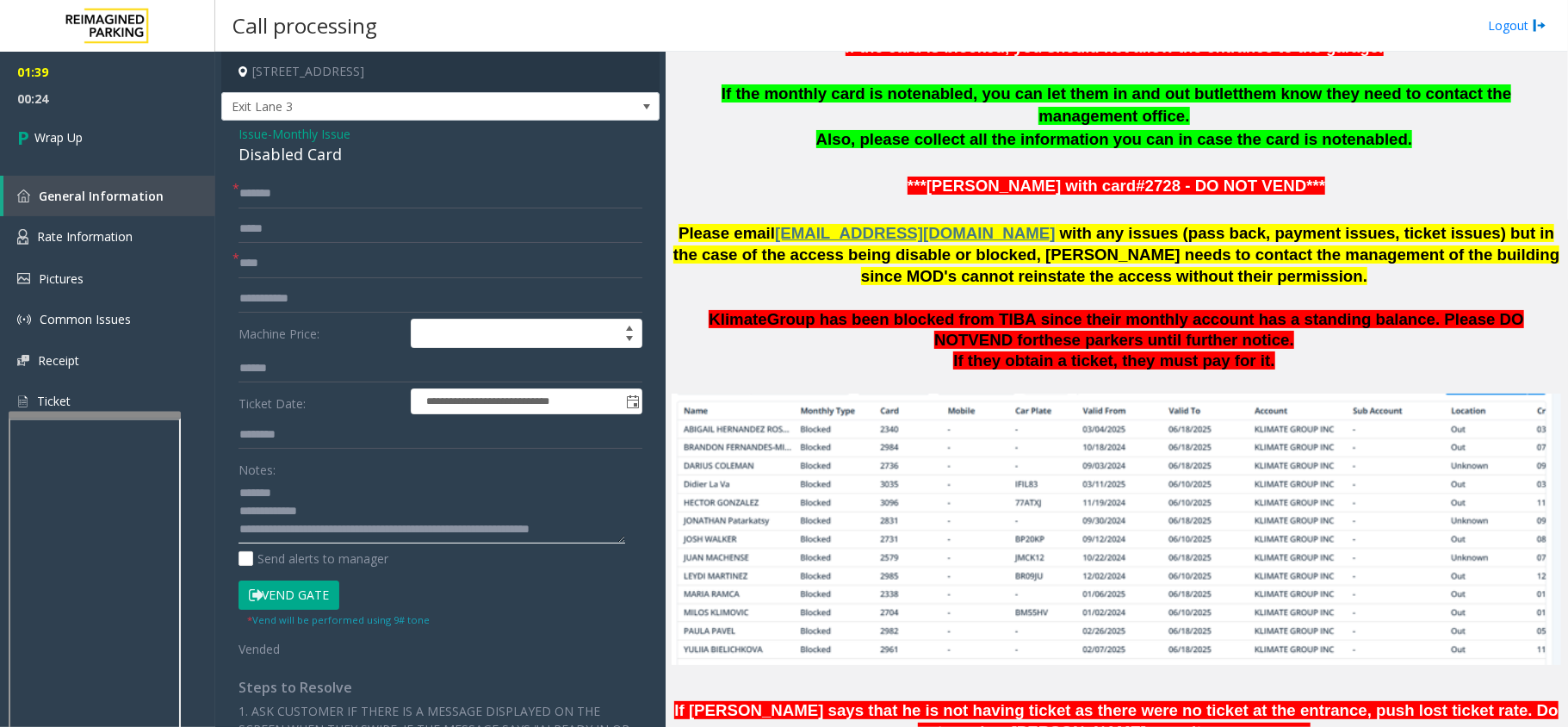 click 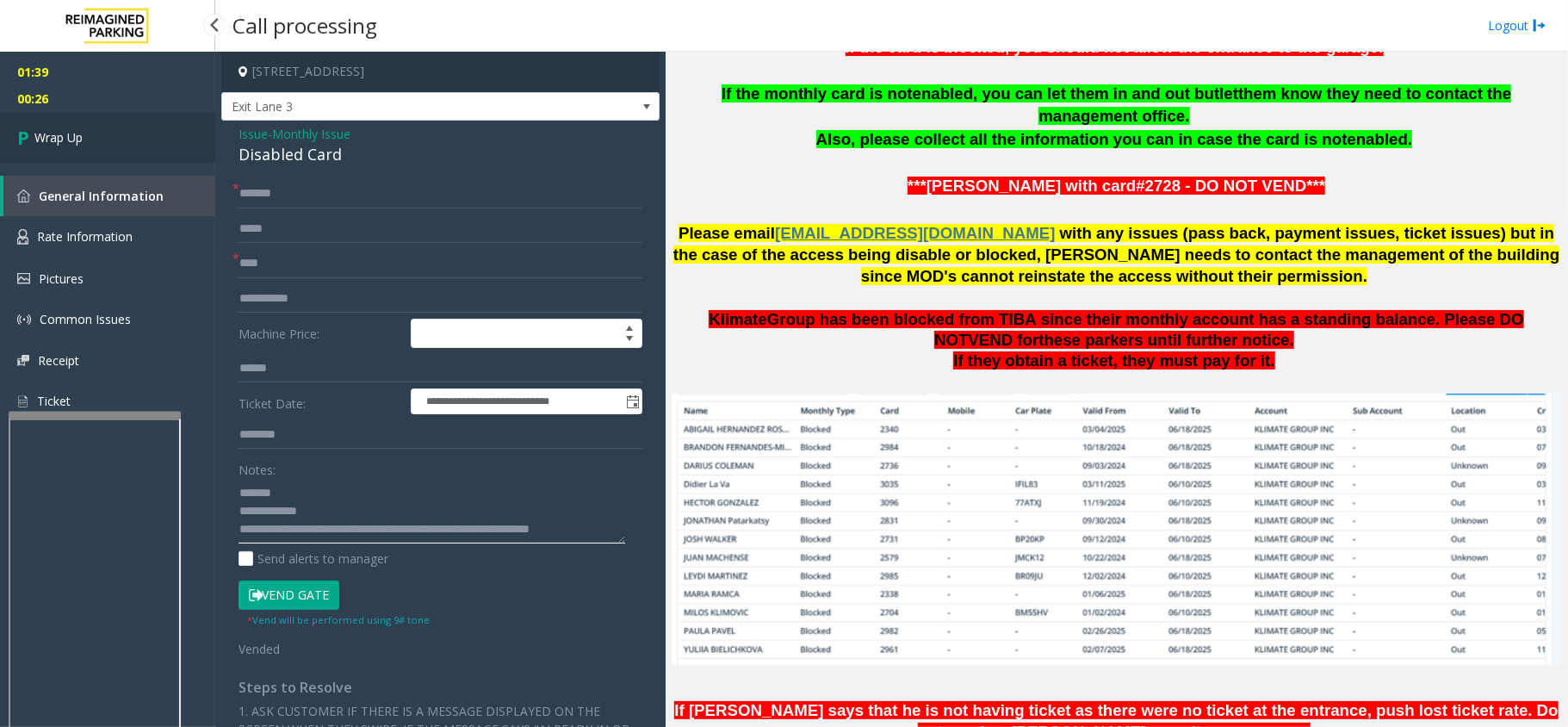 type on "**********" 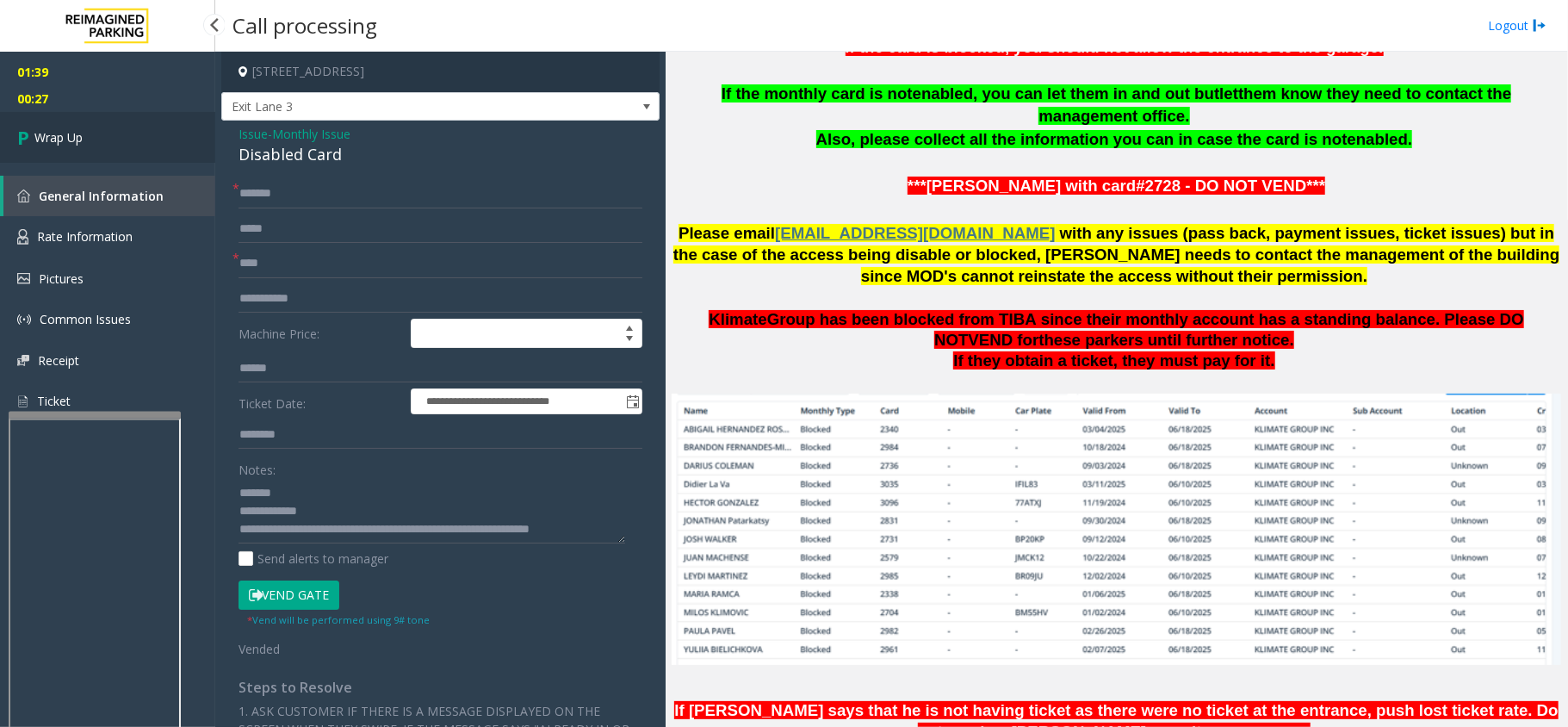 click on "Wrap Up" at bounding box center [108, 137] 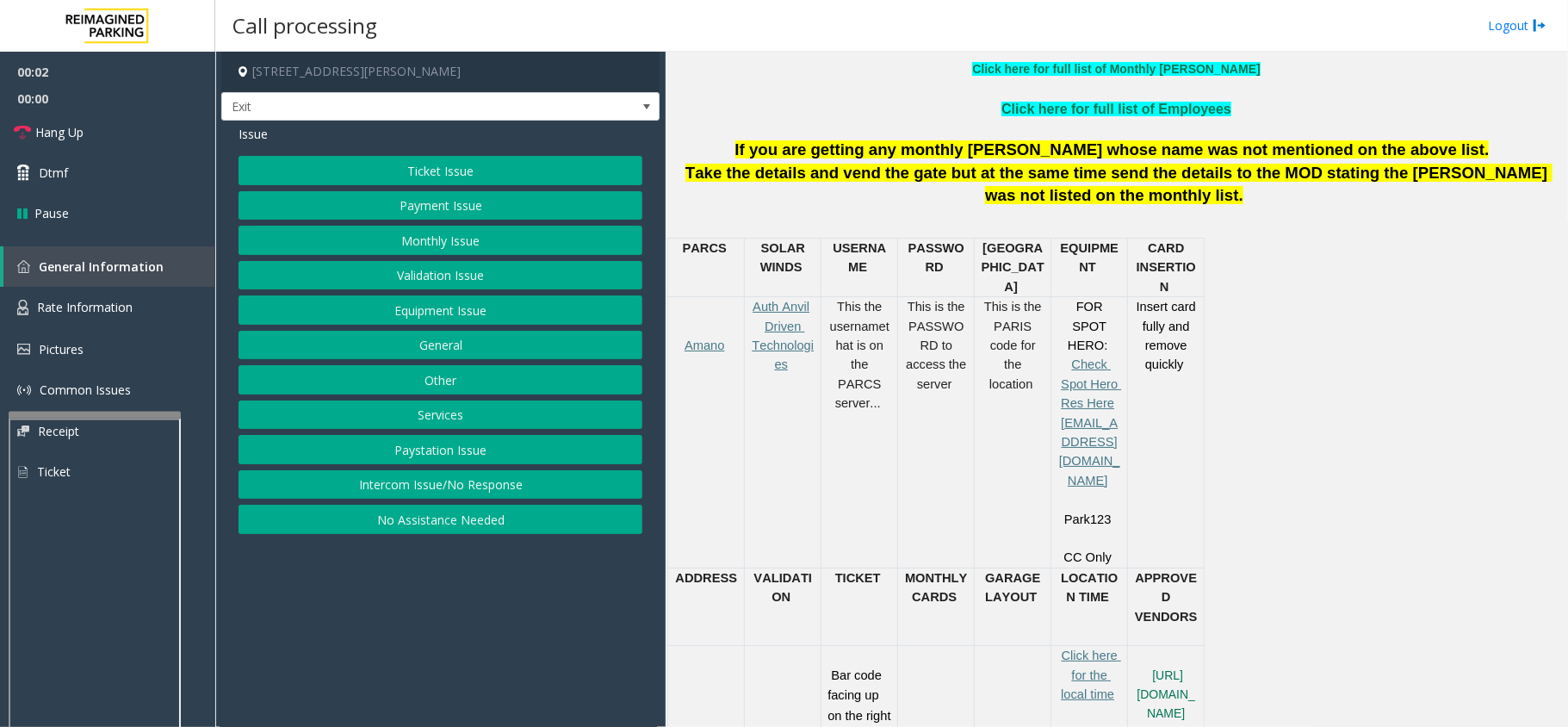 scroll, scrollTop: 689, scrollLeft: 0, axis: vertical 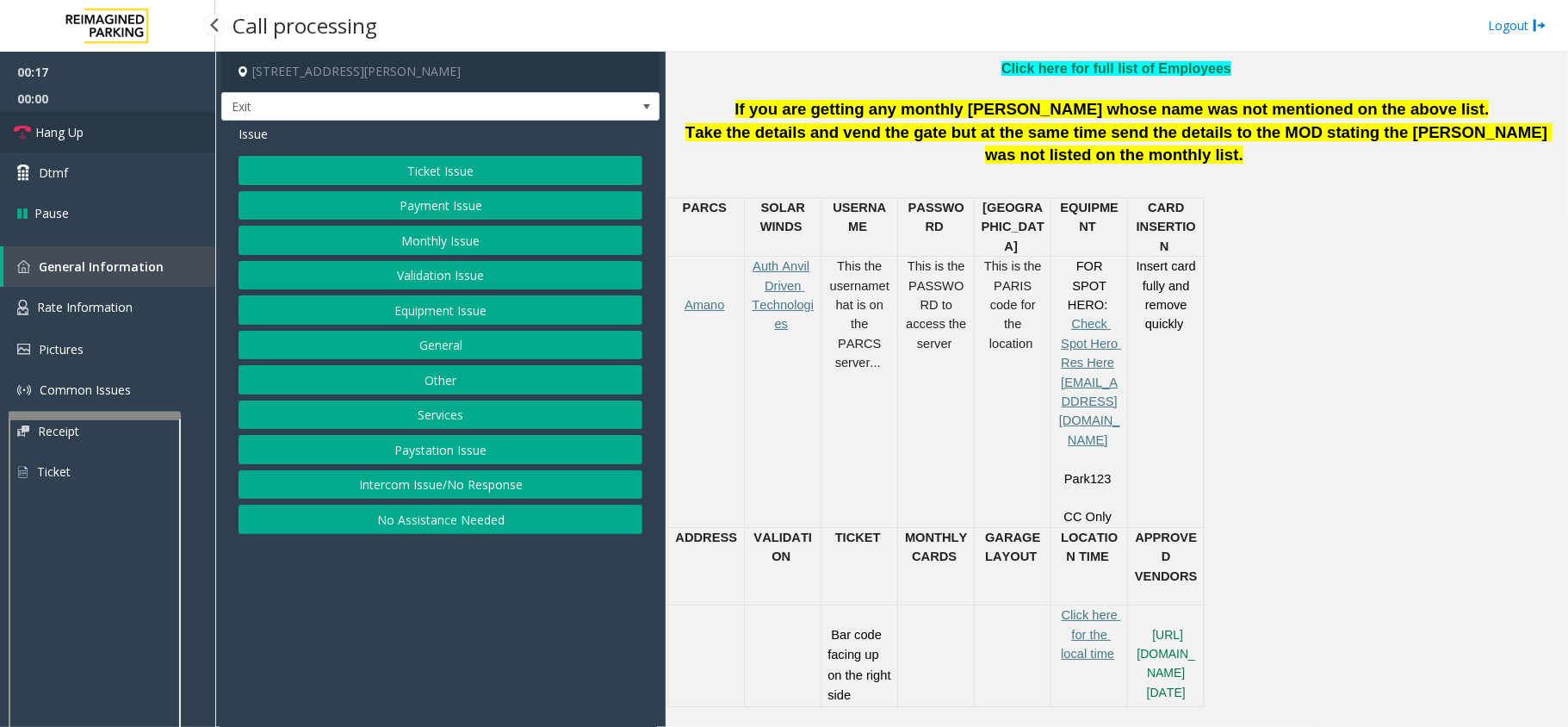 click on "Hang Up" at bounding box center [108, 132] 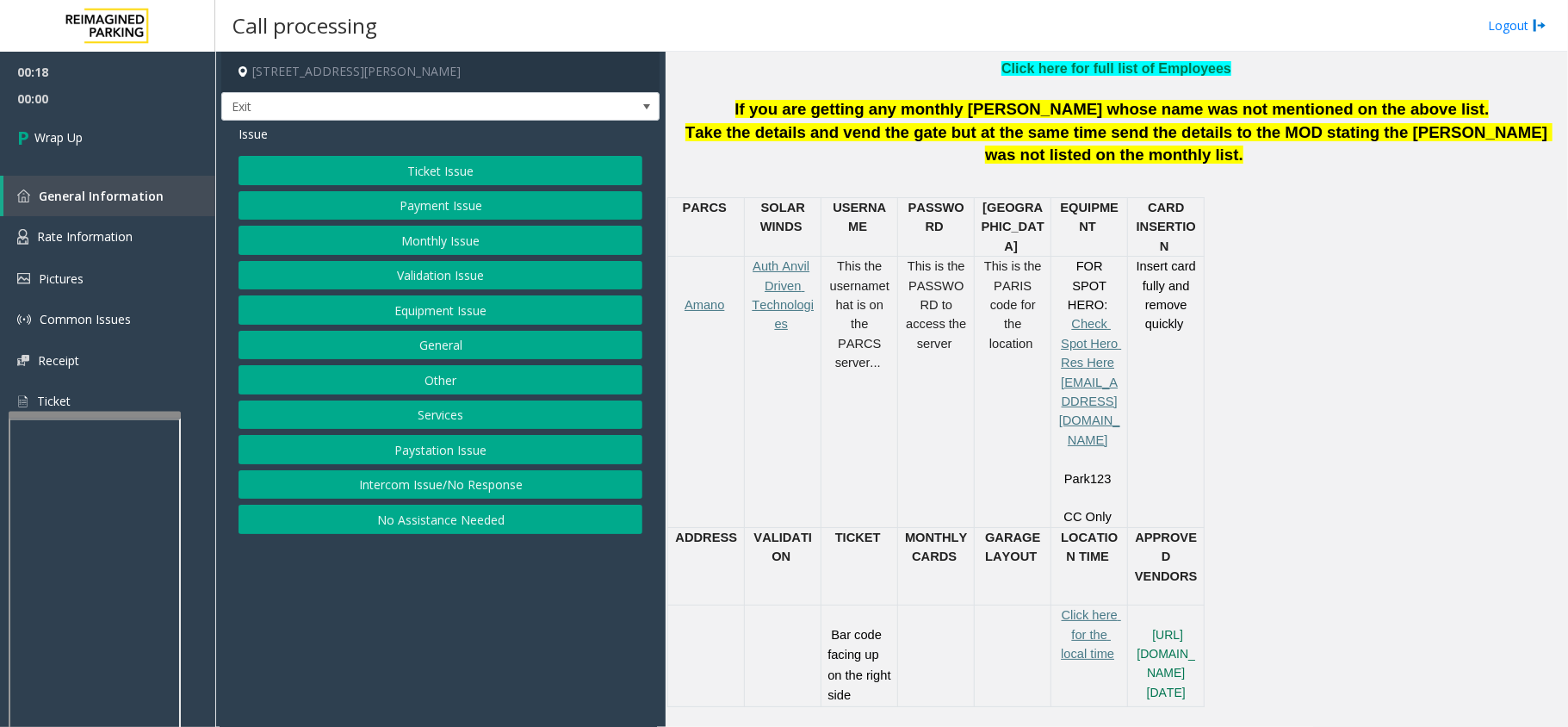 click on "Intercom Issue/No Response" 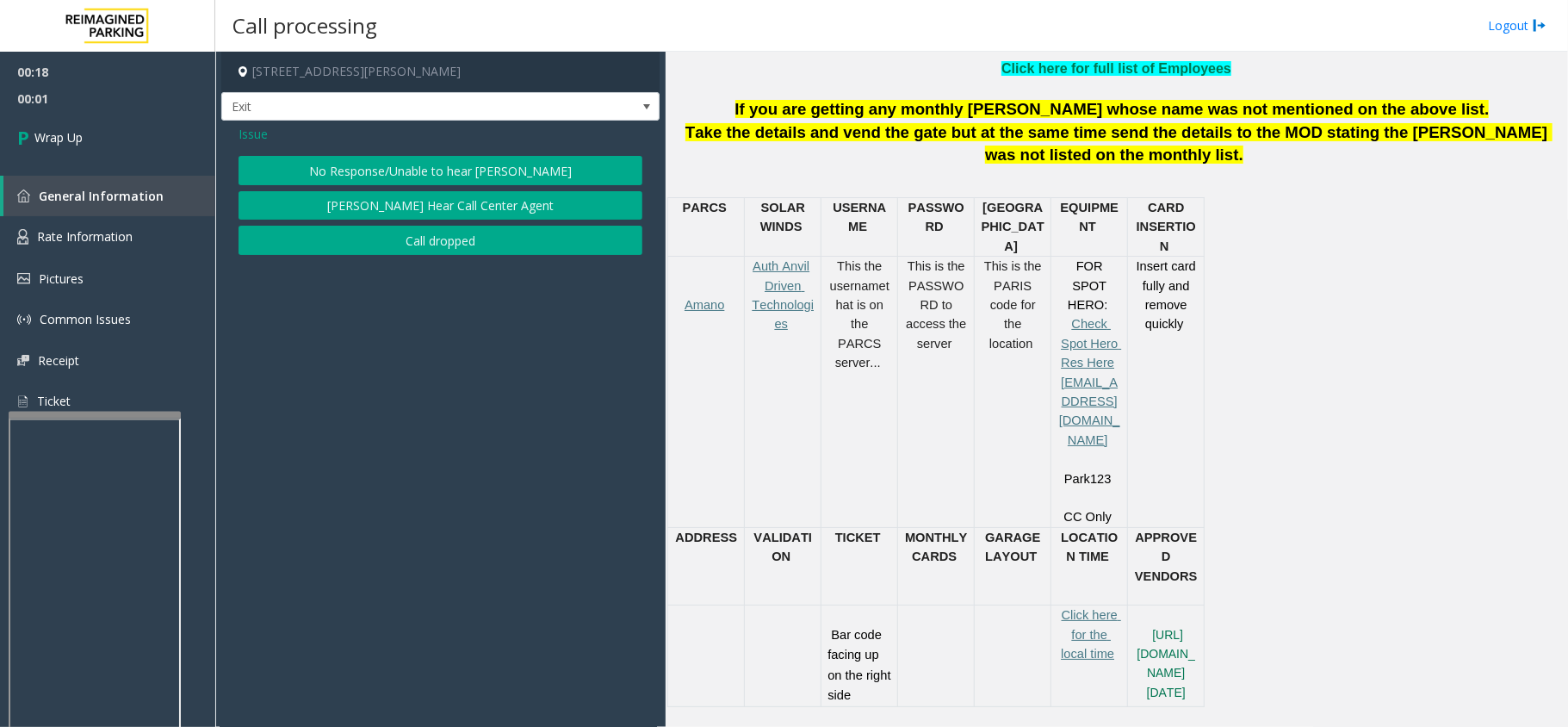 click on "No Response/Unable to hear [PERSON_NAME]" 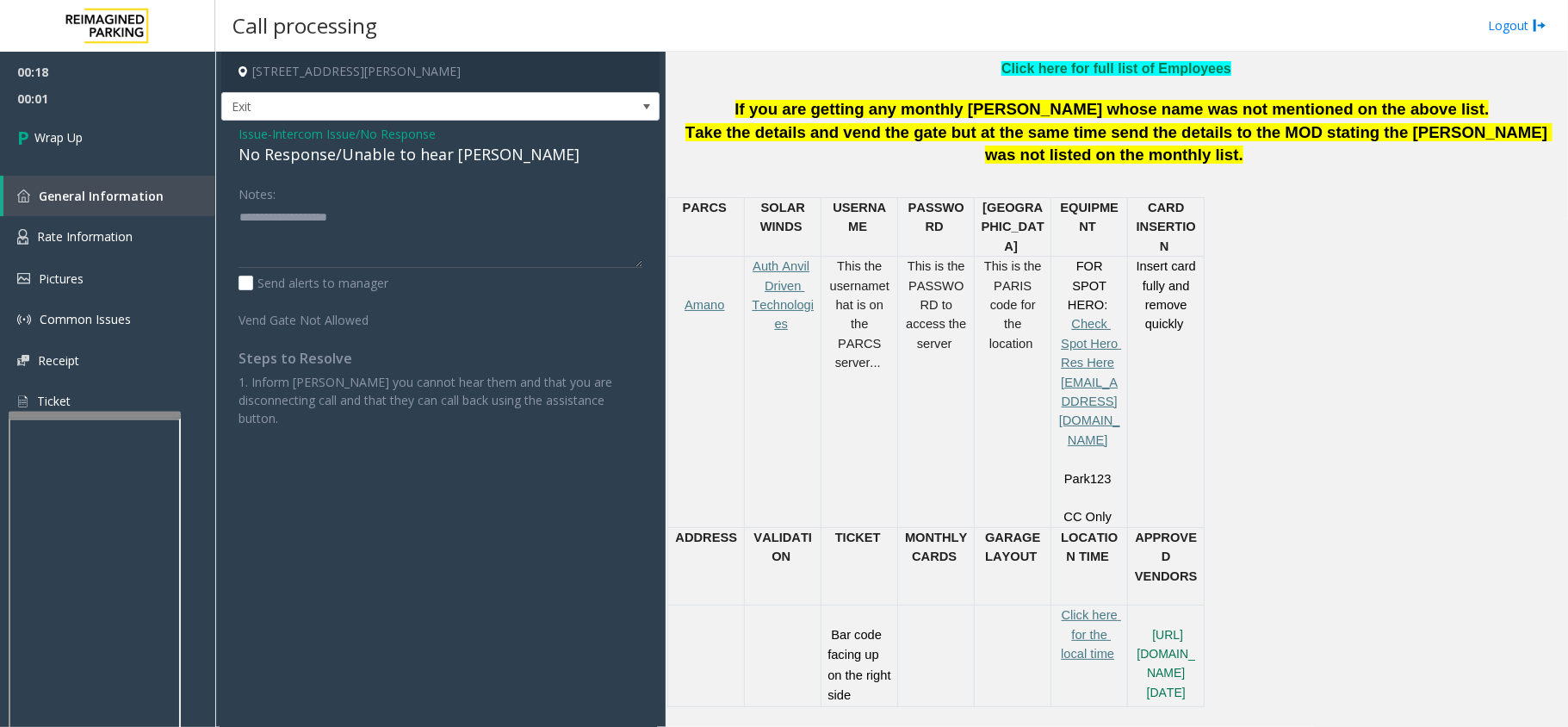 click on "No Response/Unable to hear [PERSON_NAME]" 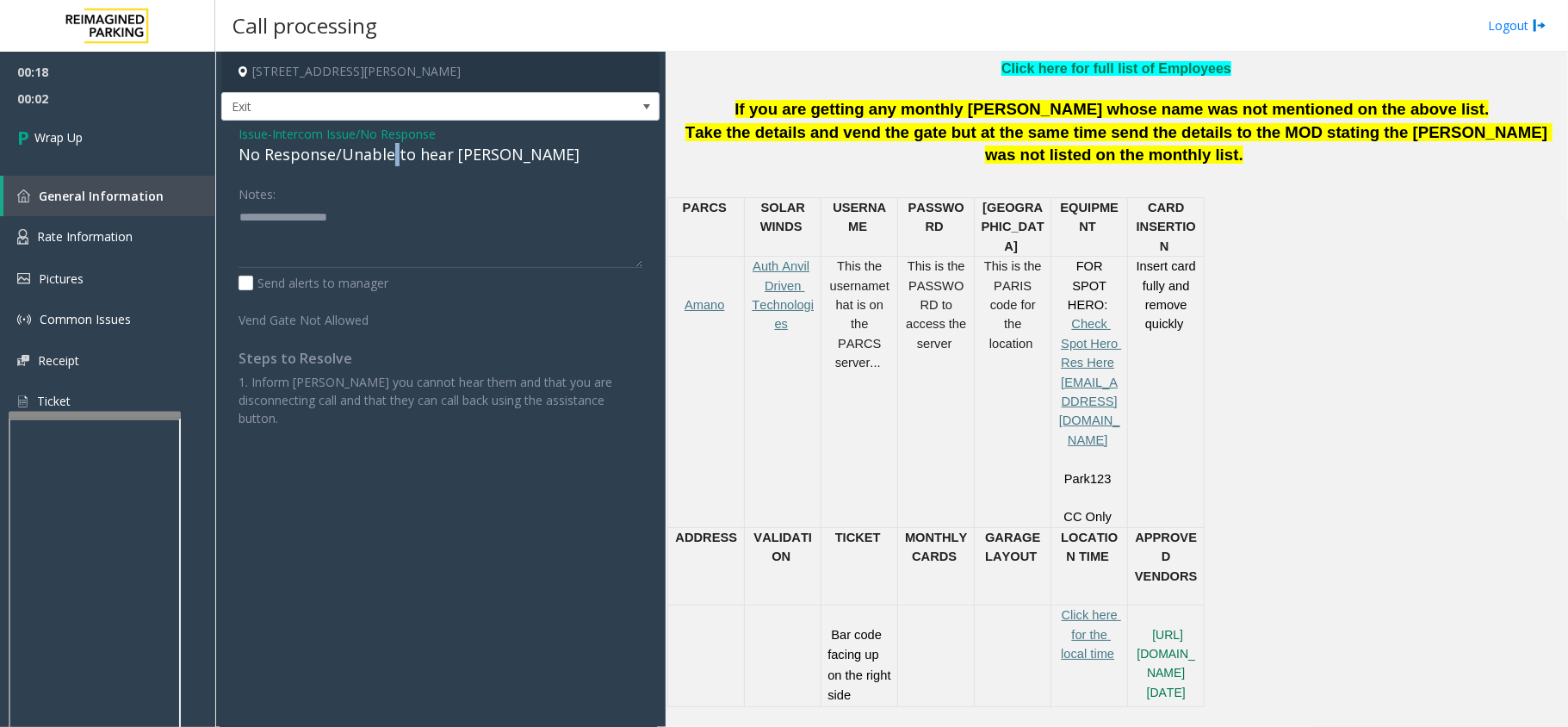 click on "No Response/Unable to hear [PERSON_NAME]" 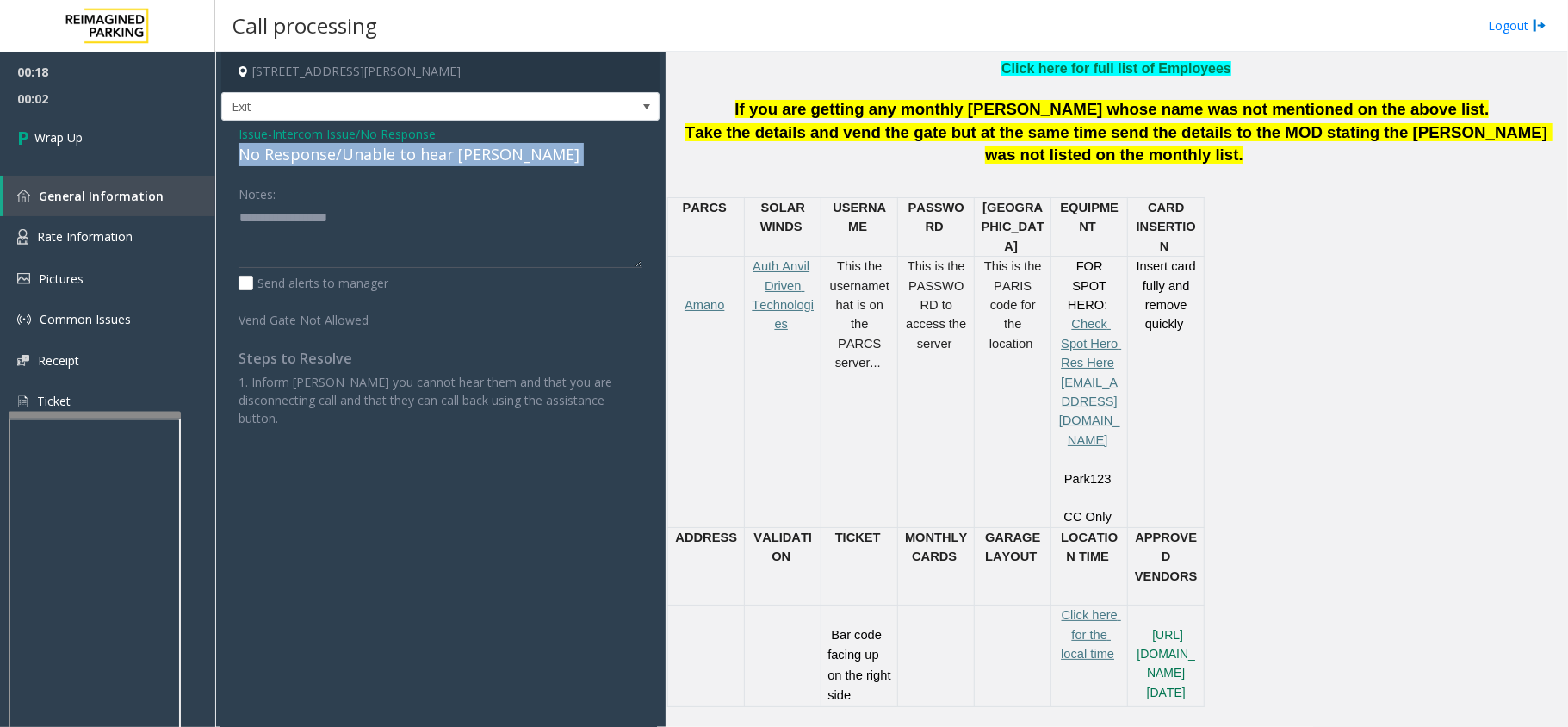 click on "No Response/Unable to hear [PERSON_NAME]" 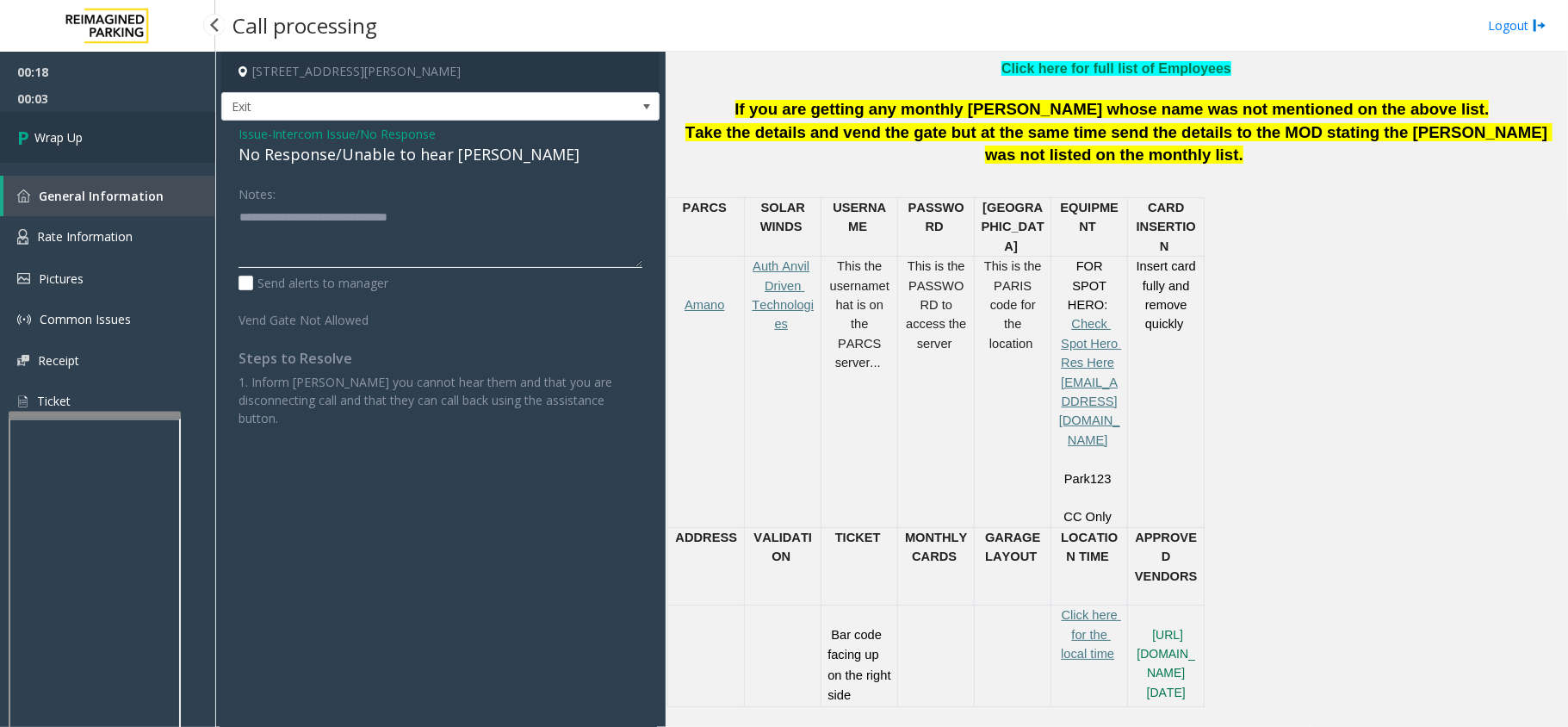 type on "**********" 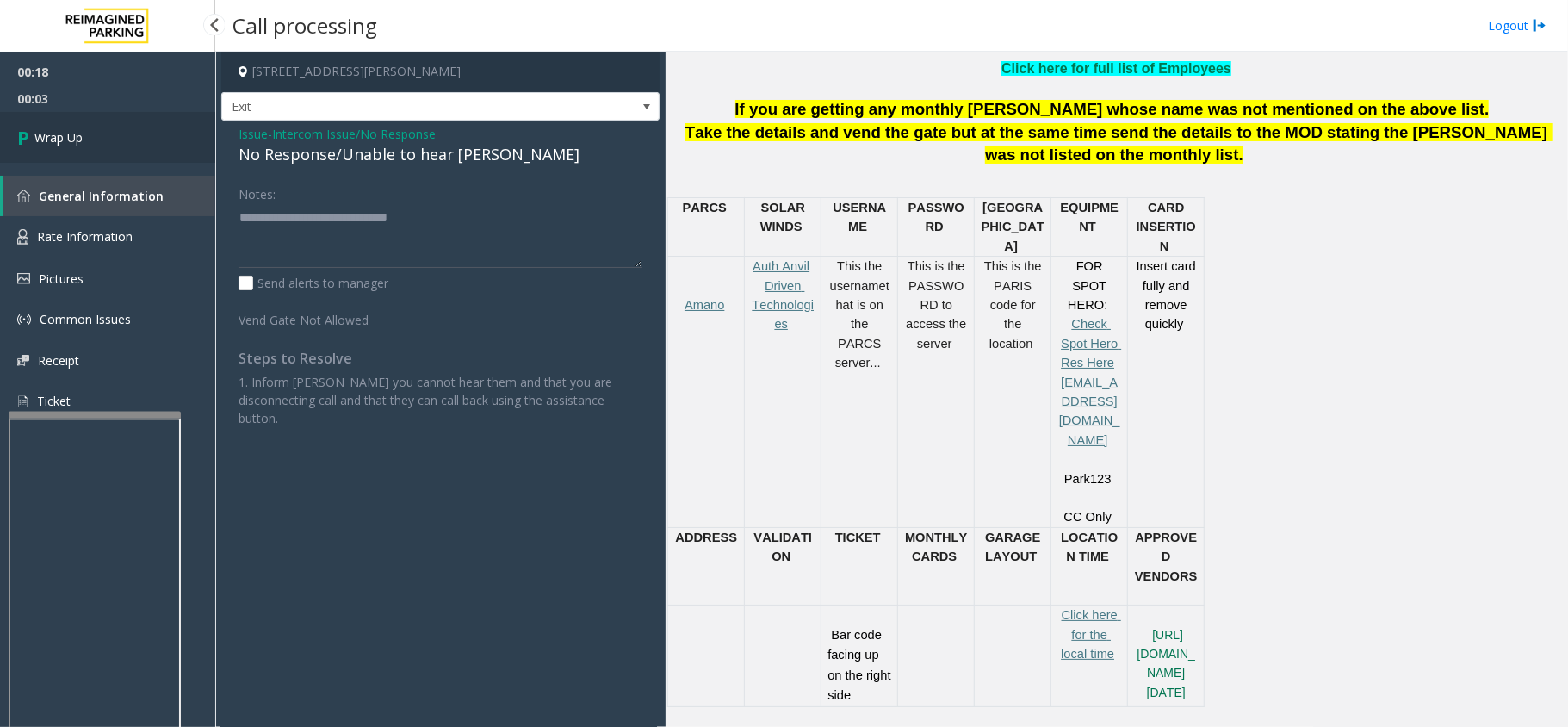 click on "Wrap Up" at bounding box center [108, 137] 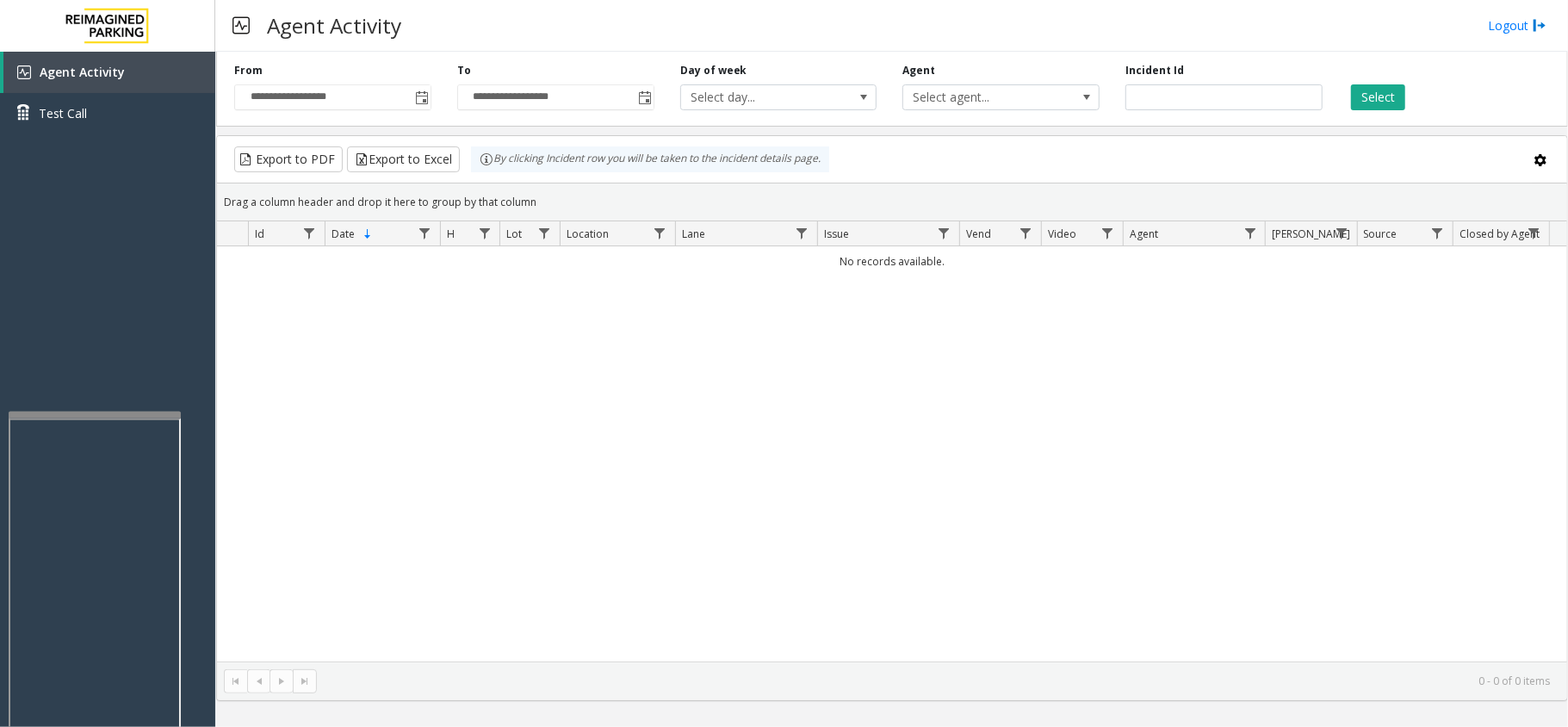 click on "No records available." 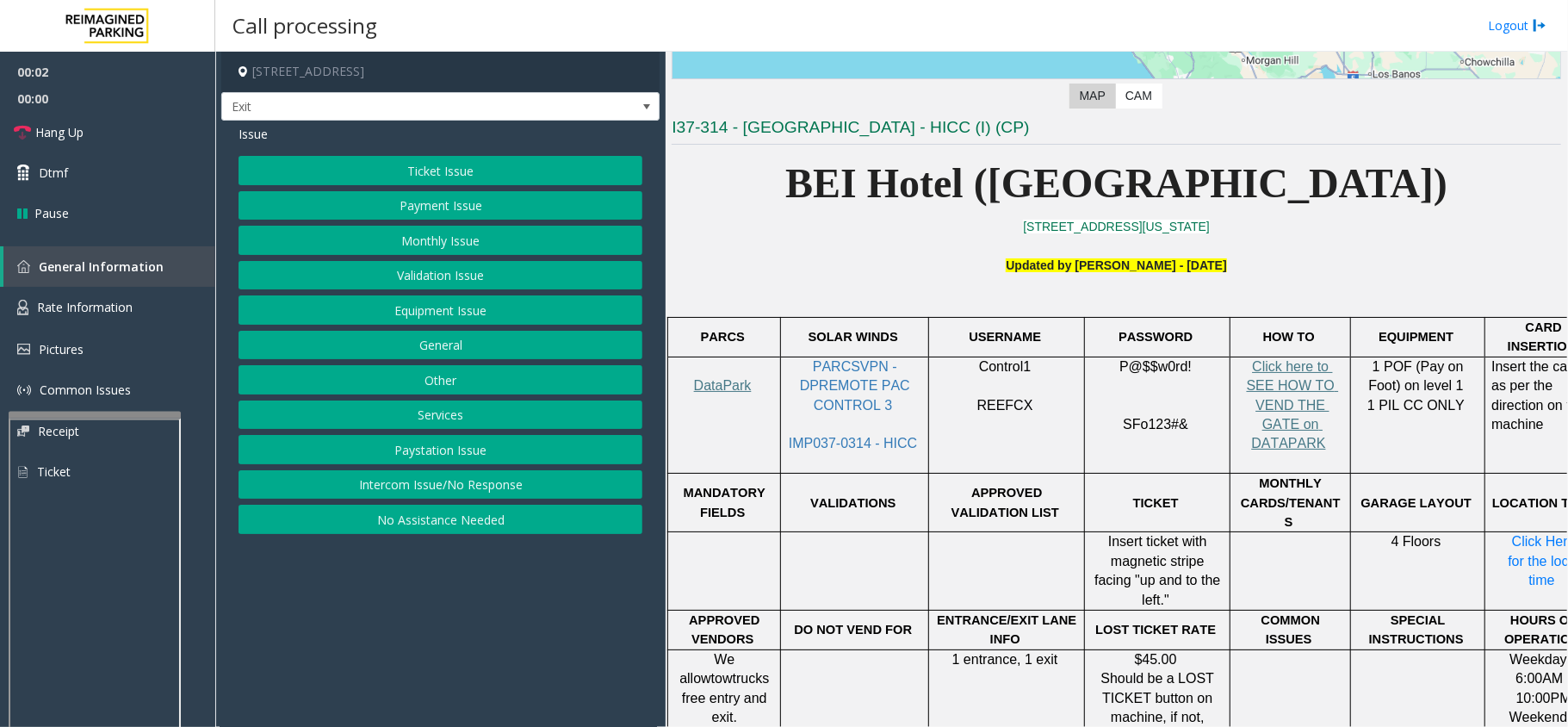 scroll, scrollTop: 345, scrollLeft: 0, axis: vertical 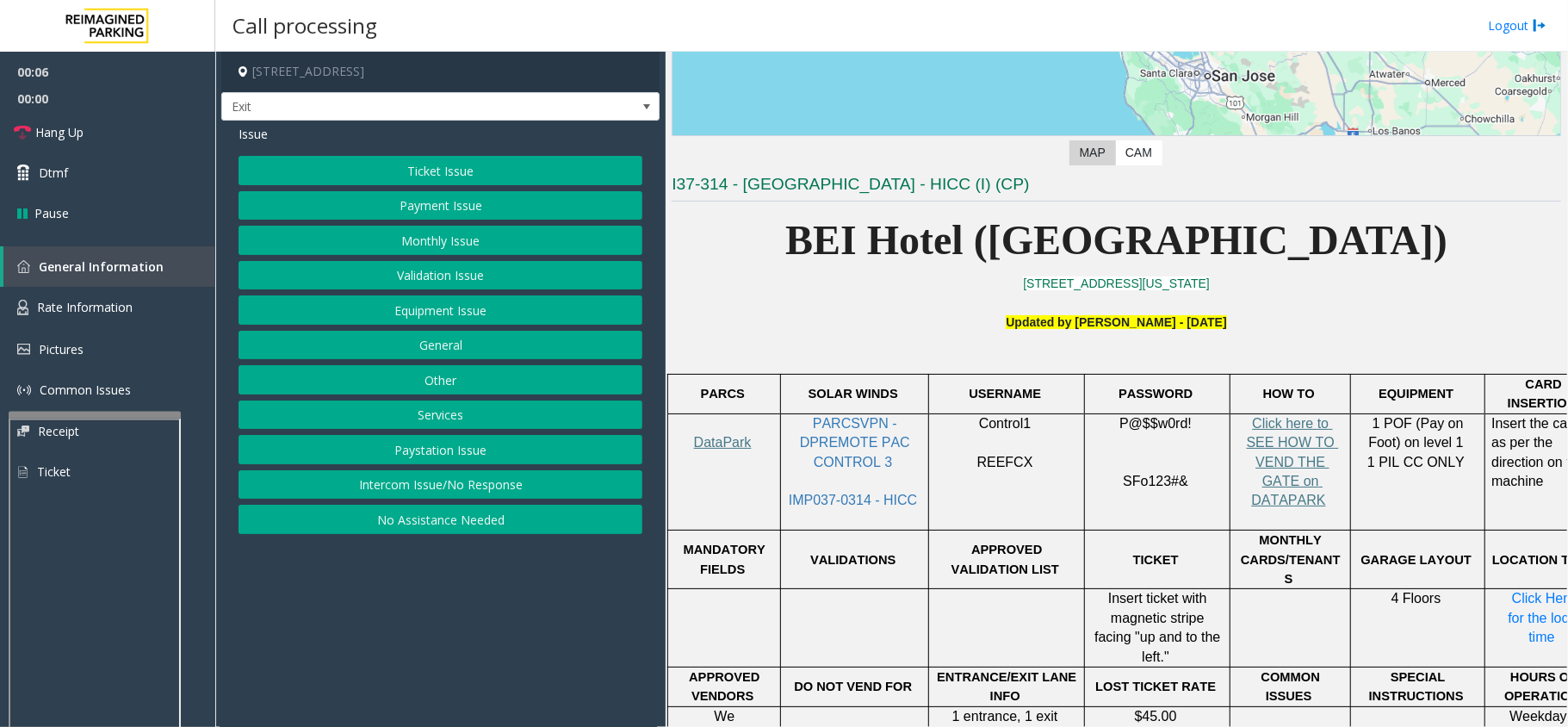 click on "Intercom Issue/No Response" 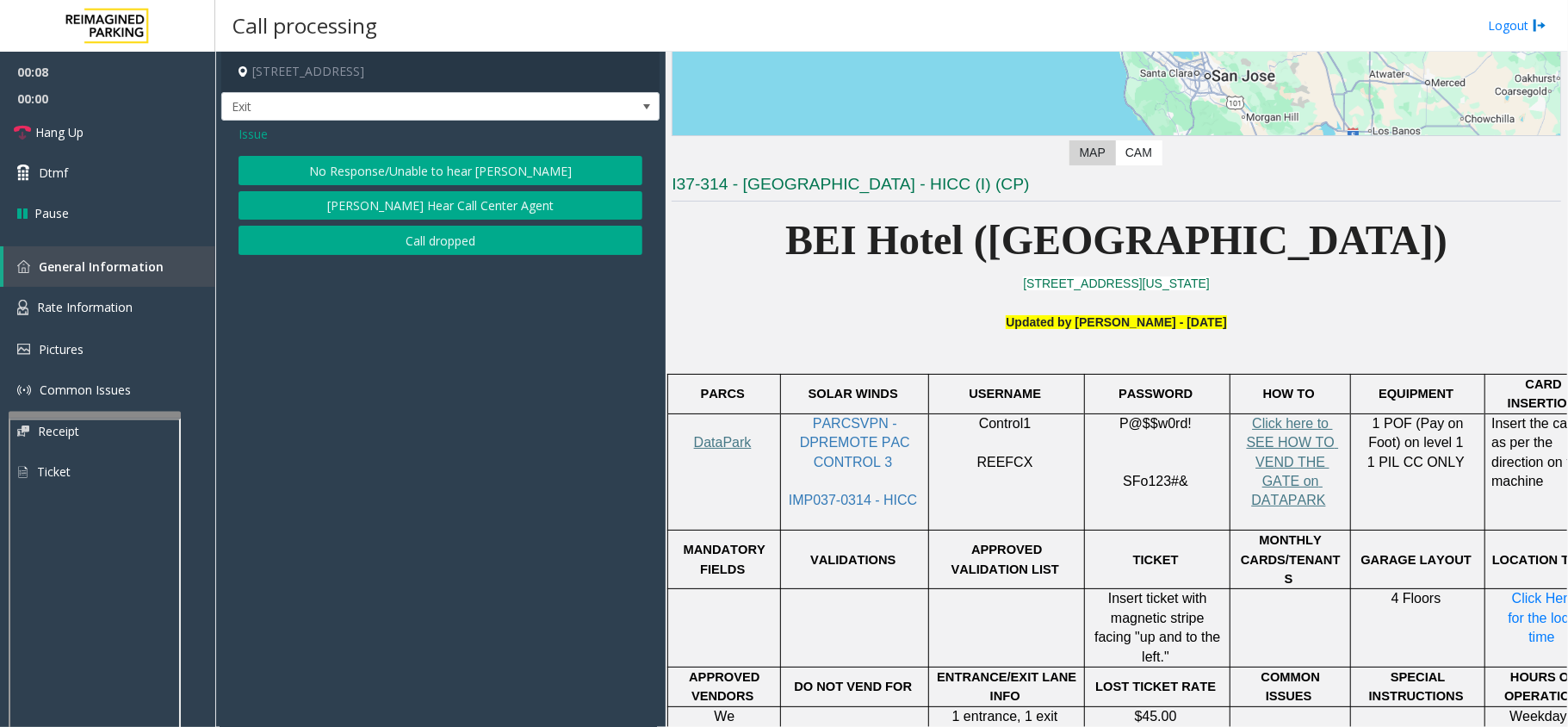 click on "No Response/Unable to hear [PERSON_NAME]" 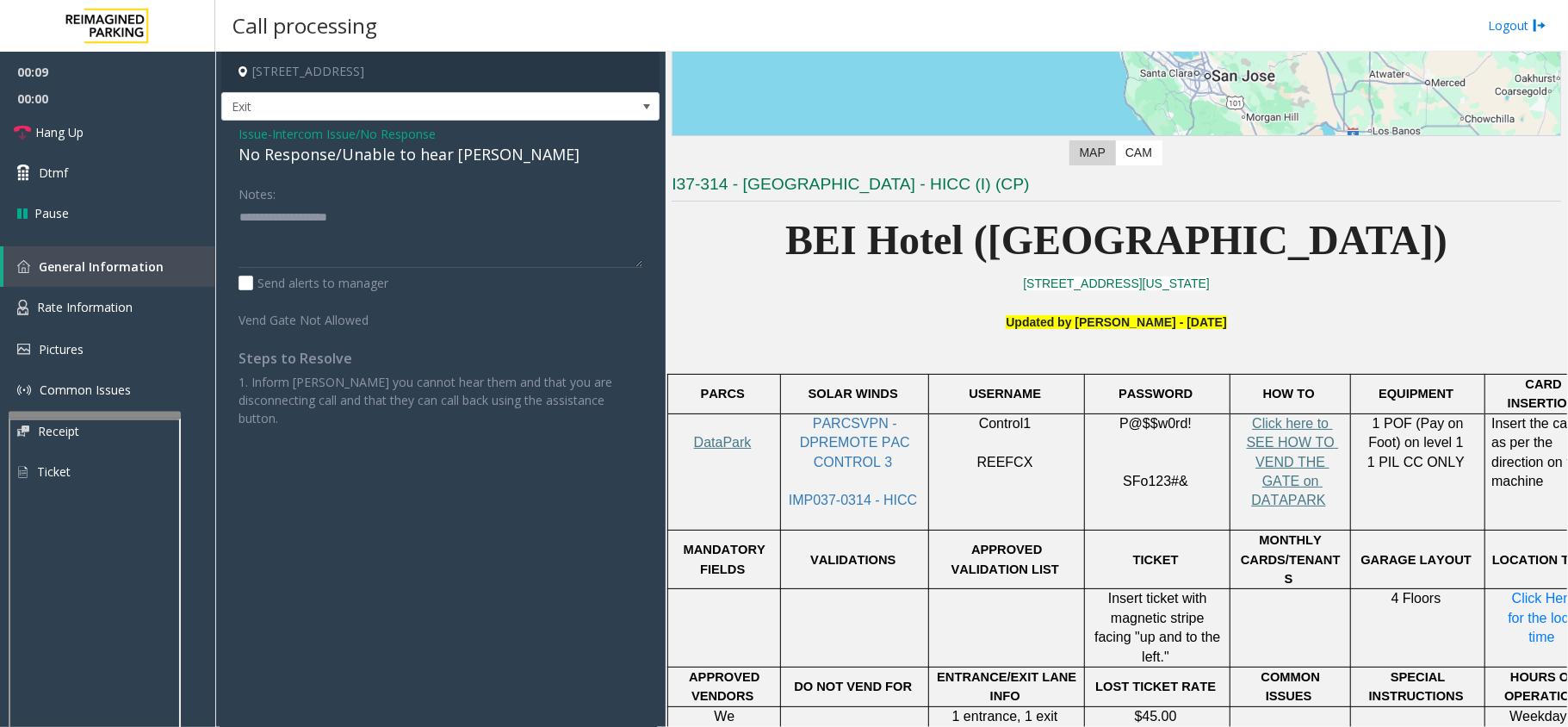 click on "No Response/Unable to hear [PERSON_NAME]" 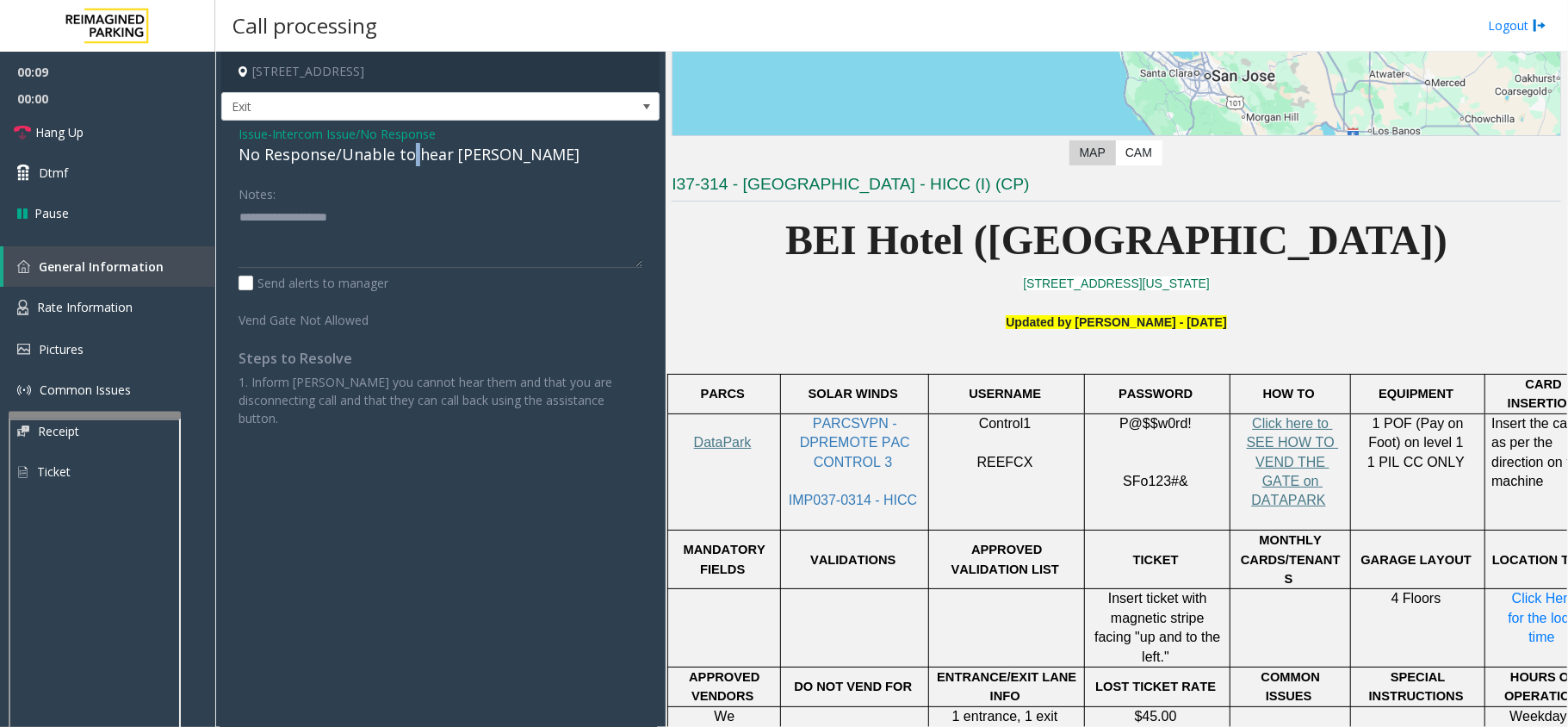 click on "No Response/Unable to hear [PERSON_NAME]" 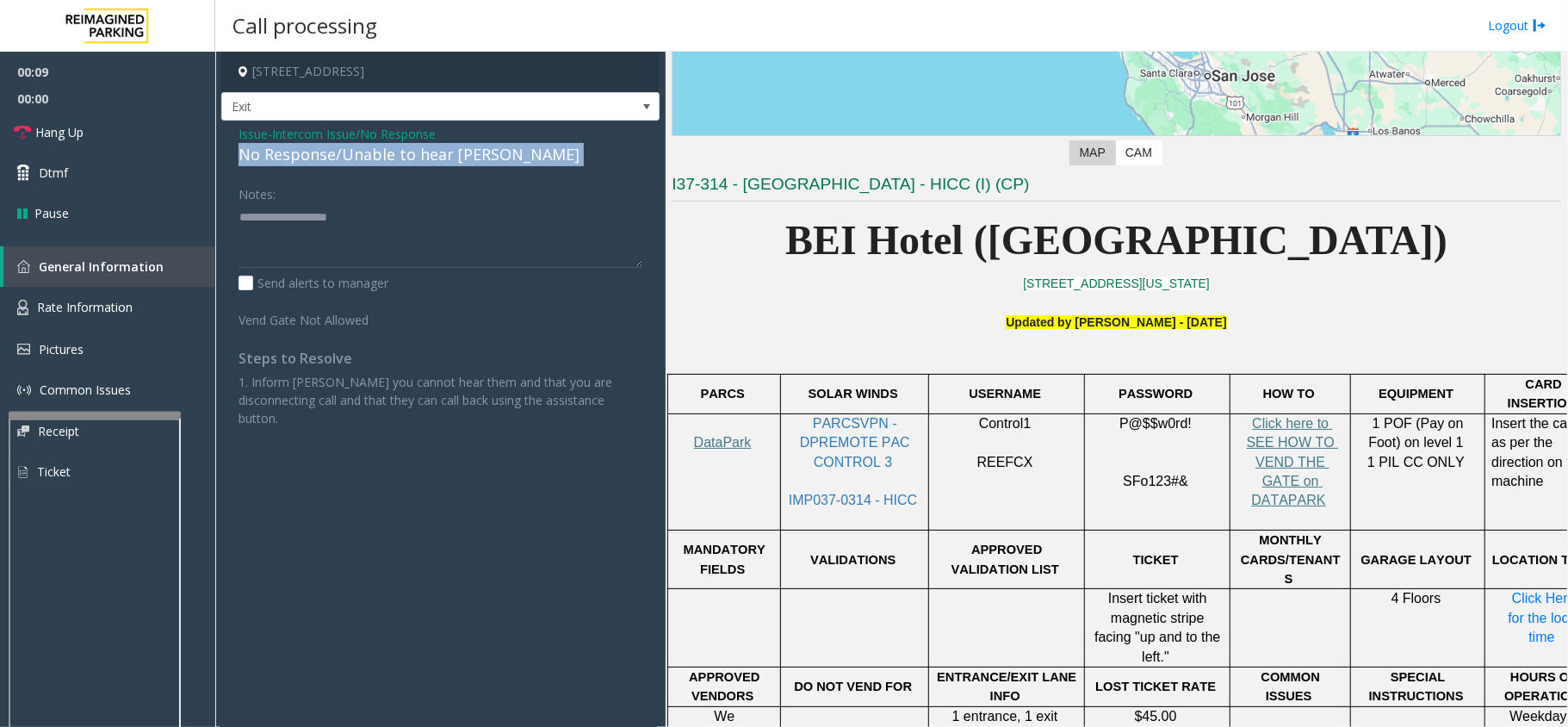 click on "No Response/Unable to hear [PERSON_NAME]" 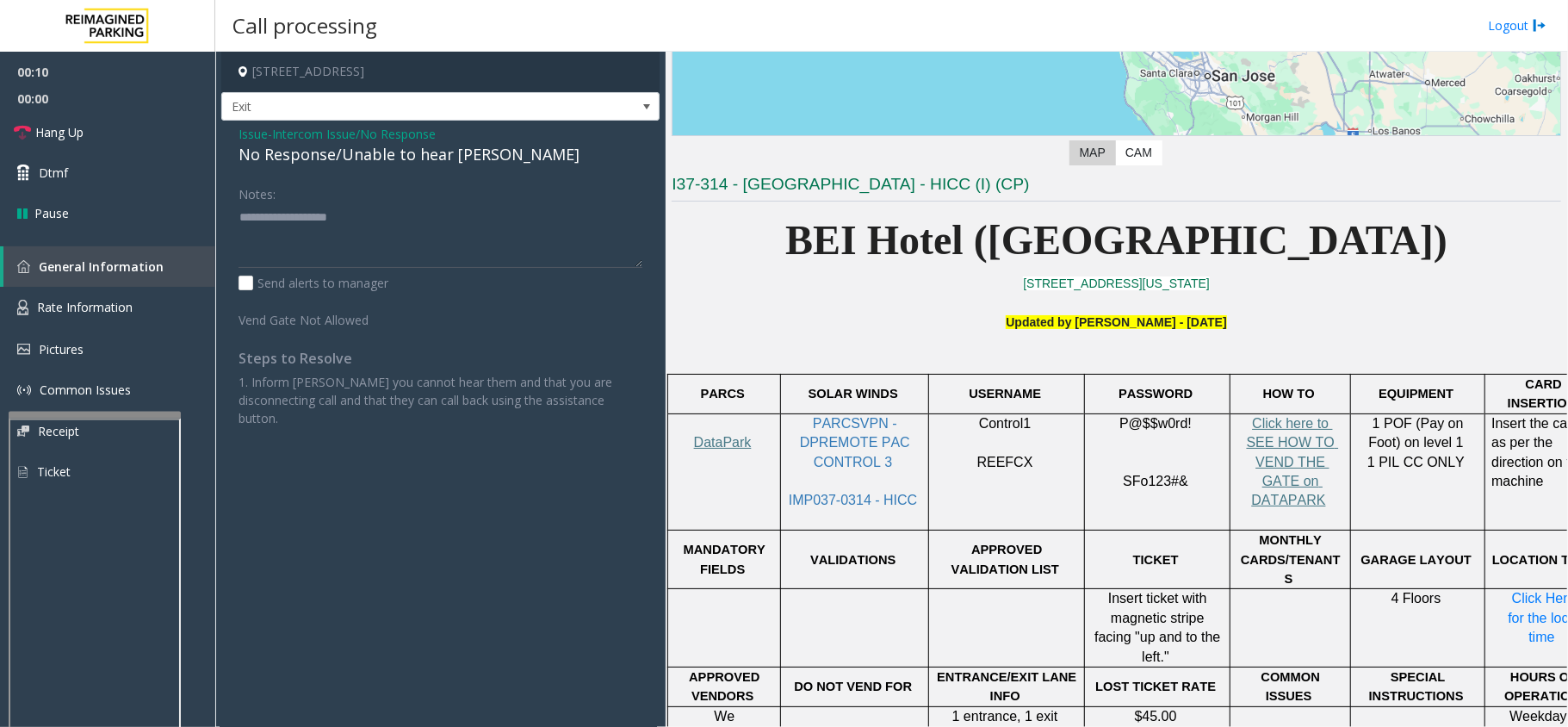 click on "Intercom Issue/No Response" 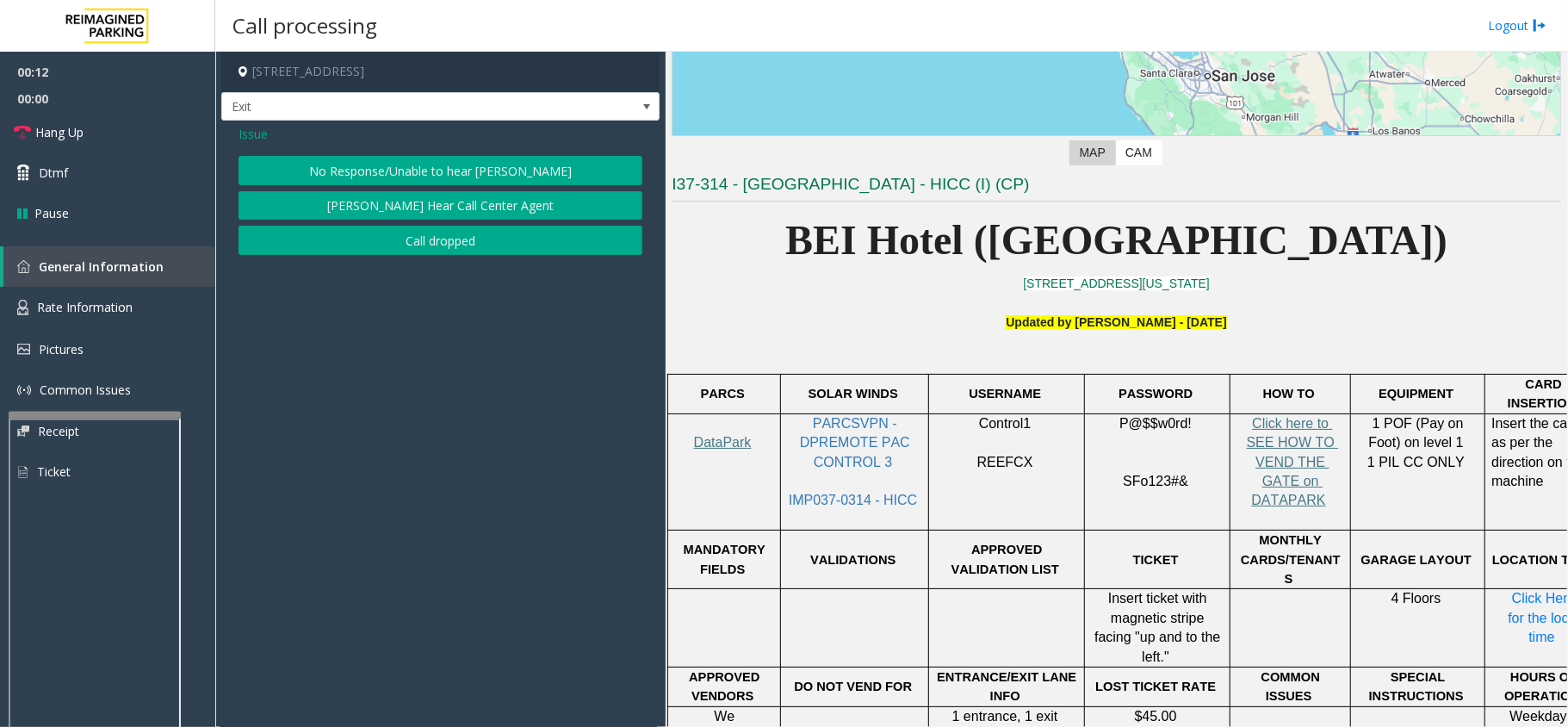 click on "Issue" 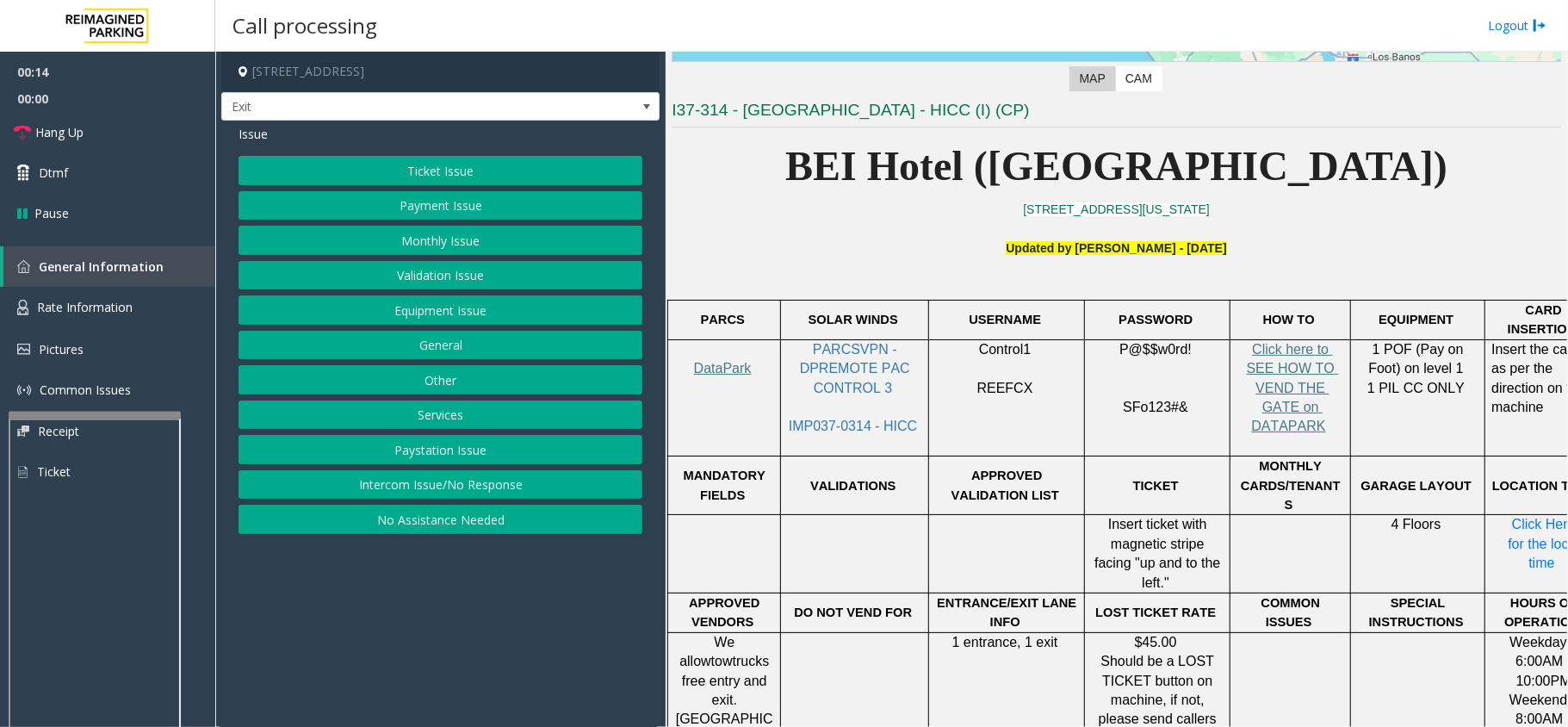 scroll, scrollTop: 459, scrollLeft: 0, axis: vertical 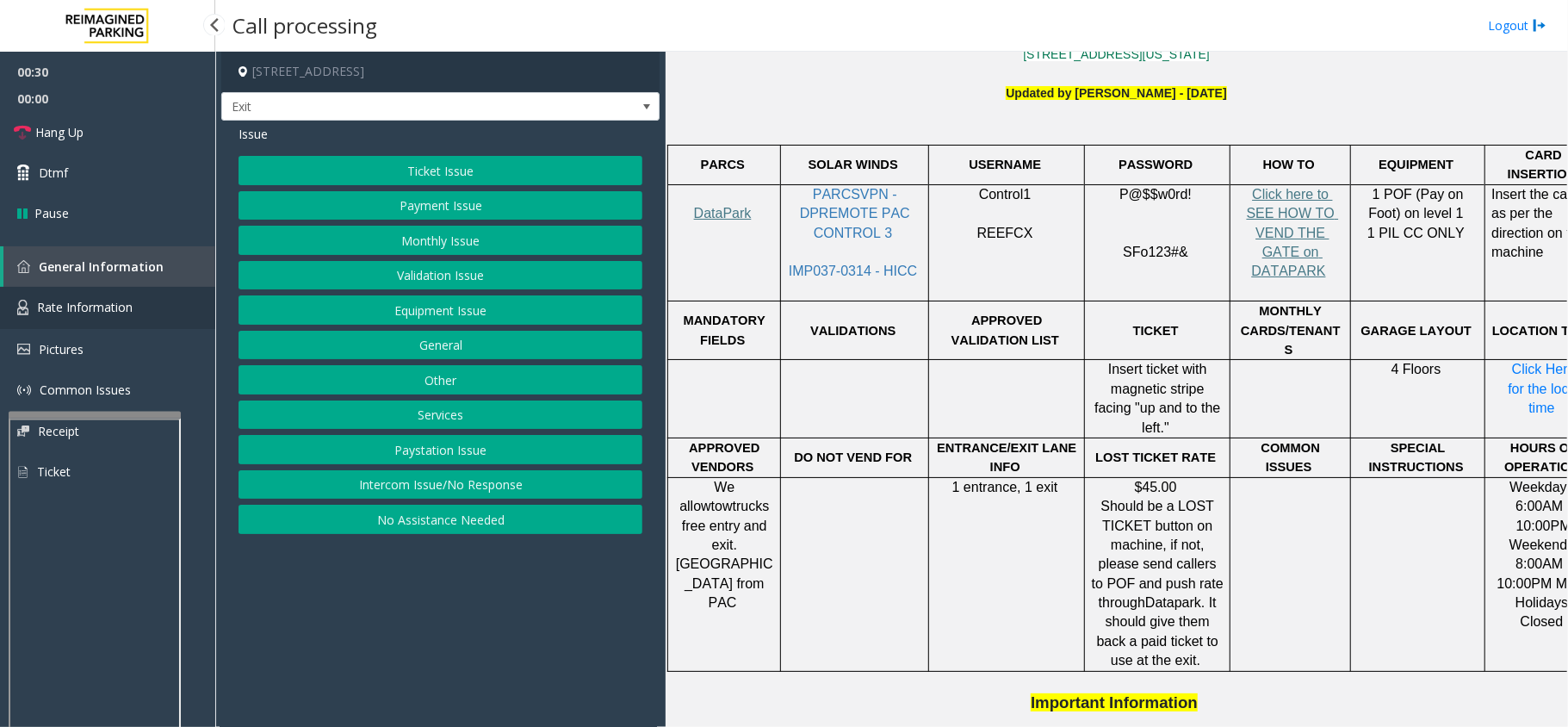 click on "Rate Information" at bounding box center [84, 307] 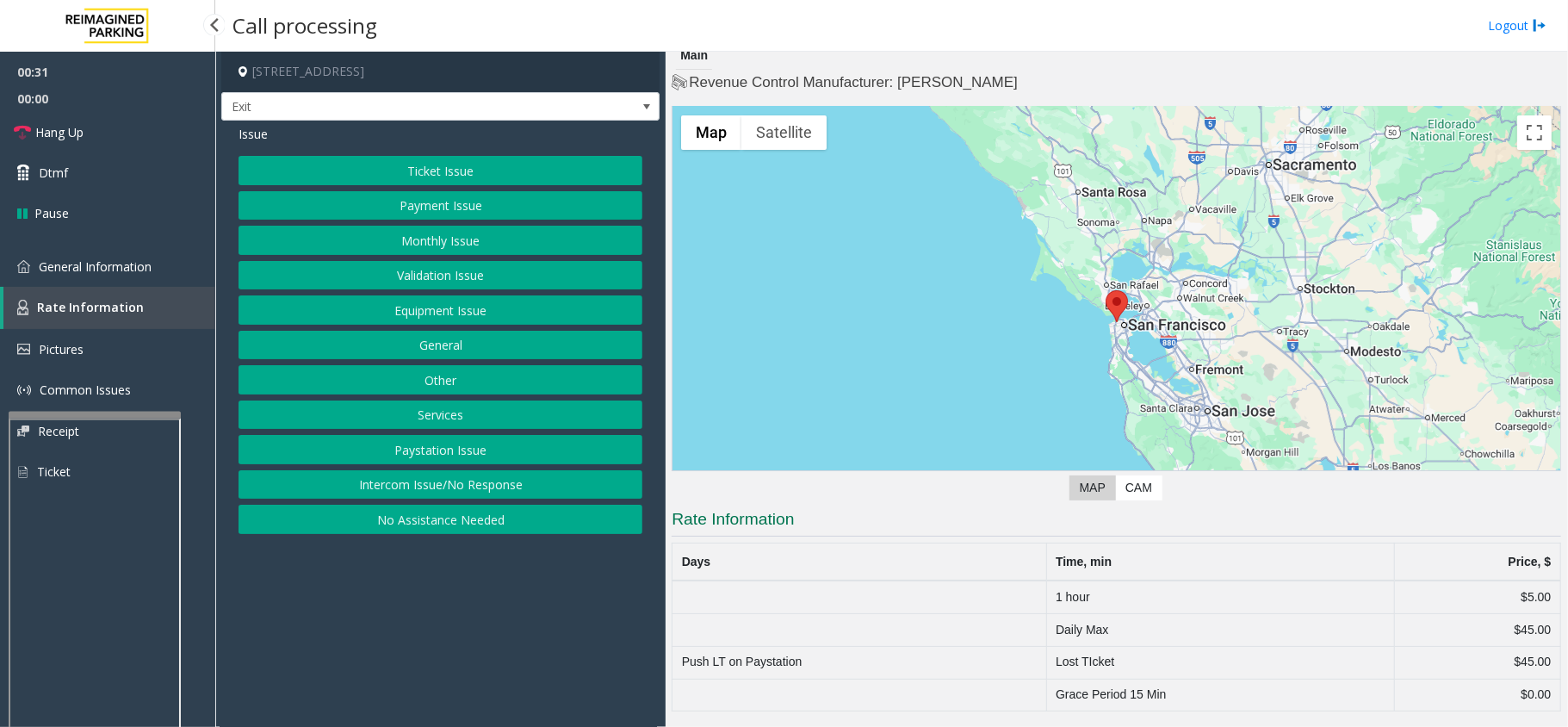 scroll, scrollTop: 11, scrollLeft: 0, axis: vertical 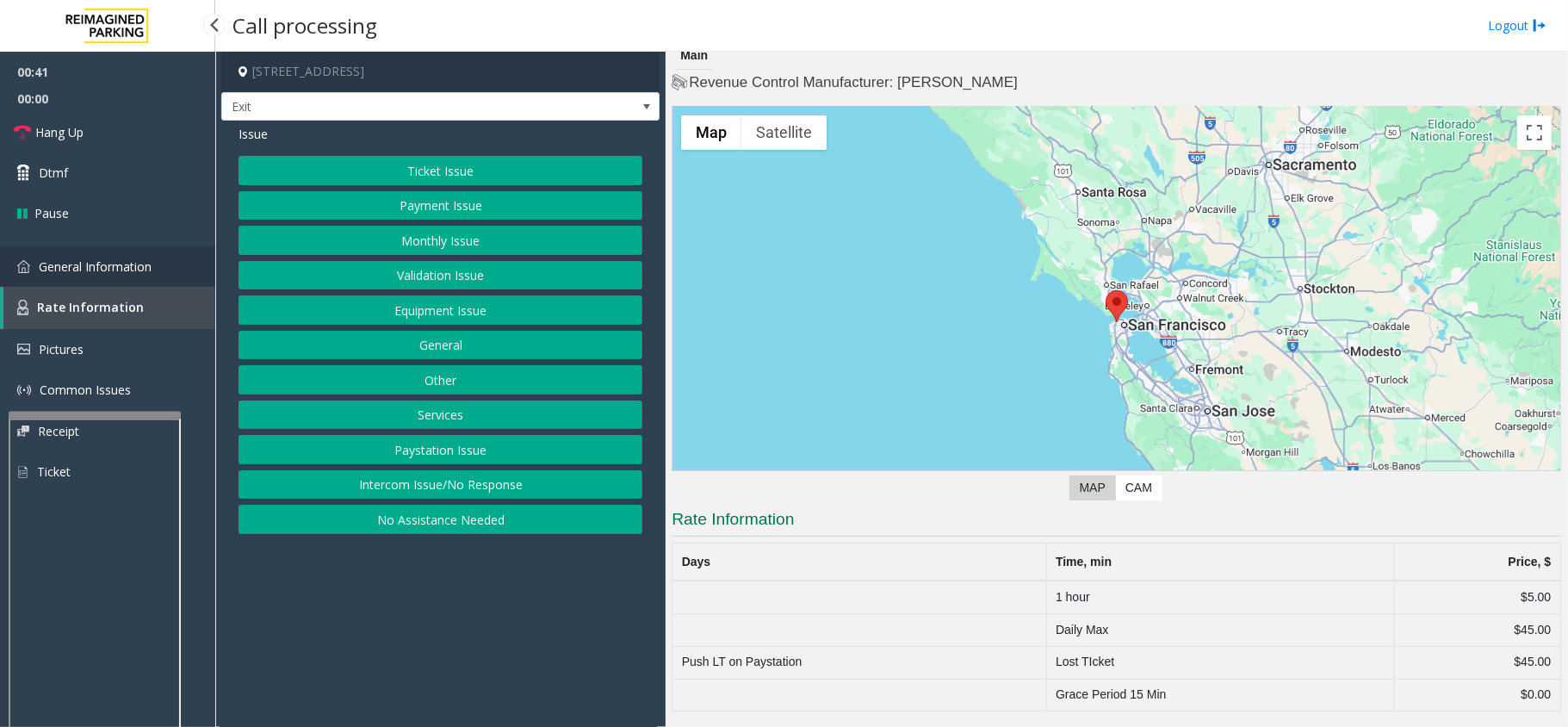click on "General Information" at bounding box center (108, 266) 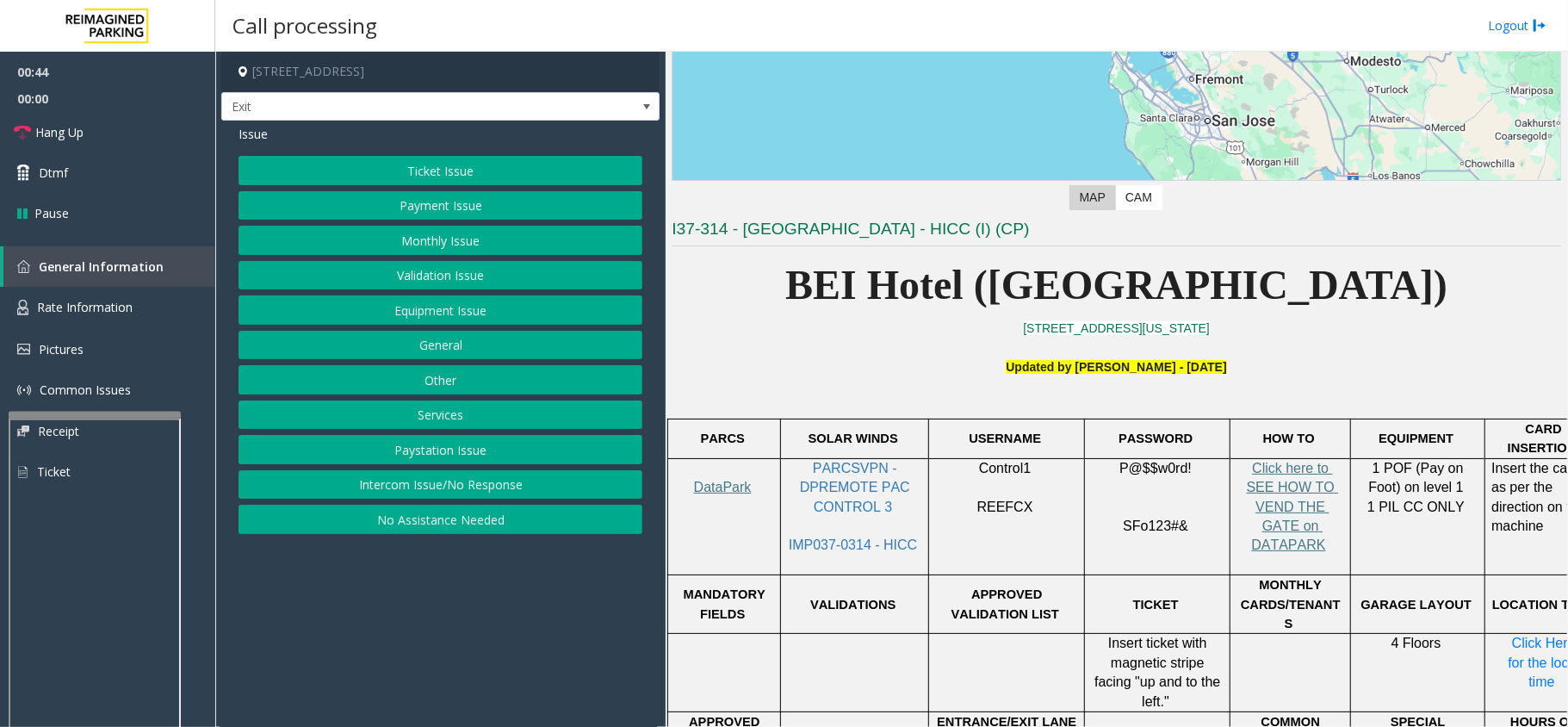 scroll, scrollTop: 229, scrollLeft: 0, axis: vertical 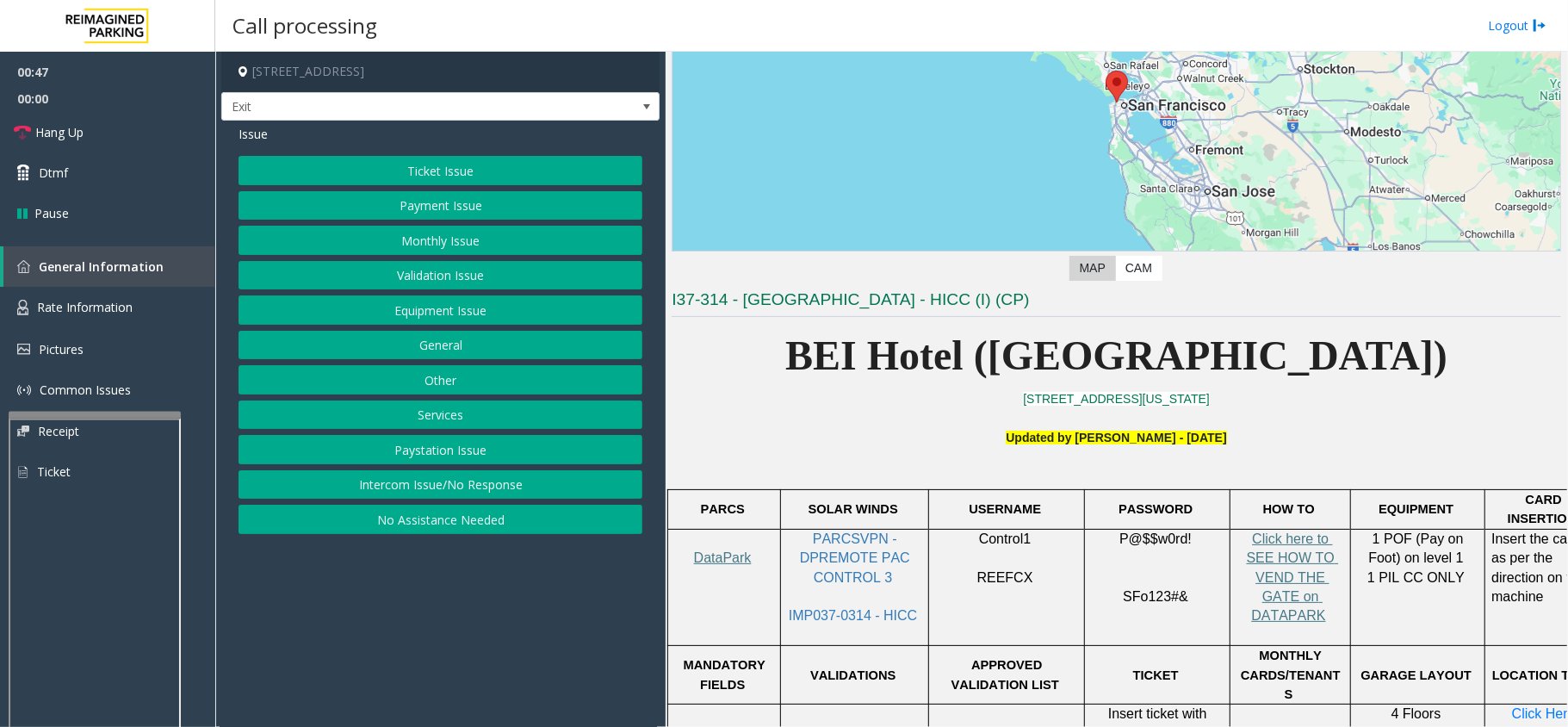 click on "Services" 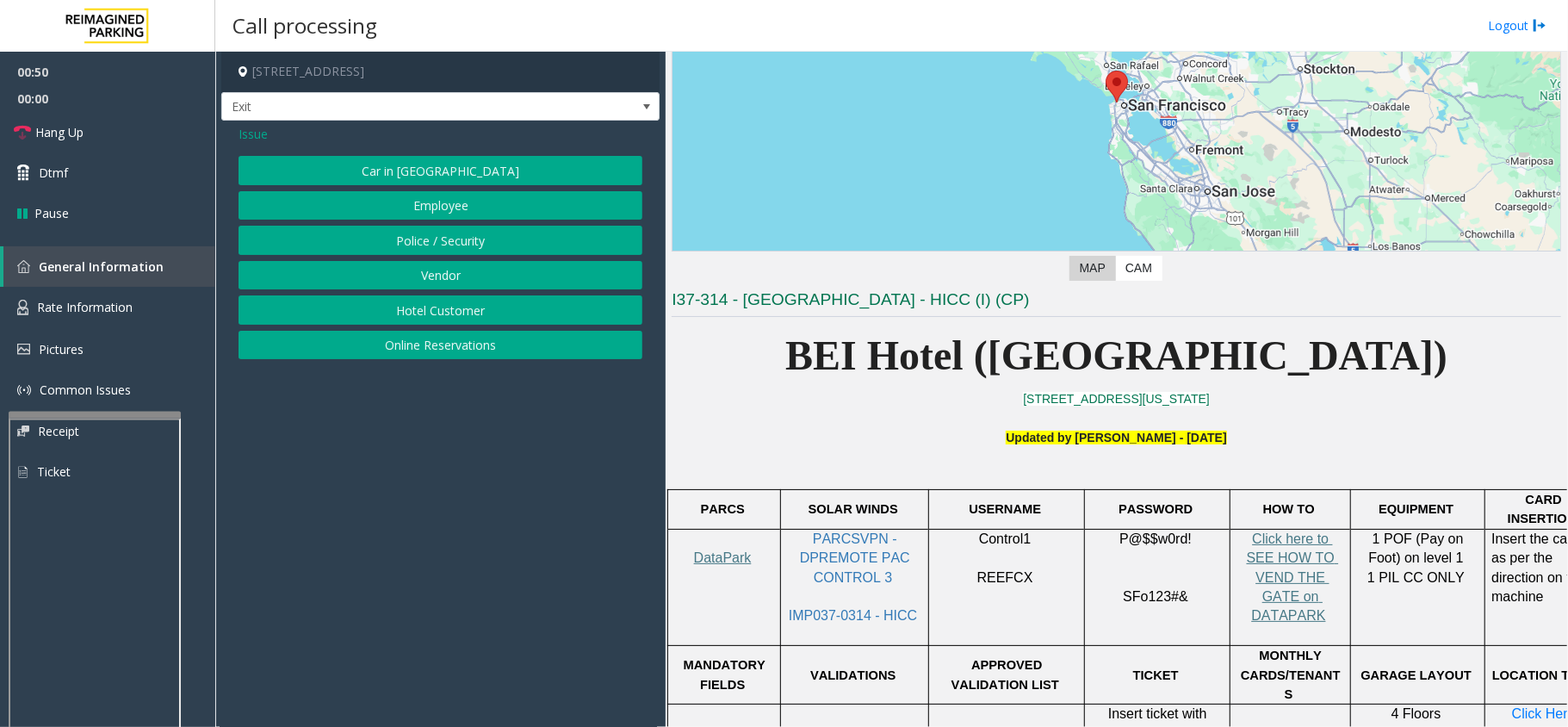 click on "Issue" 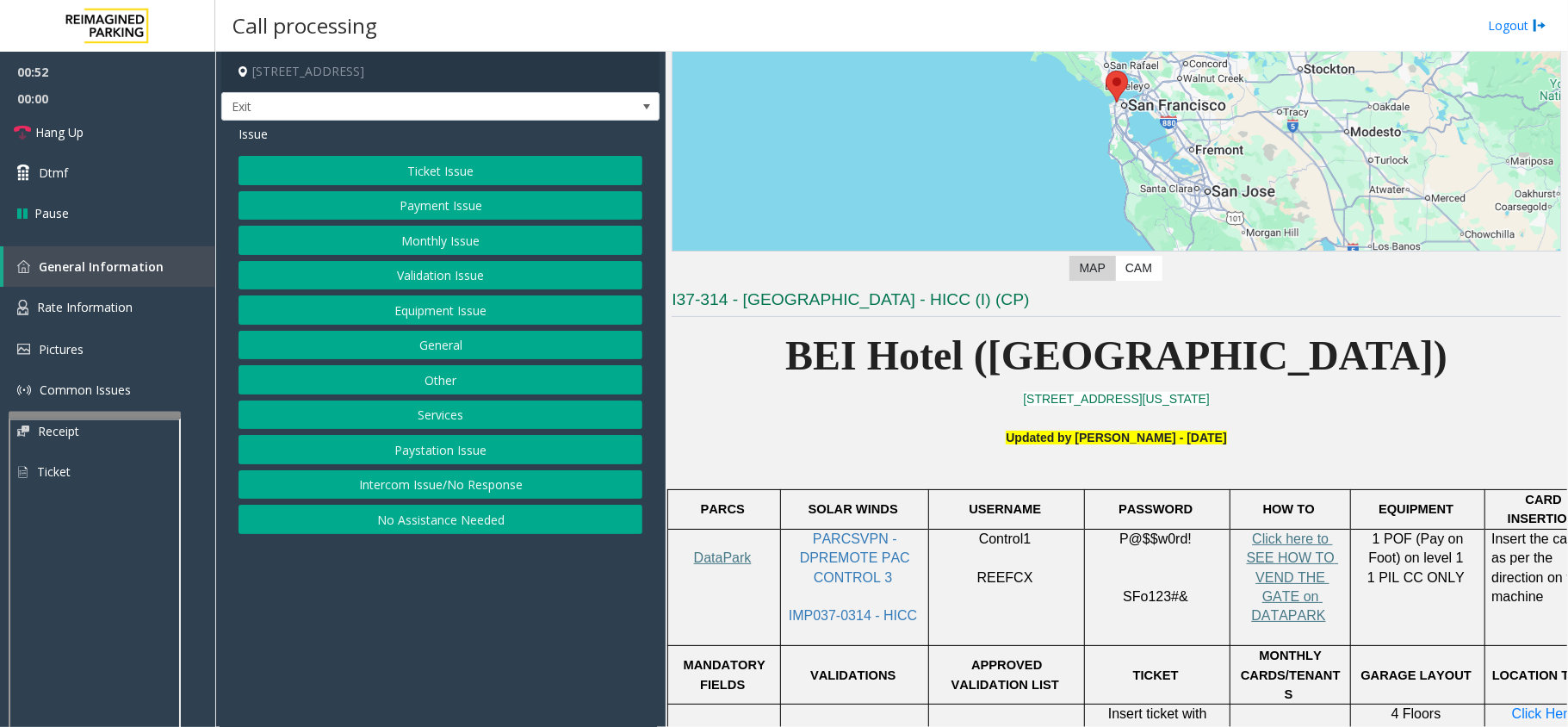 click on "Services" 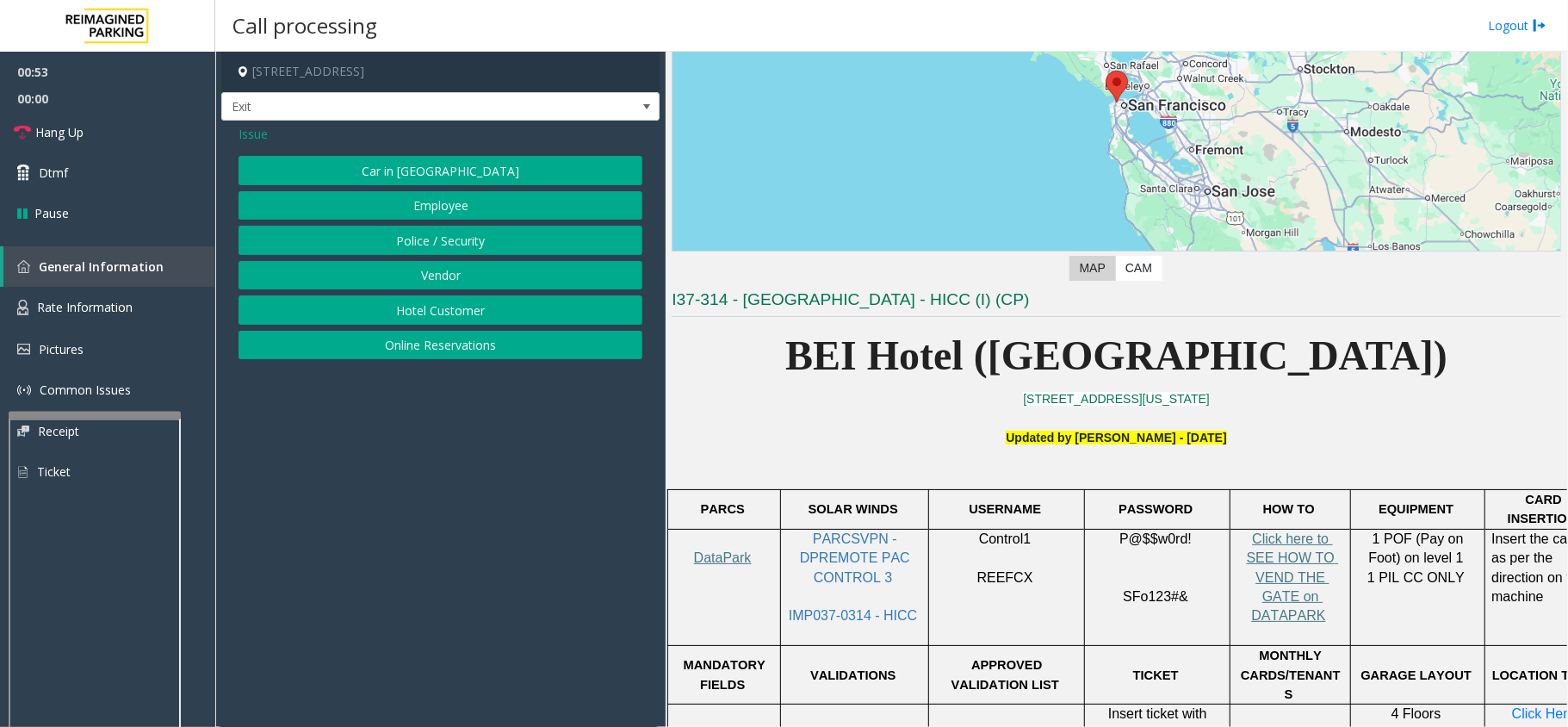 click on "Hotel Customer" 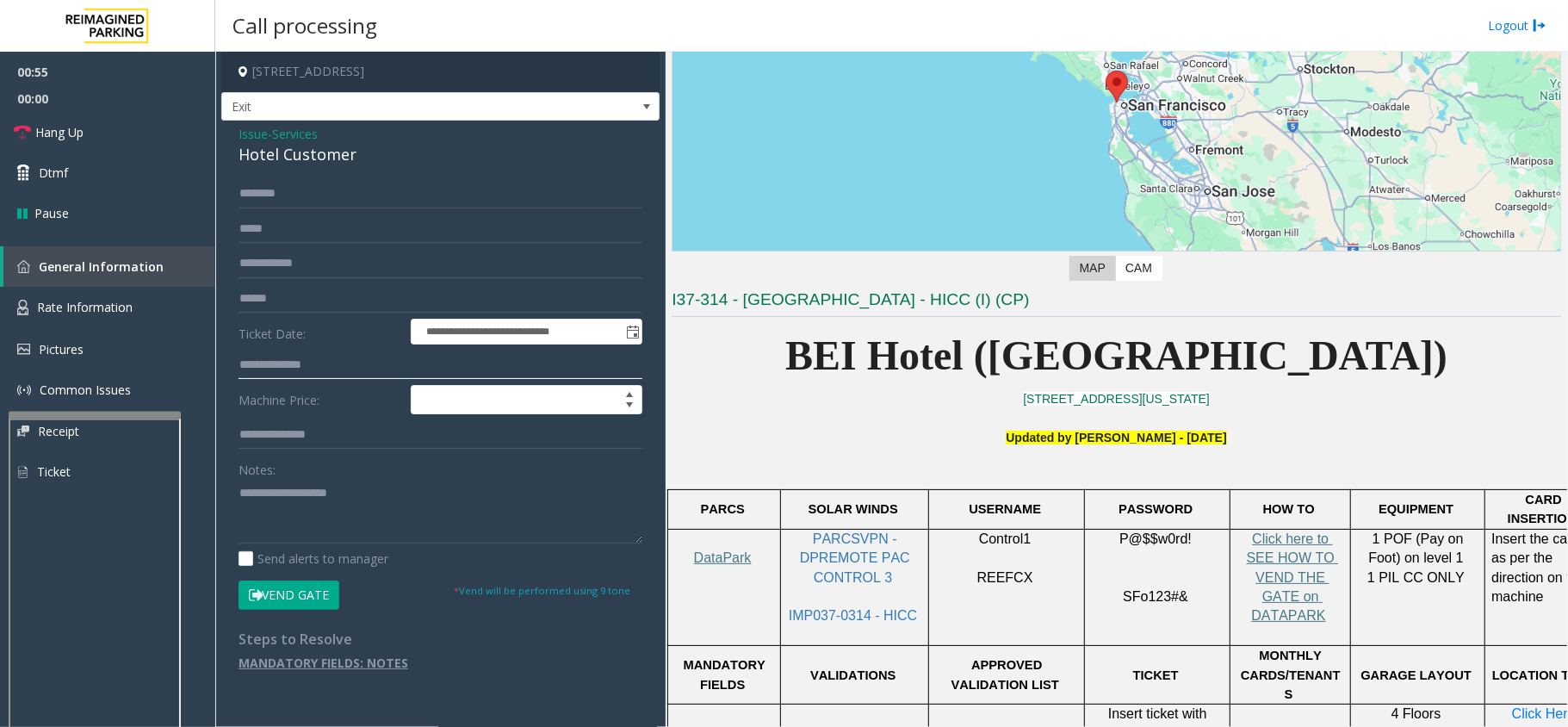 click 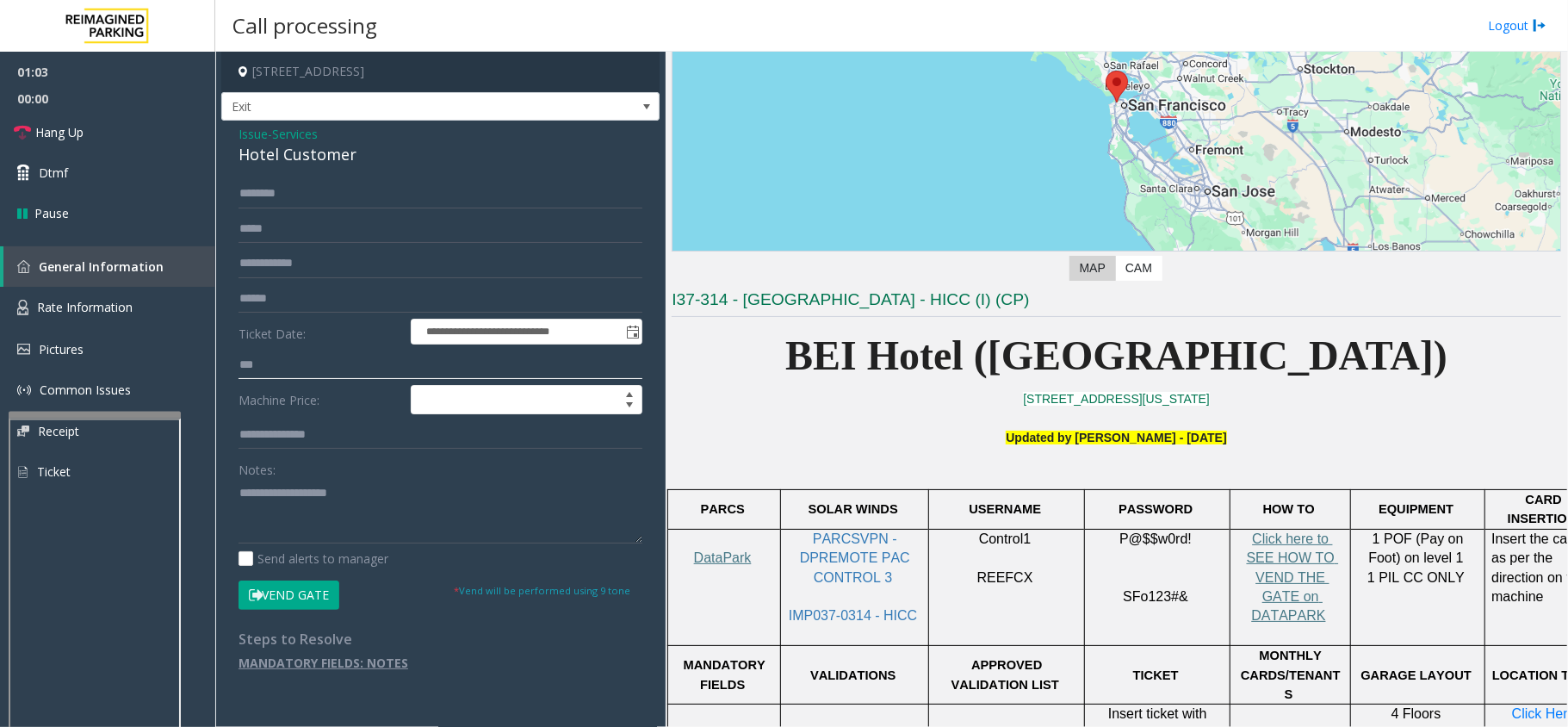 type on "***" 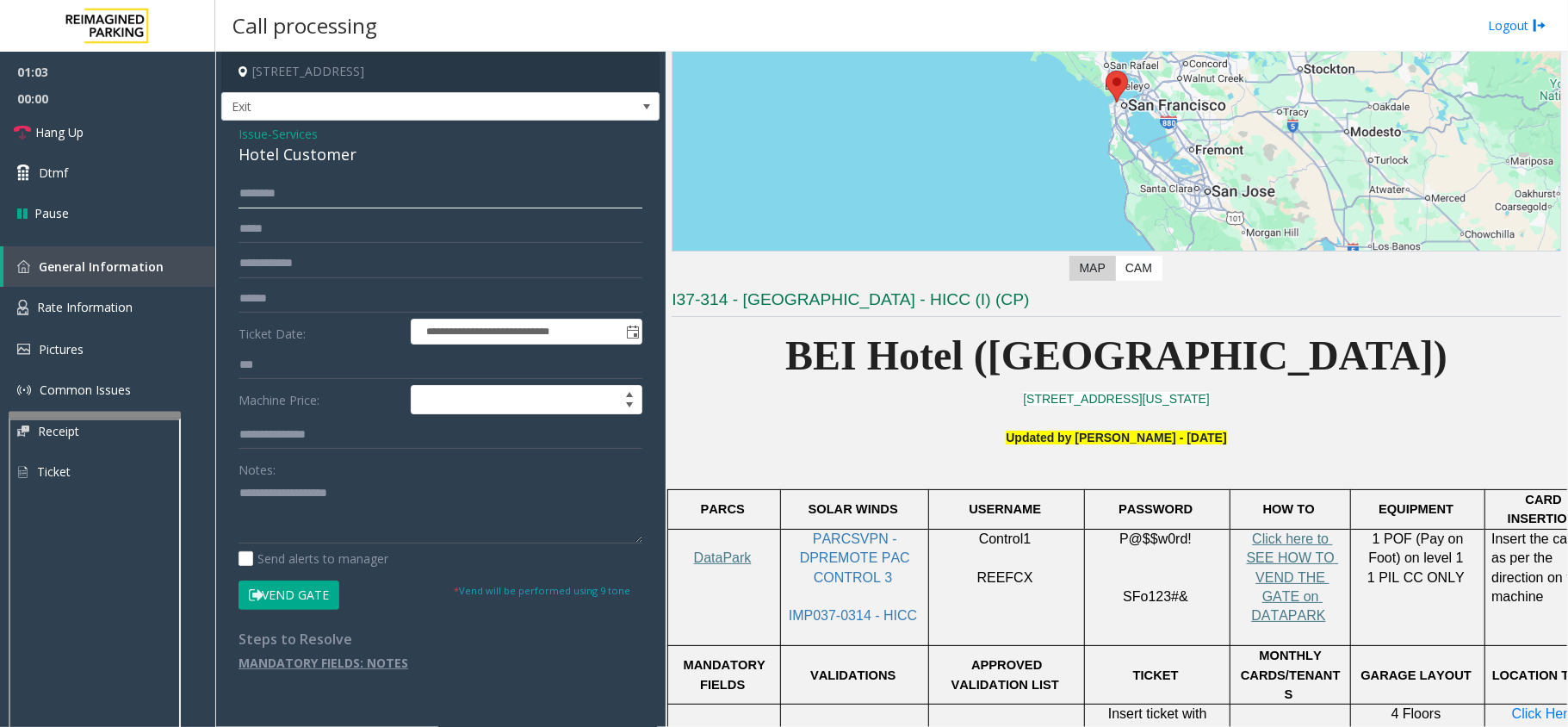 click 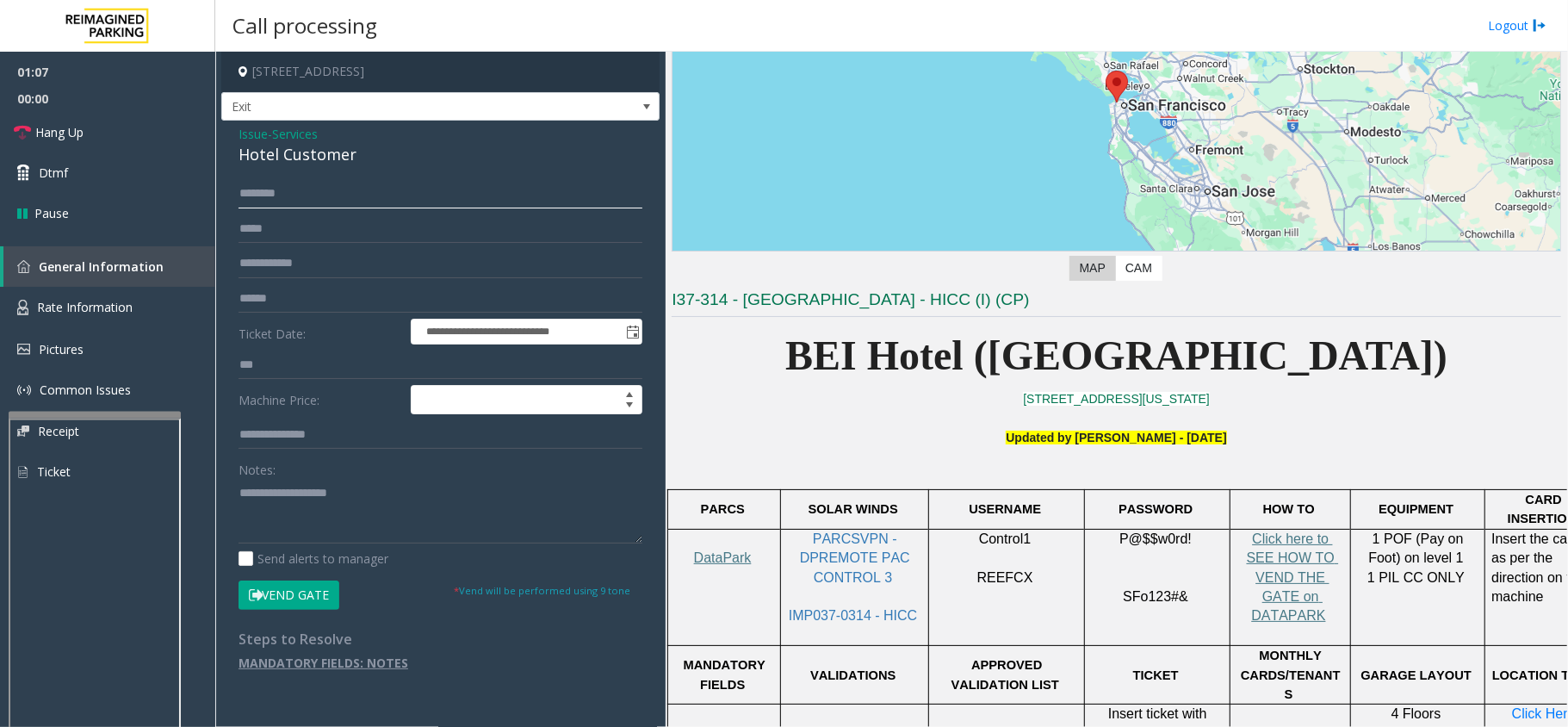 click 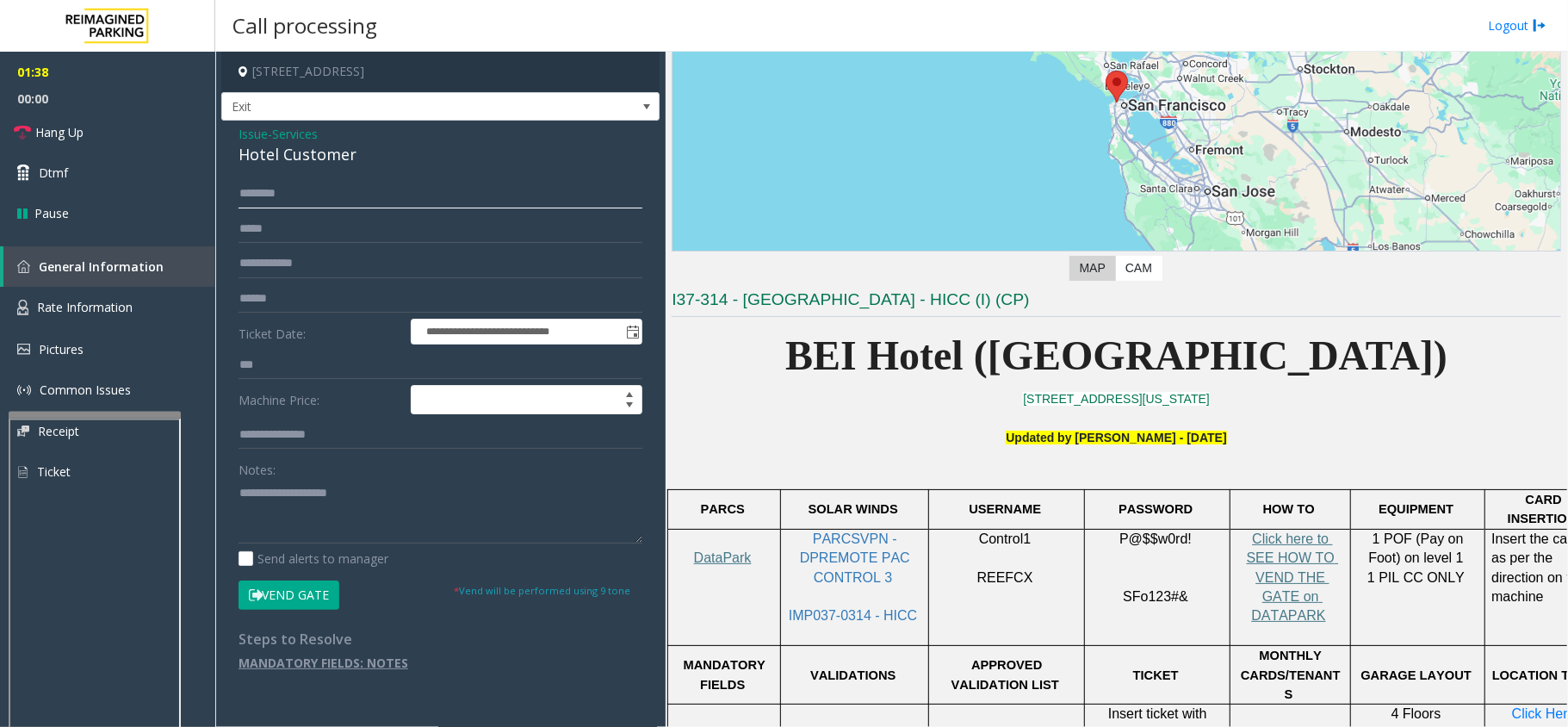 type on "********" 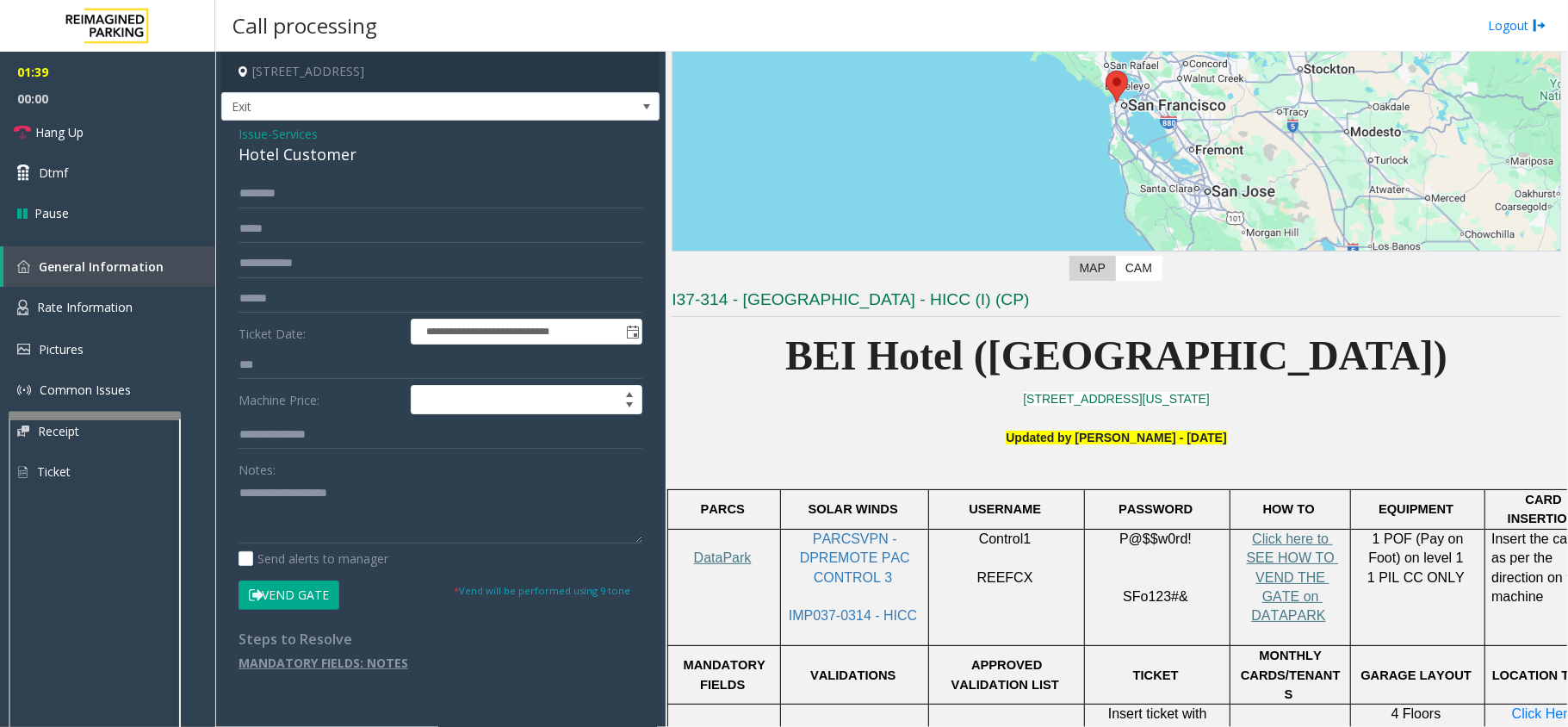click on "Vend Gate" 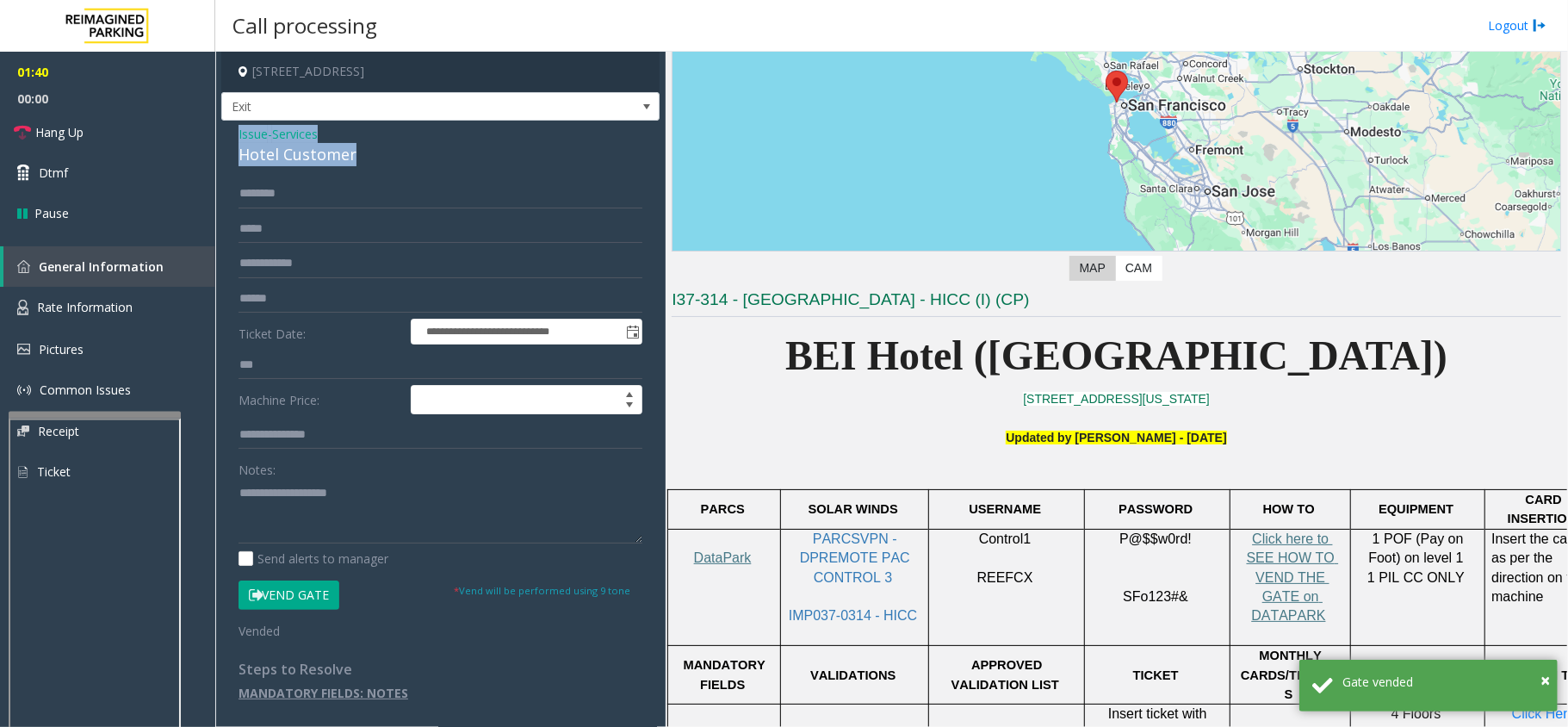 drag, startPoint x: 360, startPoint y: 157, endPoint x: 221, endPoint y: 143, distance: 139.70326 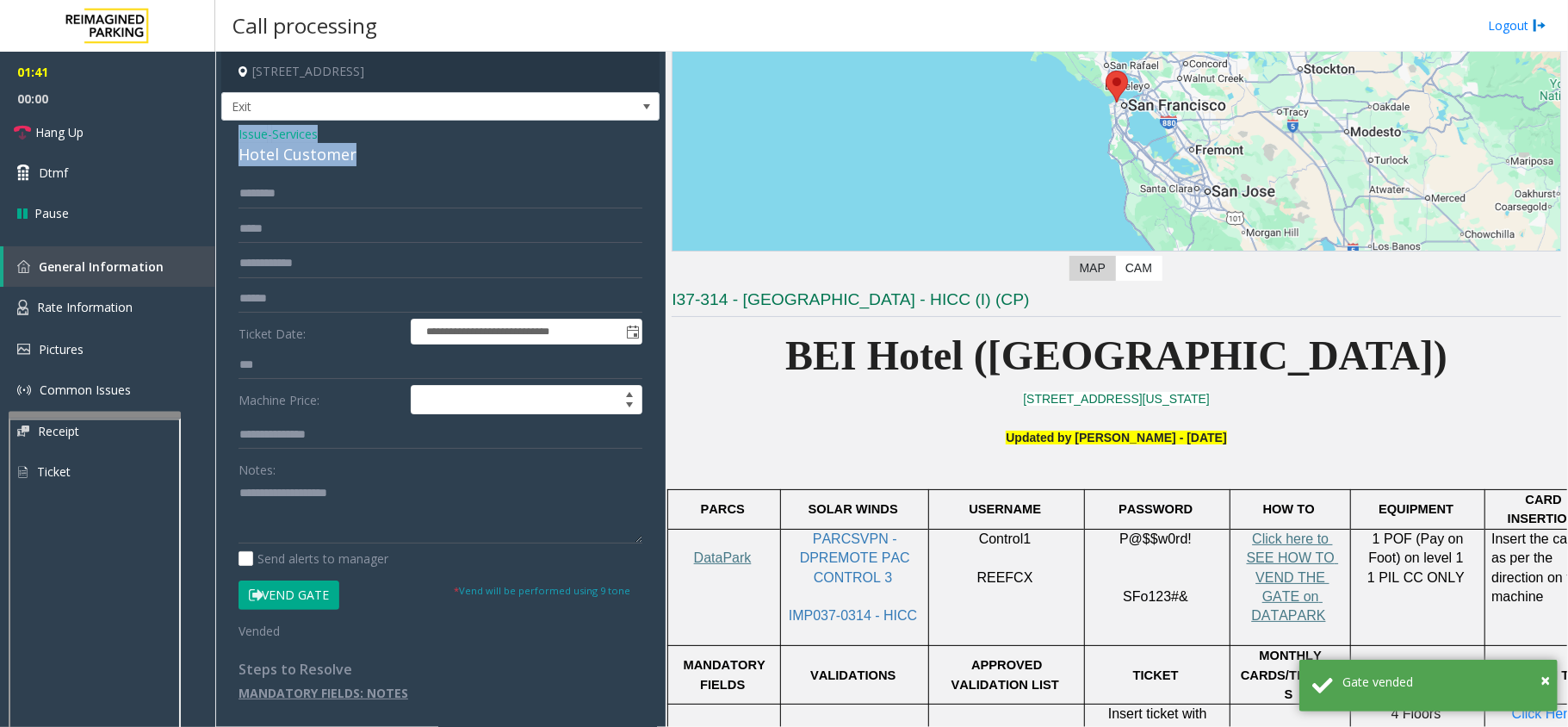 copy on "Issue  -  Services Hotel Customer" 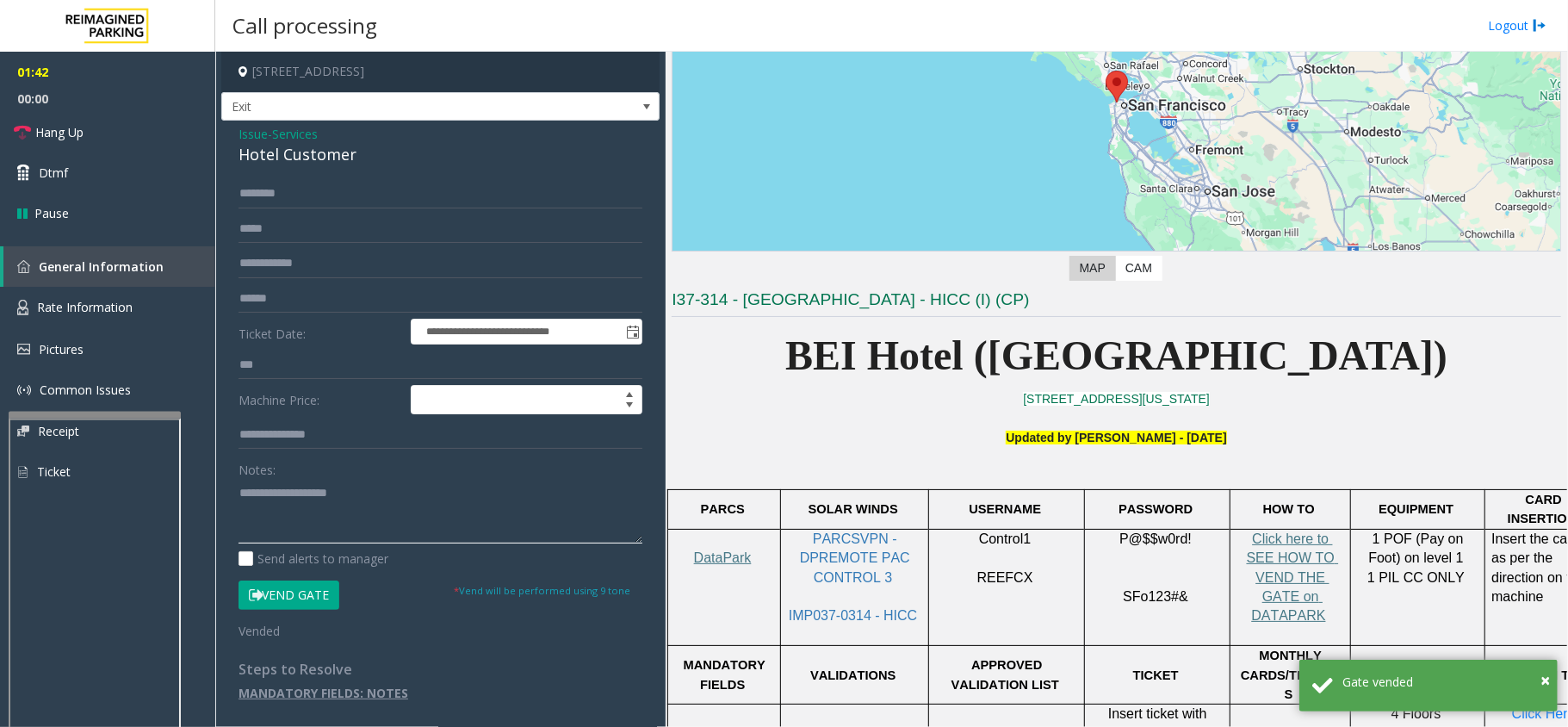 paste on "**********" 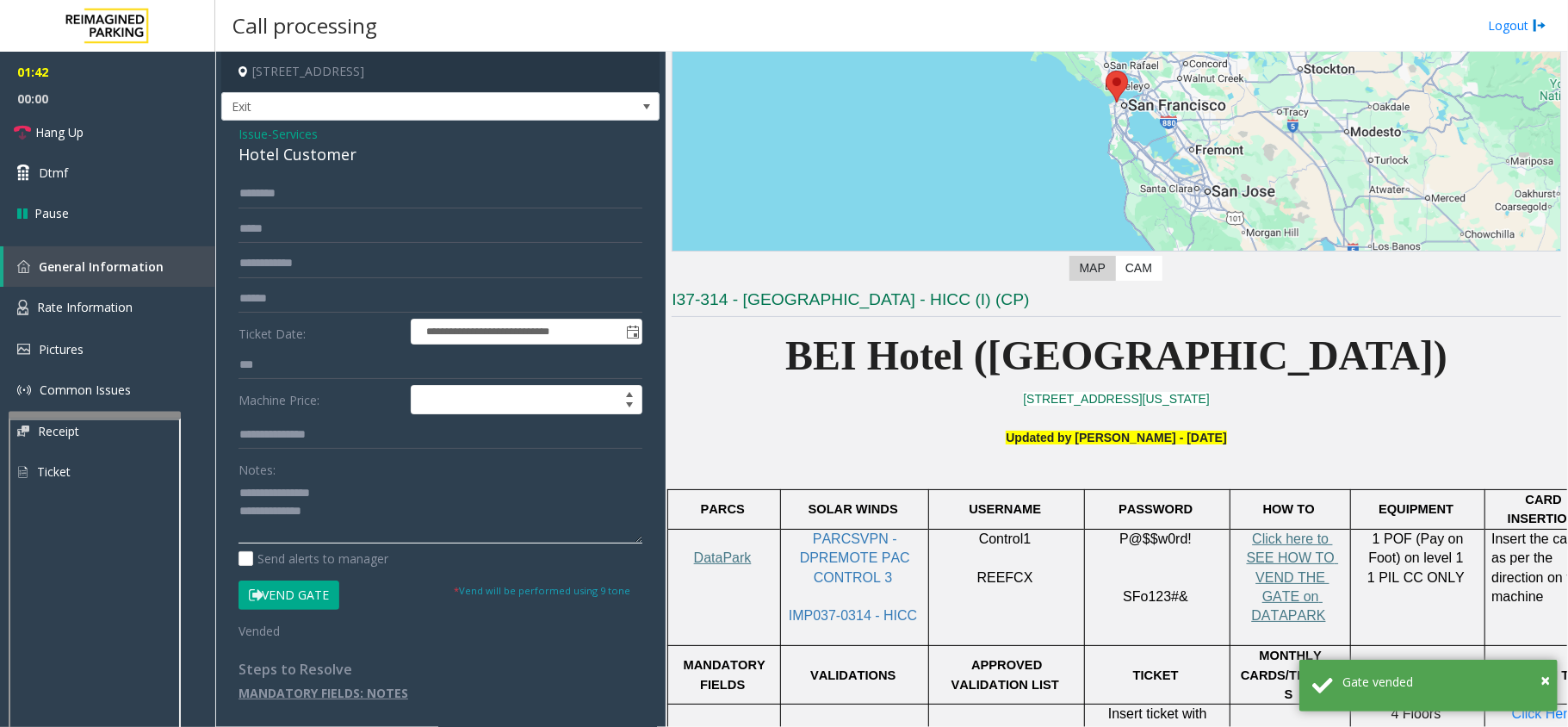 click 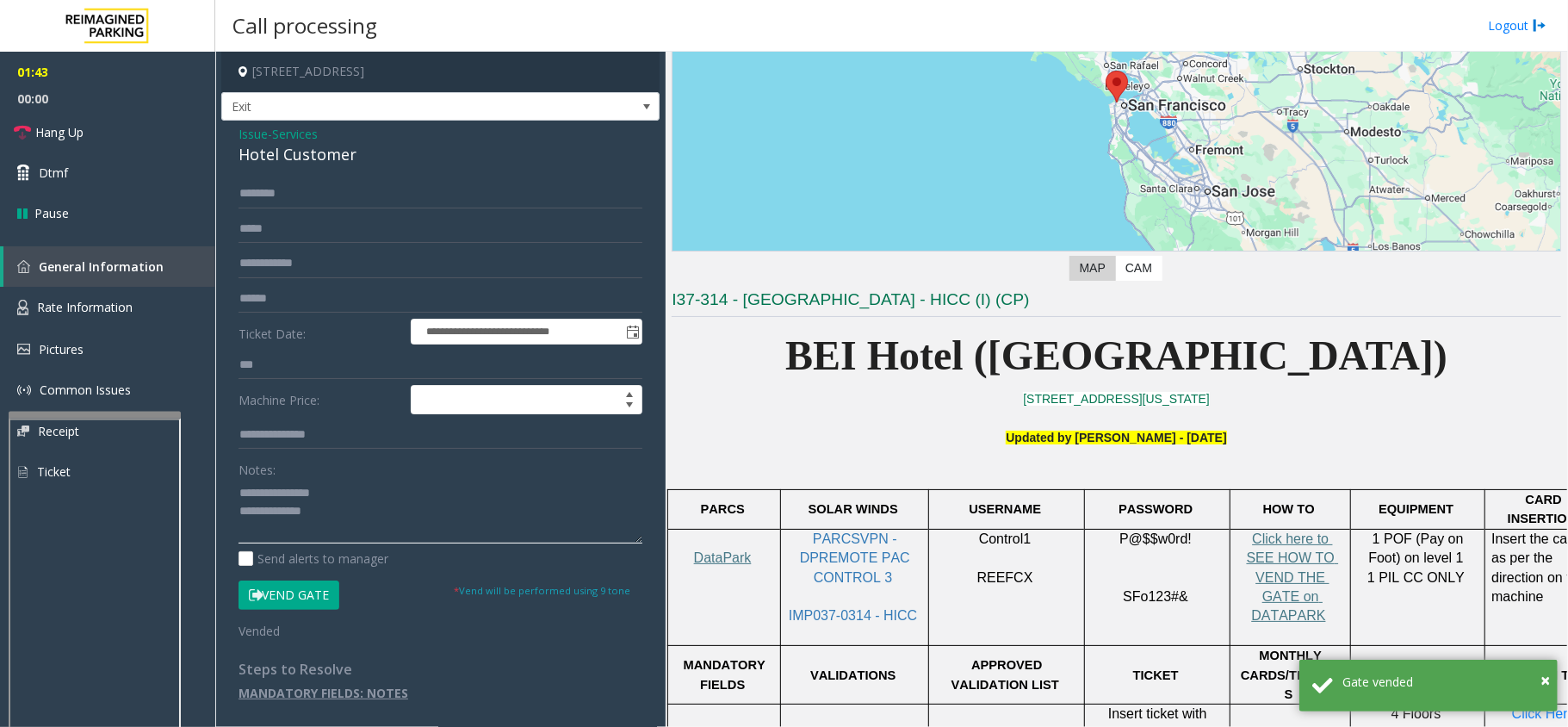 drag, startPoint x: 359, startPoint y: 491, endPoint x: 281, endPoint y: 496, distance: 78.160092 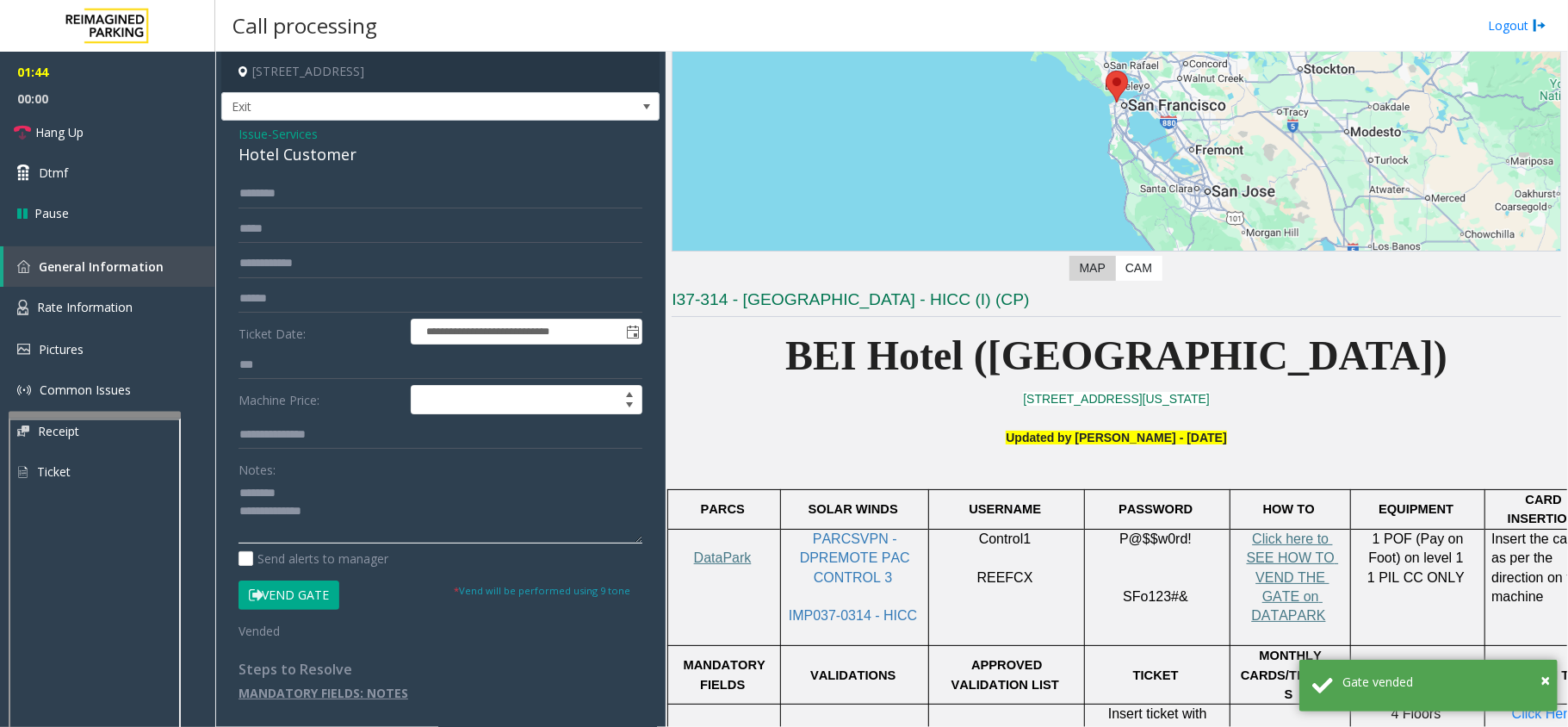 click 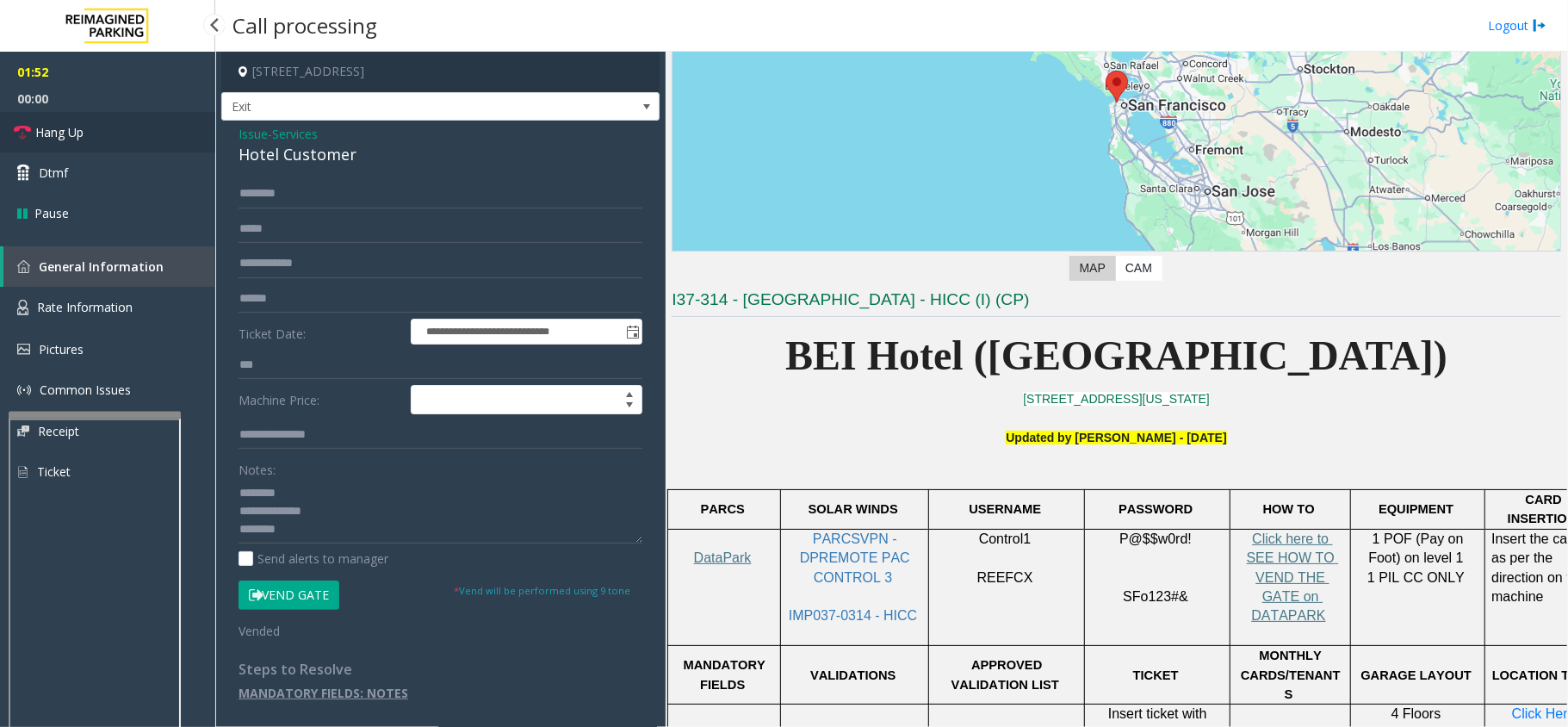 click on "Hang Up" at bounding box center [59, 132] 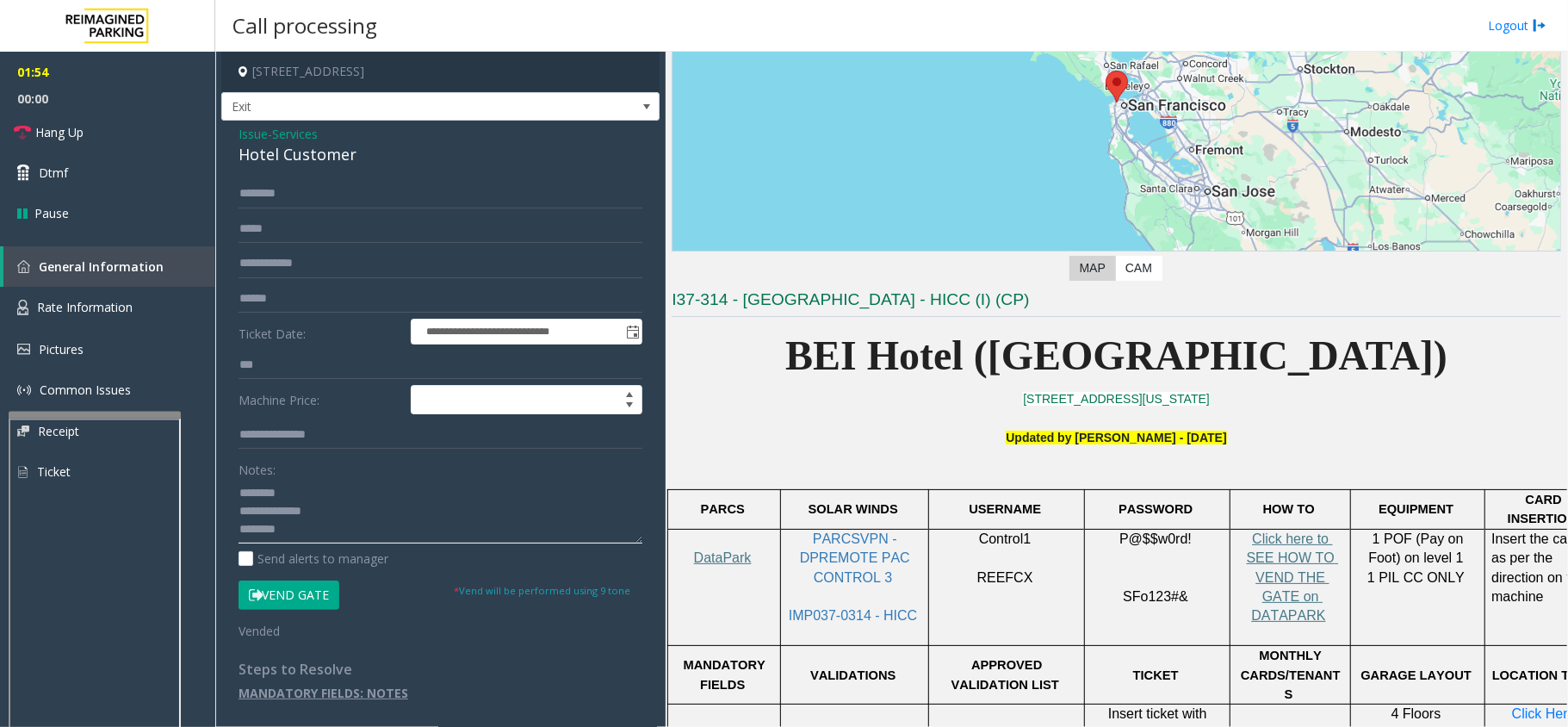 click 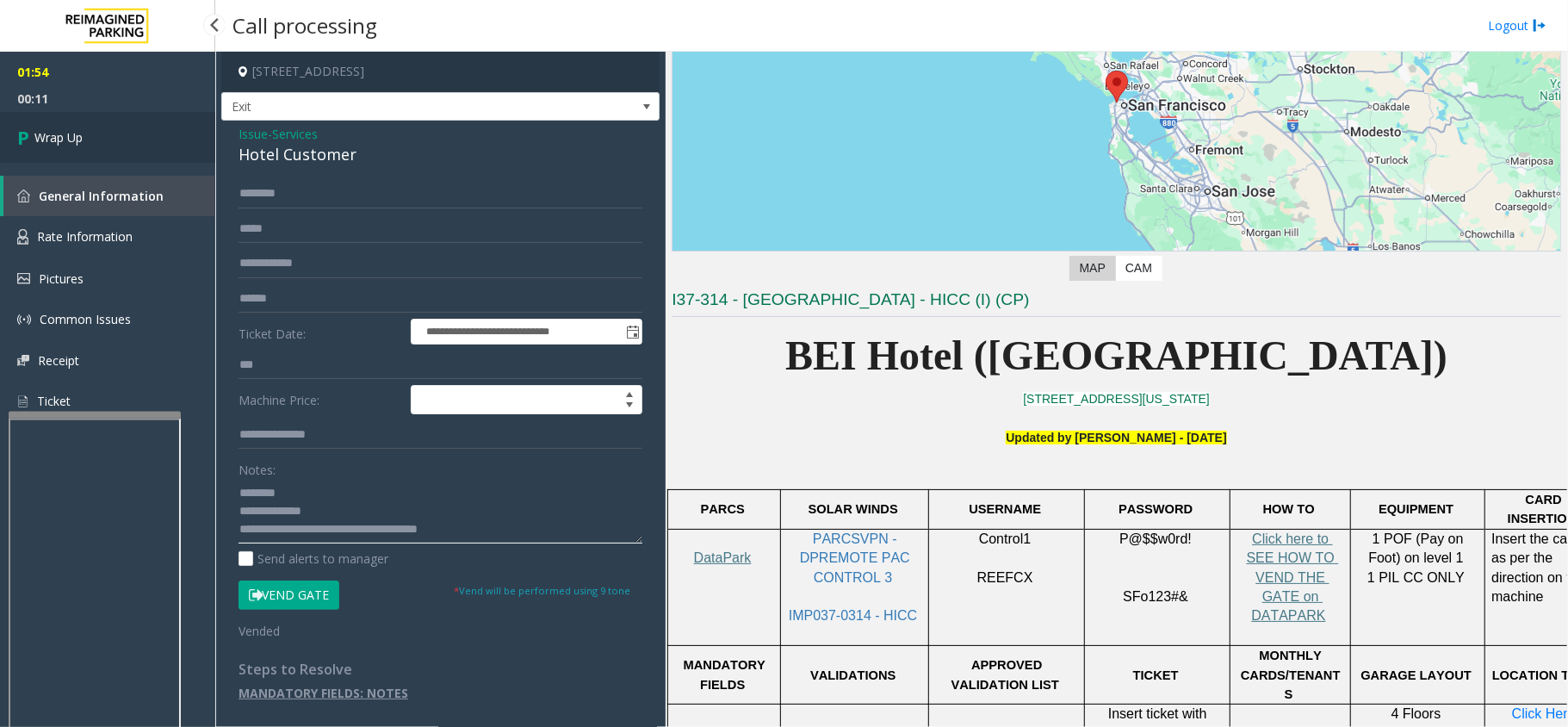 type on "**********" 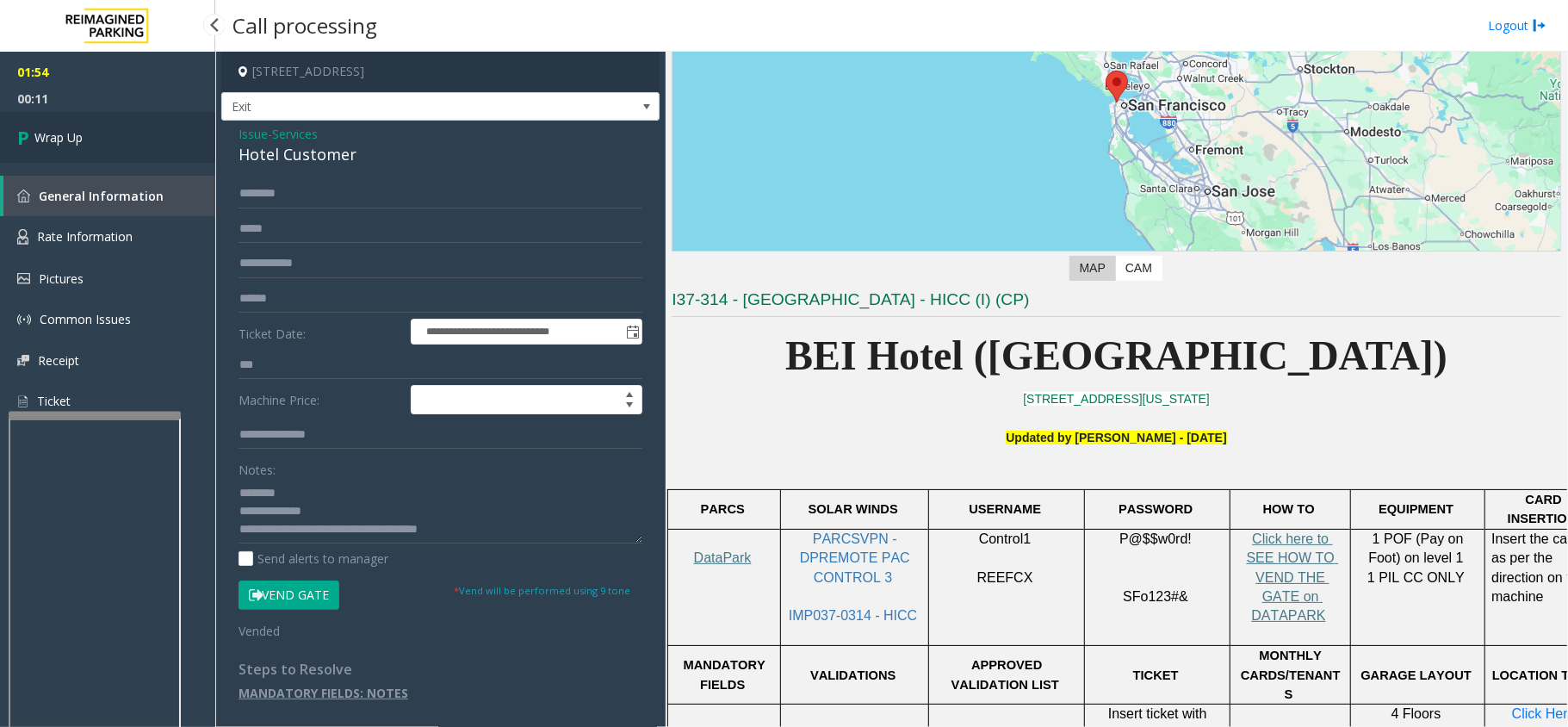click on "Wrap Up" at bounding box center [59, 137] 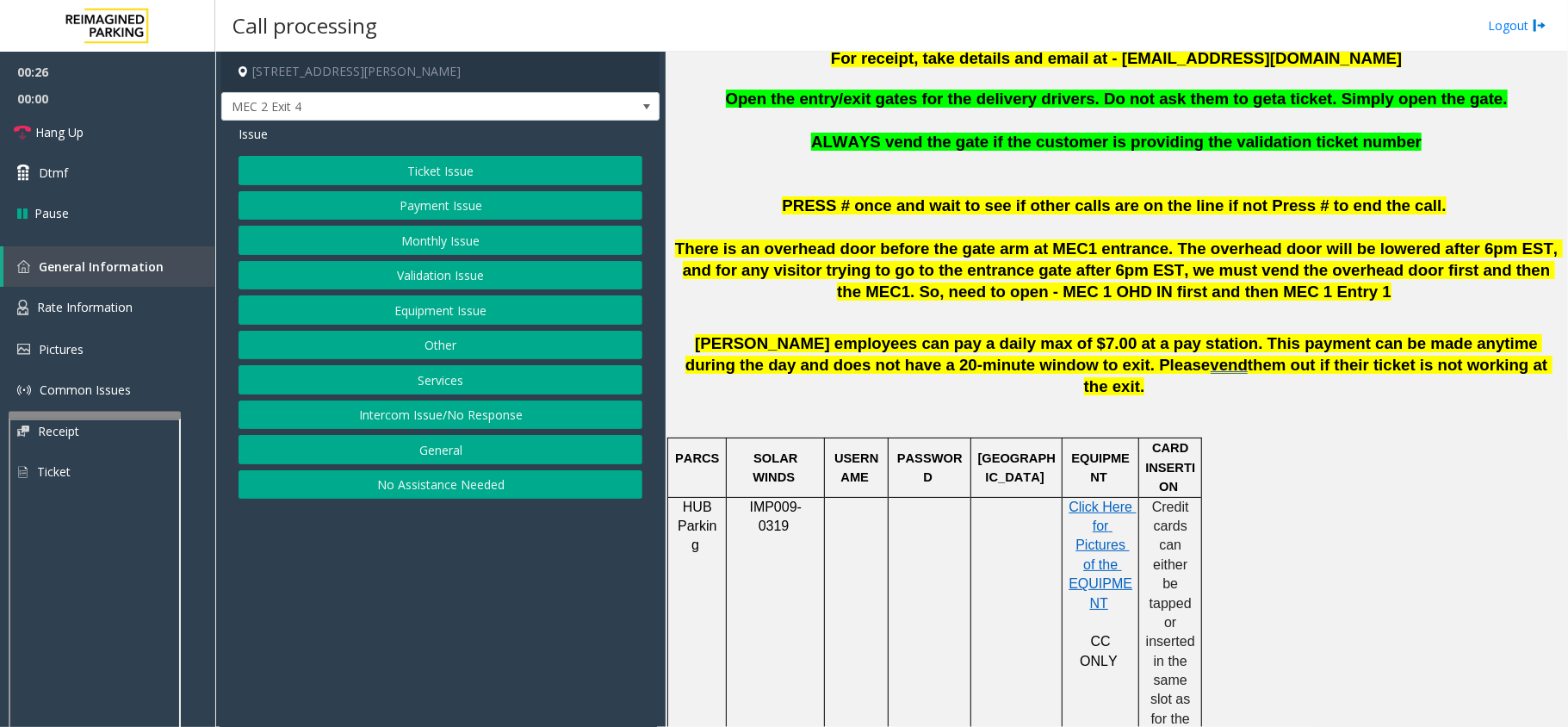 scroll, scrollTop: 804, scrollLeft: 0, axis: vertical 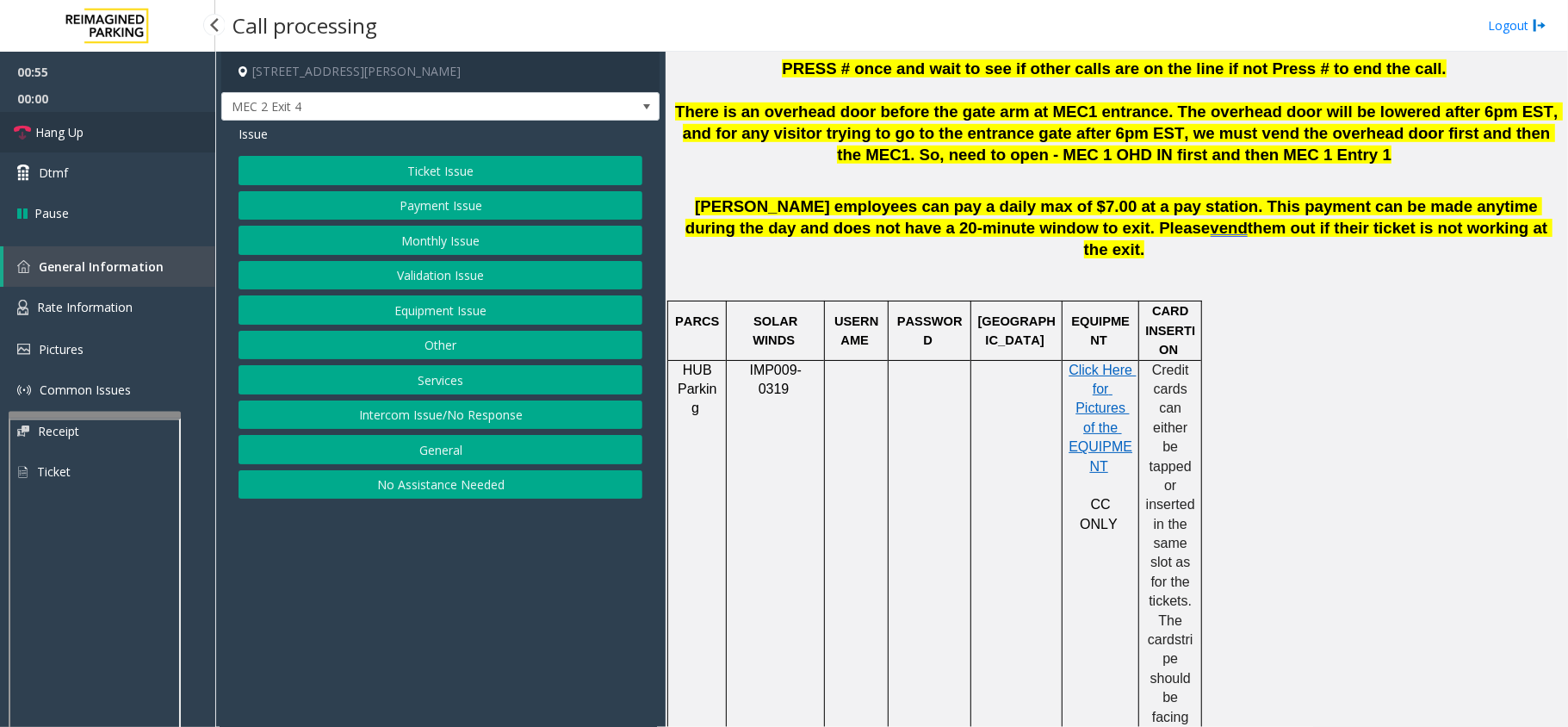 click on "Hang Up" at bounding box center [108, 132] 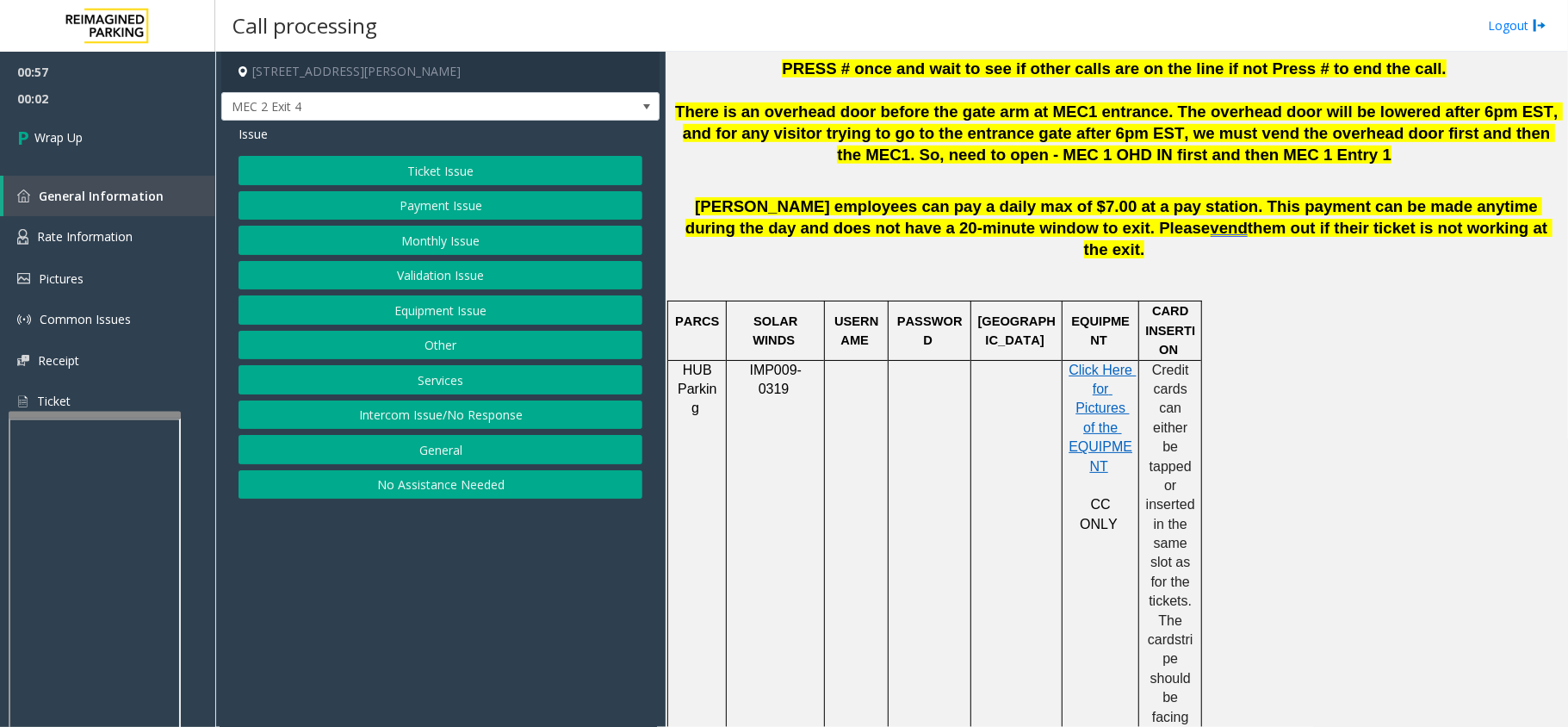 click on "Payment Issue" 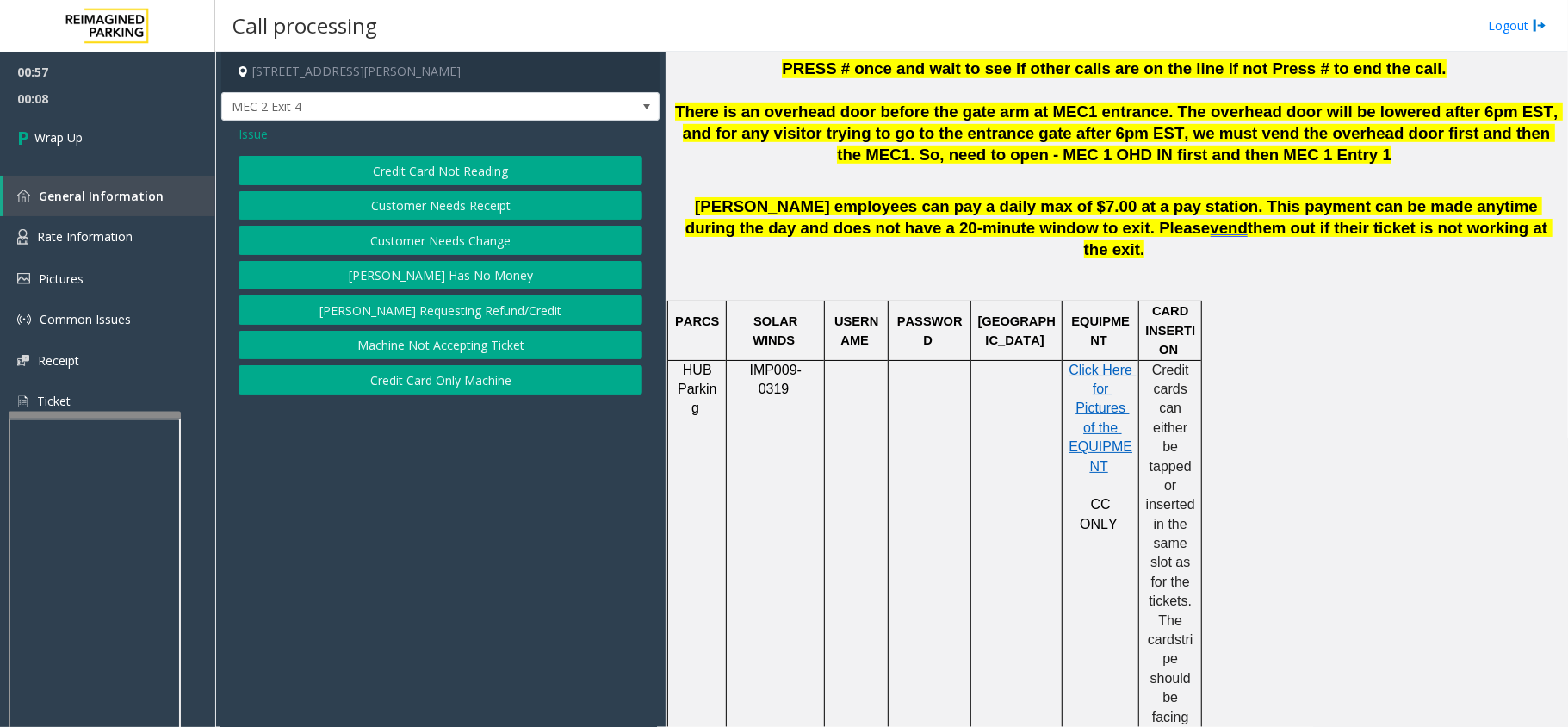 click on "Issue" 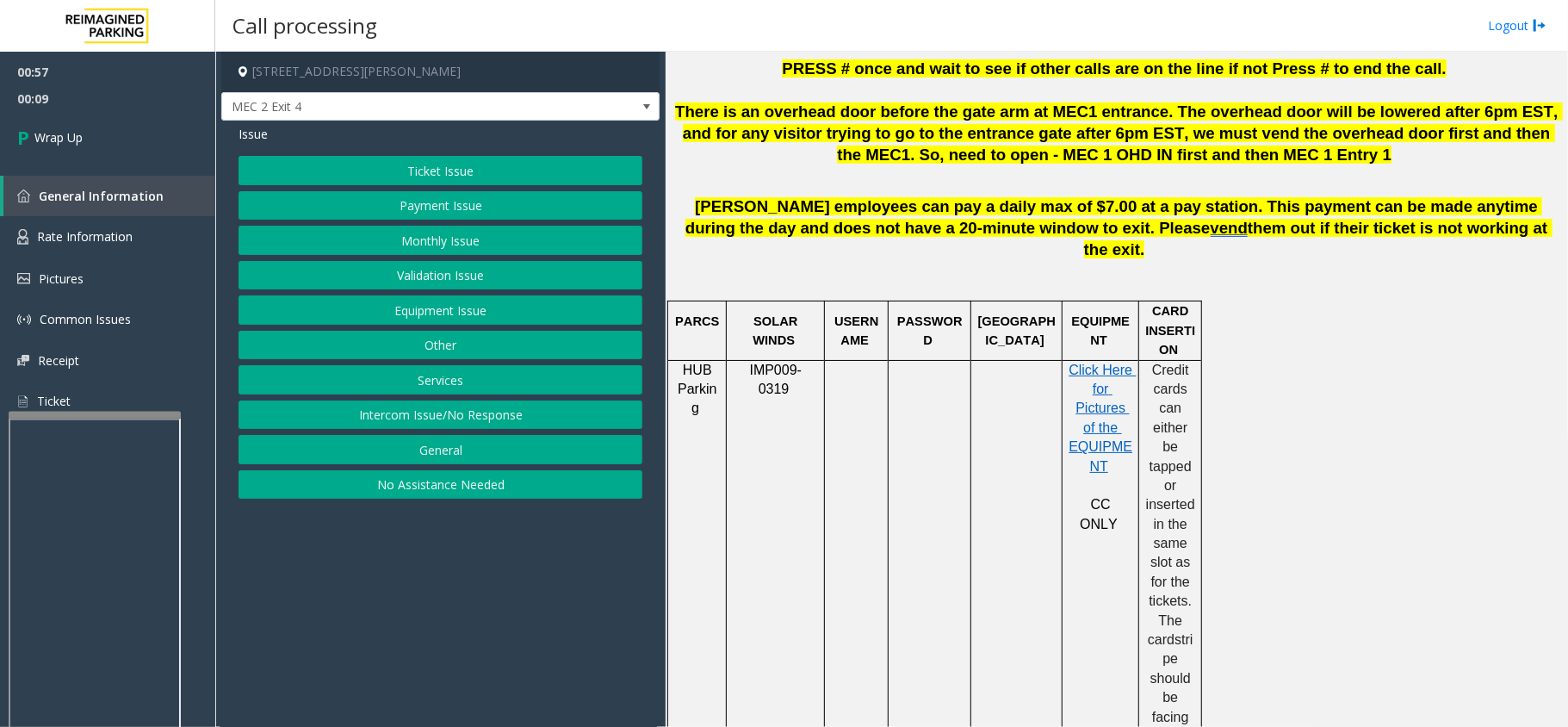 click on "Equipment Issue" 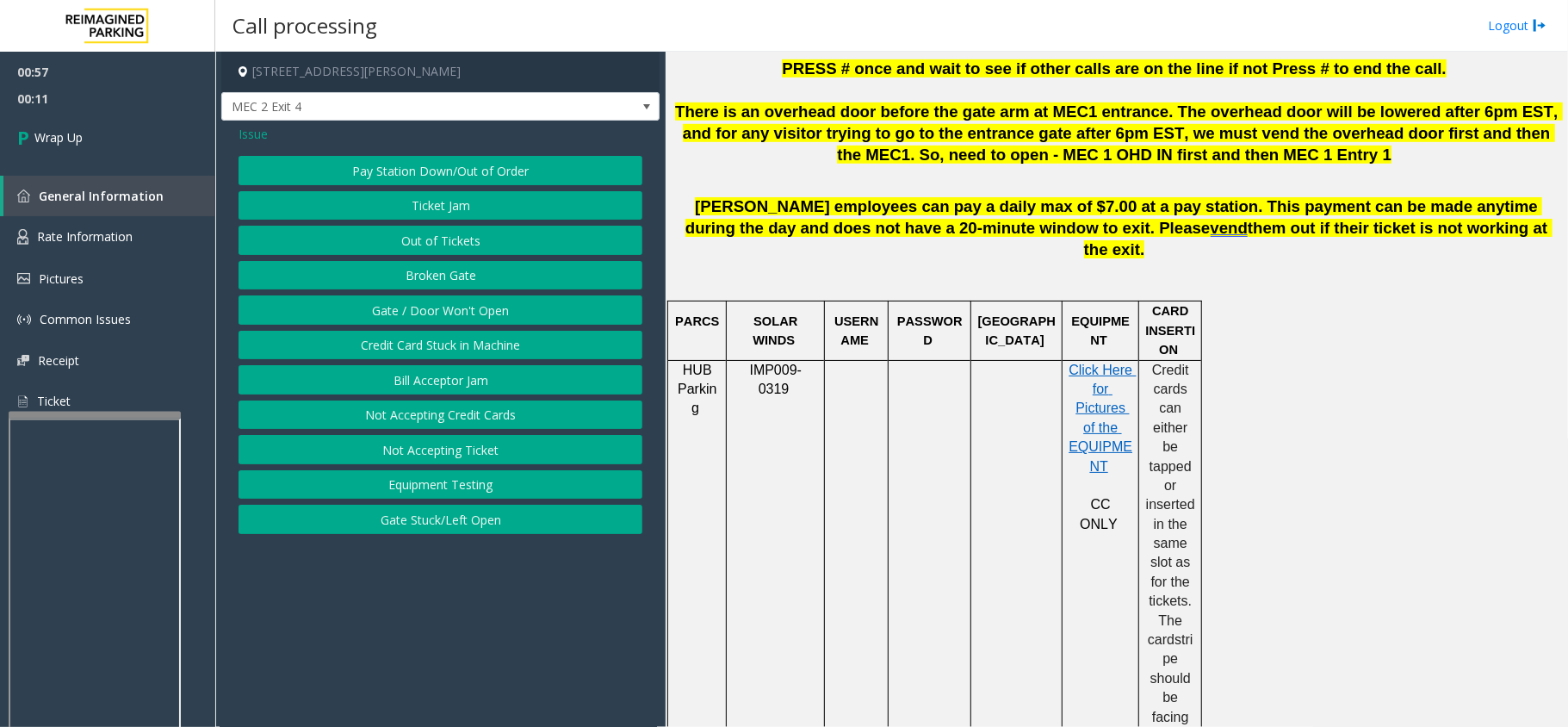 click on "Gate / Door Won't Open" 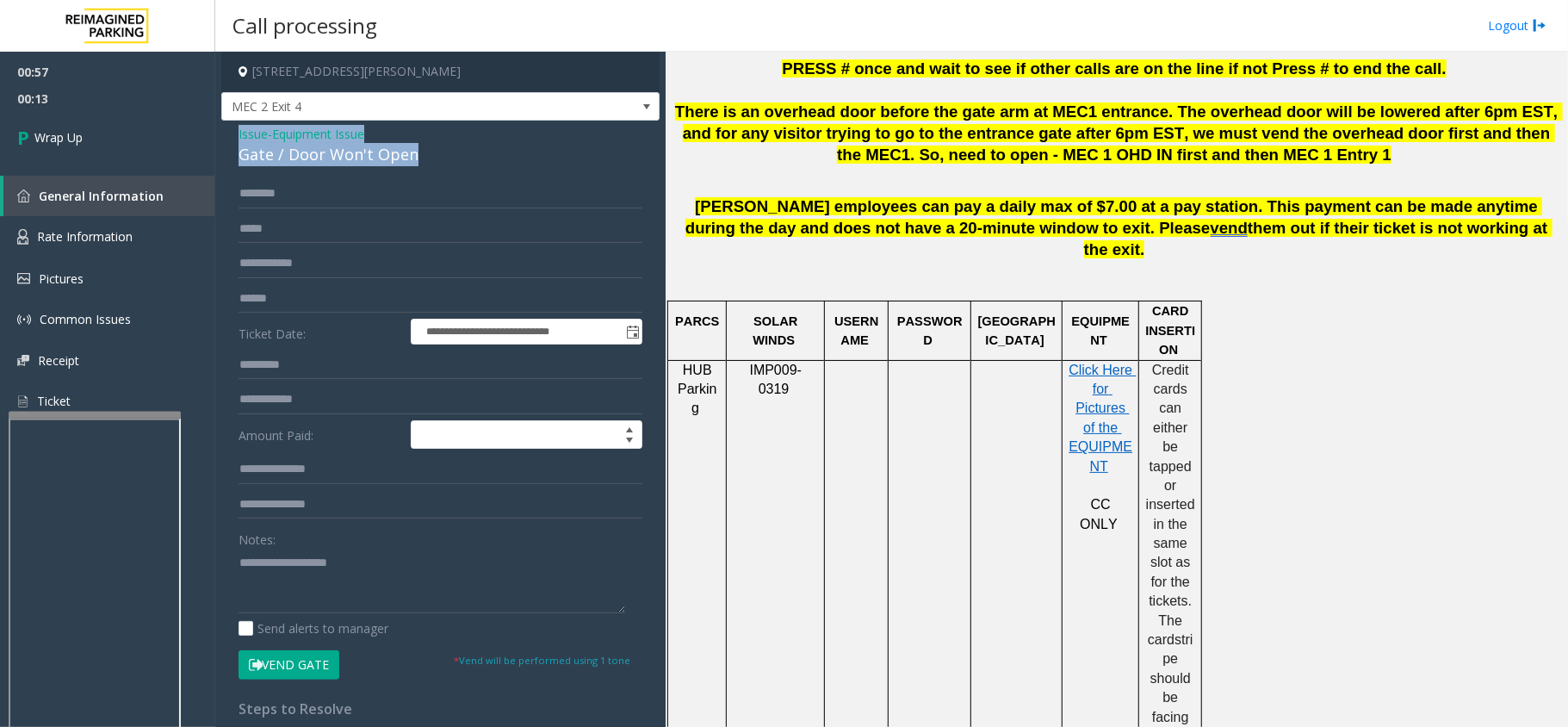 drag, startPoint x: 425, startPoint y: 152, endPoint x: 239, endPoint y: 138, distance: 186.52614 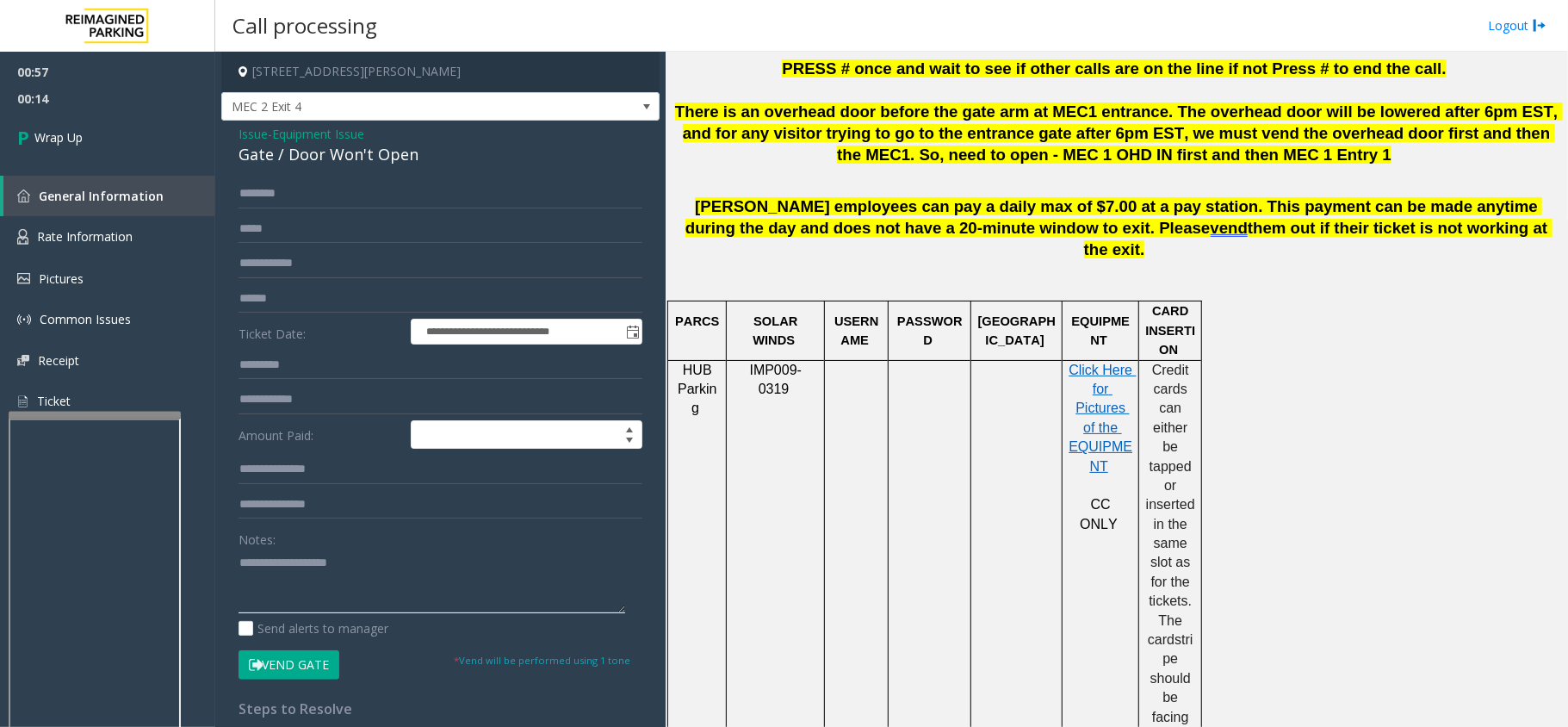 paste on "**********" 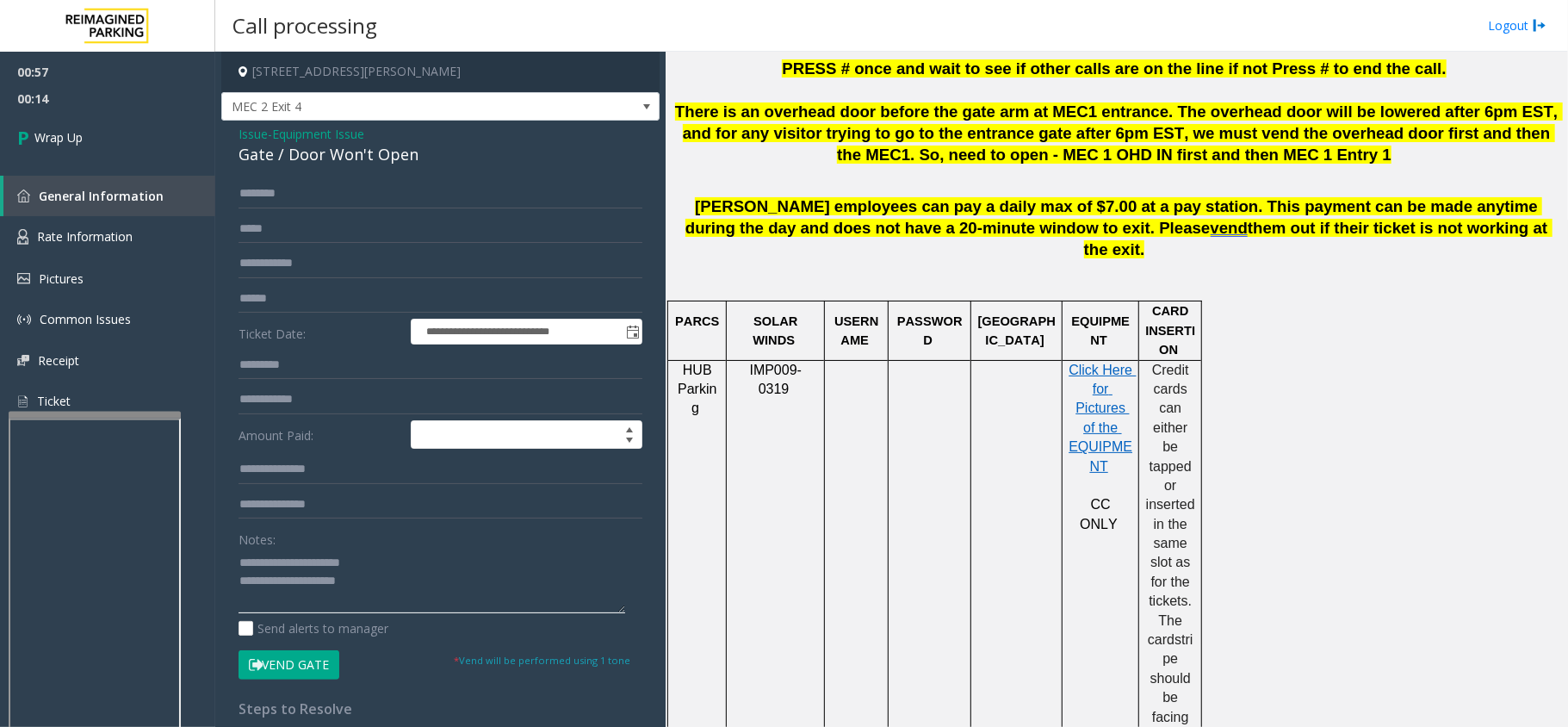 click 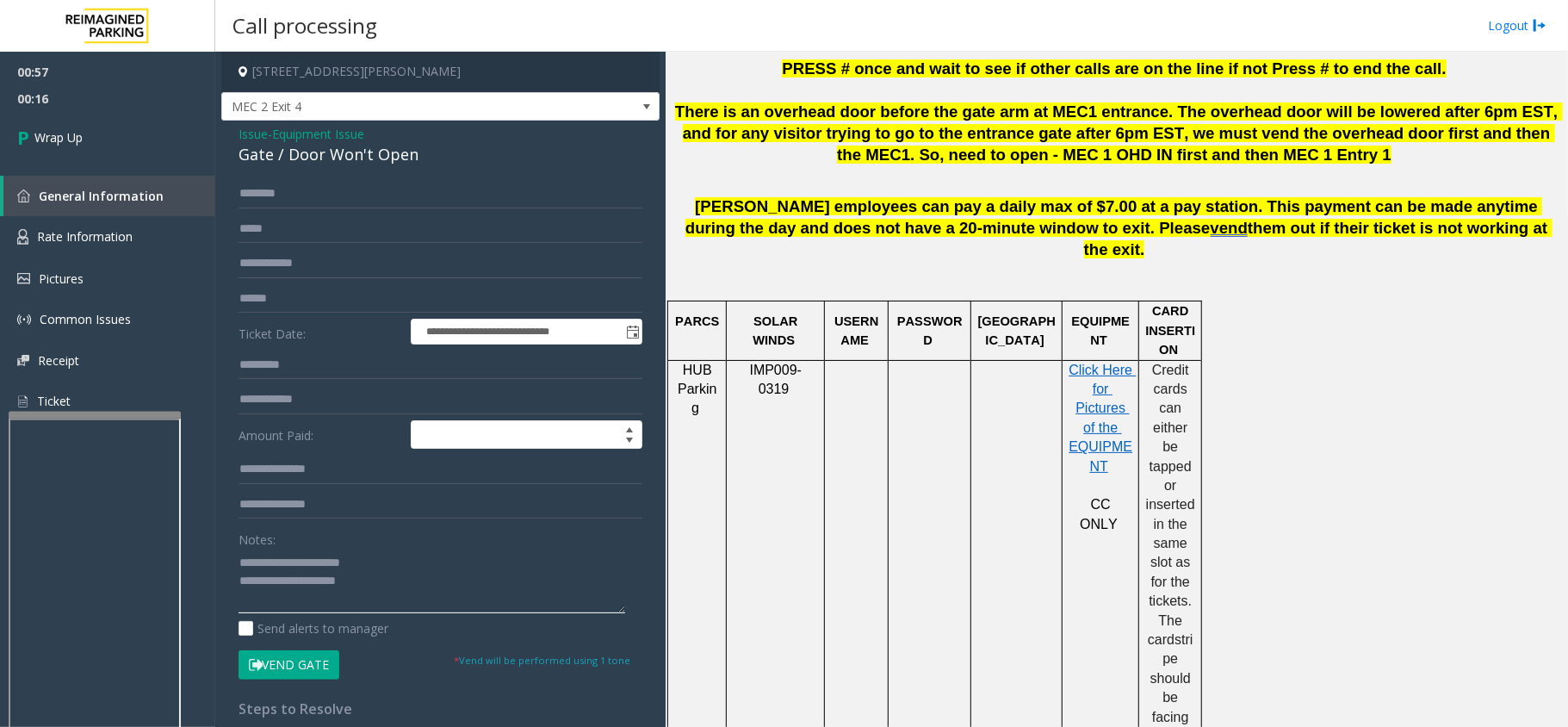 drag, startPoint x: 383, startPoint y: 551, endPoint x: 279, endPoint y: 560, distance: 104.3887 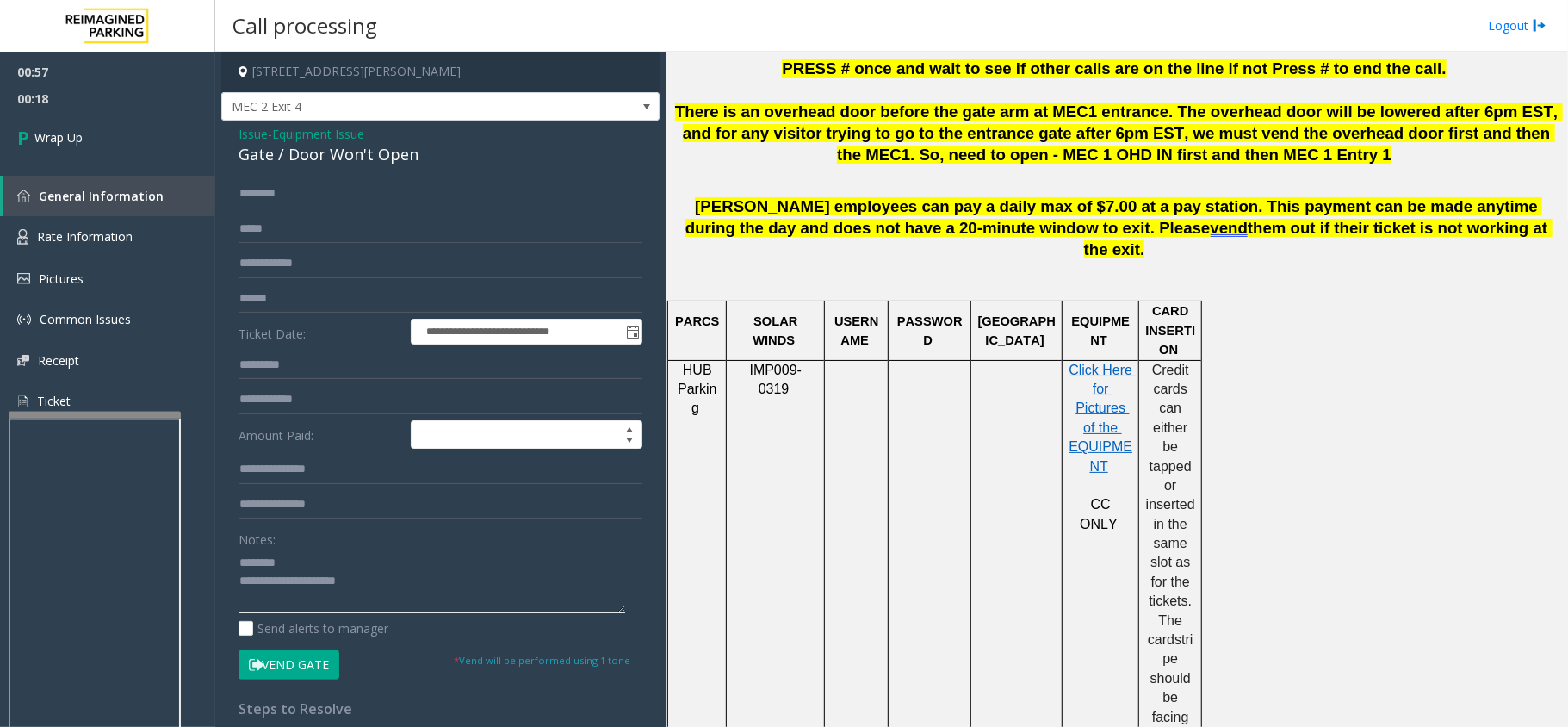 drag, startPoint x: 469, startPoint y: 569, endPoint x: 448, endPoint y: 584, distance: 25.806976 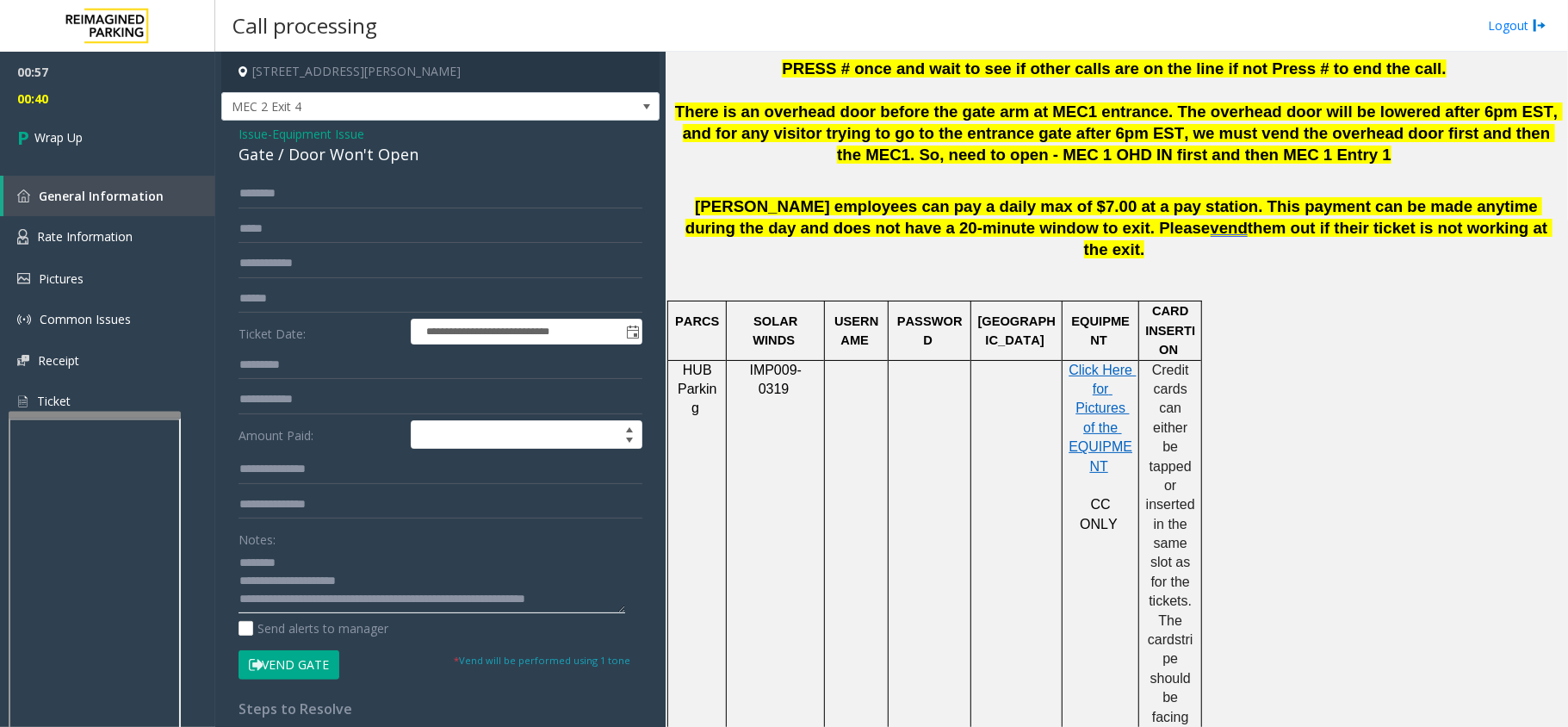 scroll, scrollTop: 11, scrollLeft: 0, axis: vertical 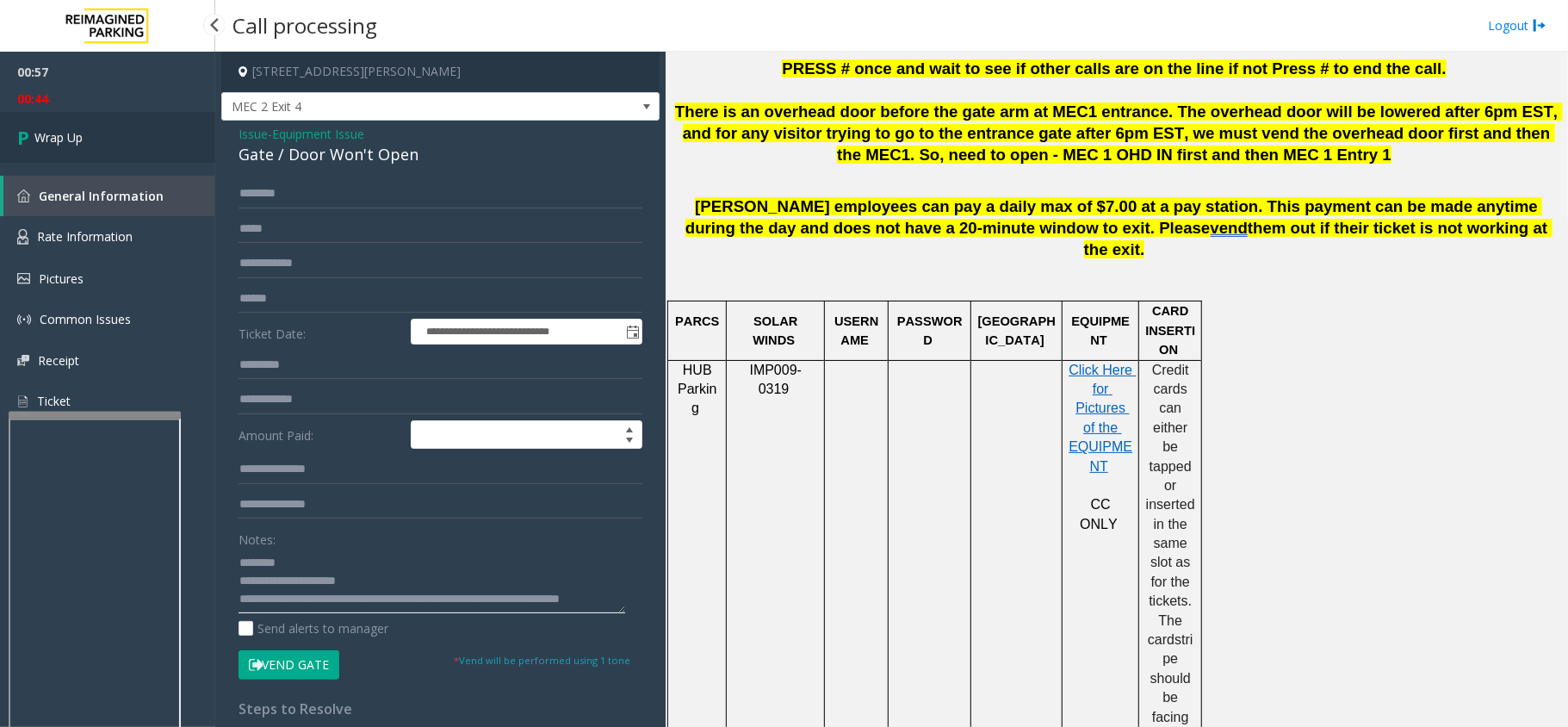 type on "**********" 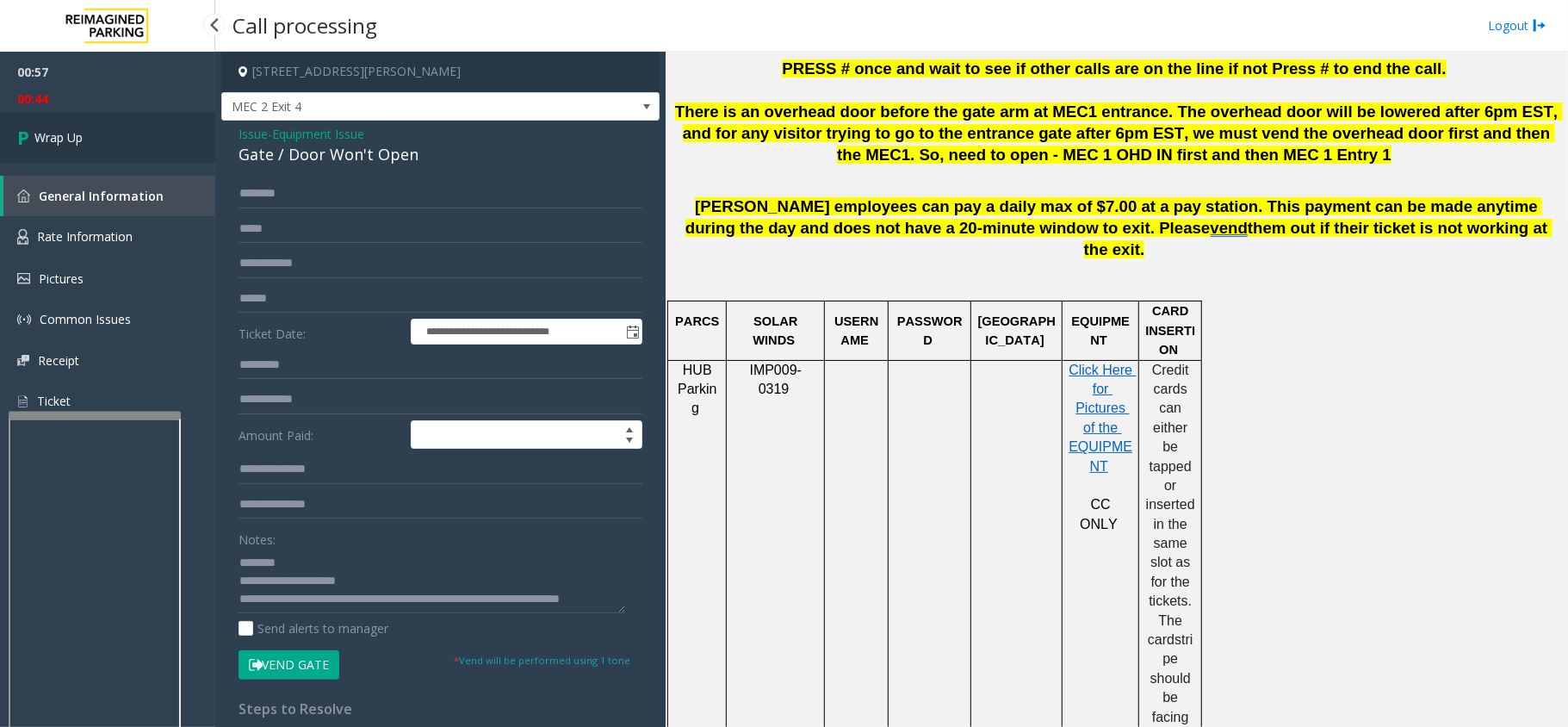 click on "Wrap Up" at bounding box center [108, 137] 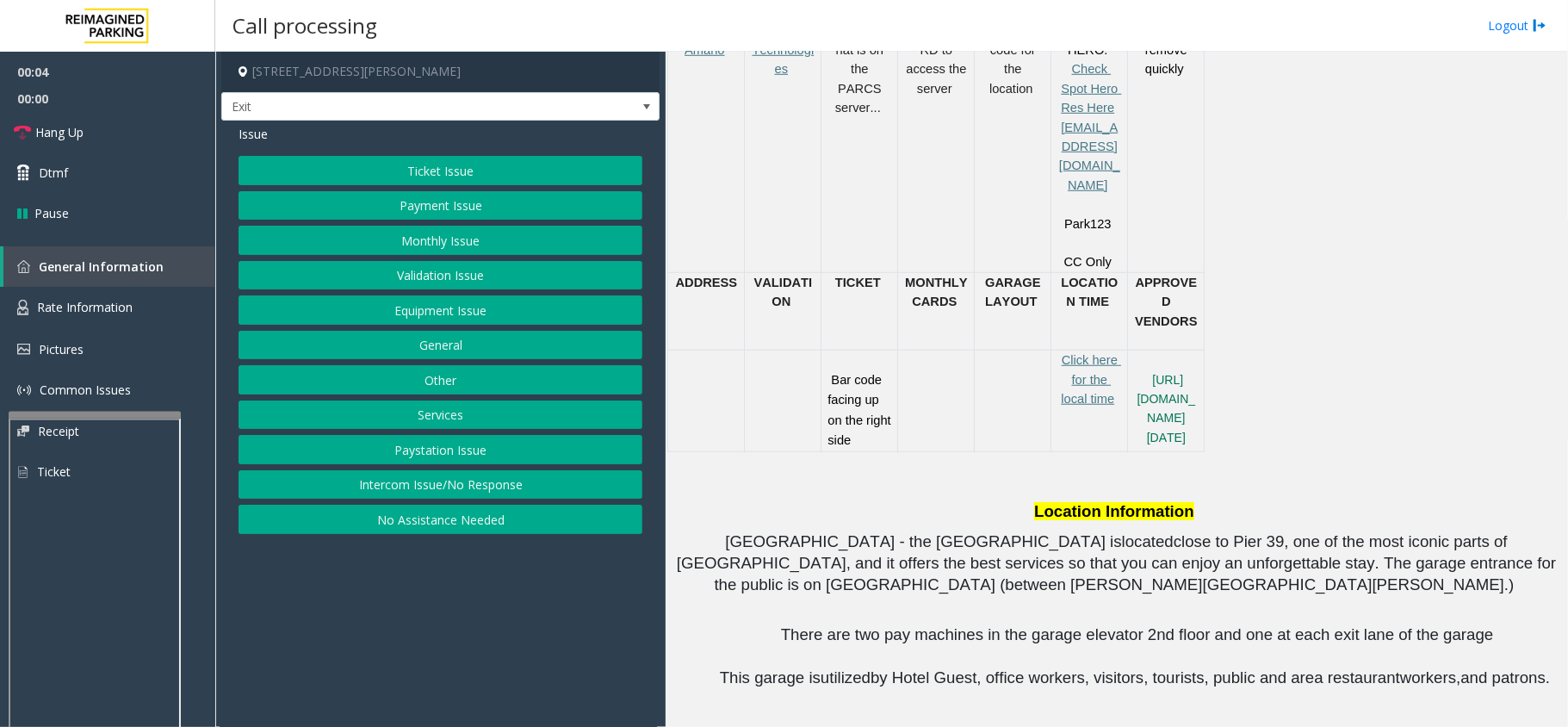 scroll, scrollTop: 1148, scrollLeft: 0, axis: vertical 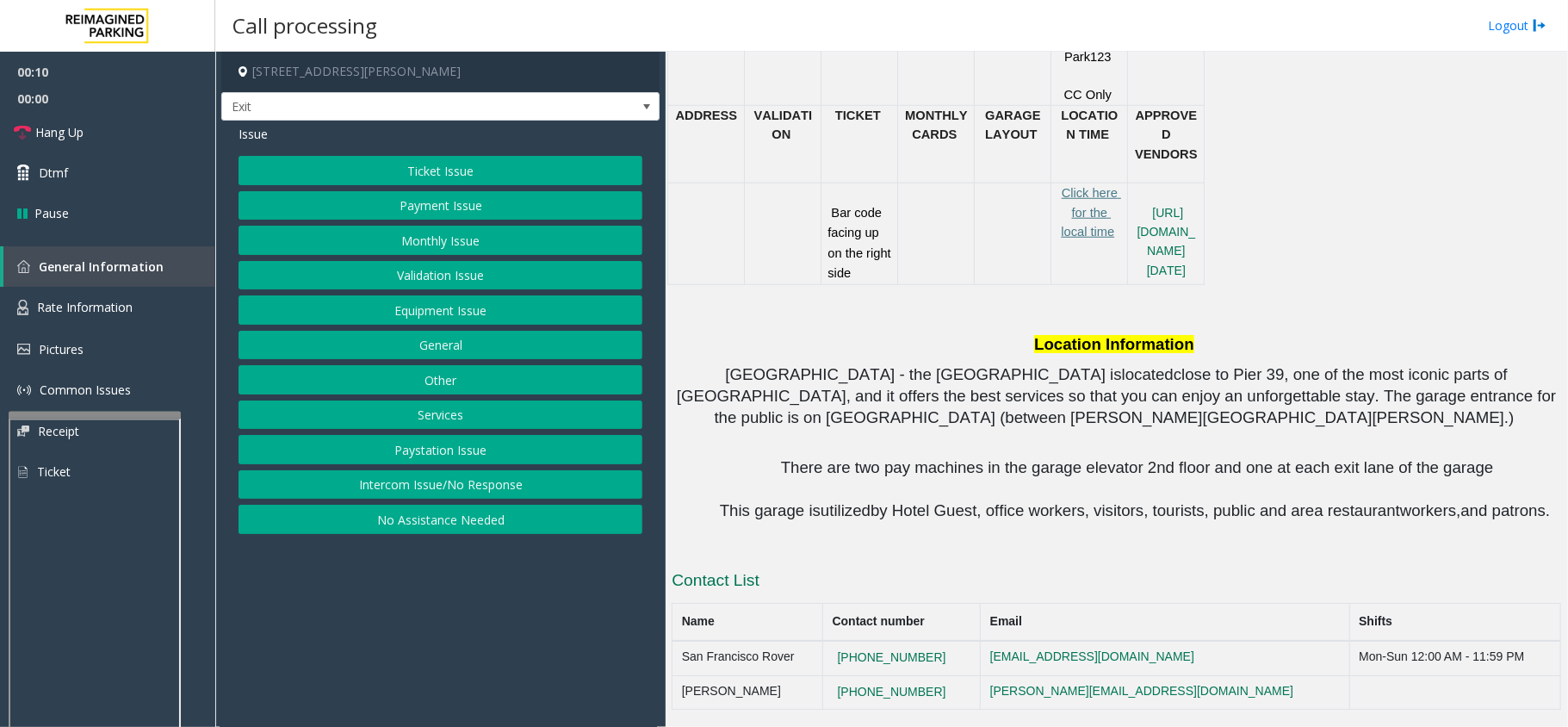 click on "Intercom Issue/No Response" 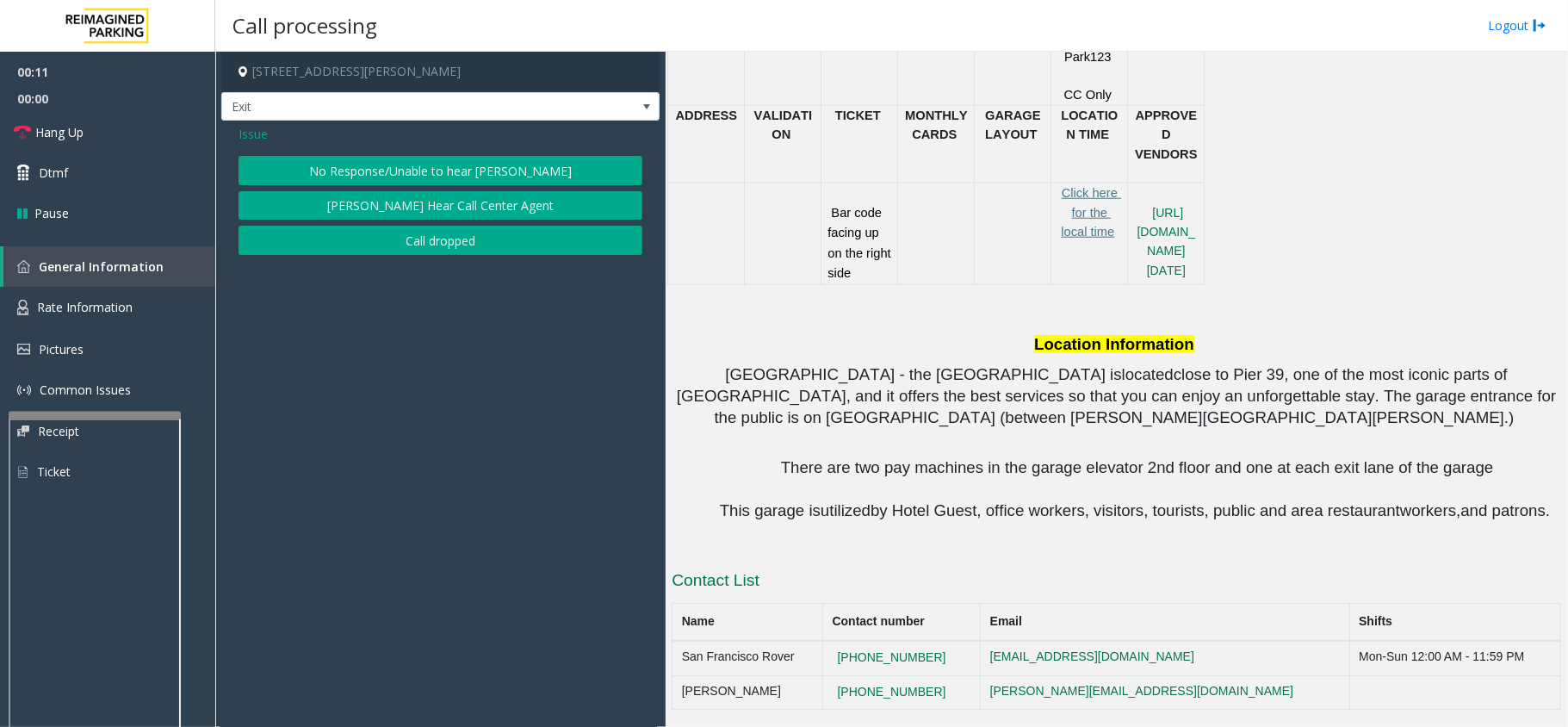 click on "No Response/Unable to hear [PERSON_NAME]" 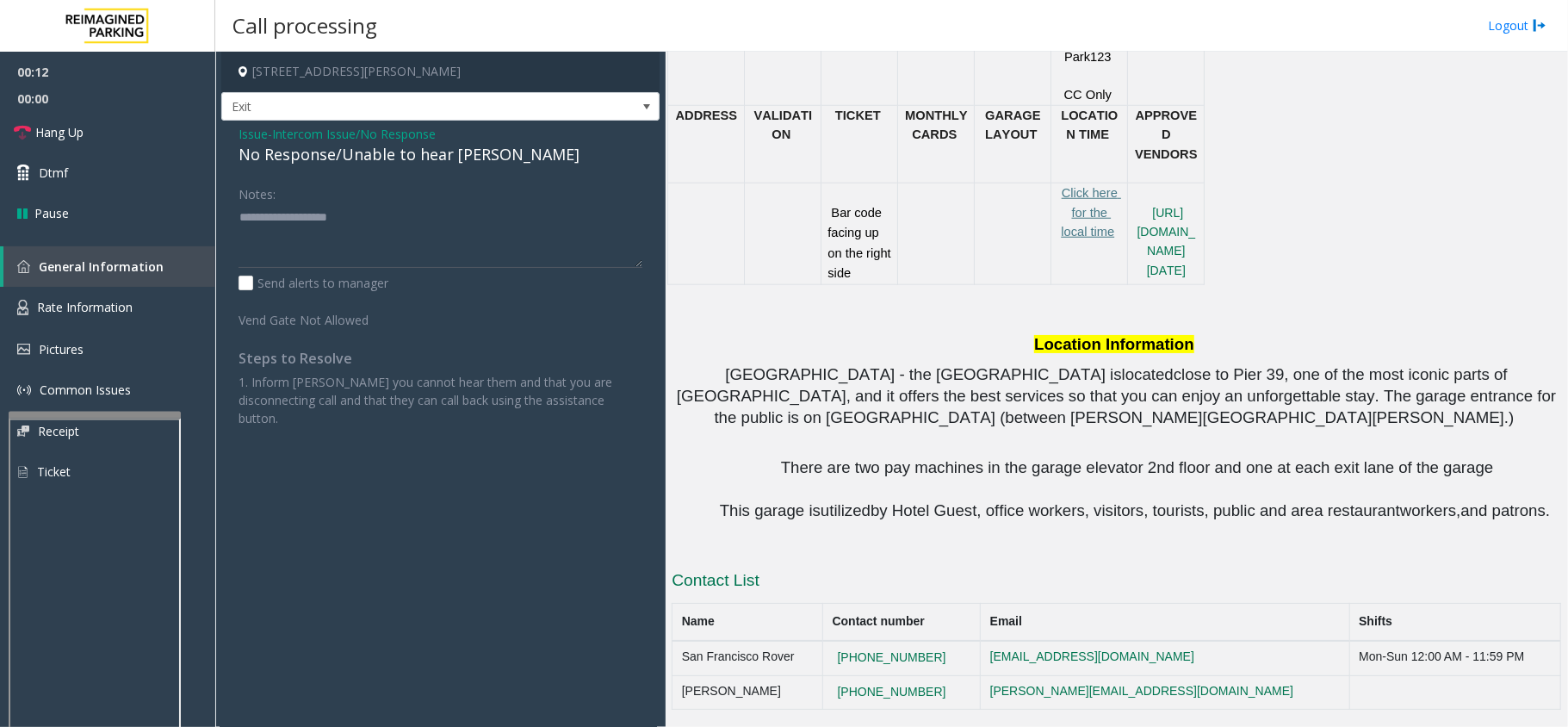 click on "Intercom Issue/No Response" 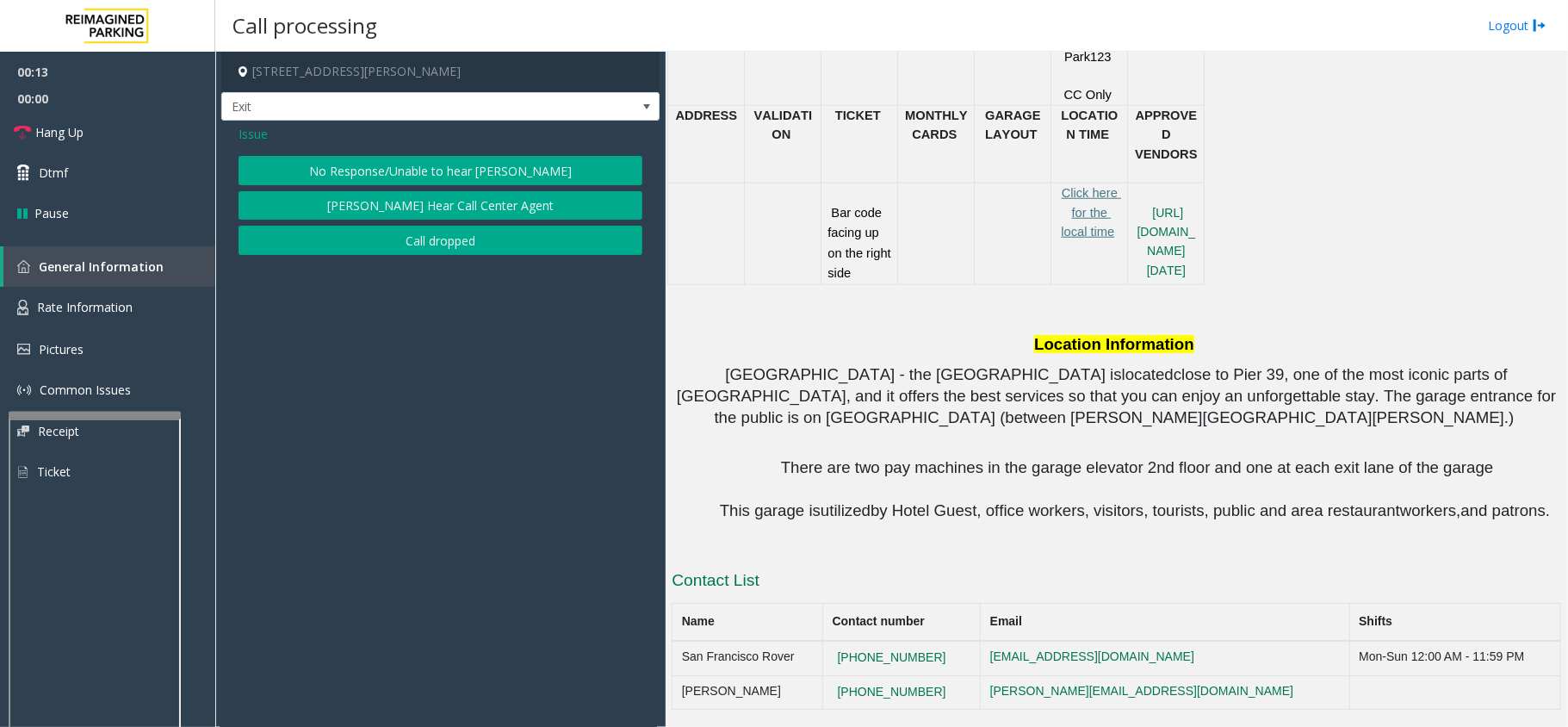 click on "No Response/Unable to hear [PERSON_NAME]" 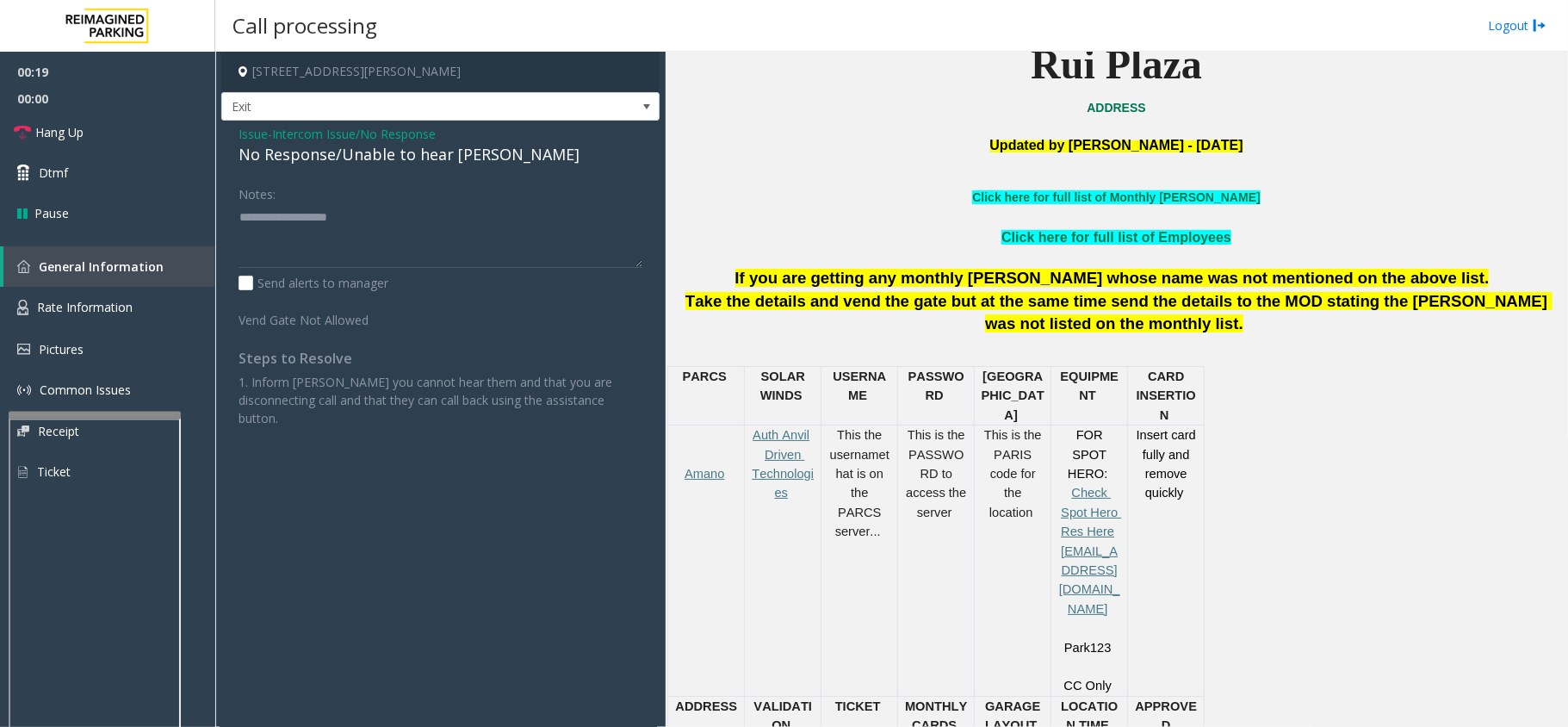 scroll, scrollTop: 574, scrollLeft: 0, axis: vertical 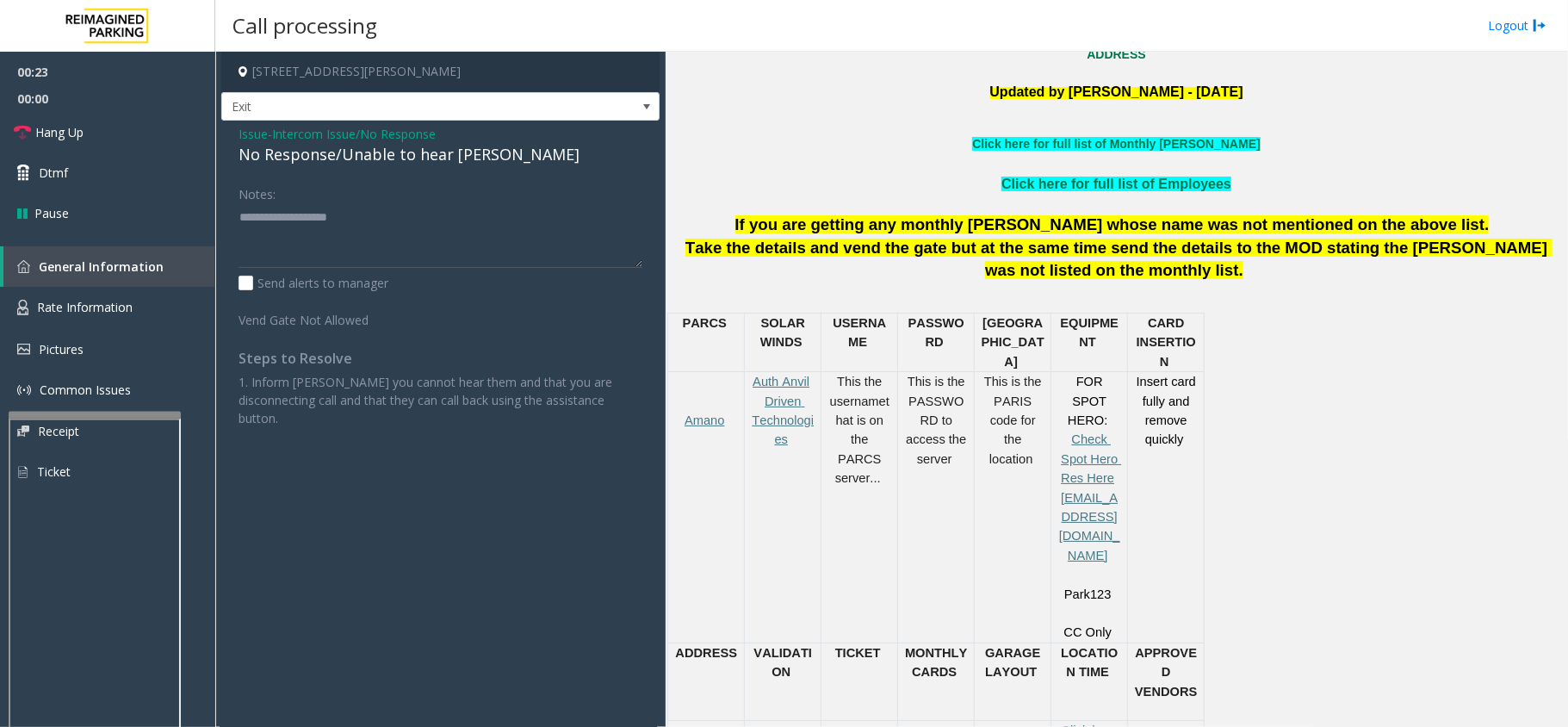 drag, startPoint x: 1187, startPoint y: 432, endPoint x: 1196, endPoint y: 413, distance: 21.0238 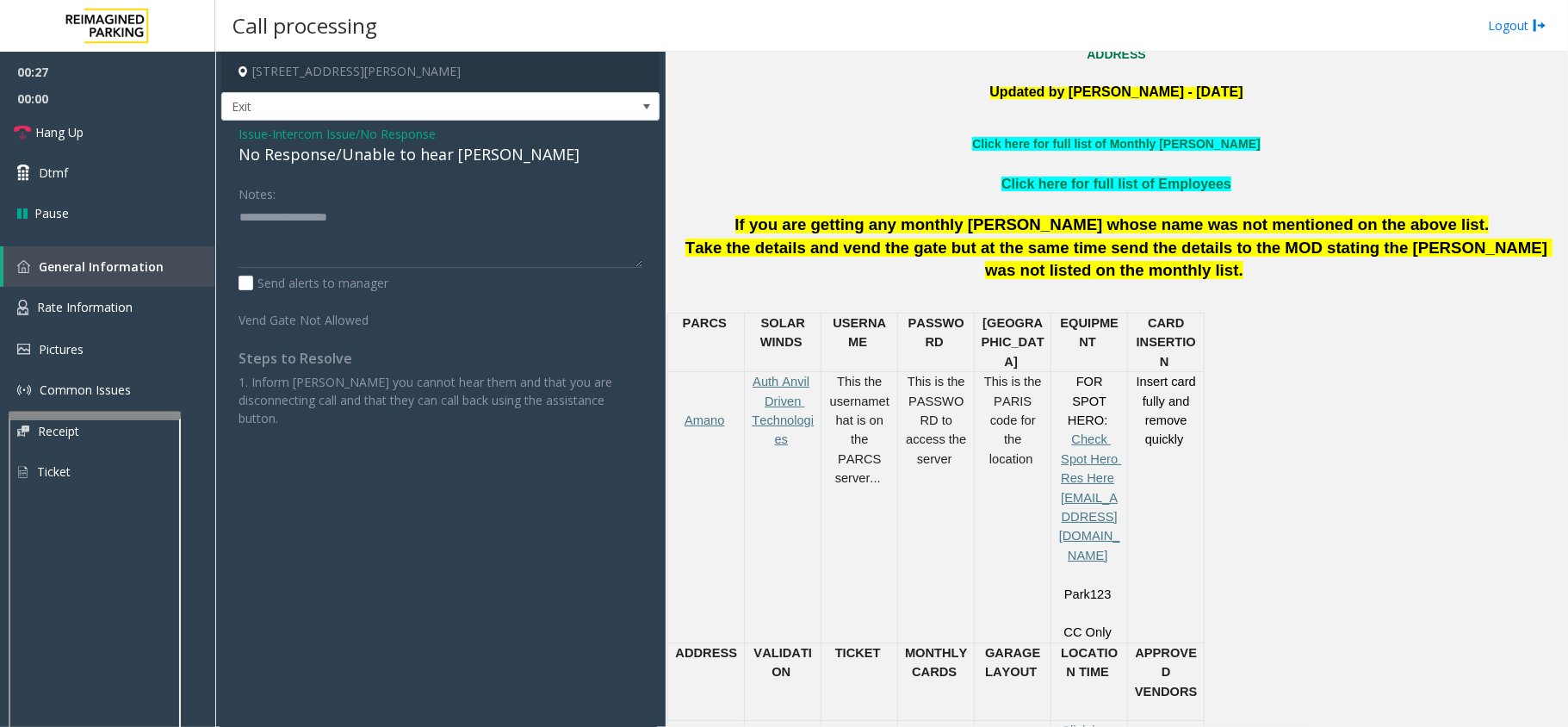 click on "Intercom Issue/No Response" 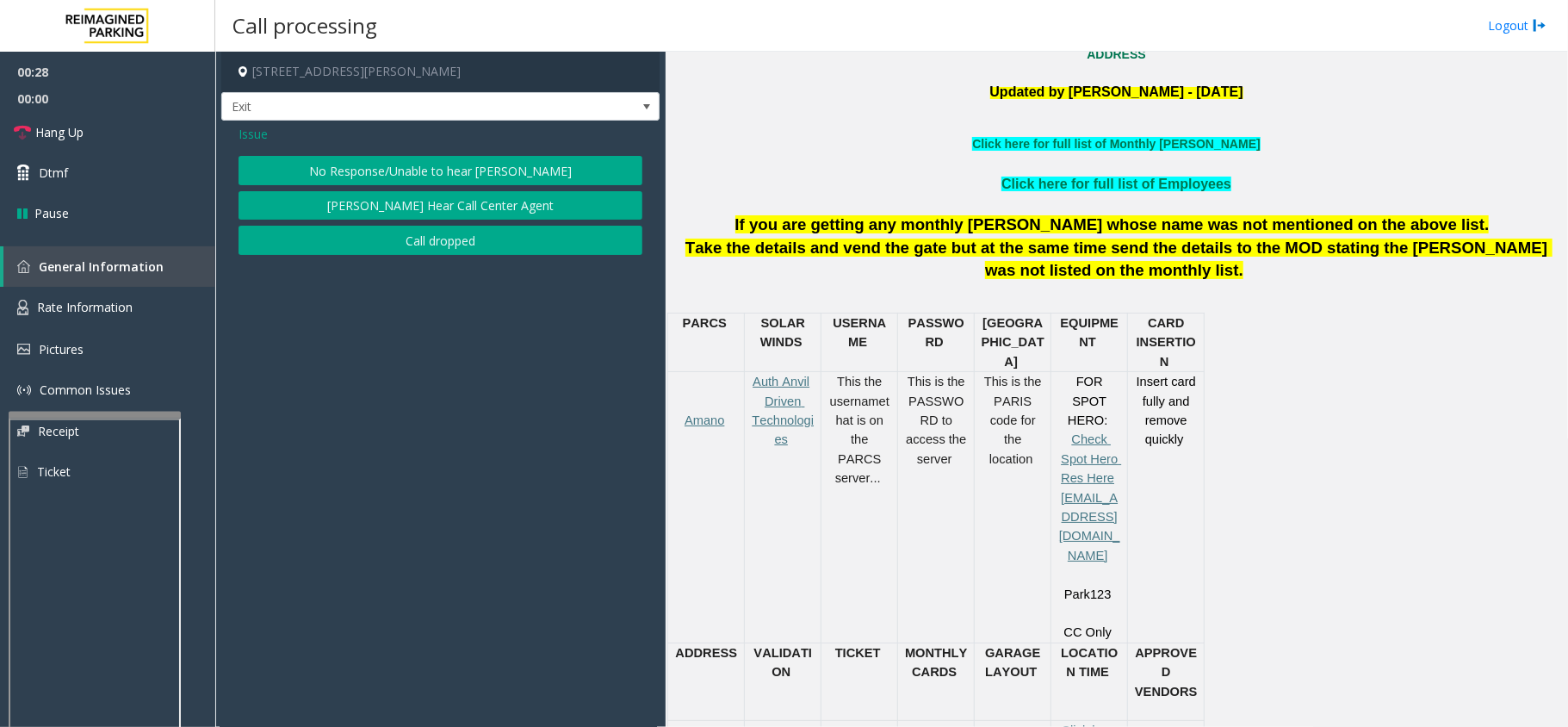 click on "Issue" 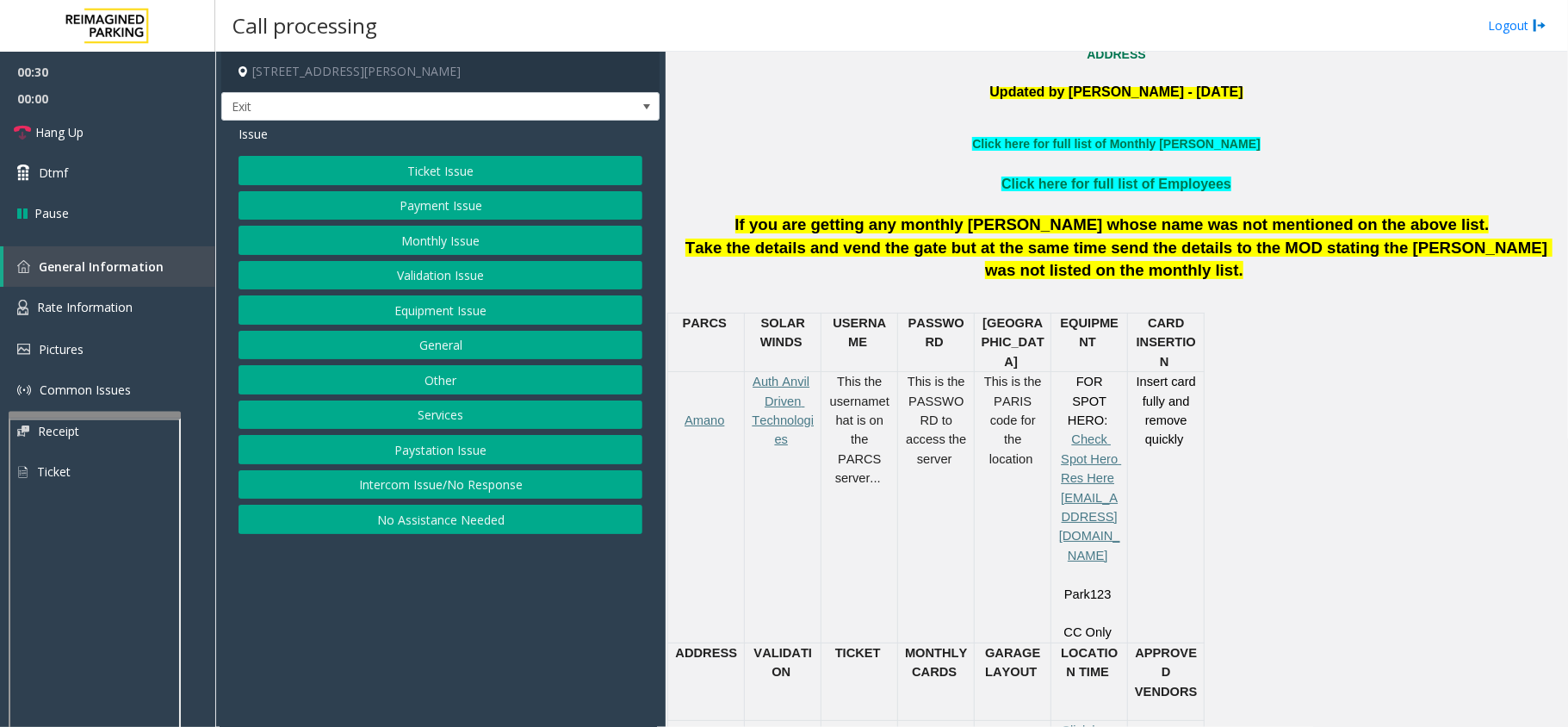 click on "Payment Issue" 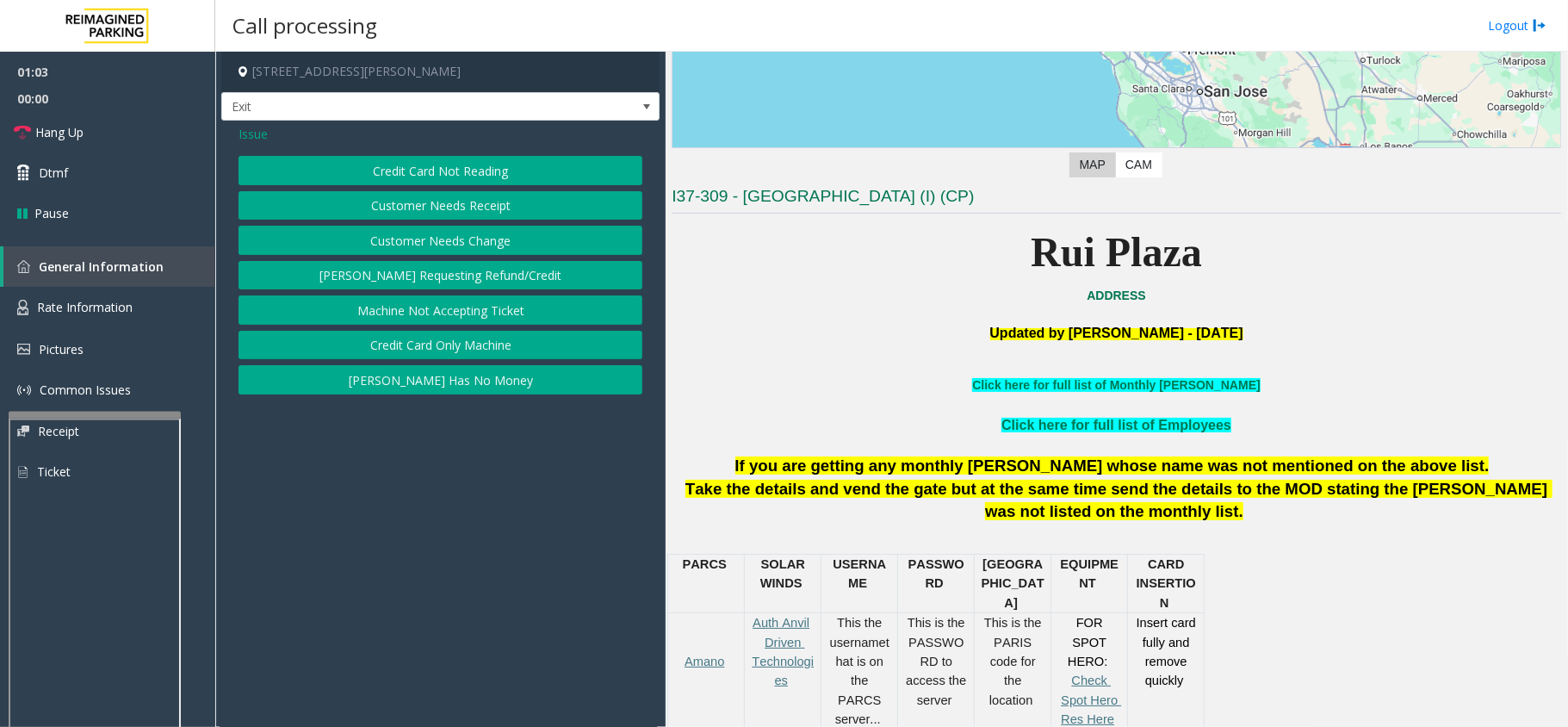 scroll, scrollTop: 459, scrollLeft: 0, axis: vertical 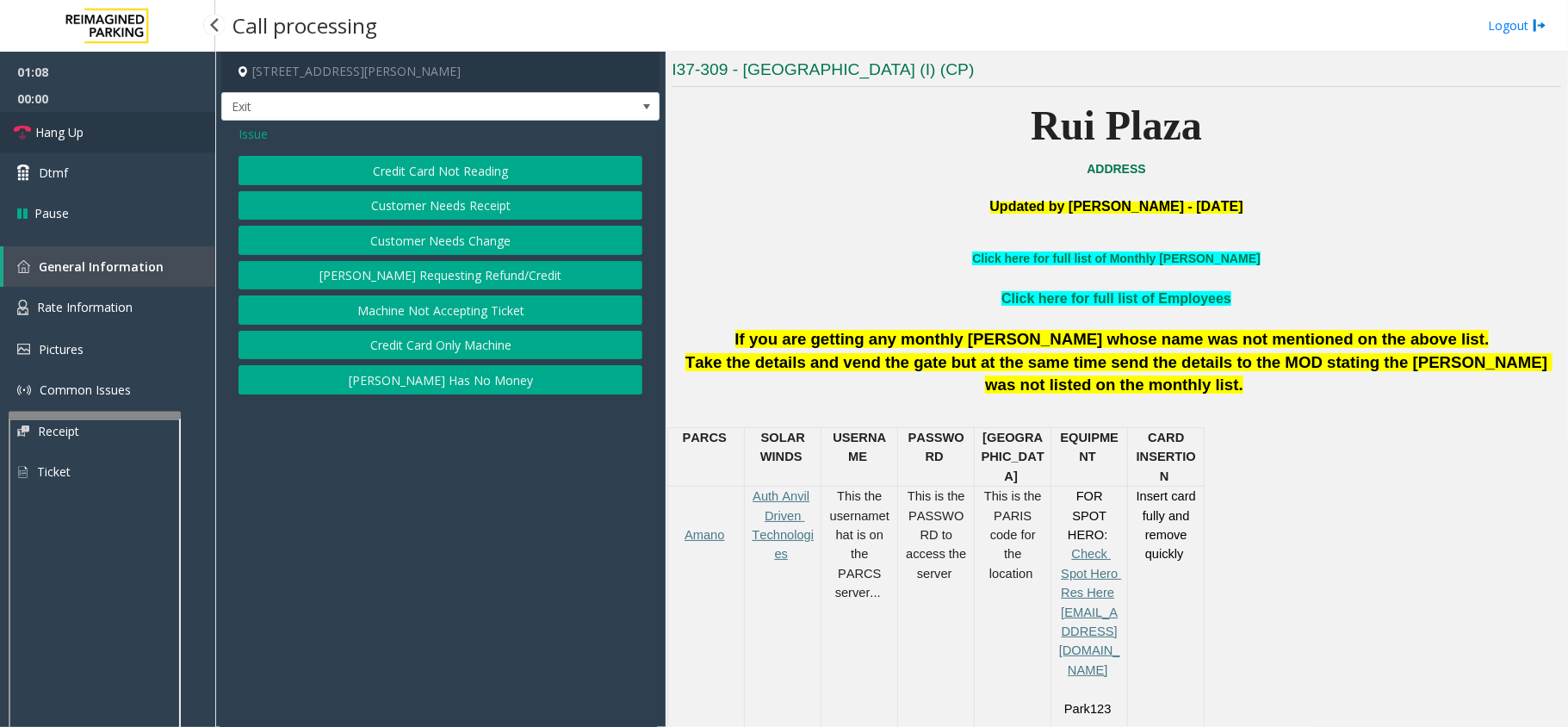 click on "Hang Up" at bounding box center [108, 132] 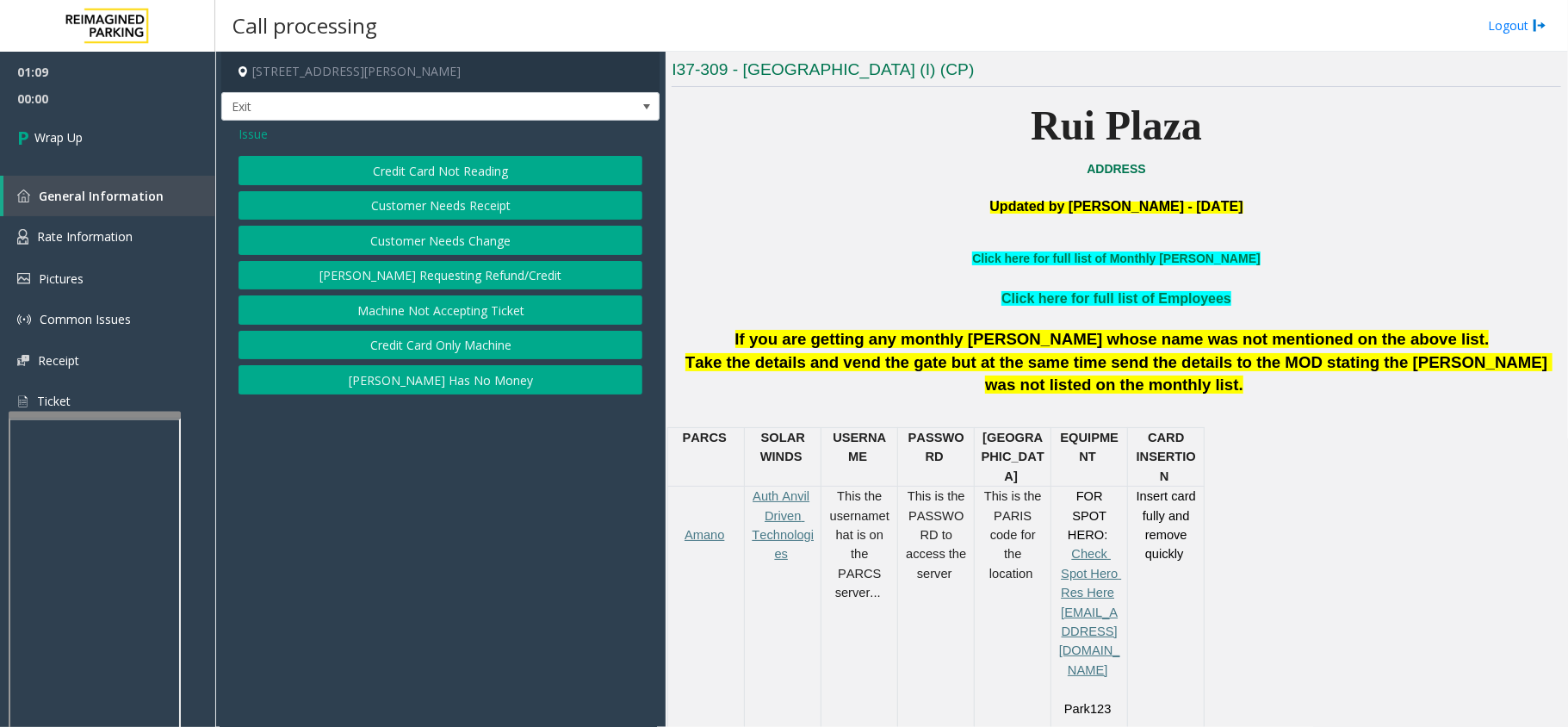 click on "Credit Card Not Reading" 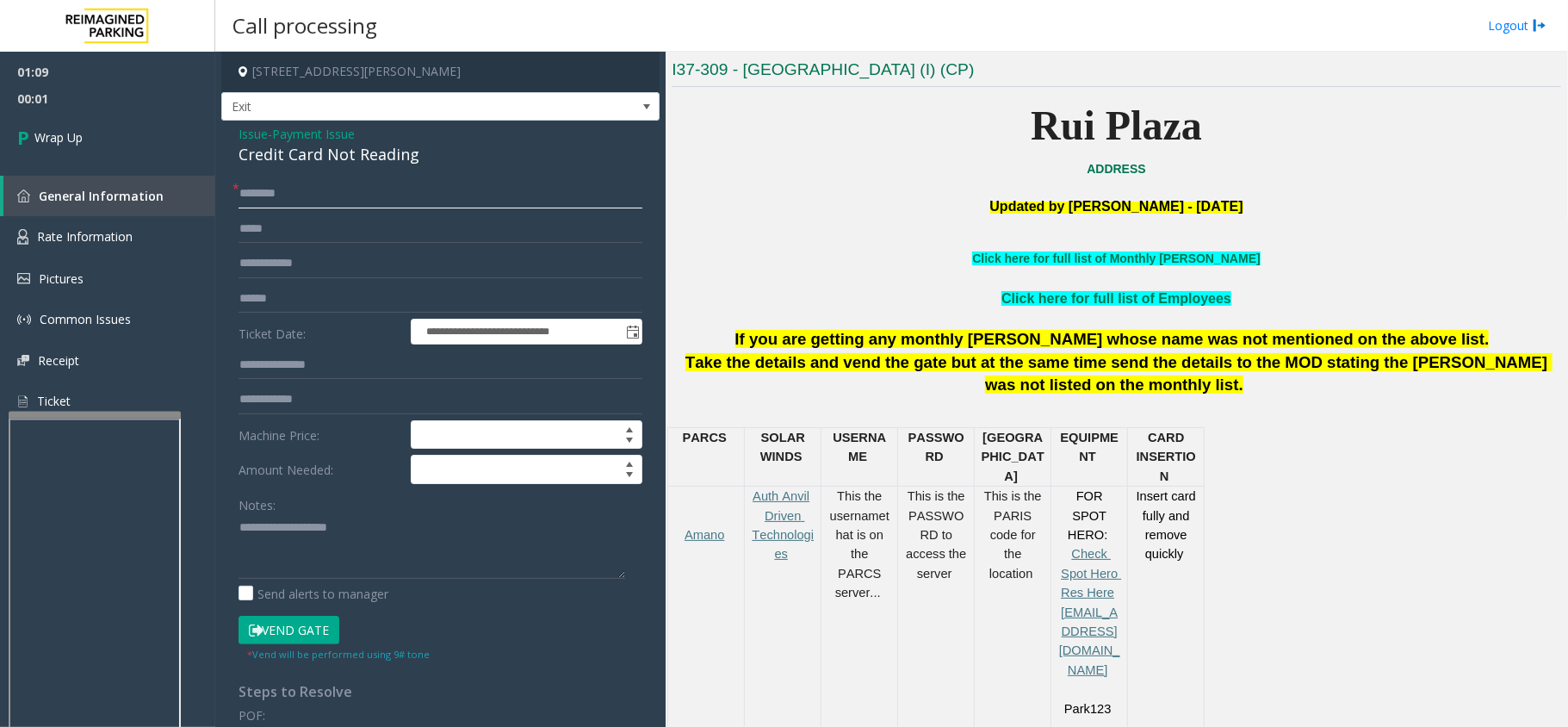 click 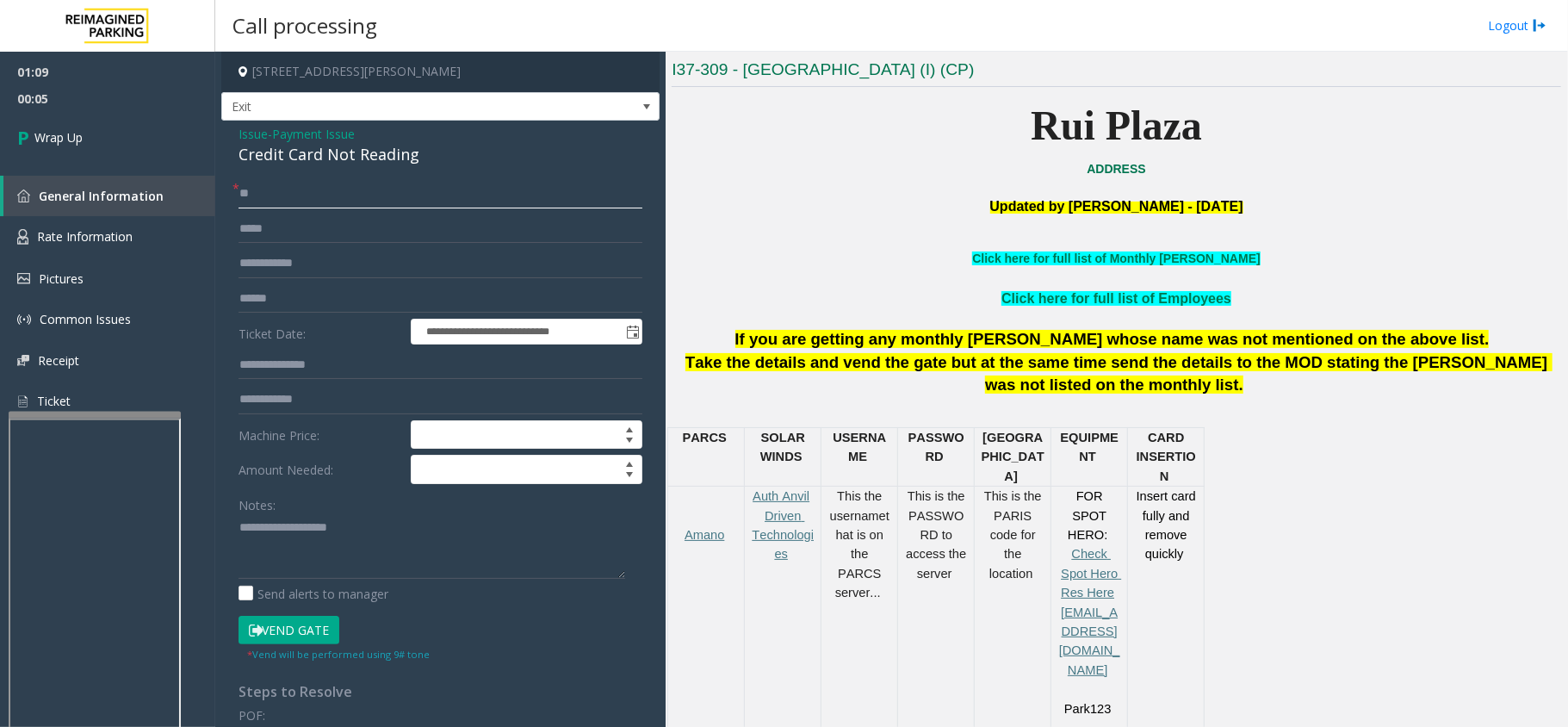 type on "**" 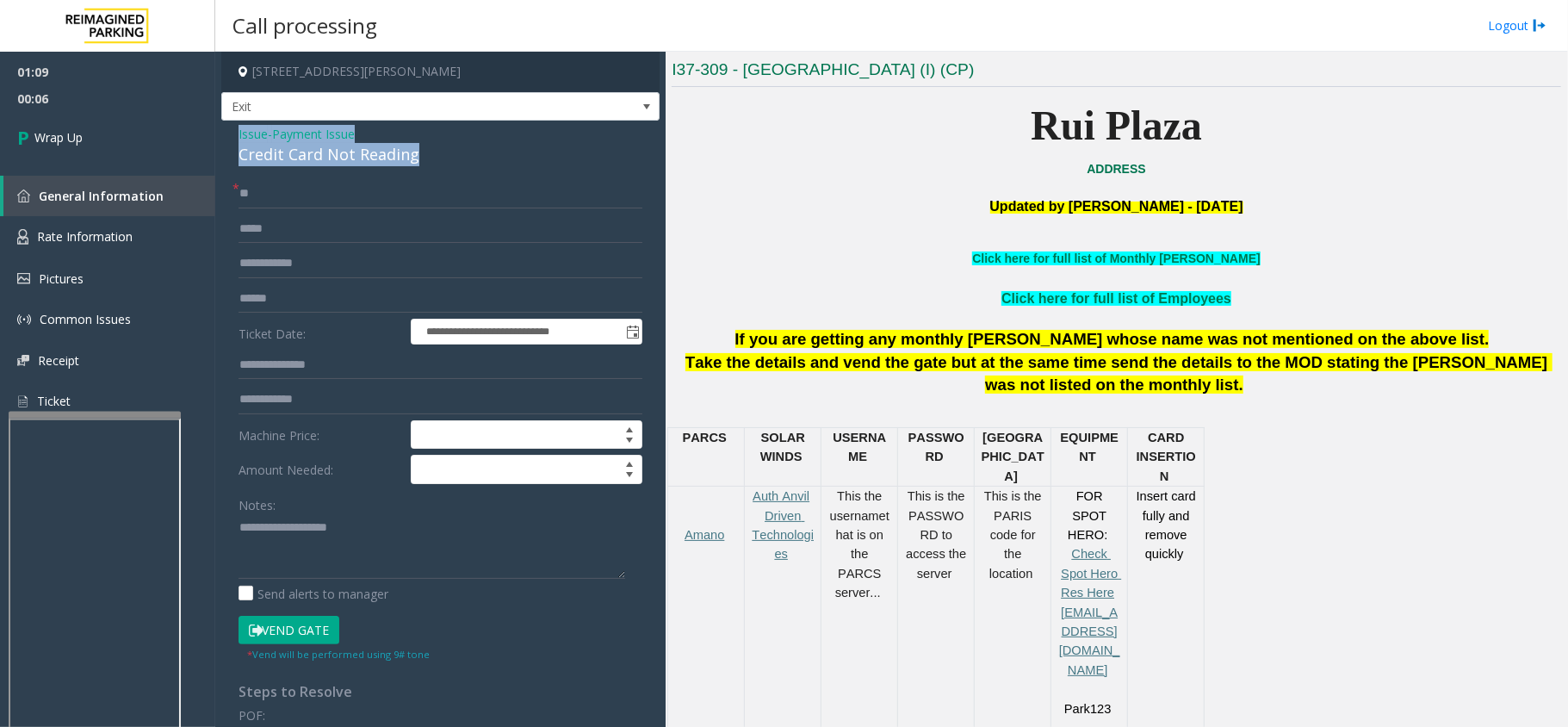 drag, startPoint x: 425, startPoint y: 153, endPoint x: 231, endPoint y: 141, distance: 194.37078 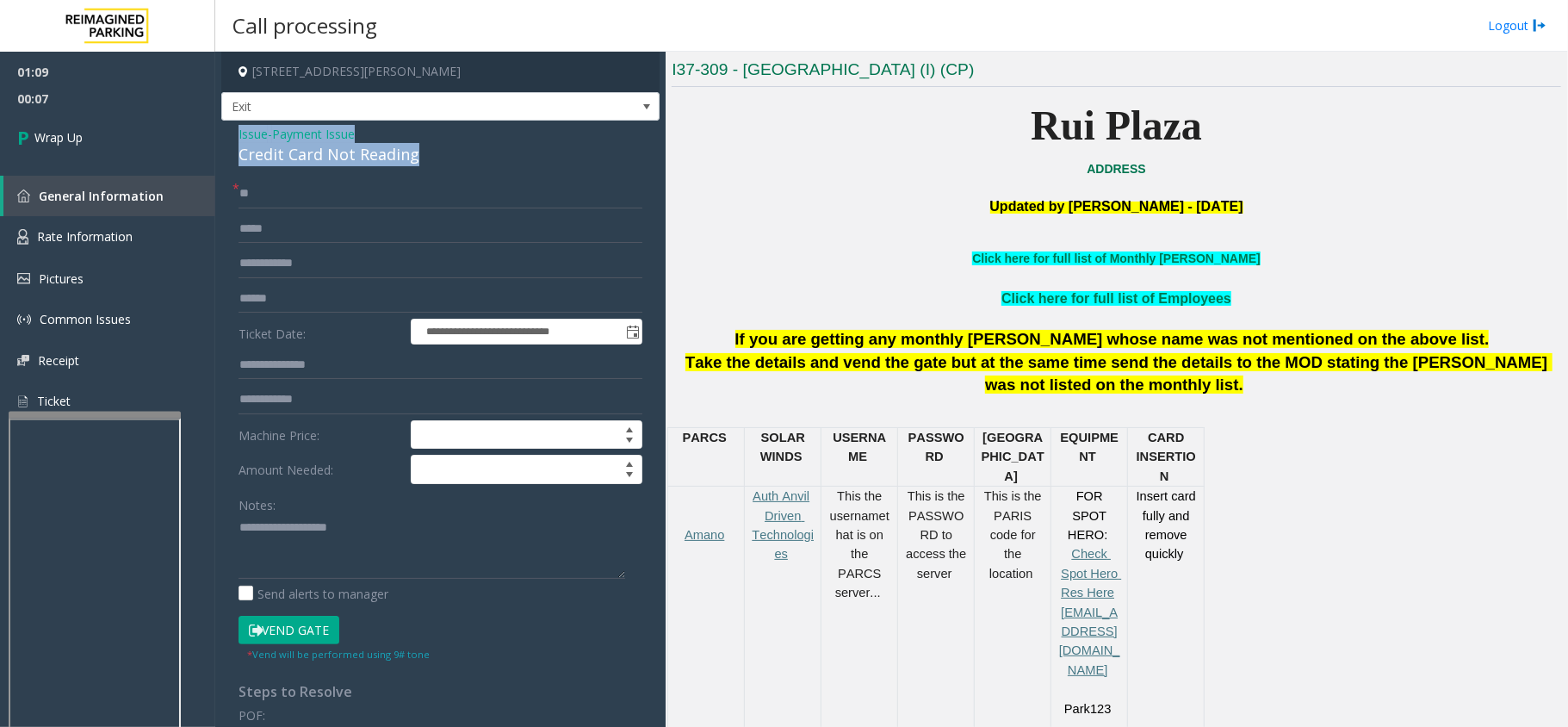 copy on "Issue  -  Payment Issue Credit Card Not Reading" 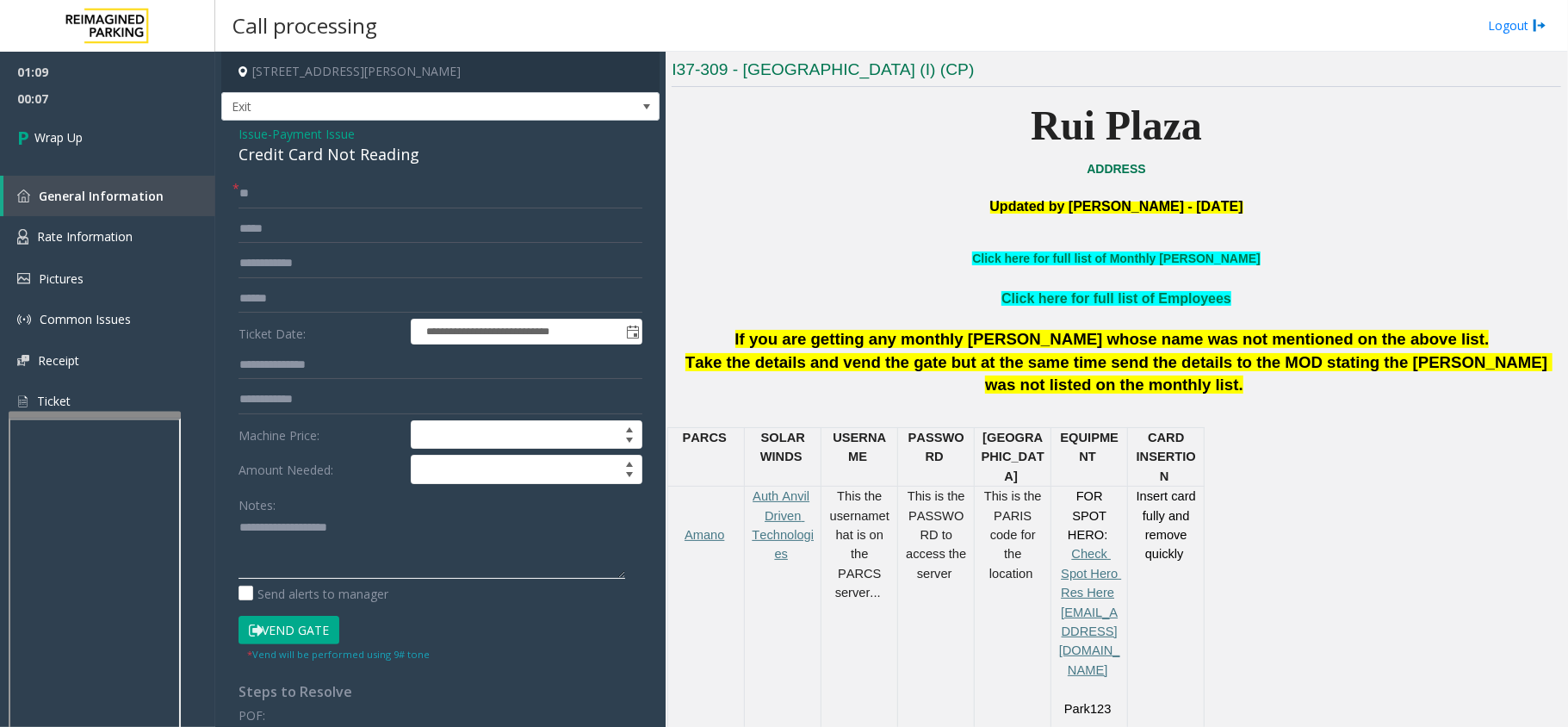 paste on "**********" 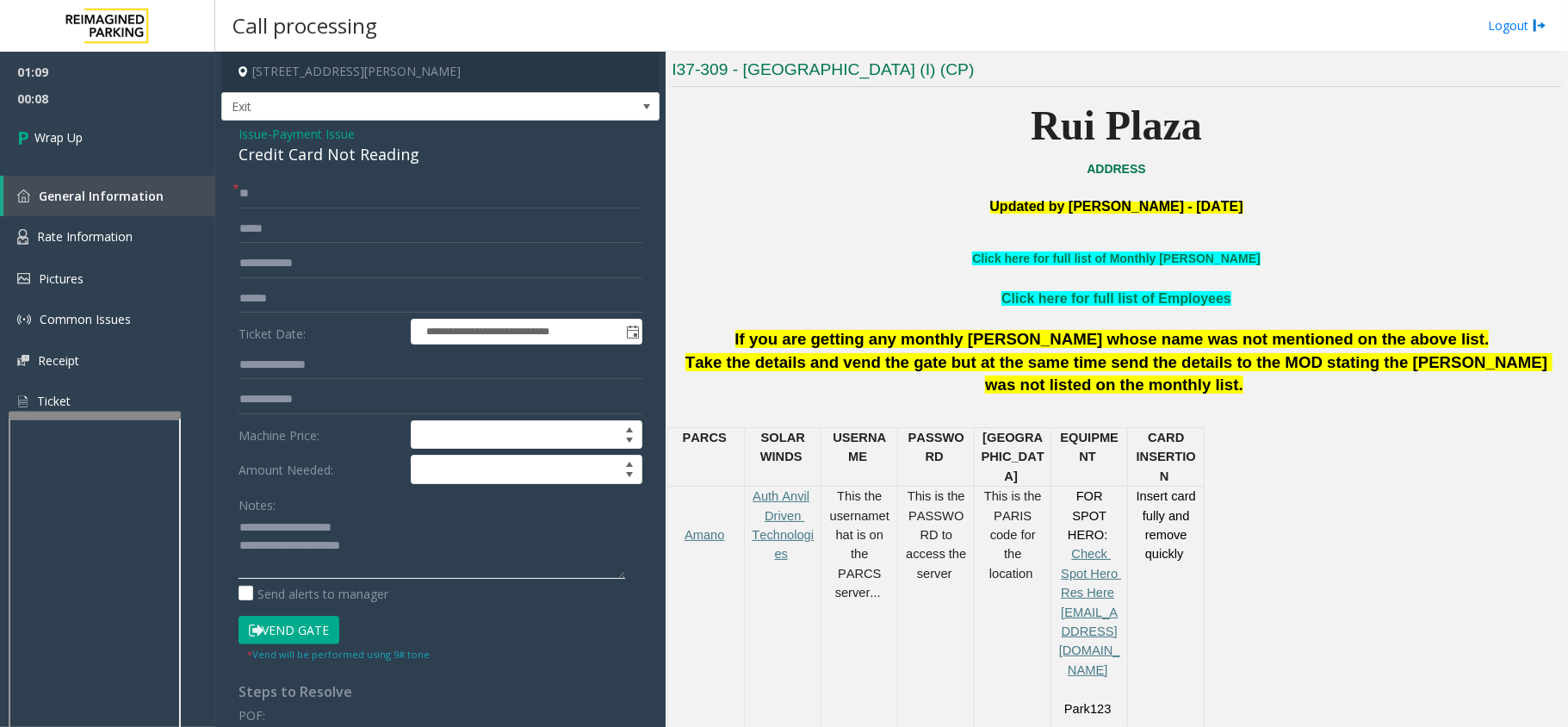 click 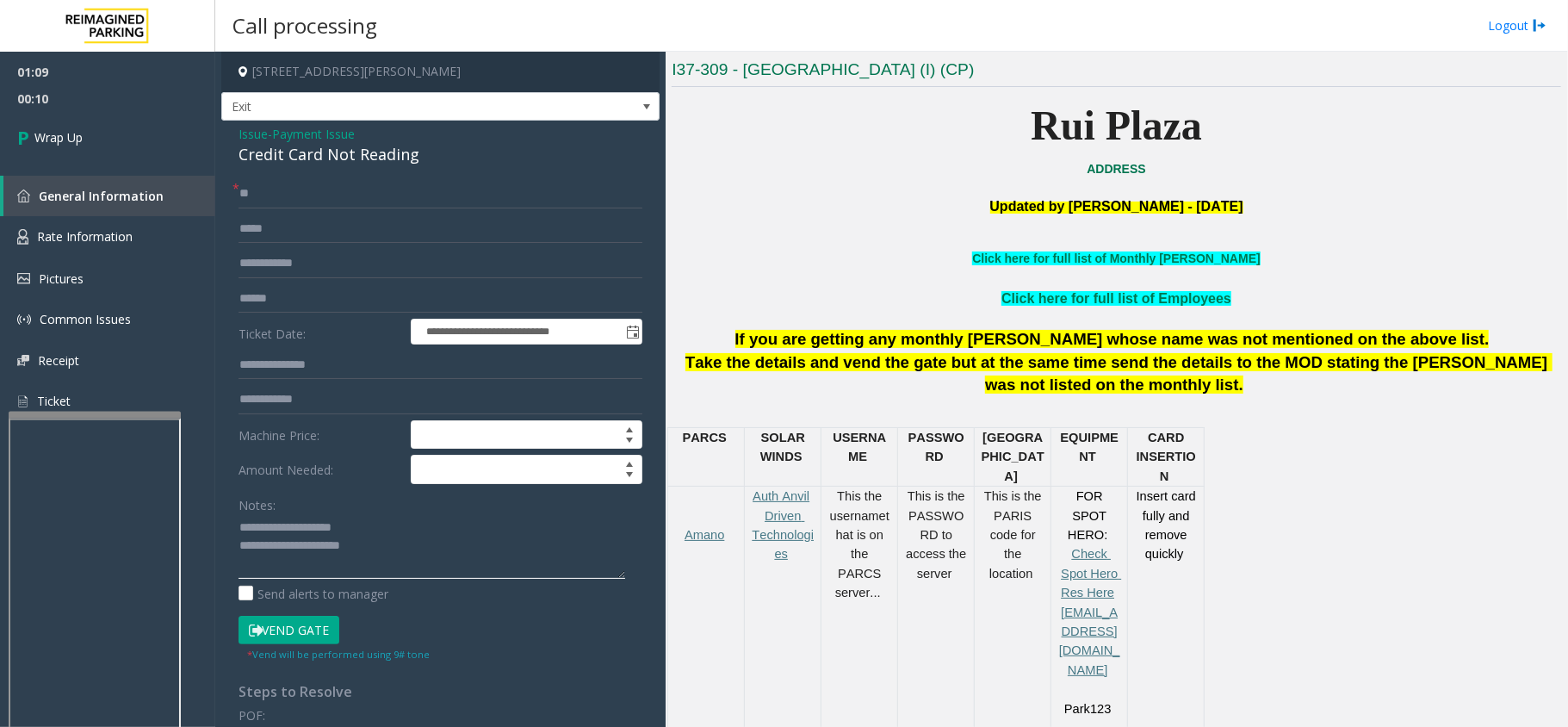 drag, startPoint x: 372, startPoint y: 534, endPoint x: 276, endPoint y: 531, distance: 96.04686 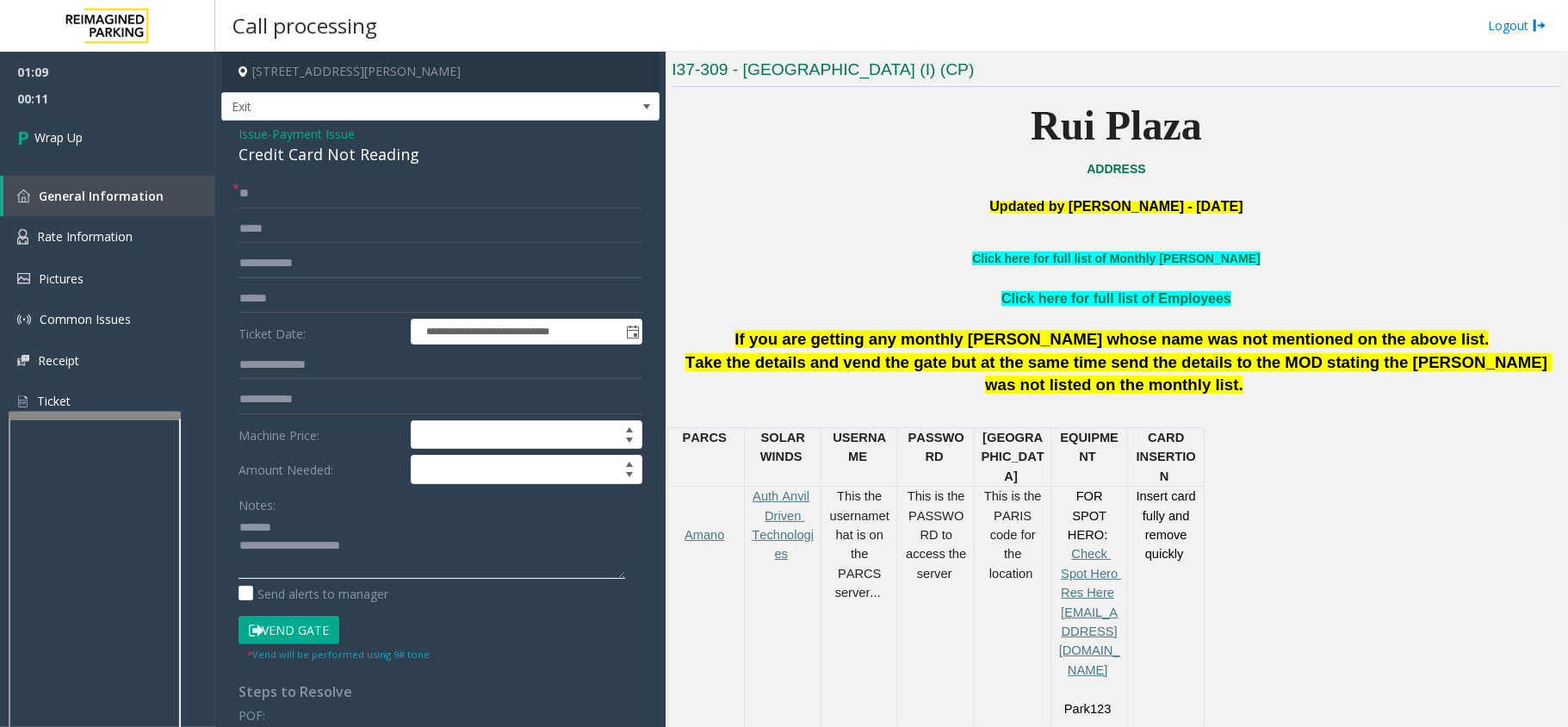 click 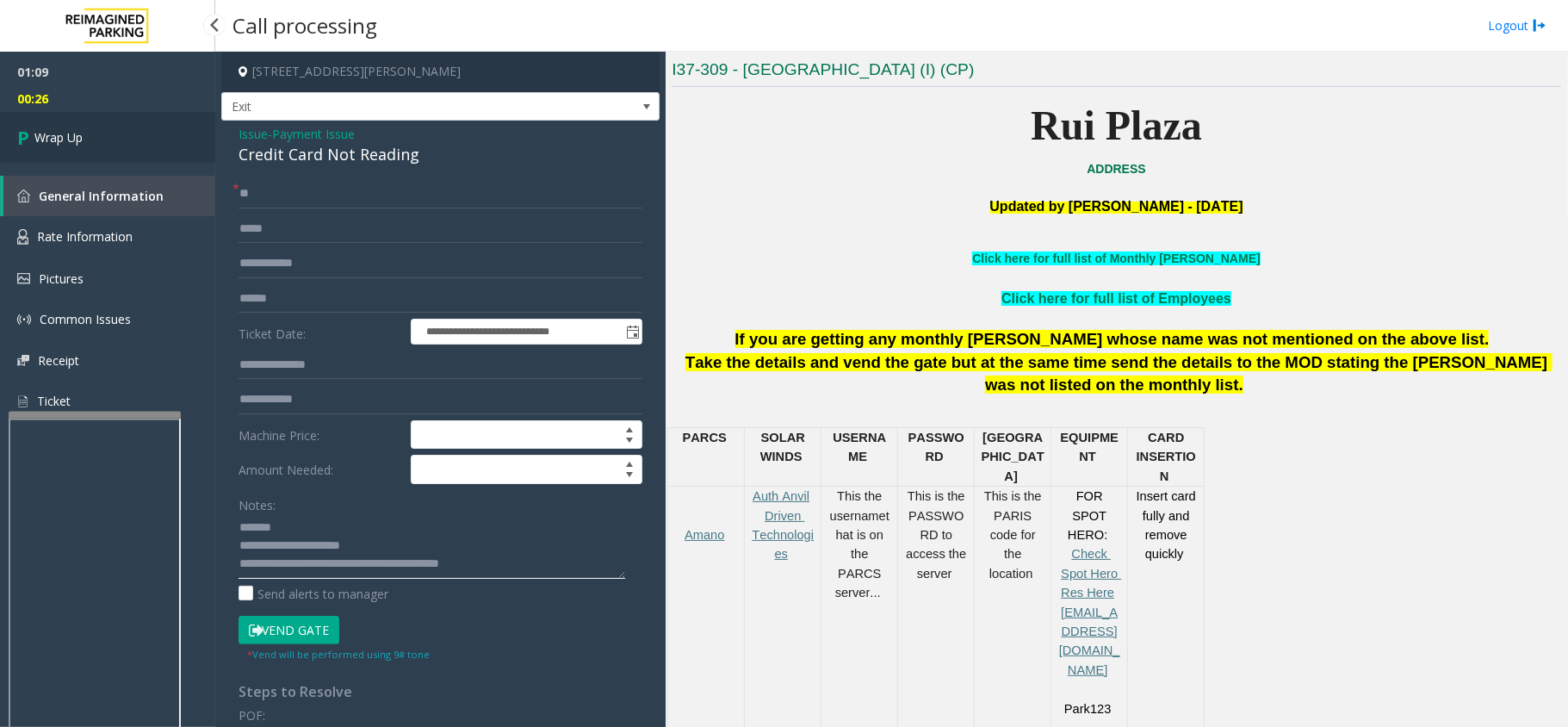 type on "**********" 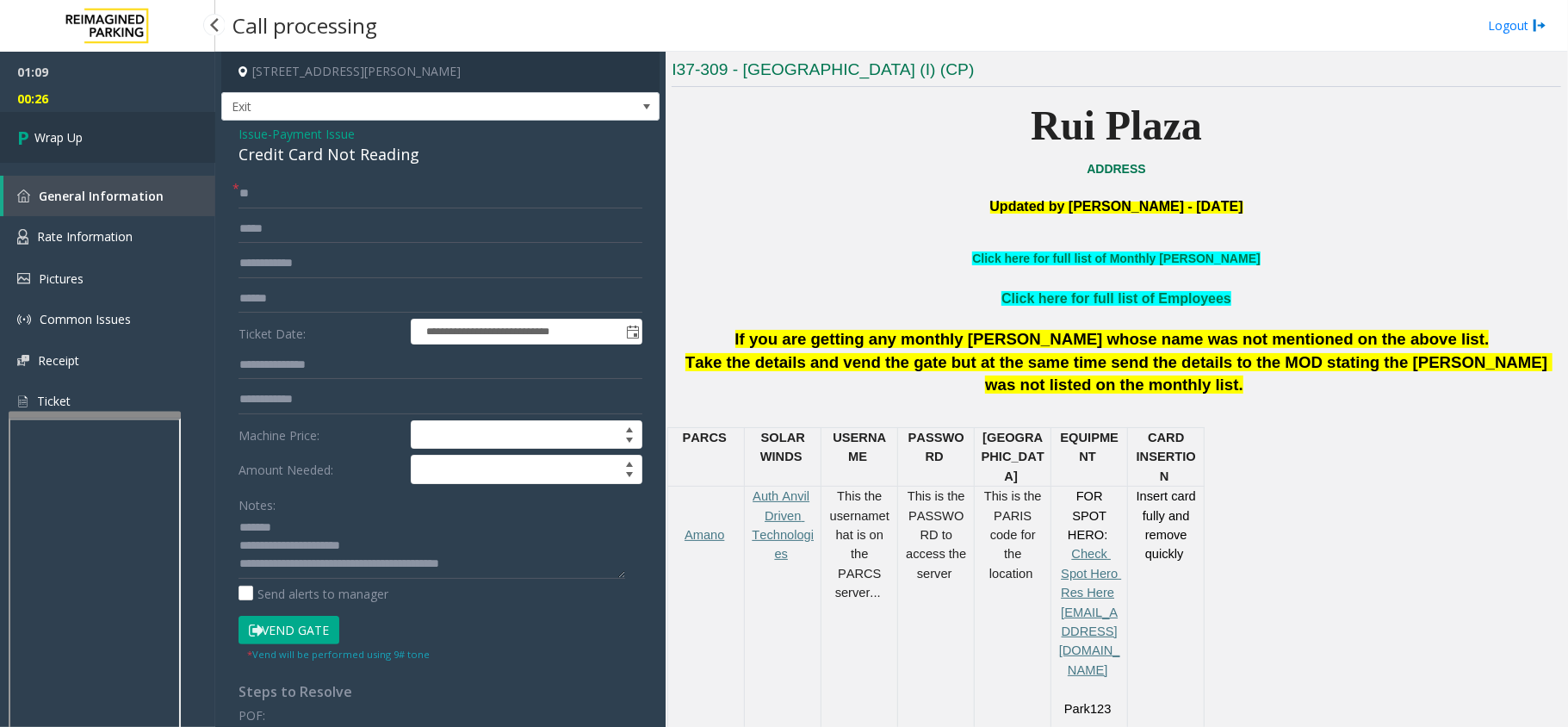 click on "Wrap Up" at bounding box center (59, 137) 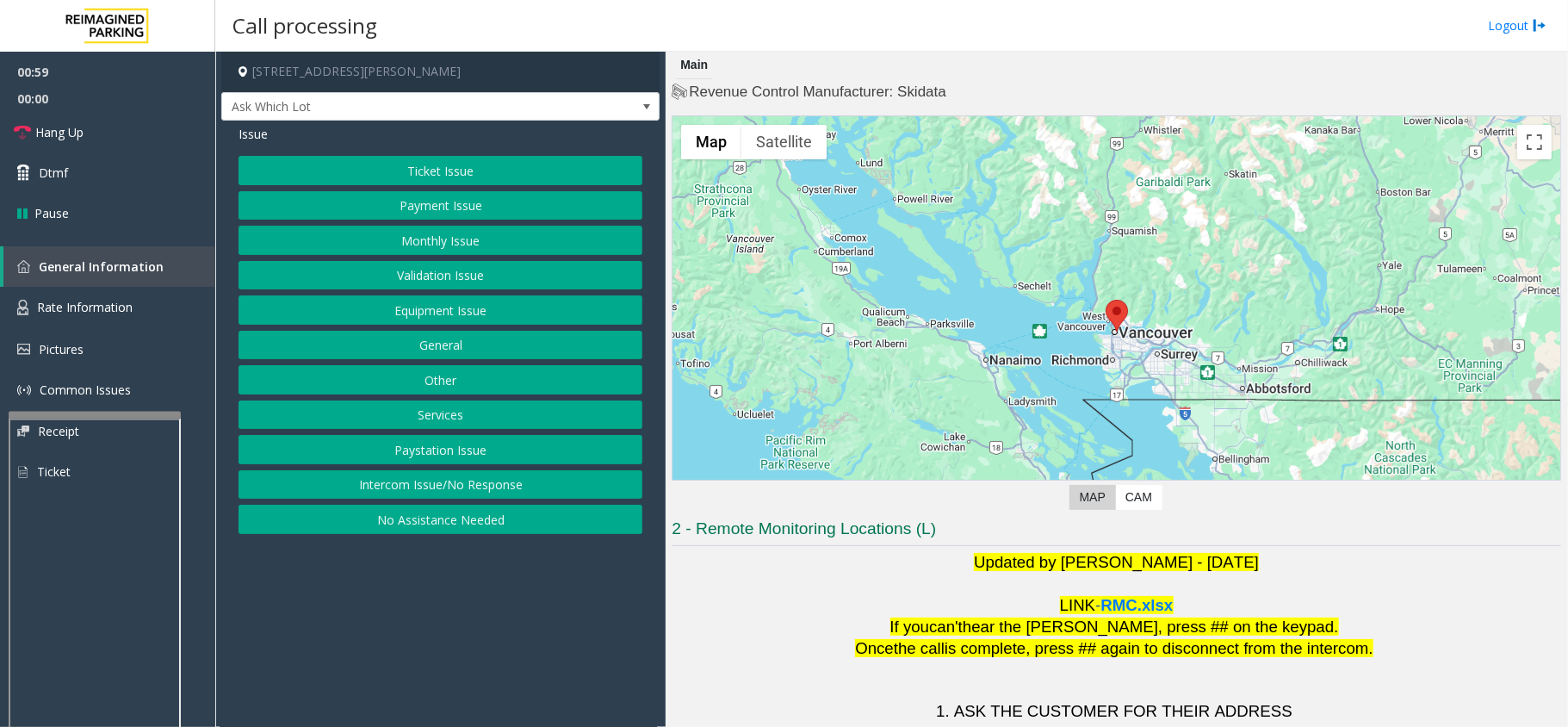 click on "Ticket Issue" 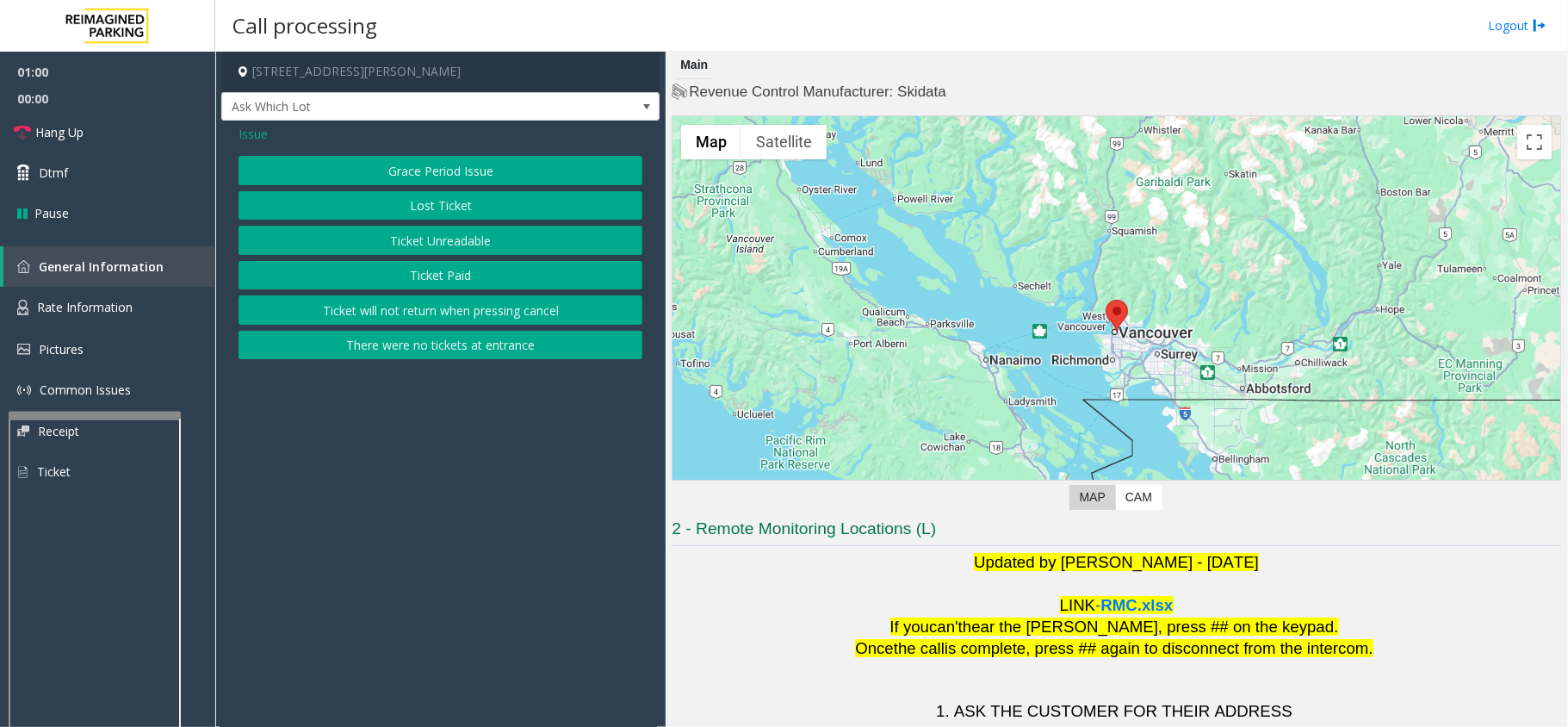 click on "Ticket Unreadable" 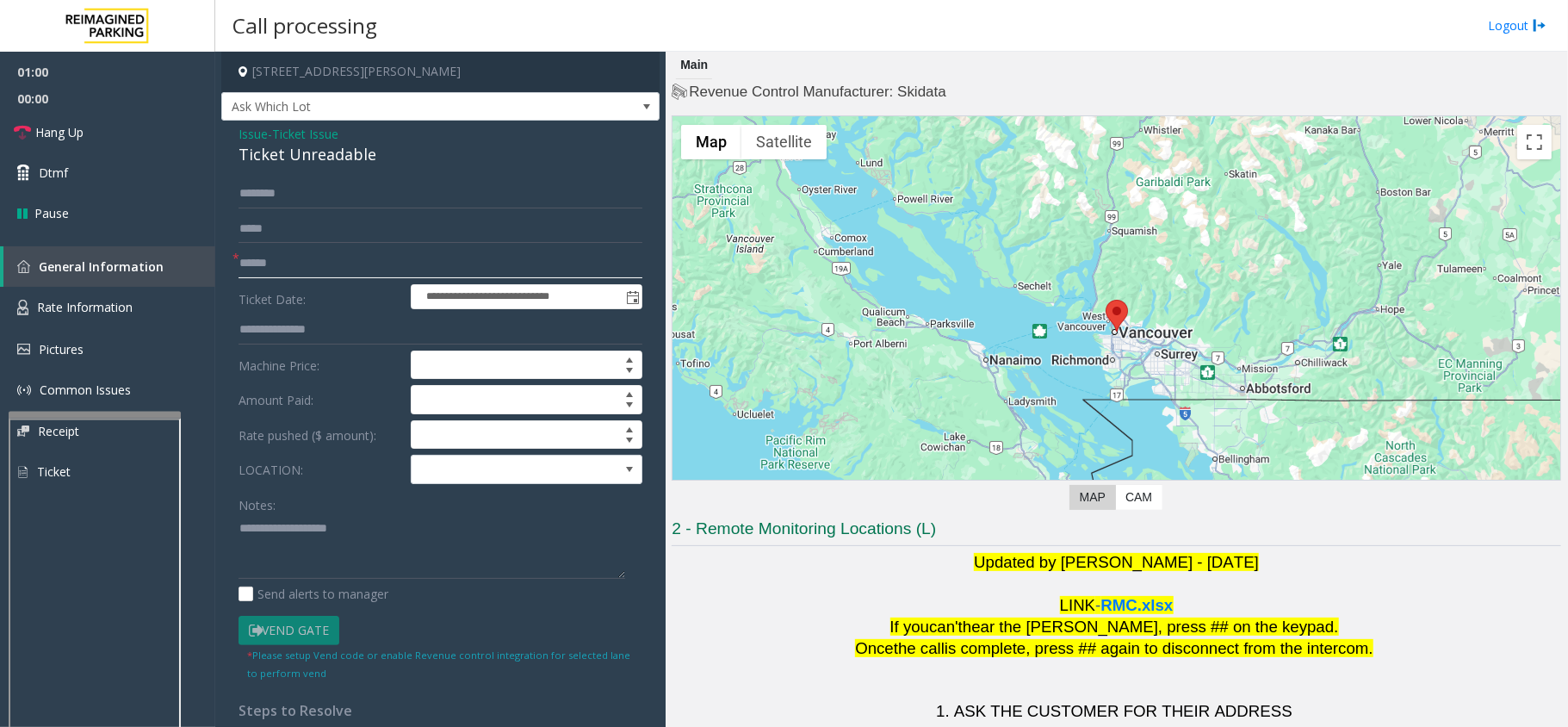 click 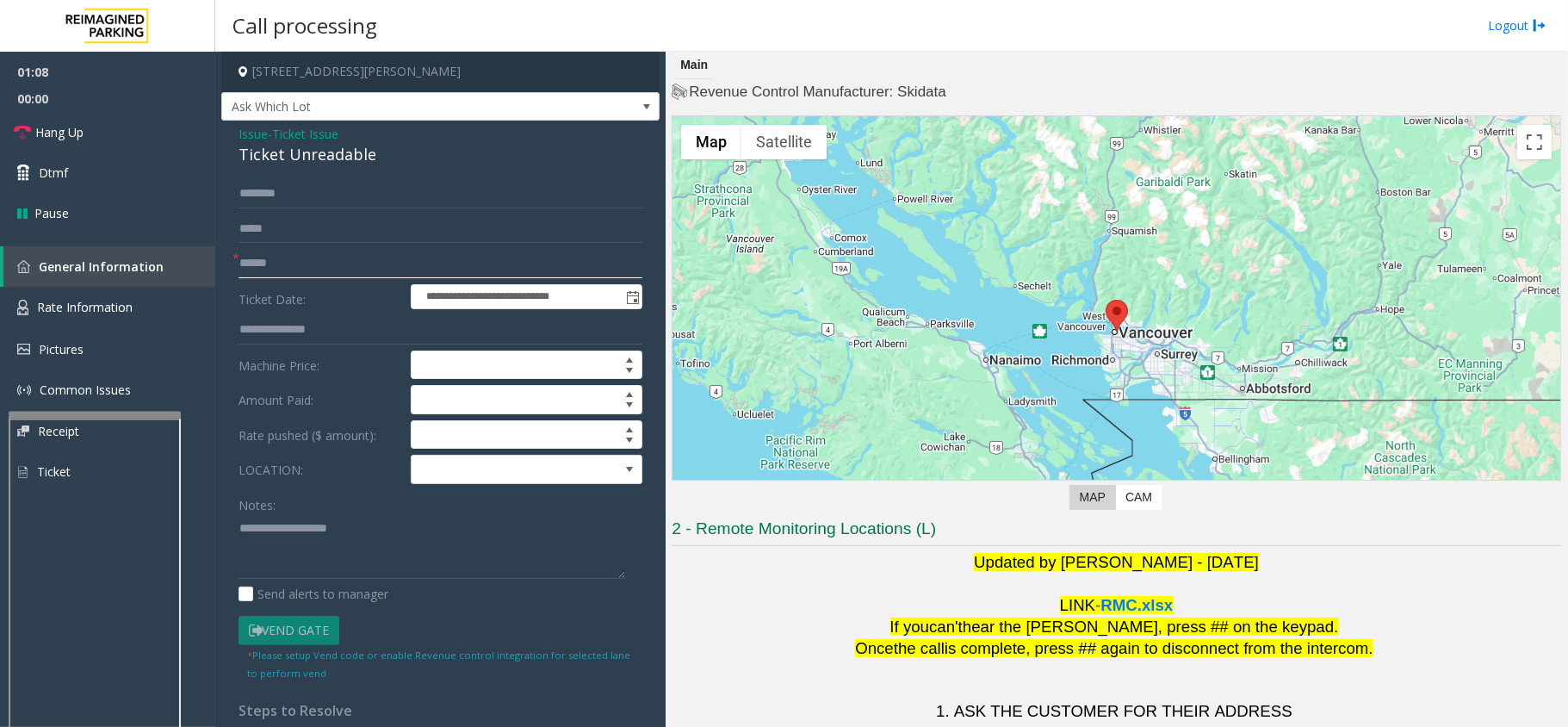 click 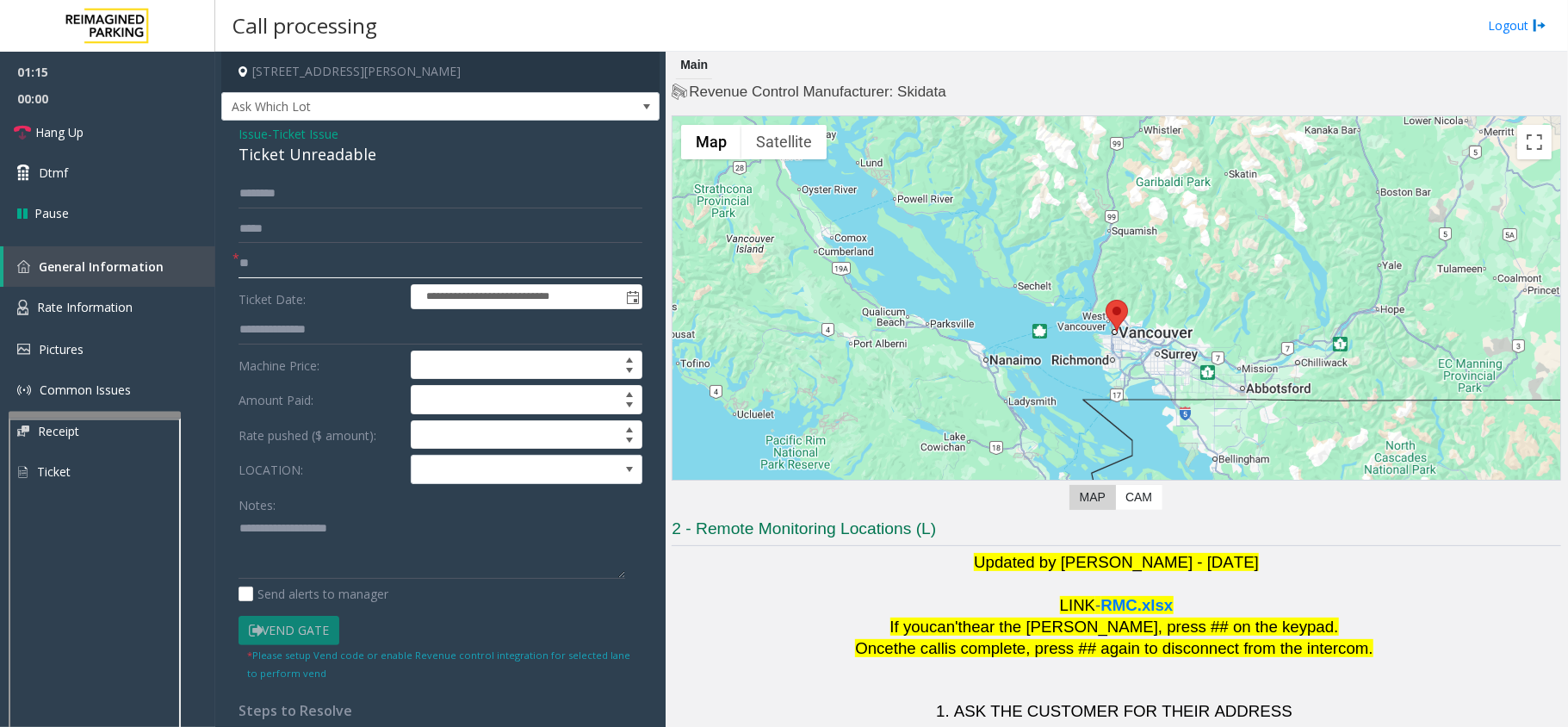 type on "*" 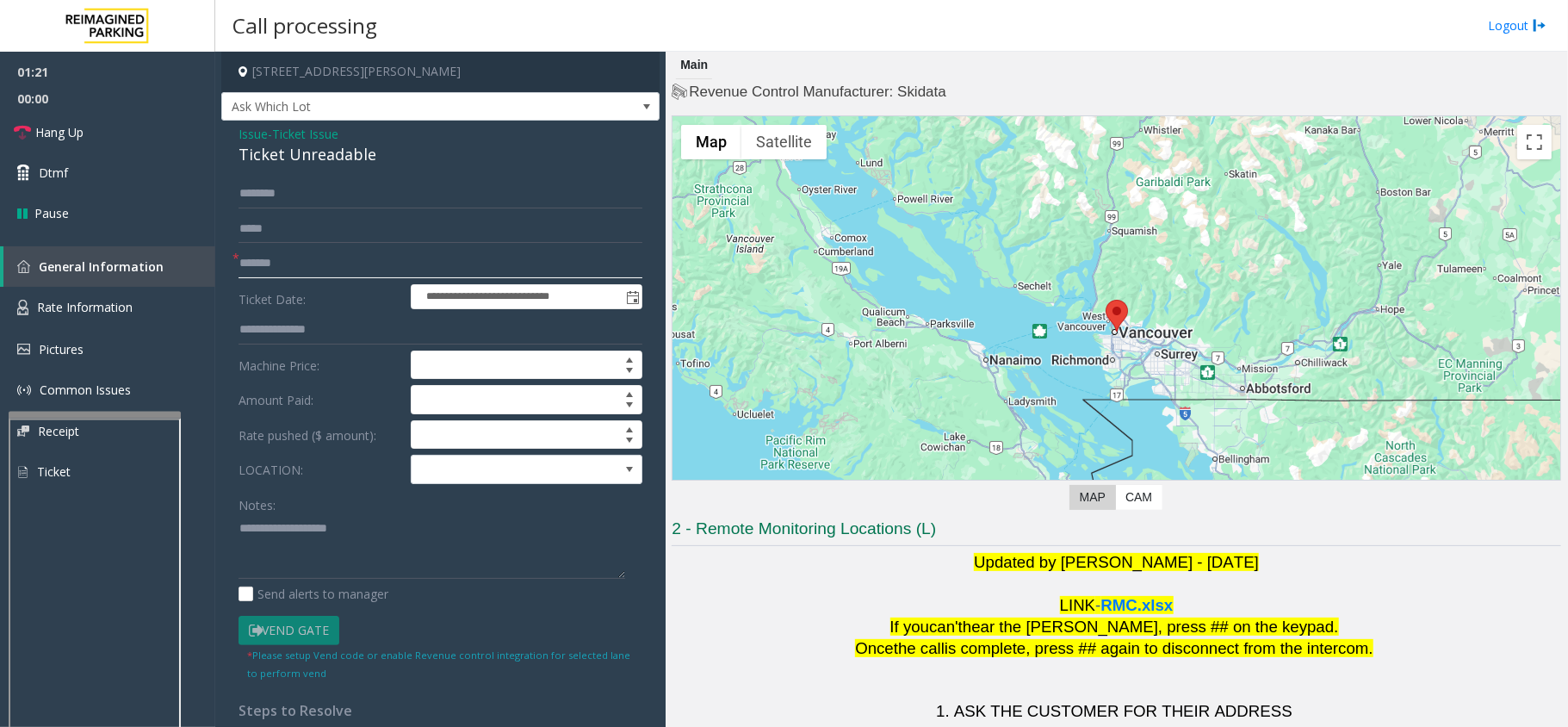 type on "*******" 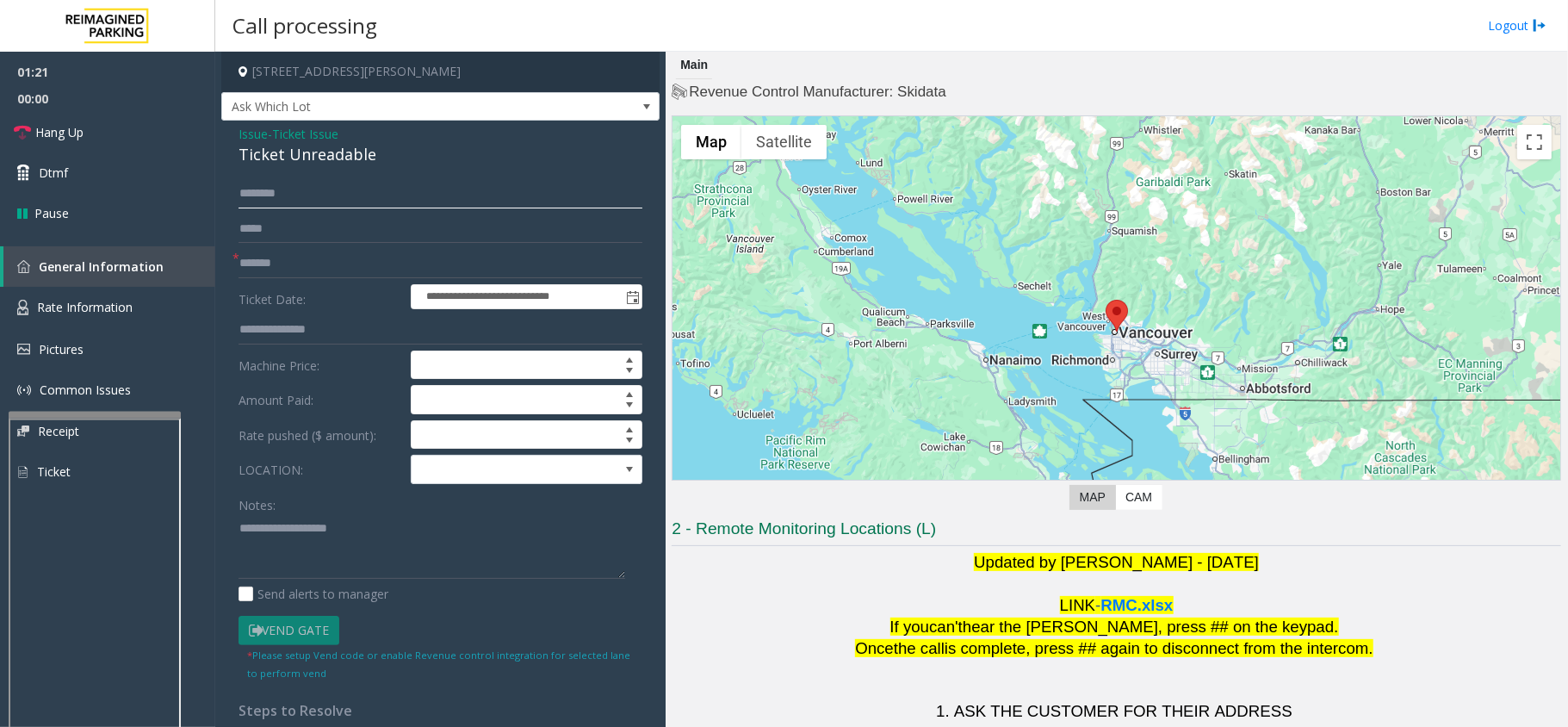 click 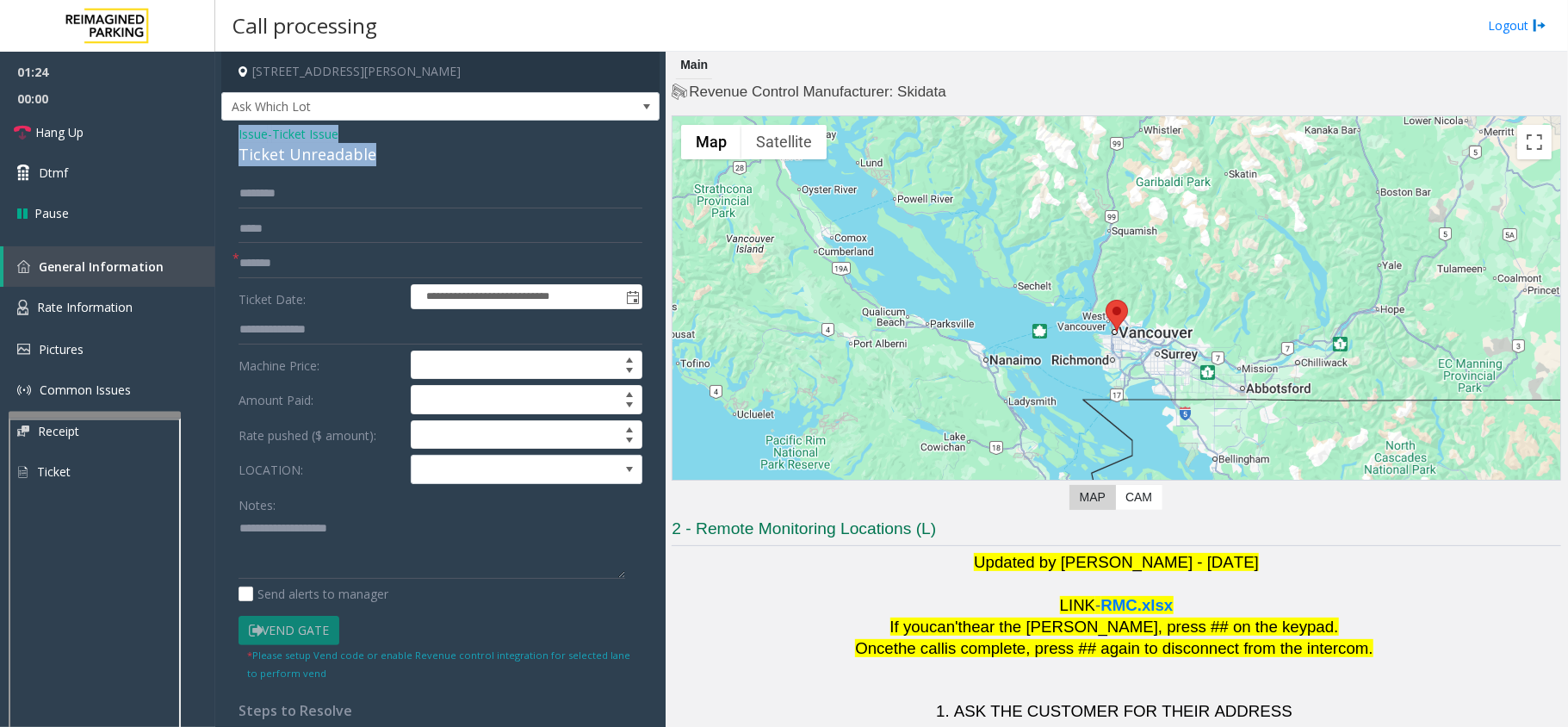drag, startPoint x: 389, startPoint y: 158, endPoint x: 231, endPoint y: 138, distance: 159.26079 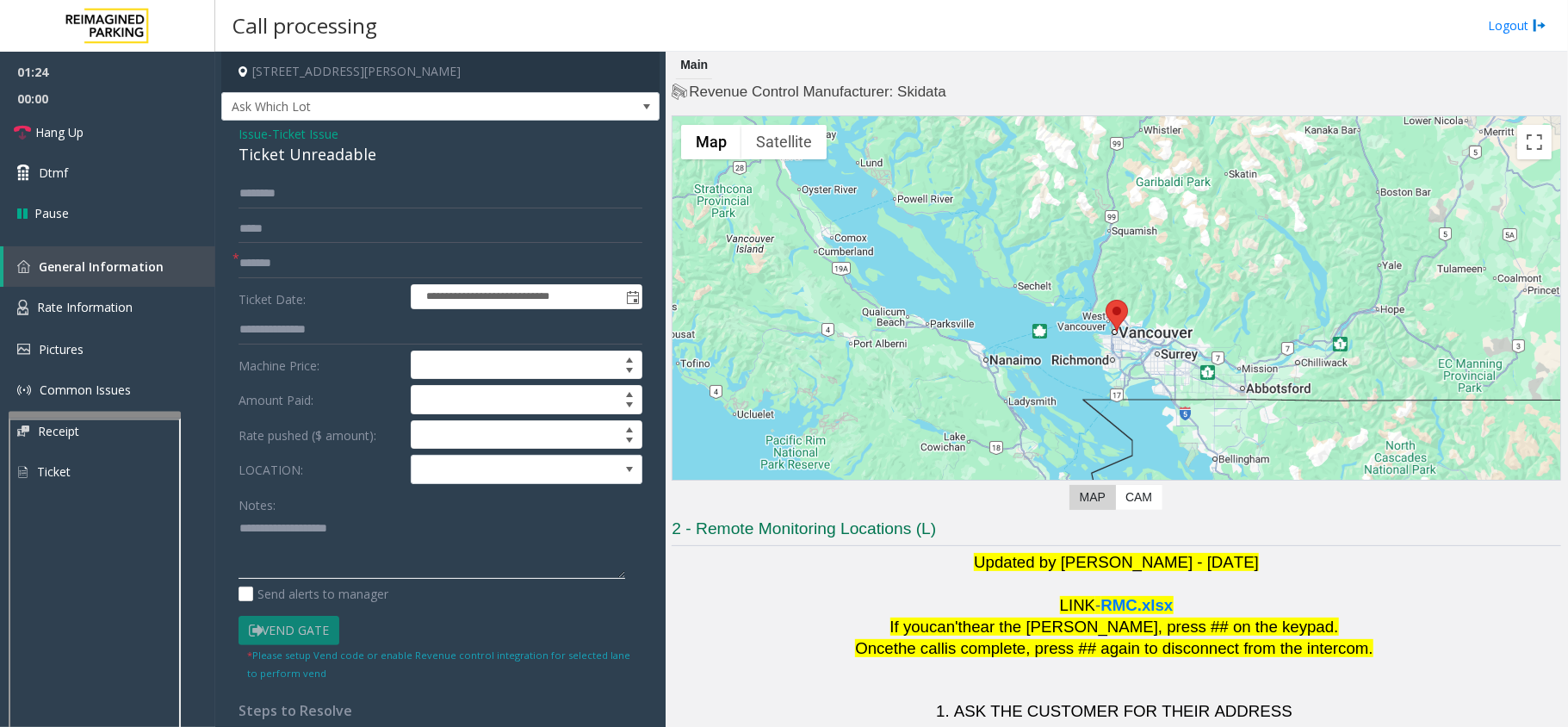 paste on "**********" 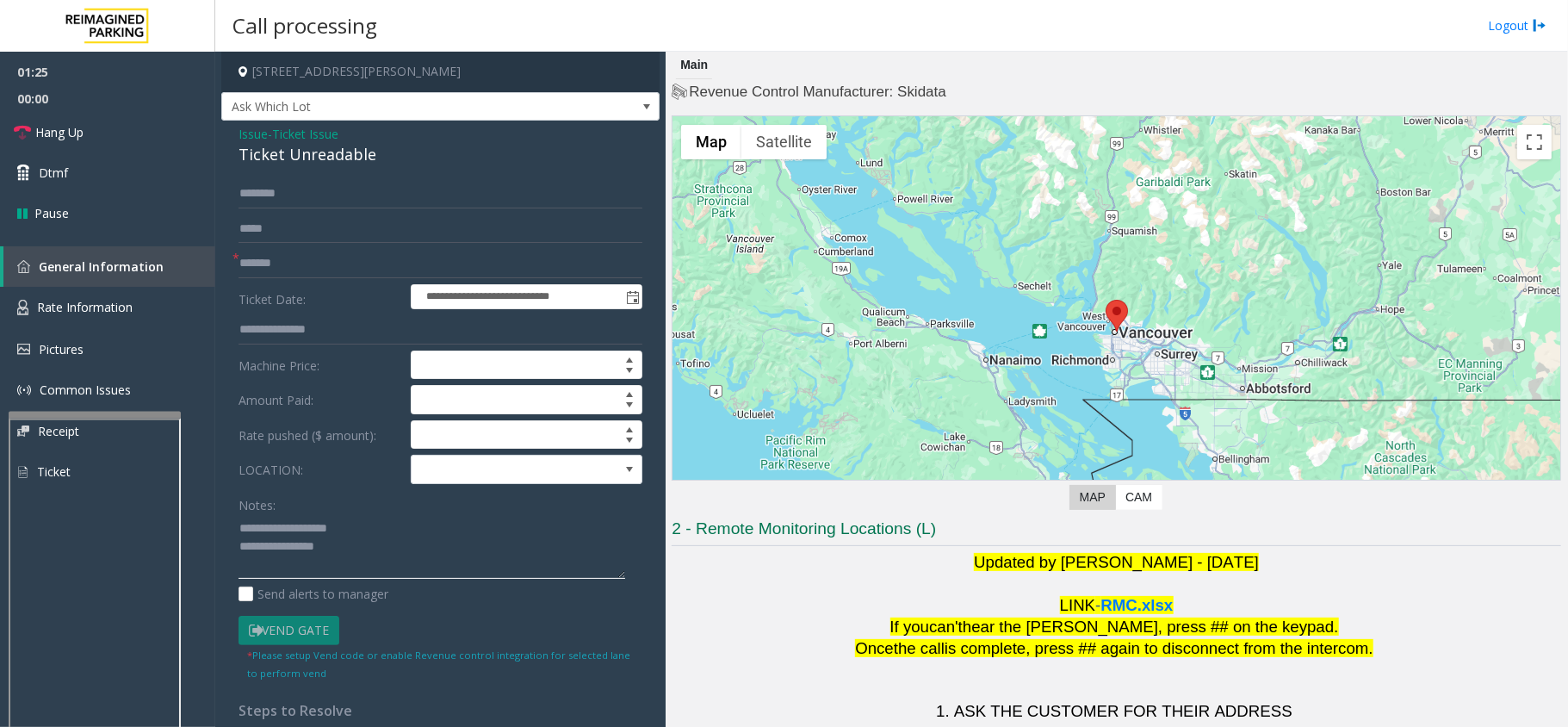 click 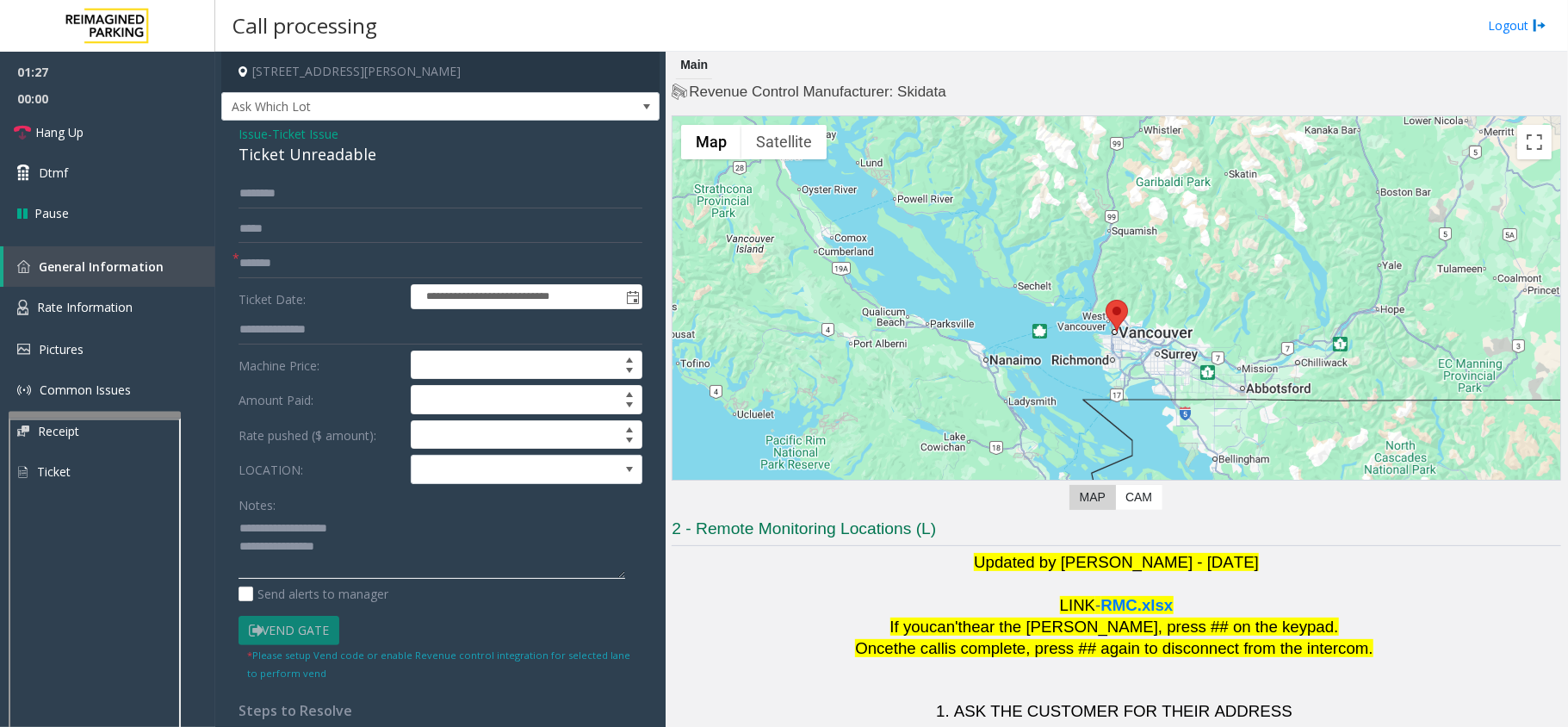 drag, startPoint x: 351, startPoint y: 525, endPoint x: 279, endPoint y: 525, distance: 72 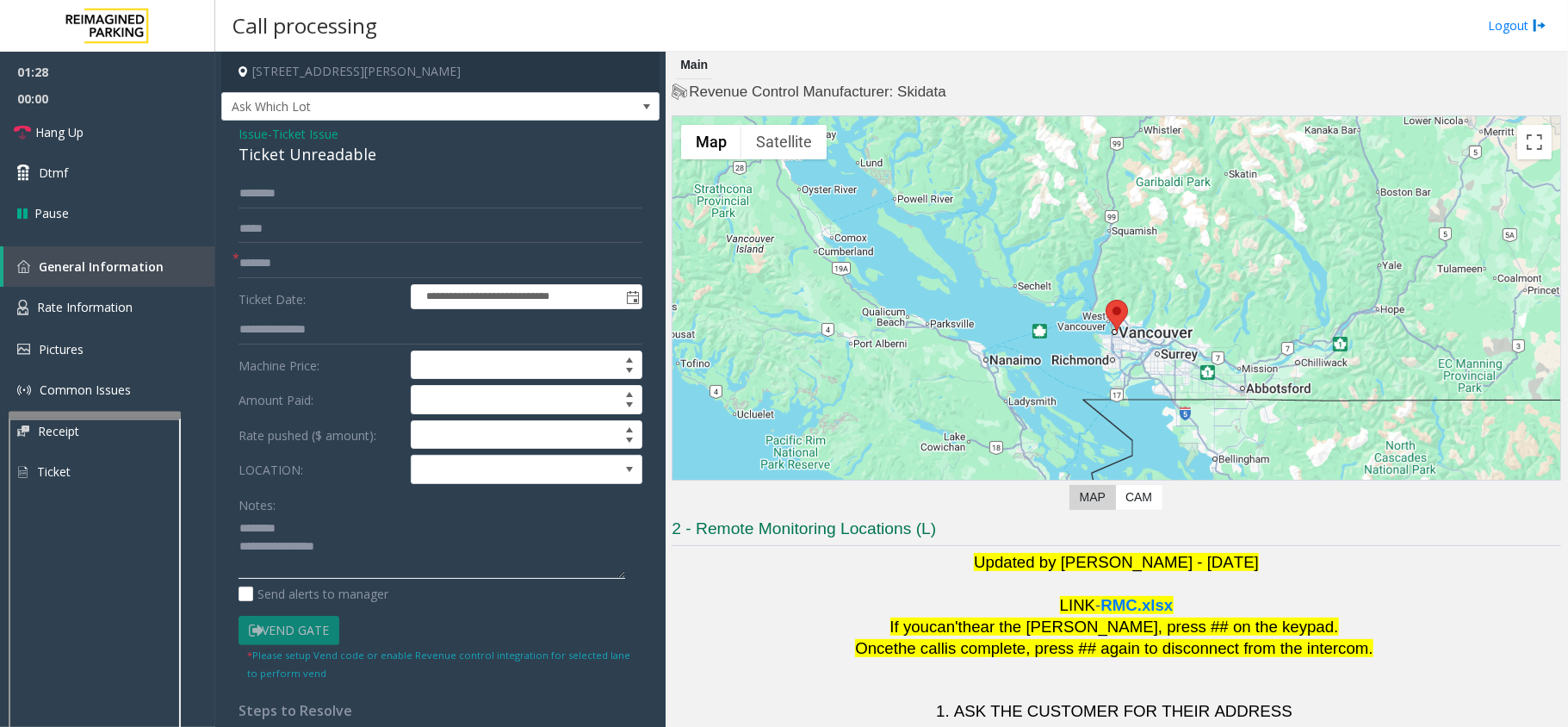 click 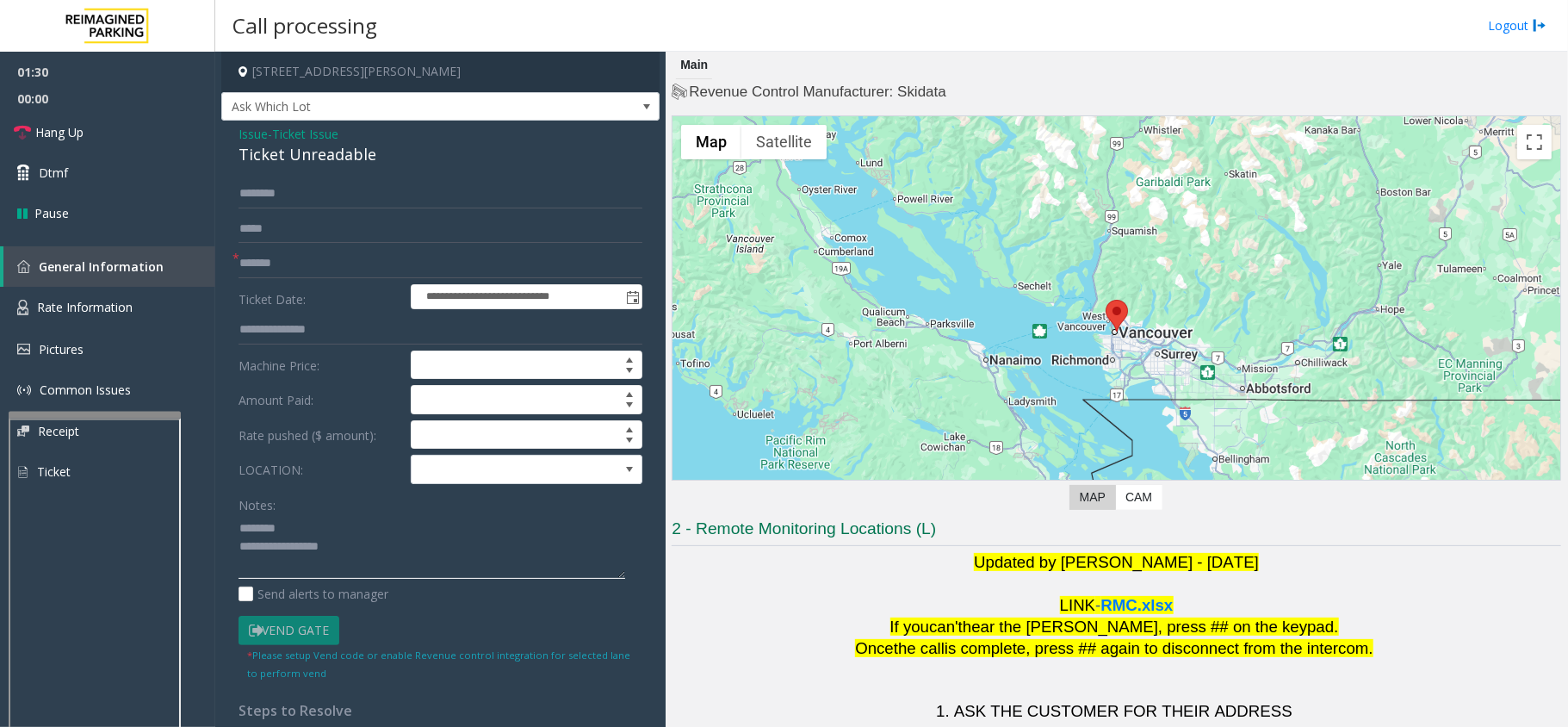 type on "**********" 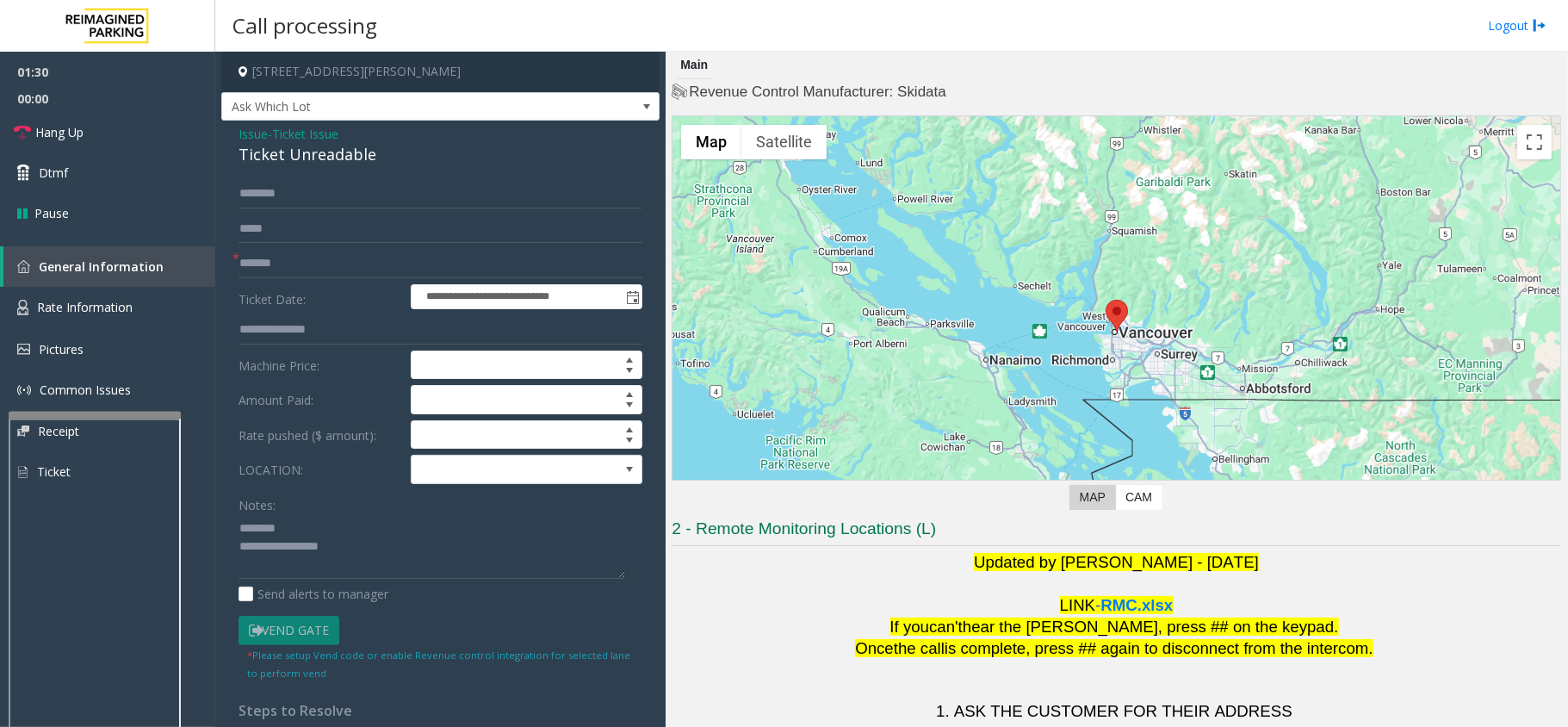 click on "**********" 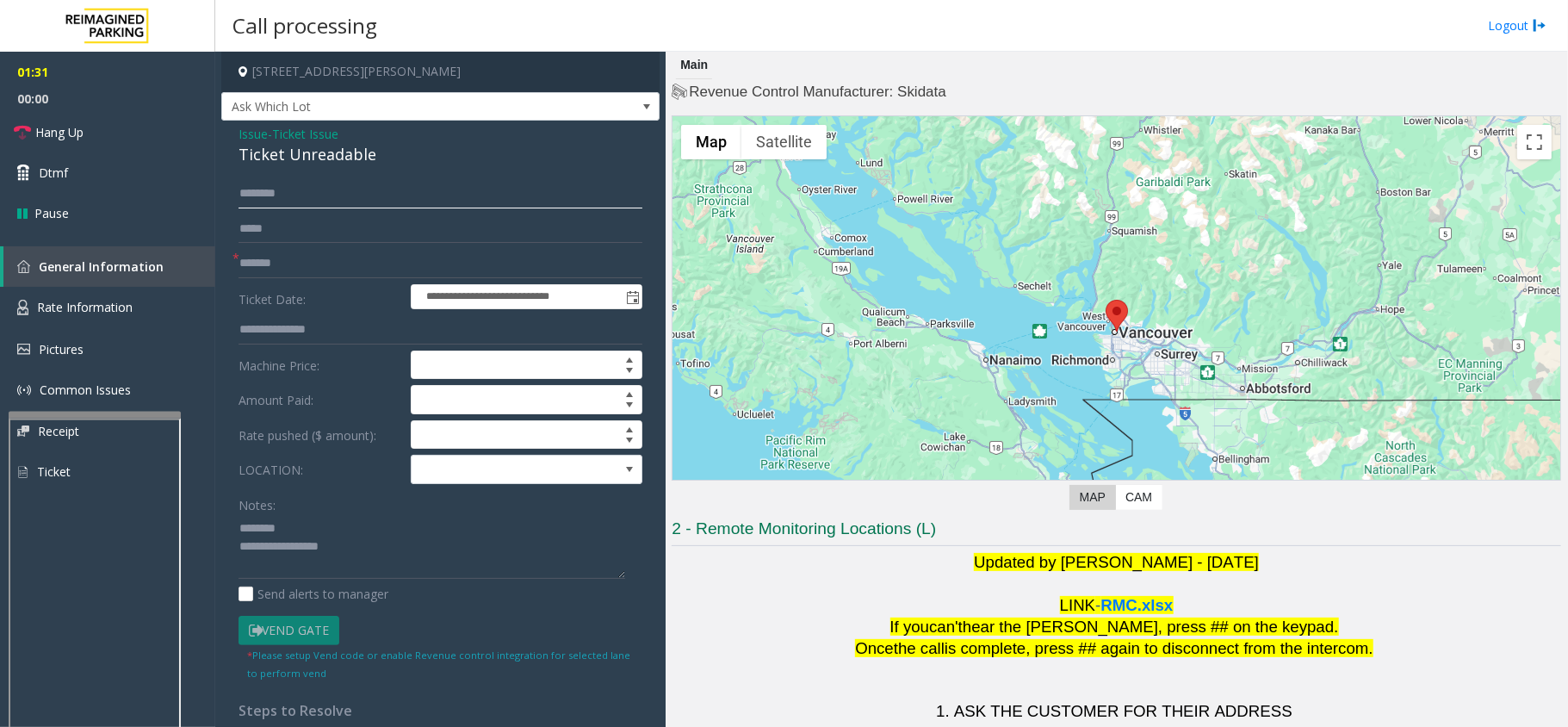 click 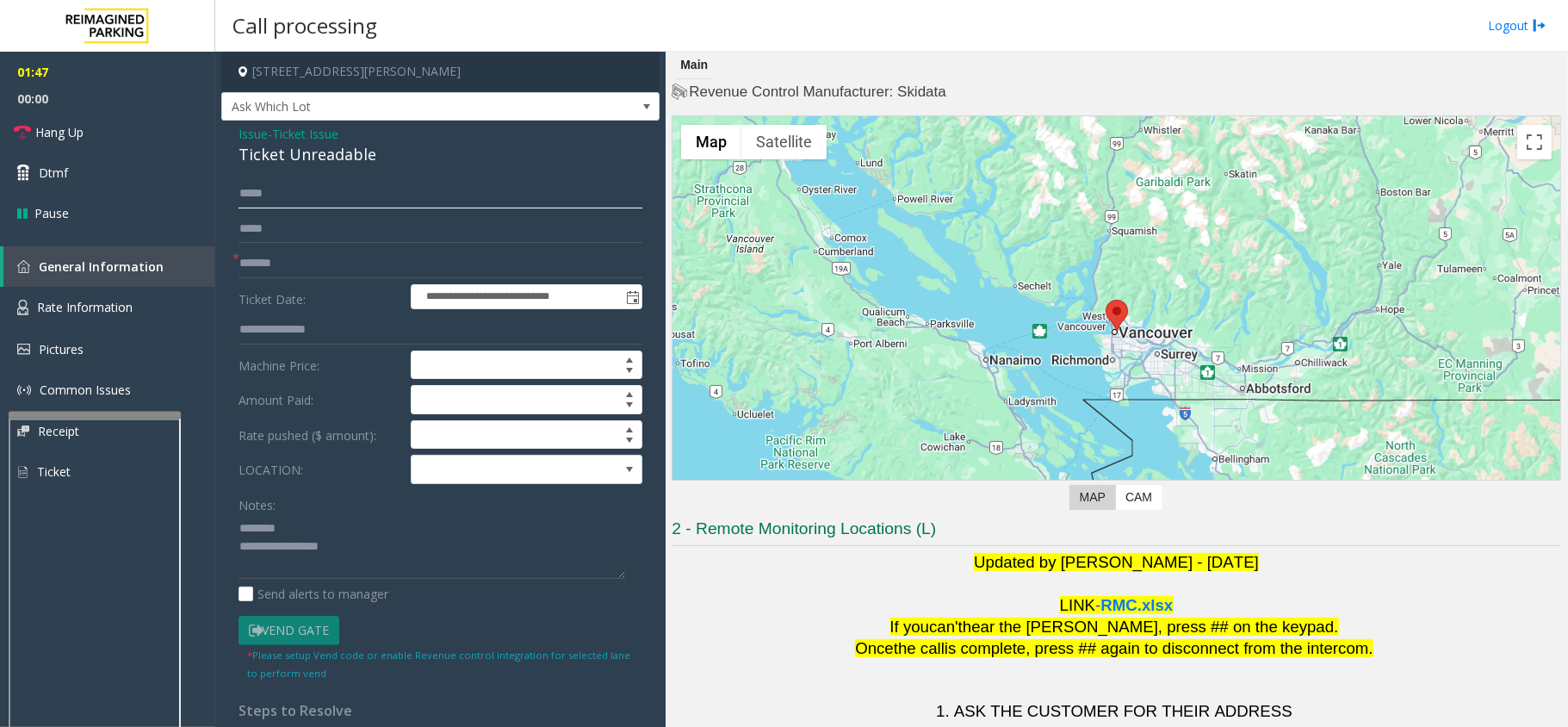 type on "*****" 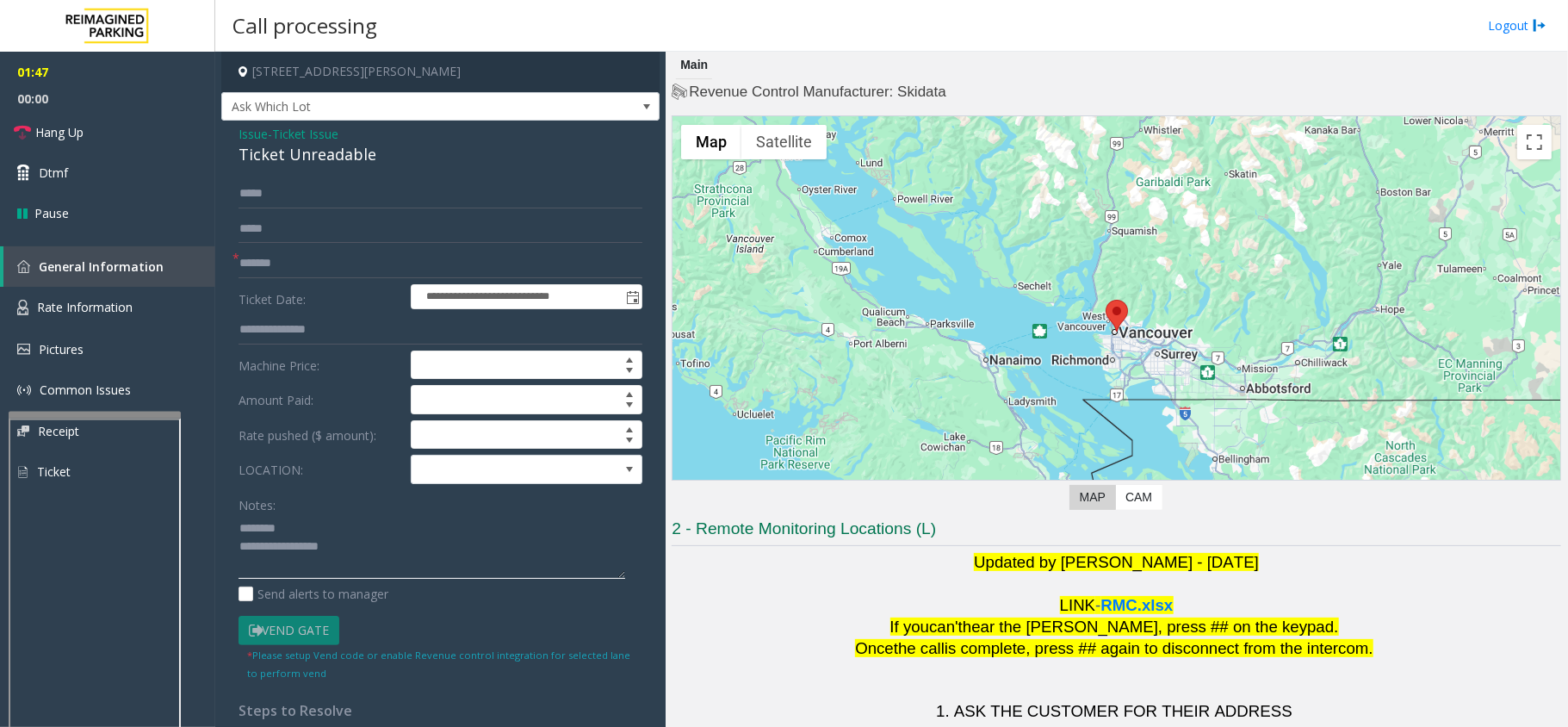 click 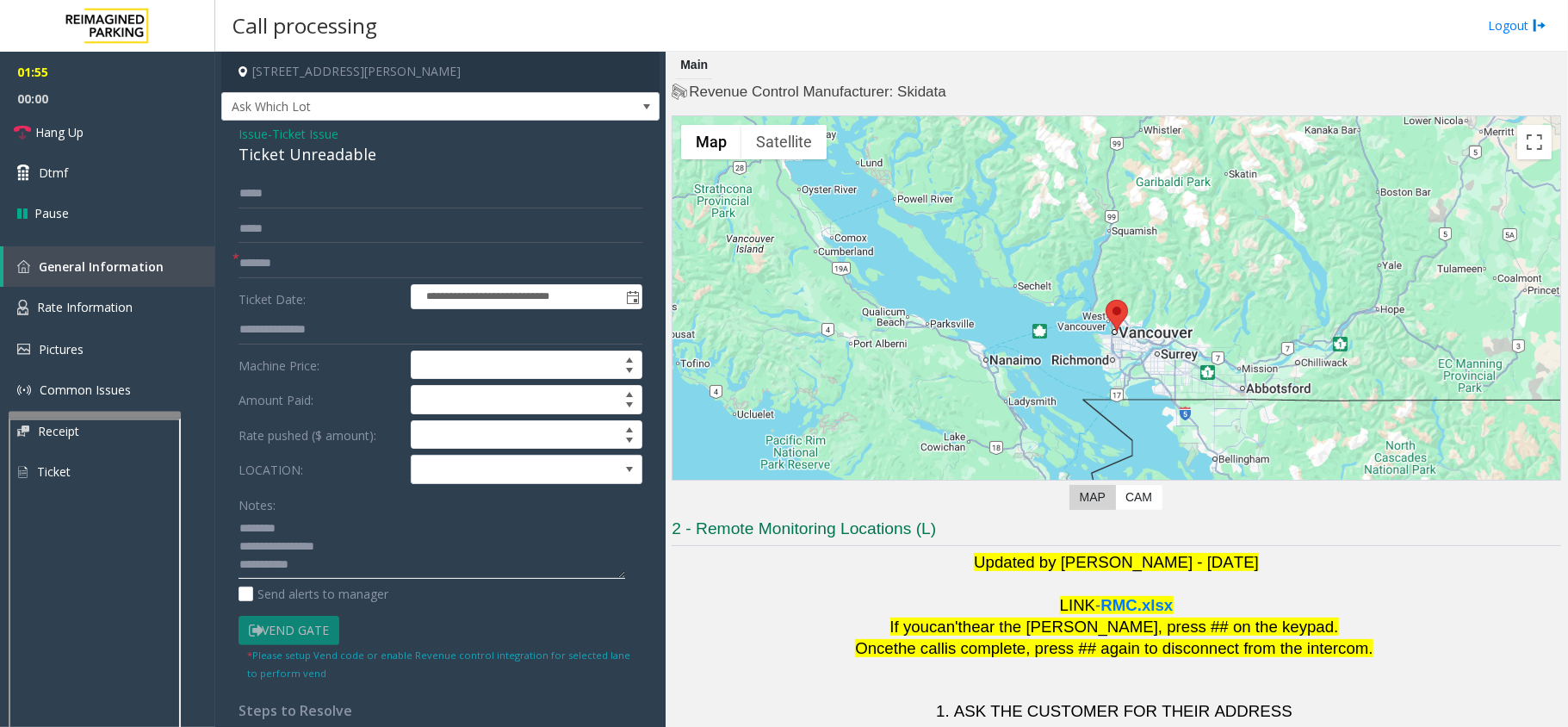 type on "**********" 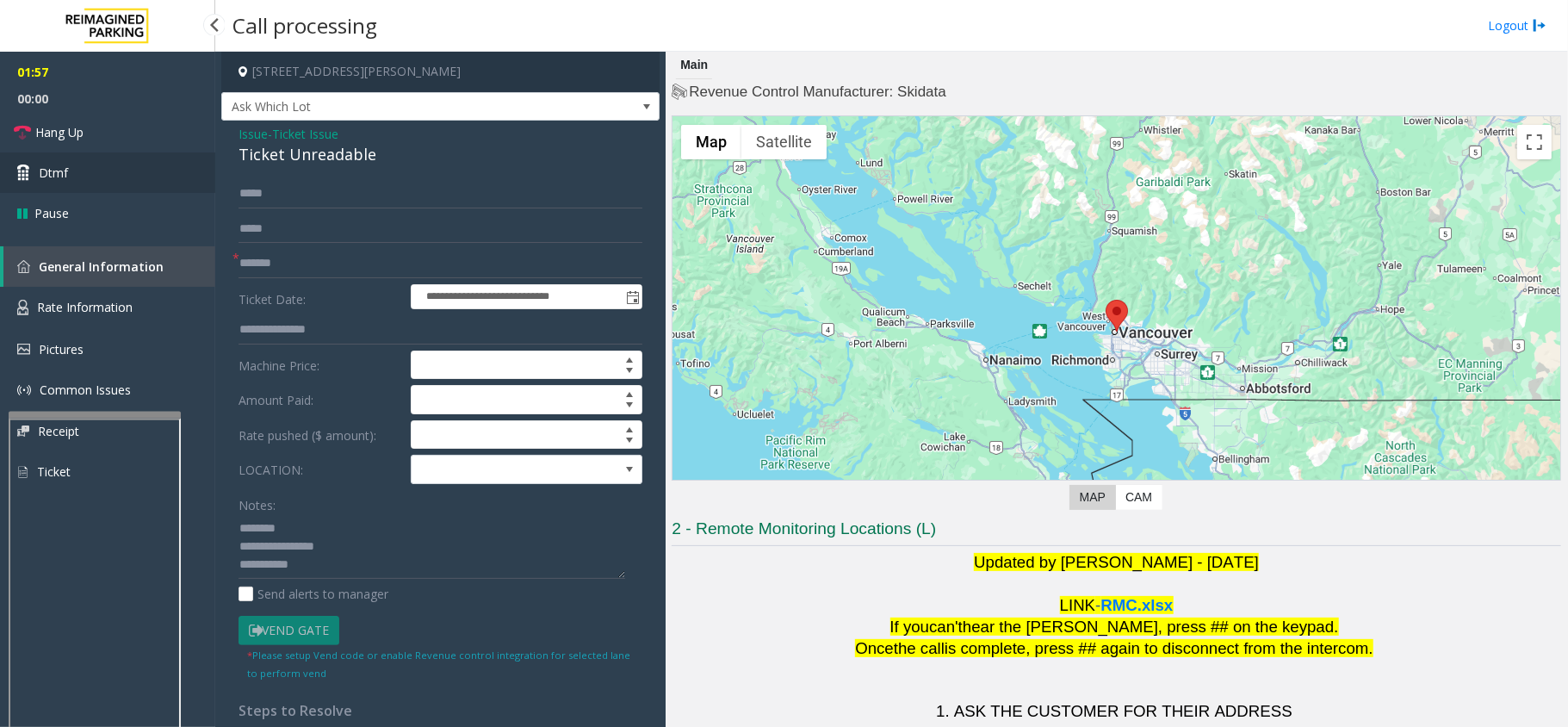 click on "Dtmf" at bounding box center [108, 172] 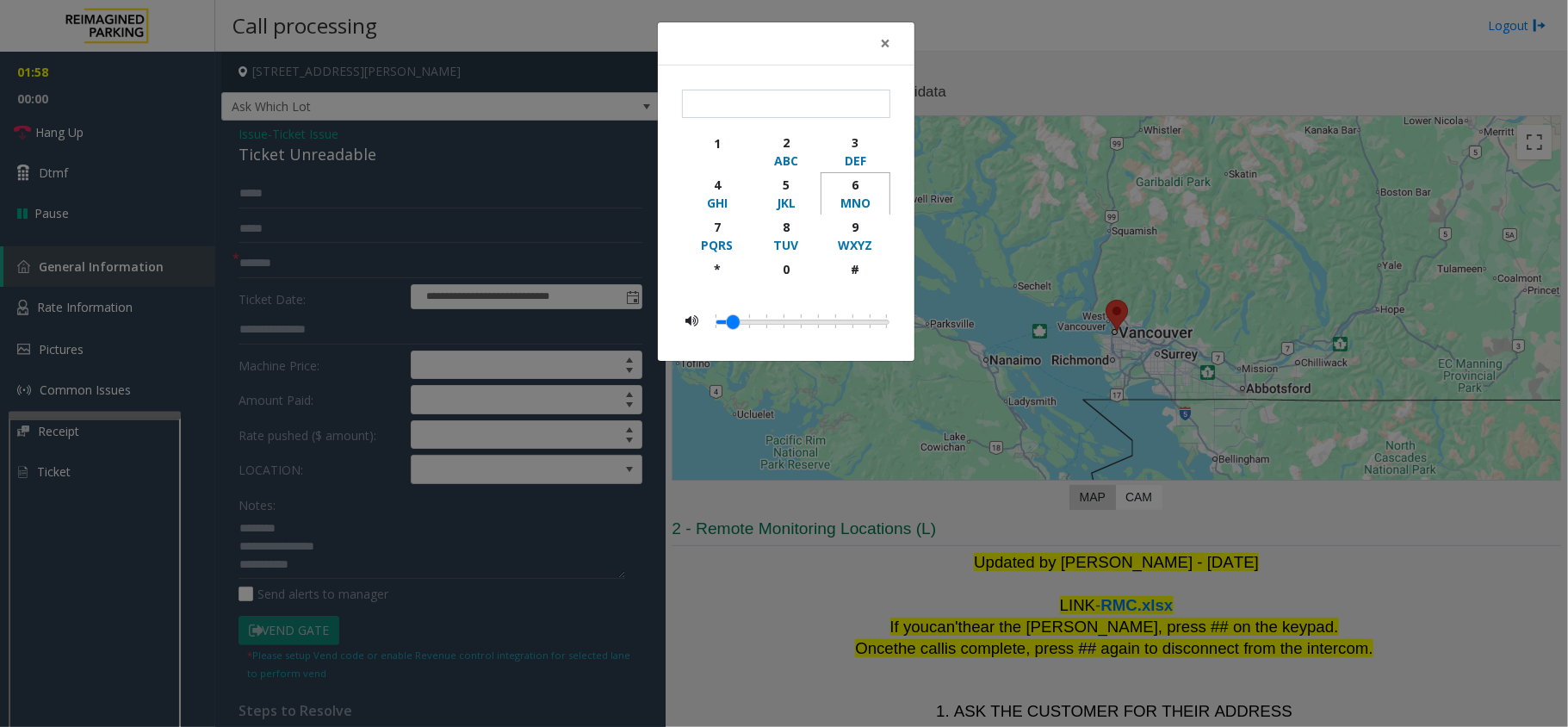click on "6" 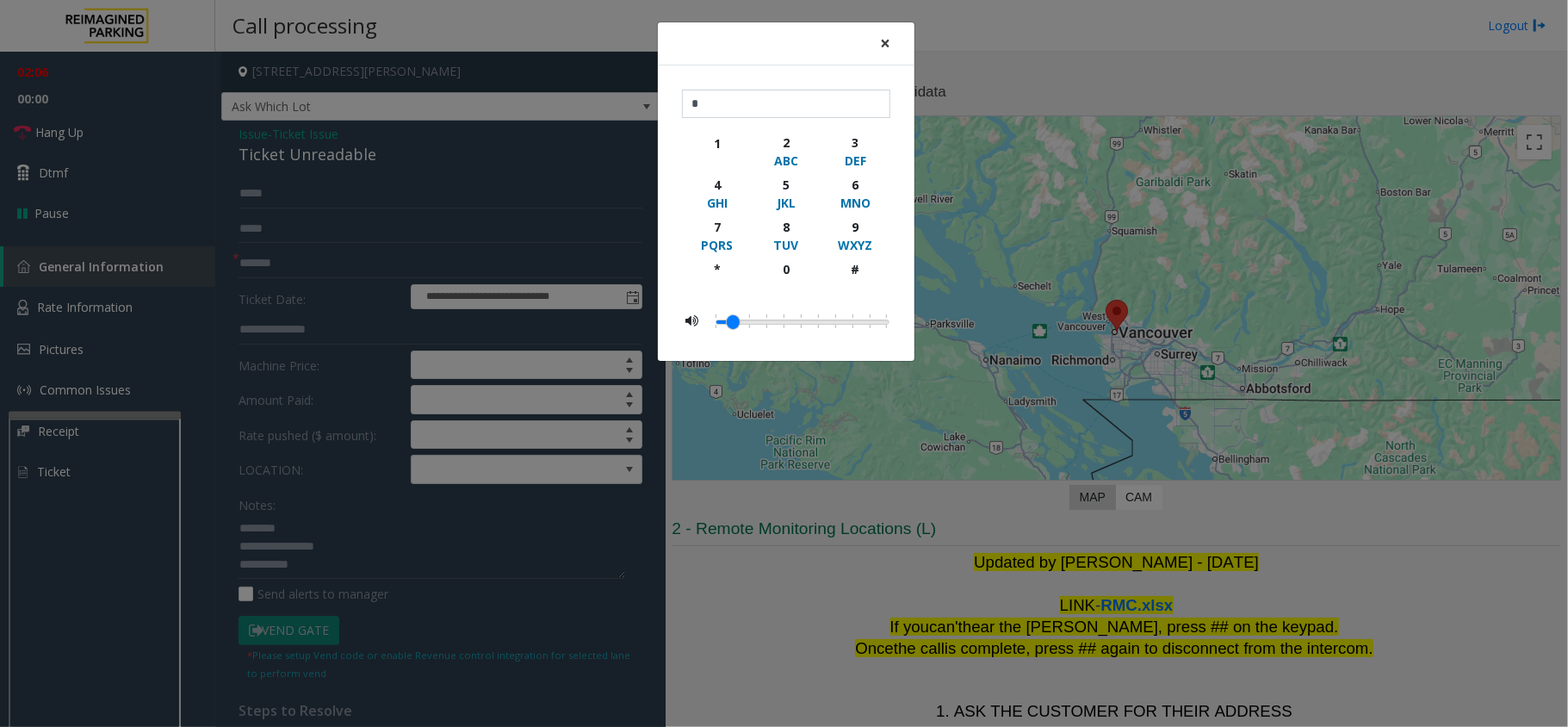 click on "×" 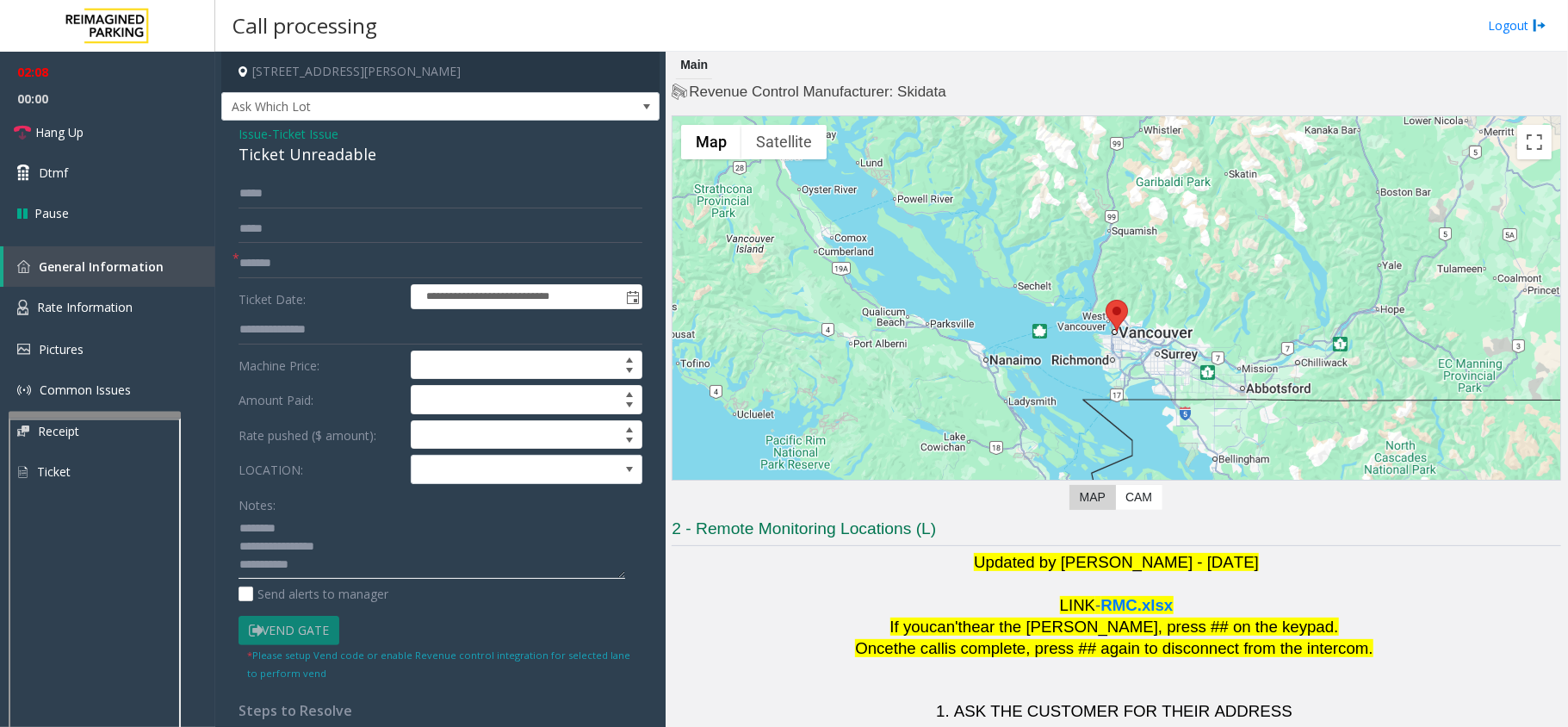 click 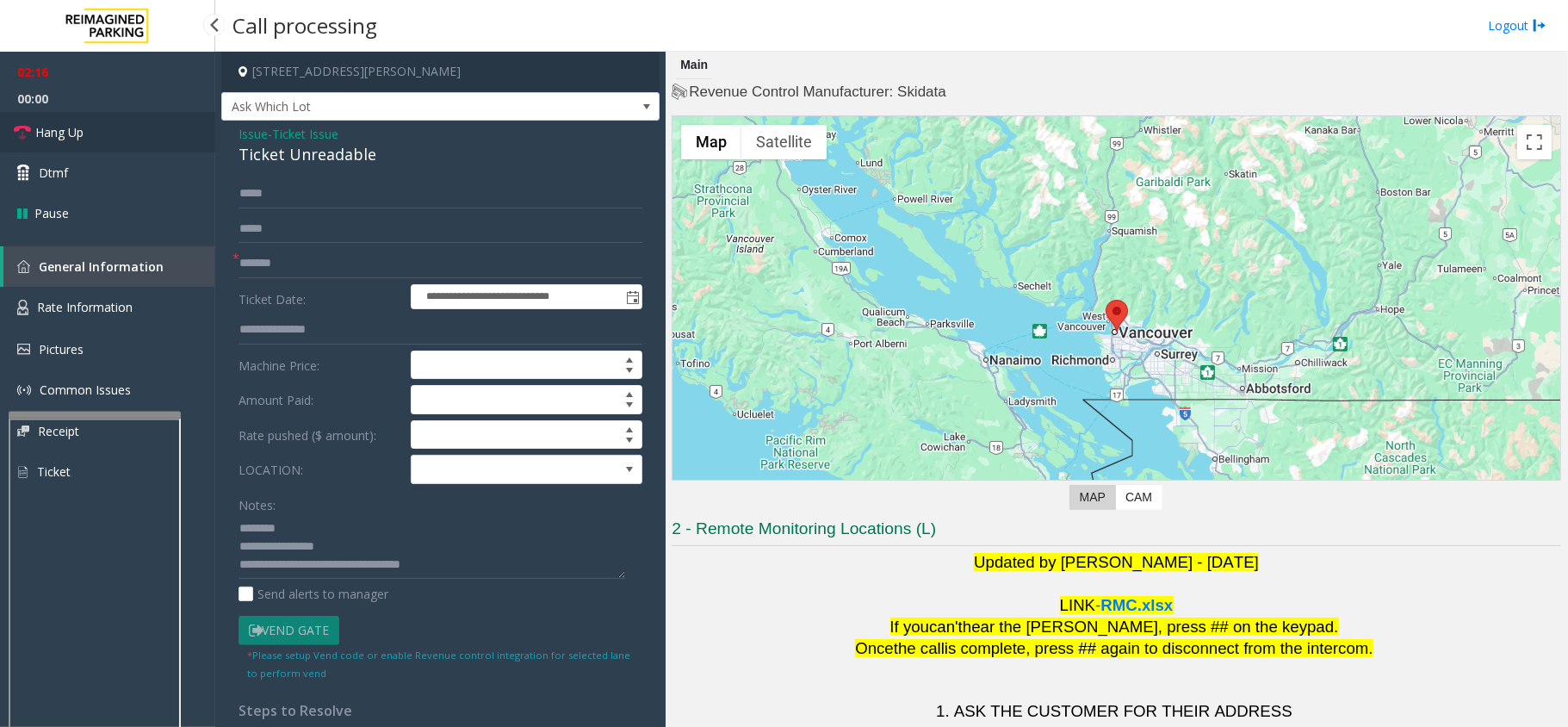 click on "Hang Up" at bounding box center (59, 132) 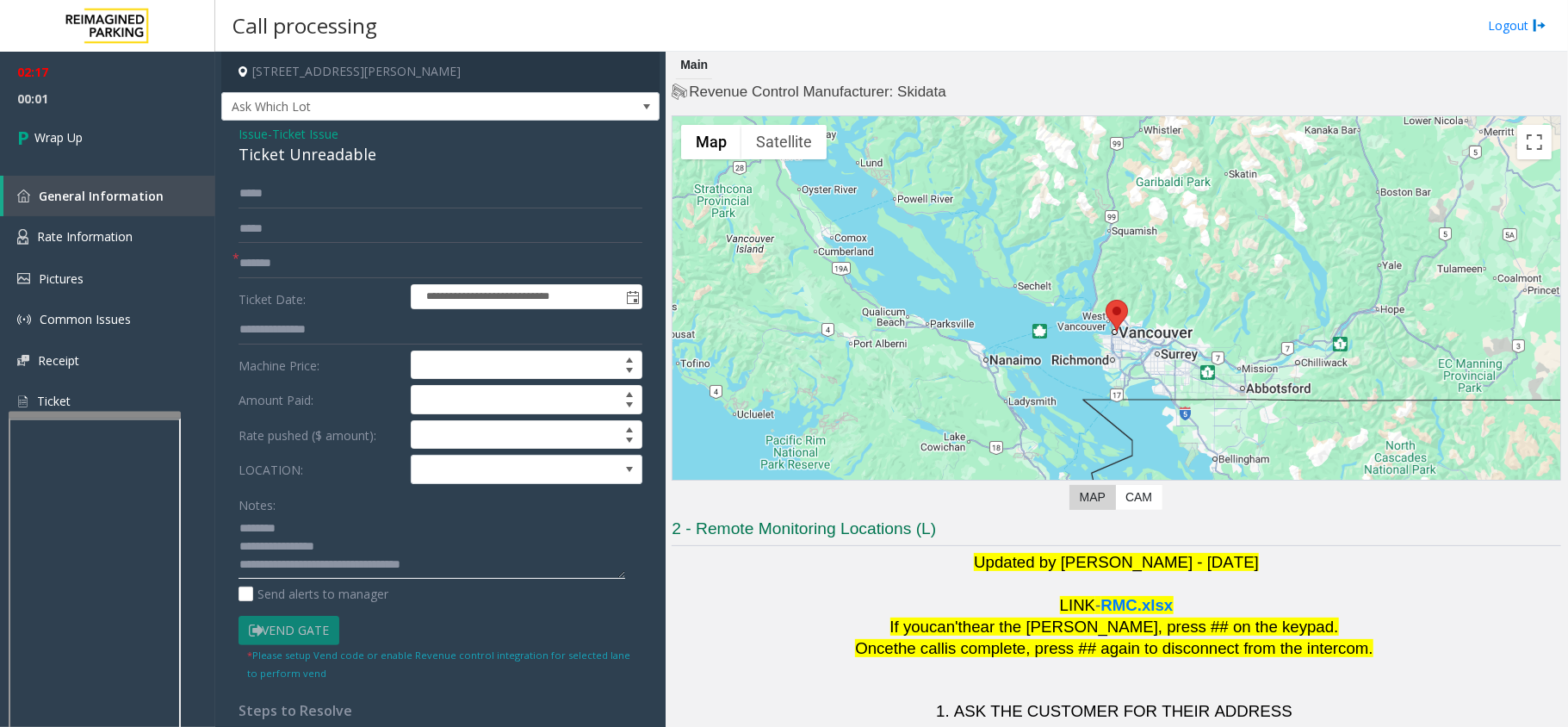 drag, startPoint x: 470, startPoint y: 572, endPoint x: 386, endPoint y: 556, distance: 85.51023 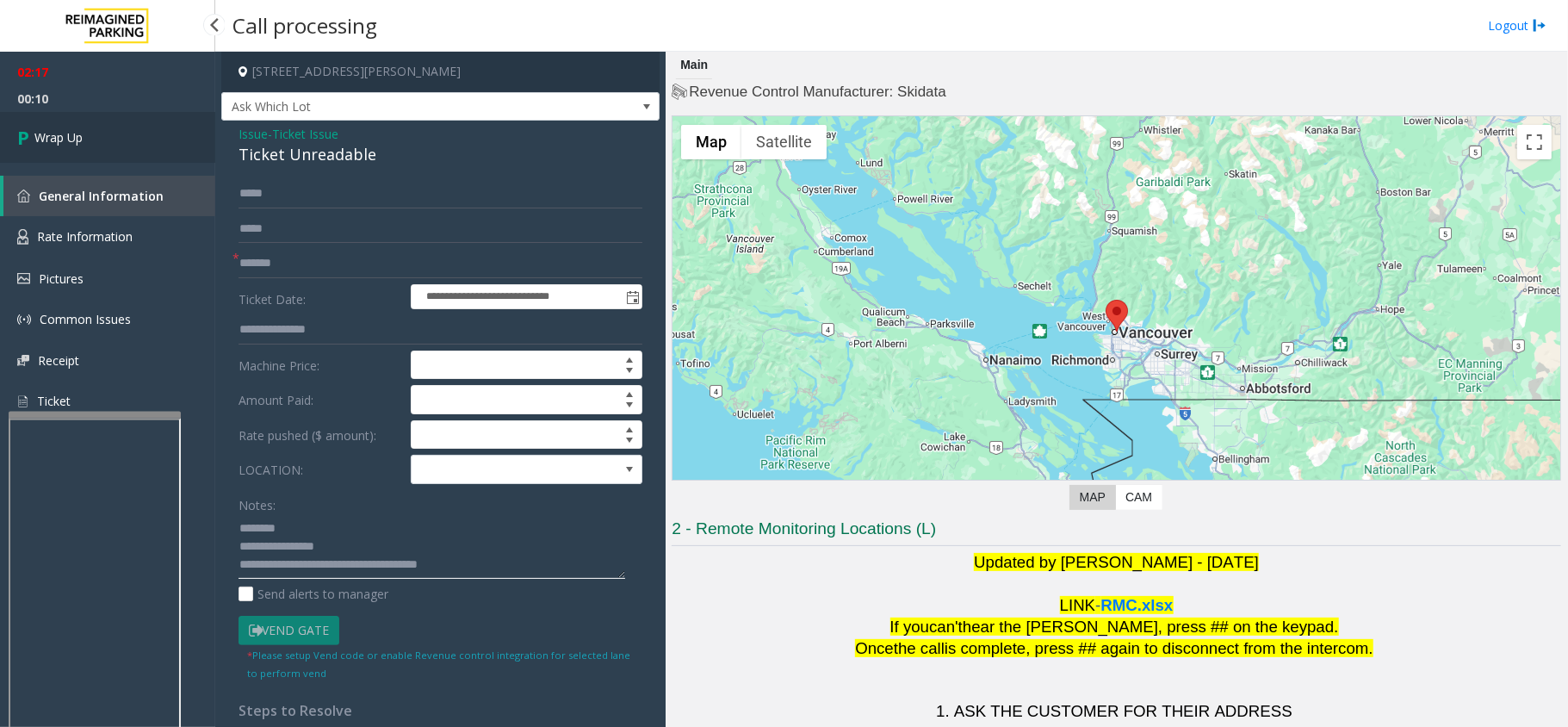 type on "**********" 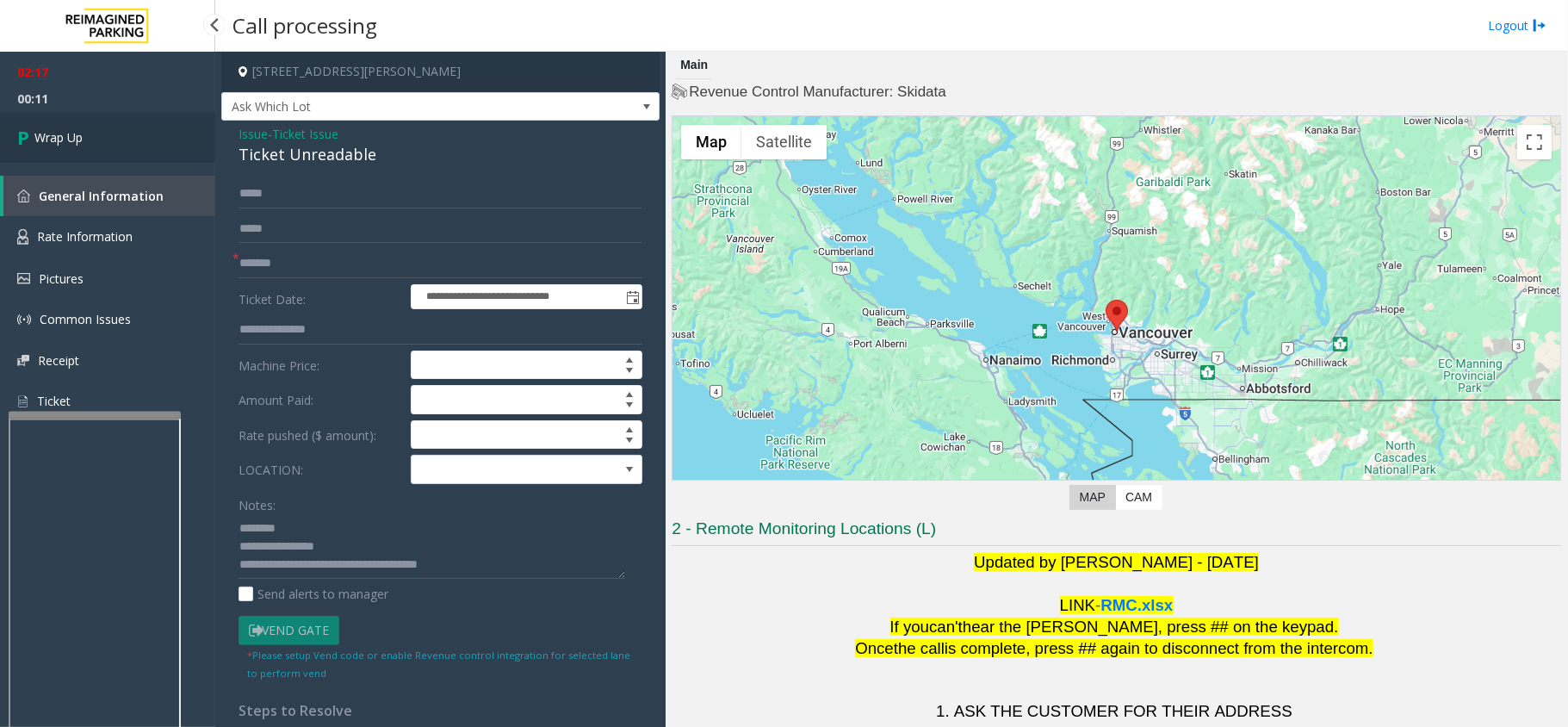 click on "Wrap Up" at bounding box center [108, 137] 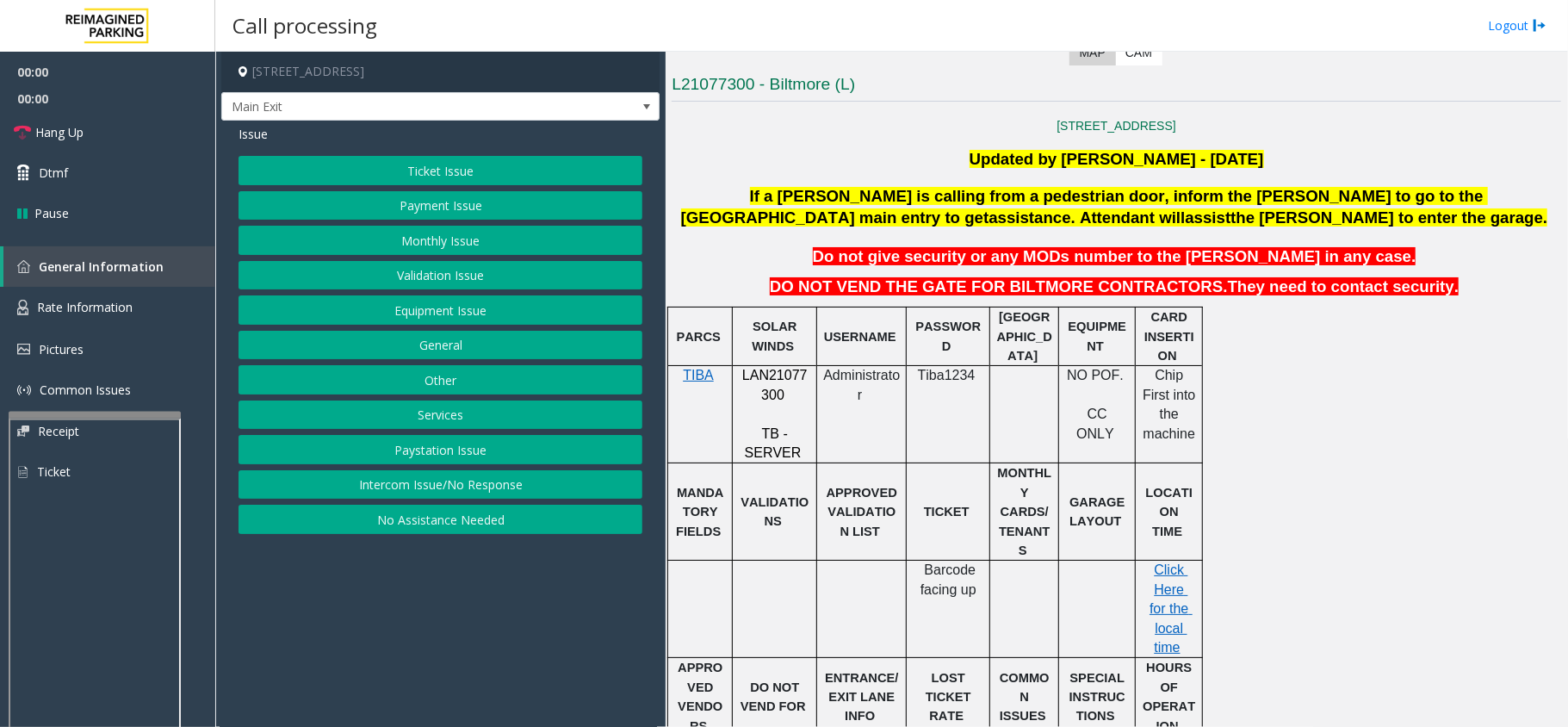scroll, scrollTop: 459, scrollLeft: 0, axis: vertical 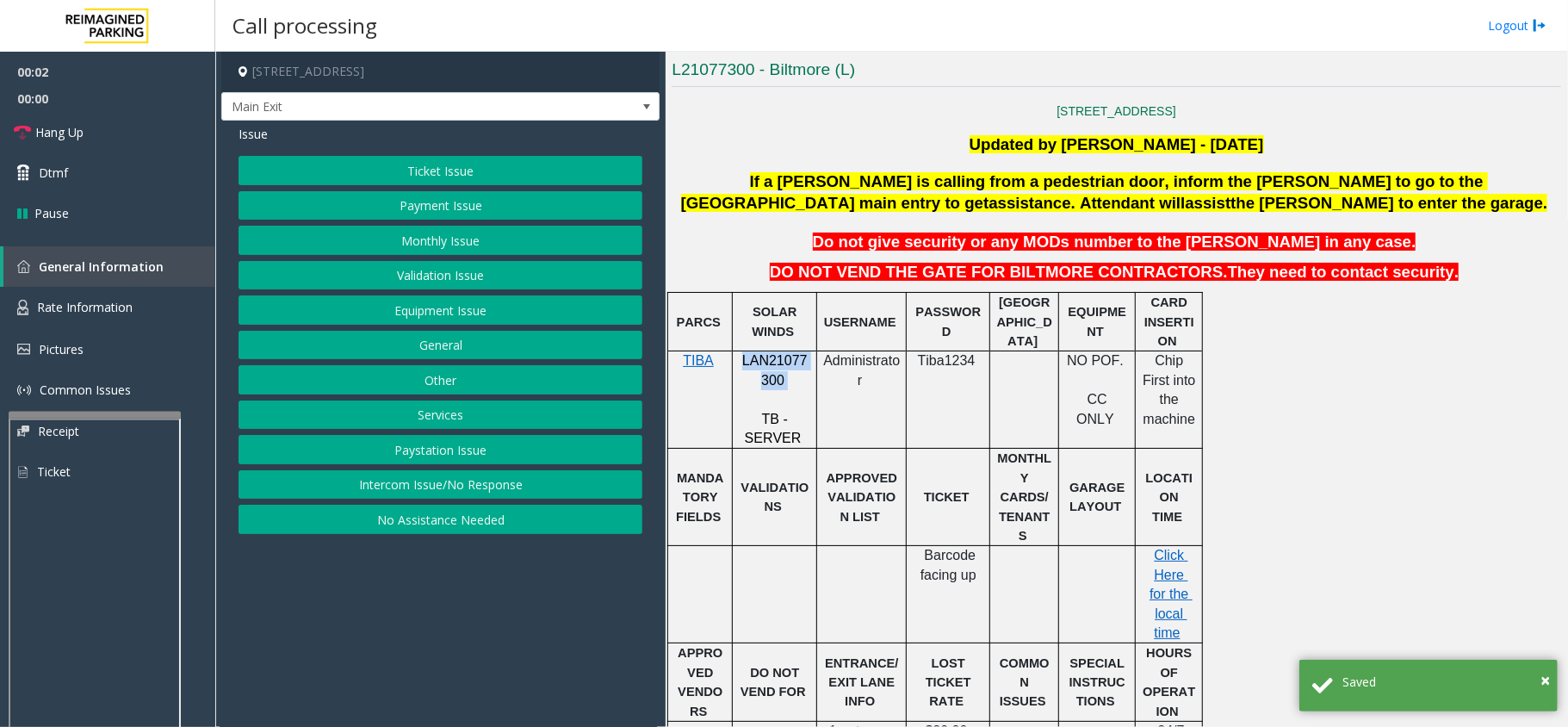 drag, startPoint x: 759, startPoint y: 367, endPoint x: 741, endPoint y: 360, distance: 19.313208 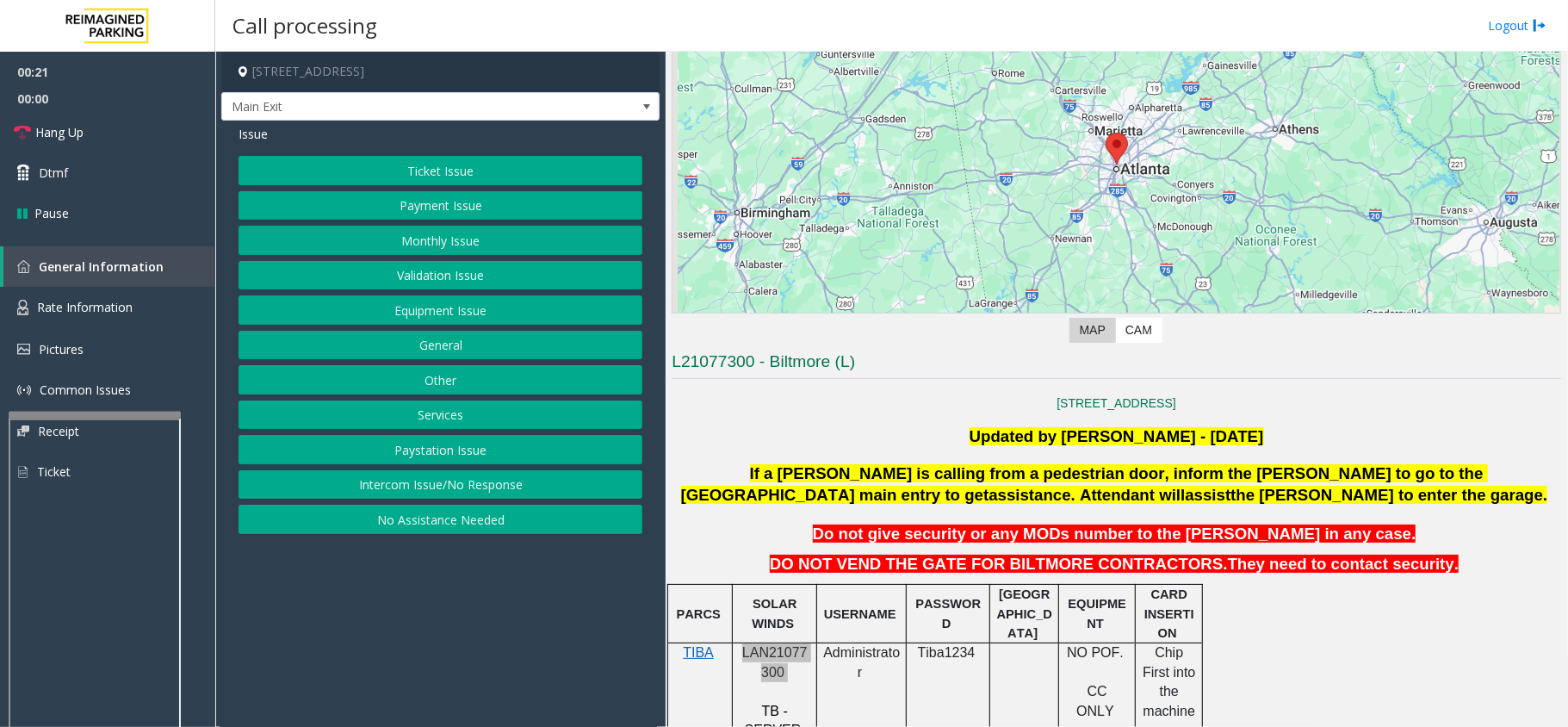 scroll, scrollTop: 115, scrollLeft: 0, axis: vertical 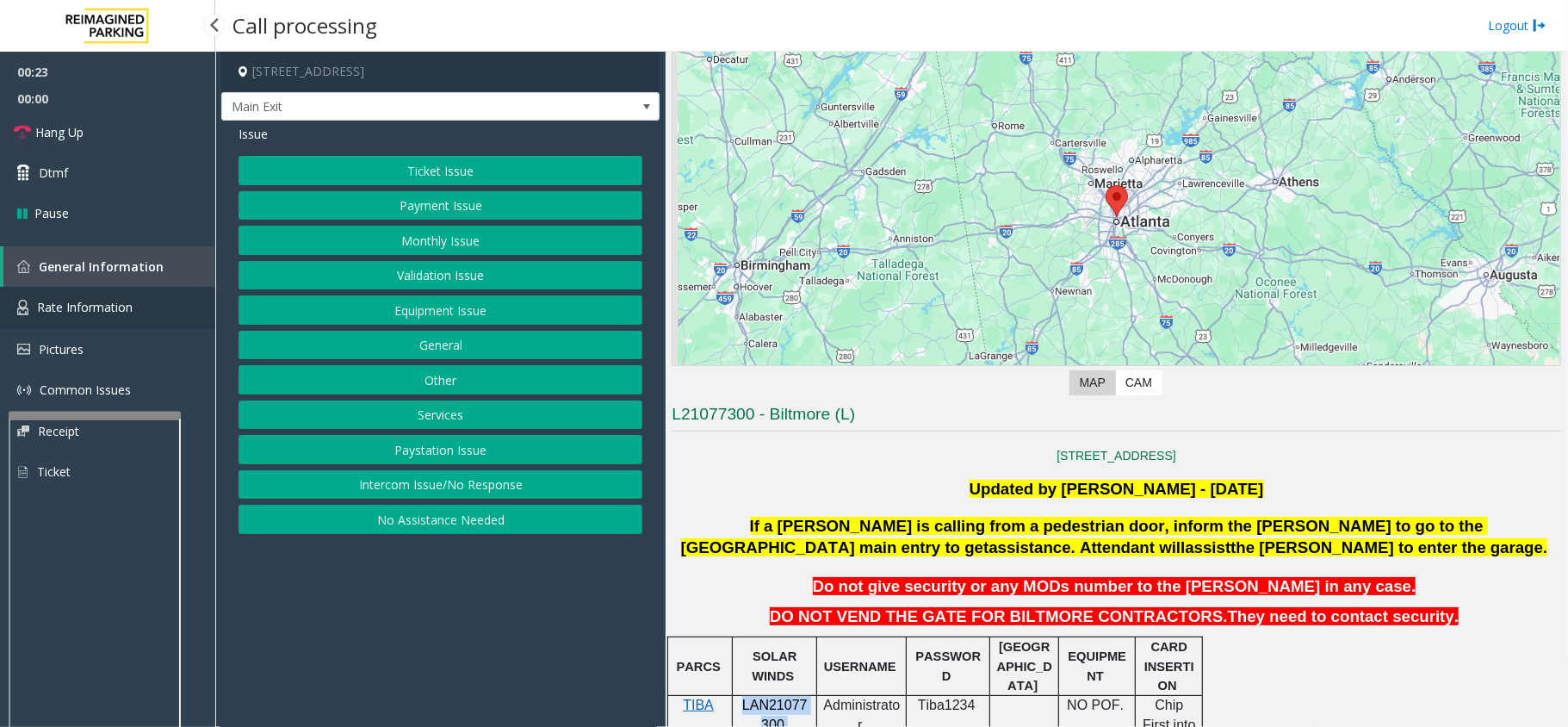click on "Rate Information" at bounding box center [84, 307] 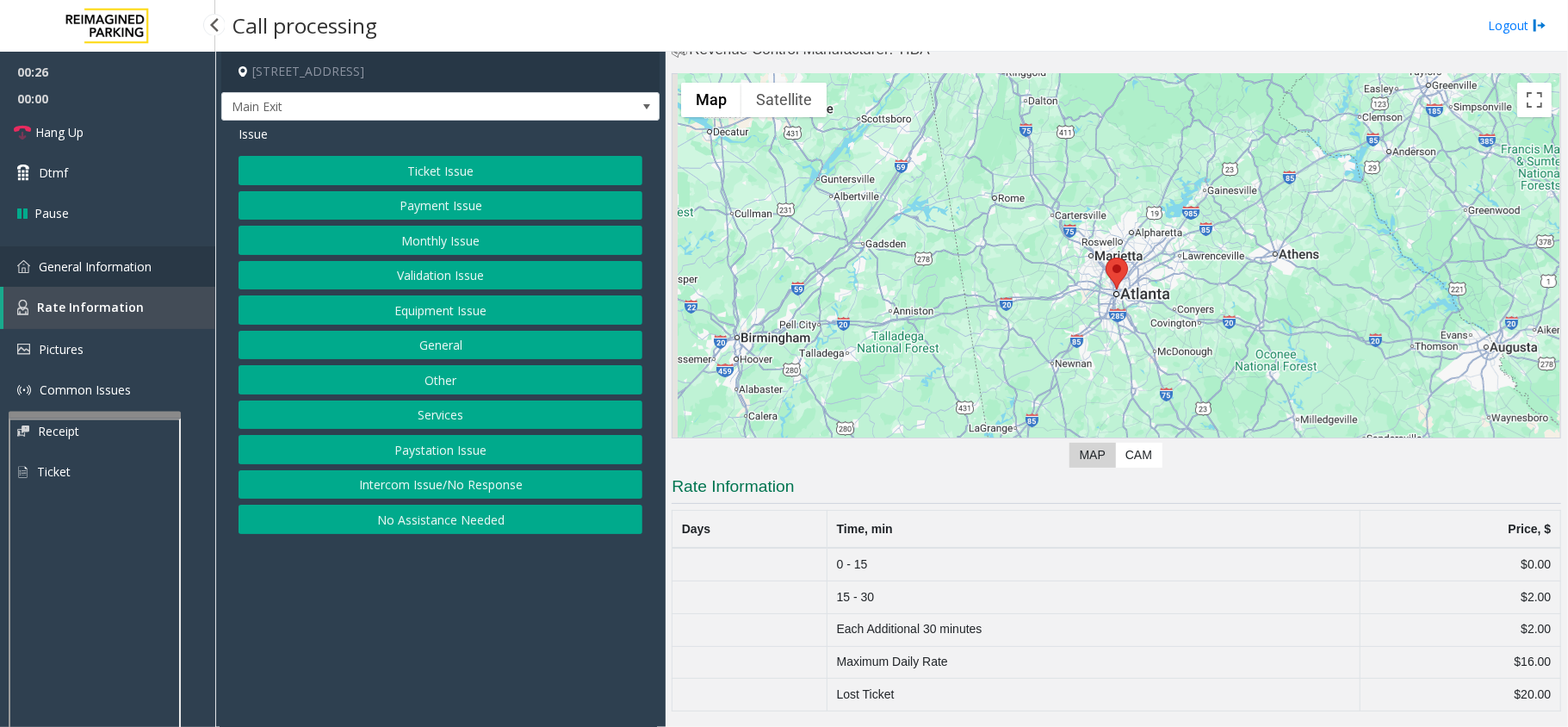 click on "General Information" at bounding box center [95, 266] 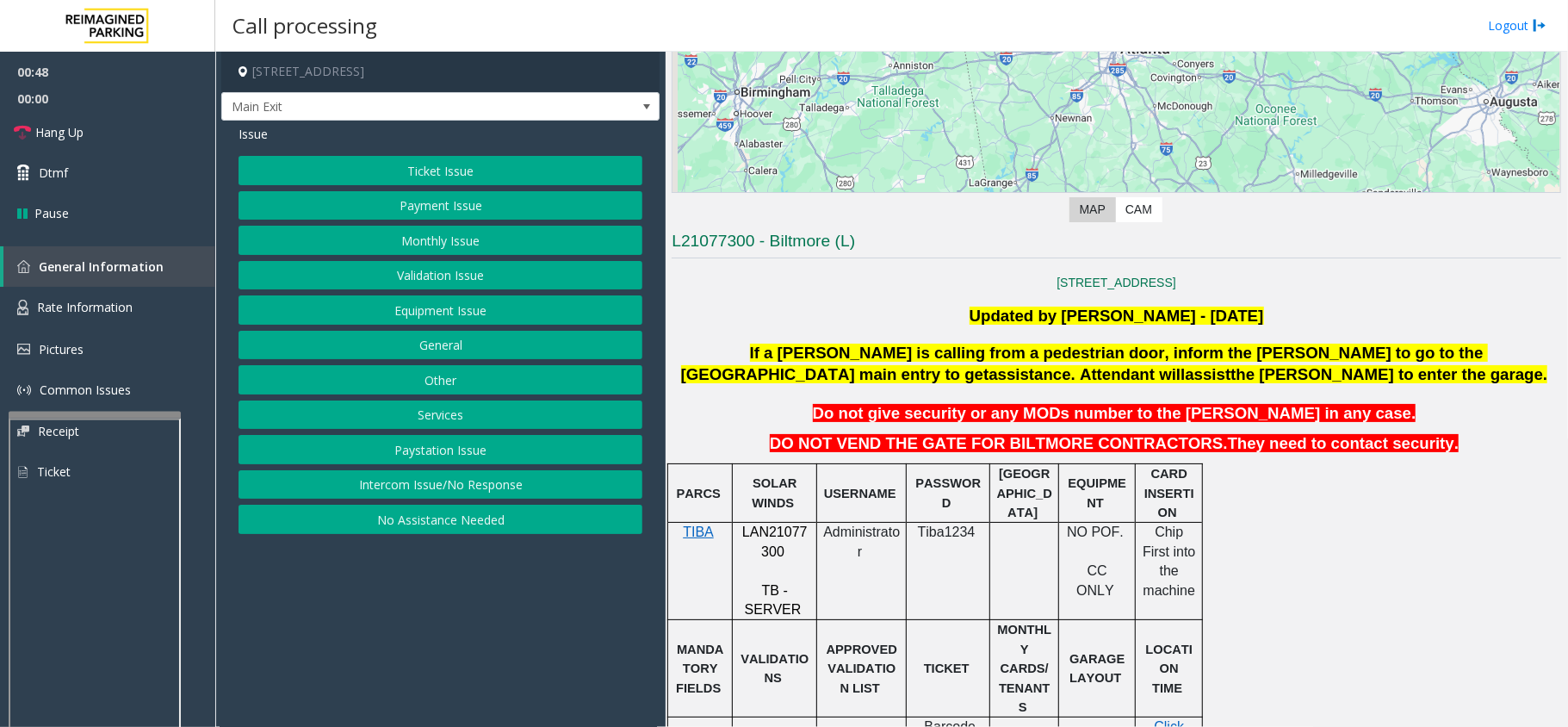 scroll, scrollTop: 345, scrollLeft: 0, axis: vertical 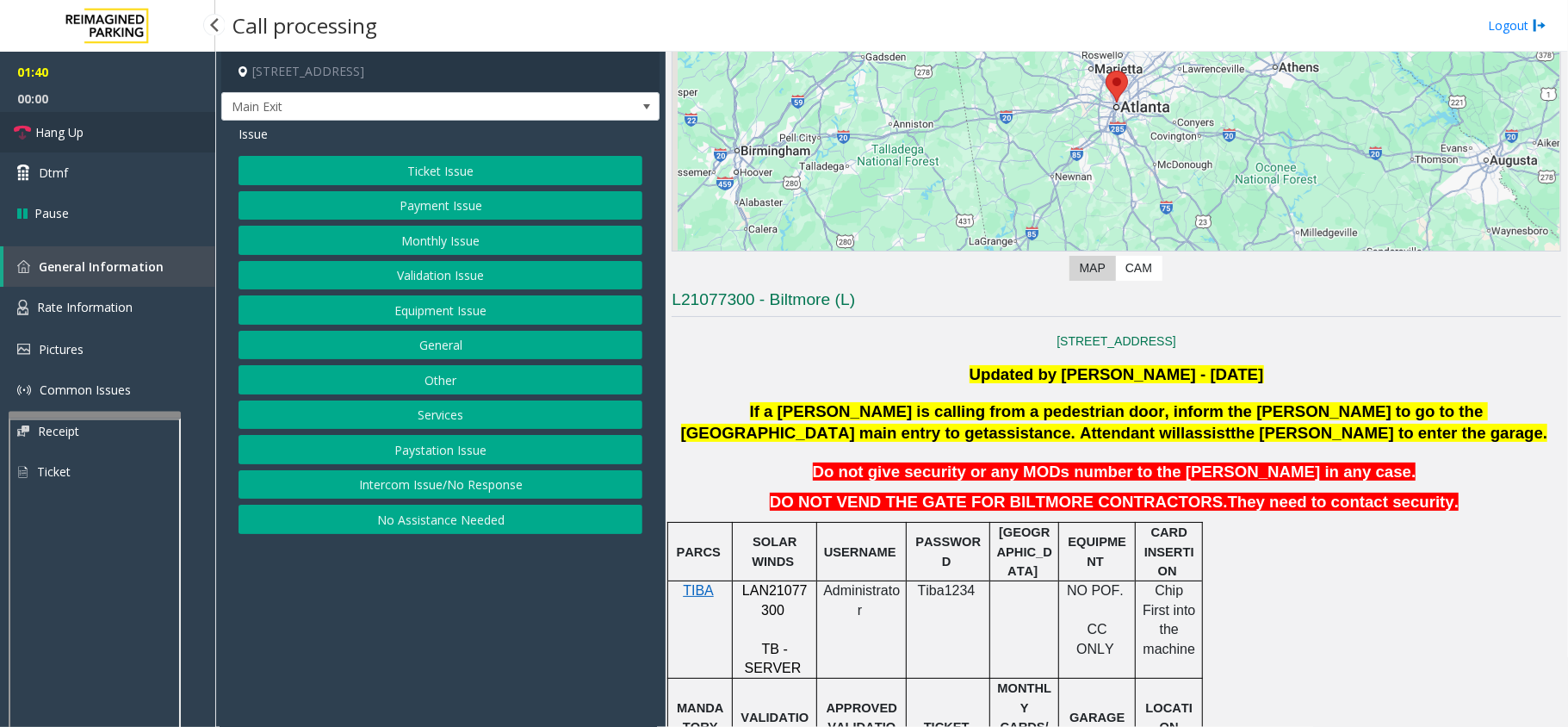 click on "Hang Up" at bounding box center (108, 132) 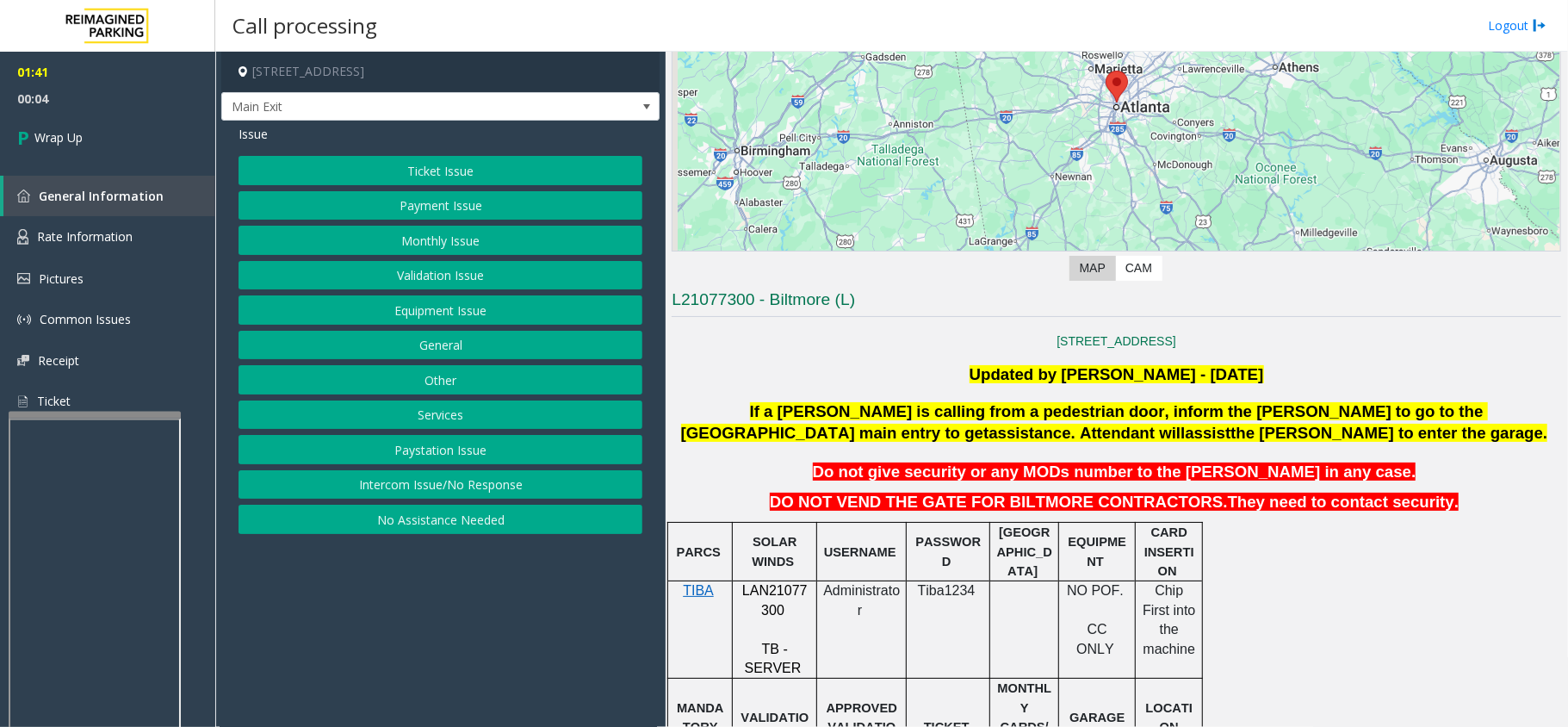 click on "Ticket Issue" 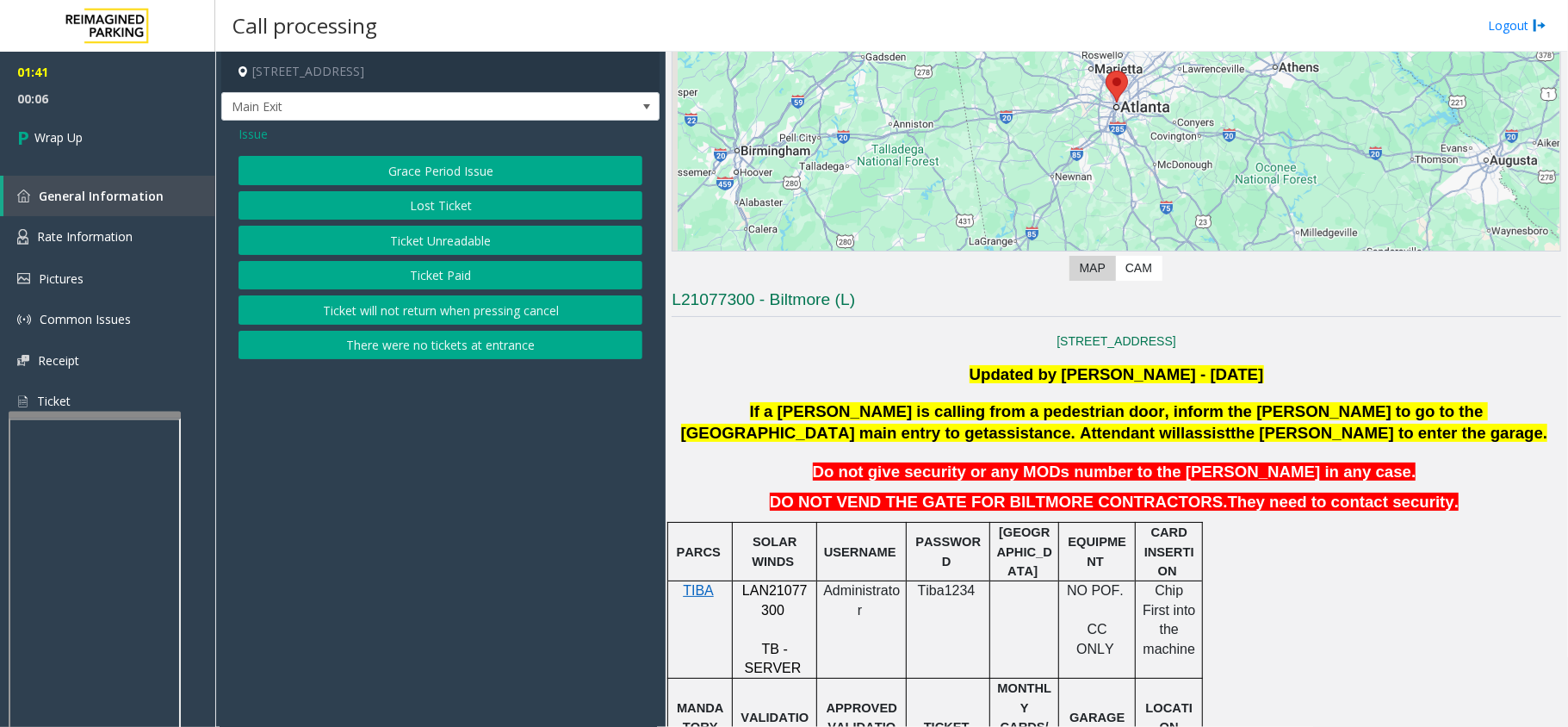 click on "Issue" 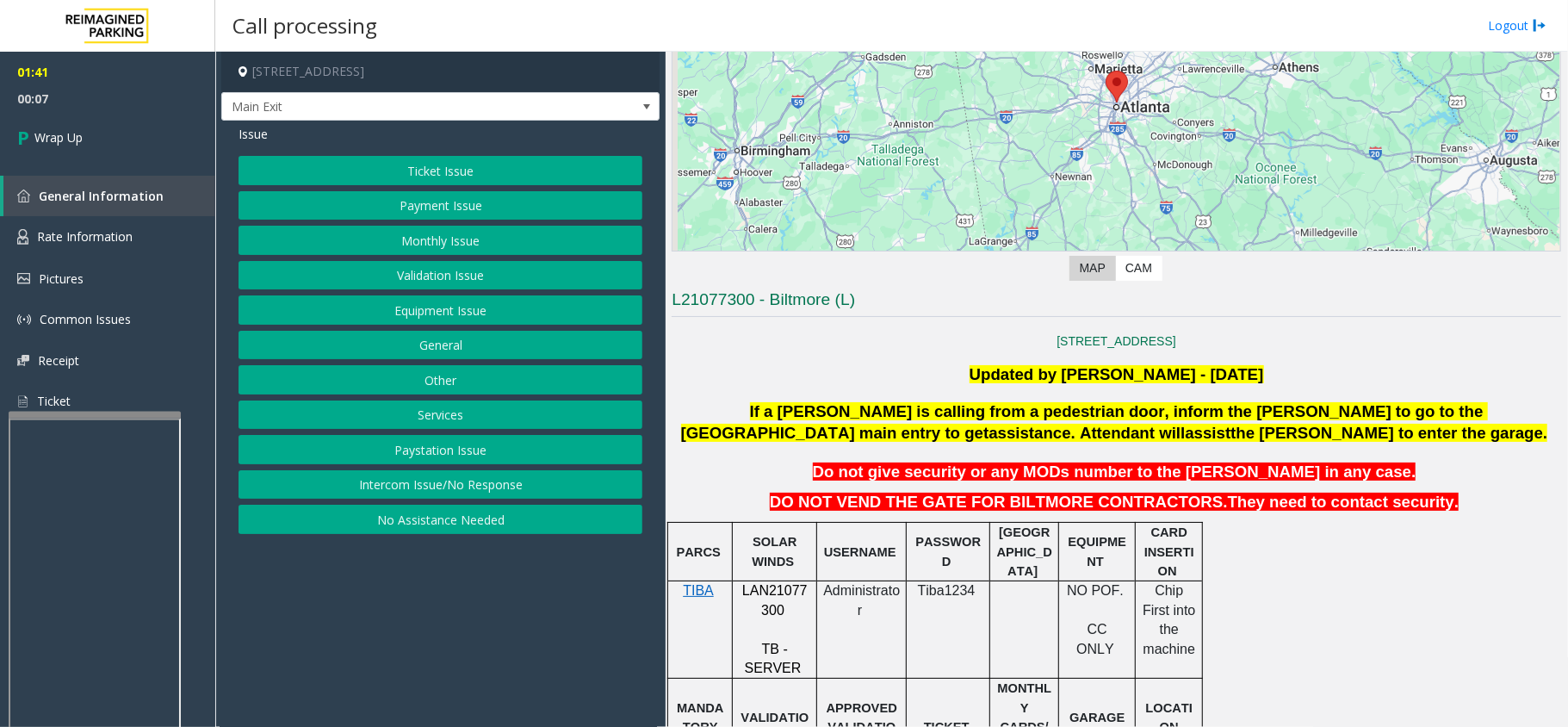 click on "Equipment Issue" 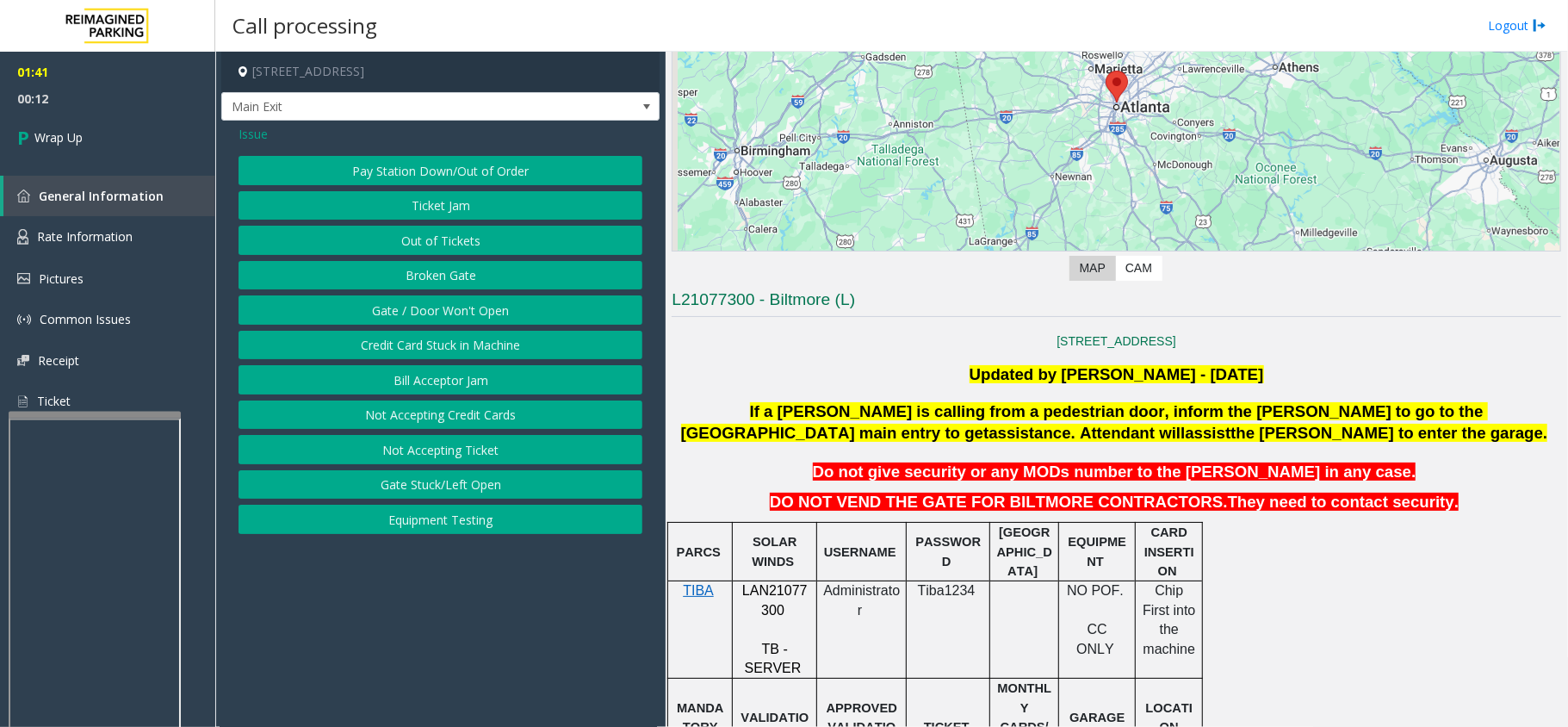 click on "Gate / Door Won't Open" 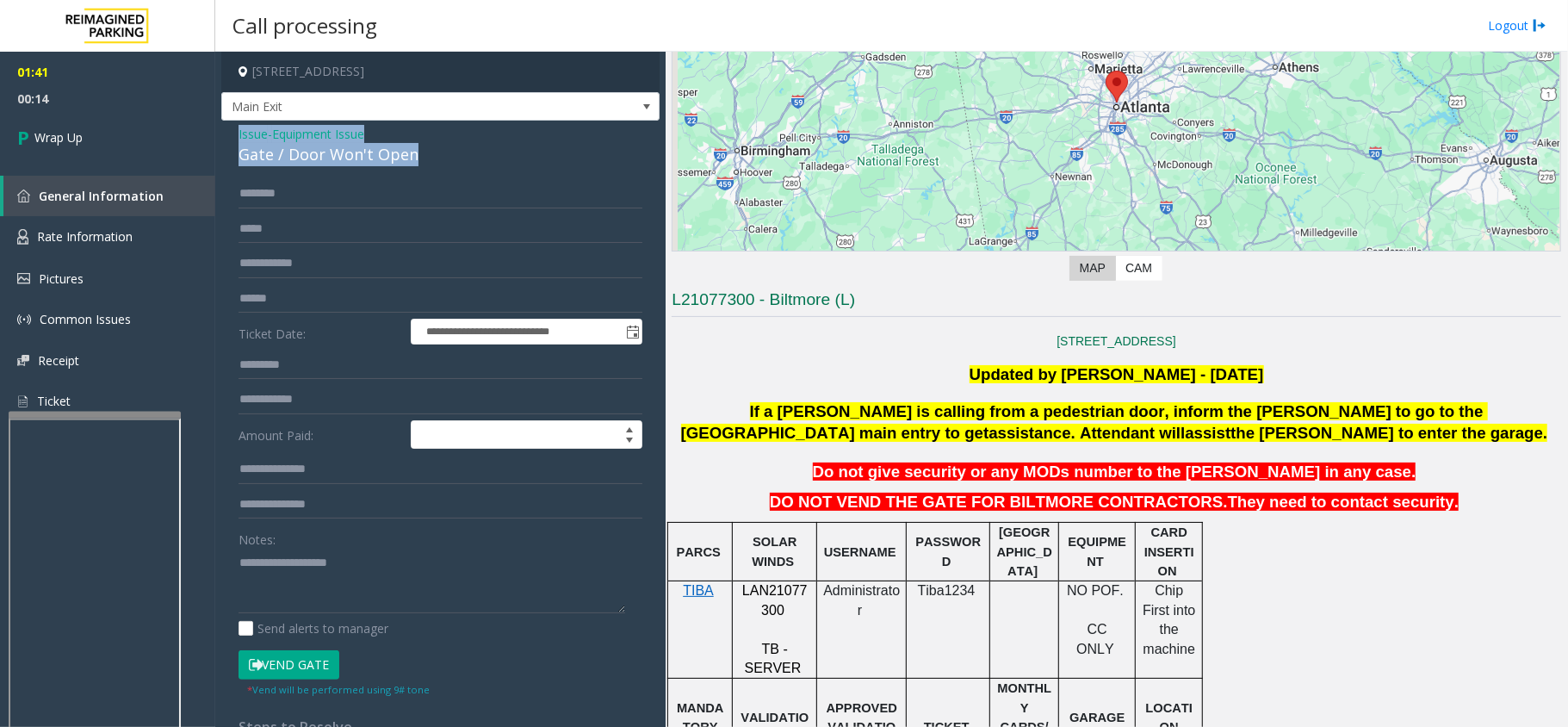 drag, startPoint x: 425, startPoint y: 152, endPoint x: 229, endPoint y: 131, distance: 197.12179 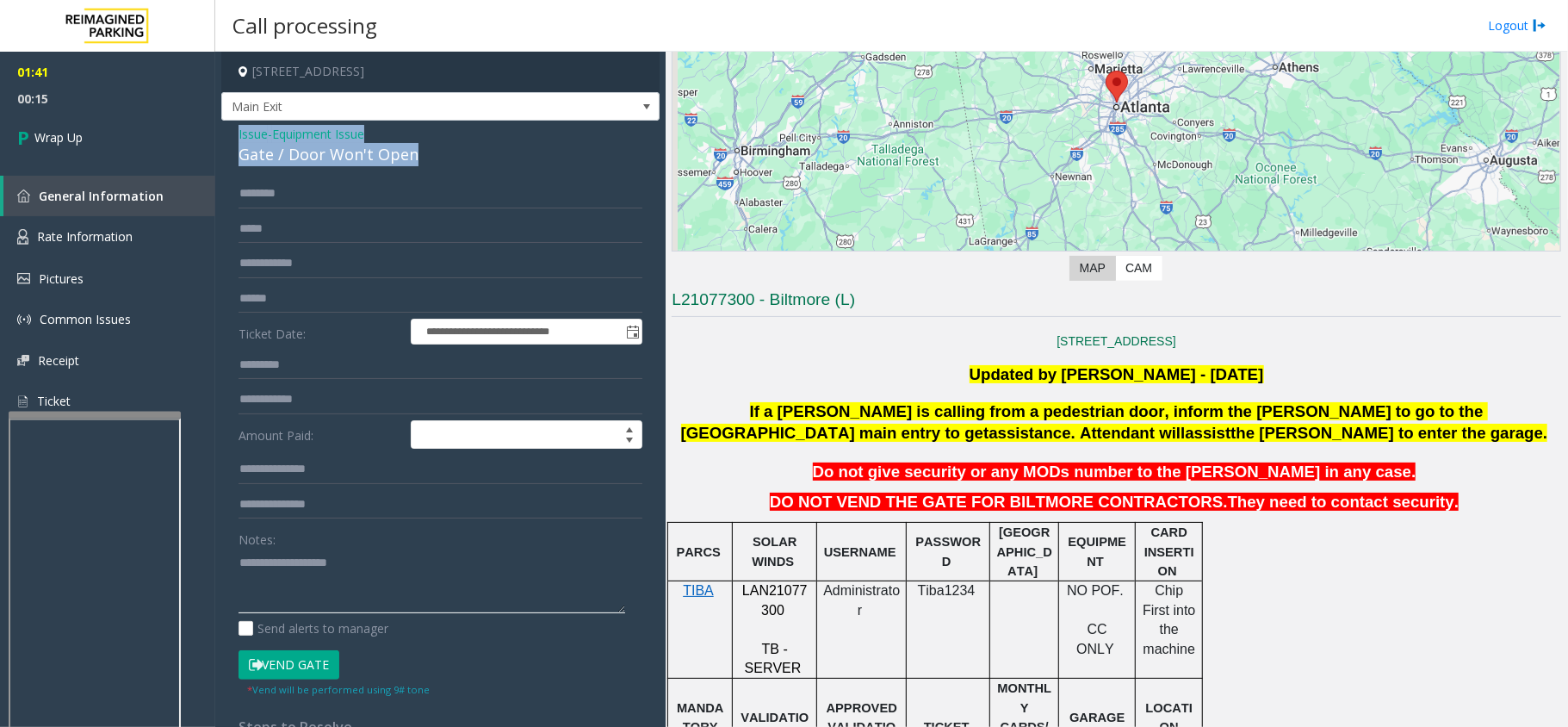 paste on "**********" 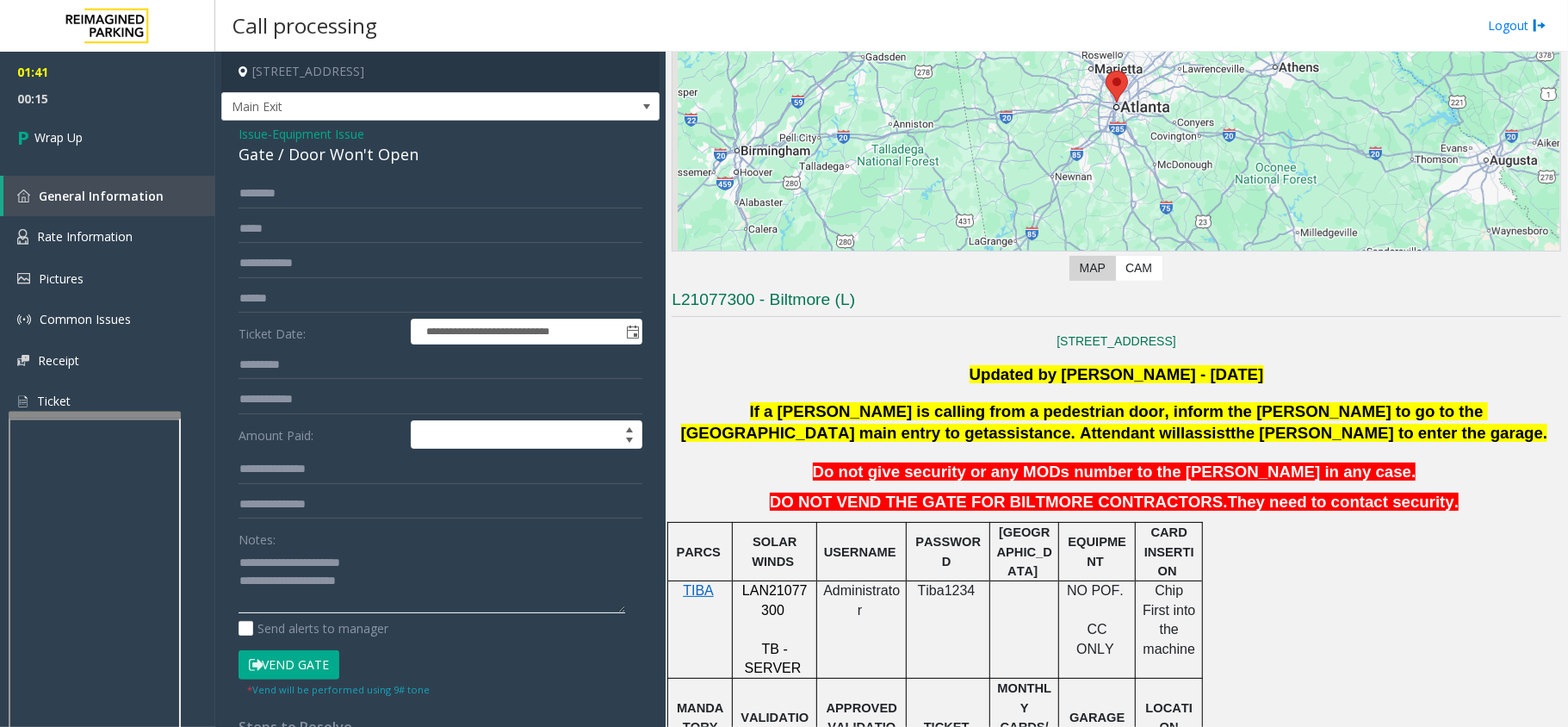 click 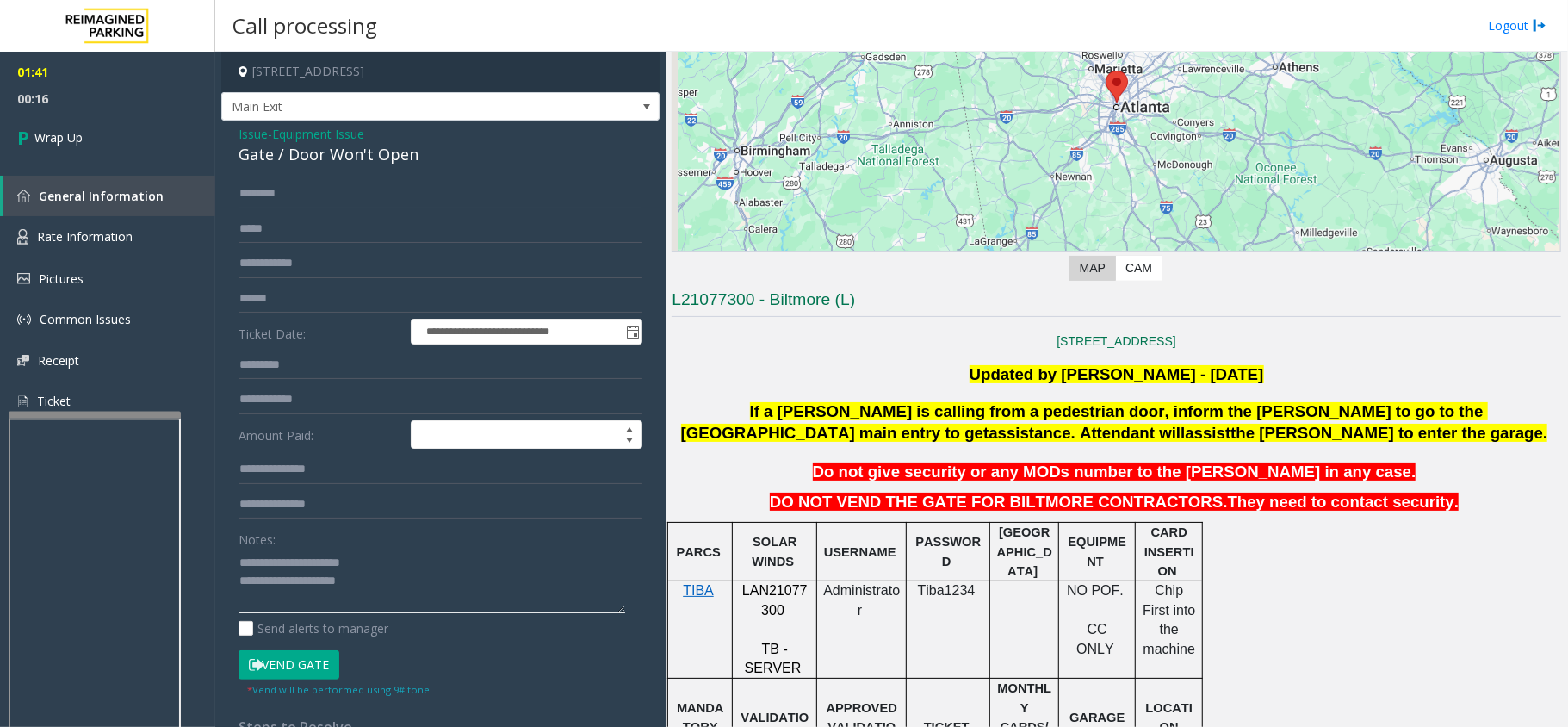 drag, startPoint x: 374, startPoint y: 565, endPoint x: 286, endPoint y: 565, distance: 88 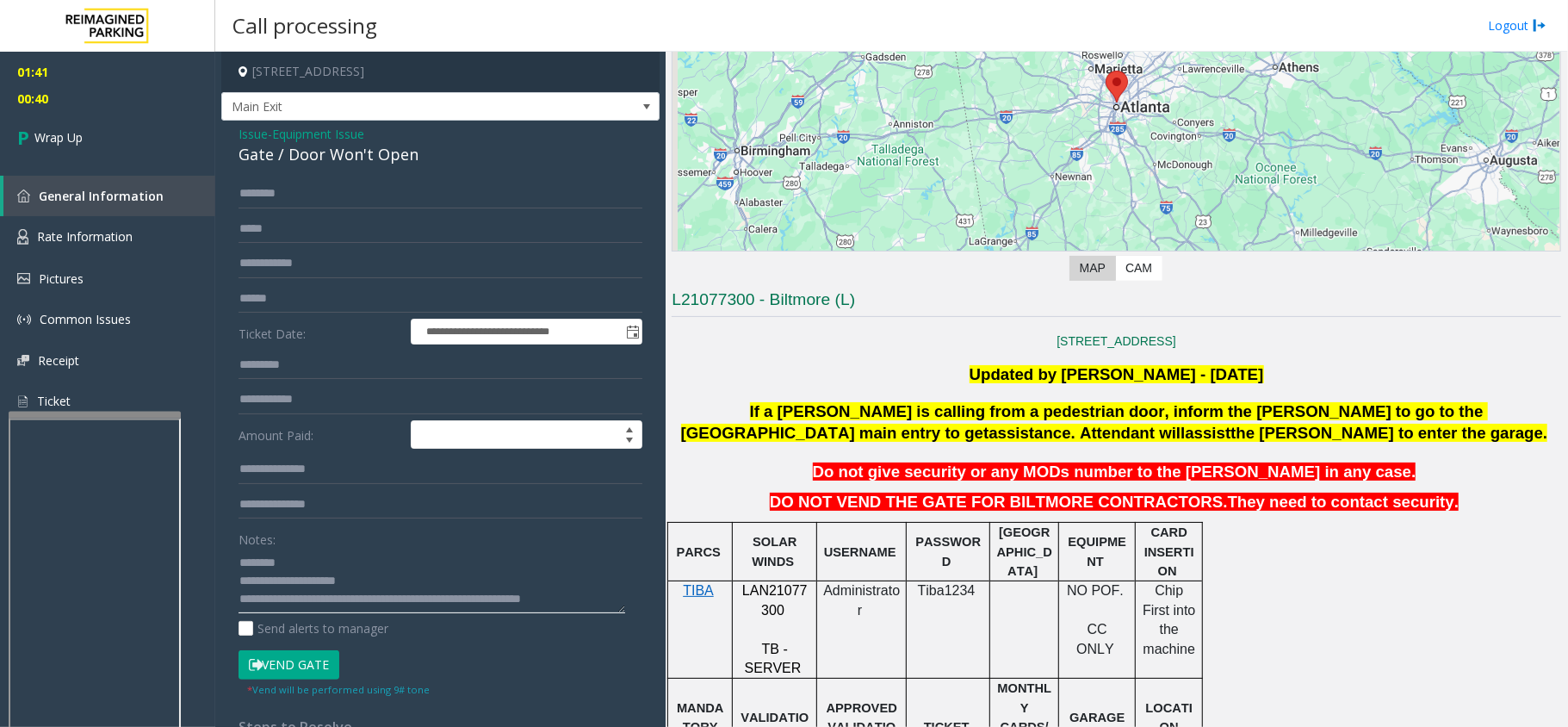 scroll, scrollTop: 11, scrollLeft: 0, axis: vertical 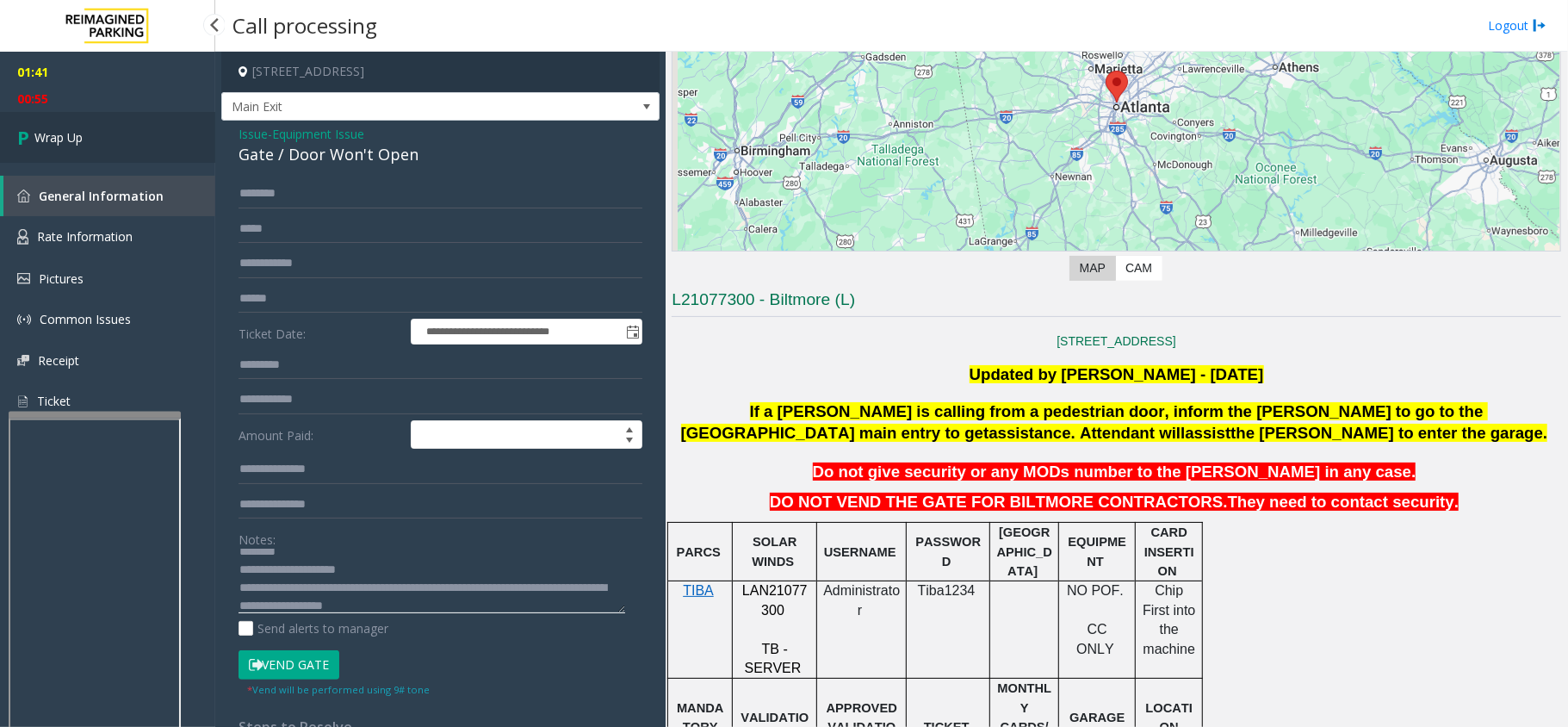 type on "**********" 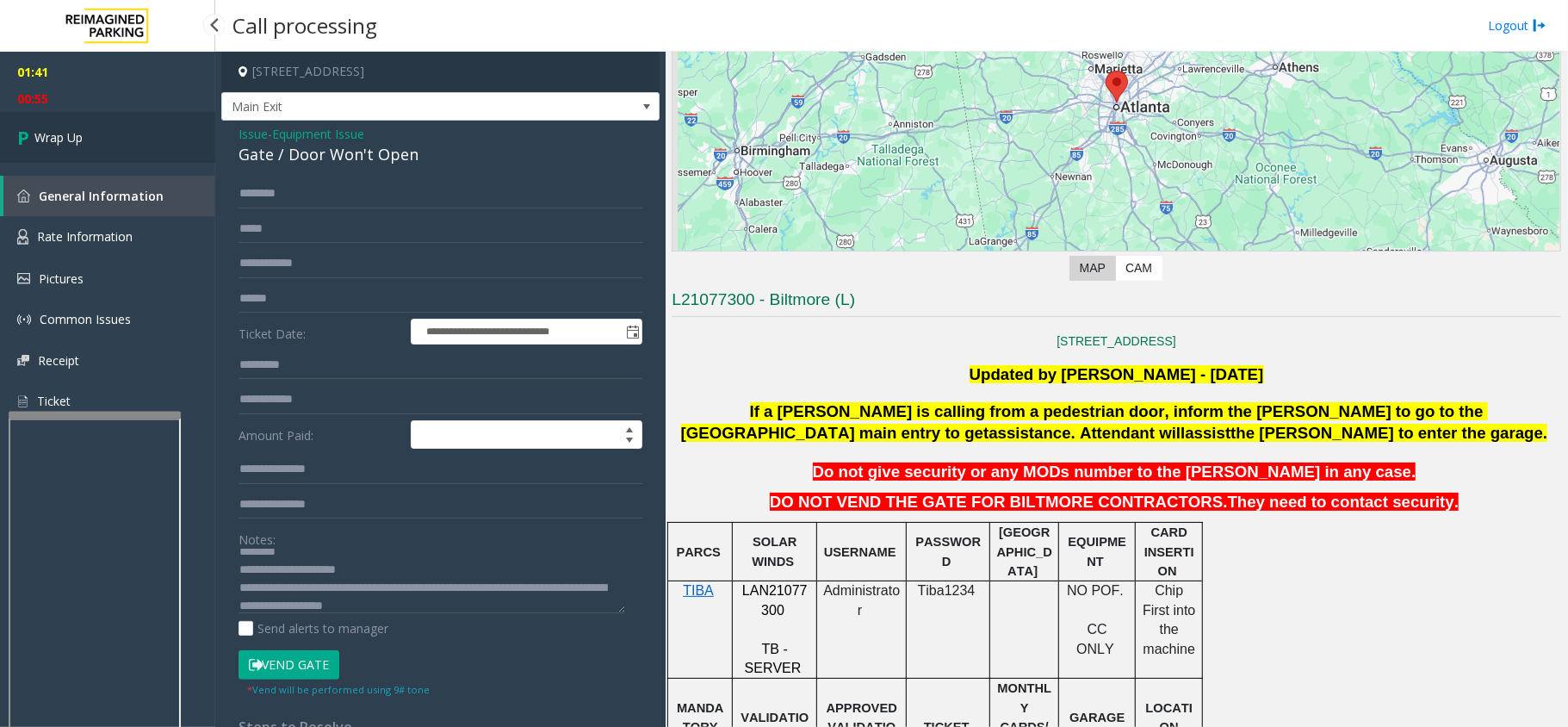 click on "Wrap Up" at bounding box center (108, 137) 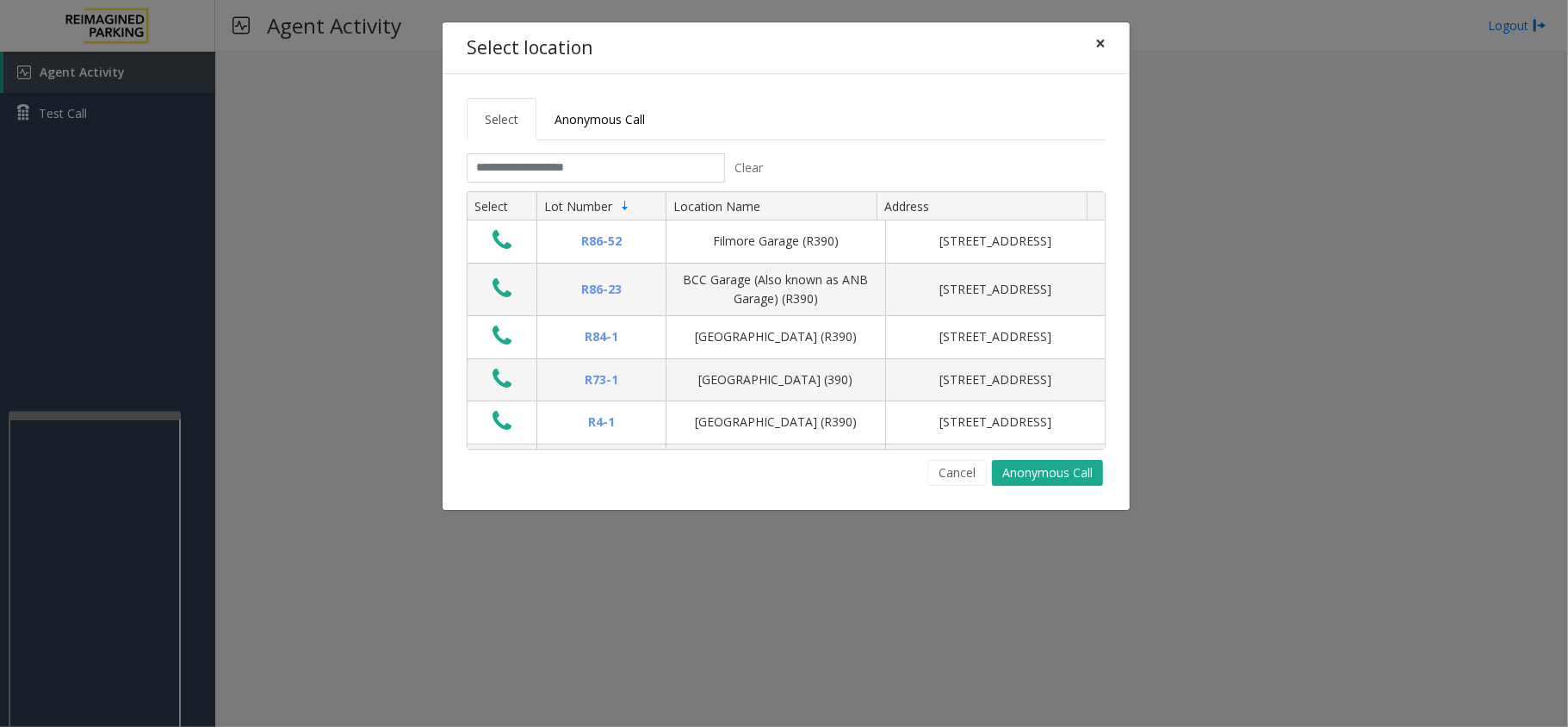 click on "×" 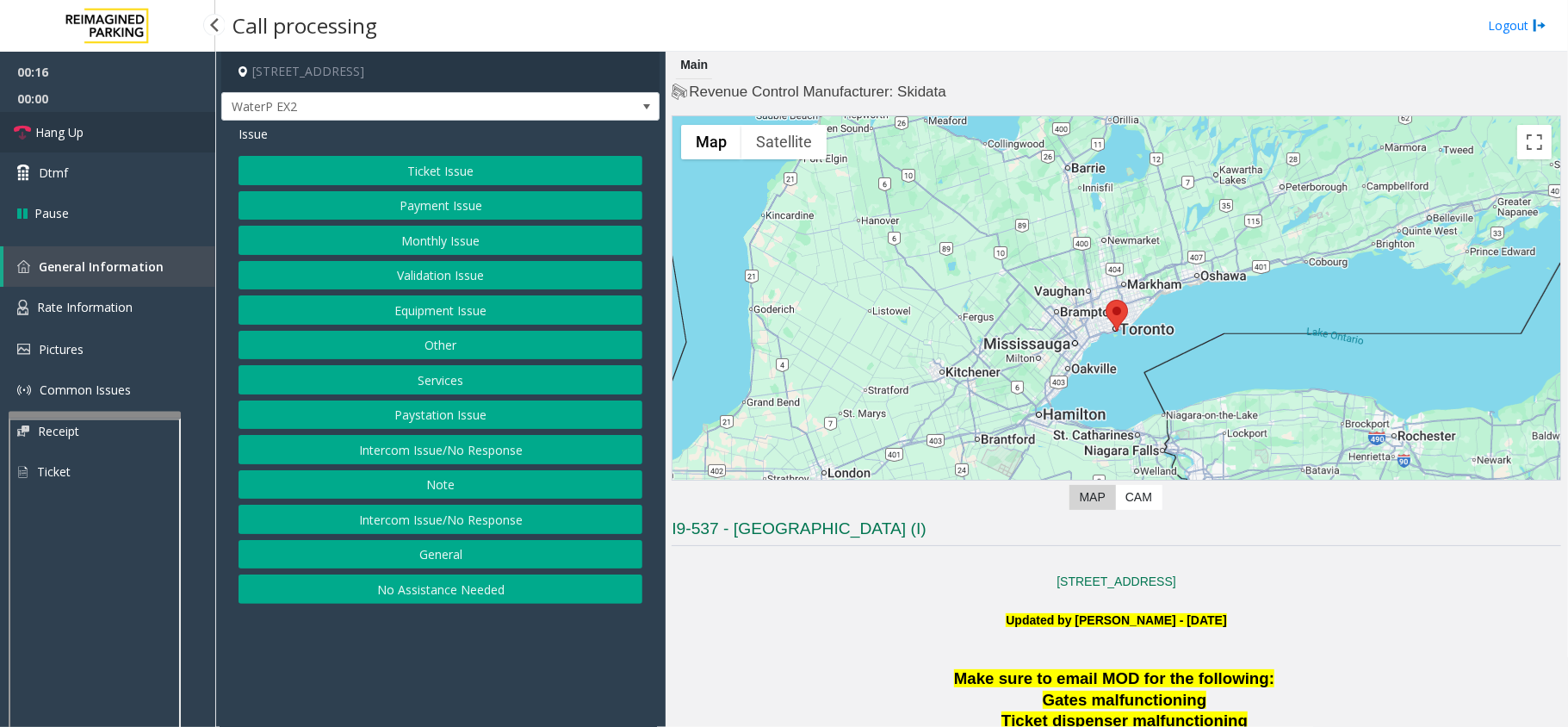 click on "Hang Up" at bounding box center [59, 132] 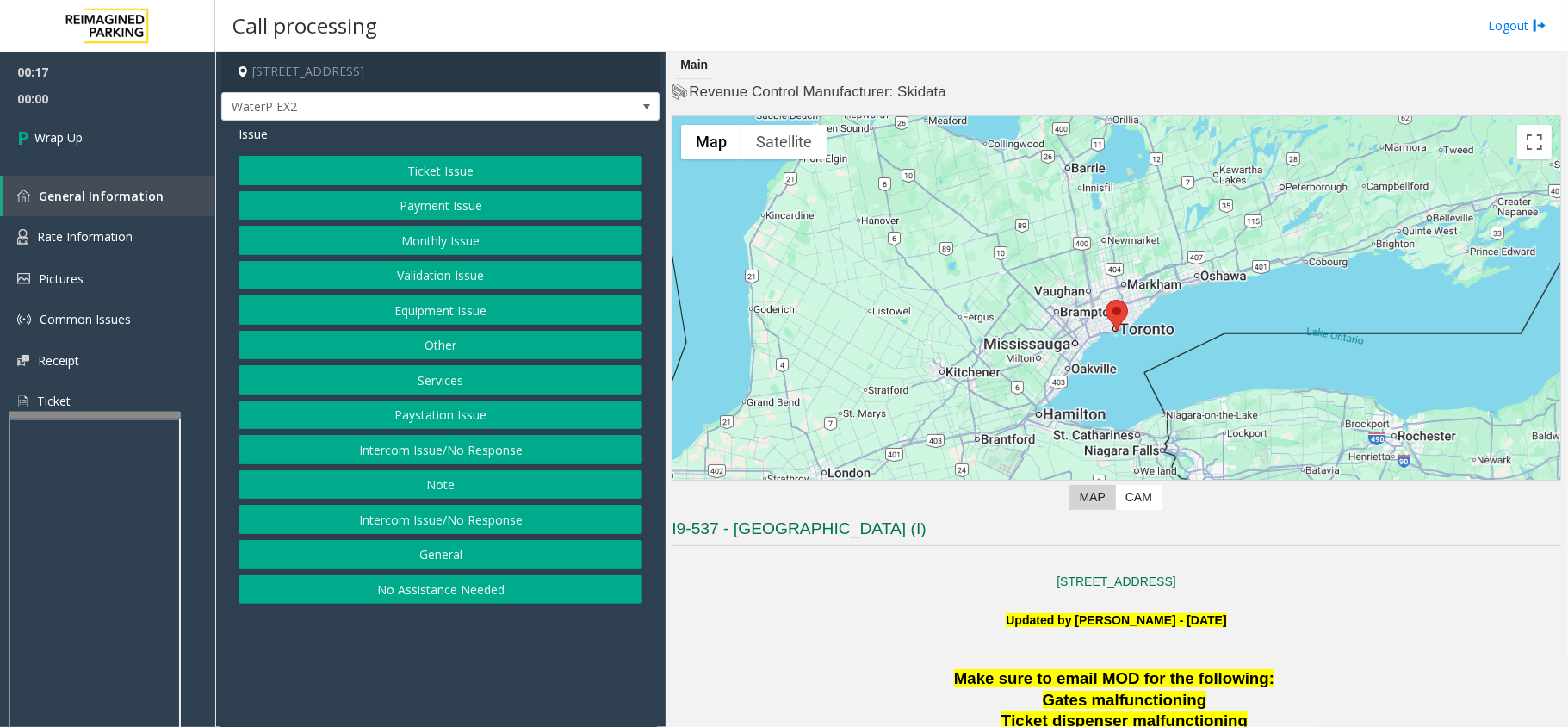 click on "Ticket Issue   Payment Issue   Monthly Issue   Validation Issue   Equipment Issue   Other   Services   Paystation Issue   Intercom Issue/No Response   Note   Intercom Issue/No Response   General   No Assistance Needed" 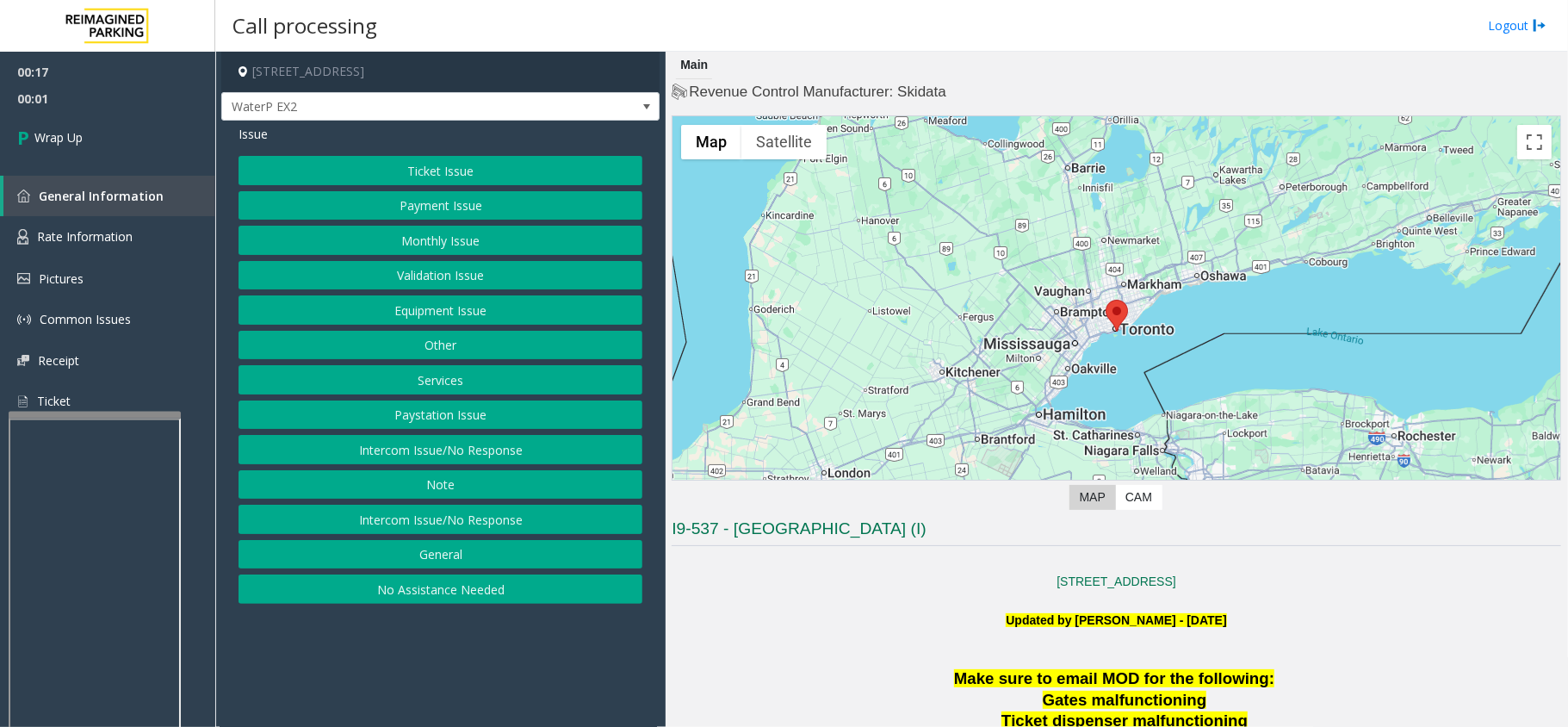 click on "Intercom Issue/No Response" 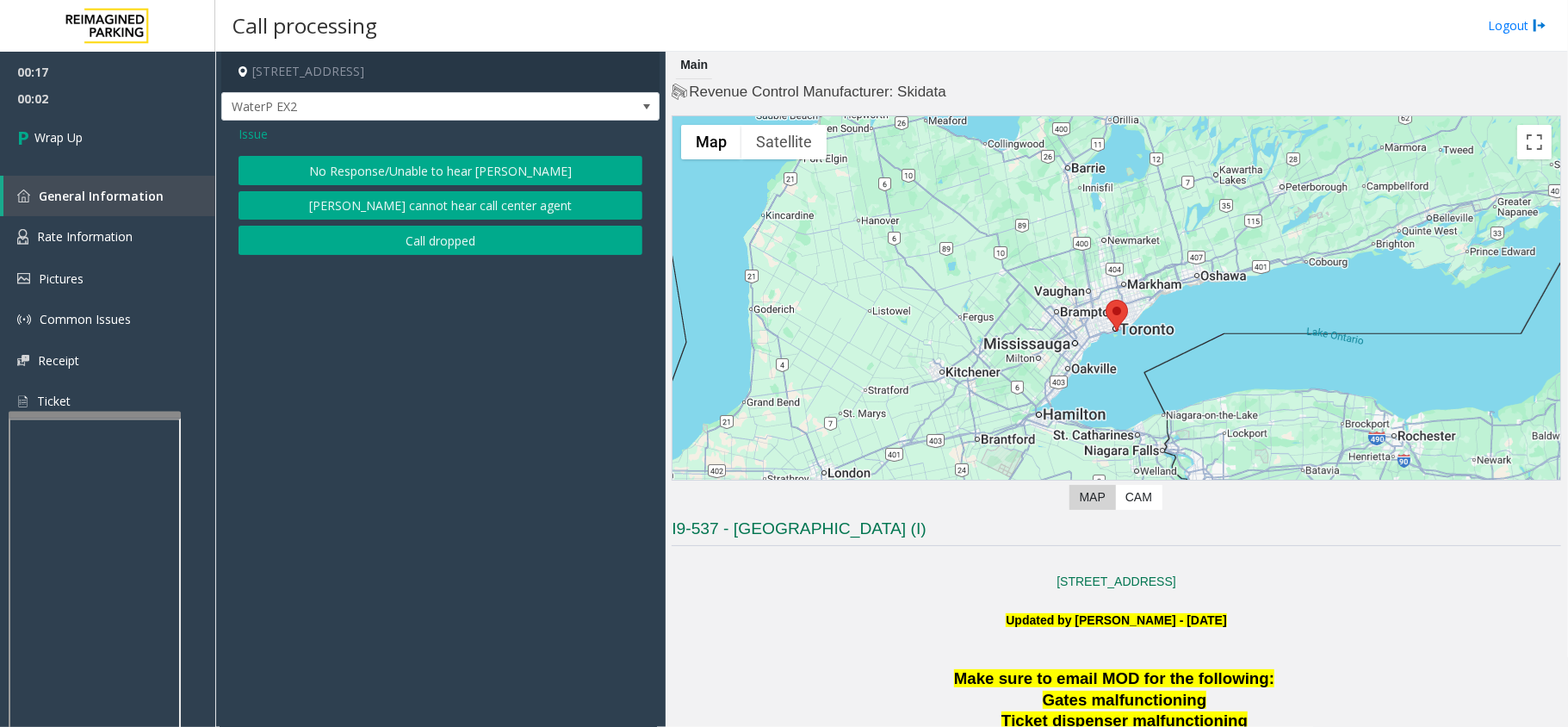 click on "No Response/Unable to hear [PERSON_NAME]" 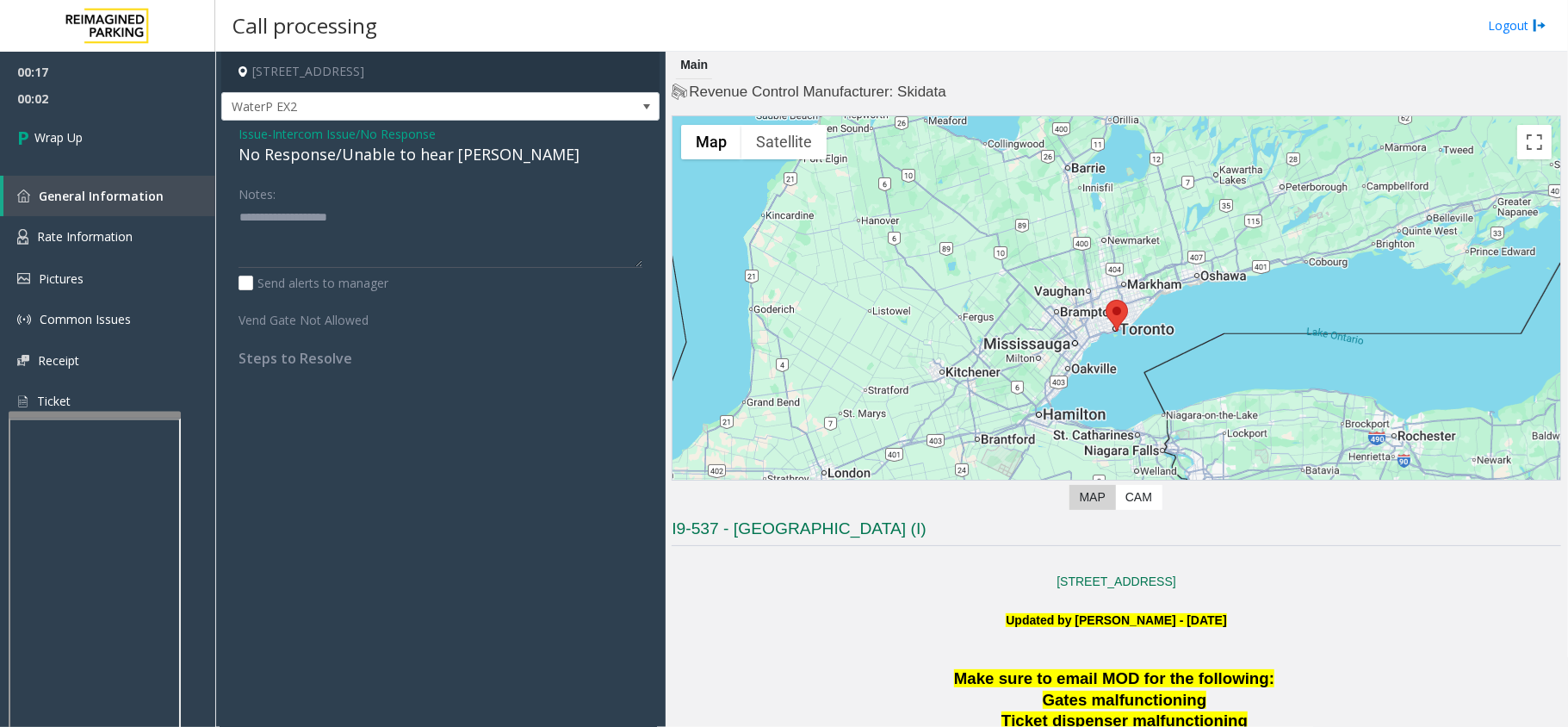 click on "No Response/Unable to hear [PERSON_NAME]" 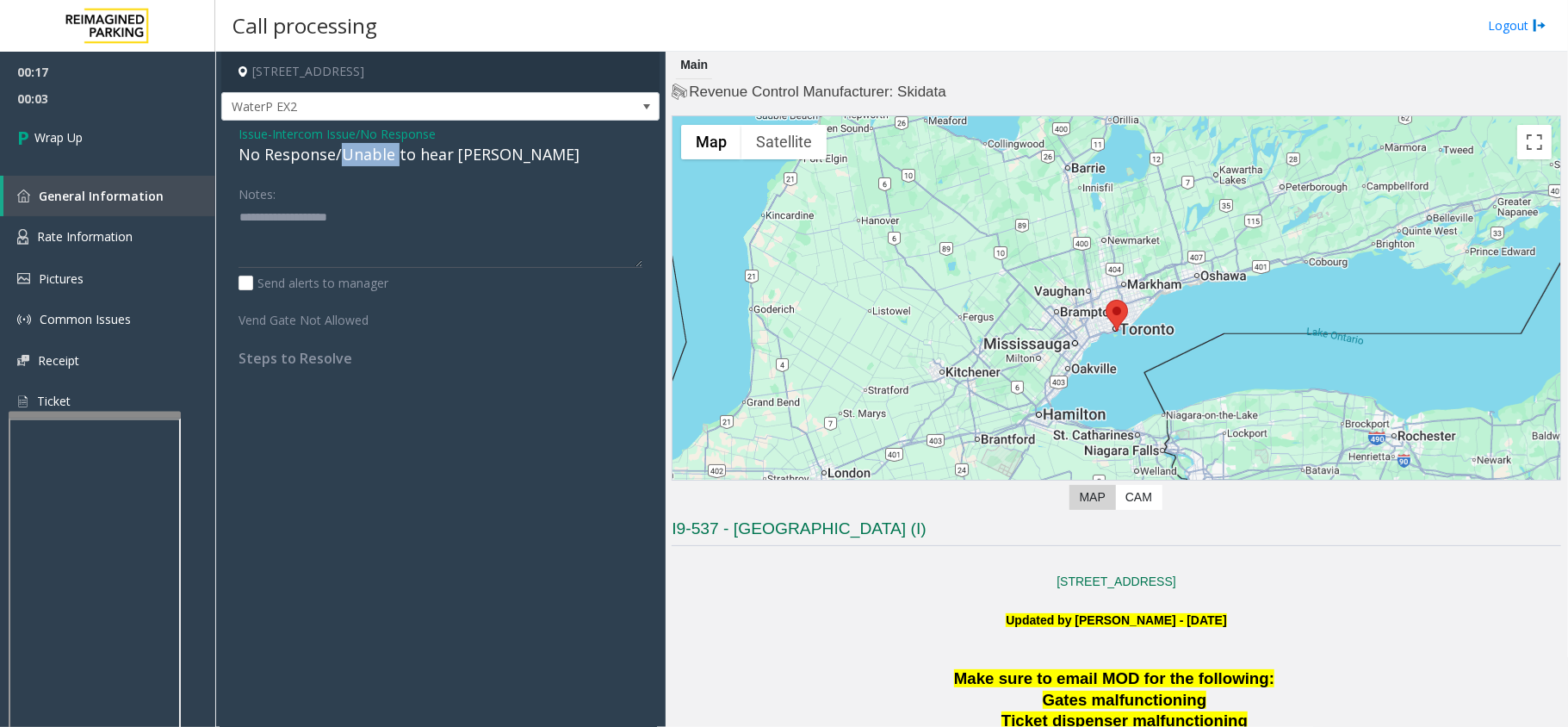 click on "No Response/Unable to hear [PERSON_NAME]" 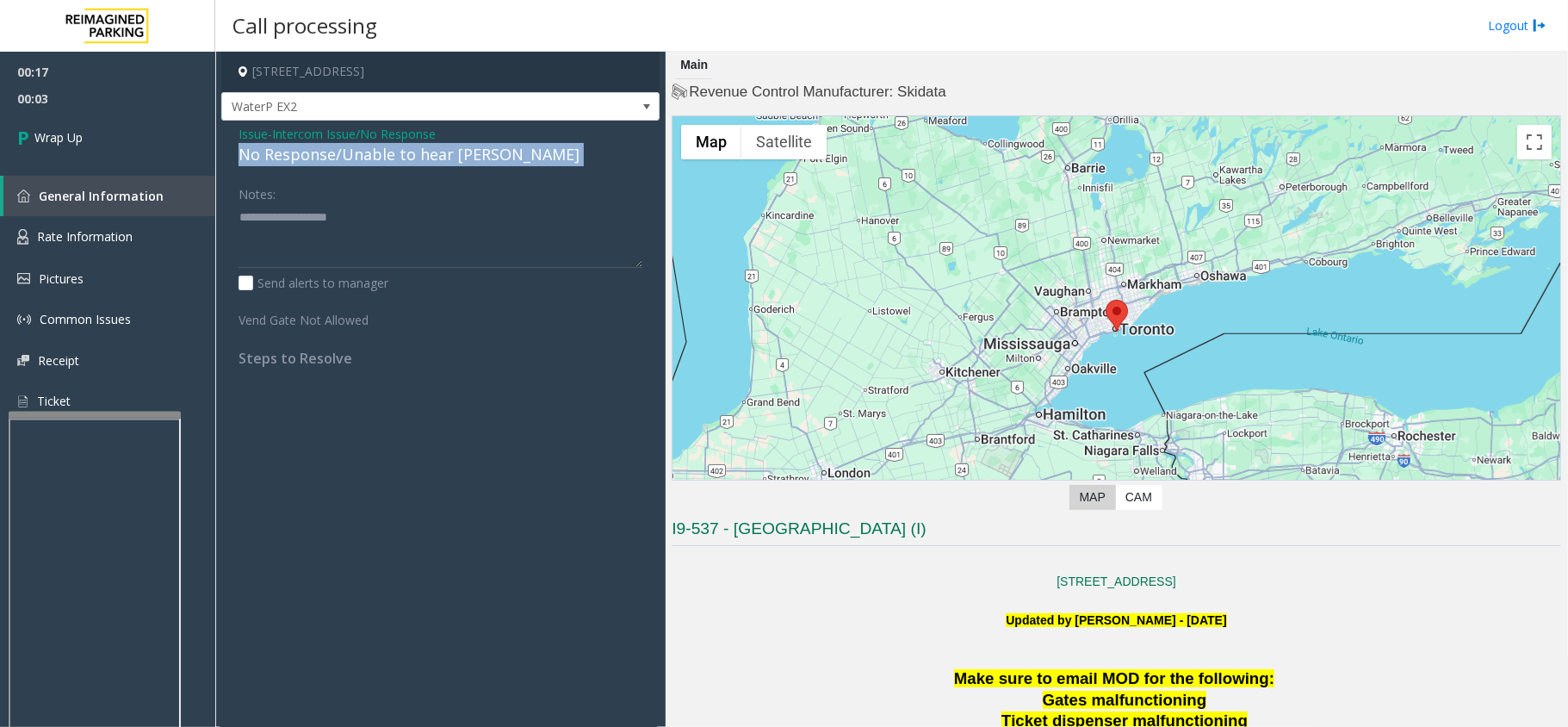 click on "No Response/Unable to hear [PERSON_NAME]" 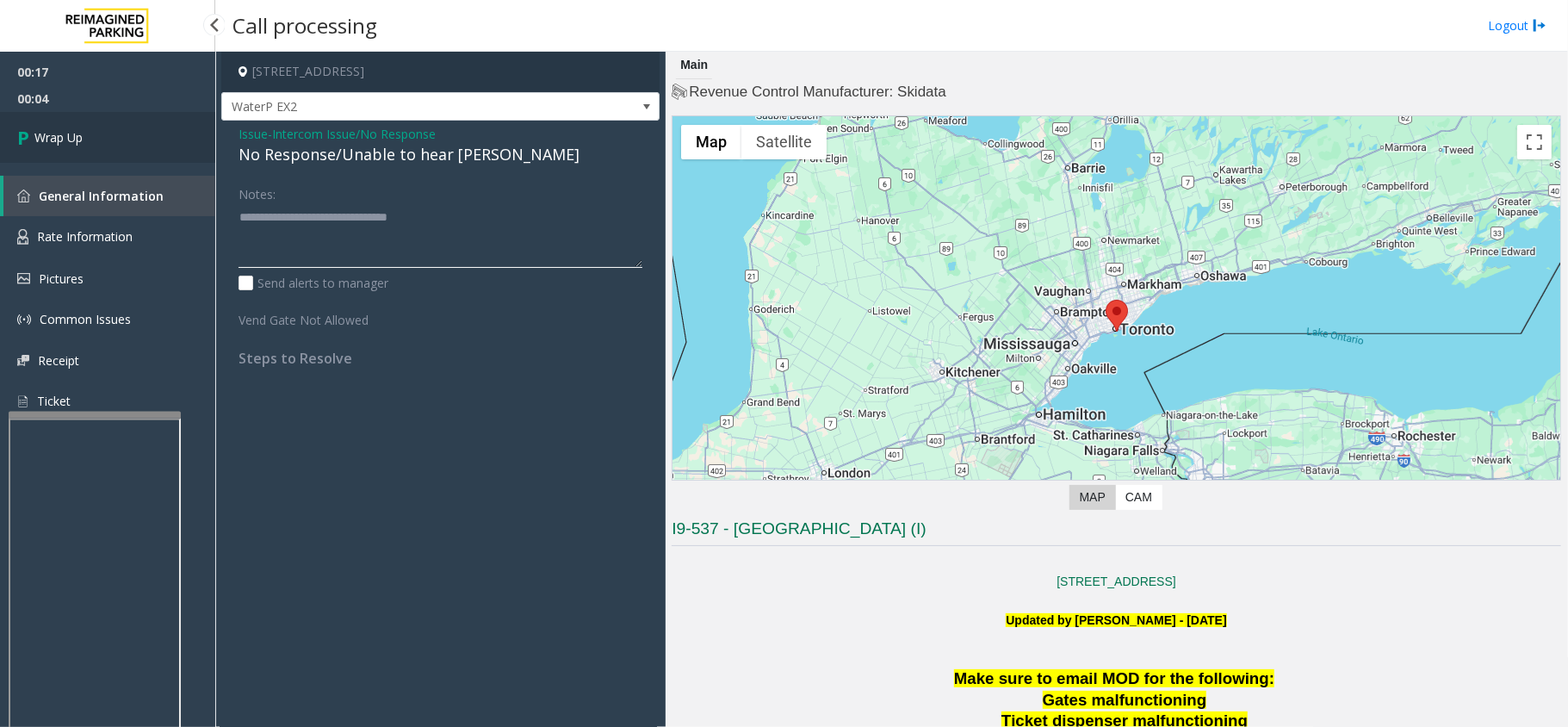 type on "**********" 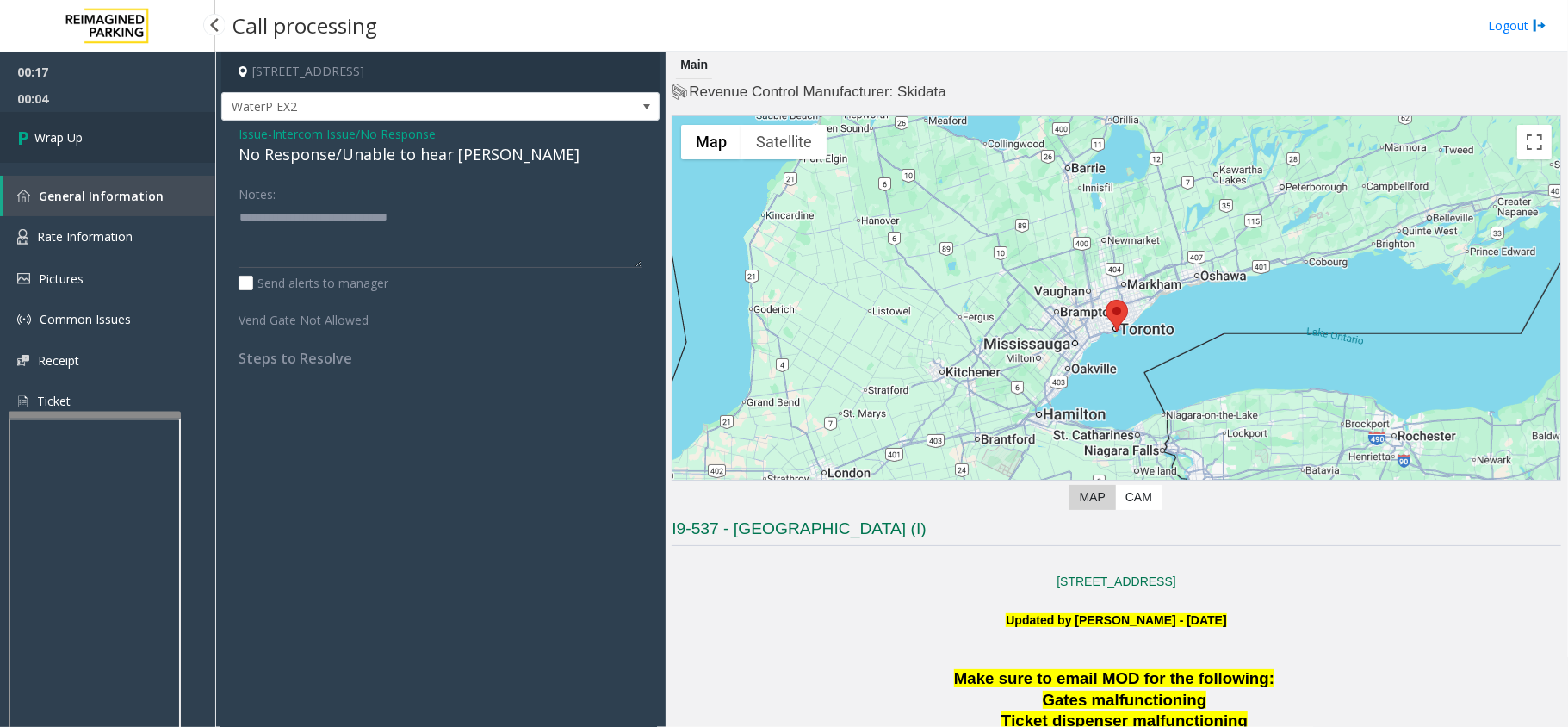 click on "Wrap Up" at bounding box center [108, 137] 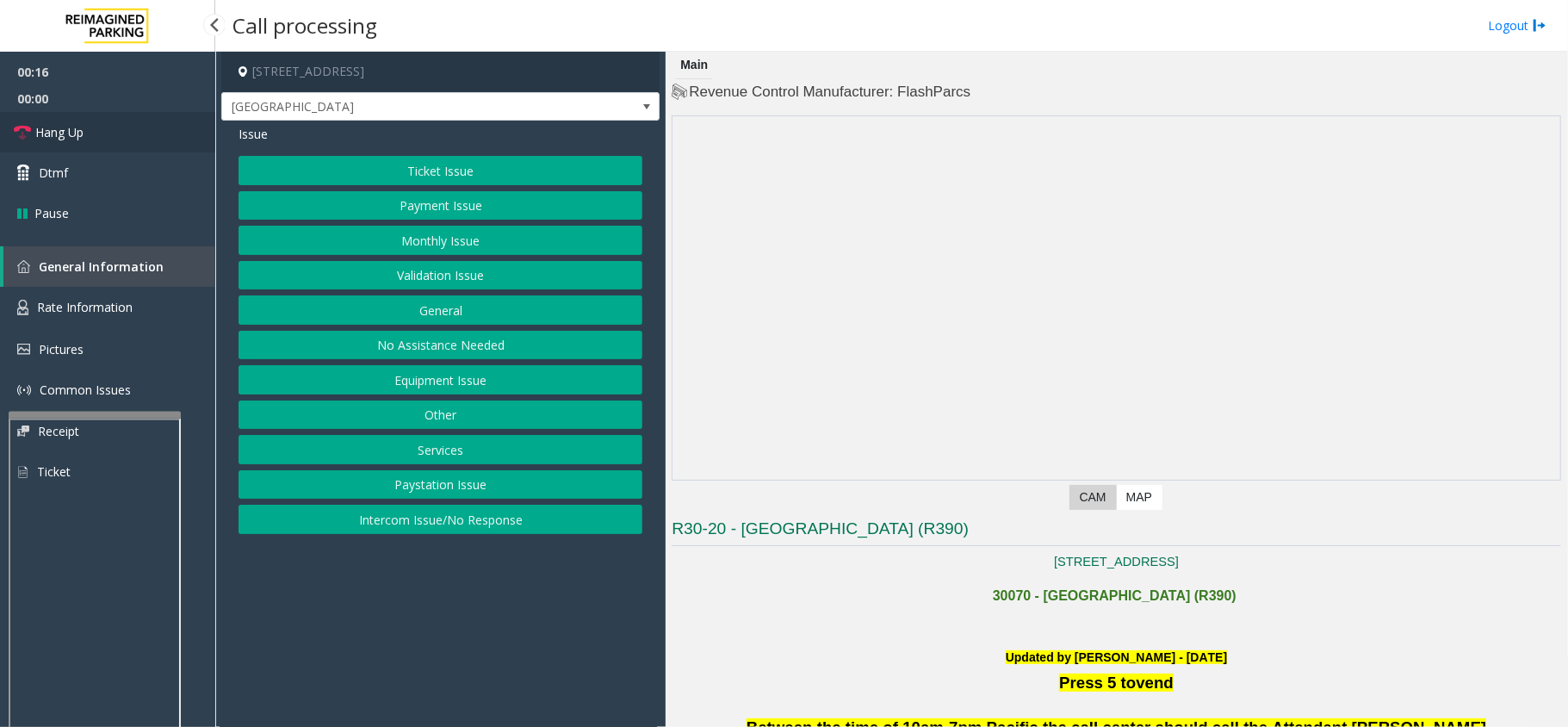click on "Hang Up" at bounding box center [108, 132] 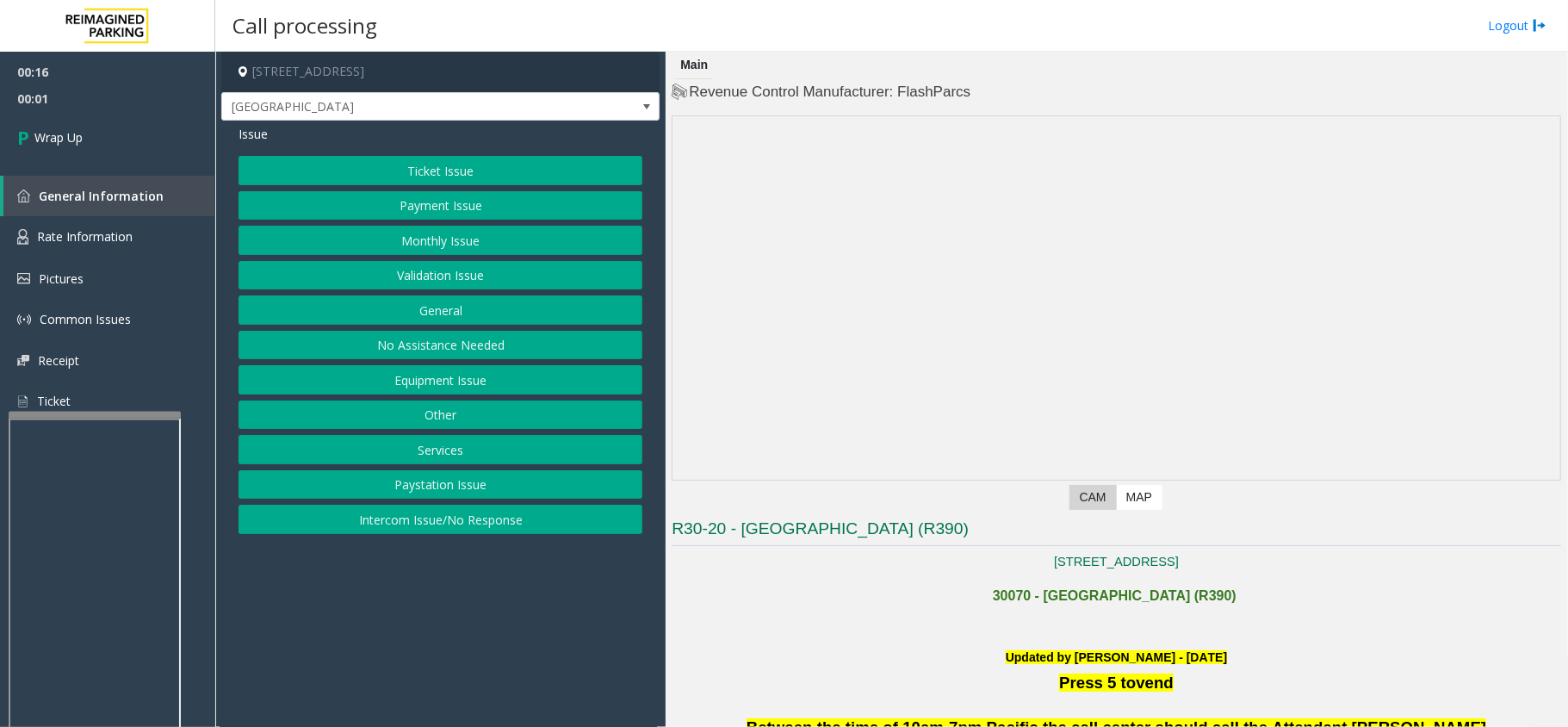 click on "Intercom Issue/No Response" 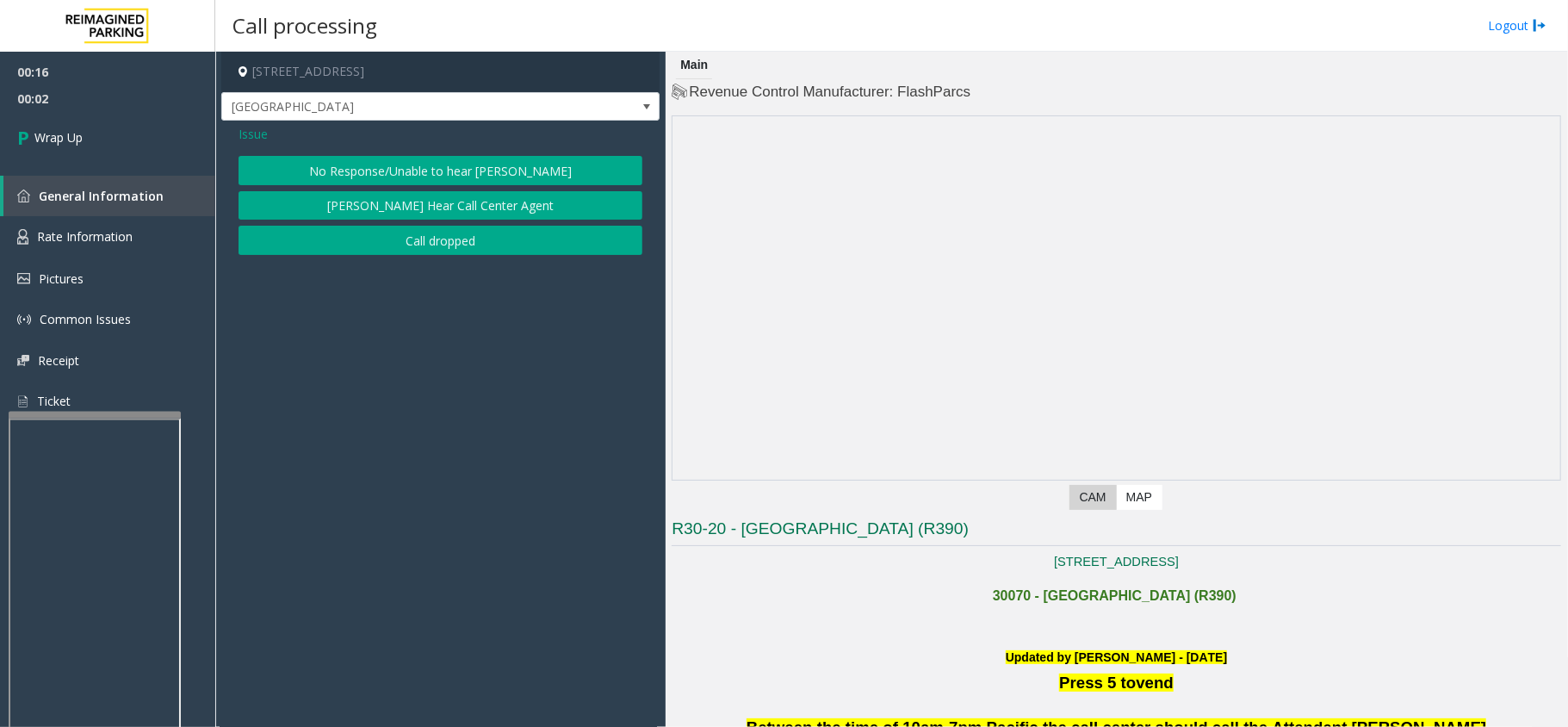 click on "No Response/Unable to hear [PERSON_NAME]" 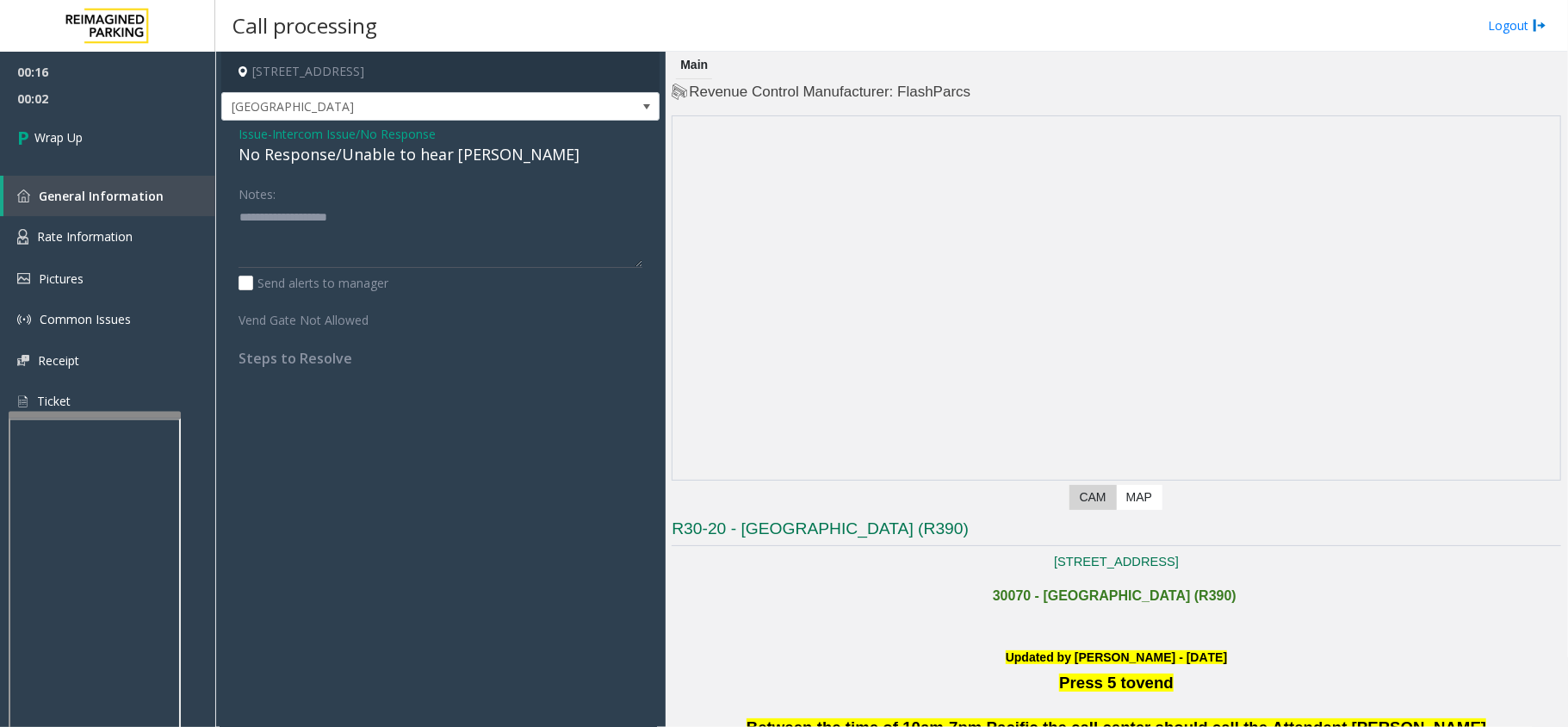 click on "No Response/Unable to hear [PERSON_NAME]" 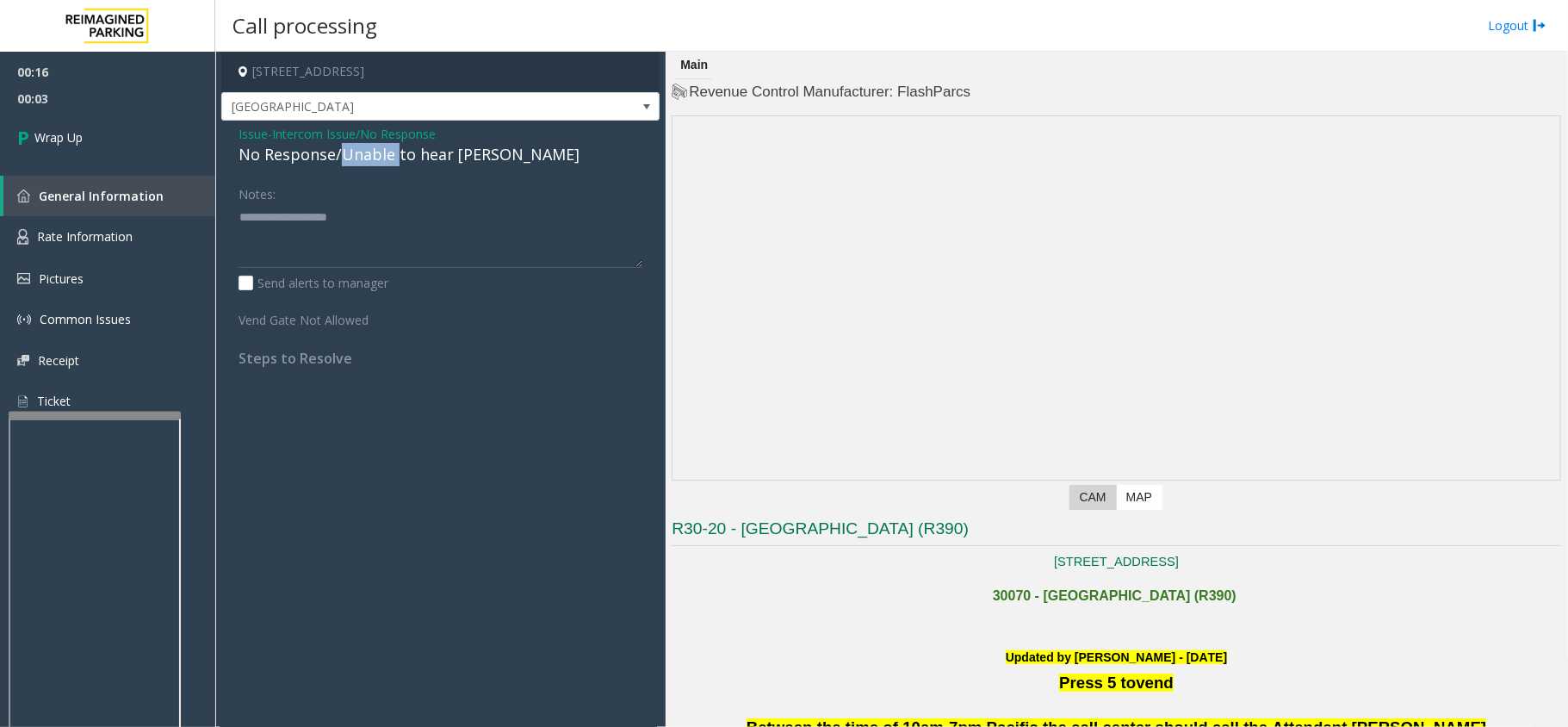 click on "No Response/Unable to hear [PERSON_NAME]" 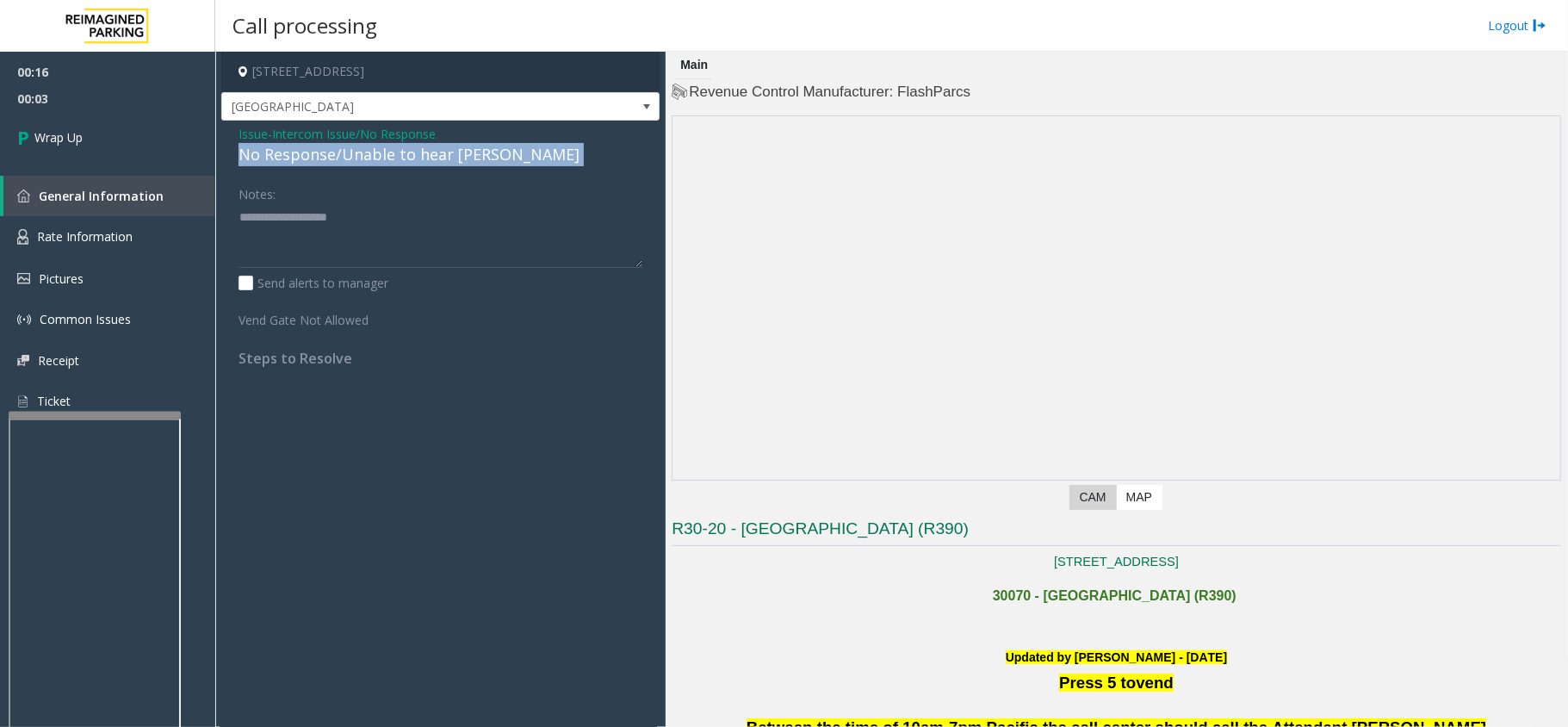click on "No Response/Unable to hear [PERSON_NAME]" 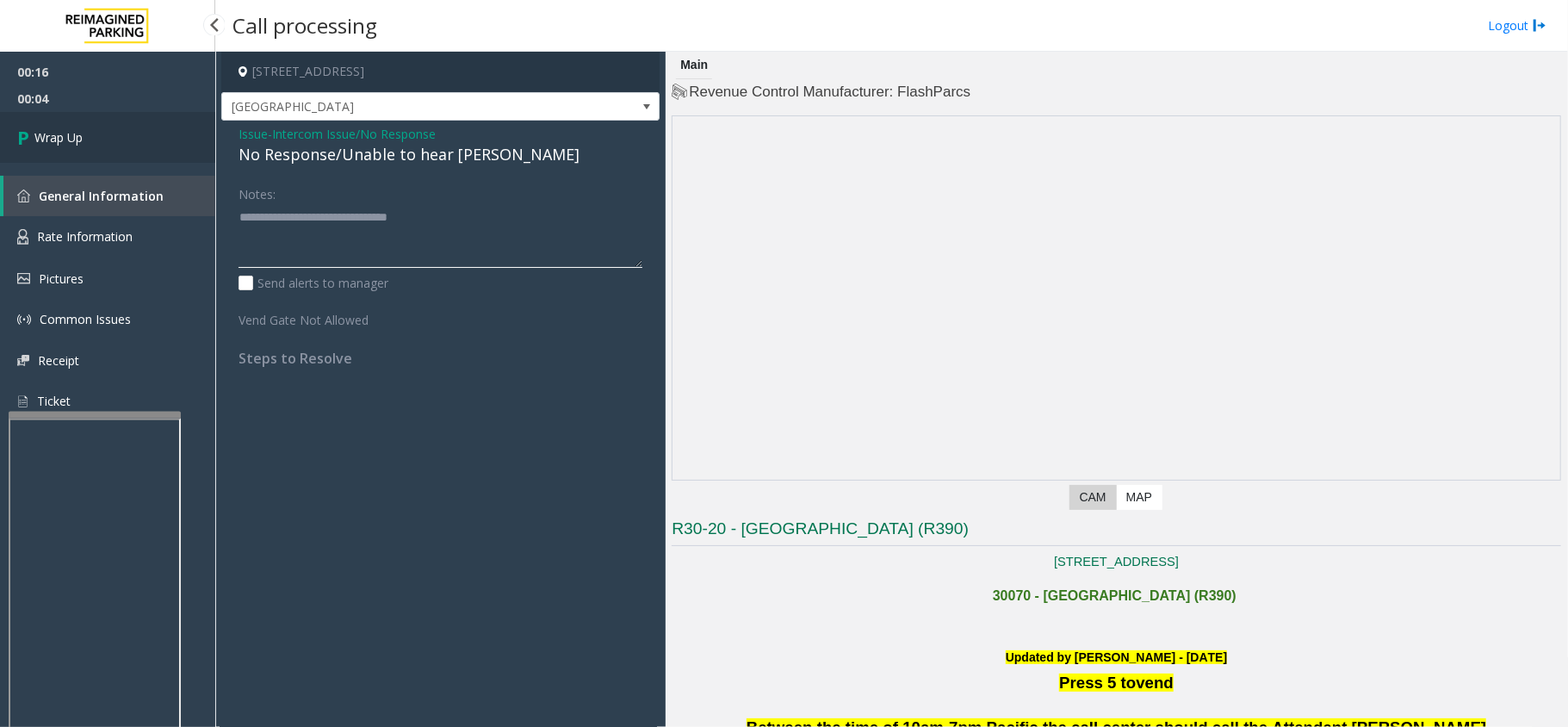 type on "**********" 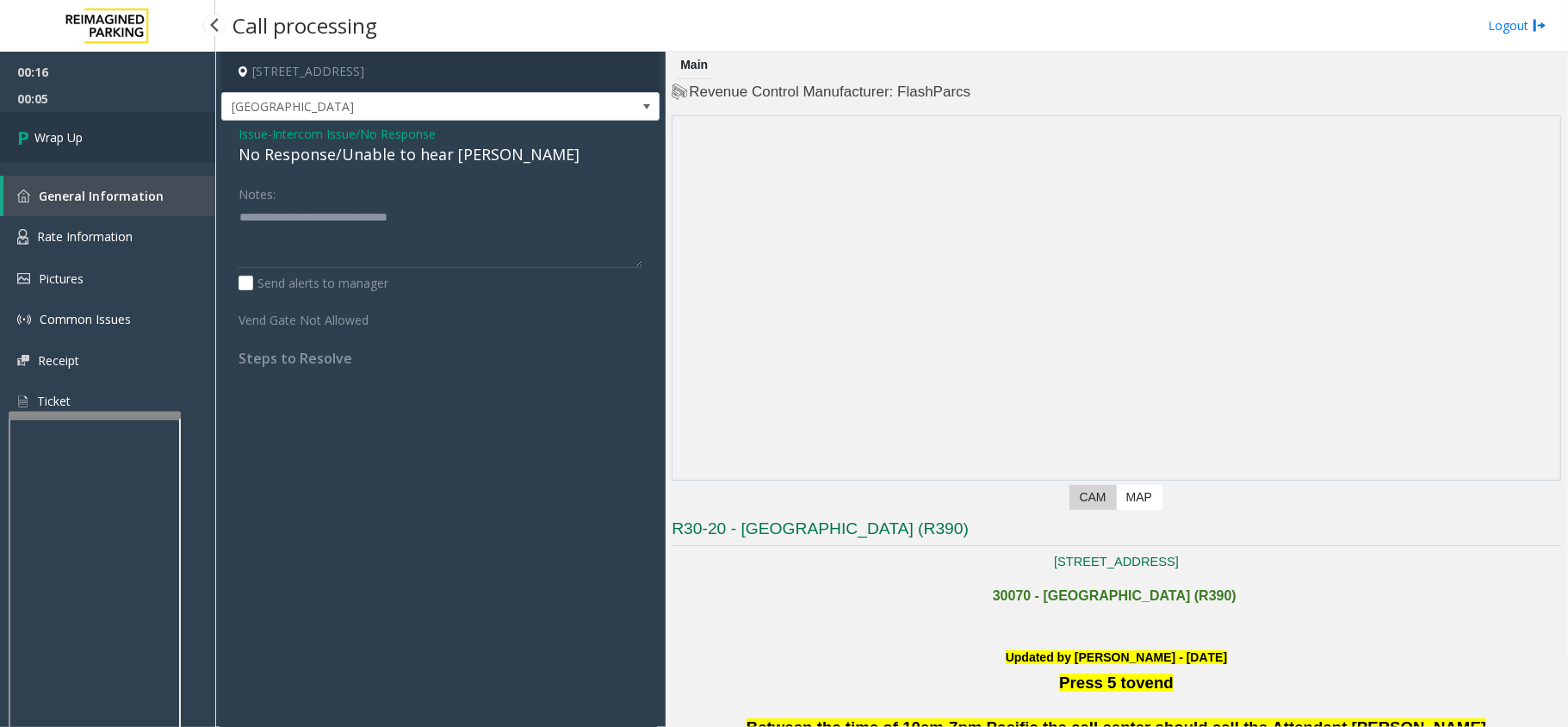 click on "Wrap Up" at bounding box center [59, 137] 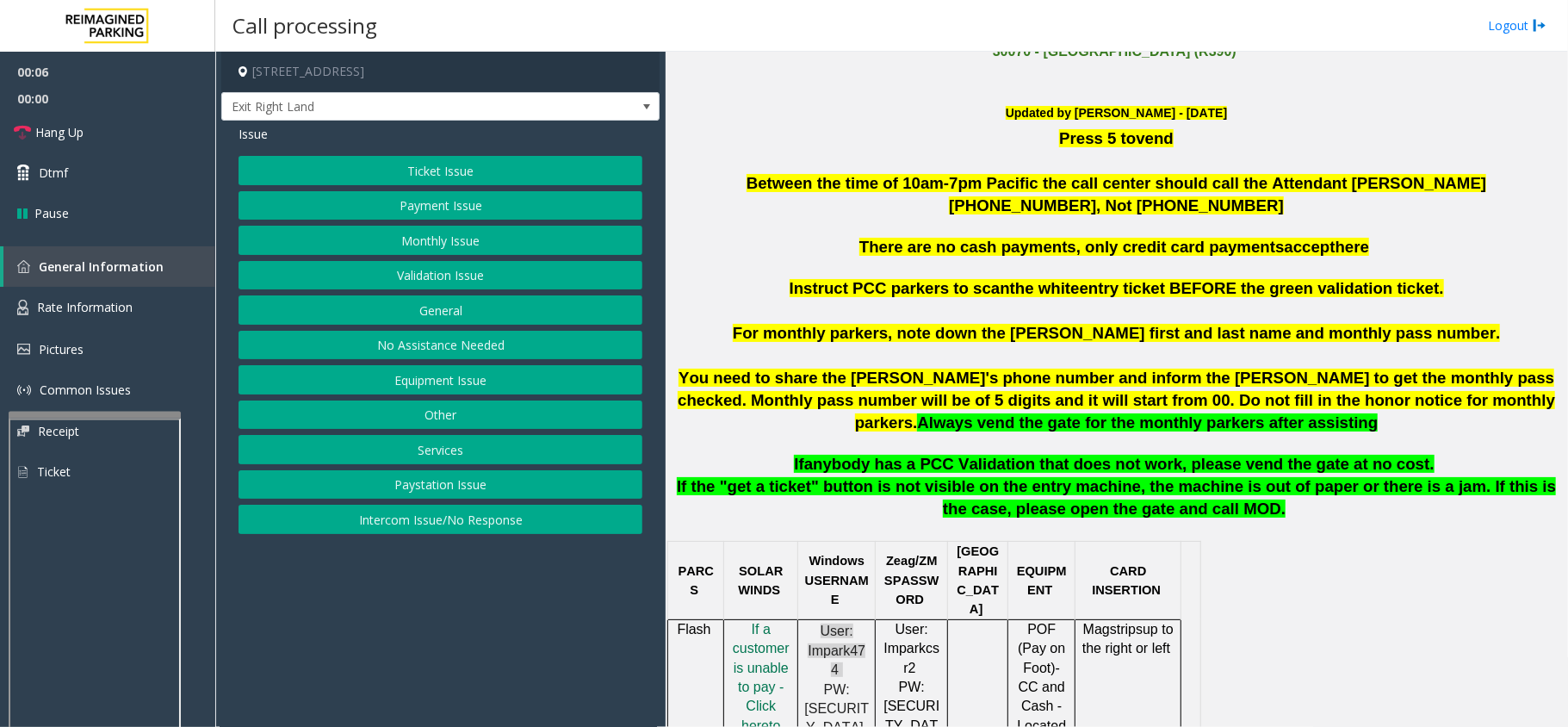scroll, scrollTop: 459, scrollLeft: 0, axis: vertical 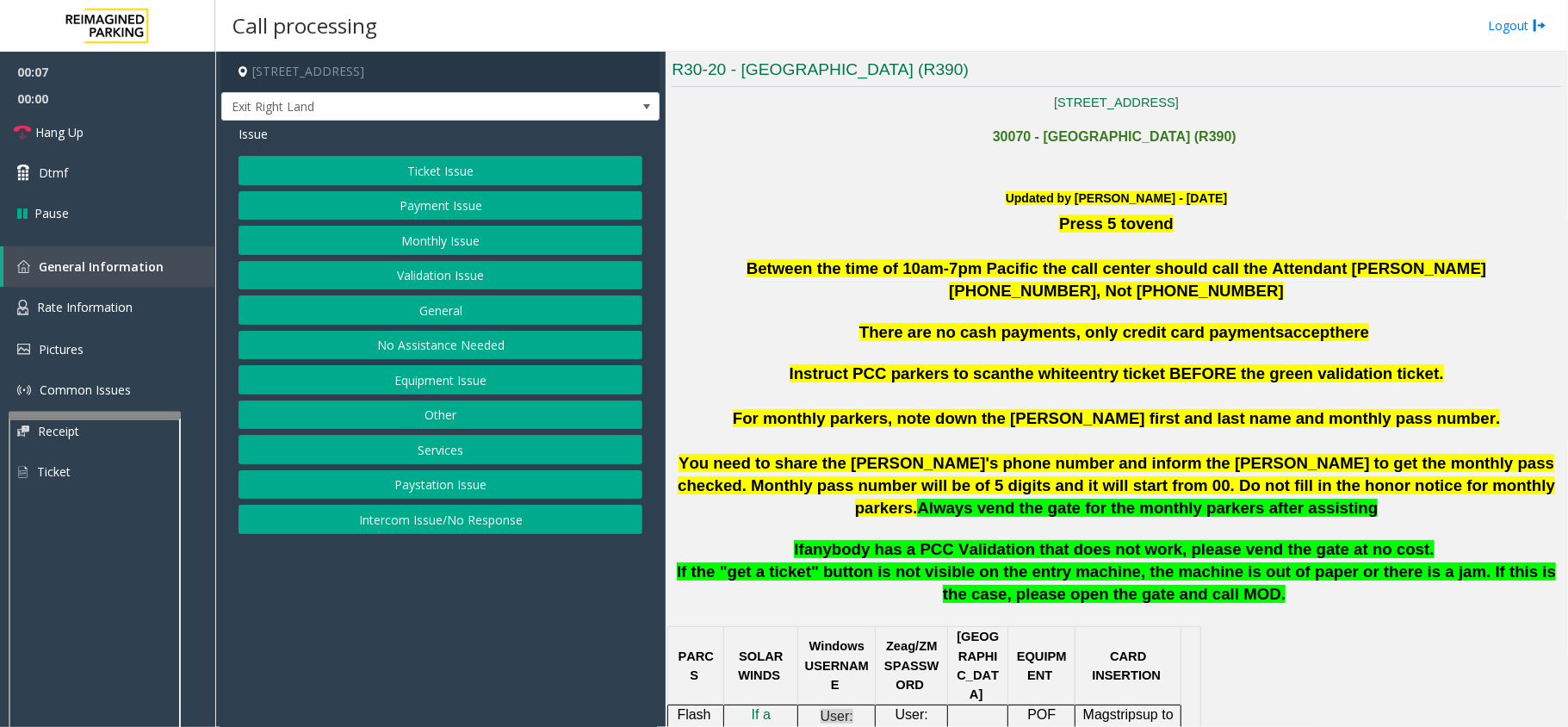 click on "Ticket Issue" 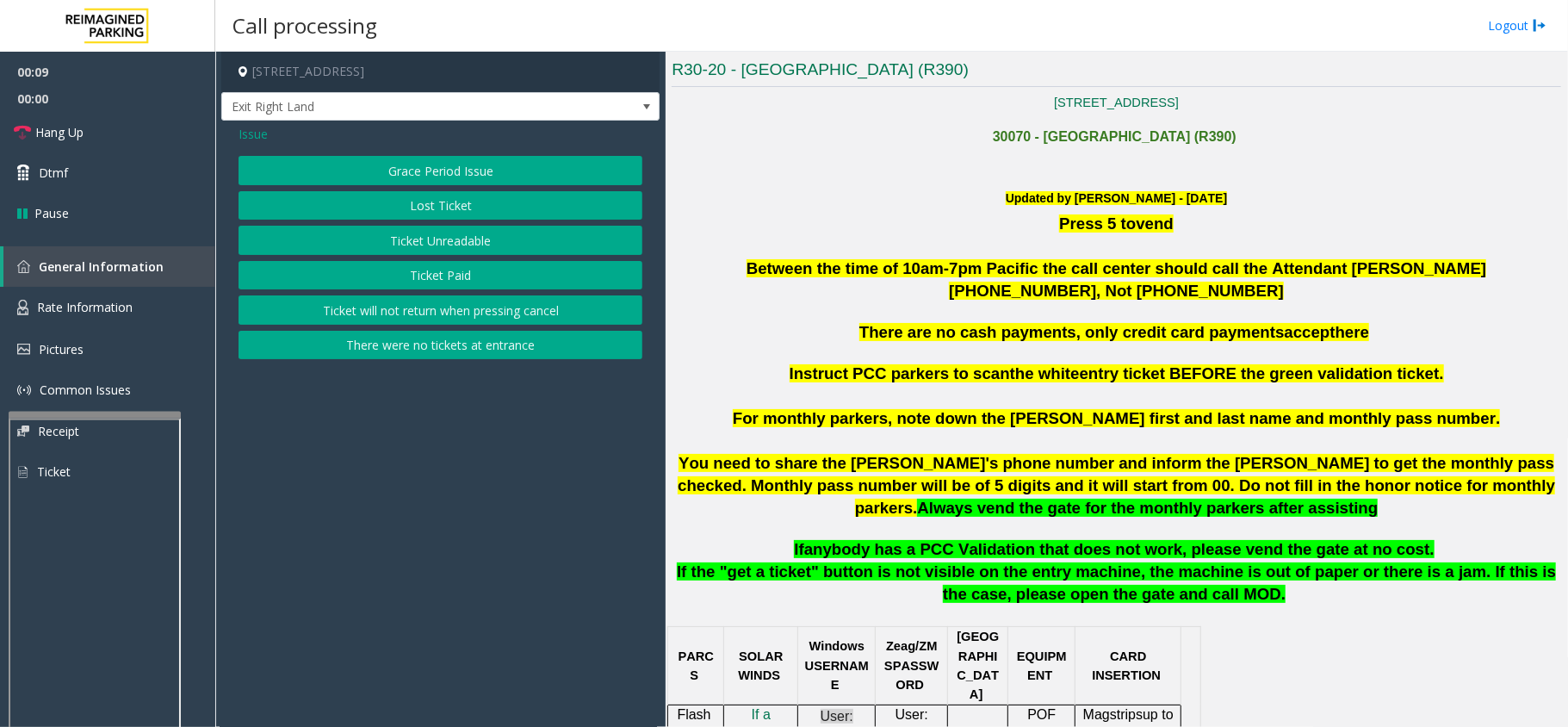 click on "Ticket Paid" 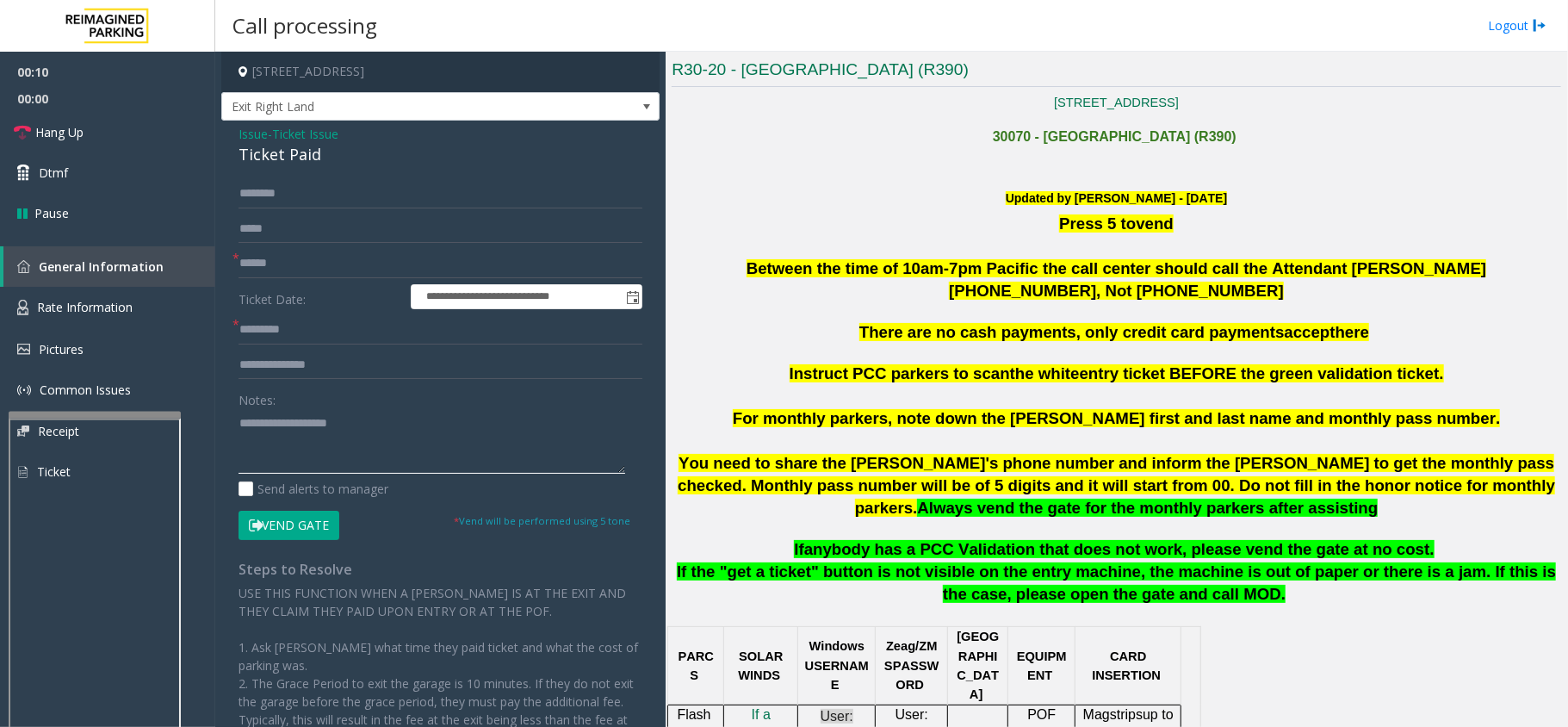 click 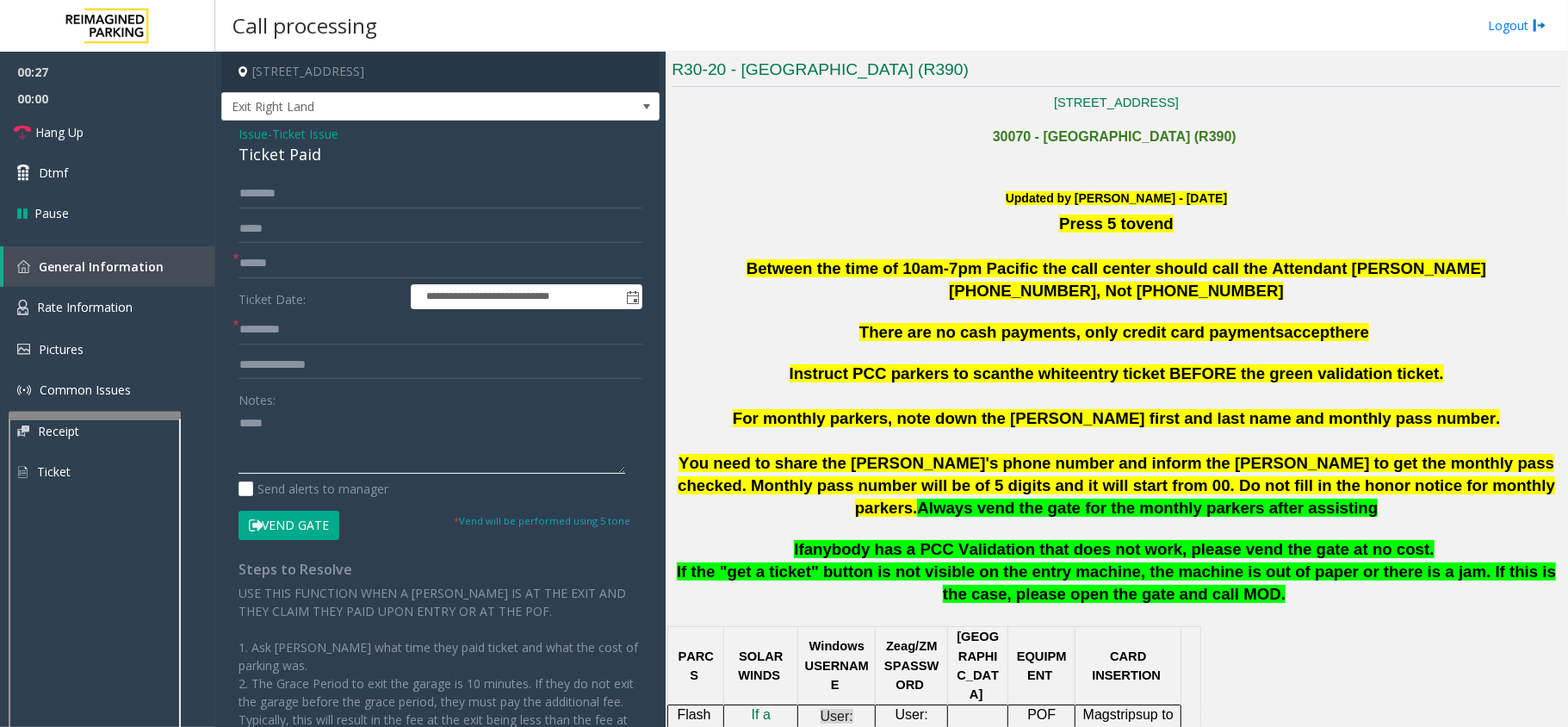 paste on "**********" 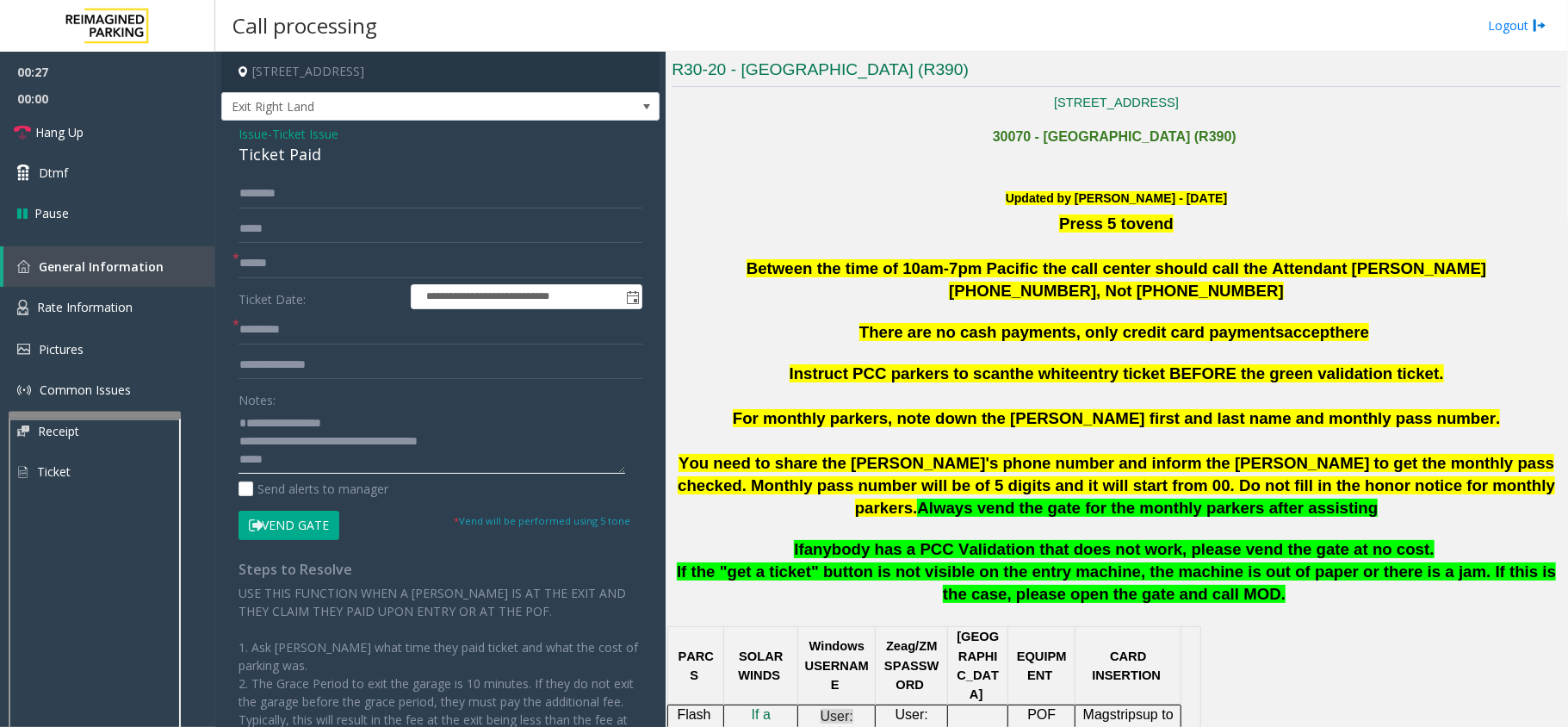 drag, startPoint x: 356, startPoint y: 431, endPoint x: 224, endPoint y: 460, distance: 135.14807 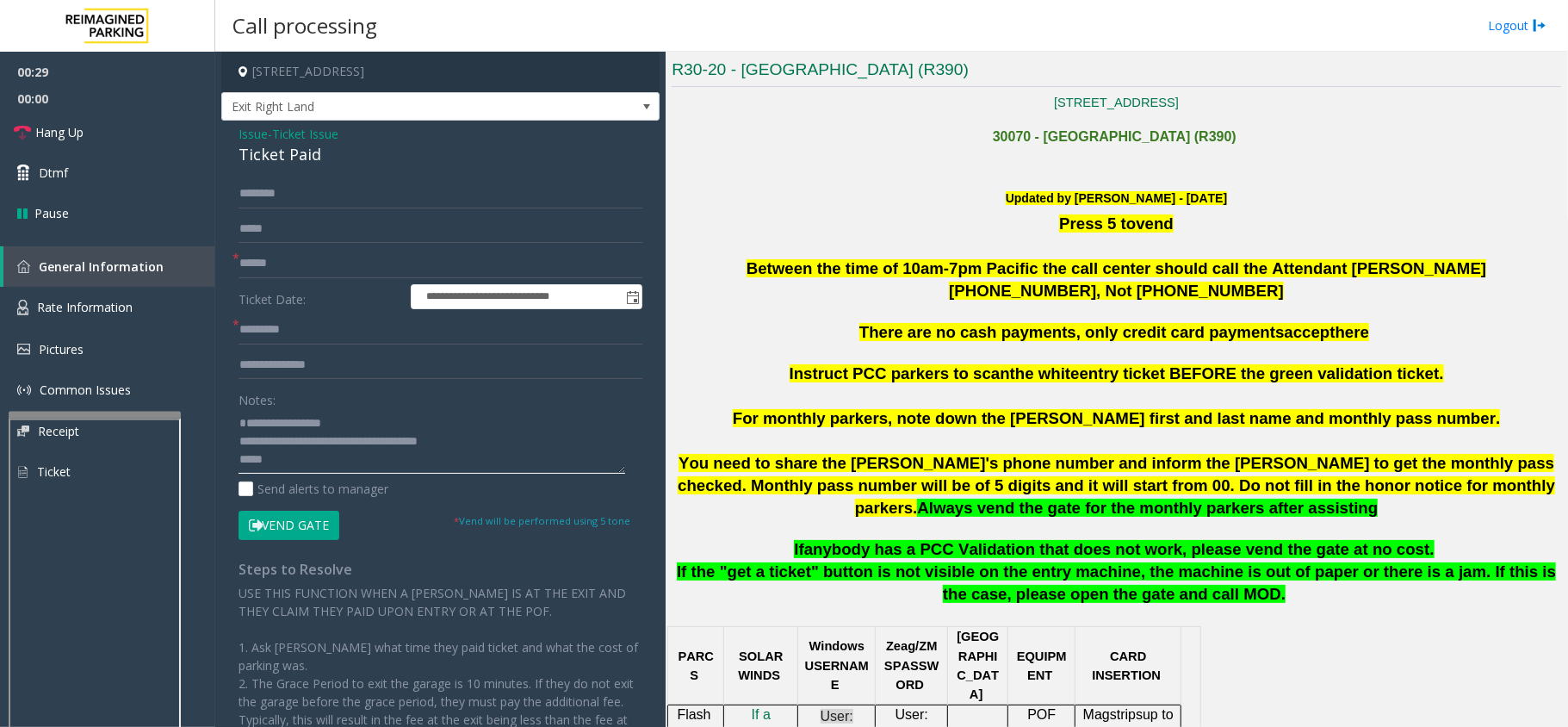 scroll, scrollTop: 72, scrollLeft: 0, axis: vertical 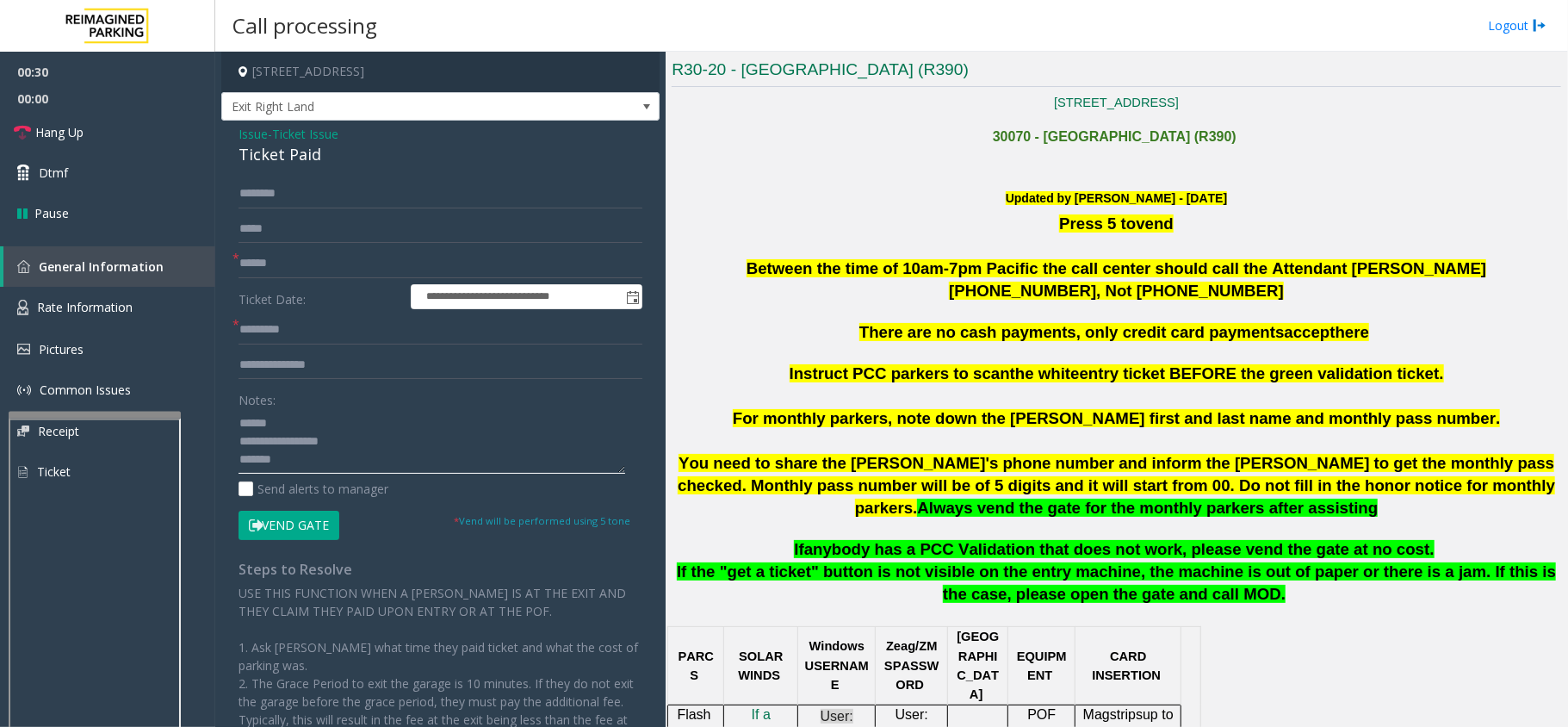 click 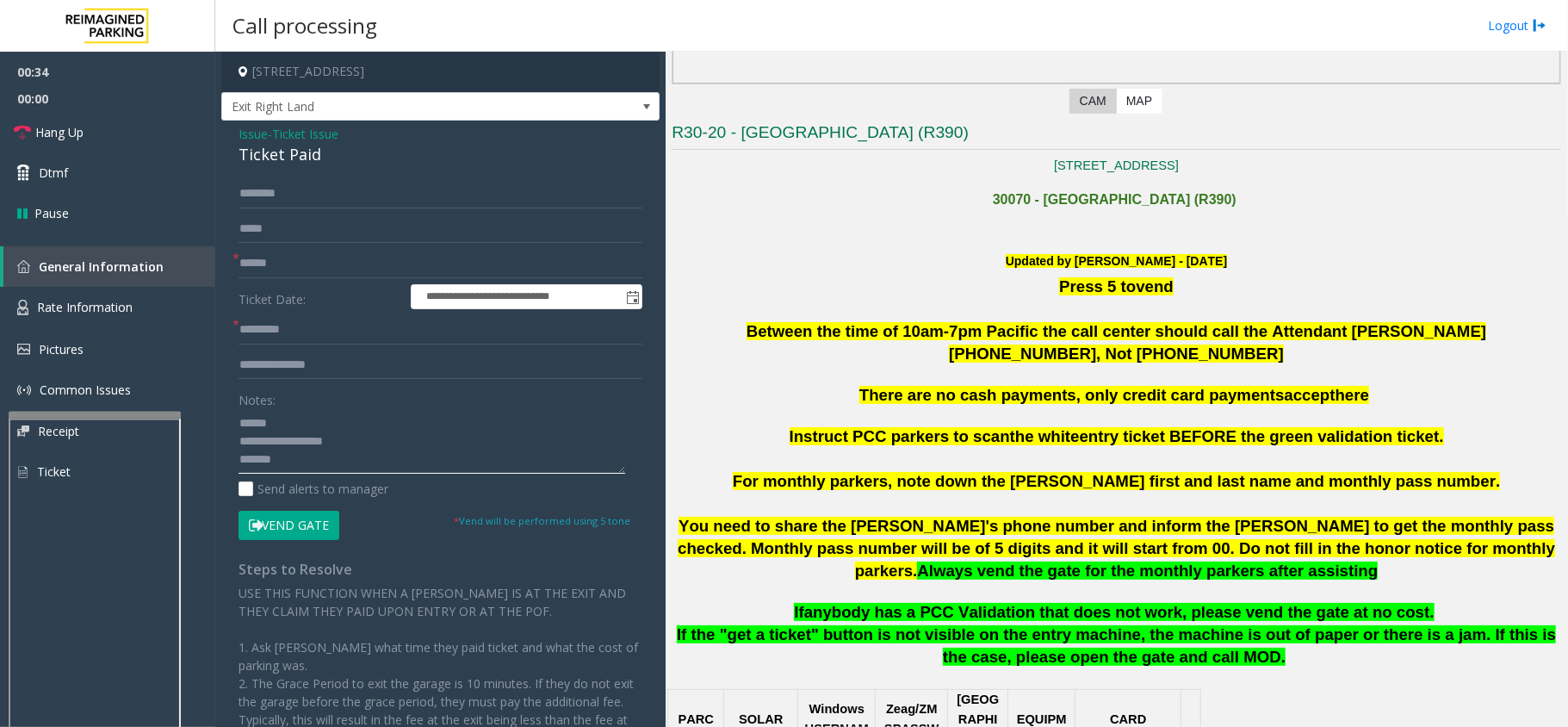 scroll, scrollTop: 345, scrollLeft: 0, axis: vertical 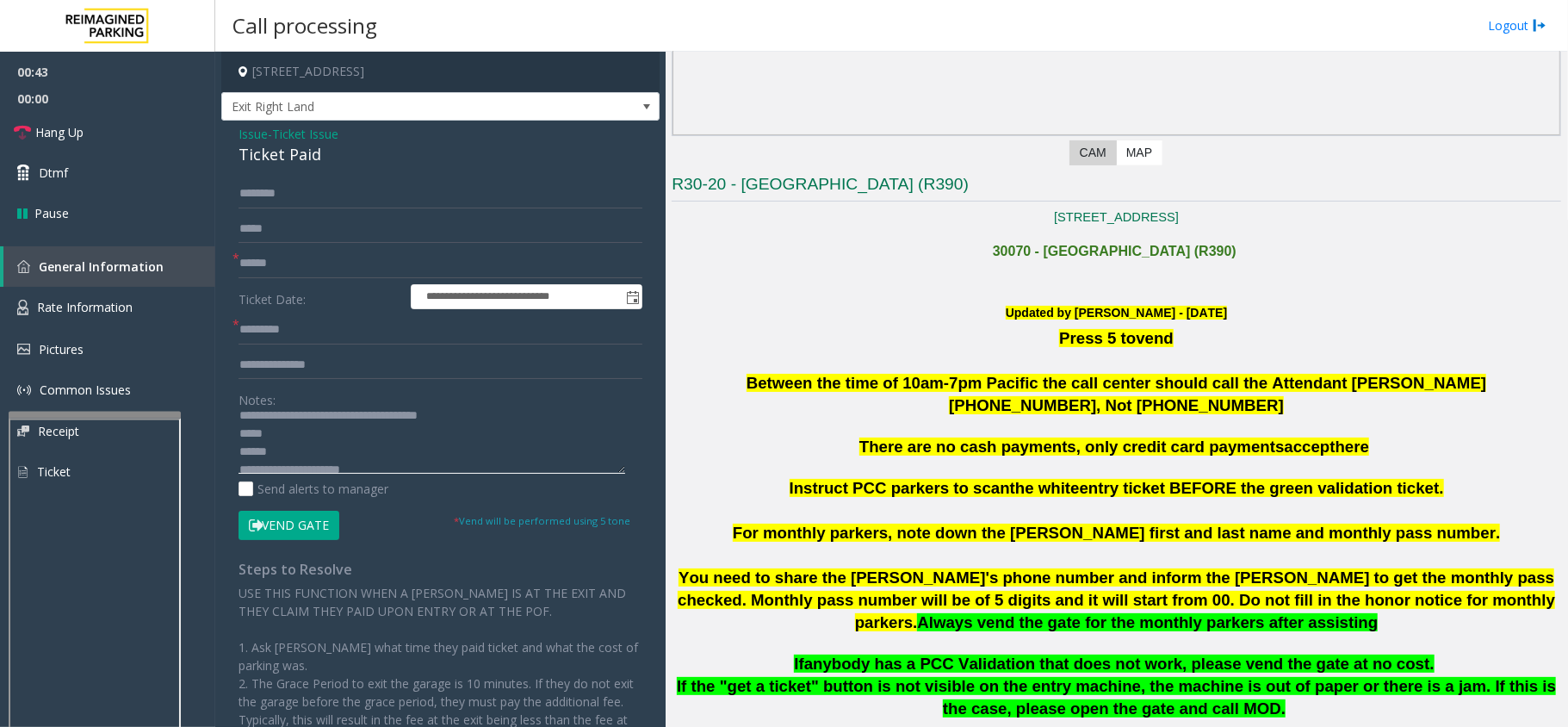 click 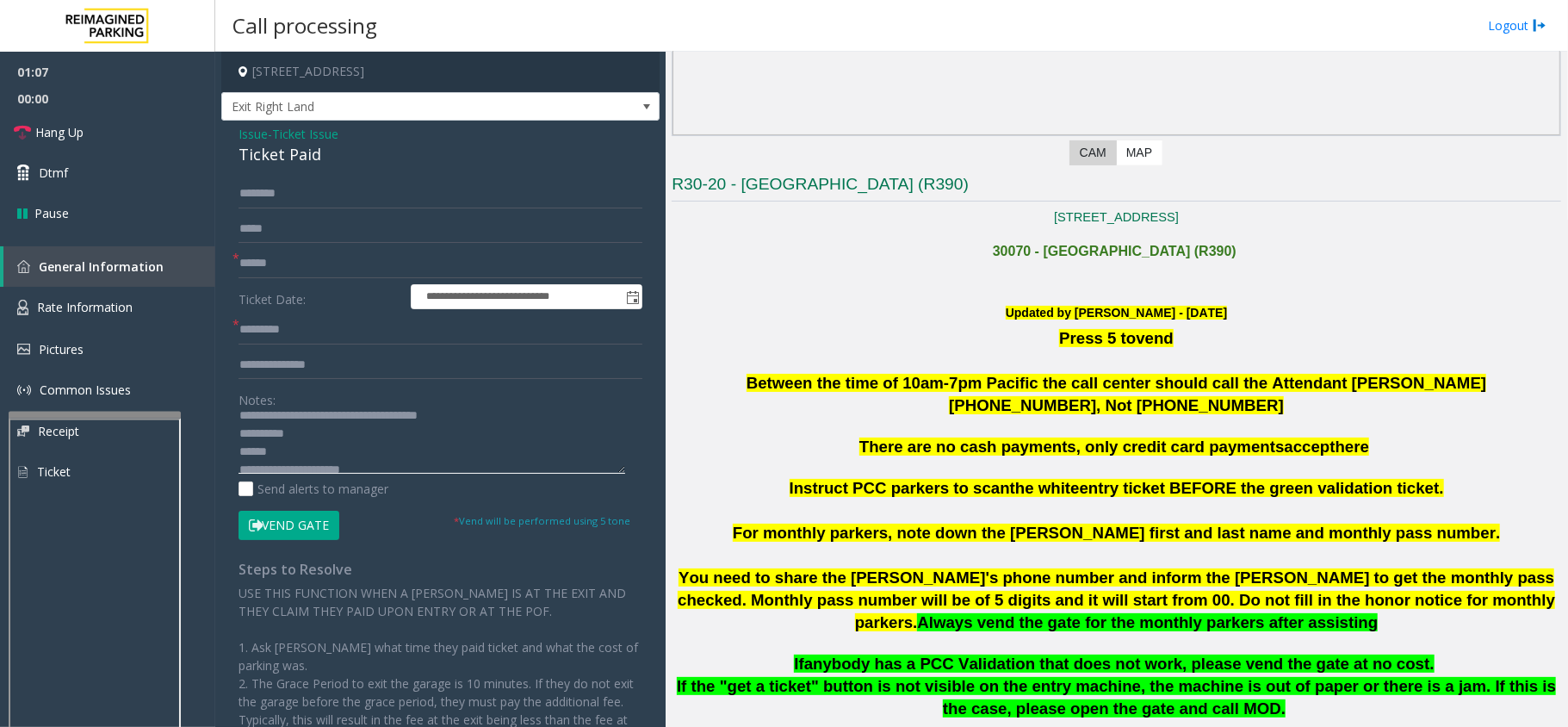 click 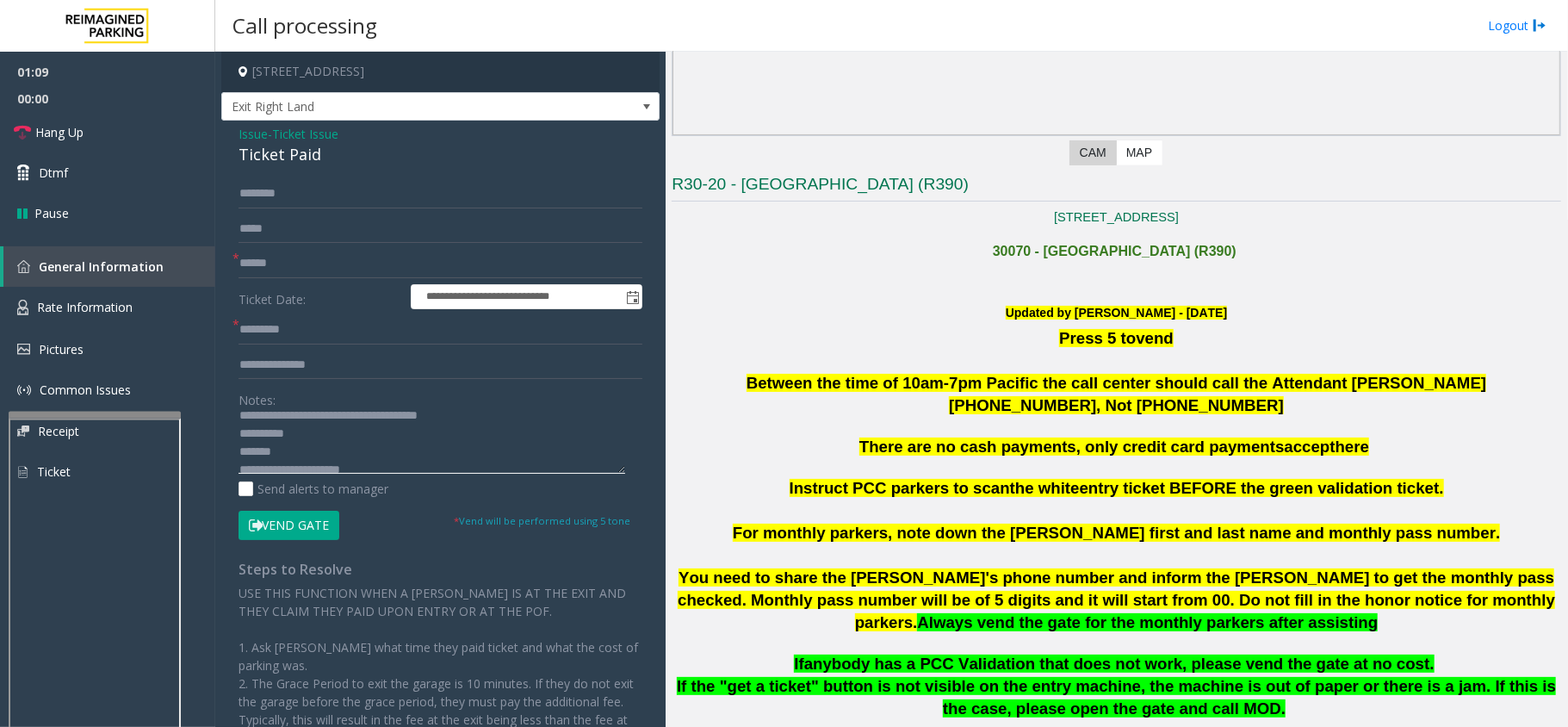 scroll, scrollTop: 29, scrollLeft: 0, axis: vertical 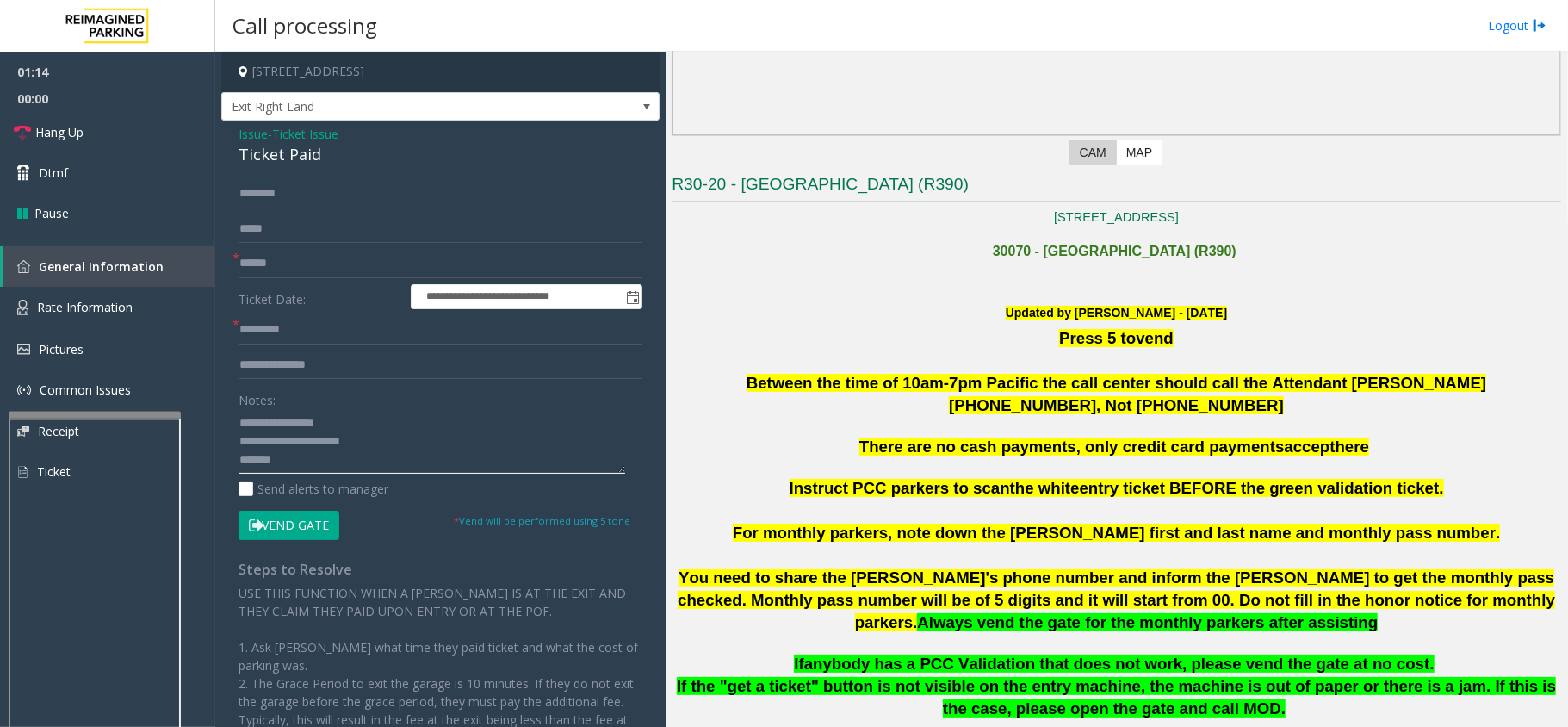 click 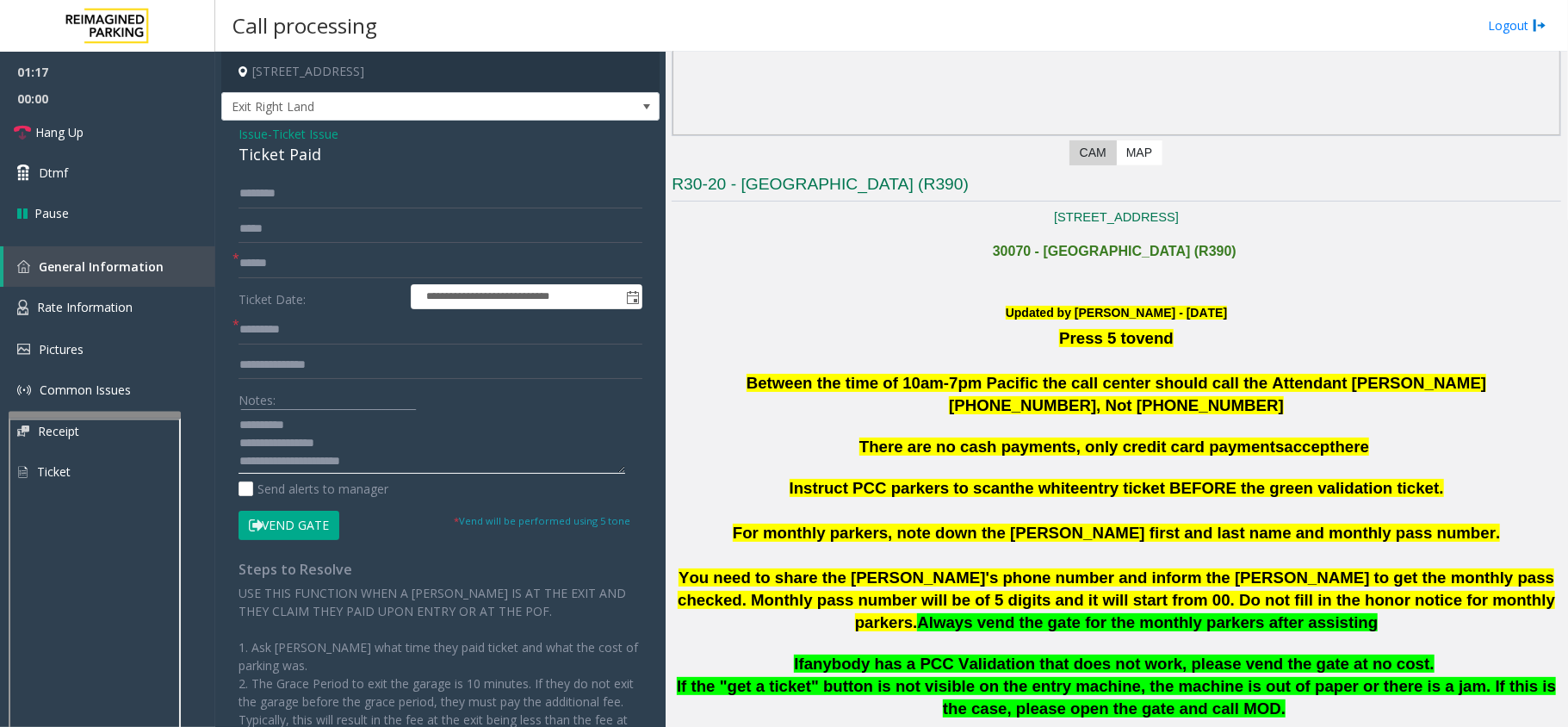 scroll, scrollTop: 0, scrollLeft: 0, axis: both 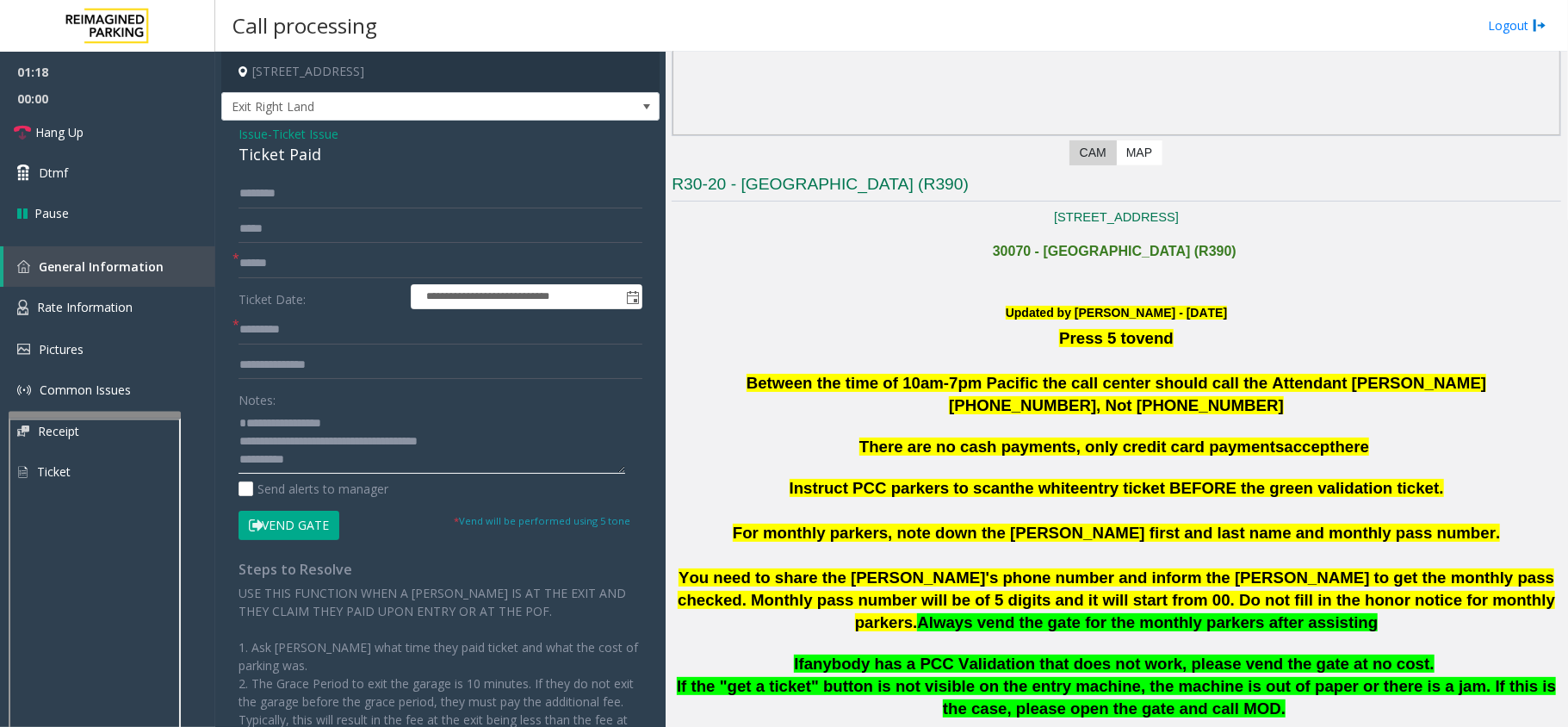 type on "**********" 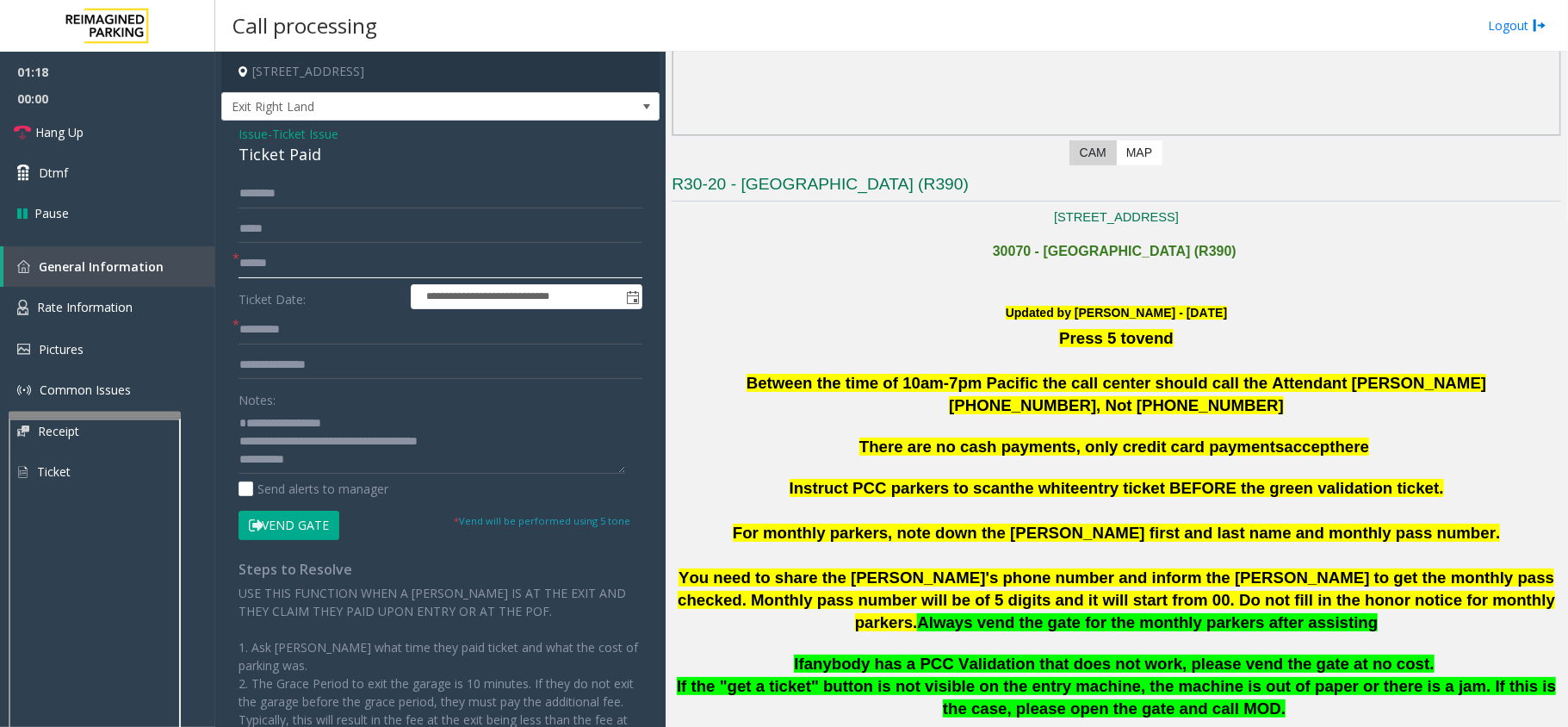 click 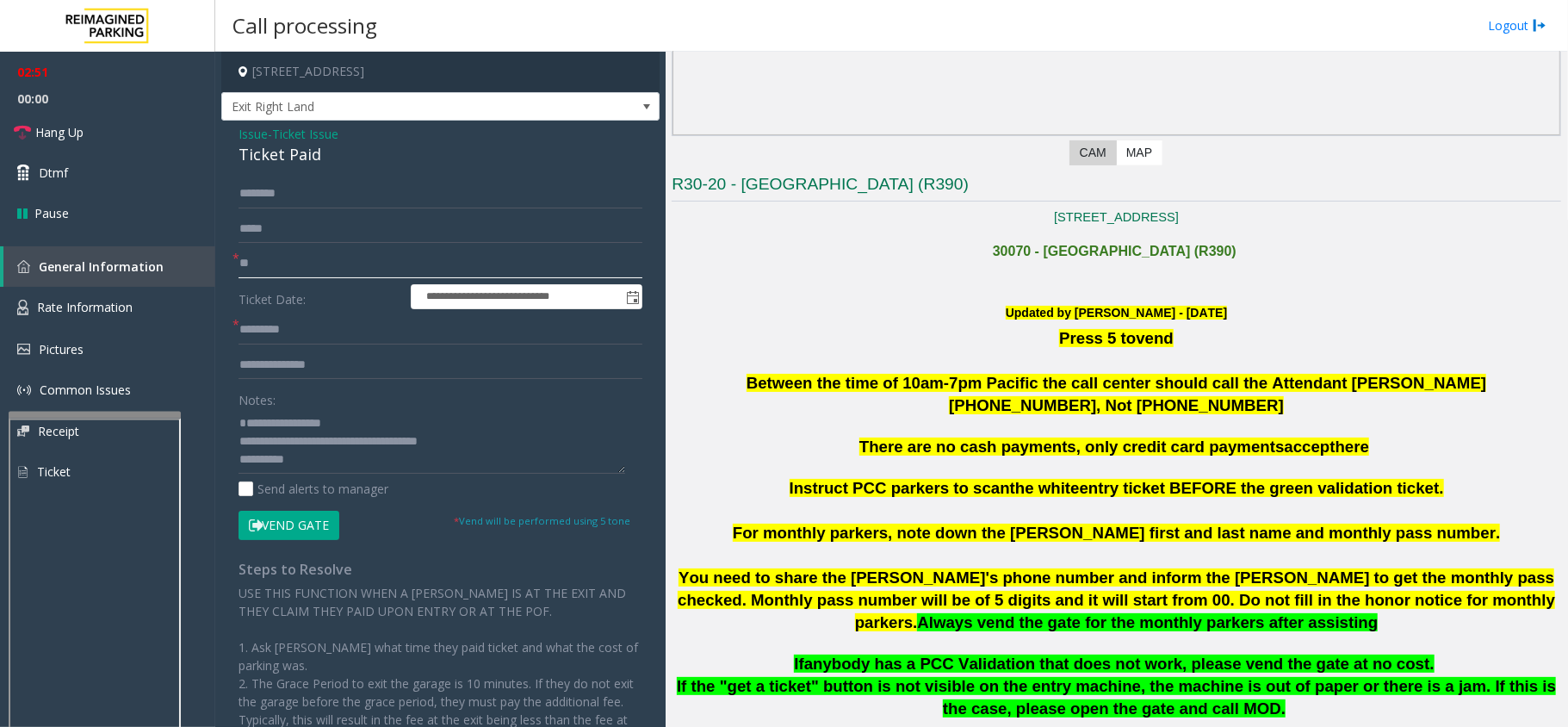 type on "*" 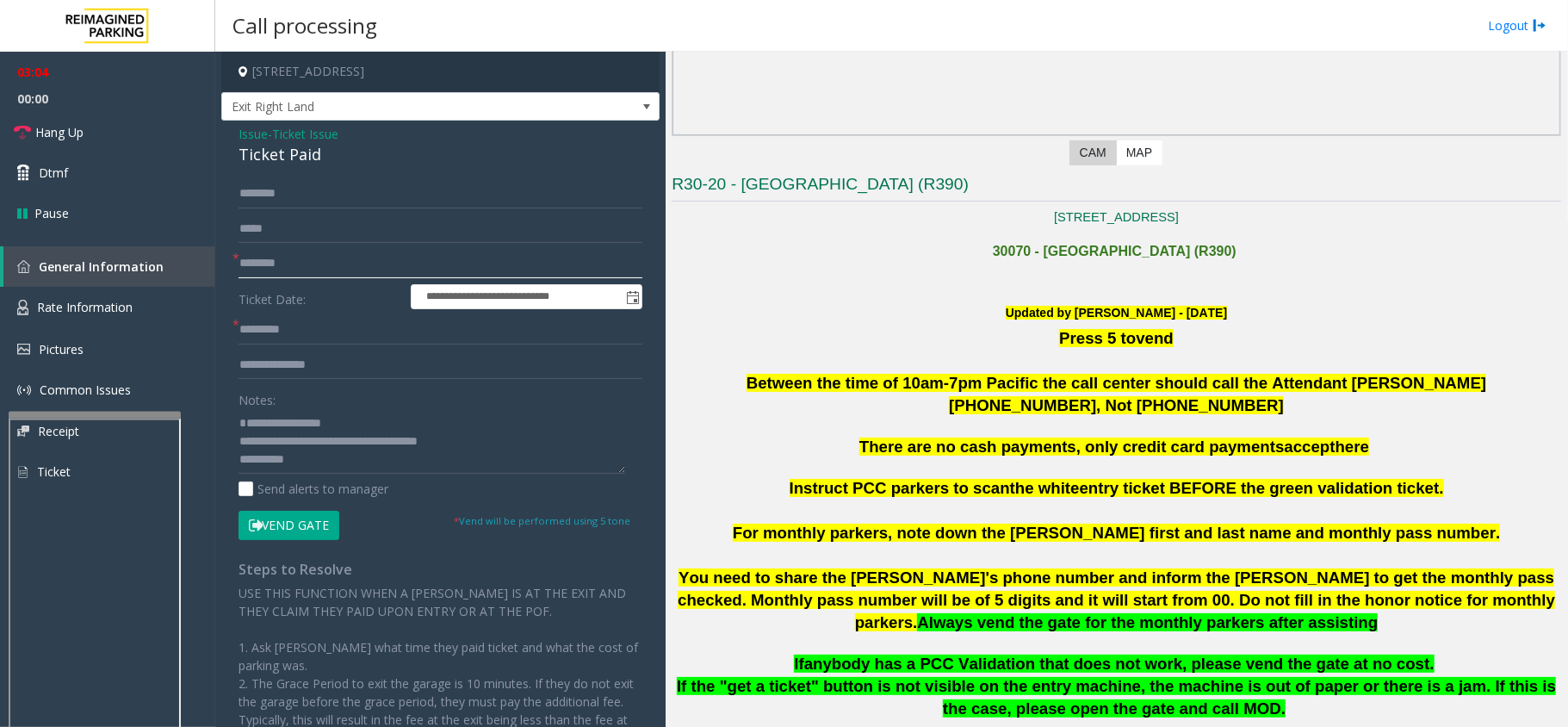 type on "********" 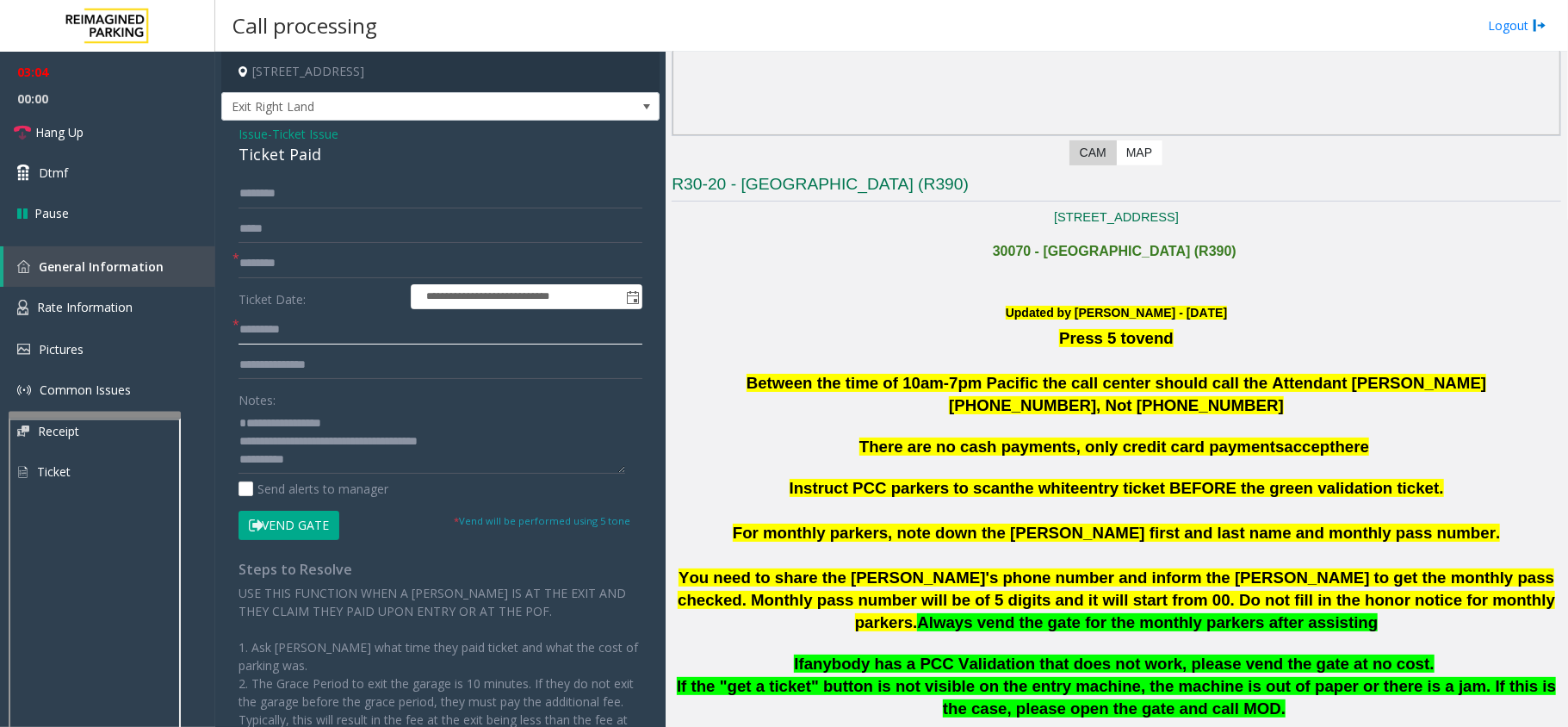 click 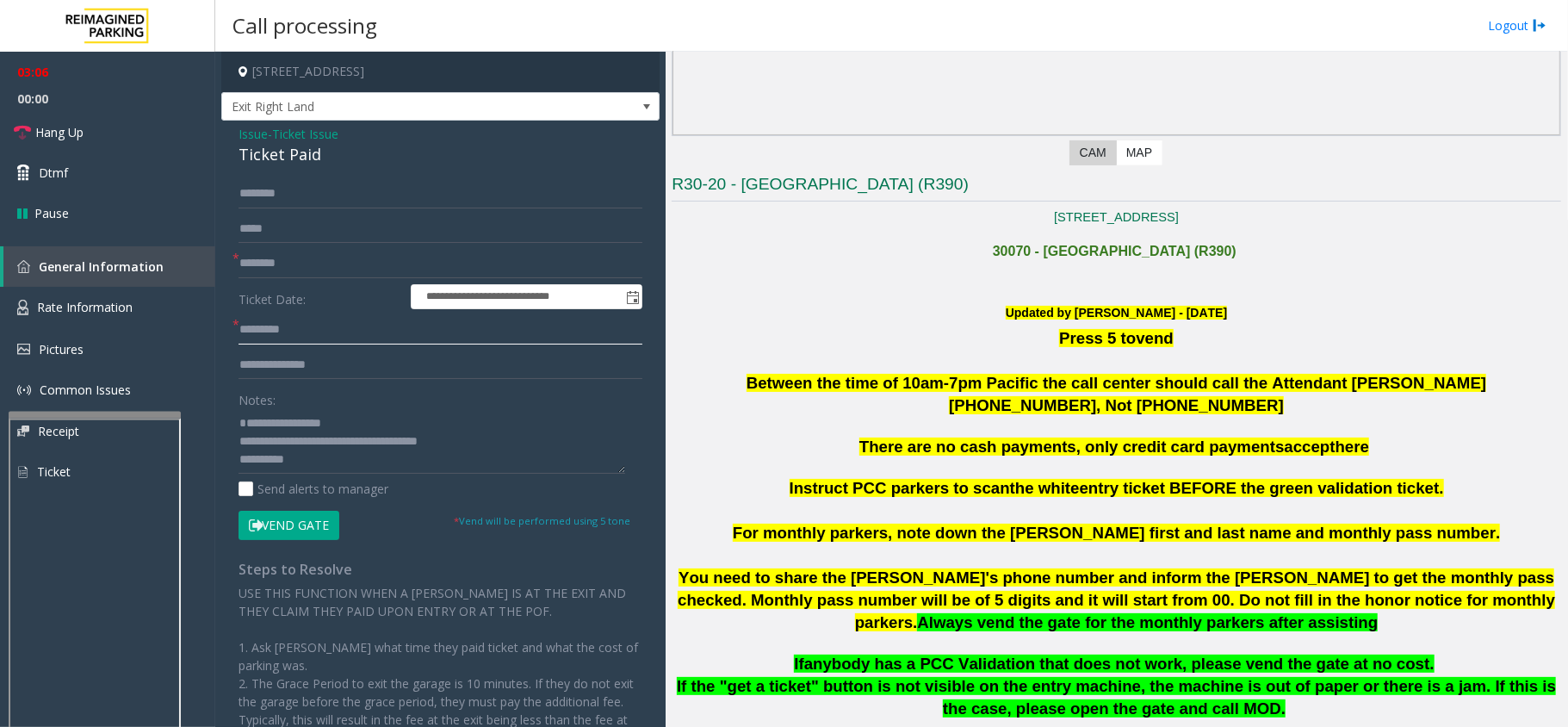 click 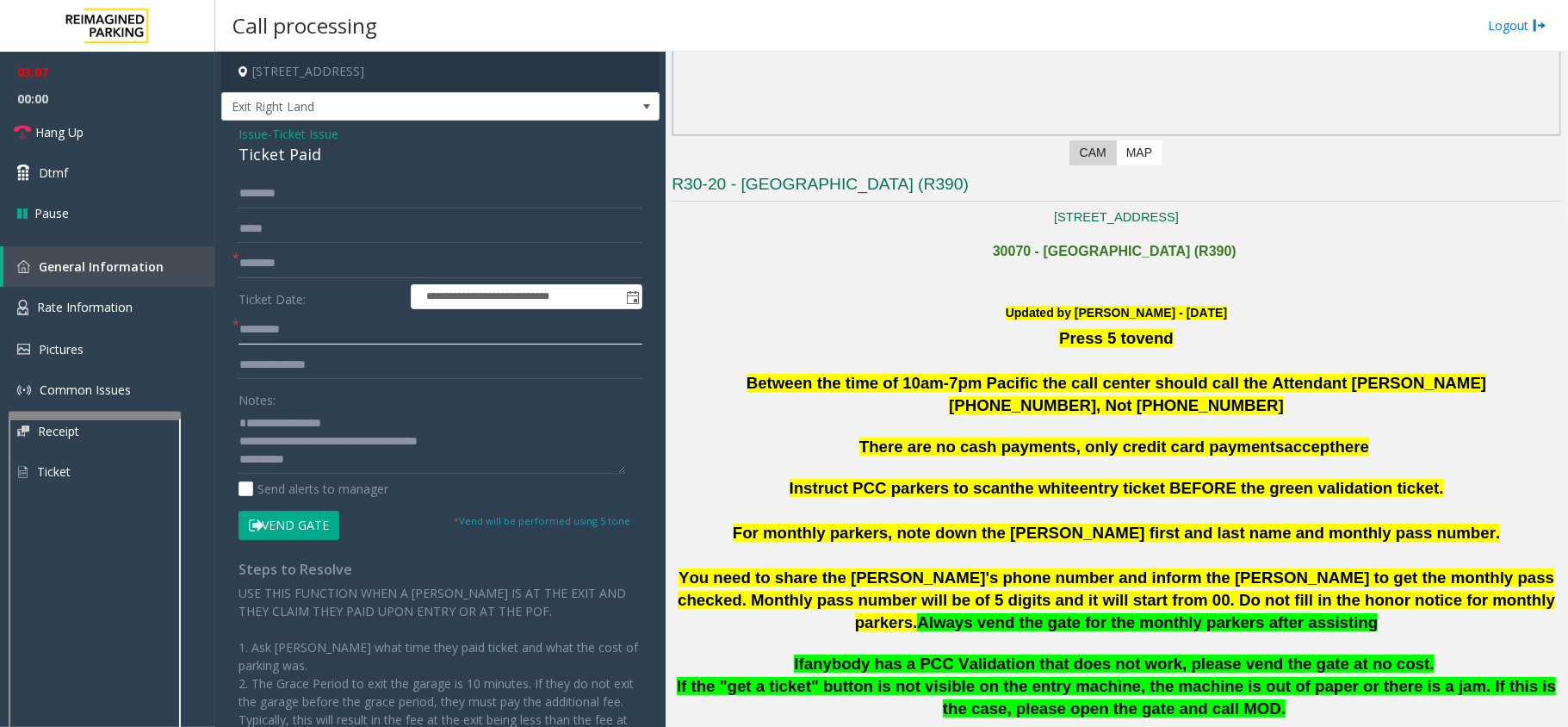 click 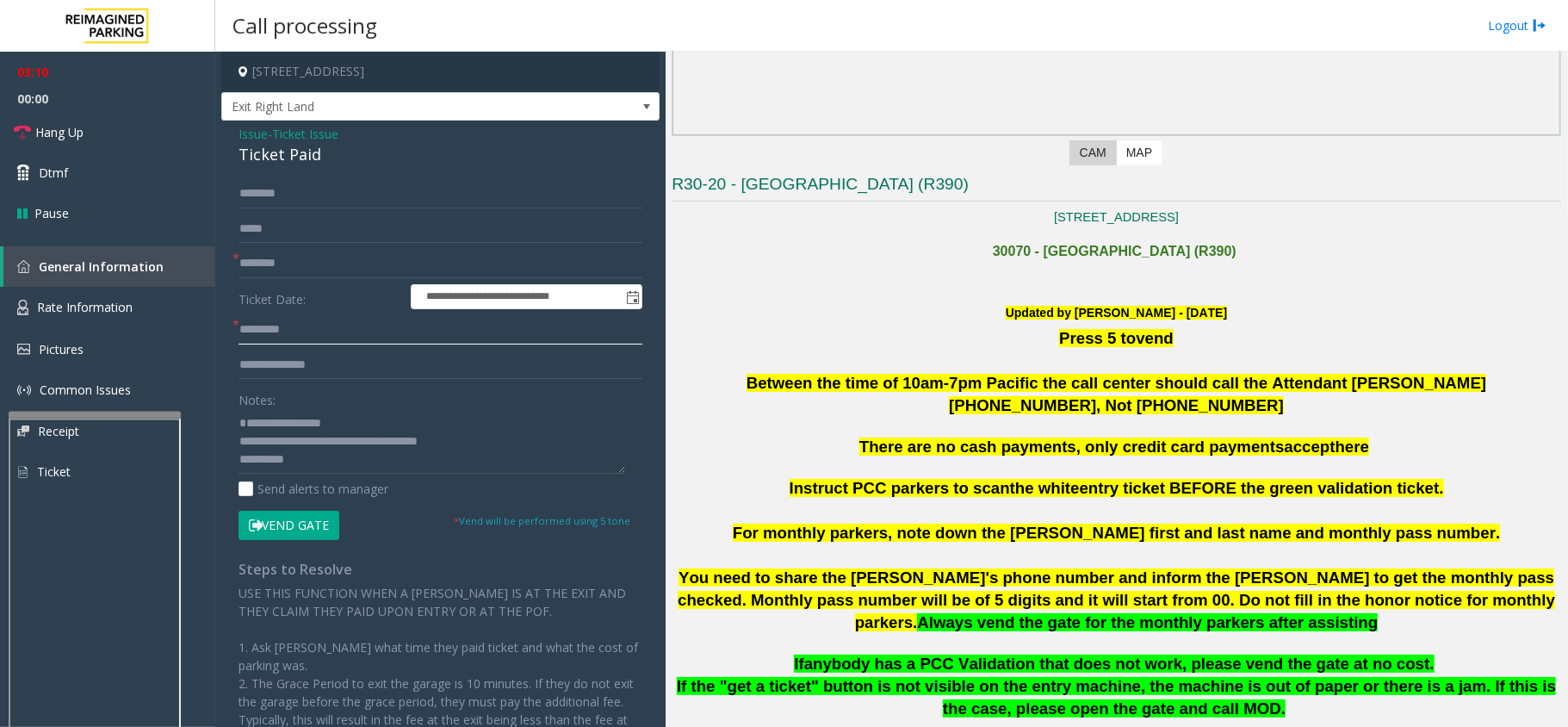 click 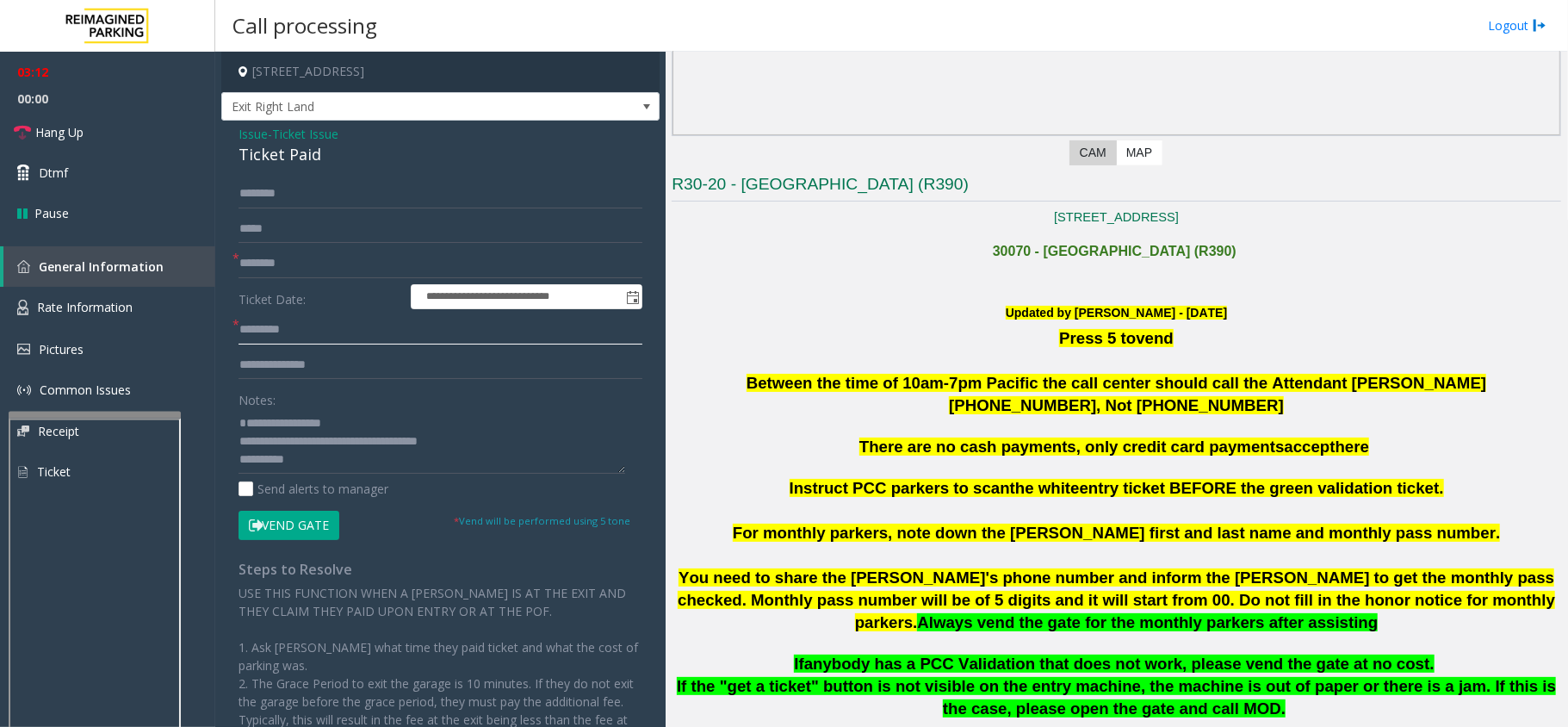click 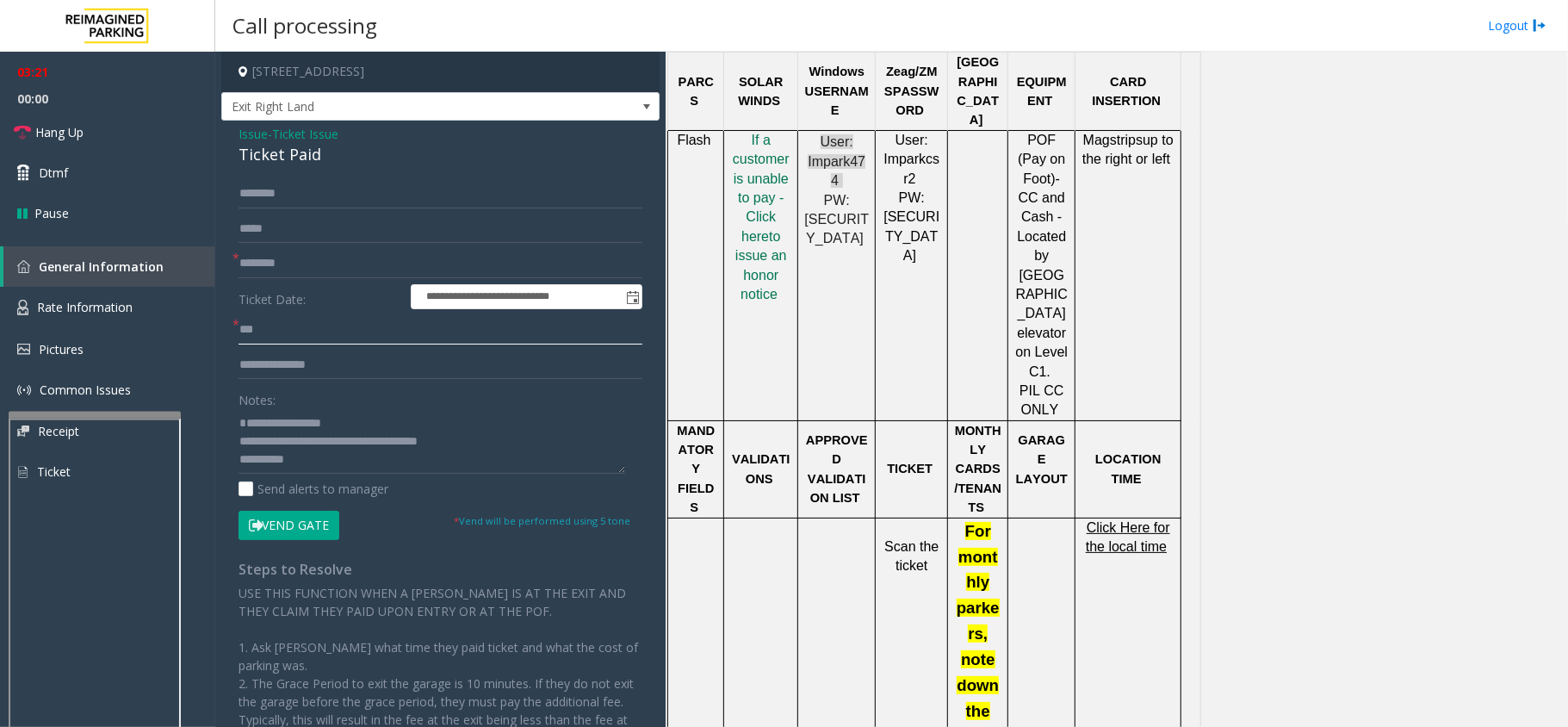 scroll, scrollTop: 1263, scrollLeft: 0, axis: vertical 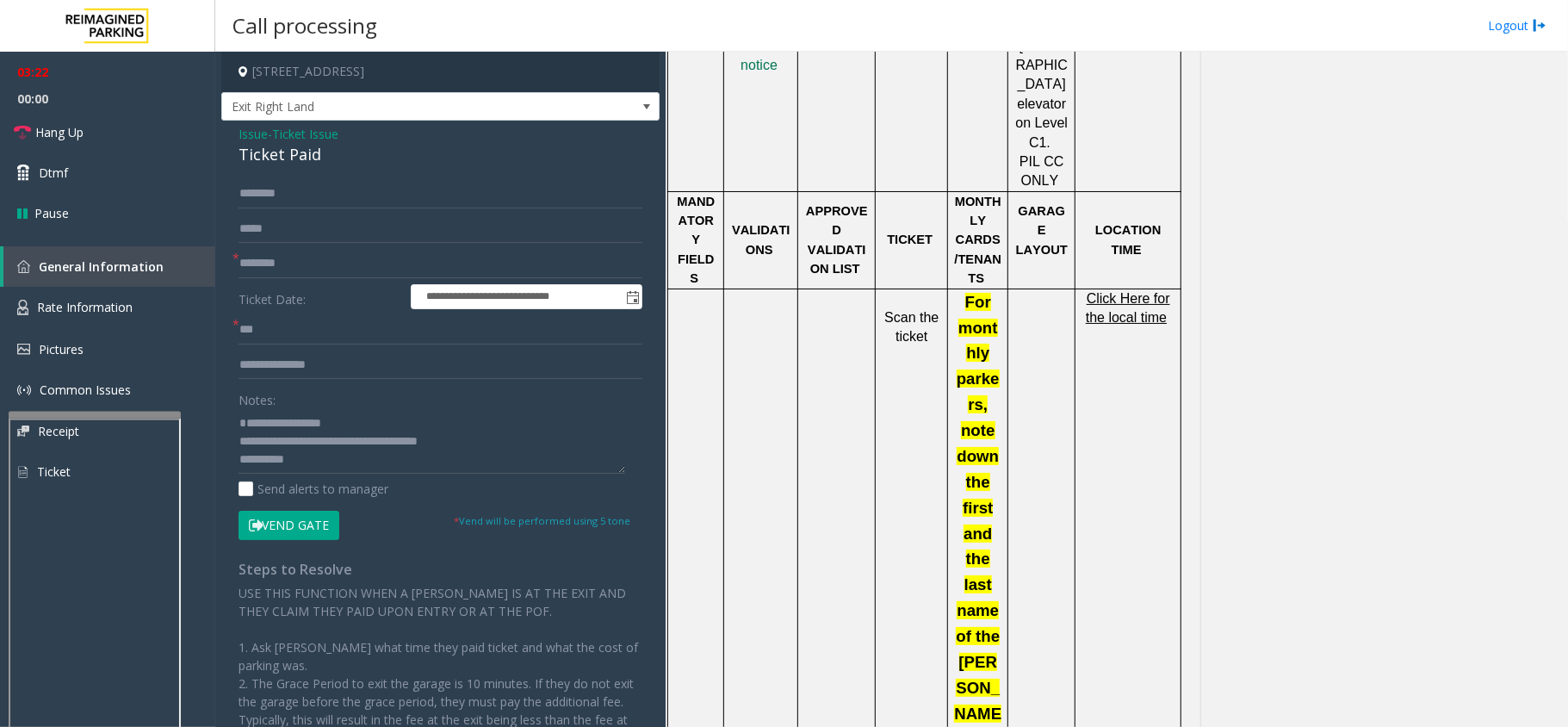 click on "Click Here for the local time" 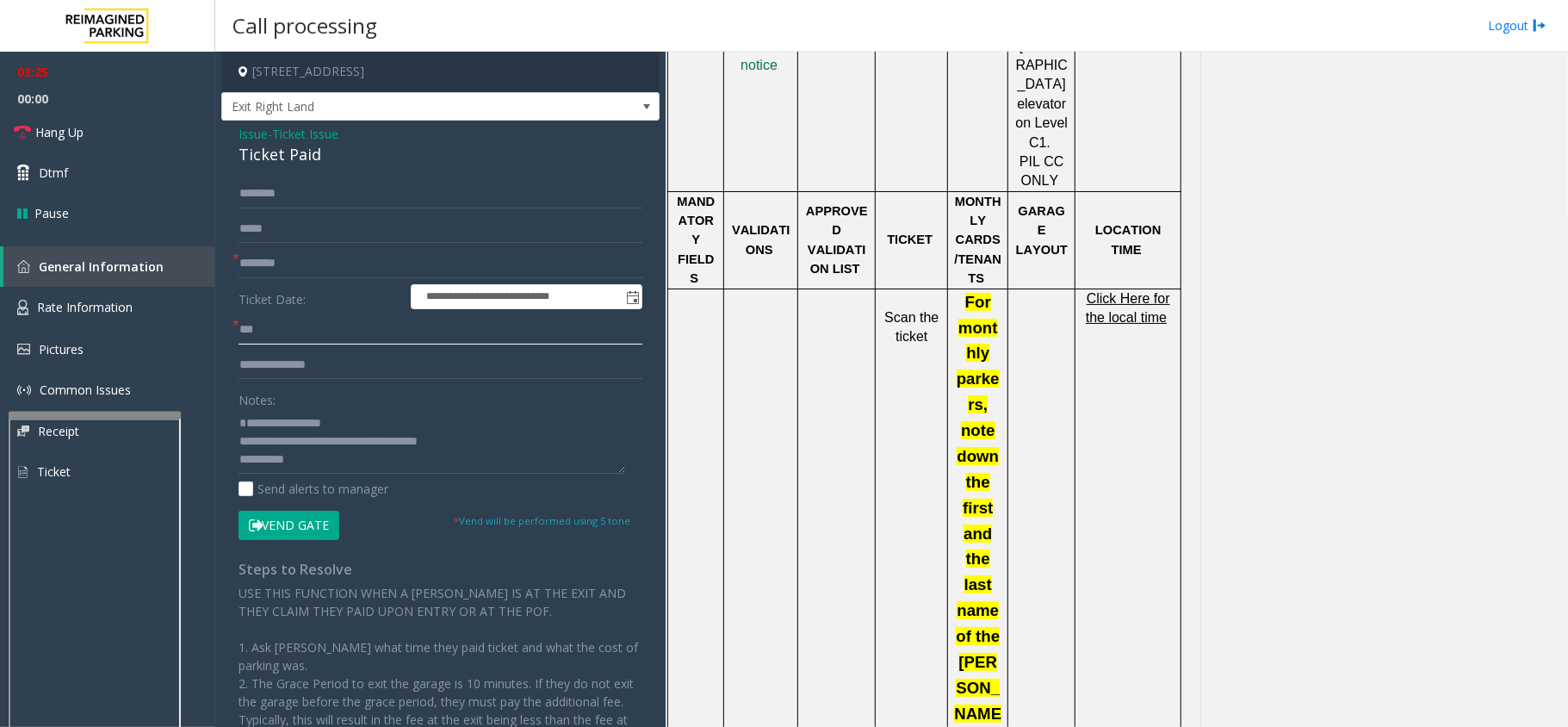click on "***" 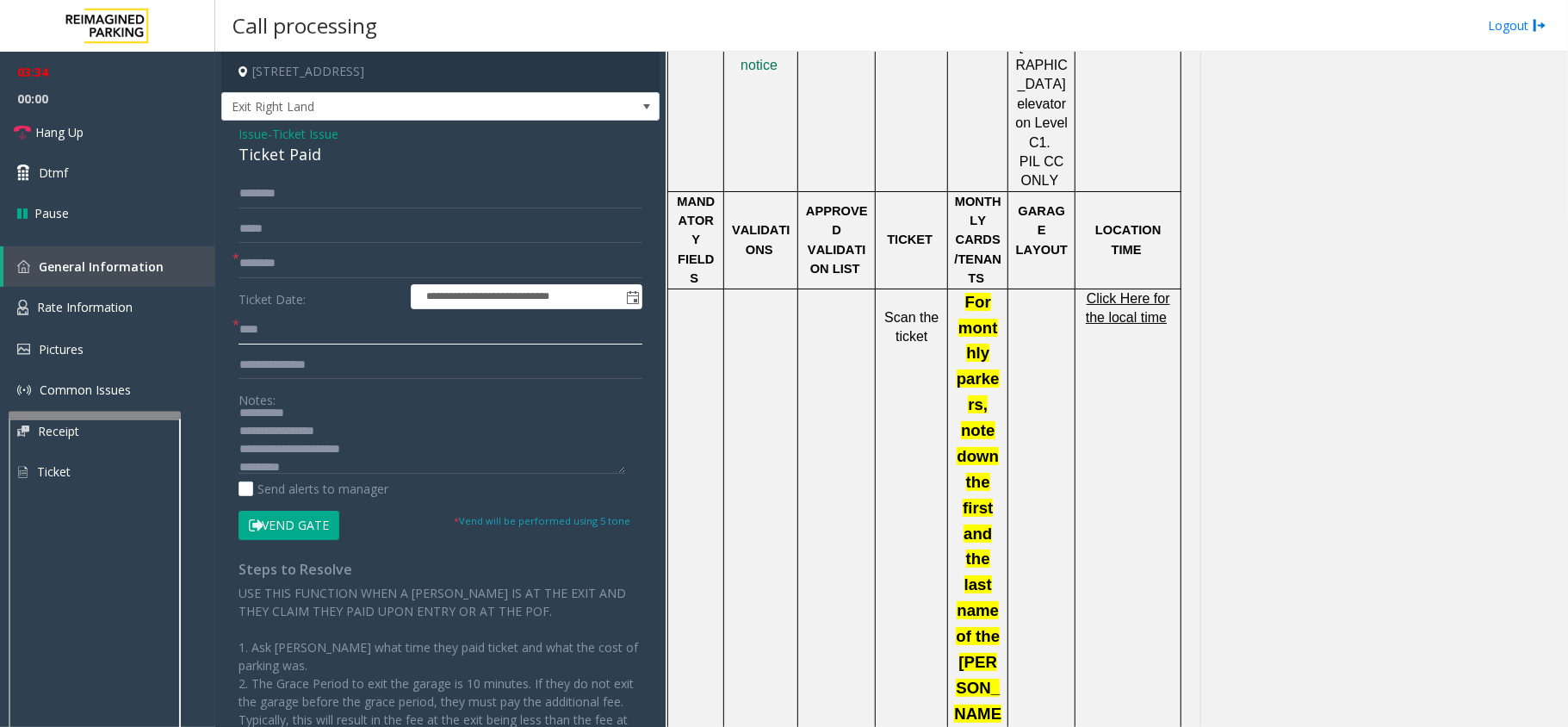 scroll, scrollTop: 72, scrollLeft: 0, axis: vertical 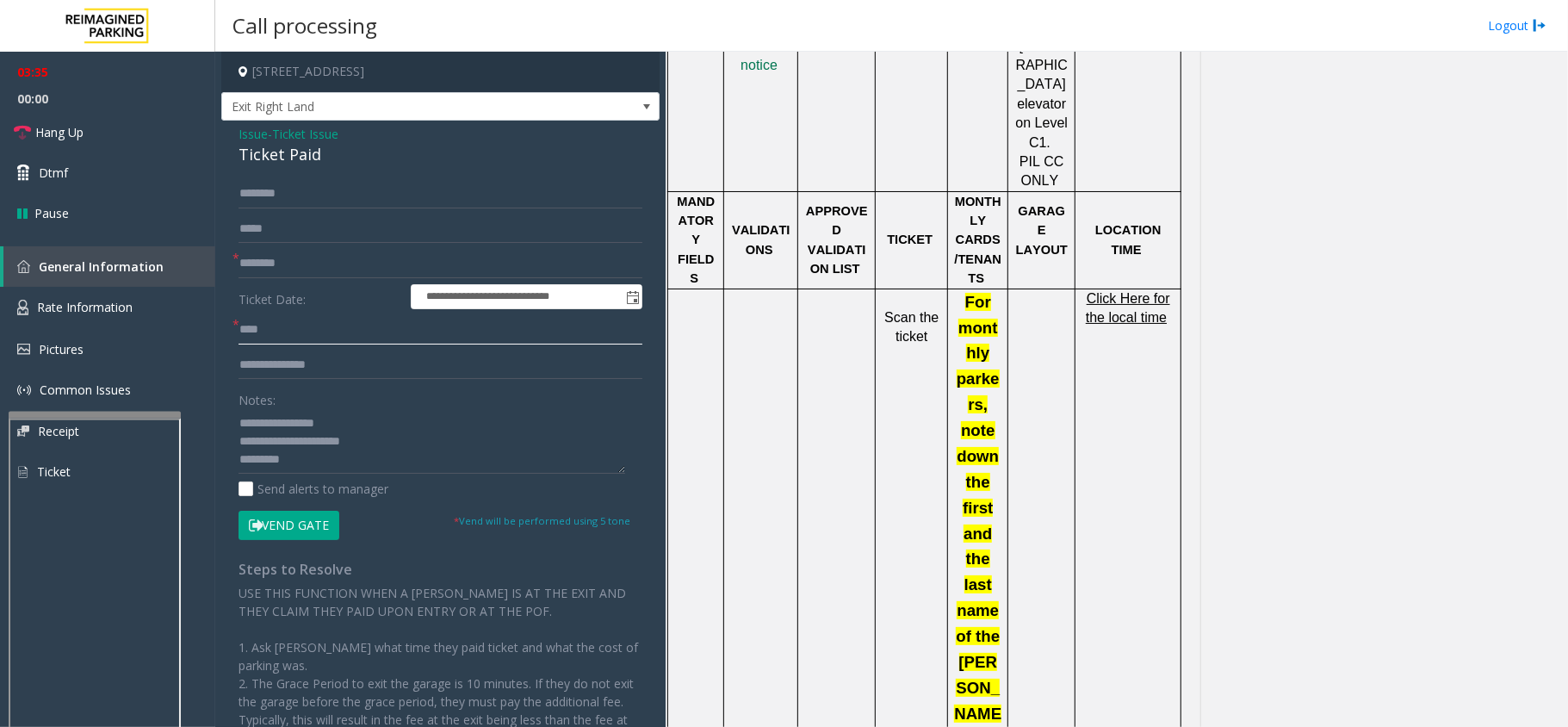 type on "****" 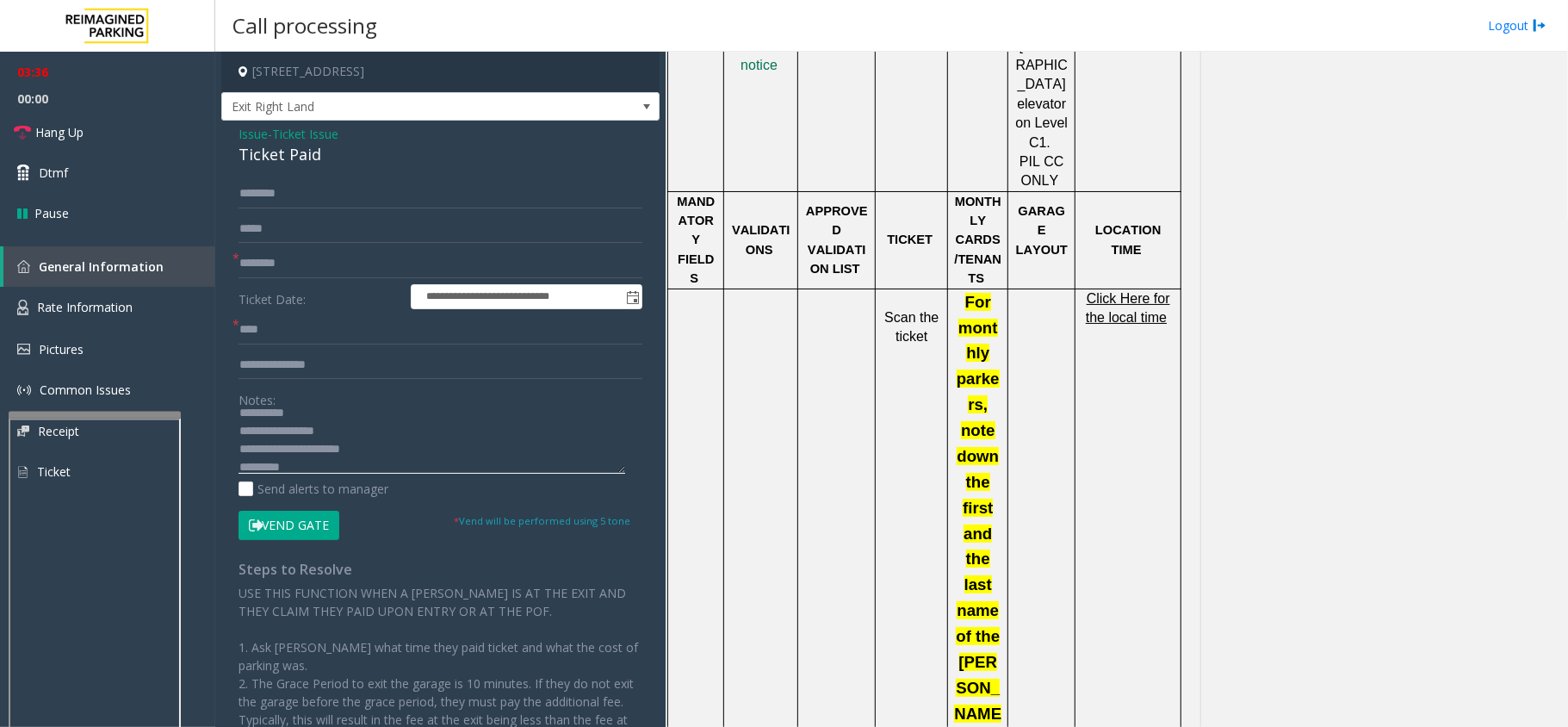 scroll, scrollTop: 26, scrollLeft: 0, axis: vertical 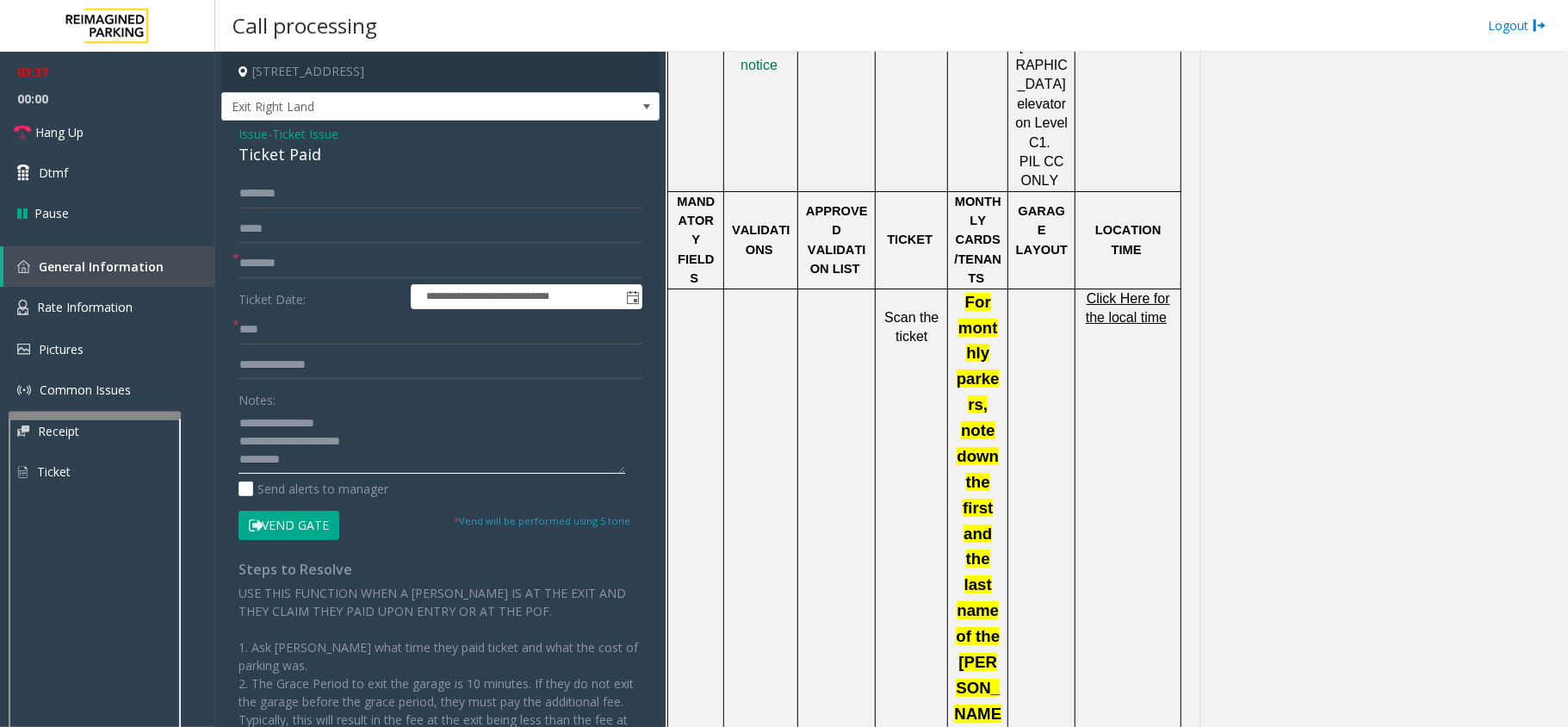 drag, startPoint x: 324, startPoint y: 460, endPoint x: 291, endPoint y: 460, distance: 33 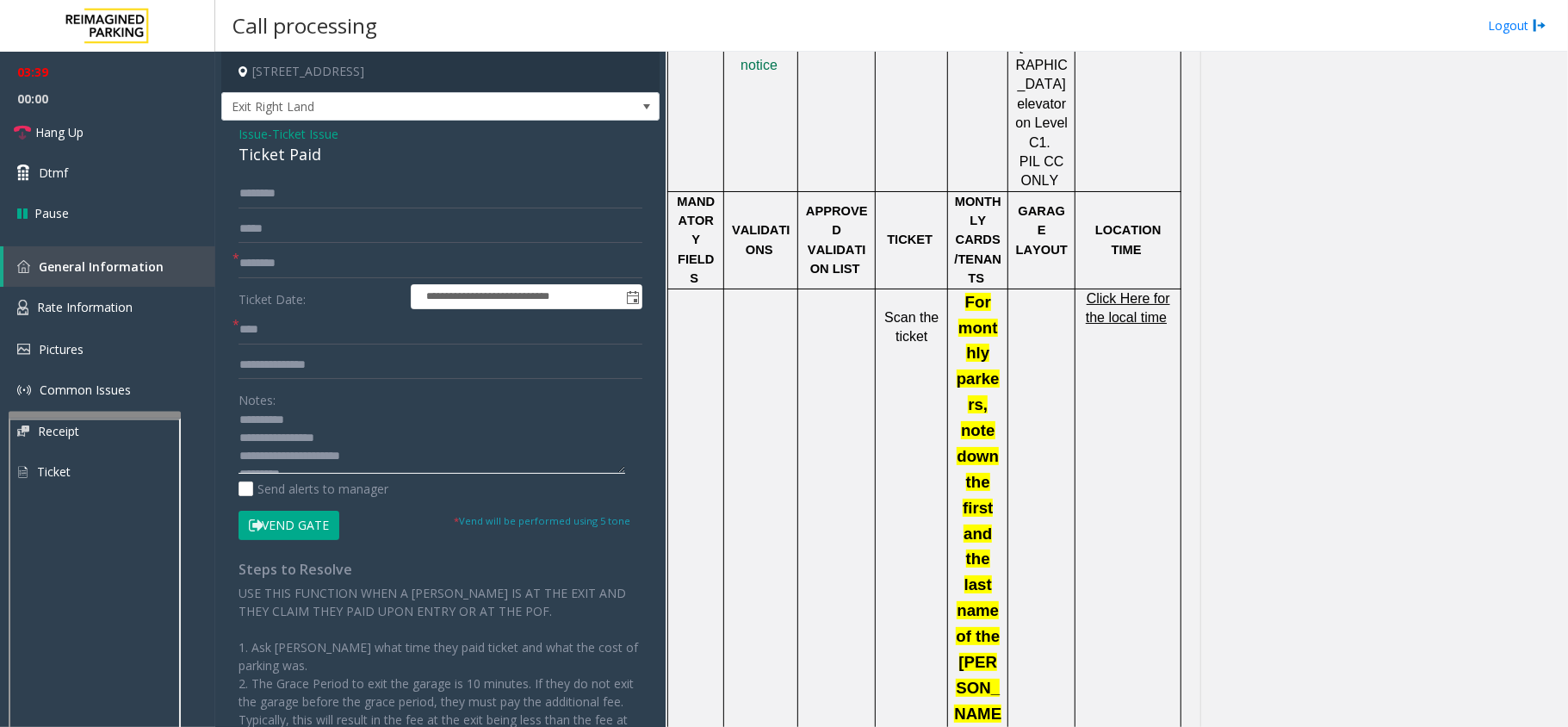 scroll, scrollTop: 72, scrollLeft: 0, axis: vertical 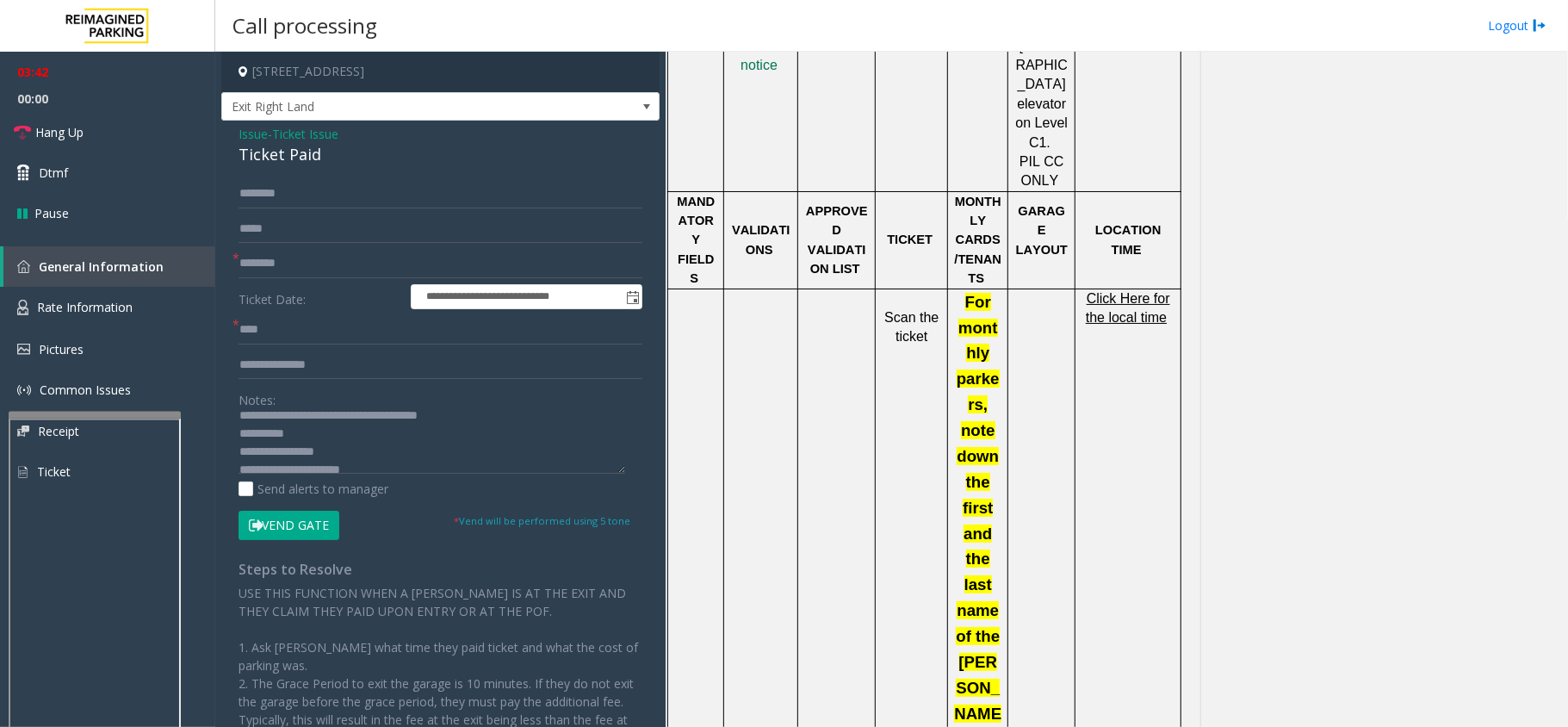 click on "Vend Gate" 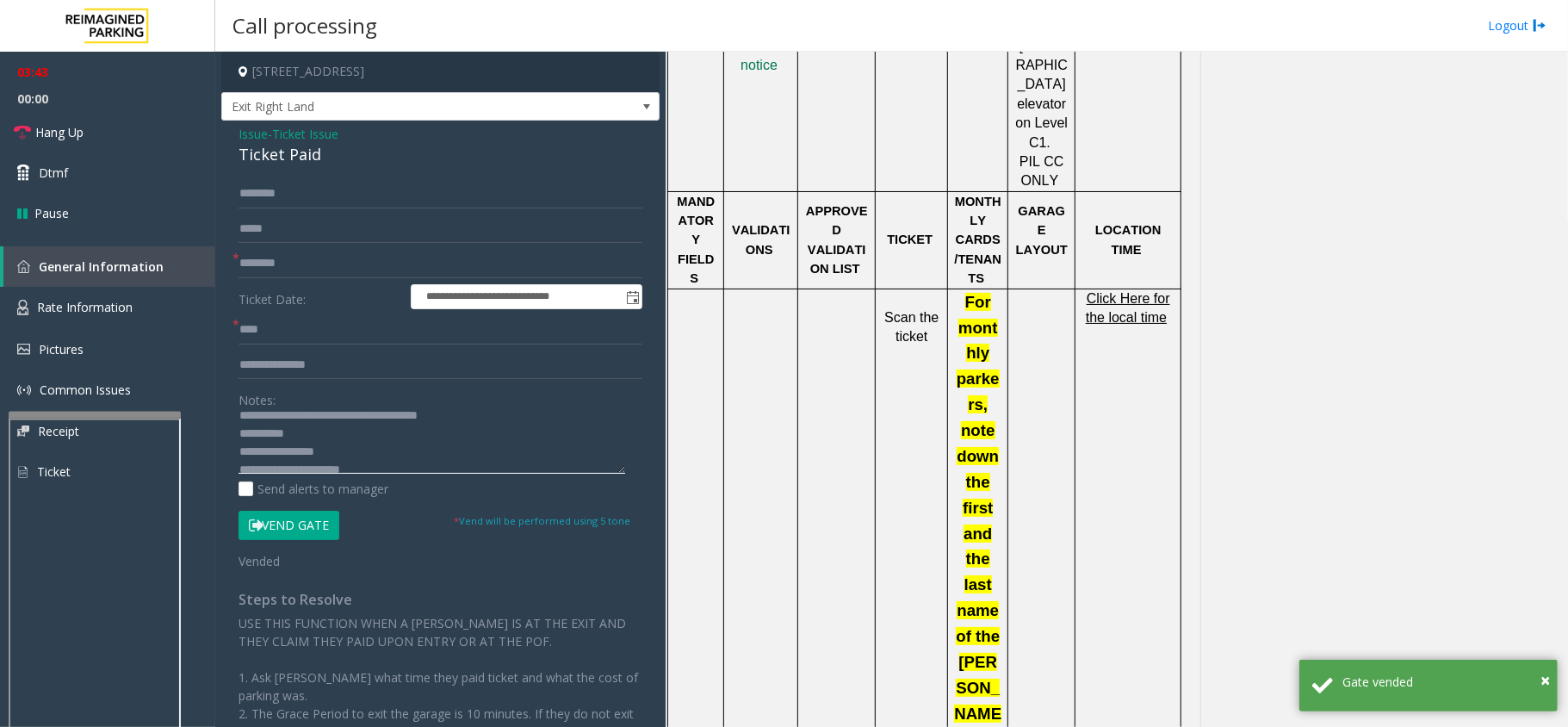 drag, startPoint x: 321, startPoint y: 457, endPoint x: 277, endPoint y: 452, distance: 44.28318 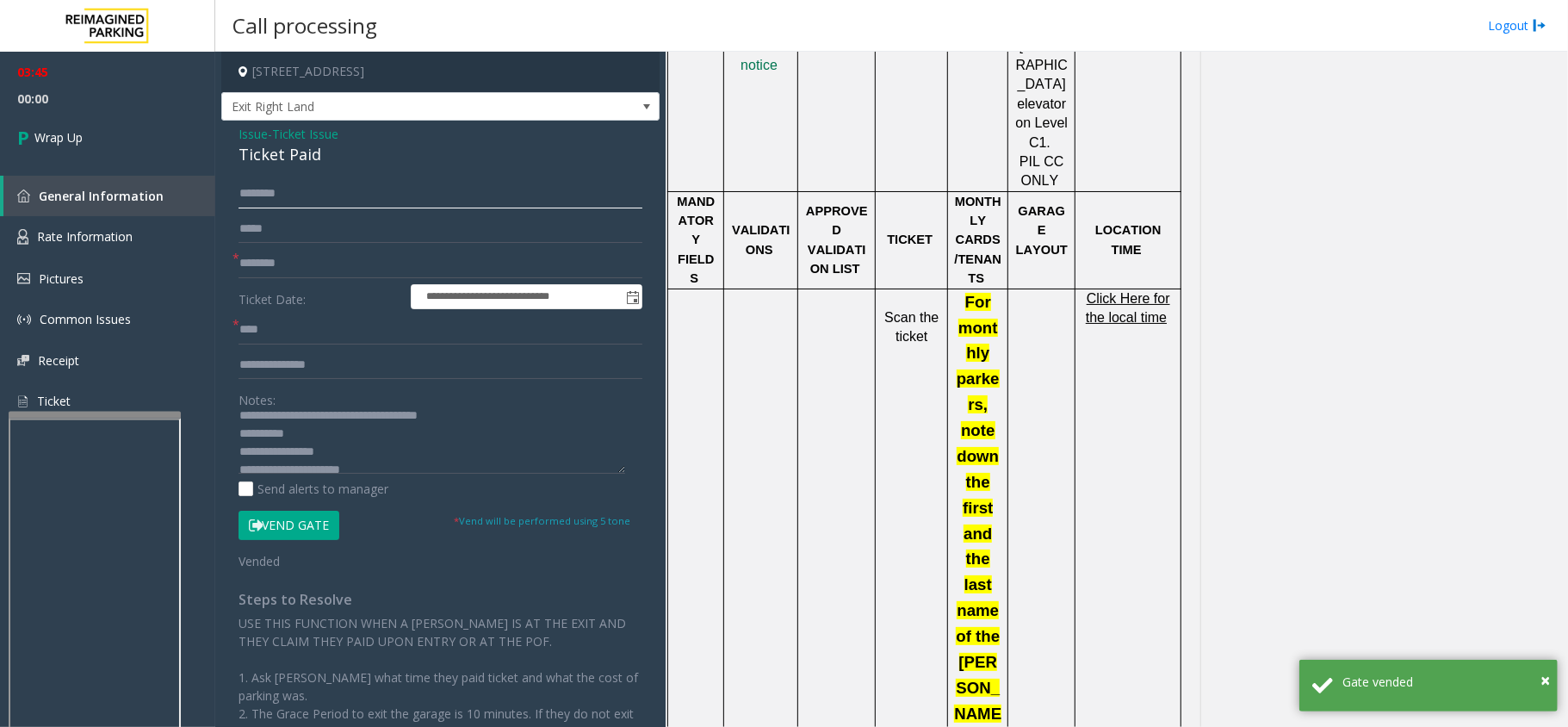 click 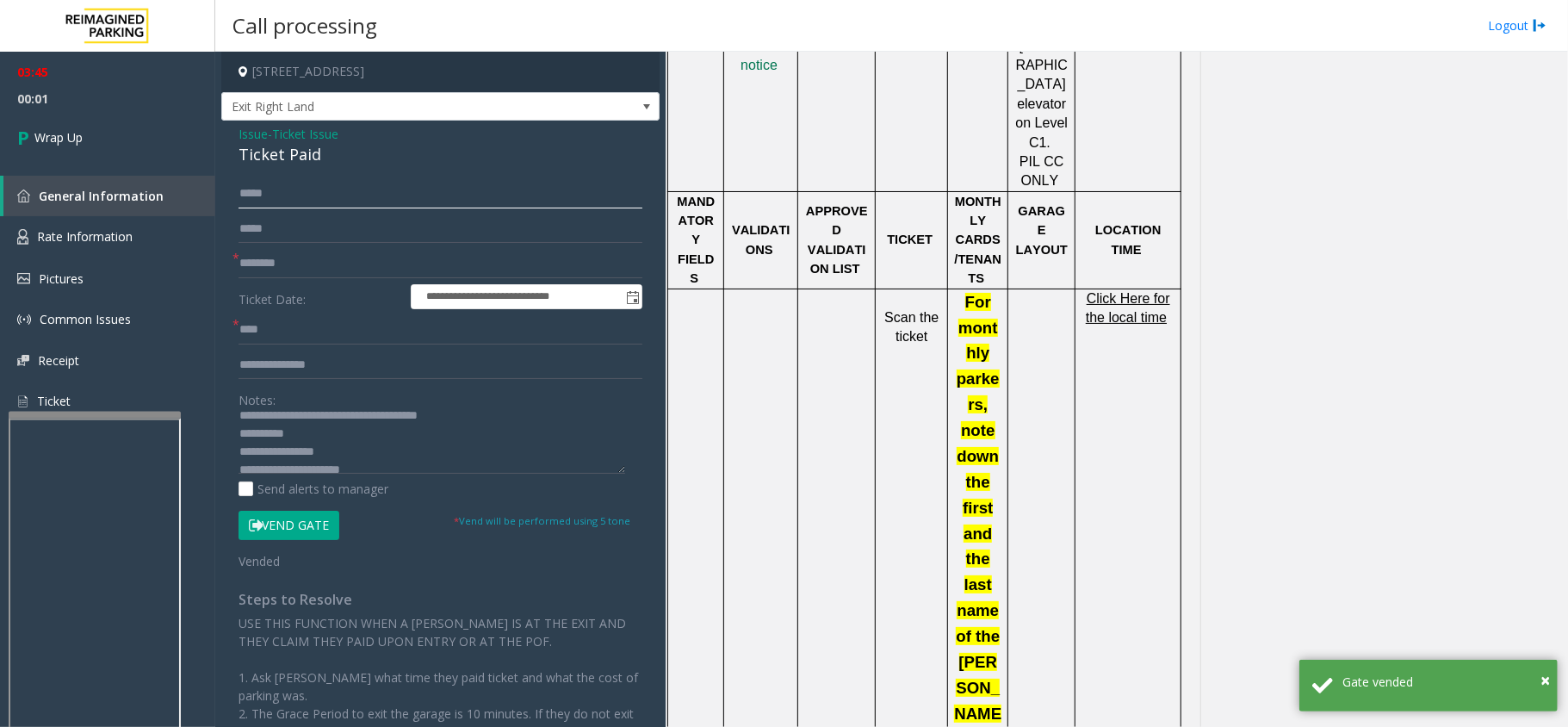 type on "*****" 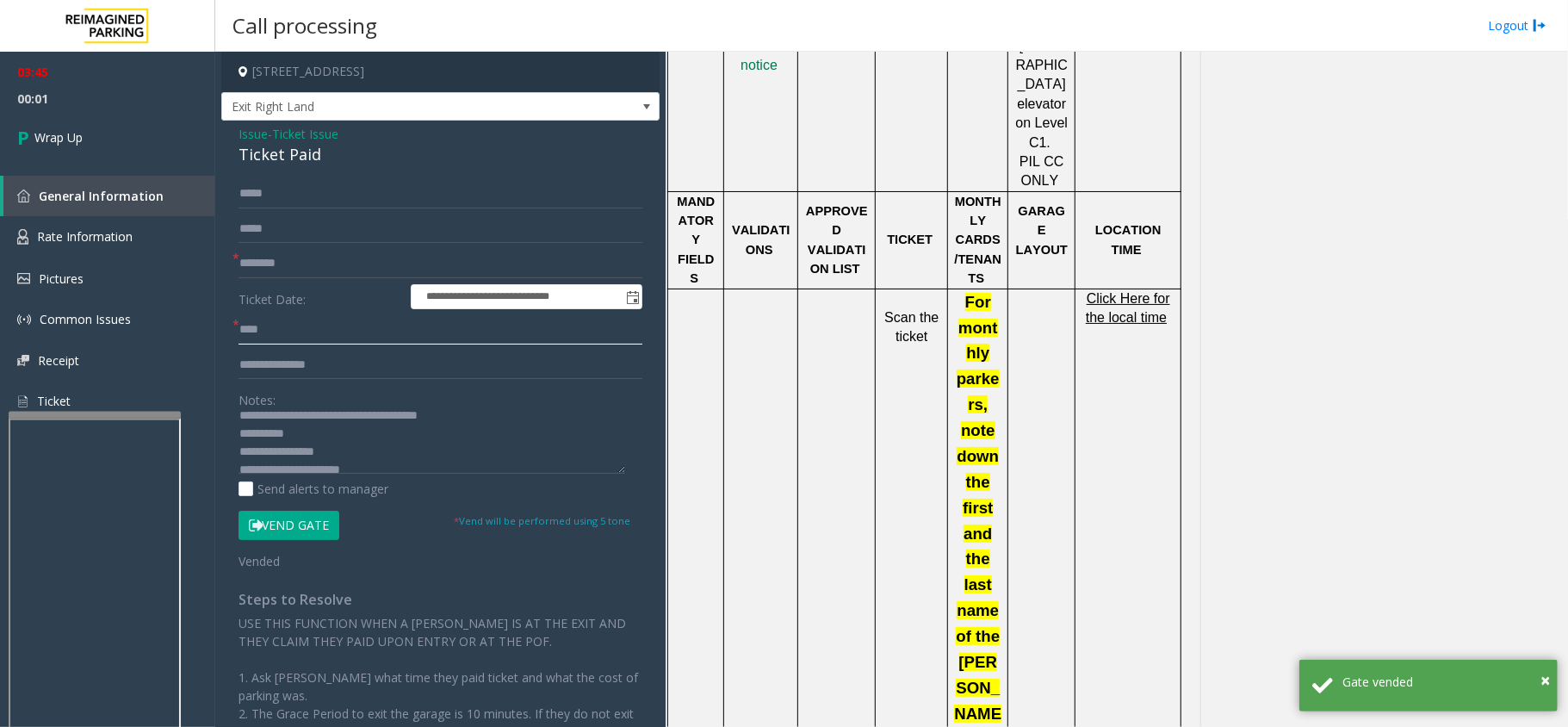 click on "****" 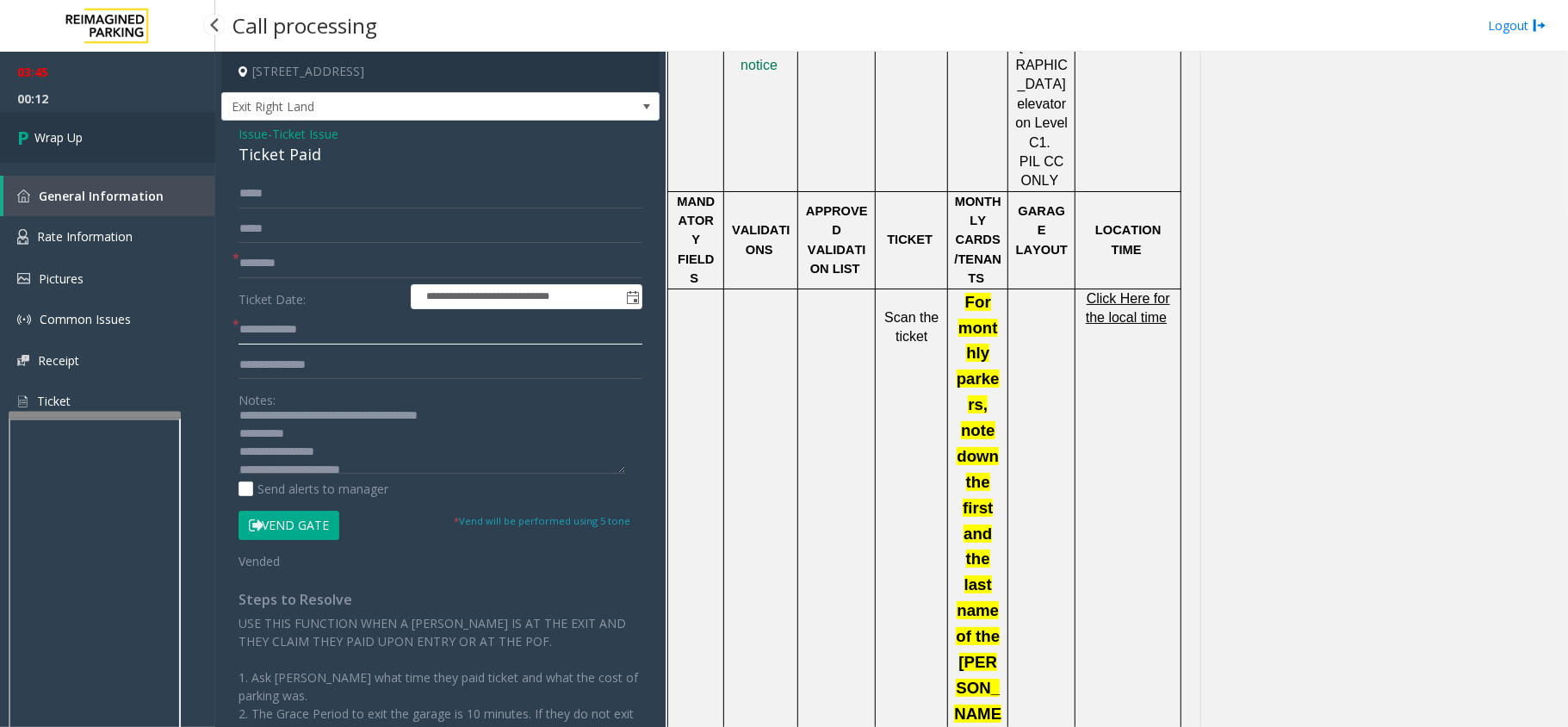 type on "**********" 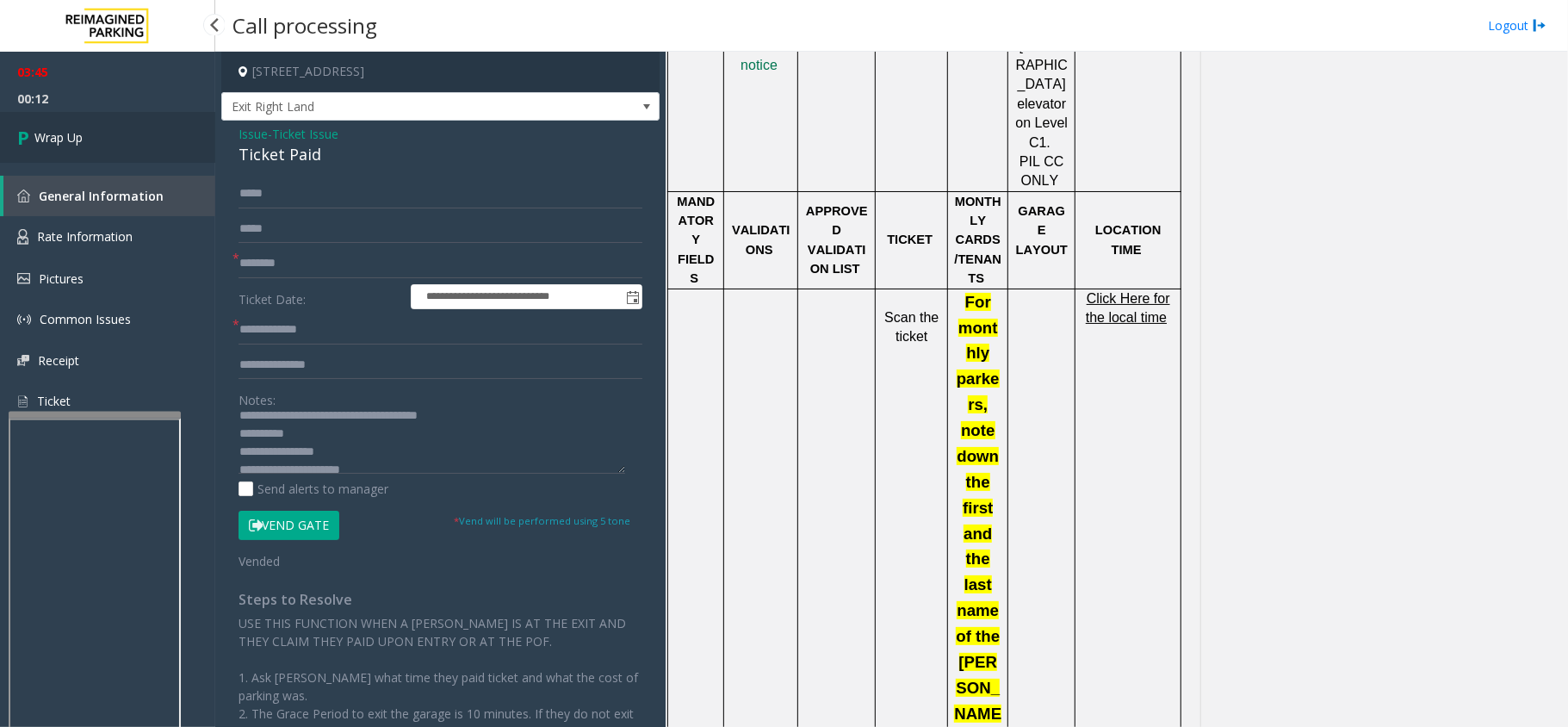 click at bounding box center [26, 137] 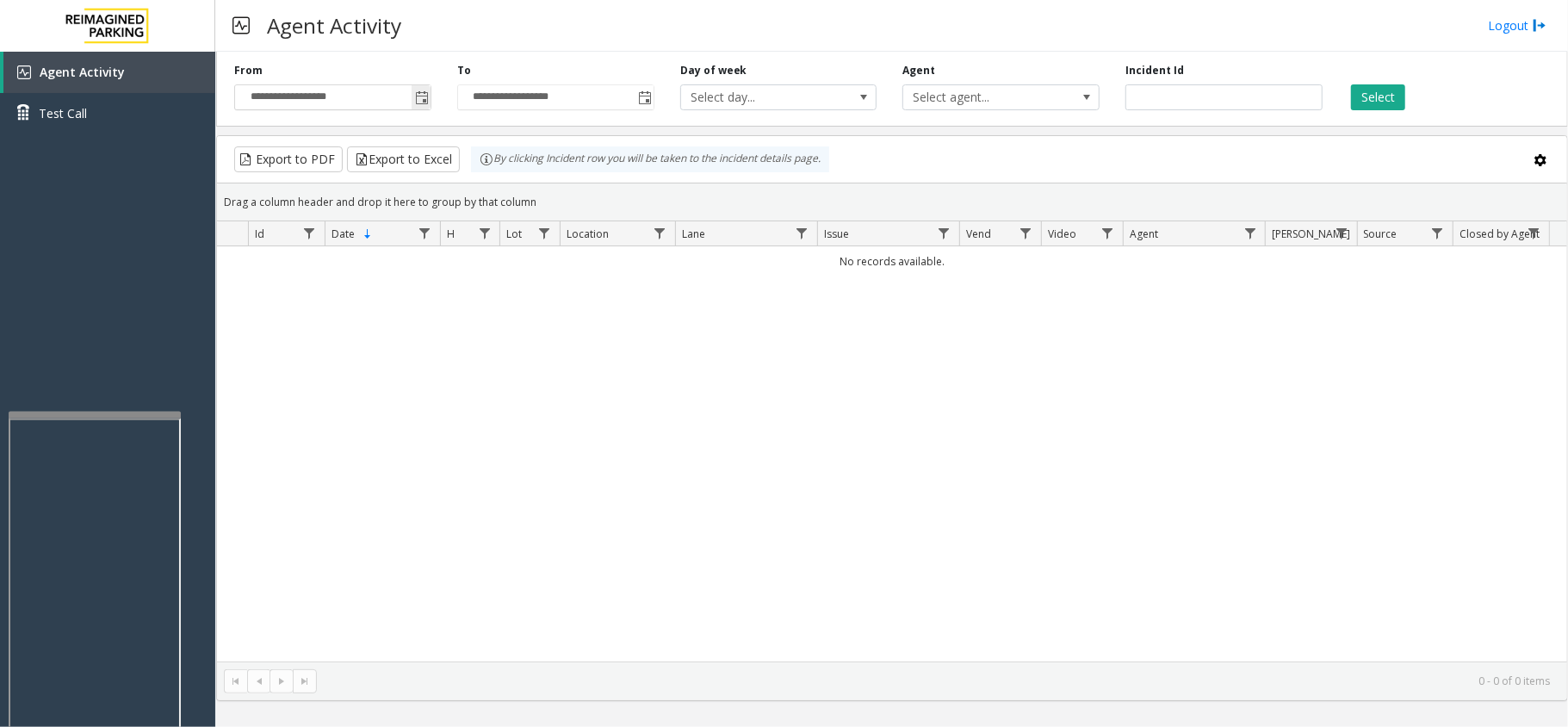 click 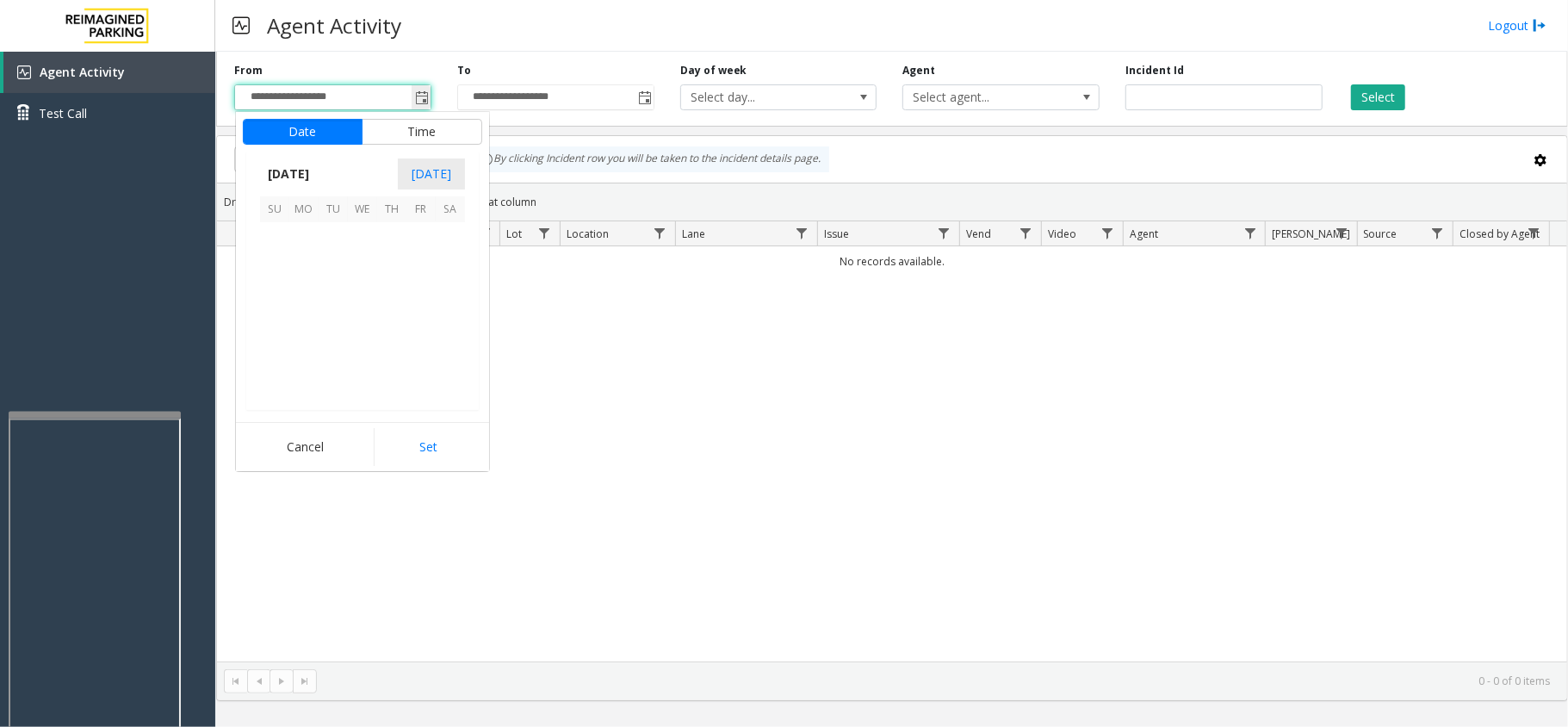 scroll, scrollTop: 308741, scrollLeft: 0, axis: vertical 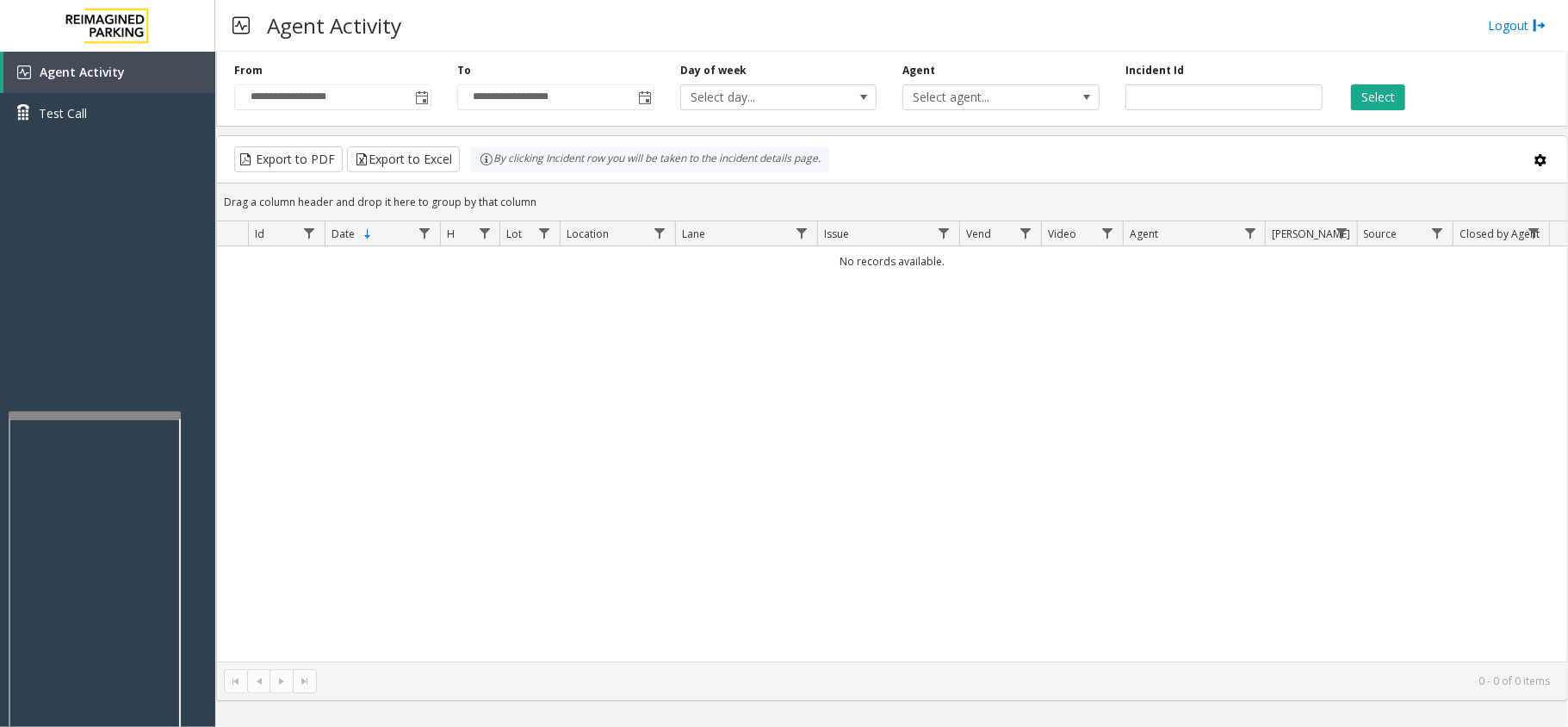 click on "No records available." 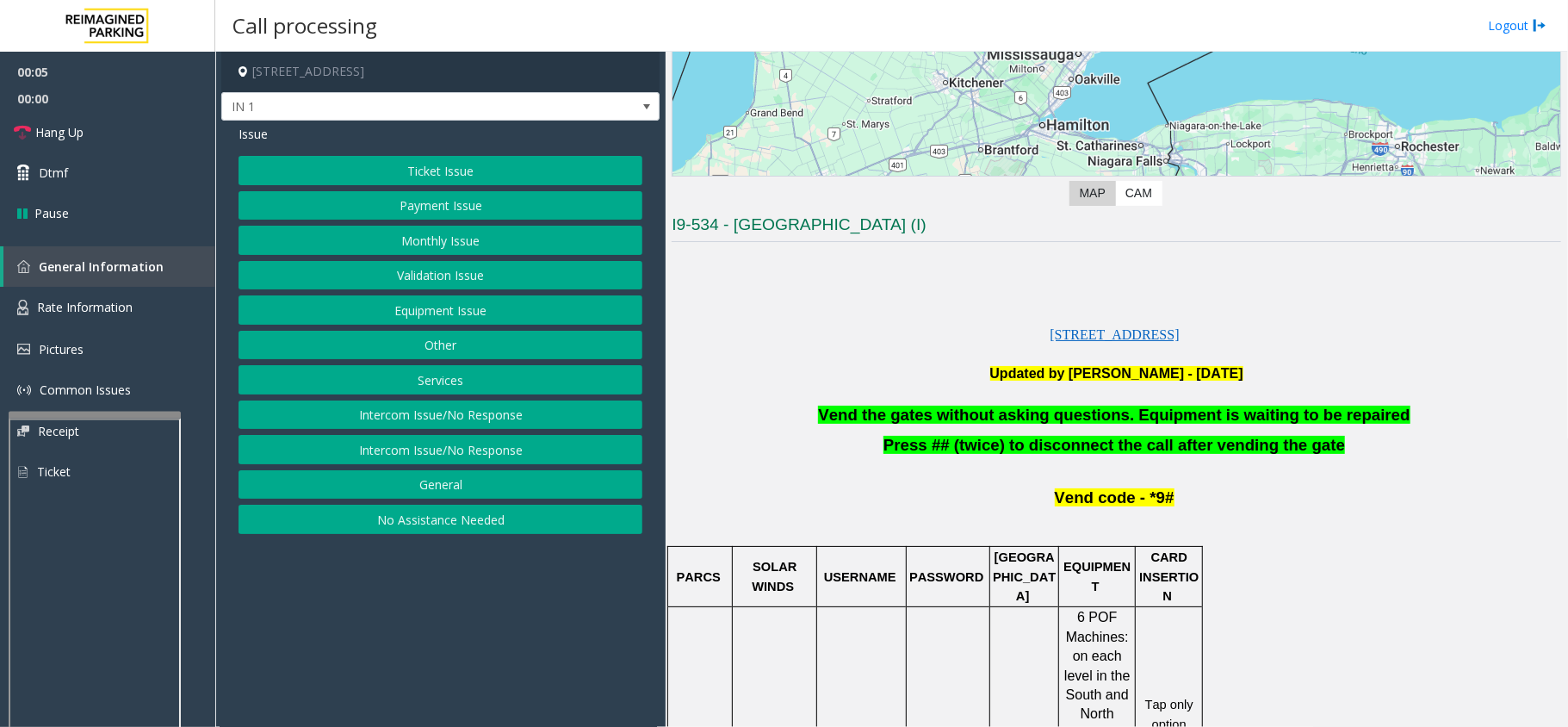 scroll, scrollTop: 345, scrollLeft: 0, axis: vertical 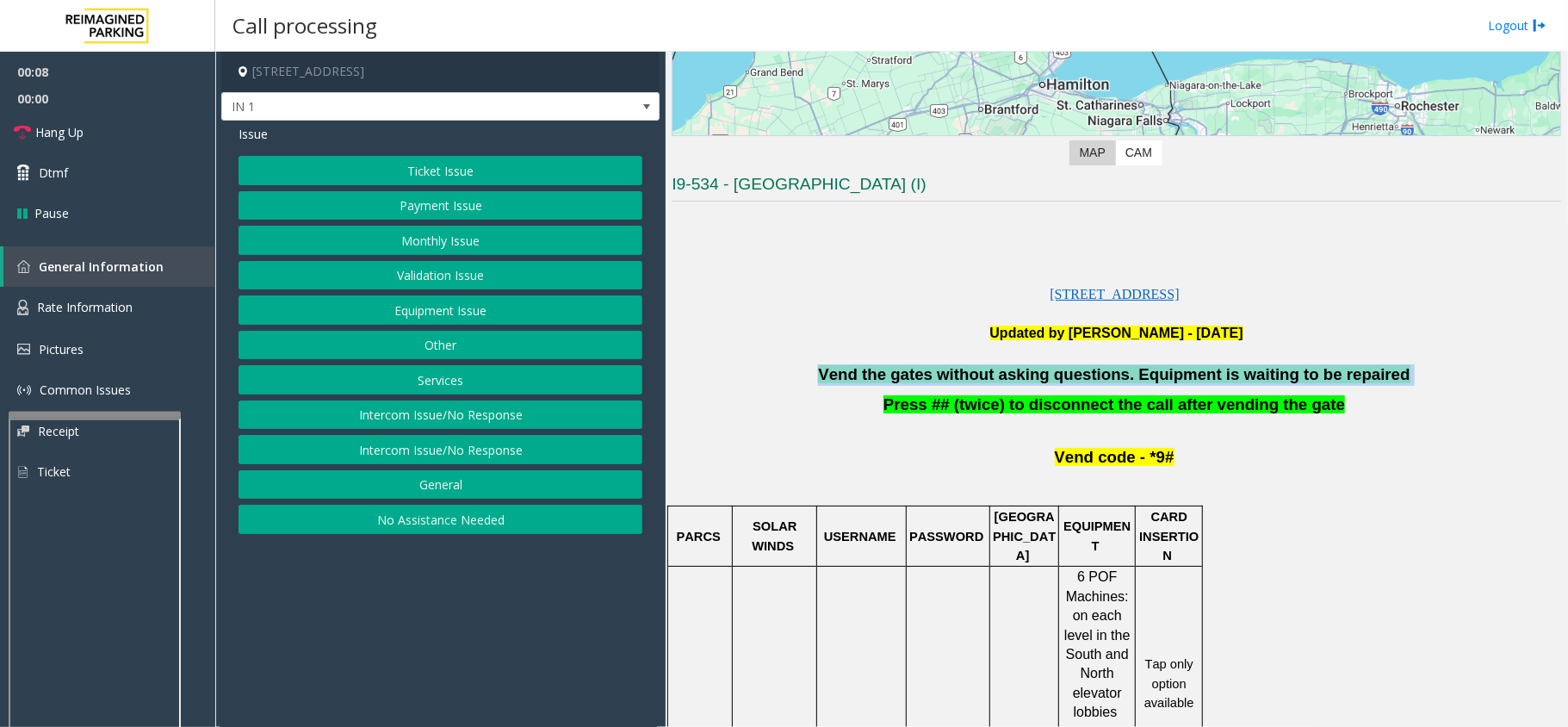 drag, startPoint x: 1372, startPoint y: 377, endPoint x: 837, endPoint y: 376, distance: 535.00093 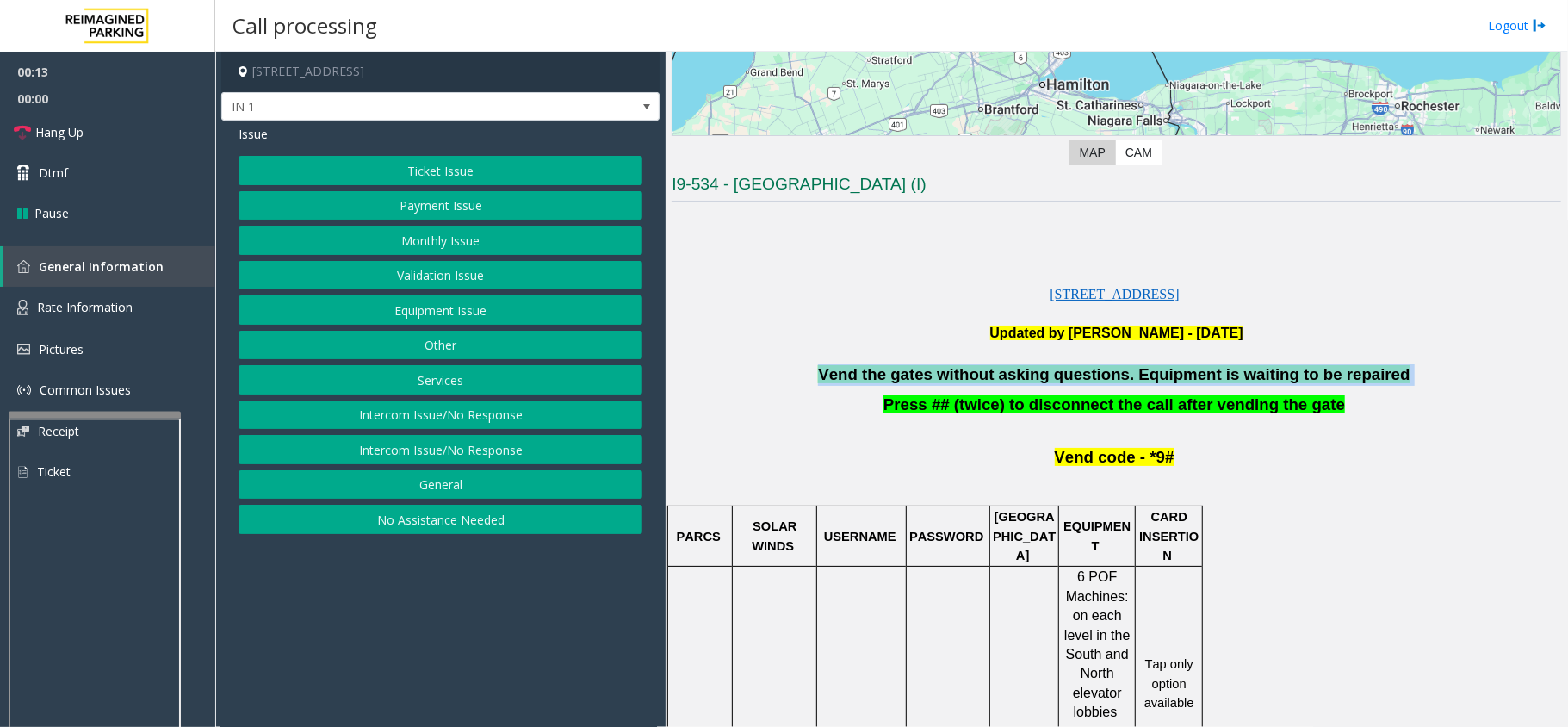 click on "Services" 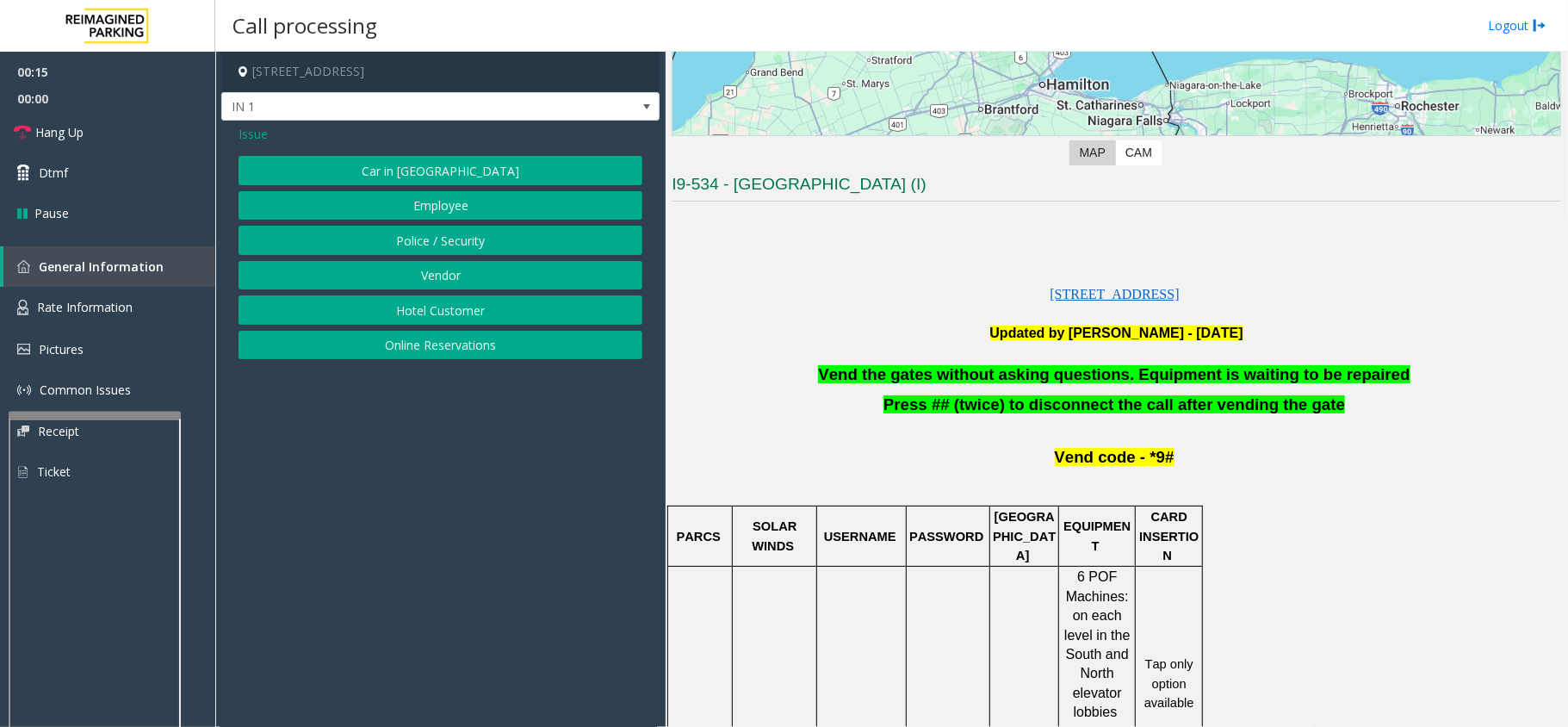 click on "Issue" 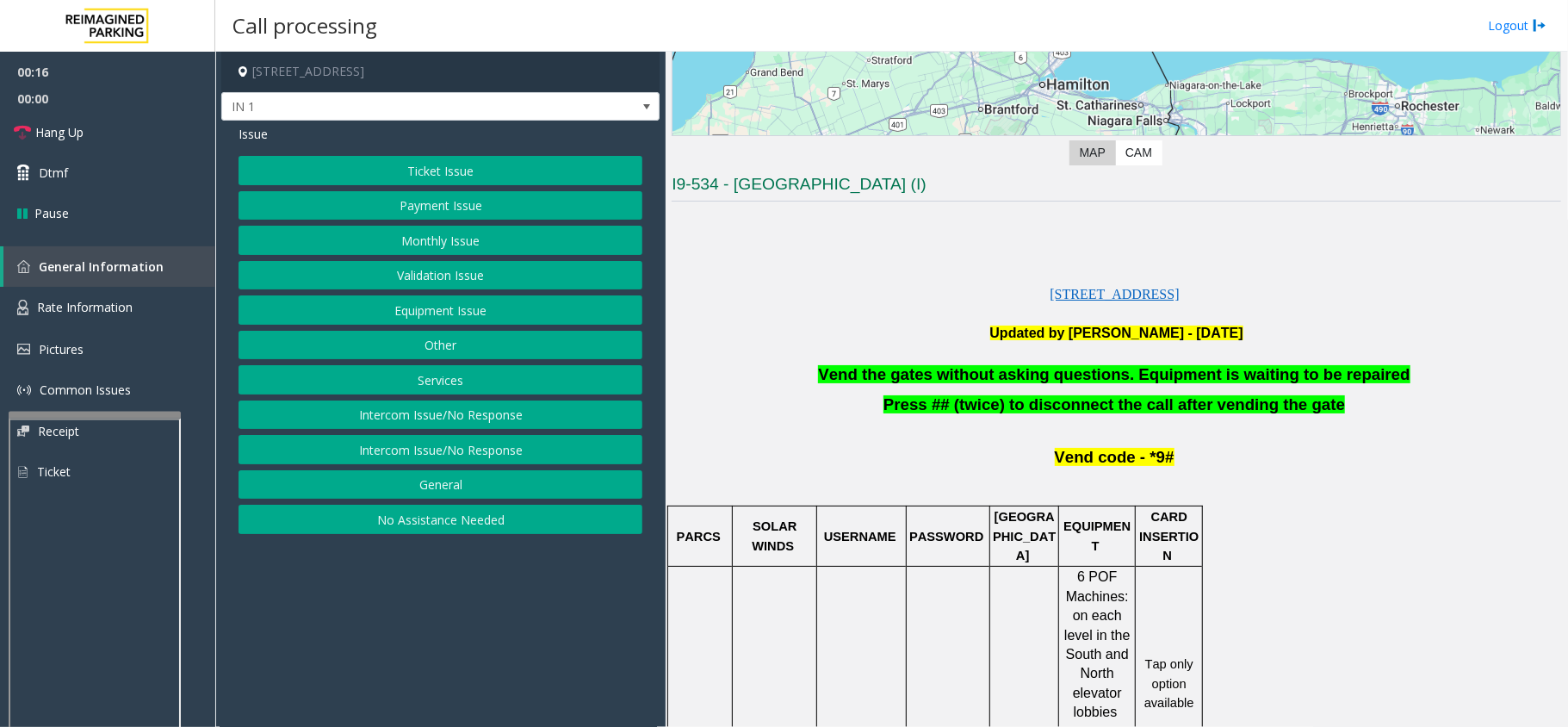 click on "Services" 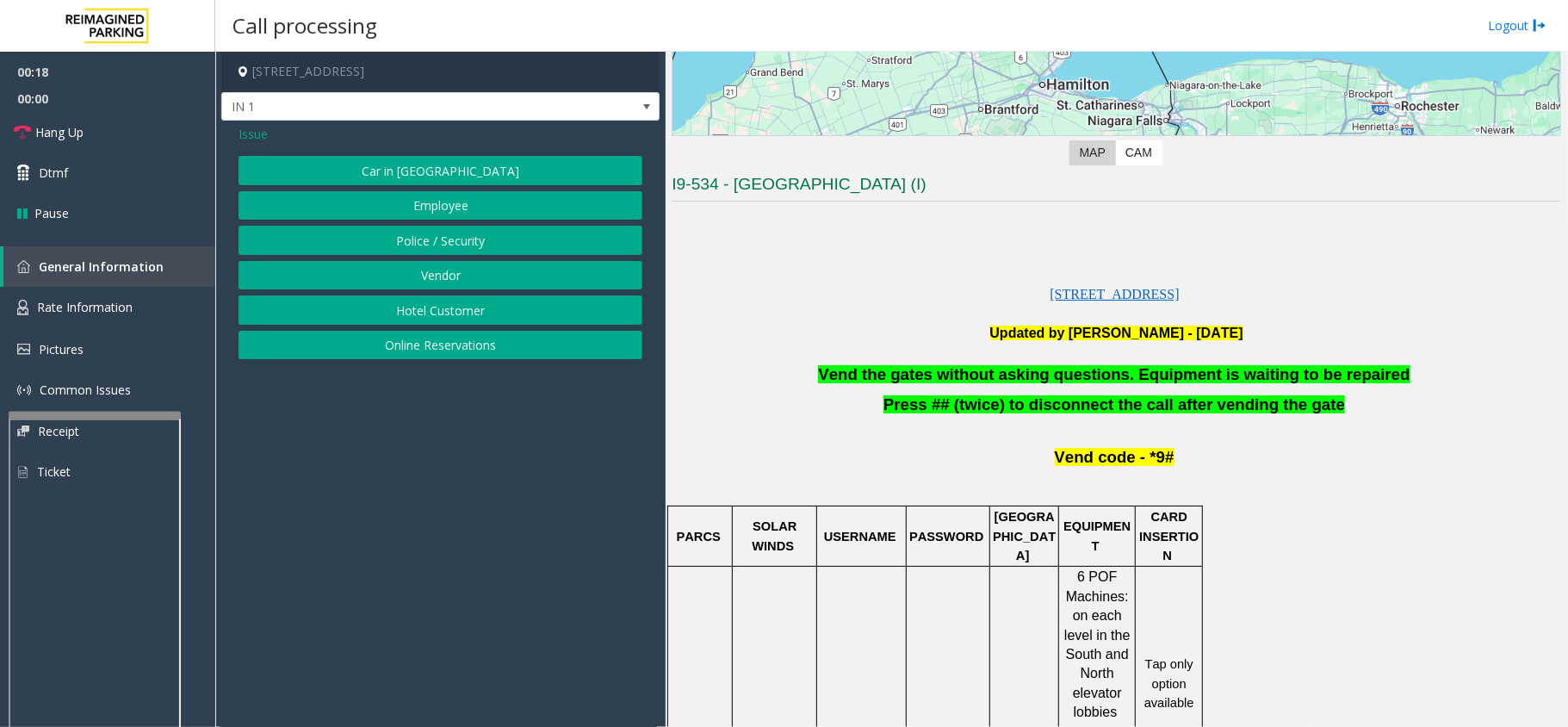 click on "Vendor" 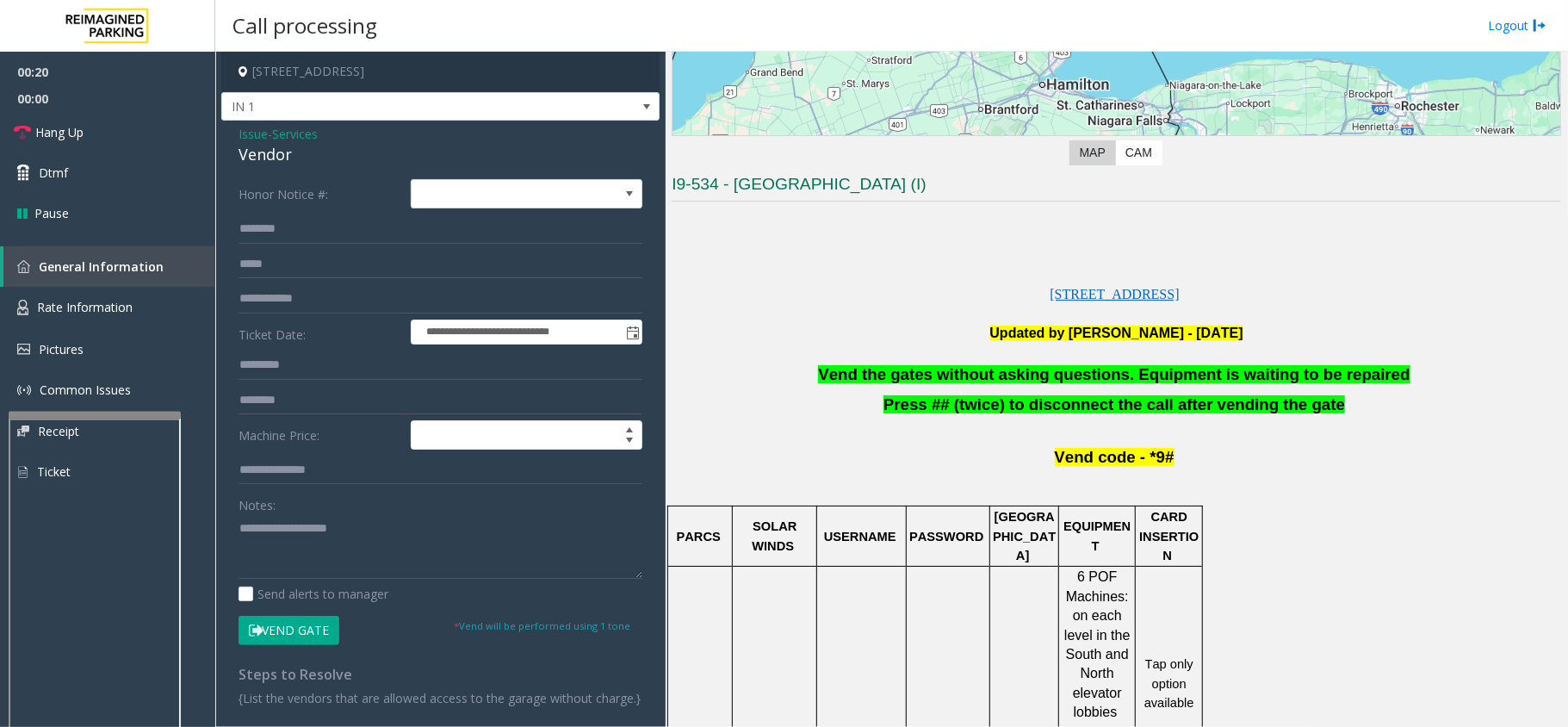 drag, startPoint x: 322, startPoint y: 625, endPoint x: 343, endPoint y: 448, distance: 178.24141 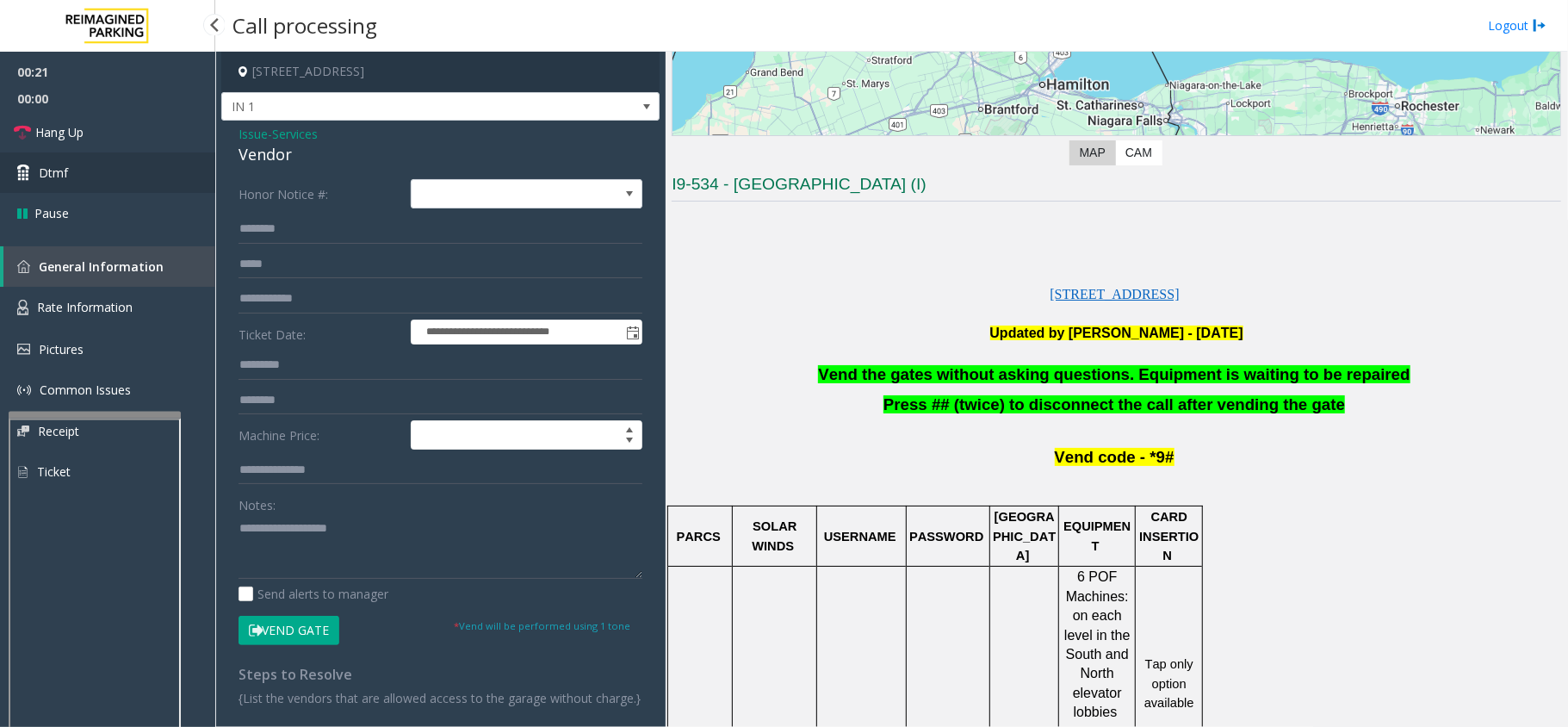 click on "Dtmf" at bounding box center [108, 172] 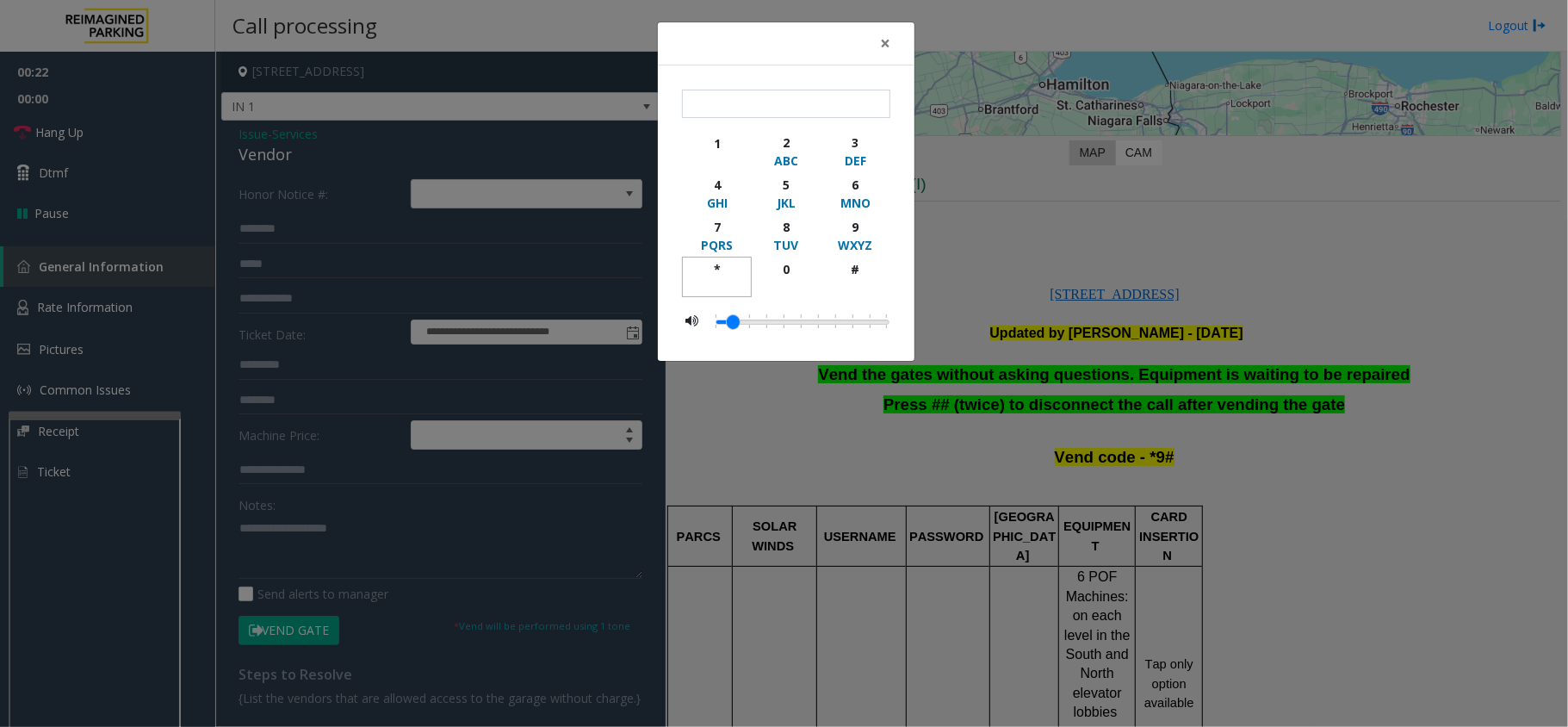 click on "*" 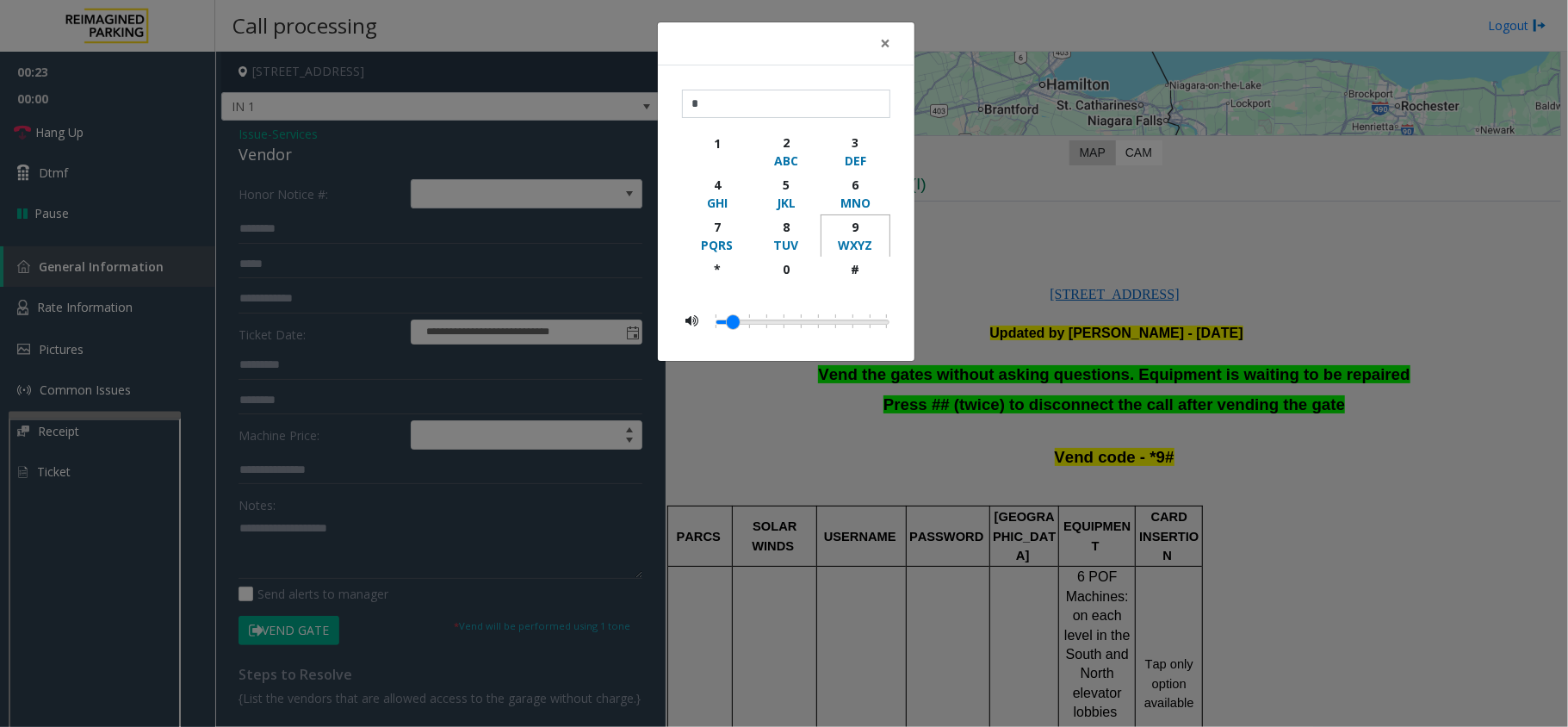 click on "9" 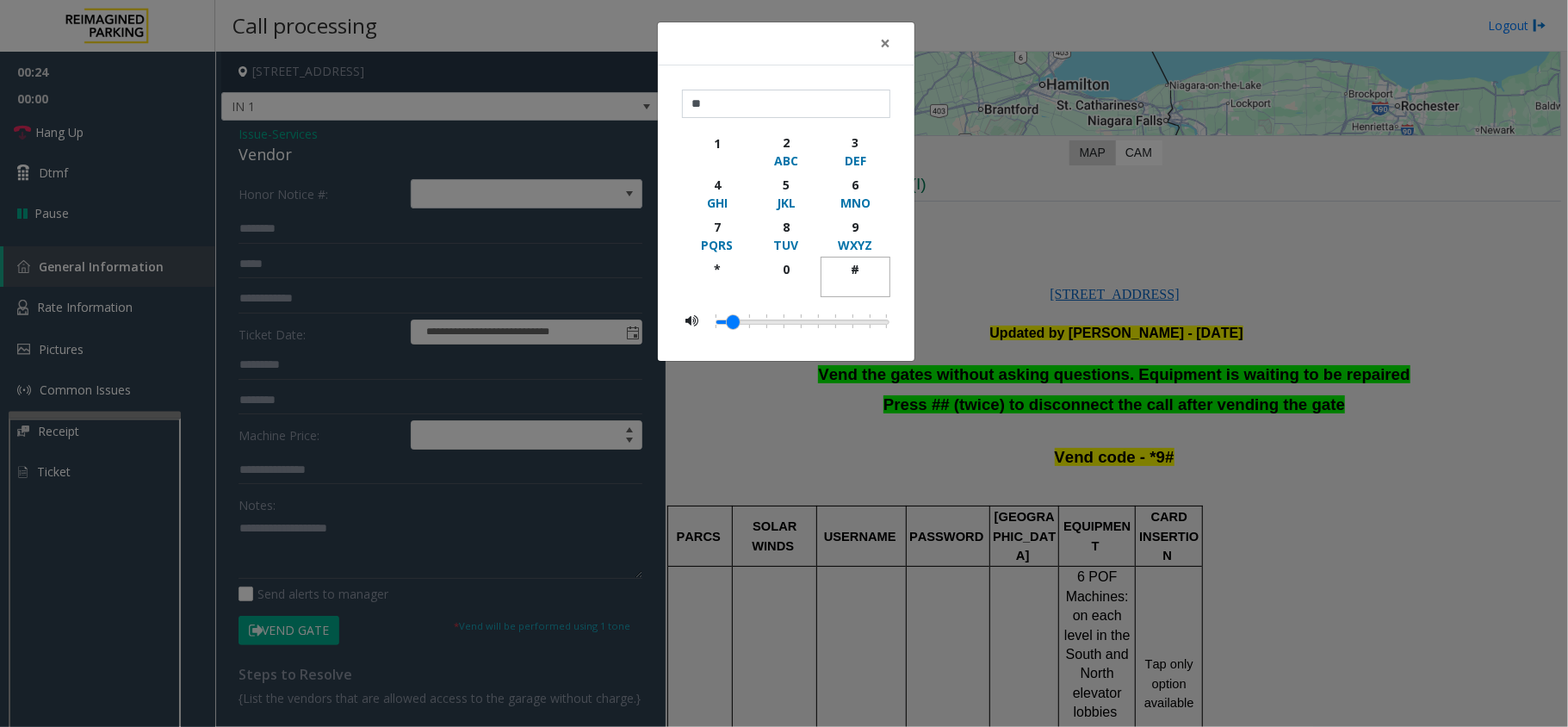 click on "#" 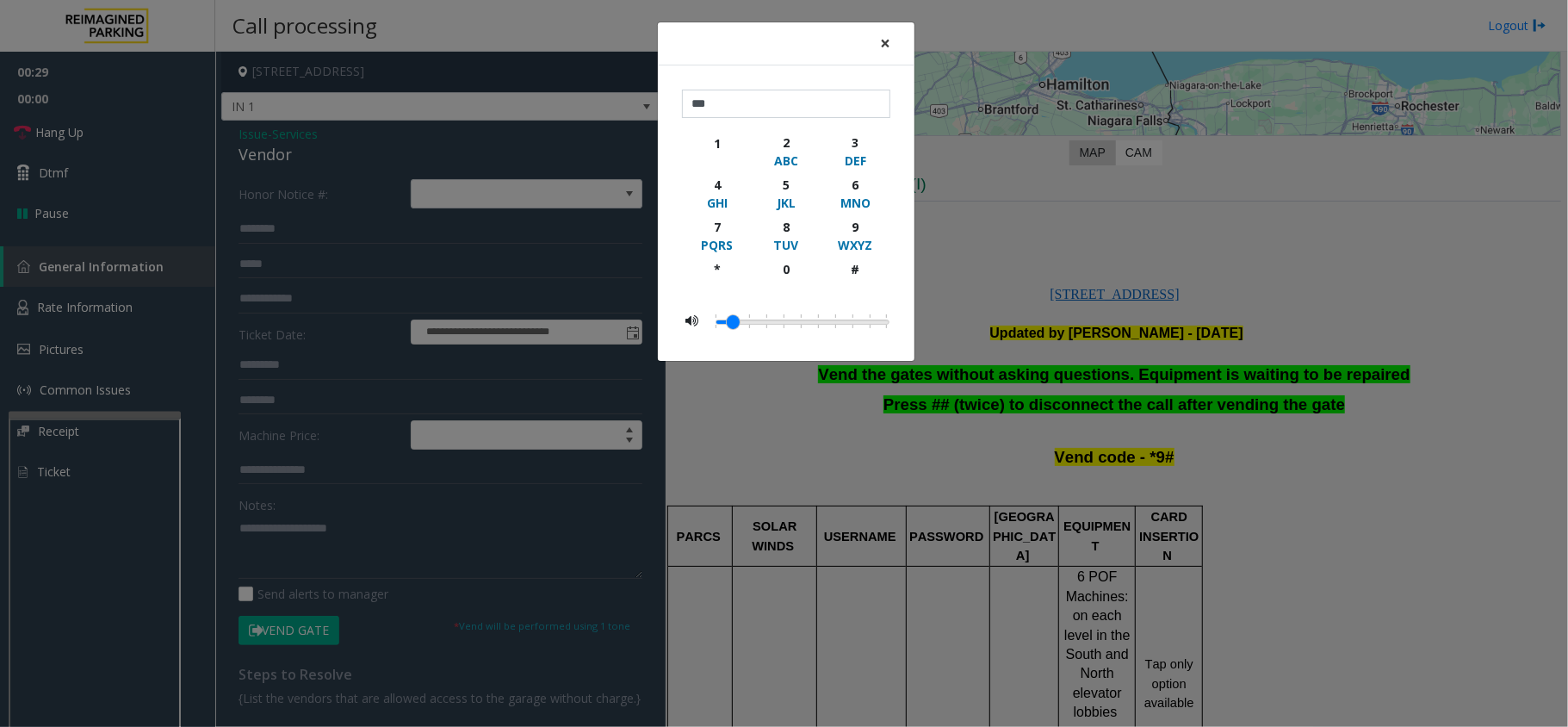 click on "×" 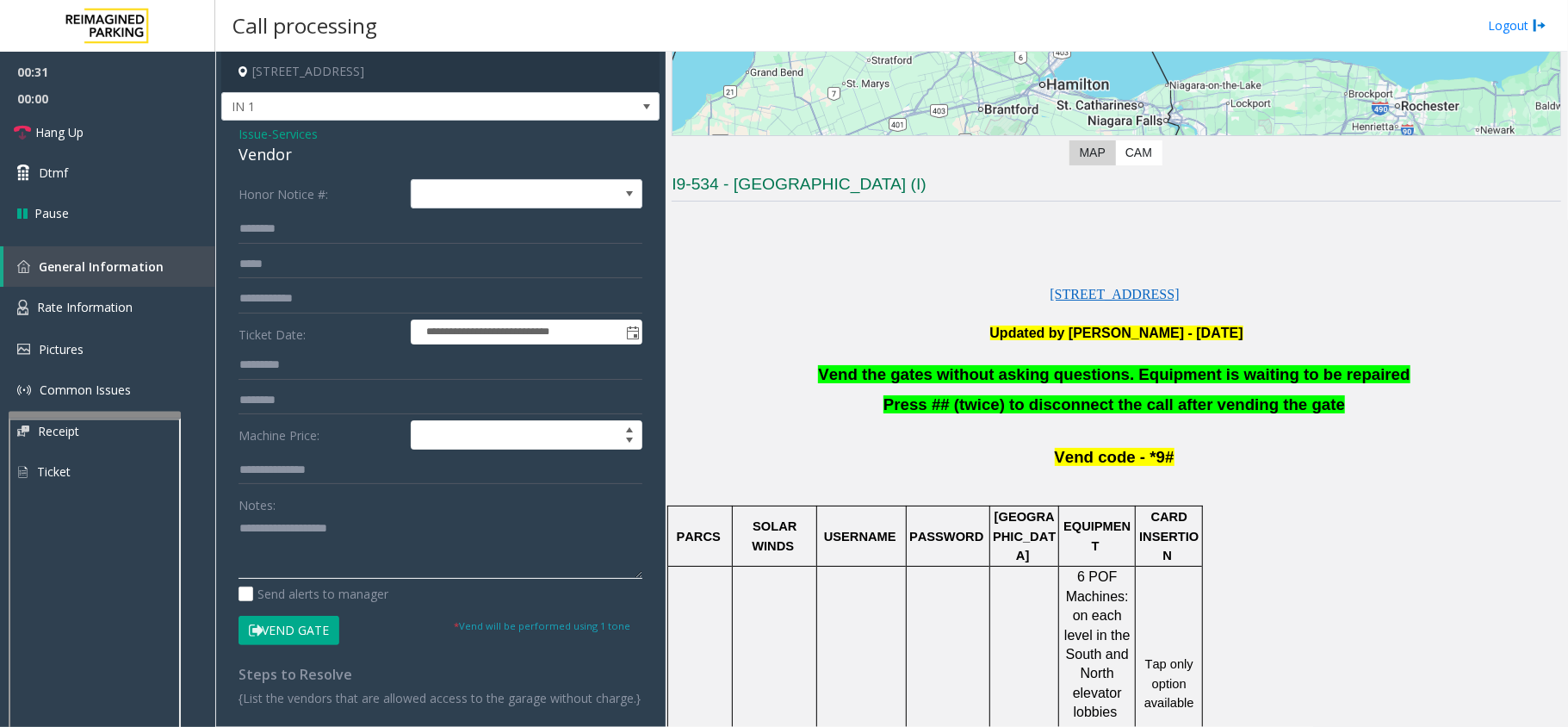 click 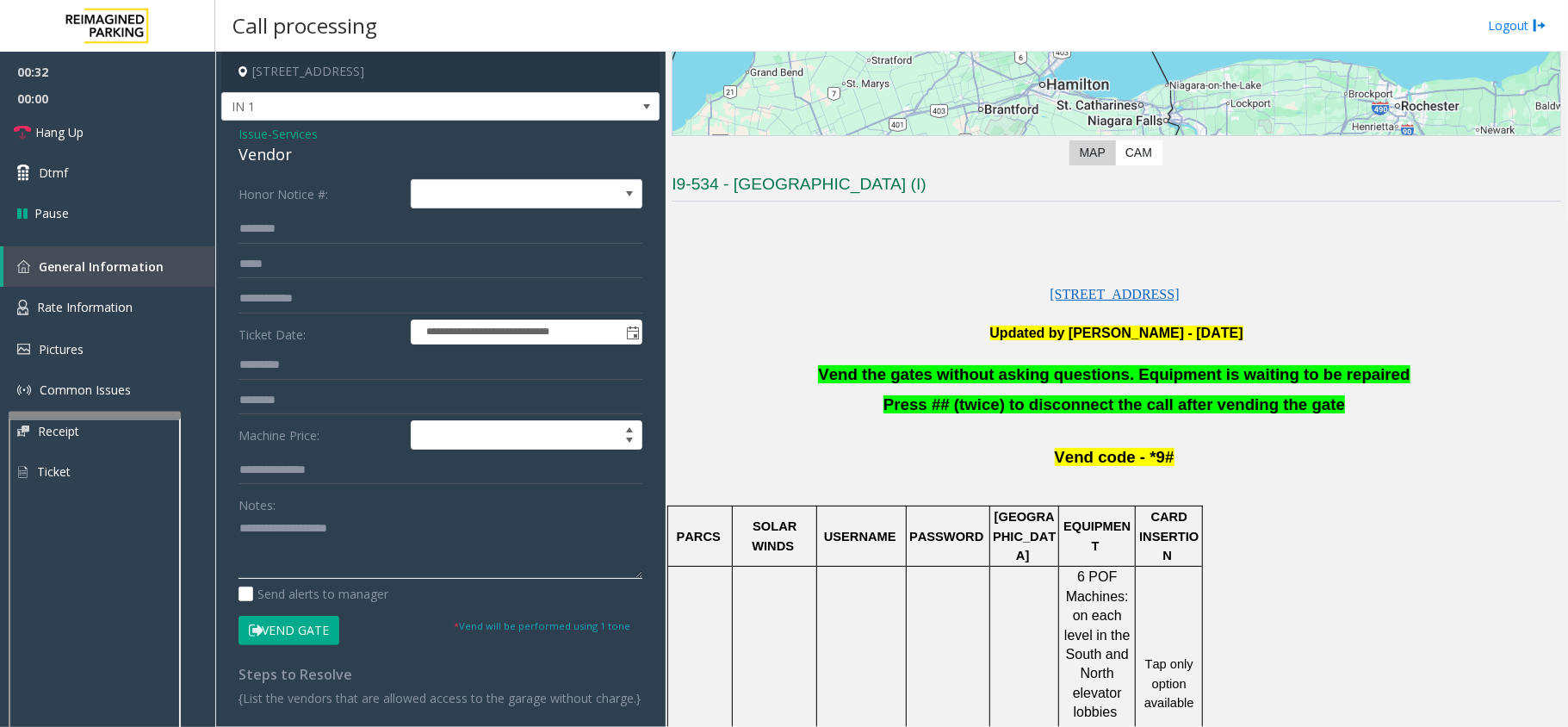 paste on "**********" 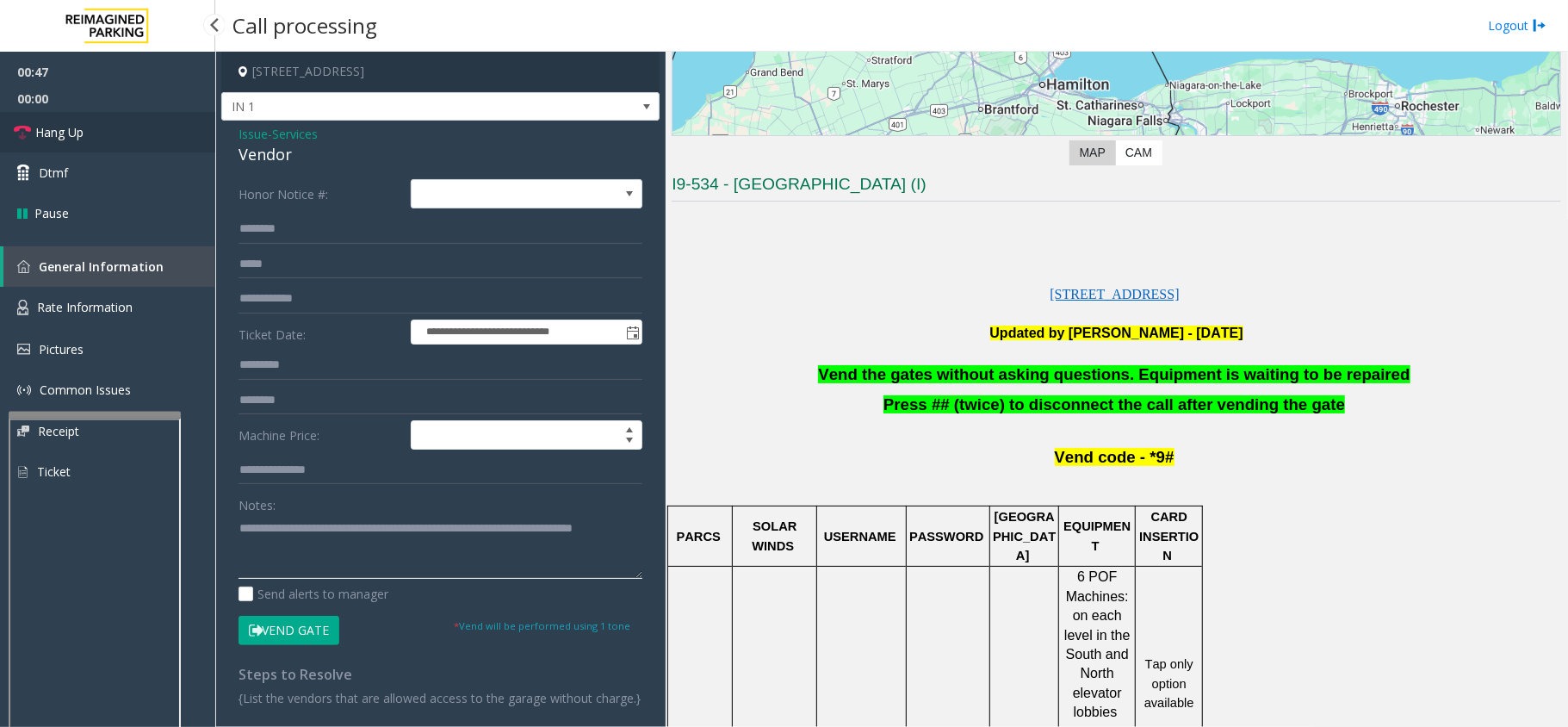 type on "**********" 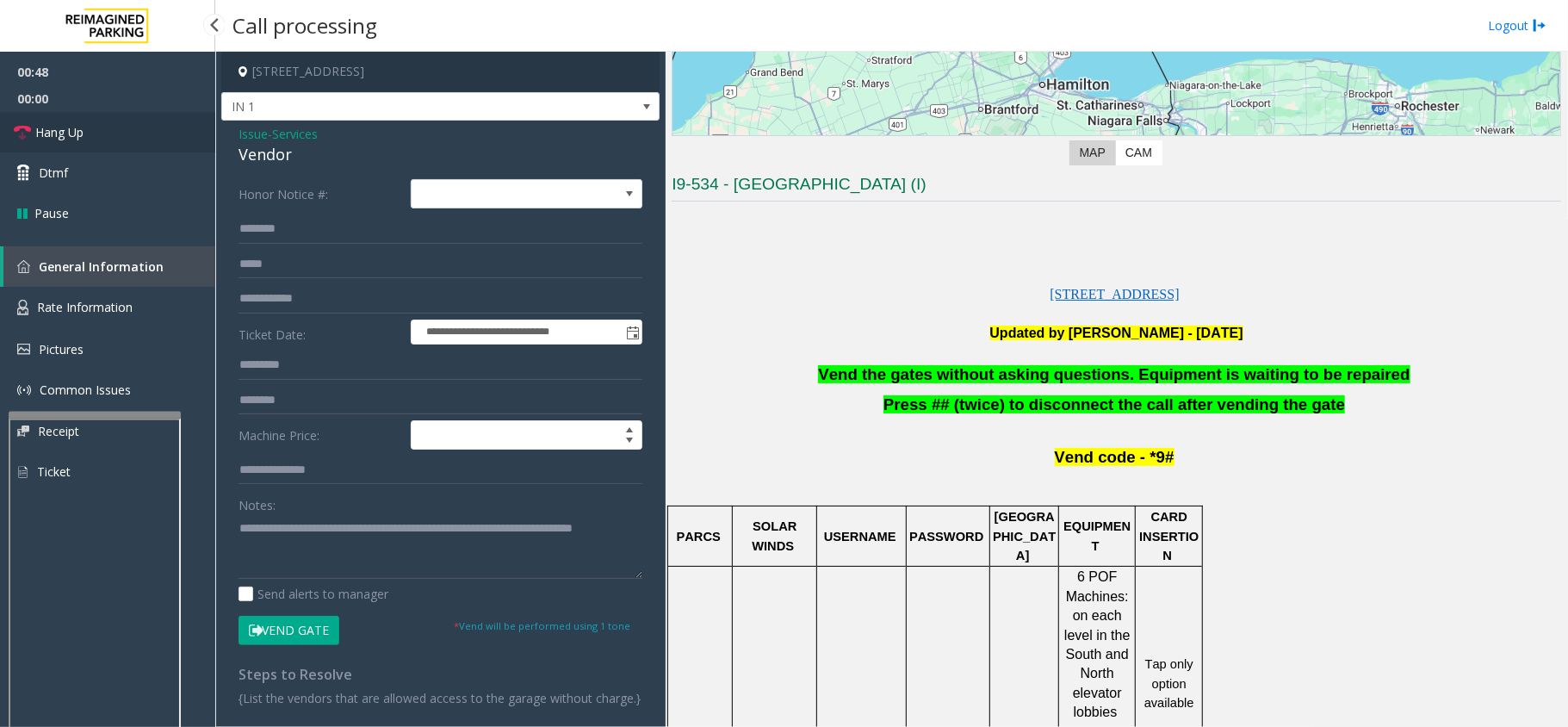 click on "Hang Up" at bounding box center (108, 132) 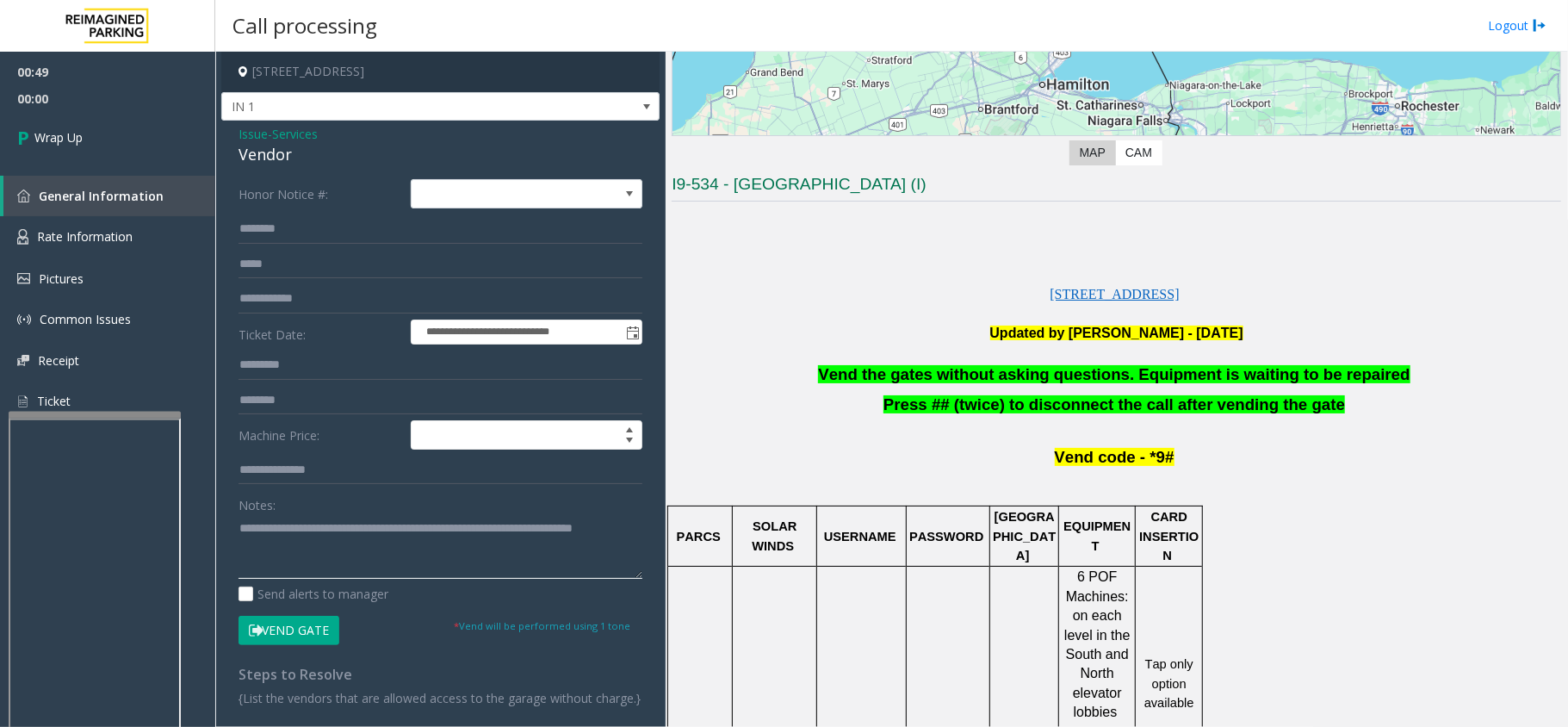 drag, startPoint x: 321, startPoint y: 551, endPoint x: 217, endPoint y: 508, distance: 112.53888 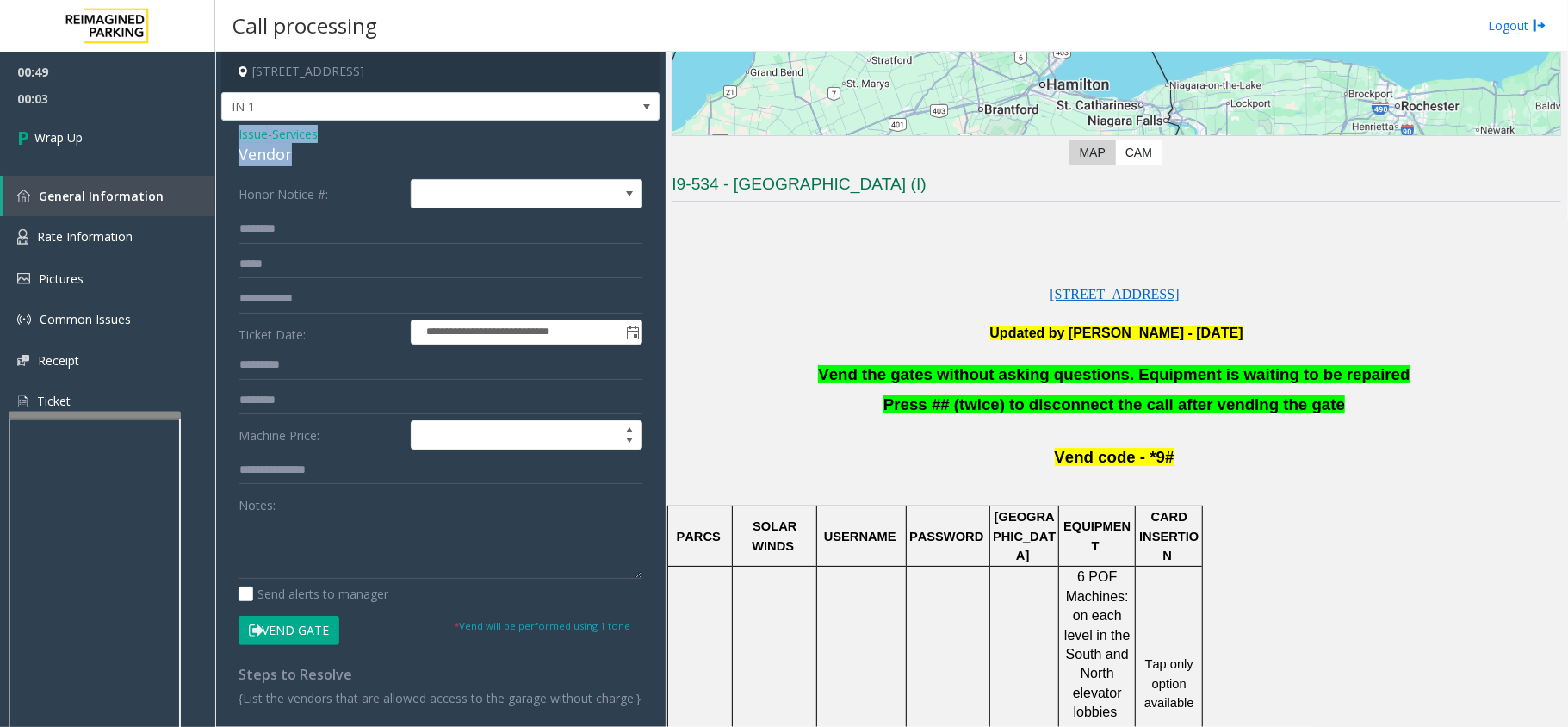 drag, startPoint x: 298, startPoint y: 159, endPoint x: 225, endPoint y: 136, distance: 76.5376 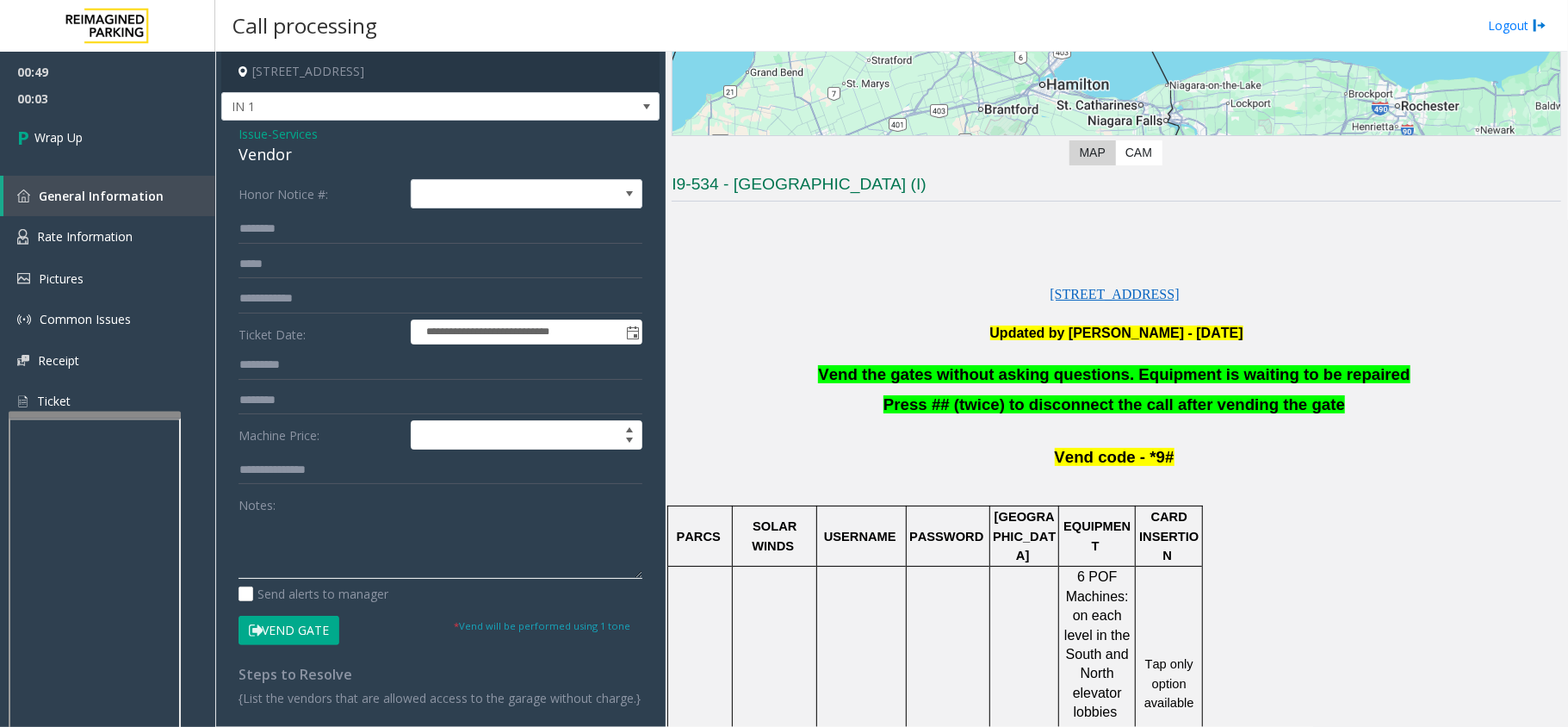 paste on "**********" 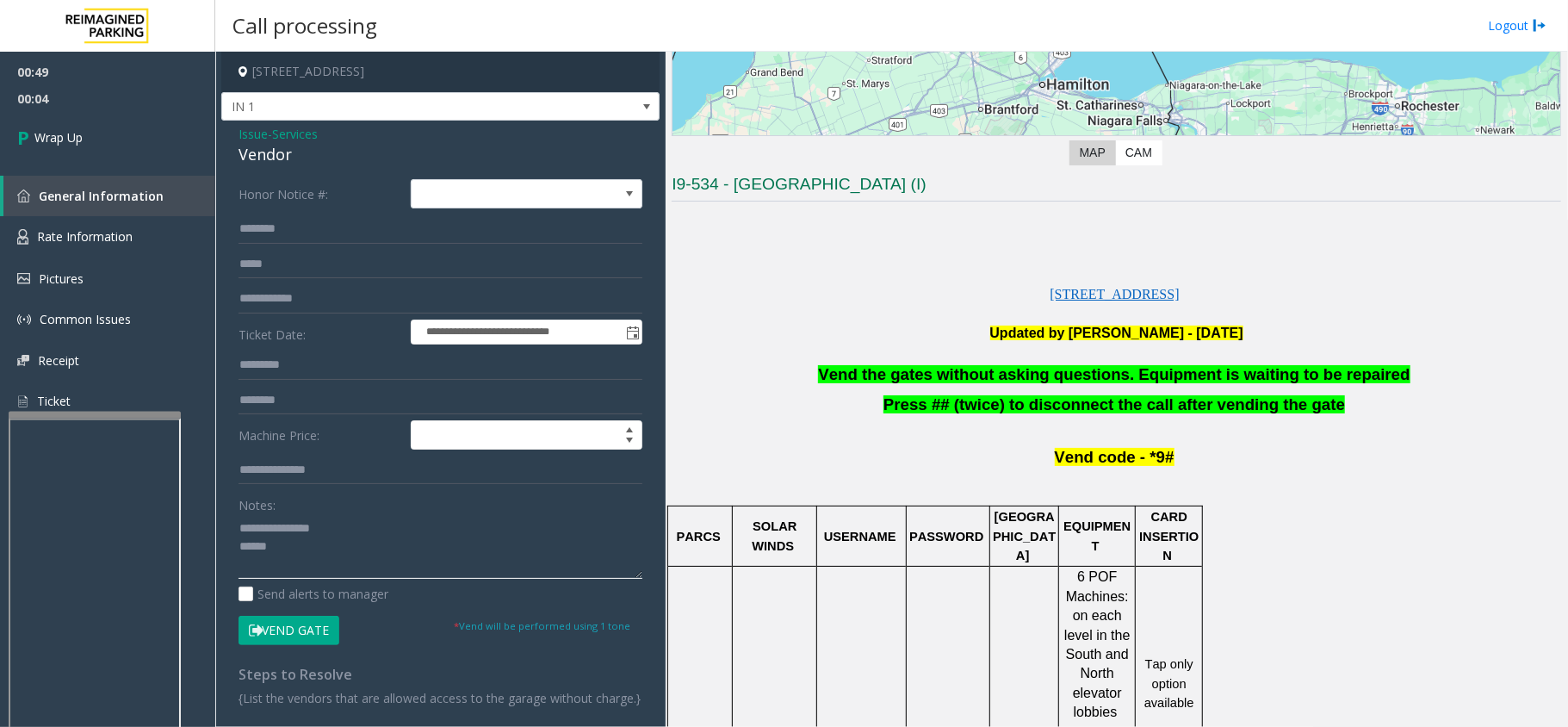 click 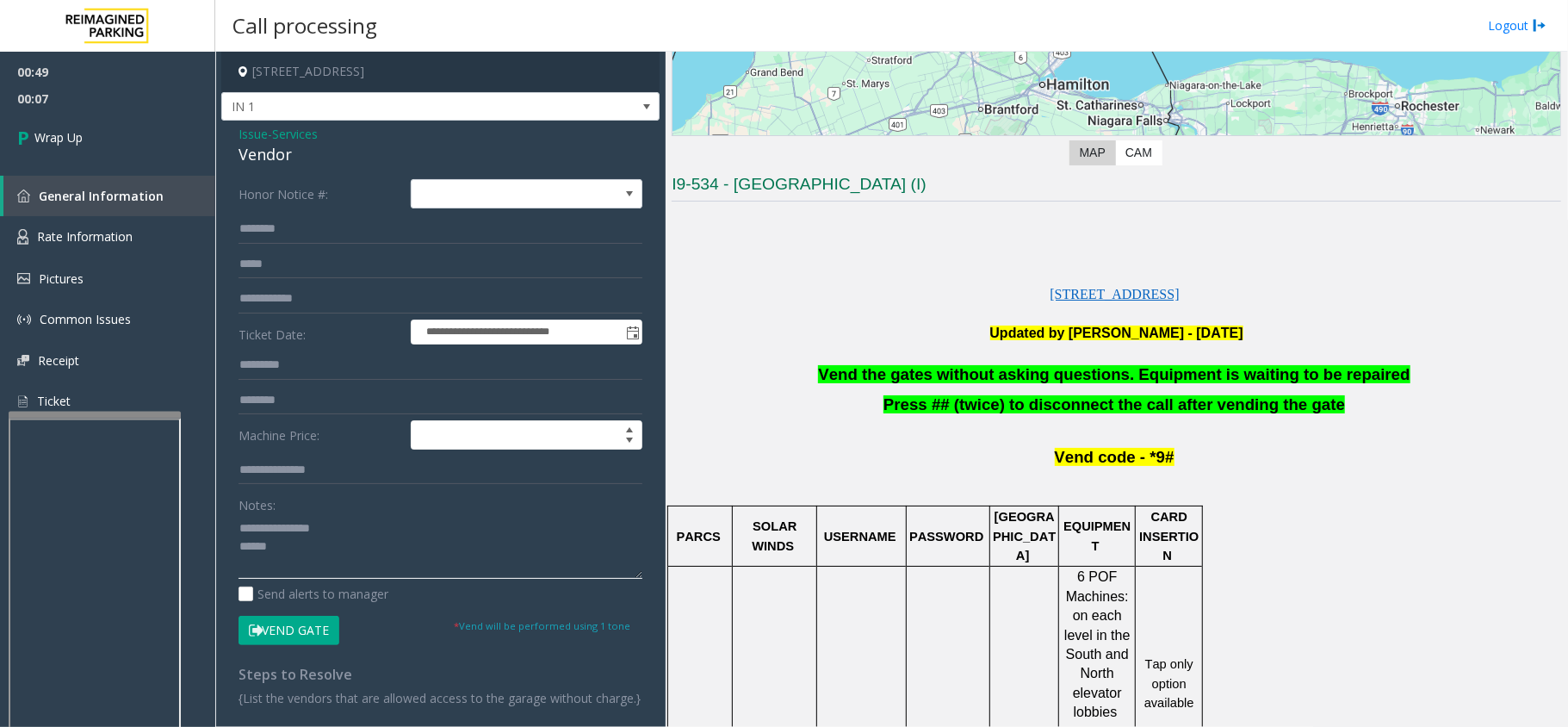 drag, startPoint x: 341, startPoint y: 532, endPoint x: 280, endPoint y: 531, distance: 61.0082 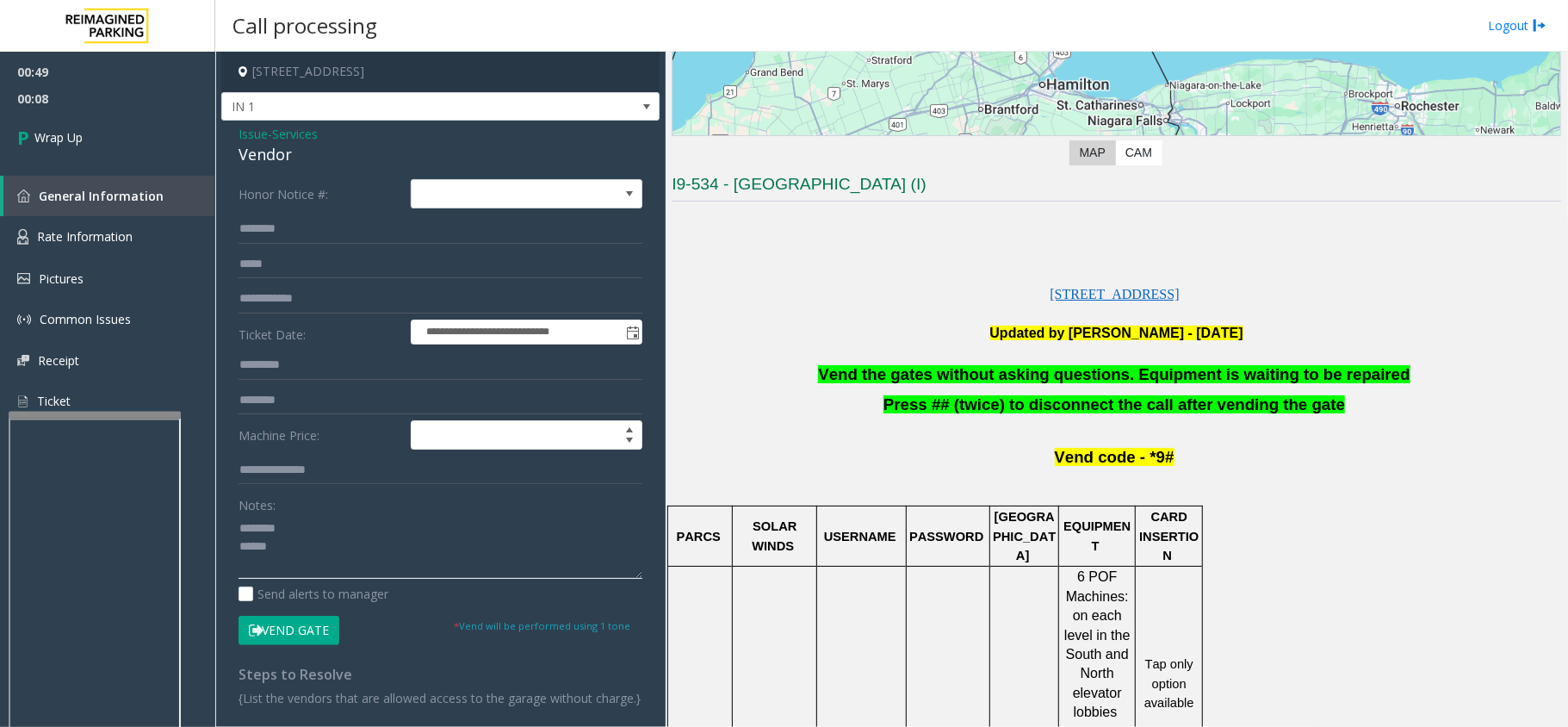 click 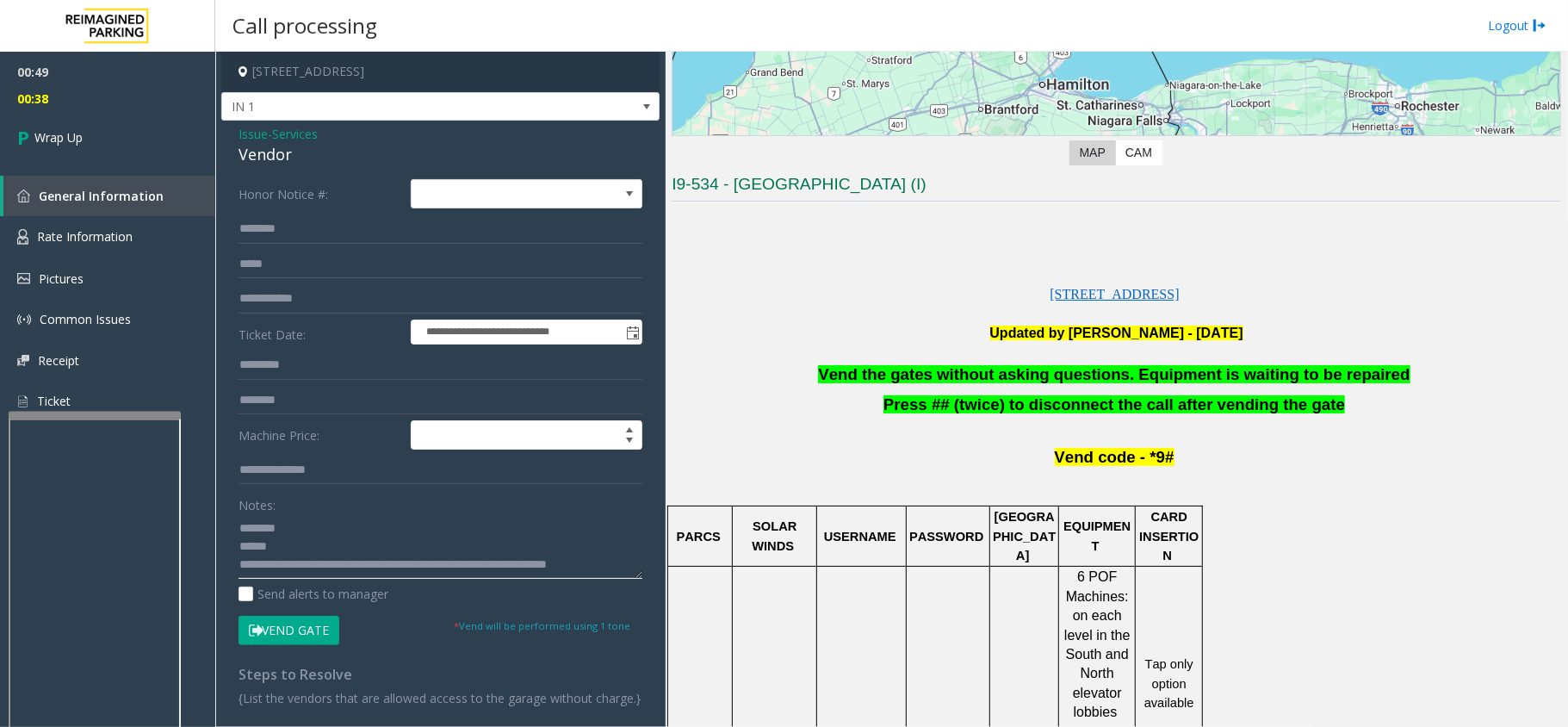 scroll, scrollTop: 11, scrollLeft: 0, axis: vertical 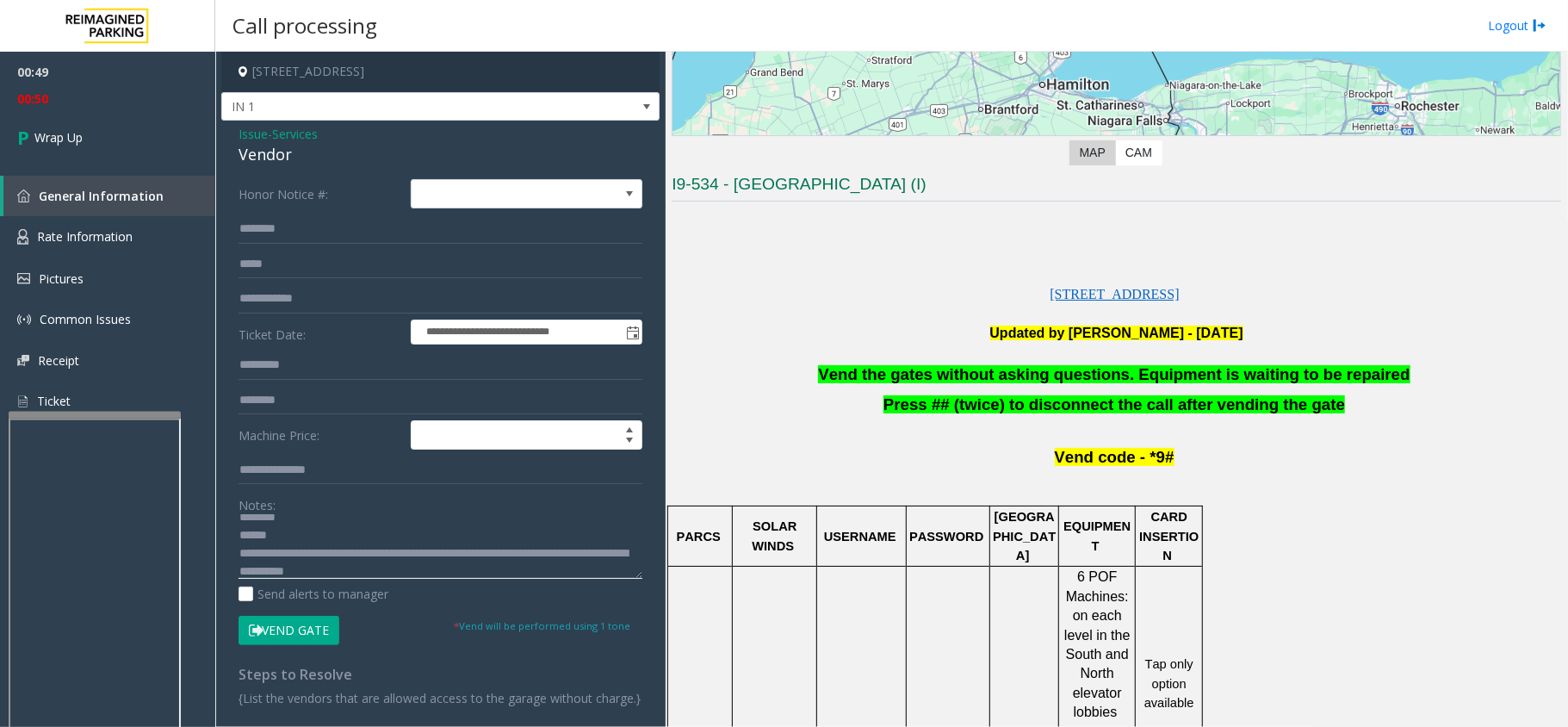 click 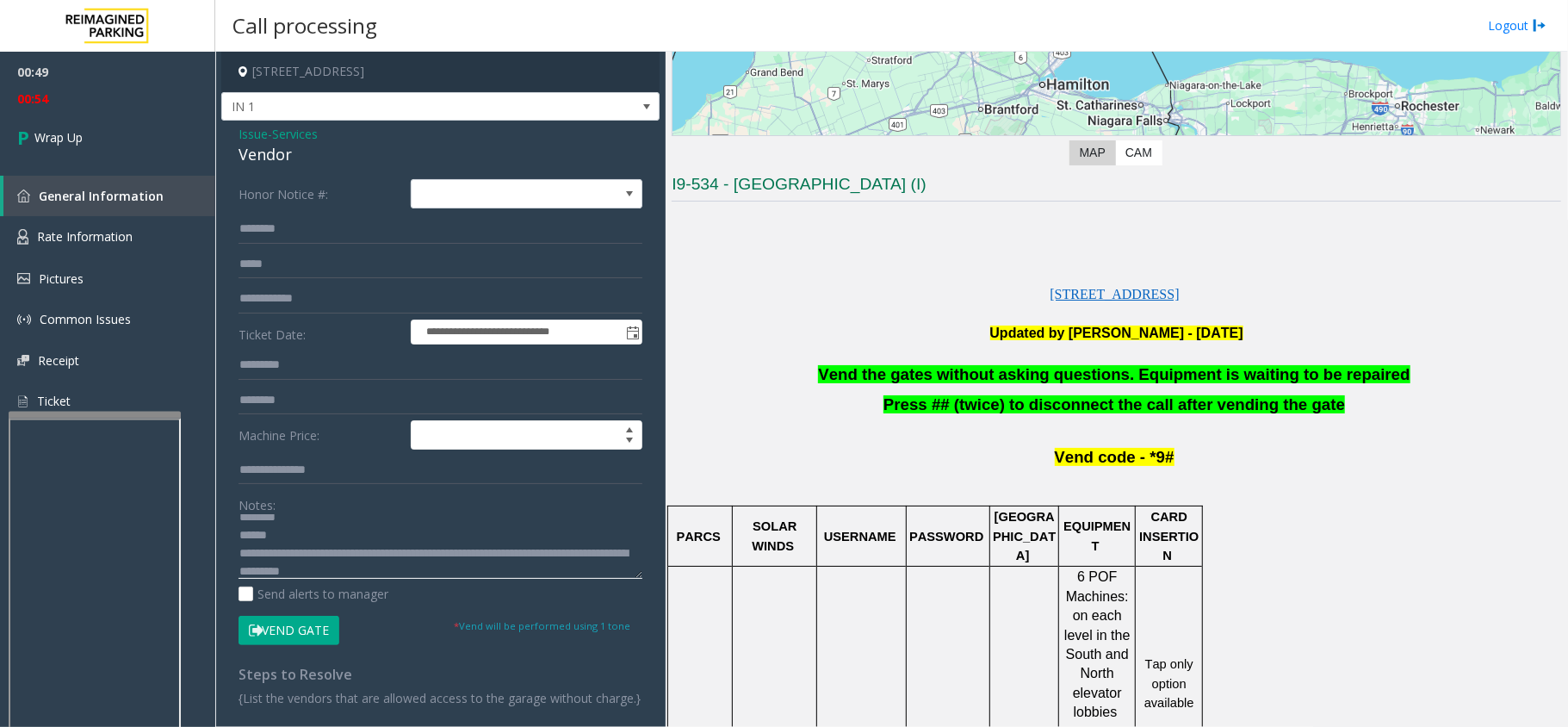 click 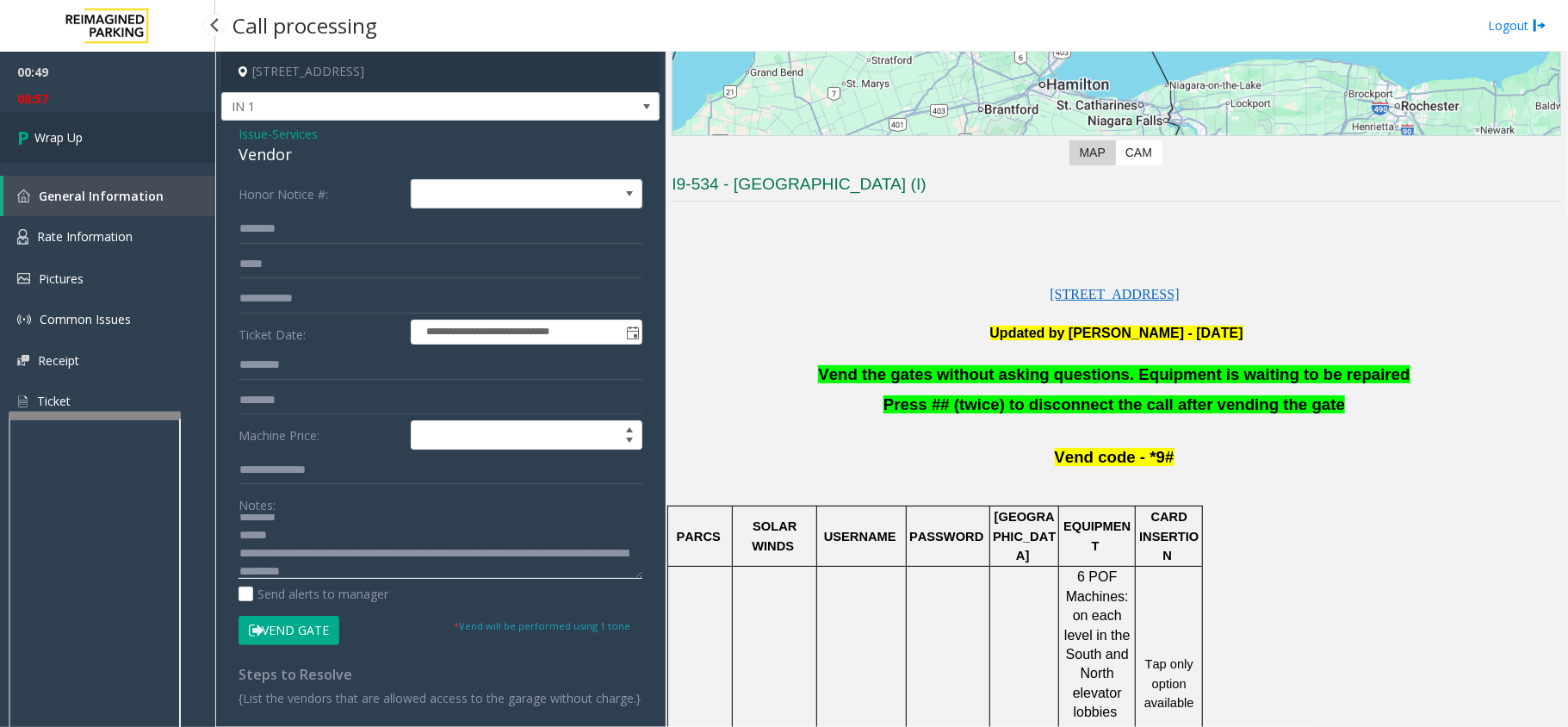 type on "**********" 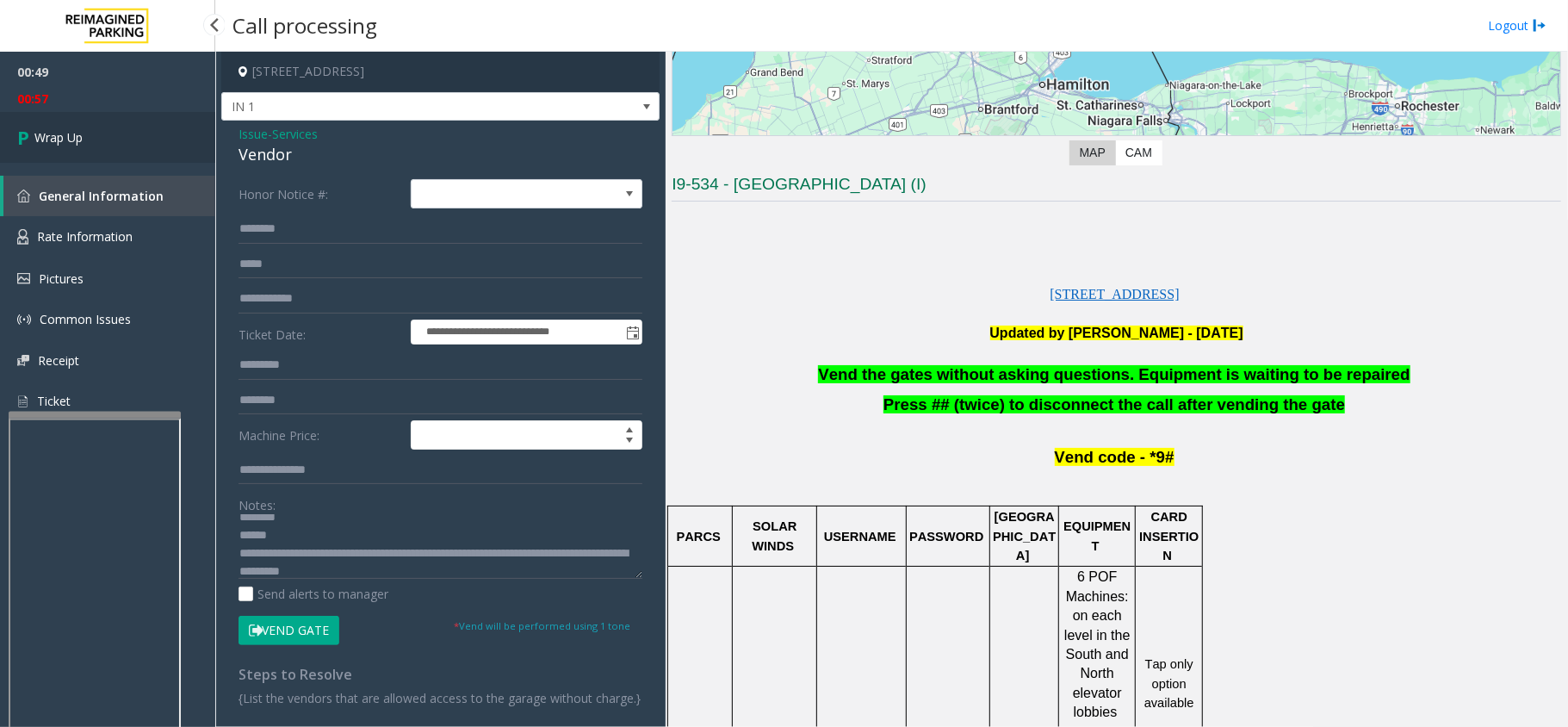 click on "Wrap Up" at bounding box center [108, 137] 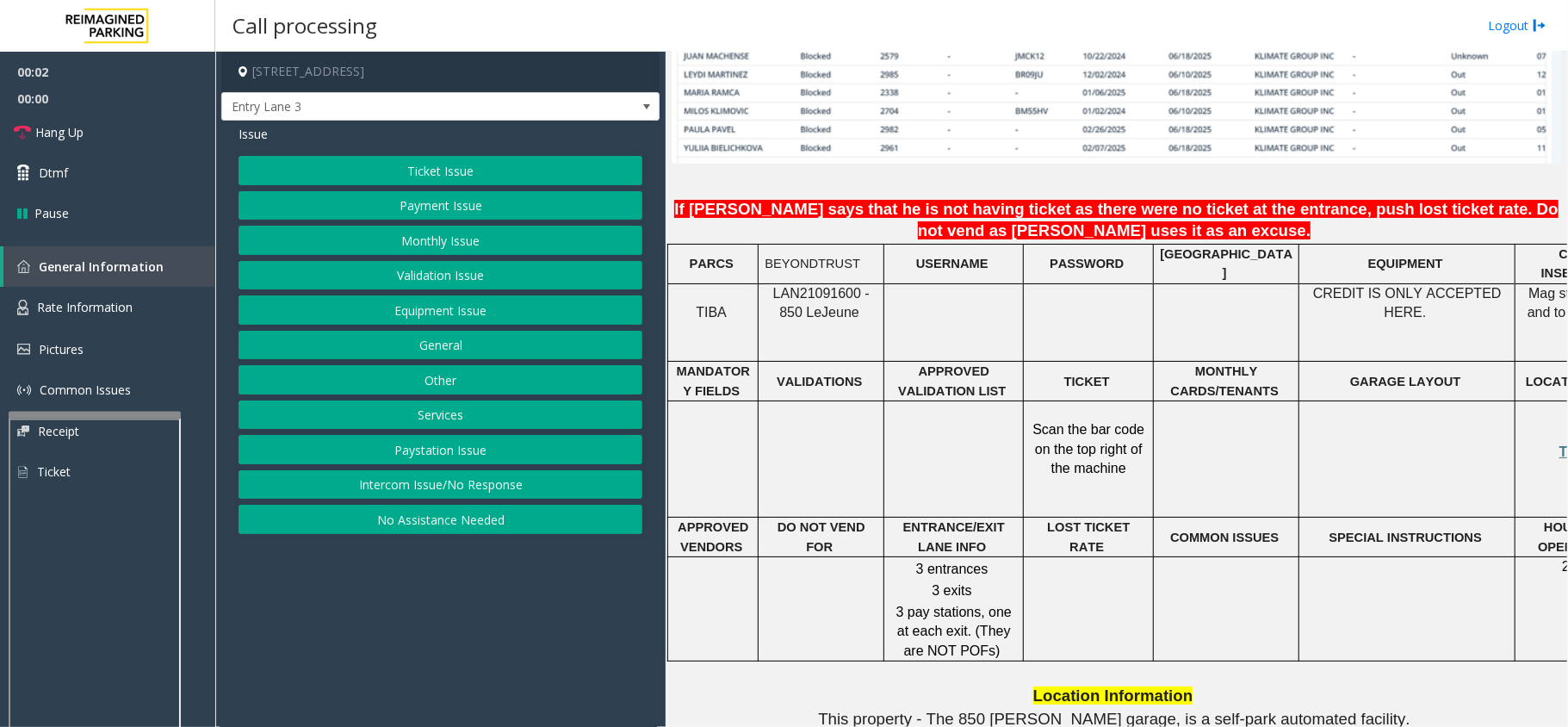 scroll, scrollTop: 1378, scrollLeft: 0, axis: vertical 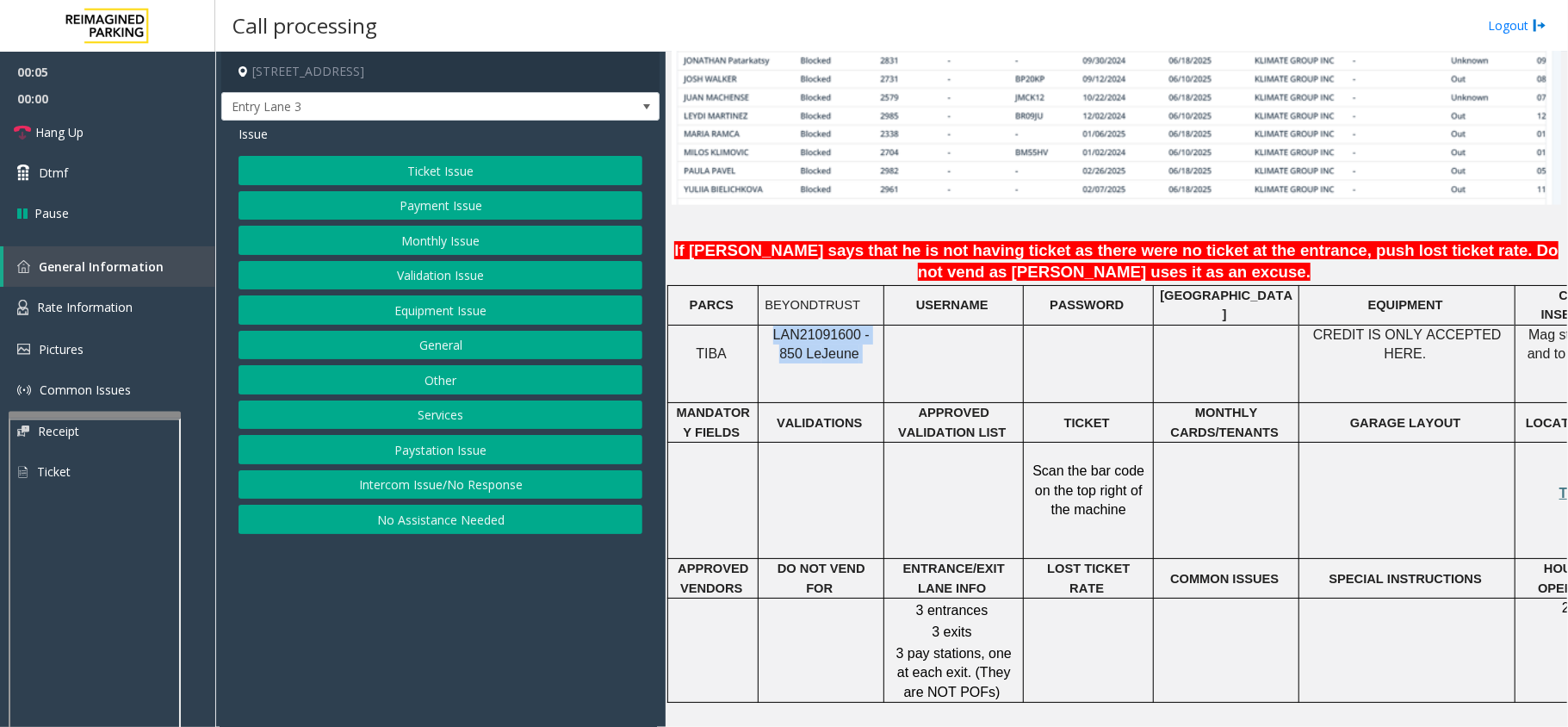 drag, startPoint x: 865, startPoint y: 320, endPoint x: 768, endPoint y: 303, distance: 98.4784 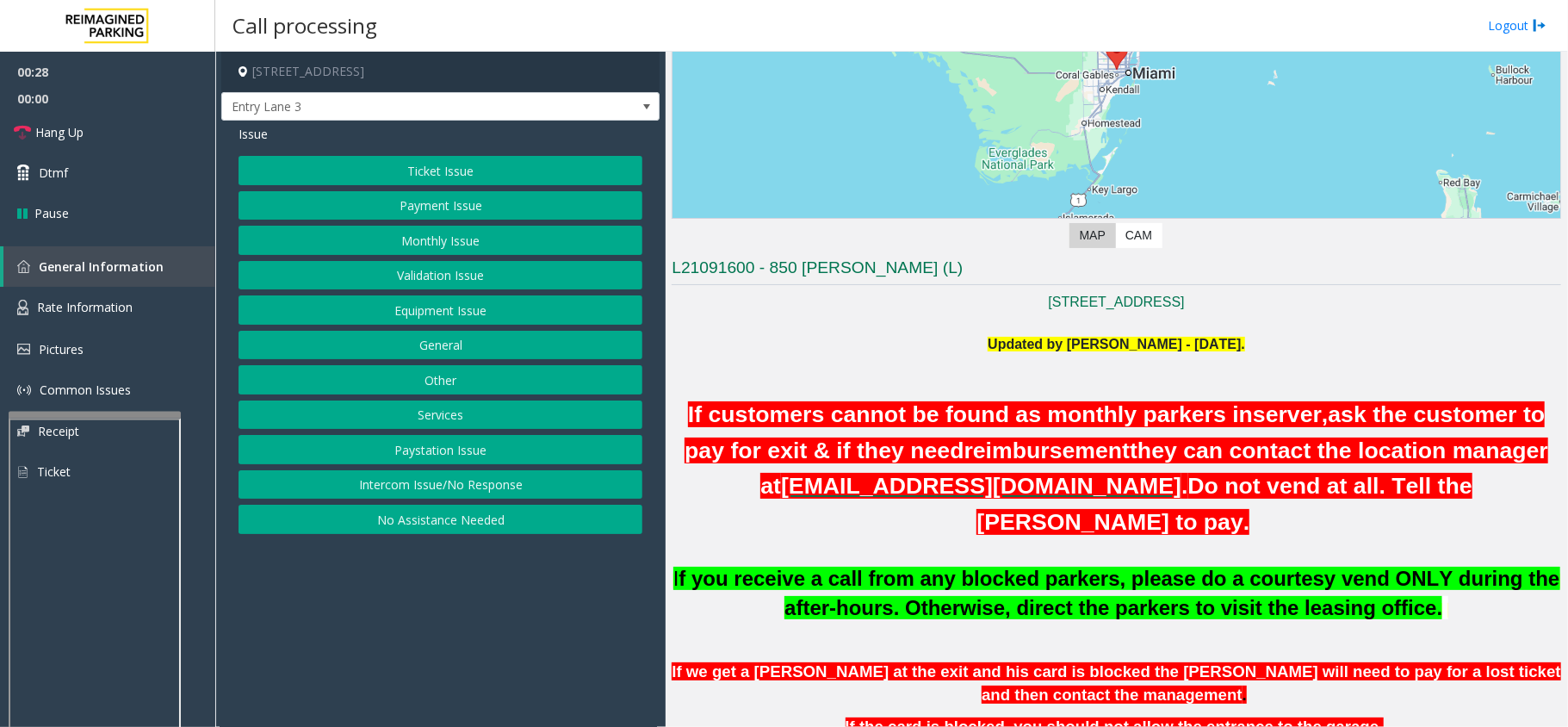scroll, scrollTop: 229, scrollLeft: 0, axis: vertical 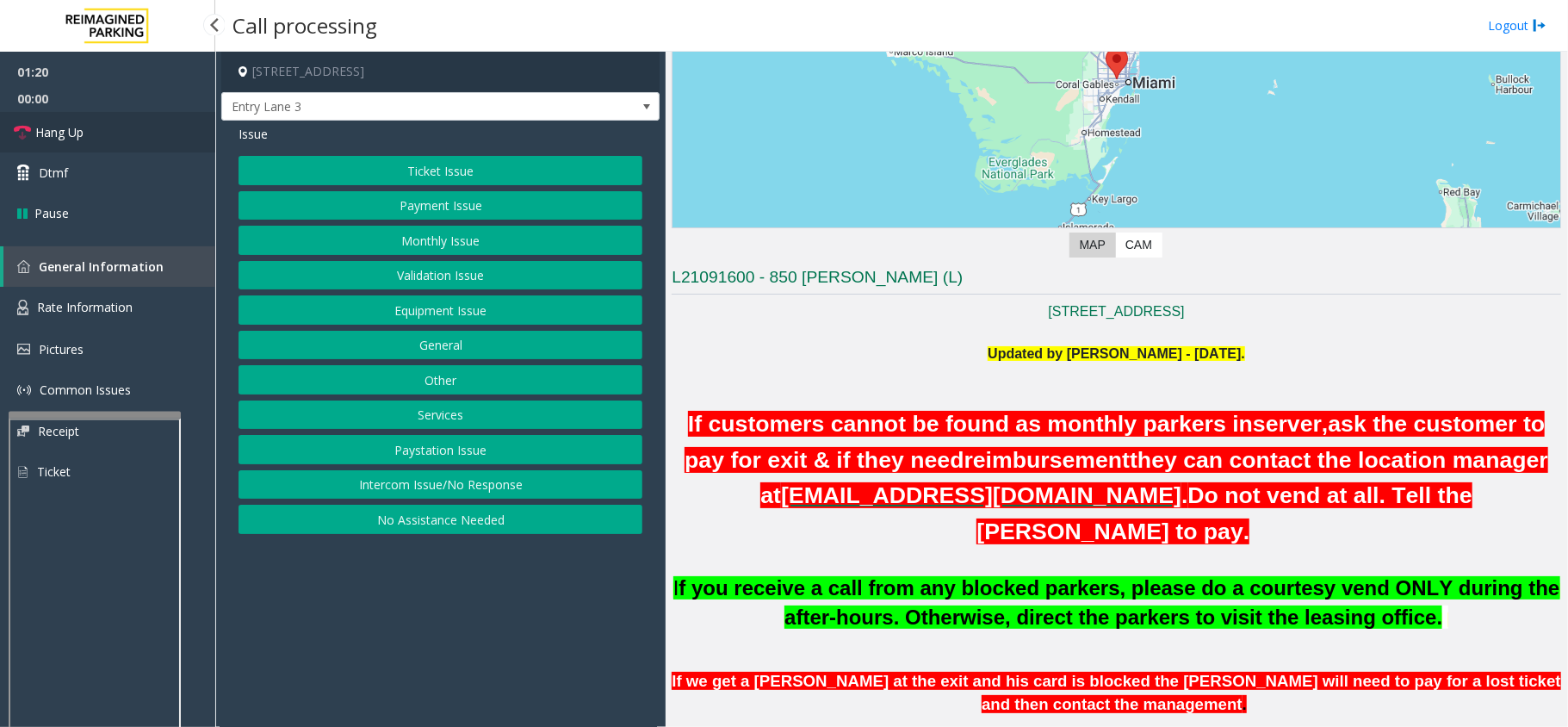 click on "Hang Up" at bounding box center [108, 132] 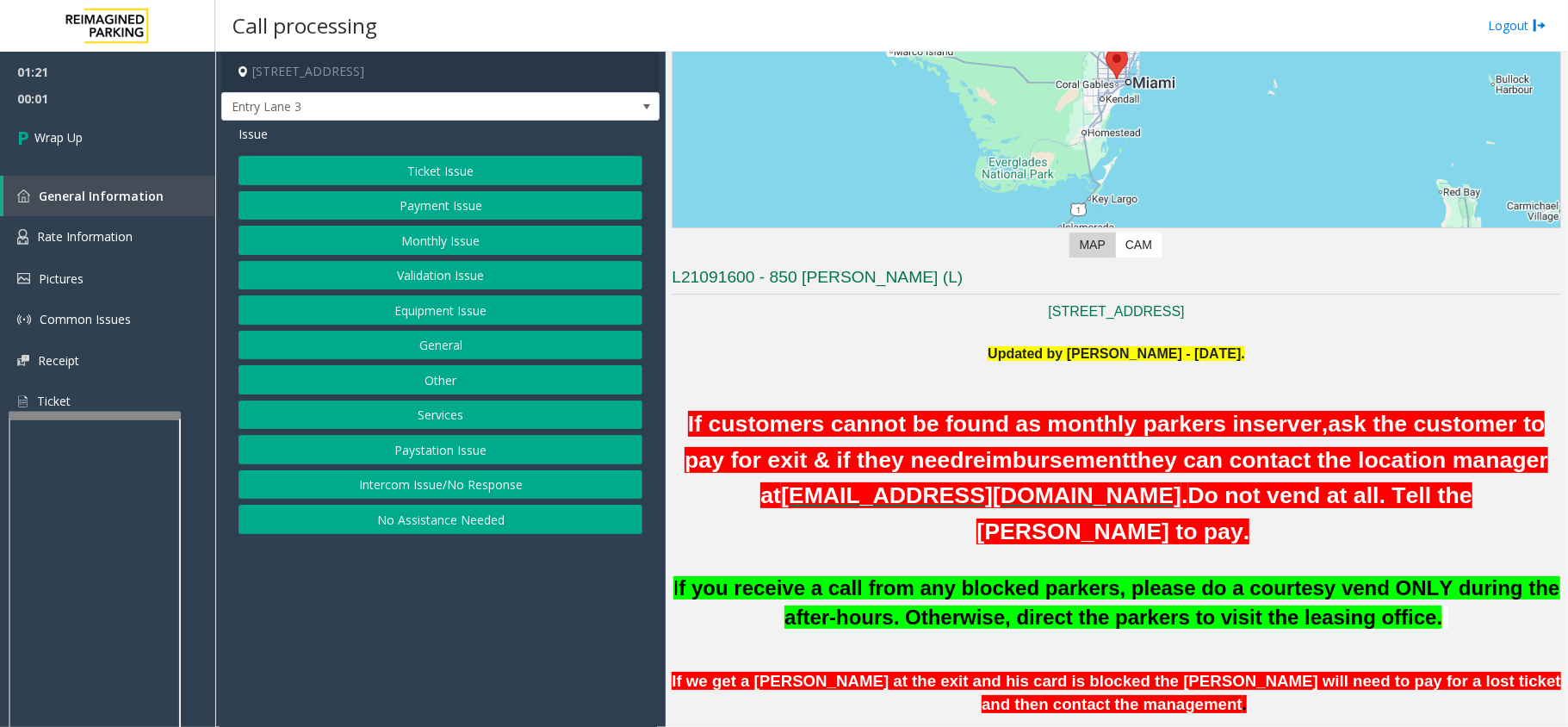 click on "Equipment Issue" 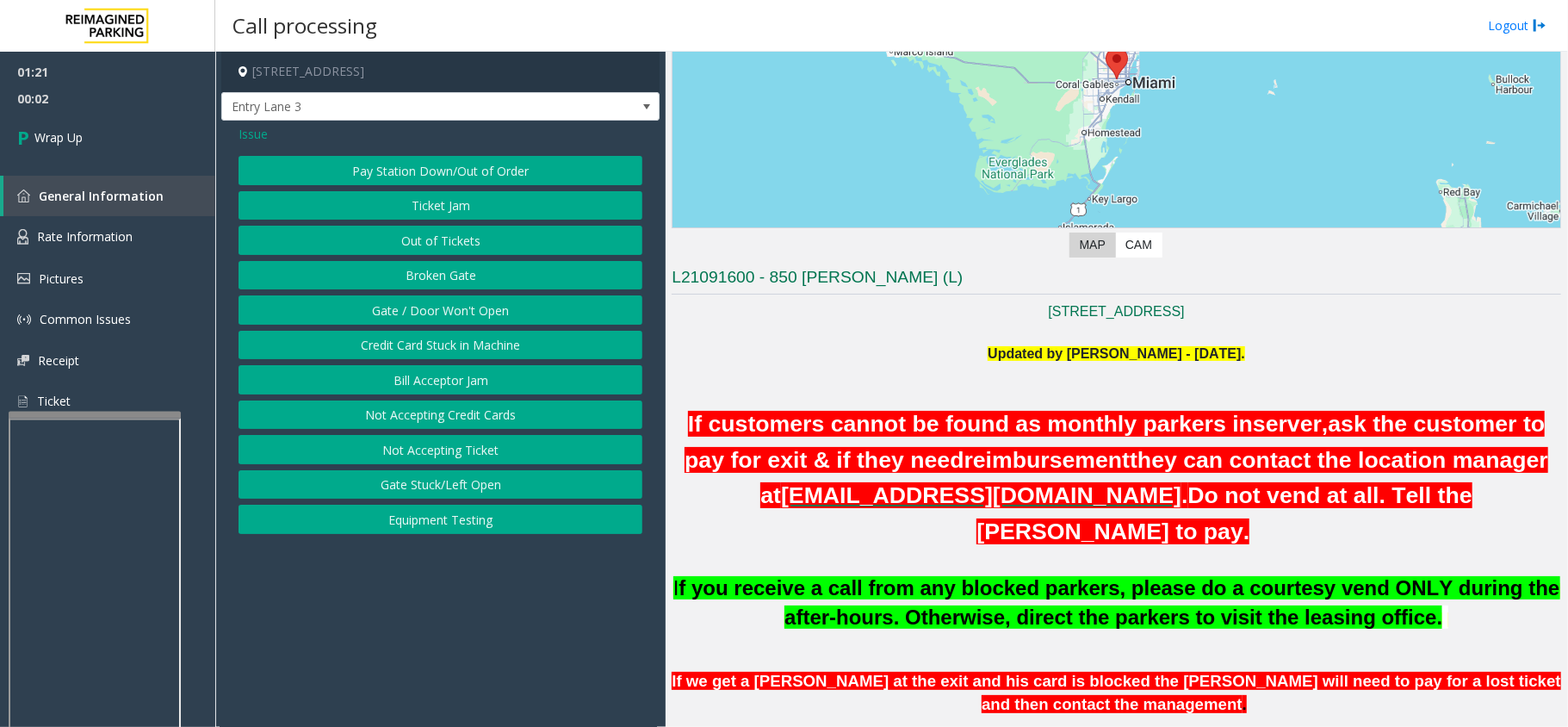 click on "Gate / Door Won't Open" 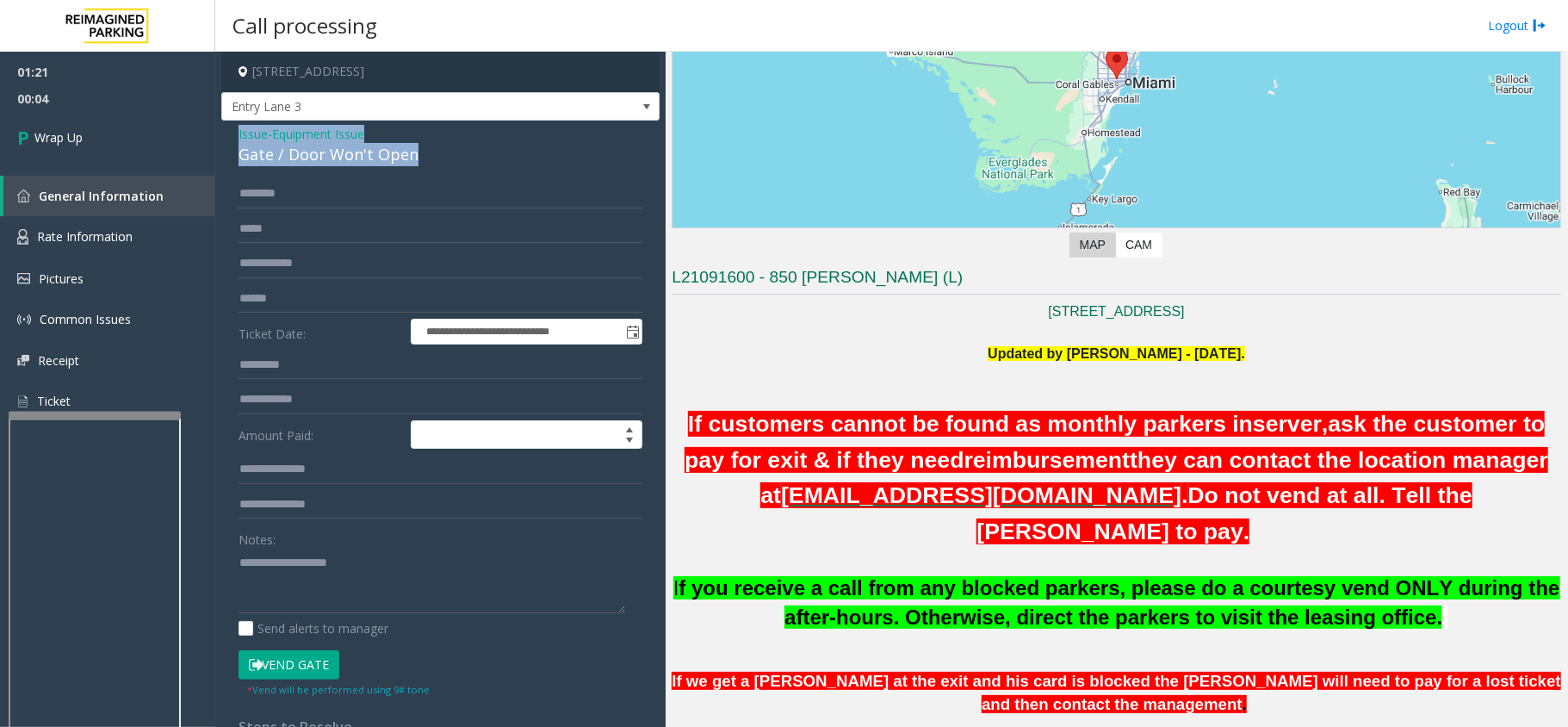 drag, startPoint x: 425, startPoint y: 146, endPoint x: 232, endPoint y: 127, distance: 193.933 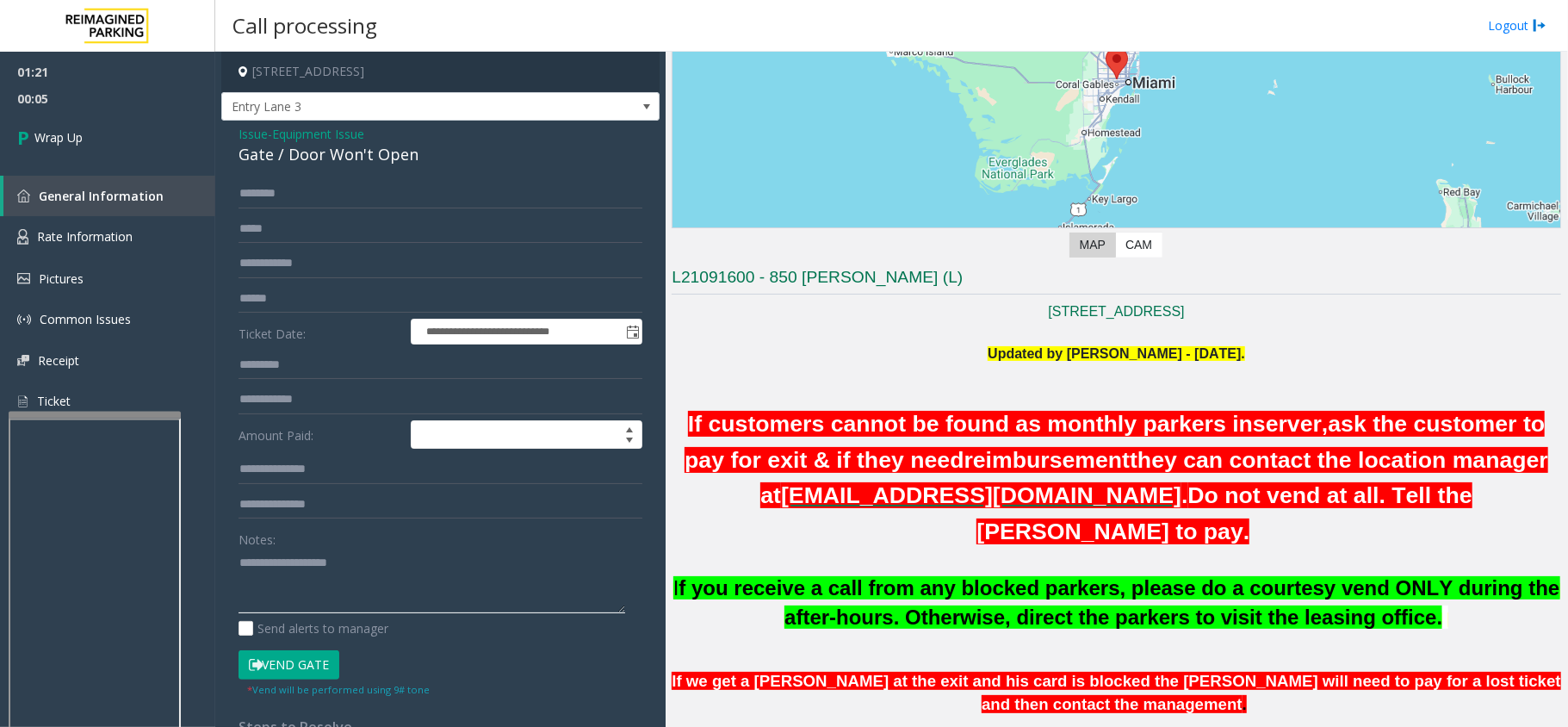 paste on "**********" 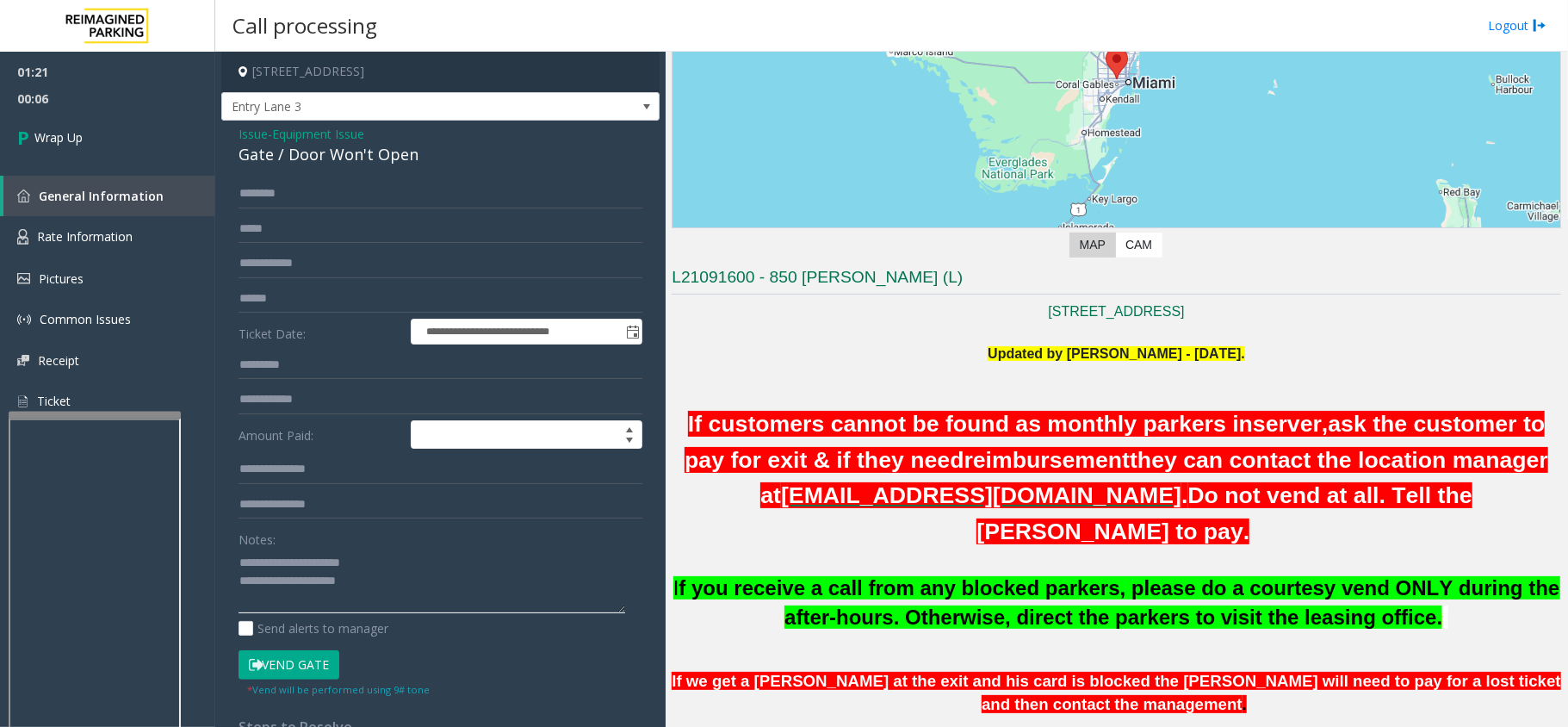 click 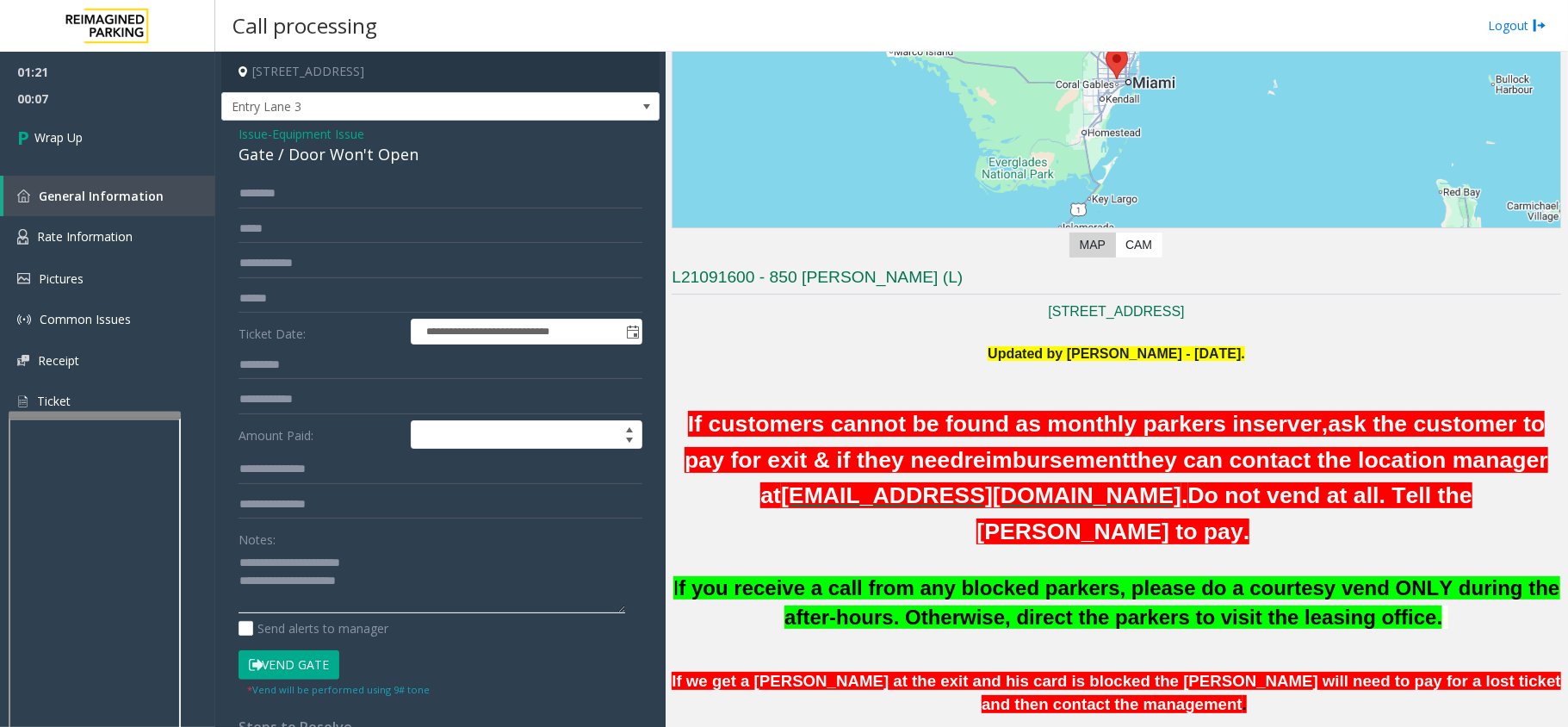 drag, startPoint x: 387, startPoint y: 572, endPoint x: 279, endPoint y: 555, distance: 109.32978 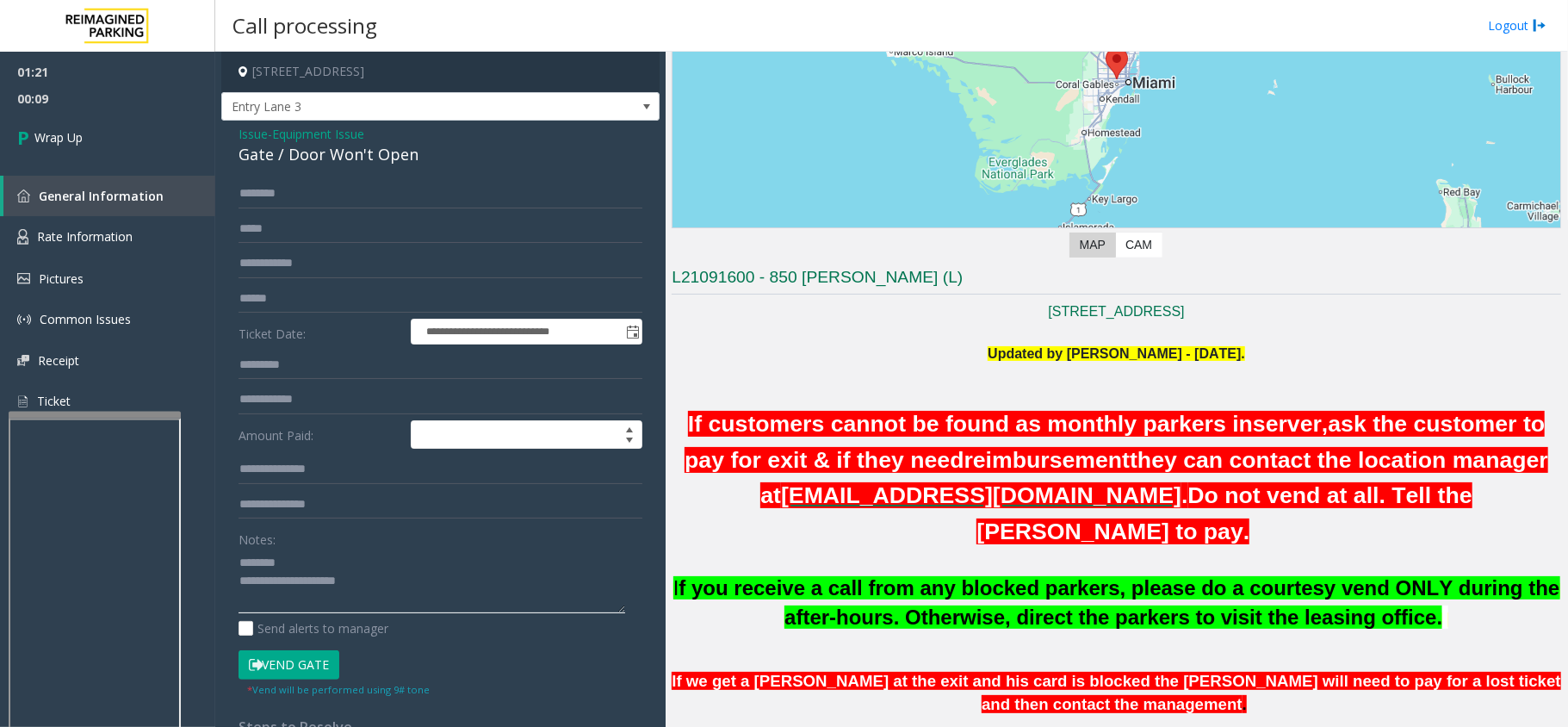 click 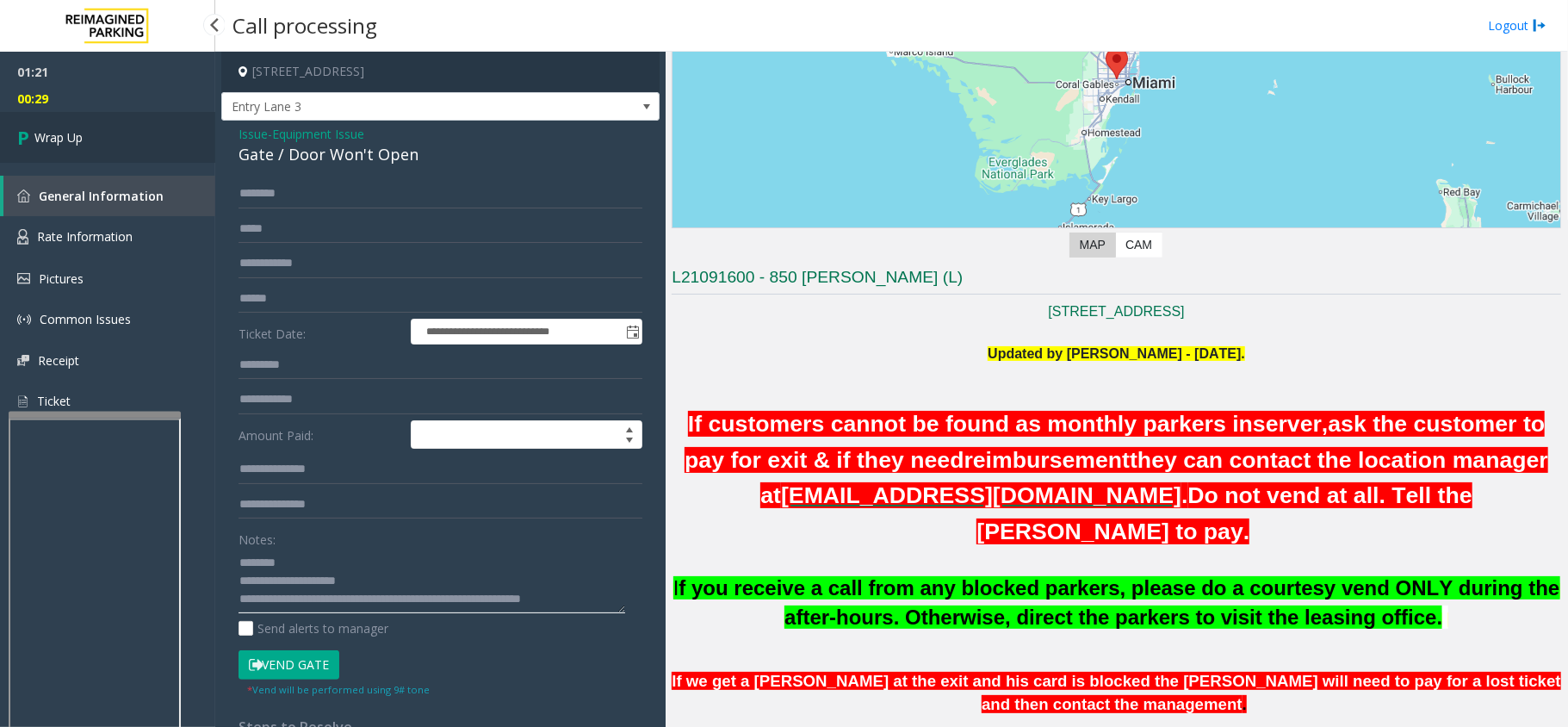 type on "**********" 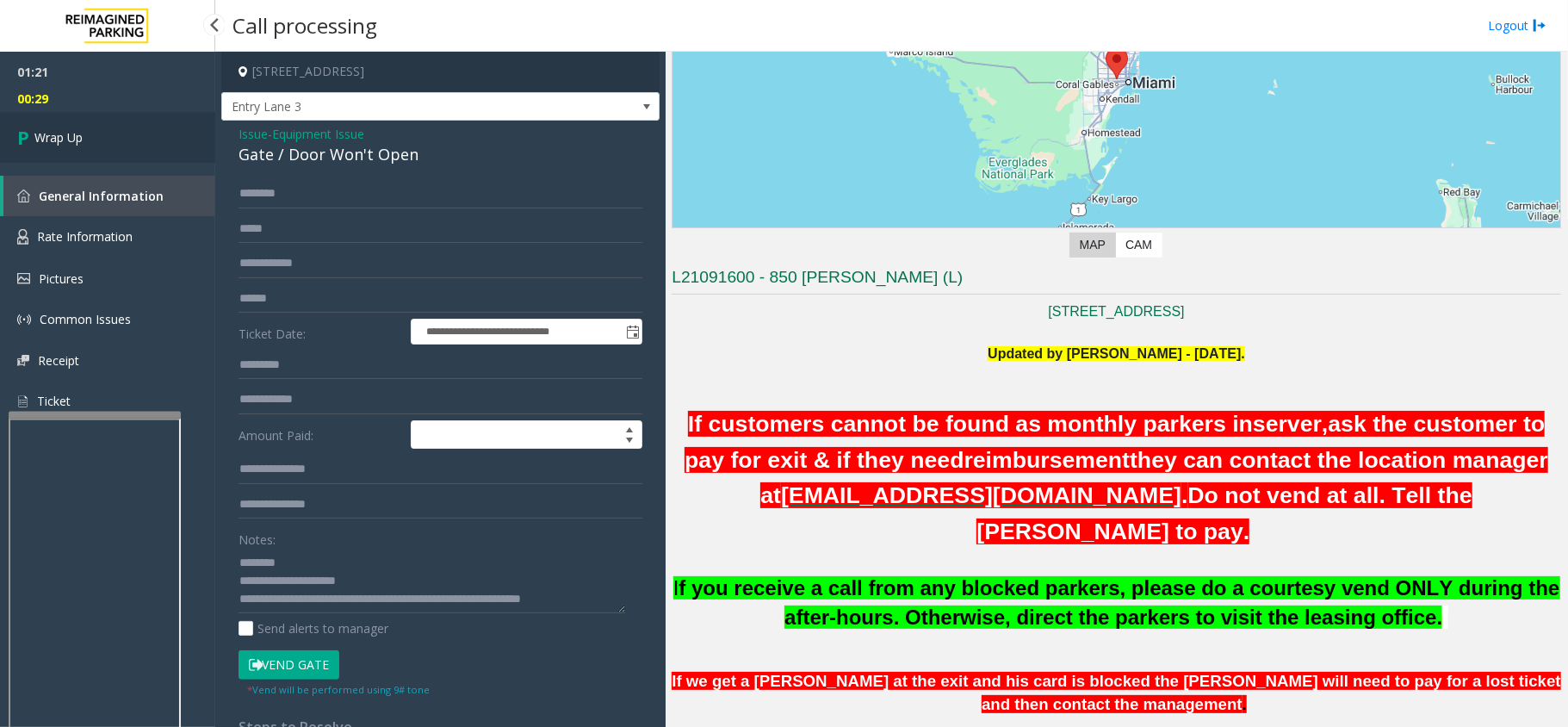 click on "Wrap Up" at bounding box center [108, 137] 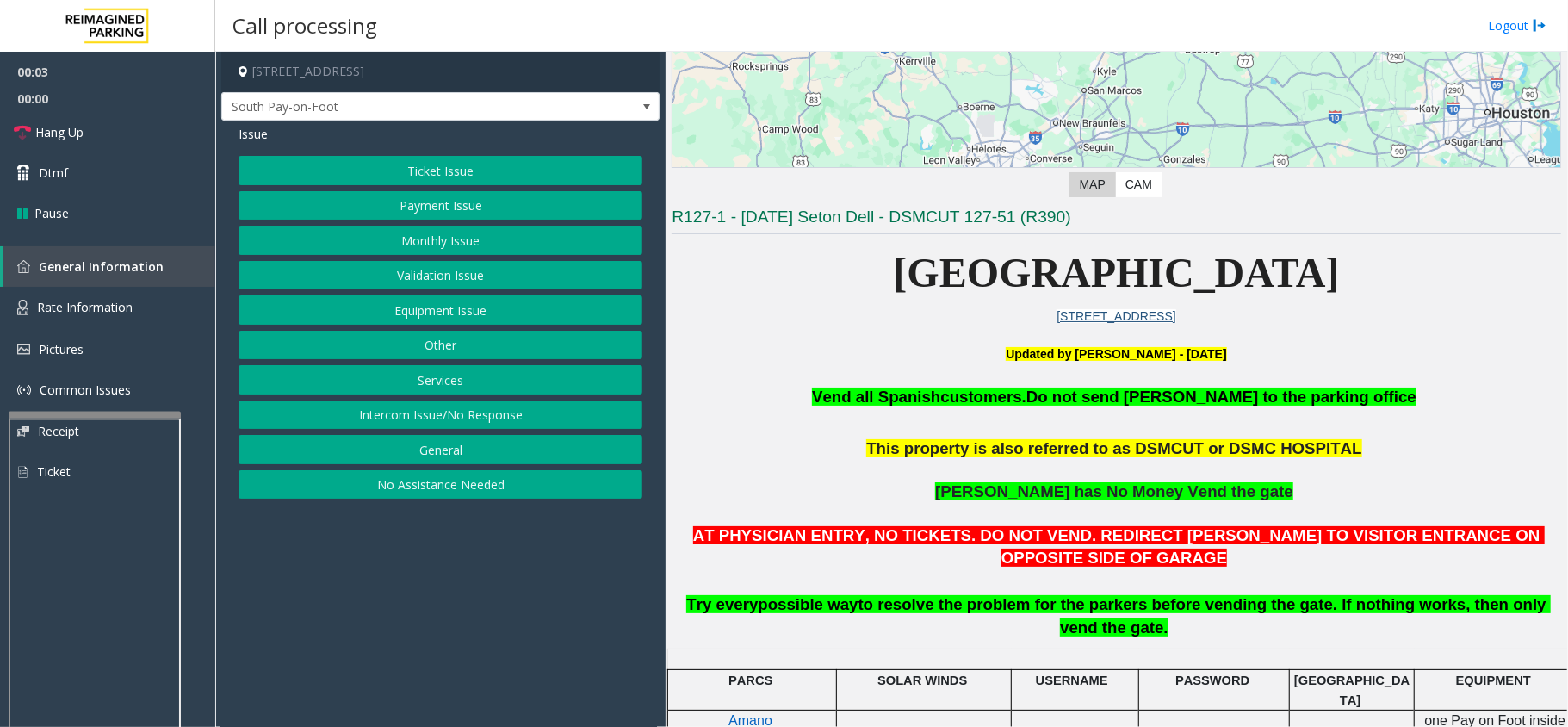 scroll, scrollTop: 345, scrollLeft: 0, axis: vertical 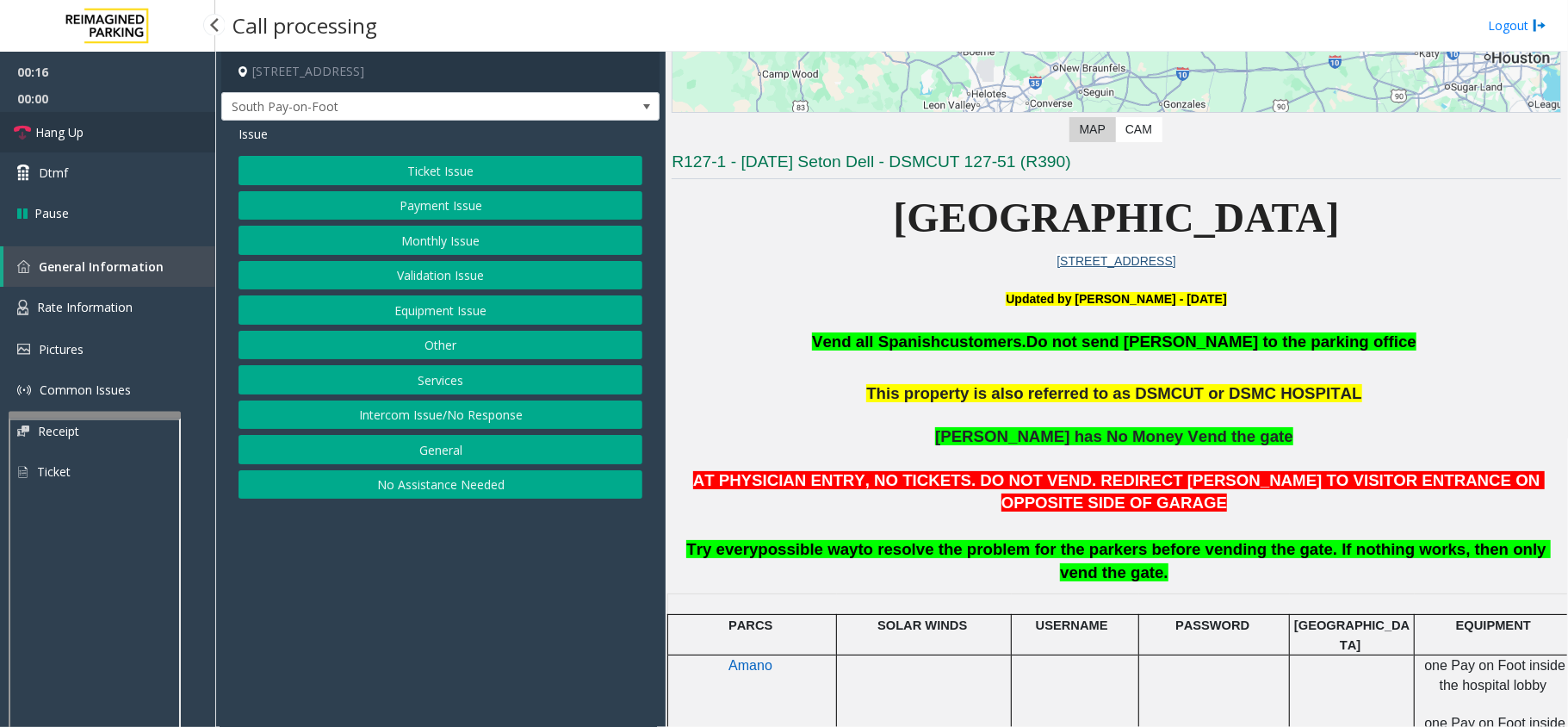 click on "Hang Up" at bounding box center (108, 132) 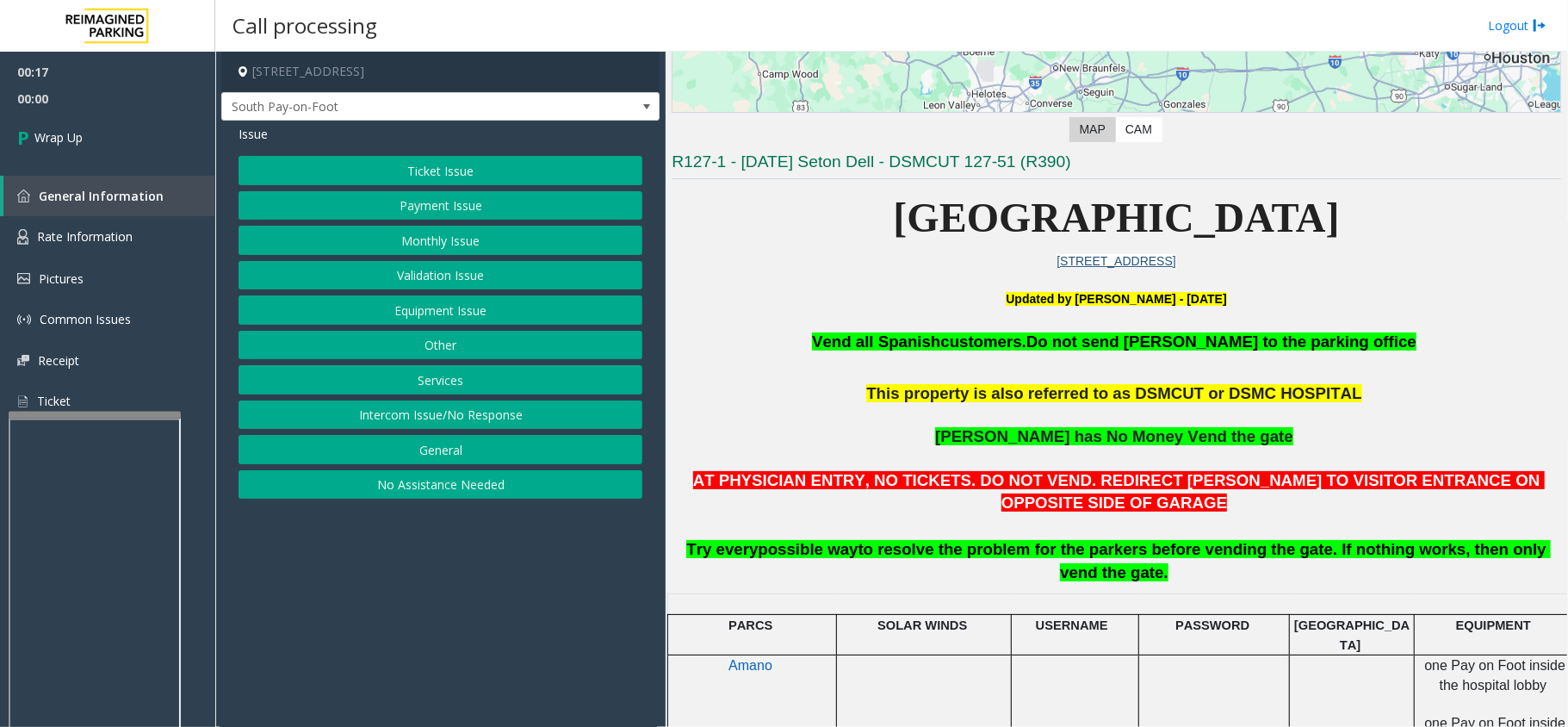 click on "Intercom Issue/No Response" 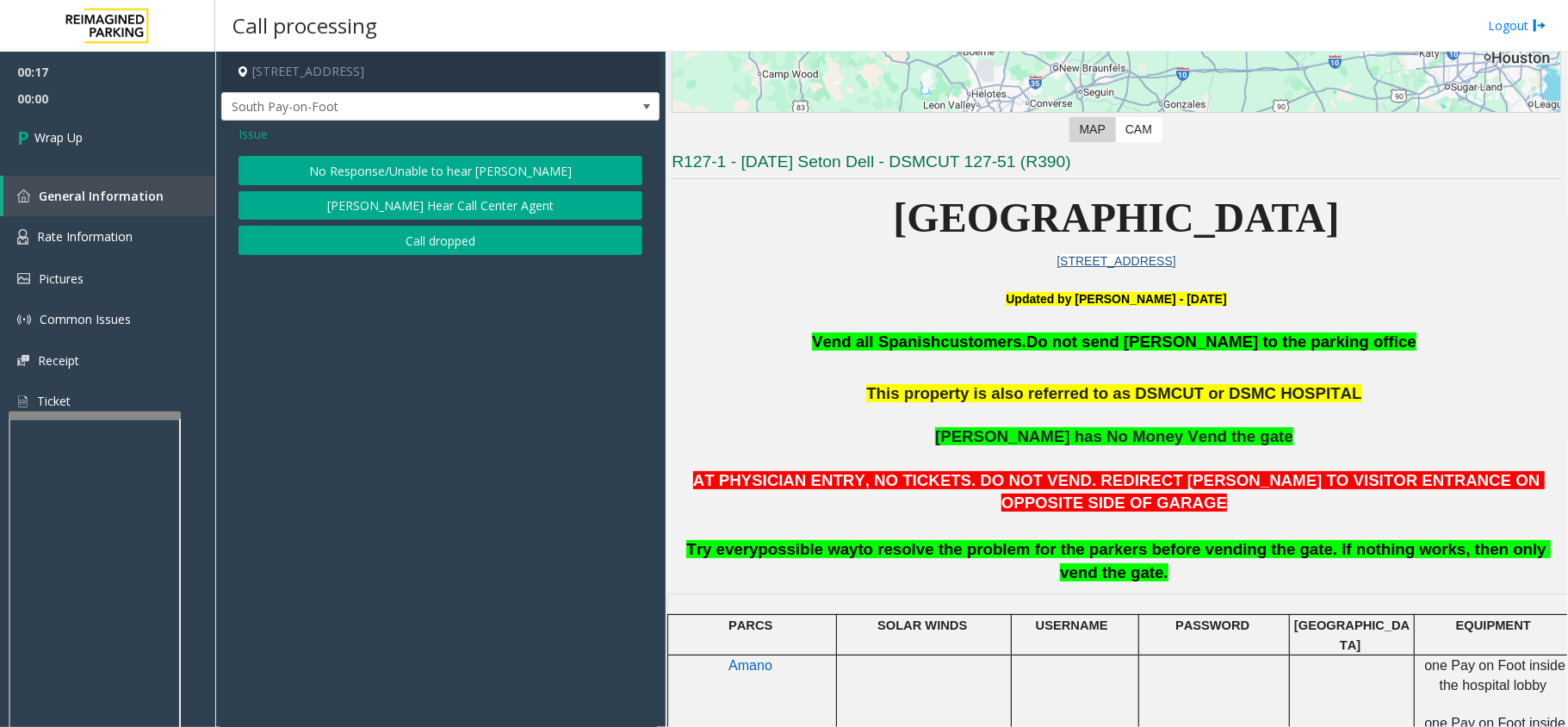 click on "No Response/Unable to hear [PERSON_NAME]" 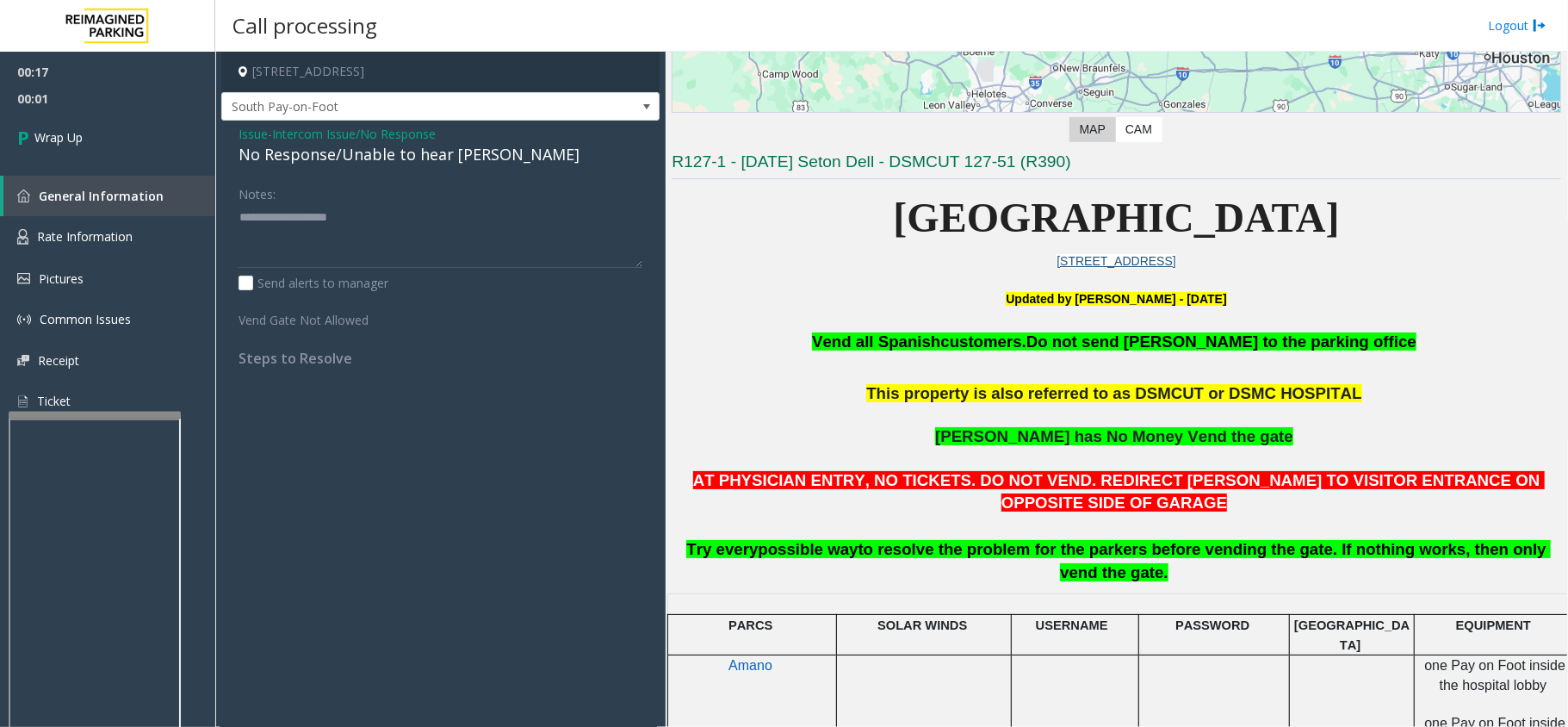 click on "No Response/Unable to hear [PERSON_NAME]" 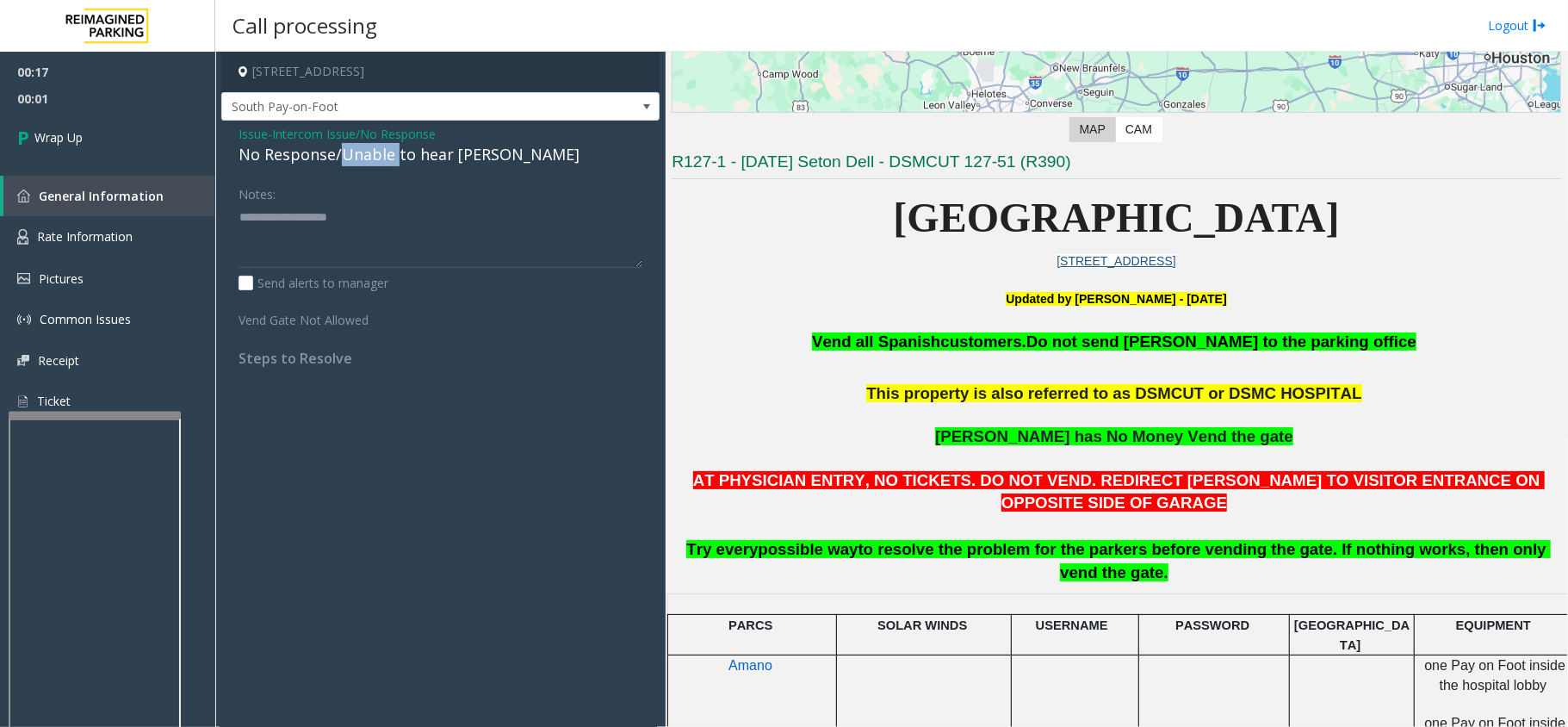 click on "No Response/Unable to hear [PERSON_NAME]" 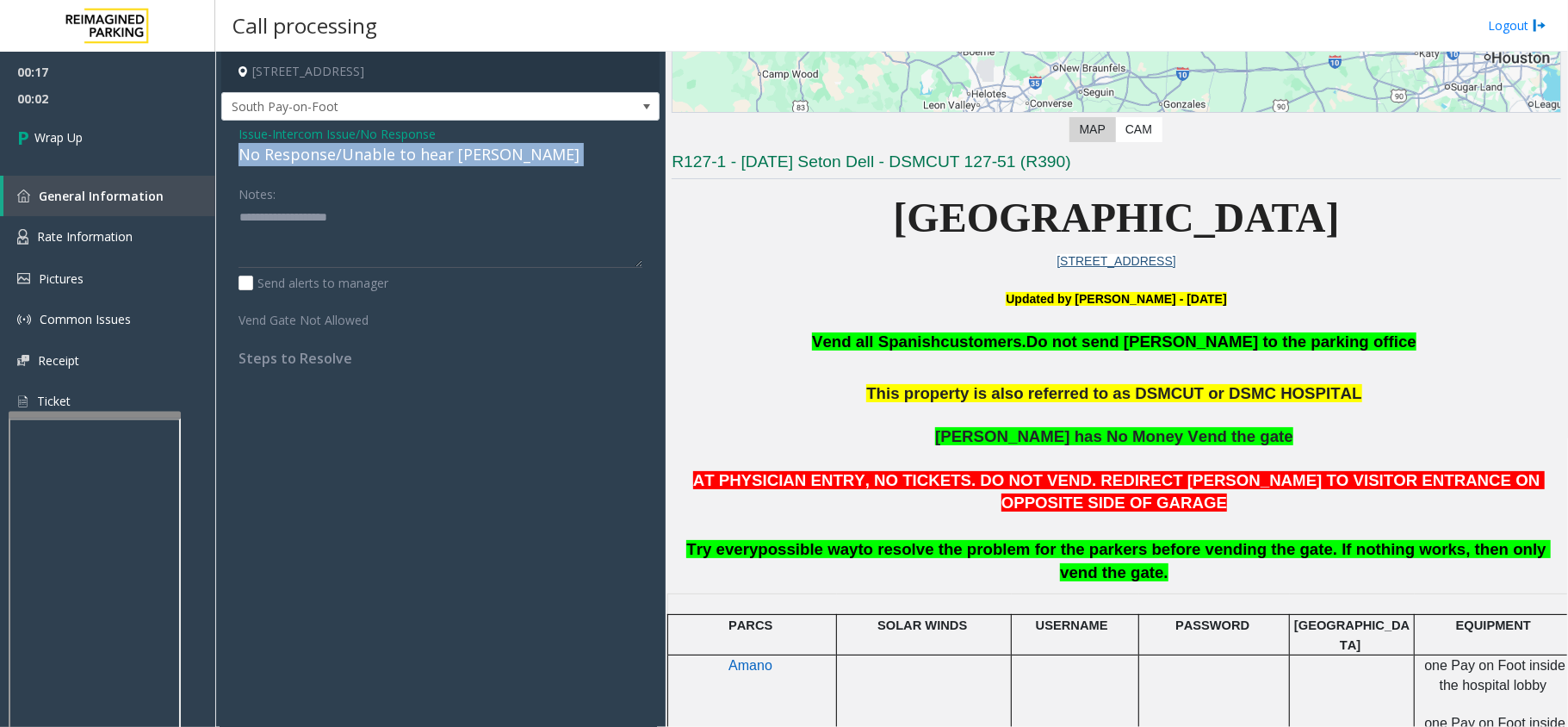 click on "No Response/Unable to hear [PERSON_NAME]" 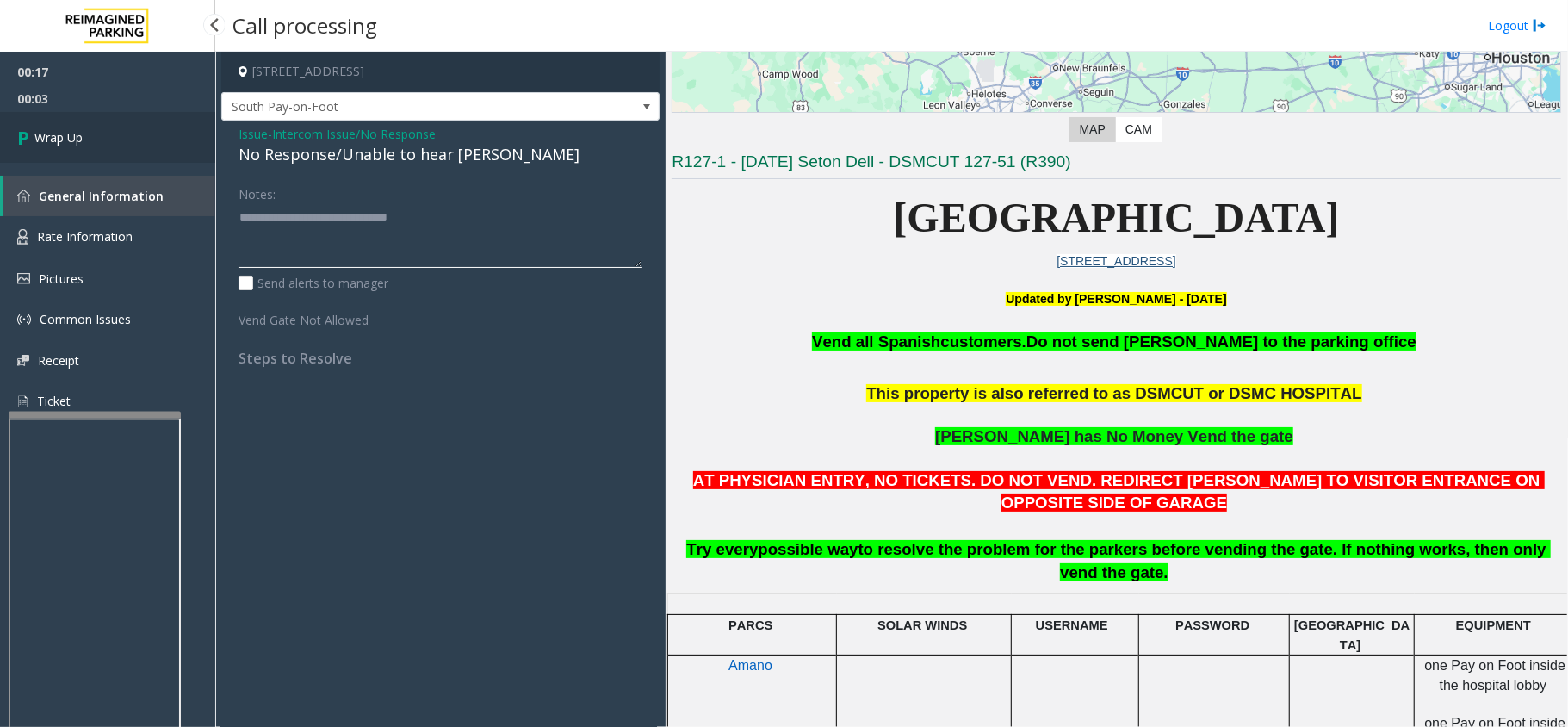 type on "**********" 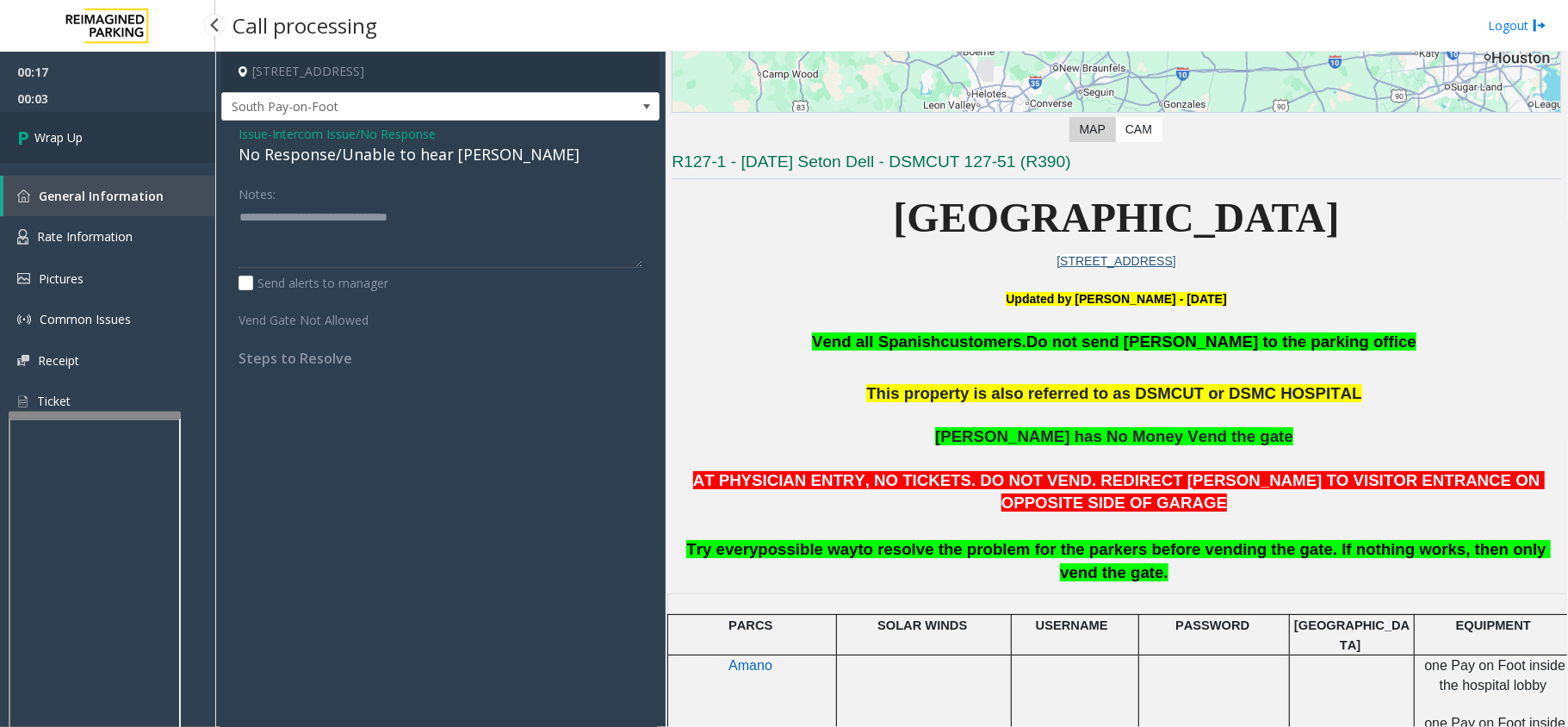 click on "Wrap Up" at bounding box center [59, 137] 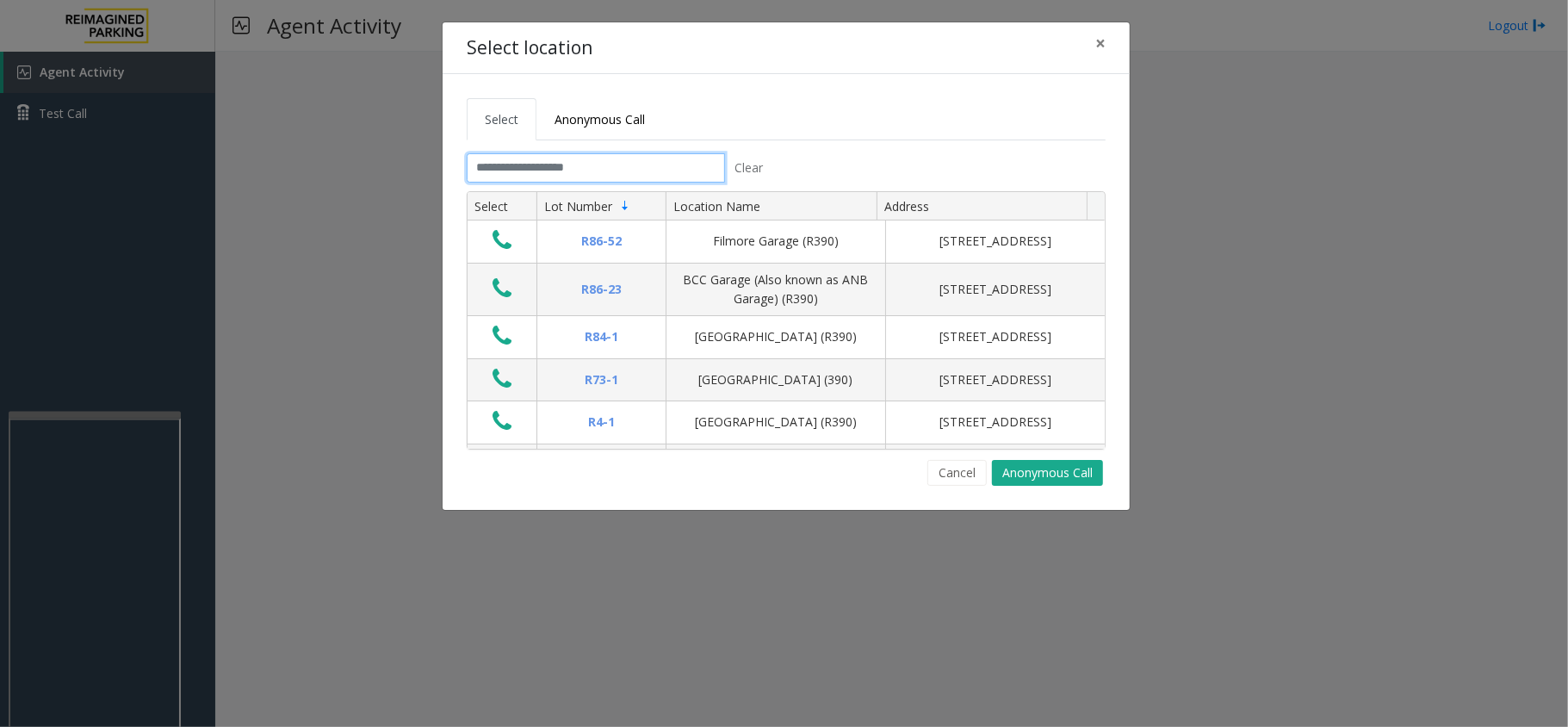 click 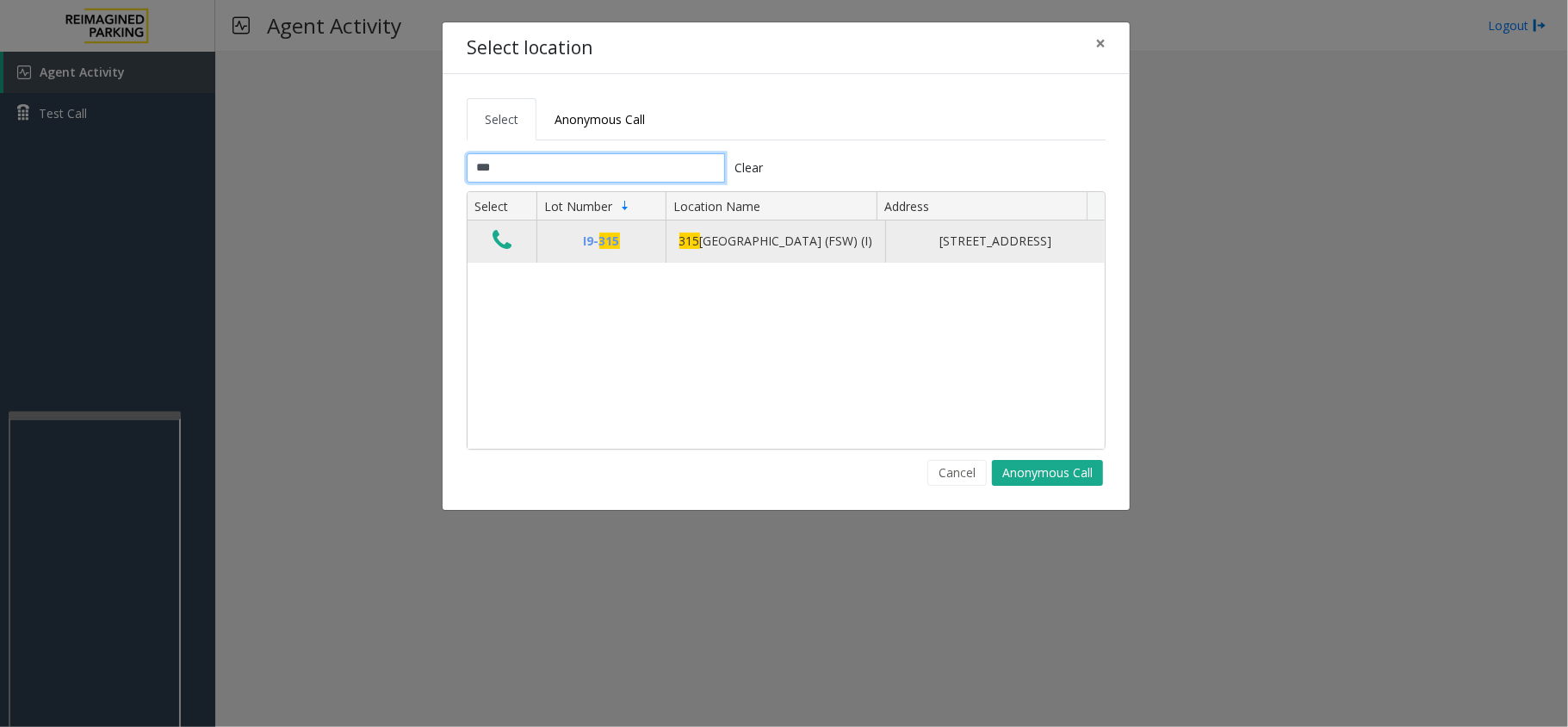 type on "***" 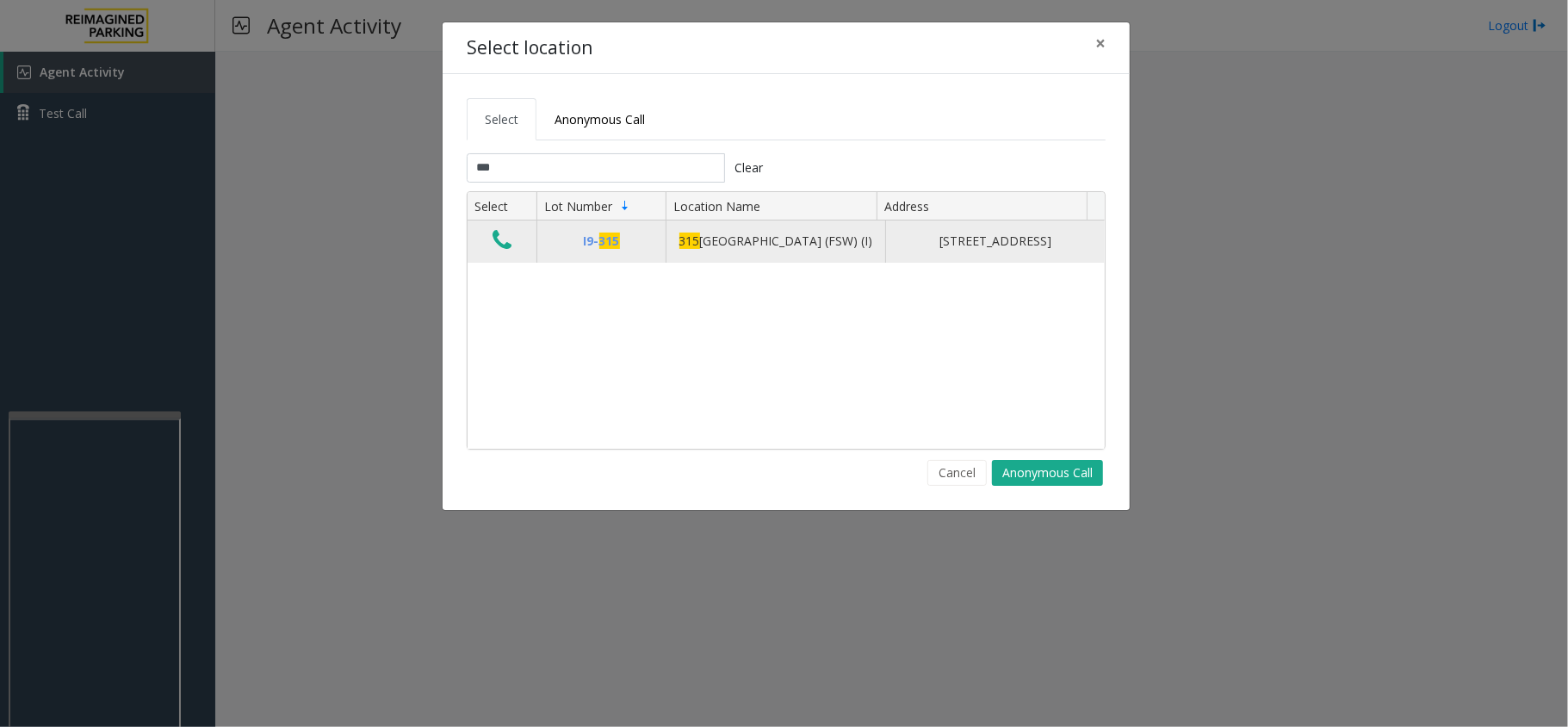 click 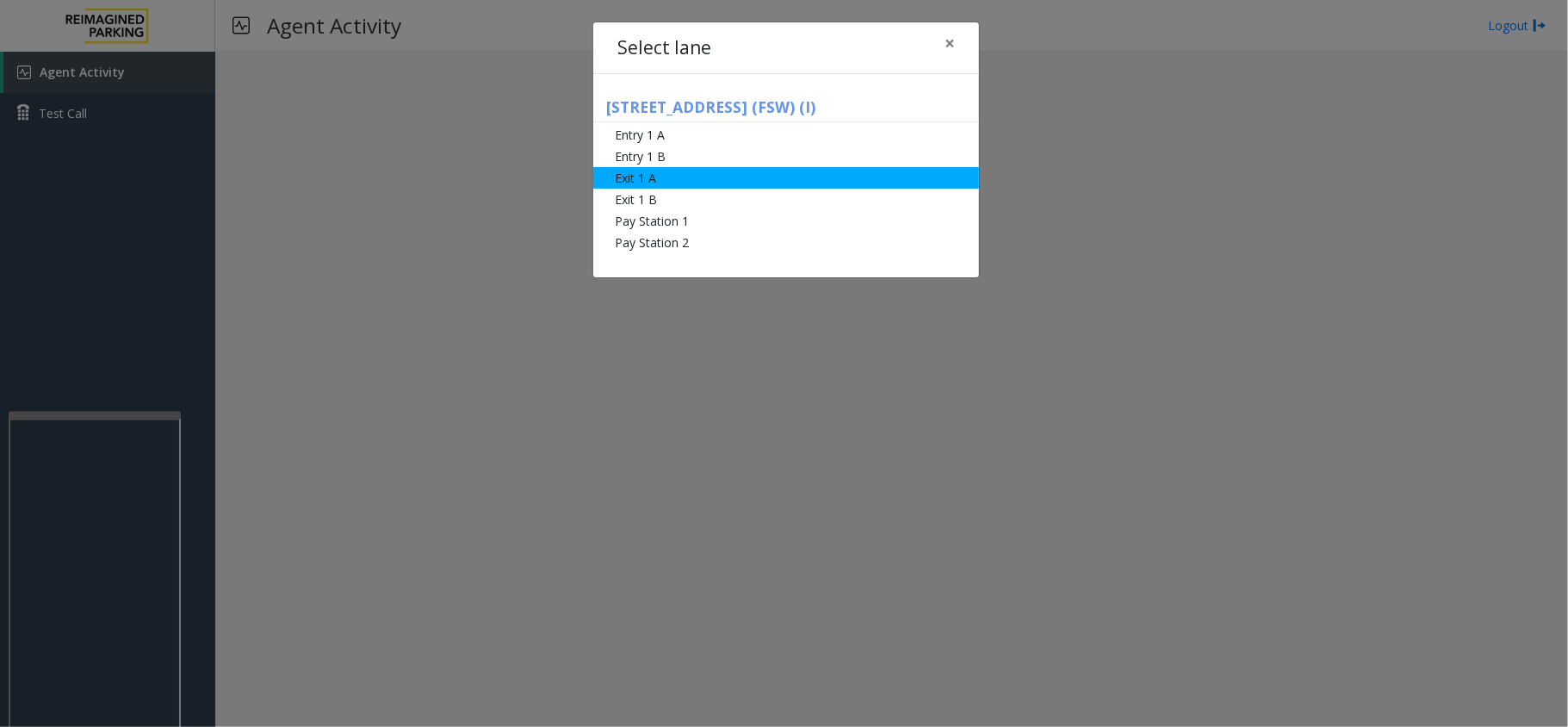 click on "Exit 1 A" 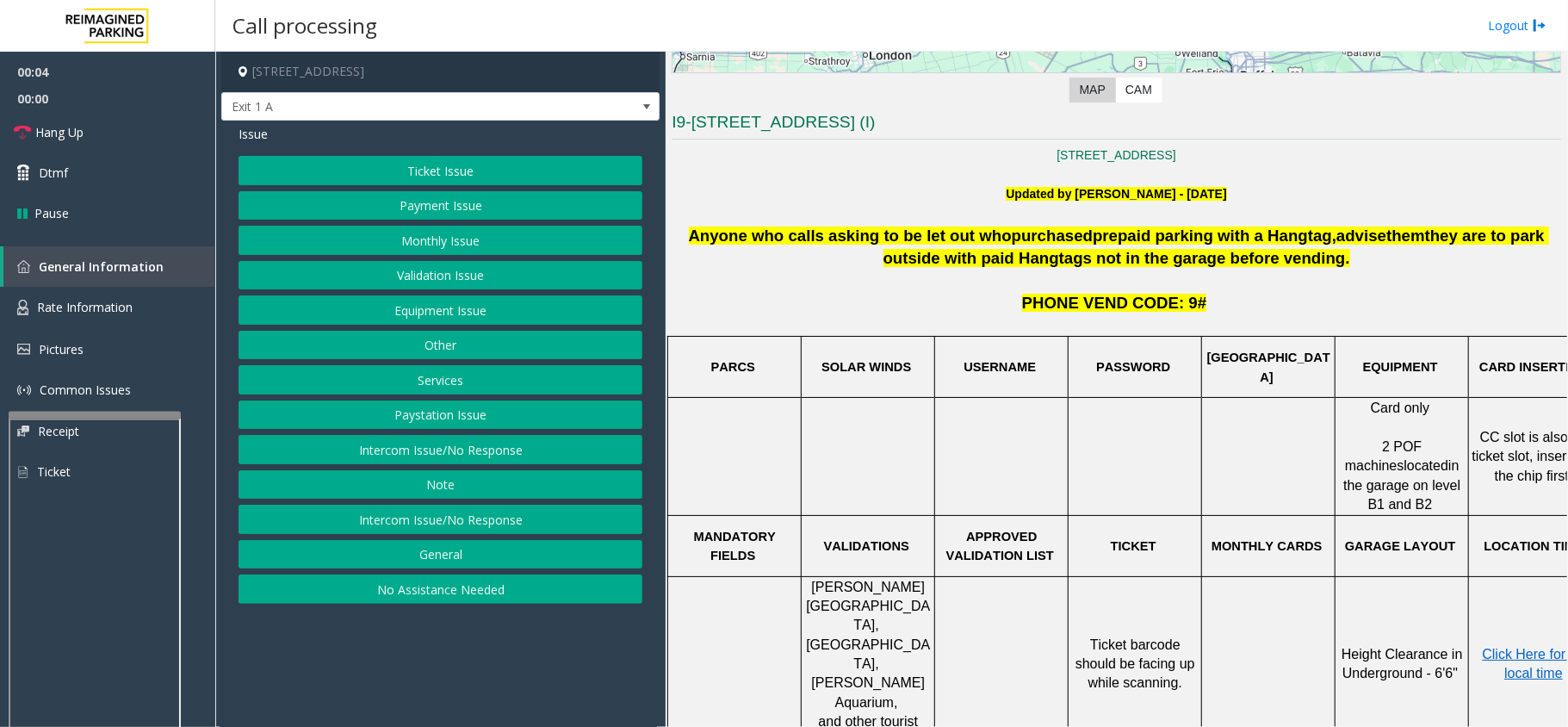 scroll, scrollTop: 345, scrollLeft: 0, axis: vertical 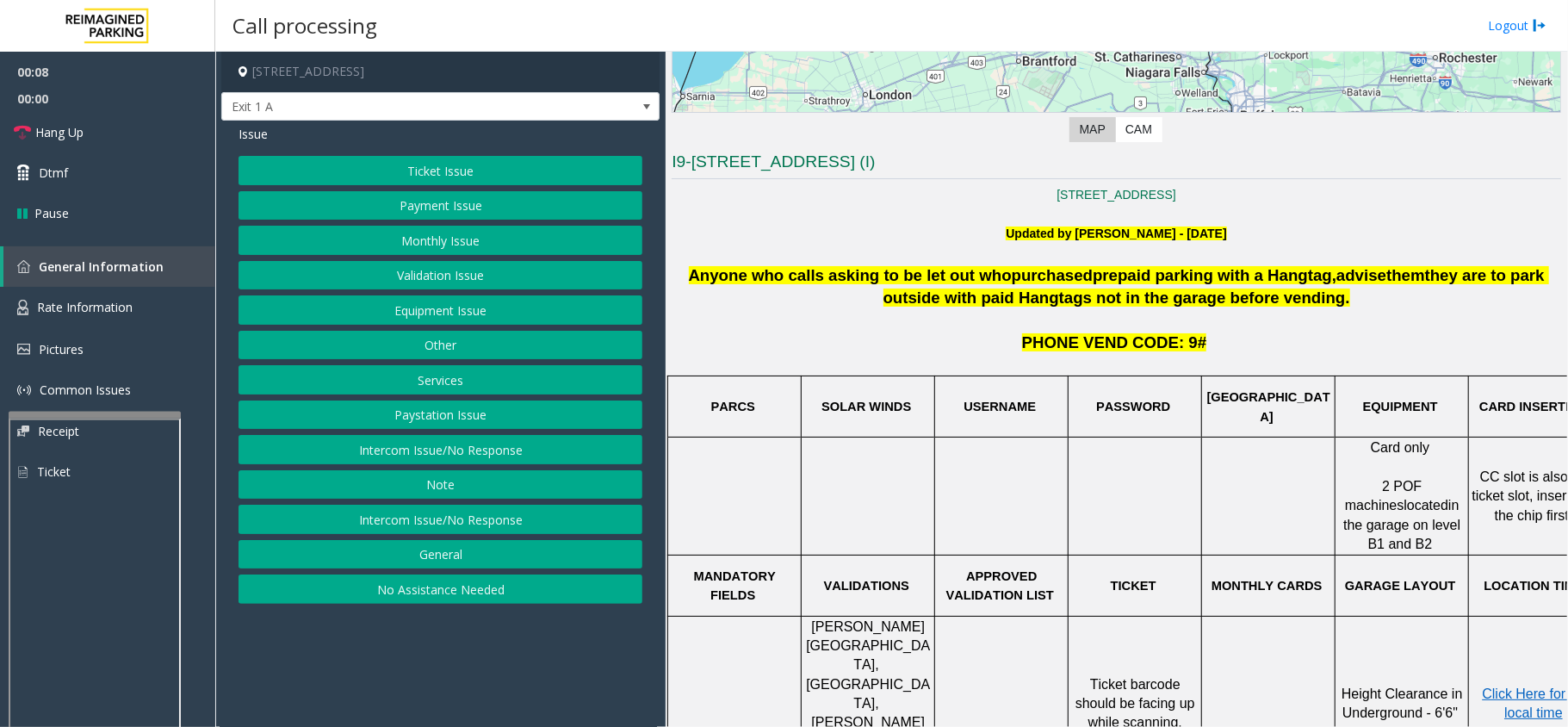click on "Services" 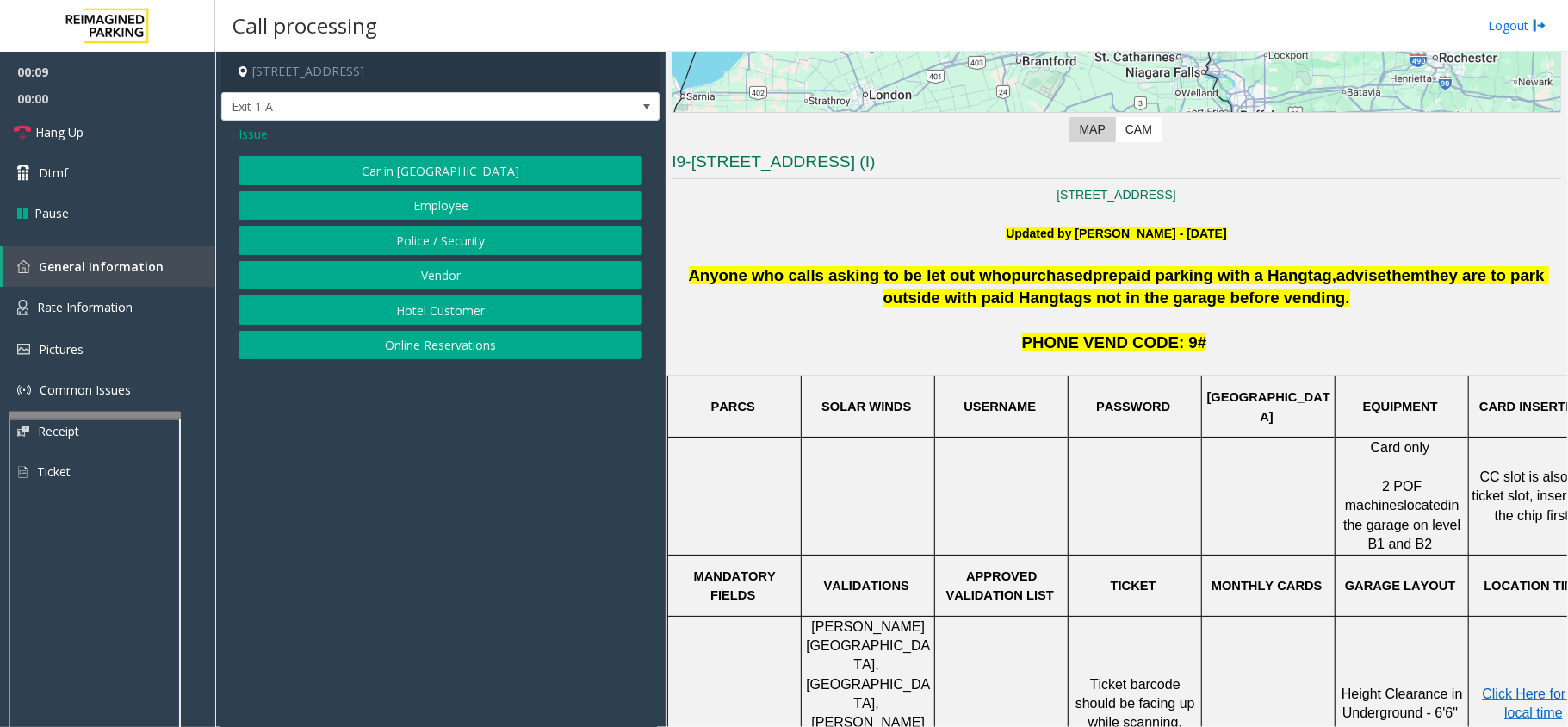 click on "Online Reservations" 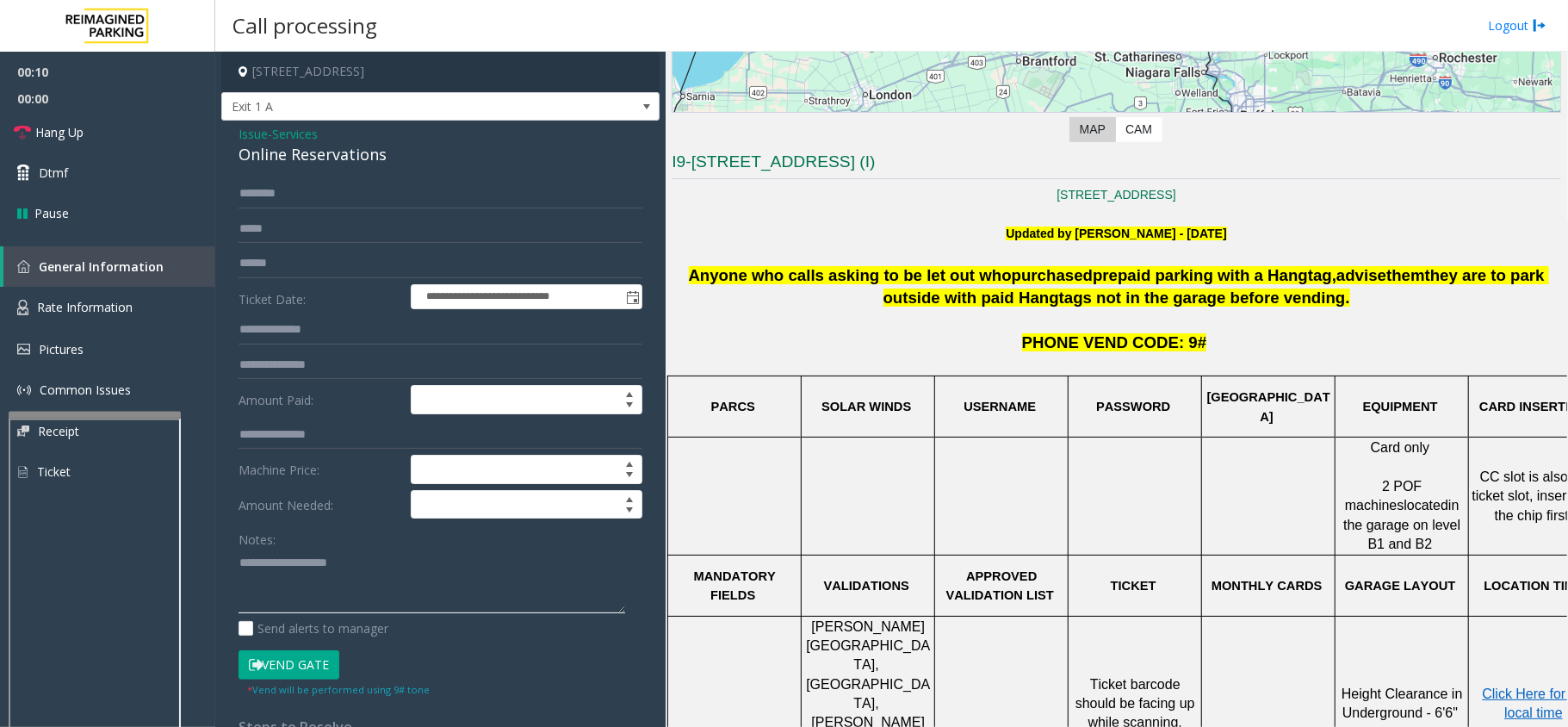 click 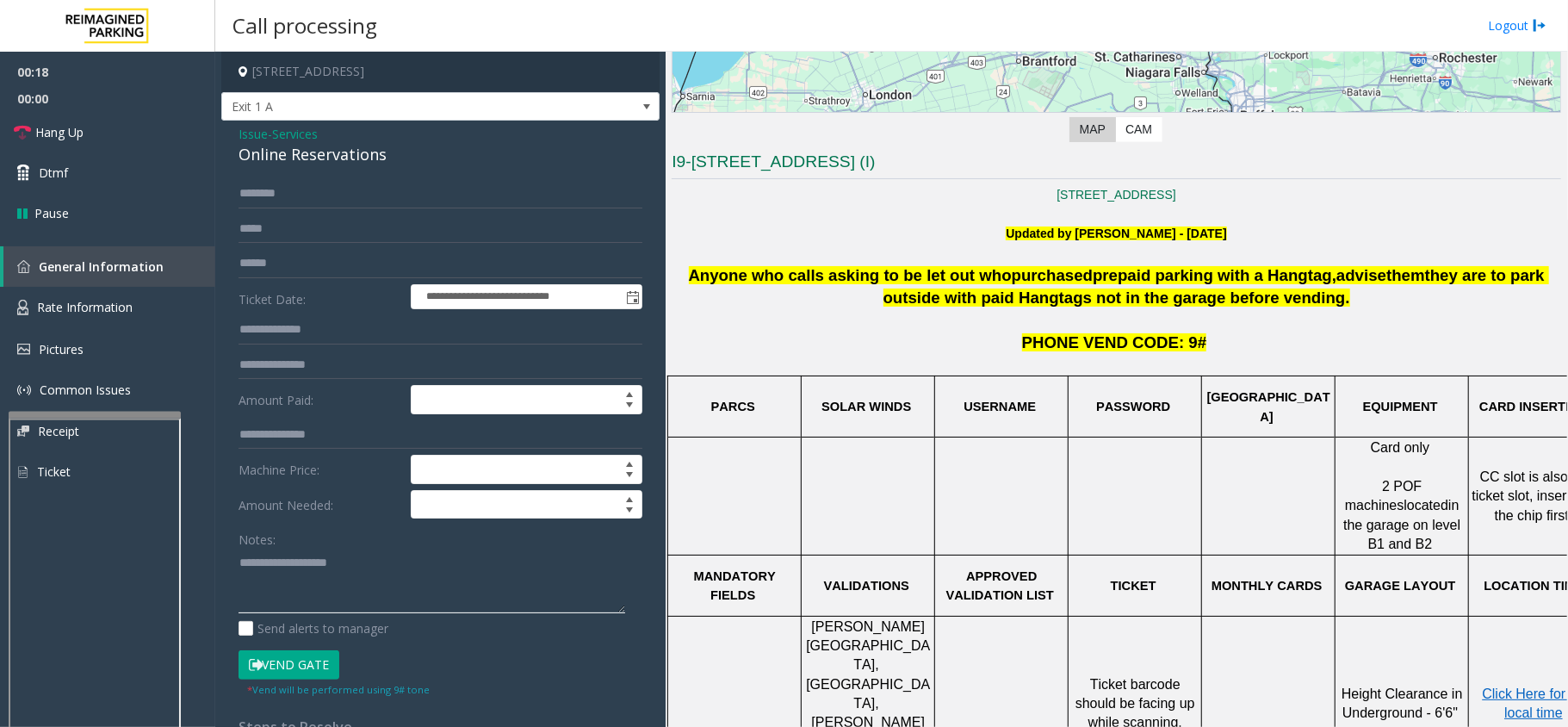 click 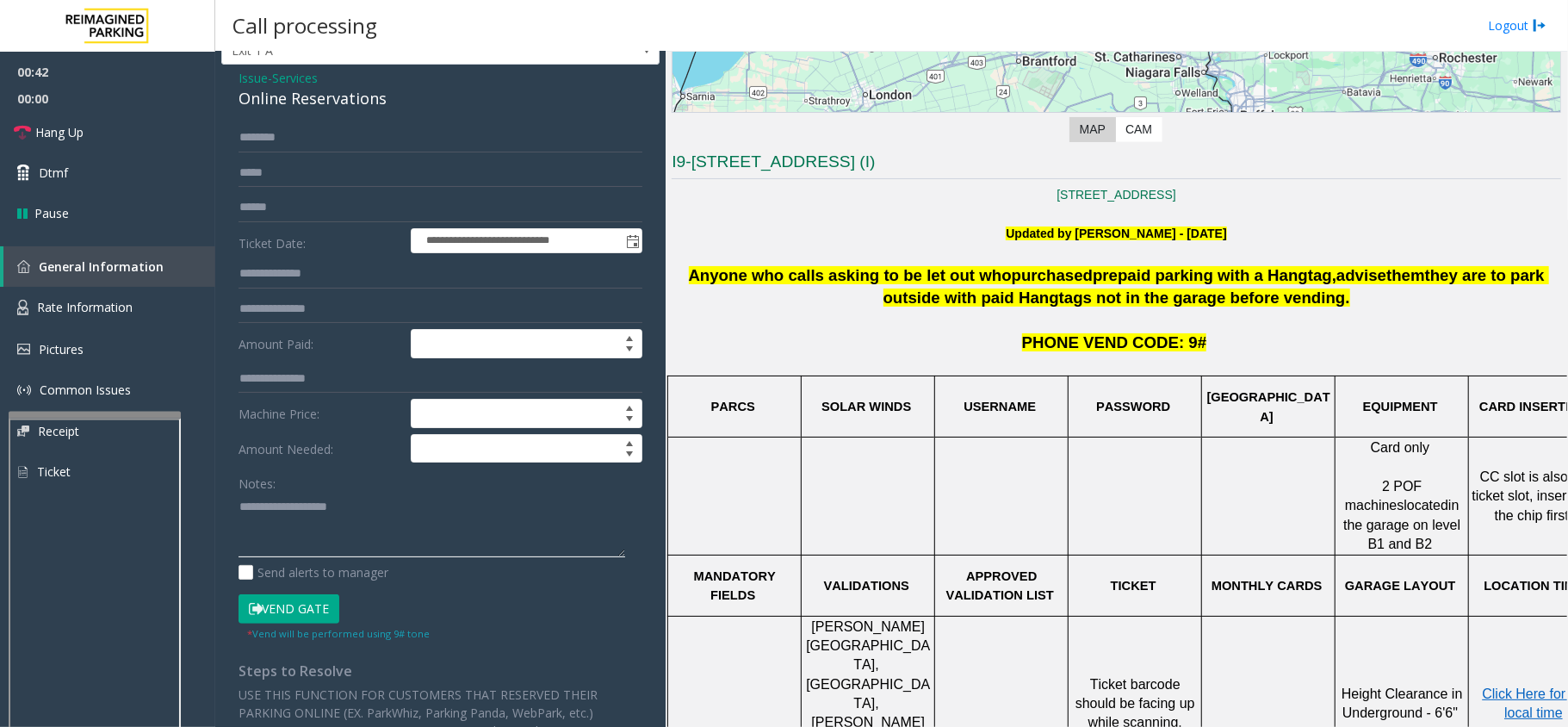 scroll, scrollTop: 0, scrollLeft: 0, axis: both 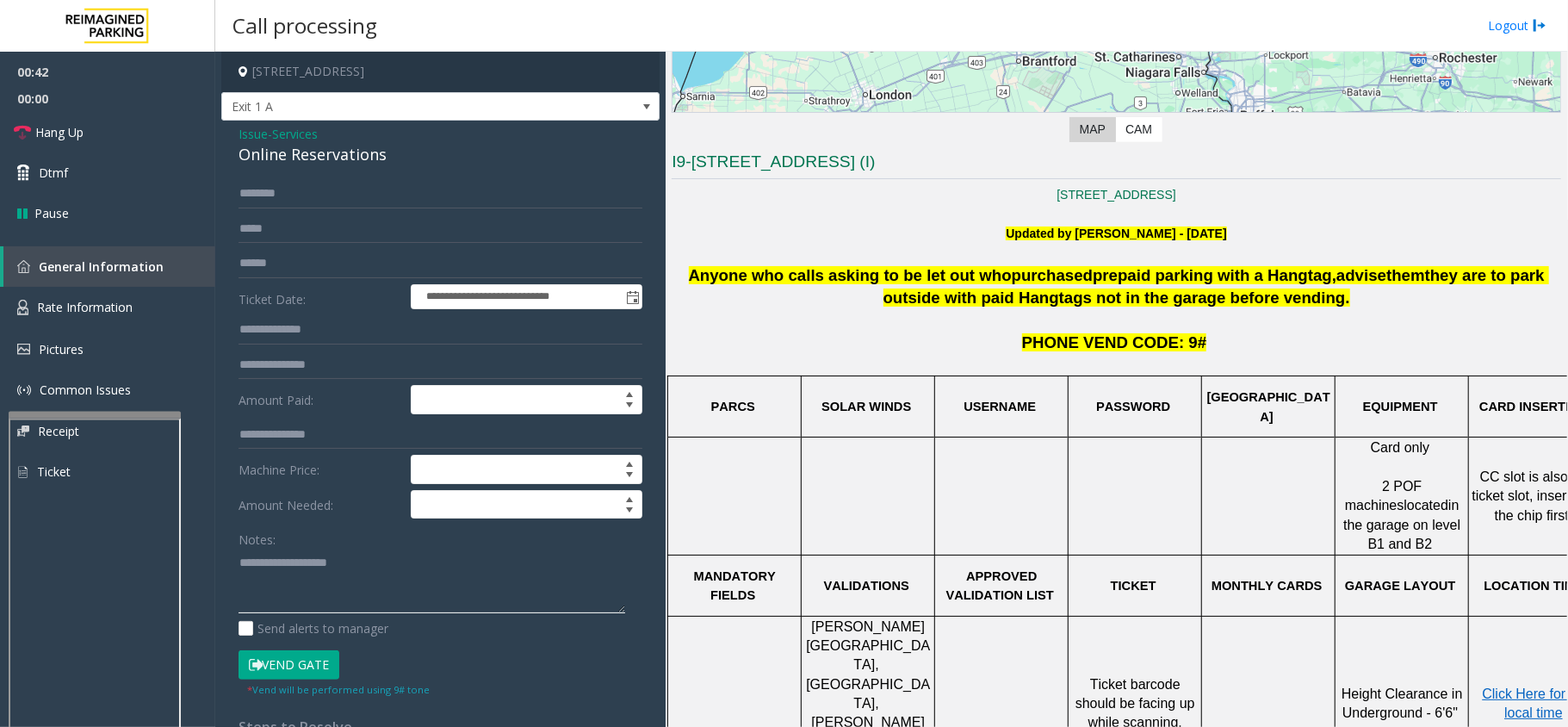click 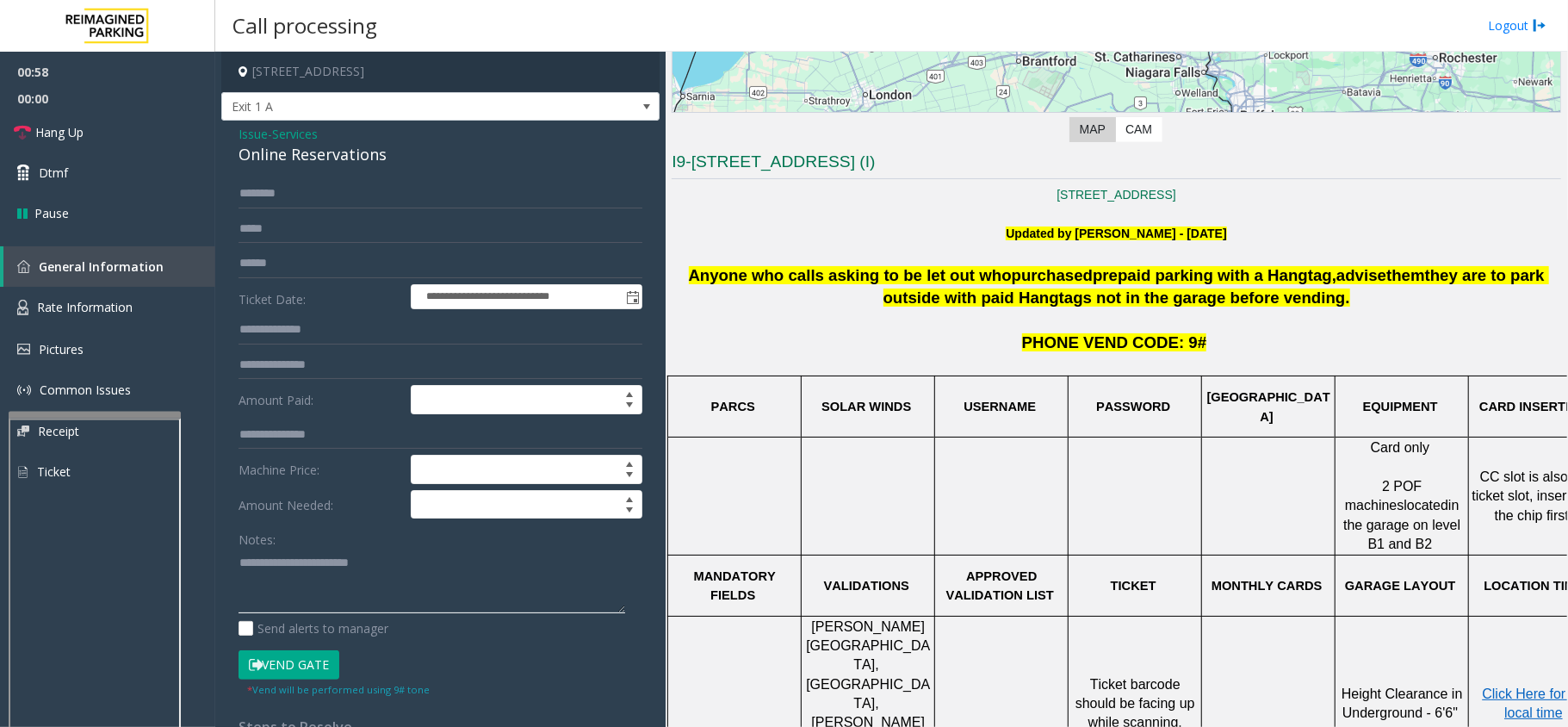 click 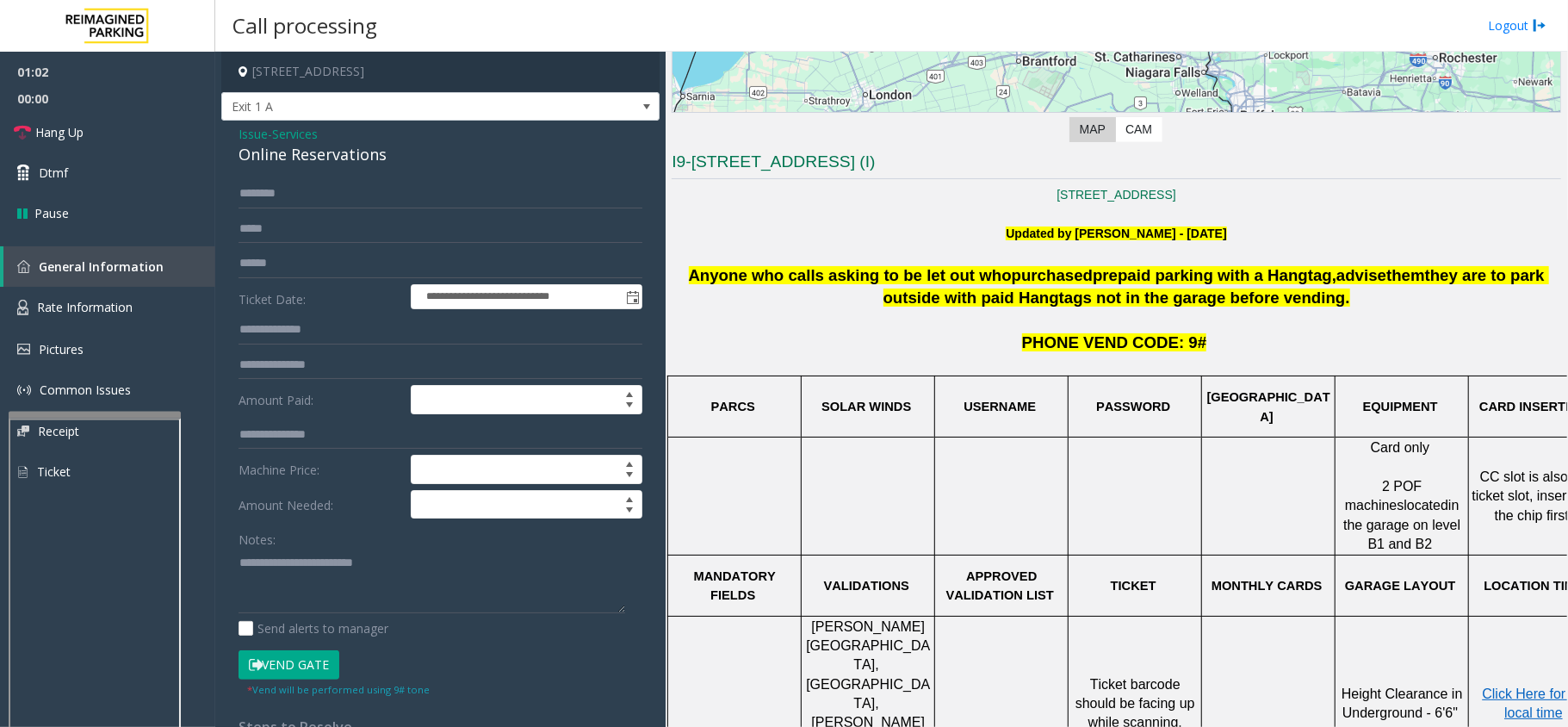 click on "**********" 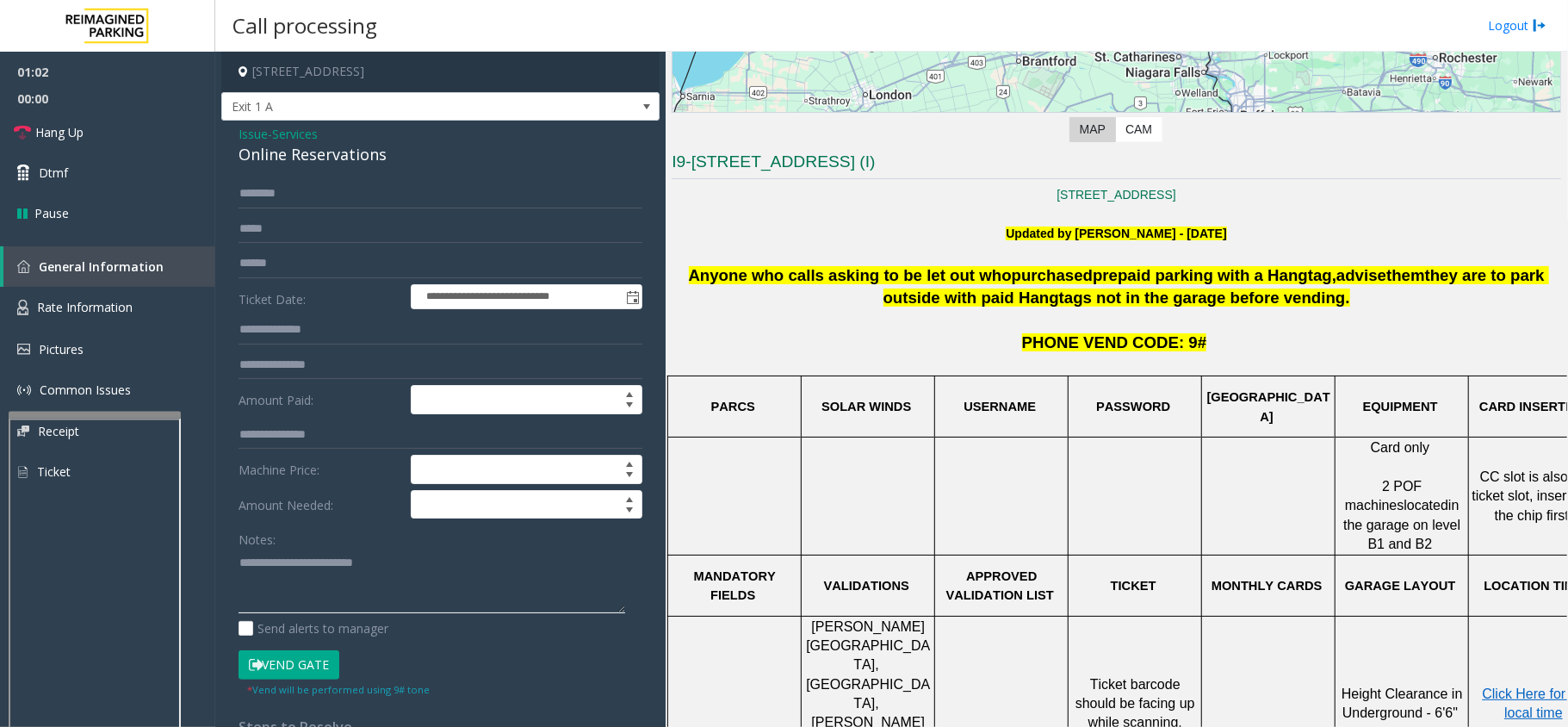 click 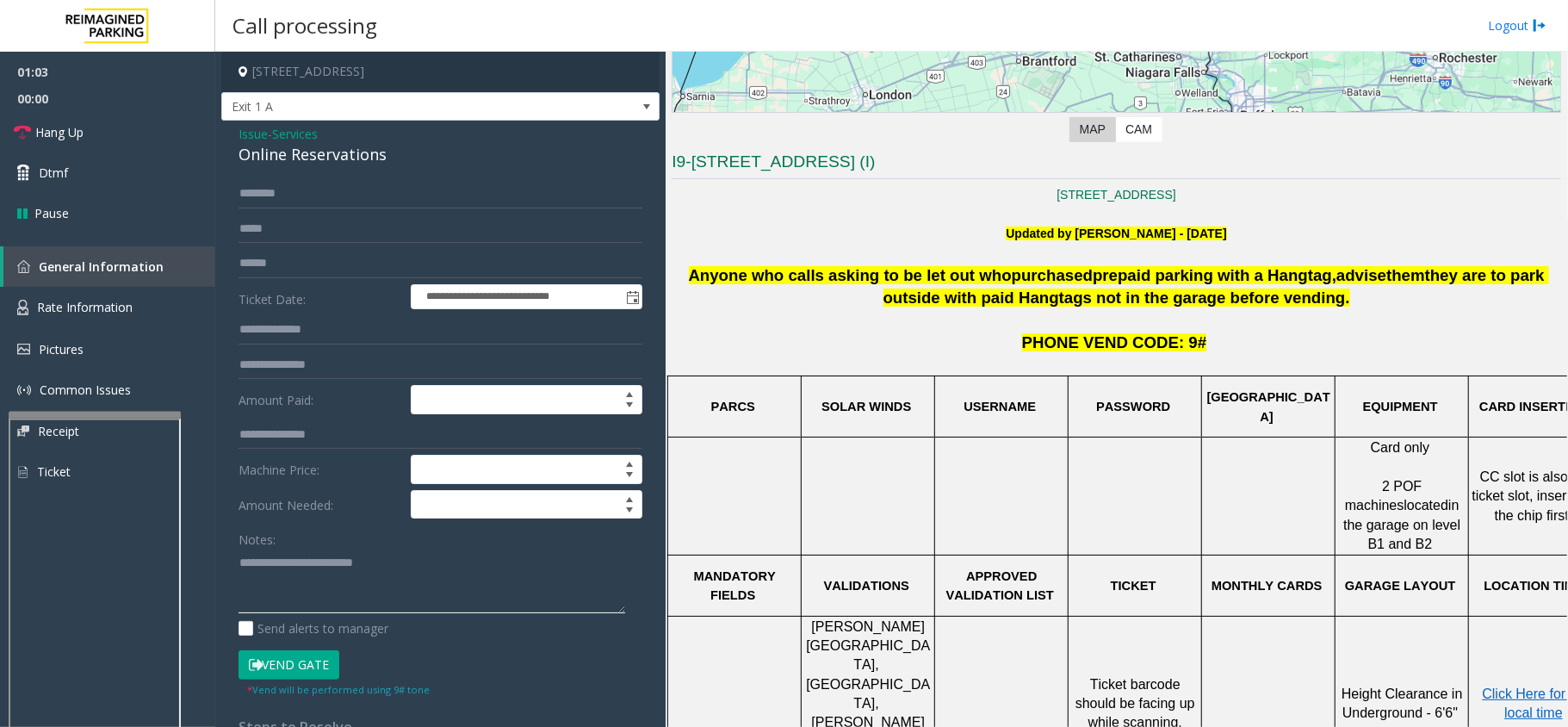 click 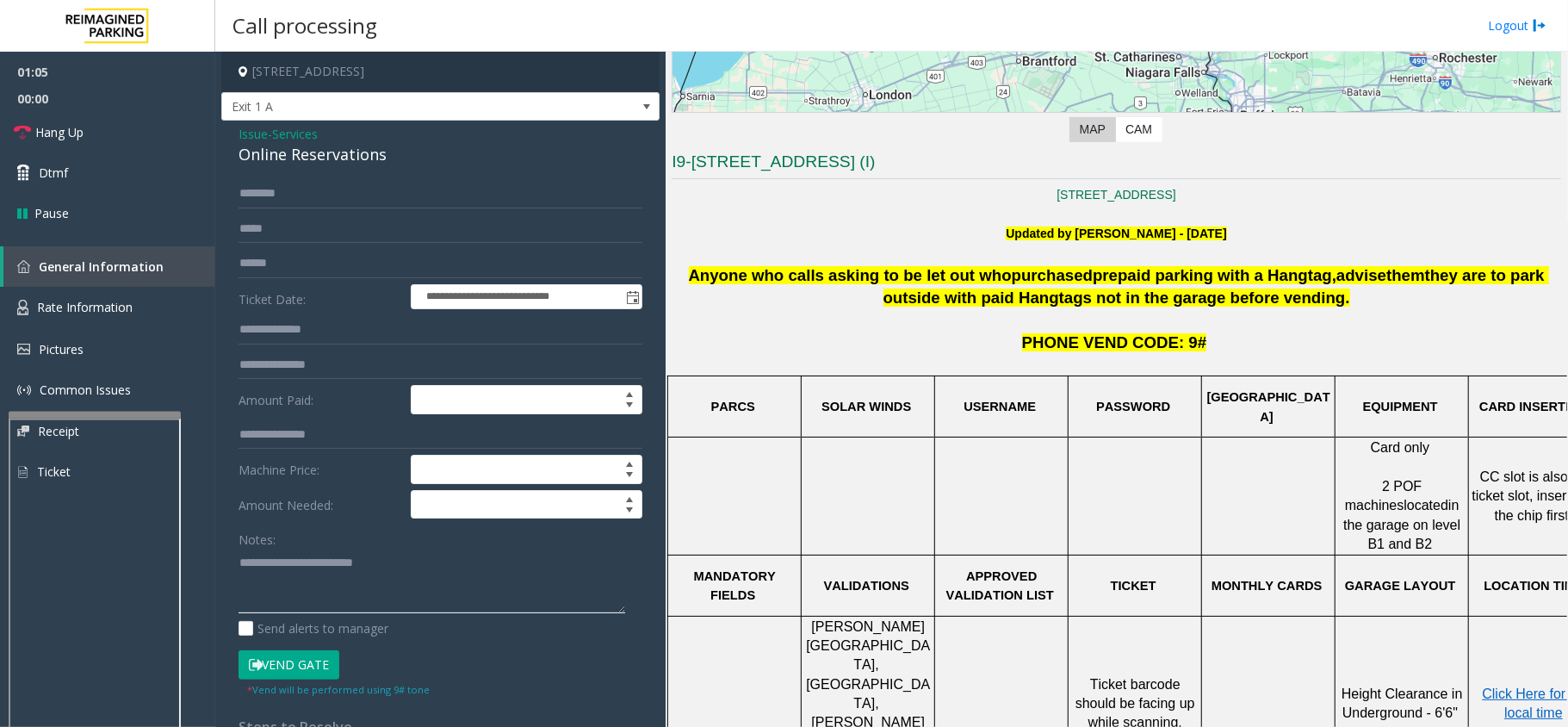 click 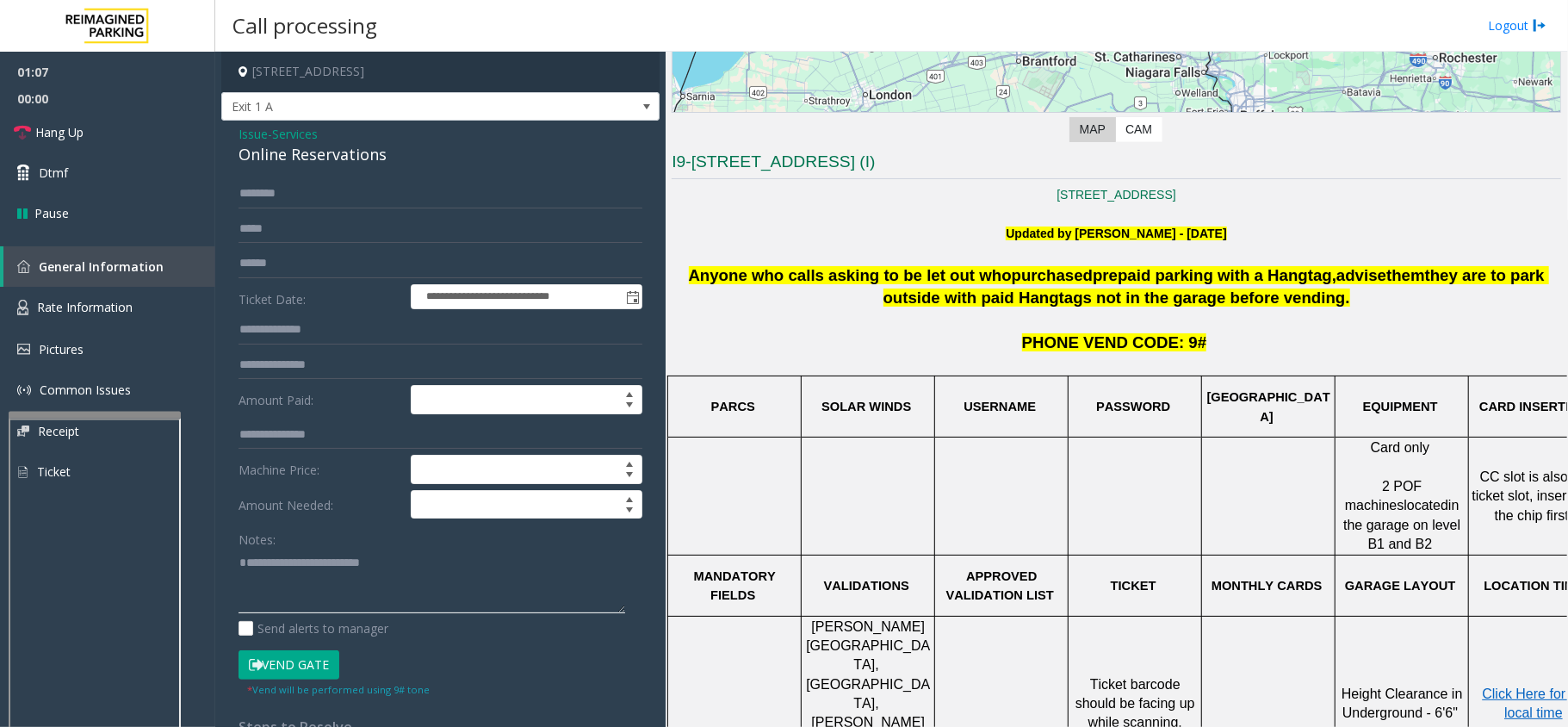 click 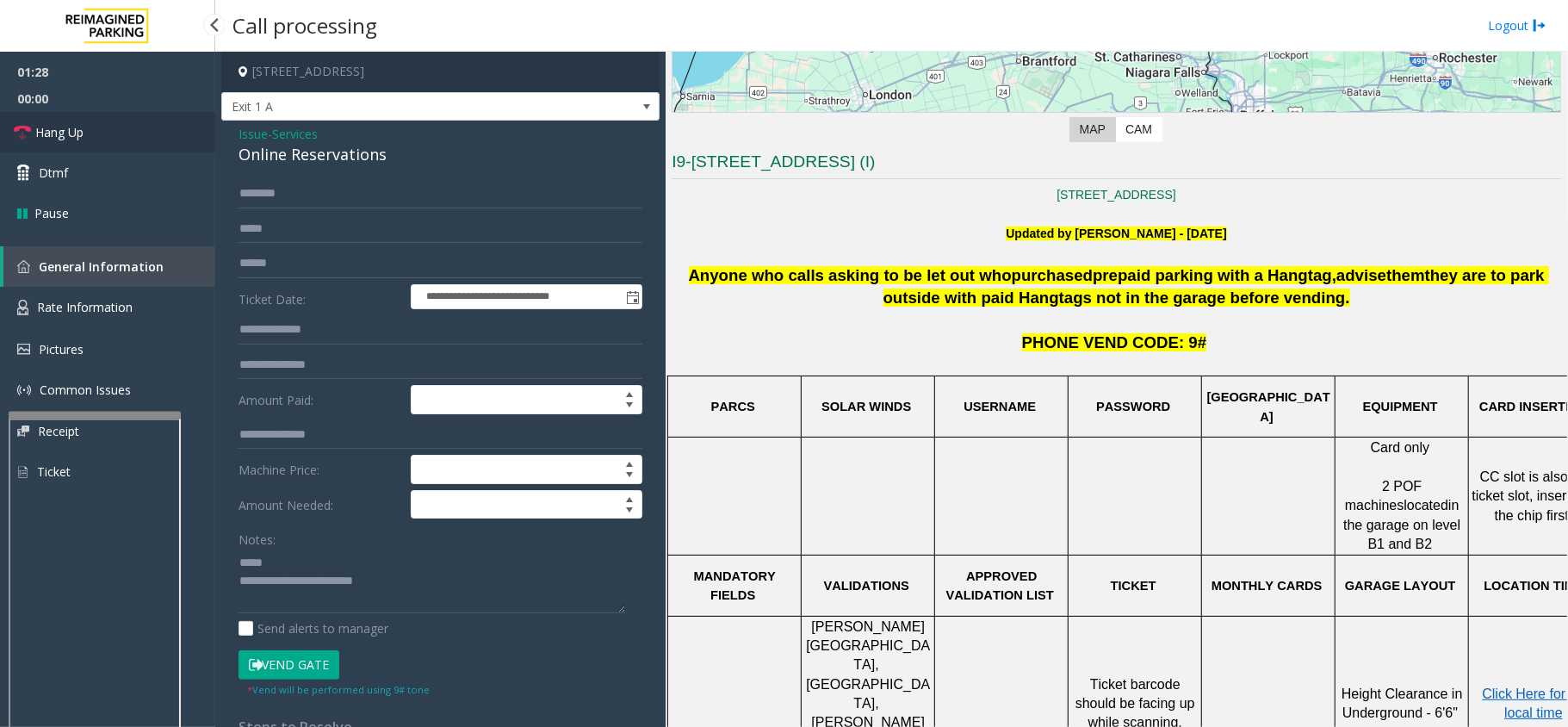 click on "Hang Up" at bounding box center [108, 132] 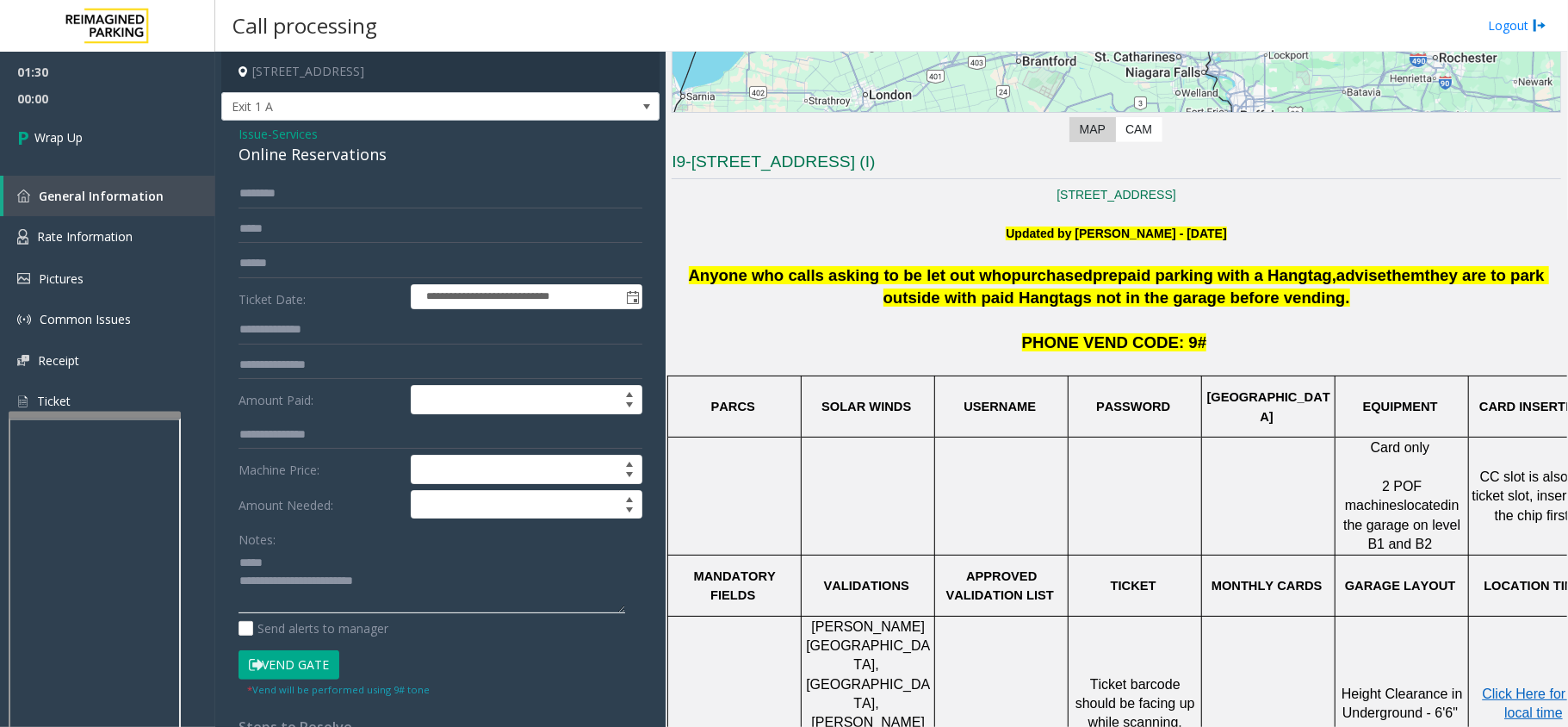 click 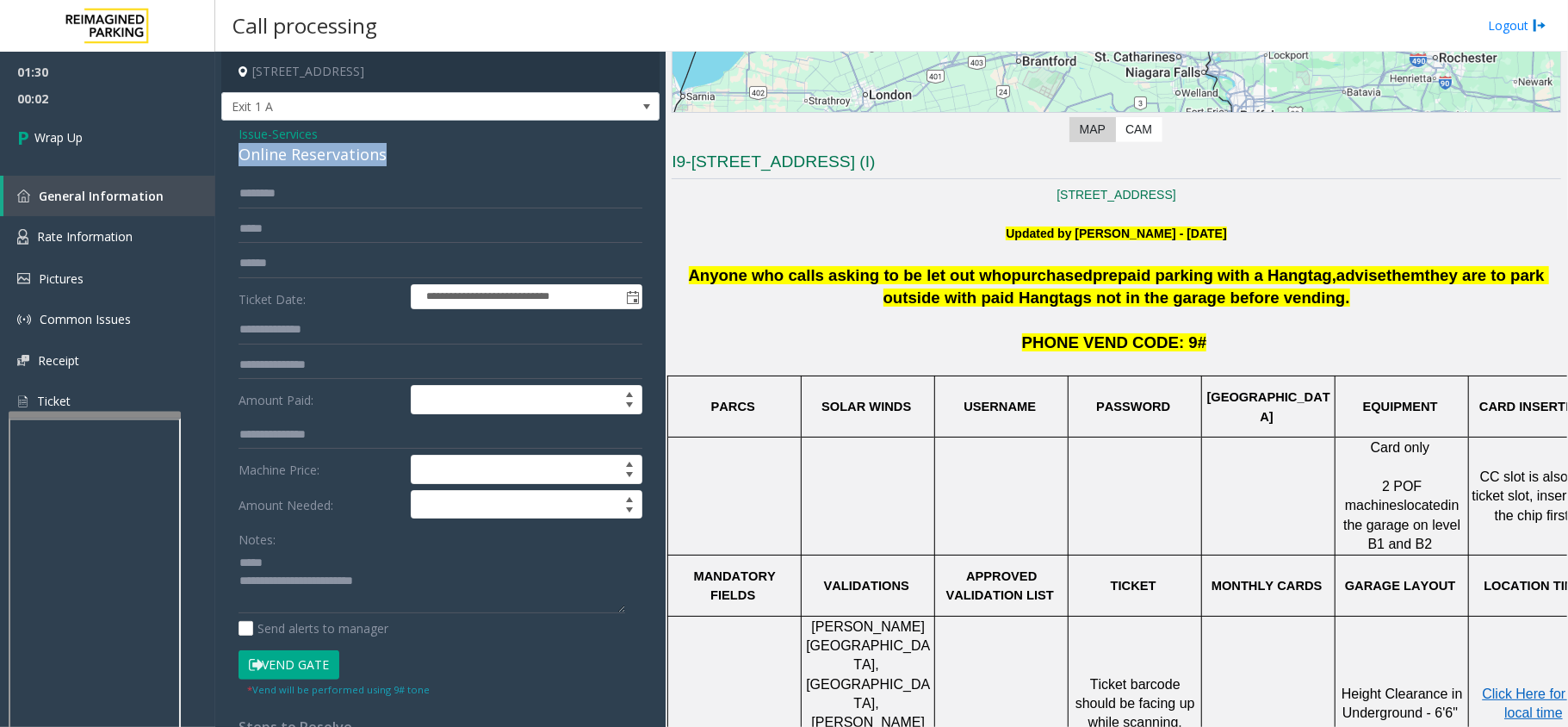 drag, startPoint x: 403, startPoint y: 145, endPoint x: 232, endPoint y: 157, distance: 171.42054 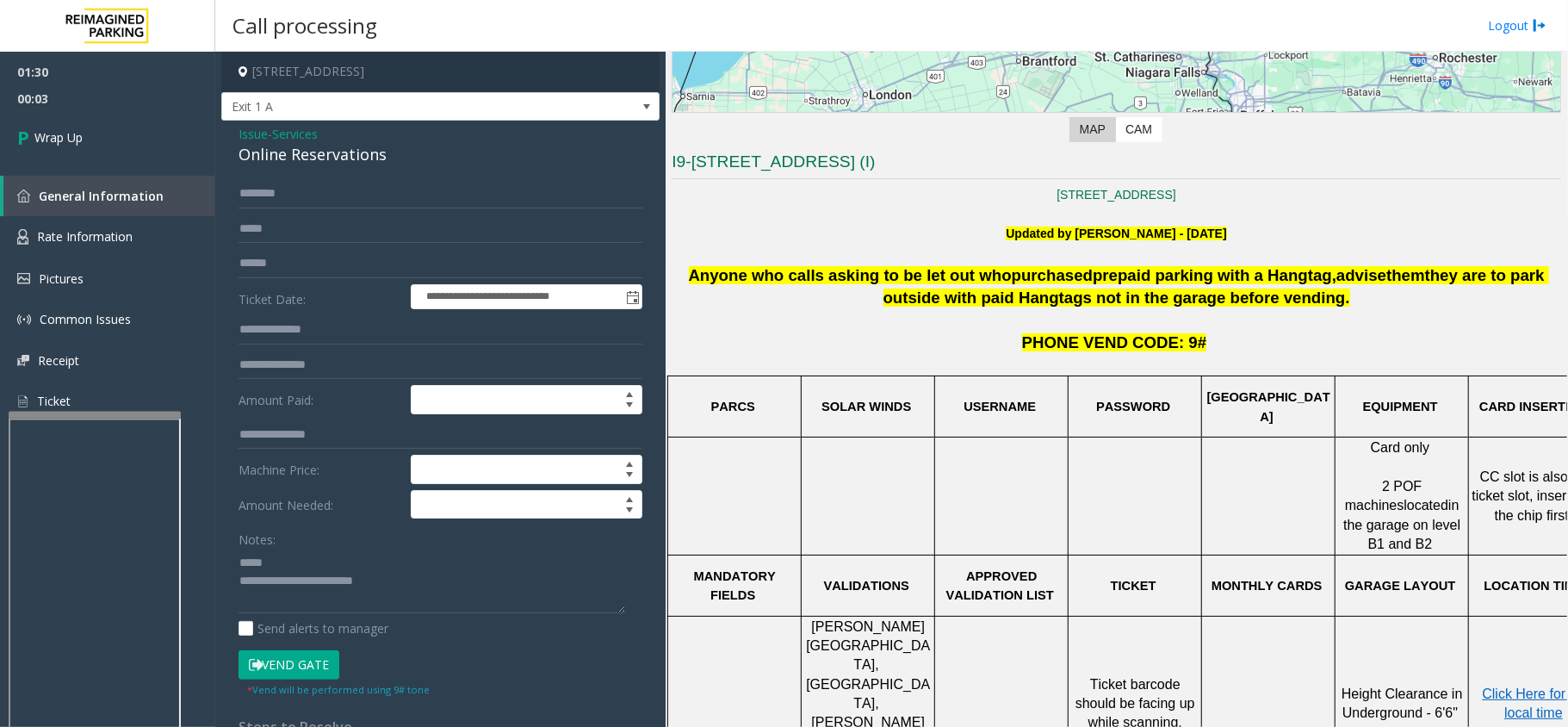 drag, startPoint x: 290, startPoint y: 541, endPoint x: 286, endPoint y: 555, distance: 14.56022 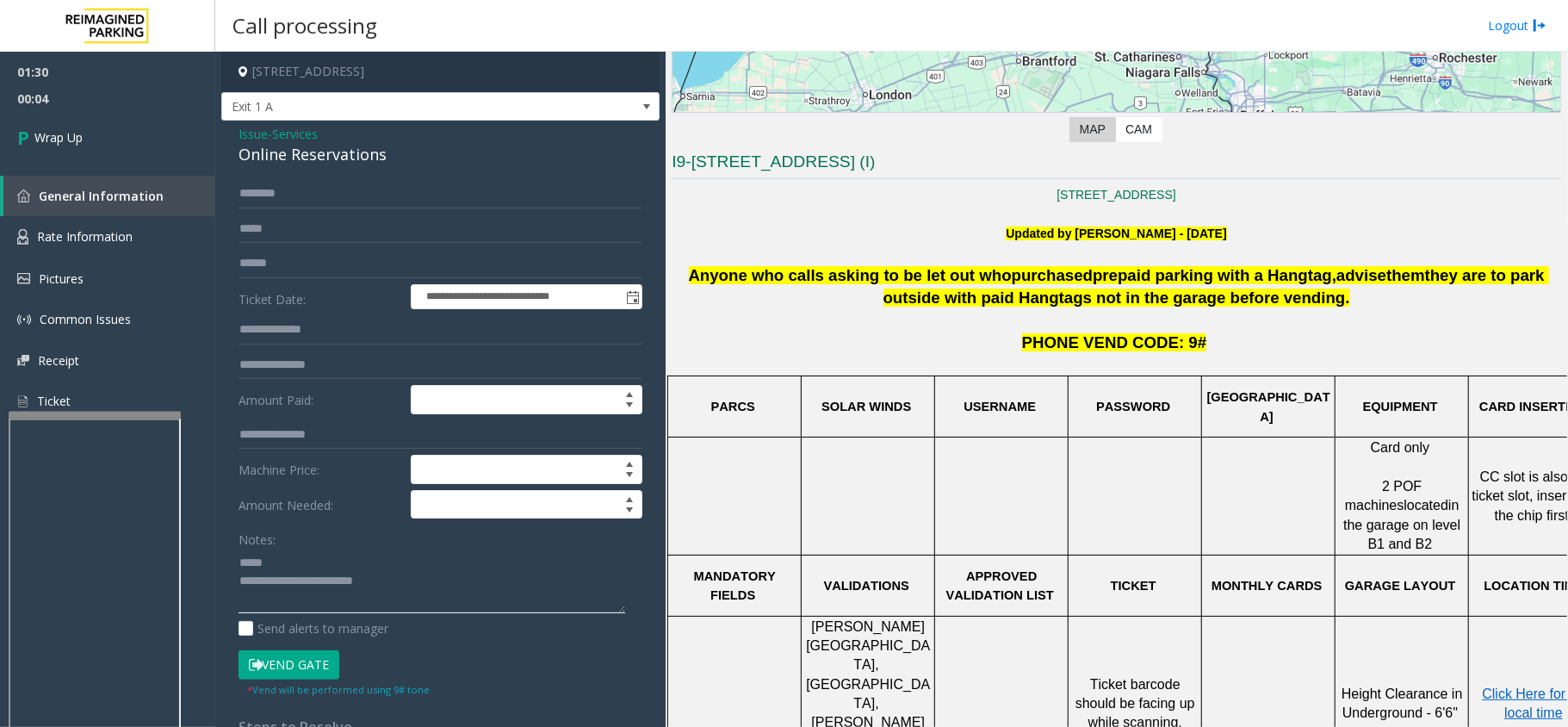 click 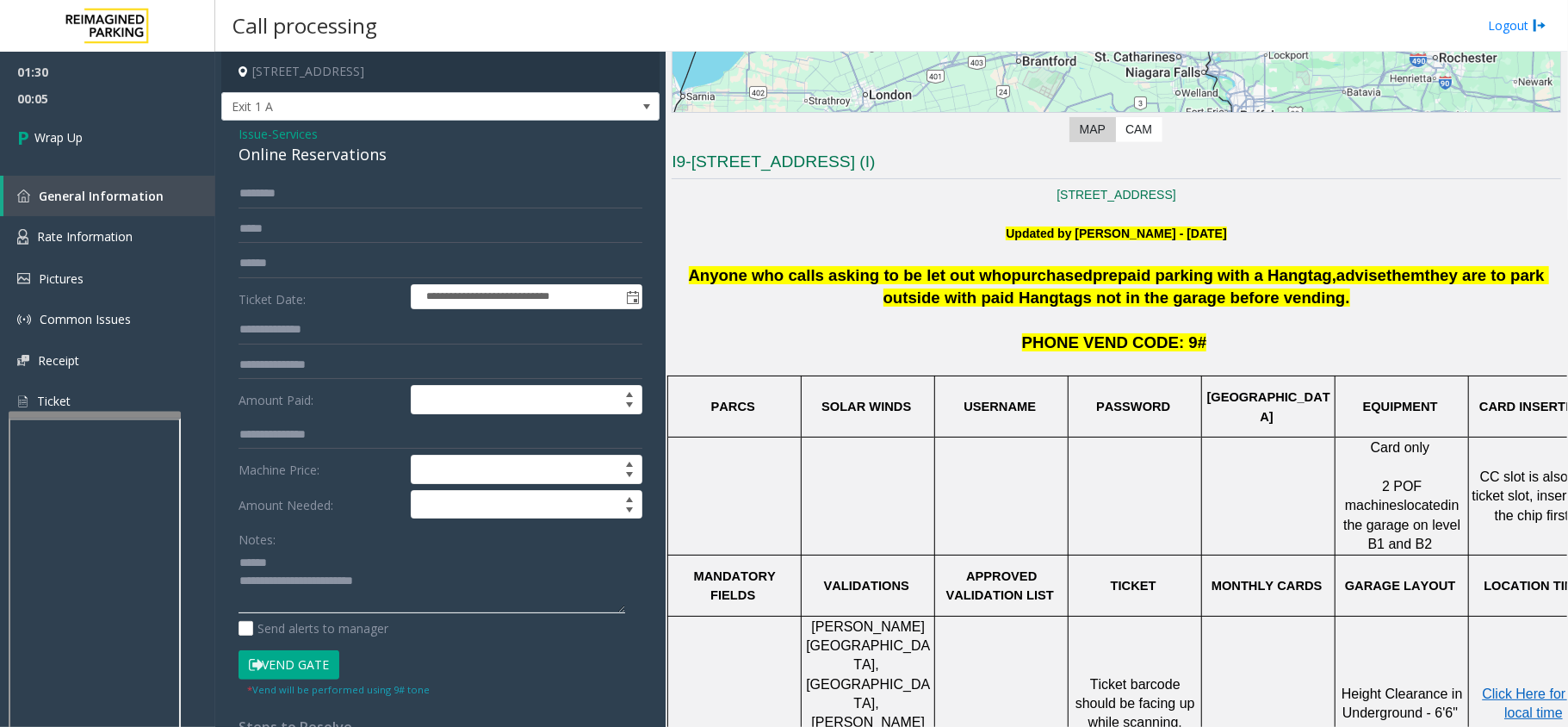 paste on "**********" 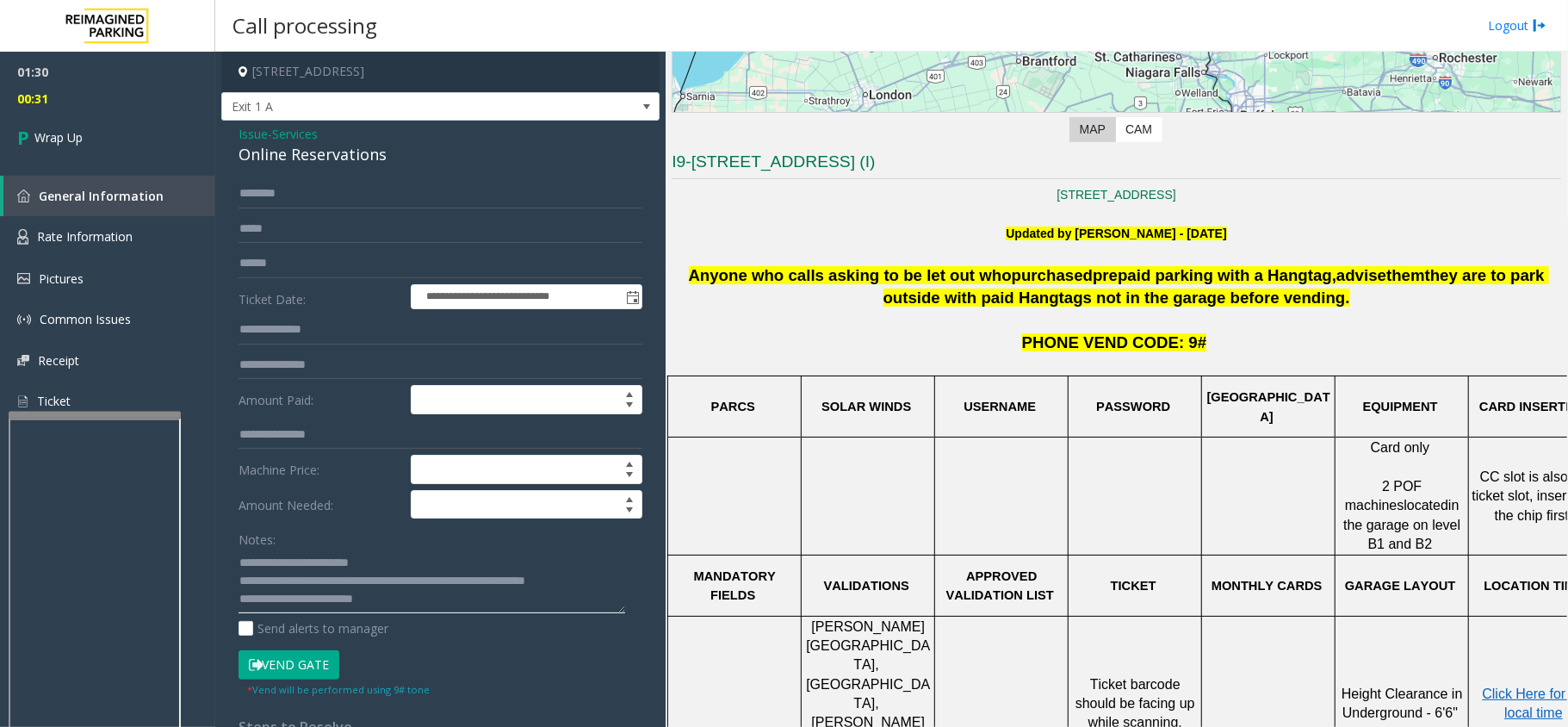 click 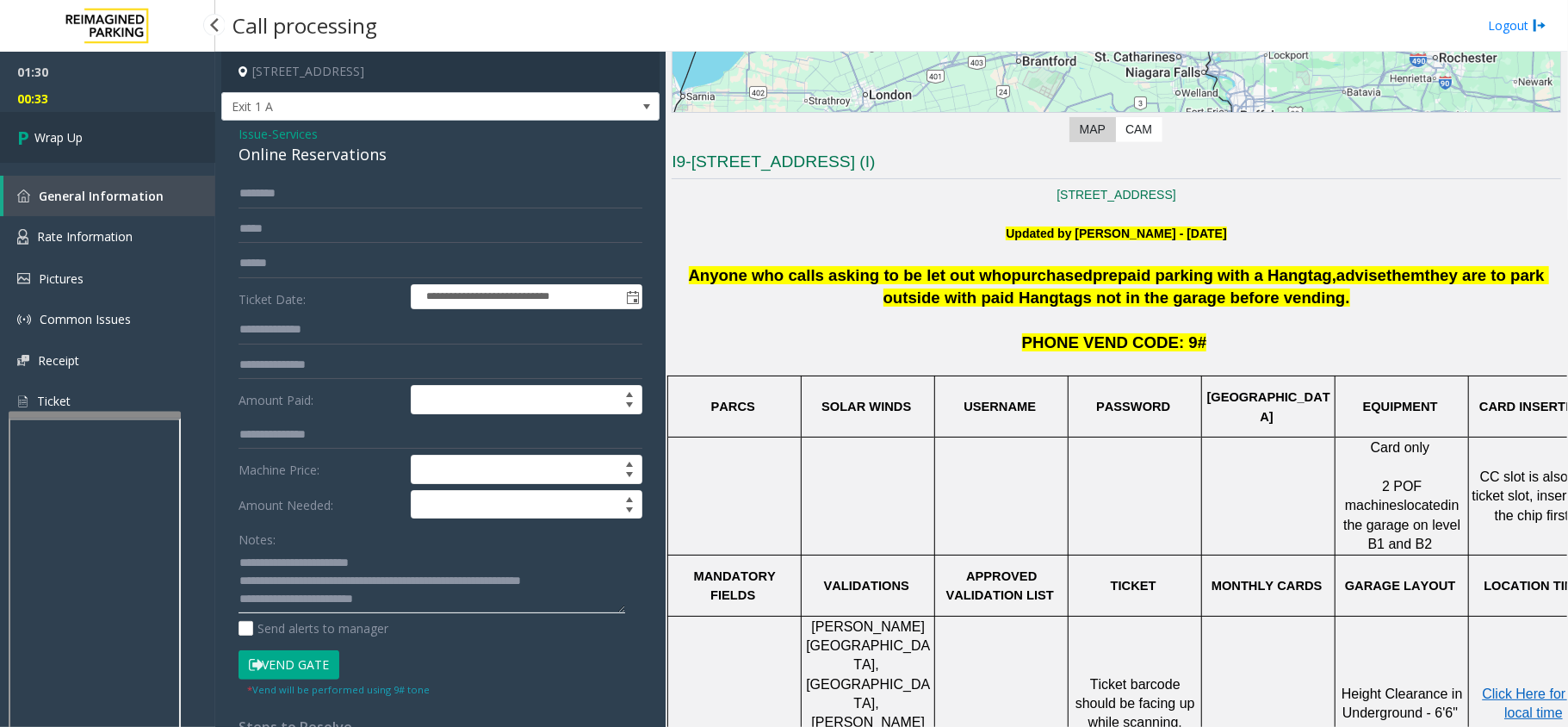 type on "**********" 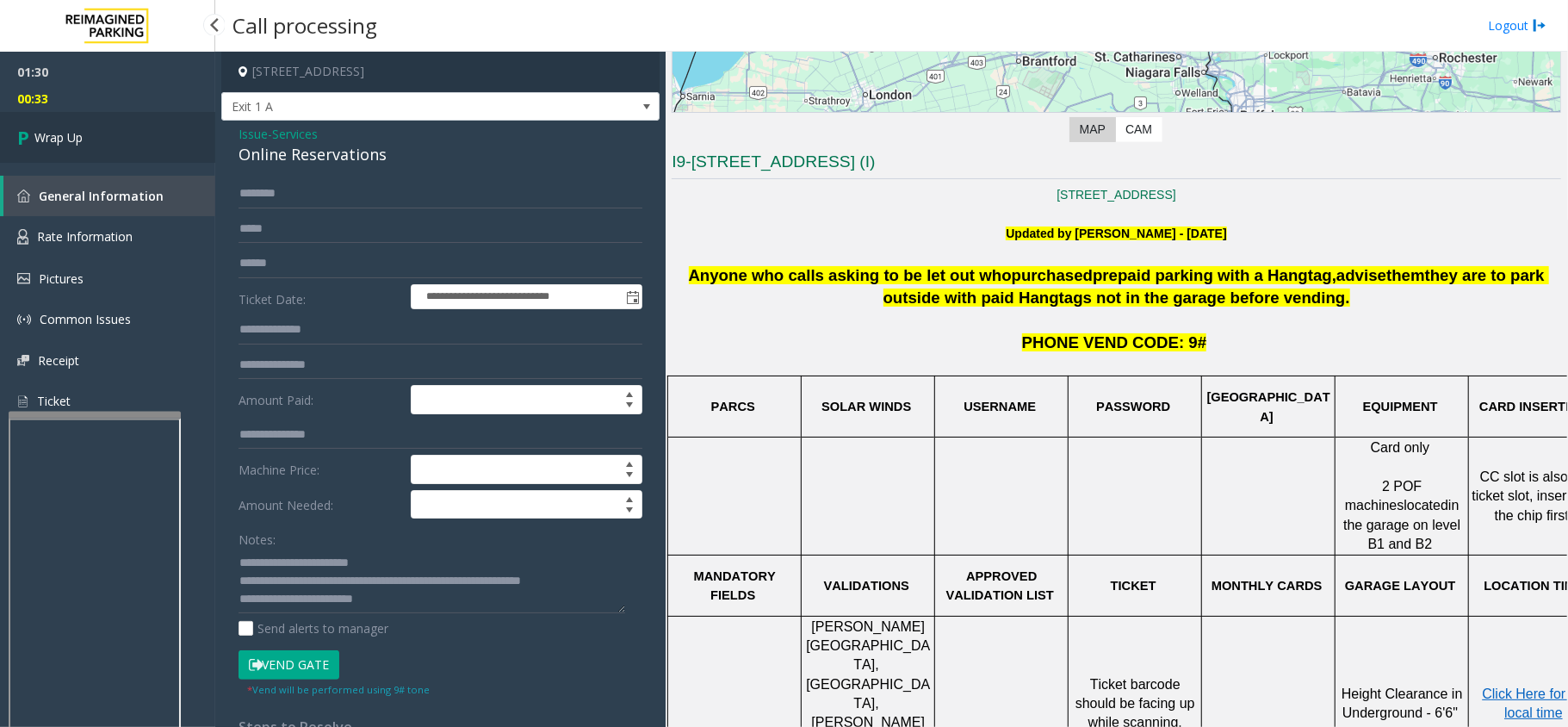 click on "Wrap Up" at bounding box center [108, 137] 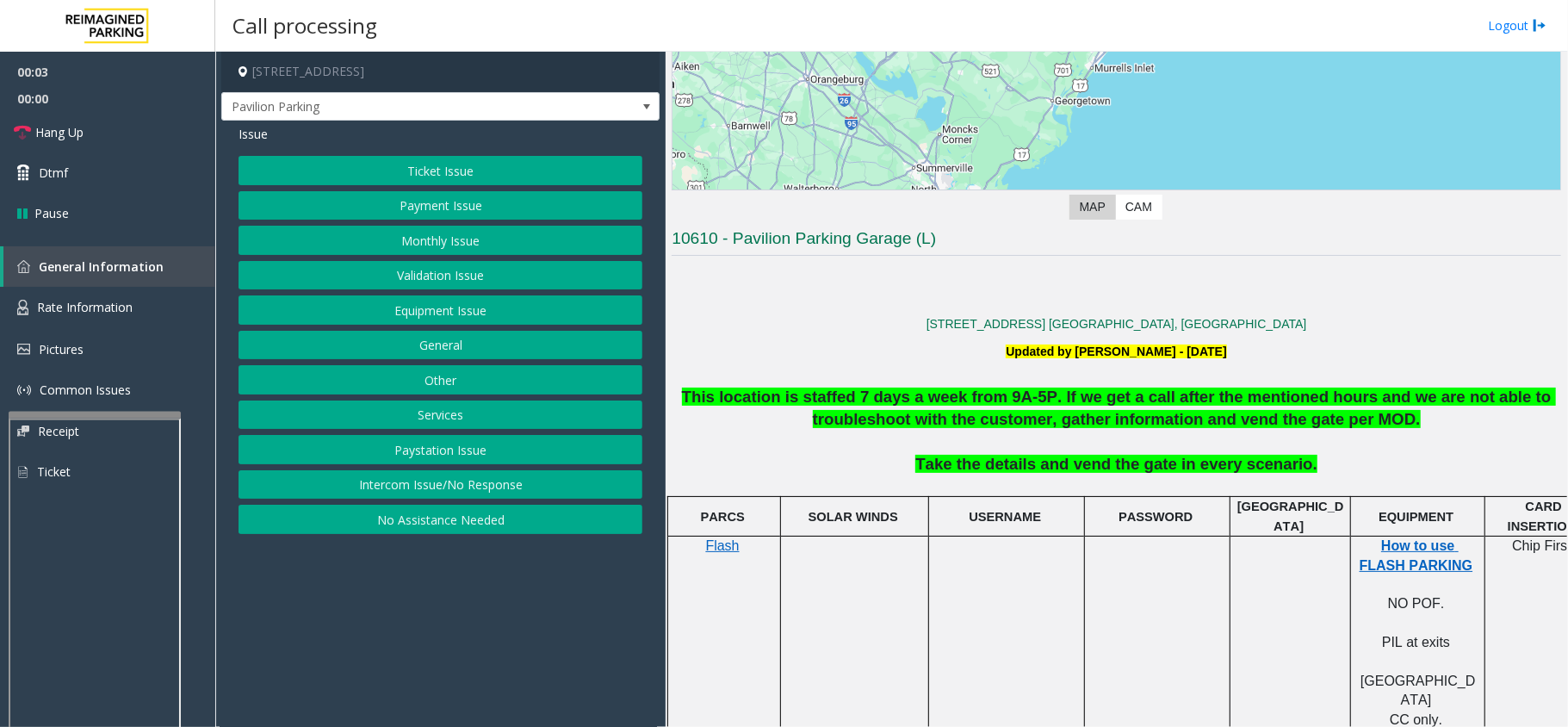 scroll, scrollTop: 229, scrollLeft: 0, axis: vertical 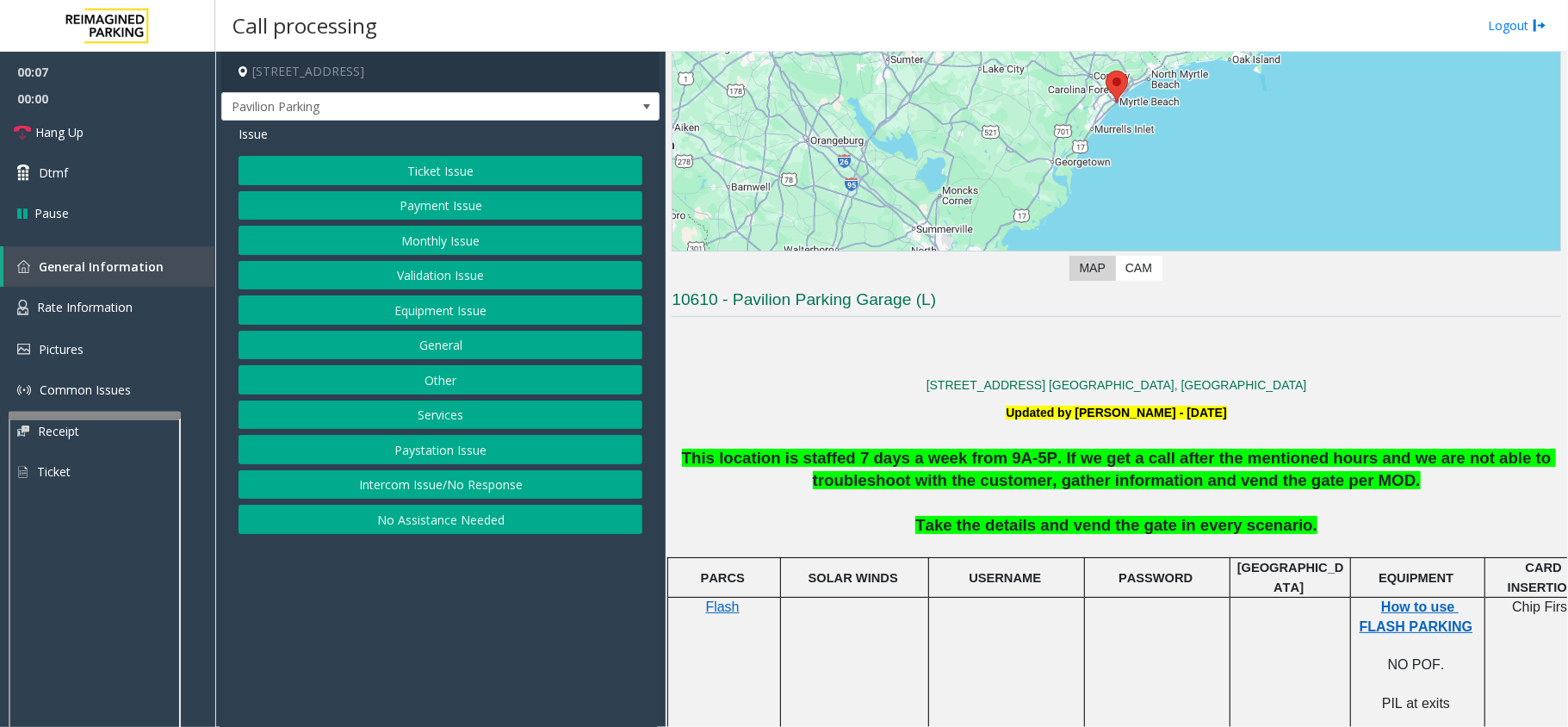 click on "Intercom Issue/No Response" 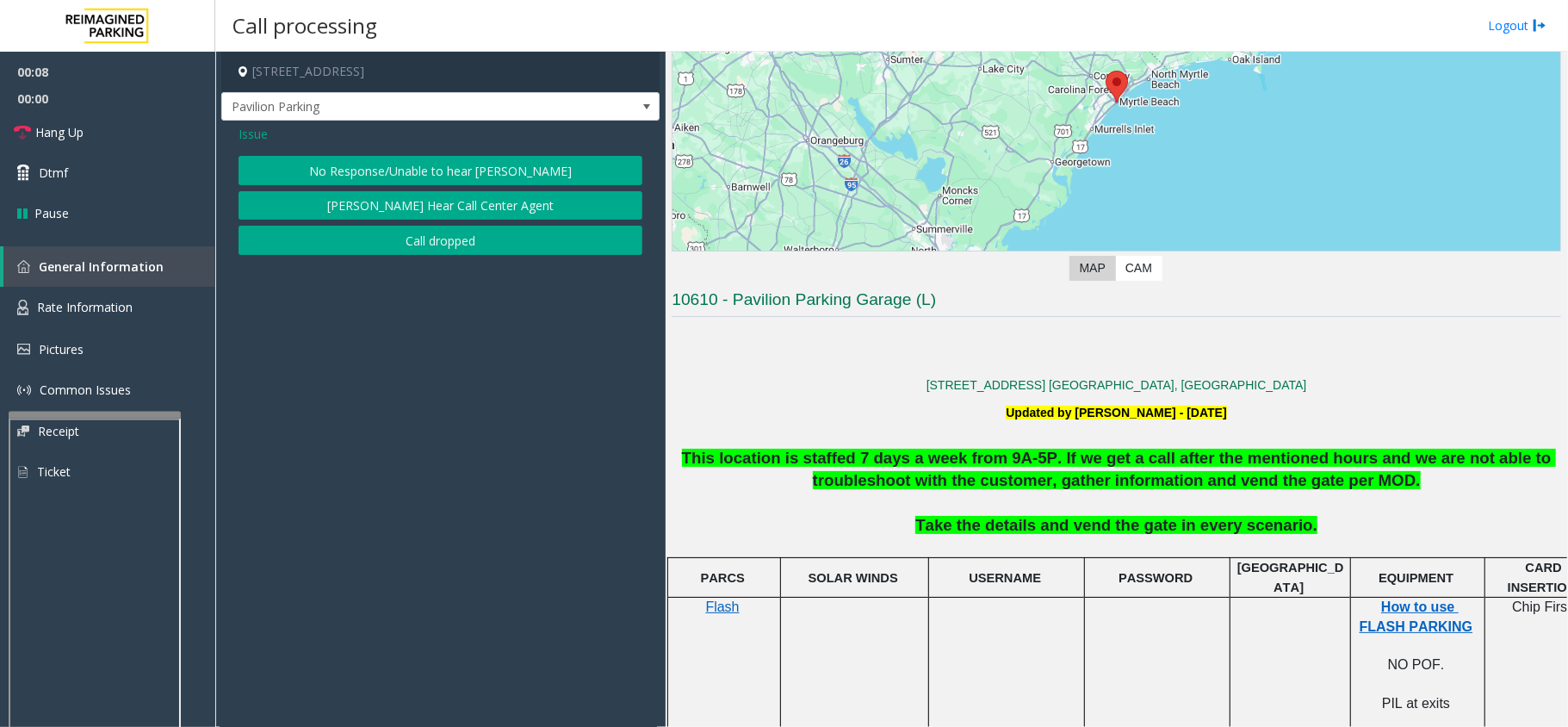 click on "No Response/Unable to hear [PERSON_NAME]" 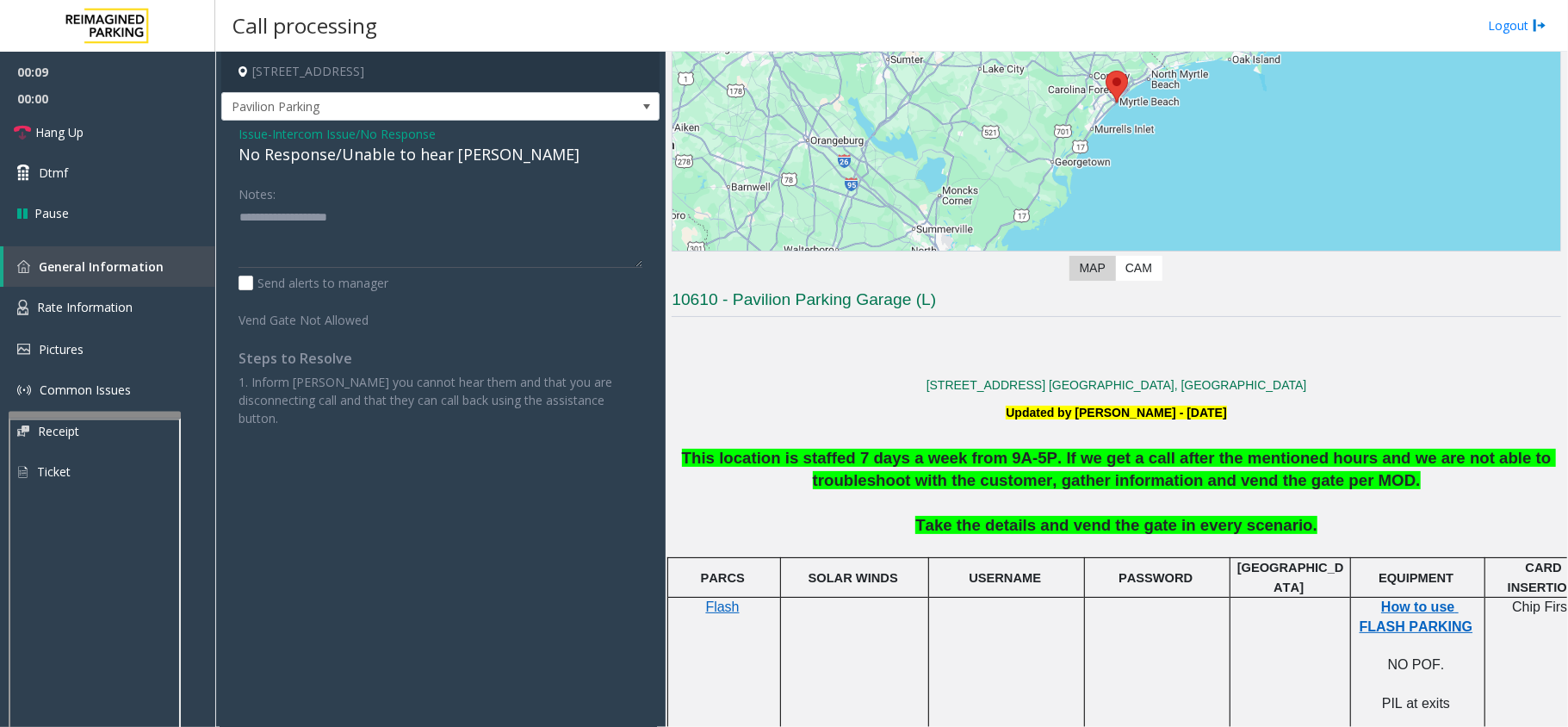 click on "No Response/Unable to hear [PERSON_NAME]" 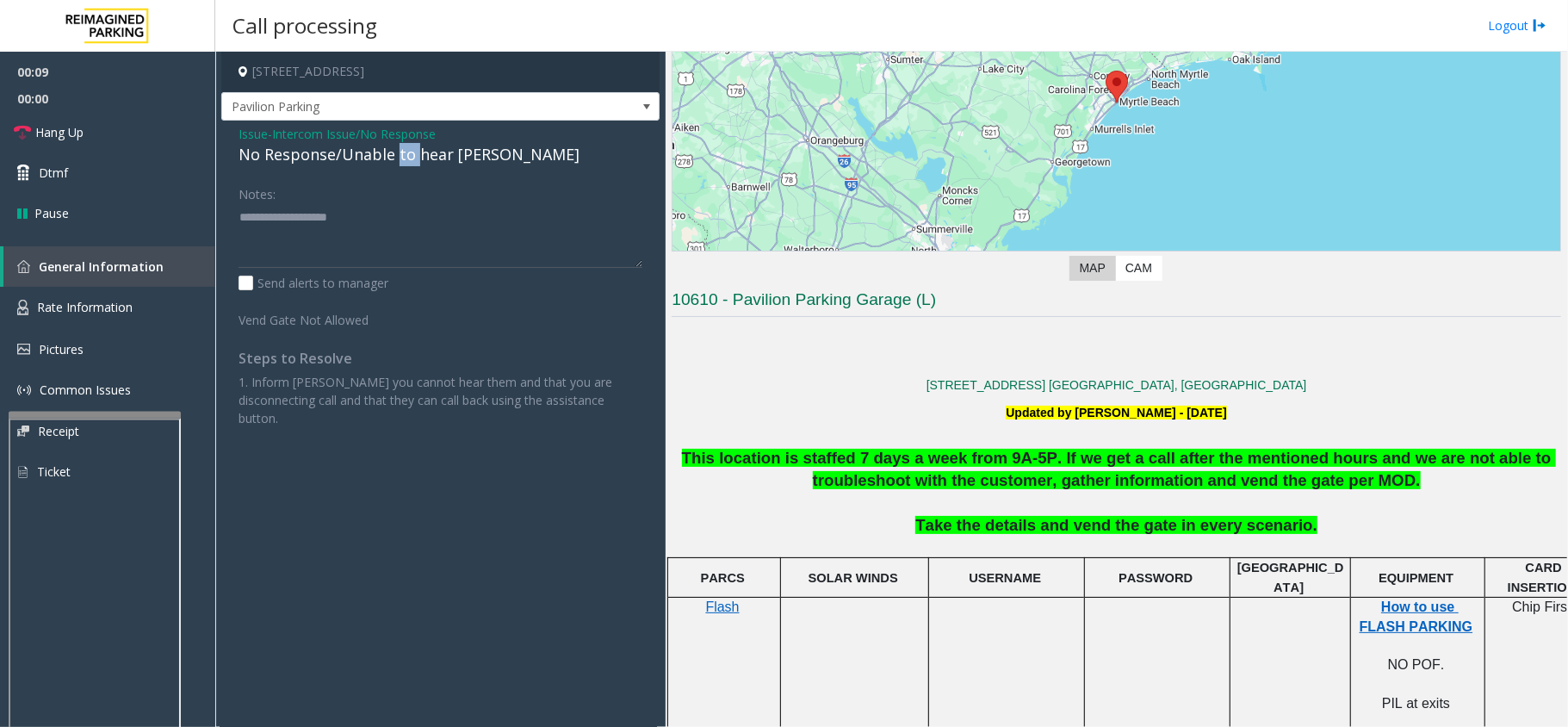 click on "No Response/Unable to hear [PERSON_NAME]" 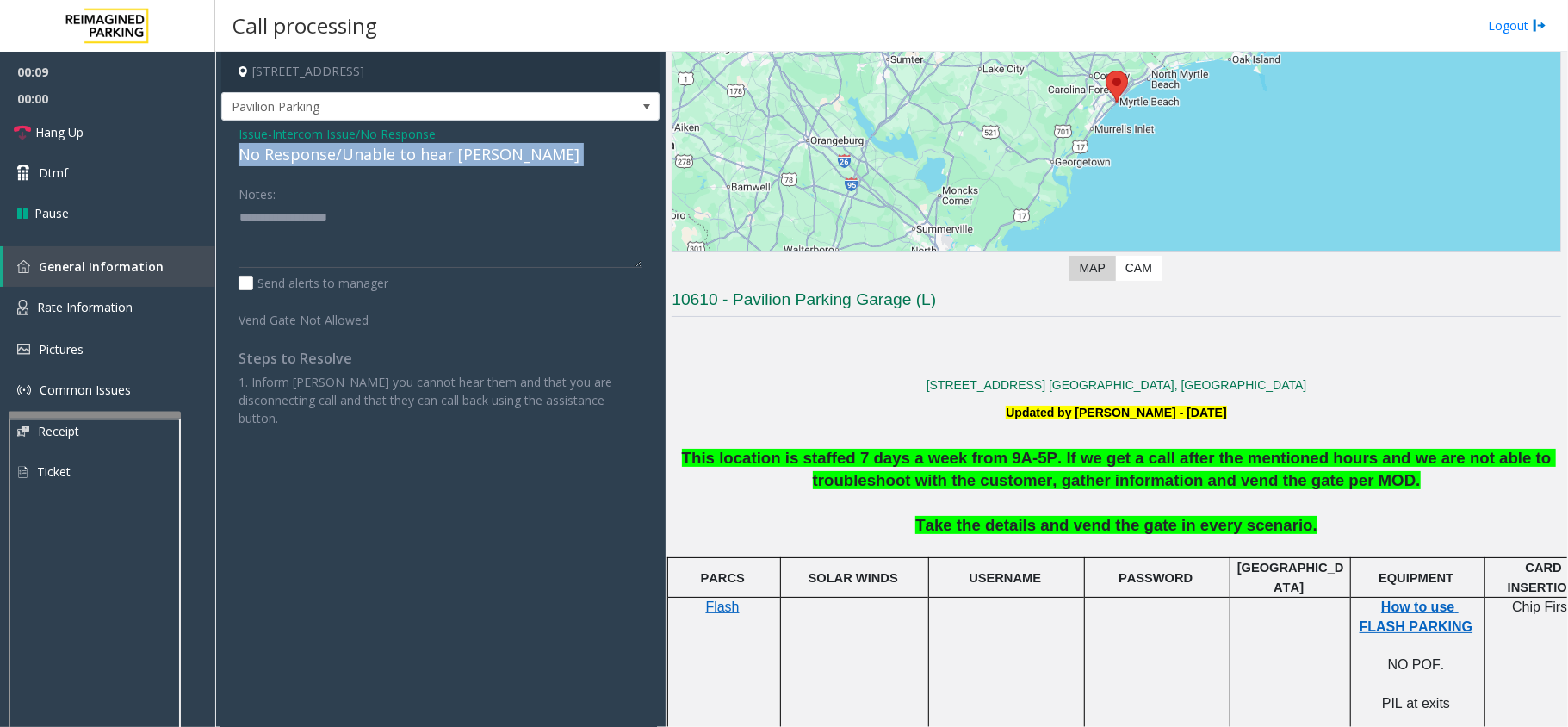 click on "No Response/Unable to hear [PERSON_NAME]" 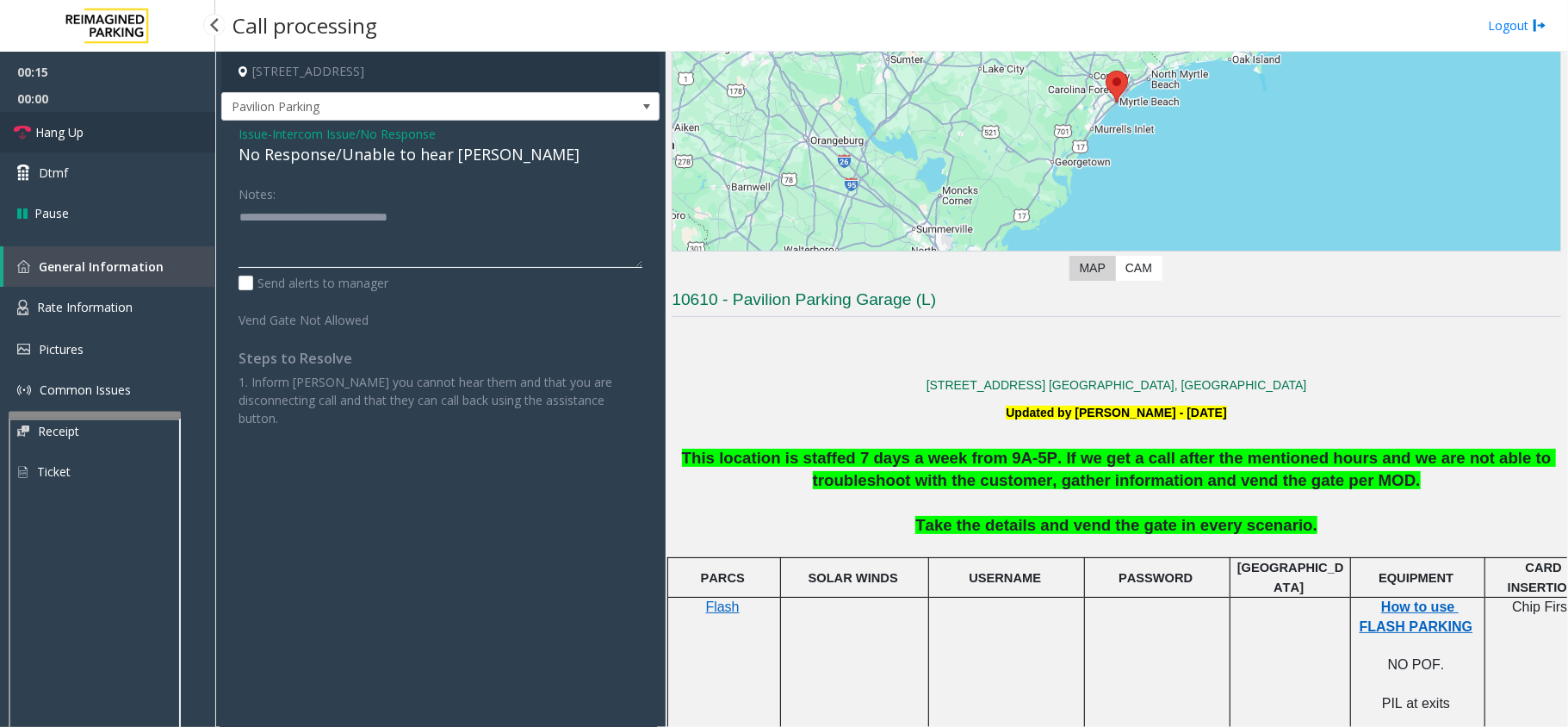 type on "**********" 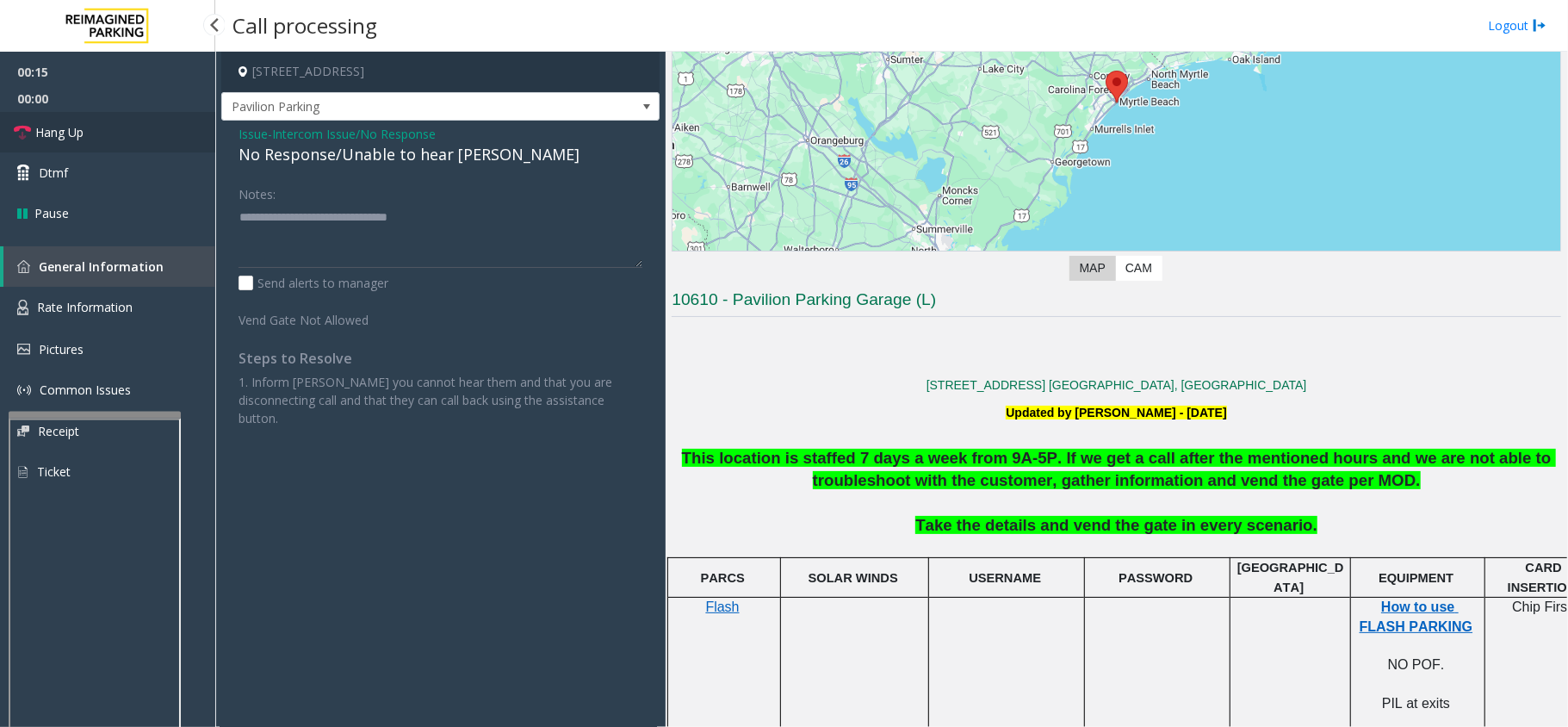 click on "Hang Up" at bounding box center [59, 132] 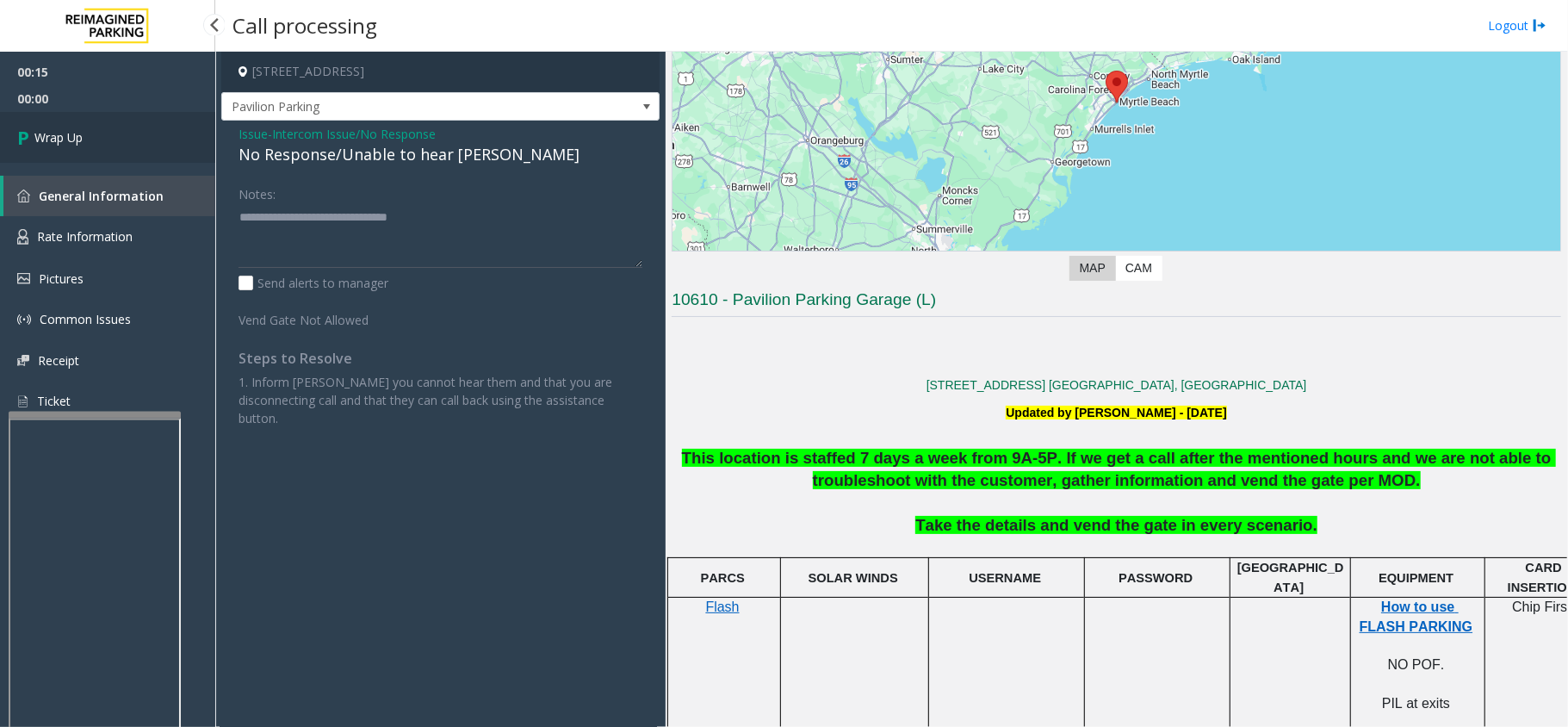 click on "Wrap Up" at bounding box center [59, 137] 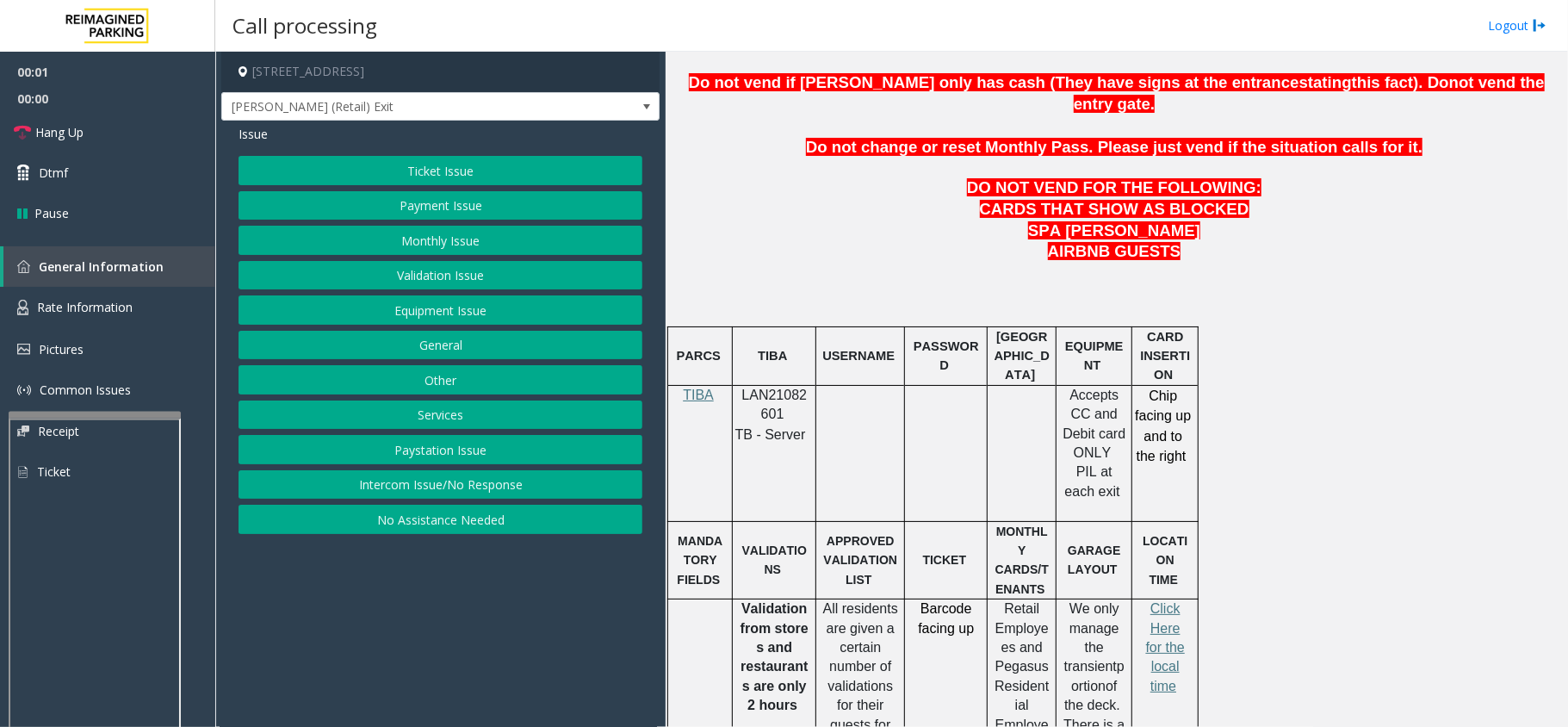 scroll, scrollTop: 804, scrollLeft: 0, axis: vertical 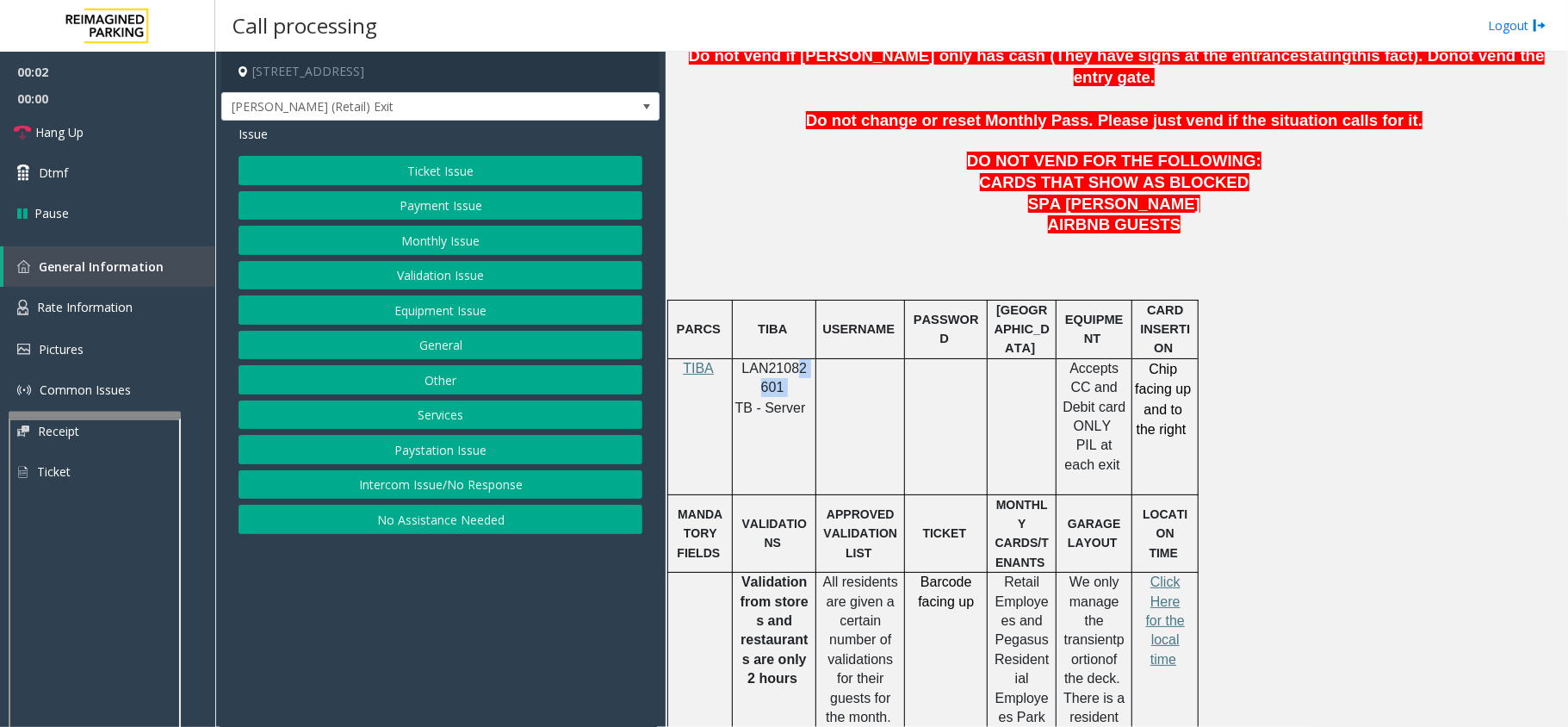 drag, startPoint x: 790, startPoint y: 328, endPoint x: 790, endPoint y: 343, distance: 15 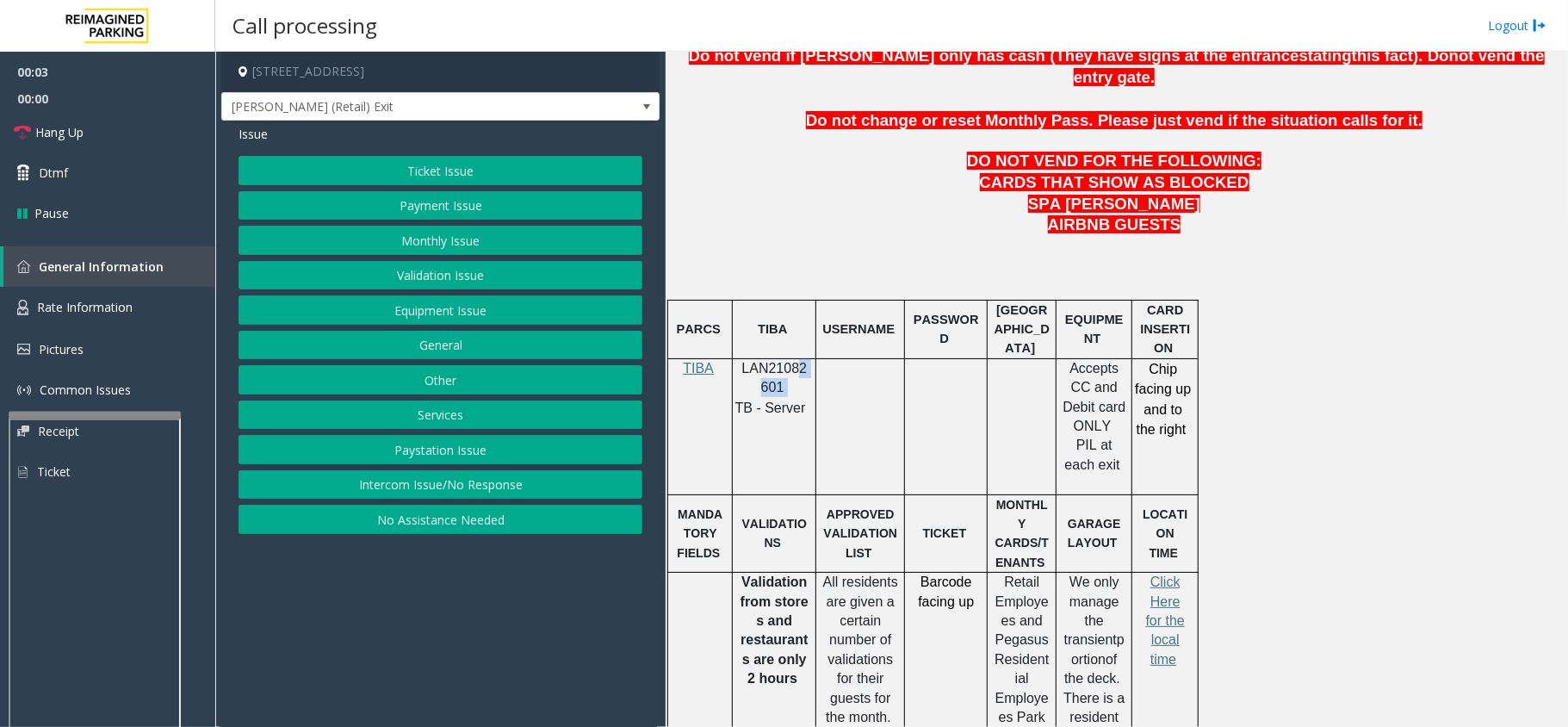 click on "LAN21082601" 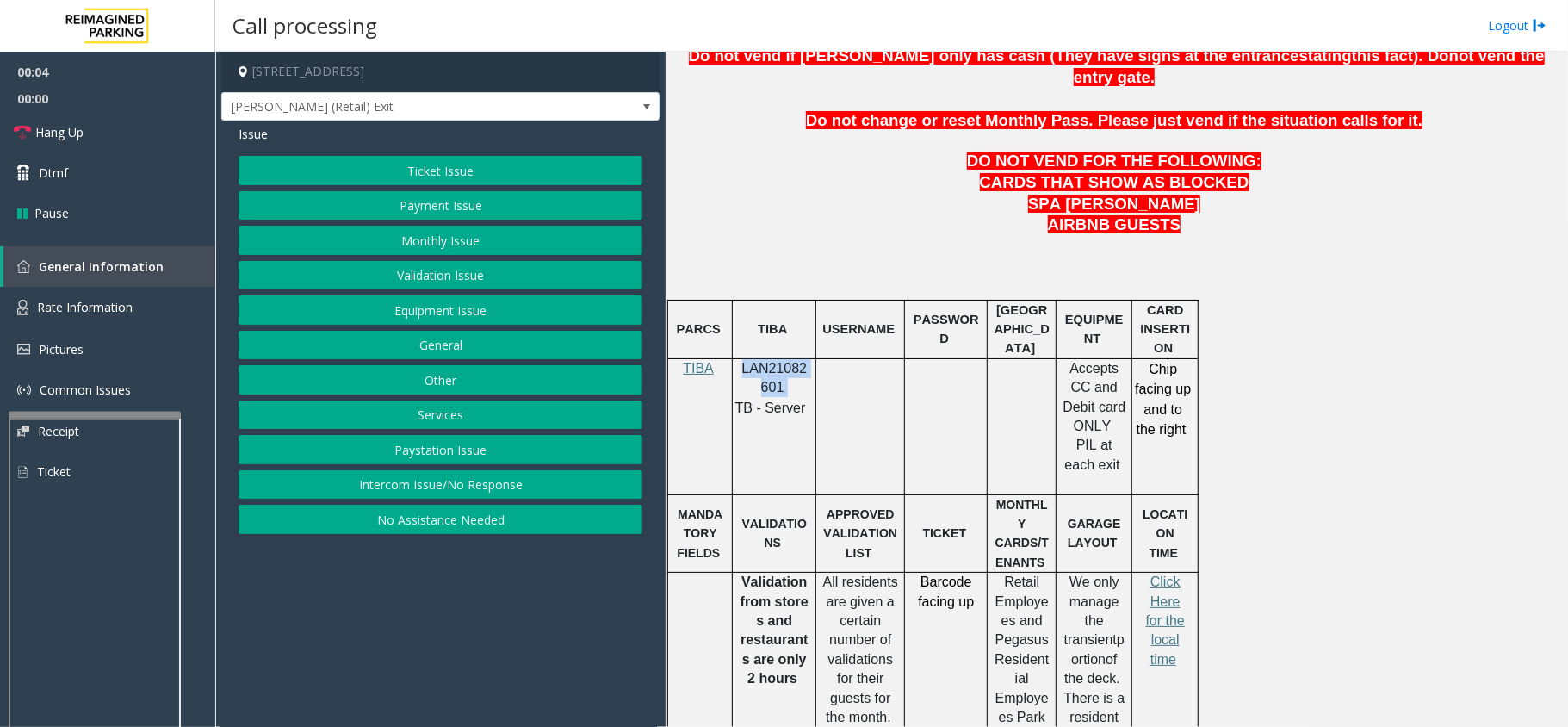 drag, startPoint x: 787, startPoint y: 346, endPoint x: 748, endPoint y: 318, distance: 48.010416 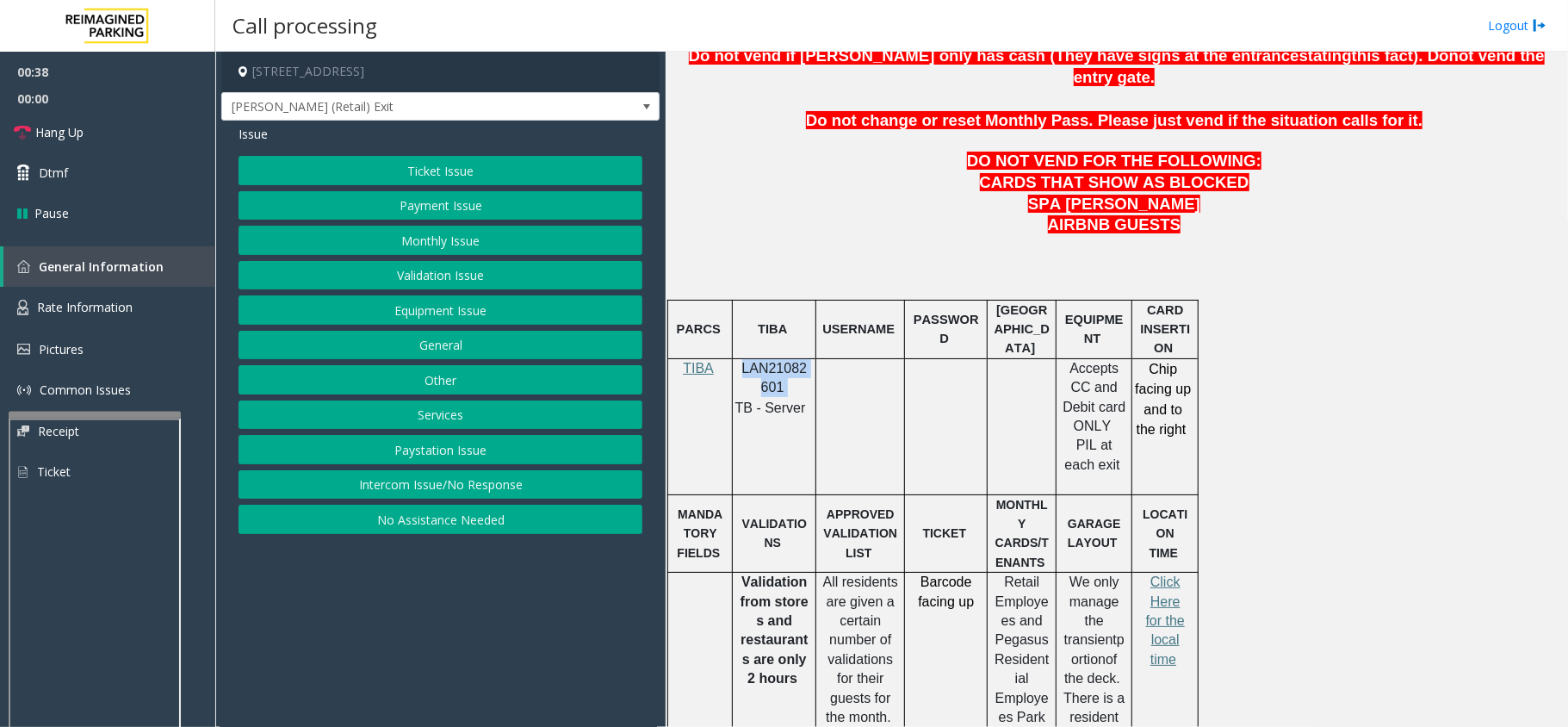 click on "Ticket Issue" 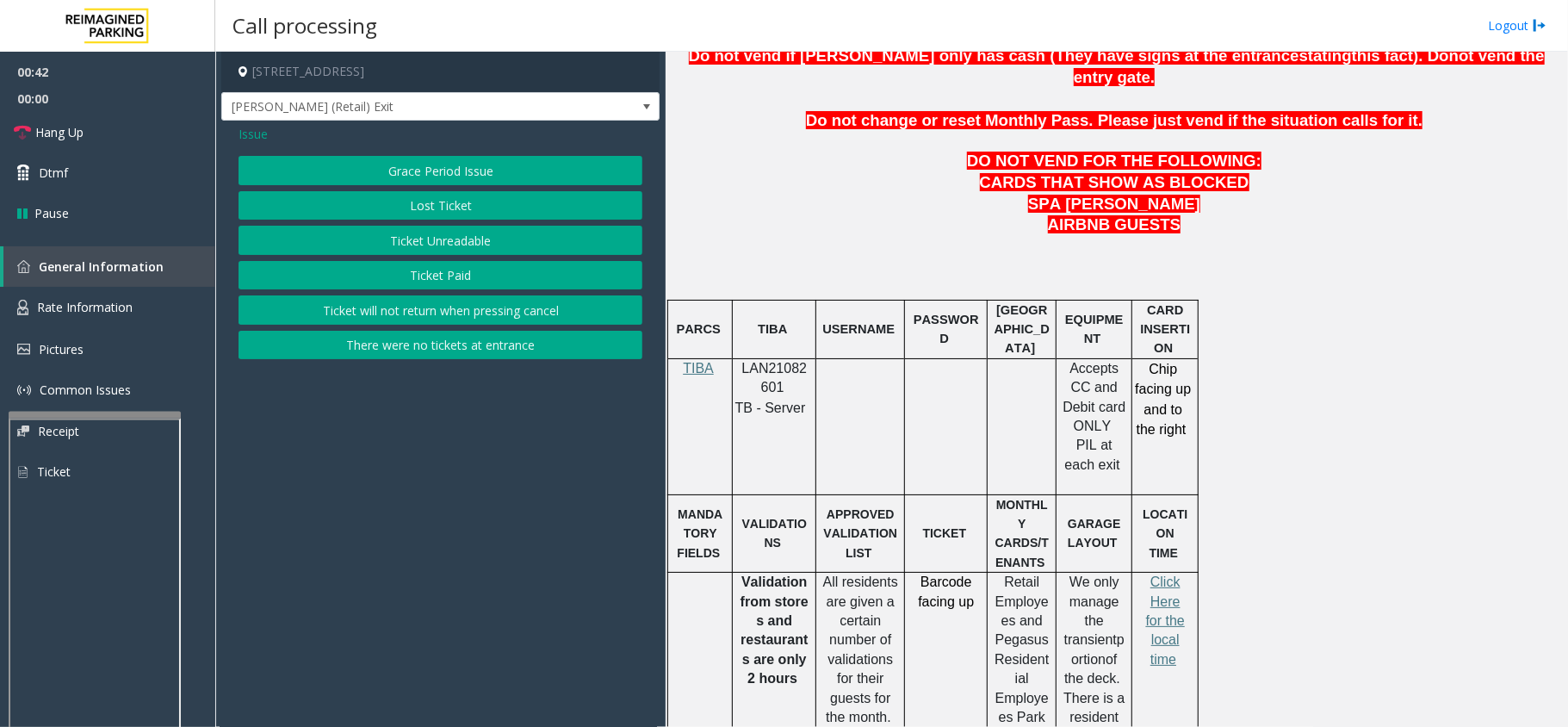 click on "Issue" 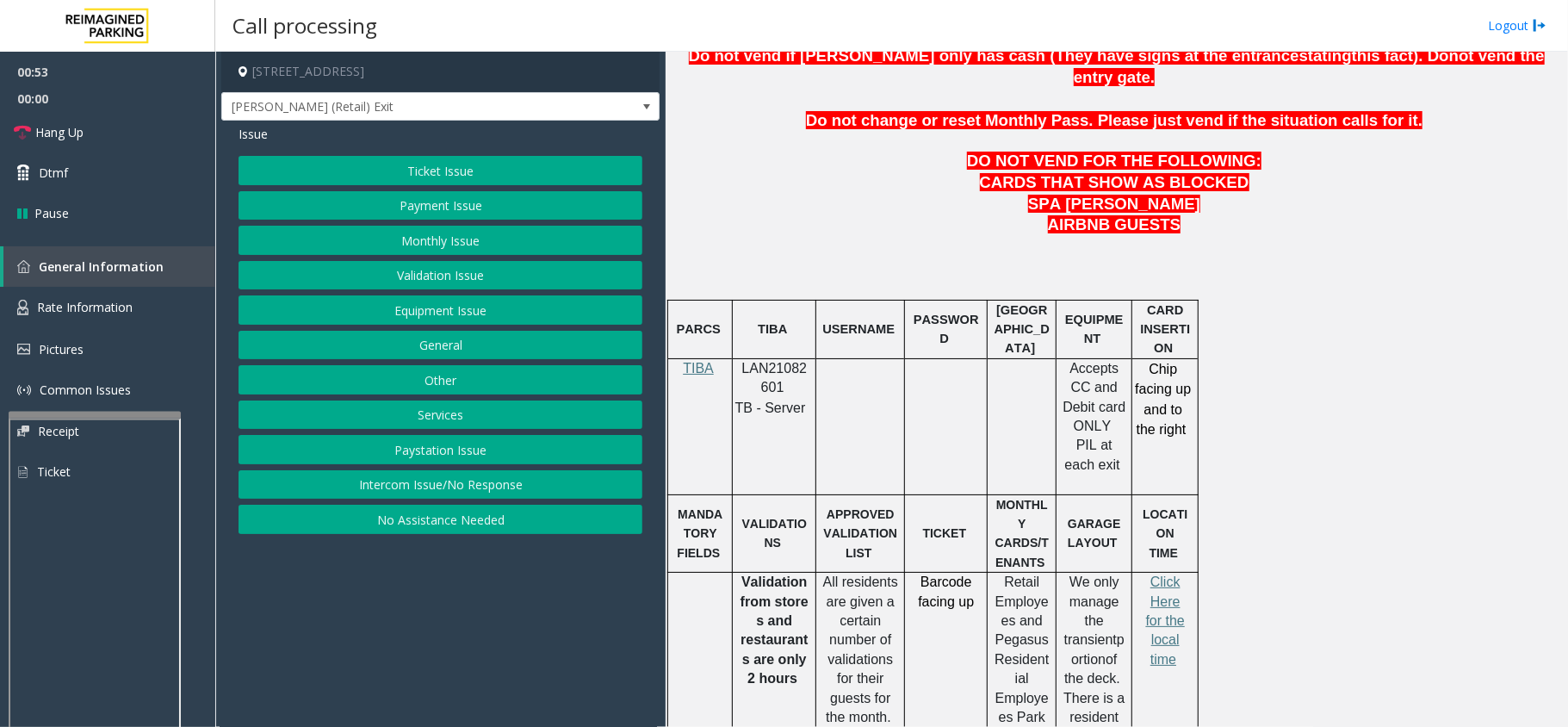 click on "Validation Issue" 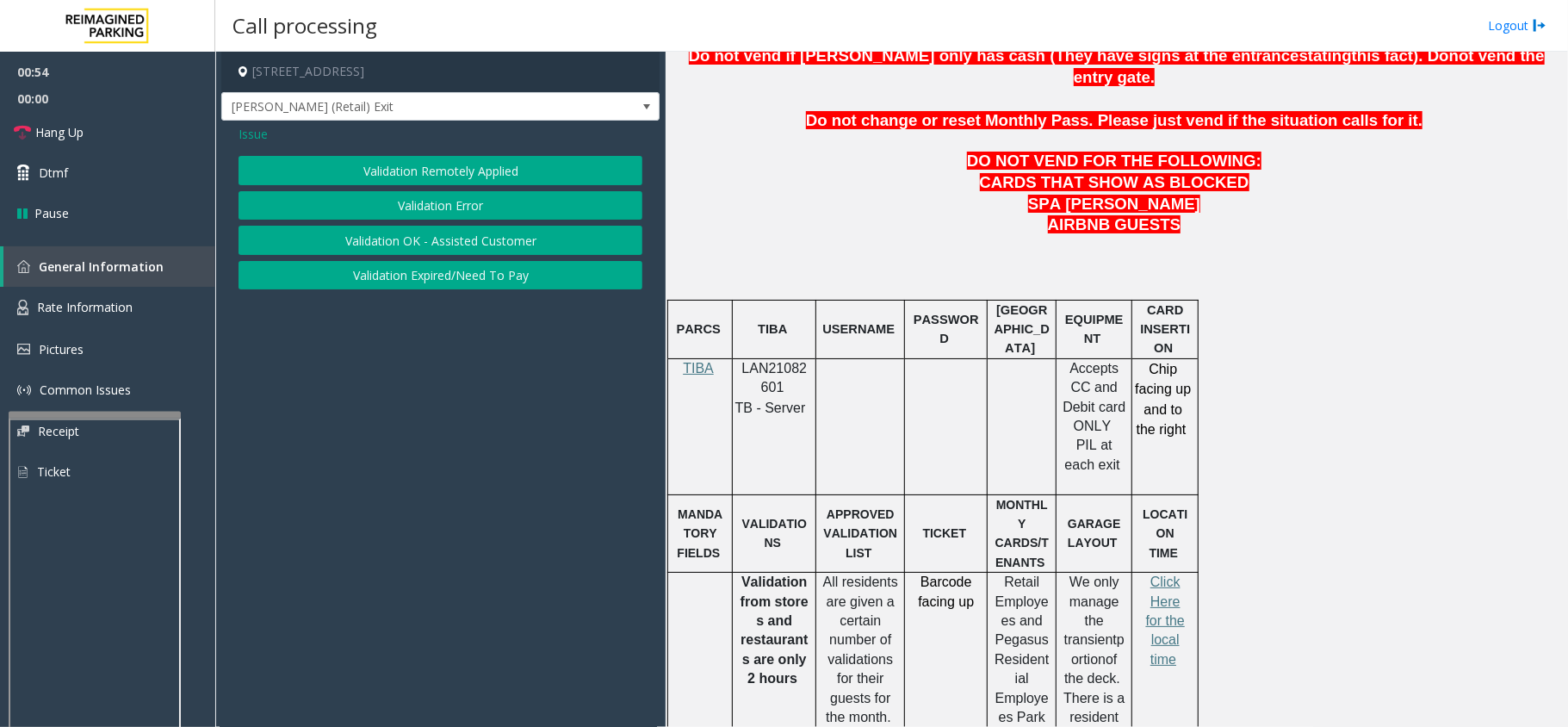 click on "Validation Error" 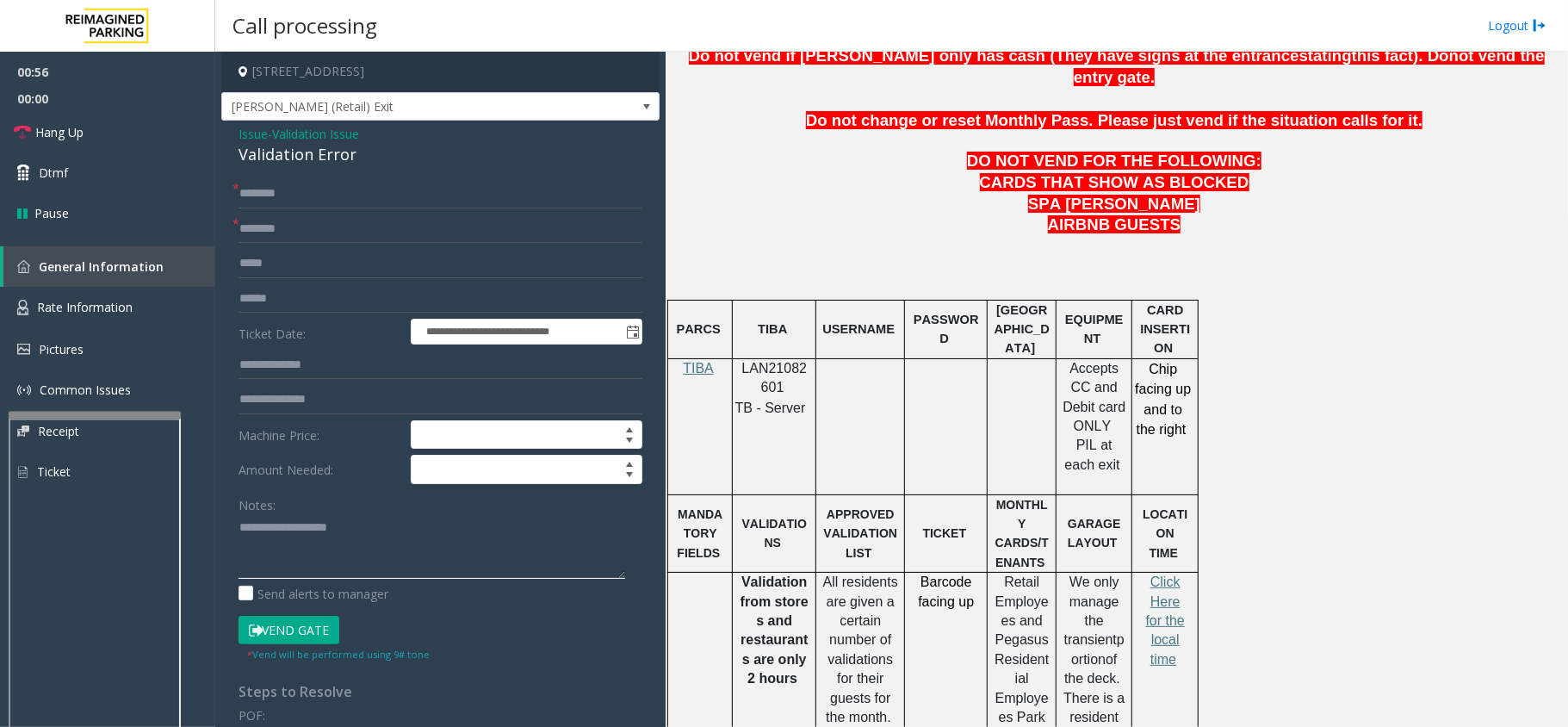 click 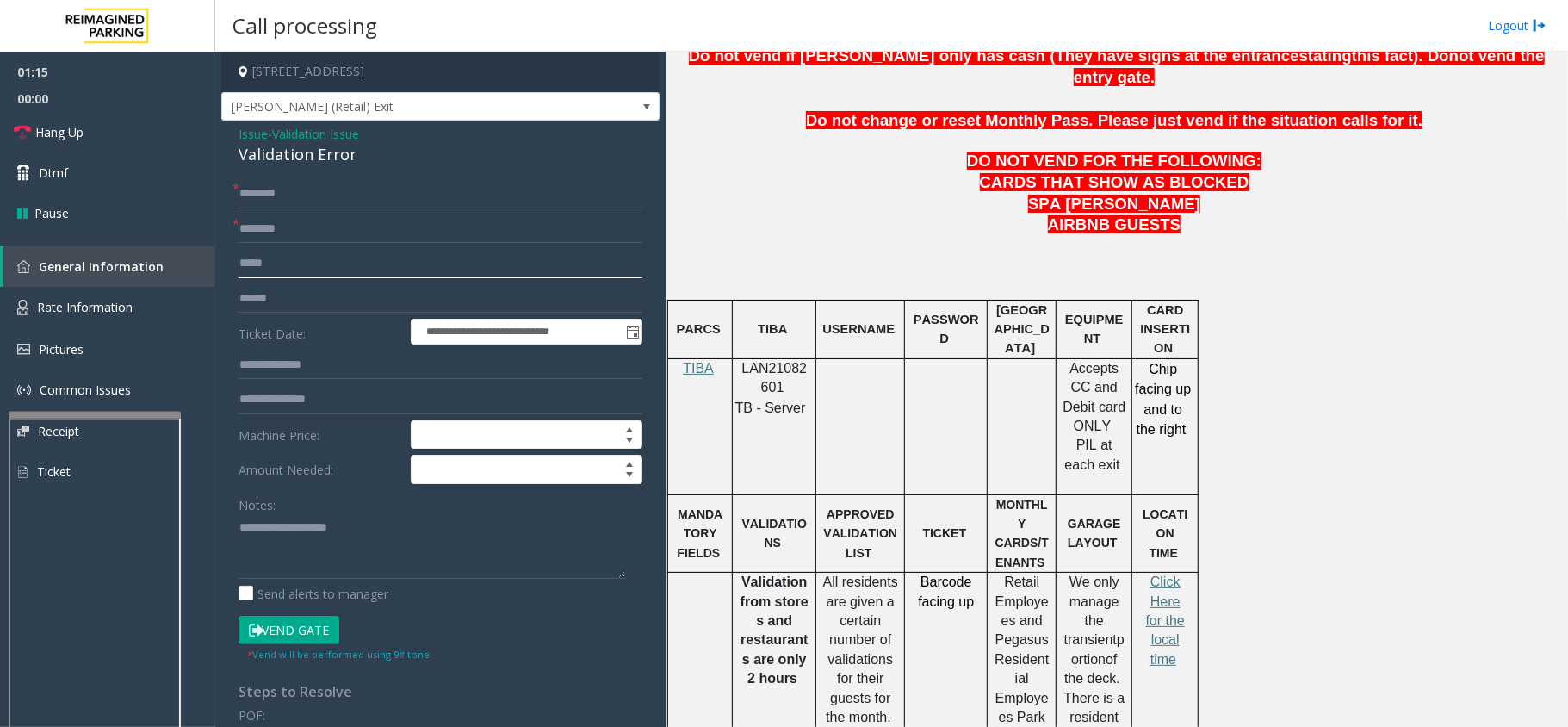 click 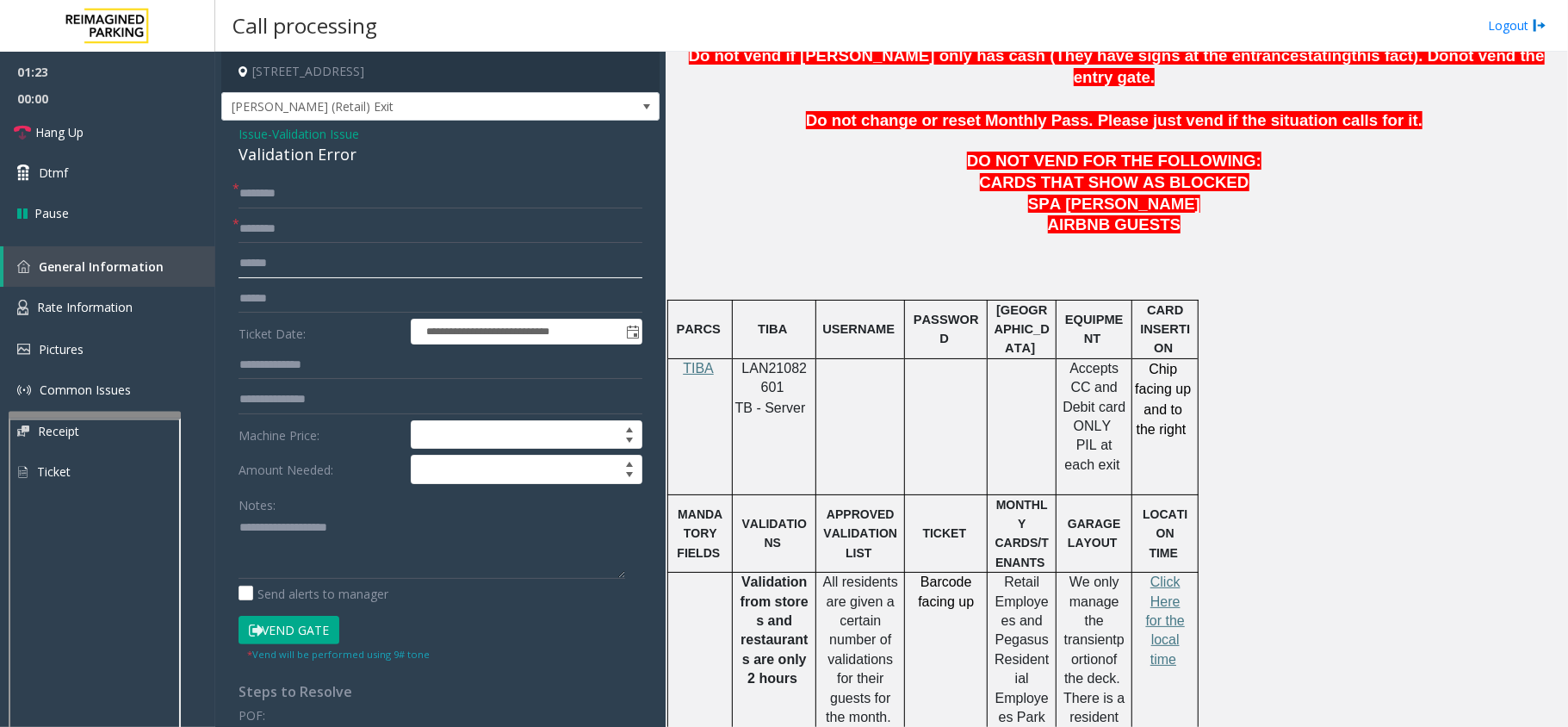 type on "******" 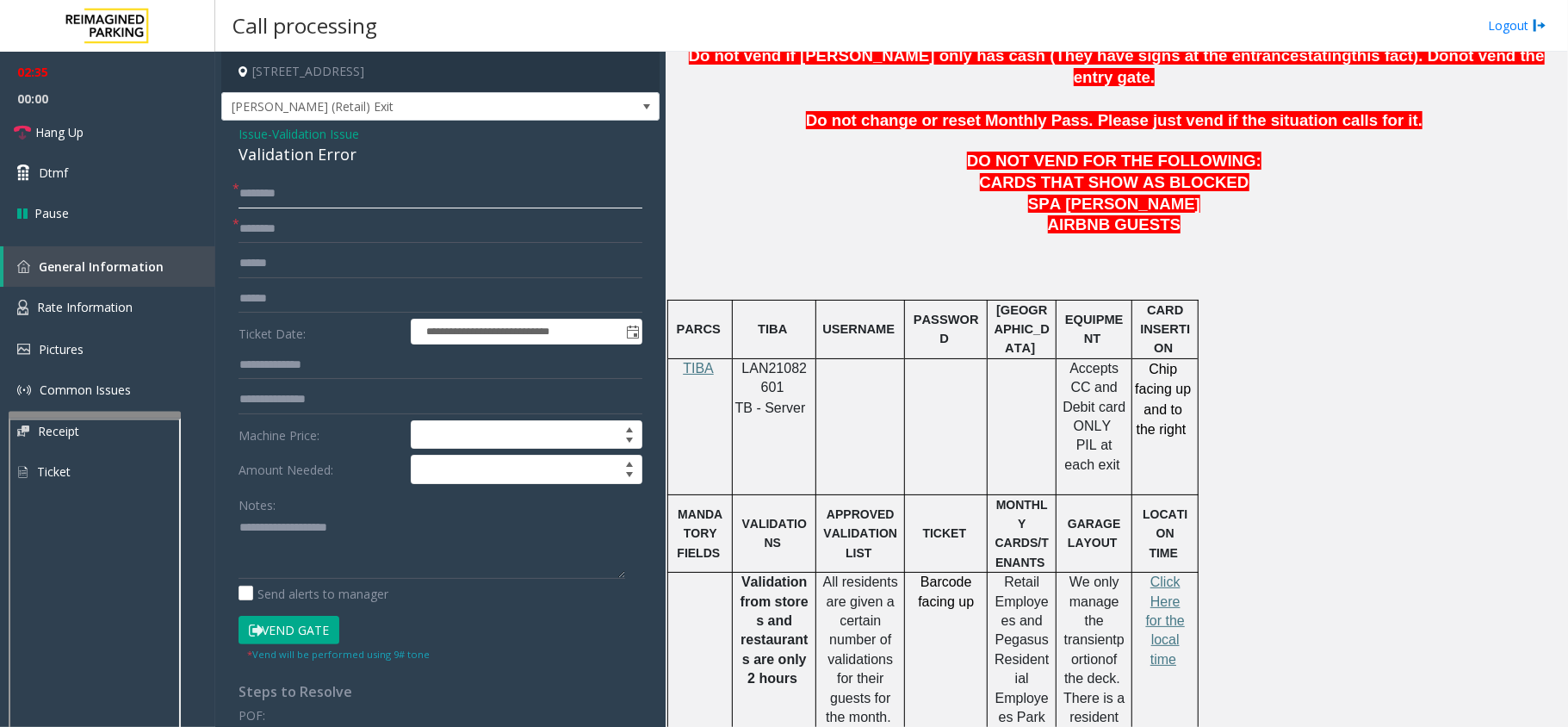 click 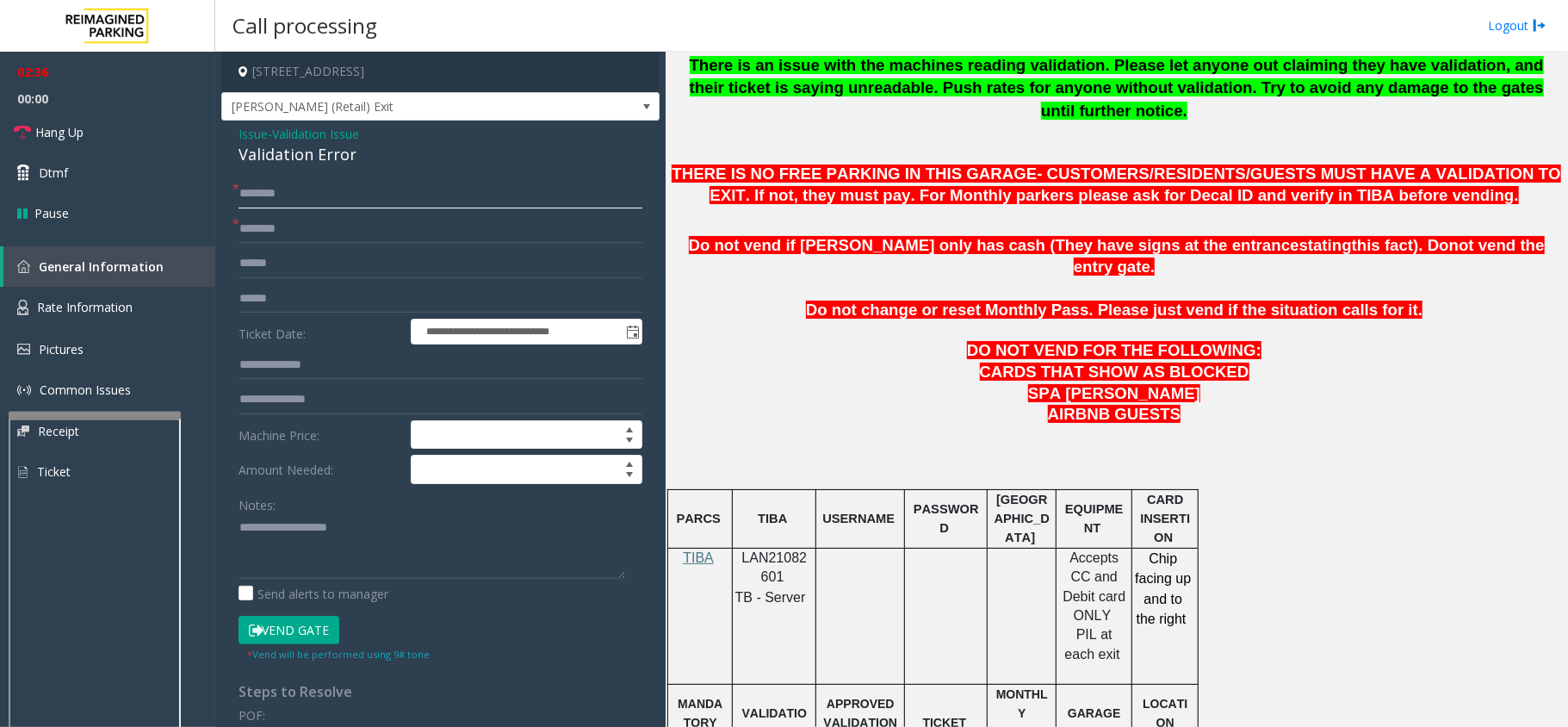scroll, scrollTop: 574, scrollLeft: 0, axis: vertical 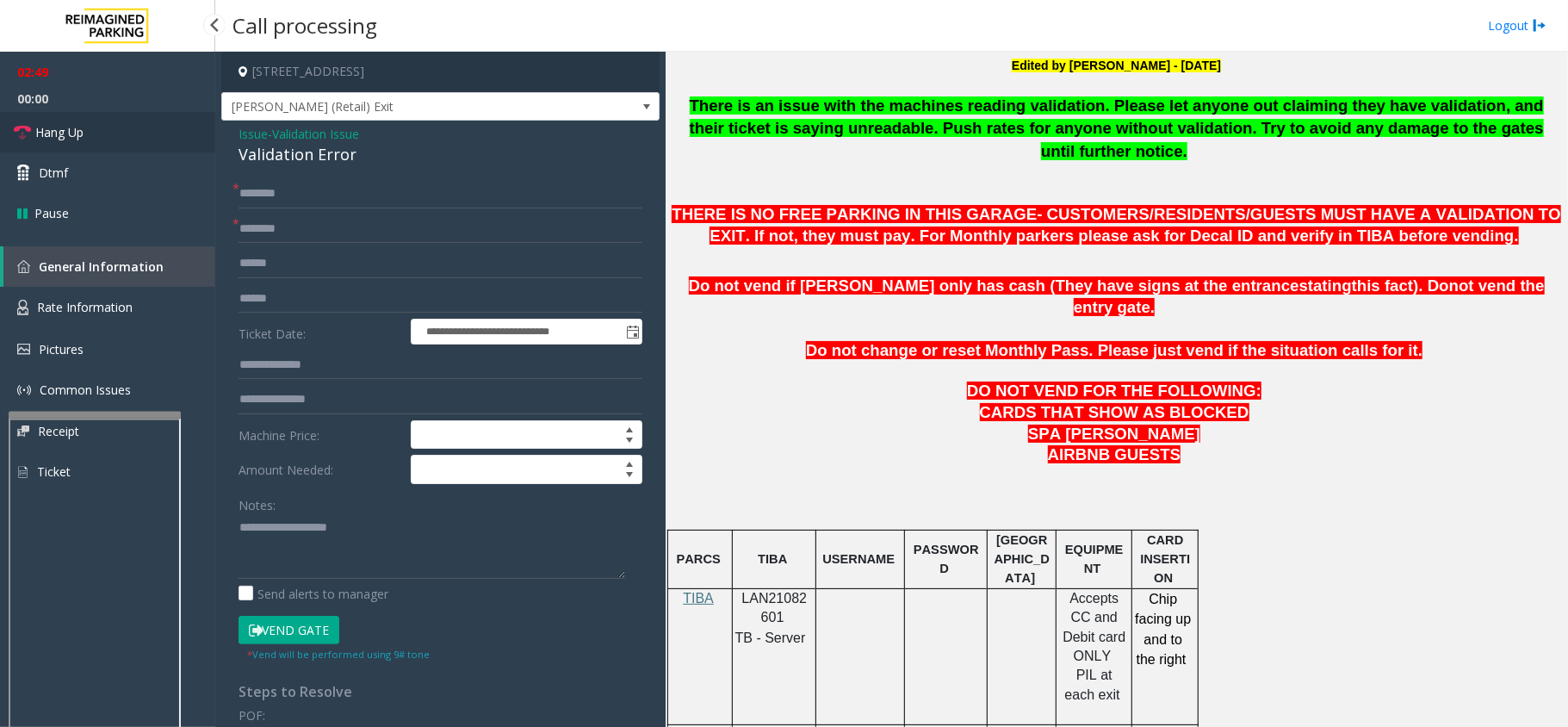 click on "Hang Up" at bounding box center (59, 132) 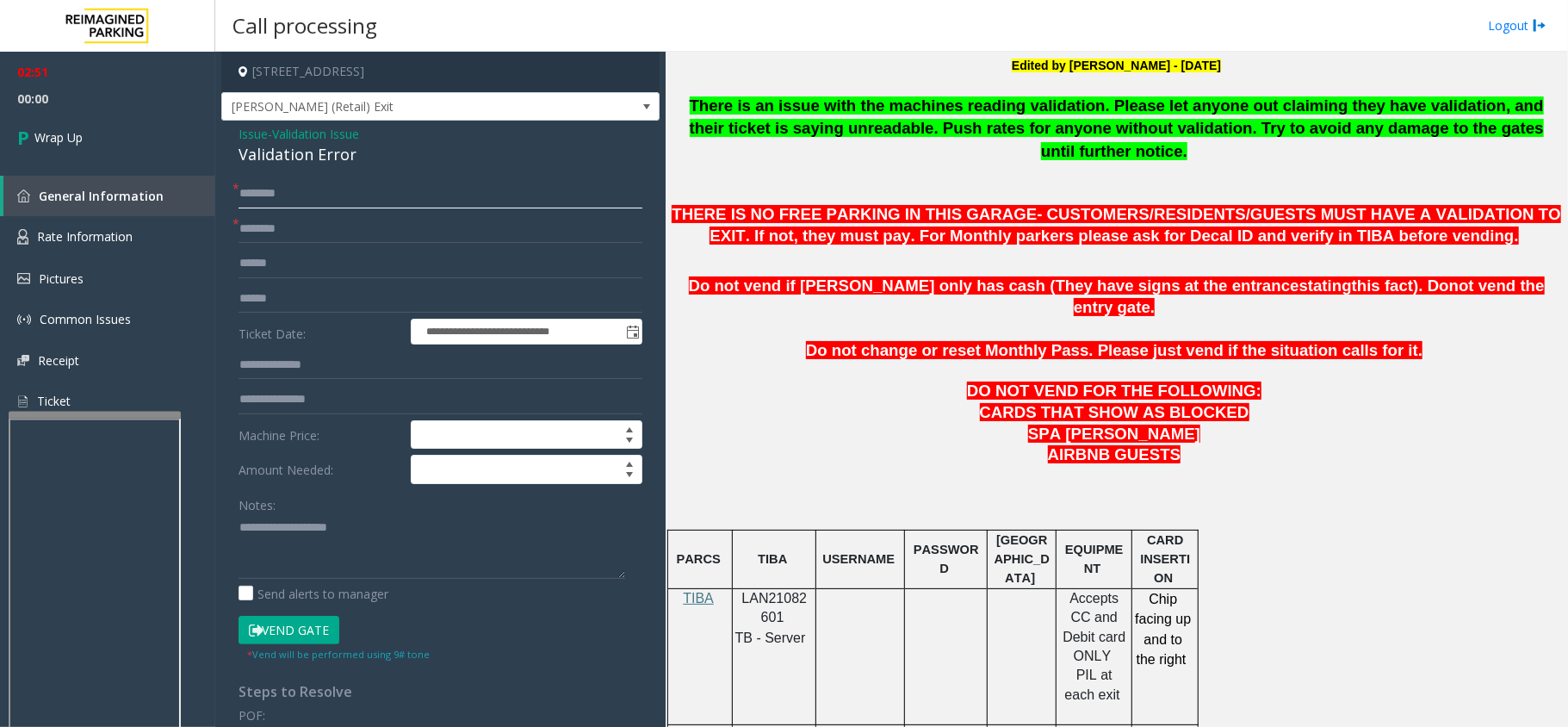 click 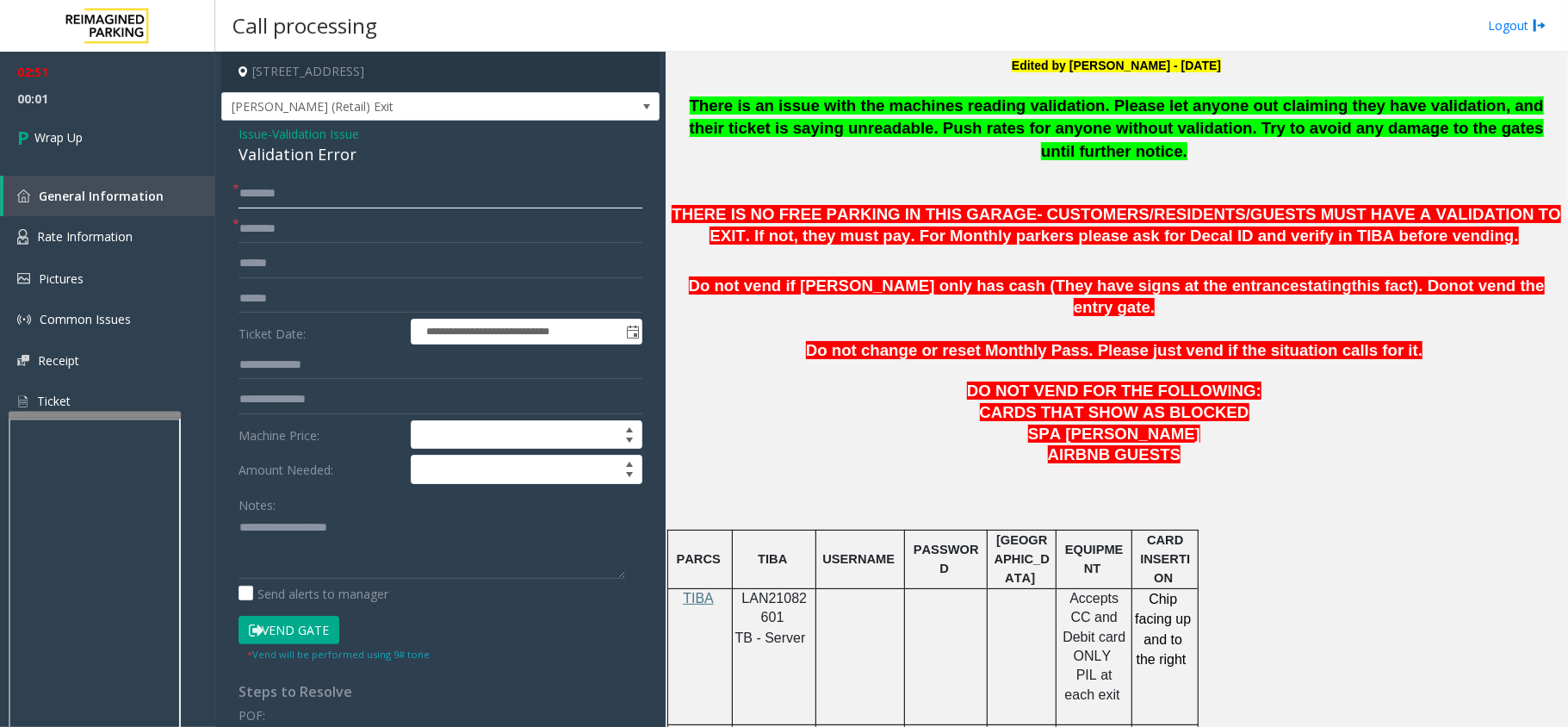 type on "*" 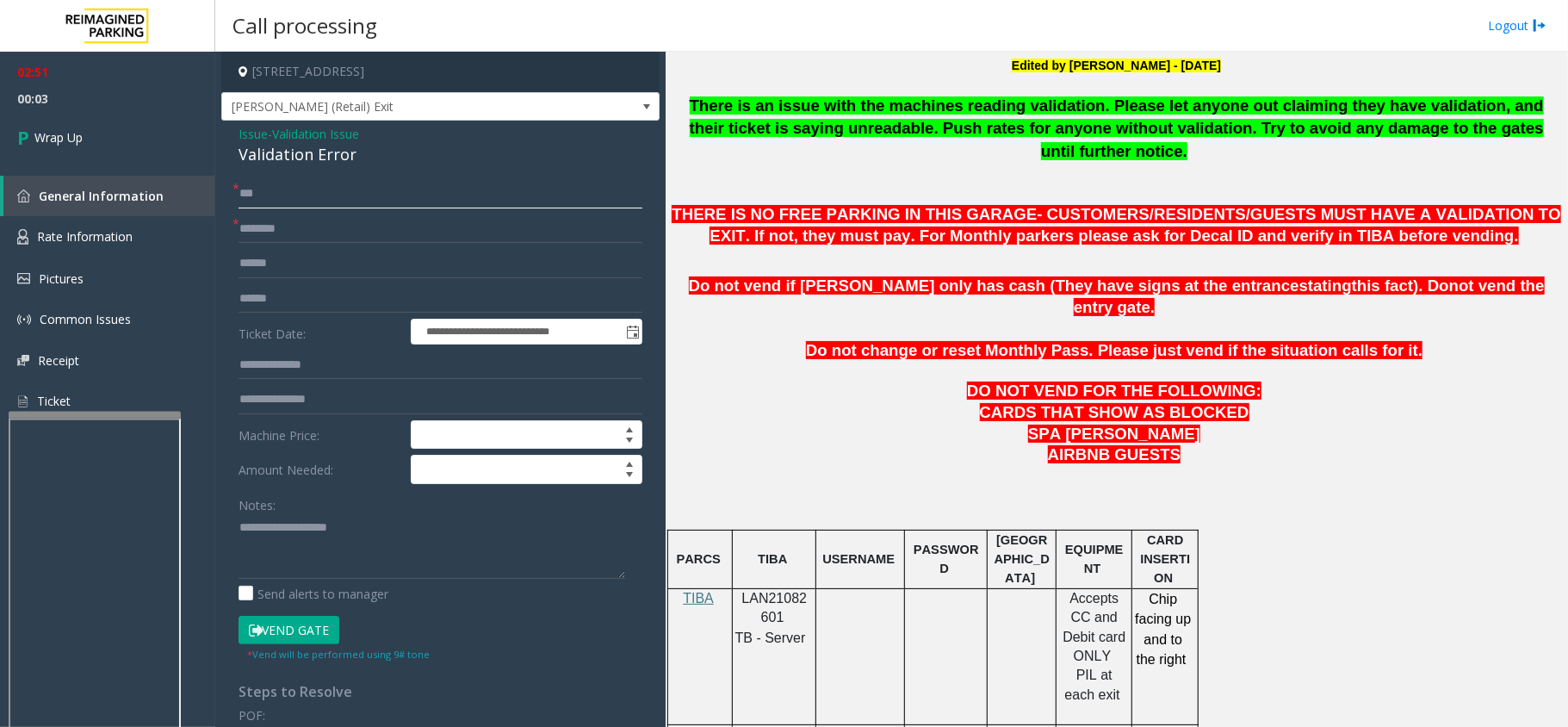 type on "***" 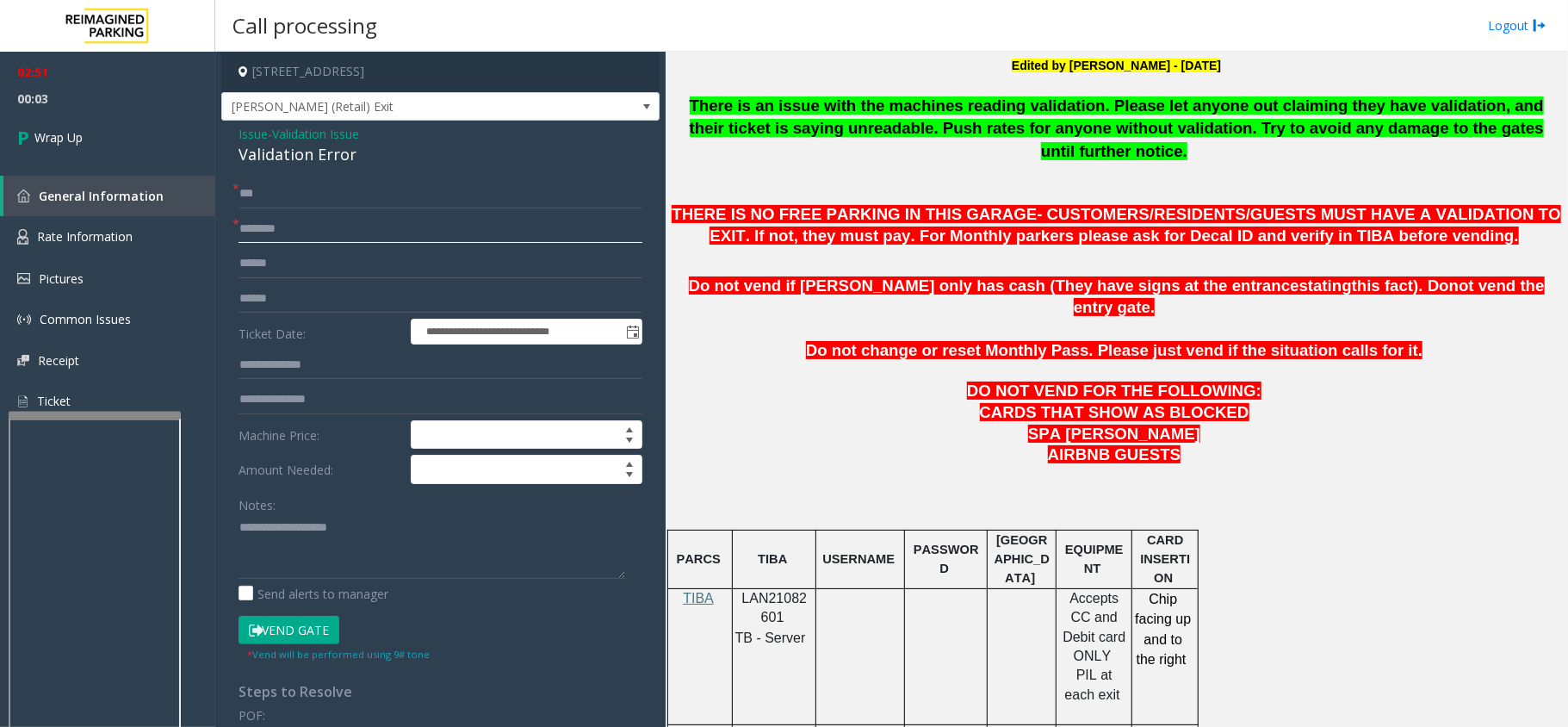 click 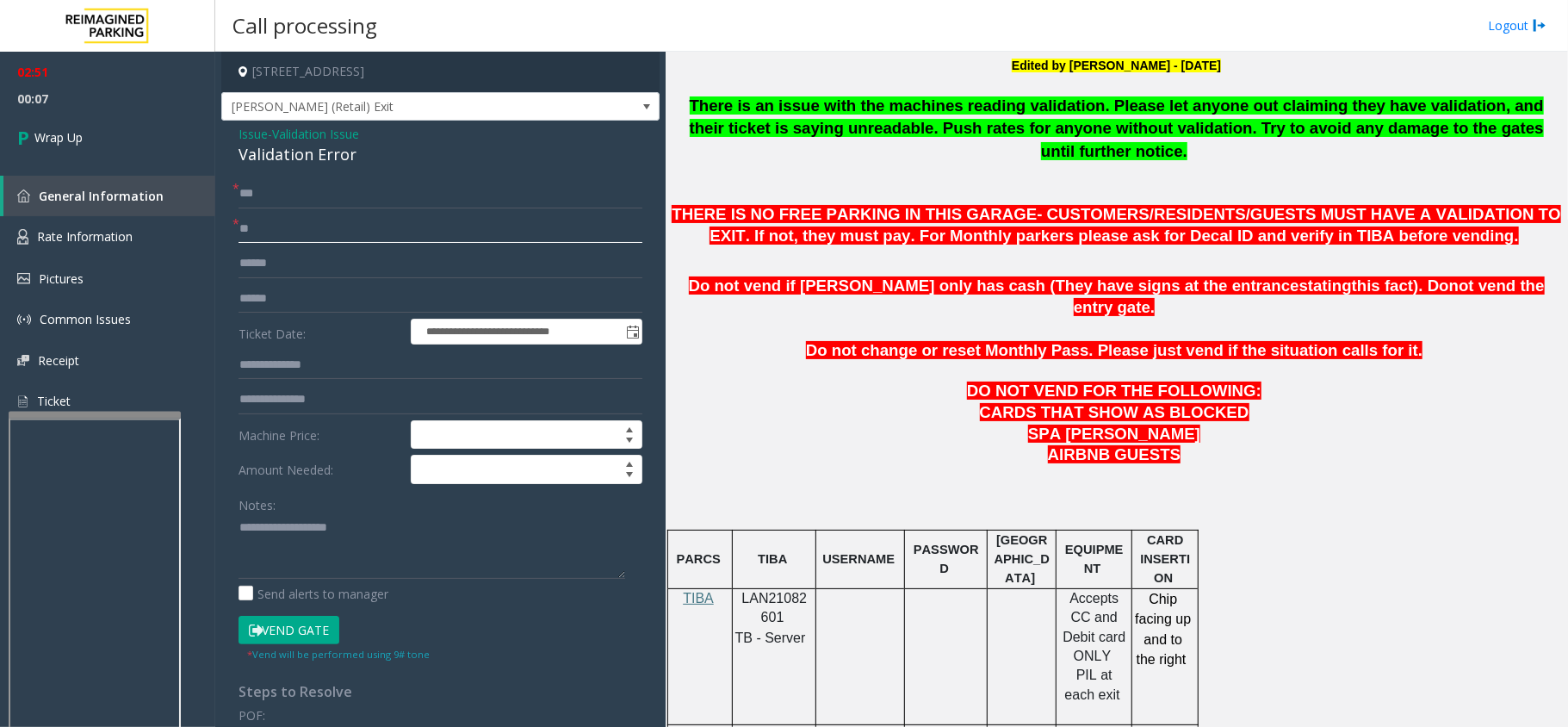 type on "**" 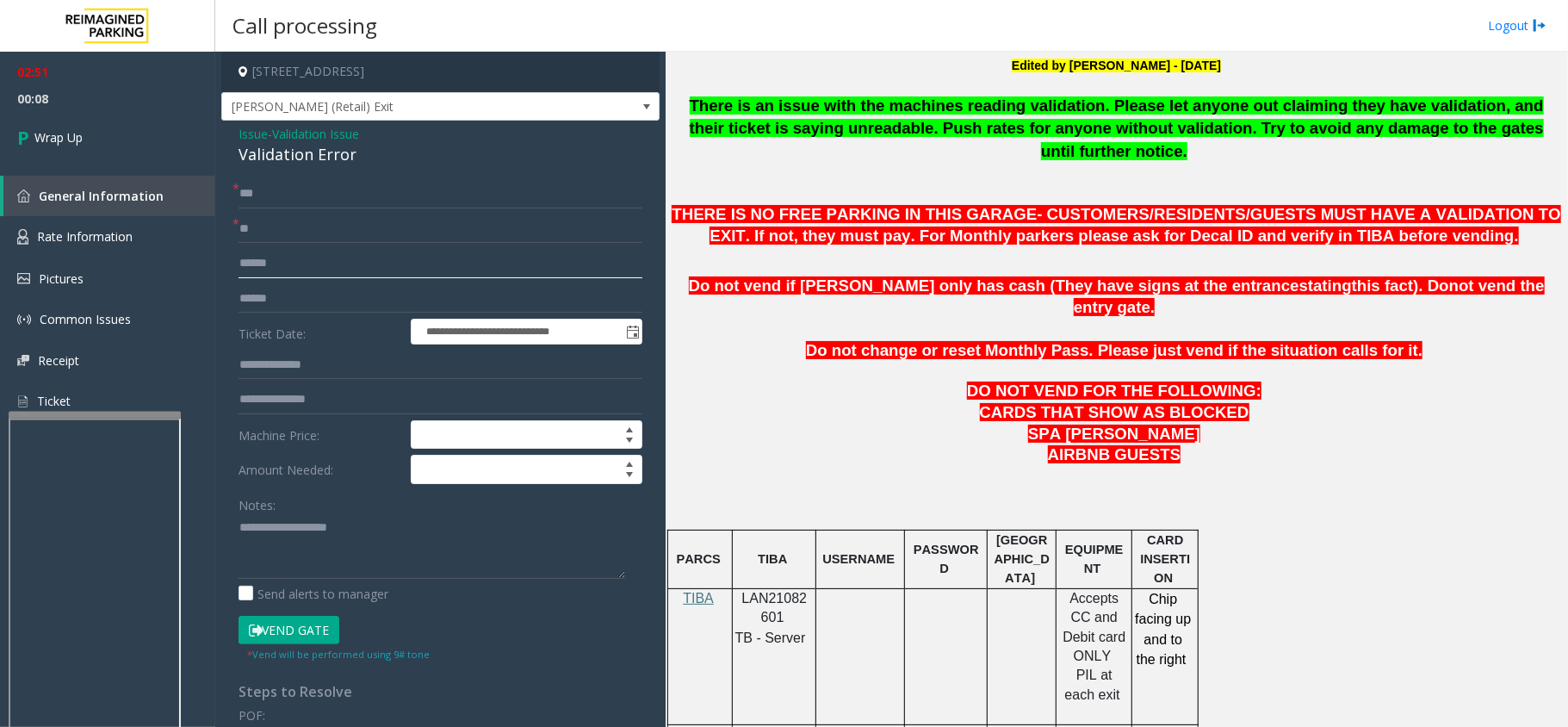 drag, startPoint x: 298, startPoint y: 263, endPoint x: 234, endPoint y: 273, distance: 64.77654 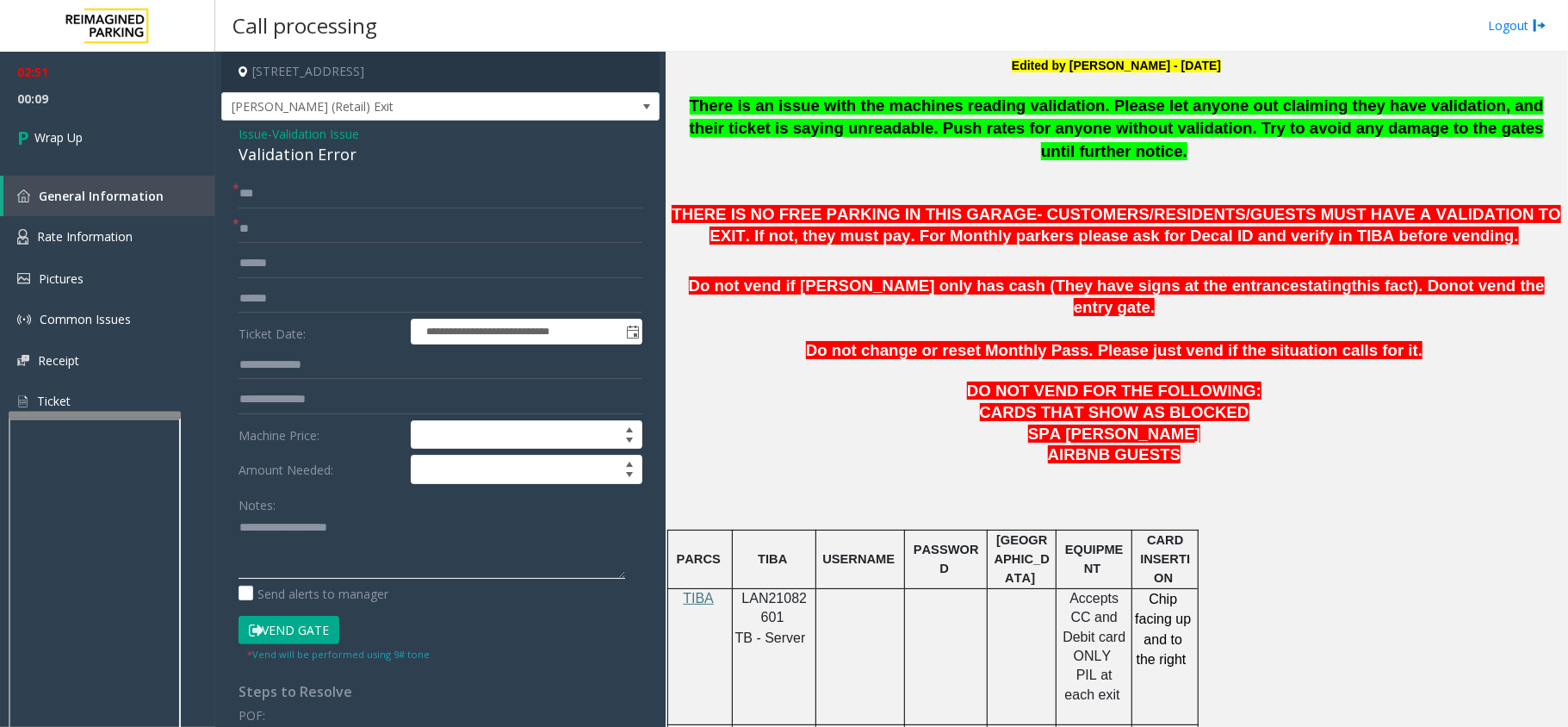 paste on "******" 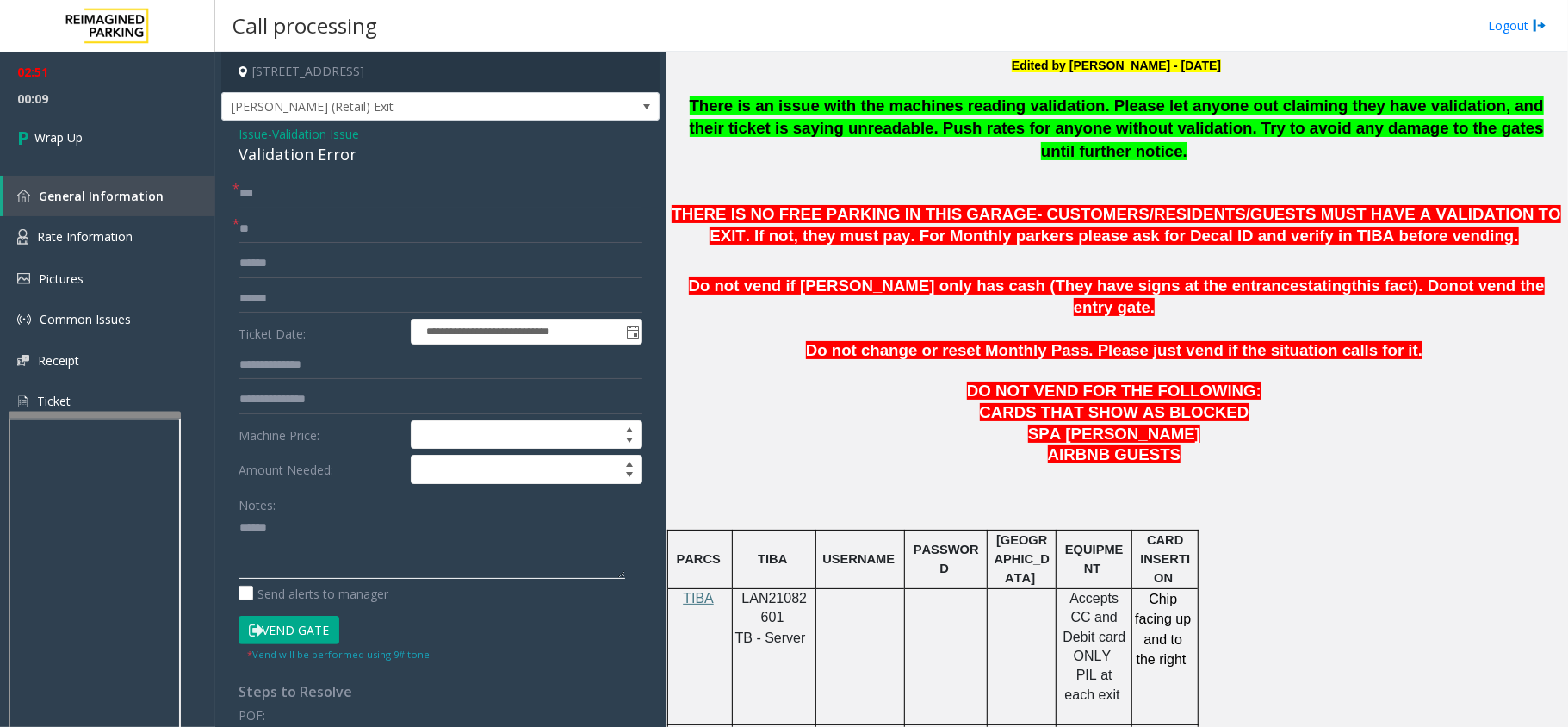 click 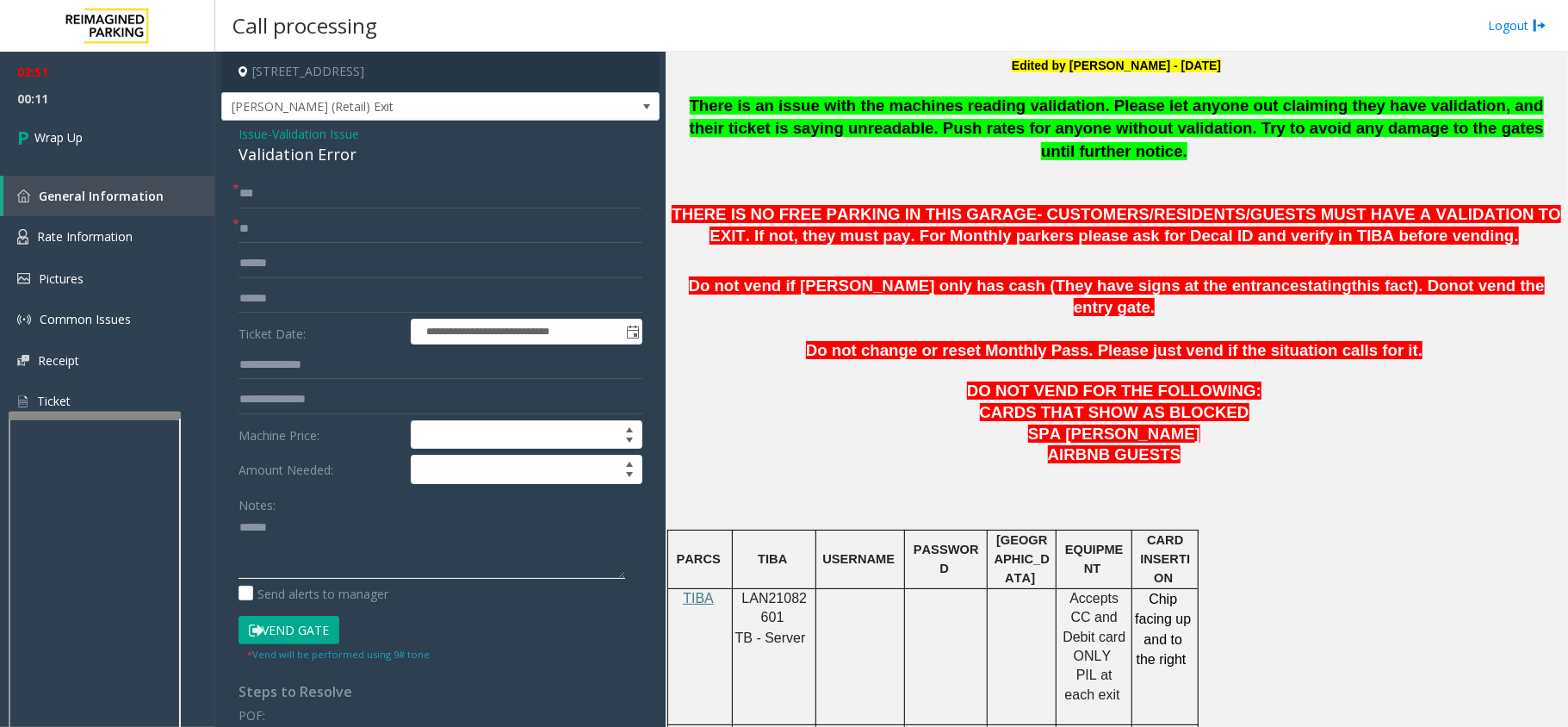type on "******" 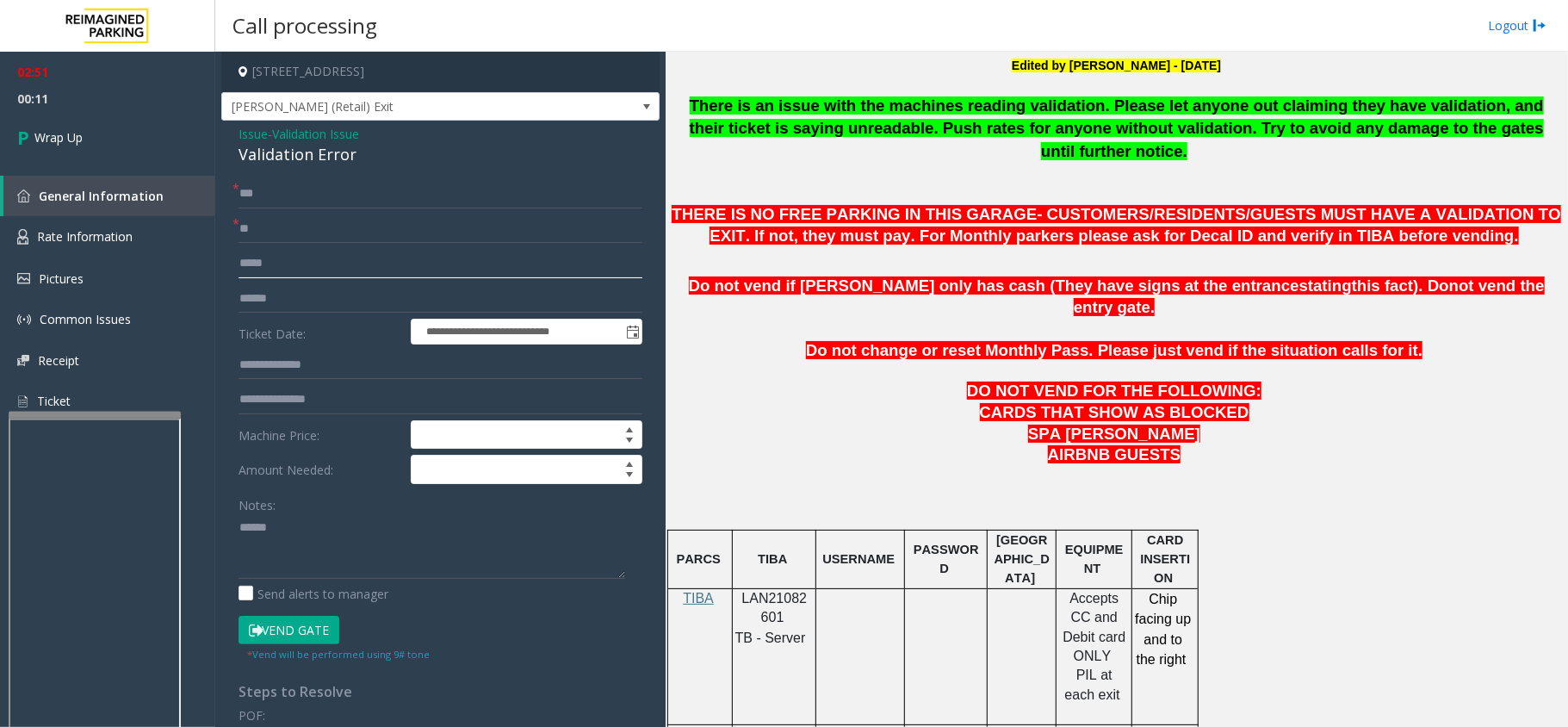 drag, startPoint x: 301, startPoint y: 270, endPoint x: 214, endPoint y: 266, distance: 87.09191 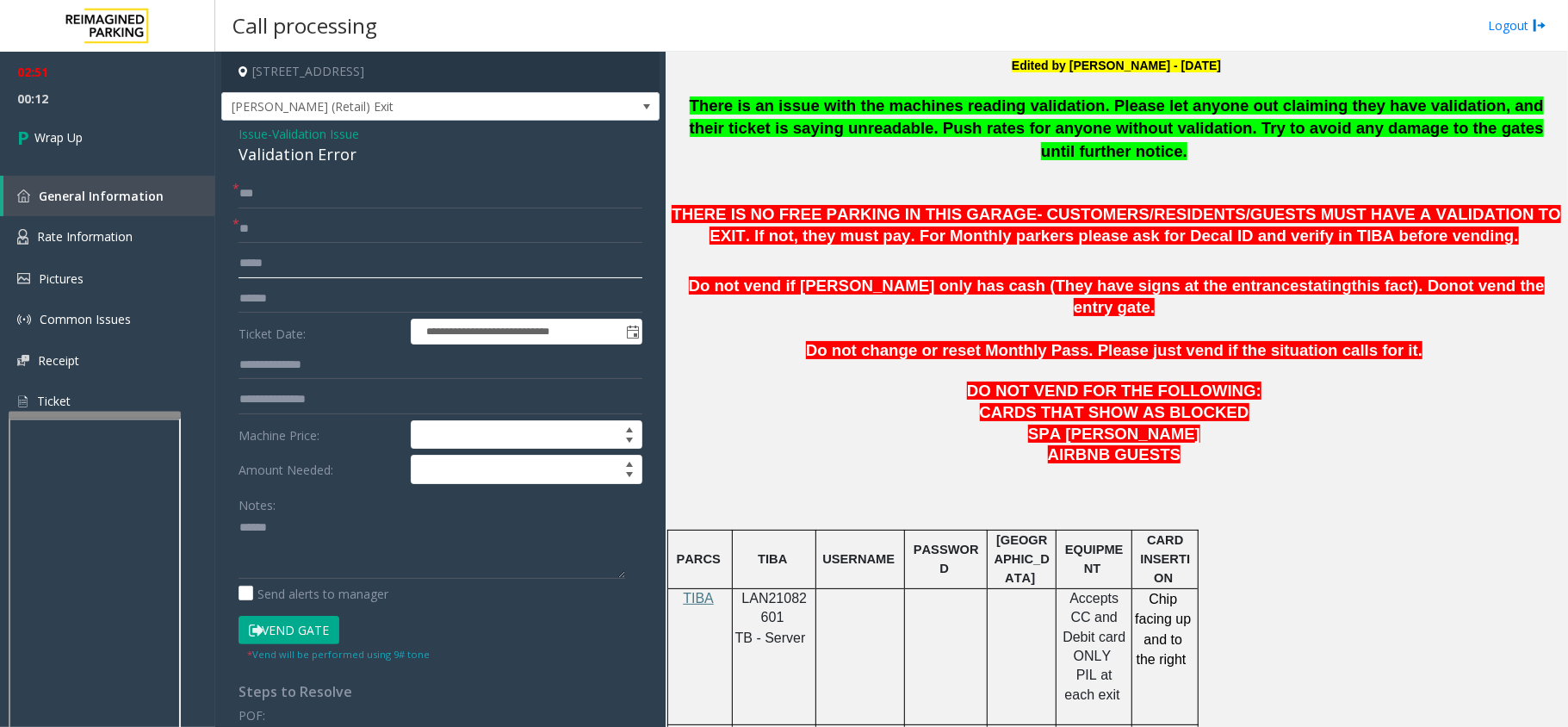 type 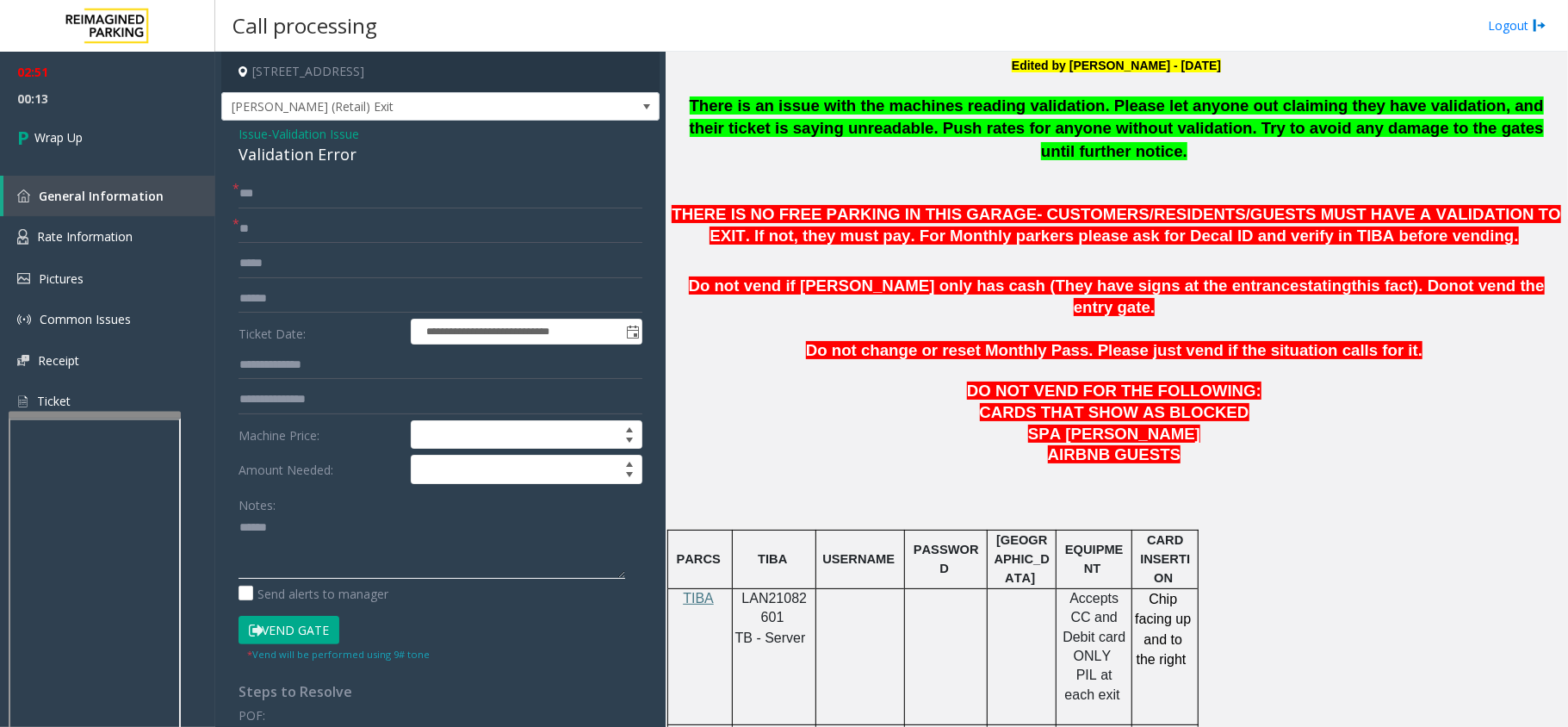 click 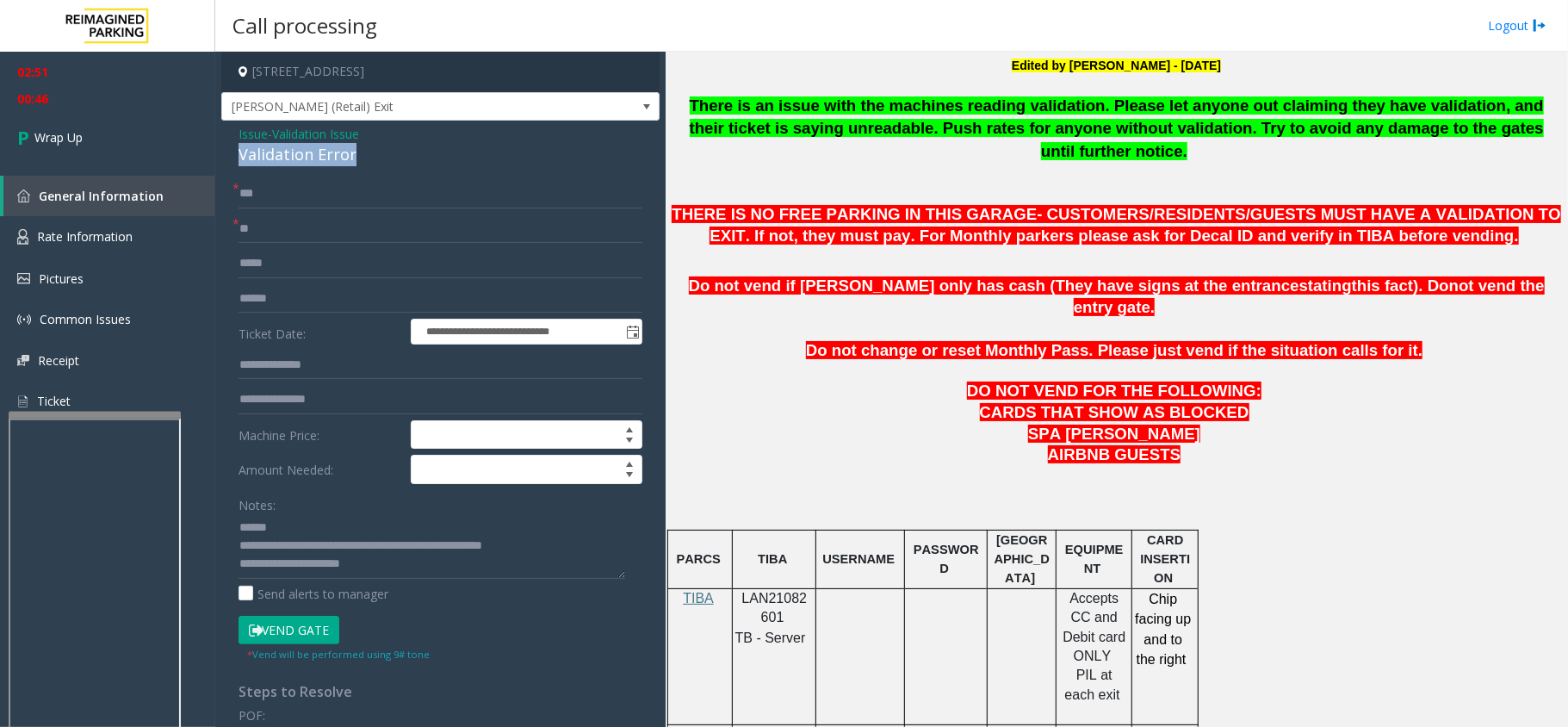 drag, startPoint x: 359, startPoint y: 150, endPoint x: 226, endPoint y: 155, distance: 133.09395 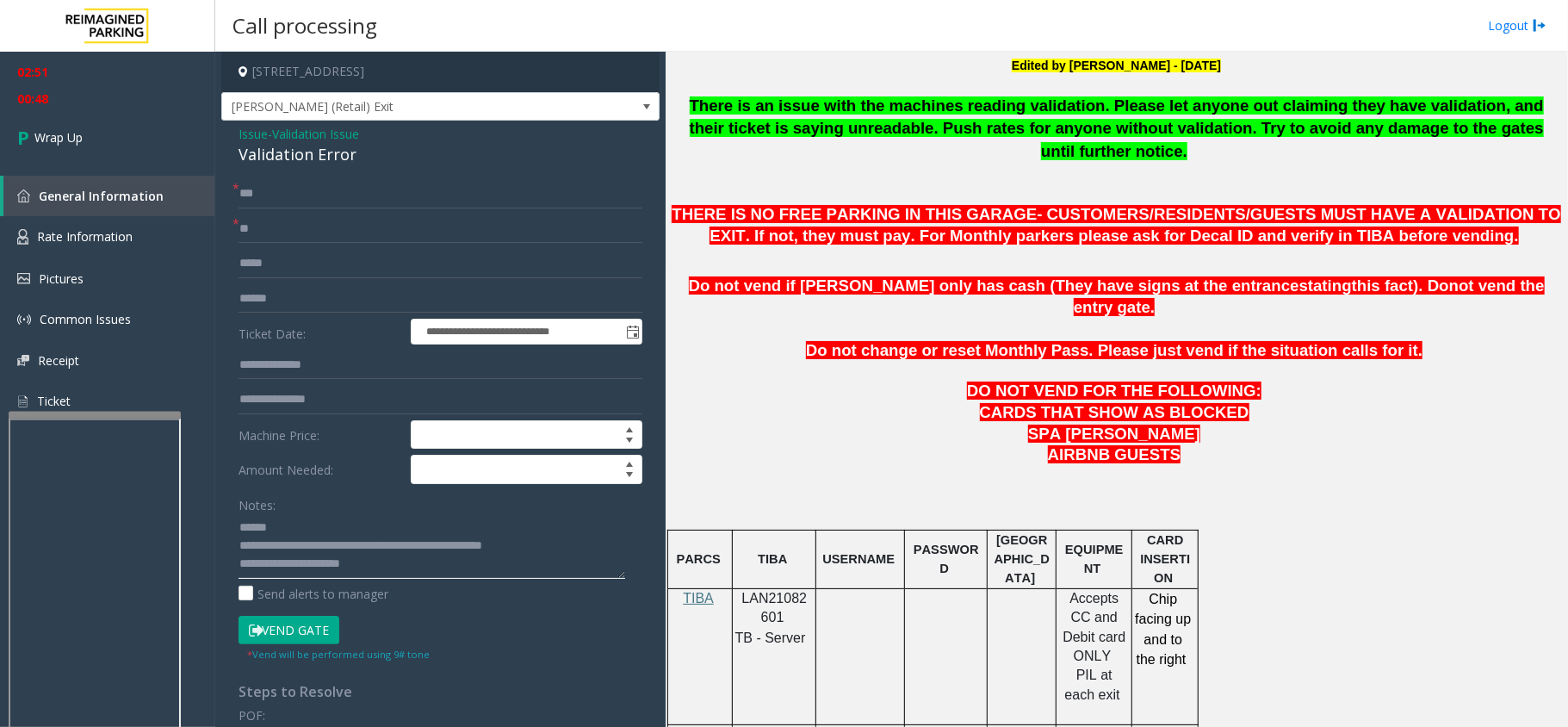click 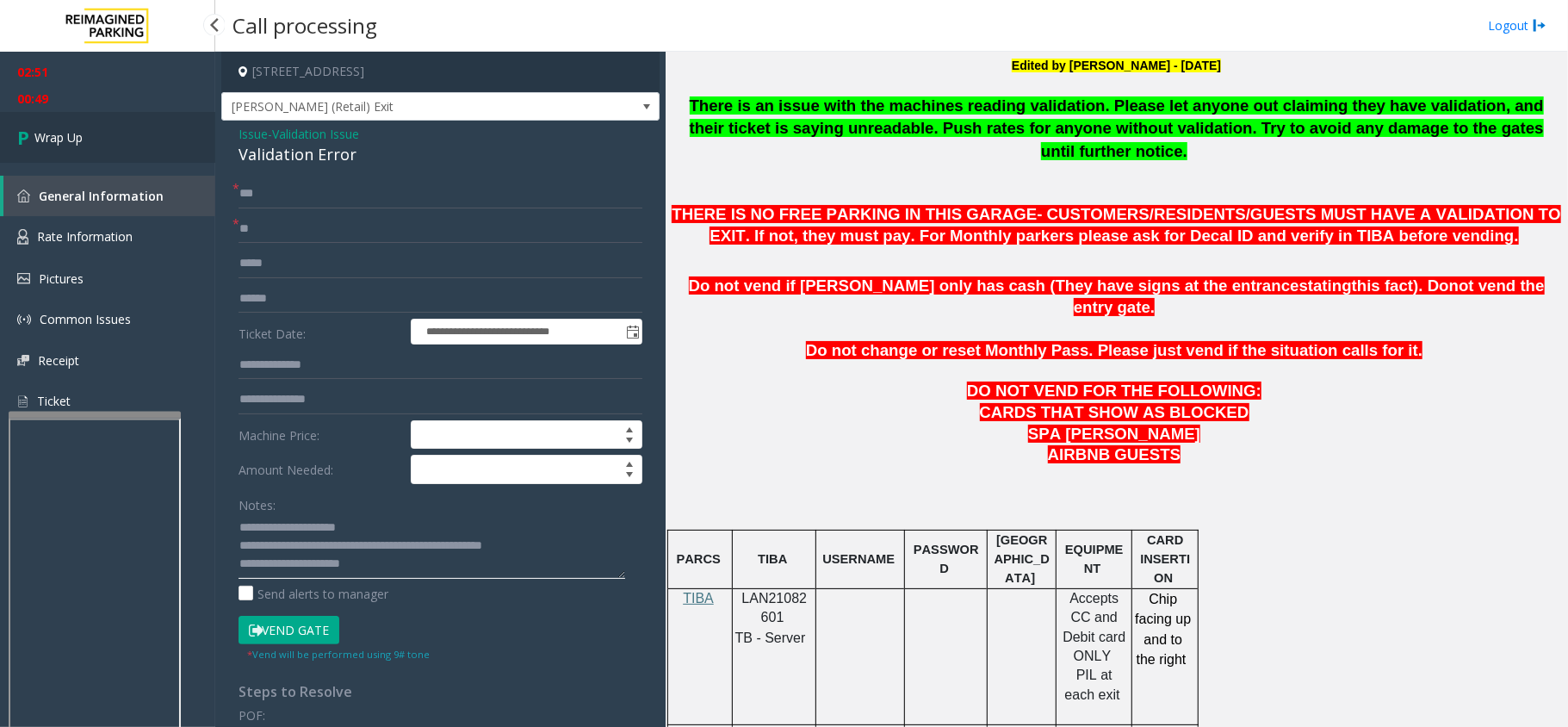 type on "**********" 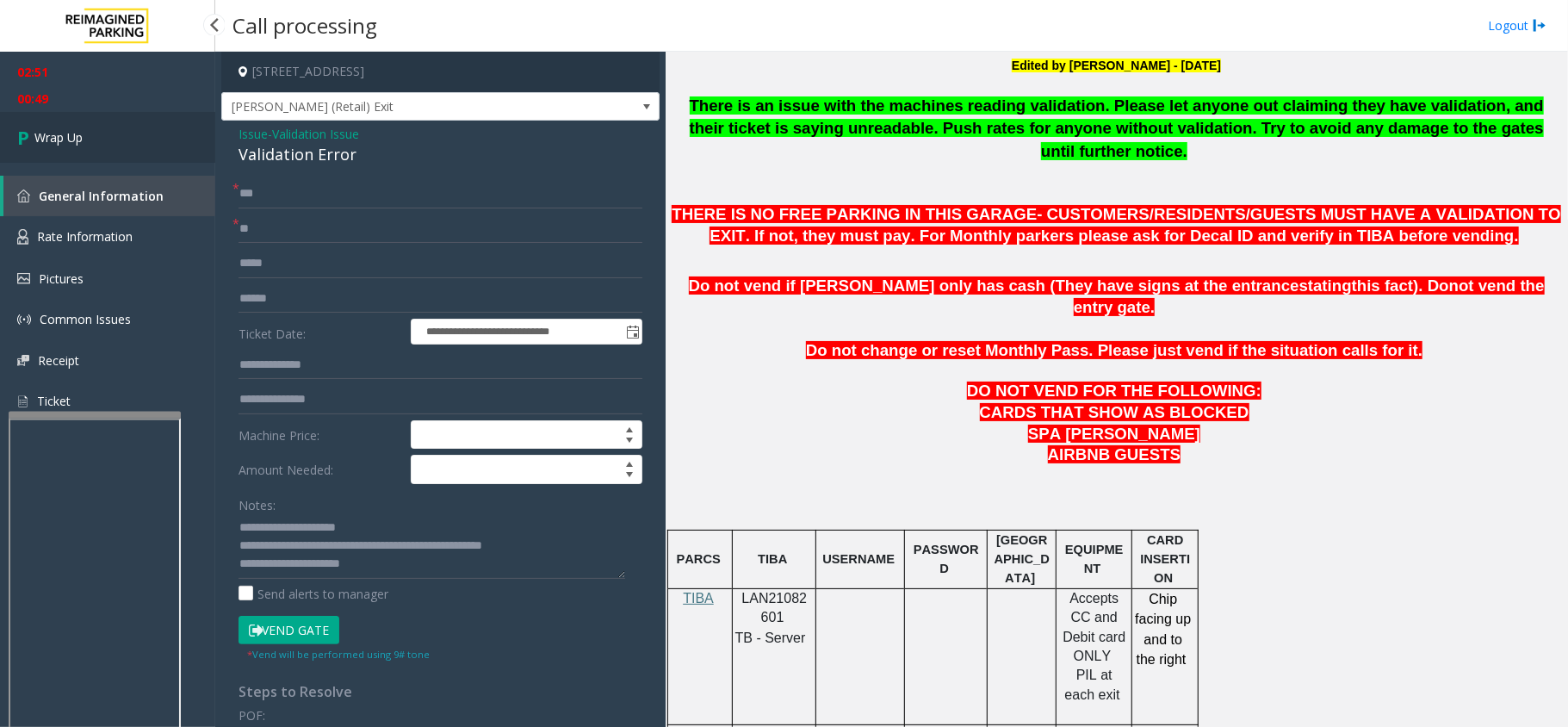 click on "Wrap Up" at bounding box center [108, 137] 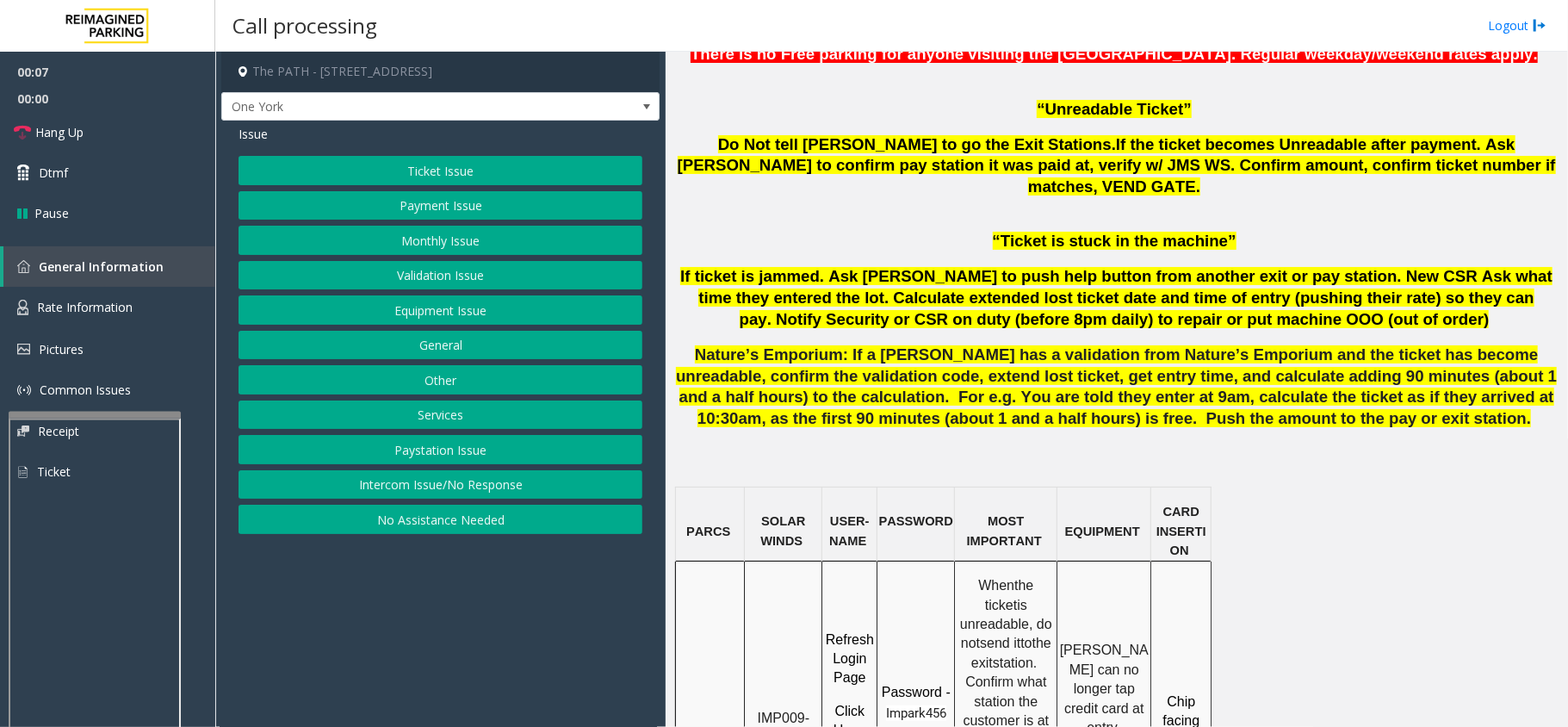 scroll, scrollTop: 1034, scrollLeft: 0, axis: vertical 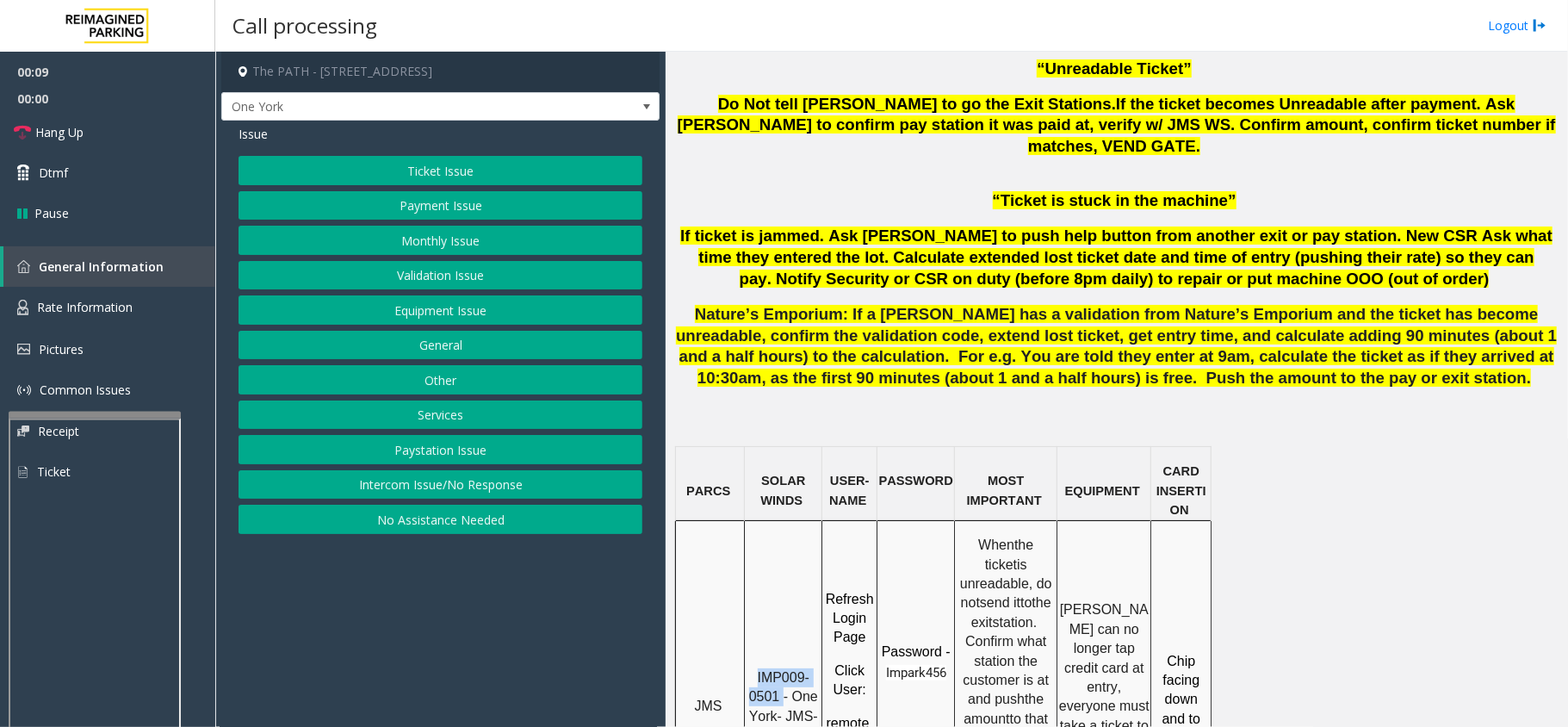 drag, startPoint x: 783, startPoint y: 637, endPoint x: 753, endPoint y: 603, distance: 45.34314 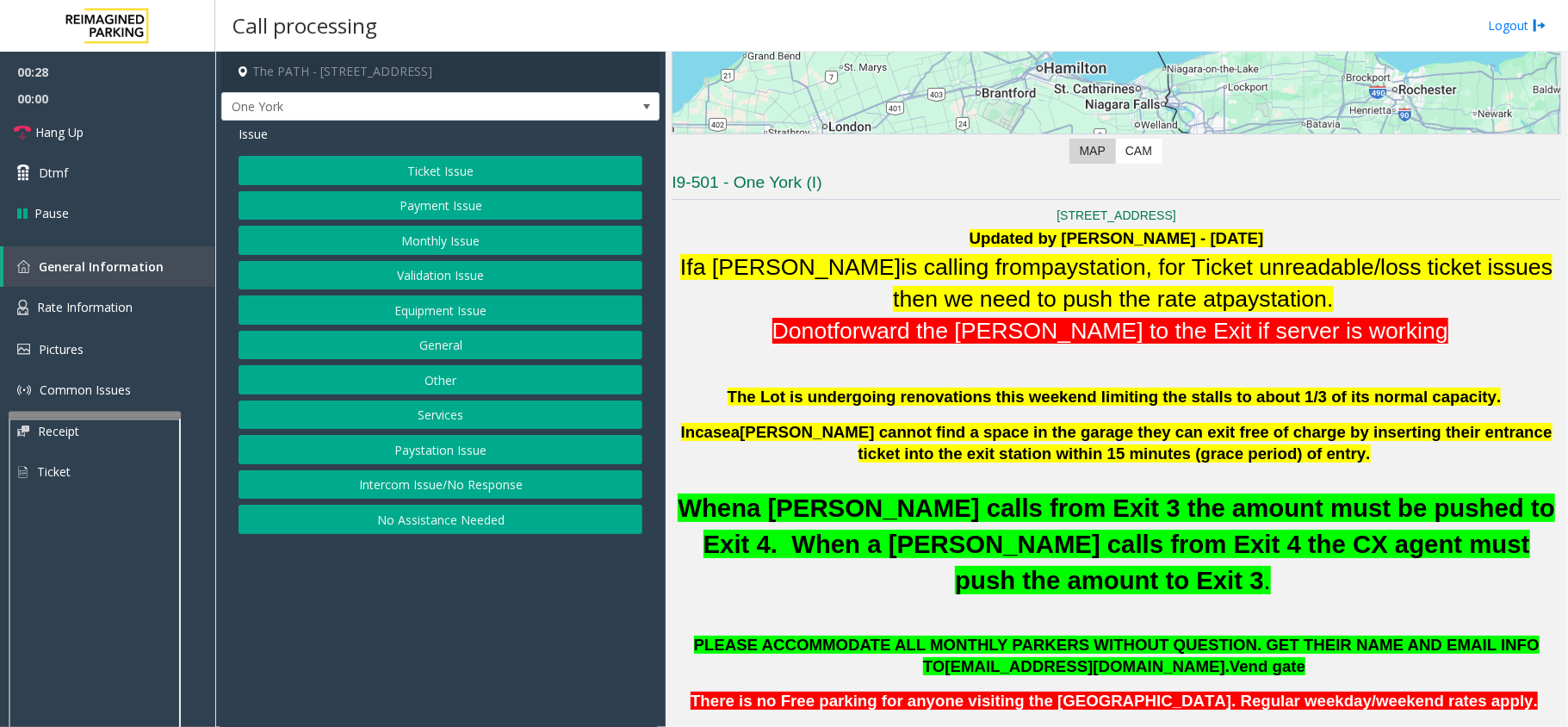 scroll, scrollTop: 345, scrollLeft: 0, axis: vertical 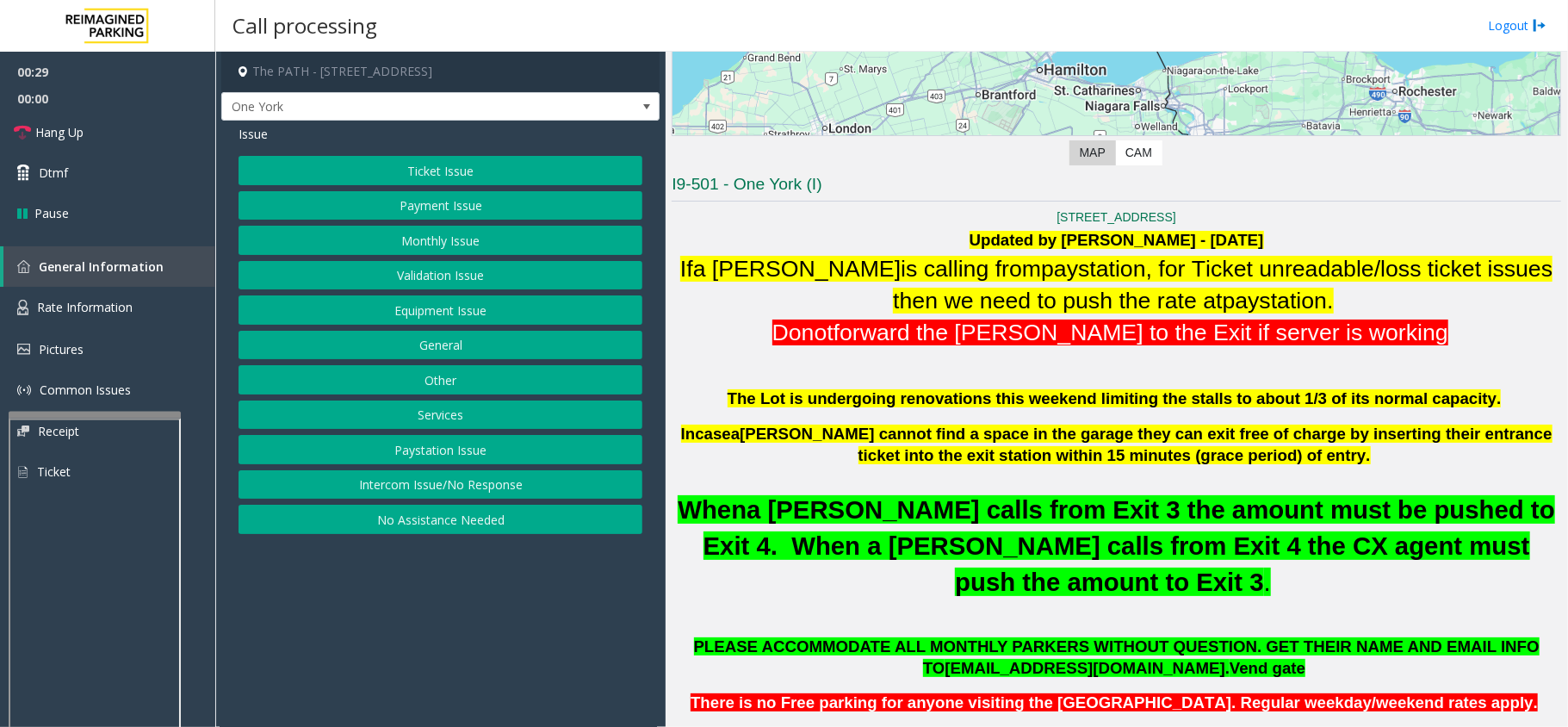 click on "Ticket Issue" 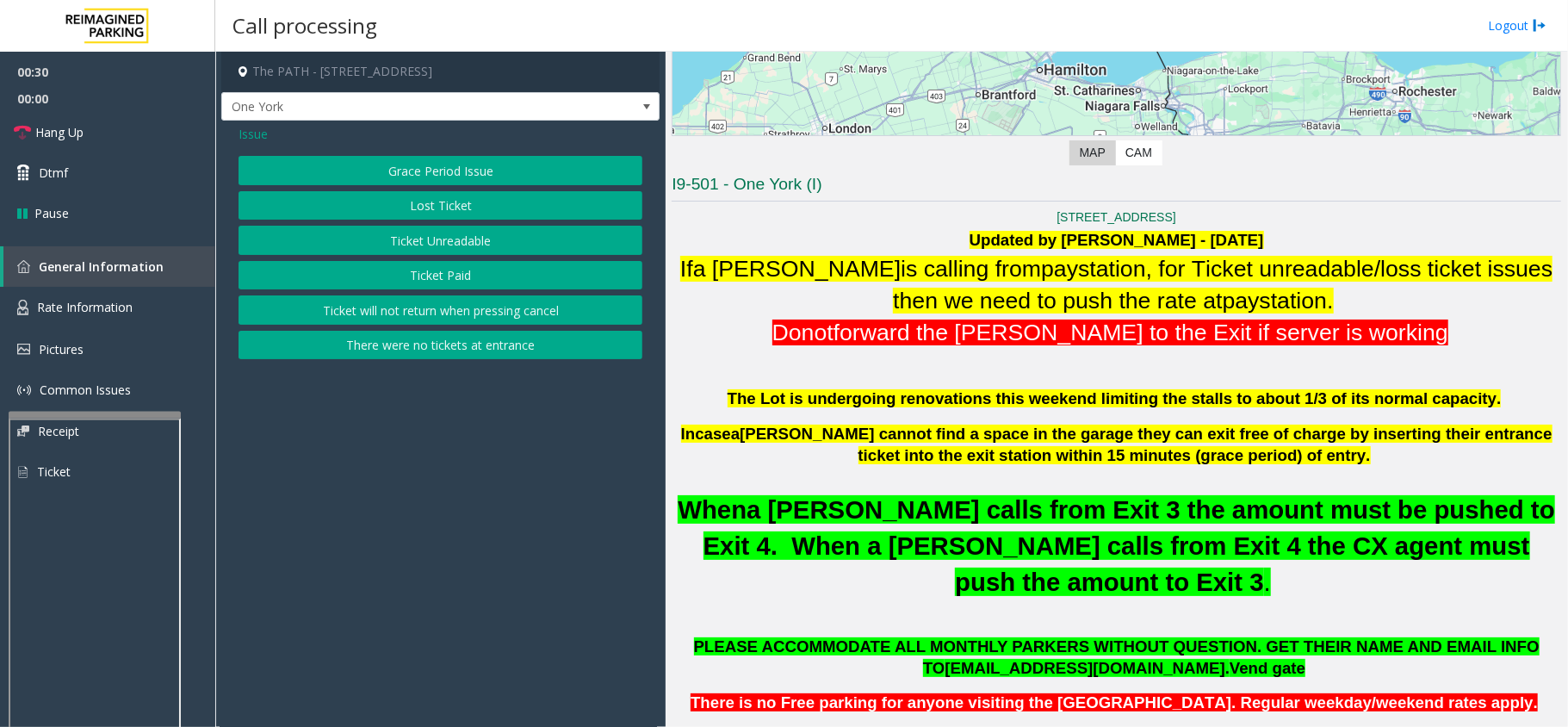 click on "Ticket Unreadable" 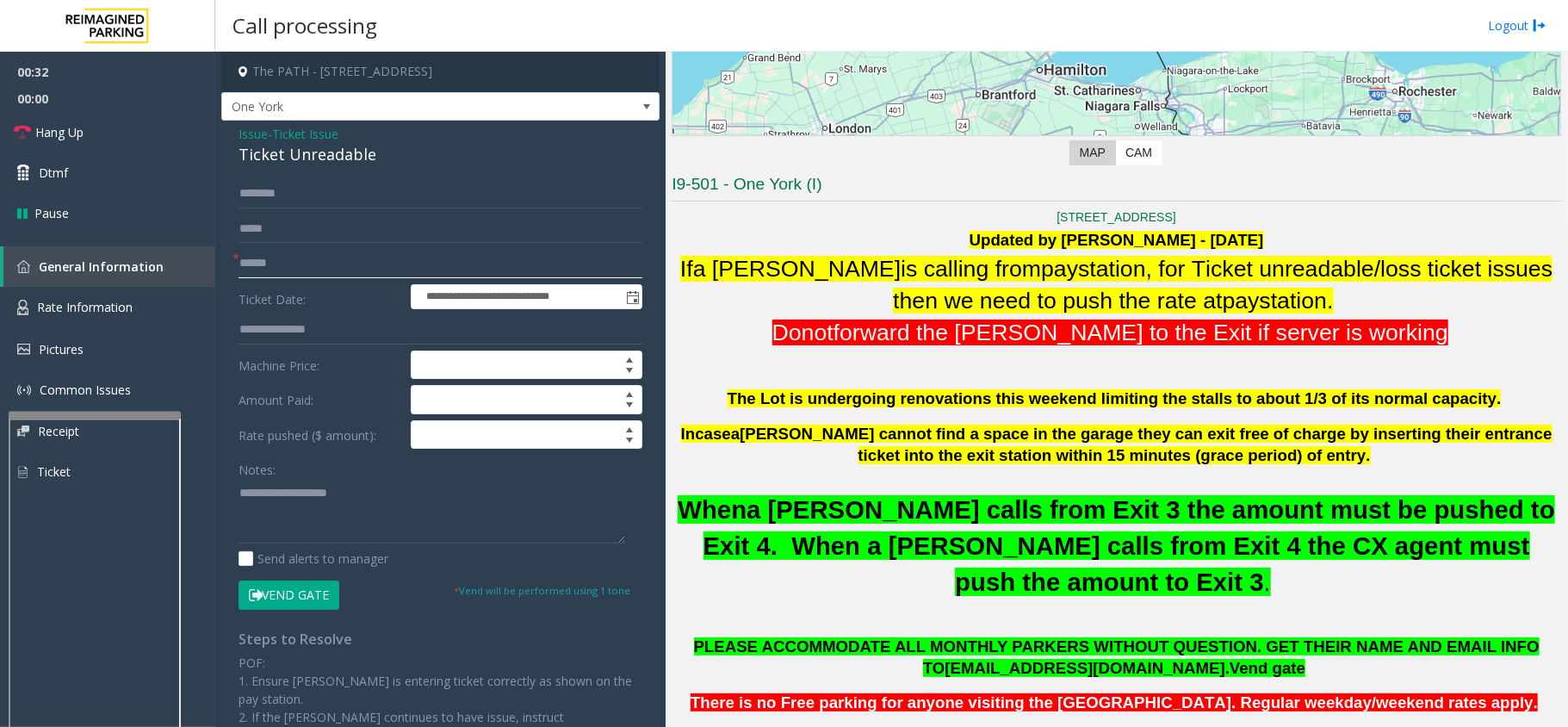 click 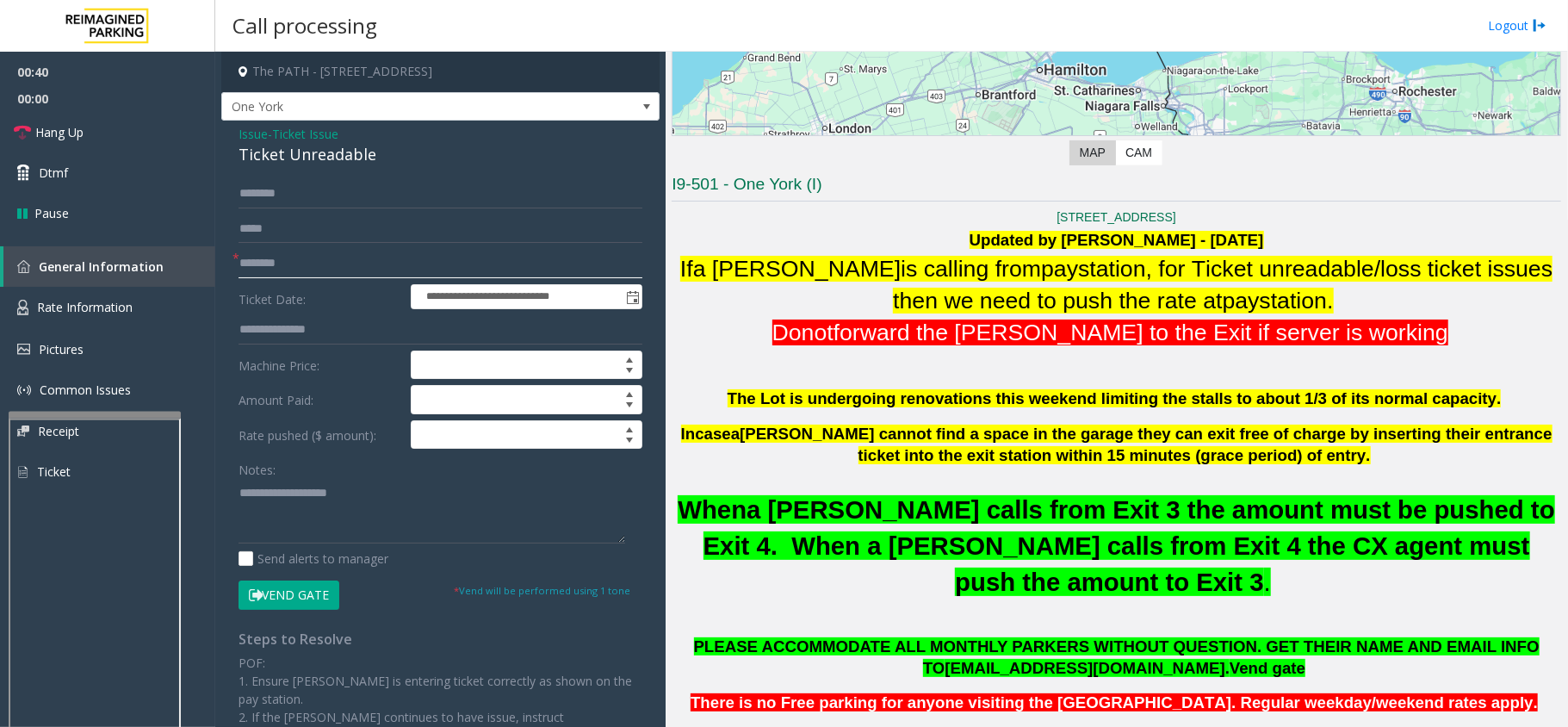 type on "********" 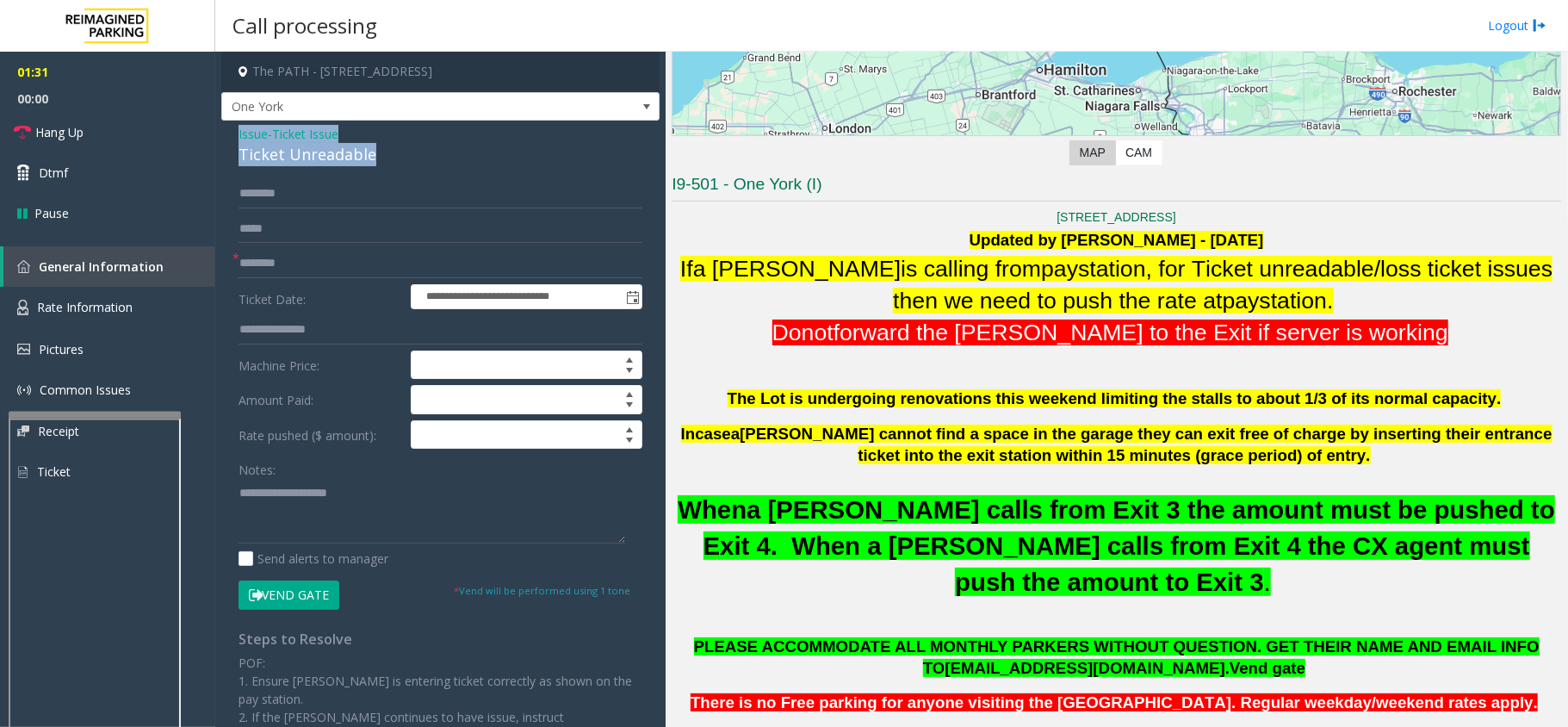 drag, startPoint x: 379, startPoint y: 158, endPoint x: 219, endPoint y: 136, distance: 161.50542 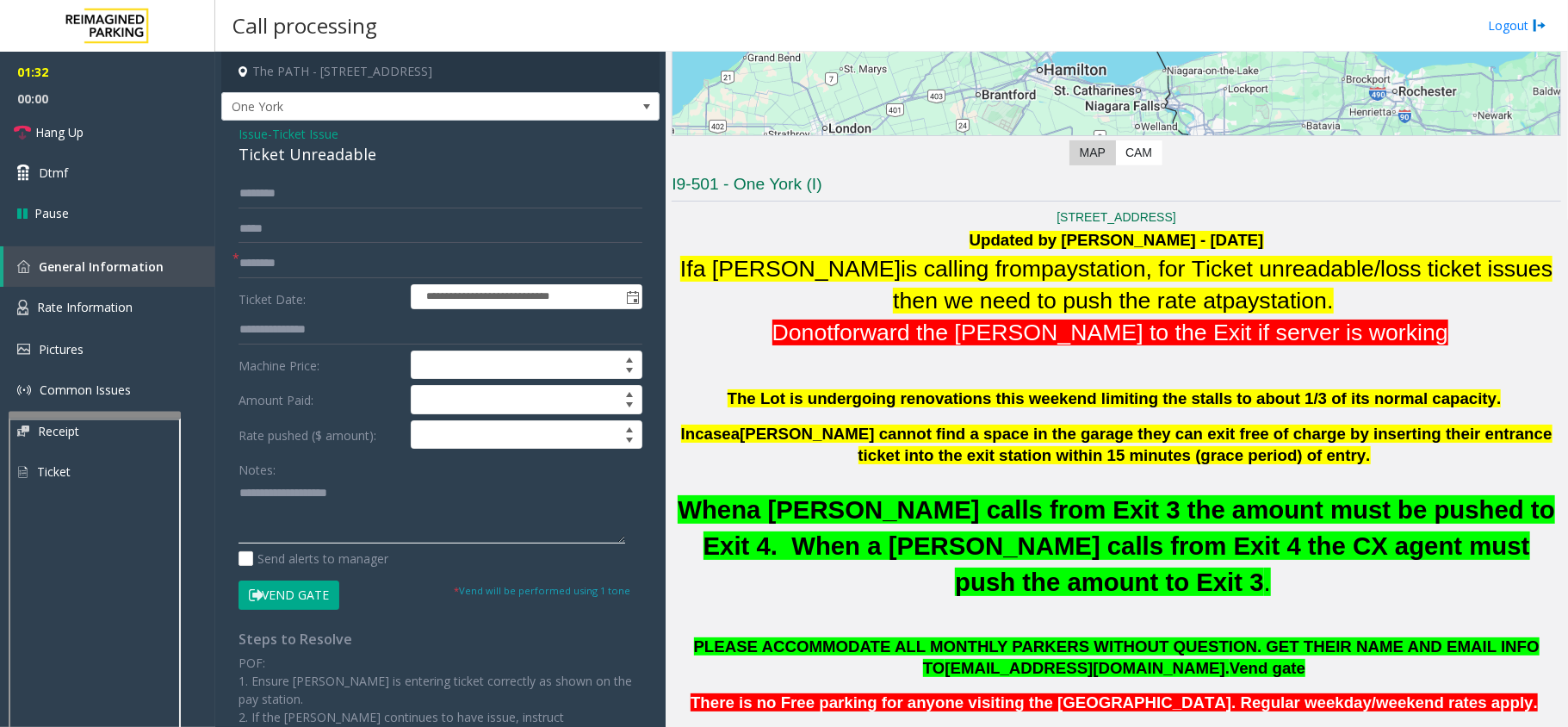 paste on "**********" 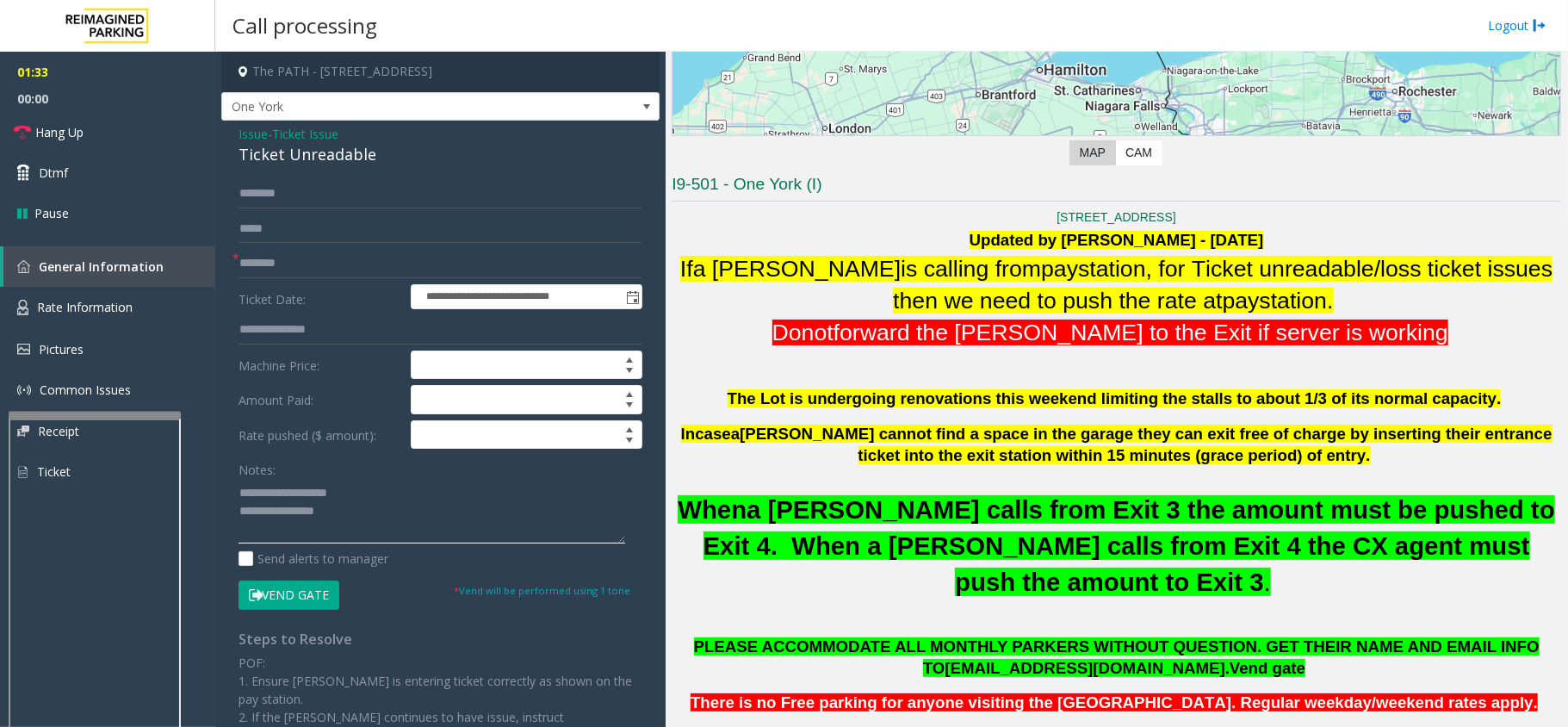 click 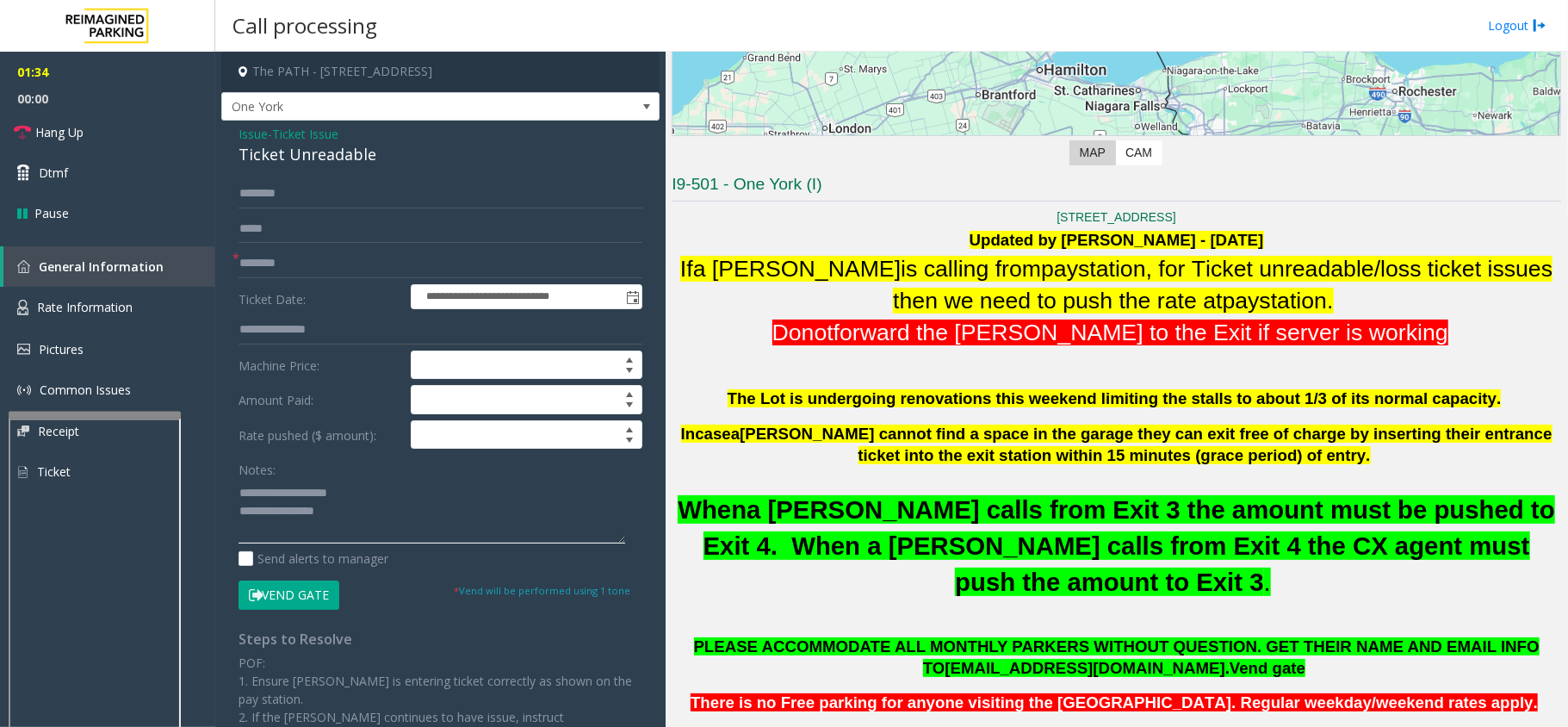 drag, startPoint x: 351, startPoint y: 487, endPoint x: 280, endPoint y: 490, distance: 71.06335 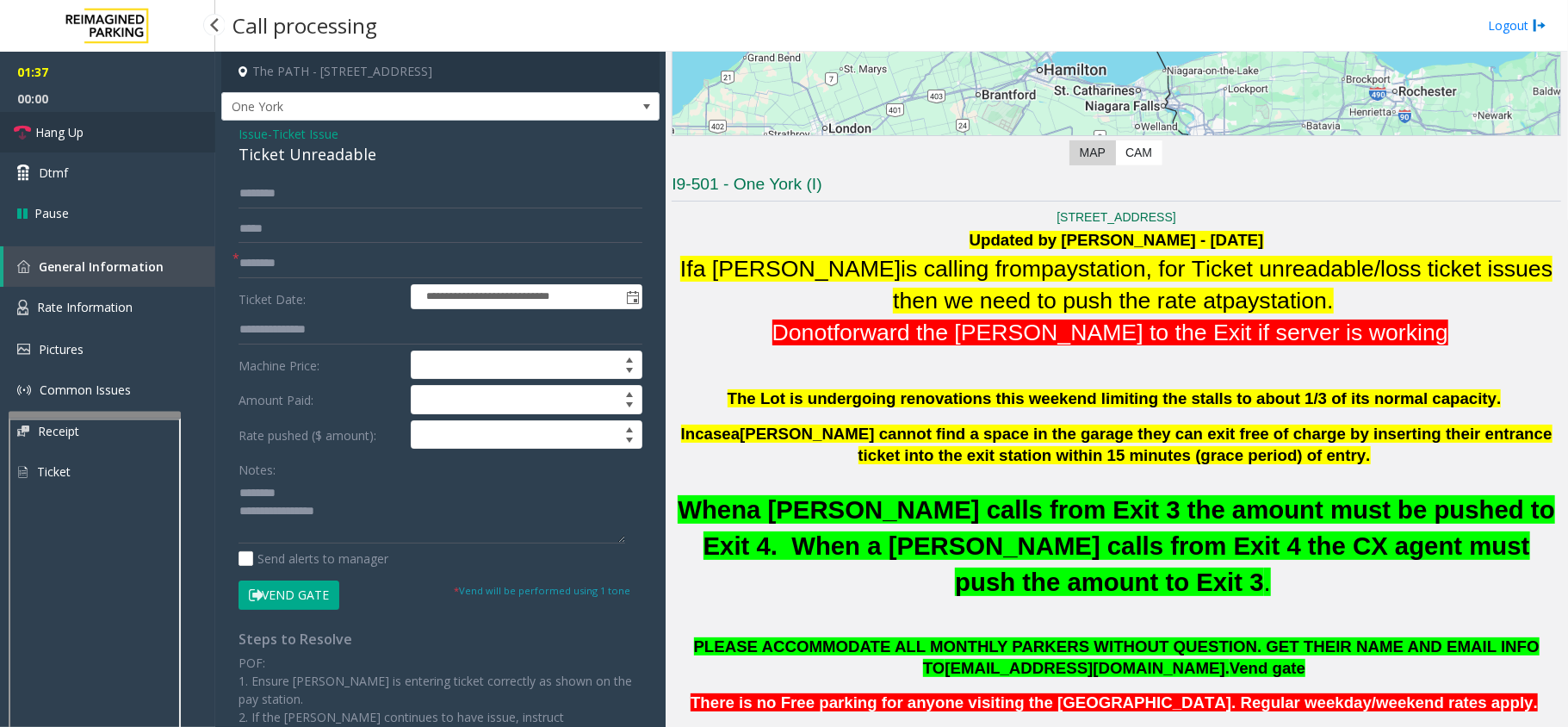 click on "Hang Up" at bounding box center (59, 132) 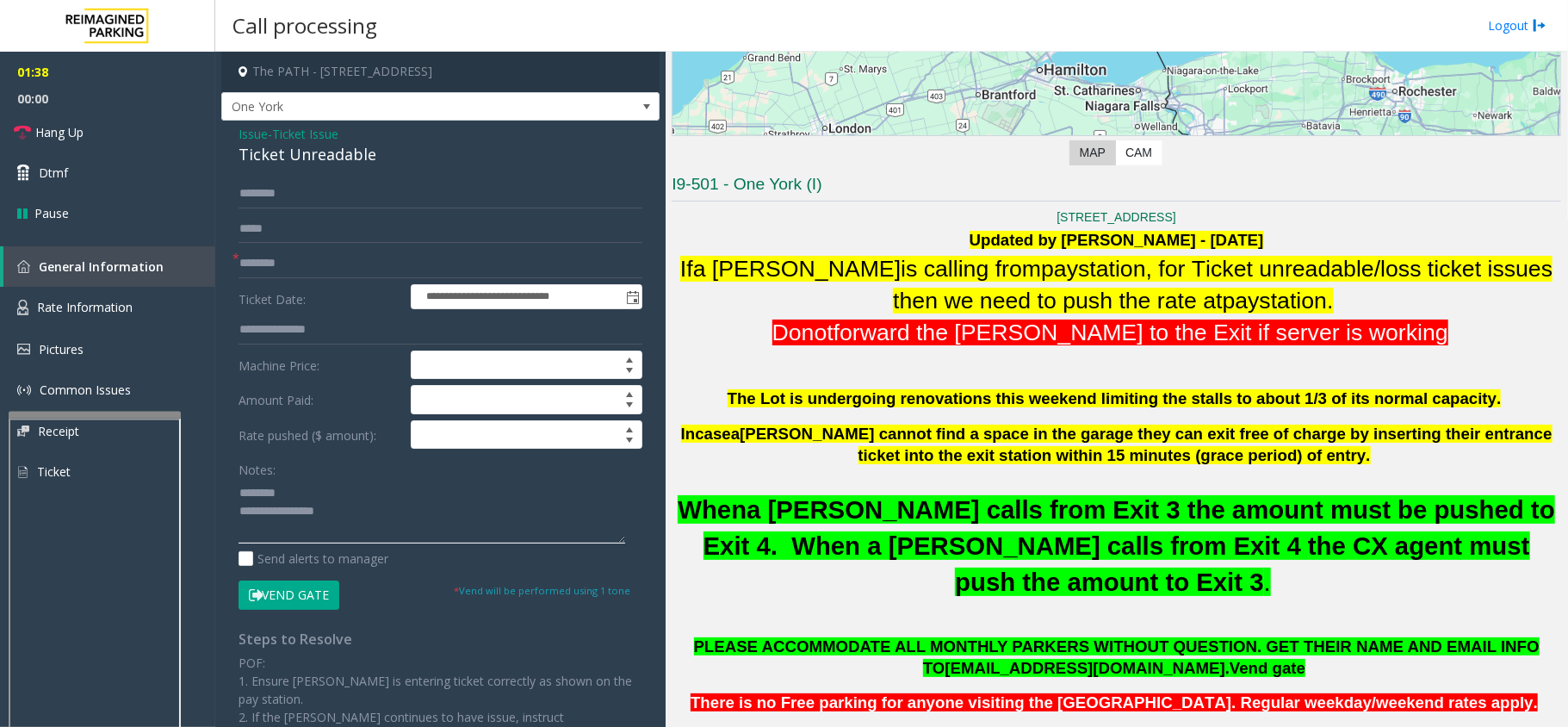 click 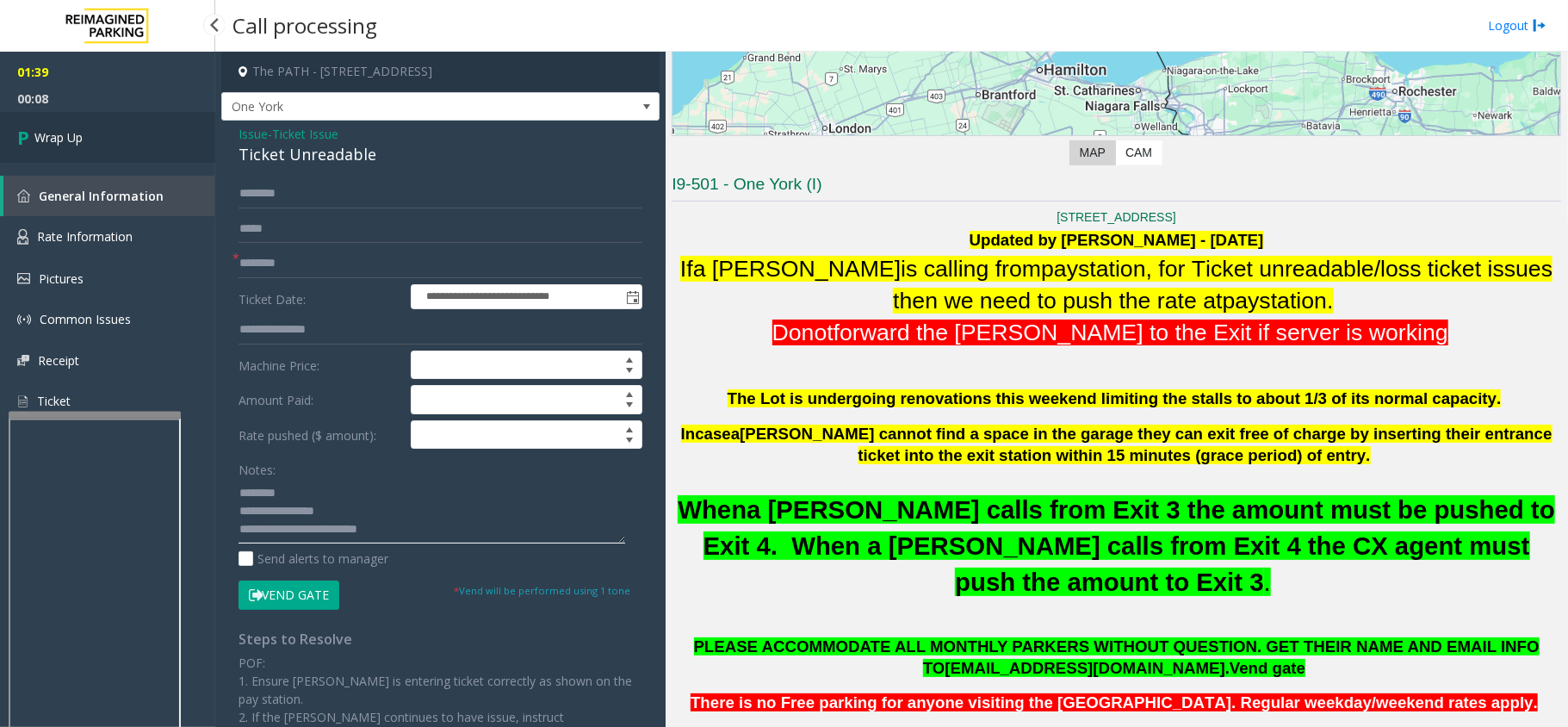 type on "**********" 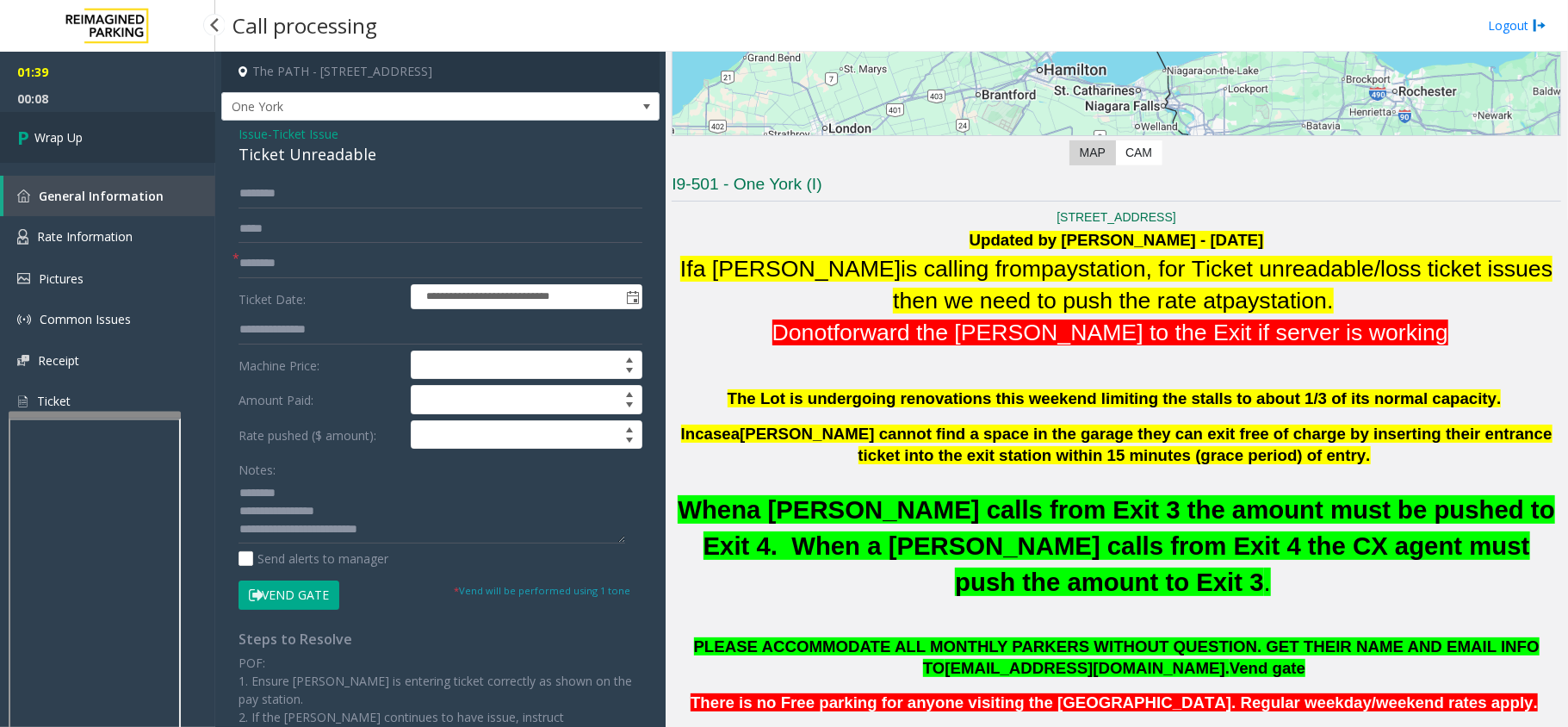 click on "Wrap Up" at bounding box center (108, 137) 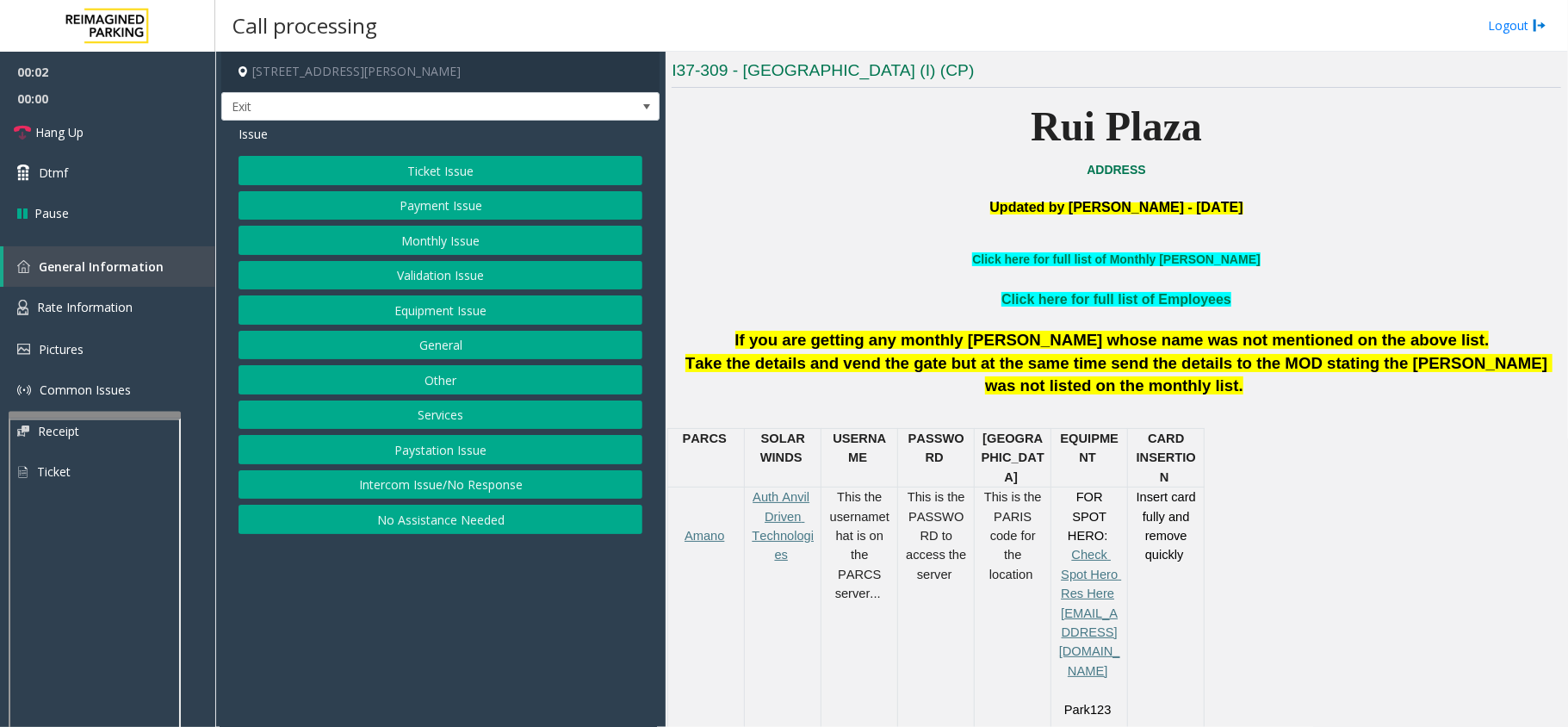 scroll, scrollTop: 459, scrollLeft: 0, axis: vertical 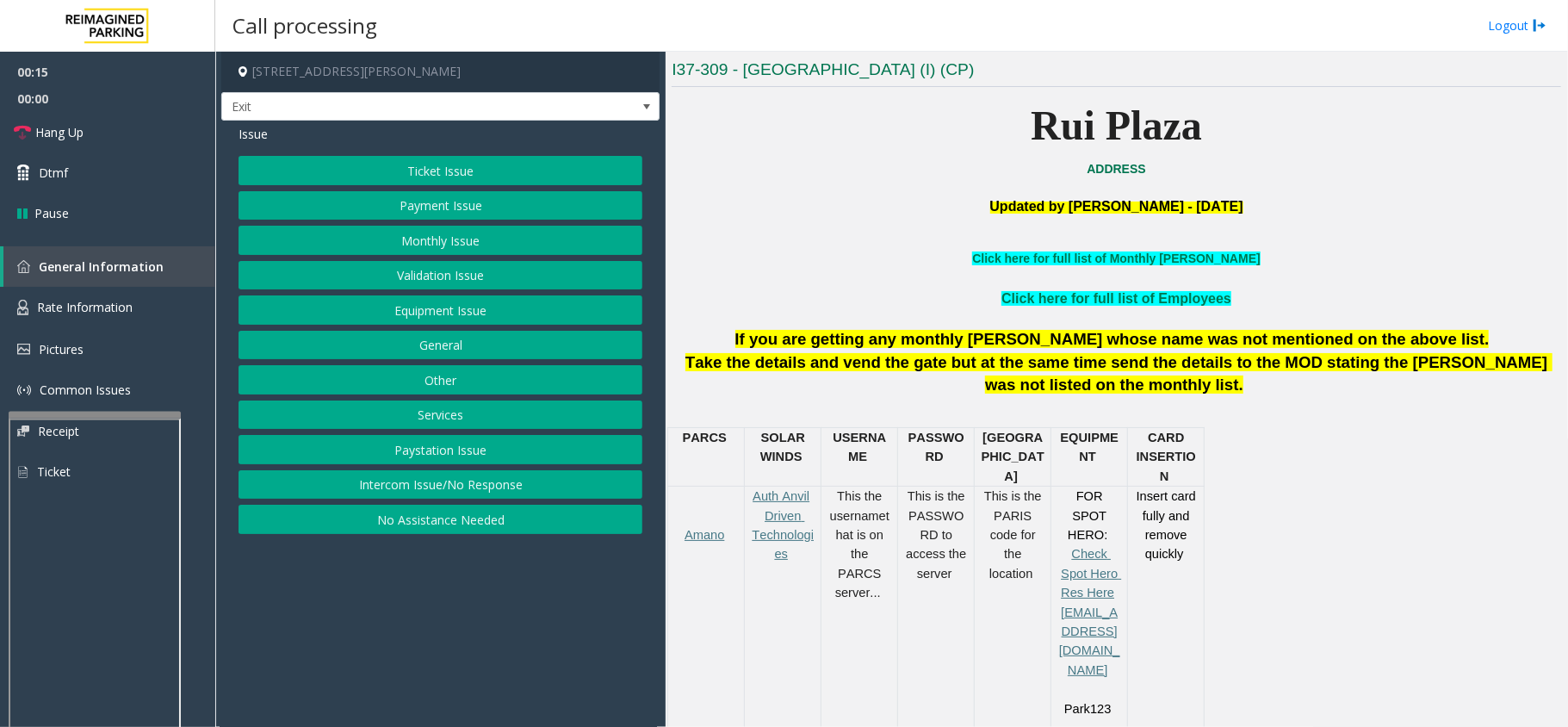 click on "Monthly Issue" 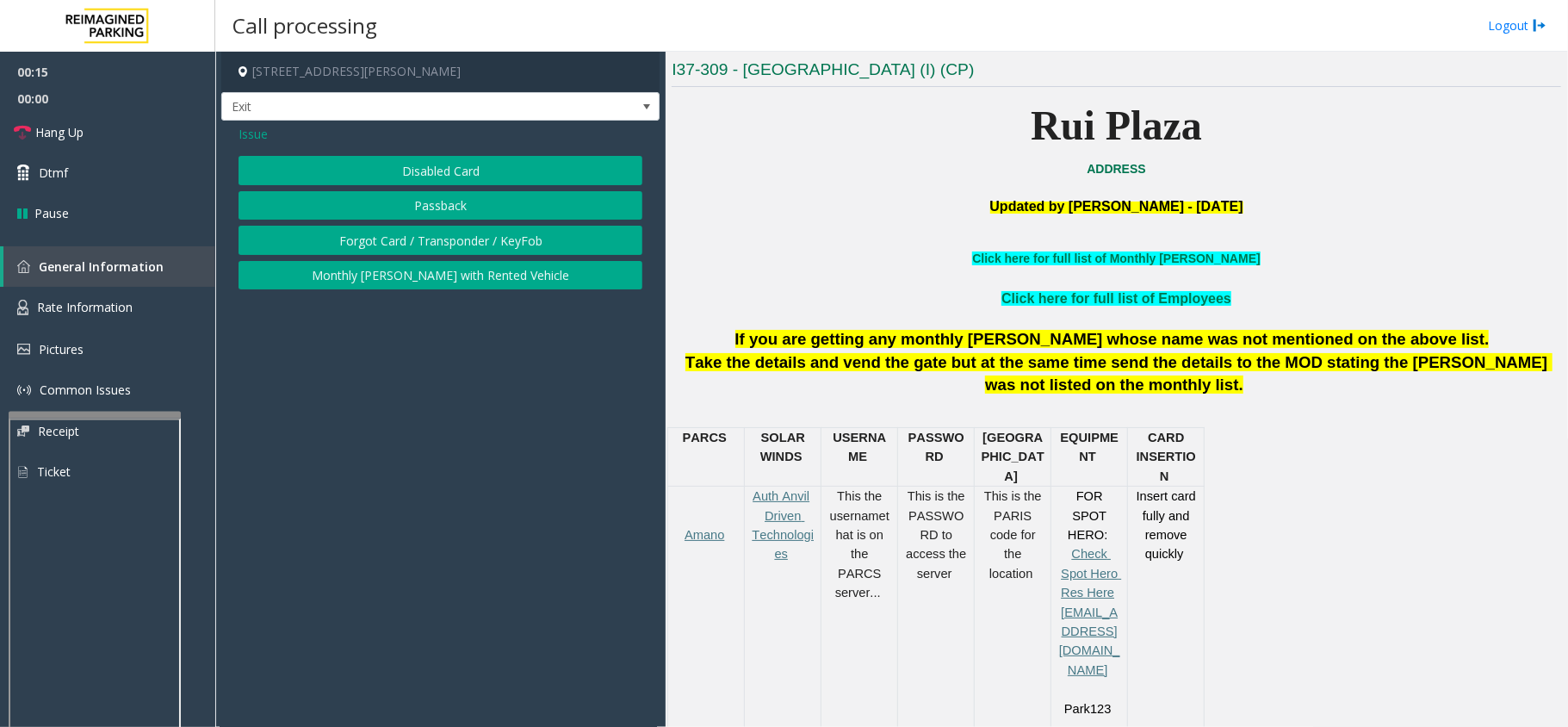 click on "Passback" 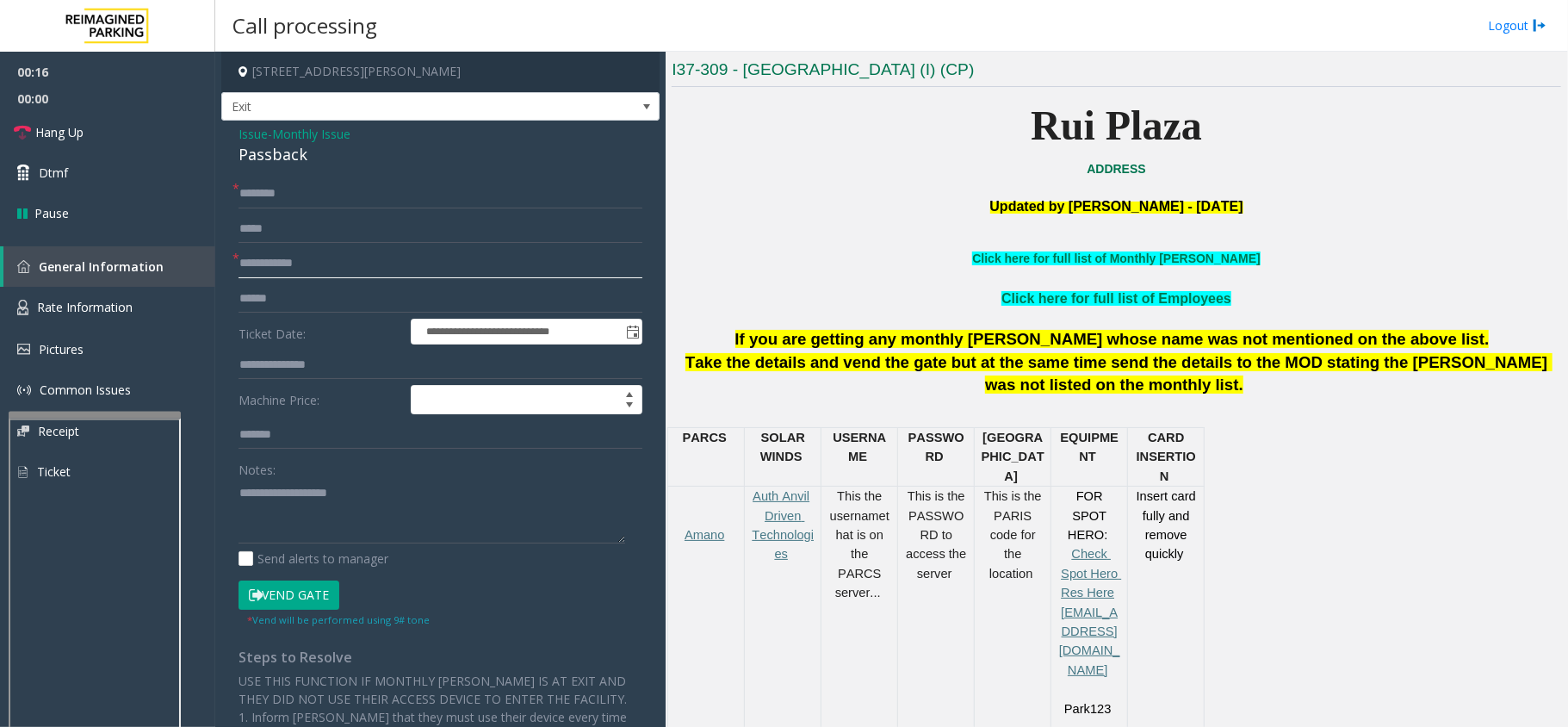 drag, startPoint x: 367, startPoint y: 252, endPoint x: 350, endPoint y: 277, distance: 30.23243 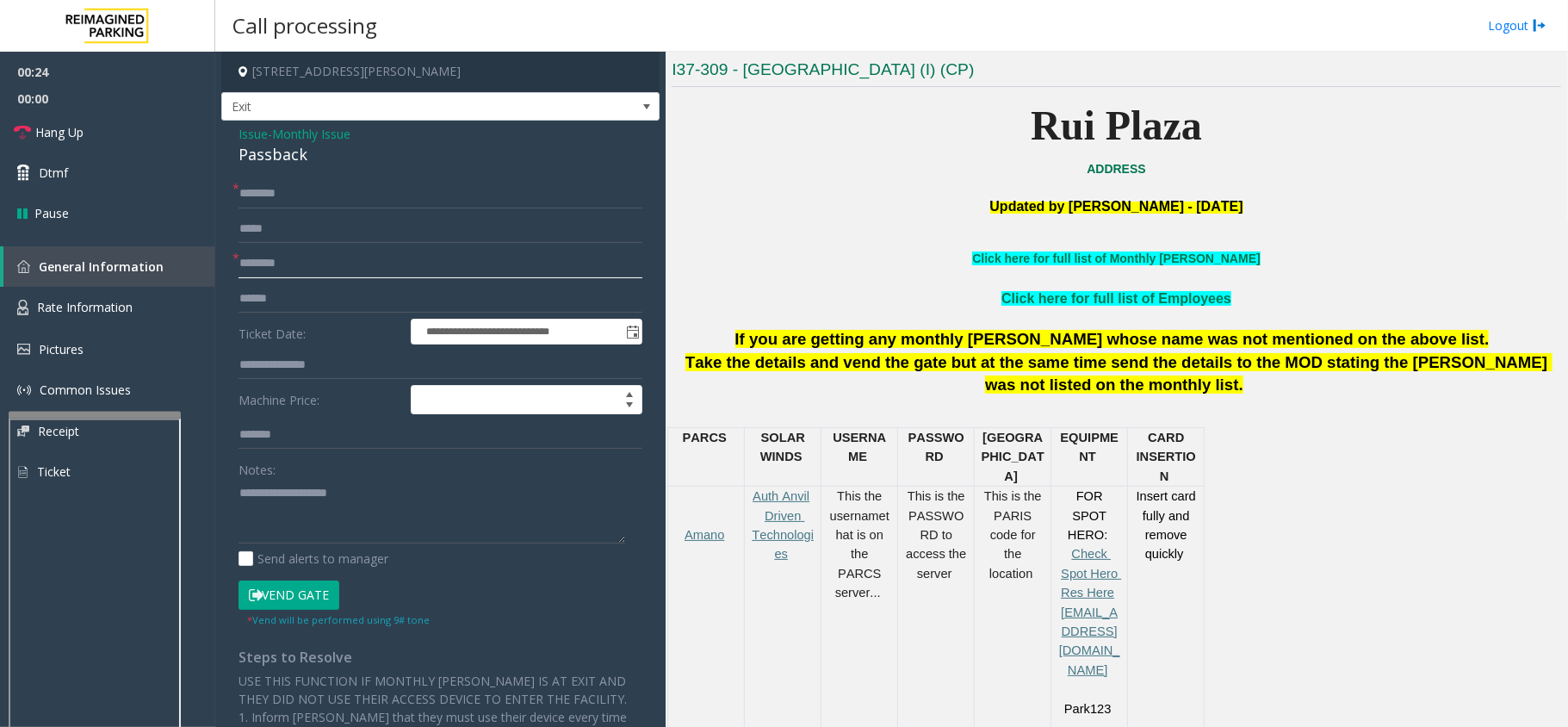 click on "********" 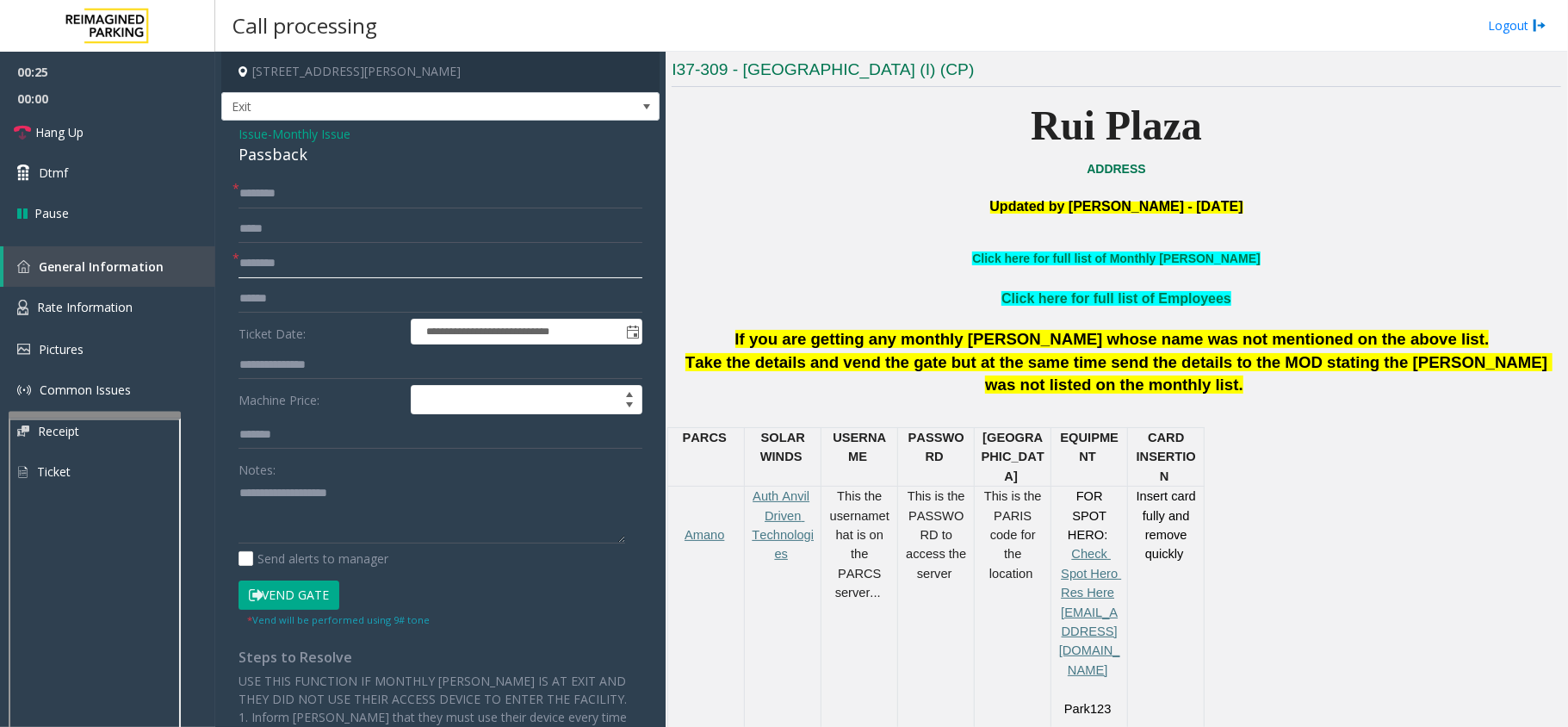 type on "********" 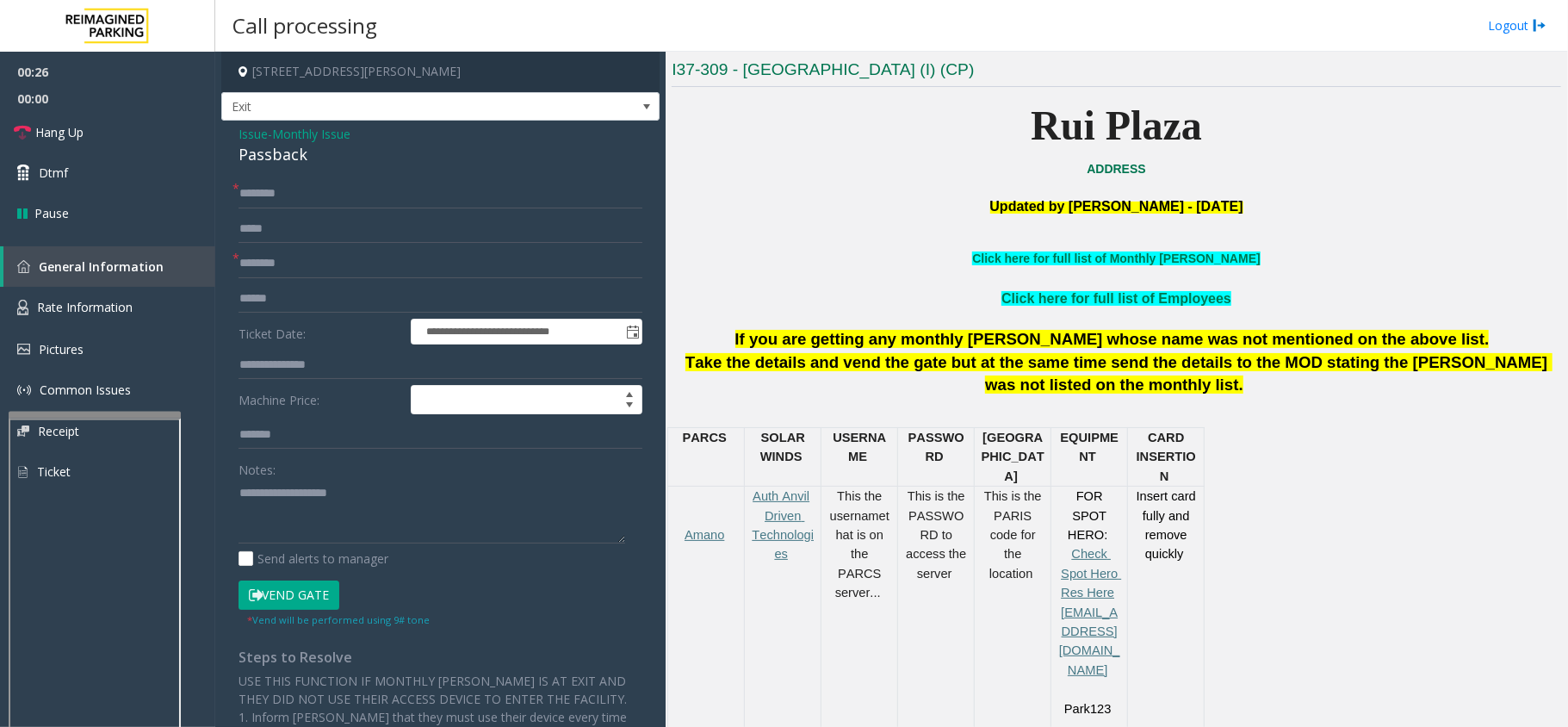 drag, startPoint x: 238, startPoint y: 262, endPoint x: 227, endPoint y: 269, distance: 13.038405 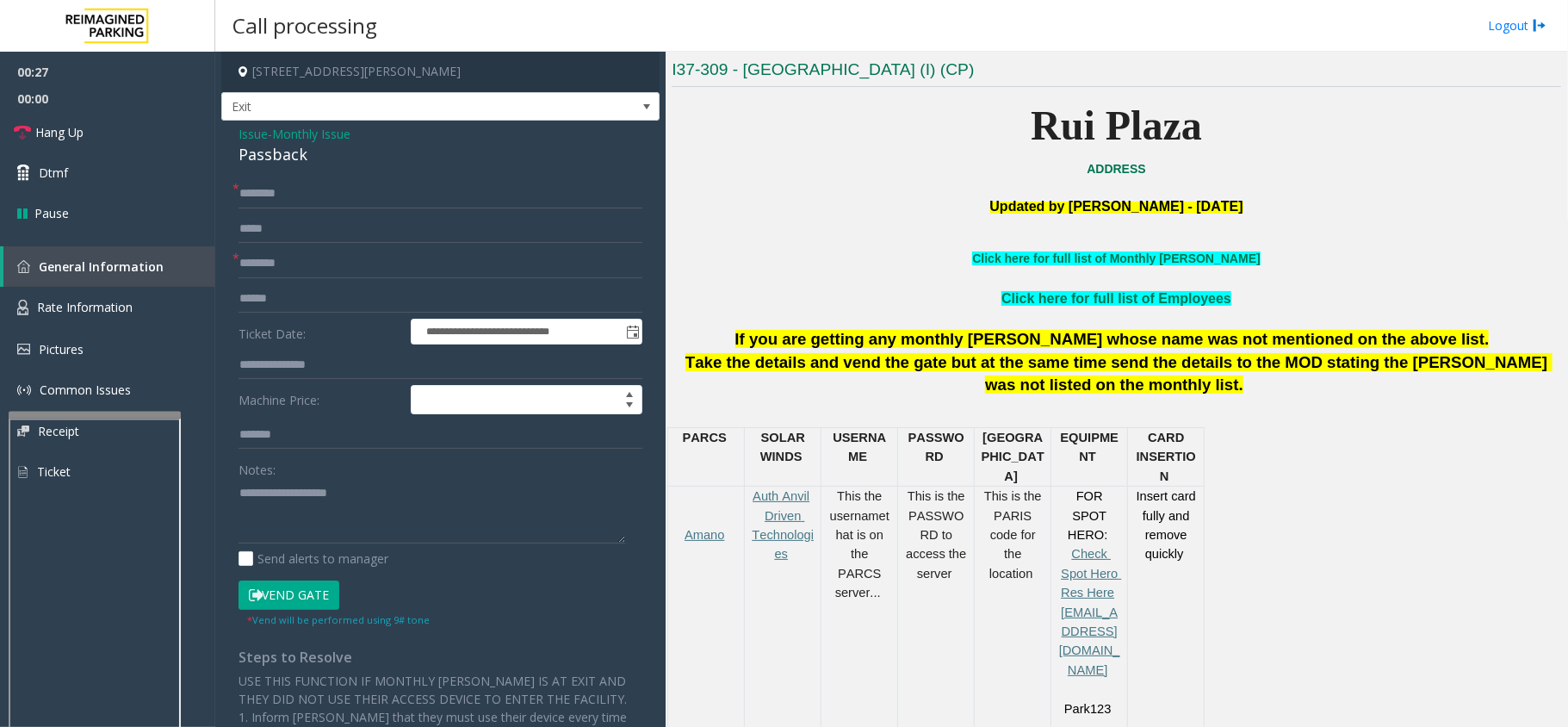 drag, startPoint x: 318, startPoint y: 134, endPoint x: 293, endPoint y: 140, distance: 25.70992 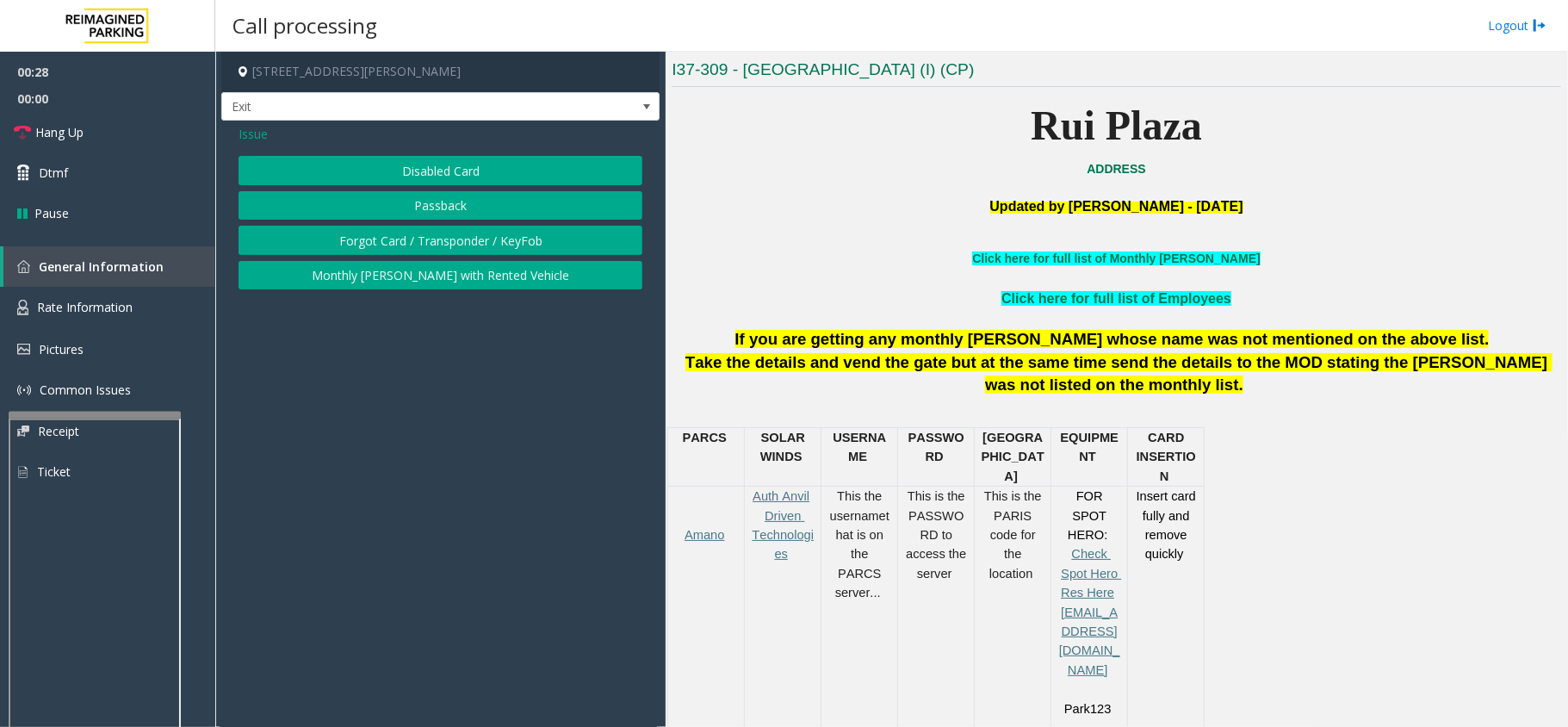 click on "Issue" 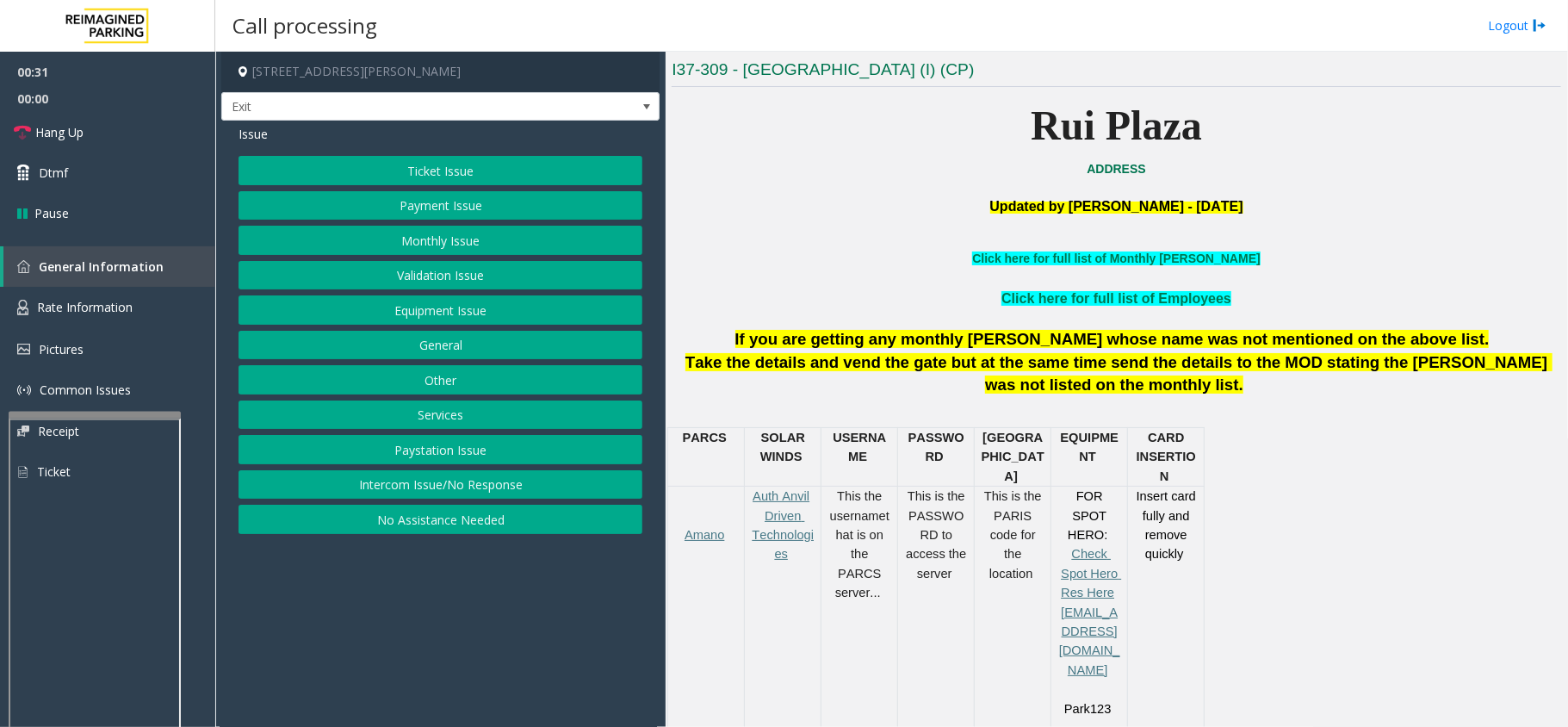 click on "Services" 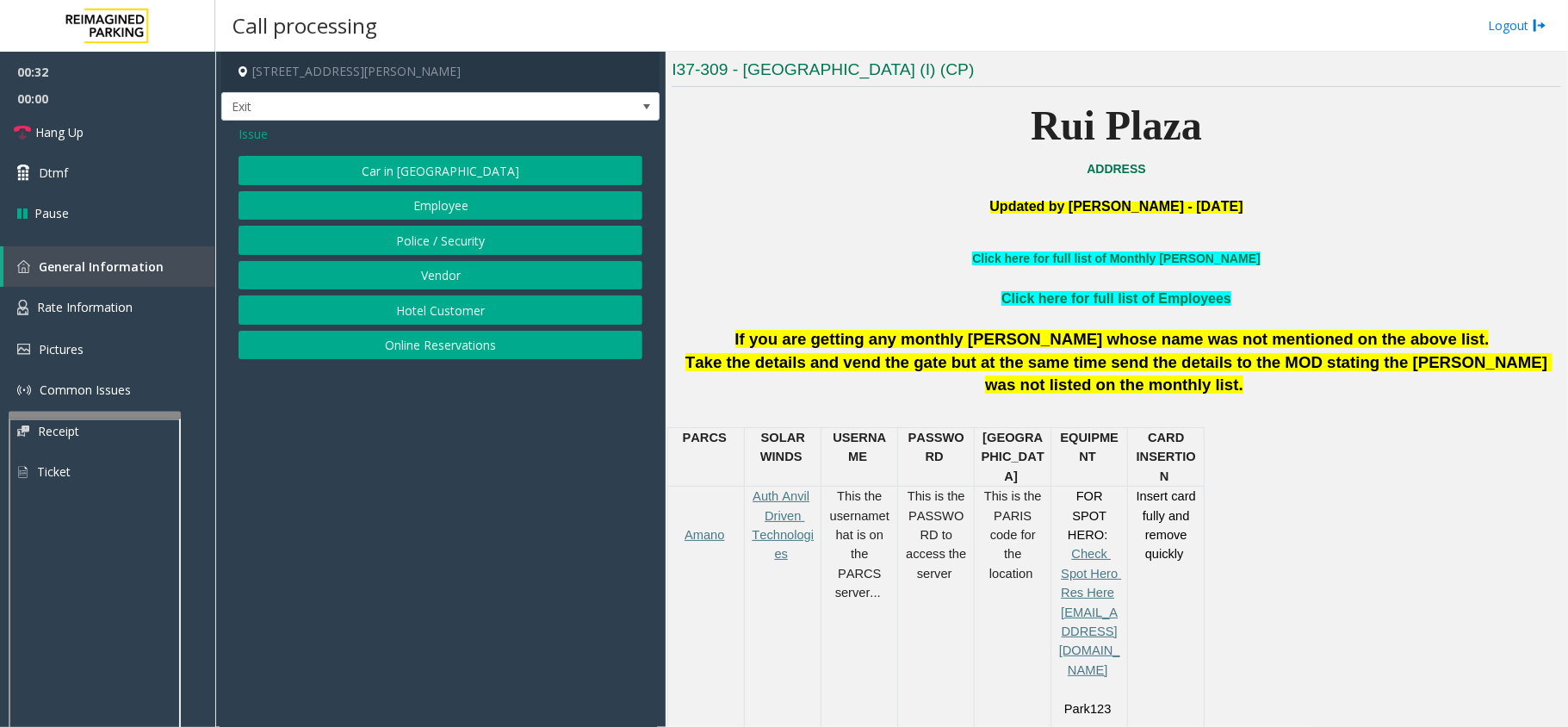 click on "Online Reservations" 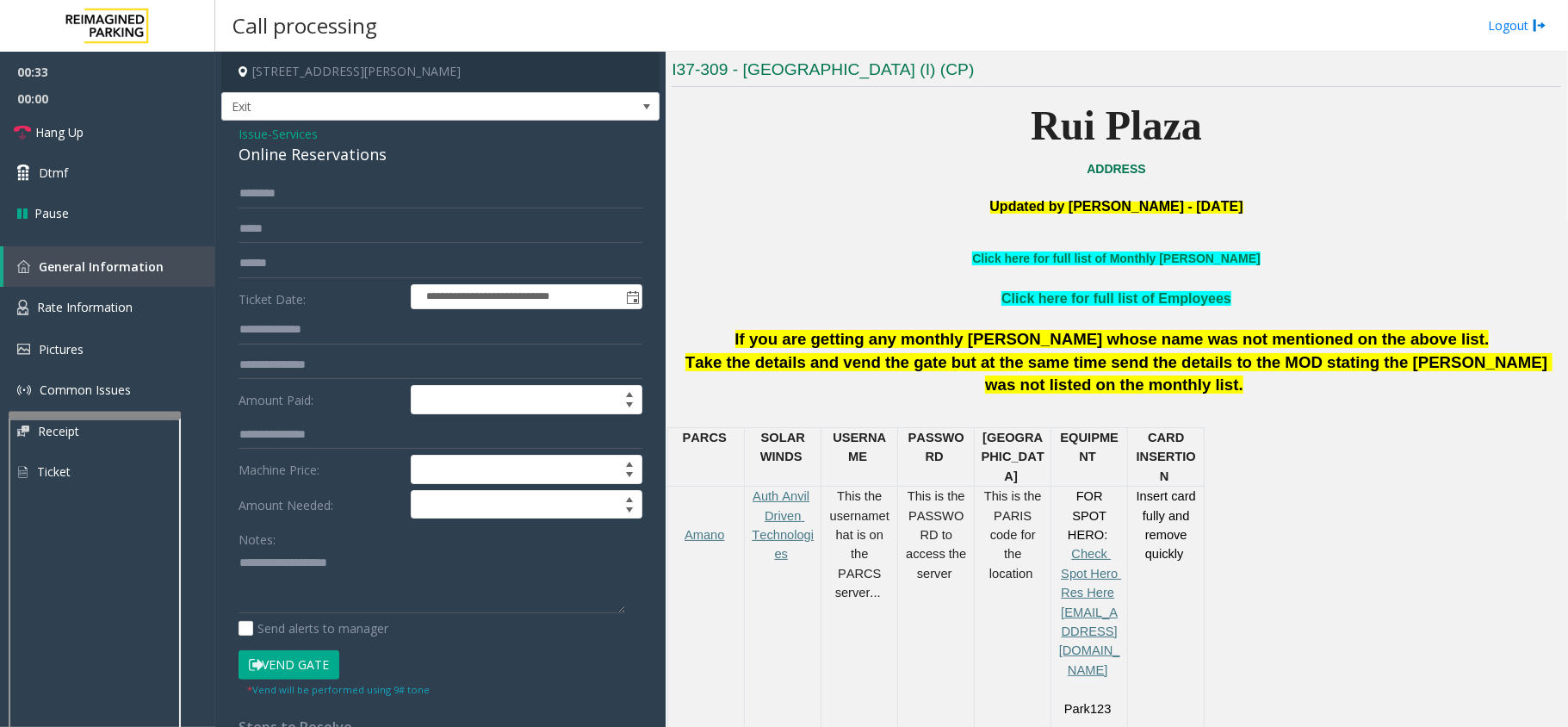 drag, startPoint x: 353, startPoint y: 541, endPoint x: 339, endPoint y: 593, distance: 53.85165 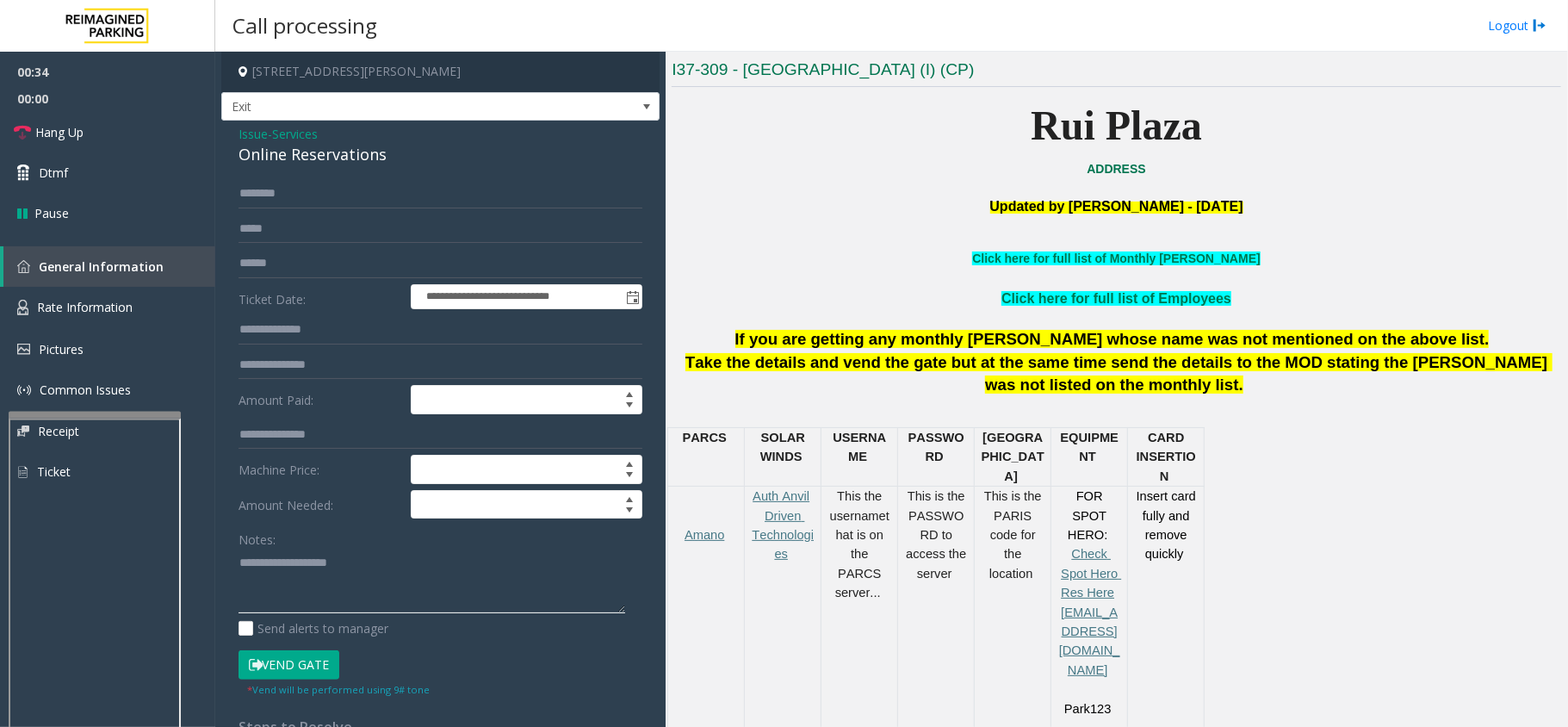 click 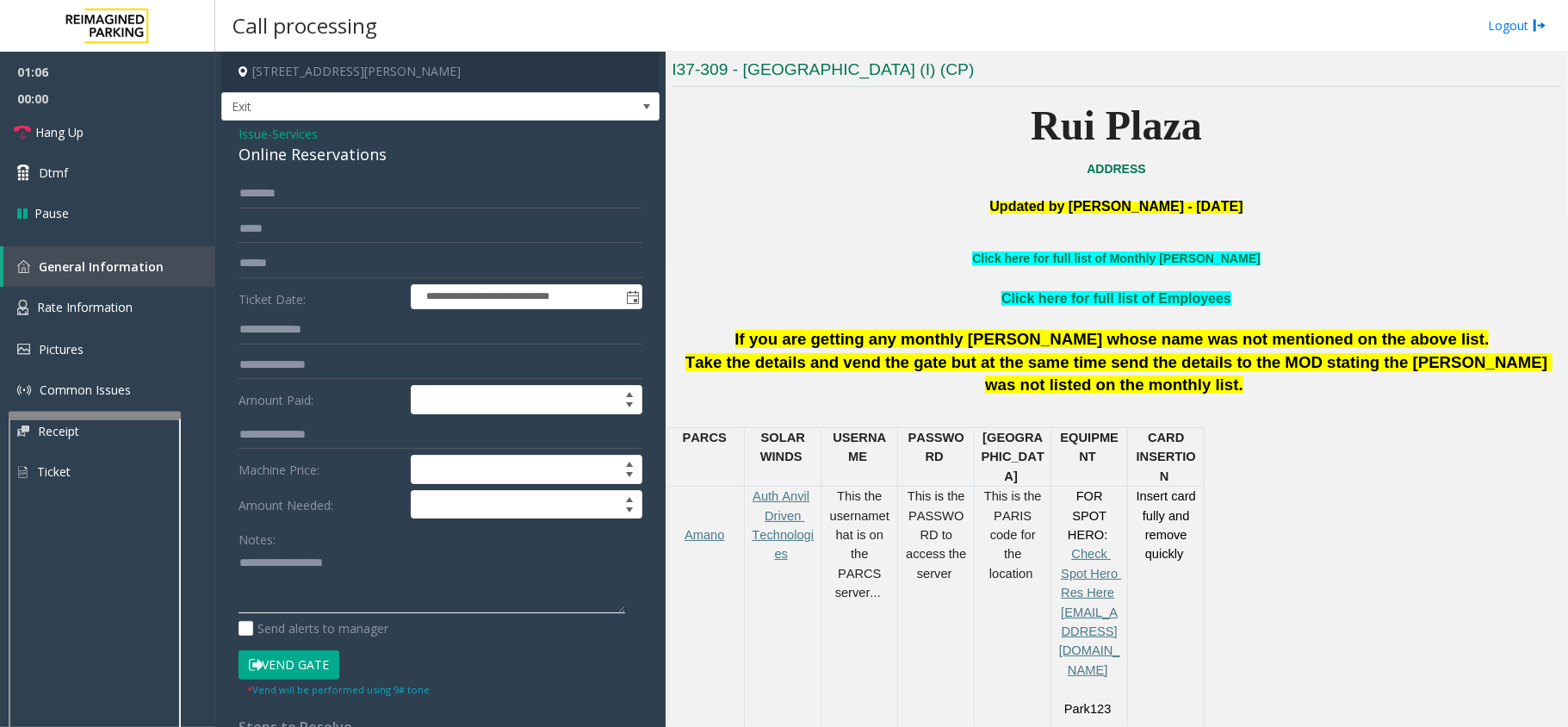 click 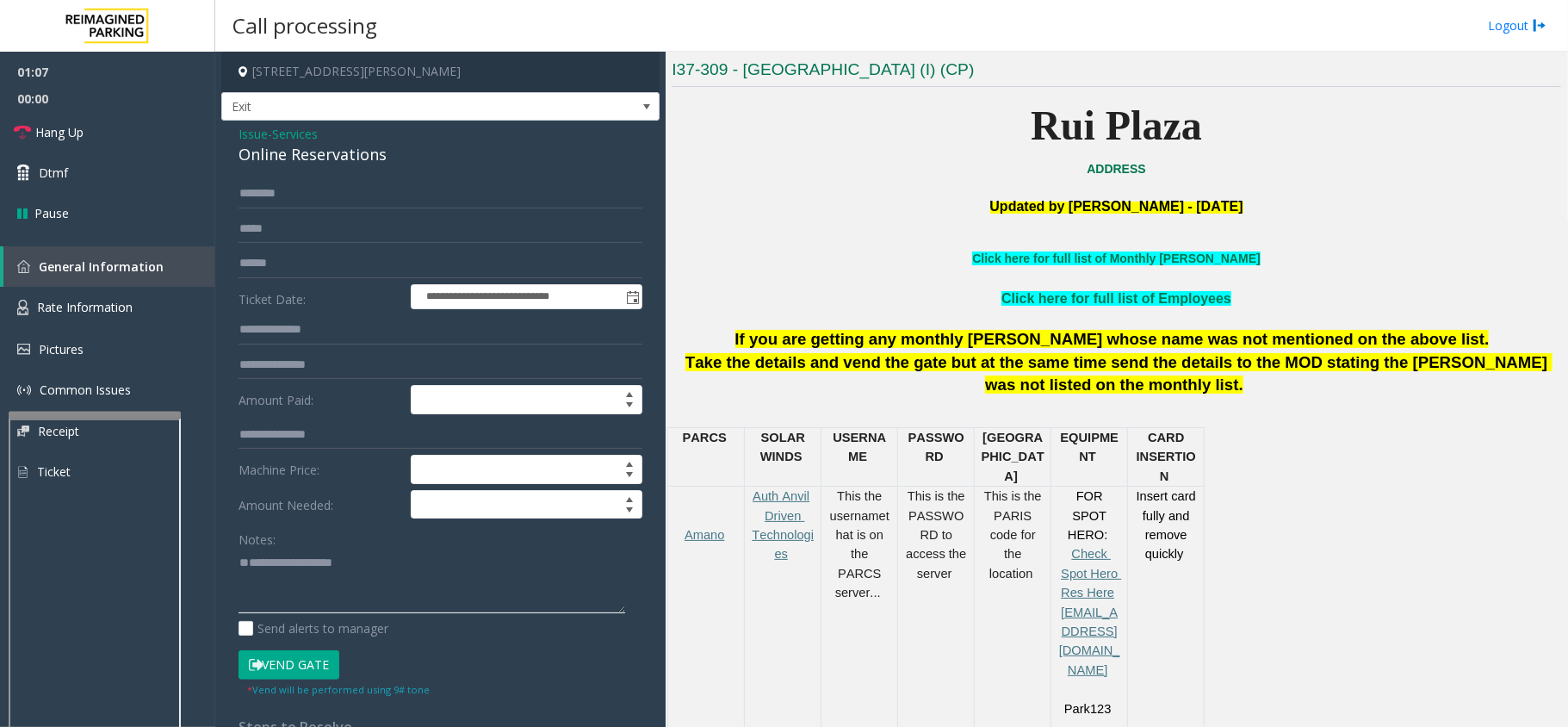 click 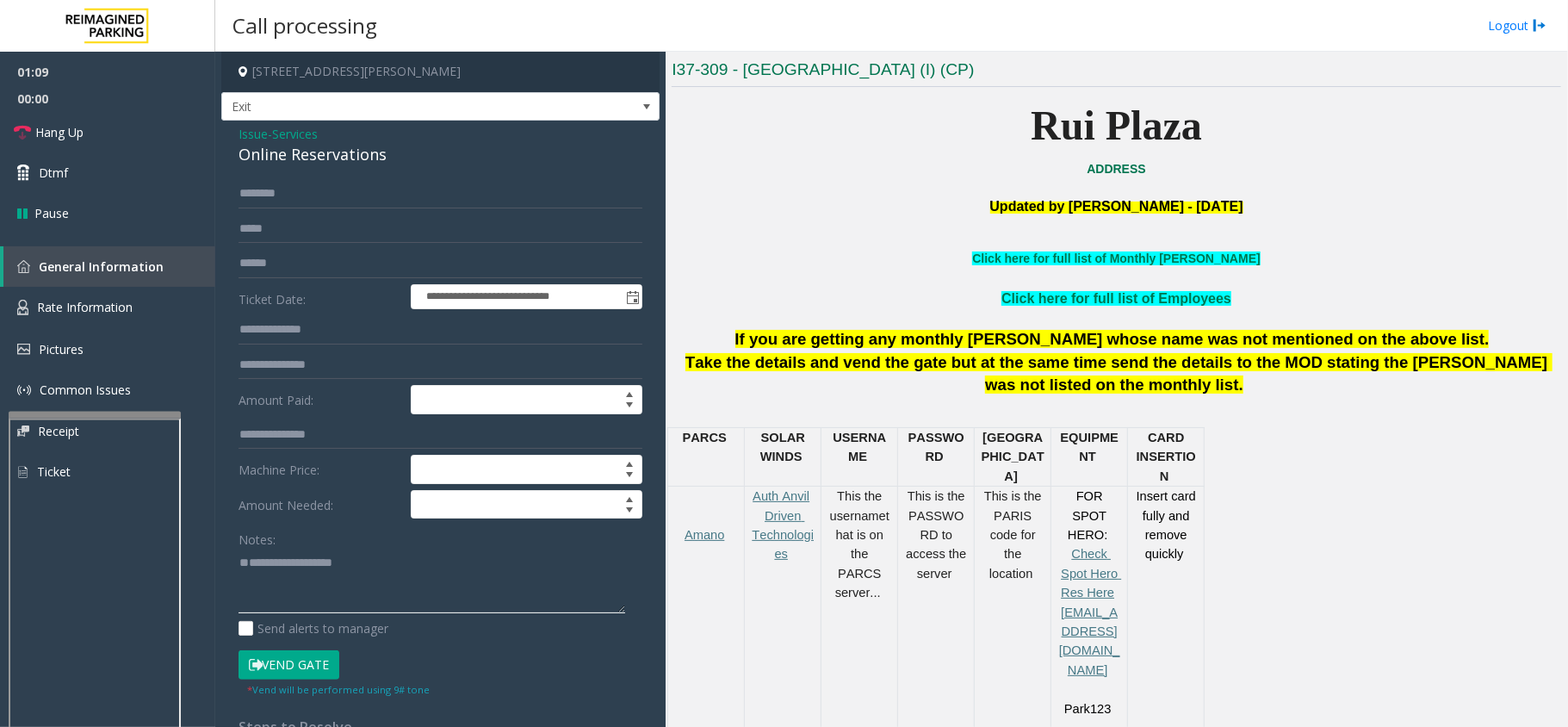 type on "**********" 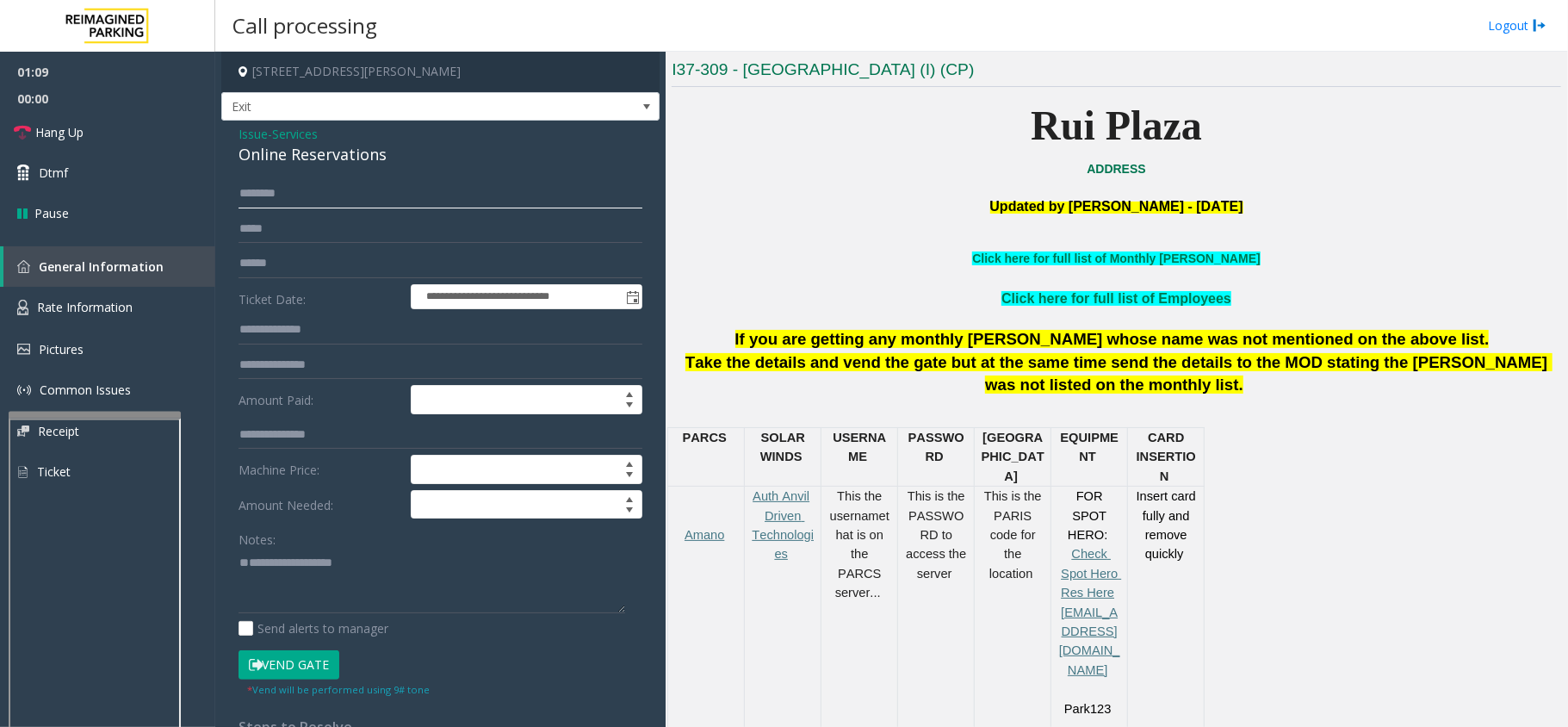 drag, startPoint x: 322, startPoint y: 203, endPoint x: 394, endPoint y: 172, distance: 78.39005 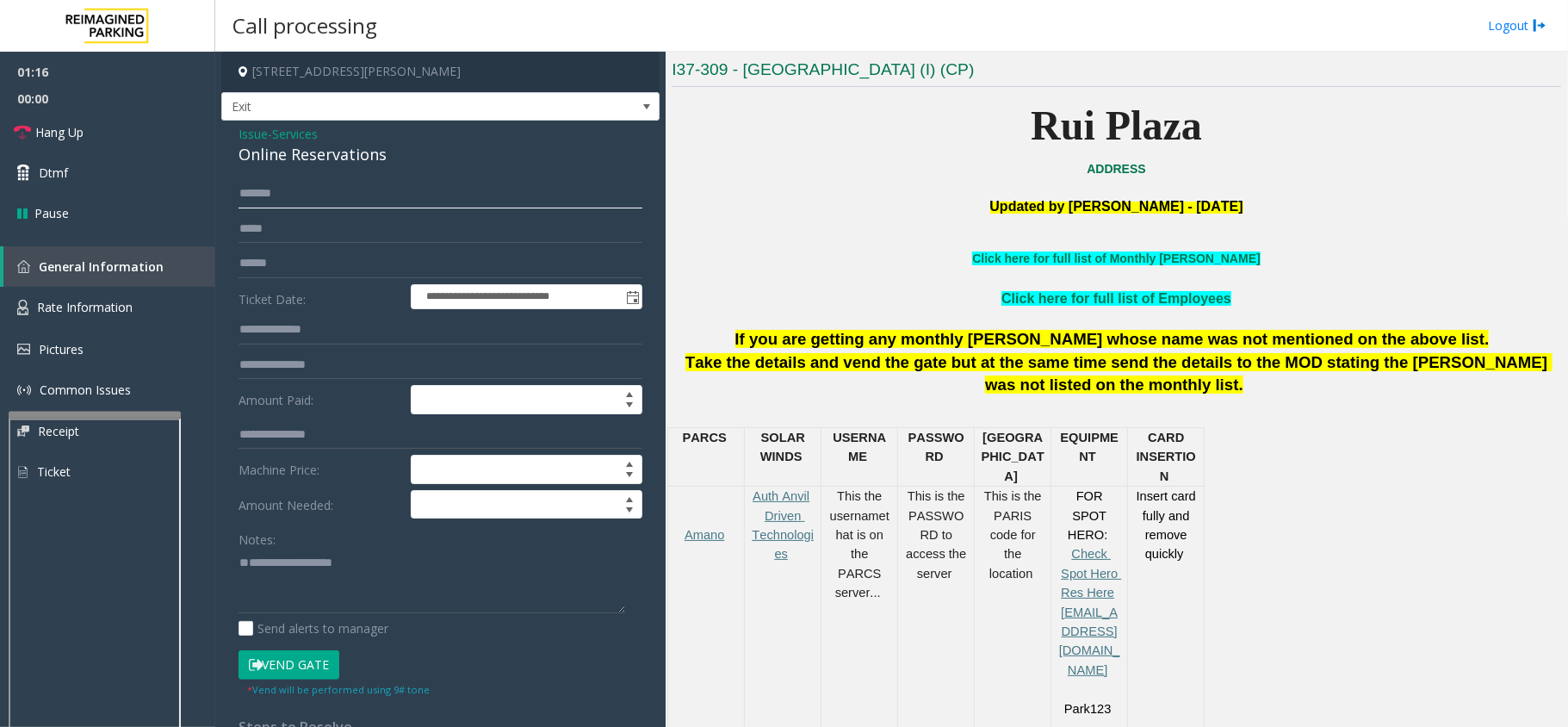type on "******" 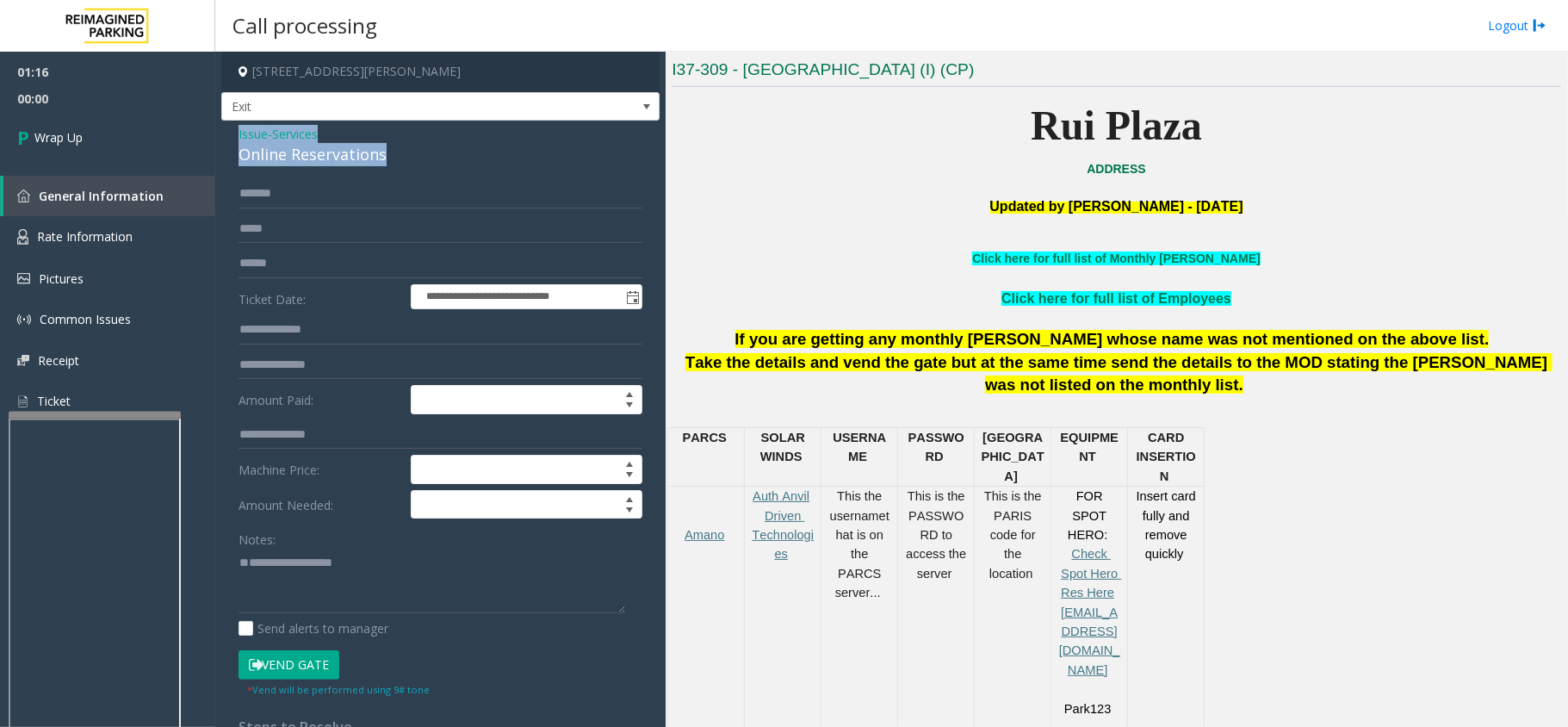 drag, startPoint x: 383, startPoint y: 152, endPoint x: 246, endPoint y: 126, distance: 139.44533 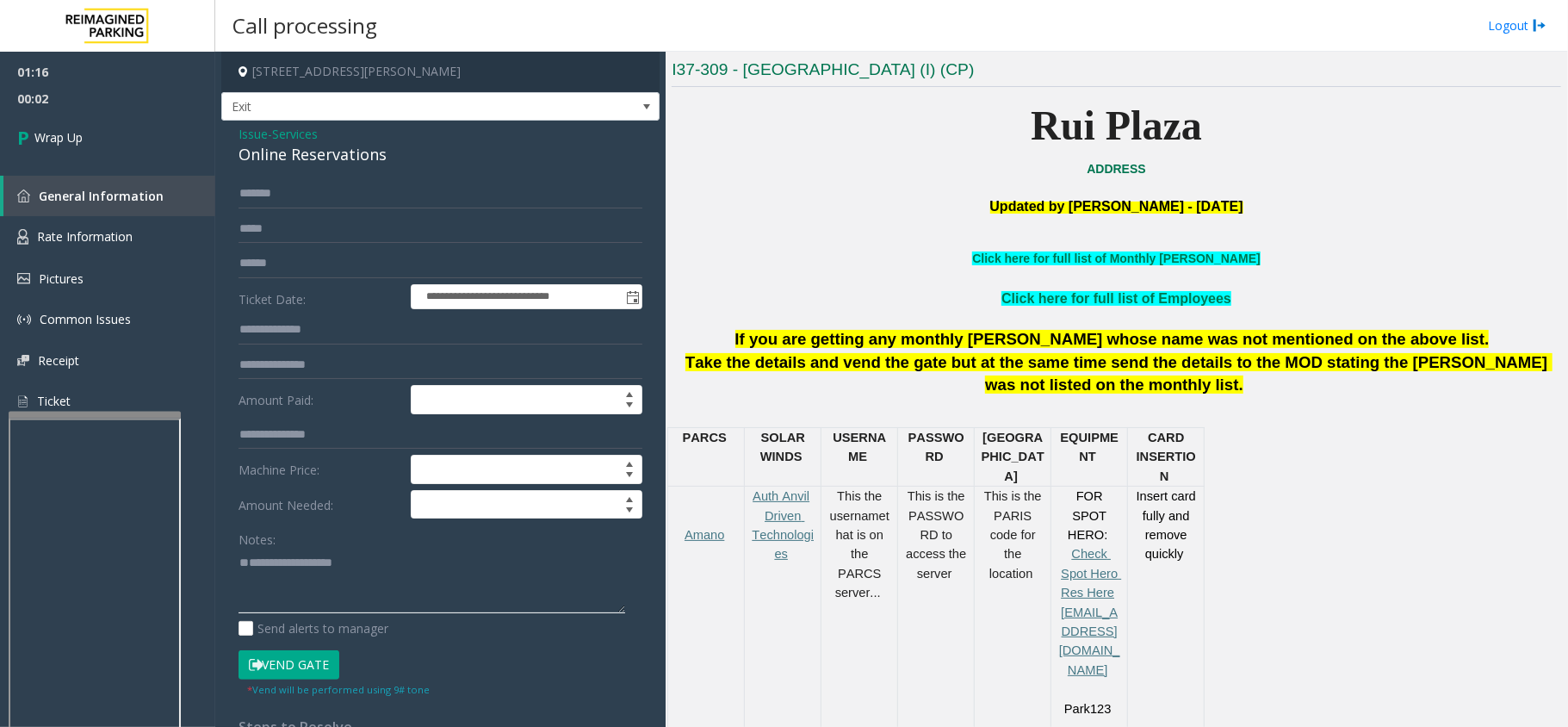 paste on "**********" 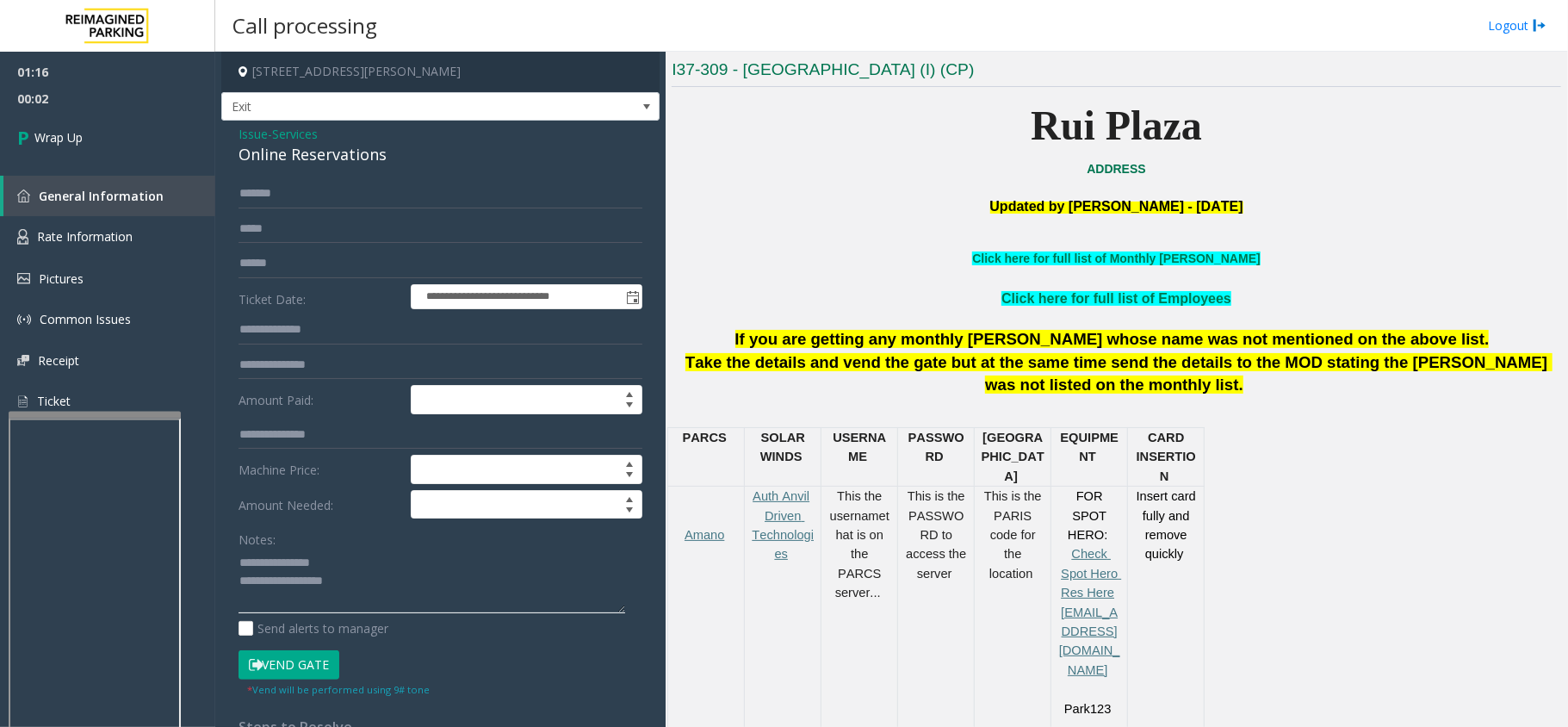 click 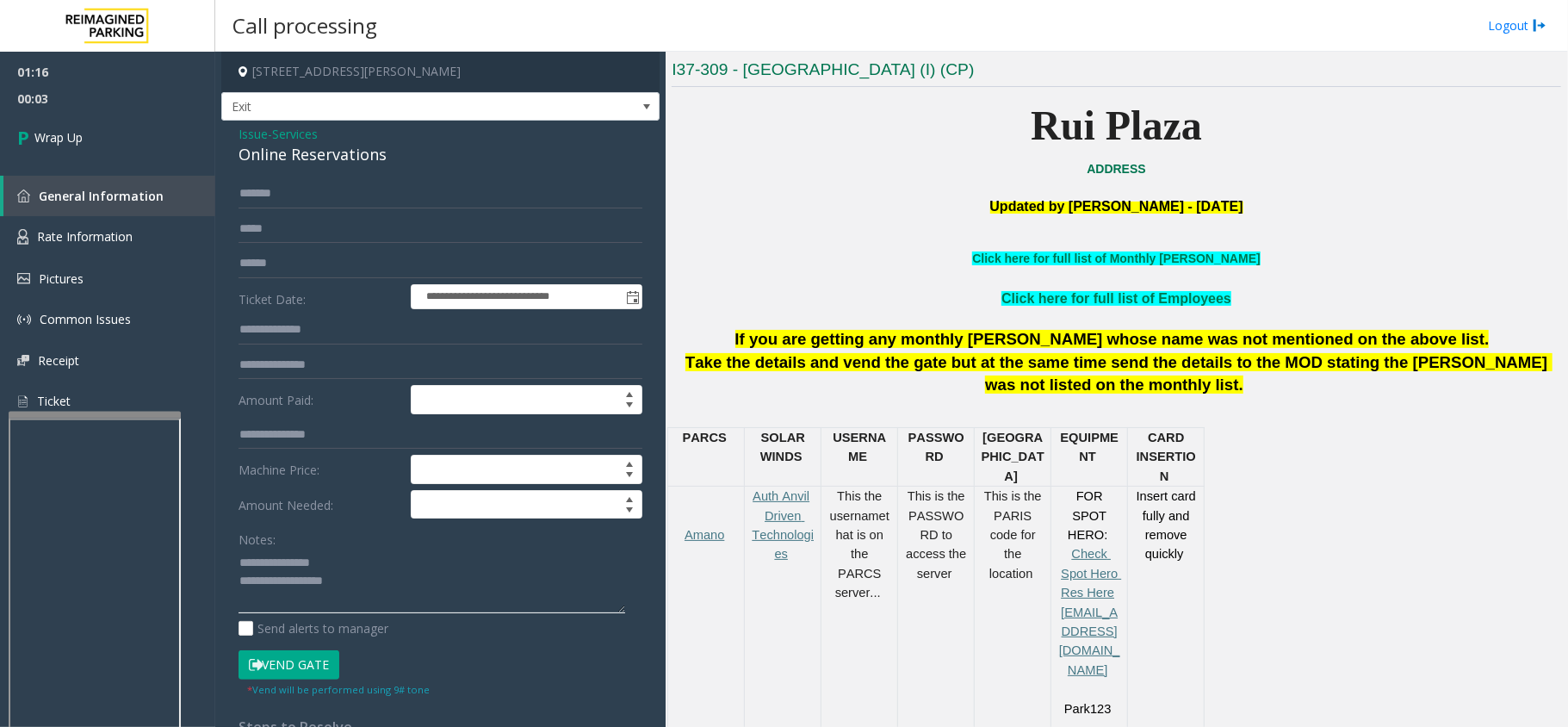 drag, startPoint x: 332, startPoint y: 567, endPoint x: 276, endPoint y: 556, distance: 57.070132 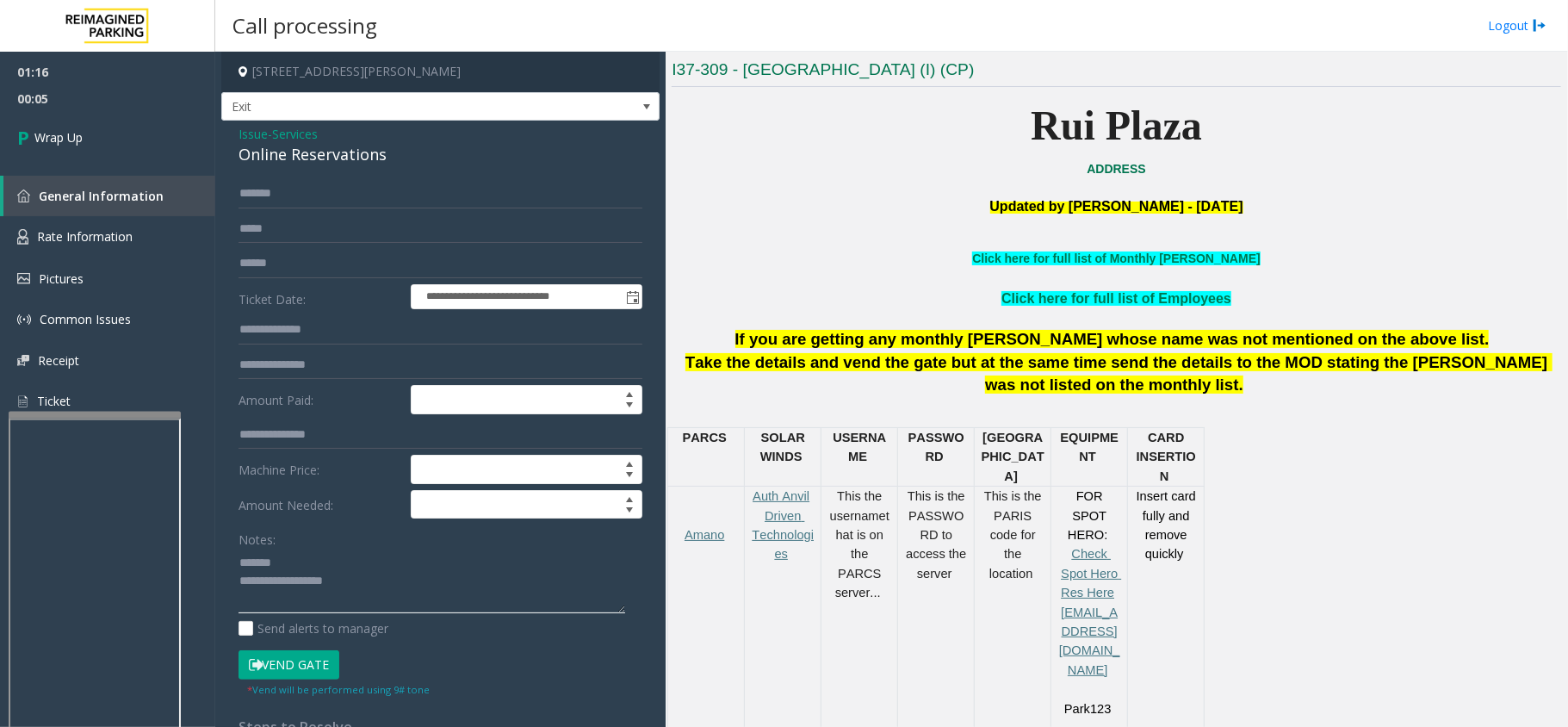 click 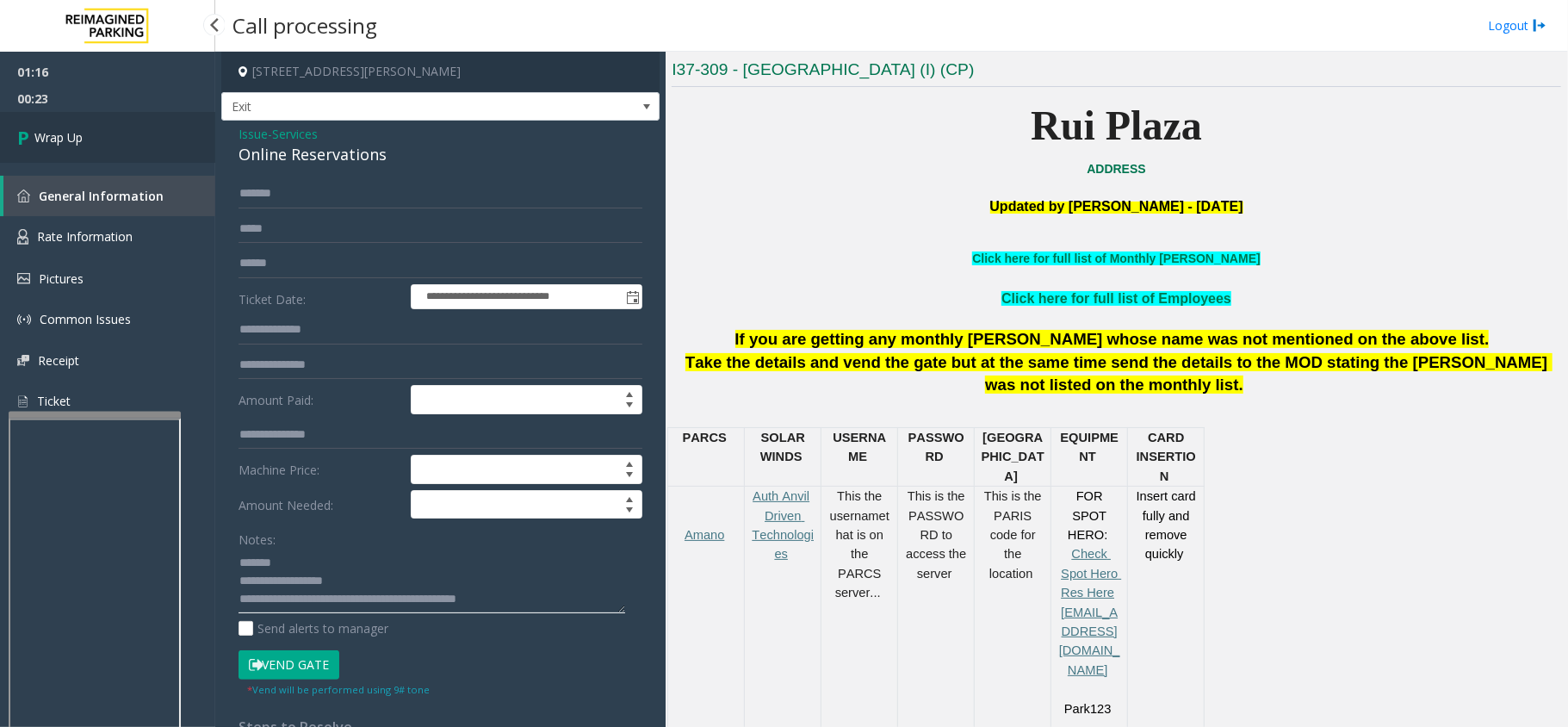 type on "**********" 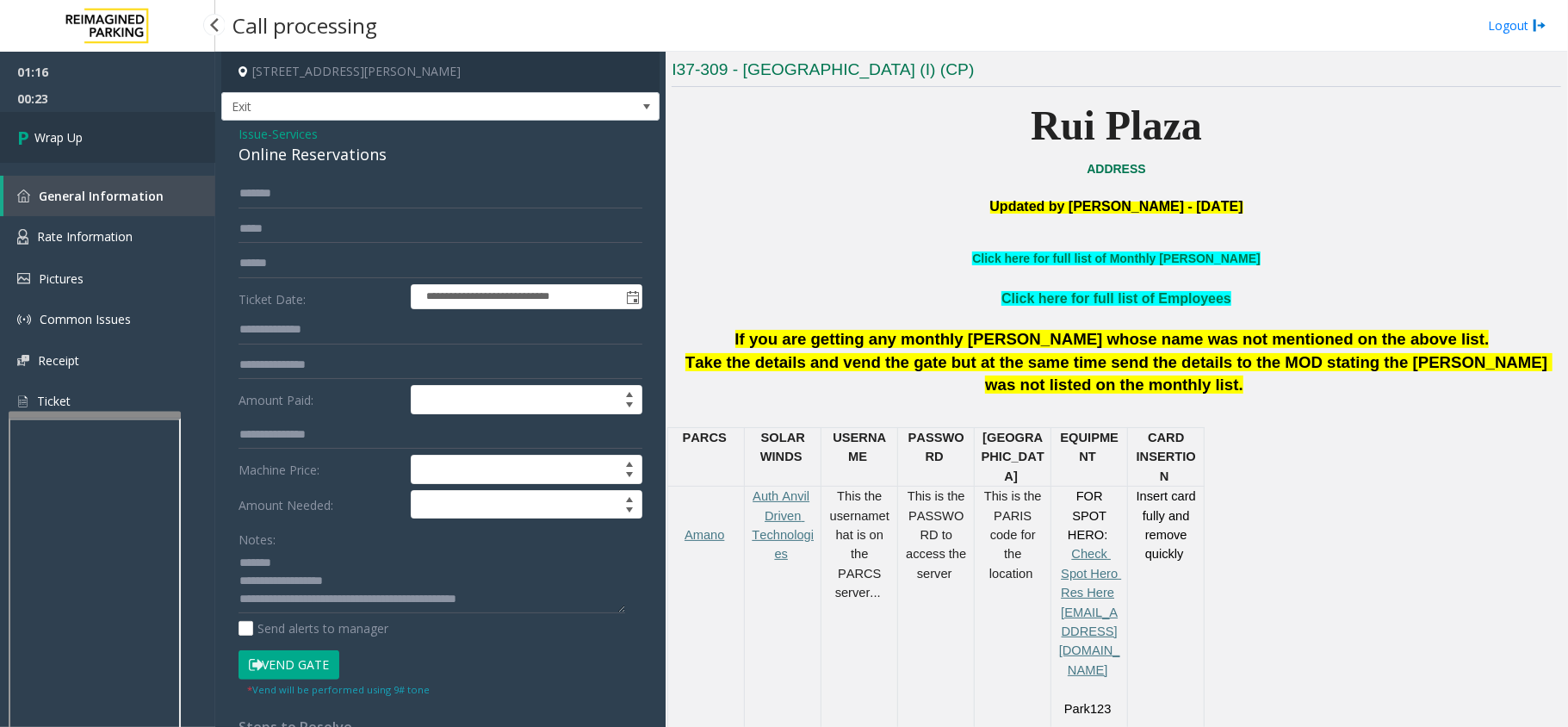 click on "Wrap Up" at bounding box center [108, 137] 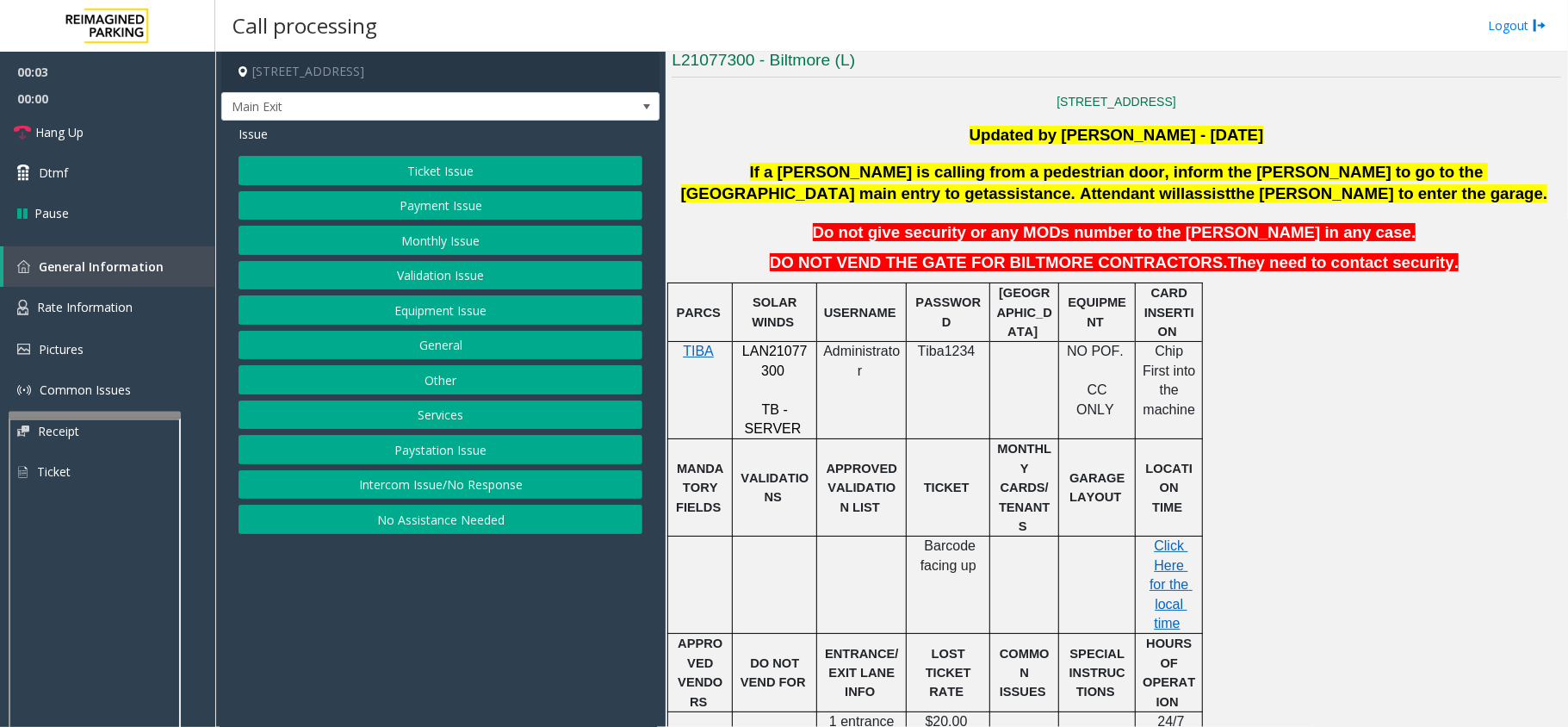 scroll, scrollTop: 459, scrollLeft: 0, axis: vertical 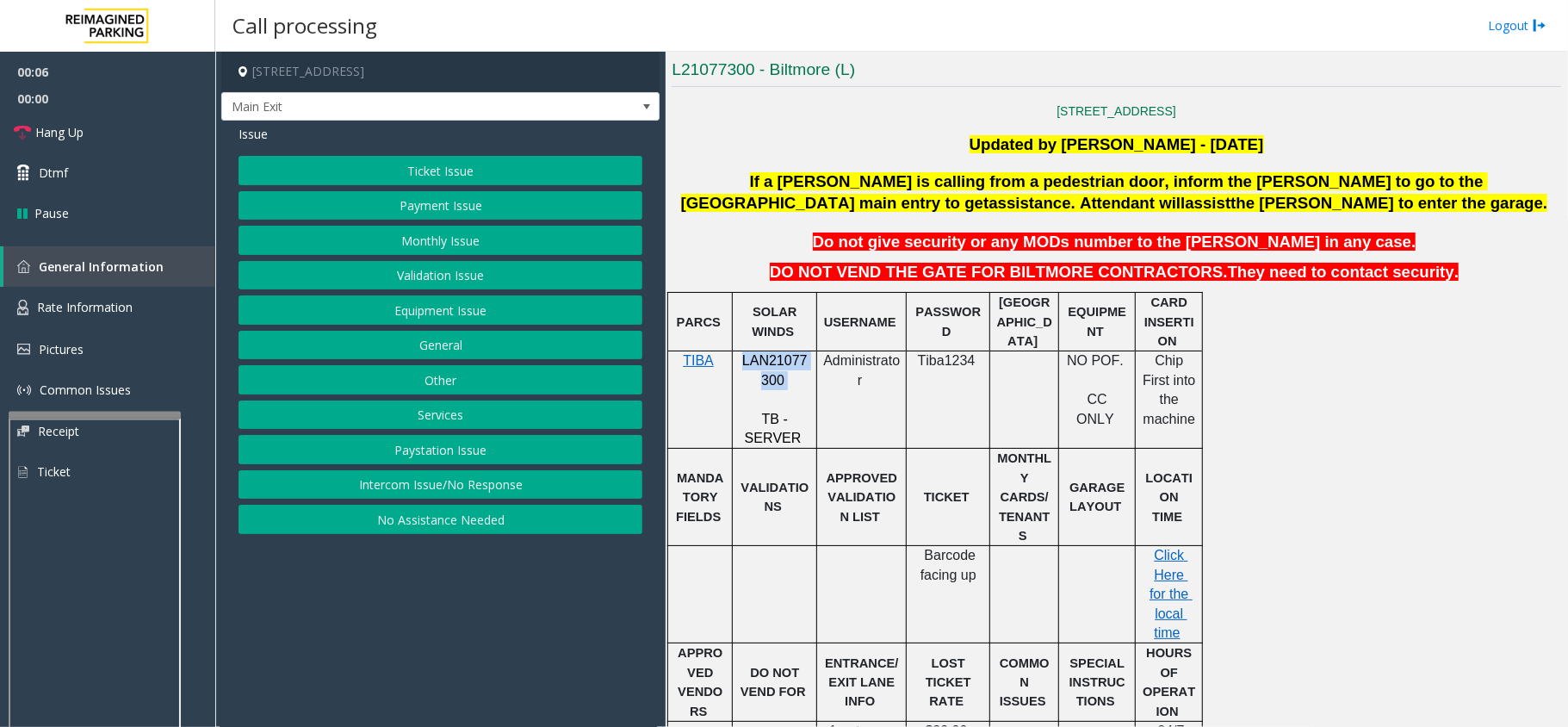 drag, startPoint x: 792, startPoint y: 380, endPoint x: 741, endPoint y: 363, distance: 53.75872 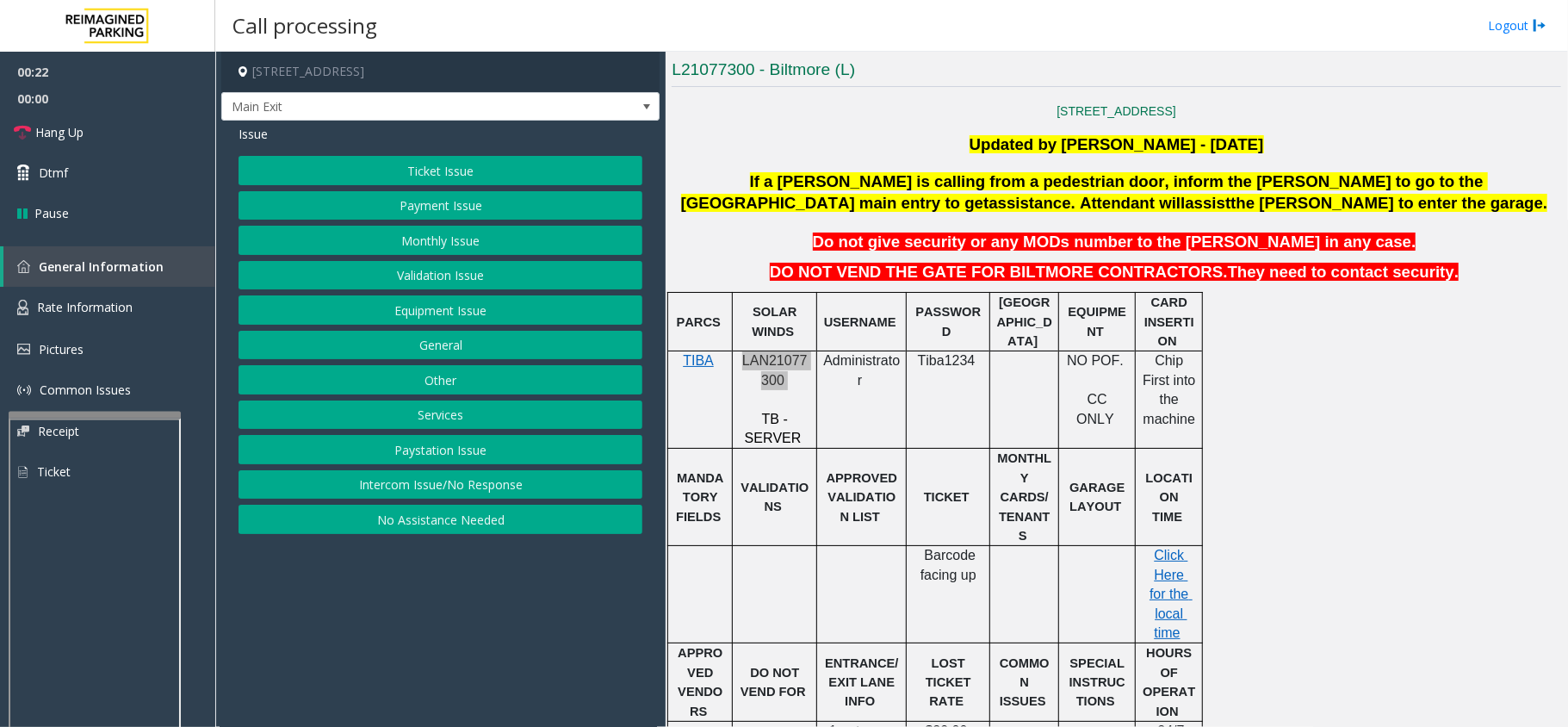scroll, scrollTop: 345, scrollLeft: 0, axis: vertical 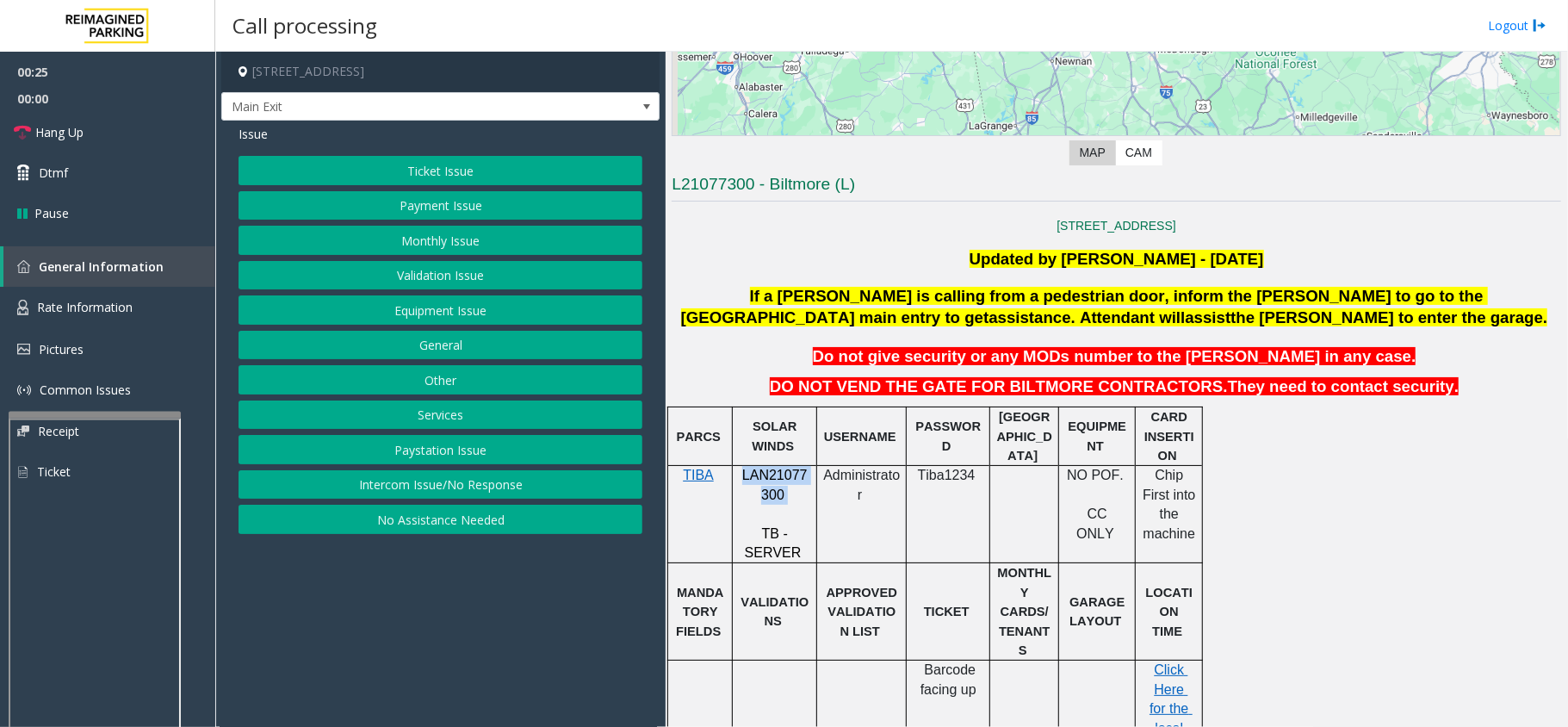 click on "Ticket Issue" 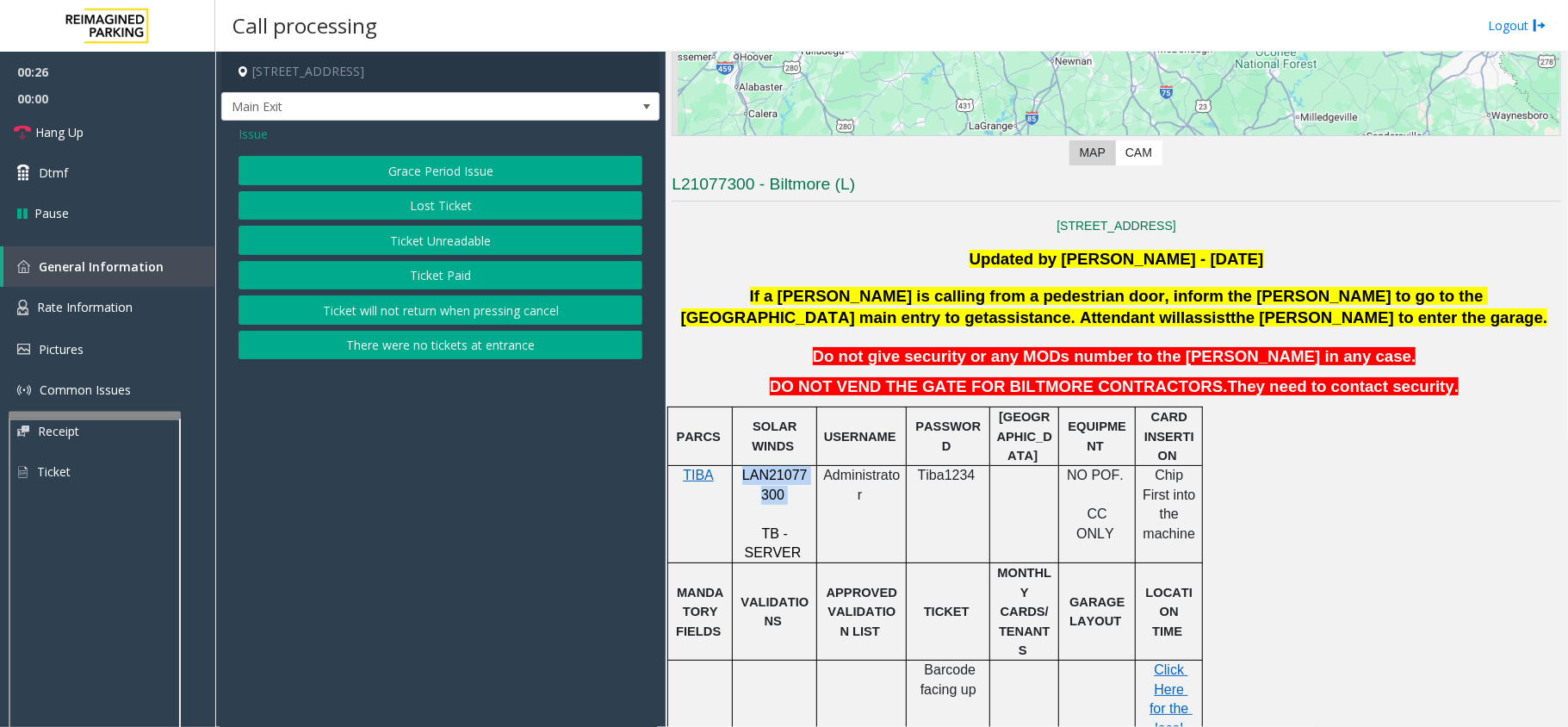 click on "Ticket Unreadable" 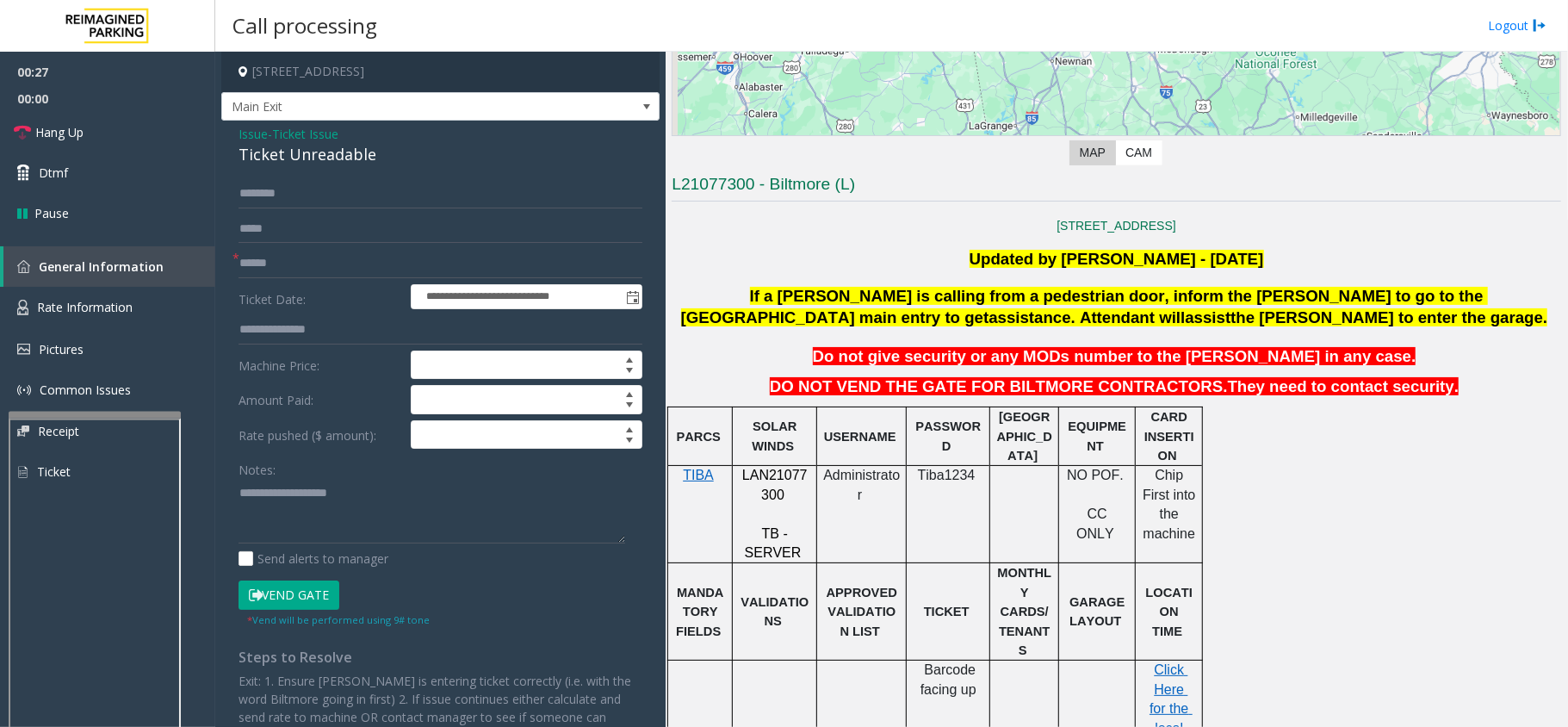 click on "**********" 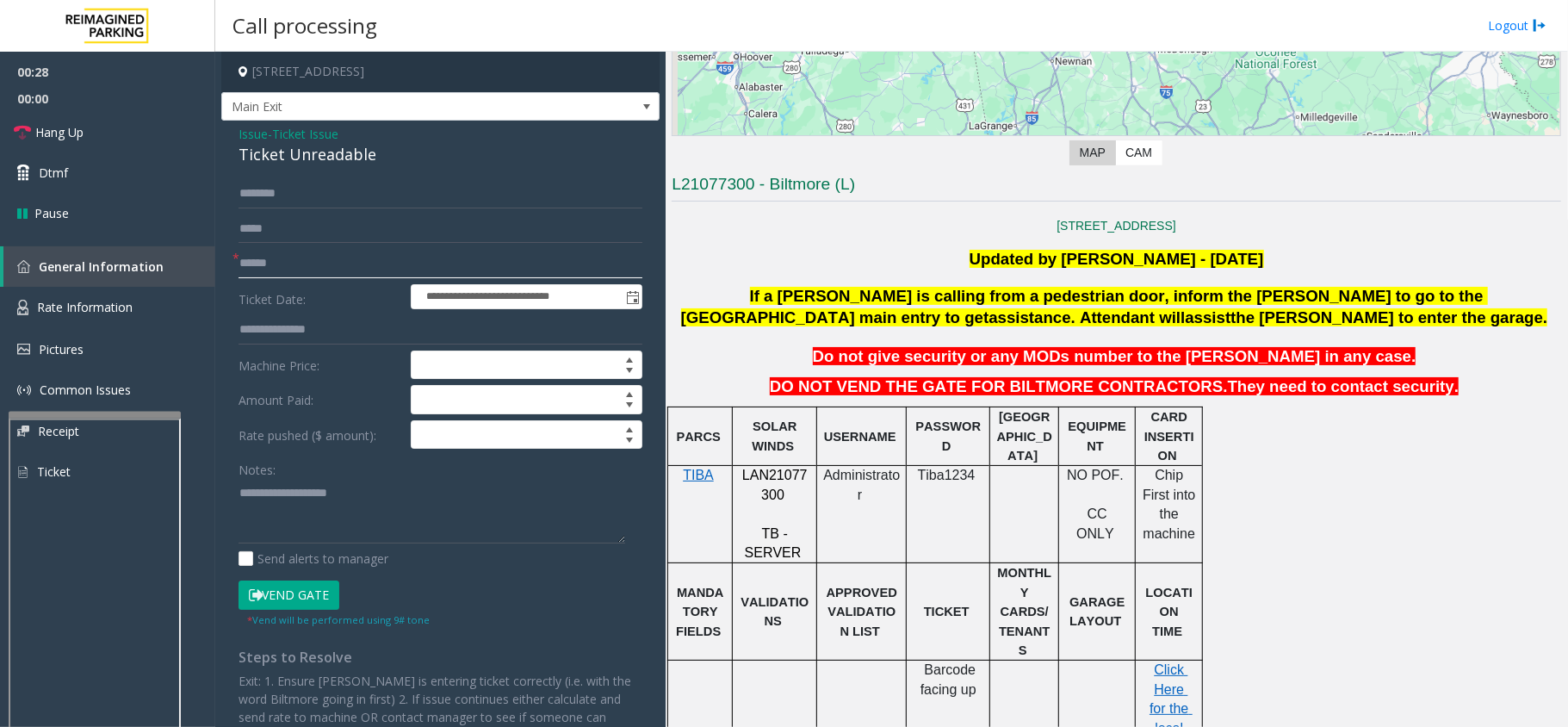 click 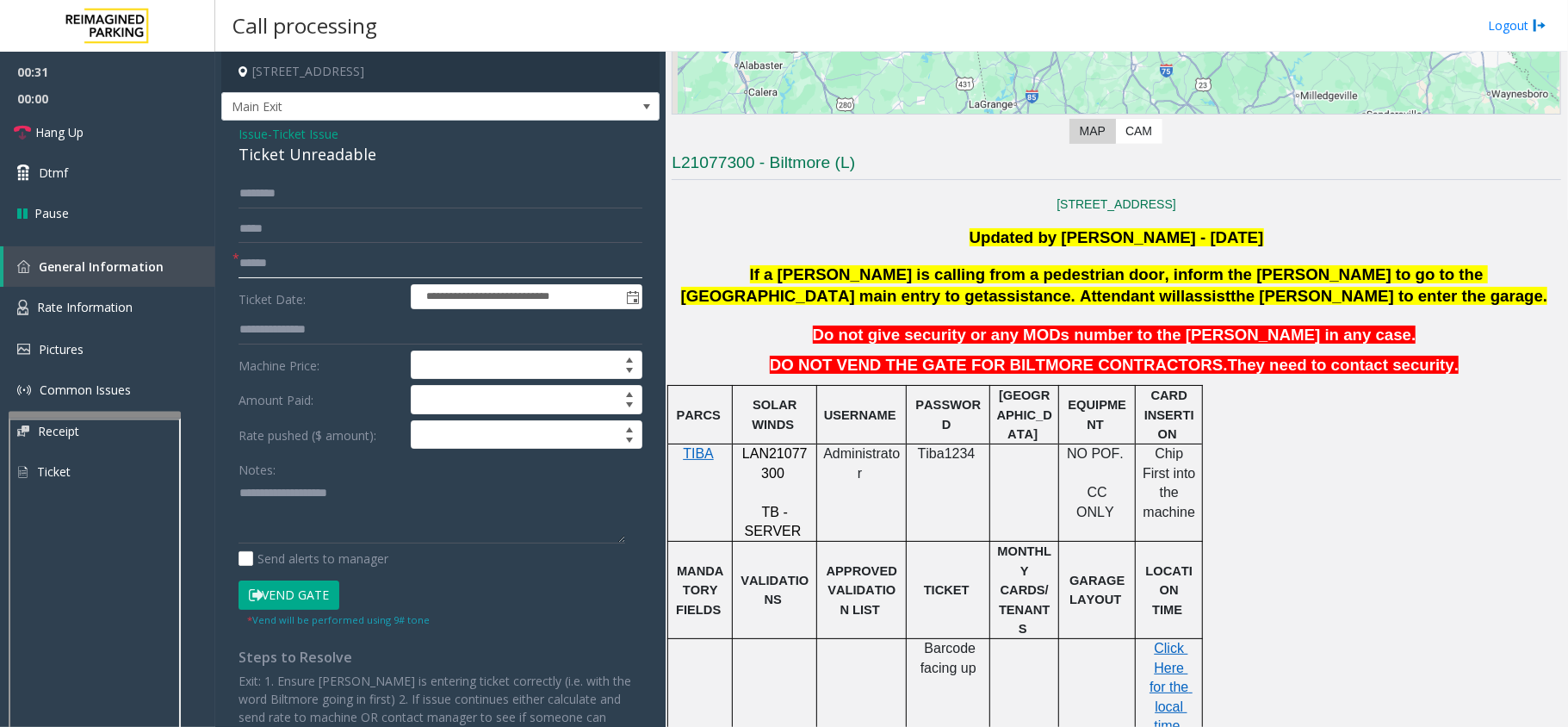 scroll, scrollTop: 345, scrollLeft: 0, axis: vertical 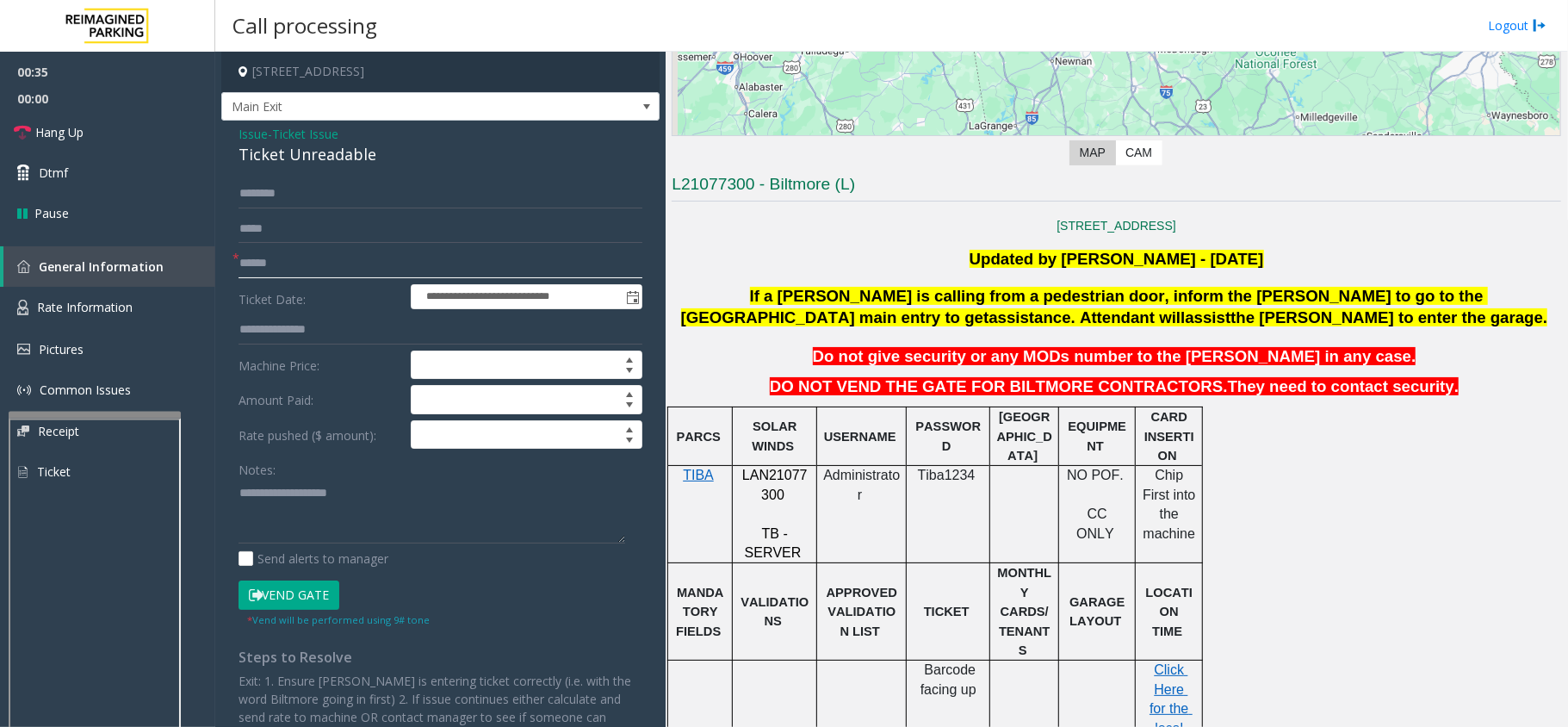 drag, startPoint x: 310, startPoint y: 265, endPoint x: 1326, endPoint y: 132, distance: 1024.6682 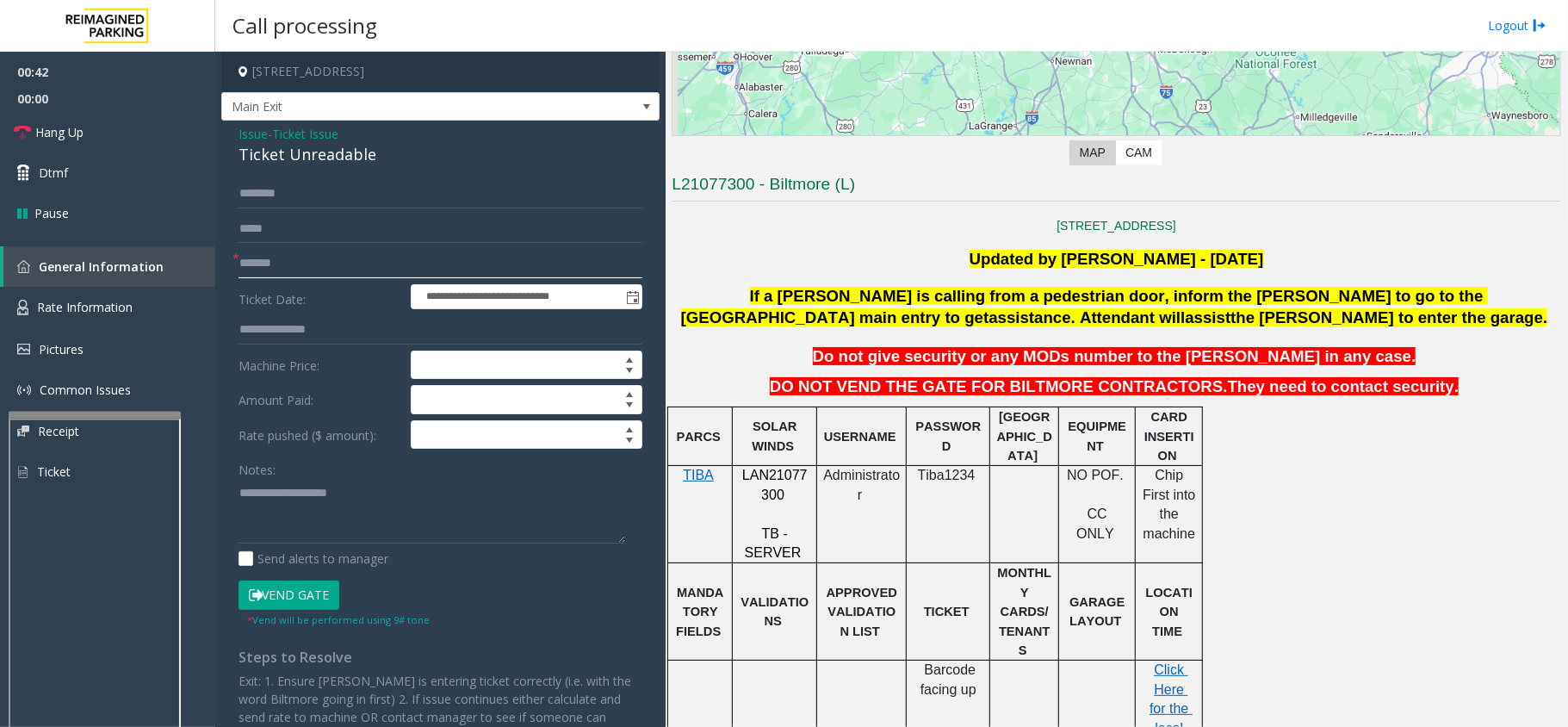 type on "*******" 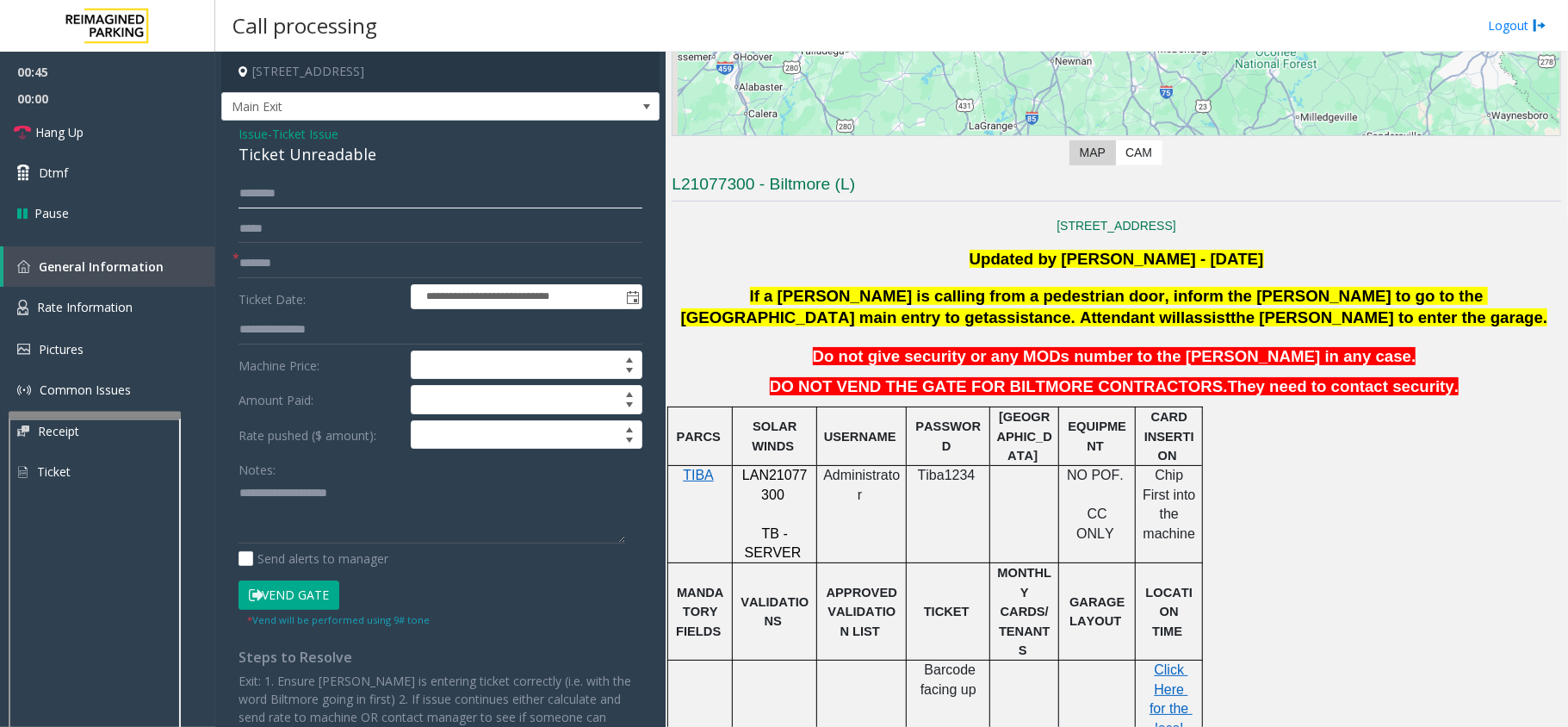 click 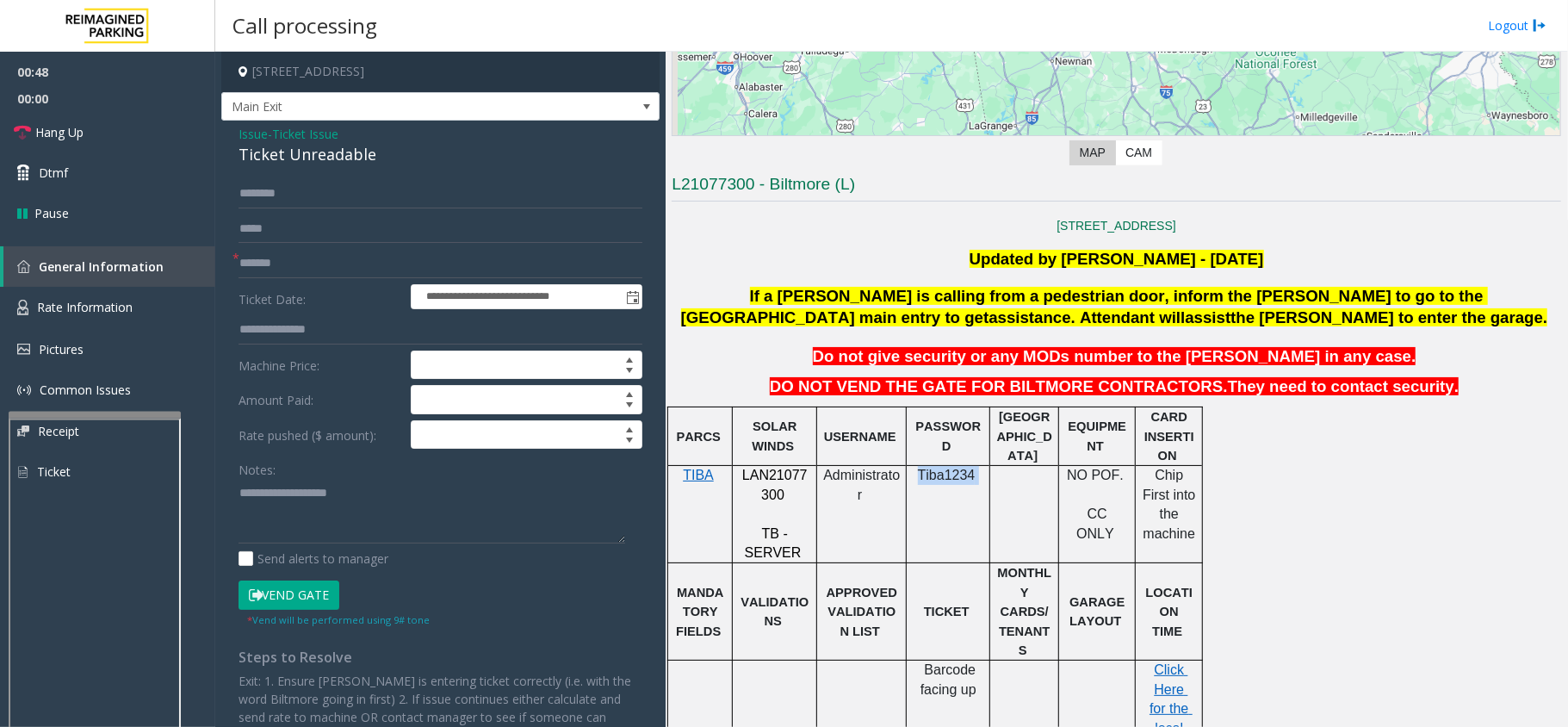 drag, startPoint x: 986, startPoint y: 475, endPoint x: 923, endPoint y: 474, distance: 63.00794 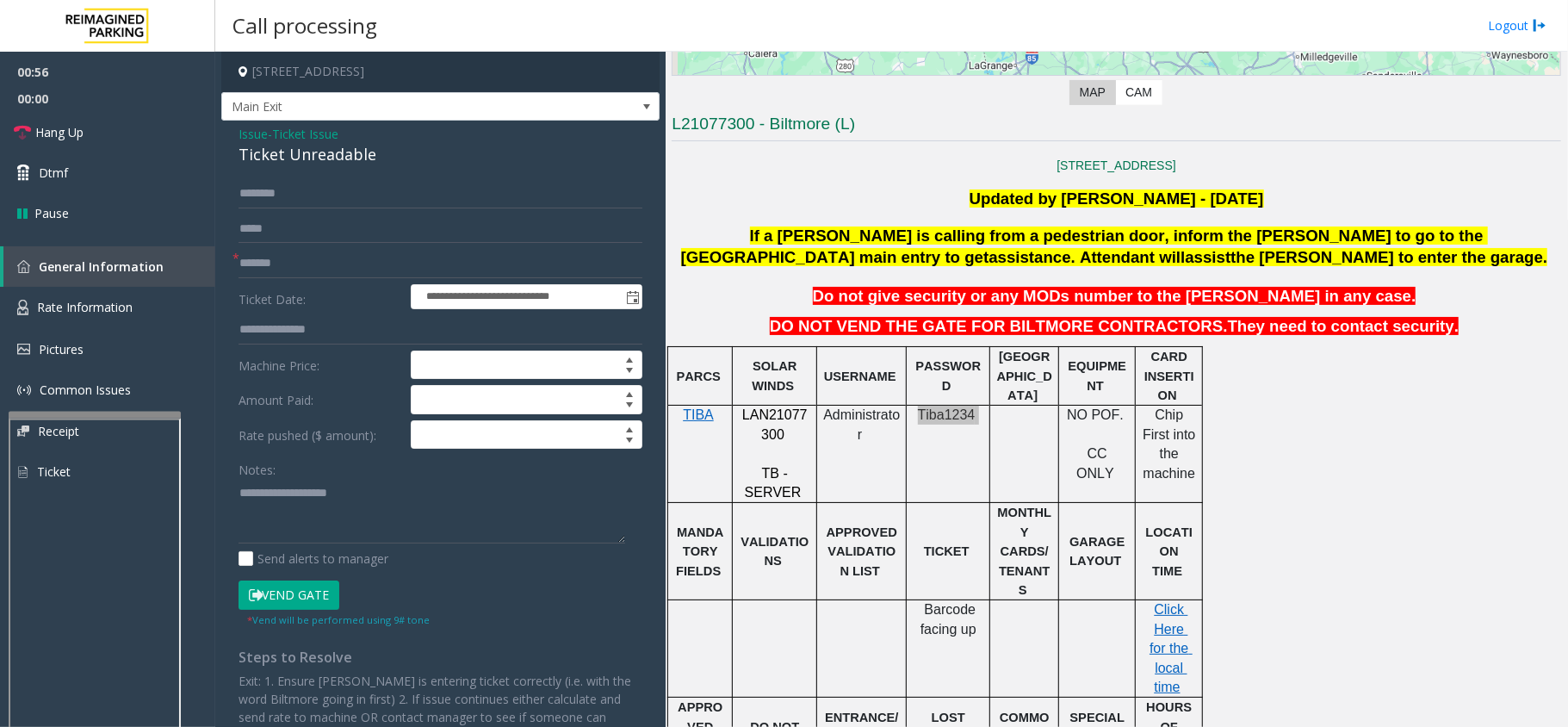scroll, scrollTop: 459, scrollLeft: 0, axis: vertical 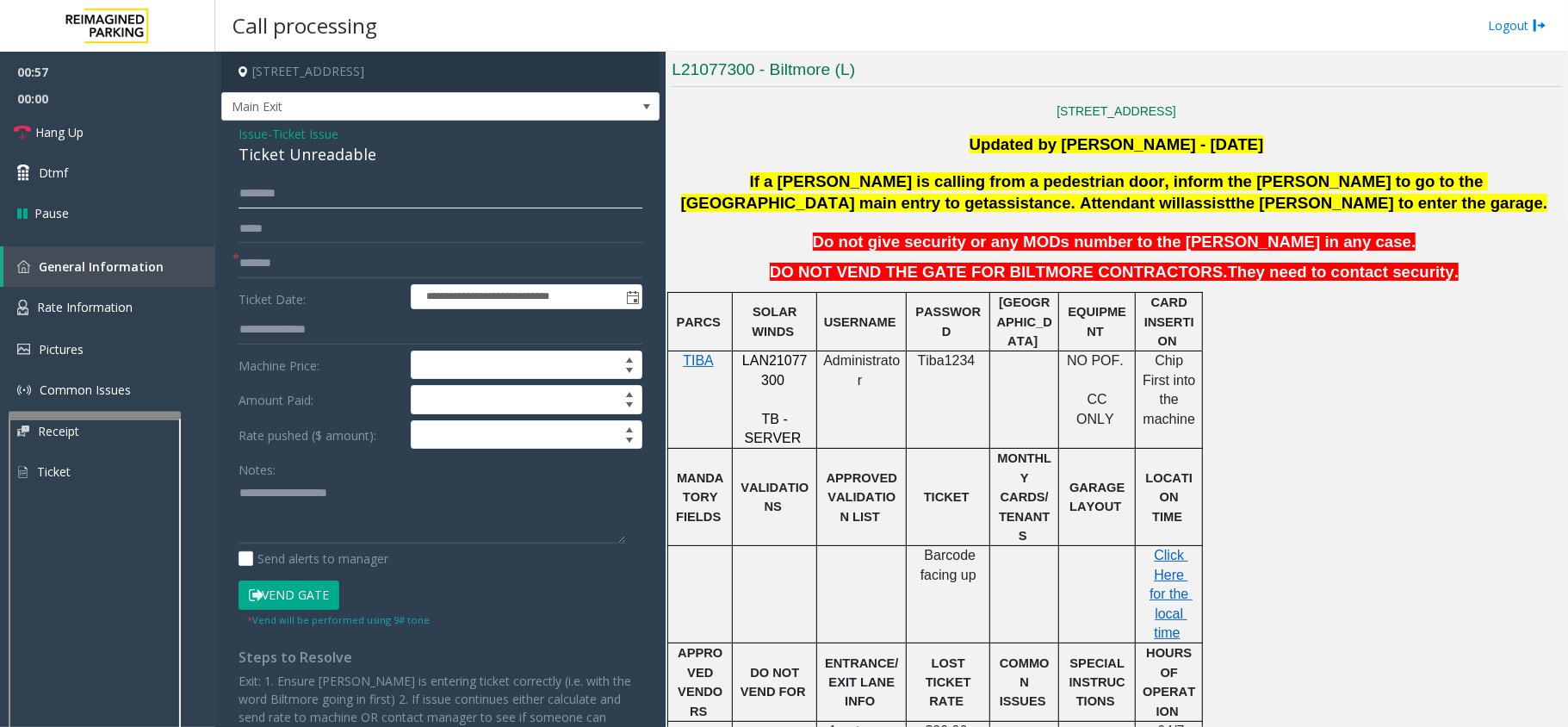 click 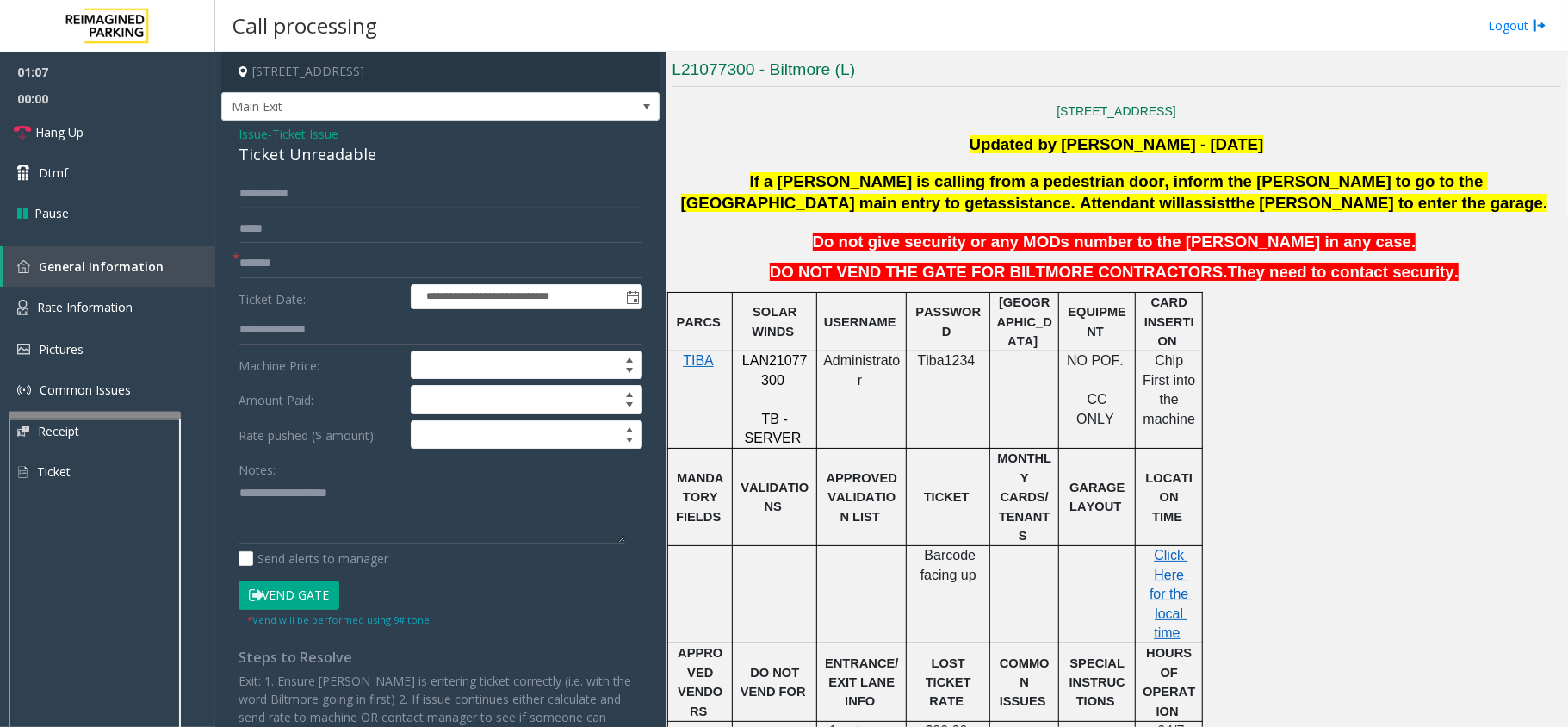 scroll, scrollTop: 574, scrollLeft: 0, axis: vertical 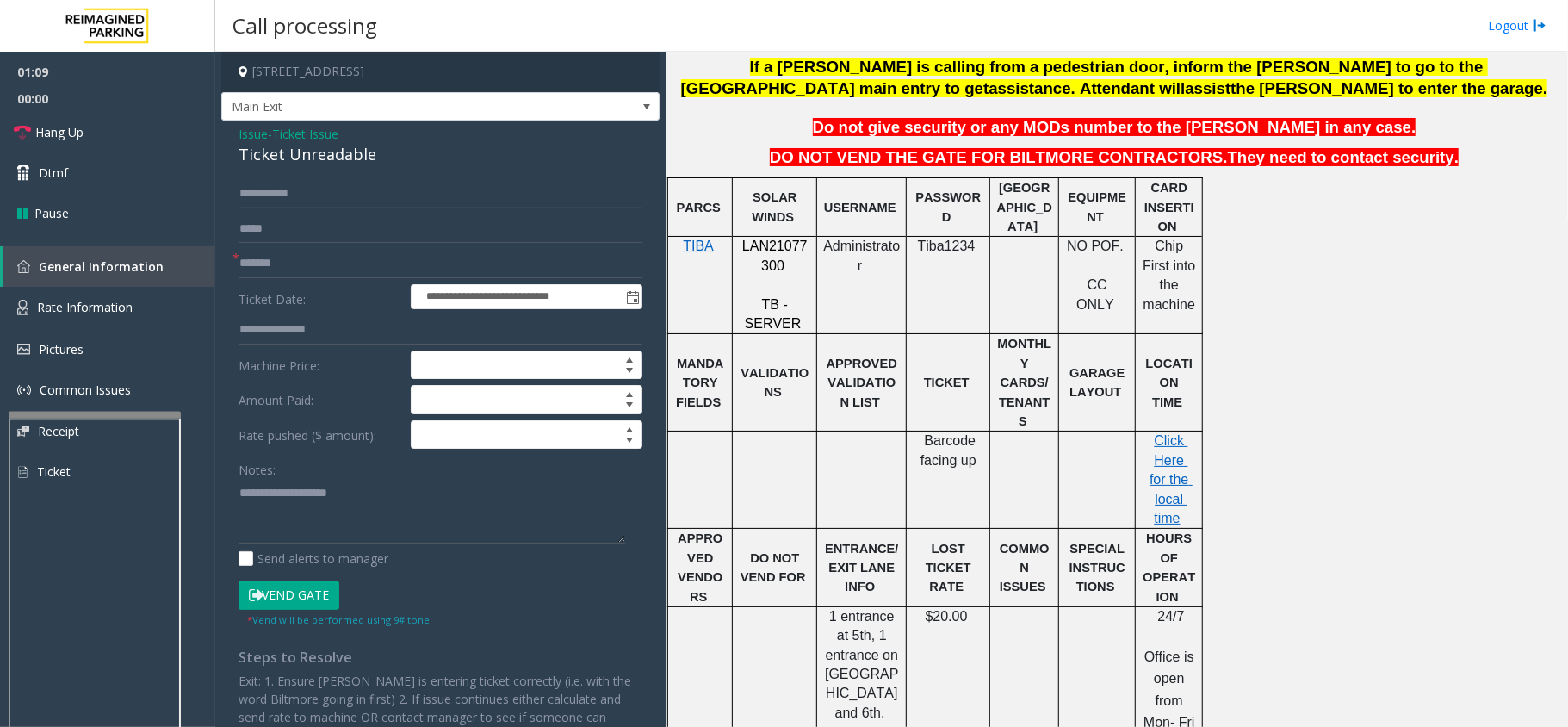 type on "**********" 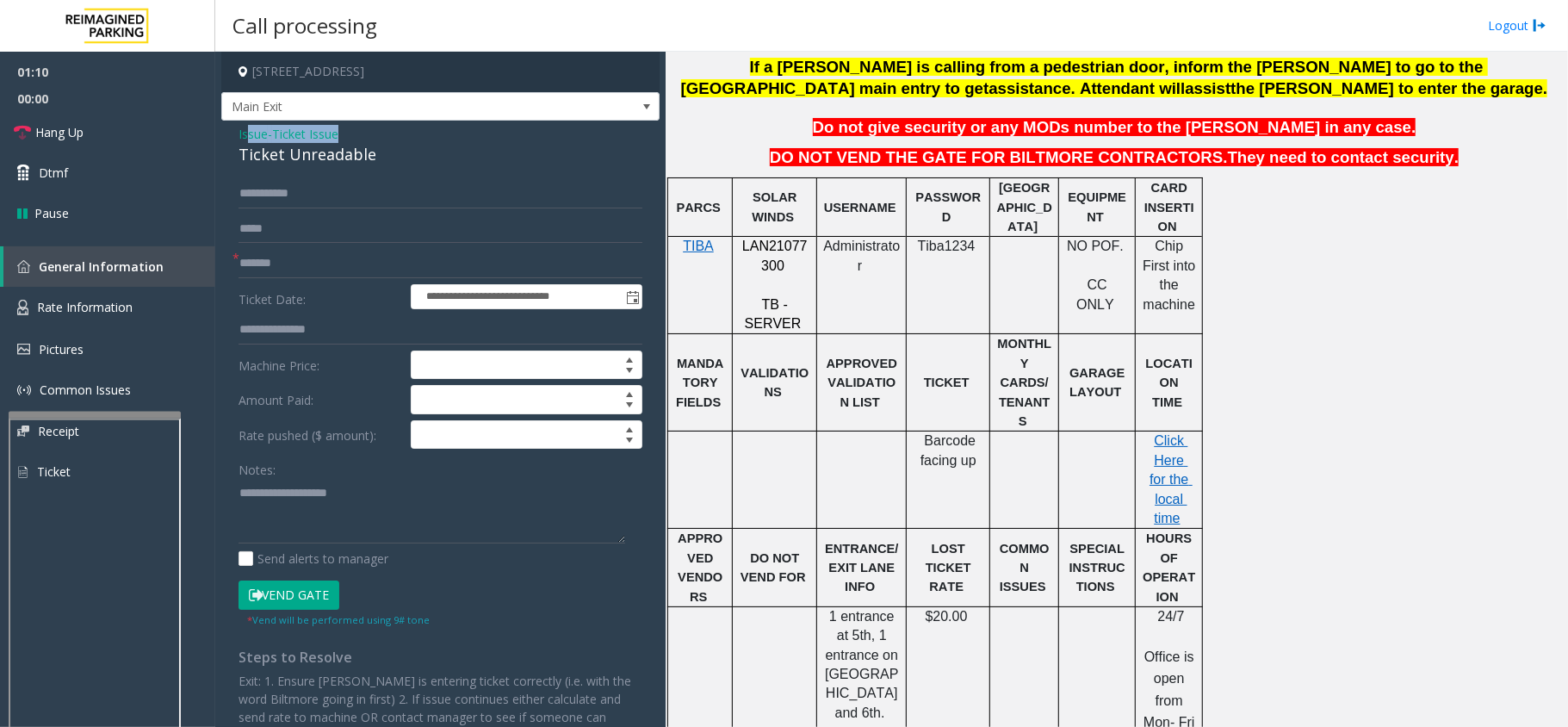 drag, startPoint x: 382, startPoint y: 142, endPoint x: 245, endPoint y: 140, distance: 137.0146 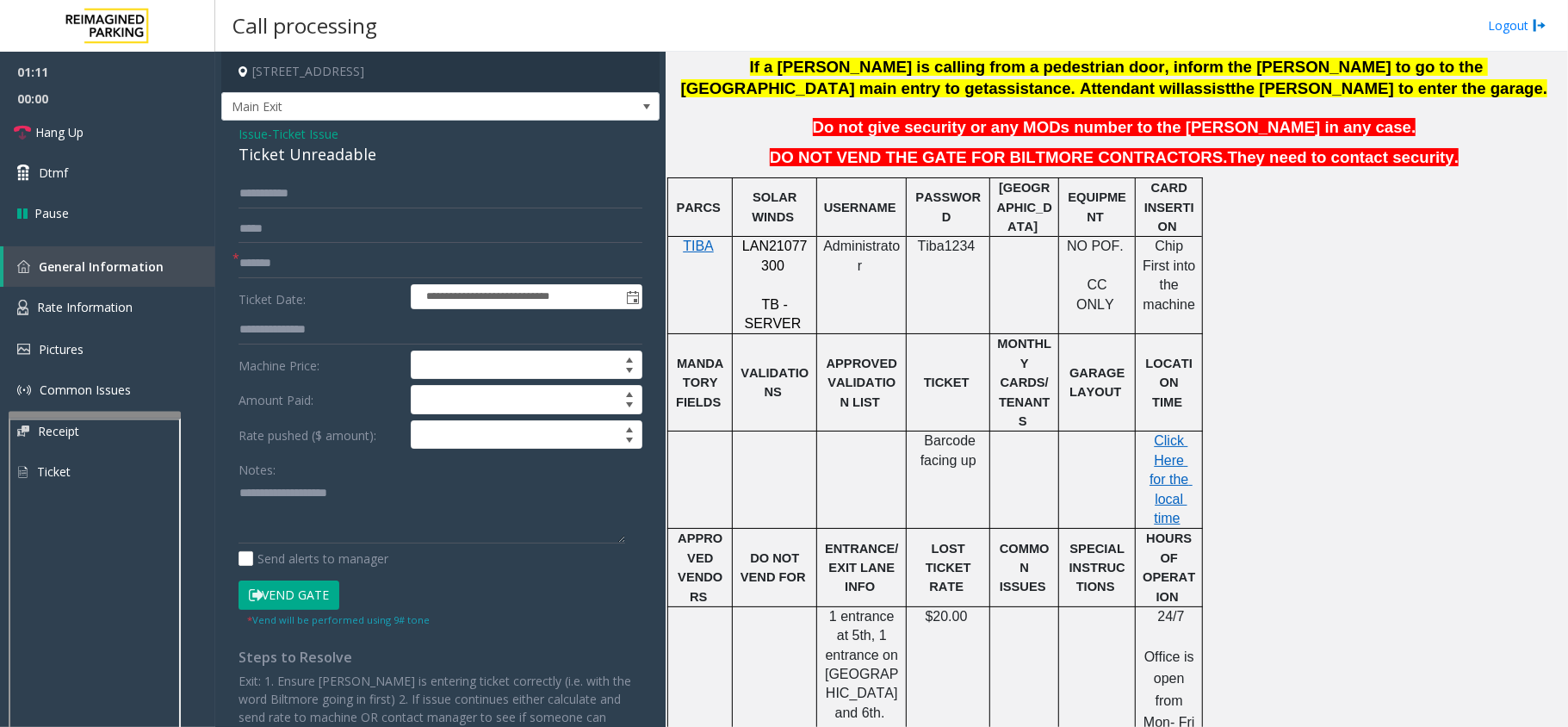 click on "Issue  -  Ticket Issue Ticket Unreadable" 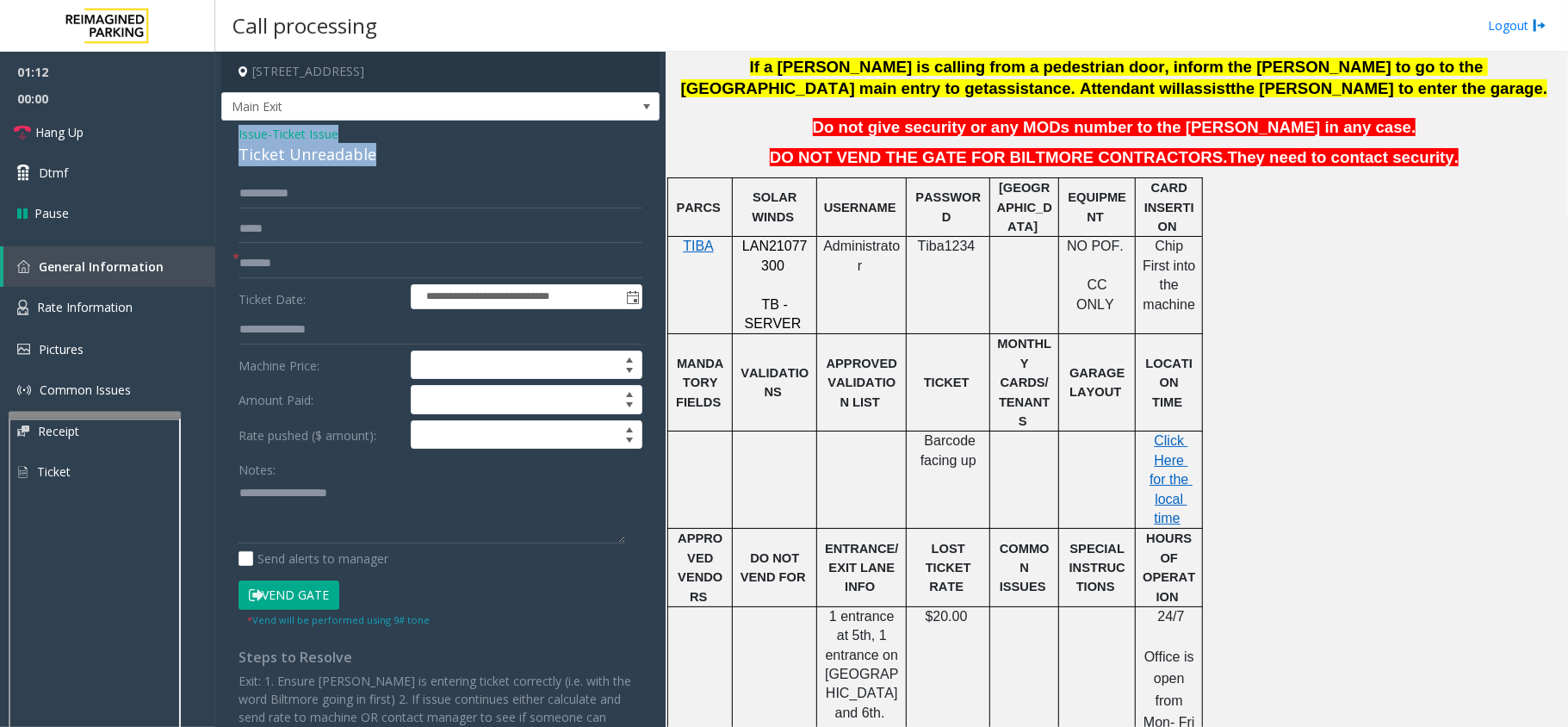 click on "**********" 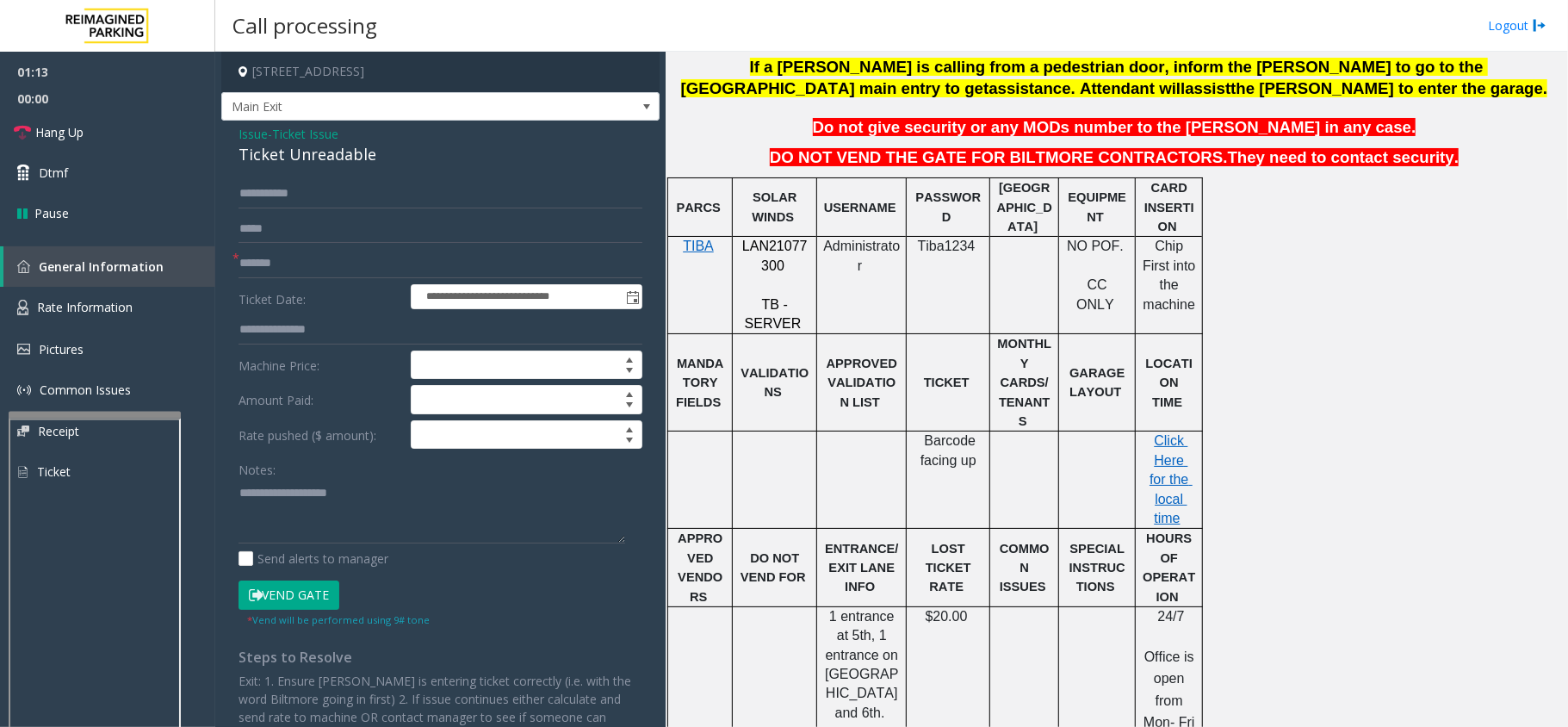 drag, startPoint x: 234, startPoint y: 134, endPoint x: 613, endPoint y: 162, distance: 380.0329 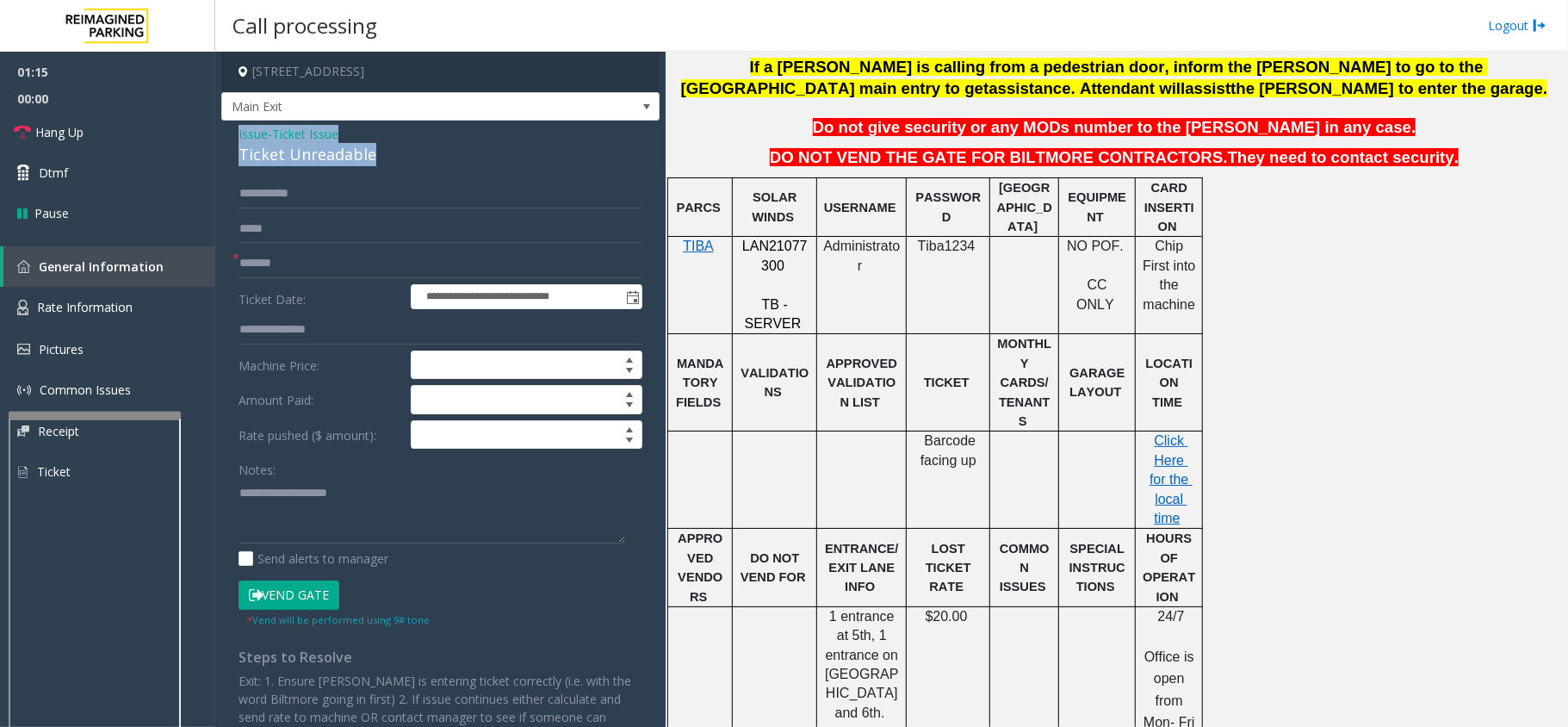 drag, startPoint x: 418, startPoint y: 152, endPoint x: 238, endPoint y: 139, distance: 180.46883 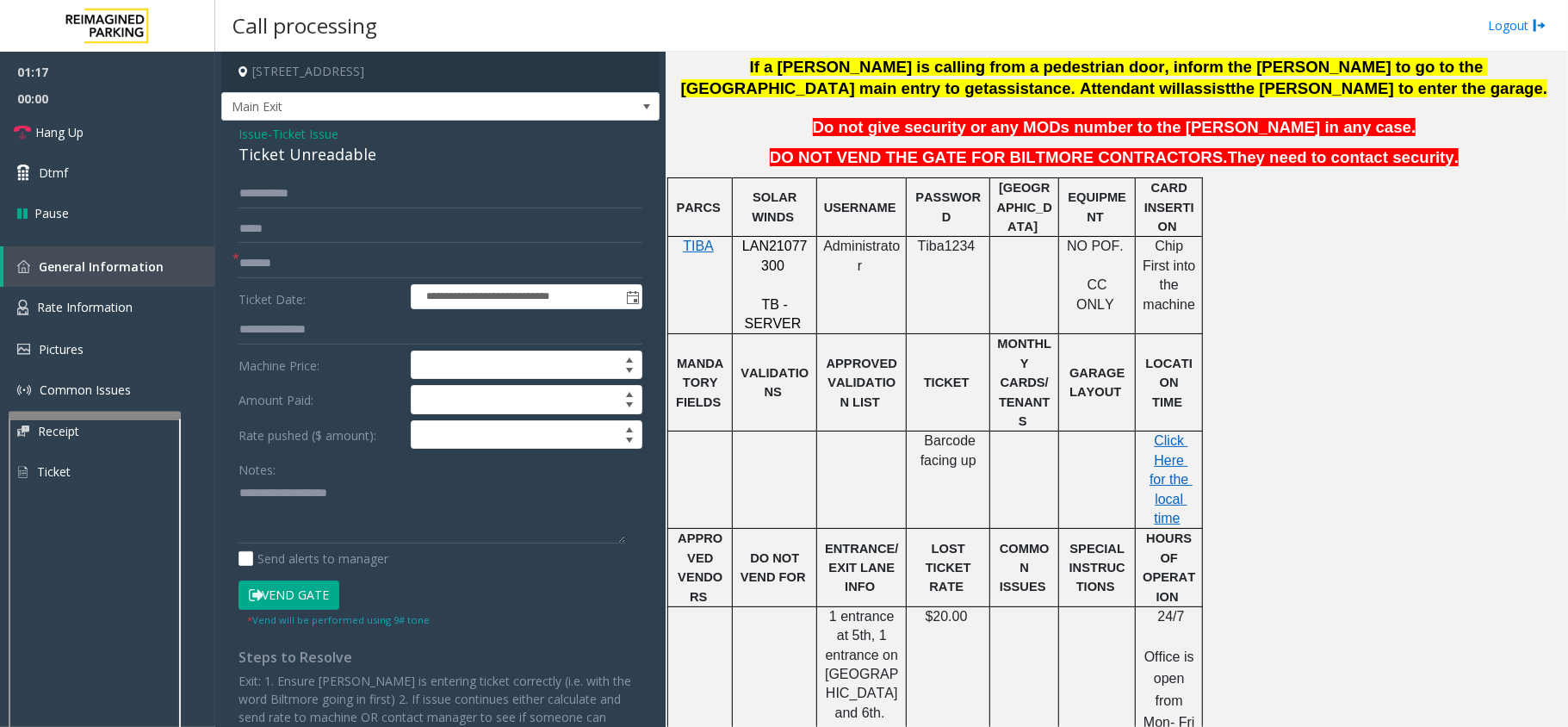 drag, startPoint x: 238, startPoint y: 139, endPoint x: 528, endPoint y: 160, distance: 290.75935 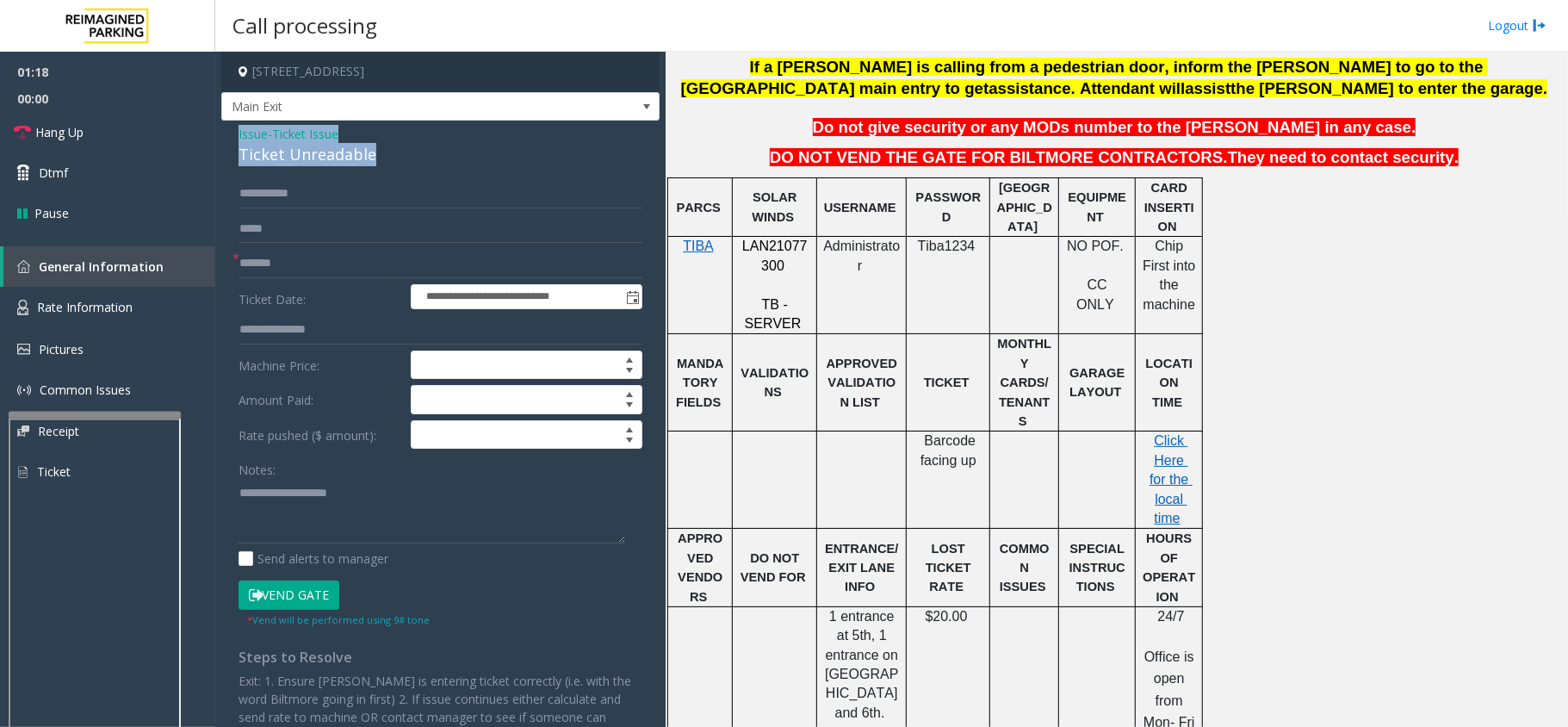 drag, startPoint x: 420, startPoint y: 152, endPoint x: 218, endPoint y: 128, distance: 203.4207 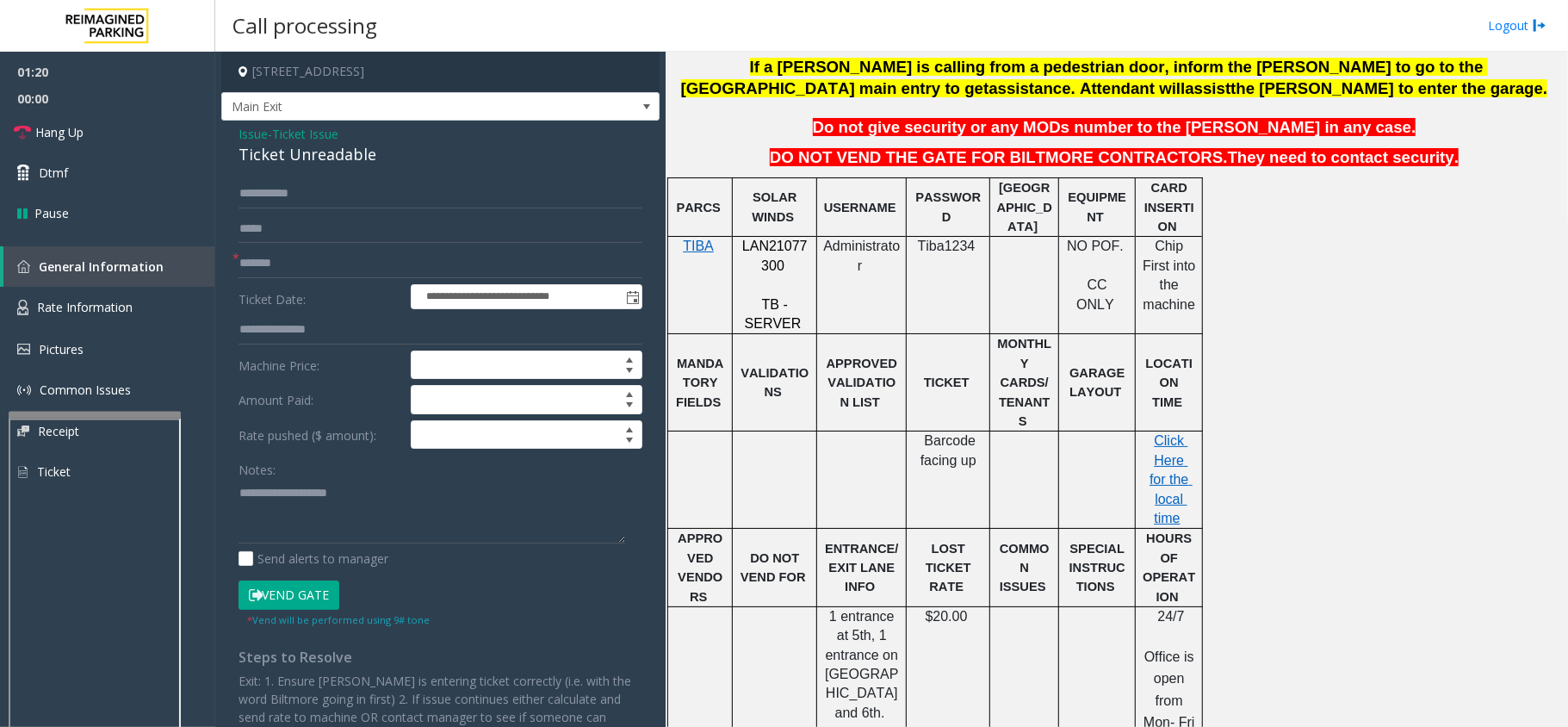 drag, startPoint x: 218, startPoint y: 127, endPoint x: 635, endPoint y: 159, distance: 418.226 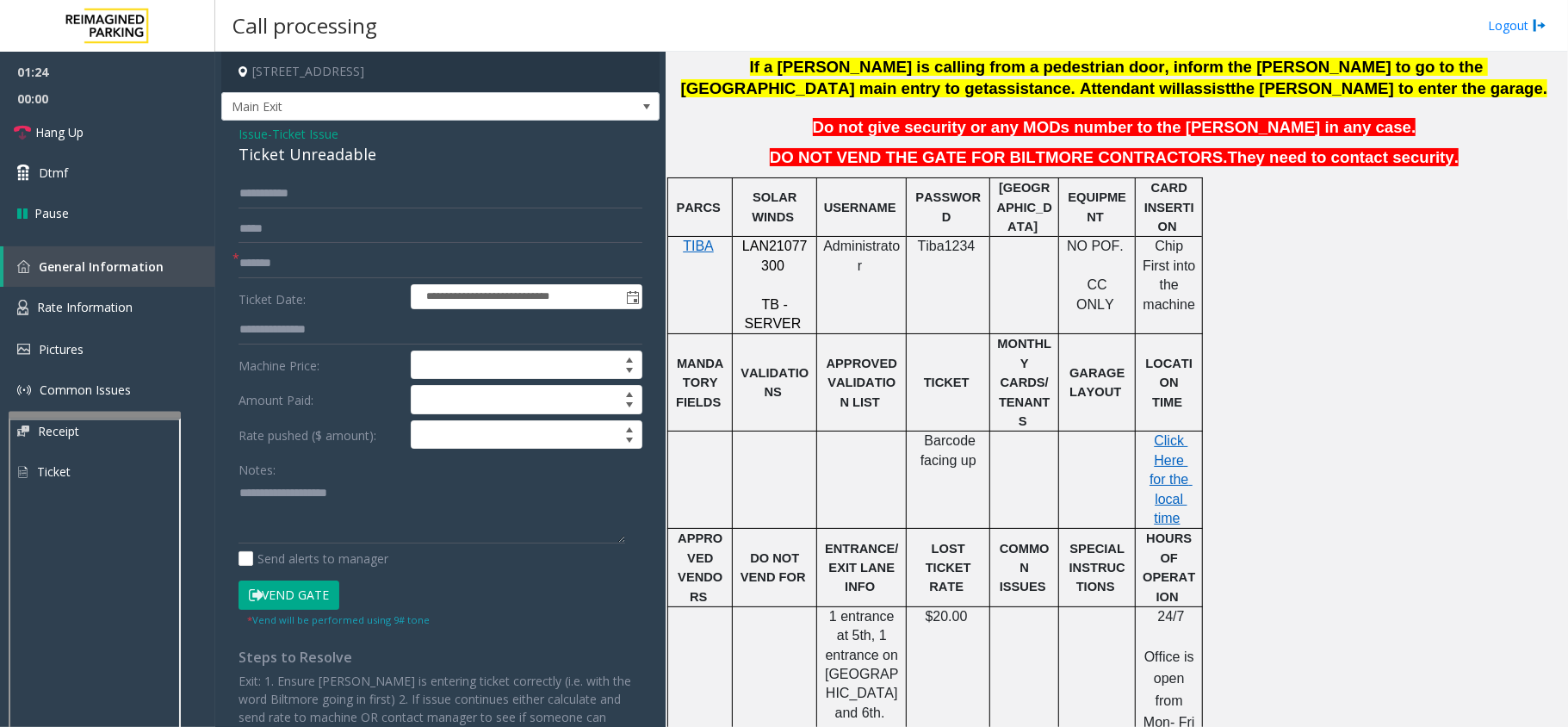 drag, startPoint x: 245, startPoint y: 136, endPoint x: 629, endPoint y: 162, distance: 384.8792 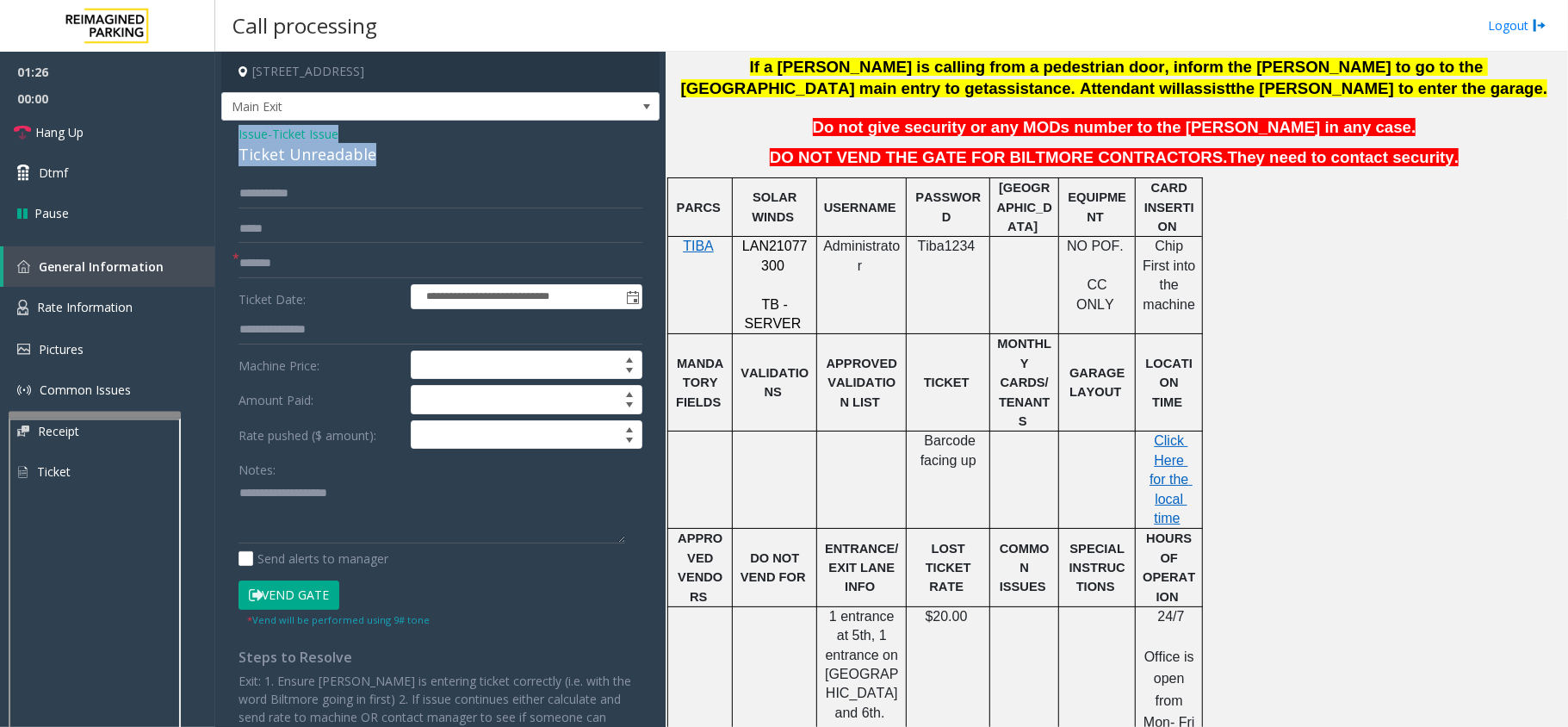 drag, startPoint x: 386, startPoint y: 149, endPoint x: 229, endPoint y: 121, distance: 159.47727 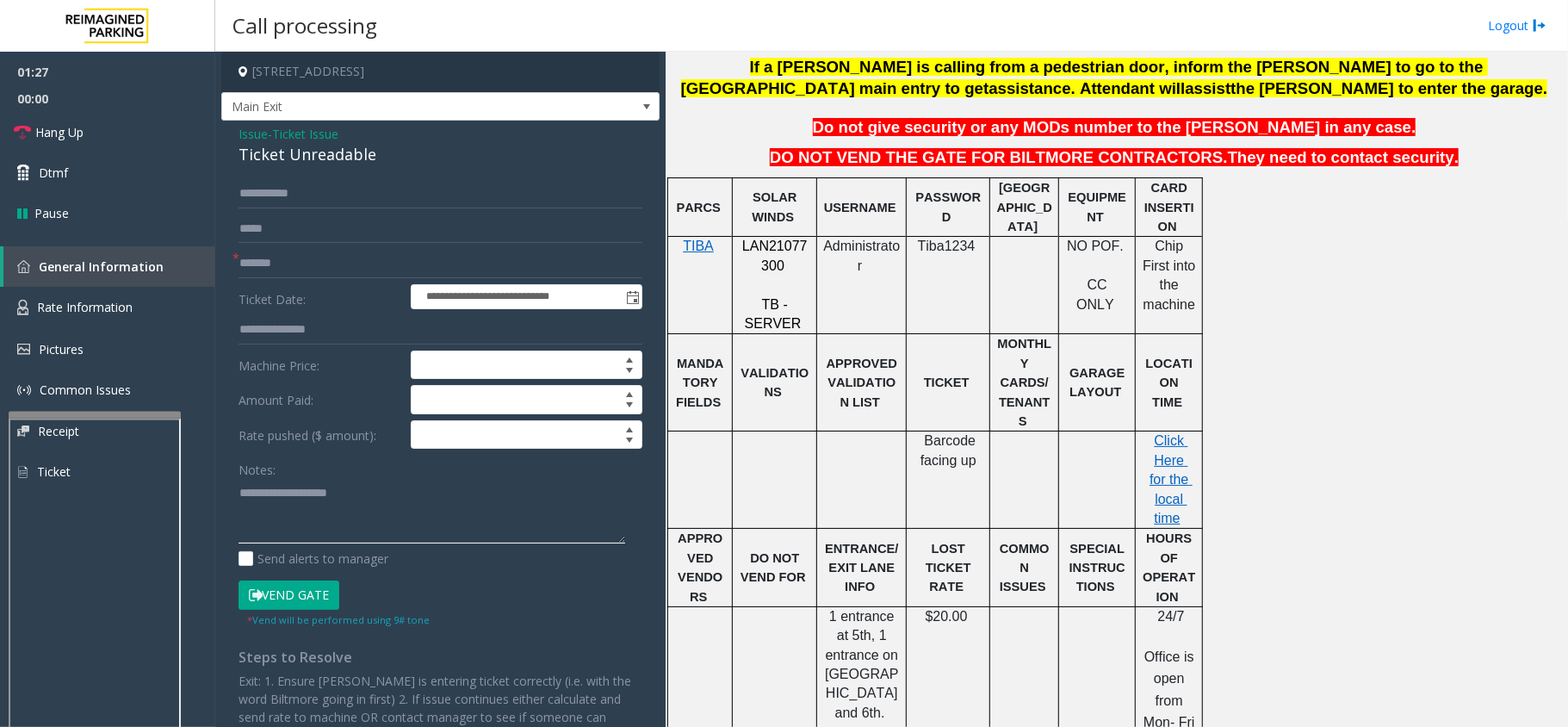 paste on "**********" 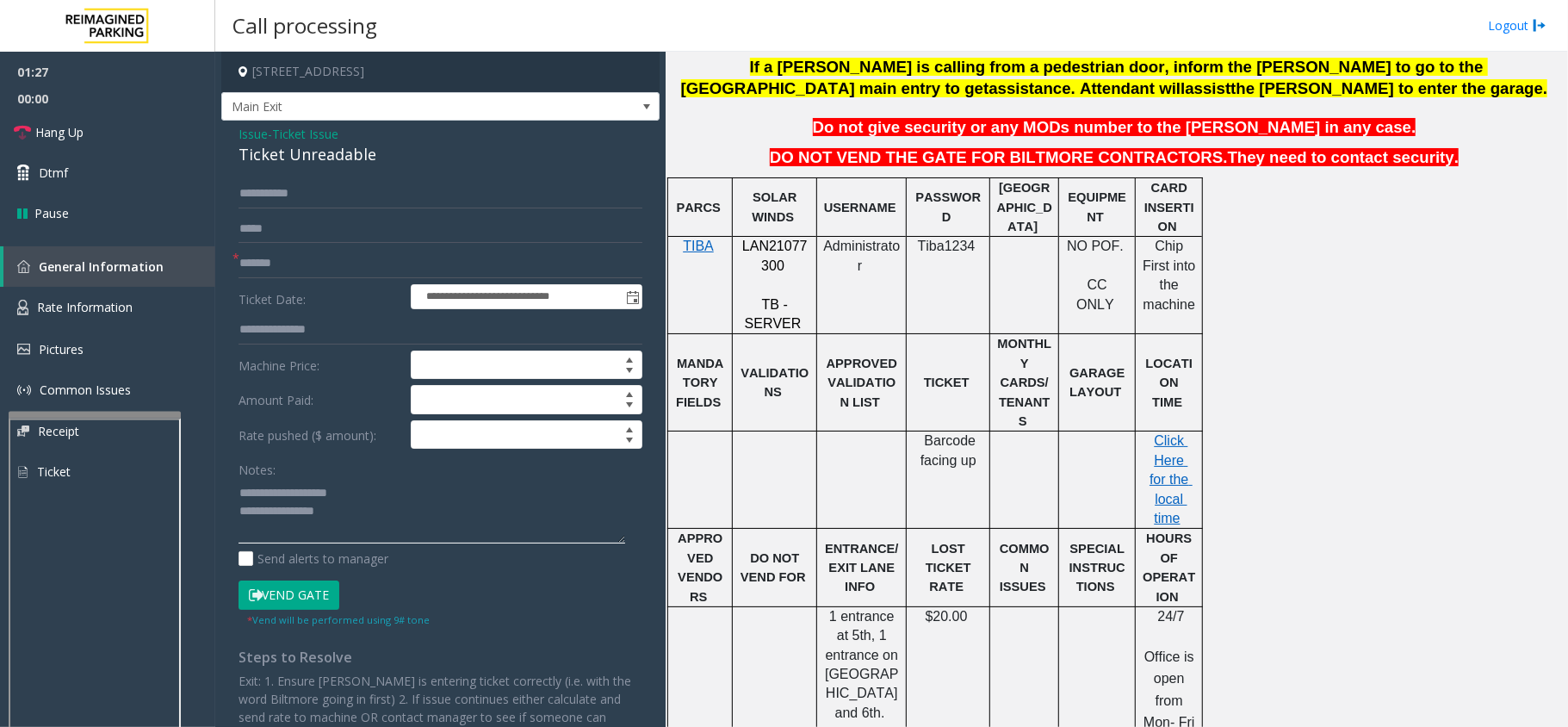 click 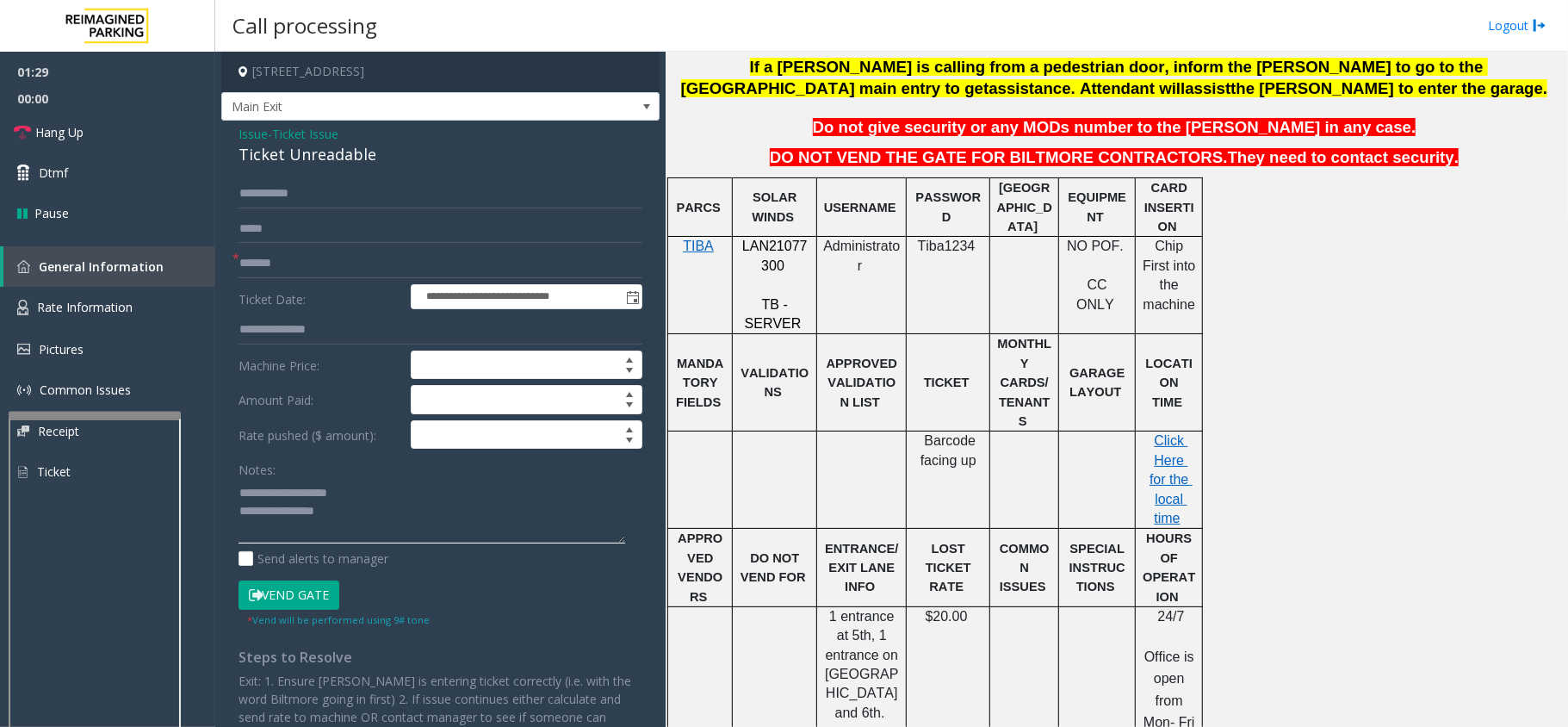 drag, startPoint x: 366, startPoint y: 484, endPoint x: 281, endPoint y: 493, distance: 85.47514 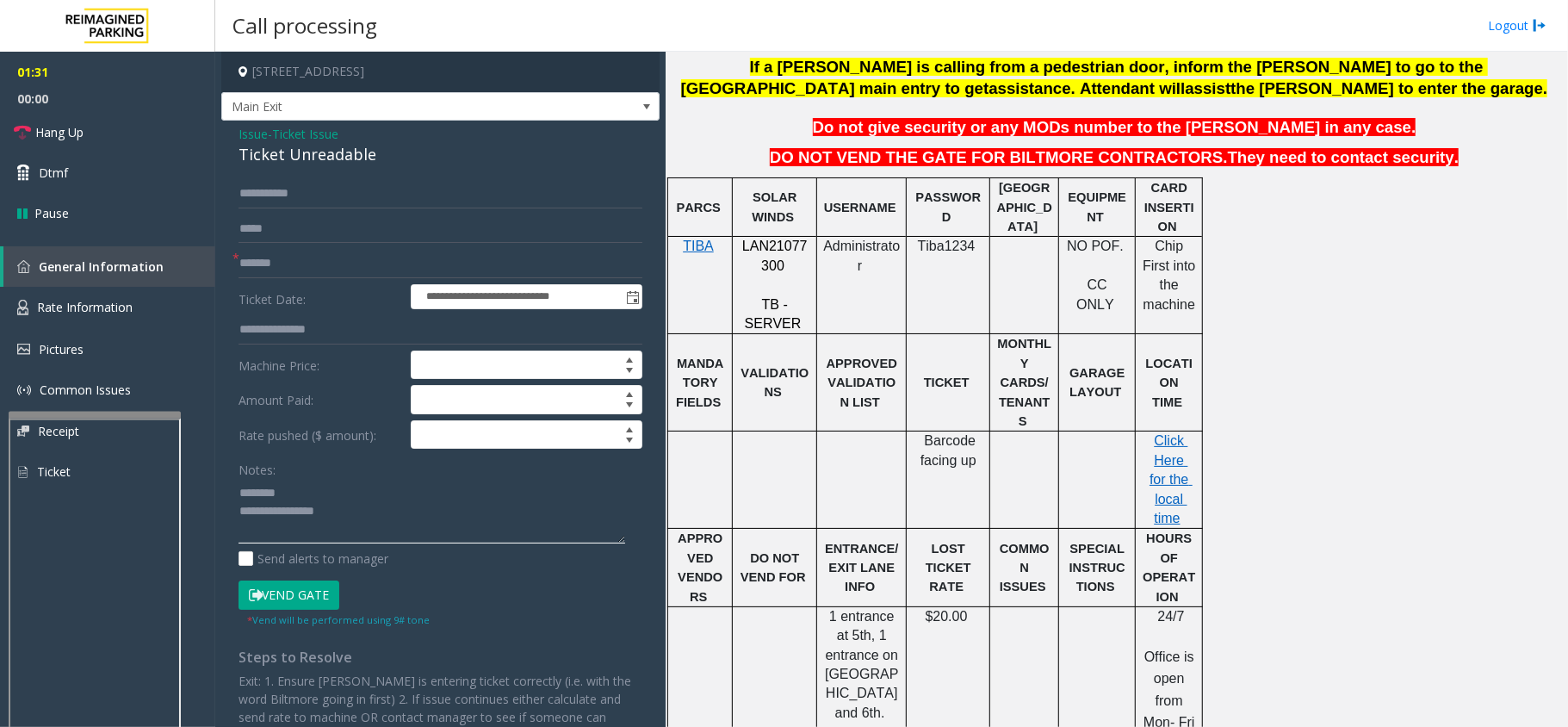 drag, startPoint x: 405, startPoint y: 520, endPoint x: 415, endPoint y: 520, distance: 10 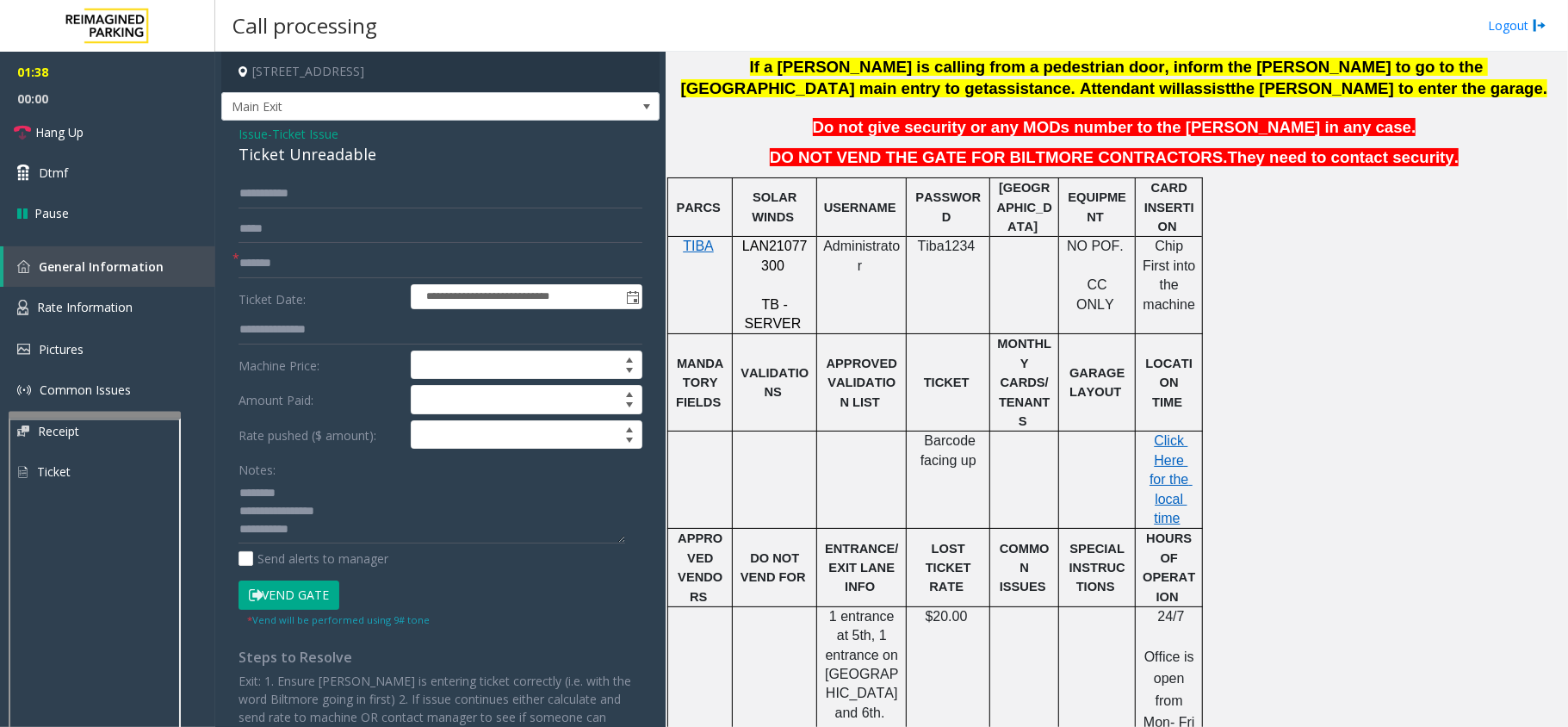 click on "Vend Gate" 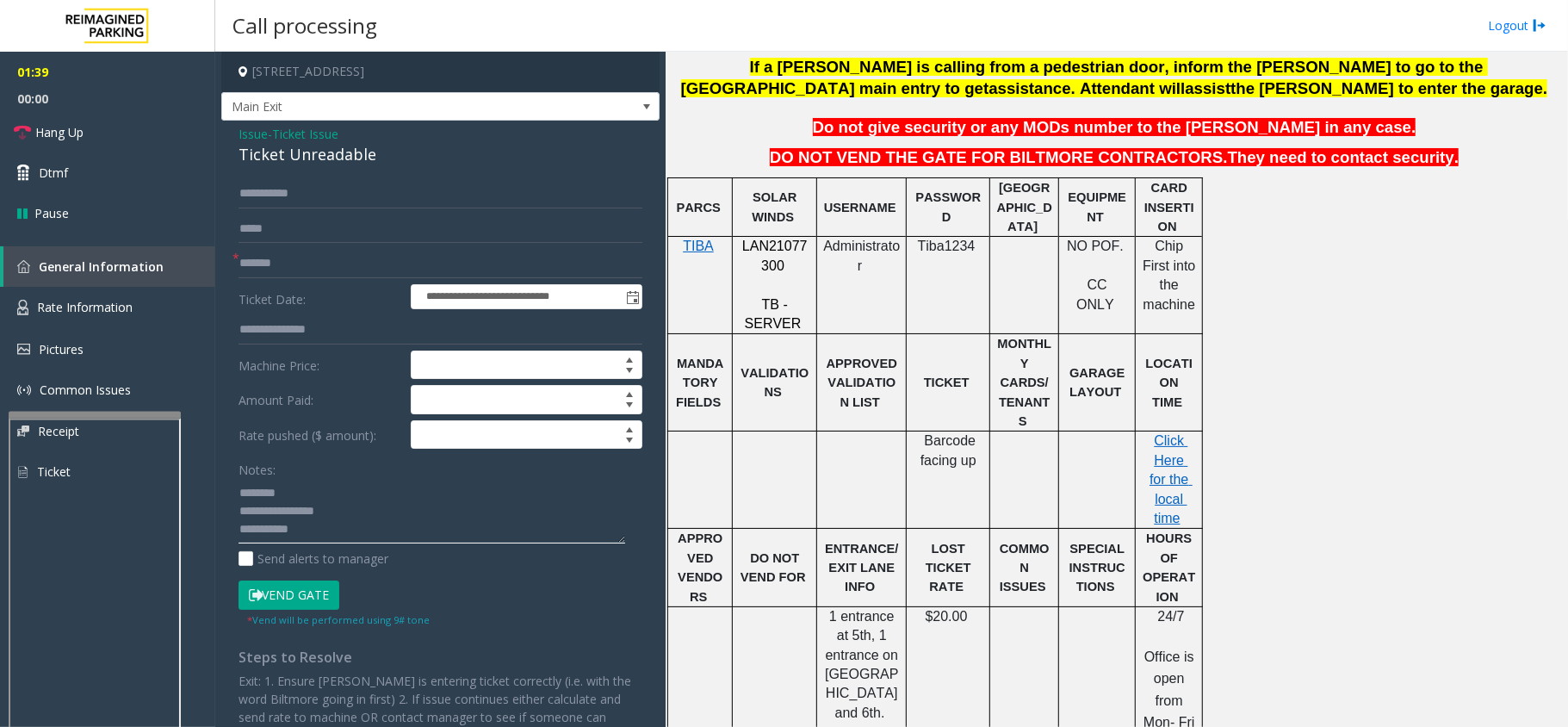 click 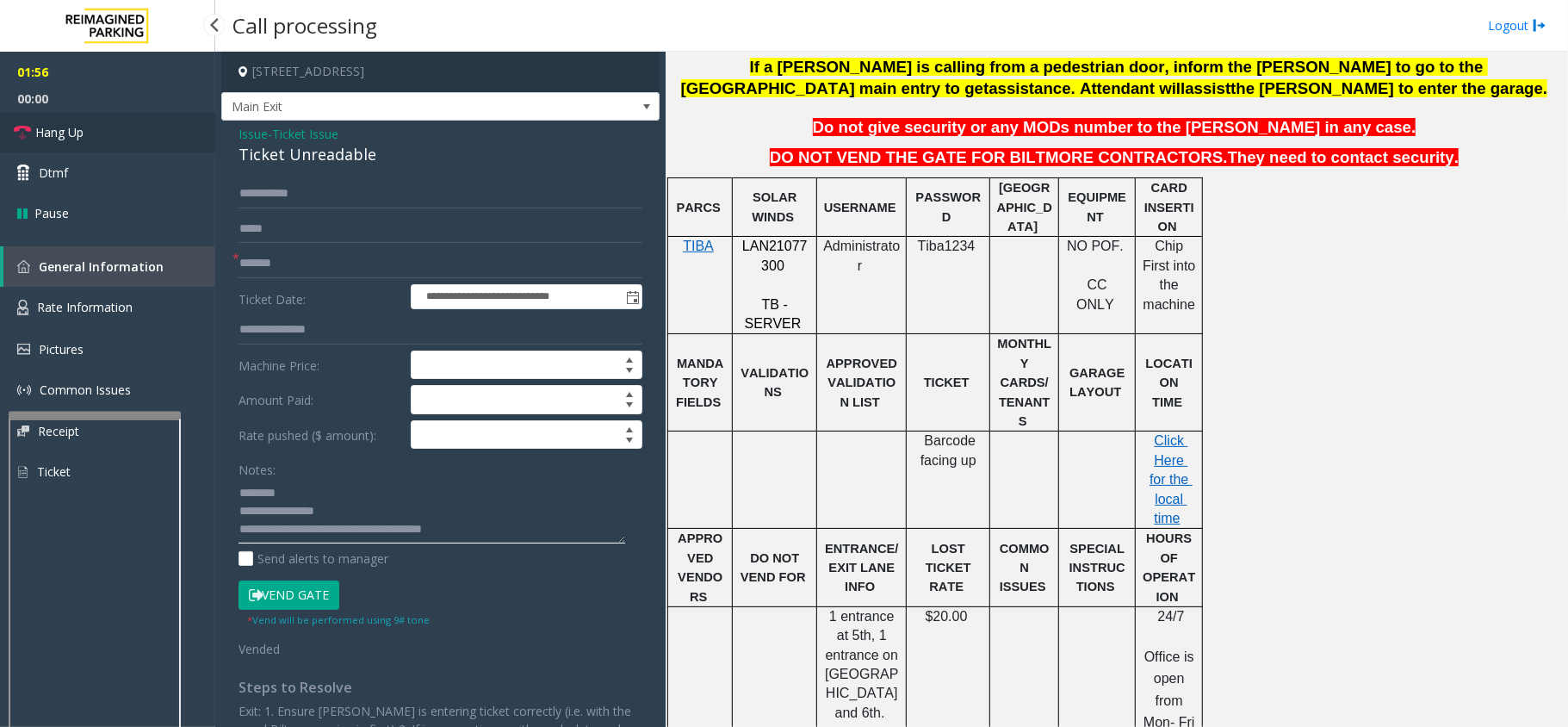 type on "**********" 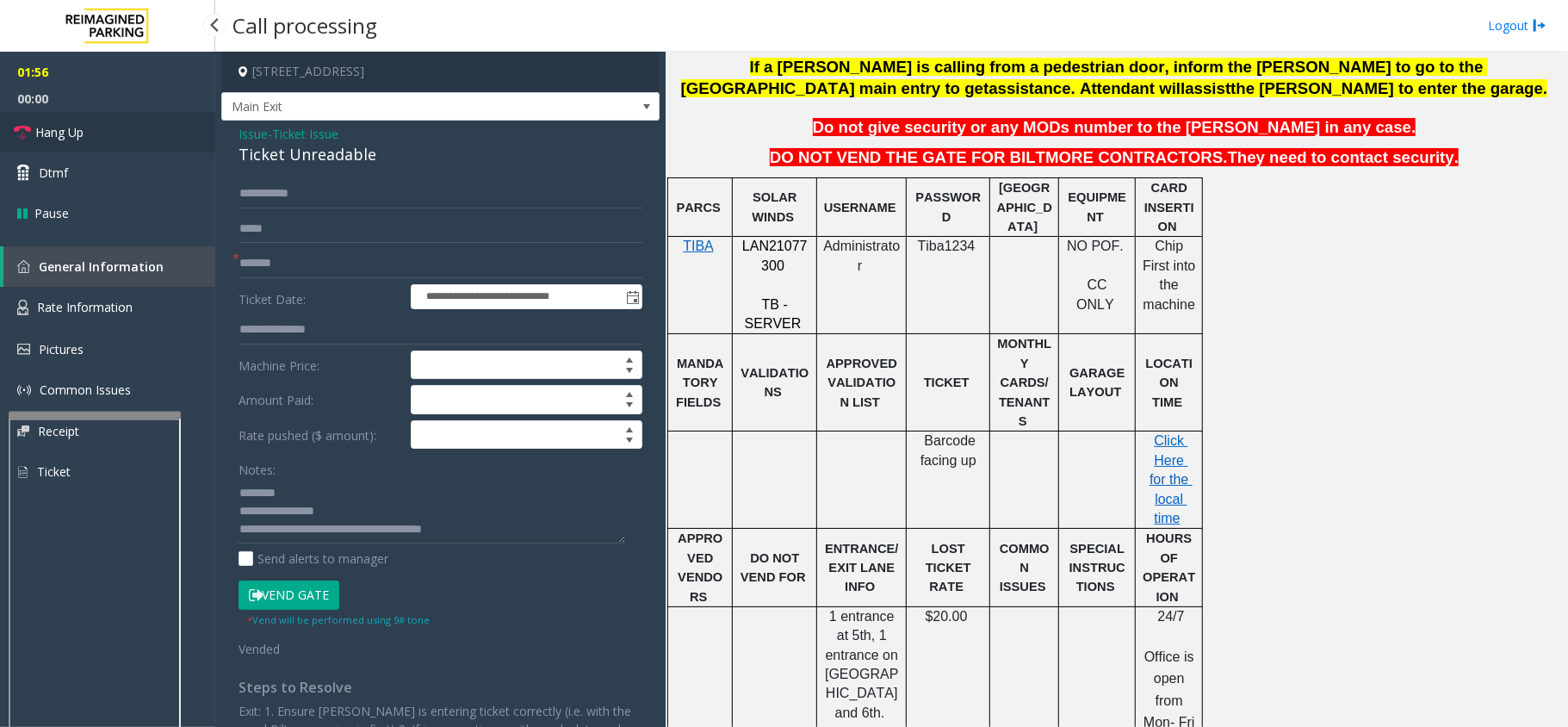 click on "Hang Up" at bounding box center (59, 132) 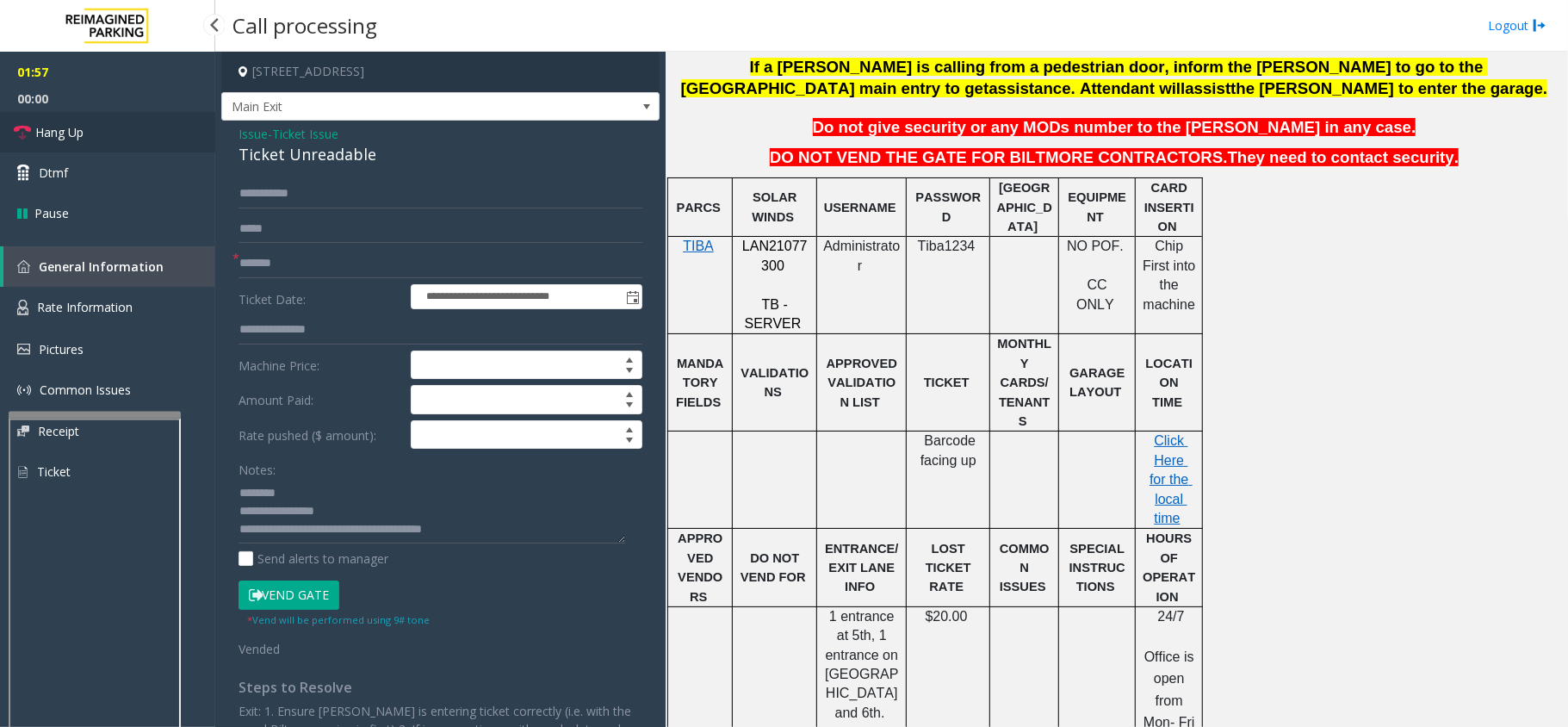 click on "Hang Up" at bounding box center (59, 132) 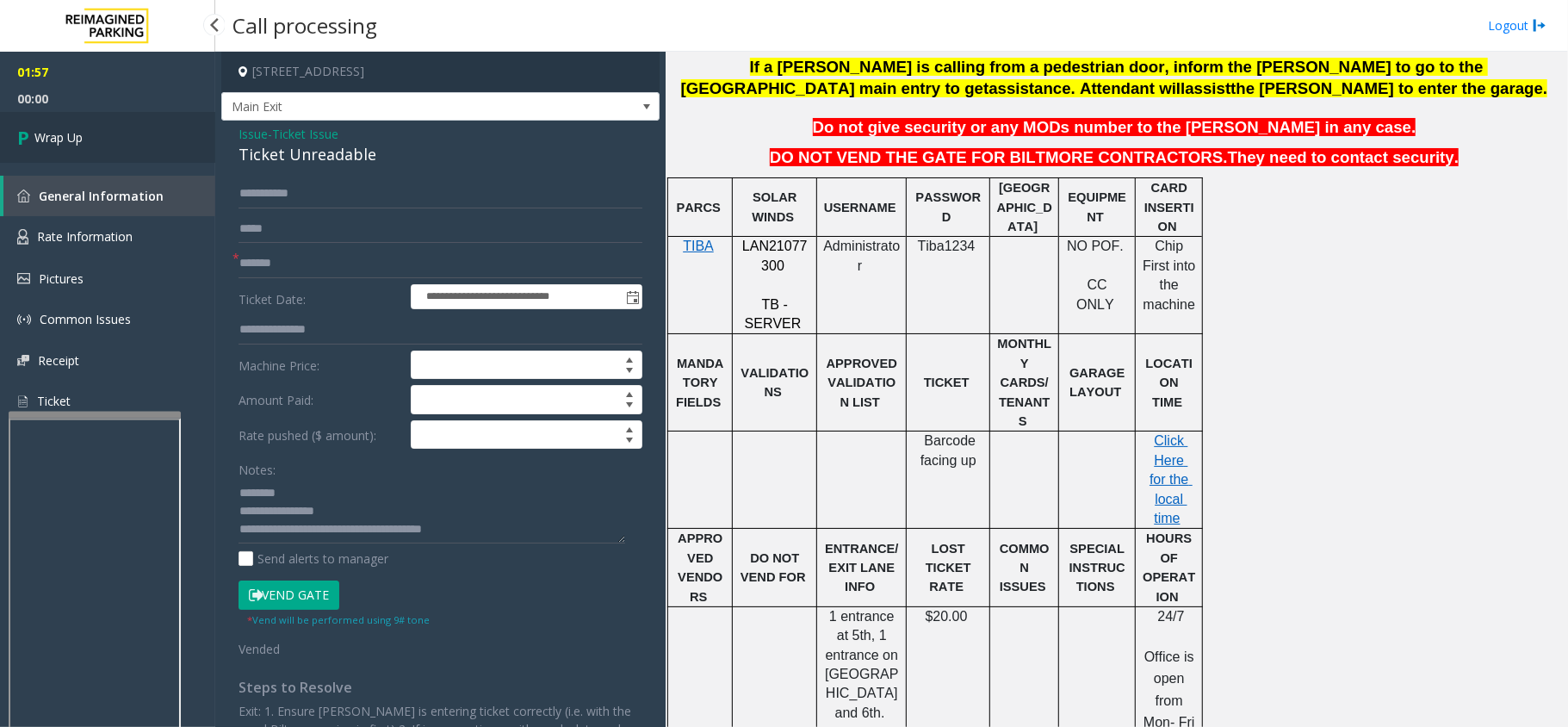 click on "Wrap Up" at bounding box center [59, 137] 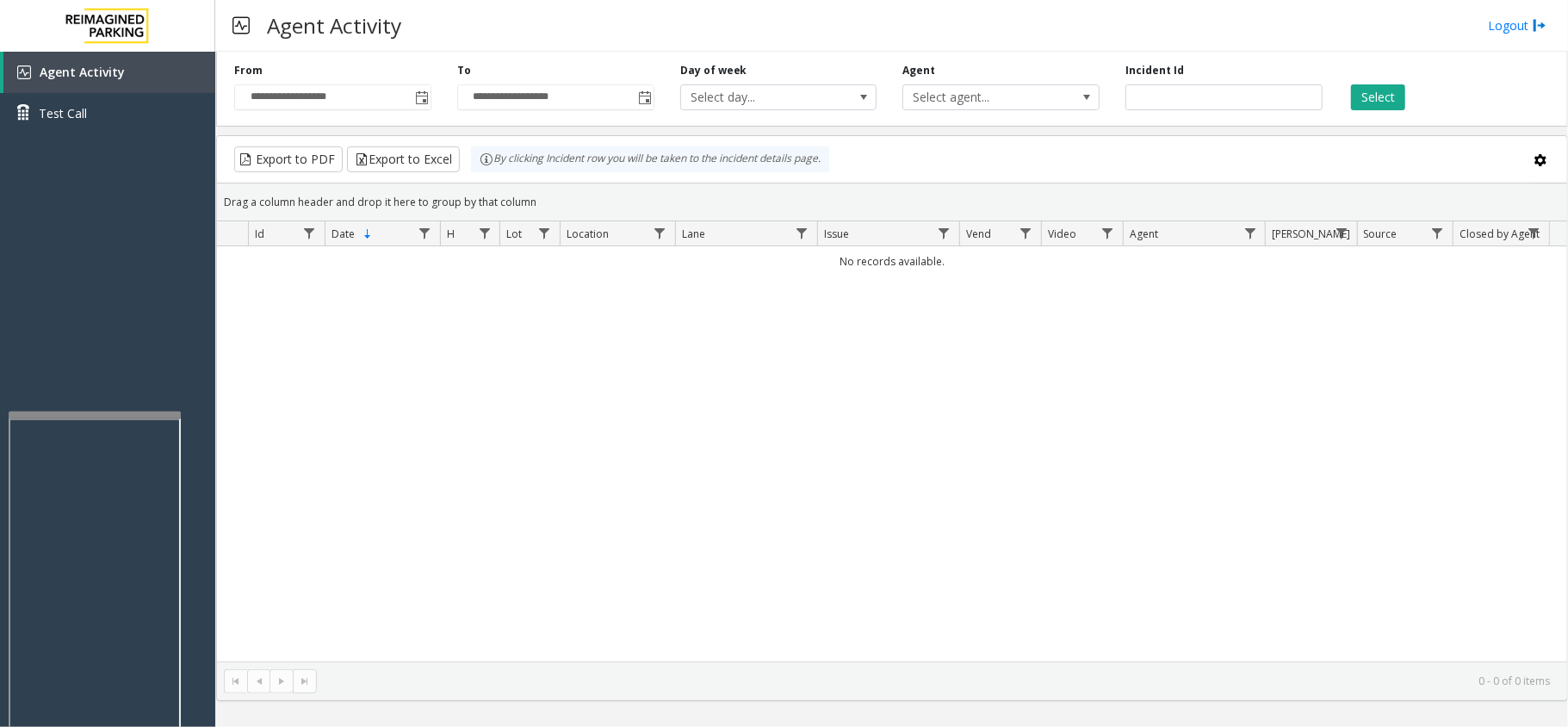 click on "No records available." 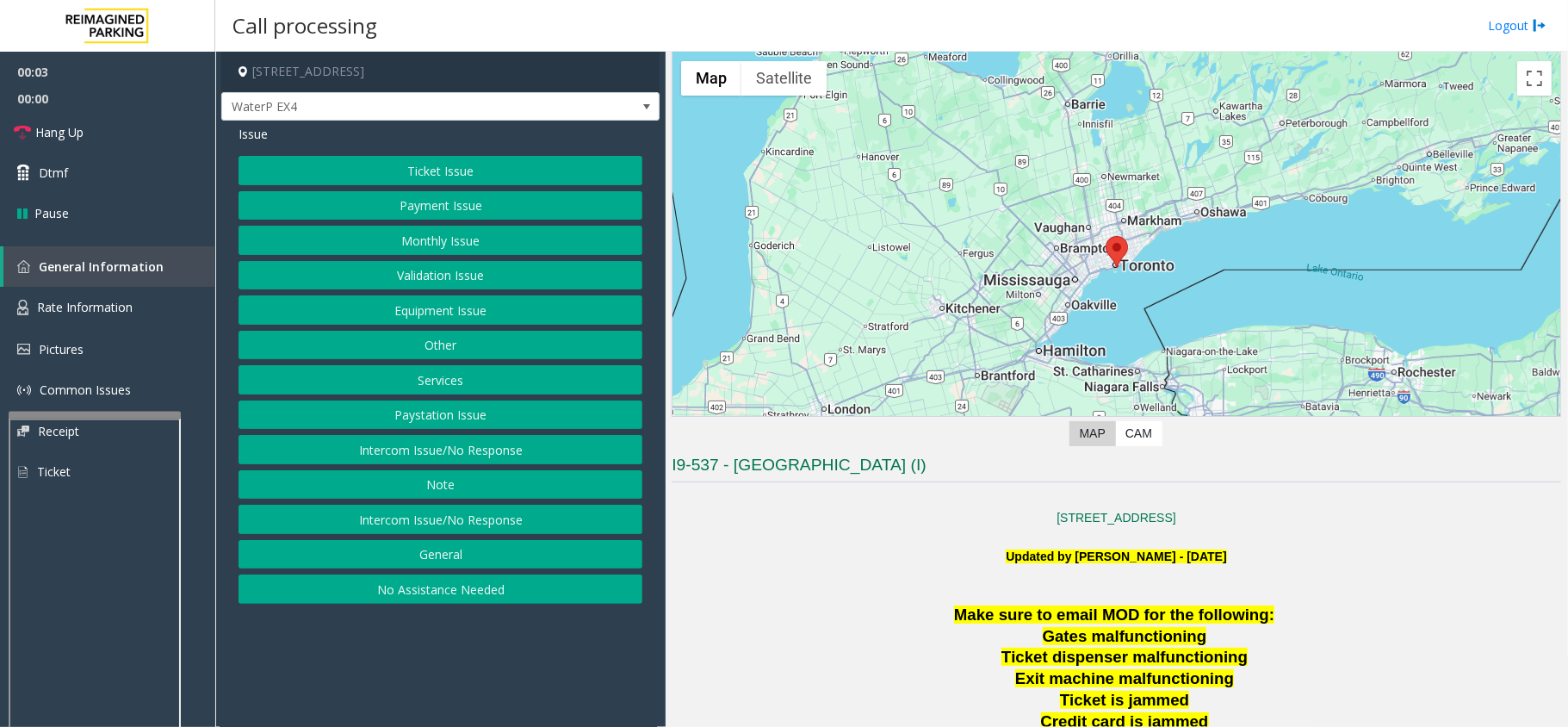 scroll, scrollTop: 459, scrollLeft: 0, axis: vertical 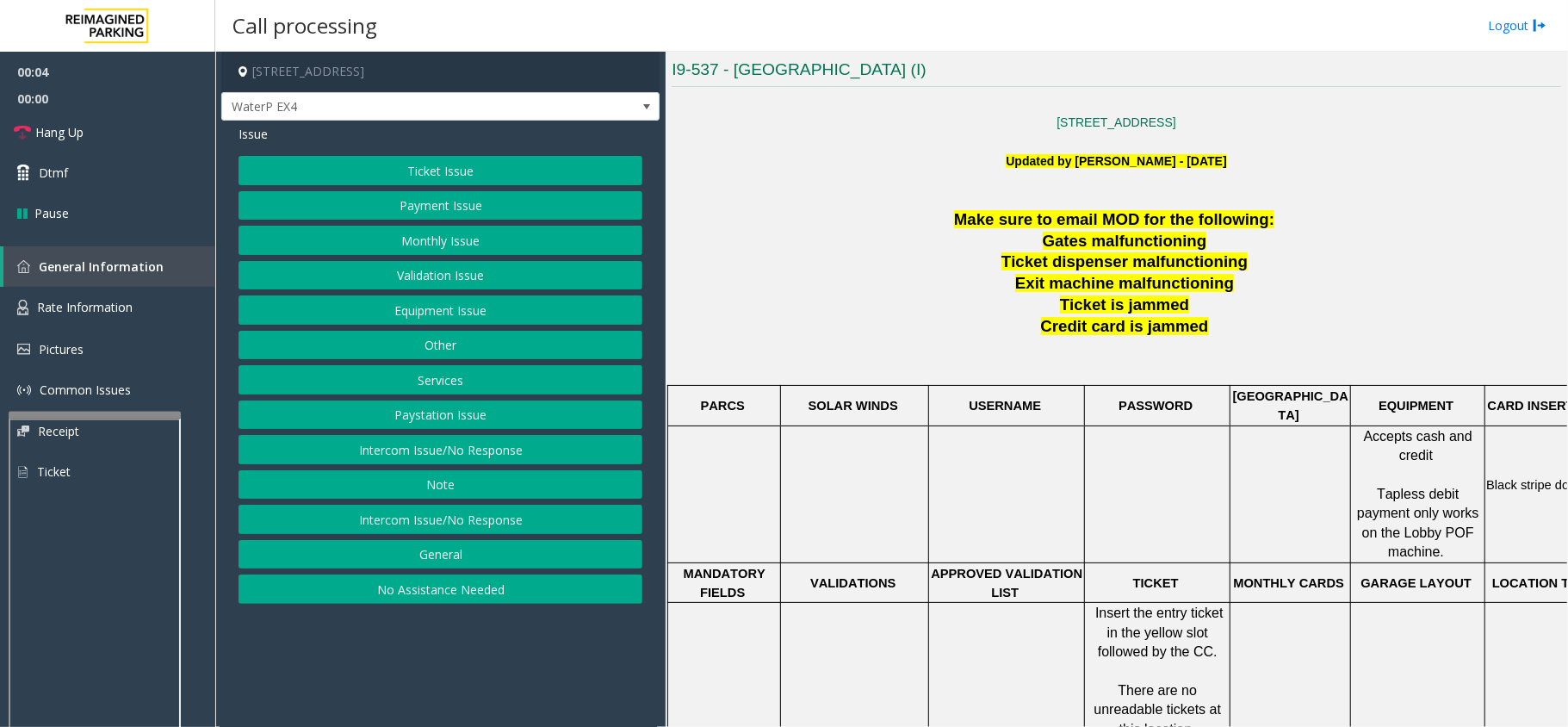 click on "Ticket Issue" 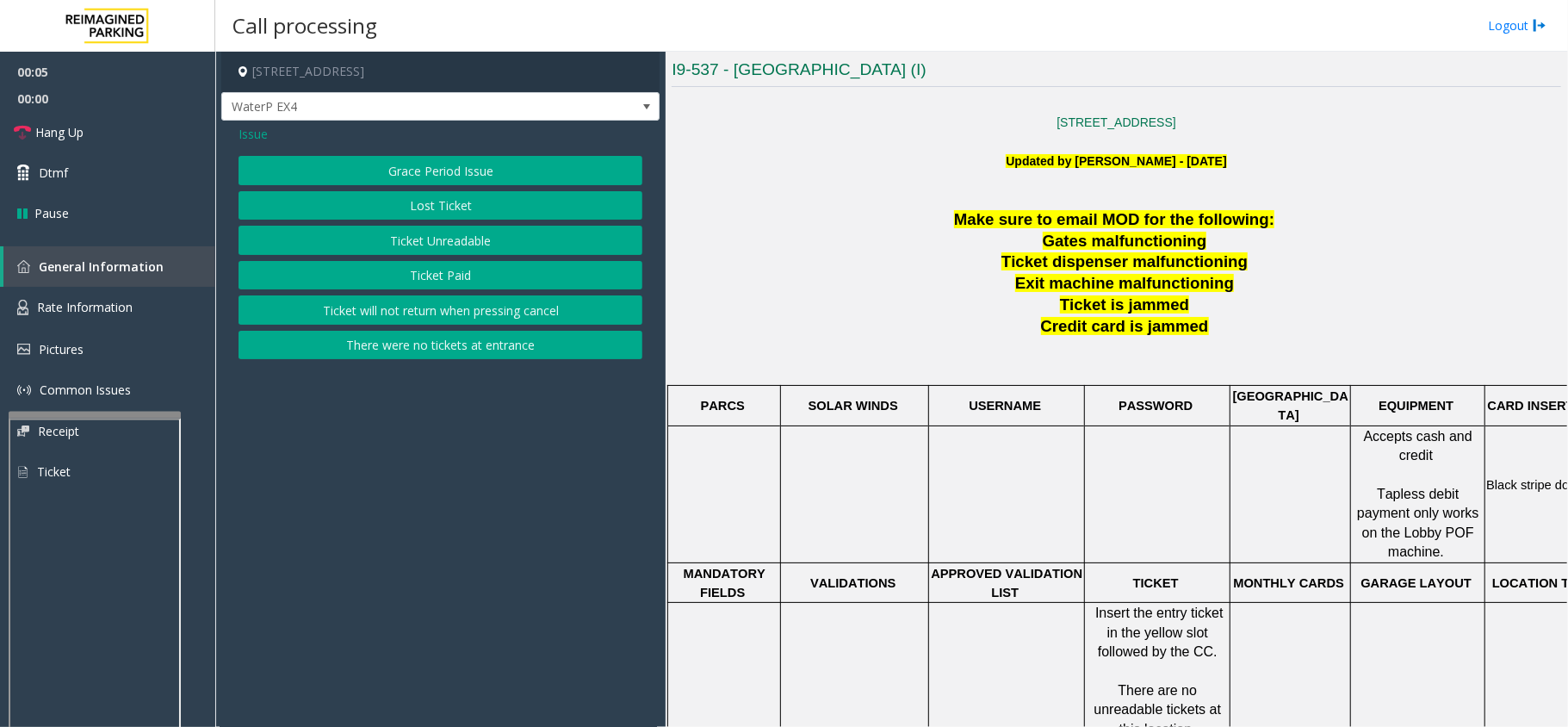 click on "Ticket Unreadable" 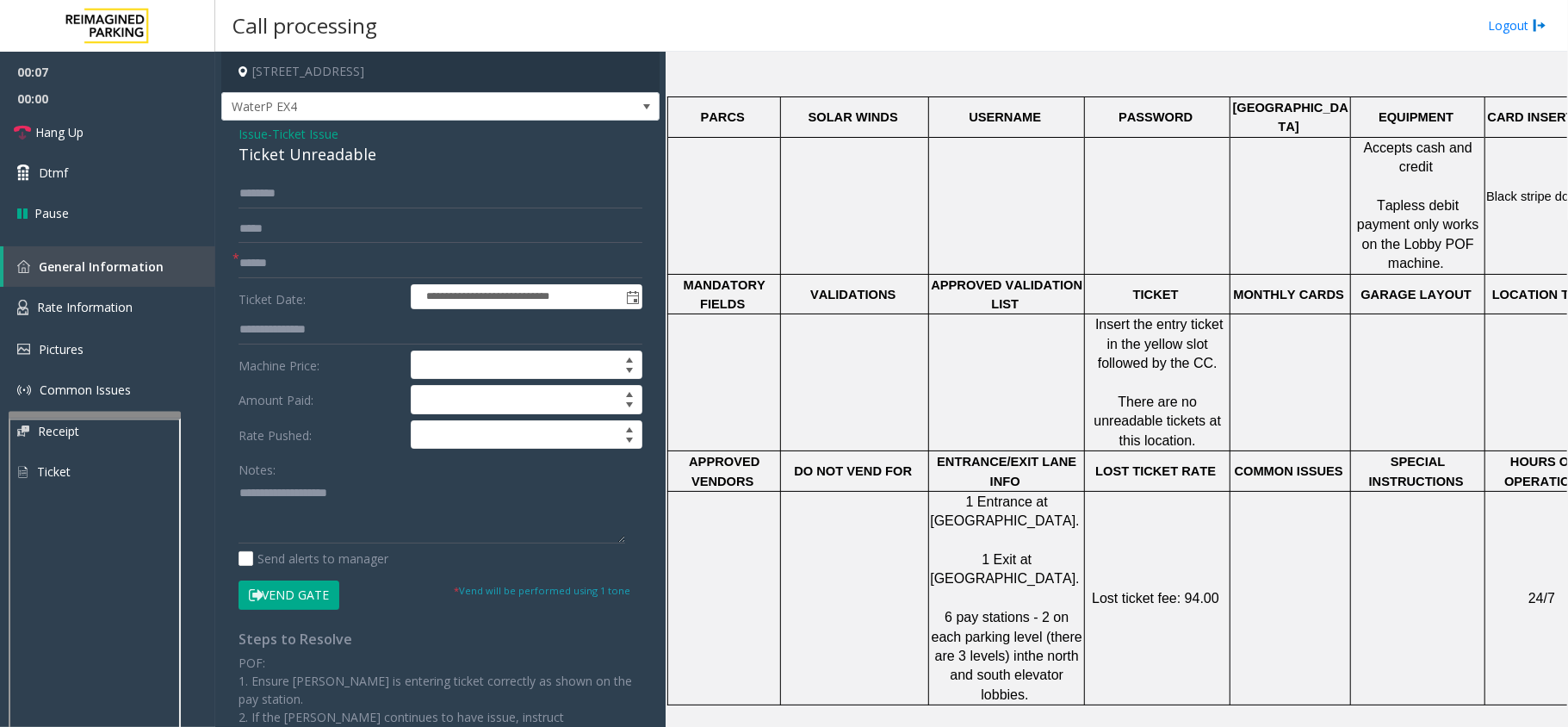 scroll, scrollTop: 804, scrollLeft: 0, axis: vertical 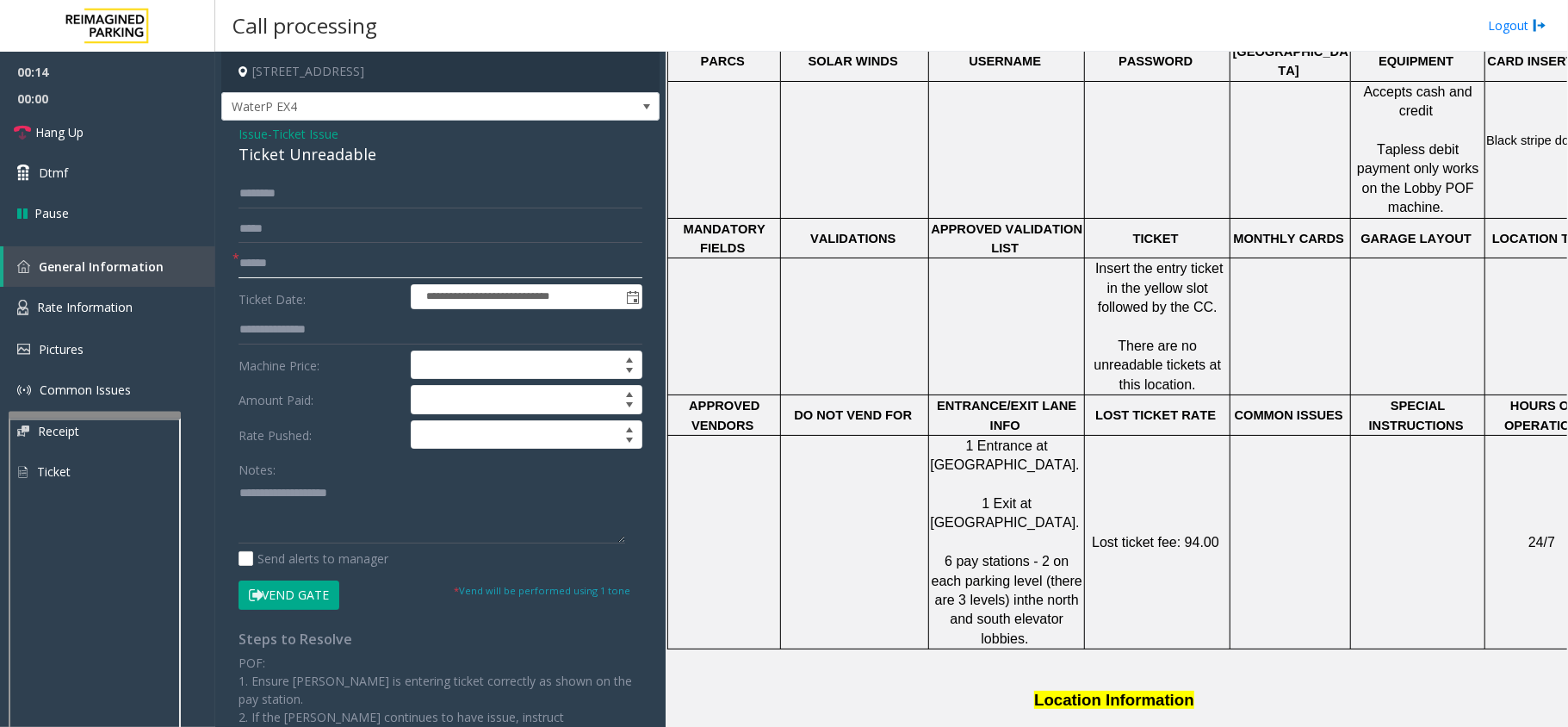 click 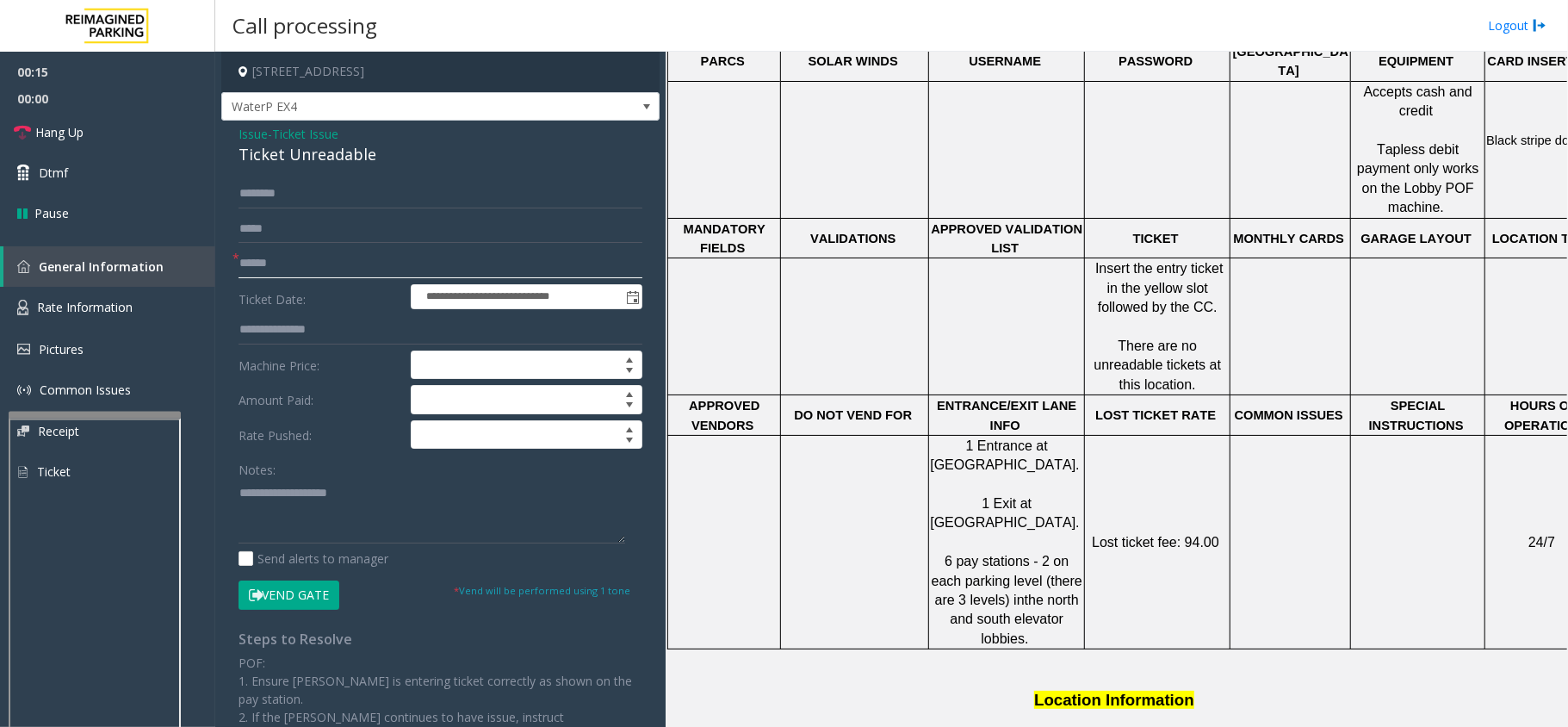 click 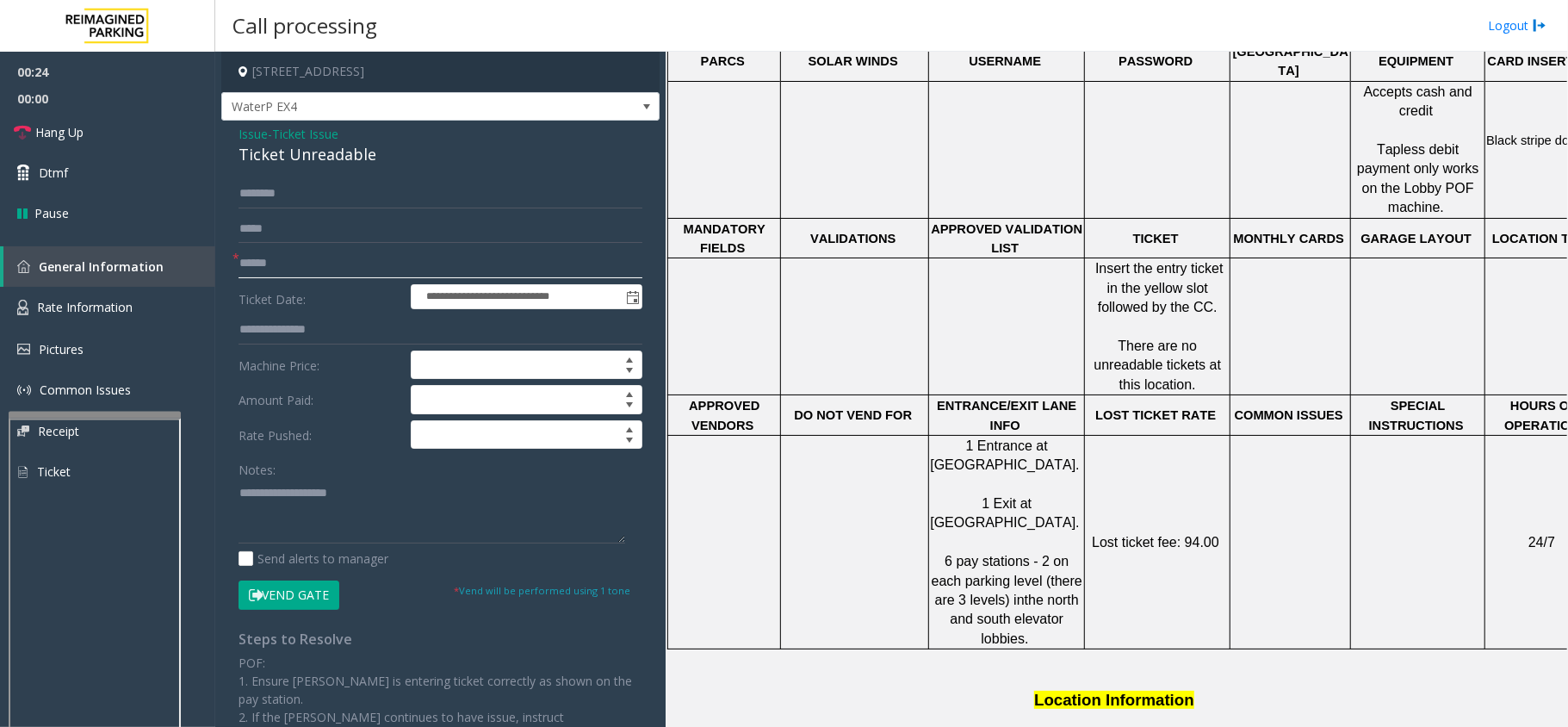 click 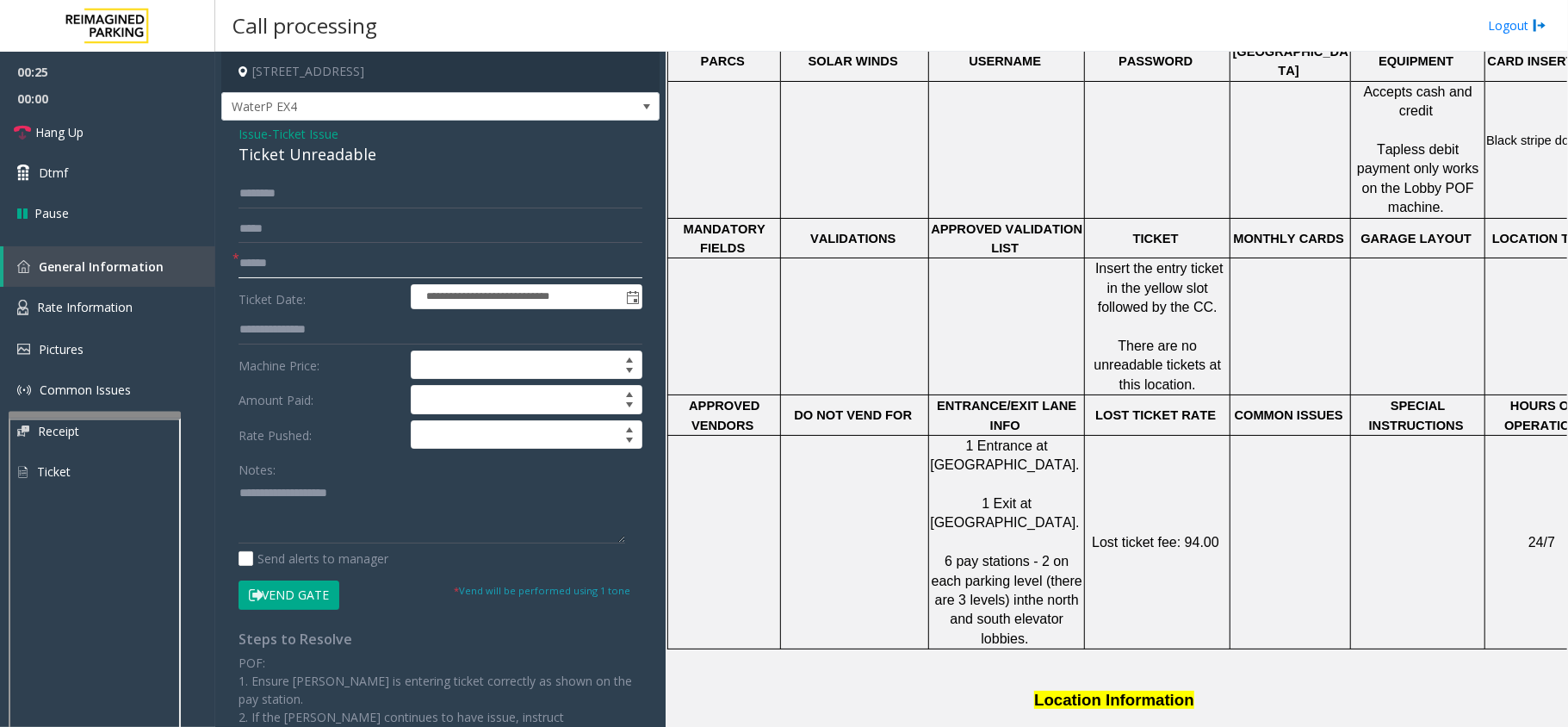 click 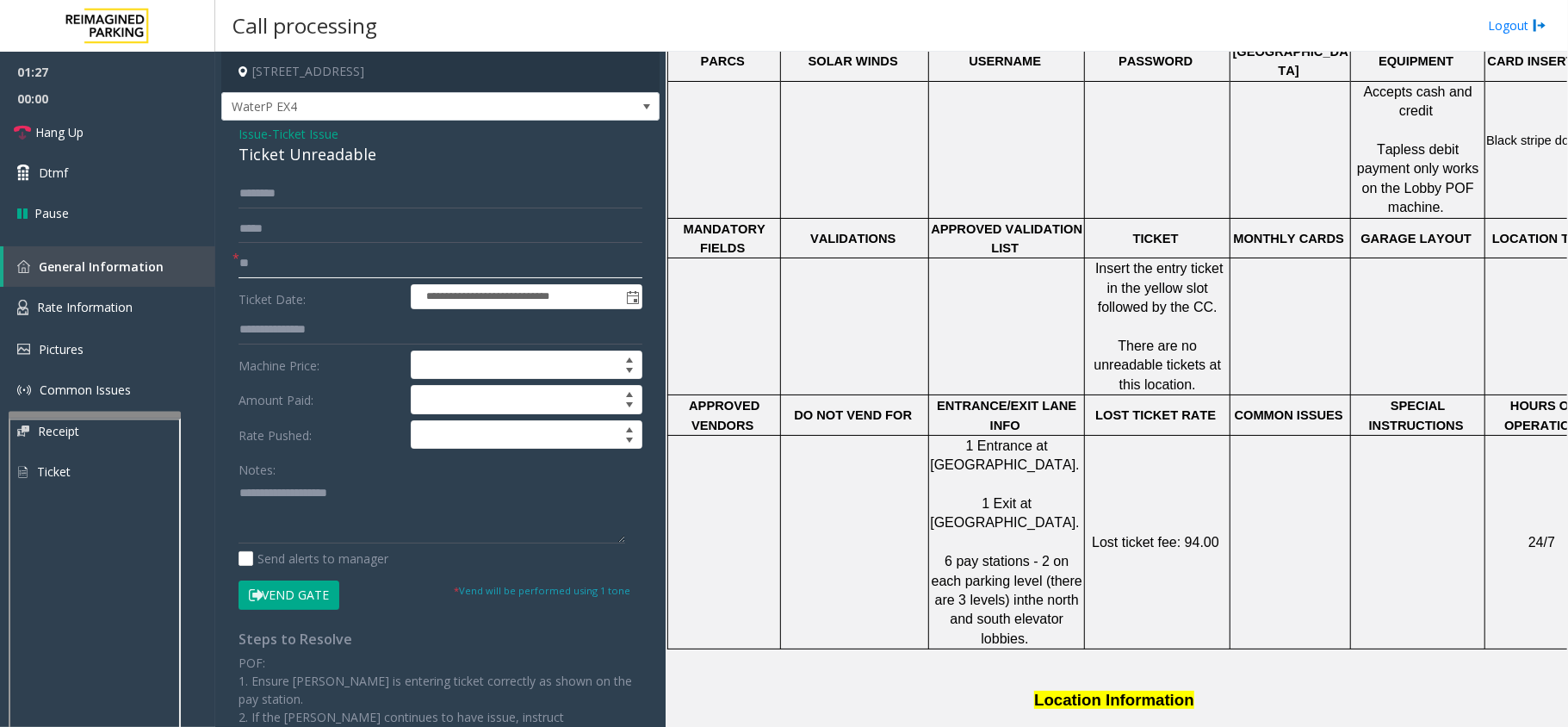 type on "**" 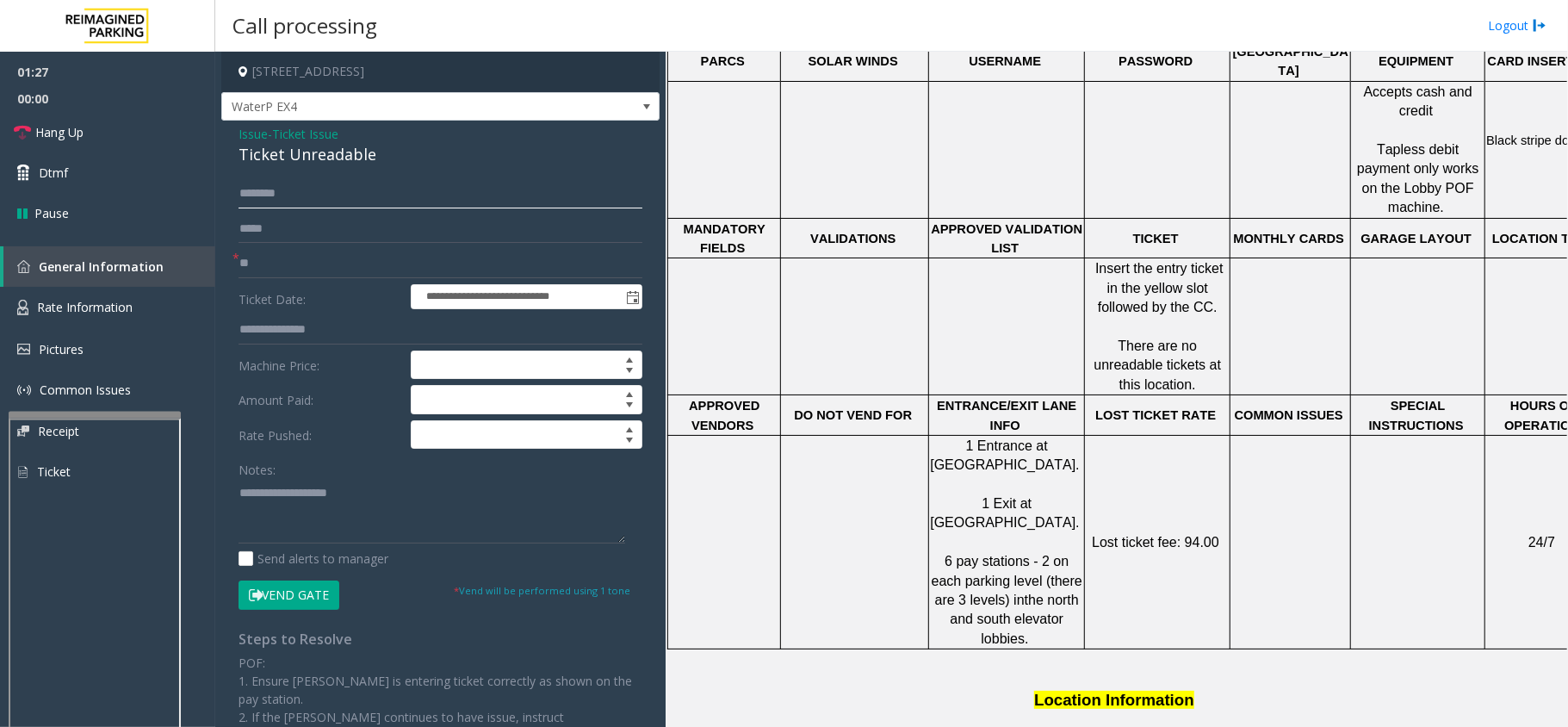 click 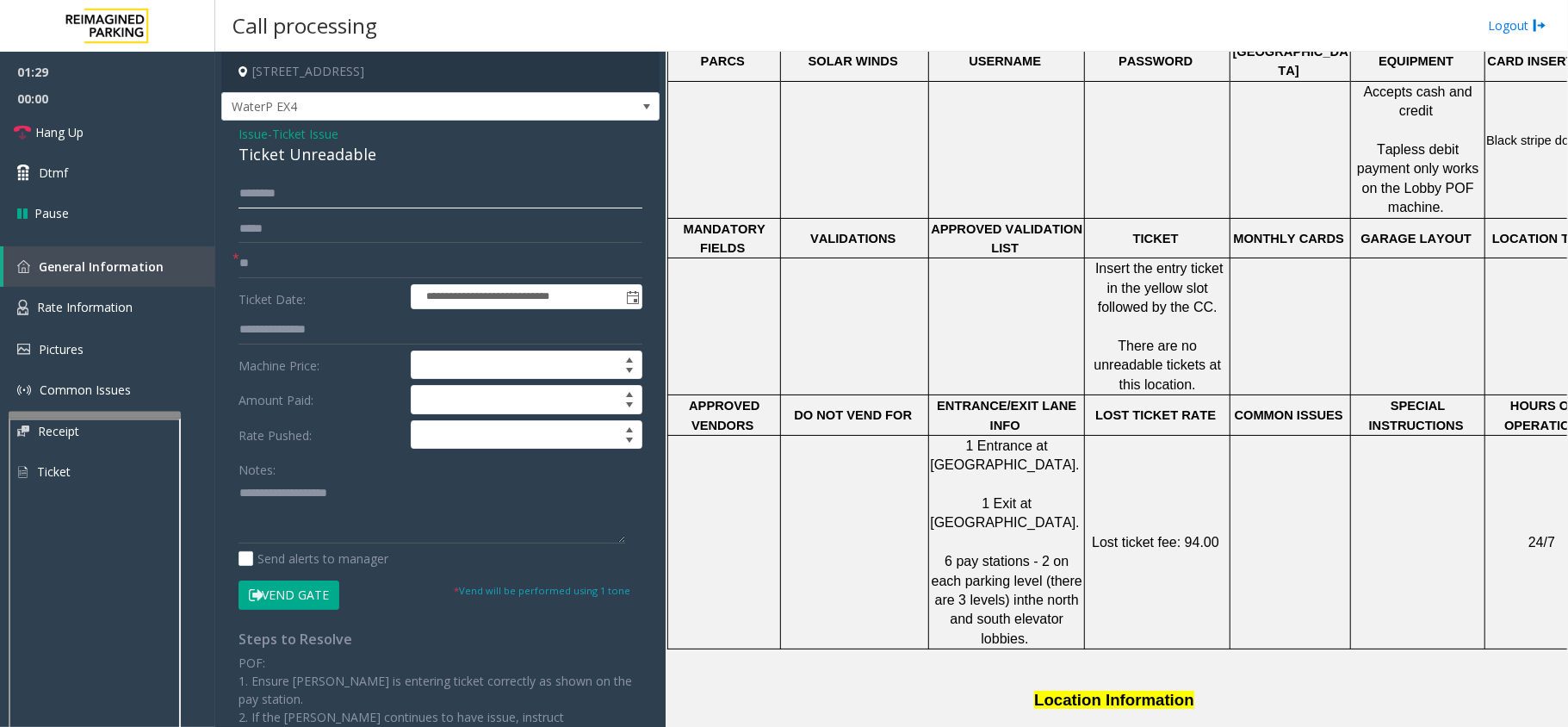 click 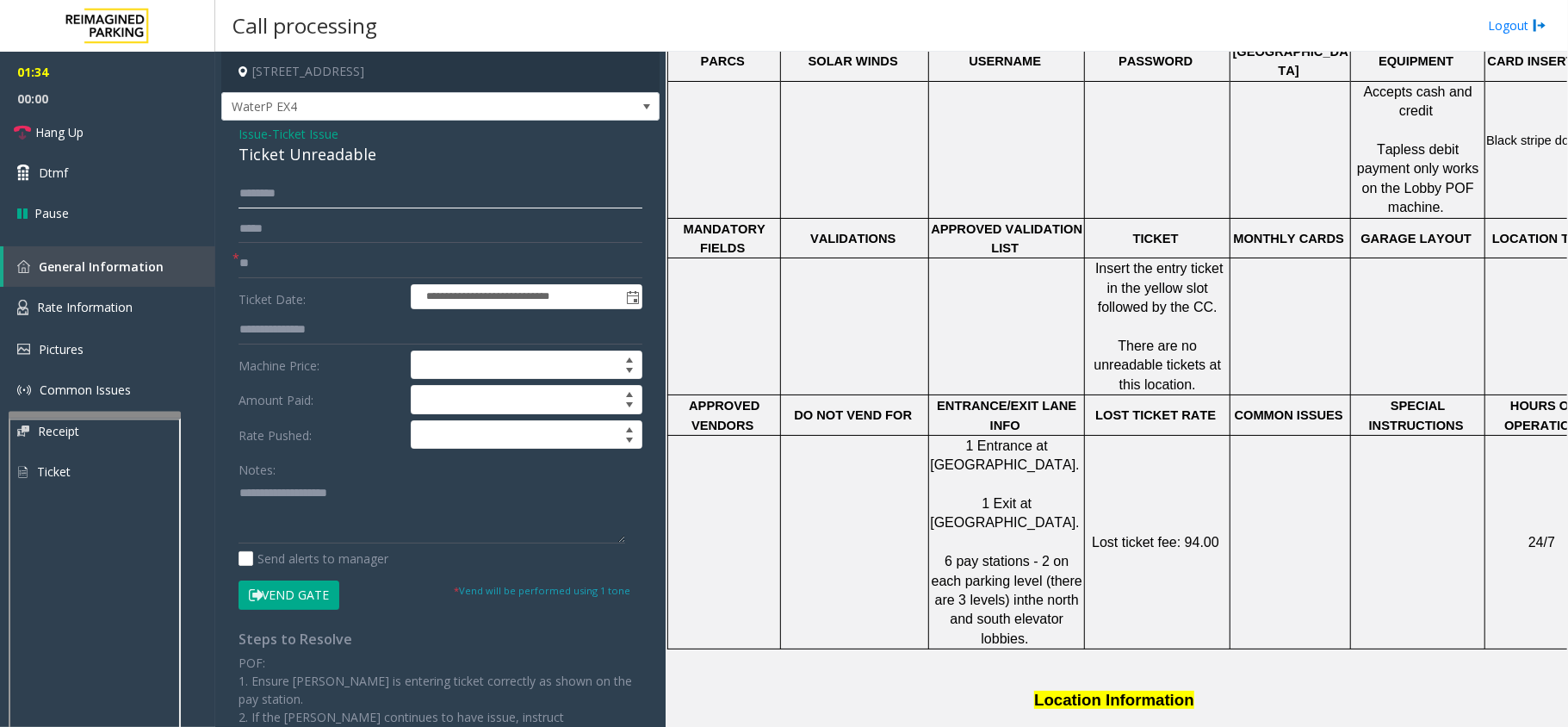 click 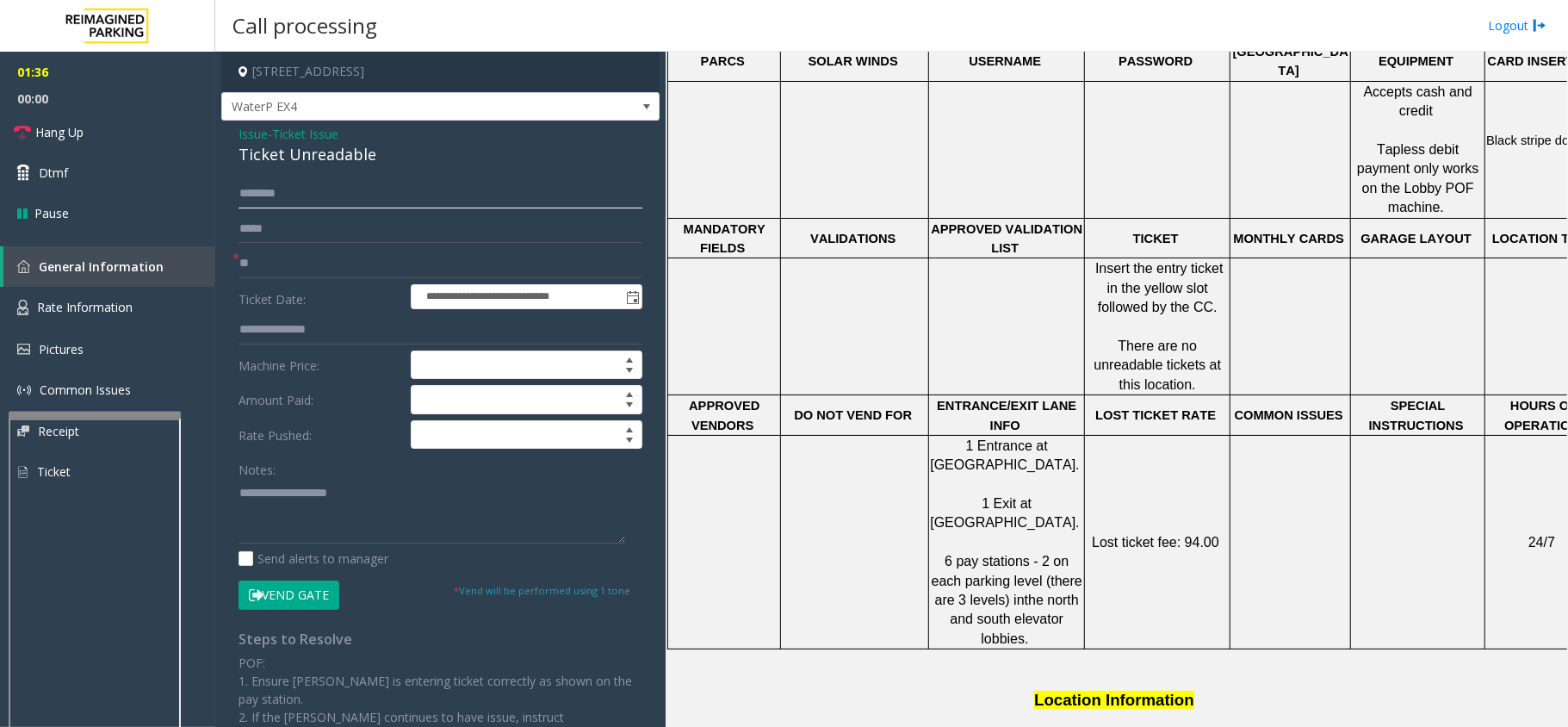 click 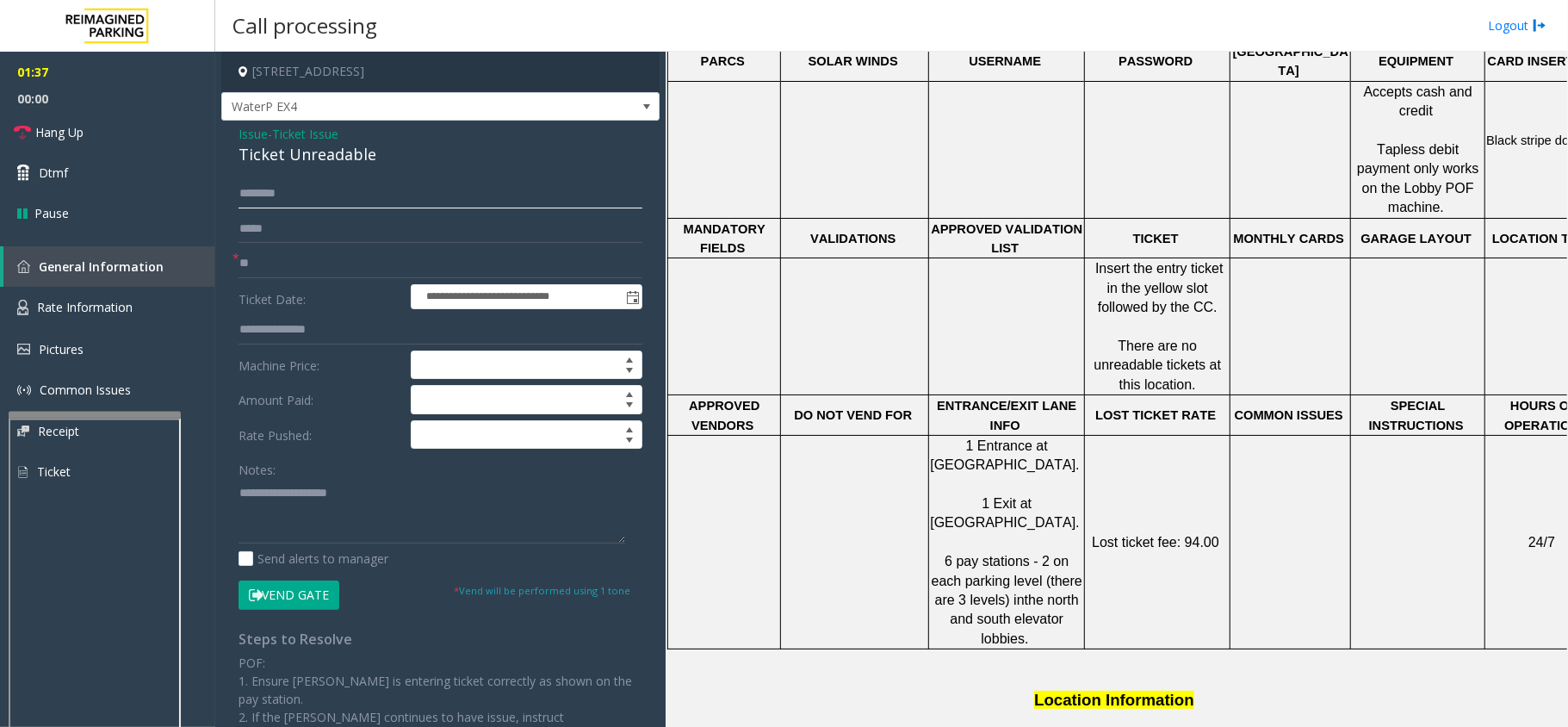 click 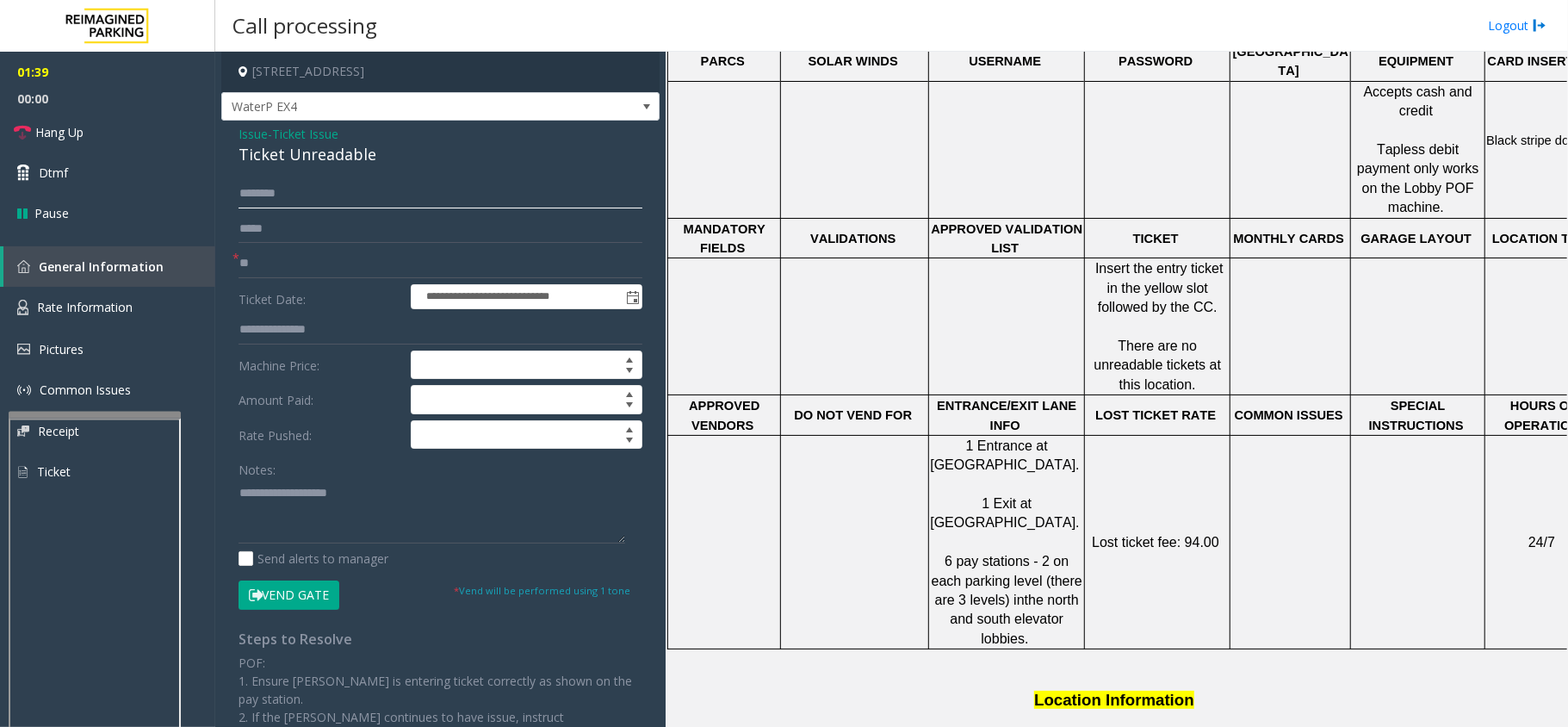click 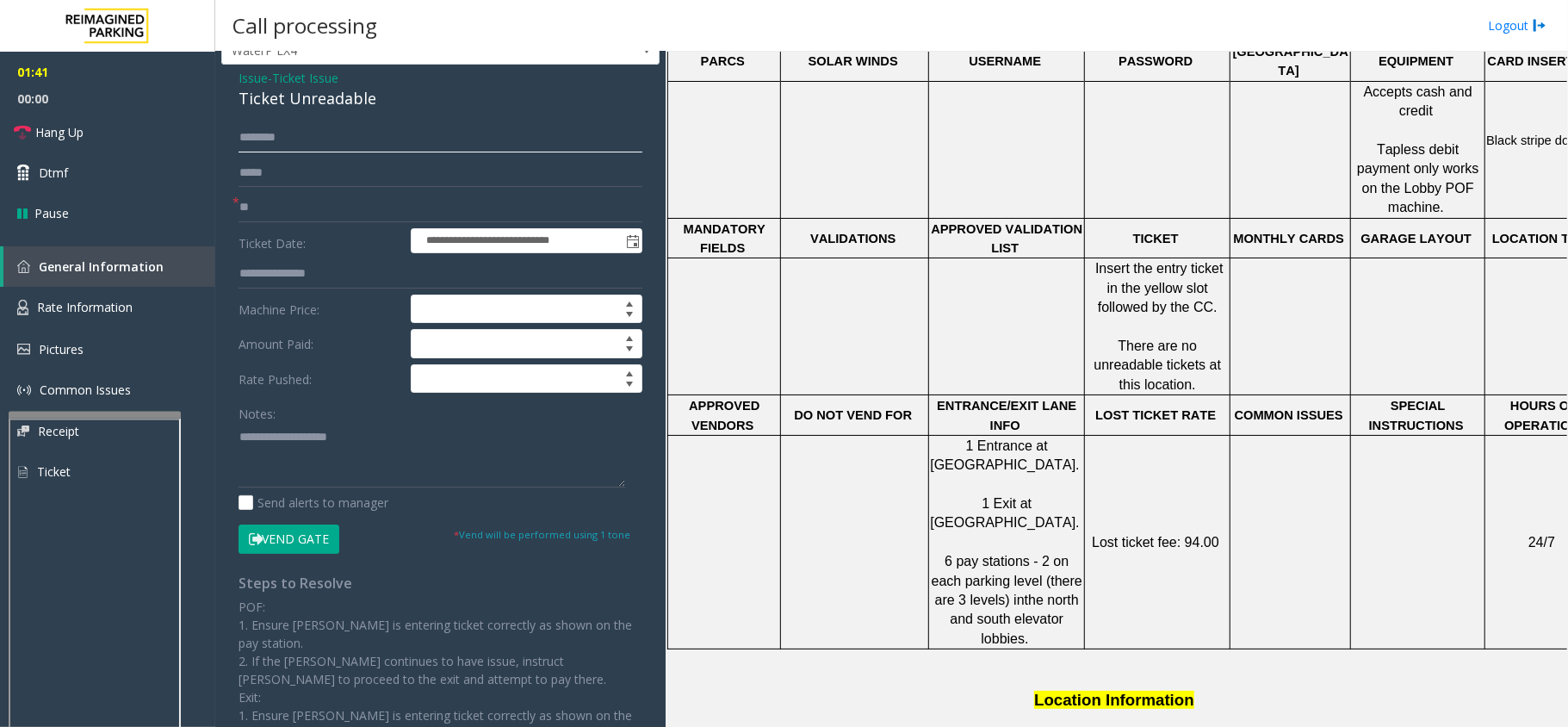 scroll, scrollTop: 0, scrollLeft: 0, axis: both 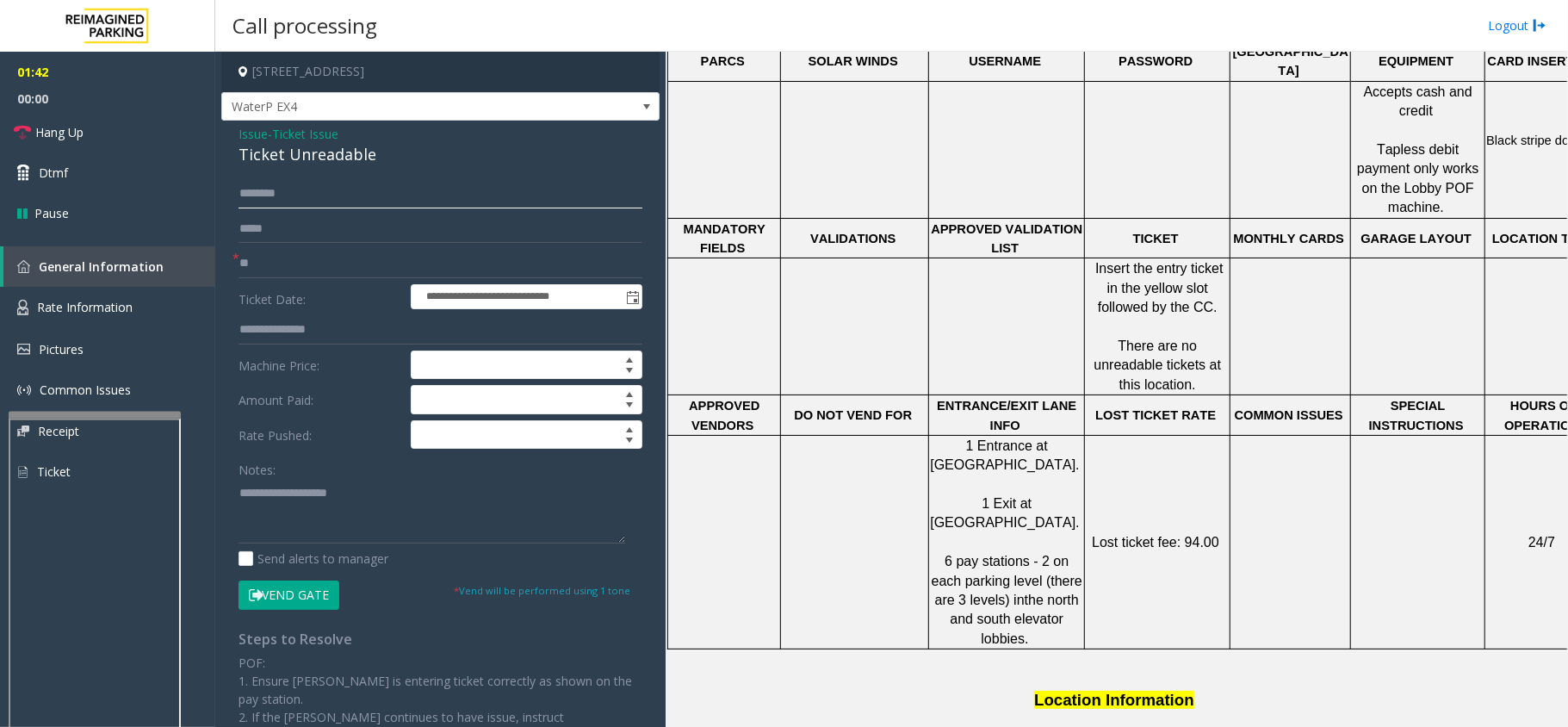 click 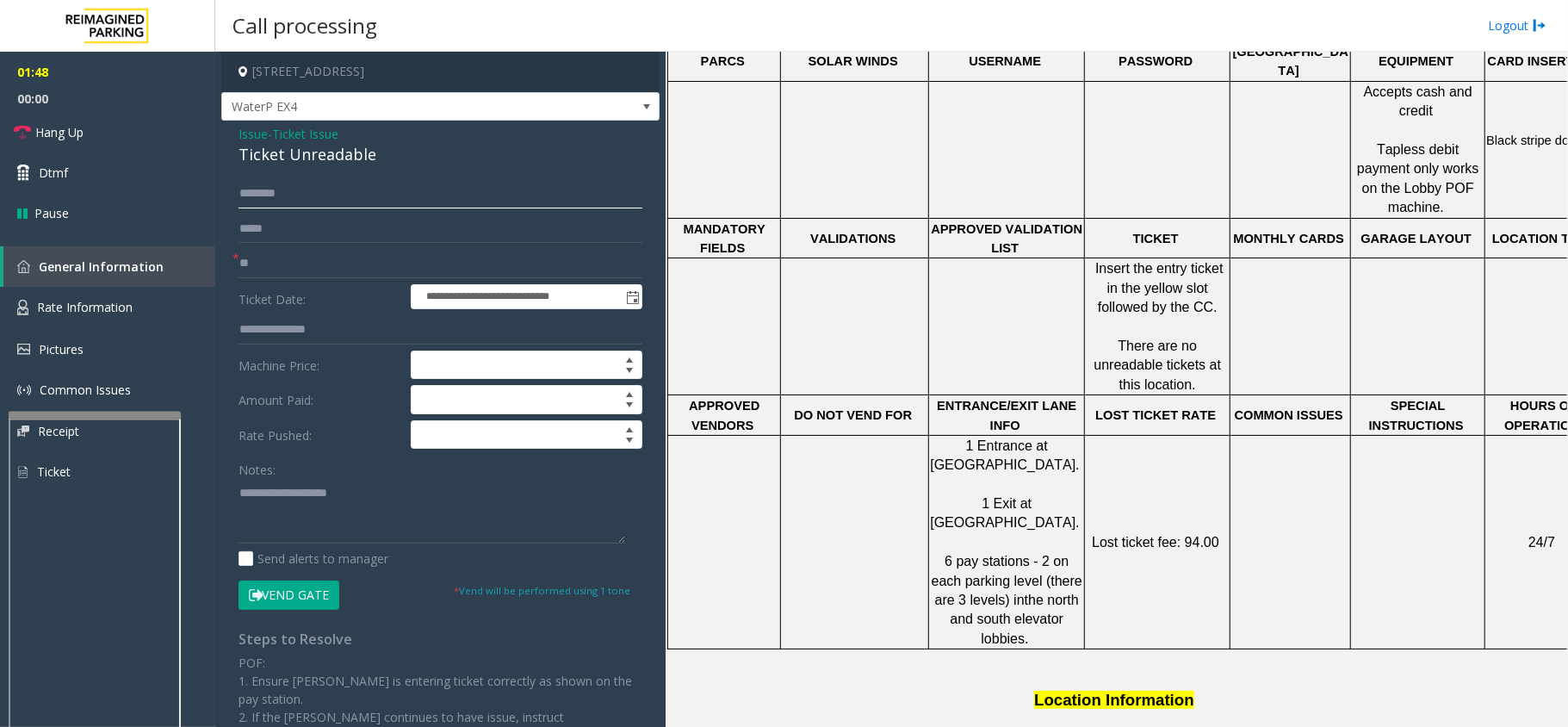 click 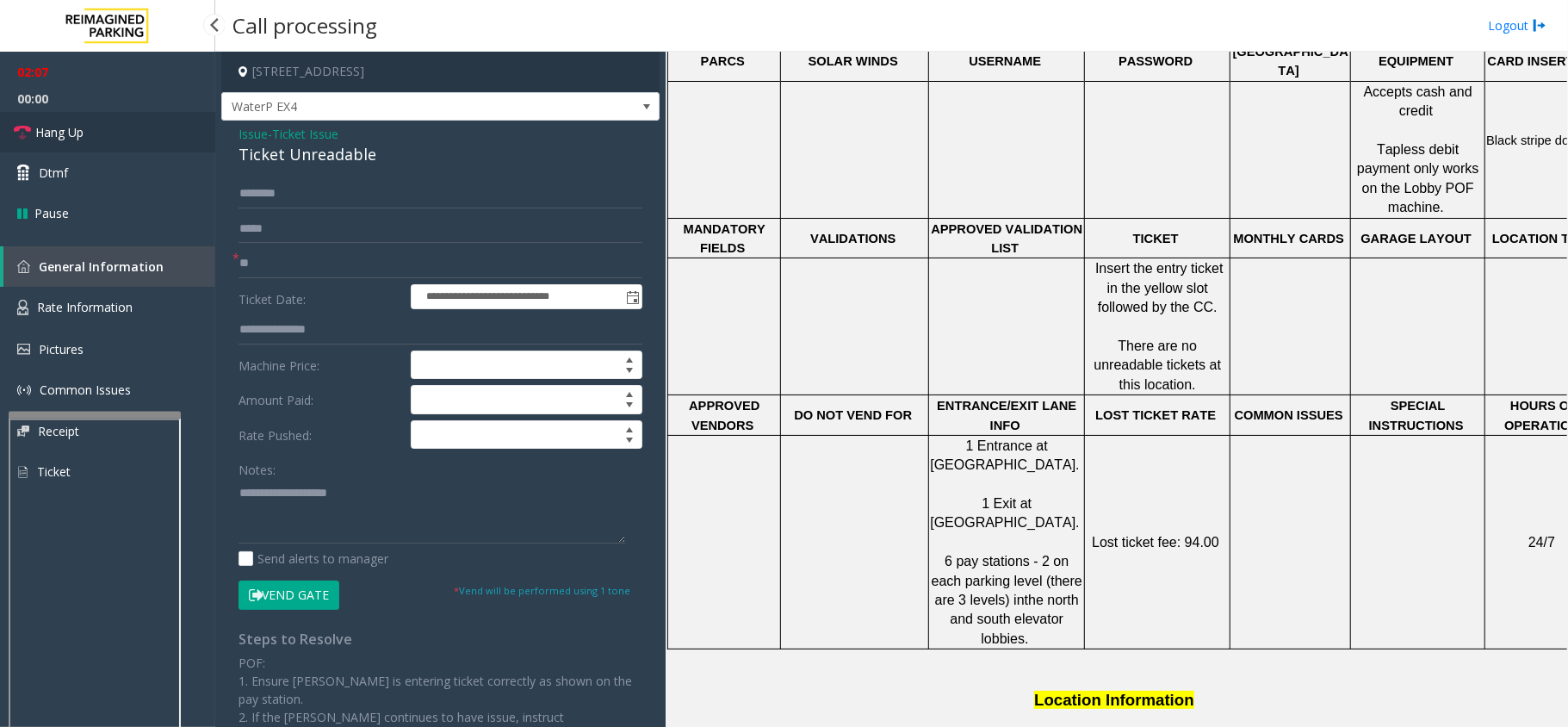 click on "Hang Up" at bounding box center (108, 132) 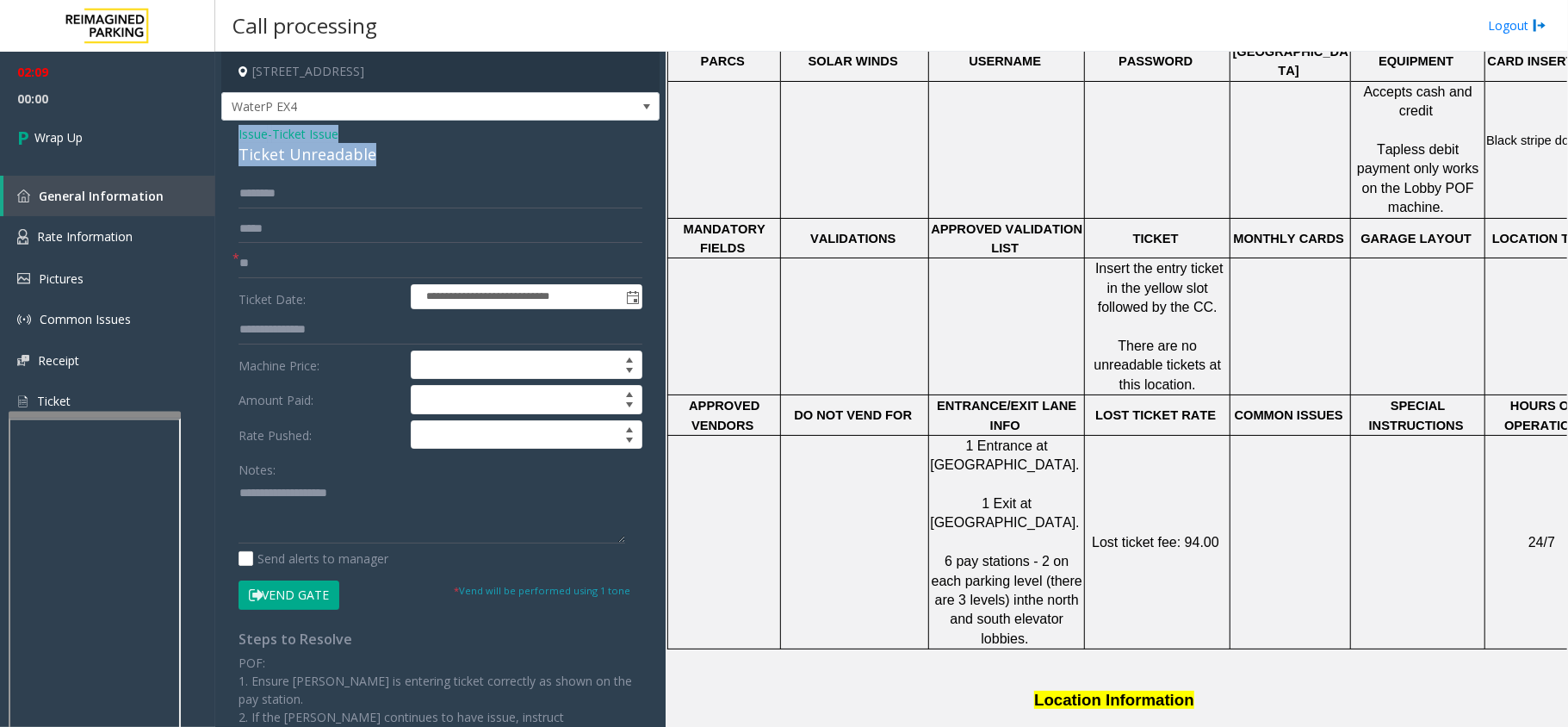 drag, startPoint x: 389, startPoint y: 160, endPoint x: 235, endPoint y: 129, distance: 157.08915 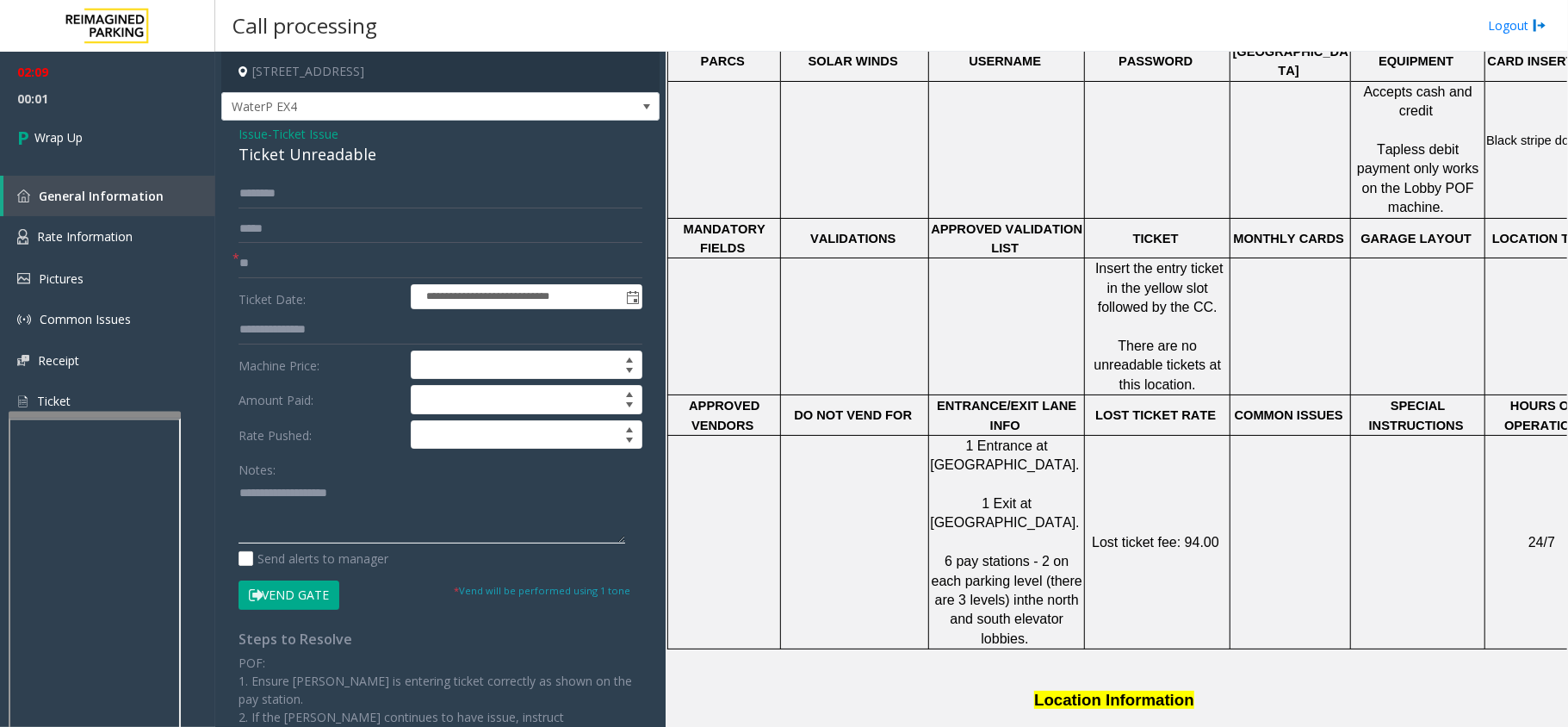 paste on "**********" 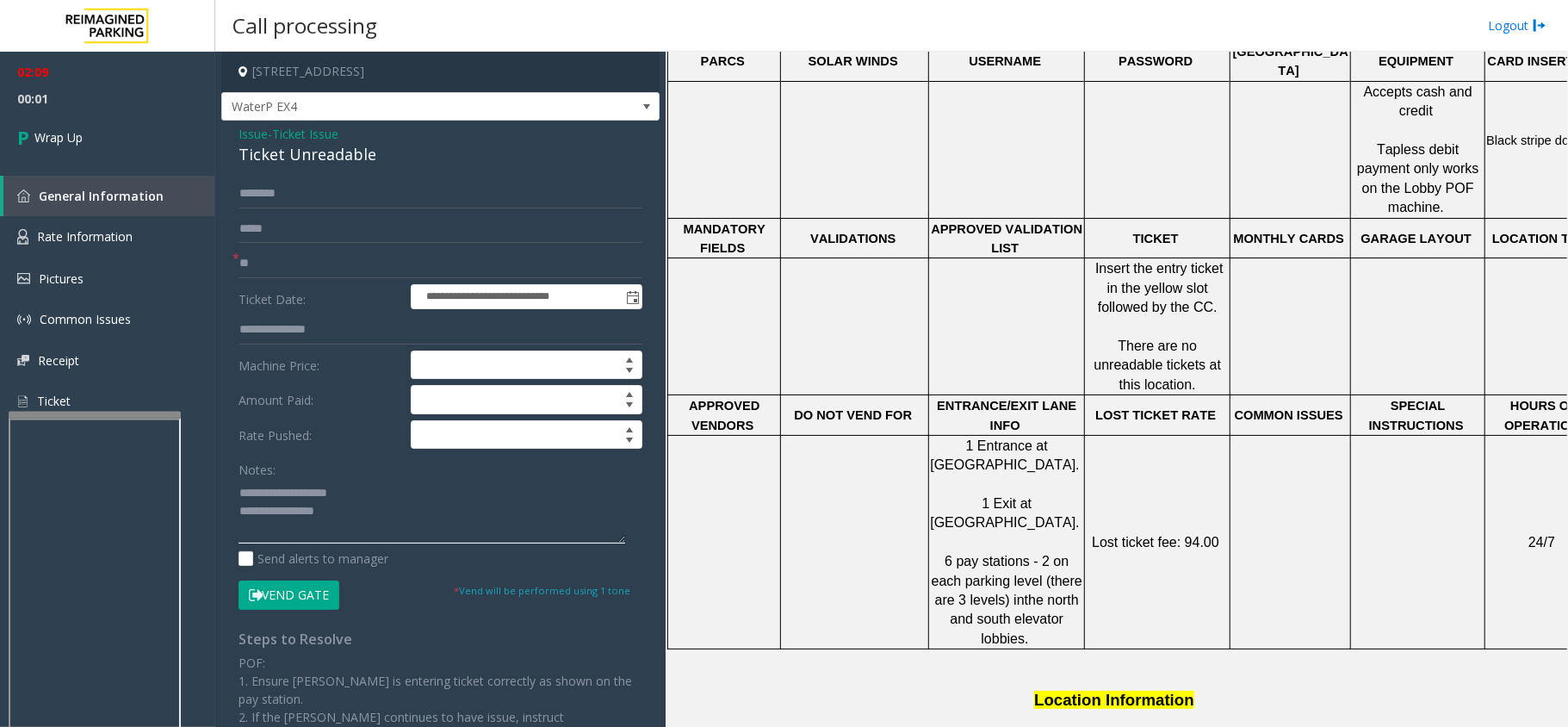 drag, startPoint x: 294, startPoint y: 531, endPoint x: 342, endPoint y: 484, distance: 67.17887 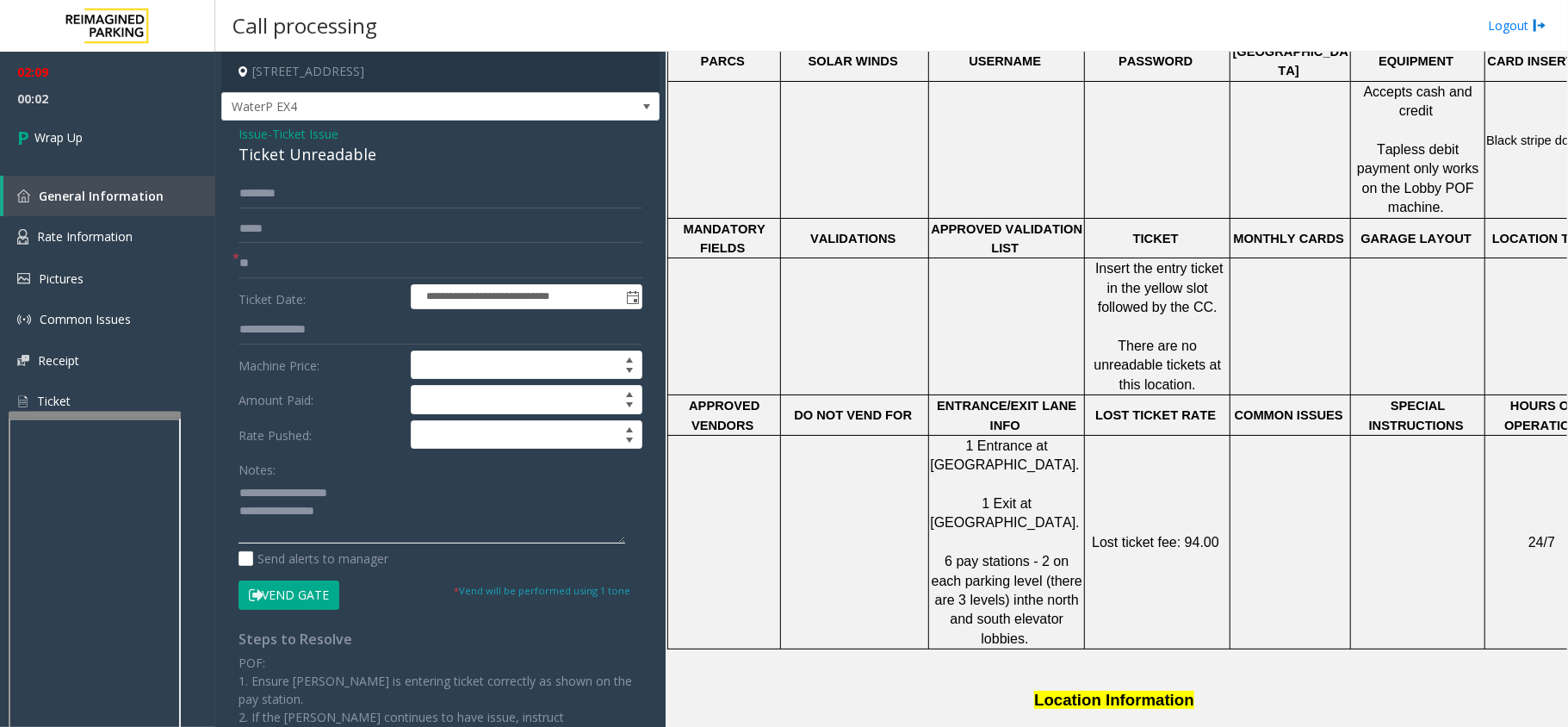 click 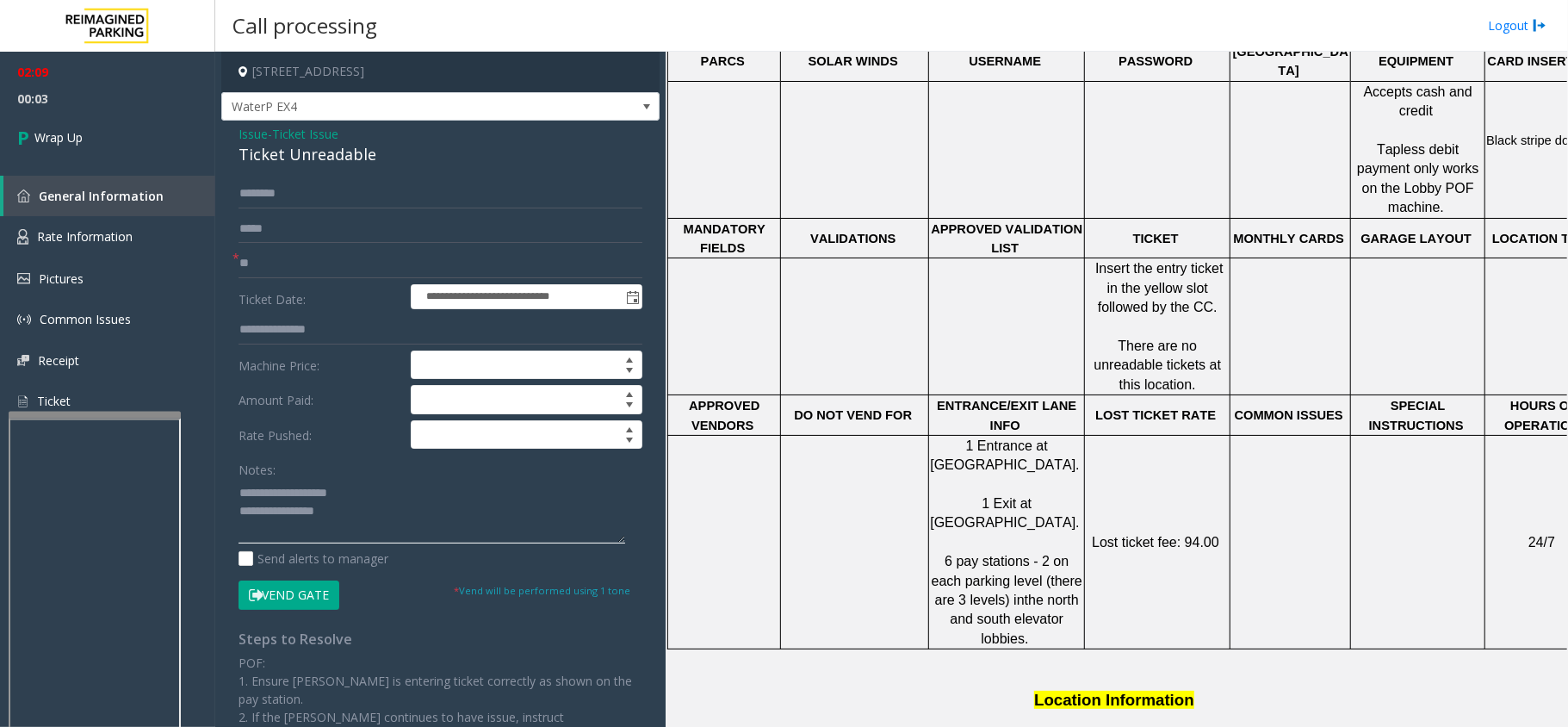 drag, startPoint x: 344, startPoint y: 488, endPoint x: 281, endPoint y: 488, distance: 63 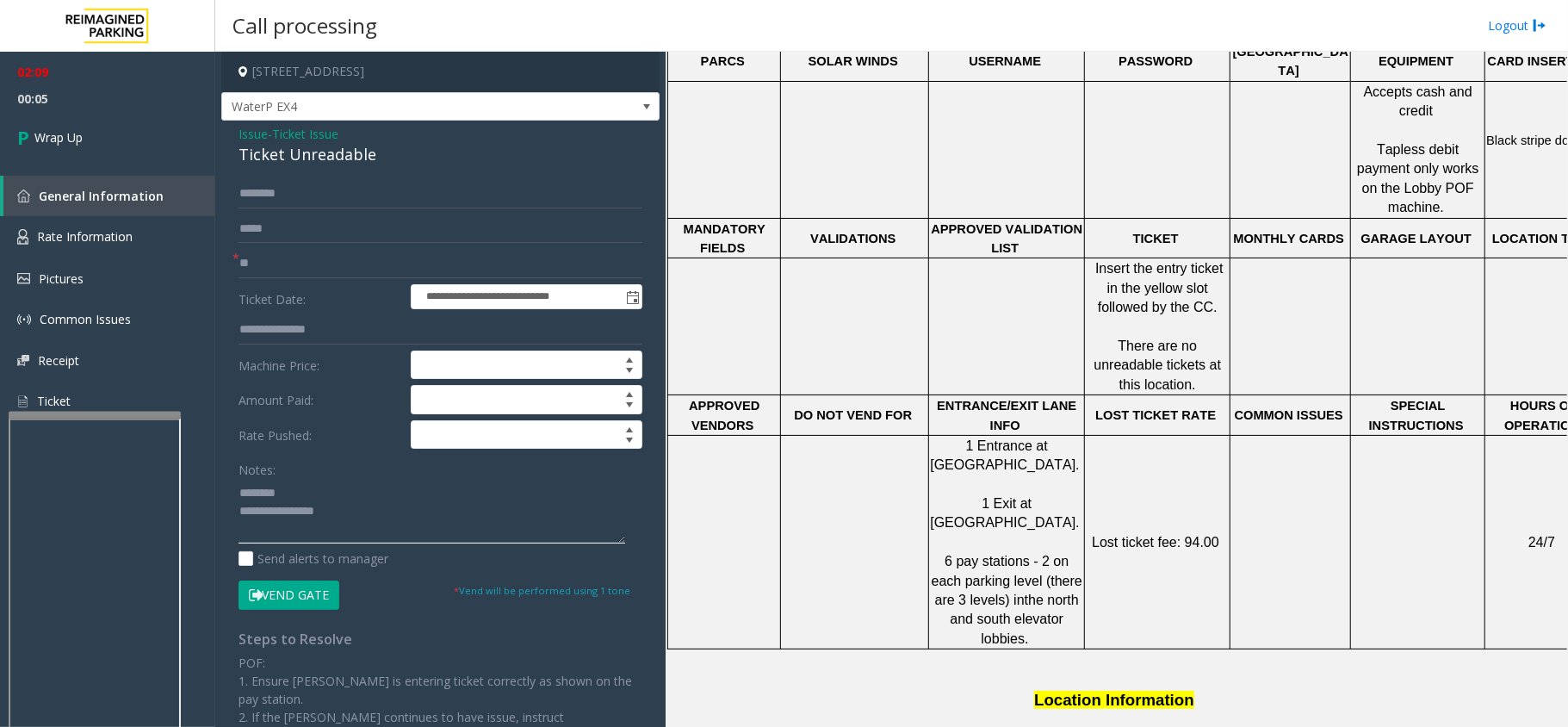 click 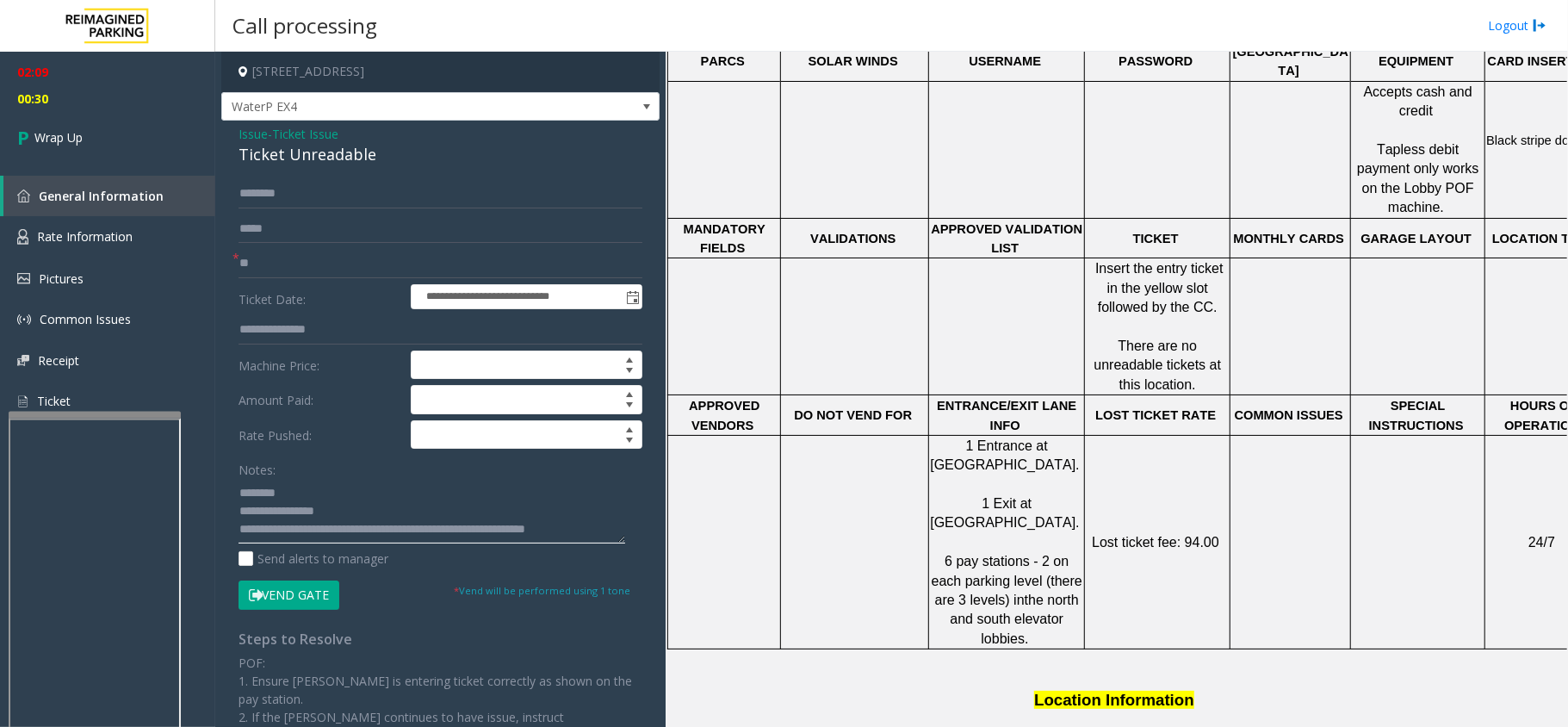 scroll, scrollTop: 11, scrollLeft: 0, axis: vertical 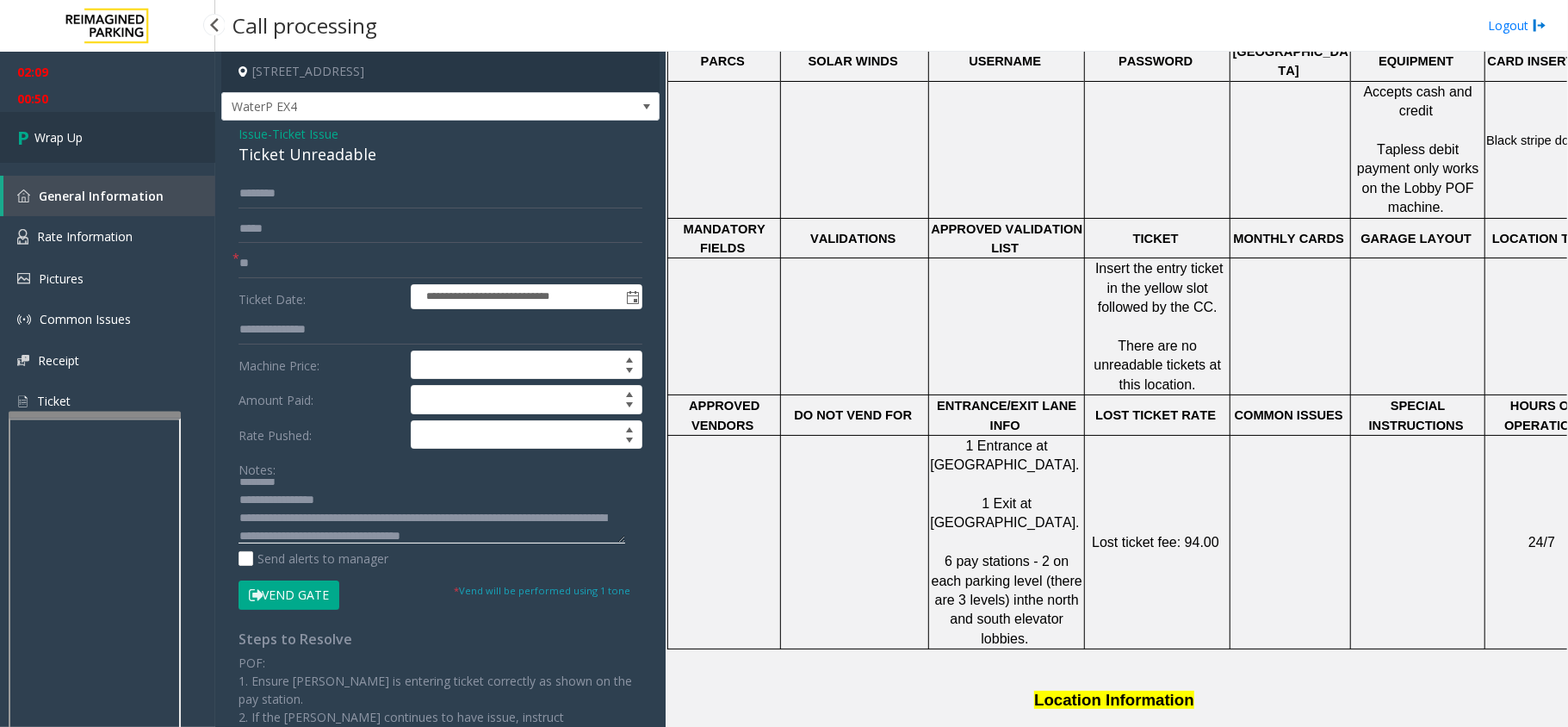 type on "**********" 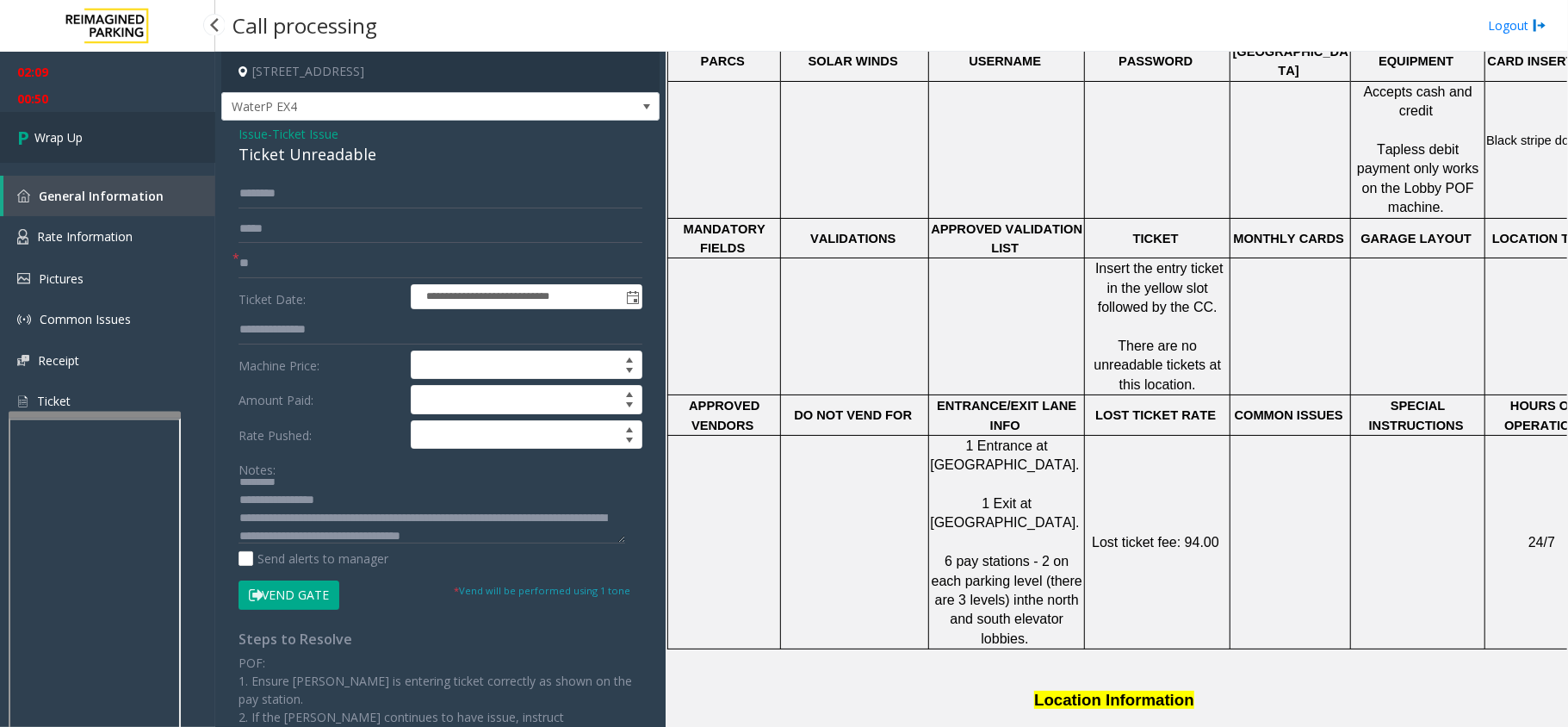 click on "Wrap Up" at bounding box center [108, 137] 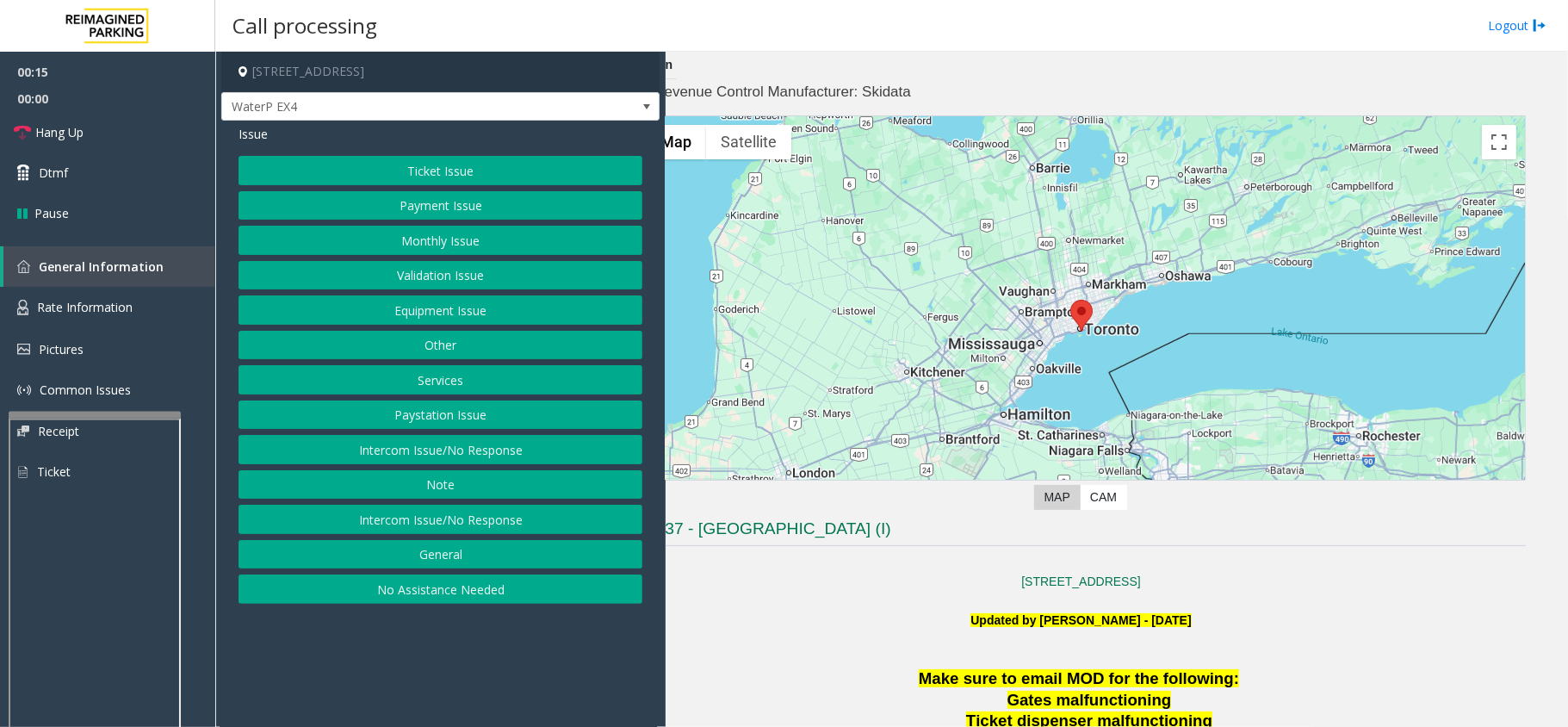 scroll, scrollTop: 0, scrollLeft: 0, axis: both 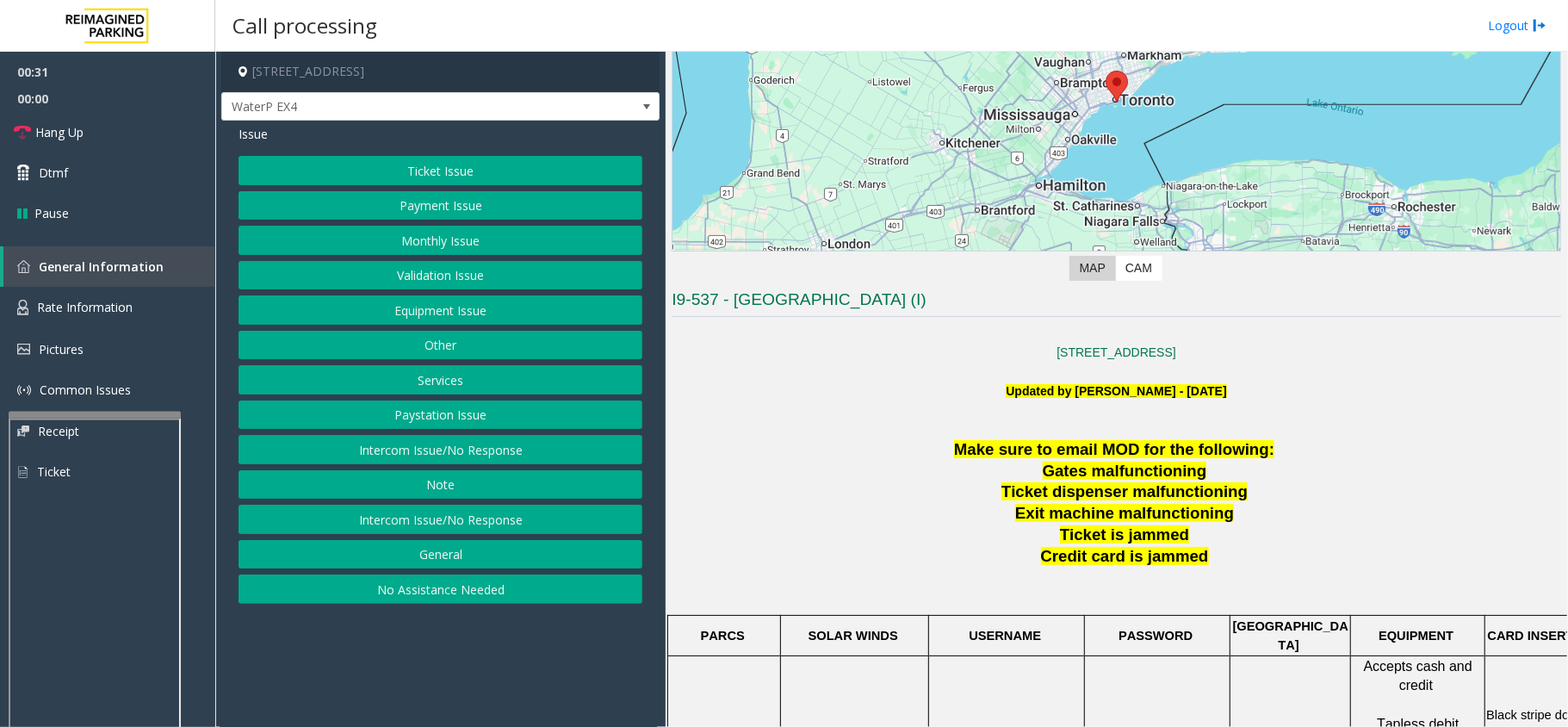 click on "Ticket Issue" 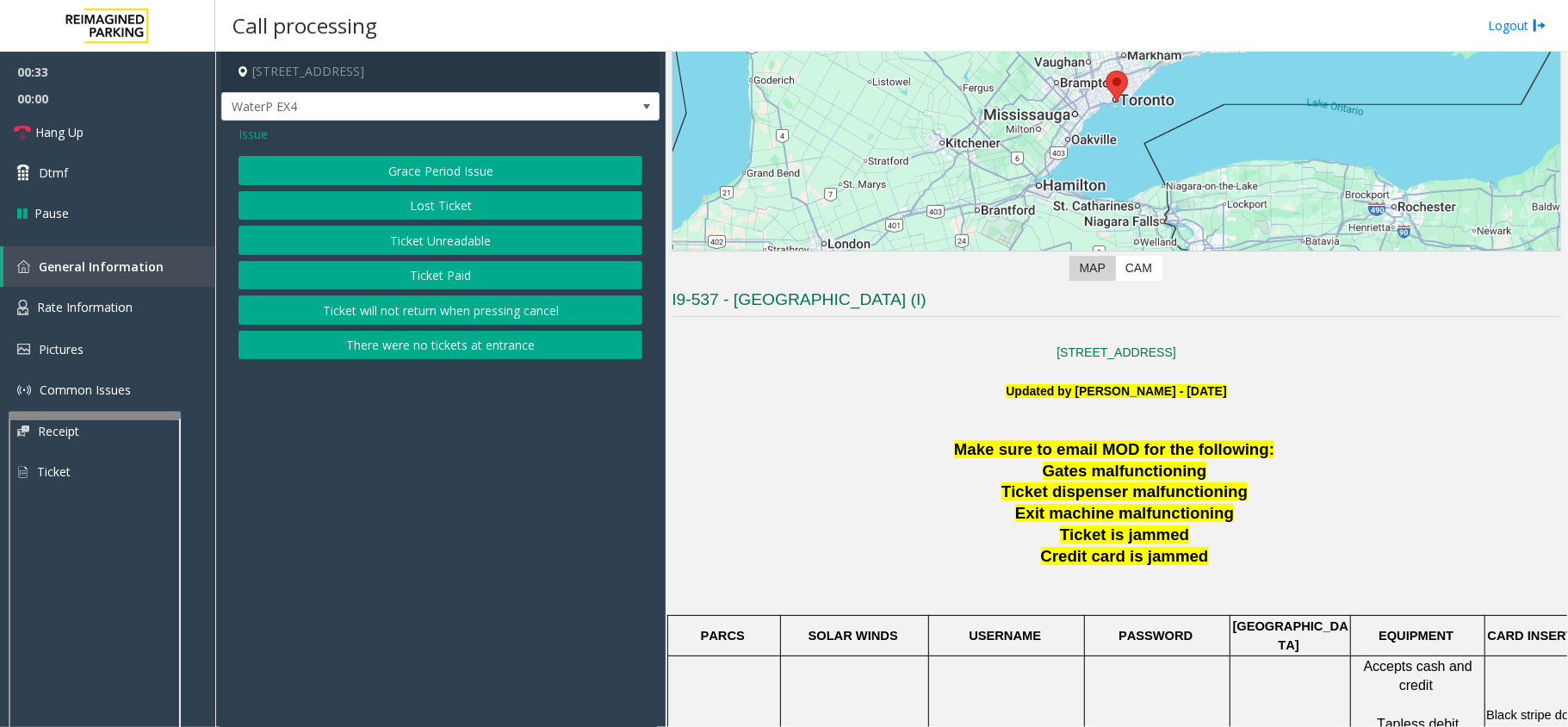 click on "Lost Ticket" 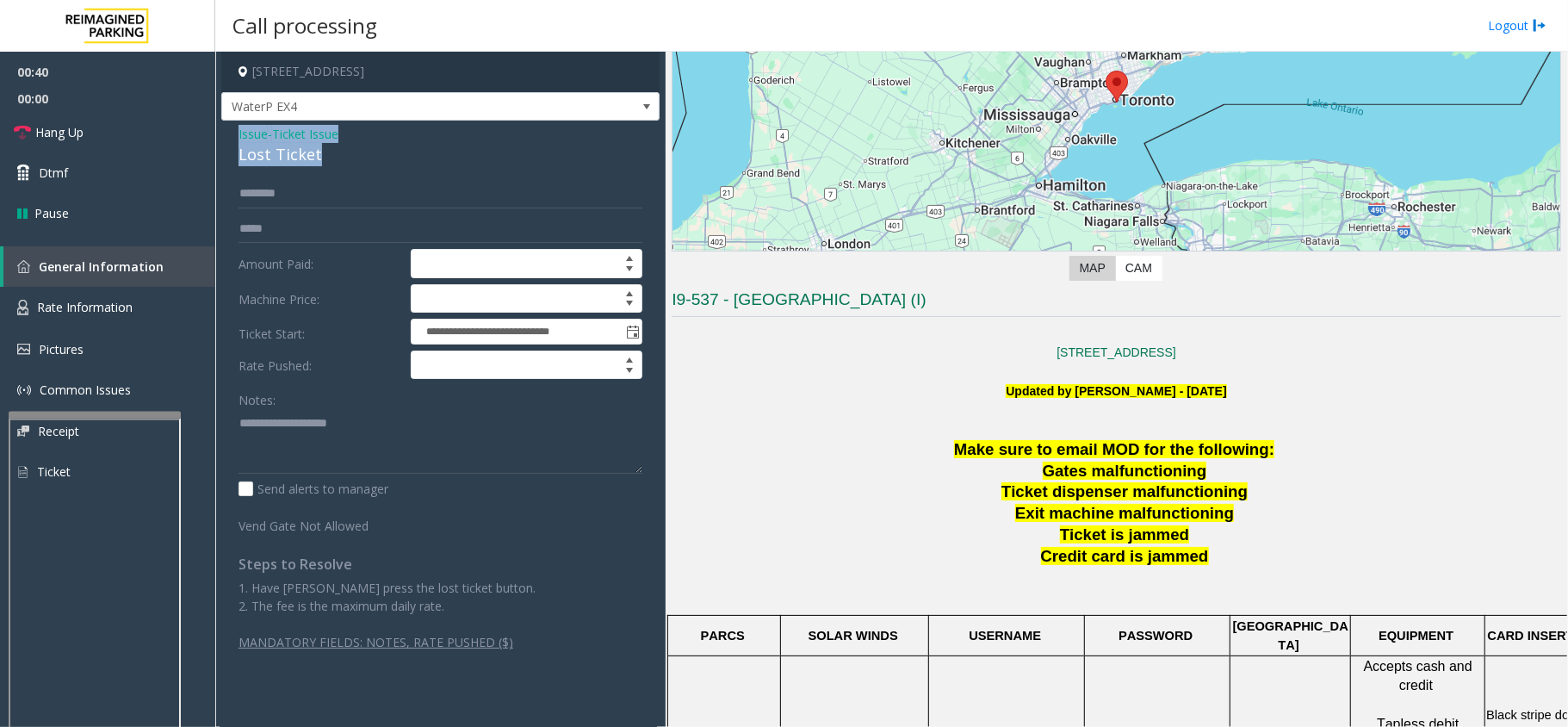 drag, startPoint x: 317, startPoint y: 149, endPoint x: 232, endPoint y: 132, distance: 86.68 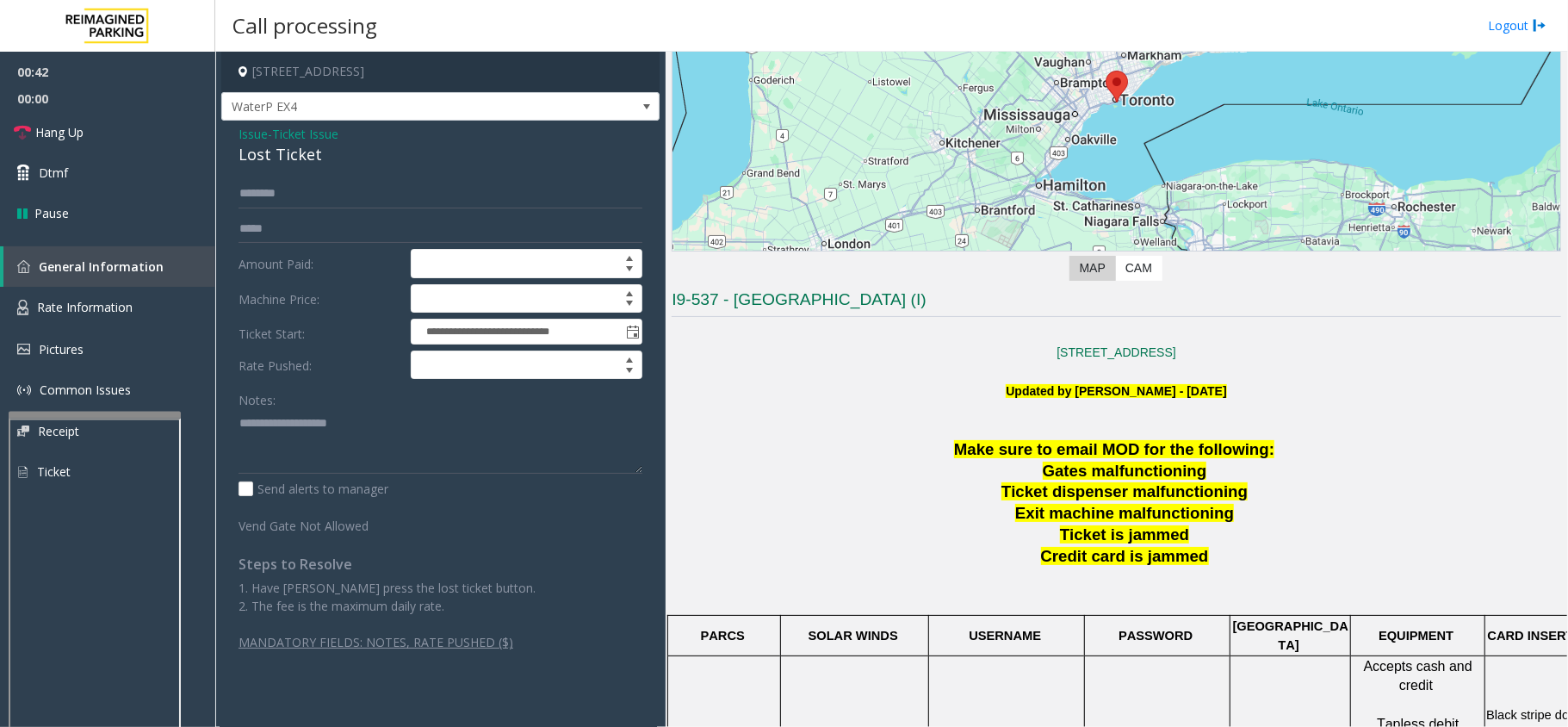 drag, startPoint x: 232, startPoint y: 132, endPoint x: 603, endPoint y: 145, distance: 371.22769 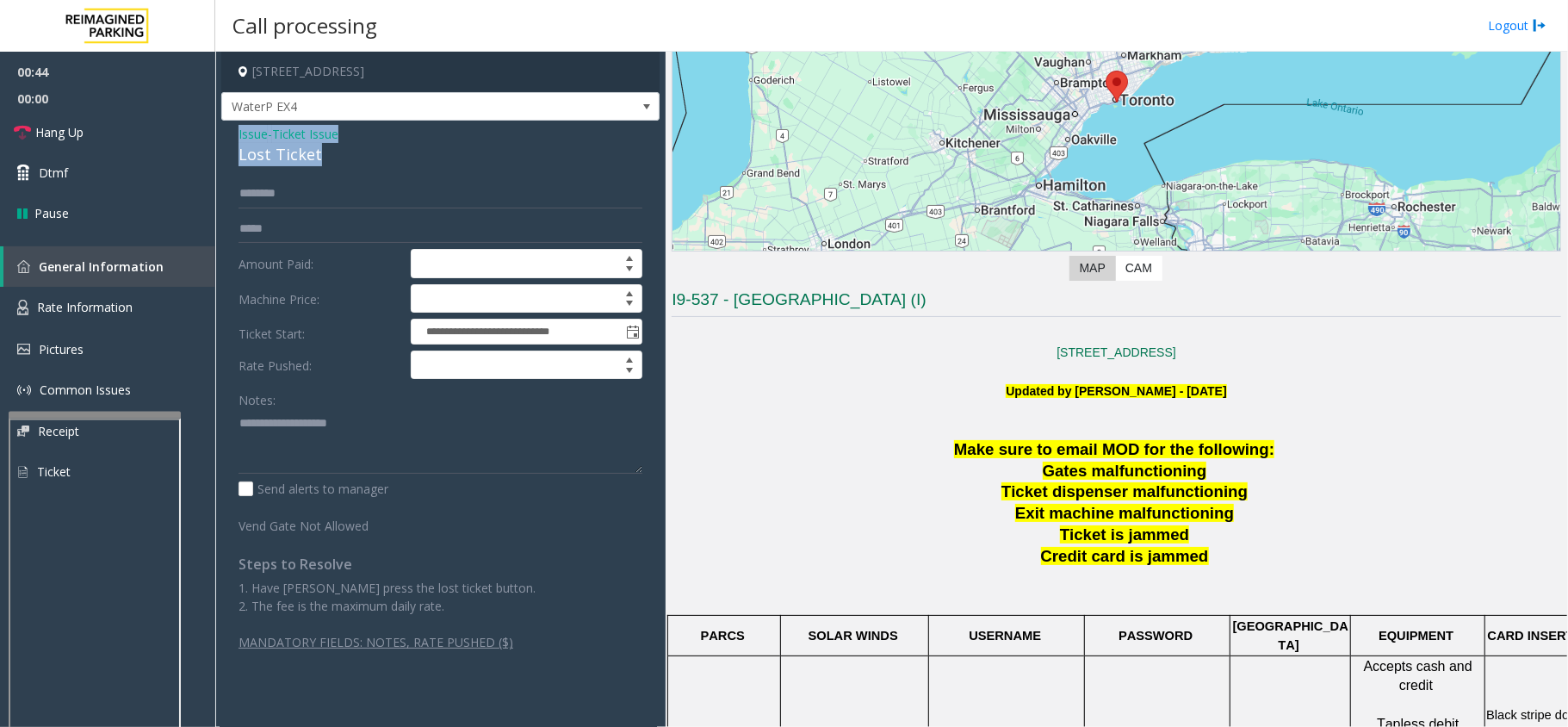 drag, startPoint x: 341, startPoint y: 156, endPoint x: 225, endPoint y: 139, distance: 117.23907 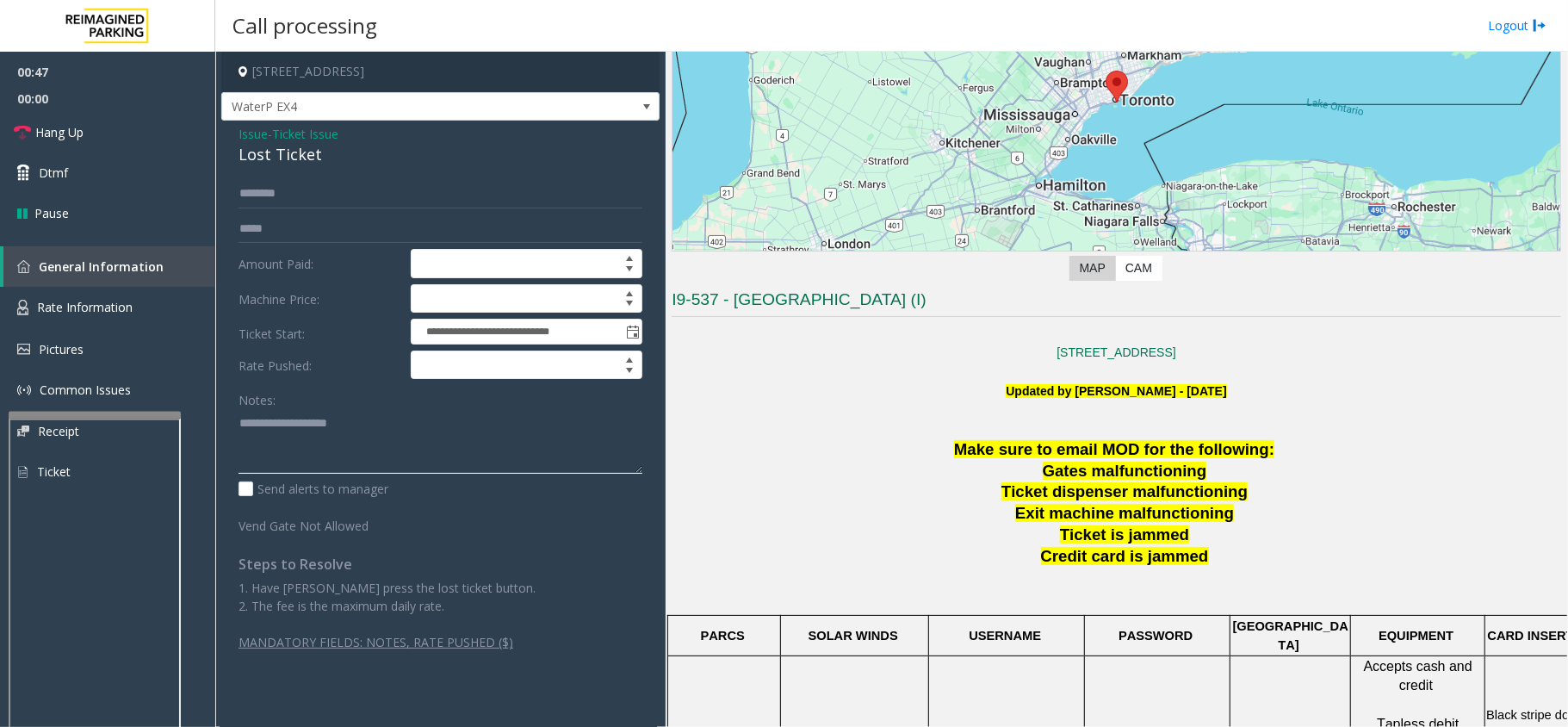 click 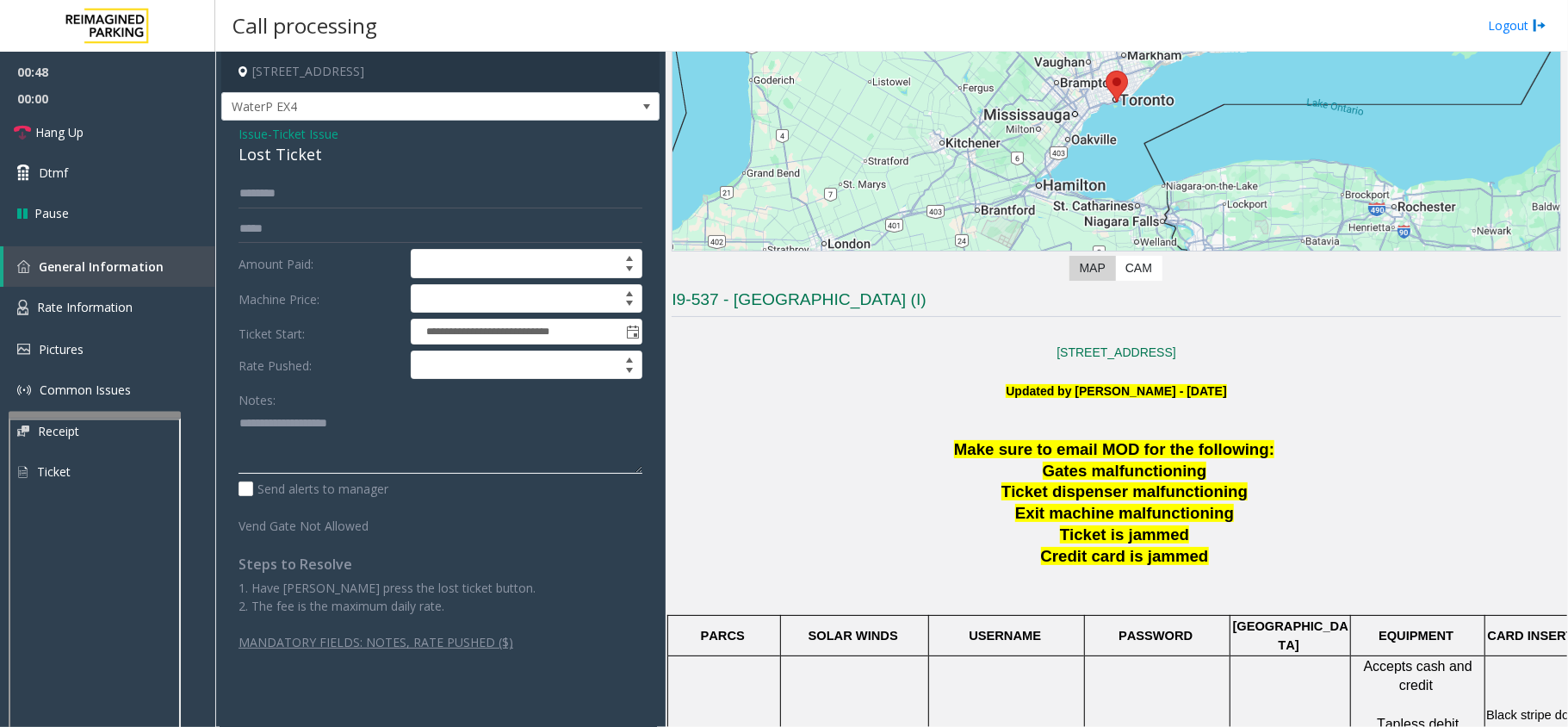 paste on "**********" 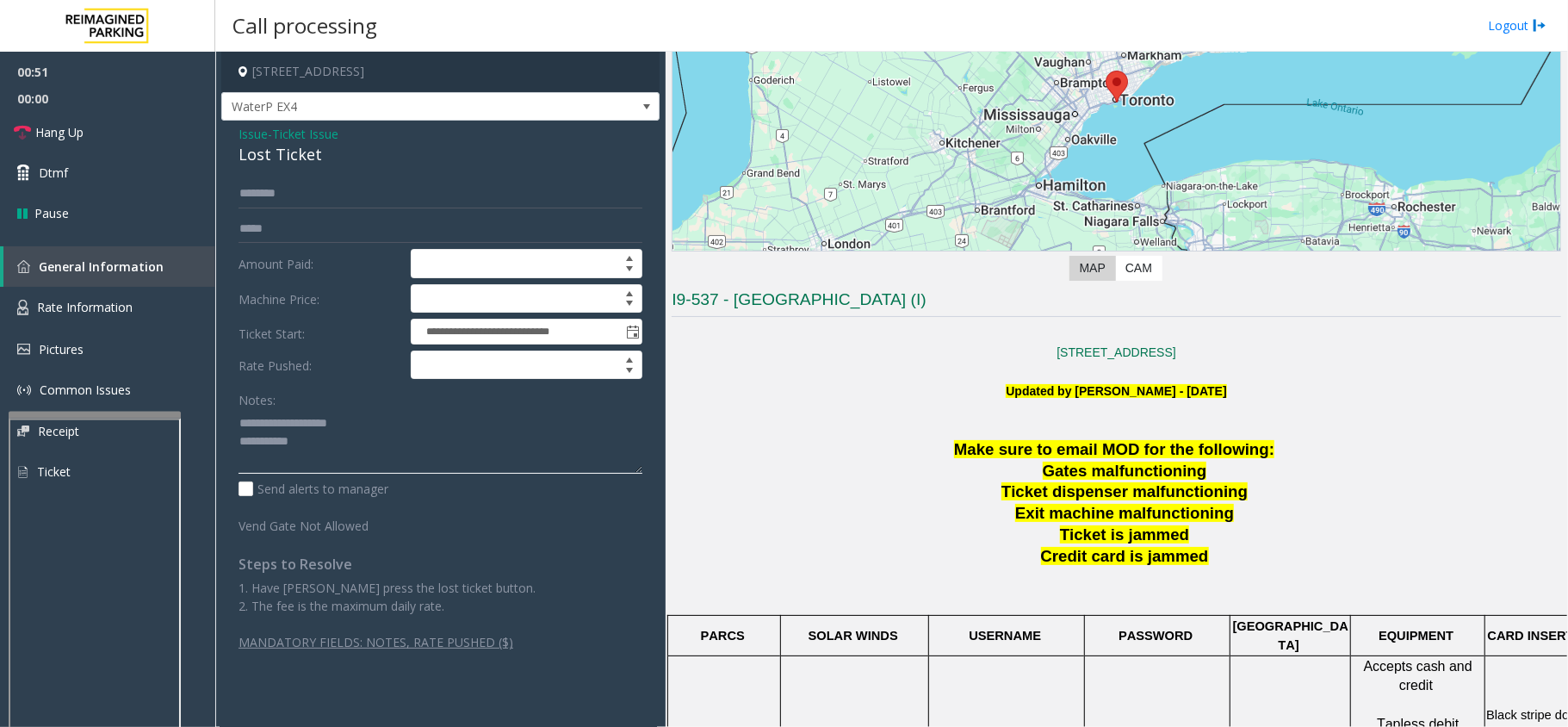drag, startPoint x: 356, startPoint y: 419, endPoint x: 277, endPoint y: 417, distance: 79.025312 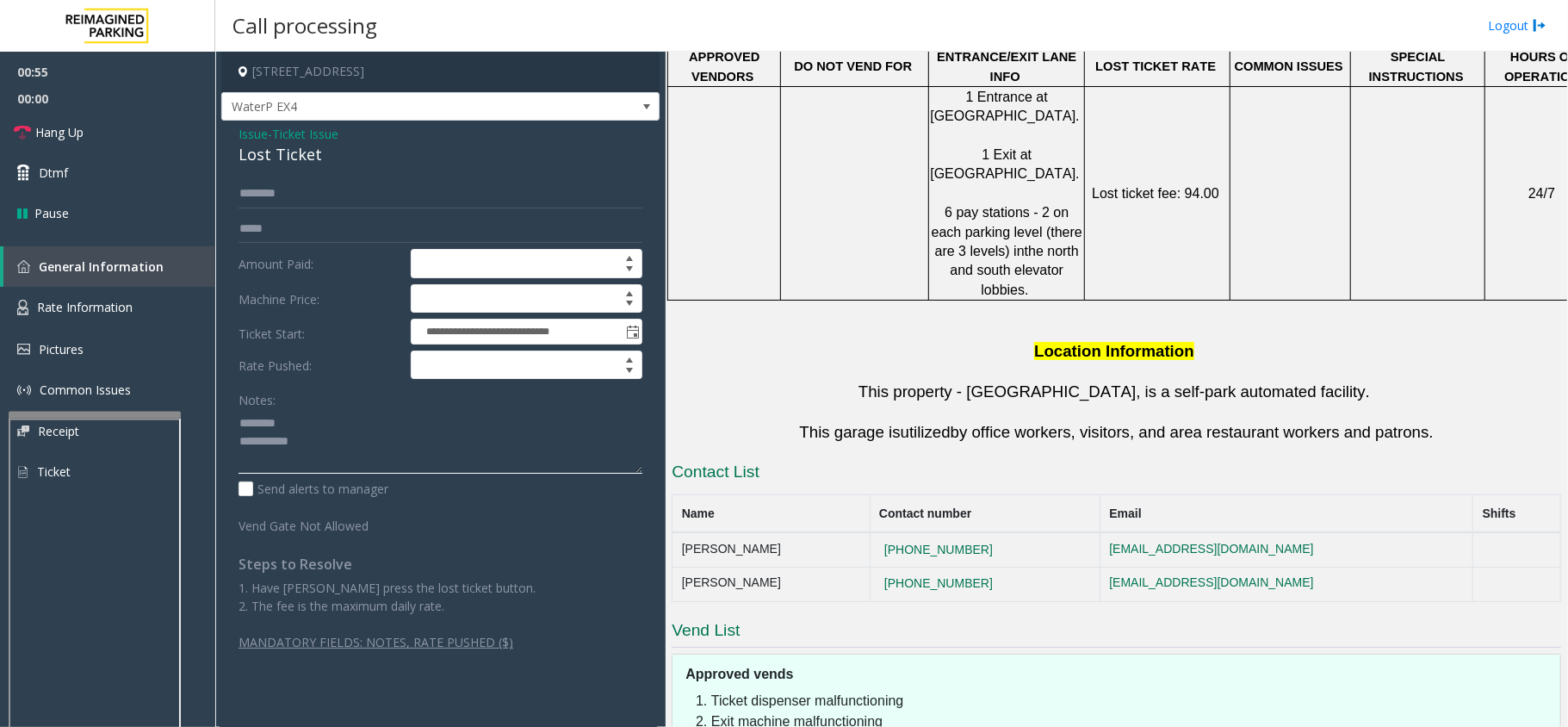 scroll, scrollTop: 1296, scrollLeft: 0, axis: vertical 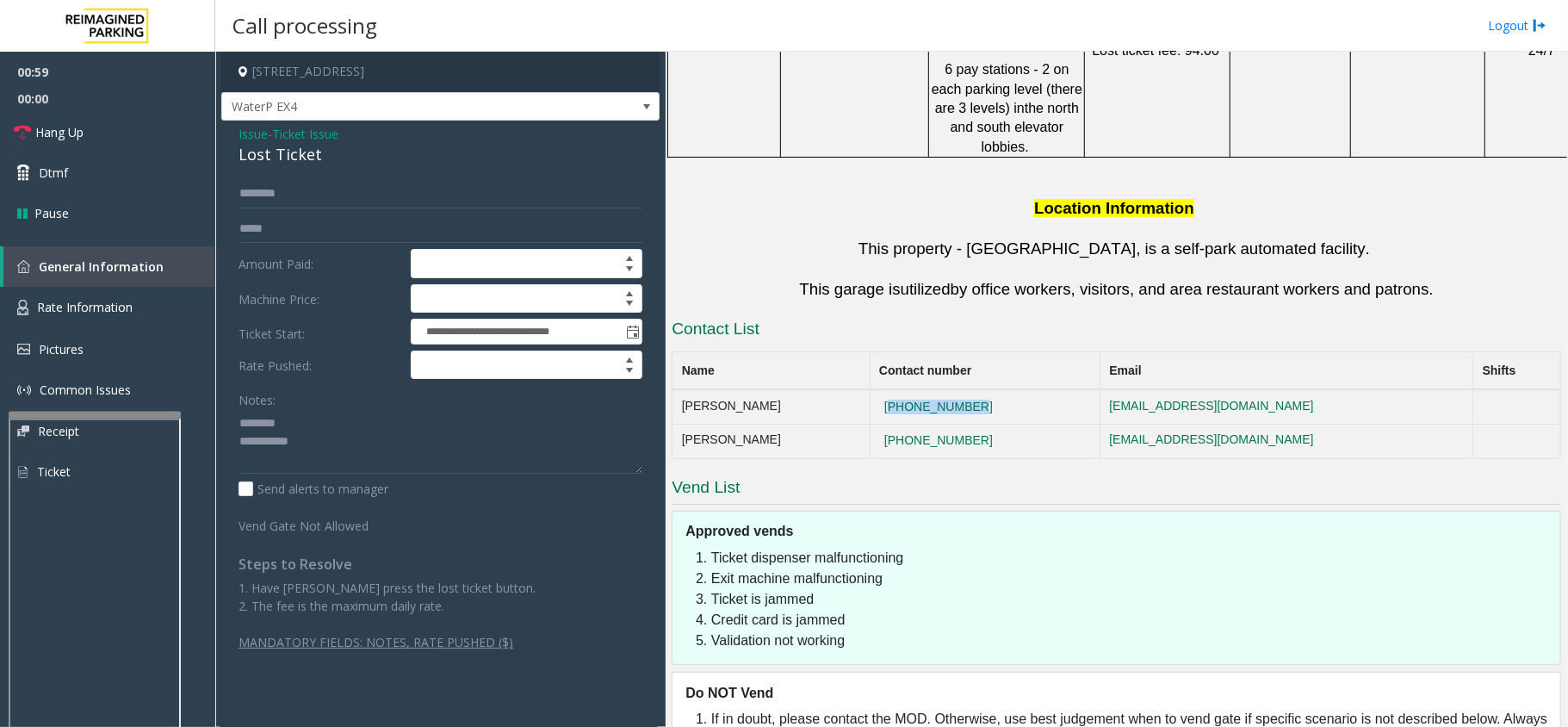 drag, startPoint x: 1000, startPoint y: 329, endPoint x: 892, endPoint y: 329, distance: 108 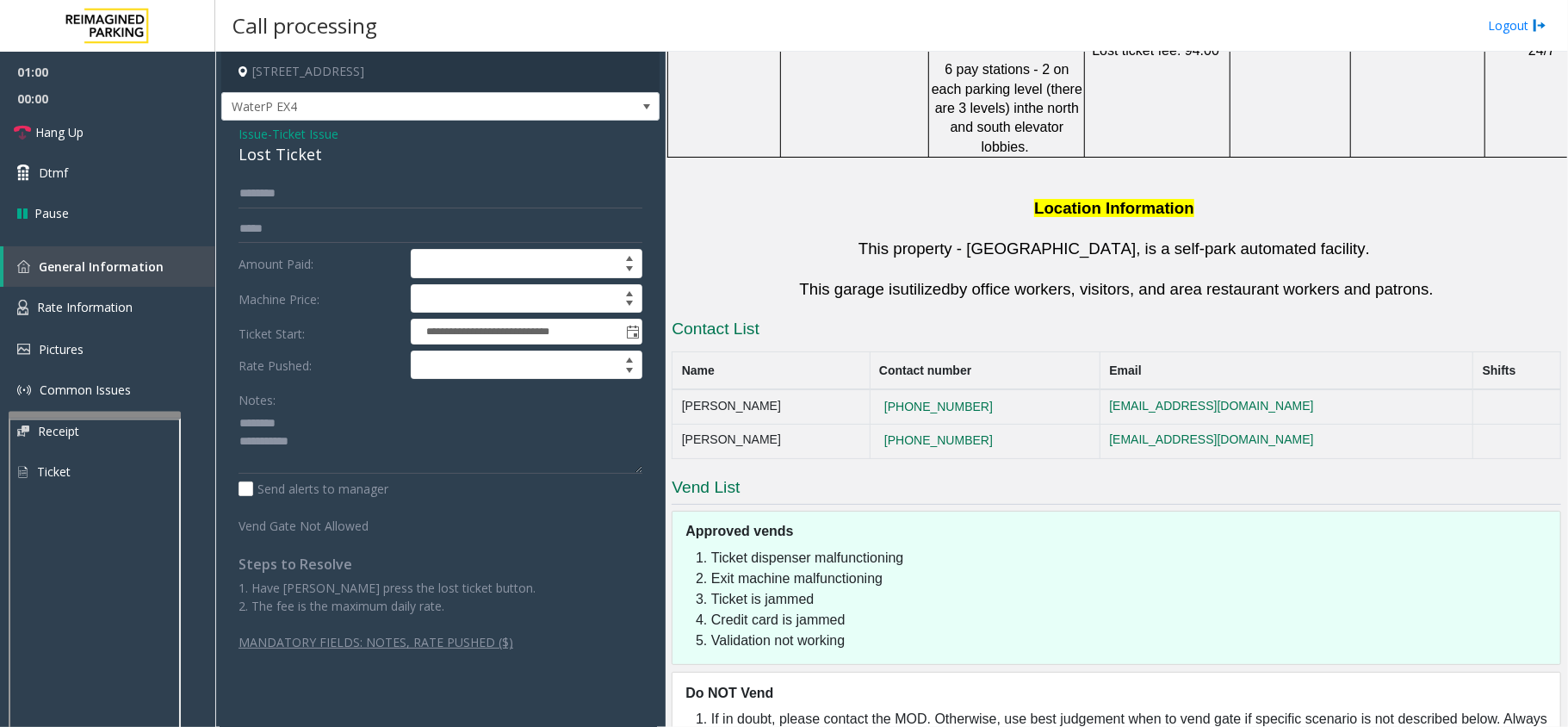 drag, startPoint x: 893, startPoint y: 329, endPoint x: 852, endPoint y: 327, distance: 41.048752 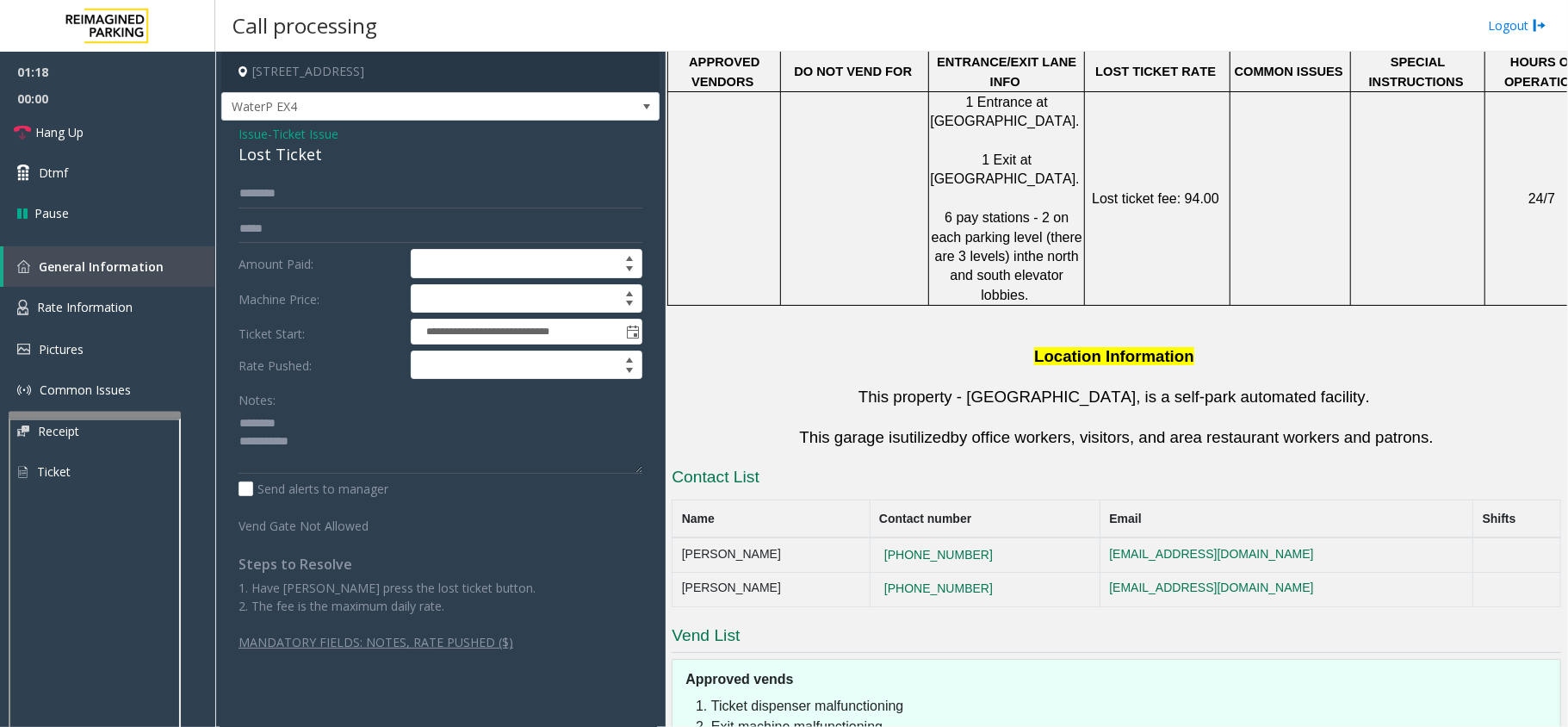 scroll, scrollTop: 1296, scrollLeft: 0, axis: vertical 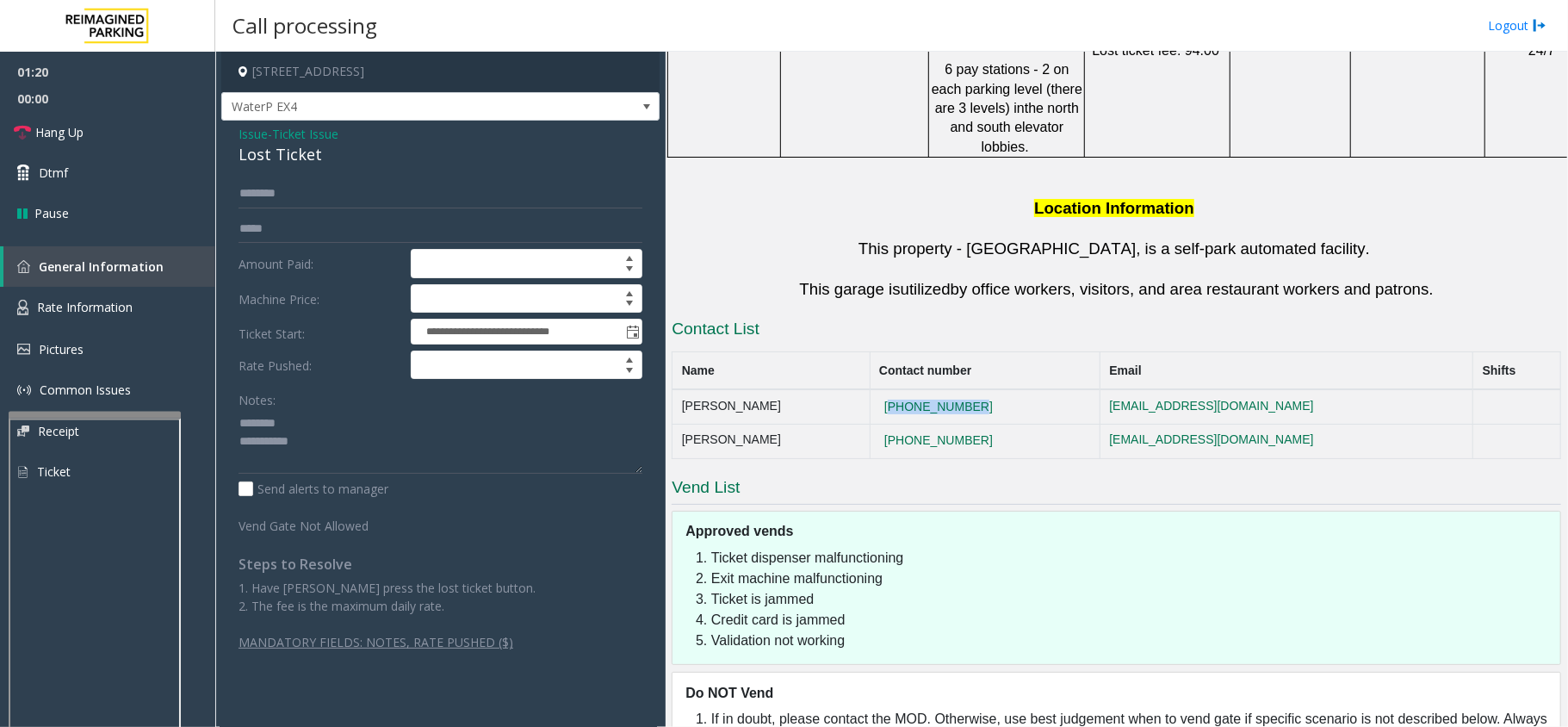 drag, startPoint x: 997, startPoint y: 322, endPoint x: 893, endPoint y: 339, distance: 105.38026 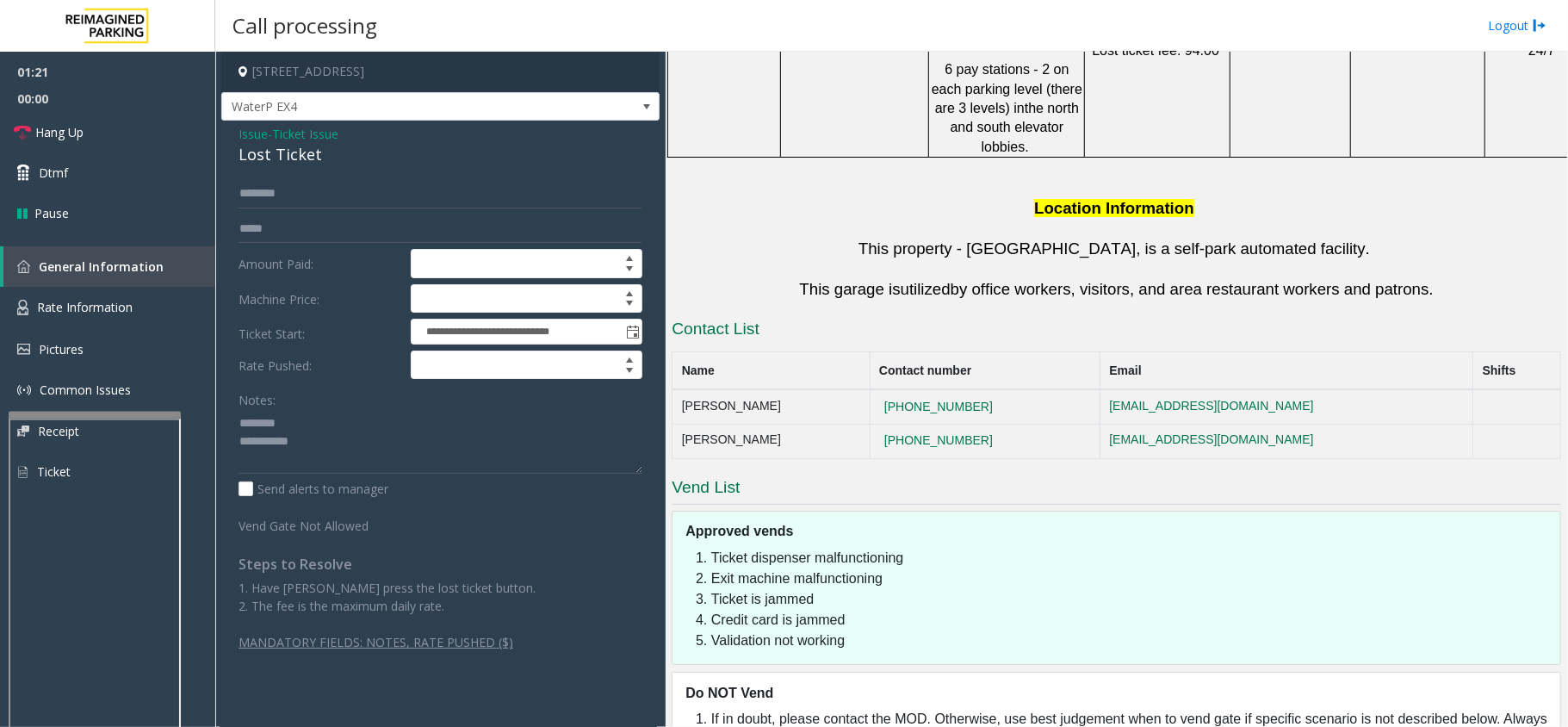 drag, startPoint x: 893, startPoint y: 339, endPoint x: 879, endPoint y: 338, distance: 14.03567 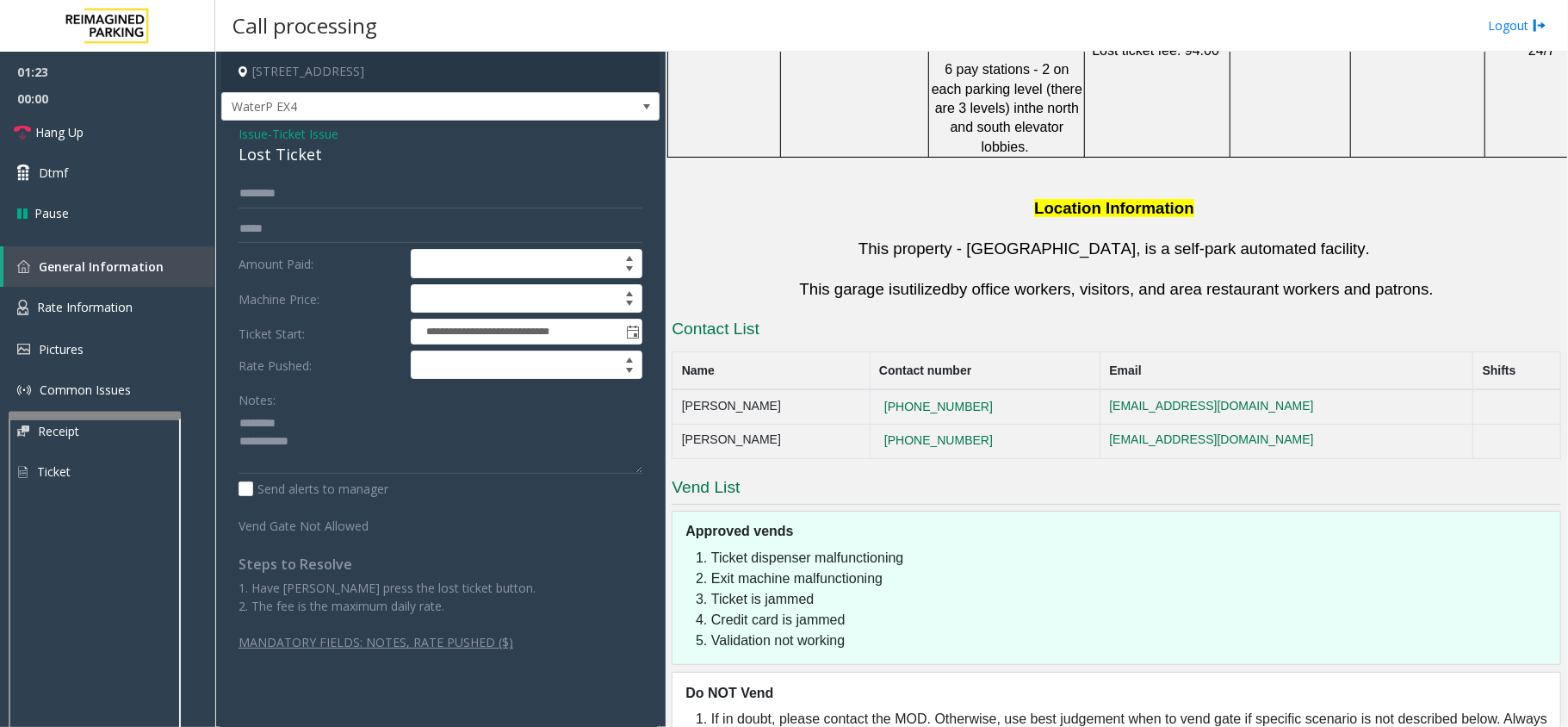 drag, startPoint x: 1003, startPoint y: 329, endPoint x: 883, endPoint y: 329, distance: 120 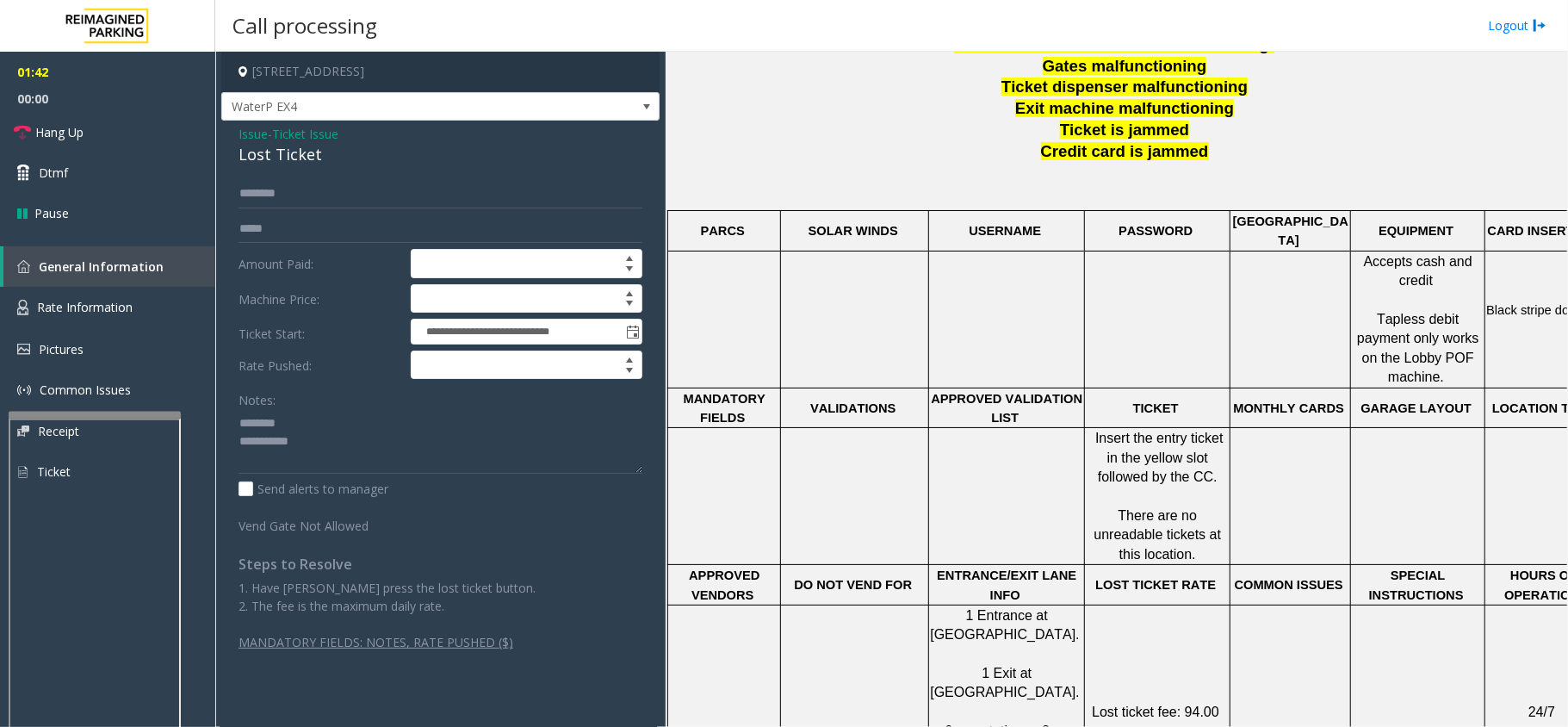 scroll, scrollTop: 689, scrollLeft: 0, axis: vertical 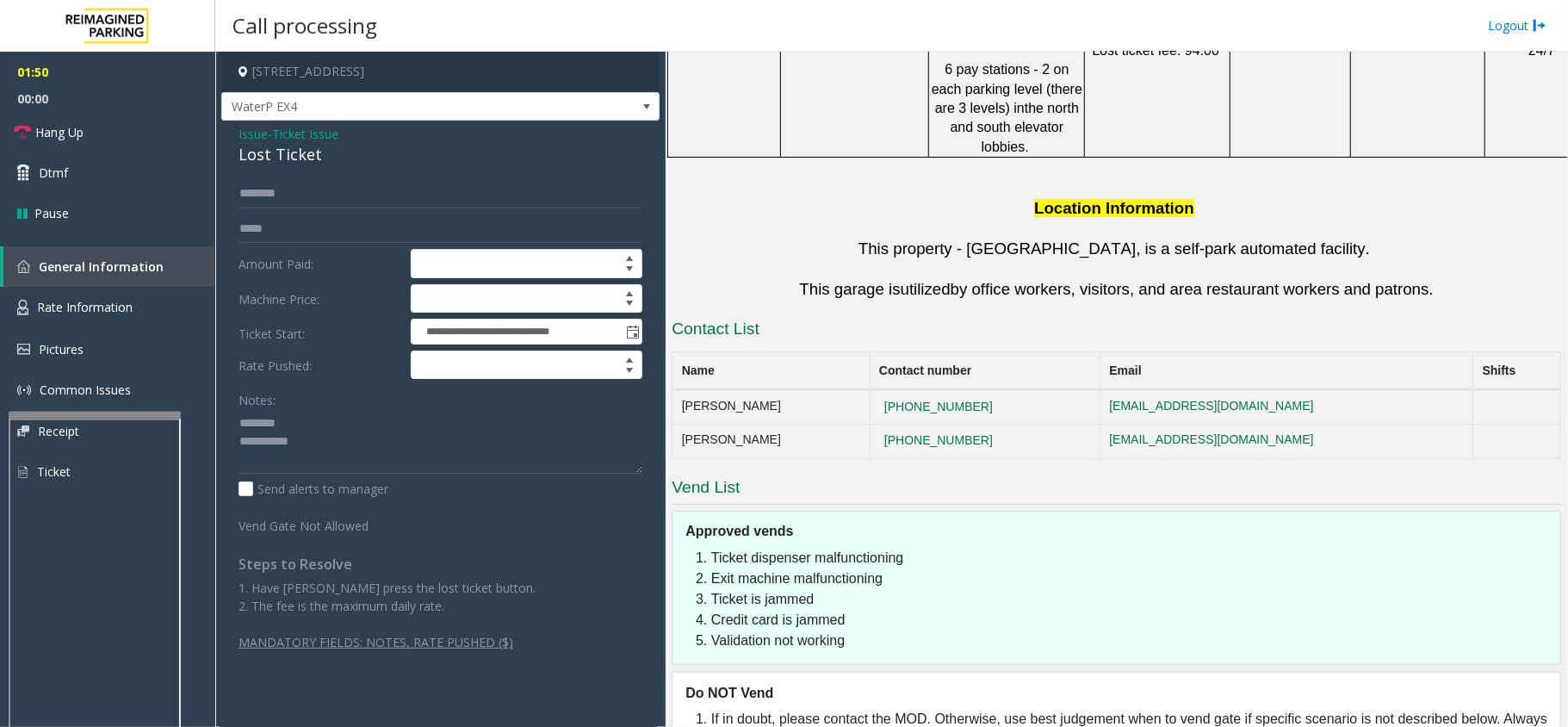 drag, startPoint x: 883, startPoint y: 376, endPoint x: 918, endPoint y: 352, distance: 42.43819 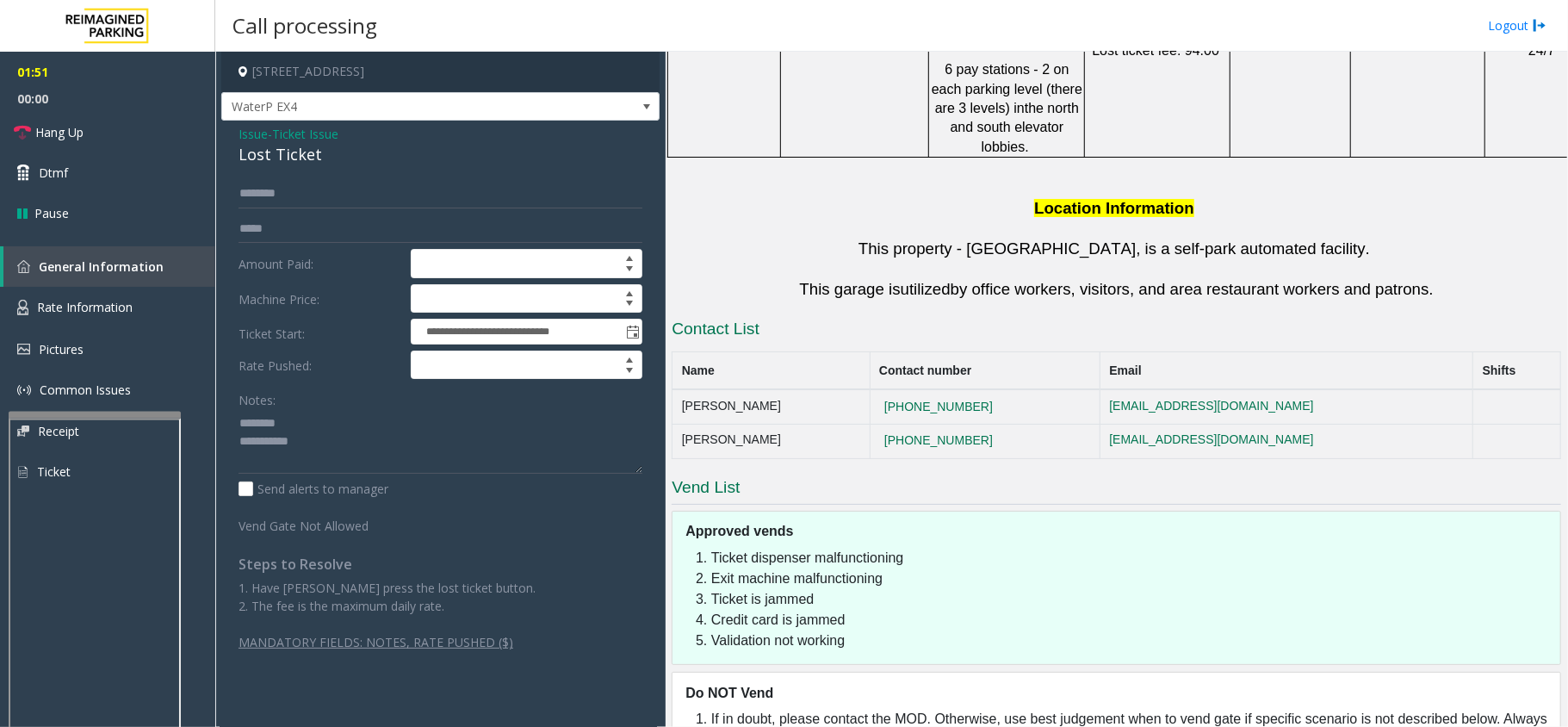 drag, startPoint x: 918, startPoint y: 352, endPoint x: 1334, endPoint y: 415, distance: 420.7434 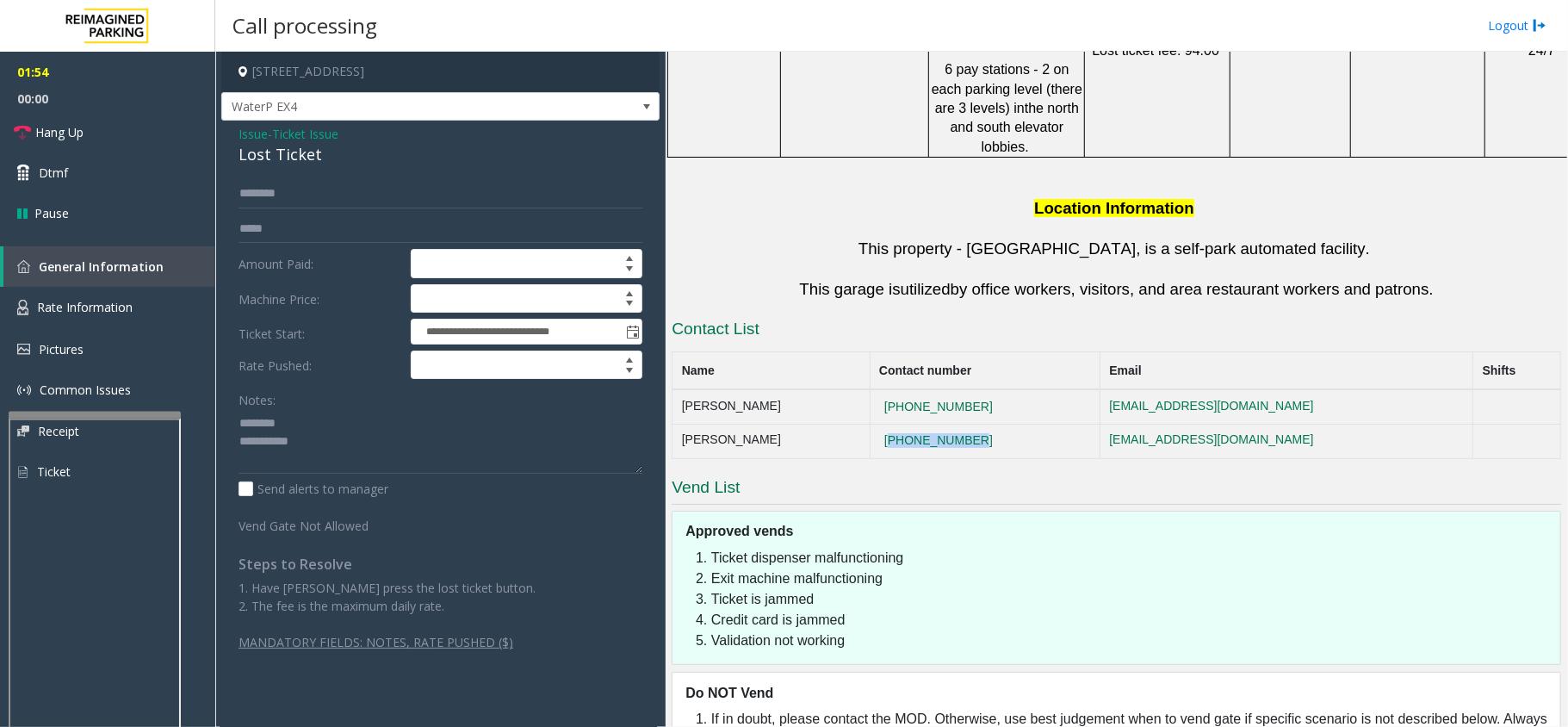 drag, startPoint x: 994, startPoint y: 363, endPoint x: 887, endPoint y: 376, distance: 107.787 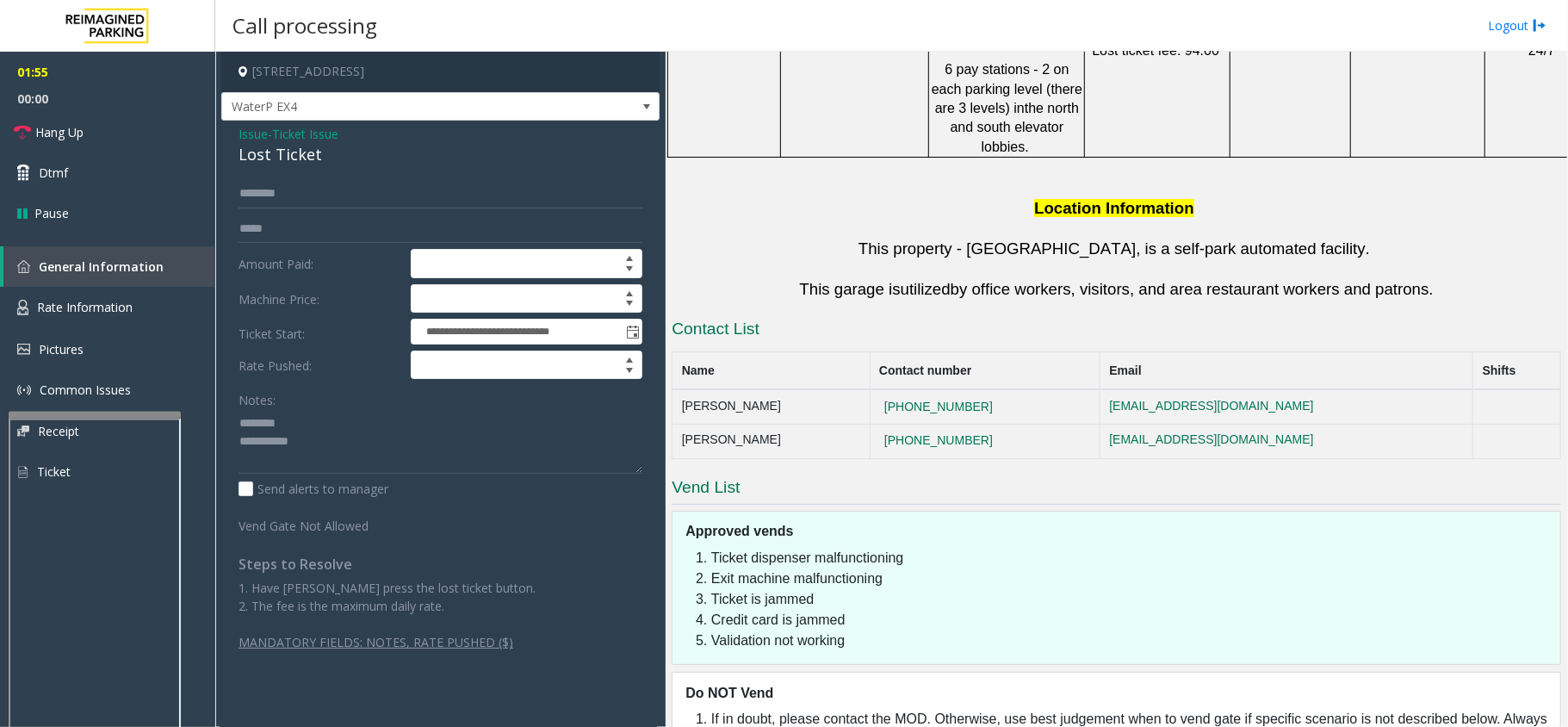 drag, startPoint x: 889, startPoint y: 376, endPoint x: 1292, endPoint y: 400, distance: 403.71401 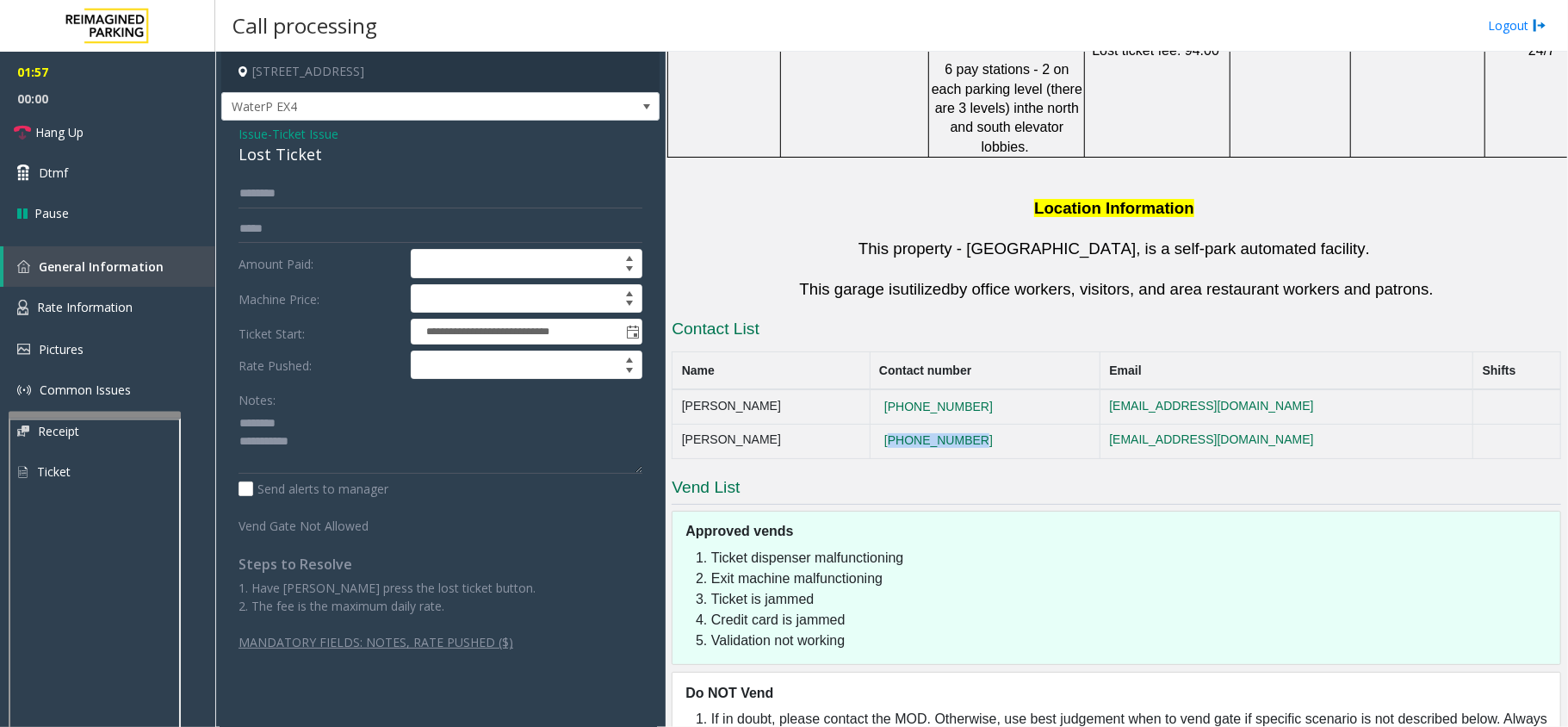 drag, startPoint x: 1049, startPoint y: 358, endPoint x: 889, endPoint y: 373, distance: 160.70159 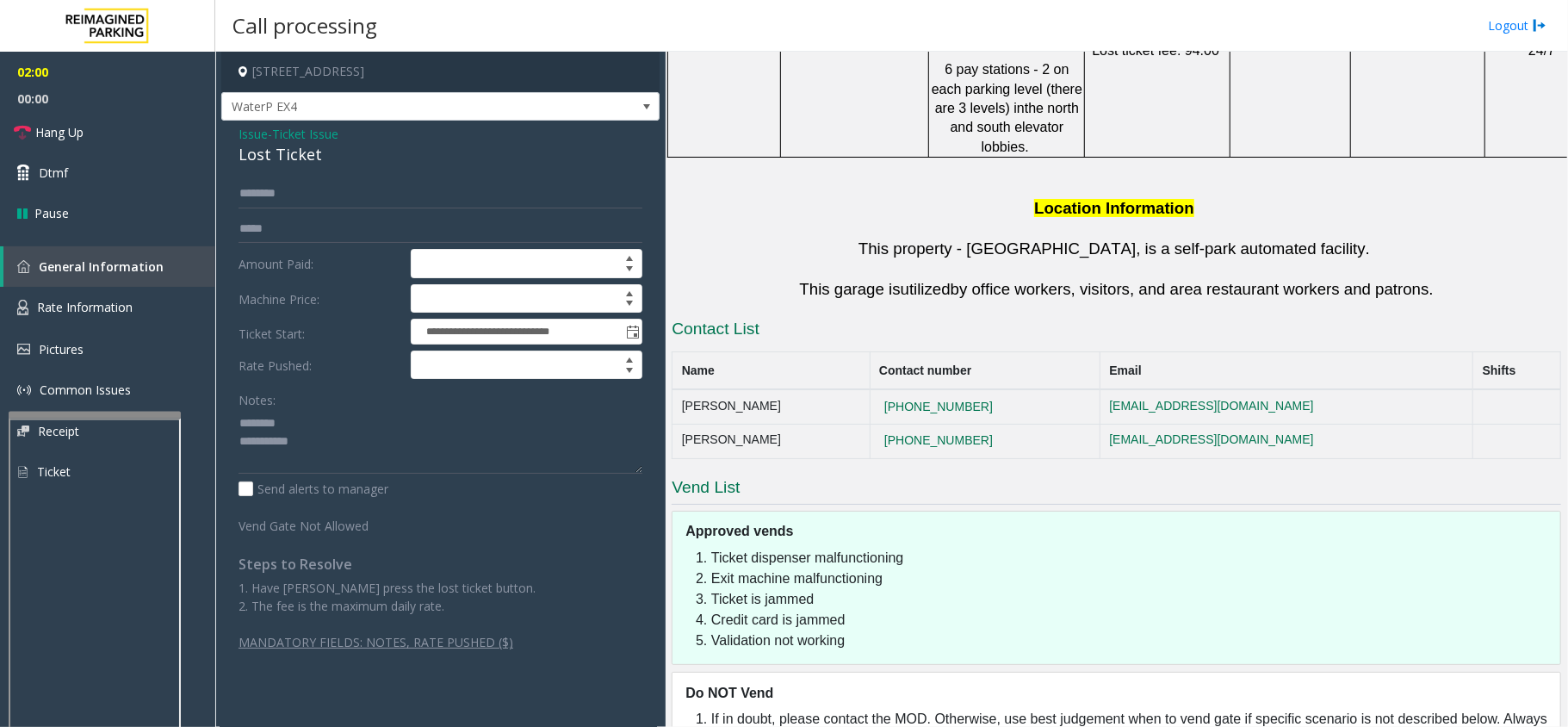 drag, startPoint x: 889, startPoint y: 373, endPoint x: 865, endPoint y: 383, distance: 26 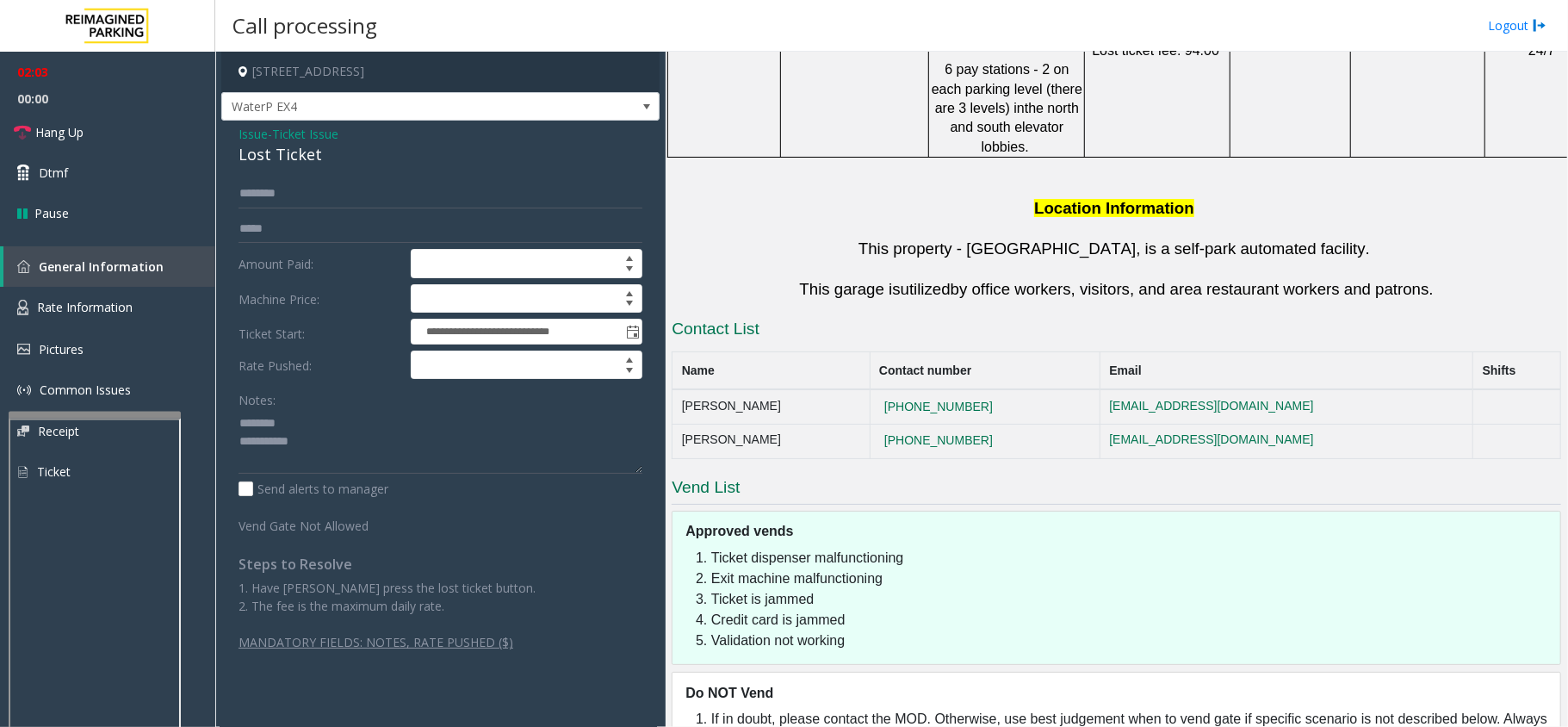 drag, startPoint x: 995, startPoint y: 362, endPoint x: 880, endPoint y: 374, distance: 115.62439 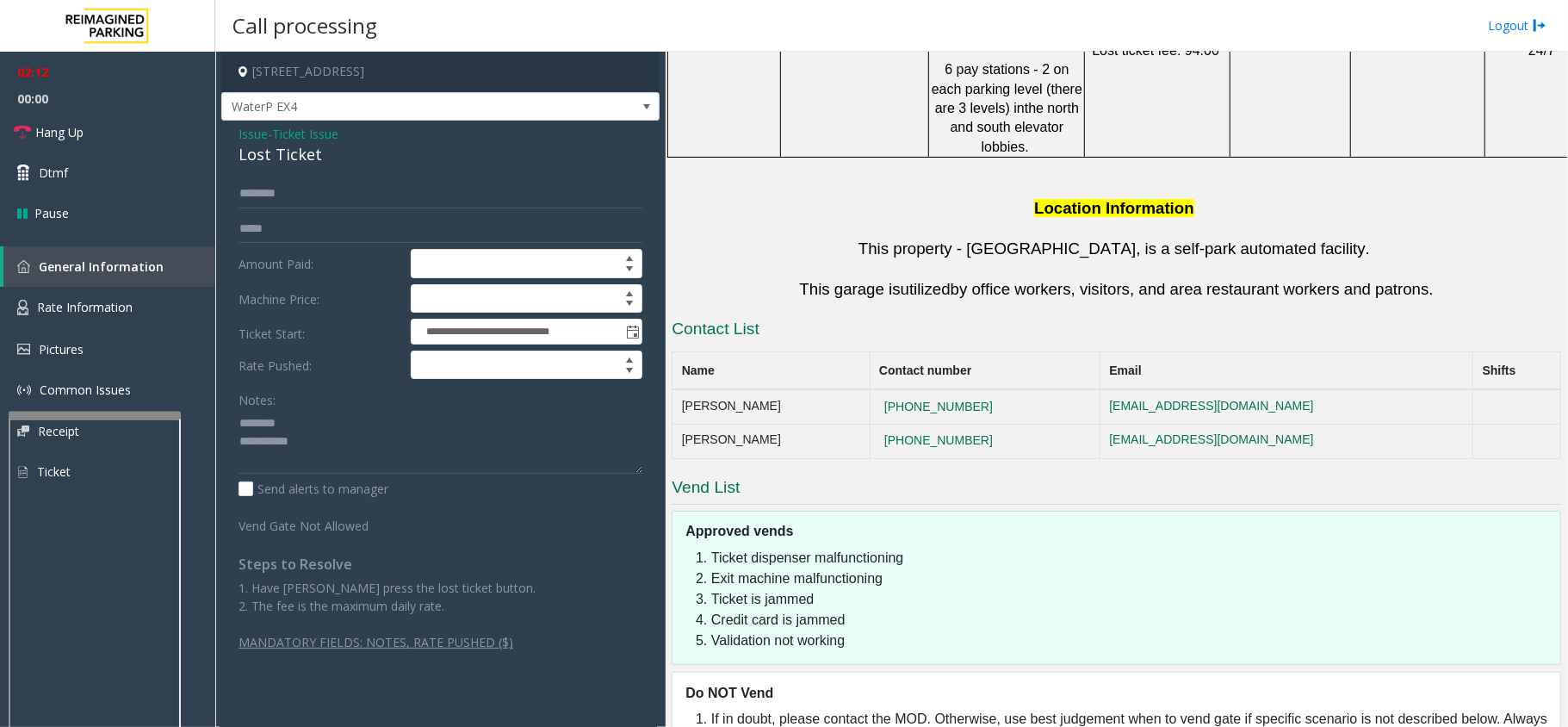 drag, startPoint x: 1007, startPoint y: 362, endPoint x: 982, endPoint y: 367, distance: 25.495098 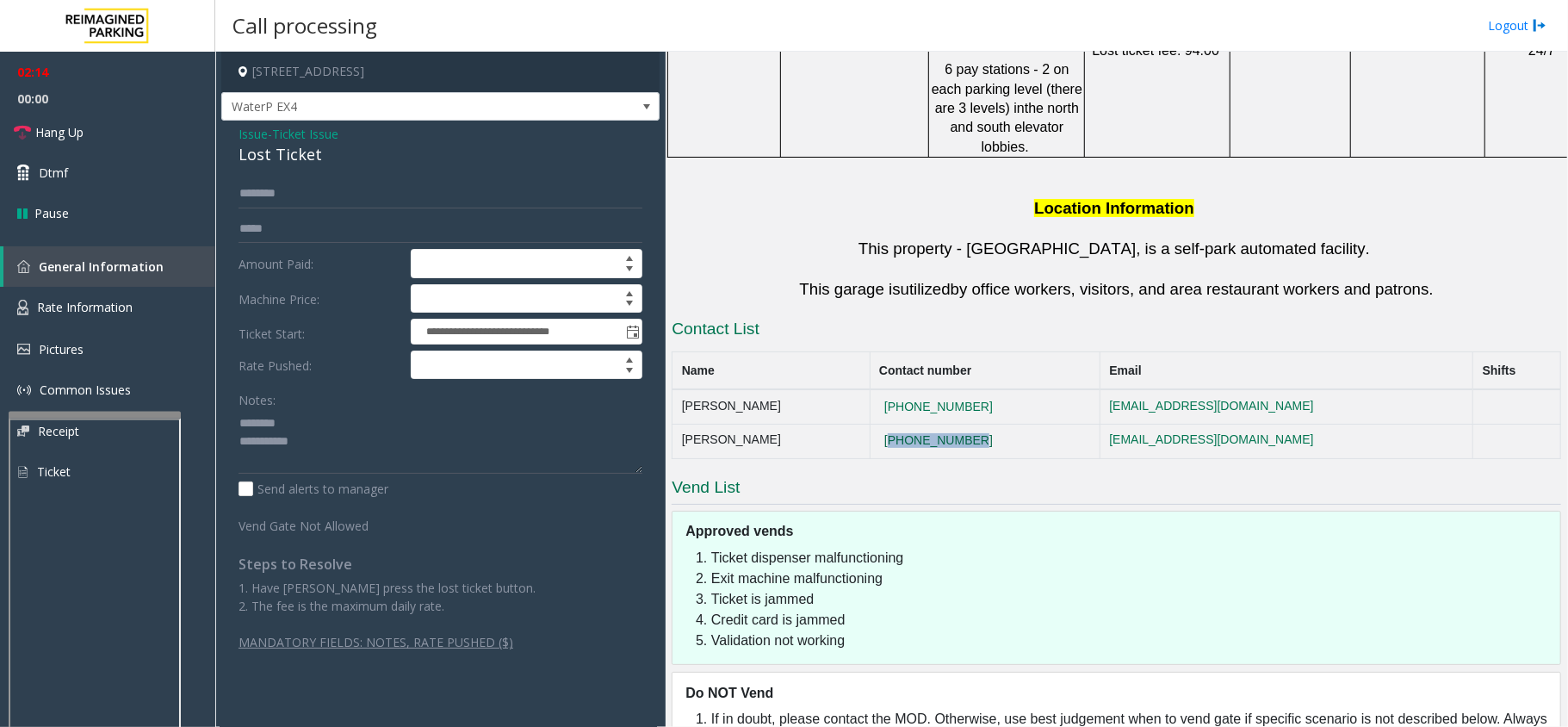 drag, startPoint x: 982, startPoint y: 367, endPoint x: 900, endPoint y: 370, distance: 82.0549 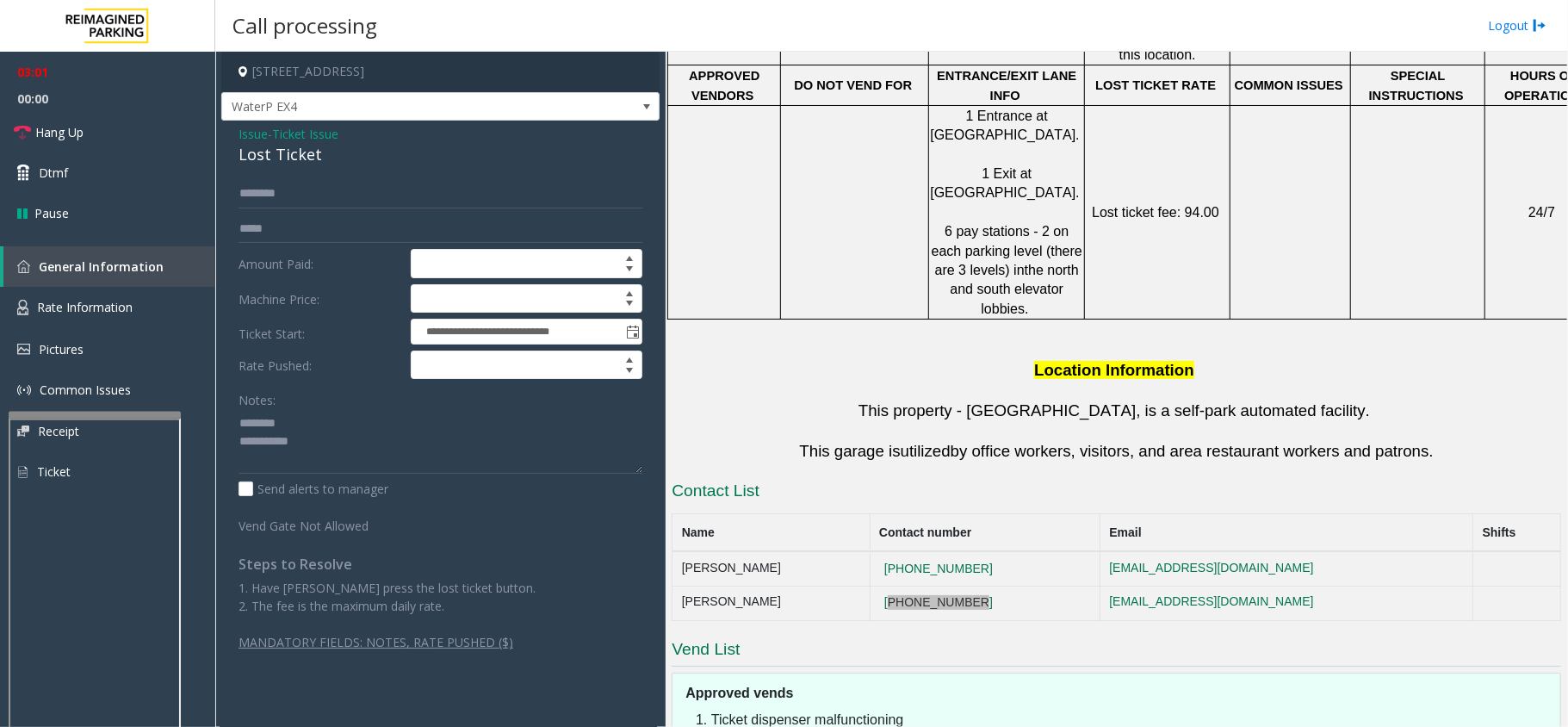 scroll, scrollTop: 1148, scrollLeft: 0, axis: vertical 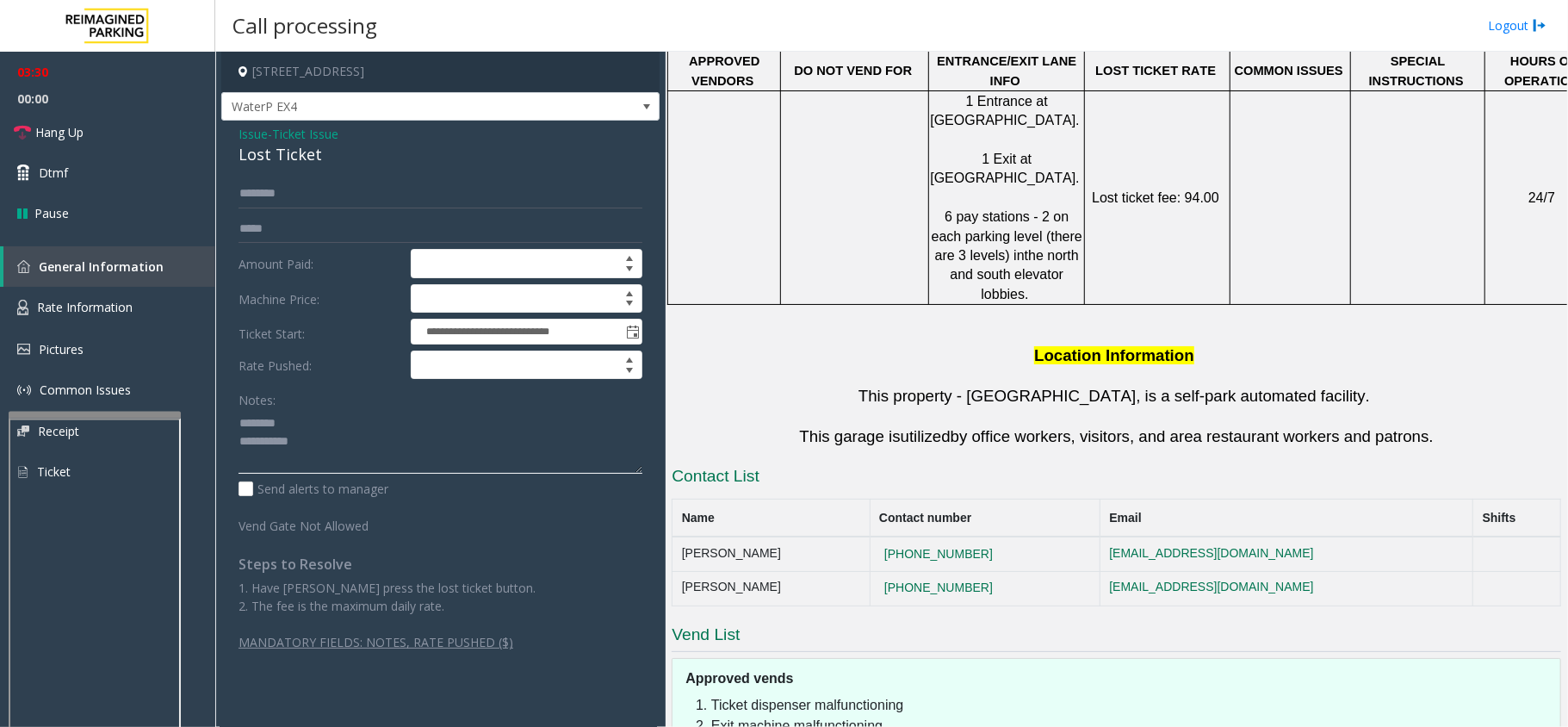 click 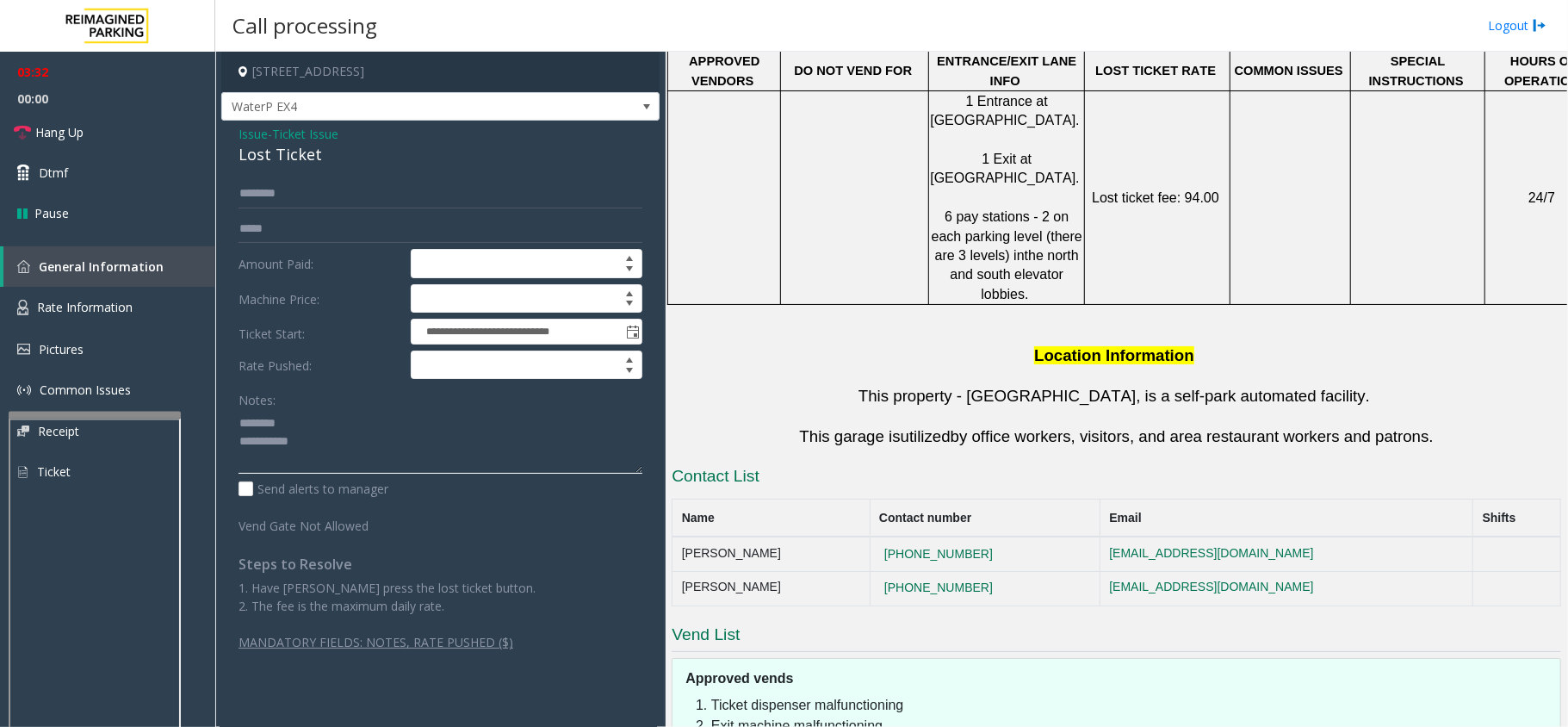 click 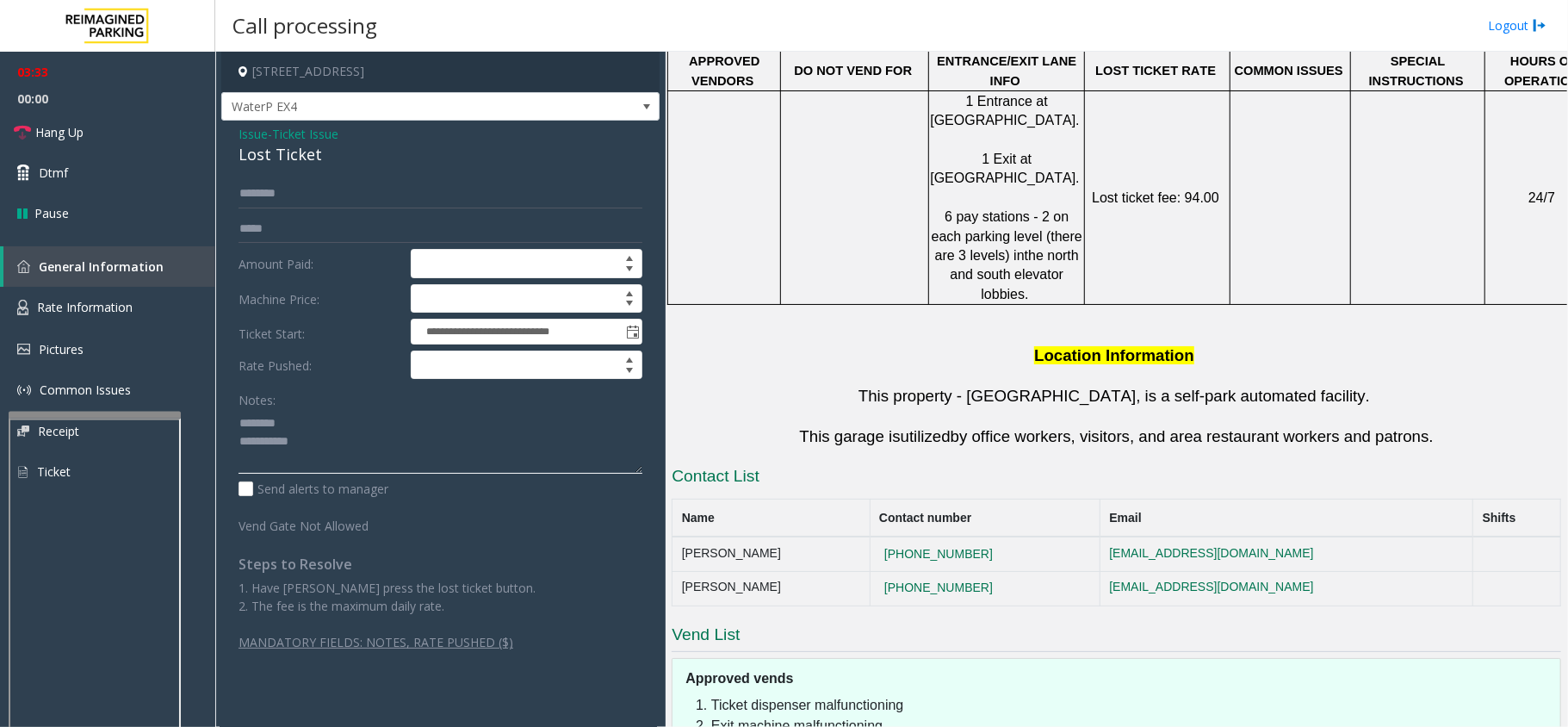click 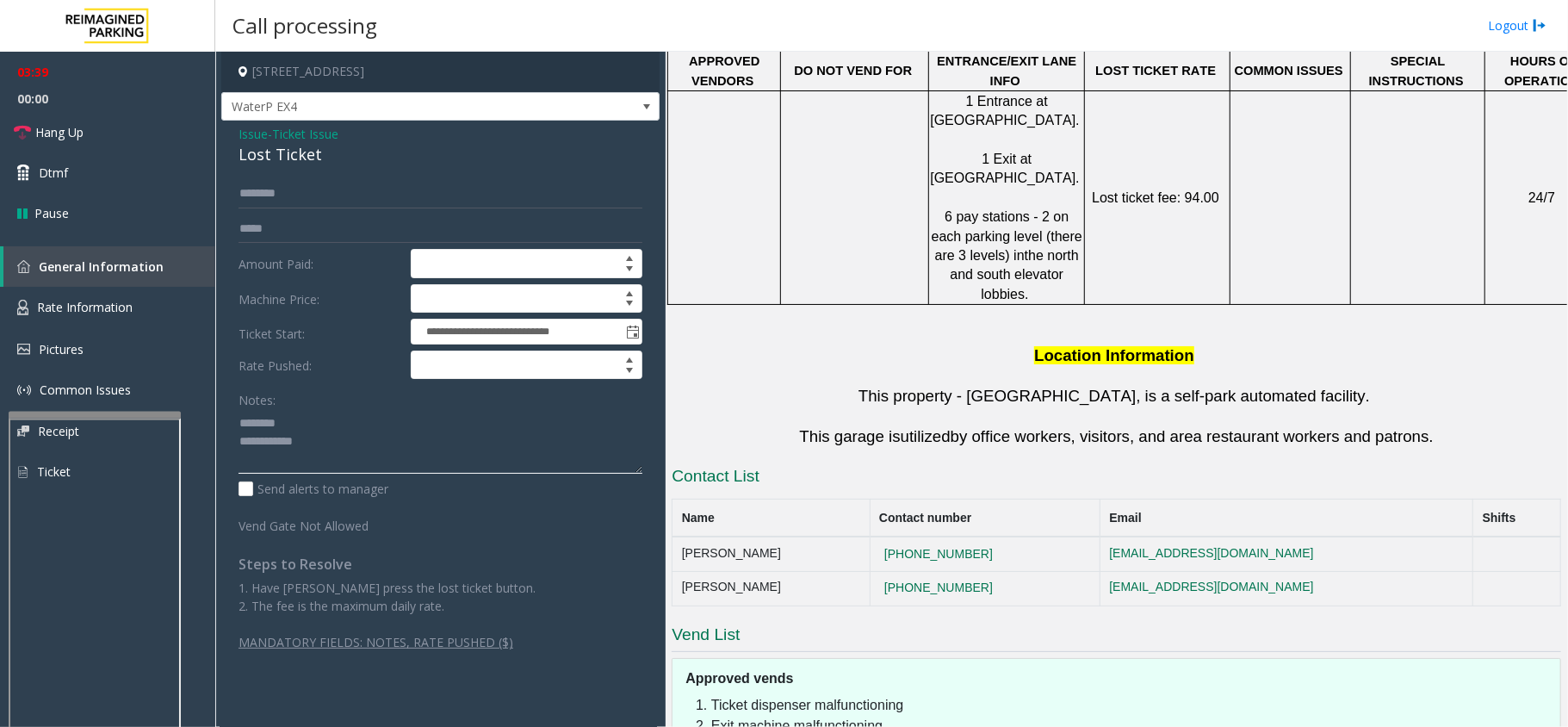 type on "**********" 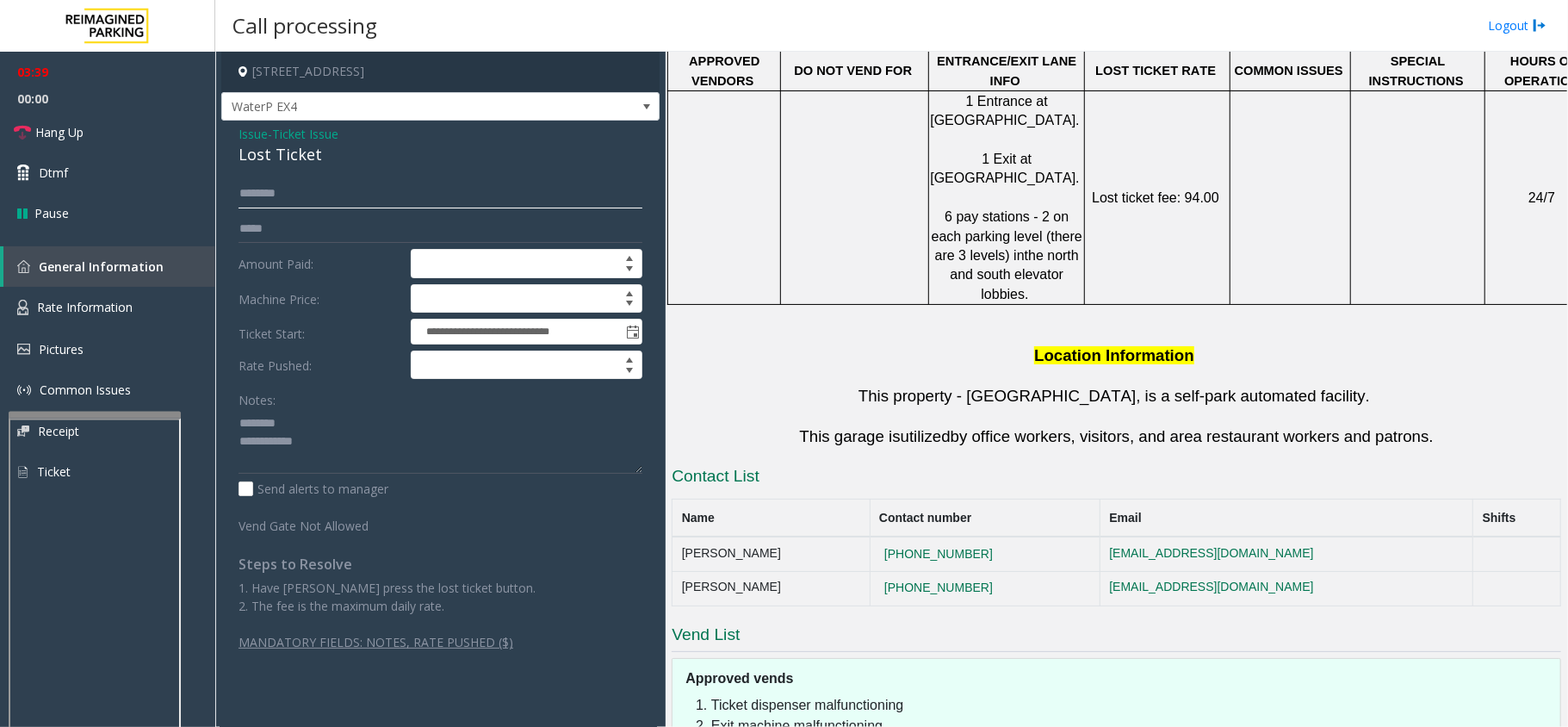 click 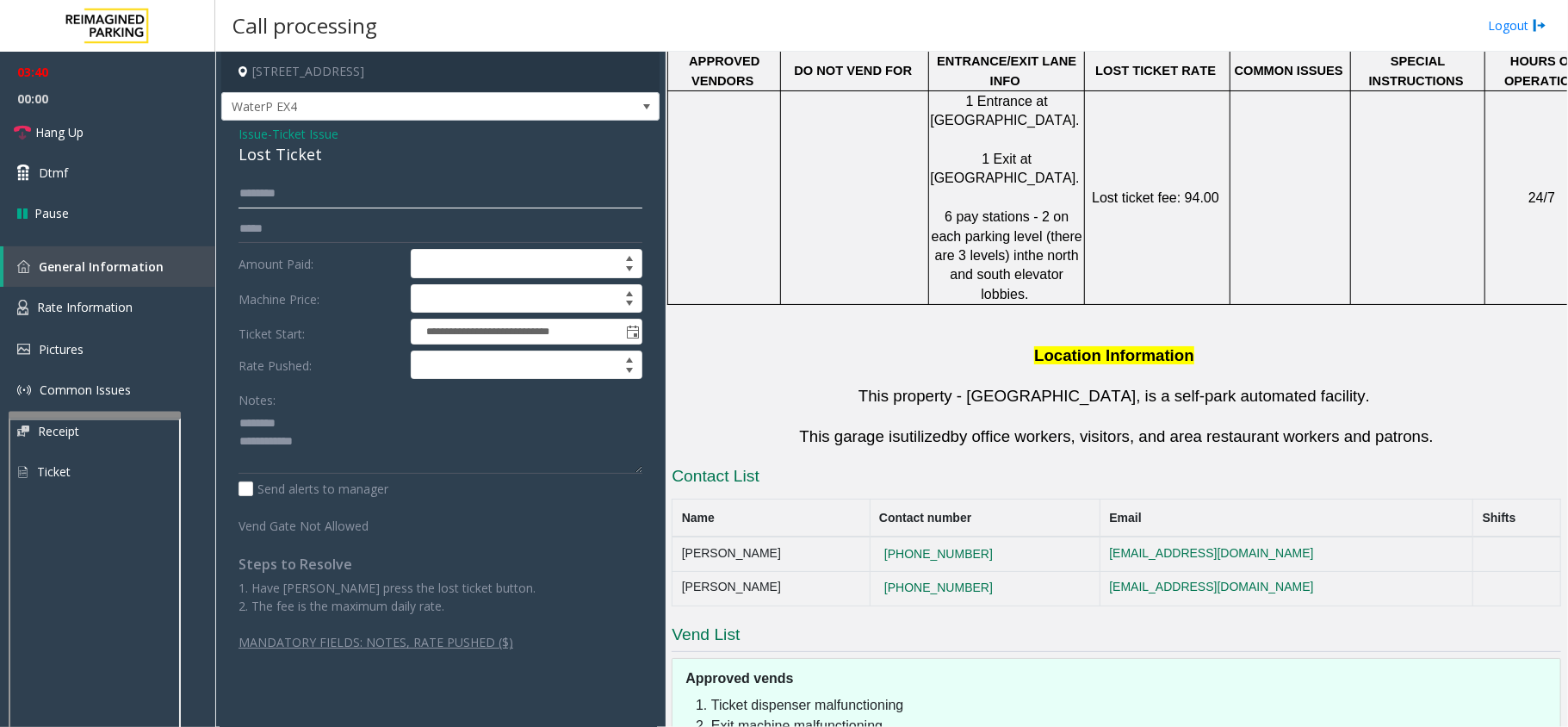 click 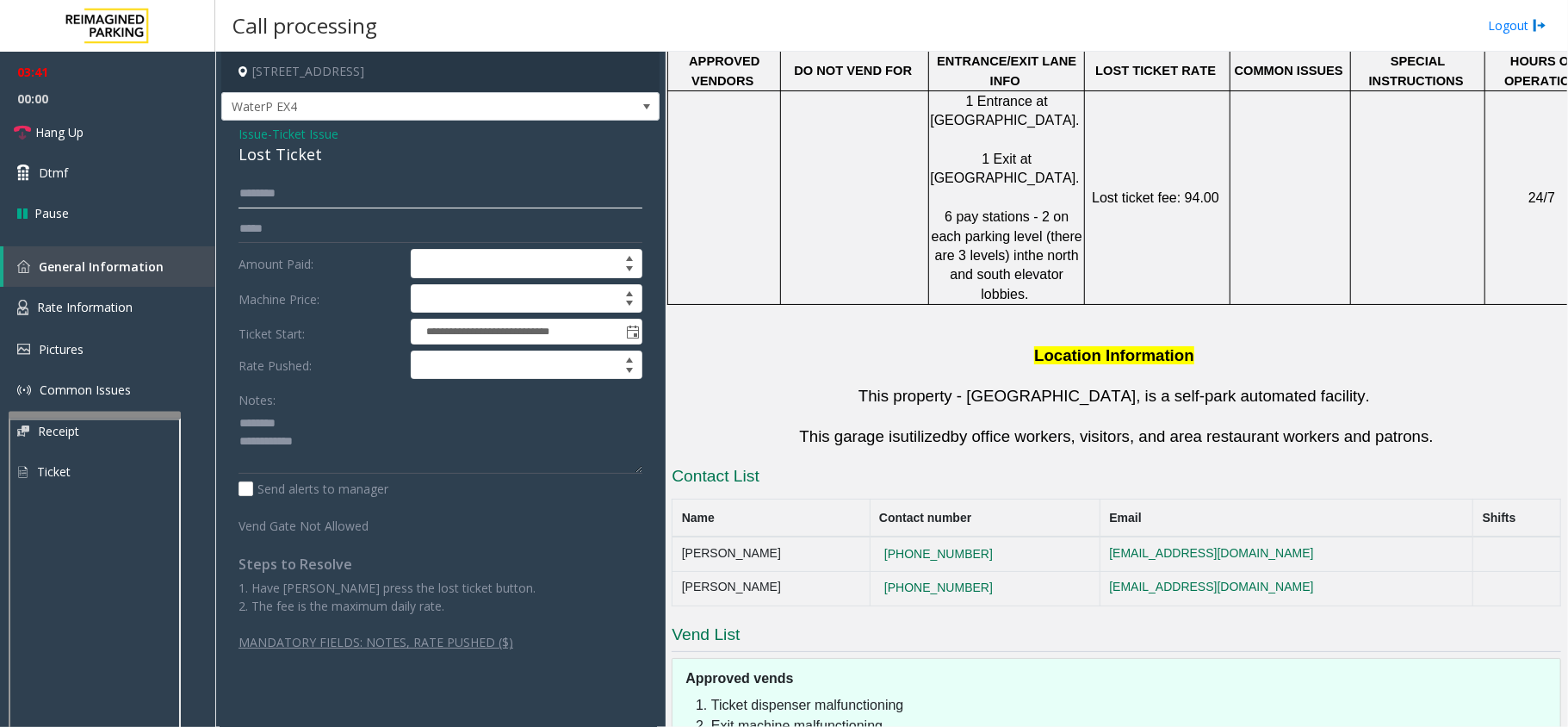 click 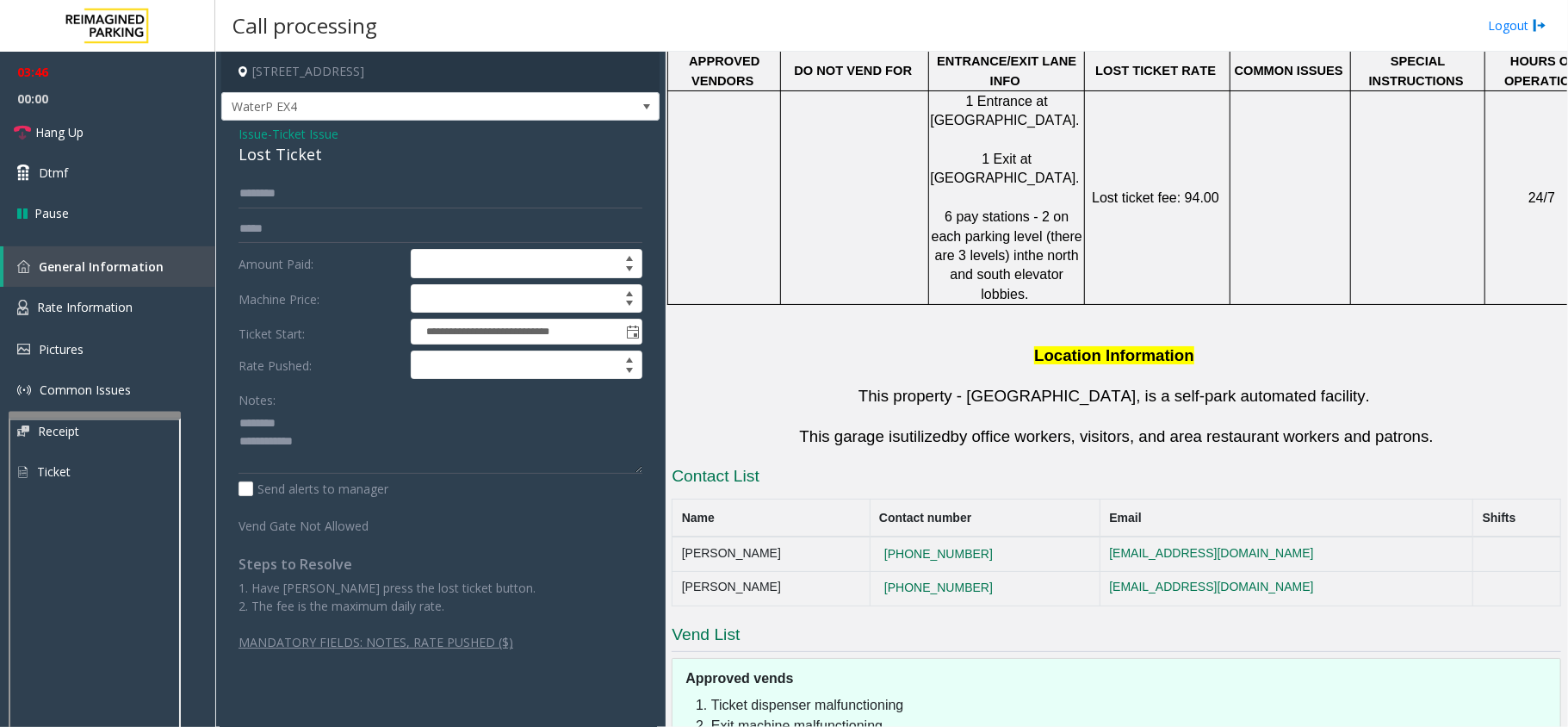 click on "Ticket Issue" 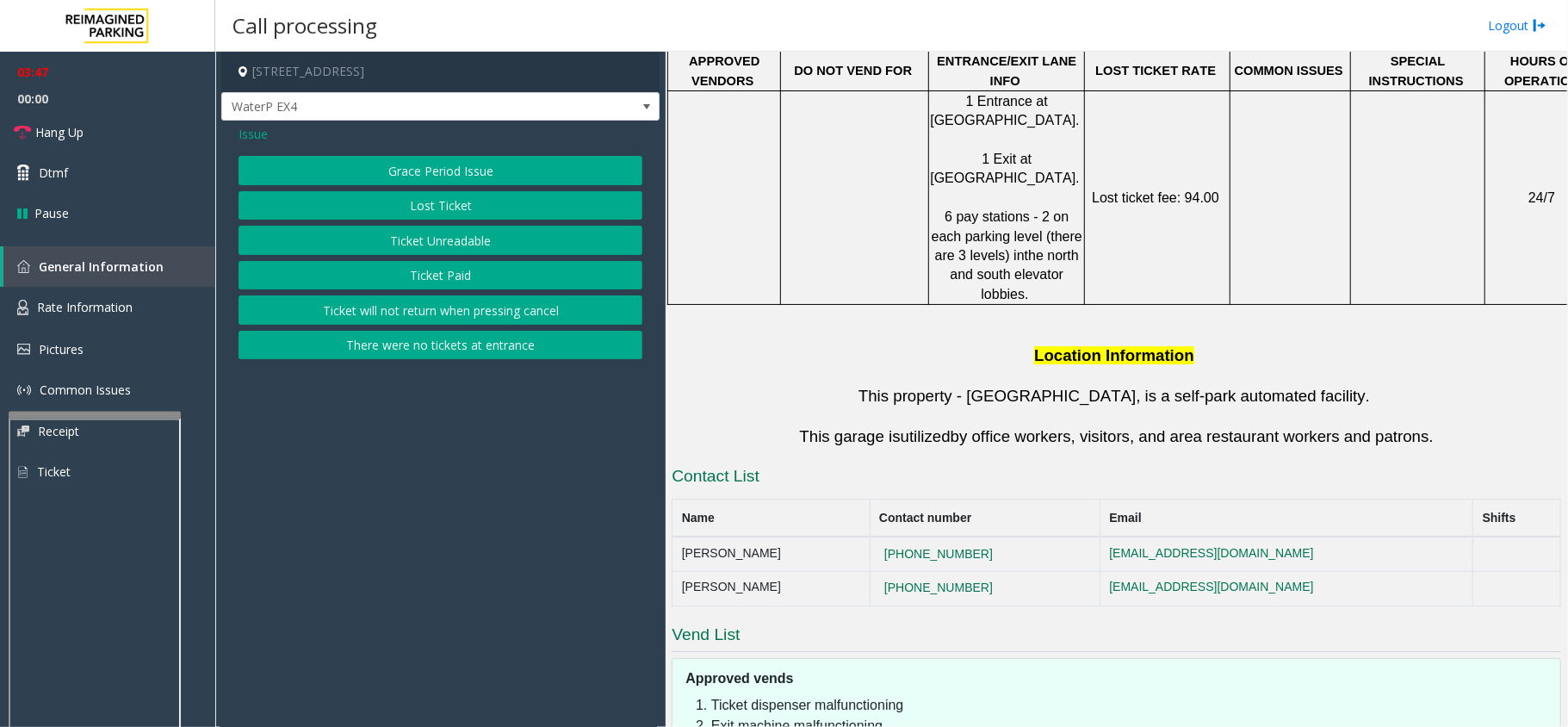 click on "Ticket Unreadable" 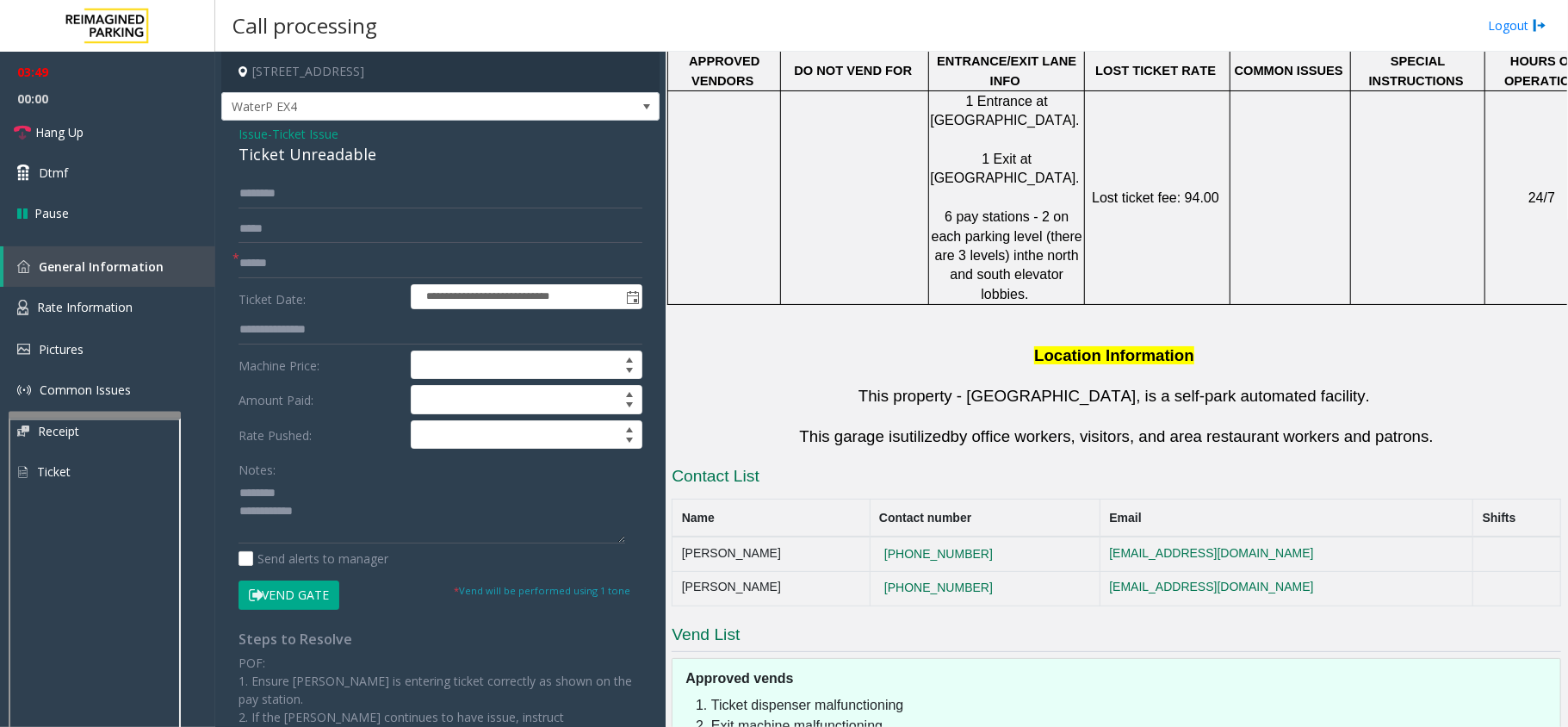 click on "Ticket Issue" 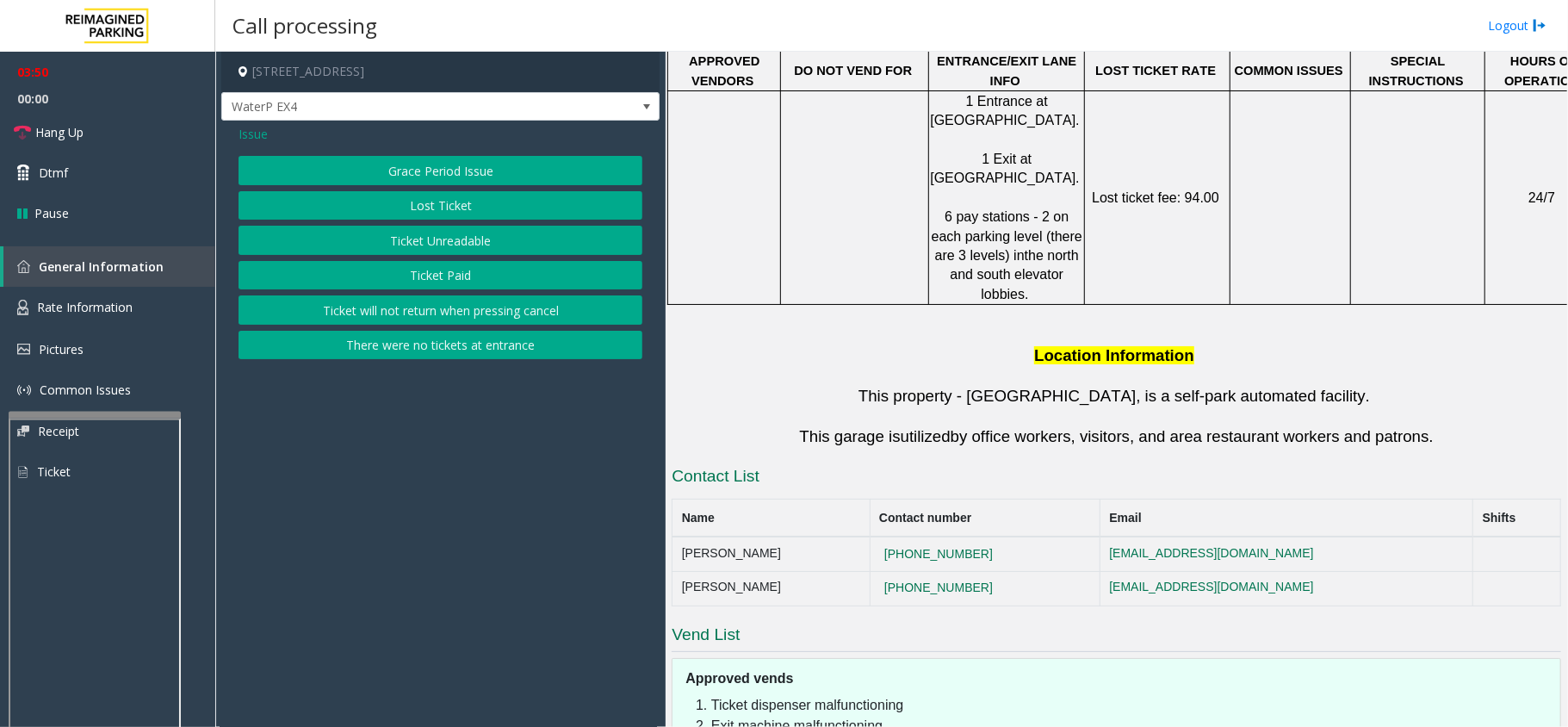 drag, startPoint x: 435, startPoint y: 277, endPoint x: 446, endPoint y: 233, distance: 45.354162 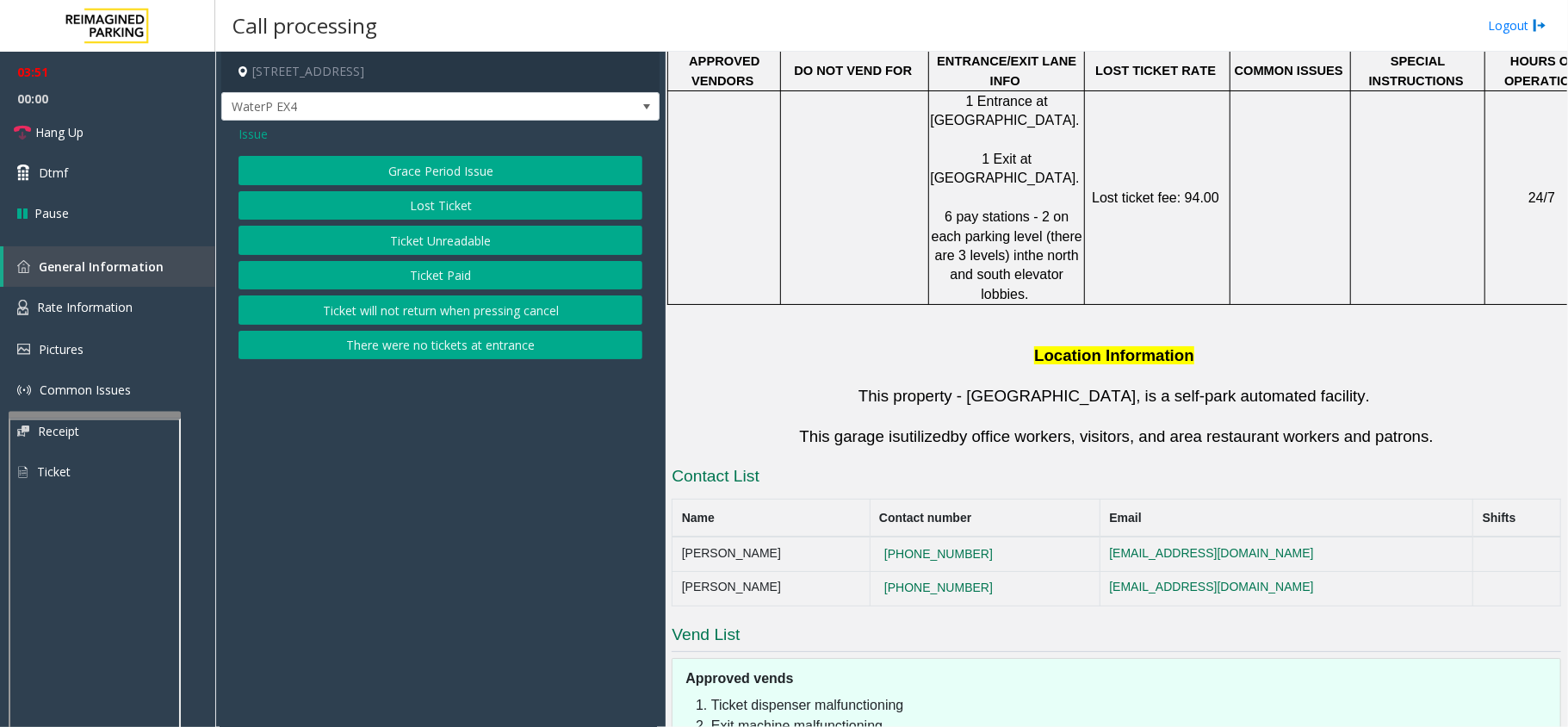 click on "Lost Ticket" 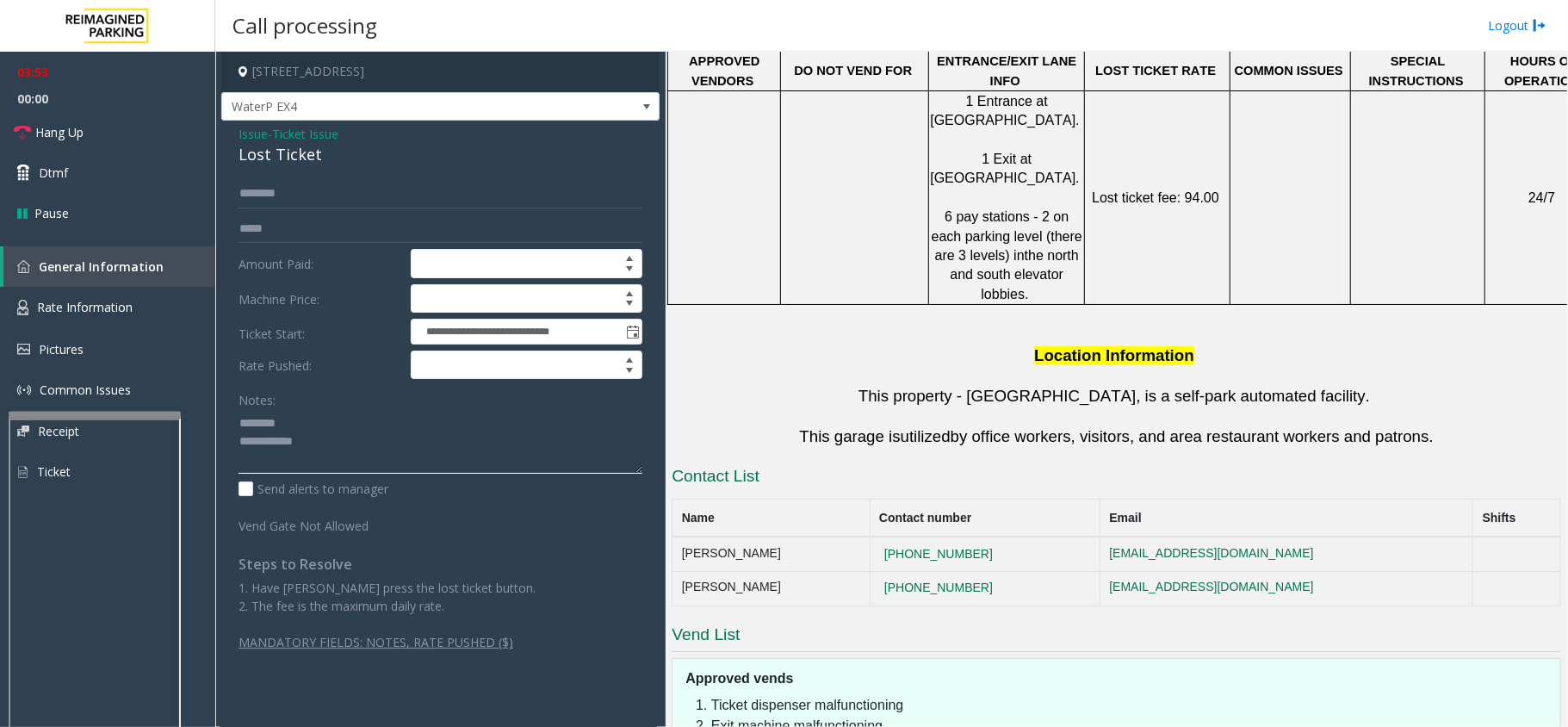 click 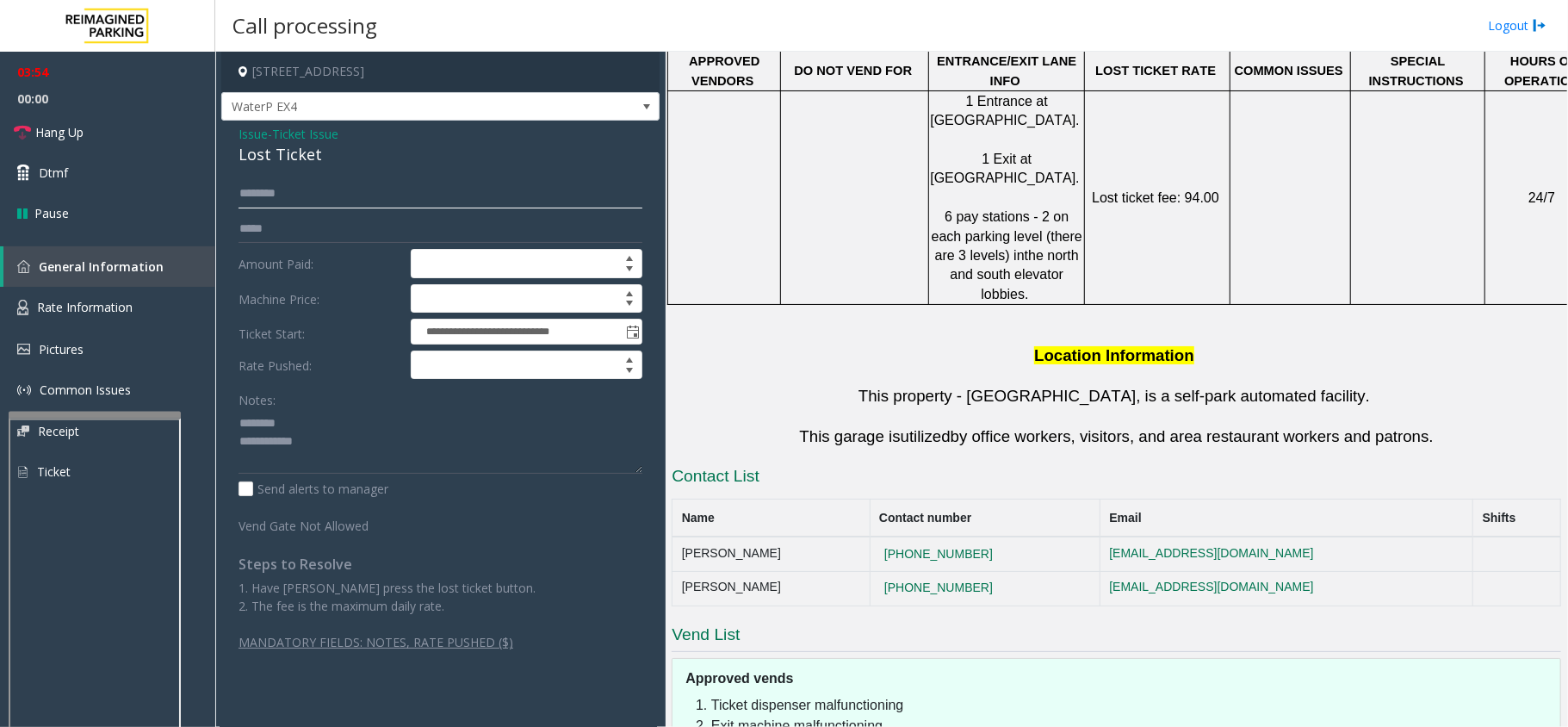 click 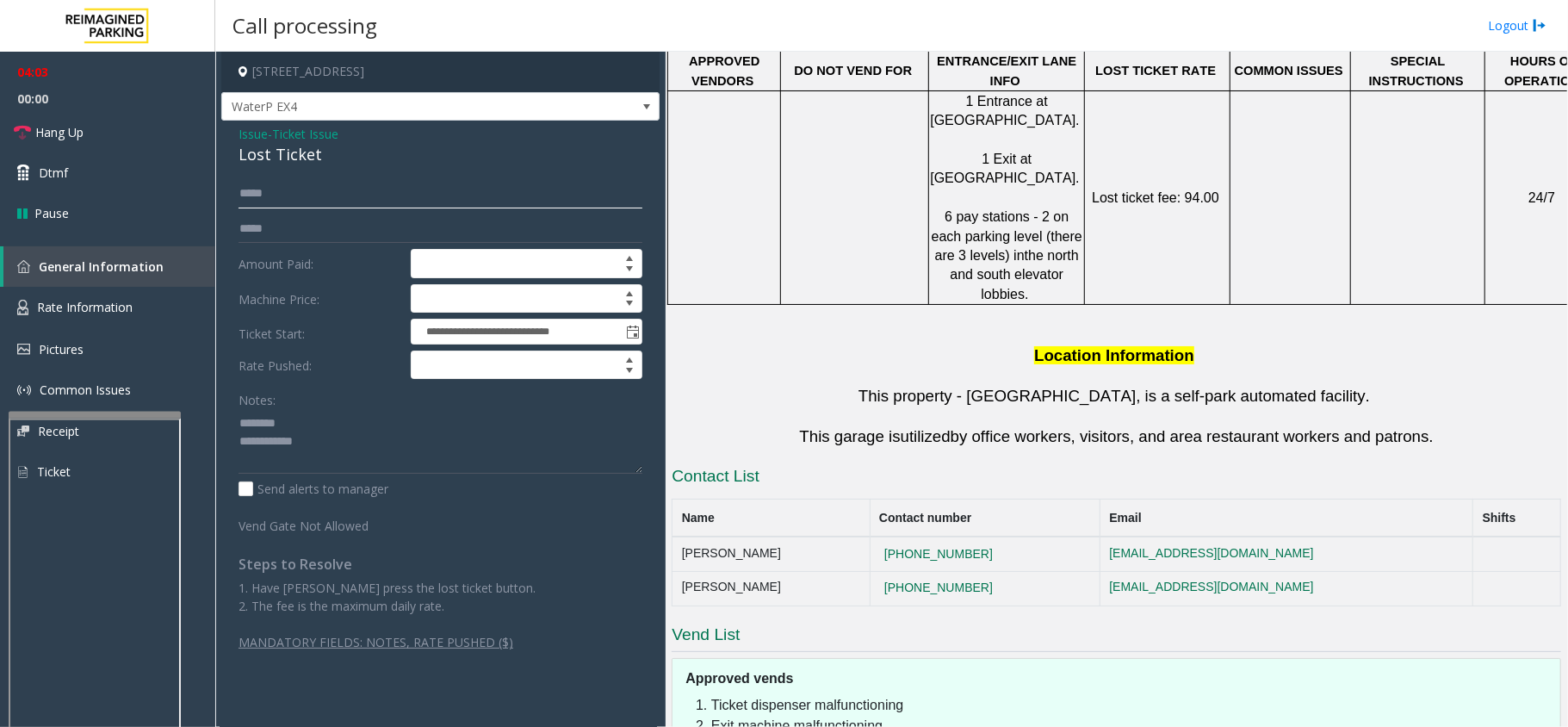 type on "*****" 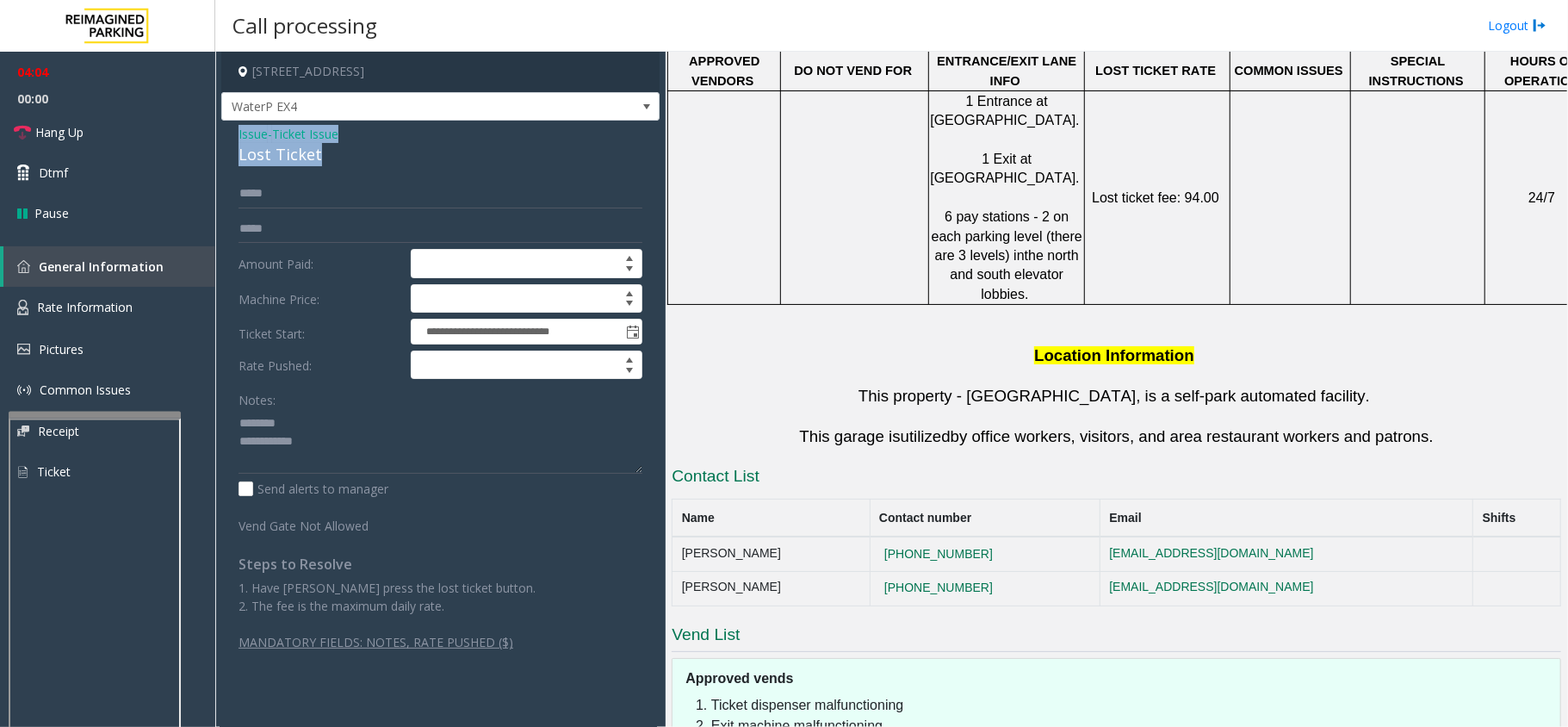 drag, startPoint x: 325, startPoint y: 148, endPoint x: 232, endPoint y: 140, distance: 93.34345 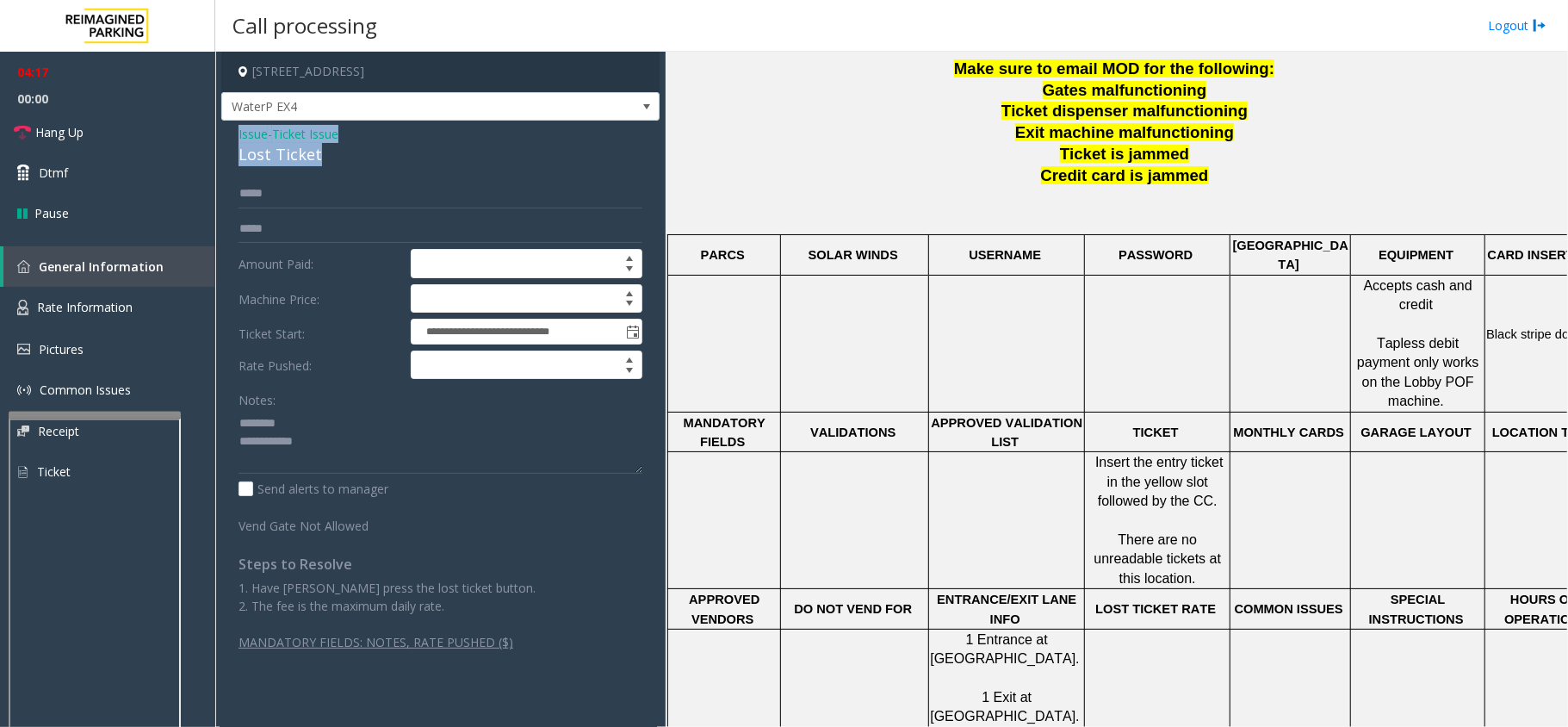 scroll, scrollTop: 229, scrollLeft: 0, axis: vertical 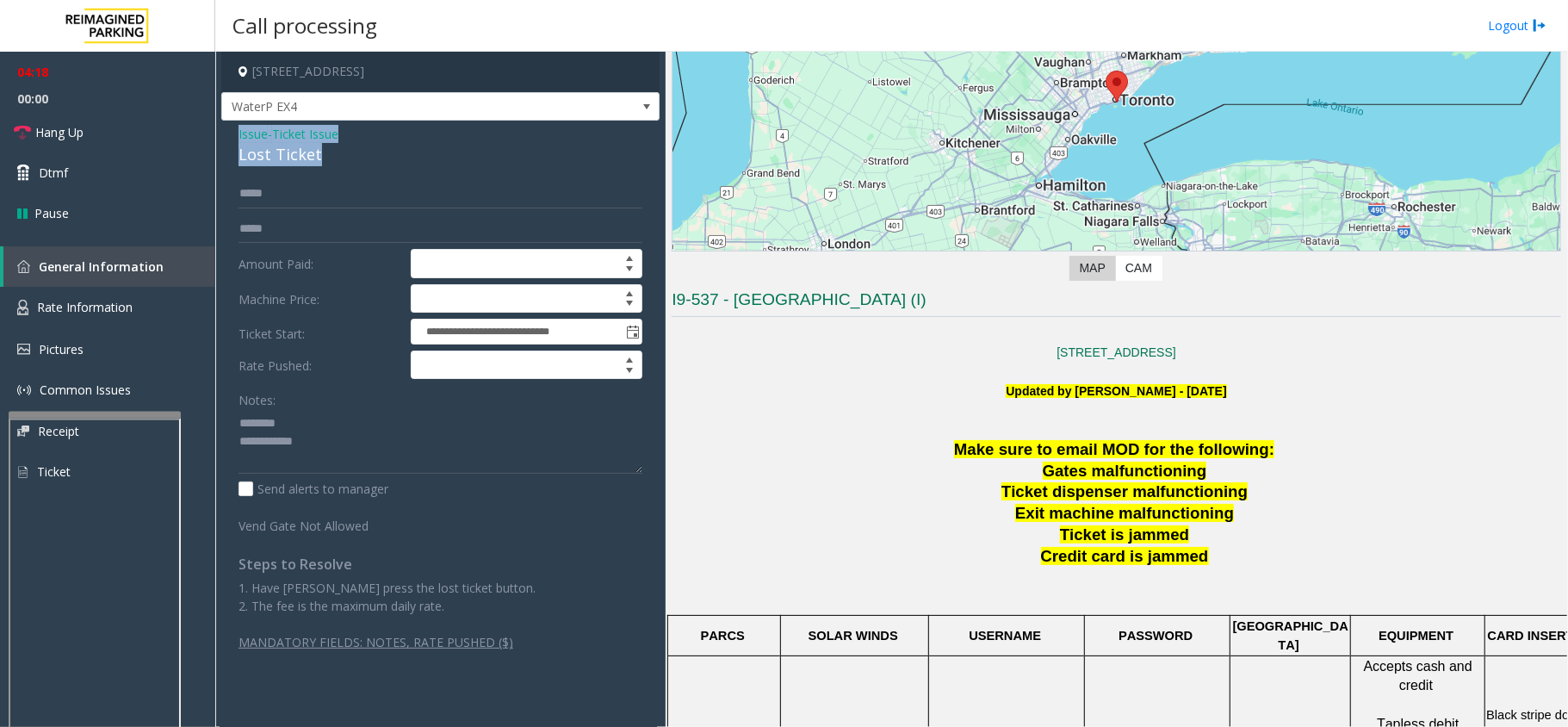 click on "Ticket Issue" 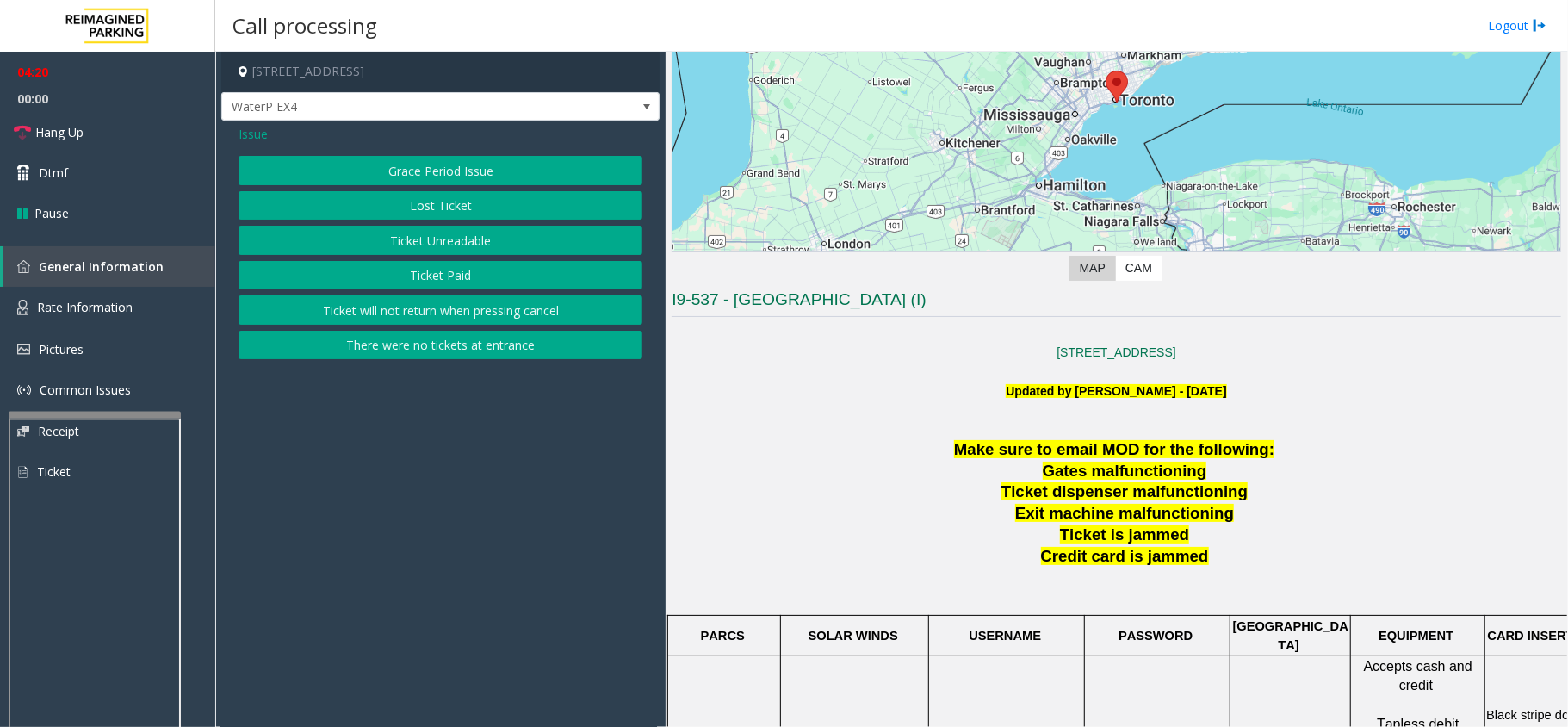 click on "Issue" 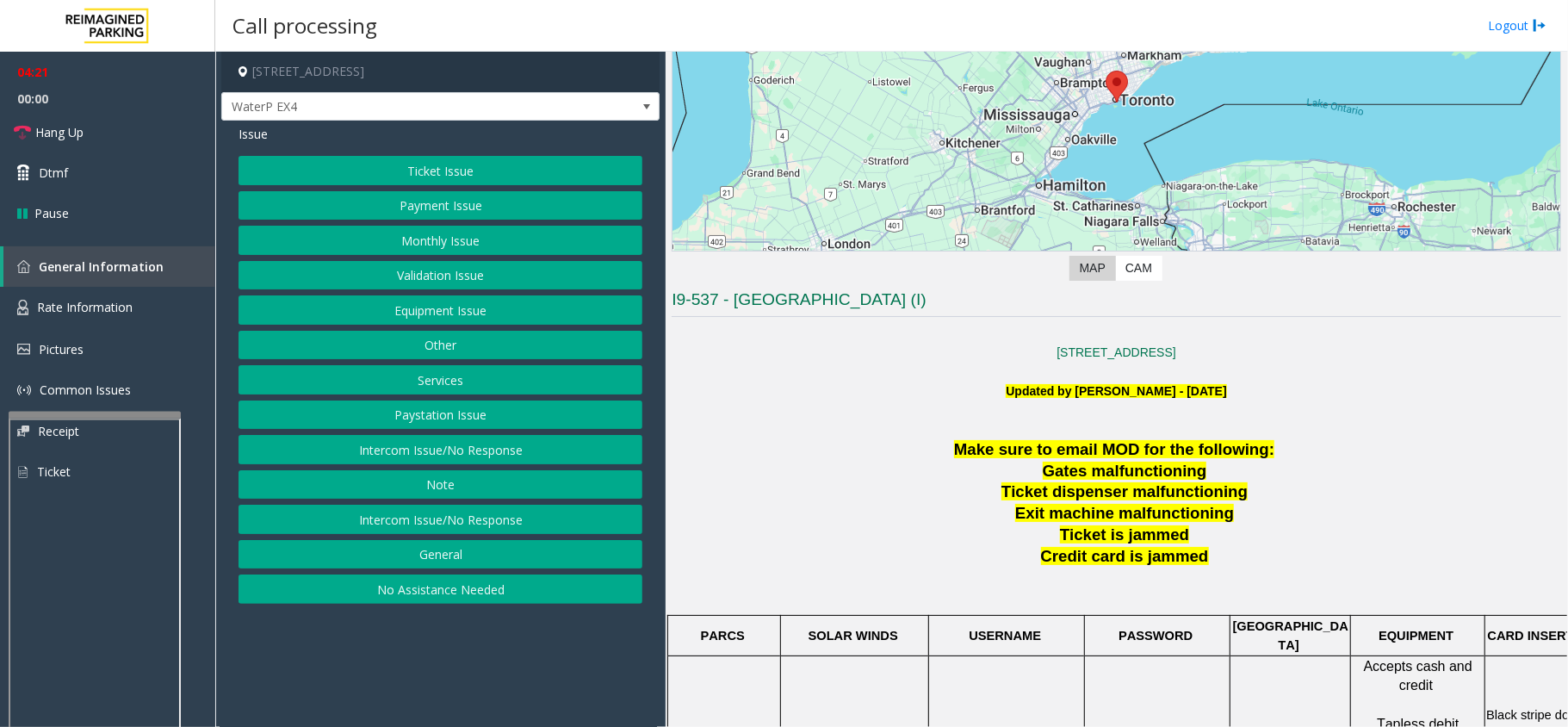 click on "Equipment Issue" 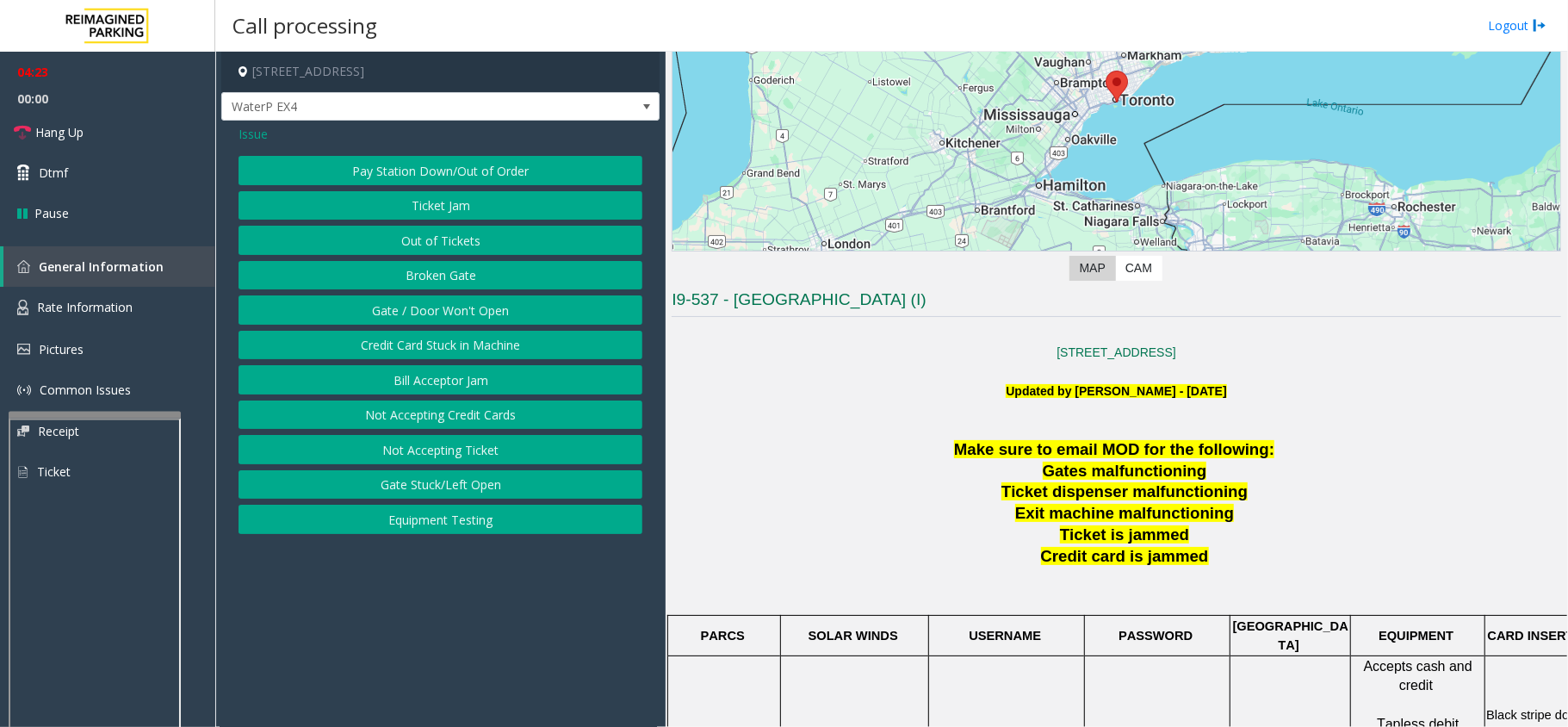 click on "Gate / Door Won't Open" 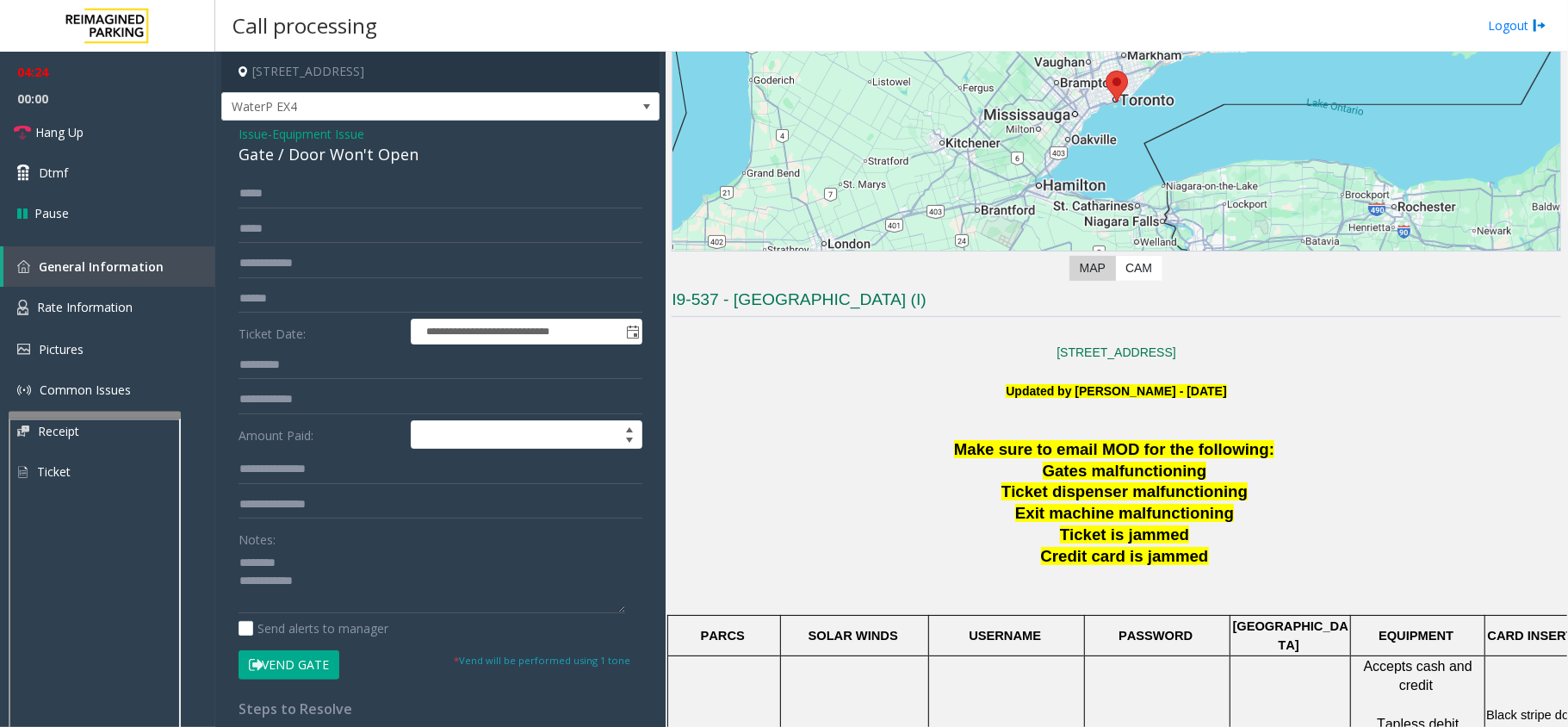 click on "Vend Gate" 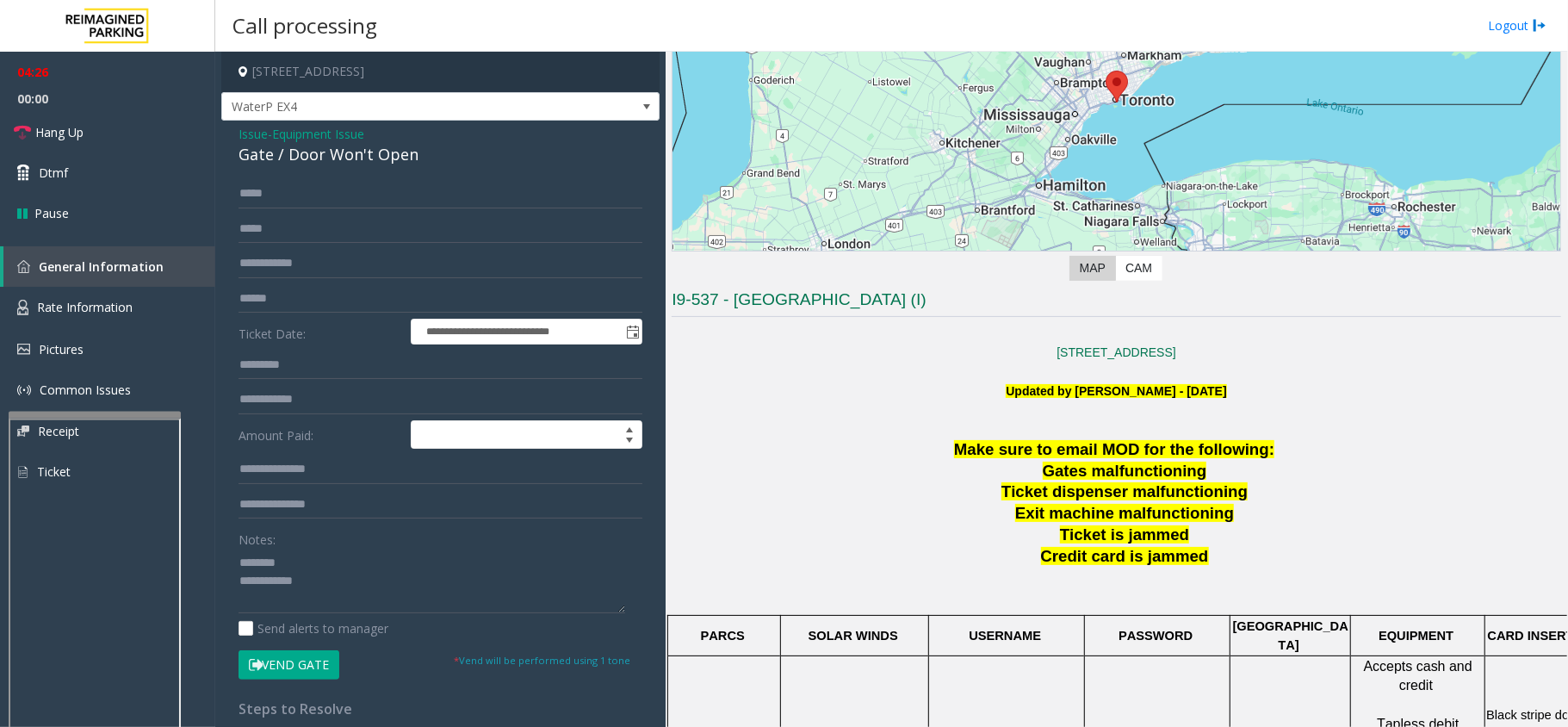 click on "Equipment Issue" 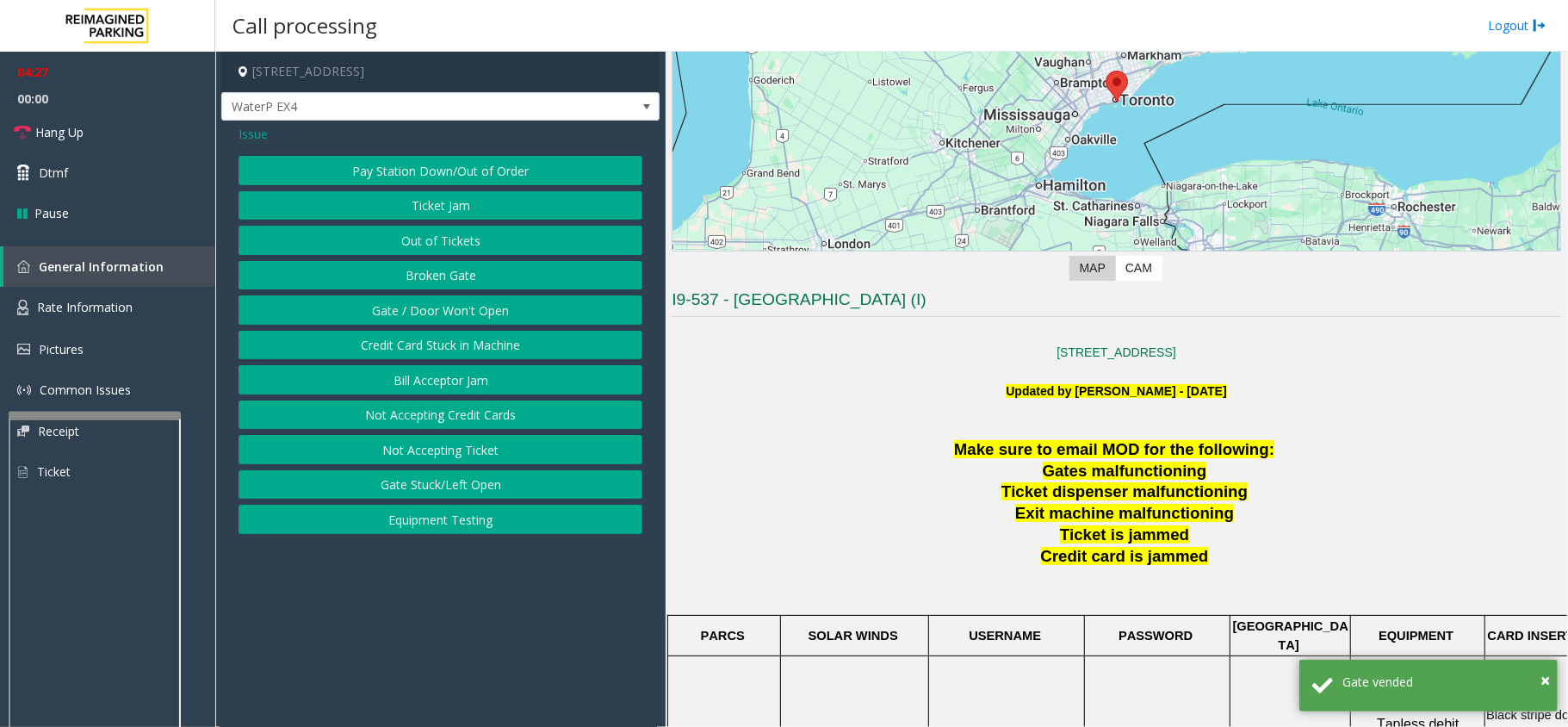 click on "Issue" 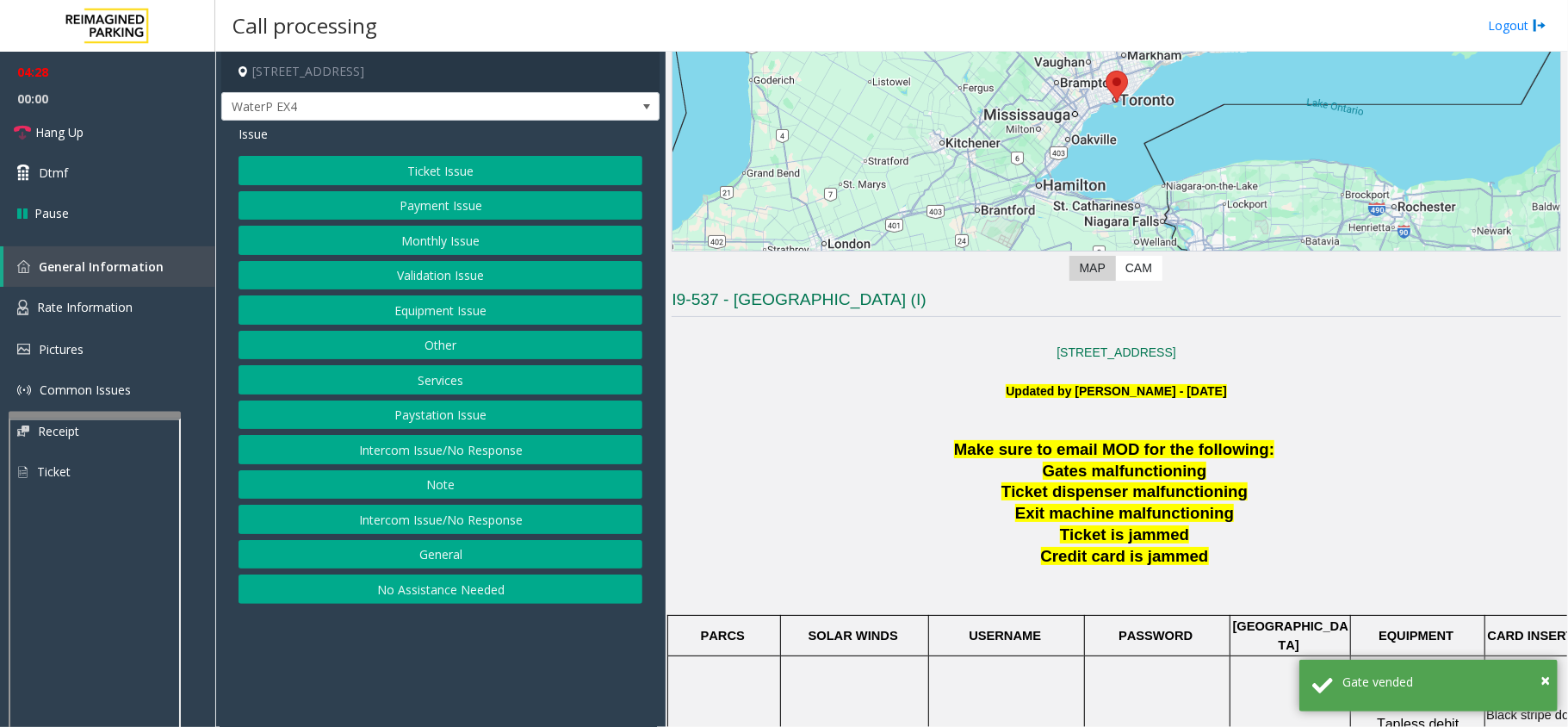 click on "Ticket Issue" 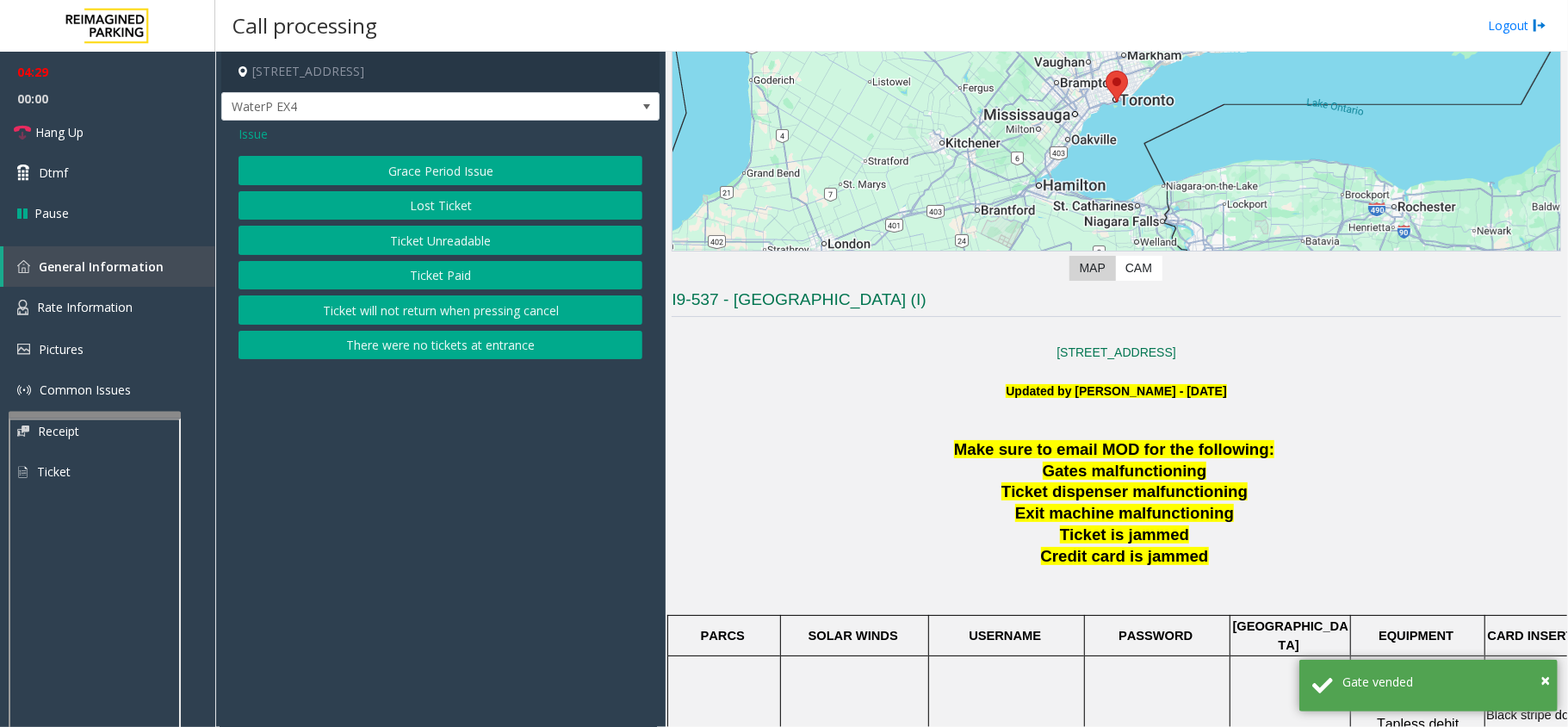 click on "Lost Ticket" 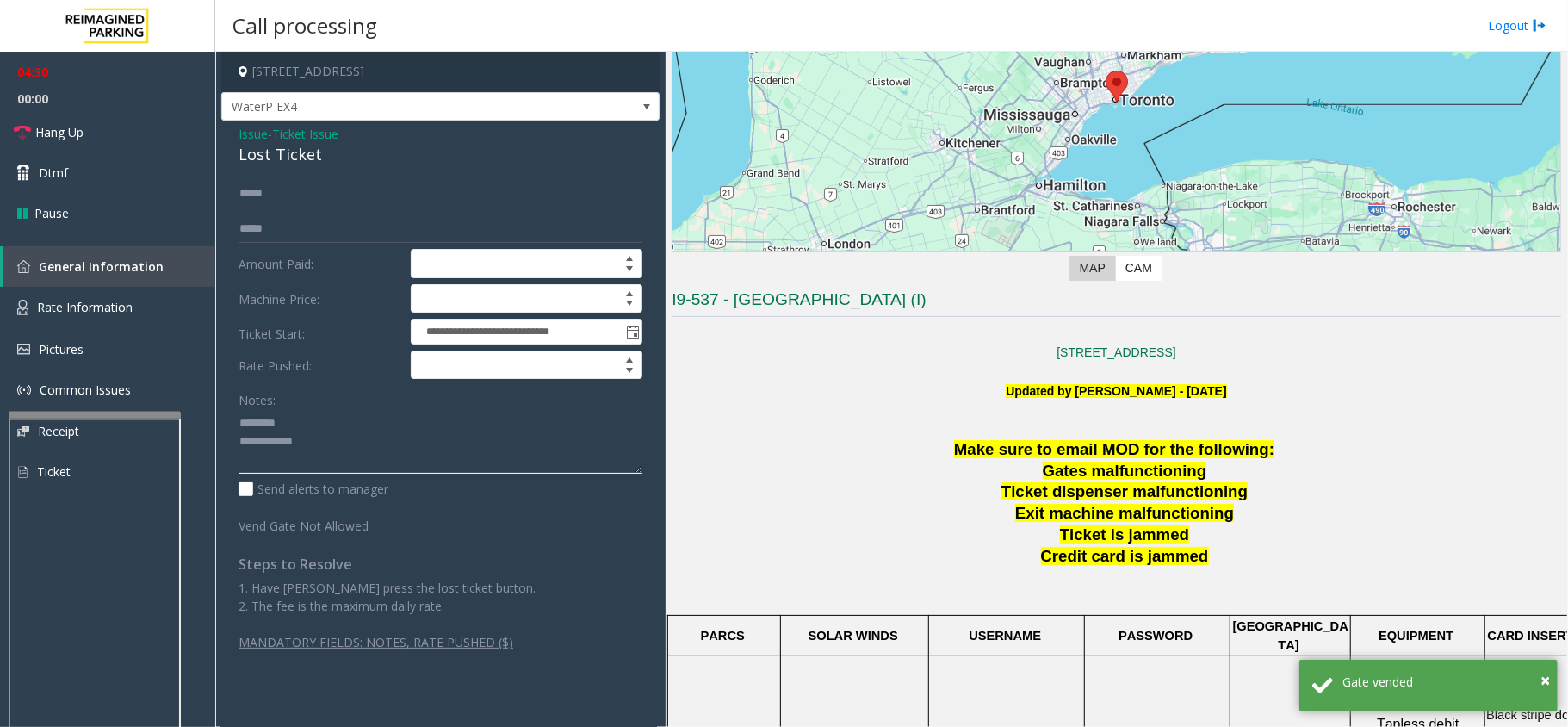 drag, startPoint x: 336, startPoint y: 439, endPoint x: 352, endPoint y: 441, distance: 16.124515 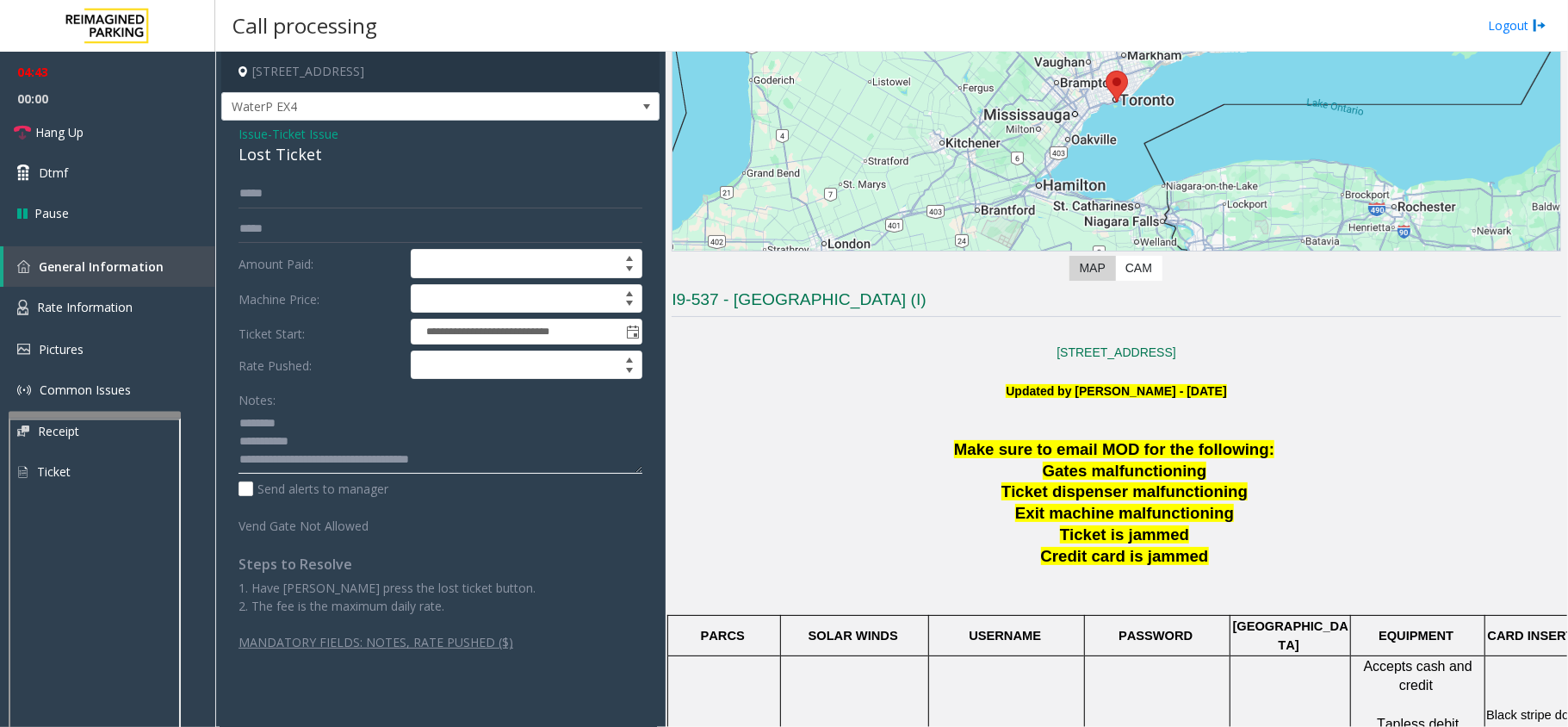 type on "**********" 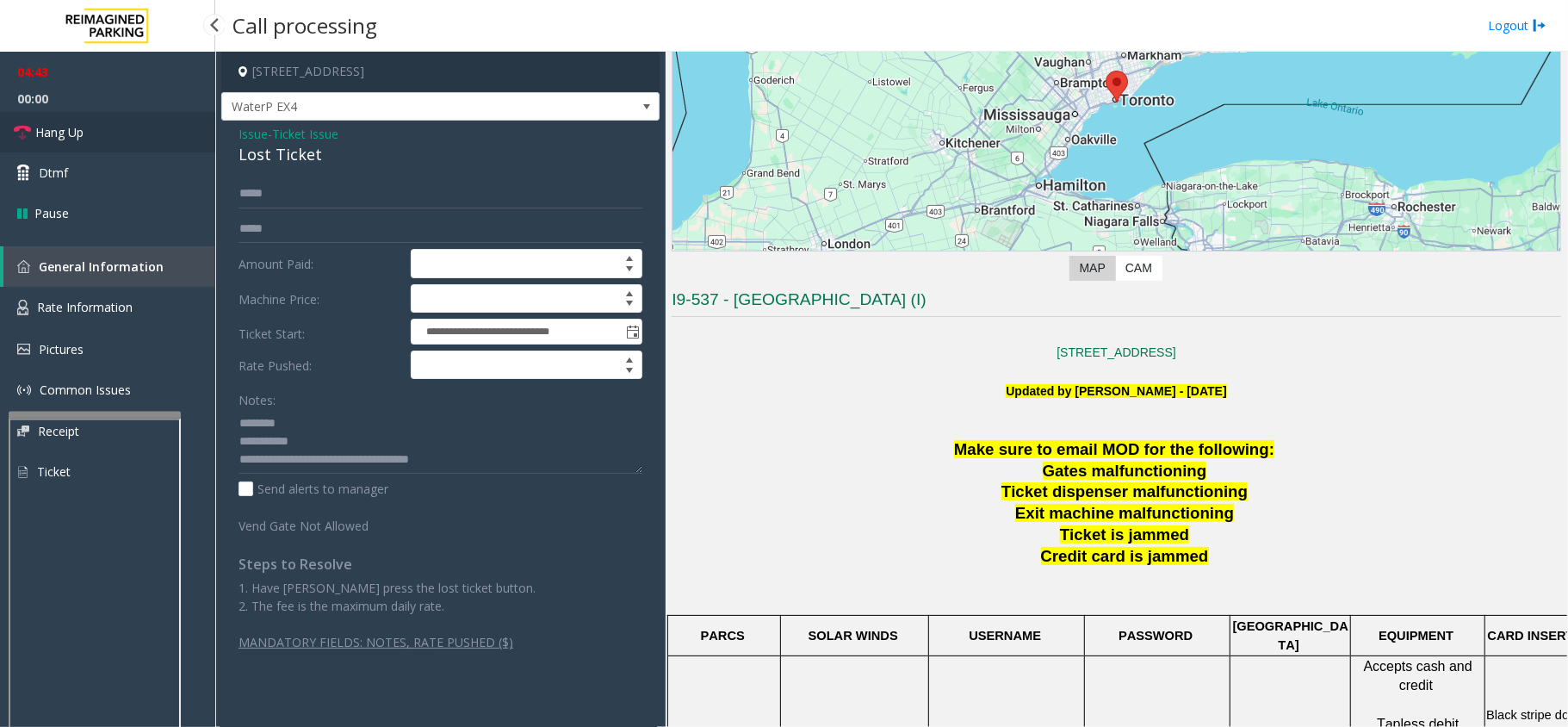 drag, startPoint x: 356, startPoint y: 441, endPoint x: 81, endPoint y: 119, distance: 423.44893 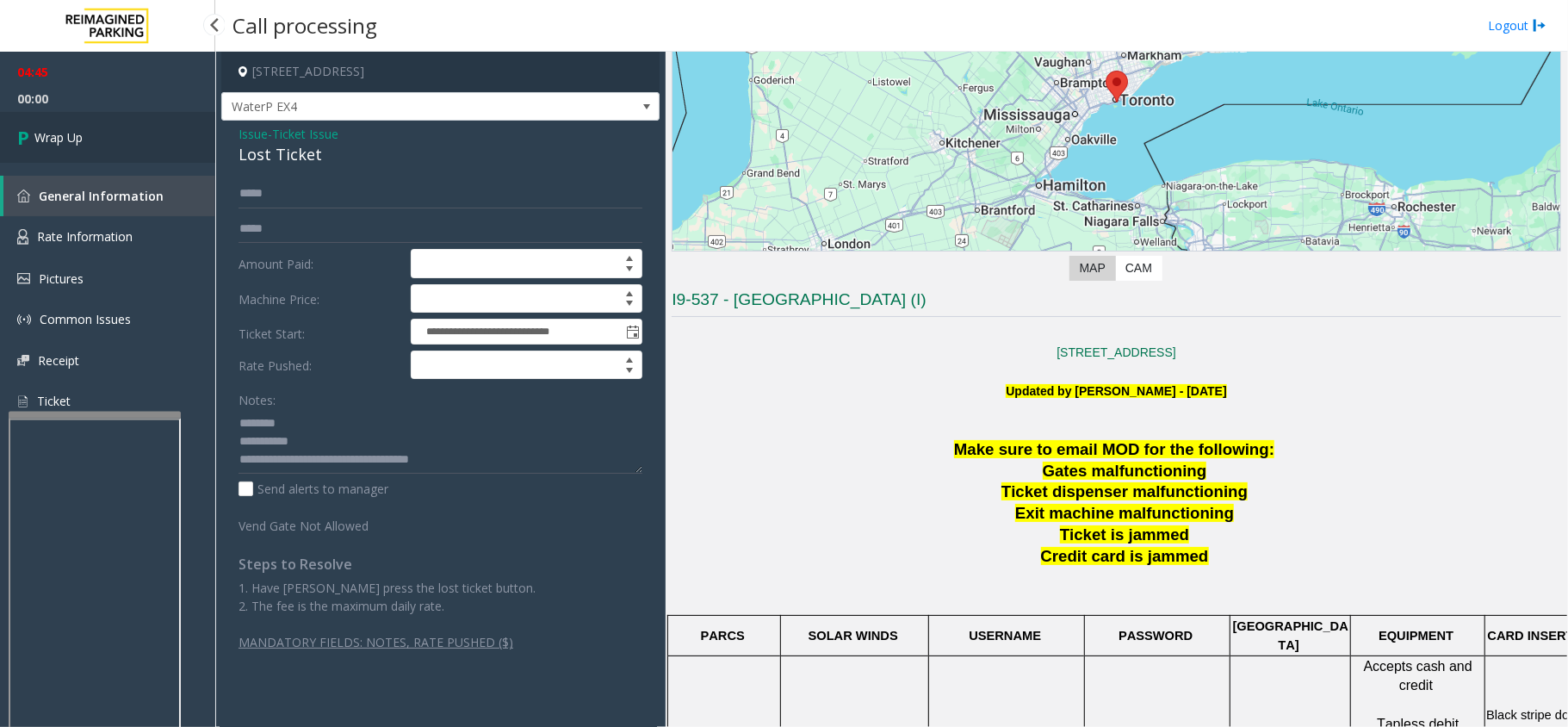 click on "Wrap Up" at bounding box center (108, 137) 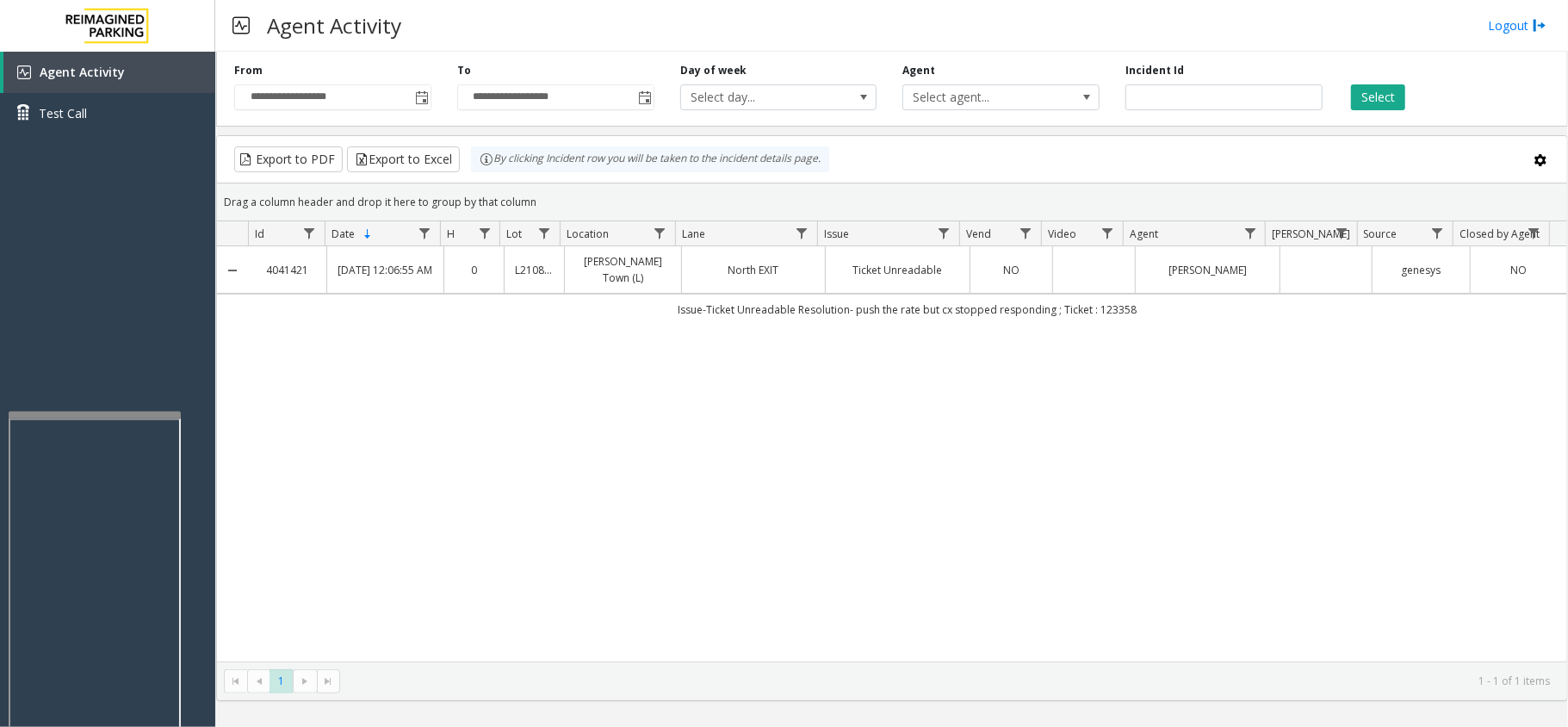 drag, startPoint x: 1125, startPoint y: 315, endPoint x: 668, endPoint y: 308, distance: 457.0536 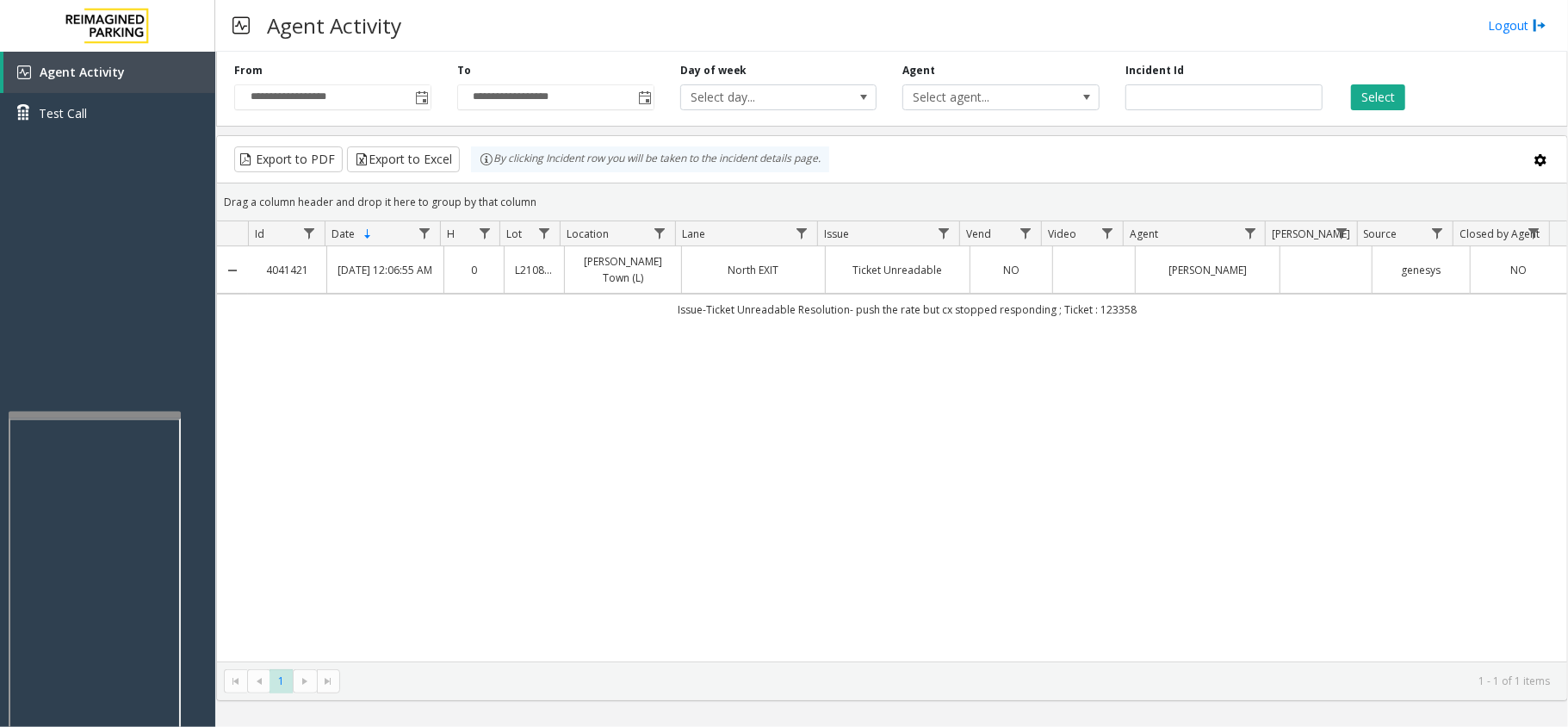 click on "4041421   [DATE] 12:06:55 AM
0   L21088000   [PERSON_NAME][GEOGRAPHIC_DATA] (L)   North EXIT   Ticket Unreadable   NO   [PERSON_NAME]      genesys   NO   Issue-Ticket Unreadable
Resolution- push the rate but cx stopped responding
; Ticket : 123358" 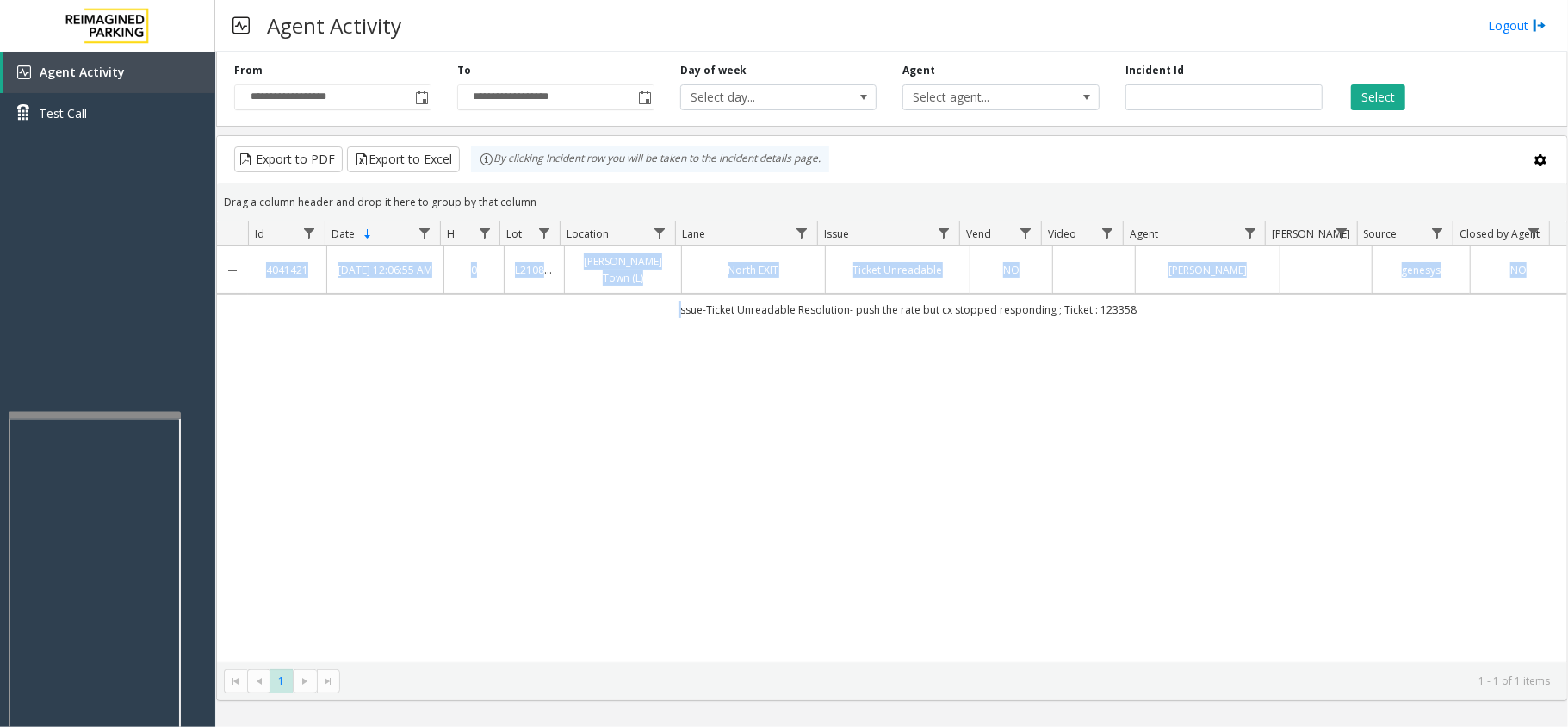 drag, startPoint x: 639, startPoint y: 308, endPoint x: 1206, endPoint y: 345, distance: 568.20595 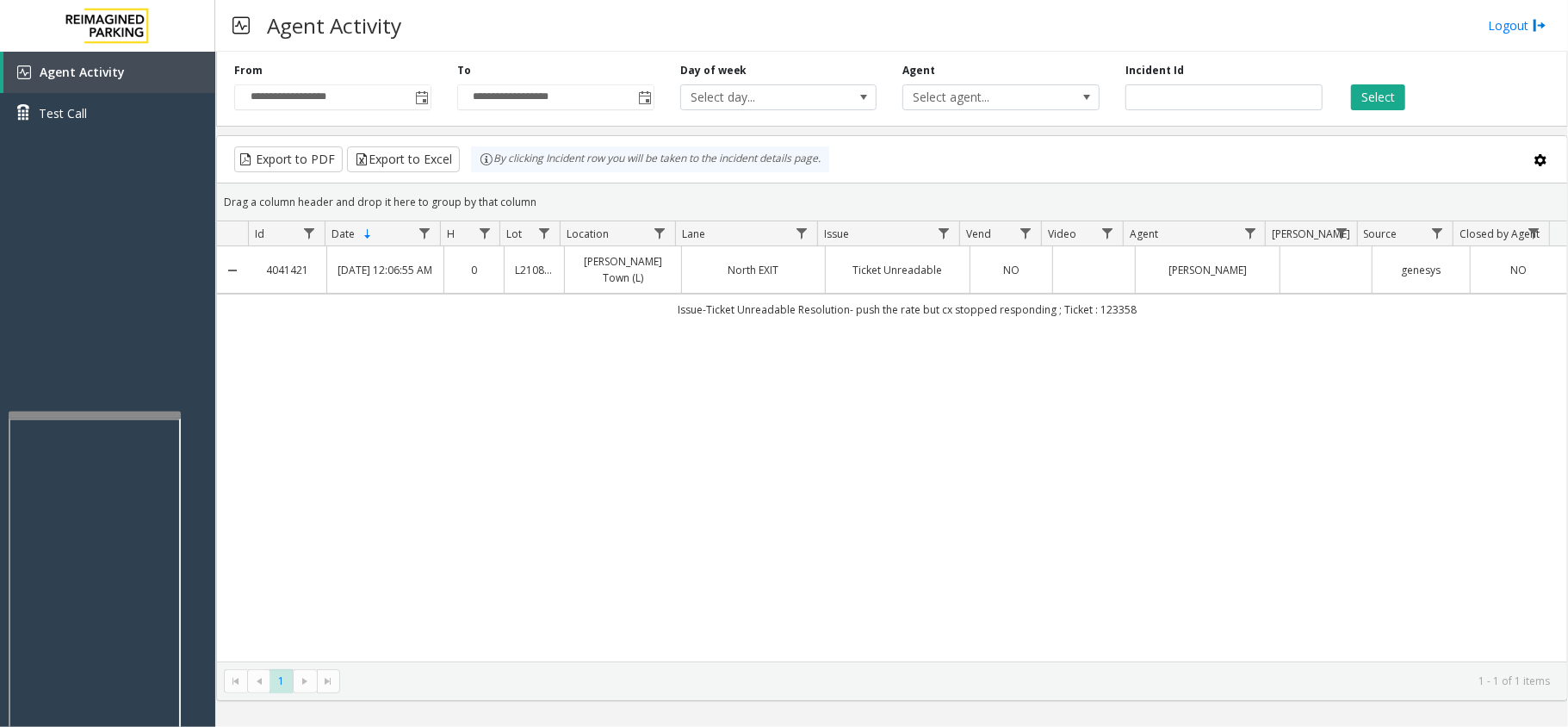 click on "4041421   [DATE] 12:06:55 AM
0   L21088000   [PERSON_NAME][GEOGRAPHIC_DATA] (L)   North EXIT   Ticket Unreadable   NO   [PERSON_NAME]      genesys   NO   Issue-Ticket Unreadable
Resolution- push the rate but cx stopped responding
; Ticket : 123358" 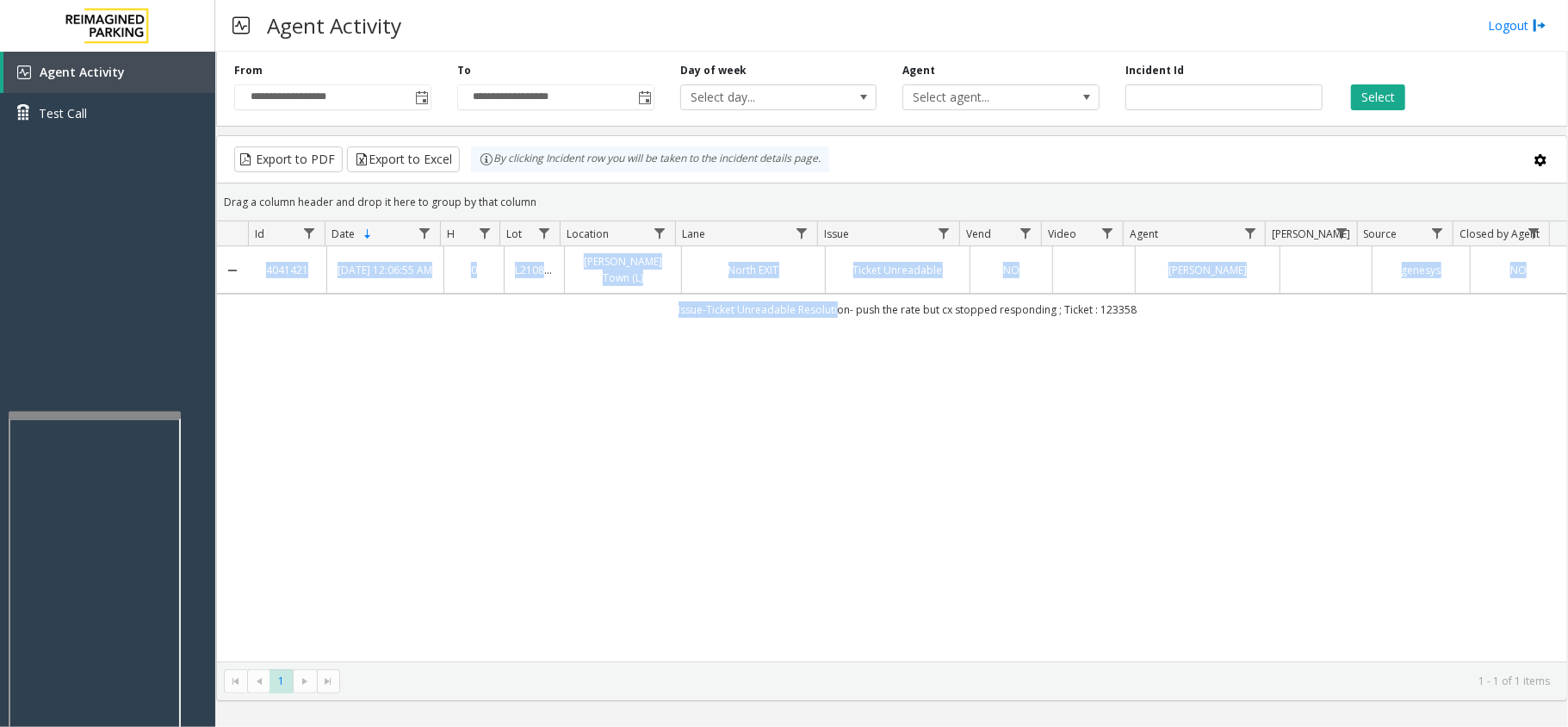 drag, startPoint x: 827, startPoint y: 321, endPoint x: 1195, endPoint y: 441, distance: 387.07105 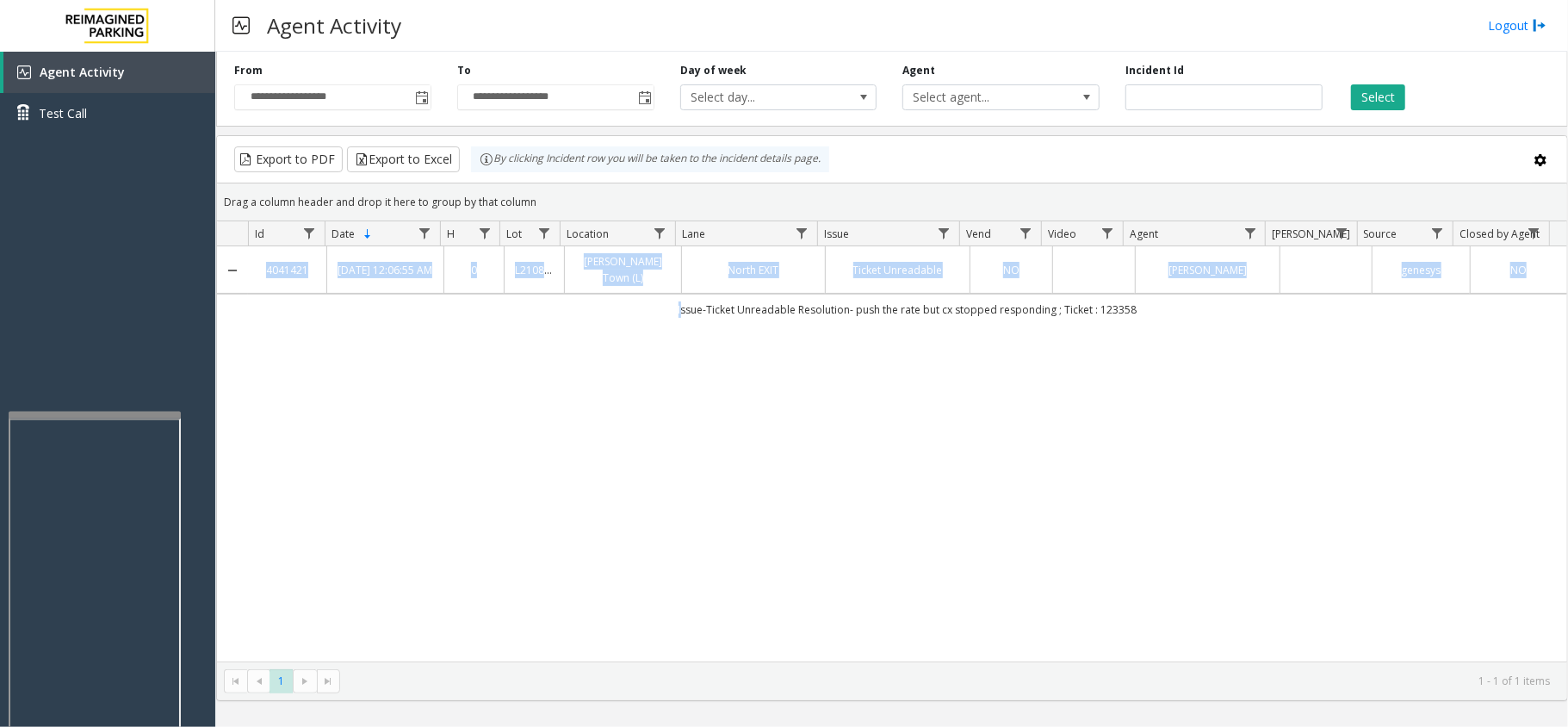 drag, startPoint x: 665, startPoint y: 312, endPoint x: 1435, endPoint y: 370, distance: 772.1813 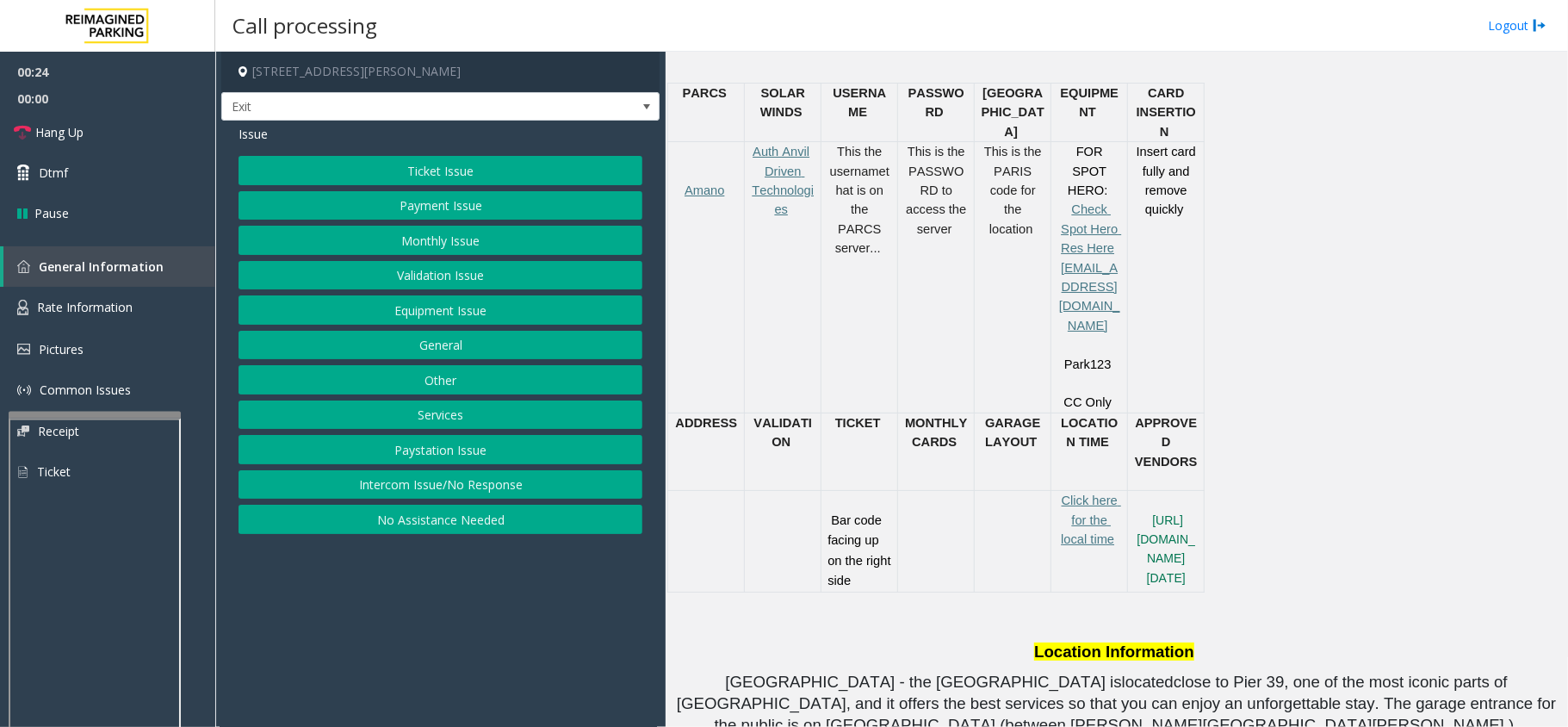 scroll, scrollTop: 689, scrollLeft: 0, axis: vertical 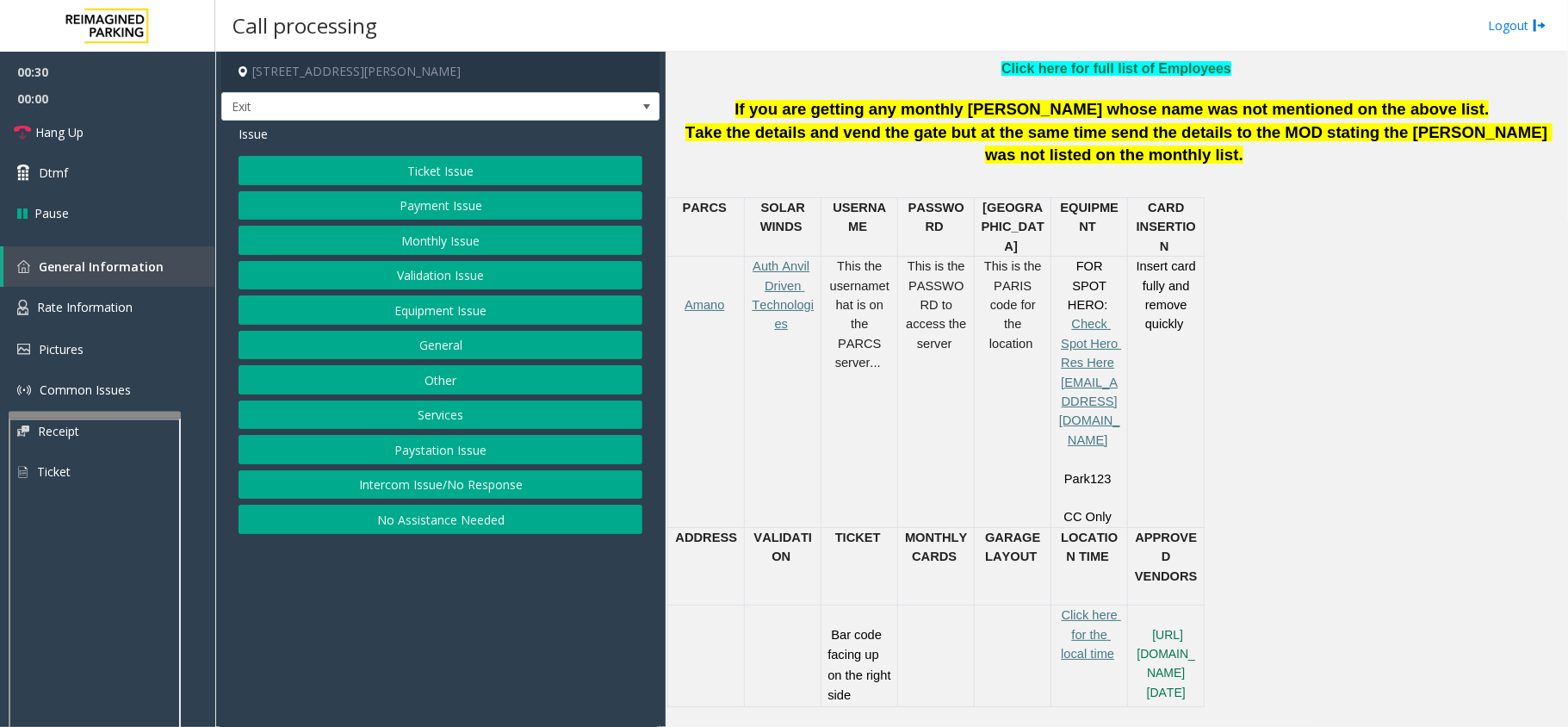click on "Payment Issue" 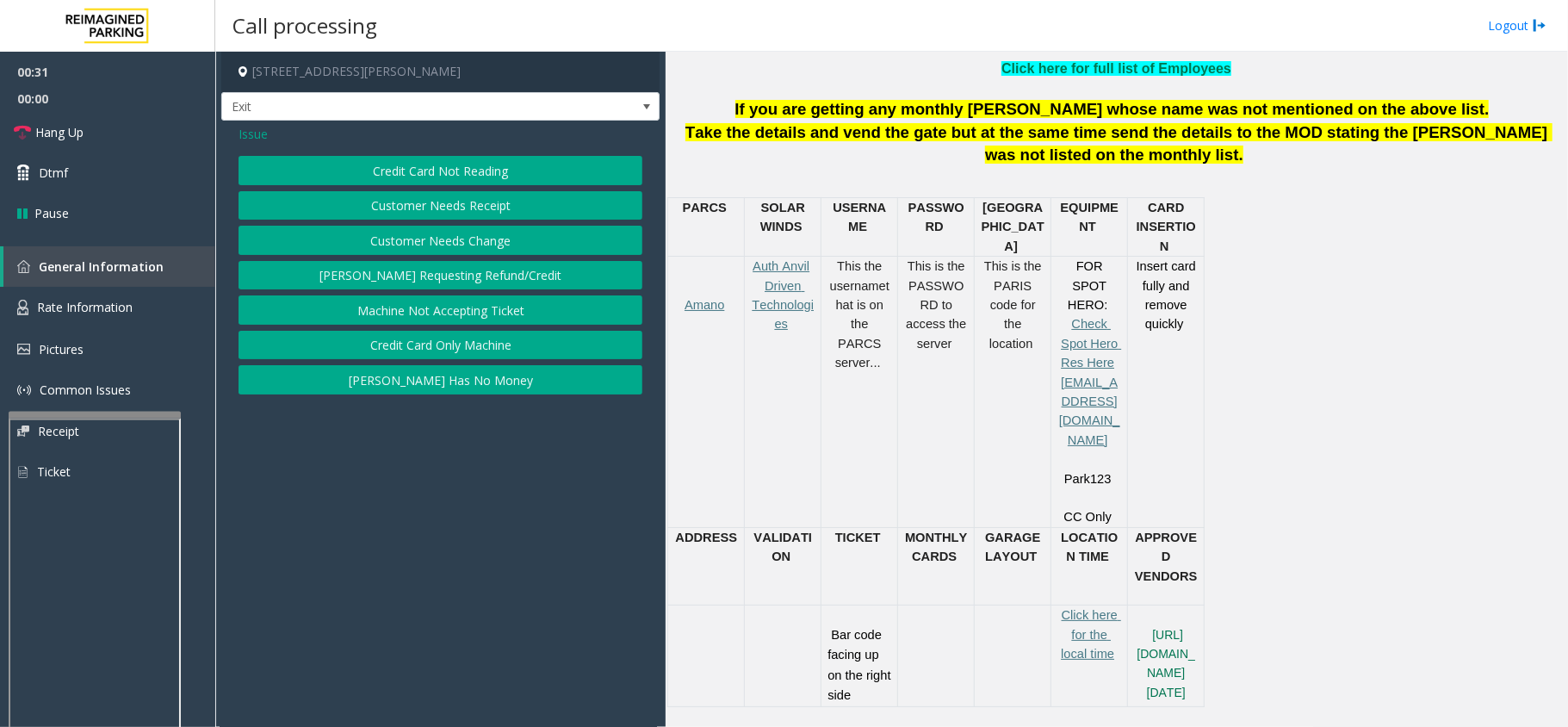click on "Credit Card Not Reading" 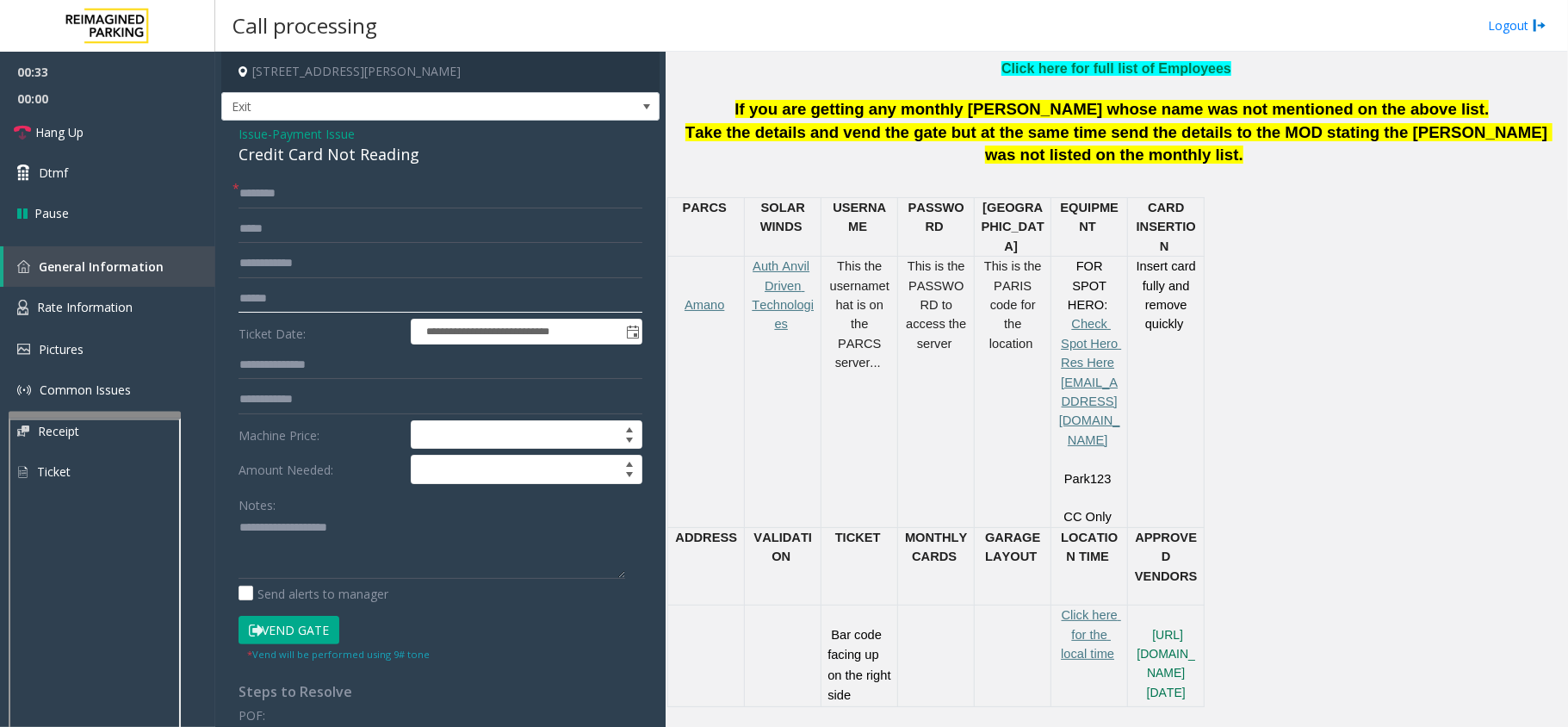 click 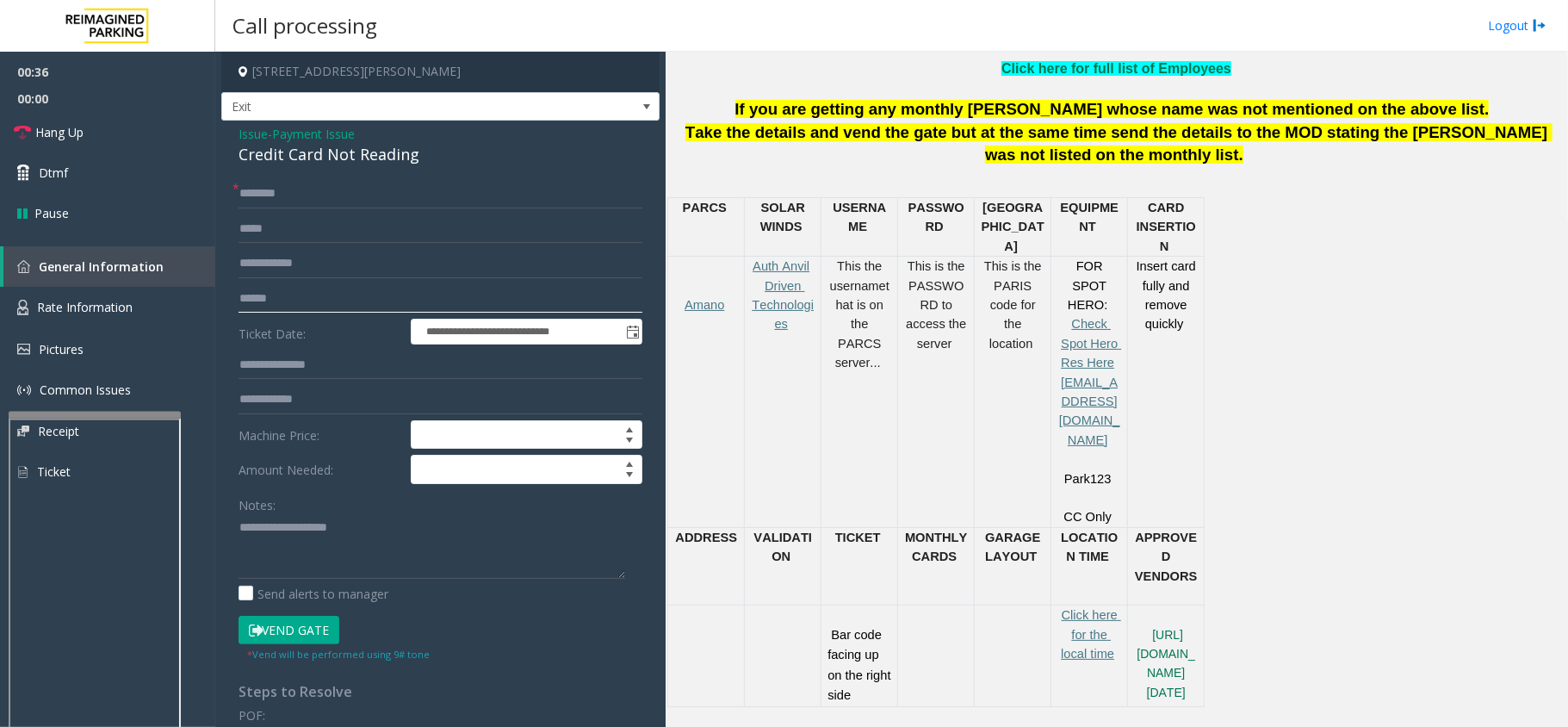click 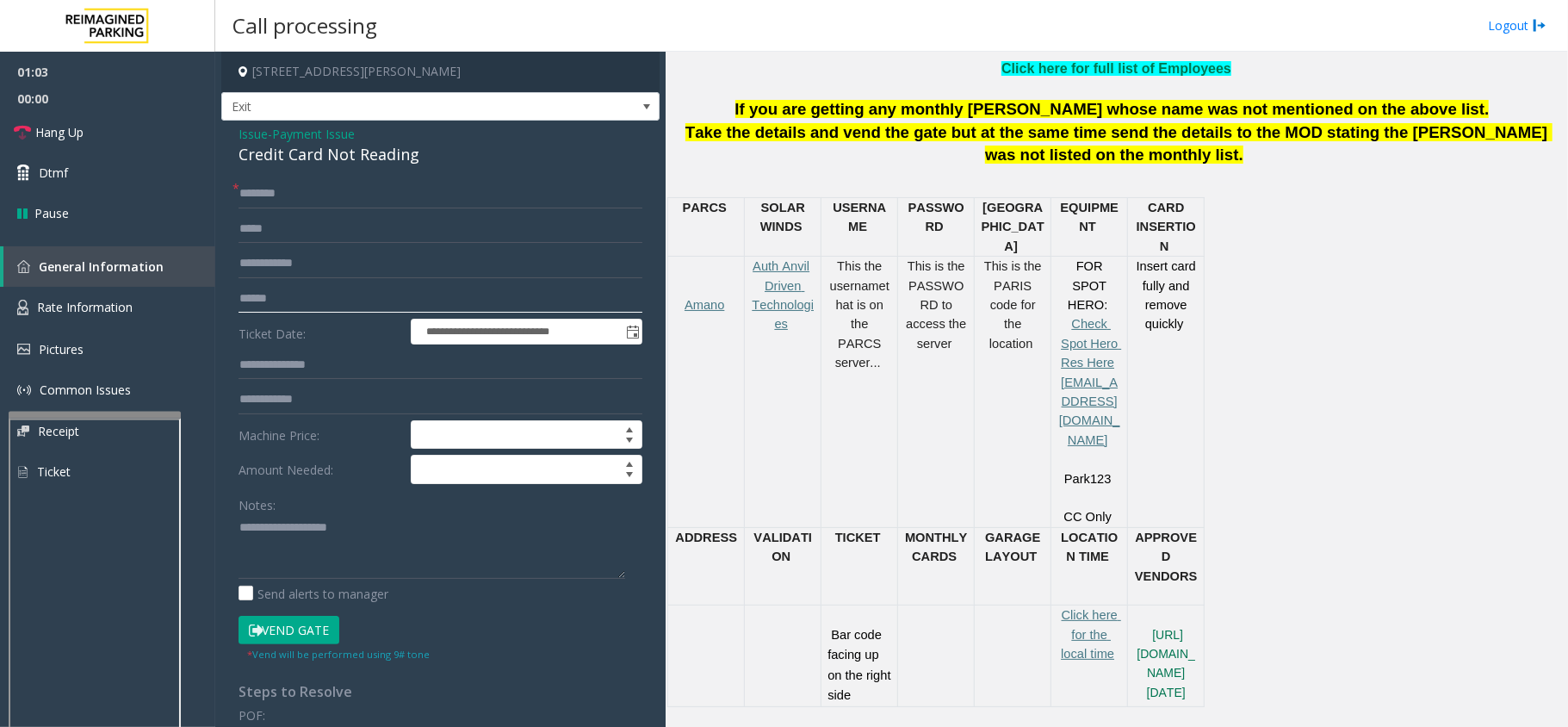 type on "******" 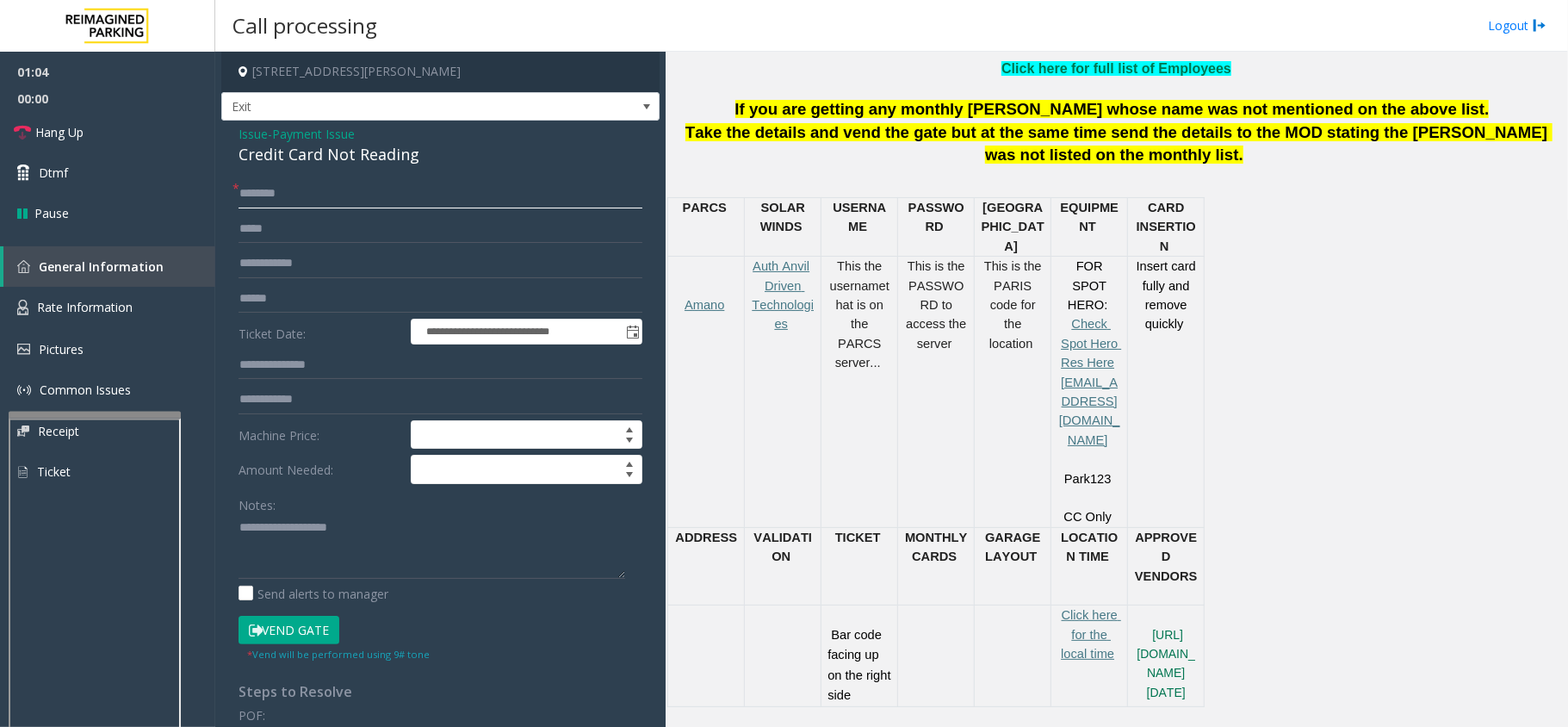 click 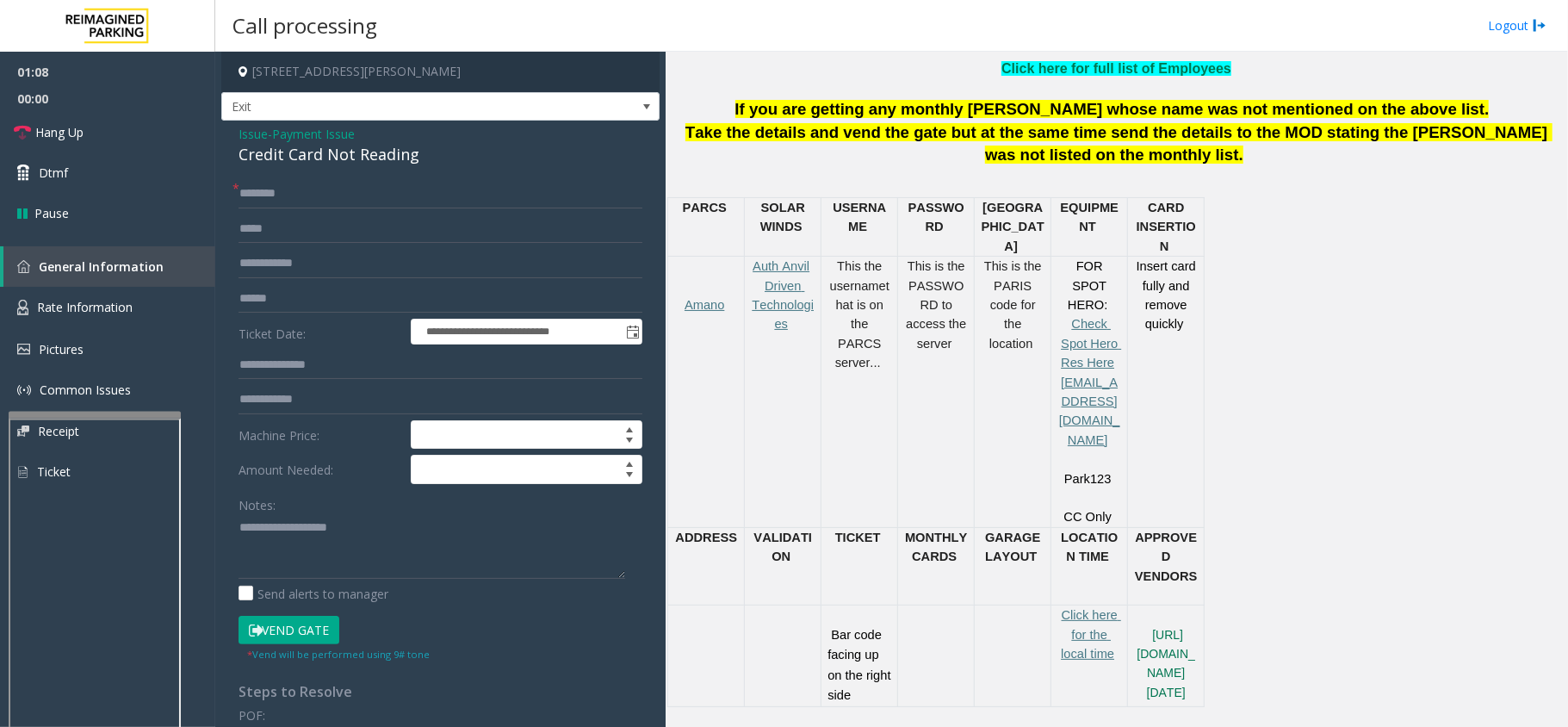 click on "**********" 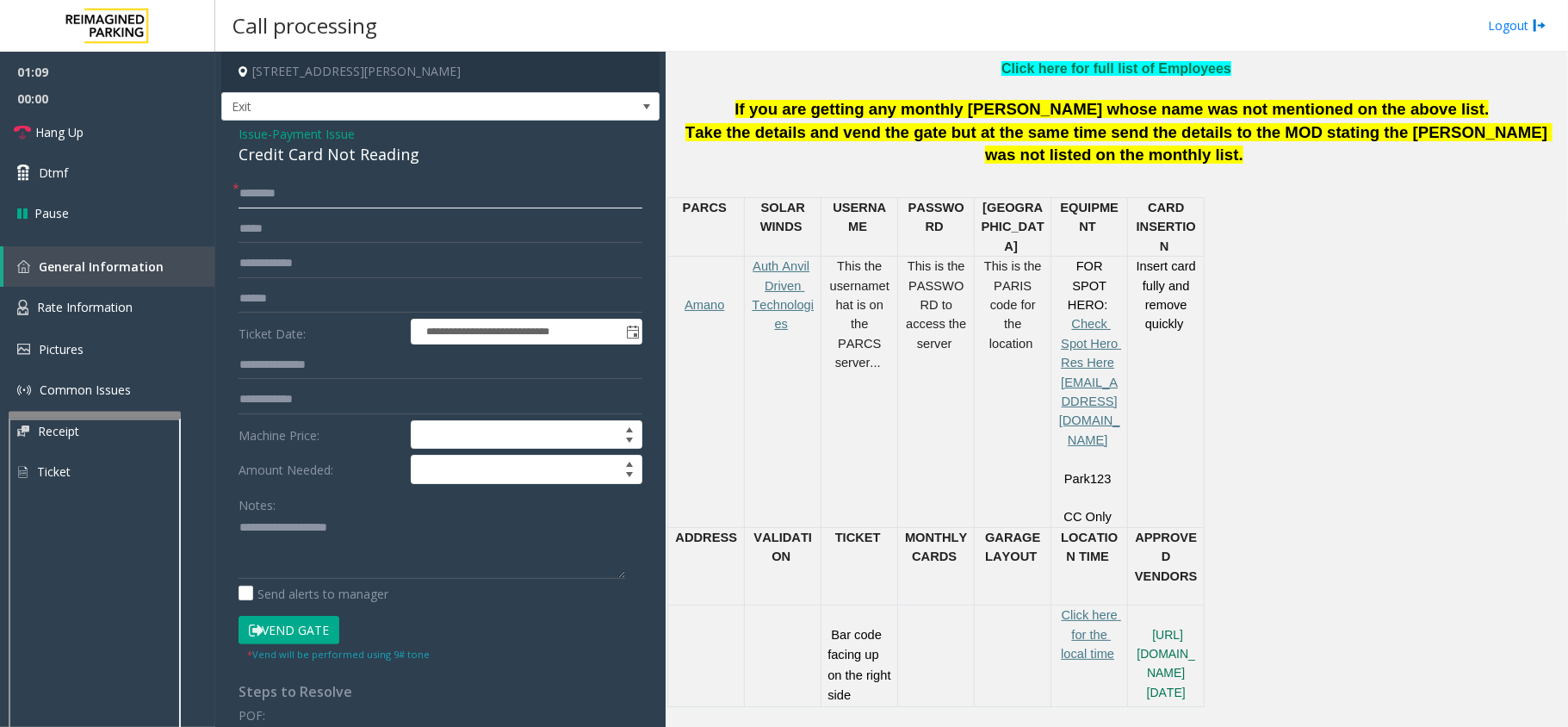 click 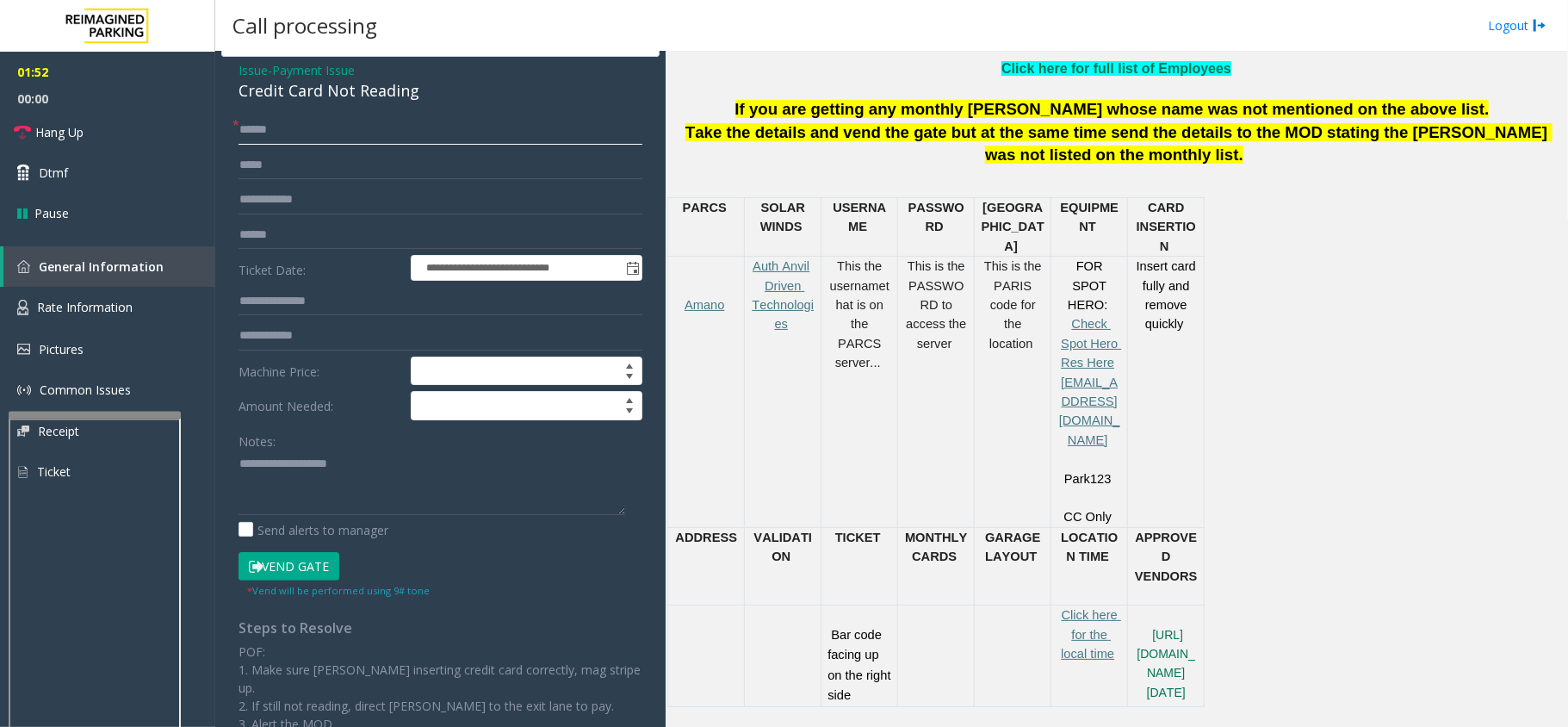 scroll, scrollTop: 115, scrollLeft: 0, axis: vertical 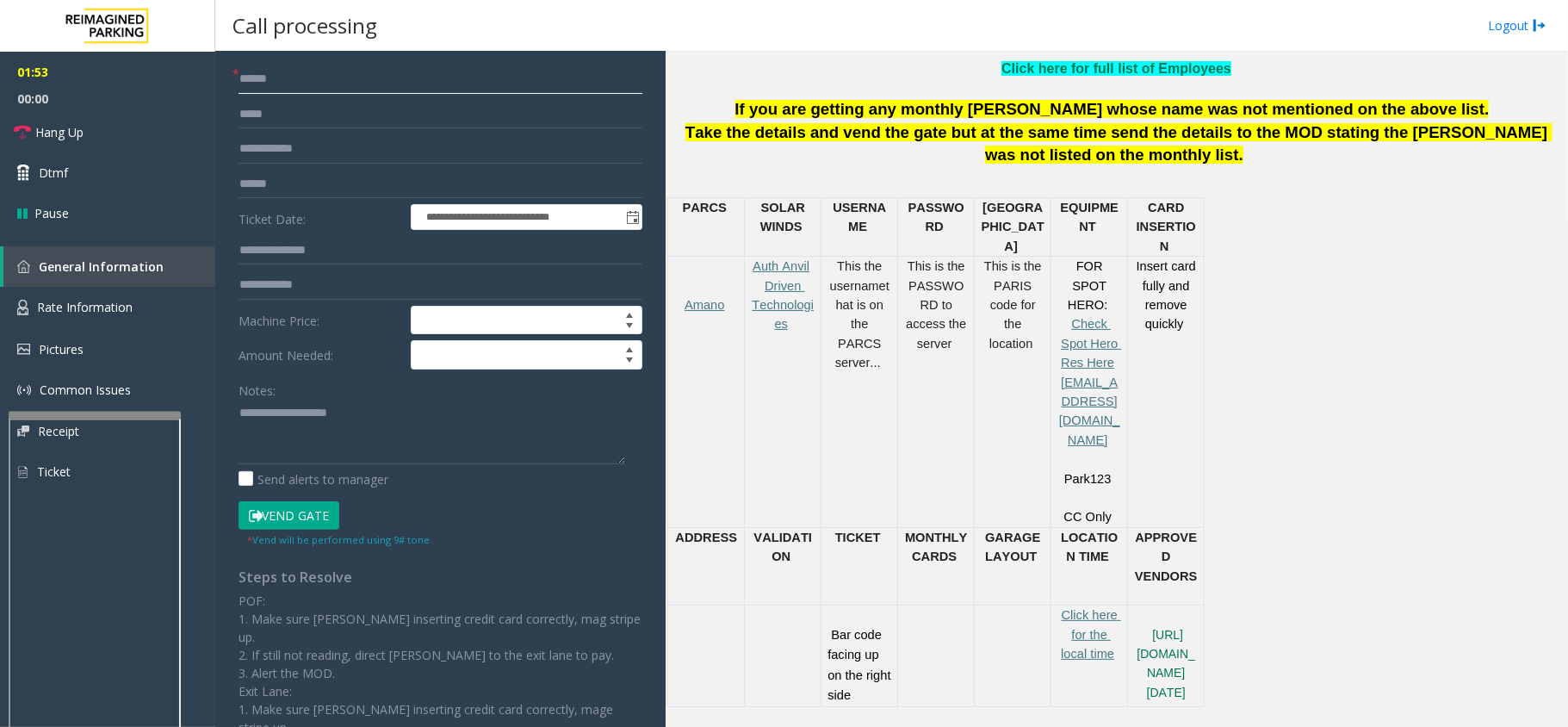 type on "******" 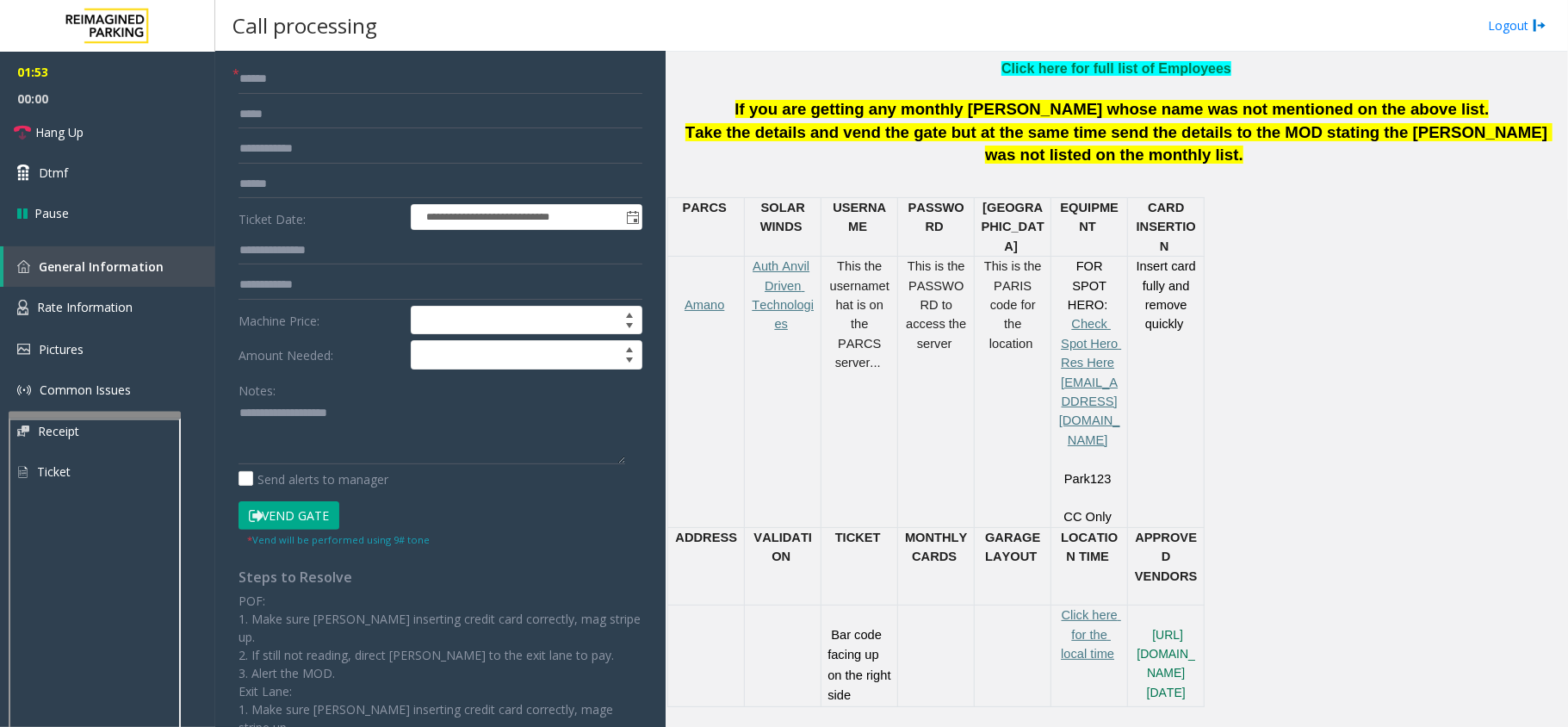 click on "Vend Gate" 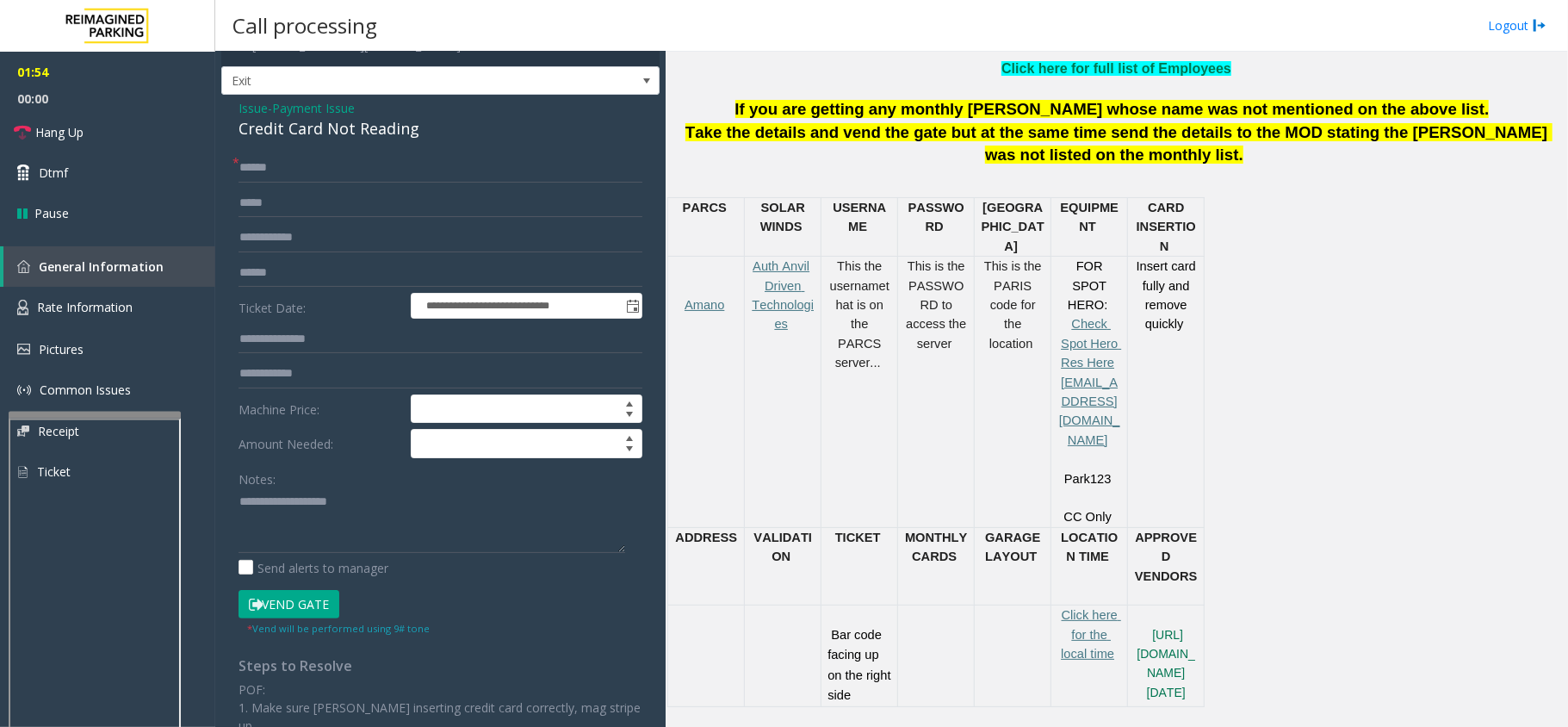 scroll, scrollTop: 0, scrollLeft: 0, axis: both 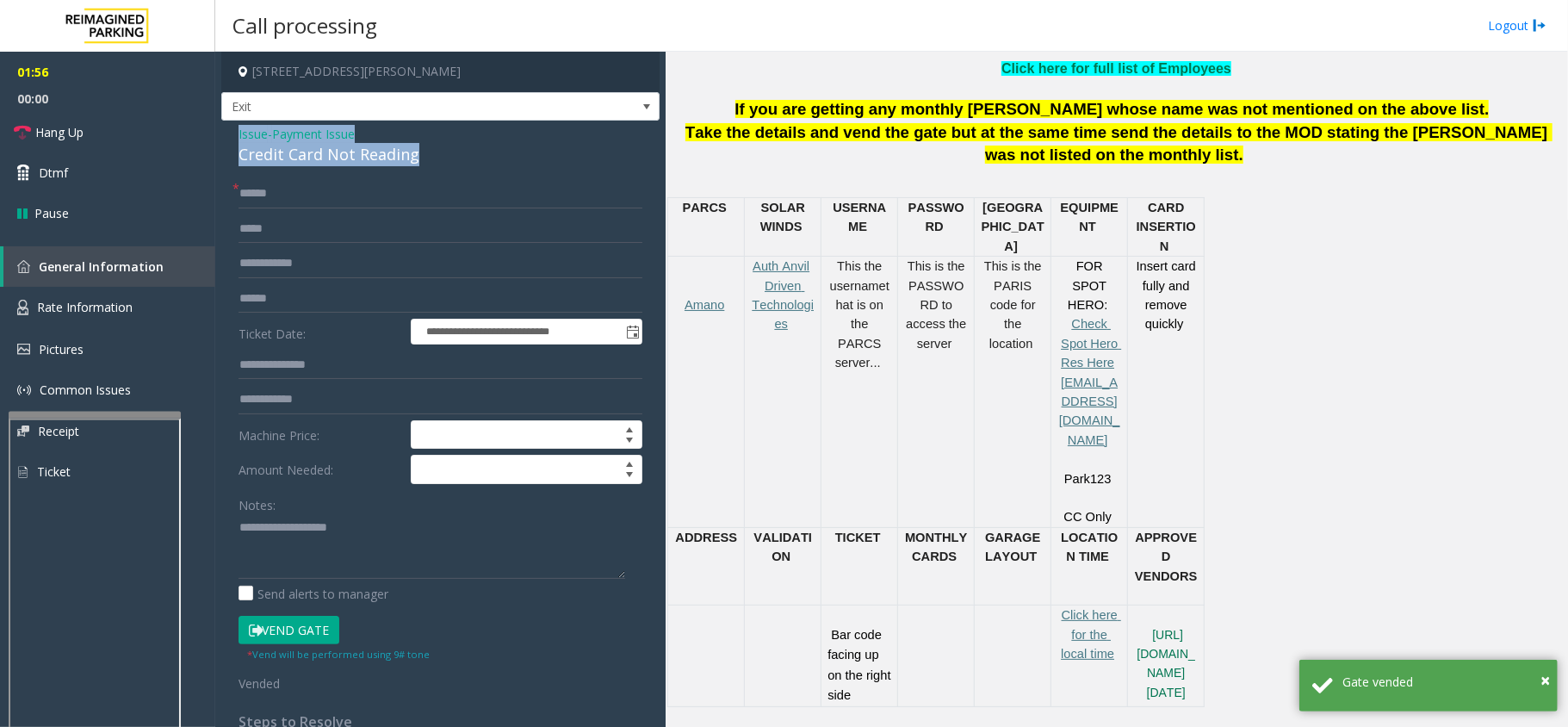 drag, startPoint x: 438, startPoint y: 153, endPoint x: 235, endPoint y: 132, distance: 204.08332 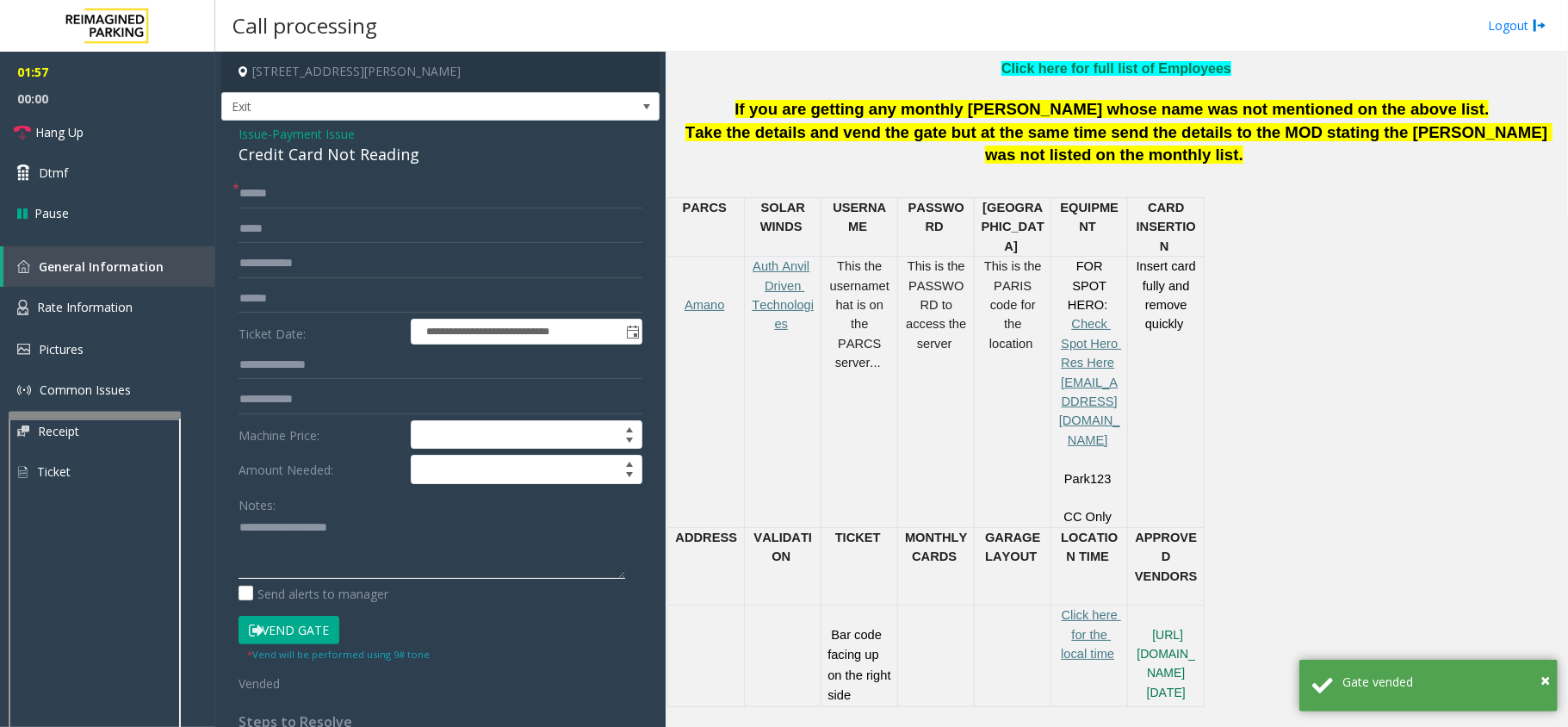paste on "**********" 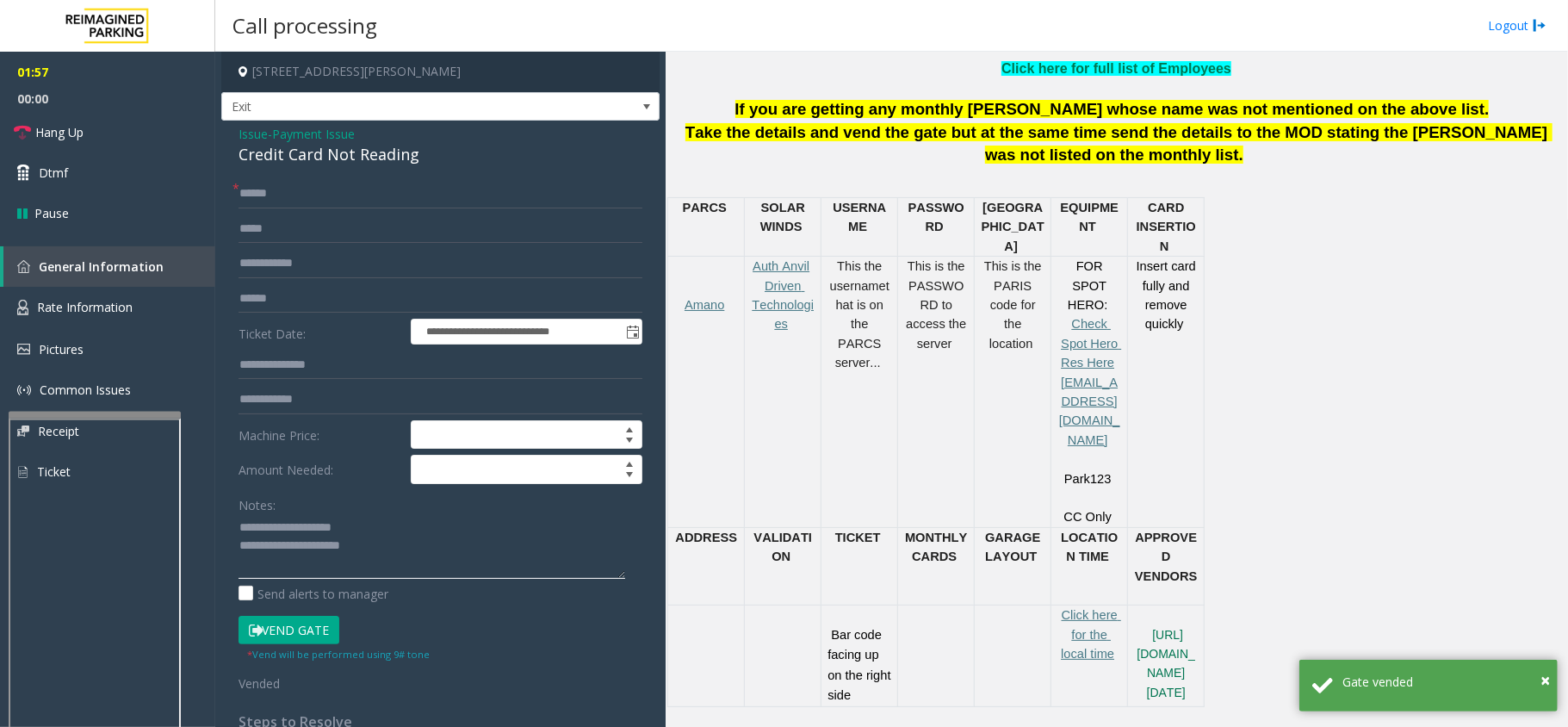 click 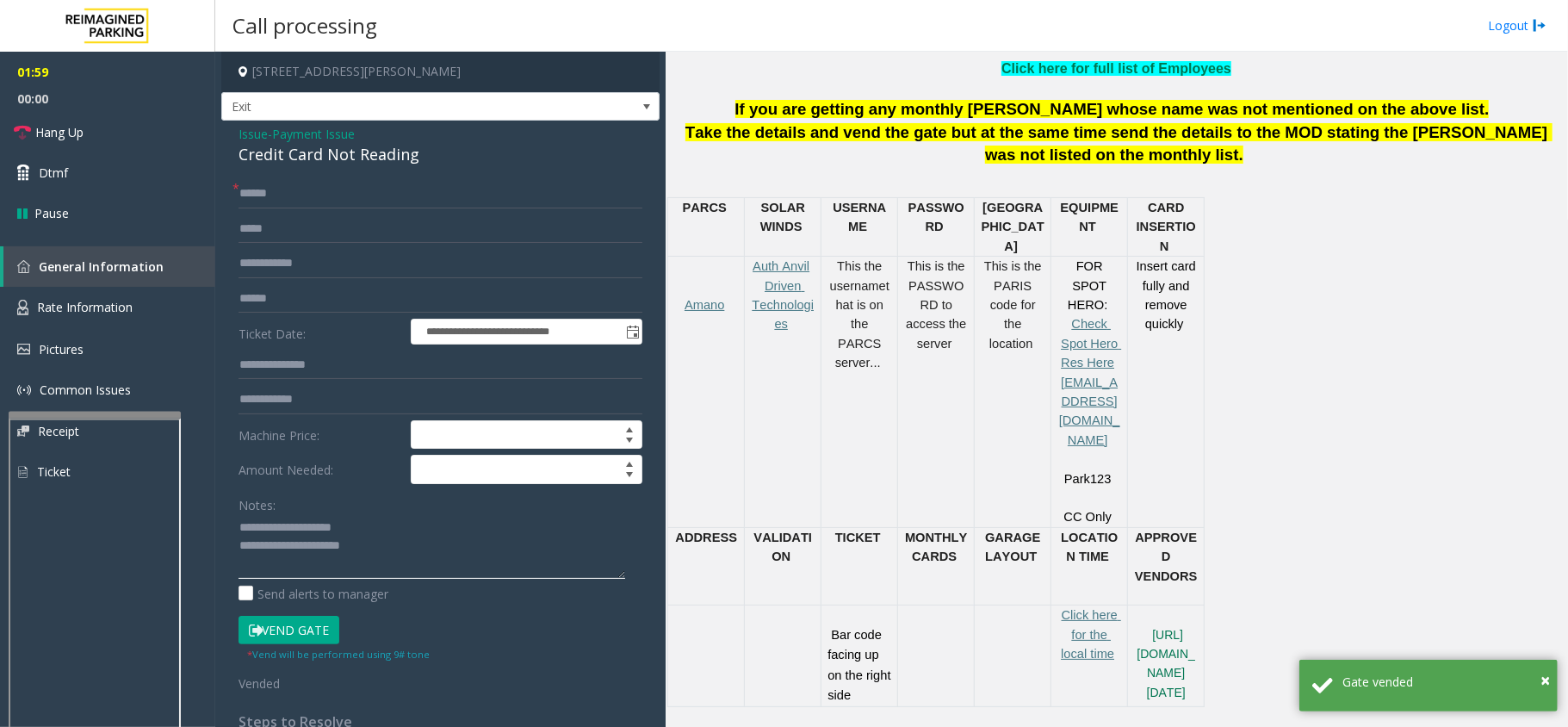drag, startPoint x: 367, startPoint y: 531, endPoint x: 276, endPoint y: 531, distance: 91 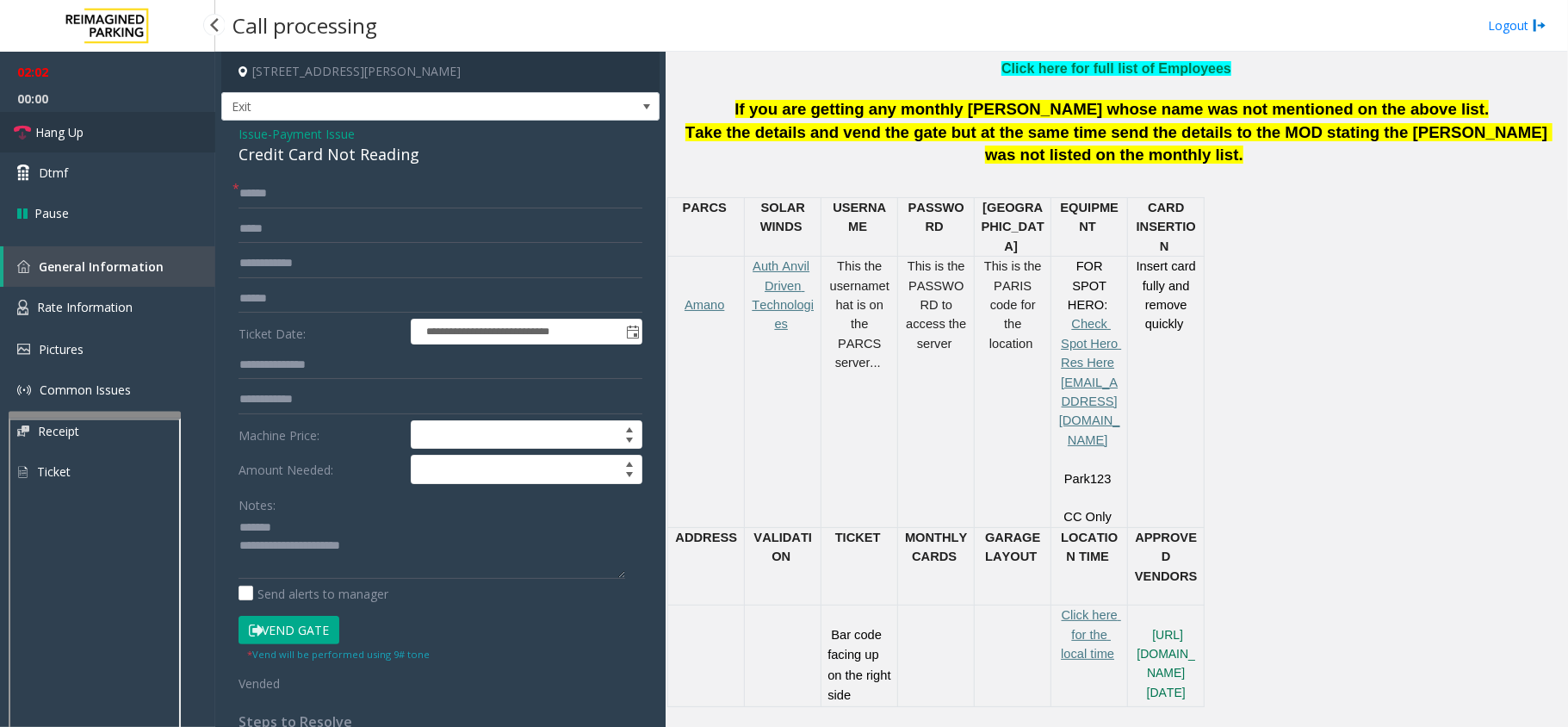 click on "Hang Up" at bounding box center (108, 132) 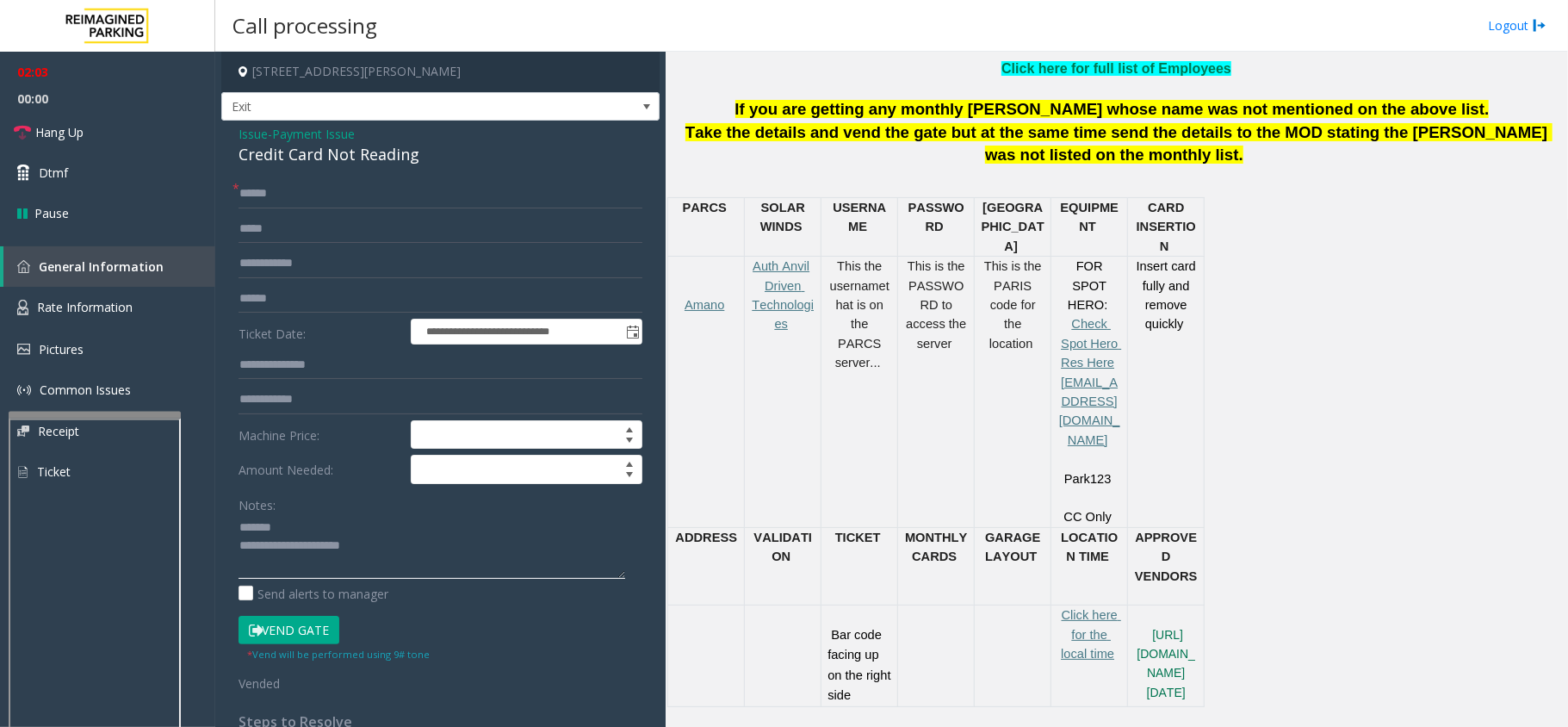 click 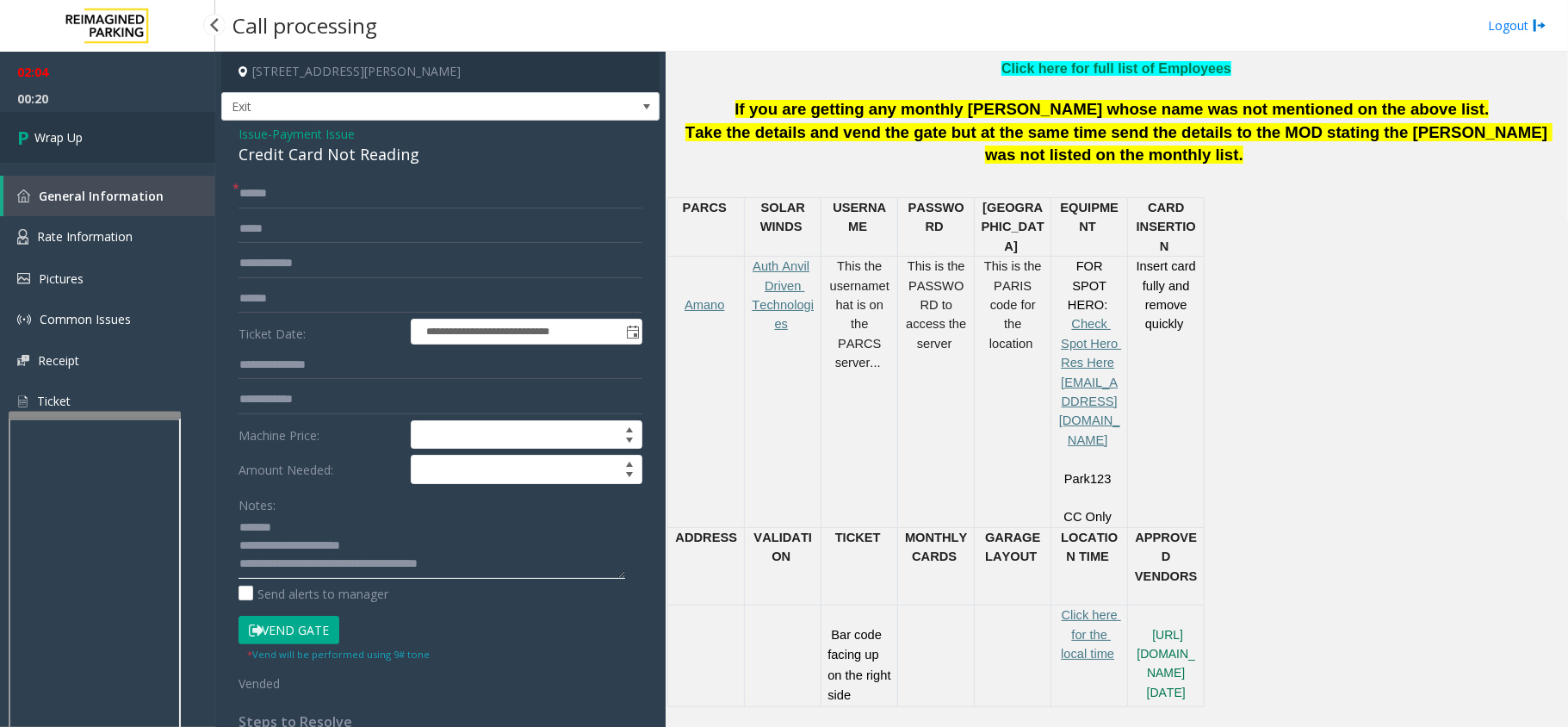 type on "**********" 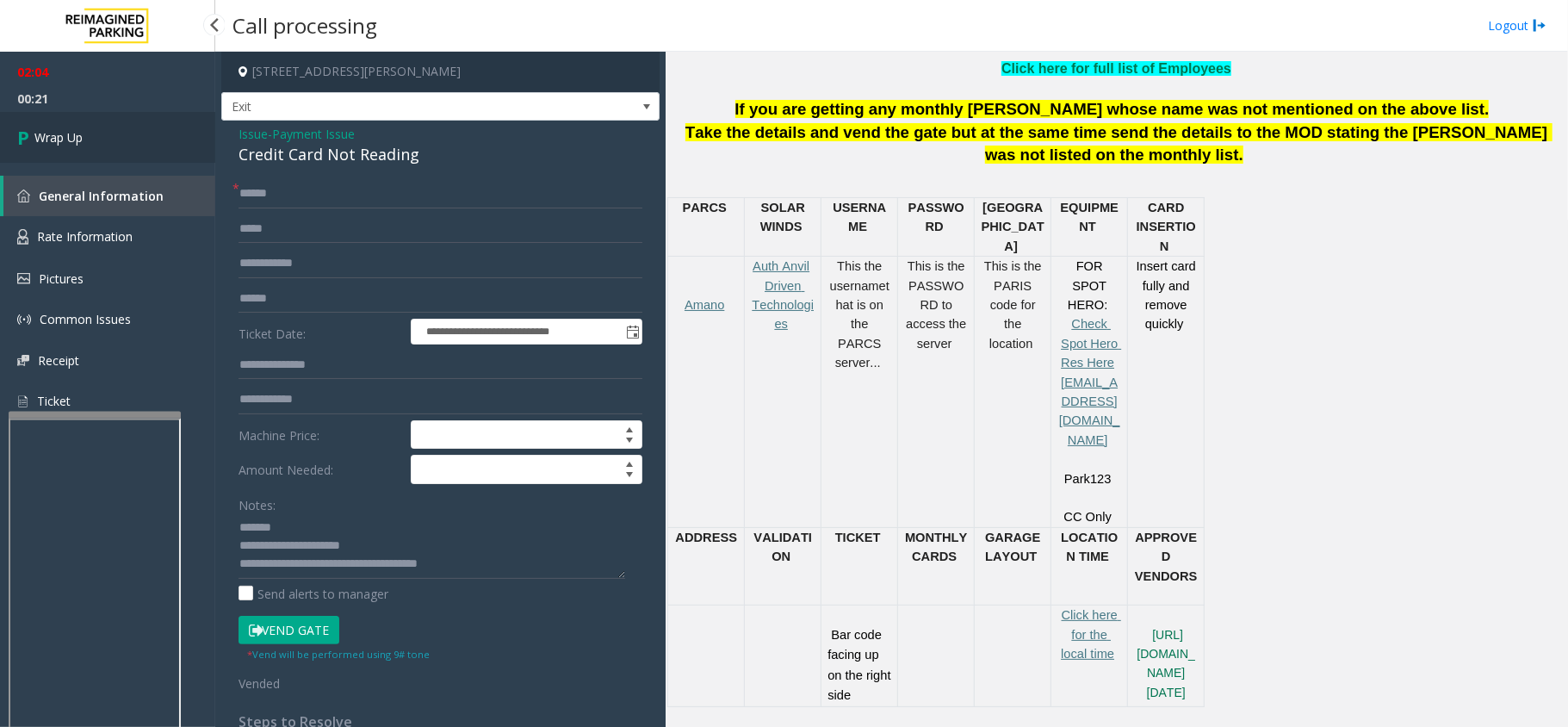 click on "Wrap Up" at bounding box center (108, 137) 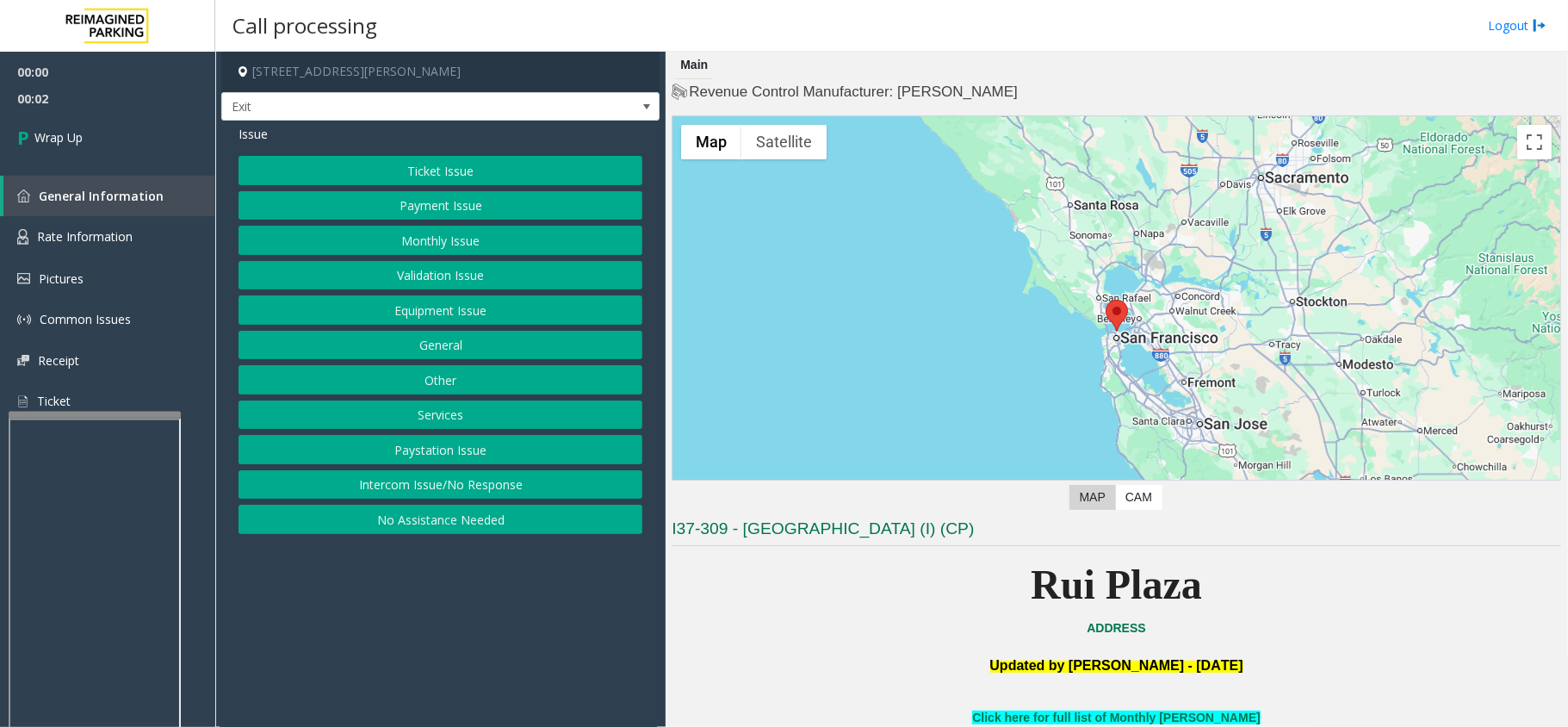 click on "Intercom Issue/No Response" 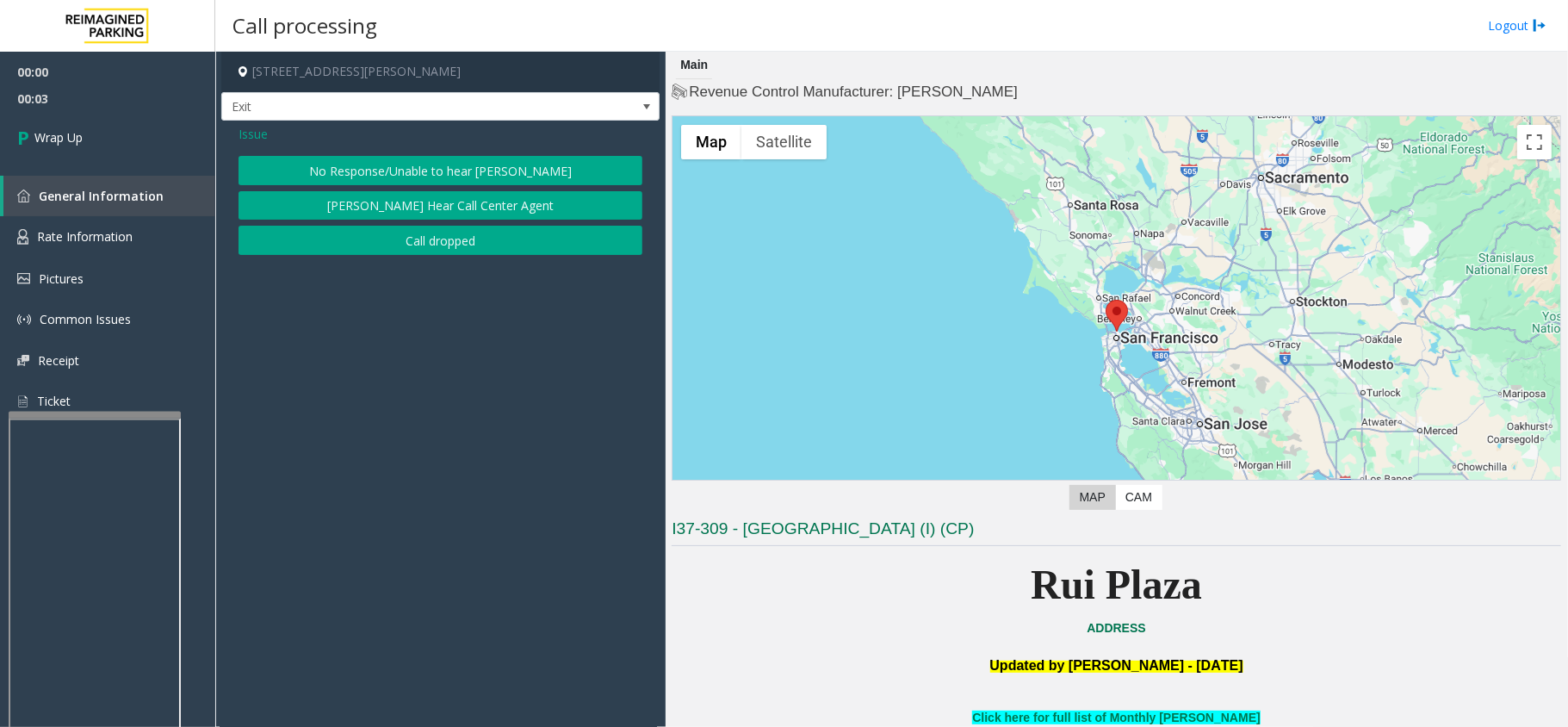 click on "Call dropped" 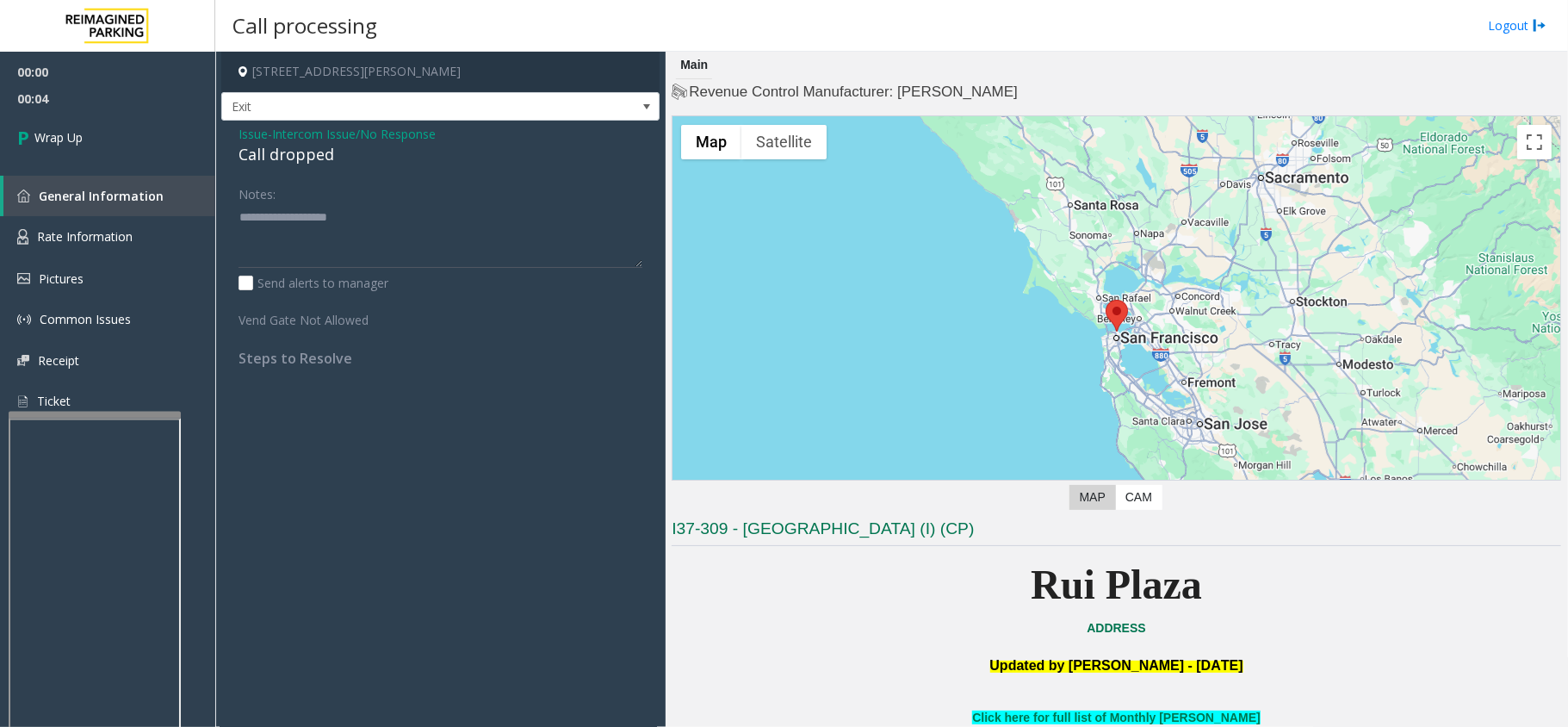 click on "Call dropped" 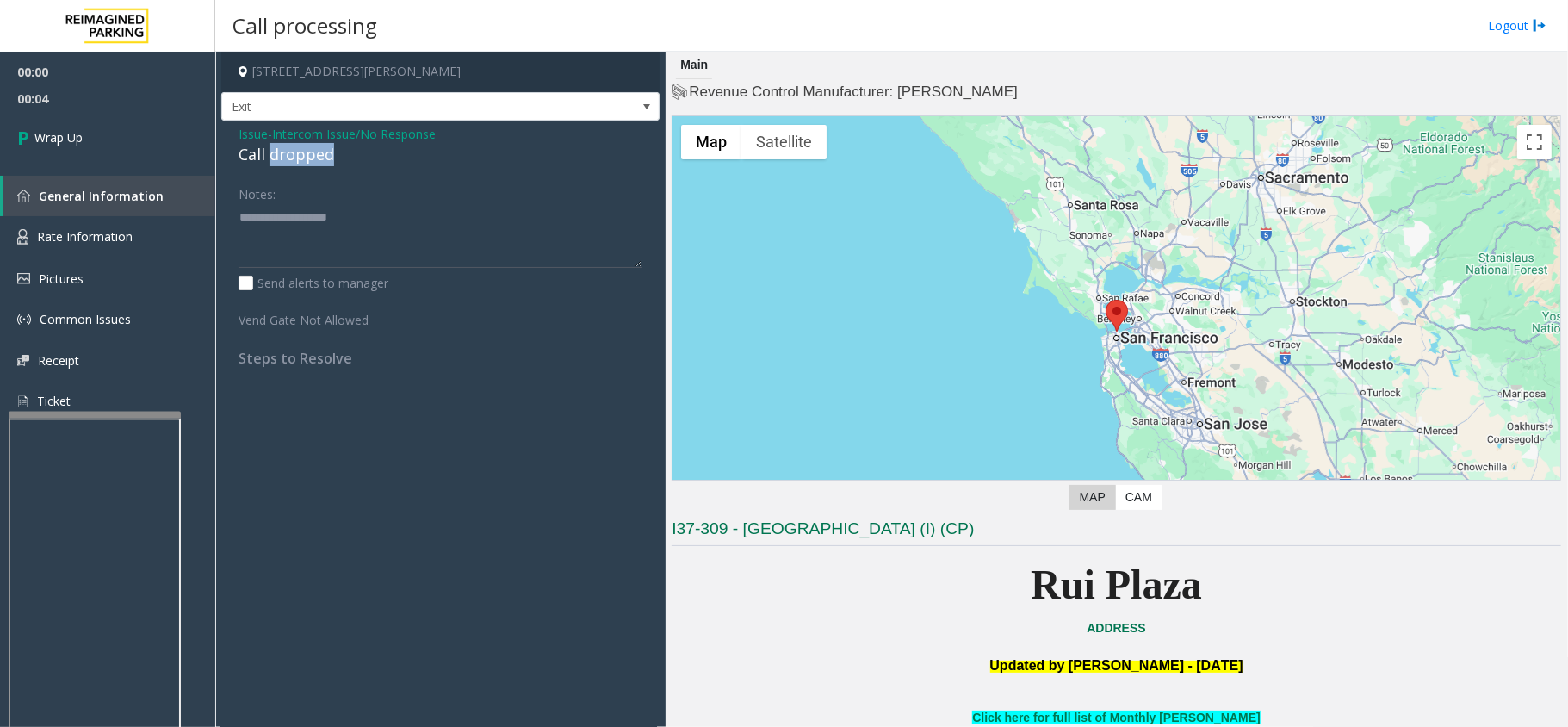 click on "Call dropped" 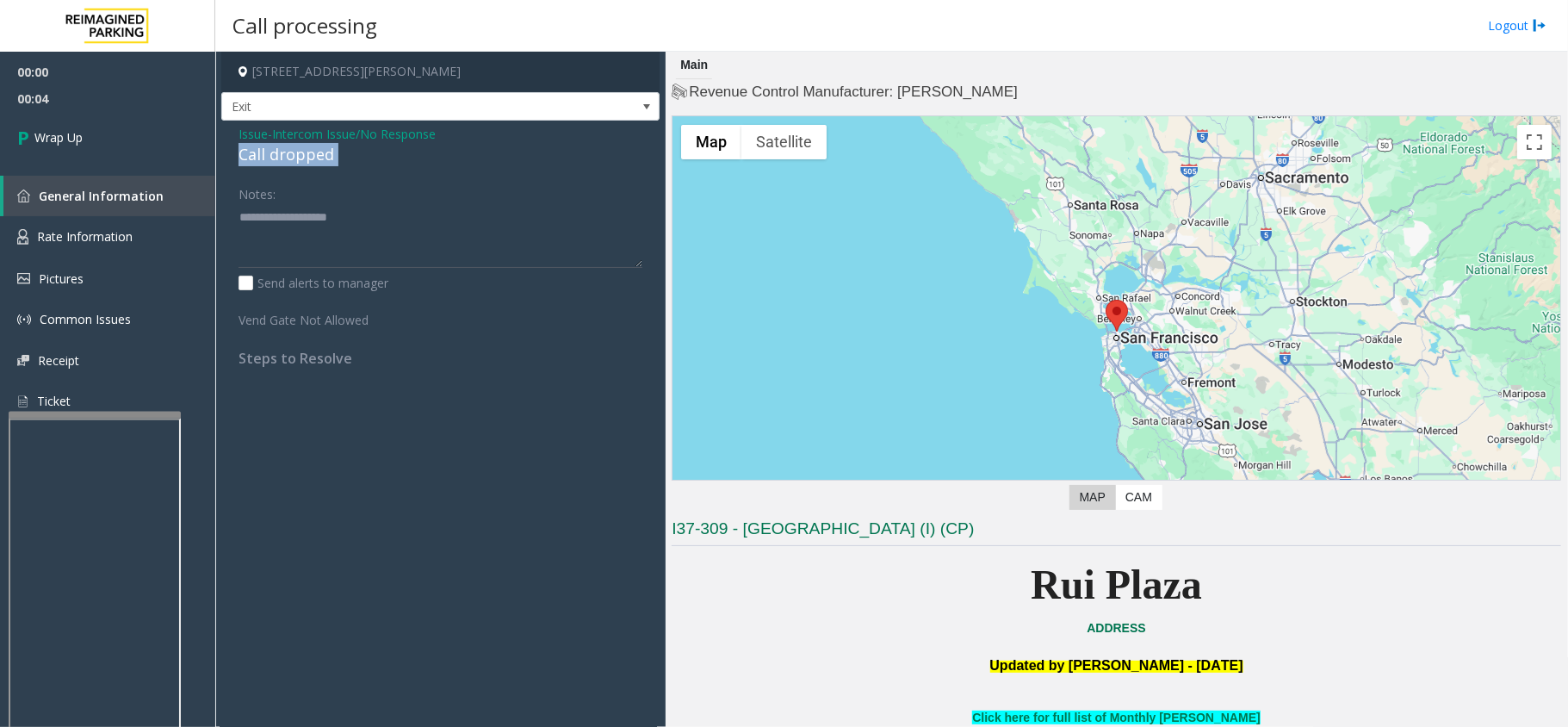 click on "Call dropped" 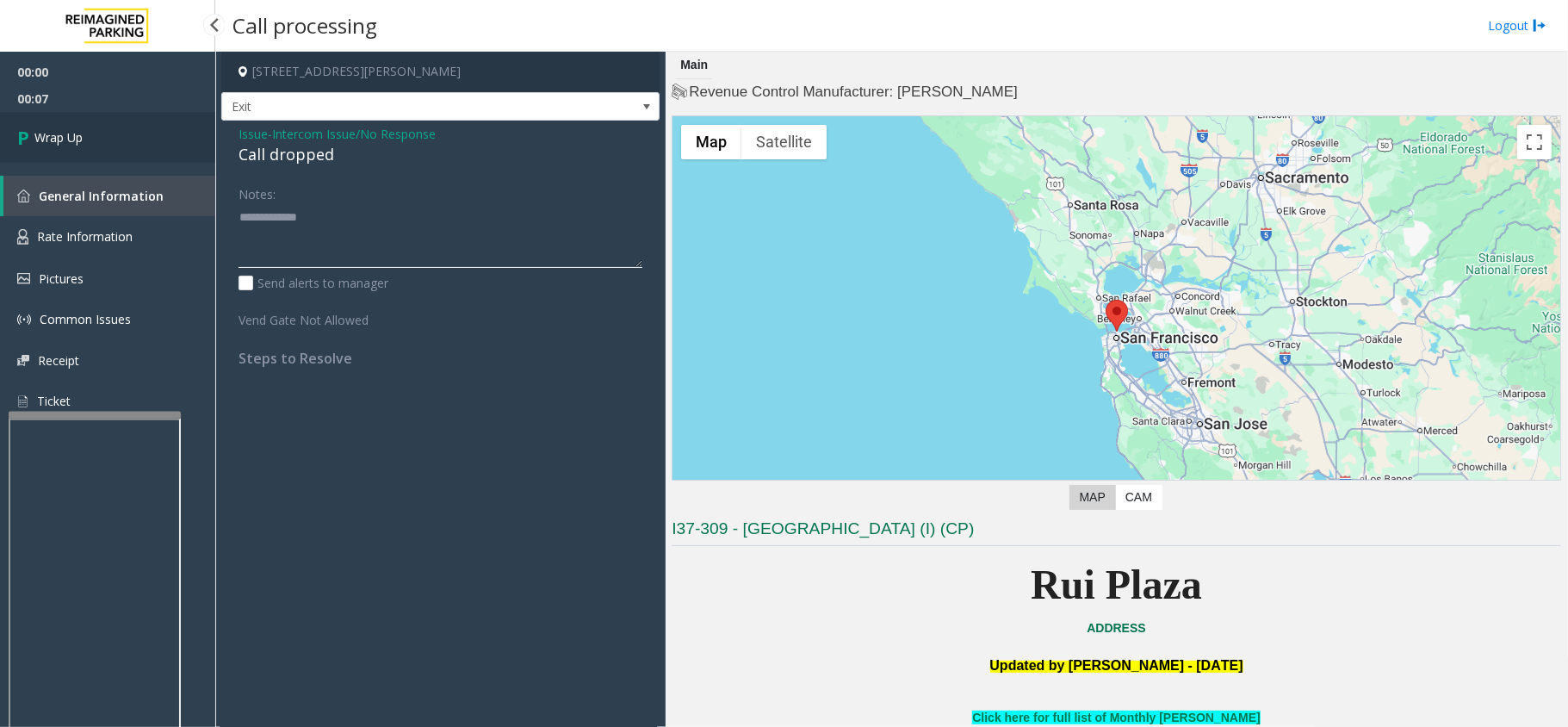 type on "**********" 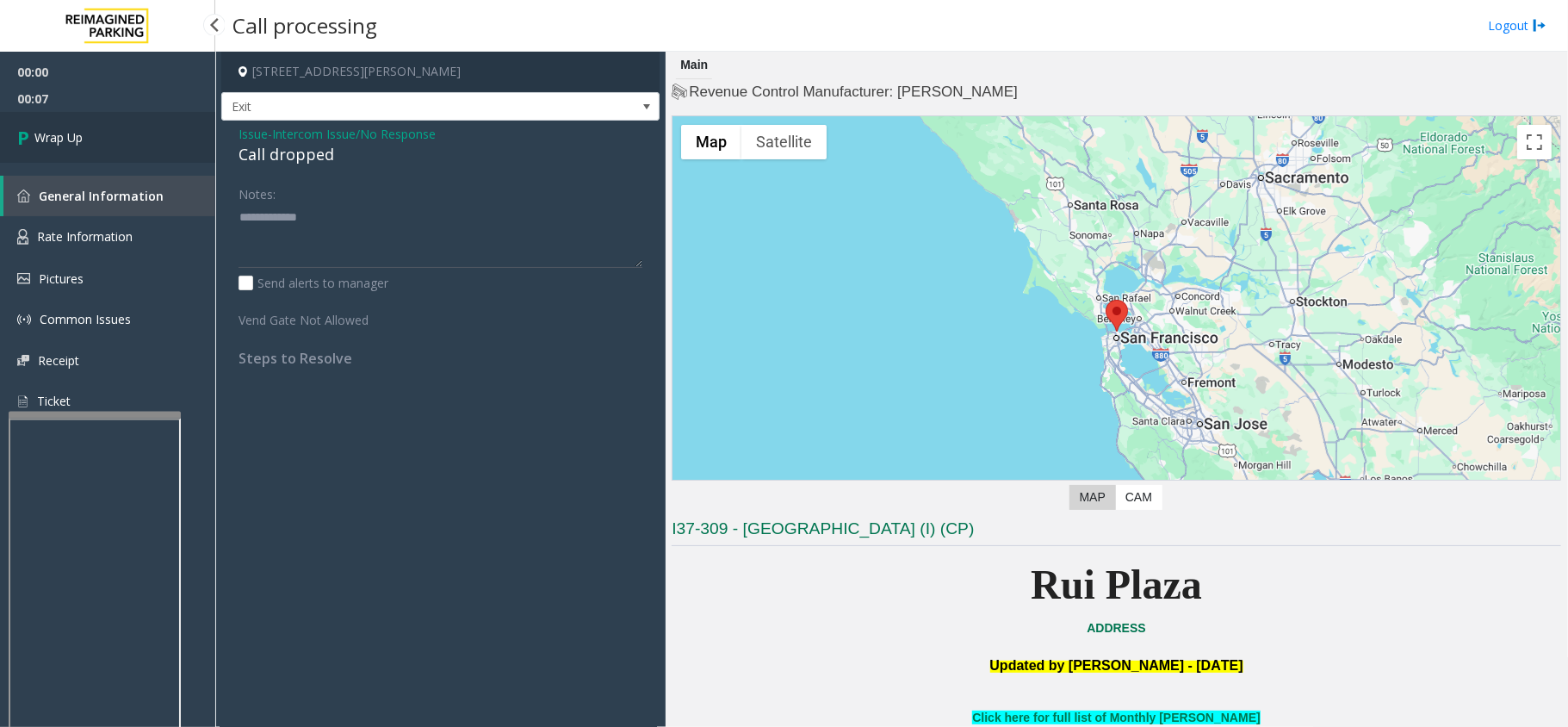 click on "Wrap Up" at bounding box center [108, 137] 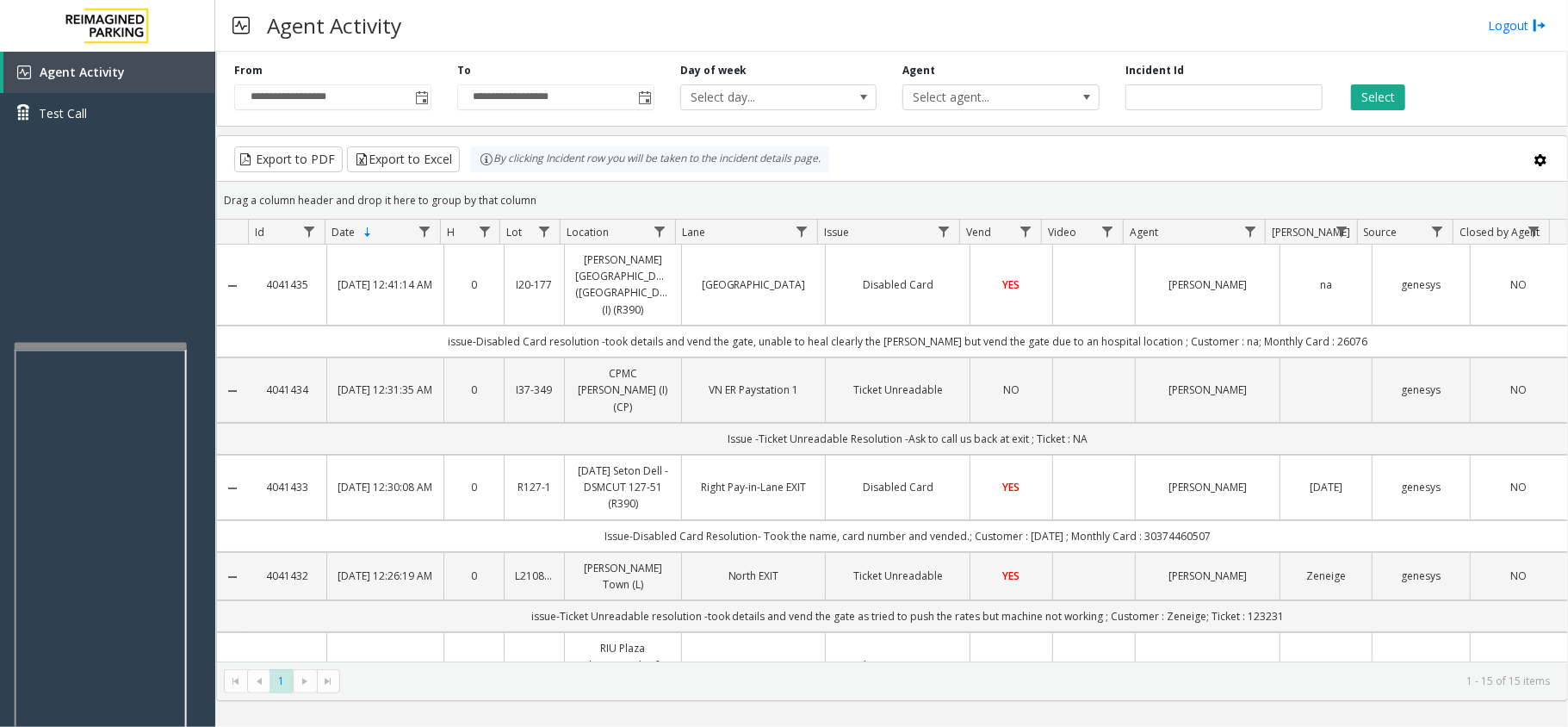 click at bounding box center [101, 346] 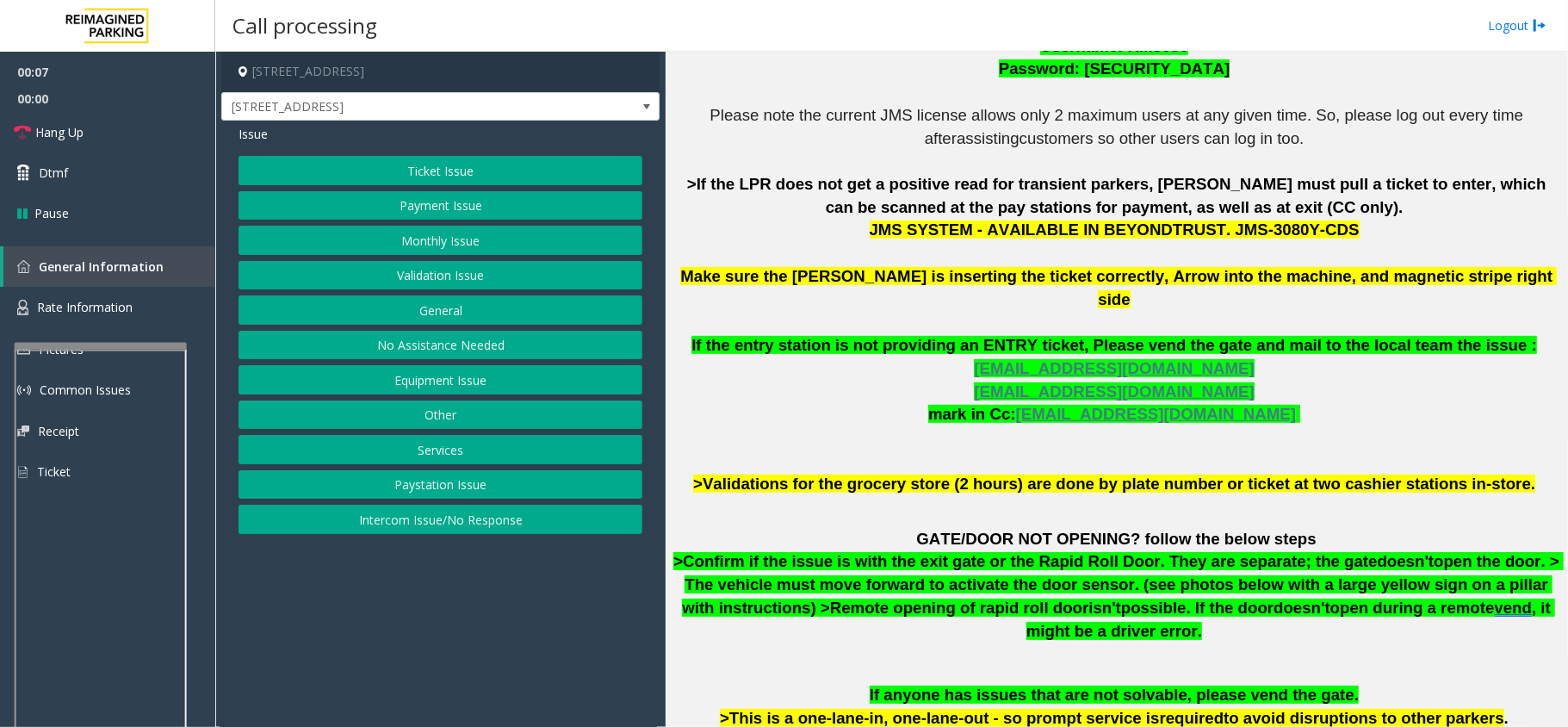 scroll, scrollTop: 689, scrollLeft: 0, axis: vertical 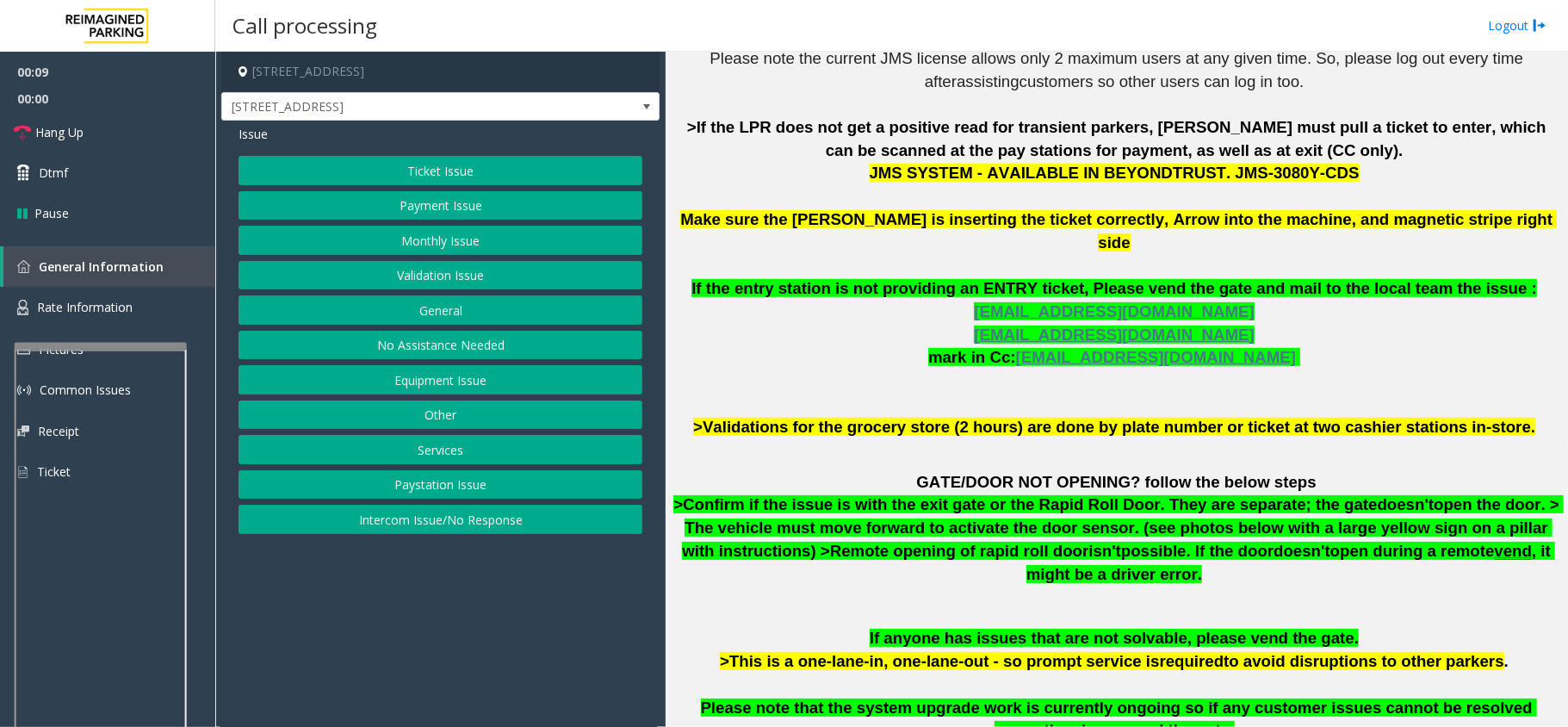 click on "Monthly Issue" 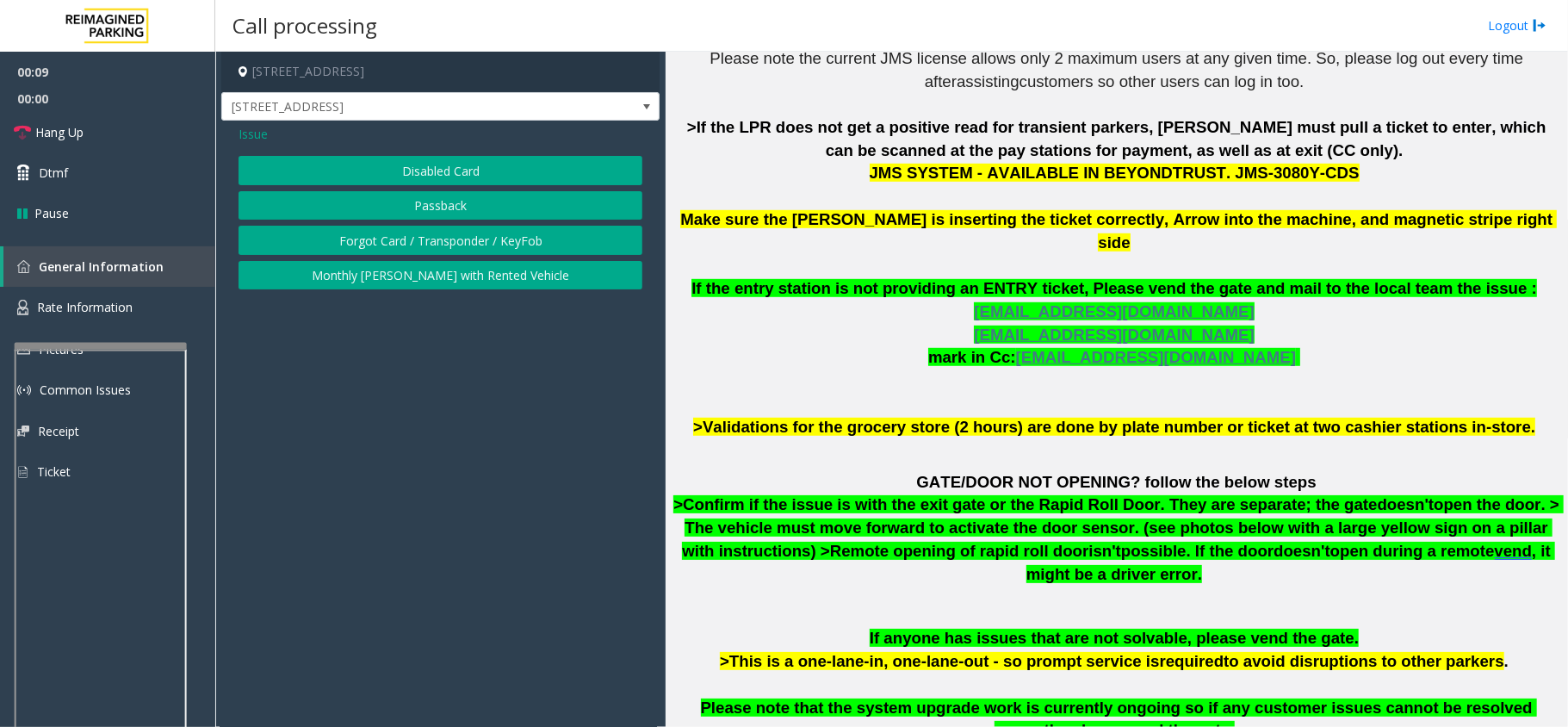 click on "Disabled Card" 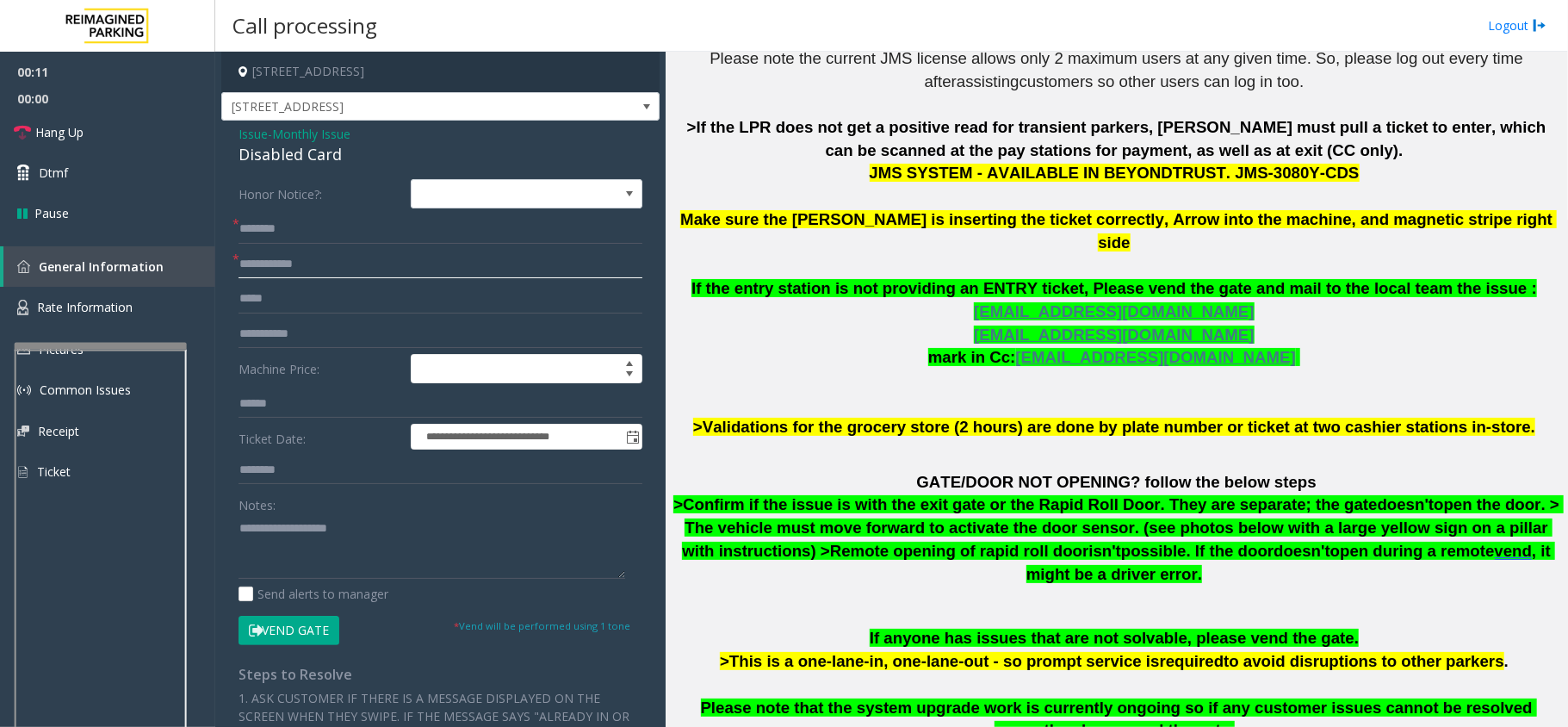 click 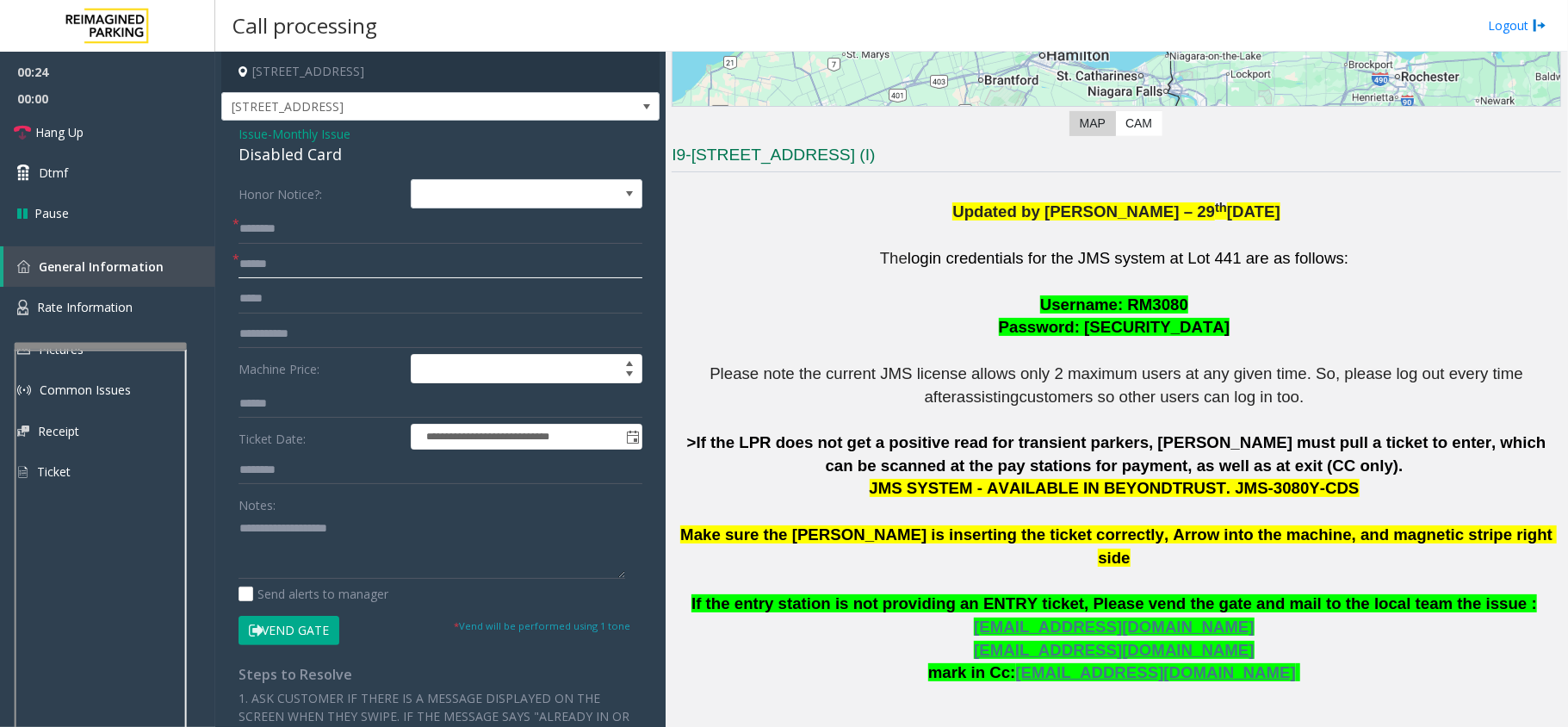 scroll, scrollTop: 322, scrollLeft: 0, axis: vertical 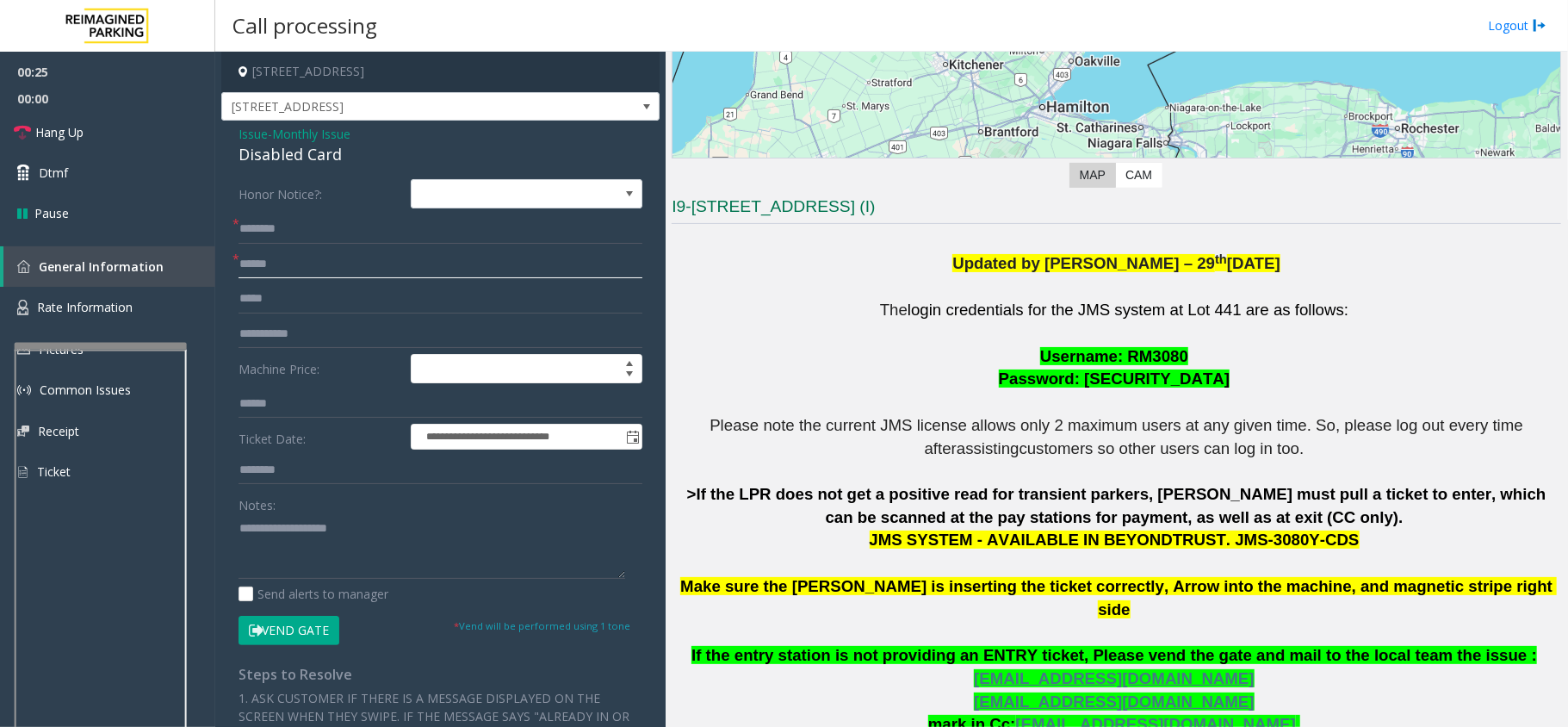 type on "******" 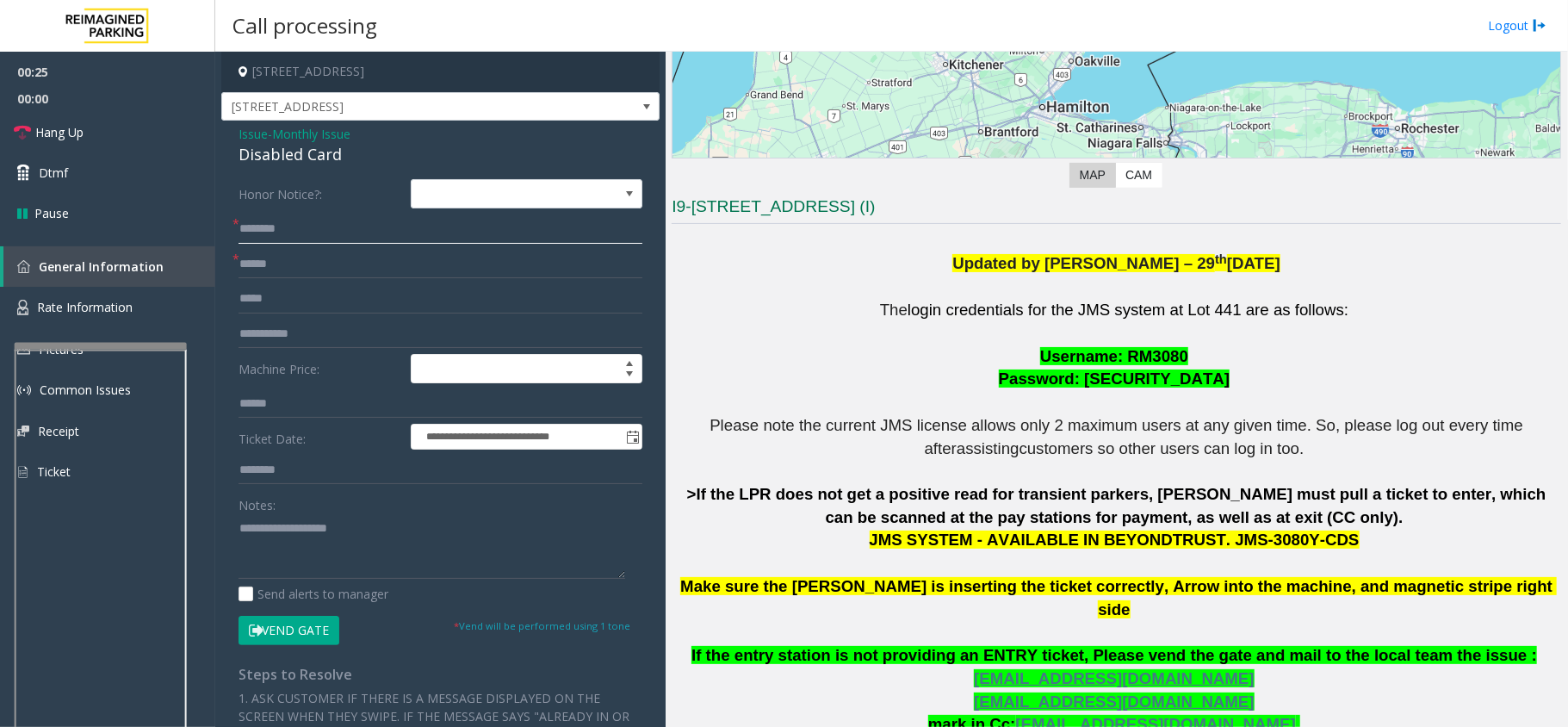 click 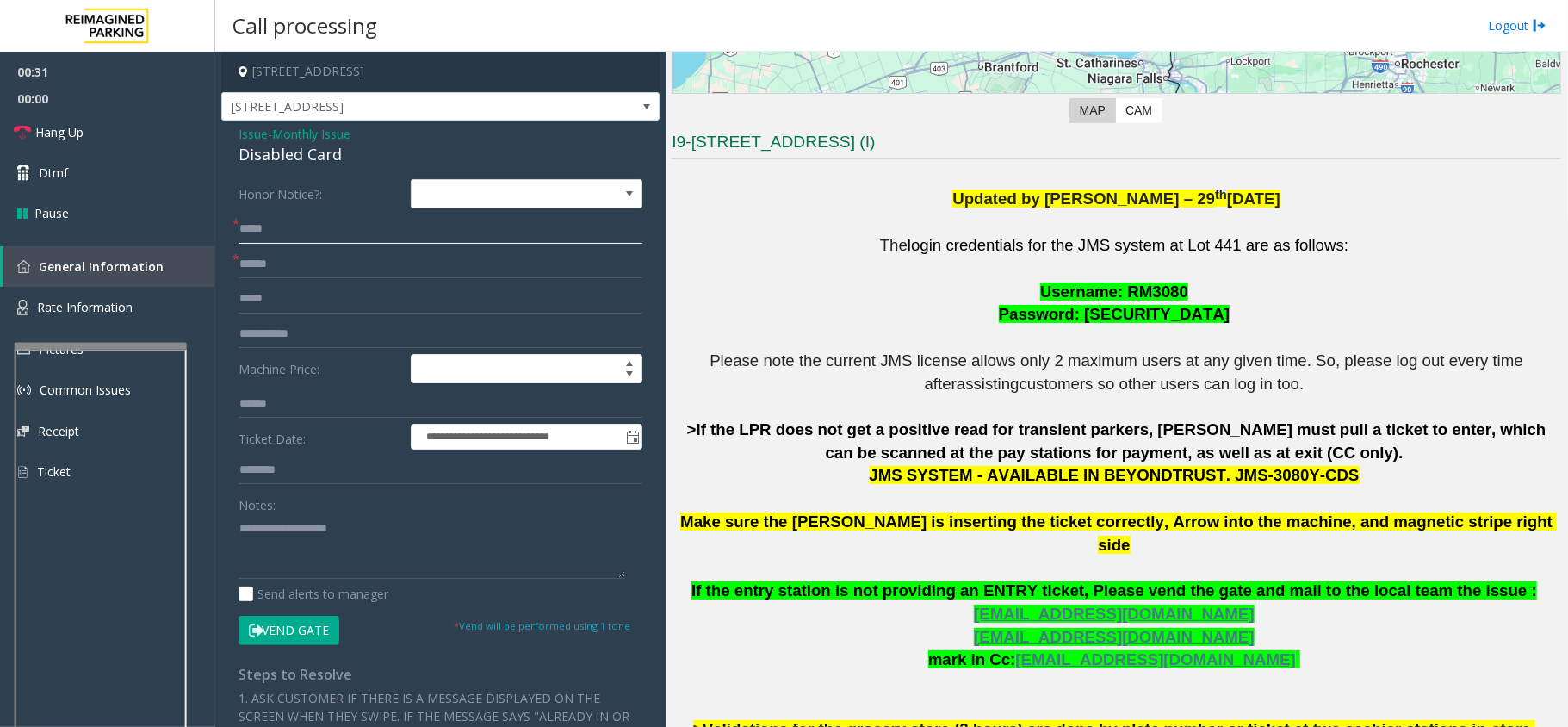 scroll, scrollTop: 438, scrollLeft: 0, axis: vertical 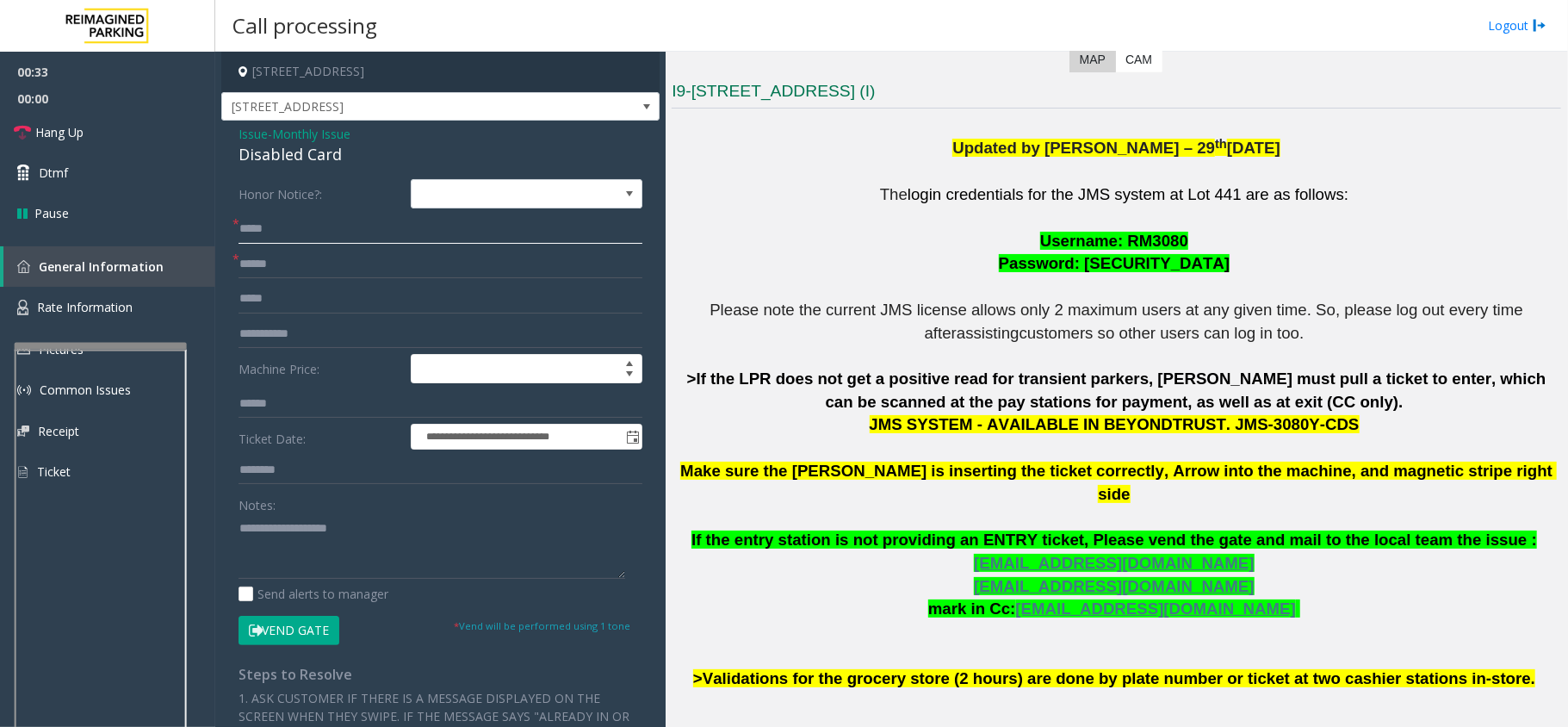 type on "*****" 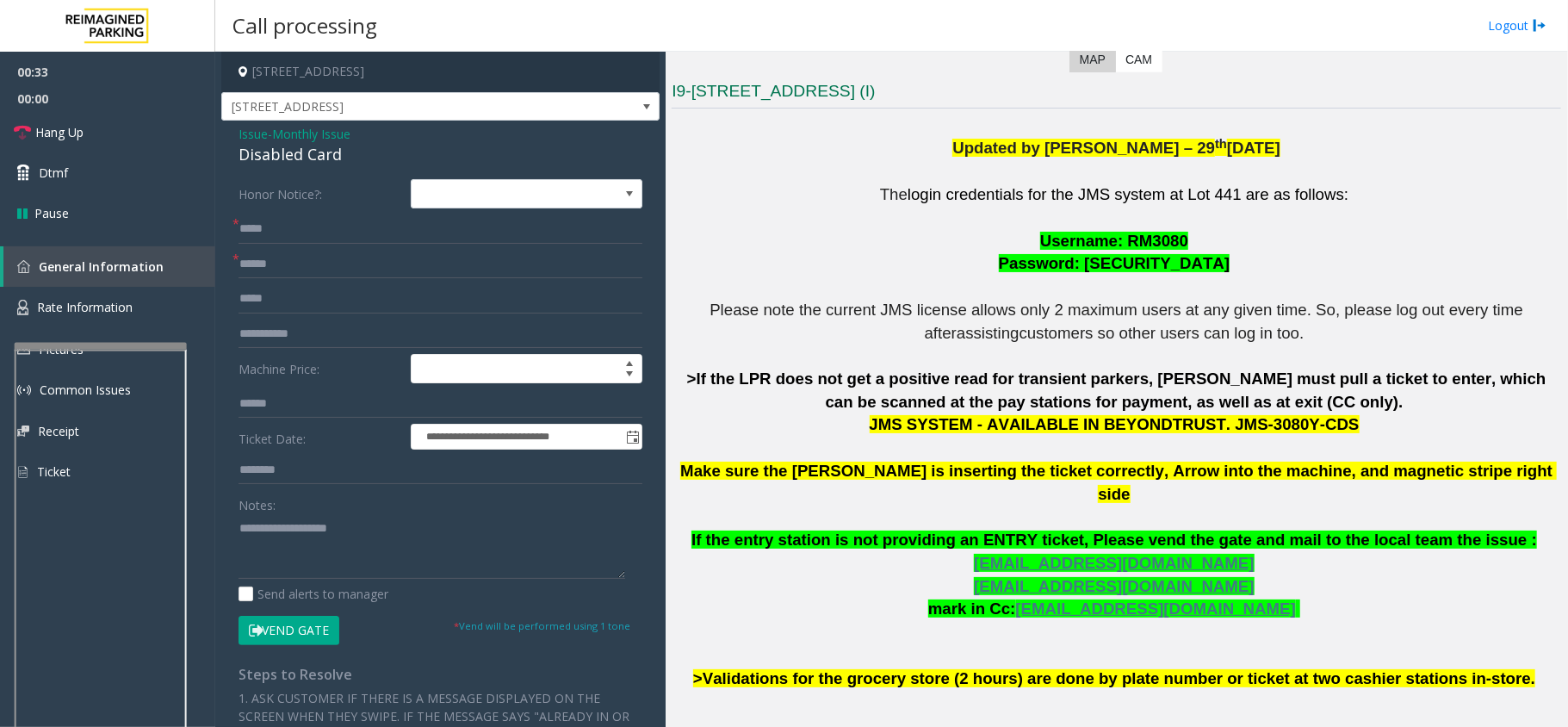 click on "Vend Gate" 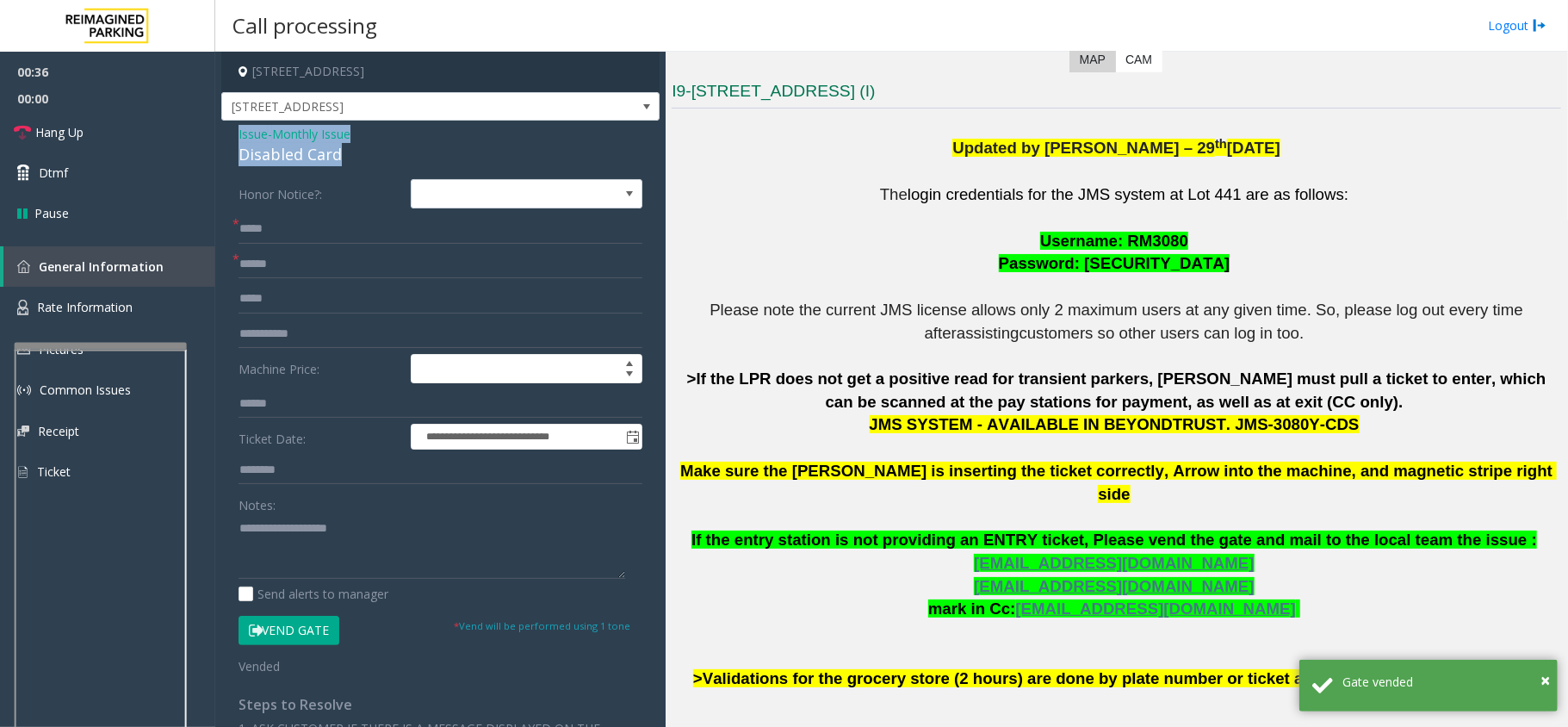 drag, startPoint x: 345, startPoint y: 152, endPoint x: 231, endPoint y: 135, distance: 115.2606 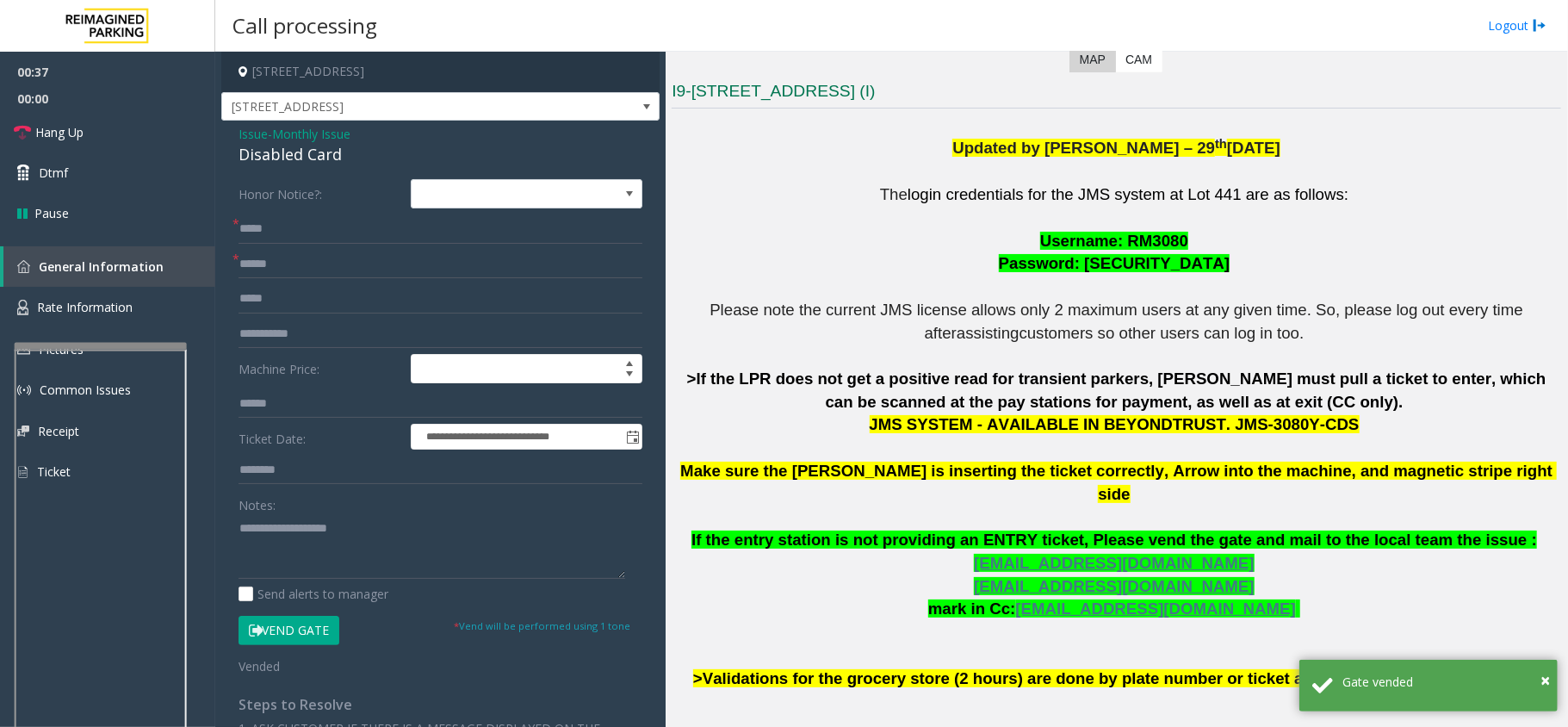 drag, startPoint x: 343, startPoint y: 582, endPoint x: 346, endPoint y: 562, distance: 20.223748 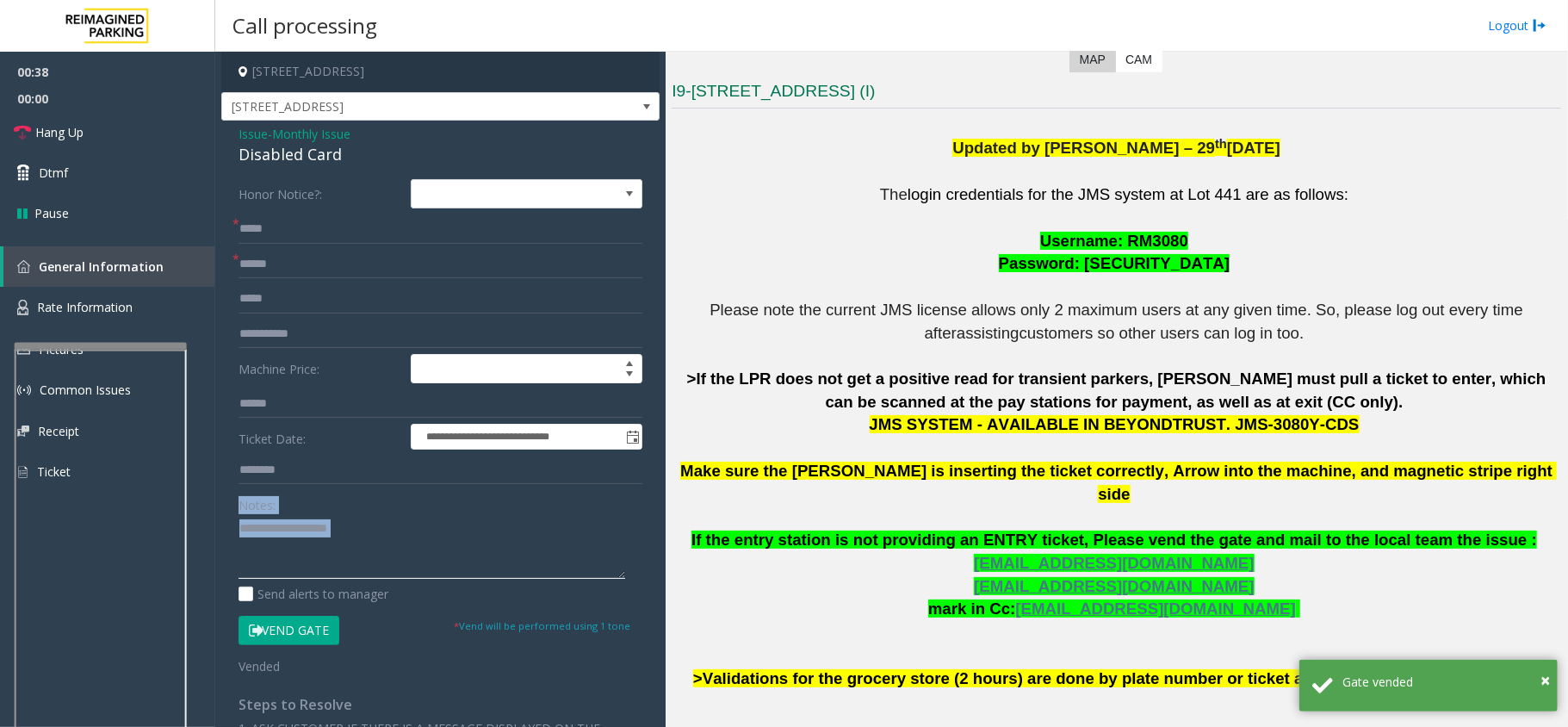 click 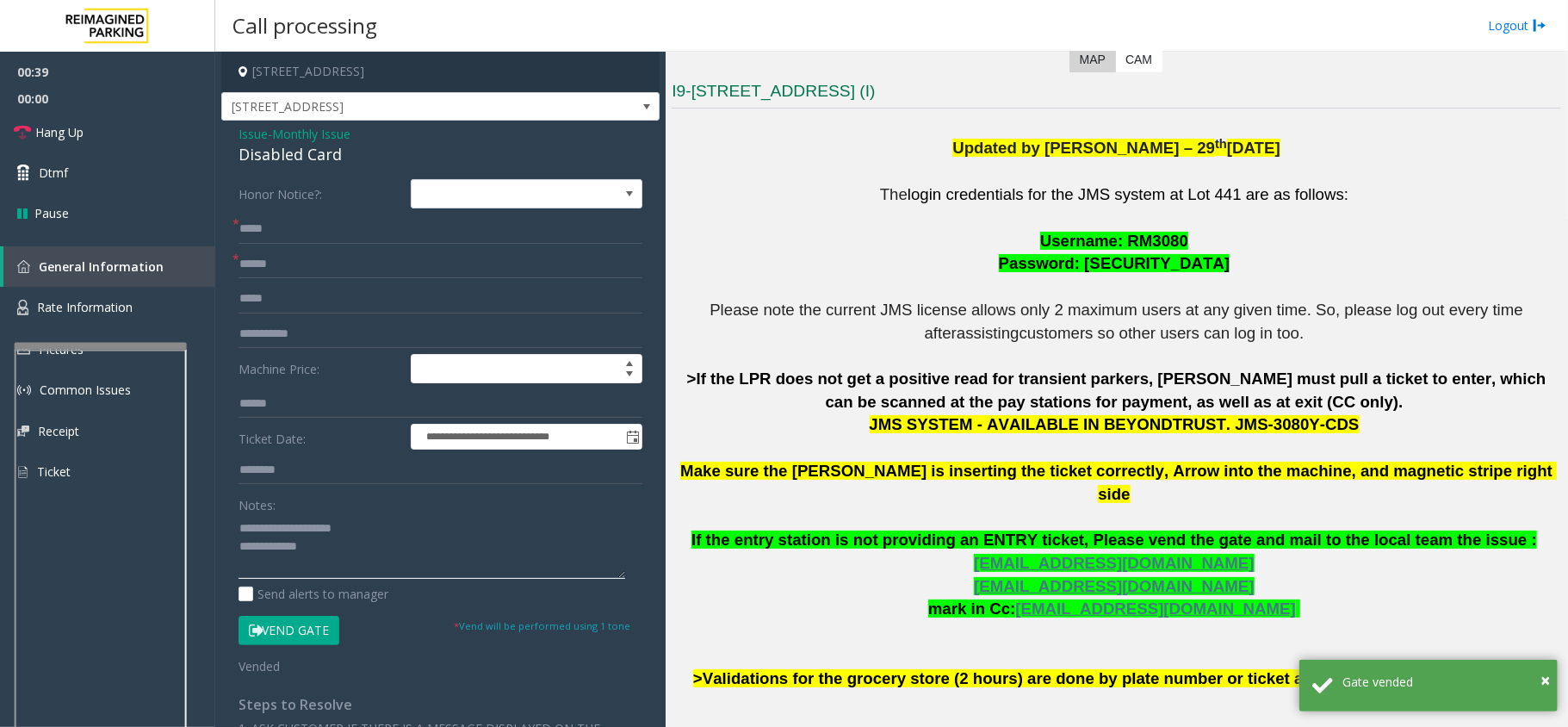 drag, startPoint x: 363, startPoint y: 528, endPoint x: 282, endPoint y: 521, distance: 81.30191 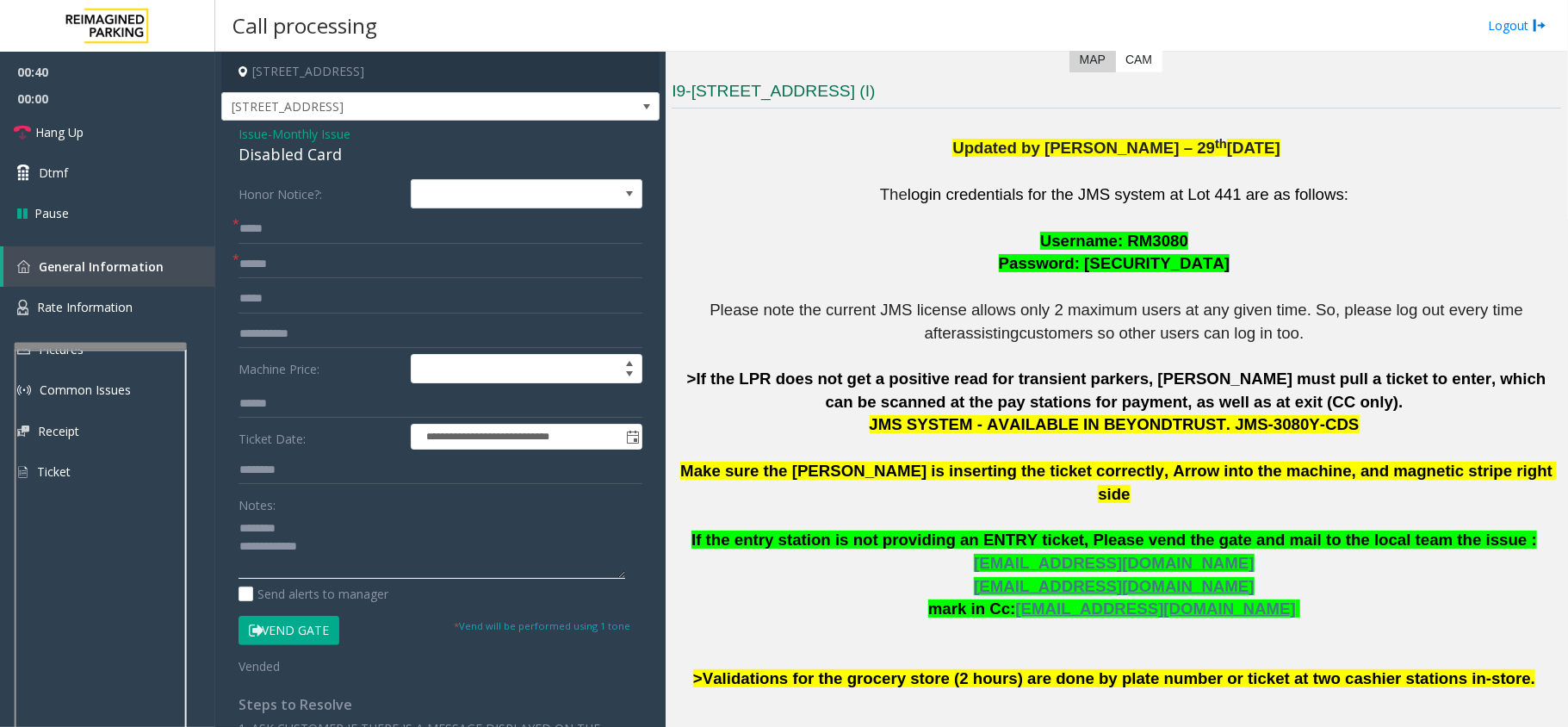 drag, startPoint x: 360, startPoint y: 521, endPoint x: 365, endPoint y: 538, distance: 17.720045 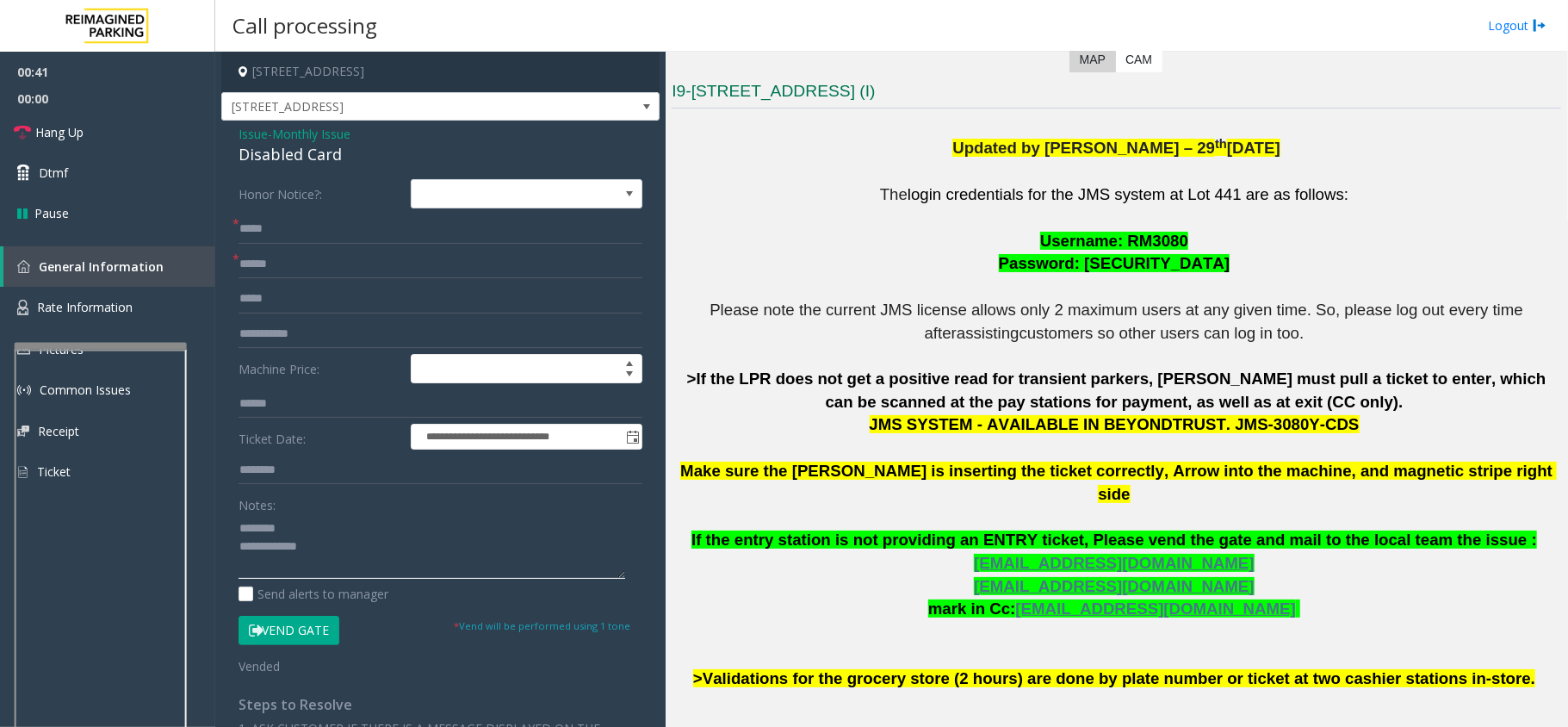 drag, startPoint x: 363, startPoint y: 542, endPoint x: 369, endPoint y: 525, distance: 18.027756 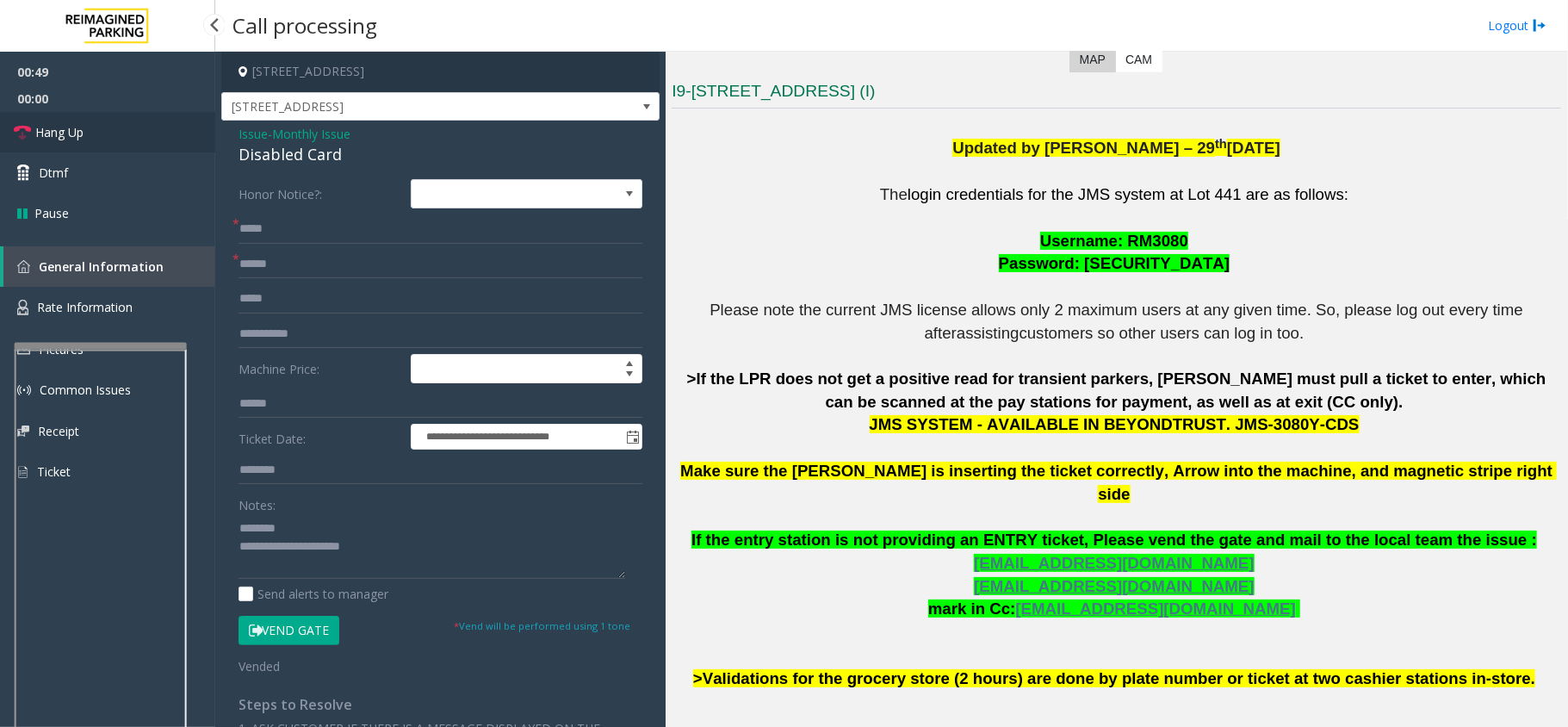 click on "Hang Up" at bounding box center [108, 132] 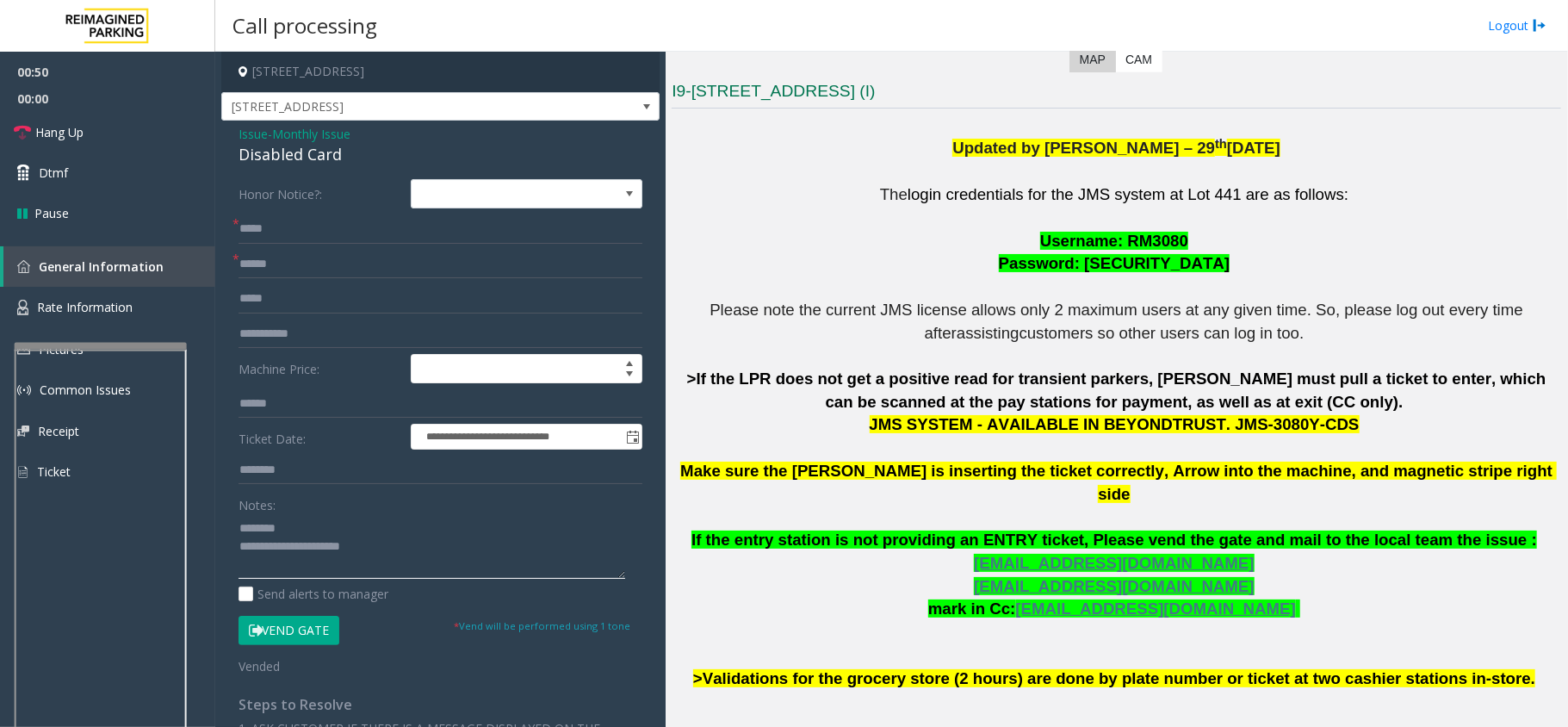 click 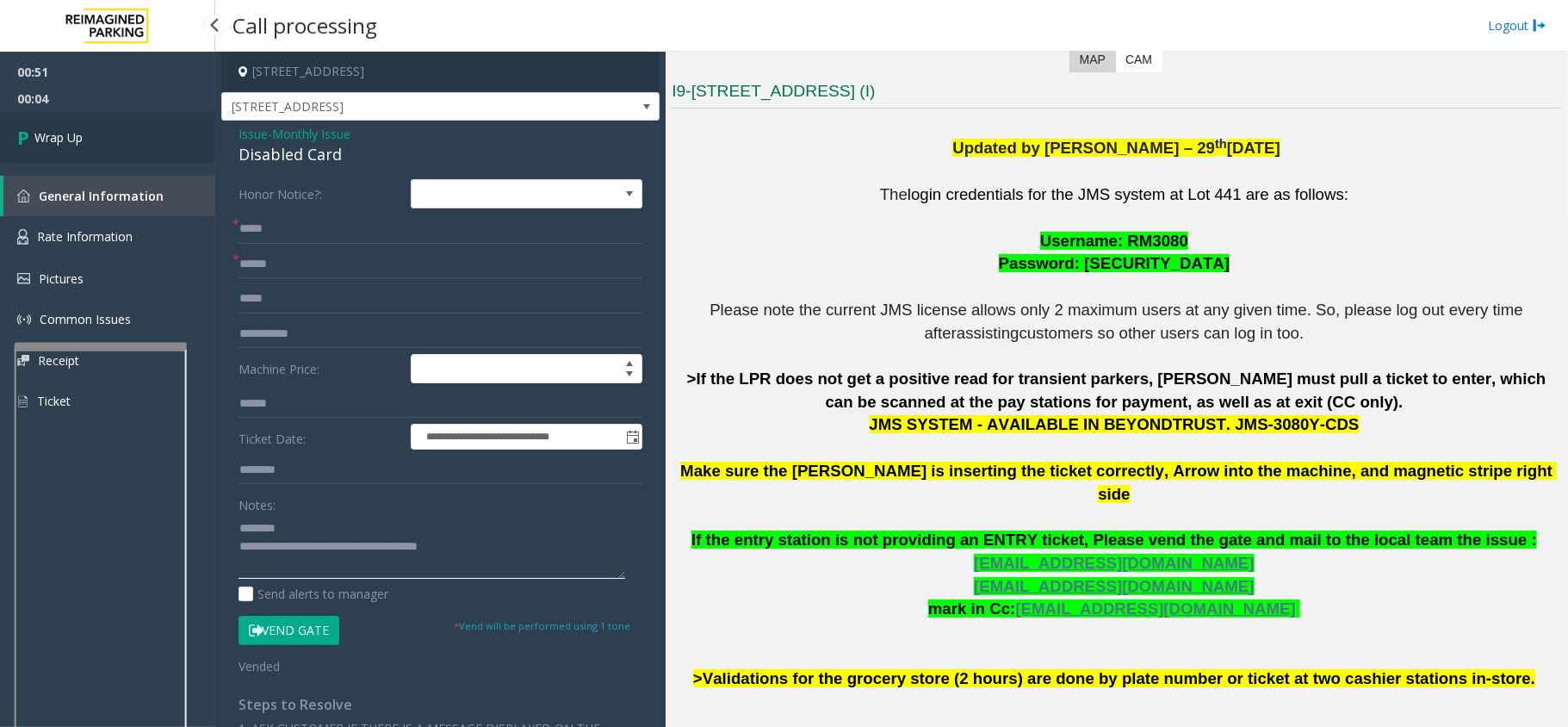 type on "**********" 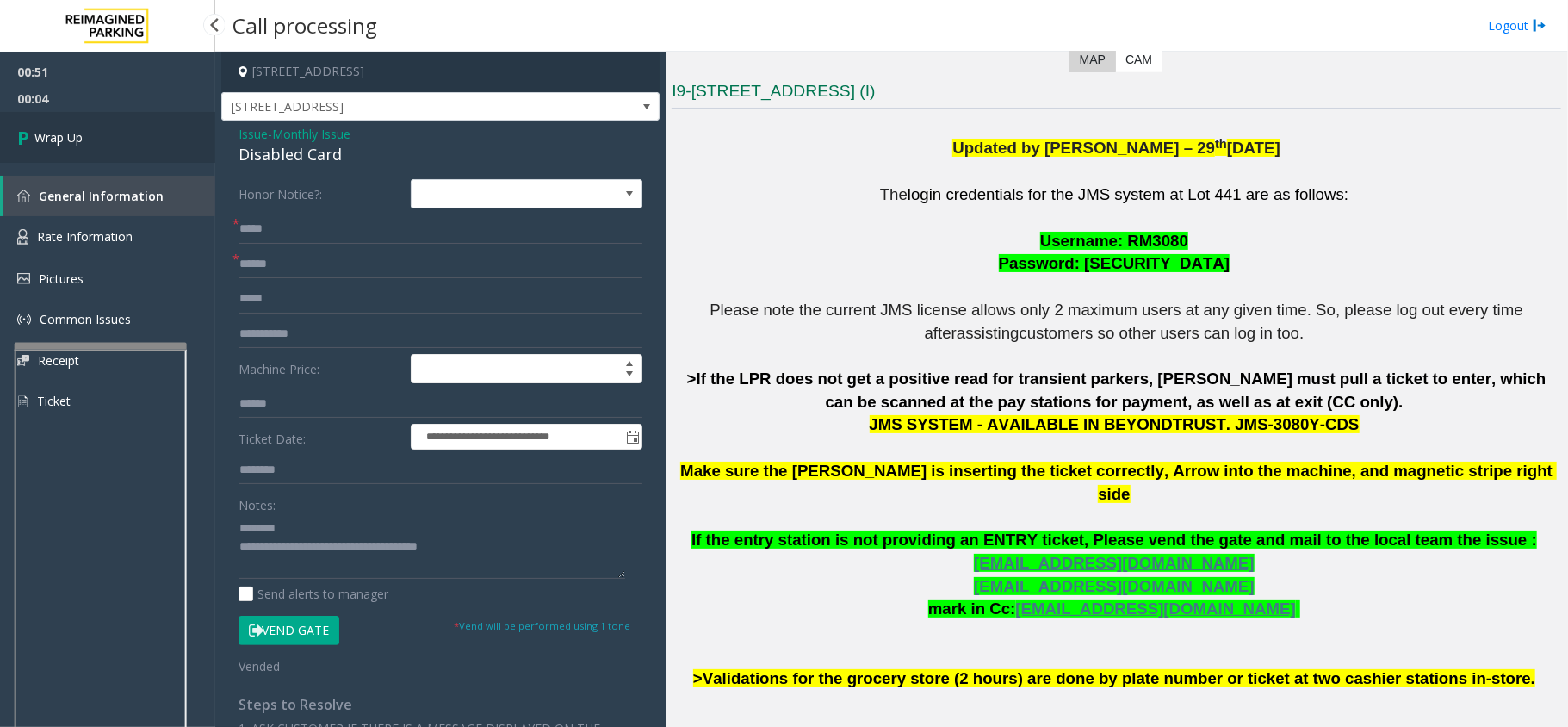 click on "Wrap Up" at bounding box center [108, 137] 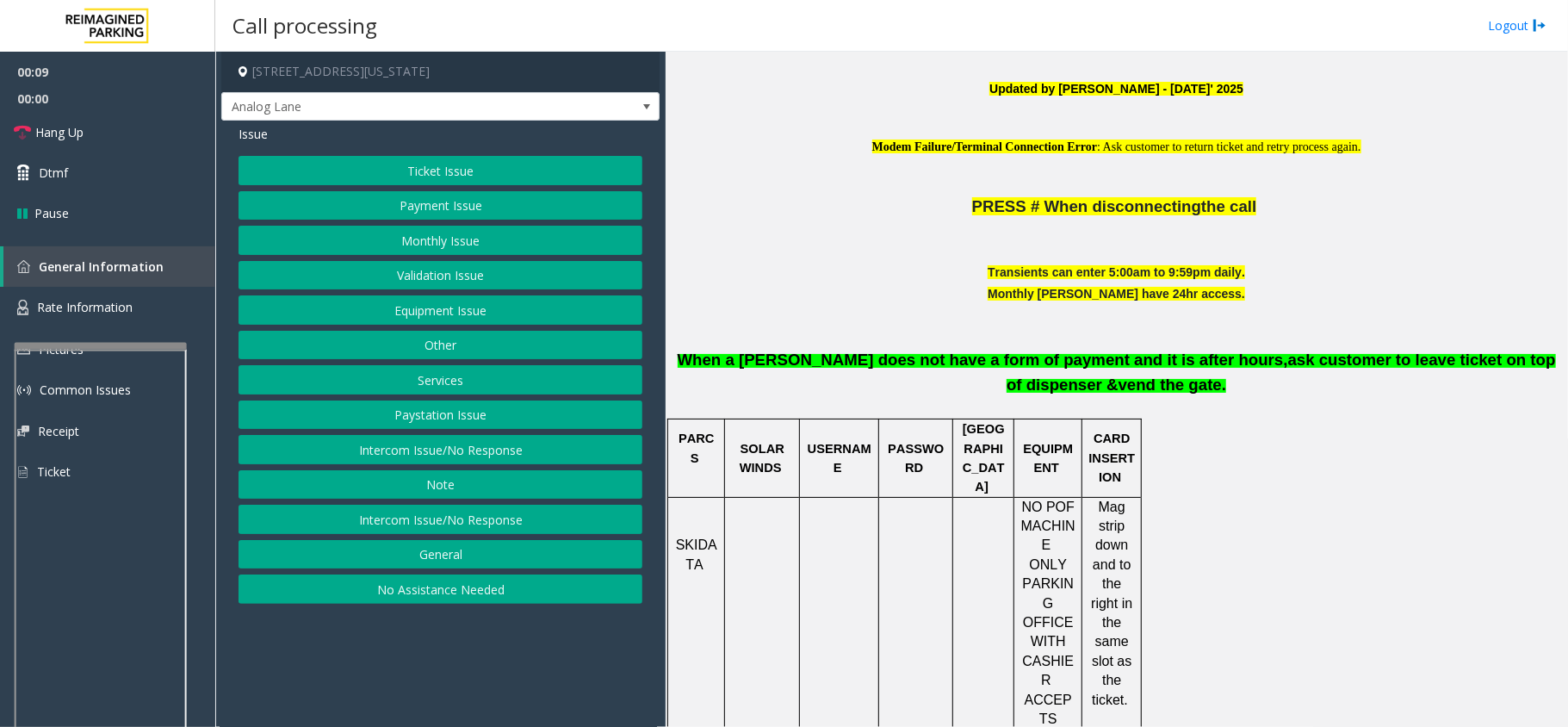 scroll, scrollTop: 574, scrollLeft: 0, axis: vertical 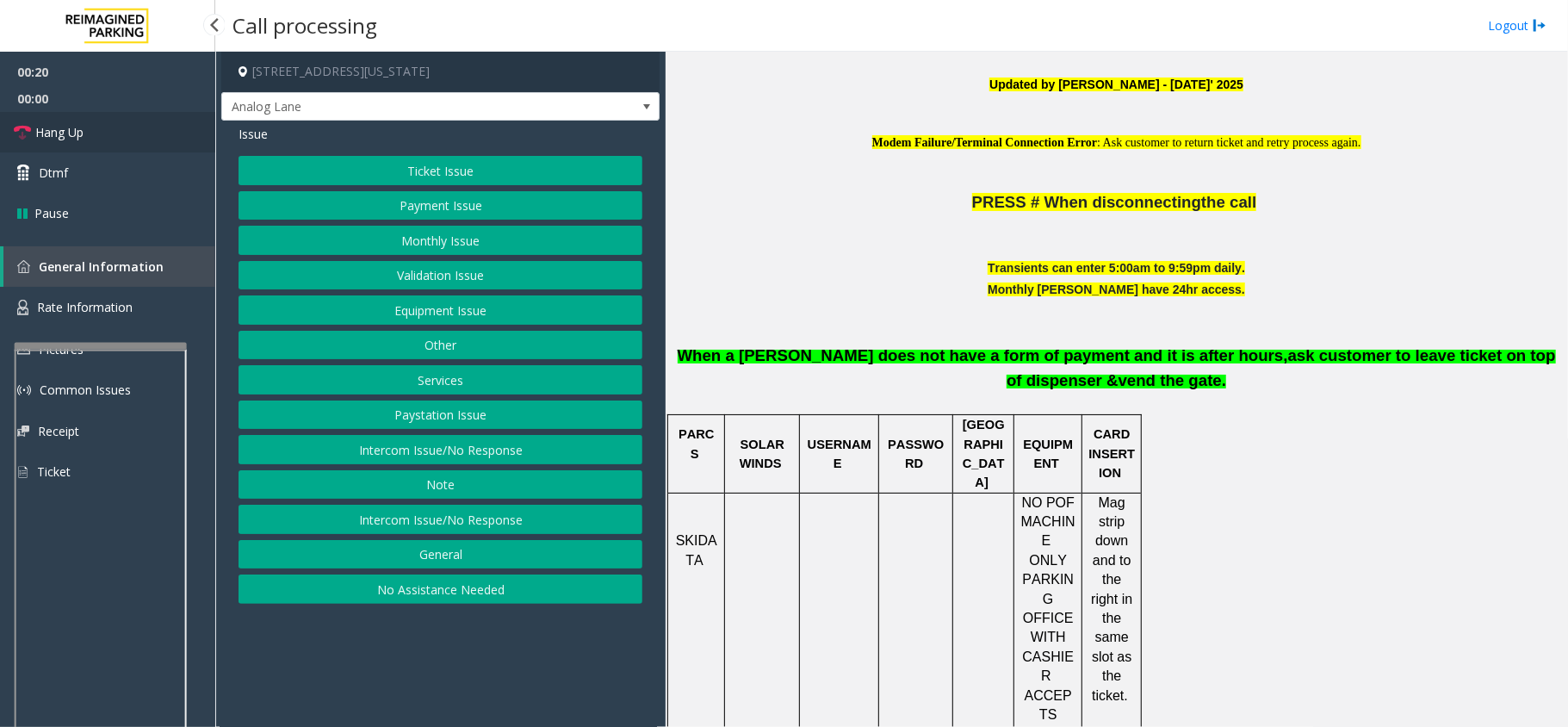 click on "Hang Up" at bounding box center (108, 132) 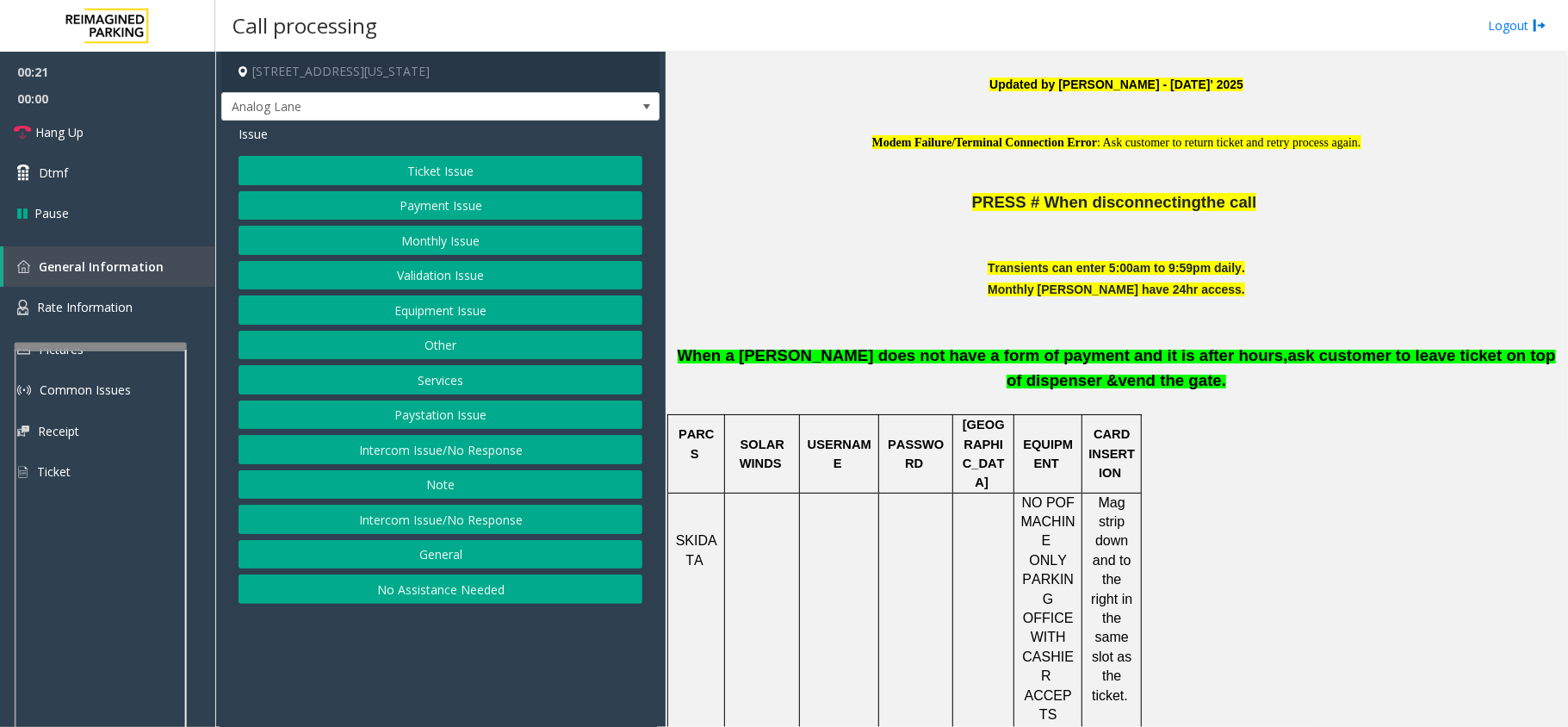 click on "Intercom Issue/No Response" 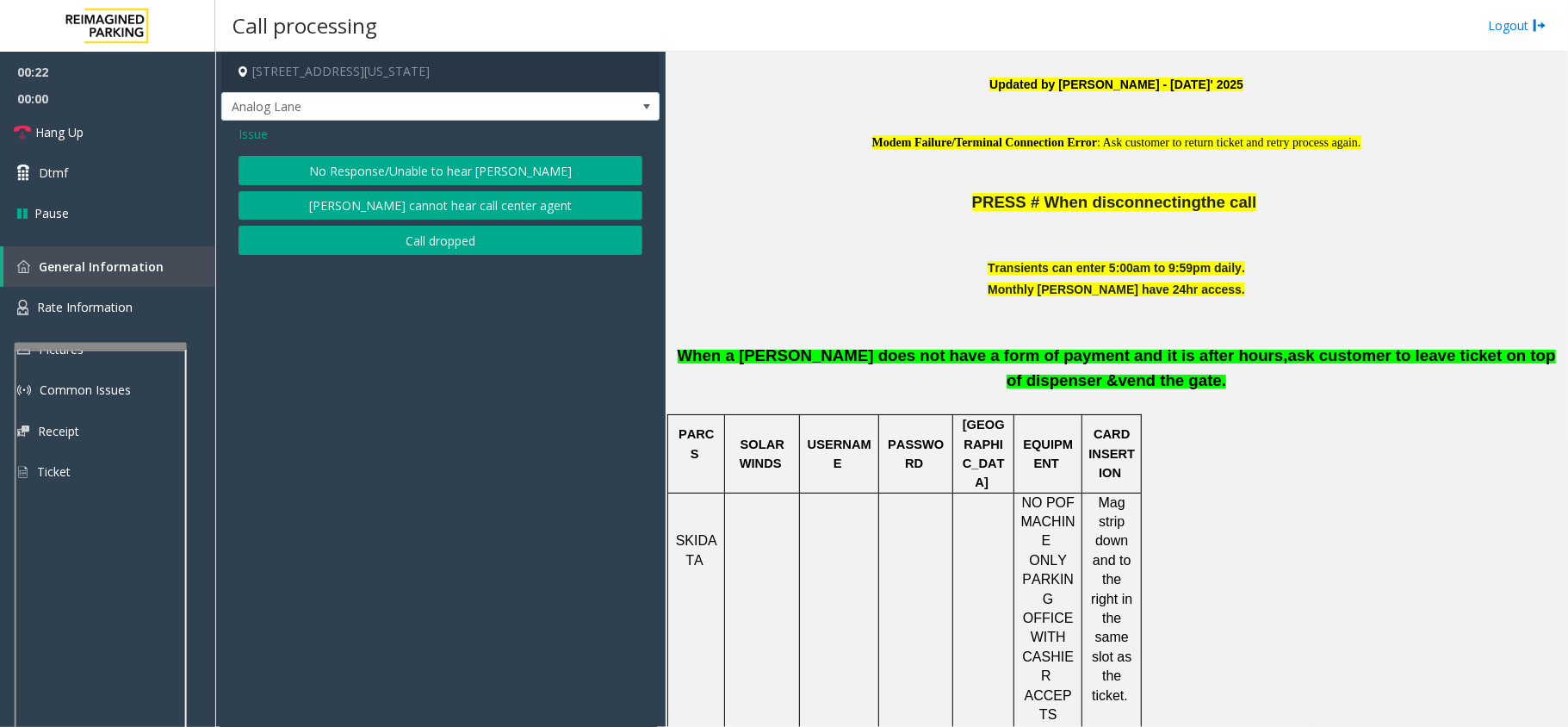 click on "No Response/Unable to hear [PERSON_NAME]" 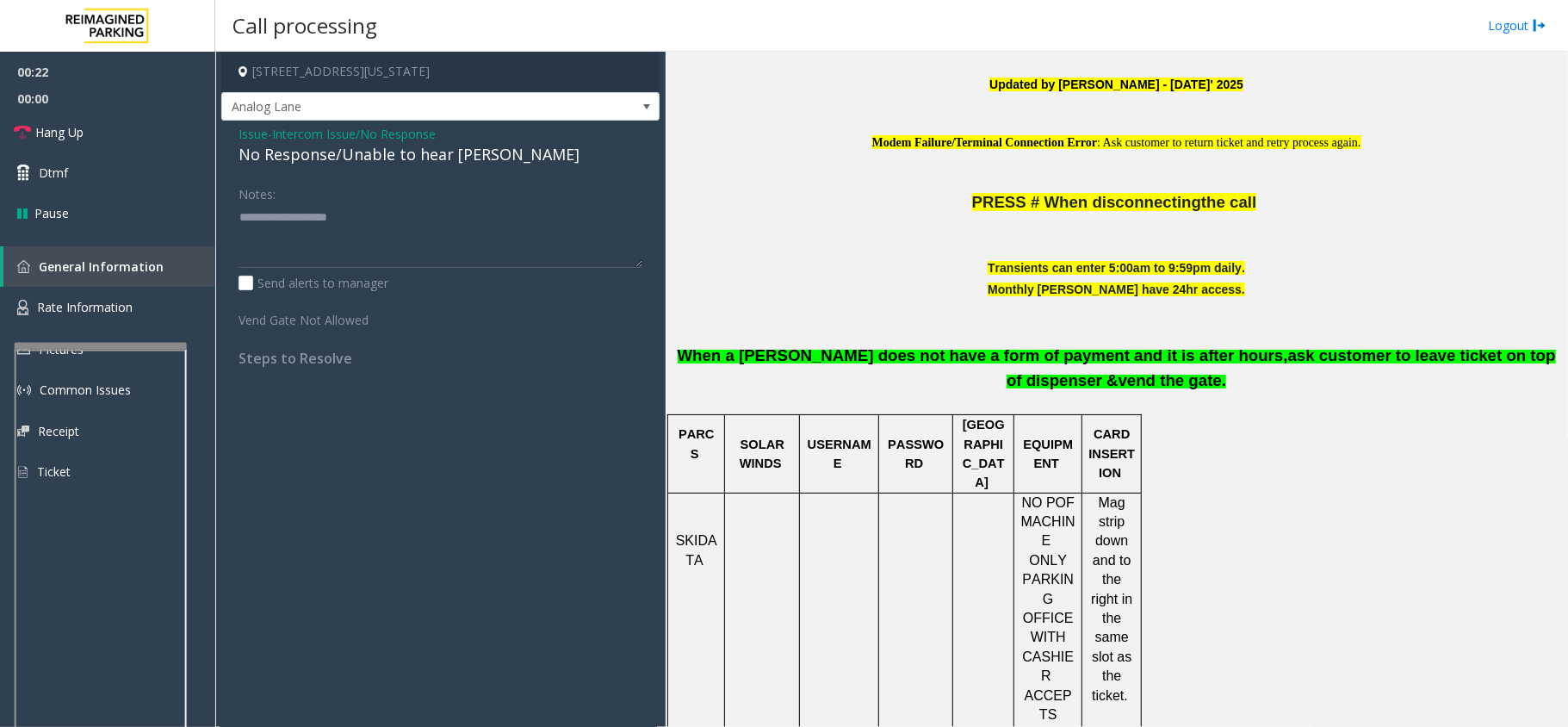 click on "No Response/Unable to hear [PERSON_NAME]" 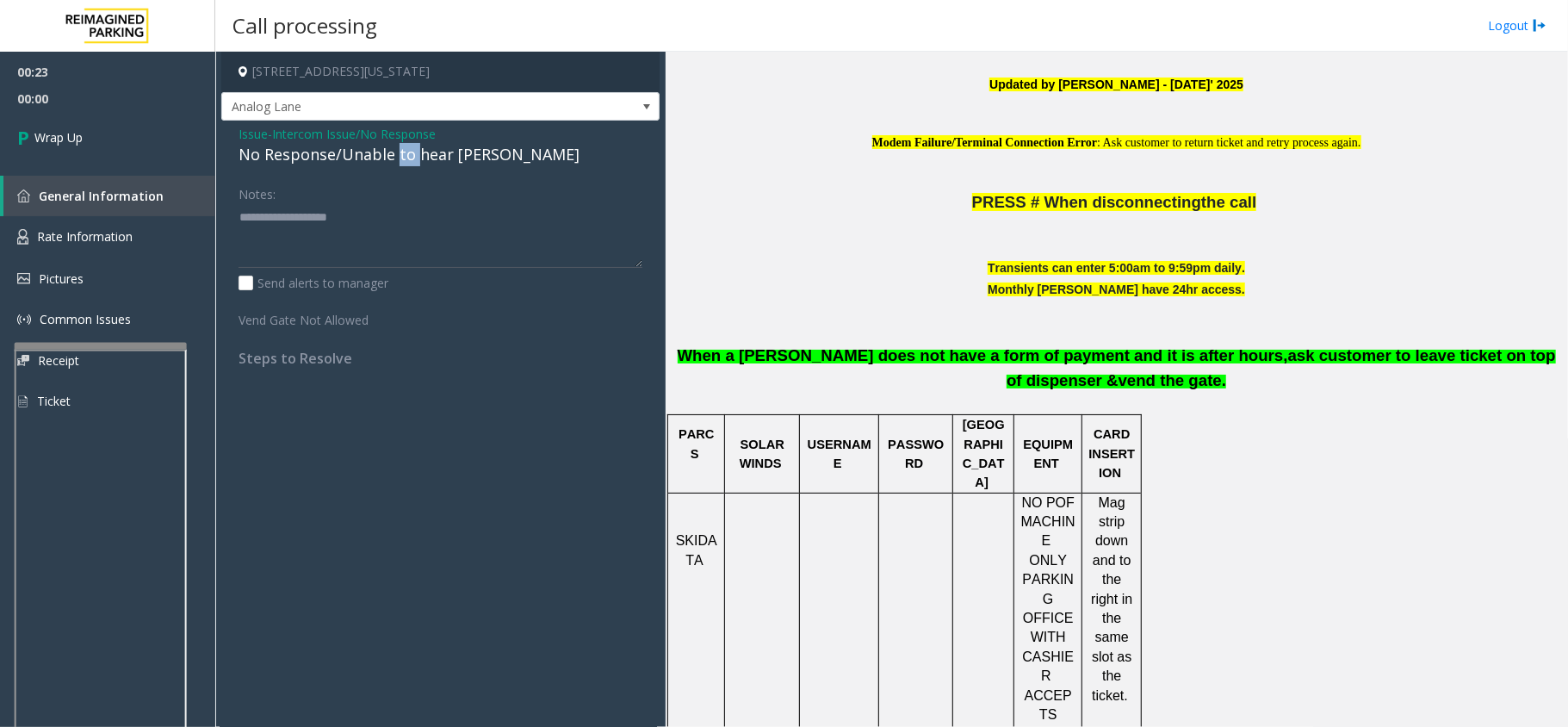click on "No Response/Unable to hear [PERSON_NAME]" 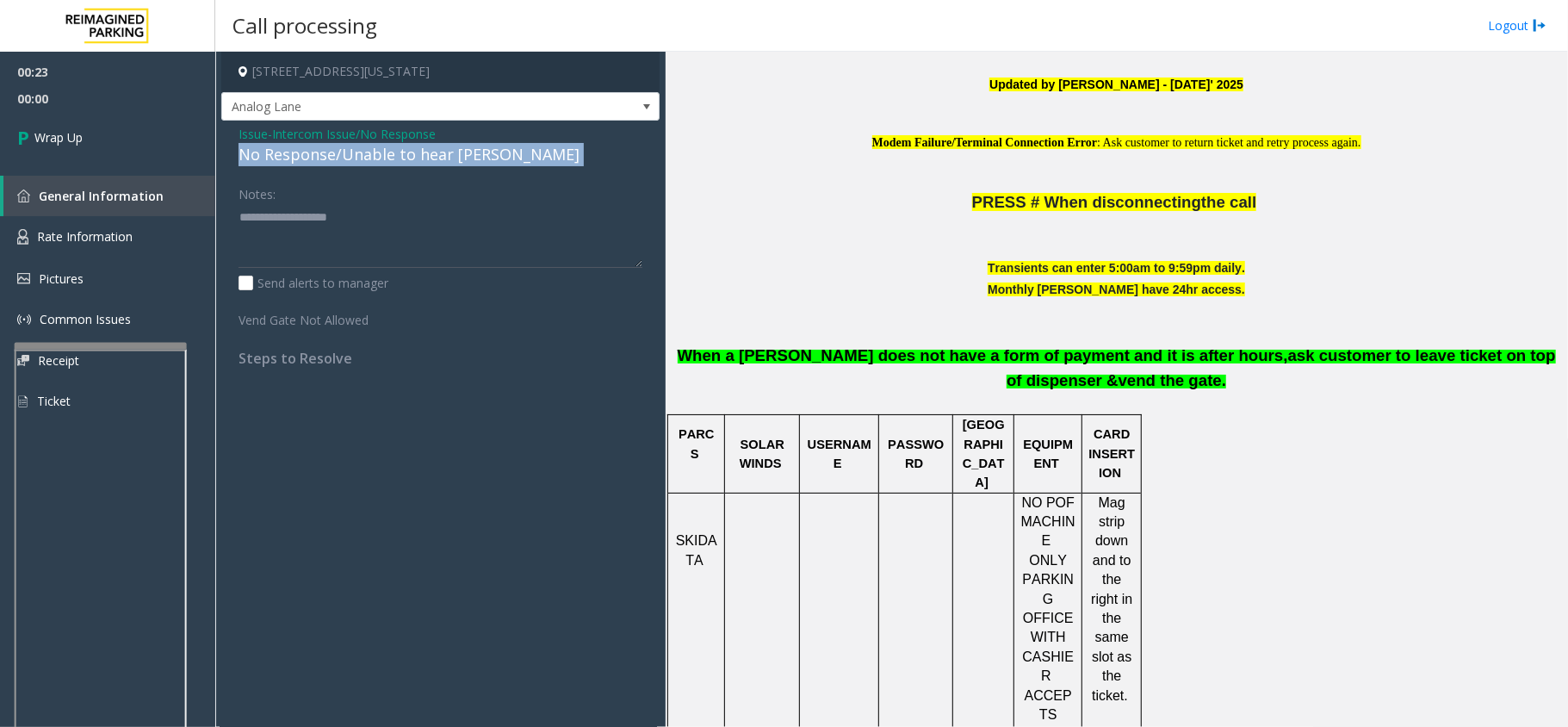 click on "No Response/Unable to hear [PERSON_NAME]" 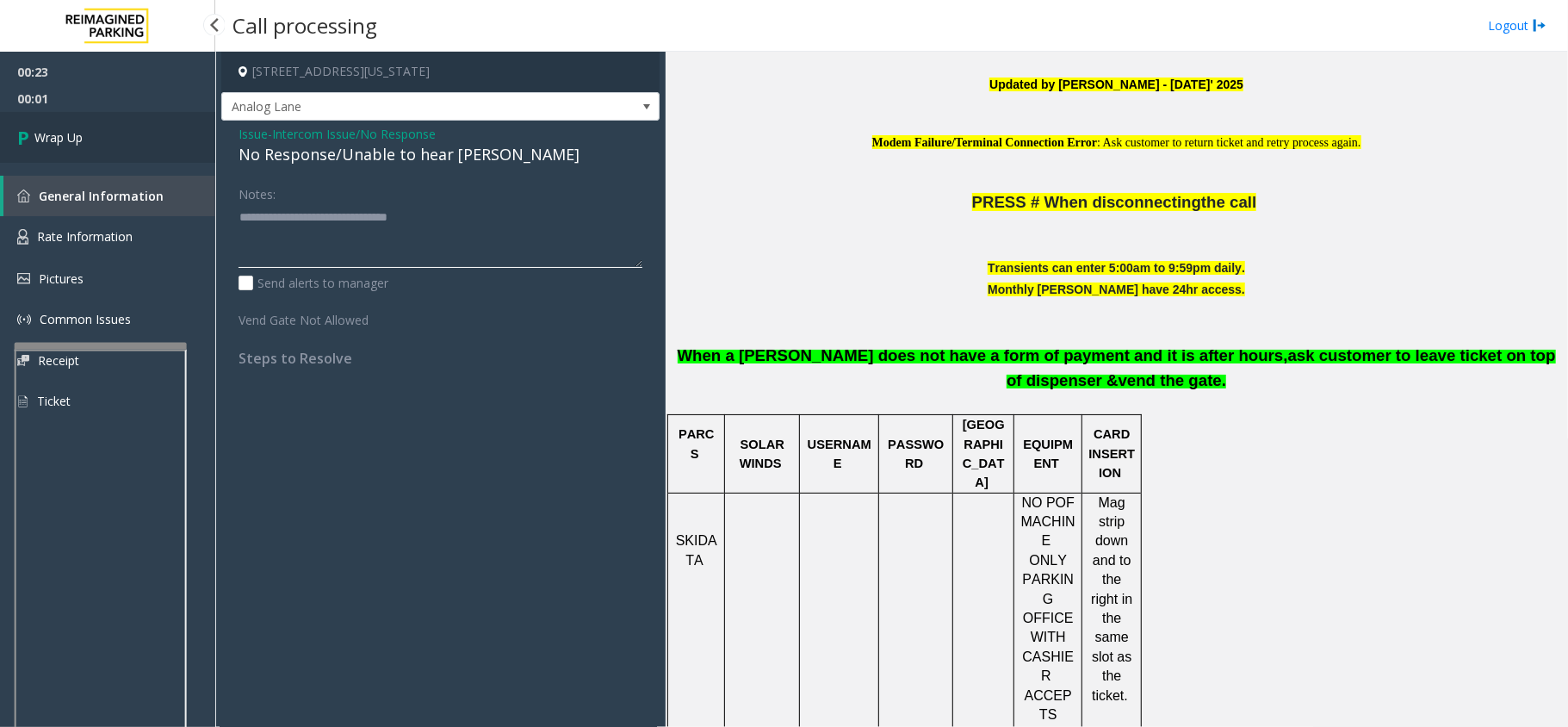 type on "**********" 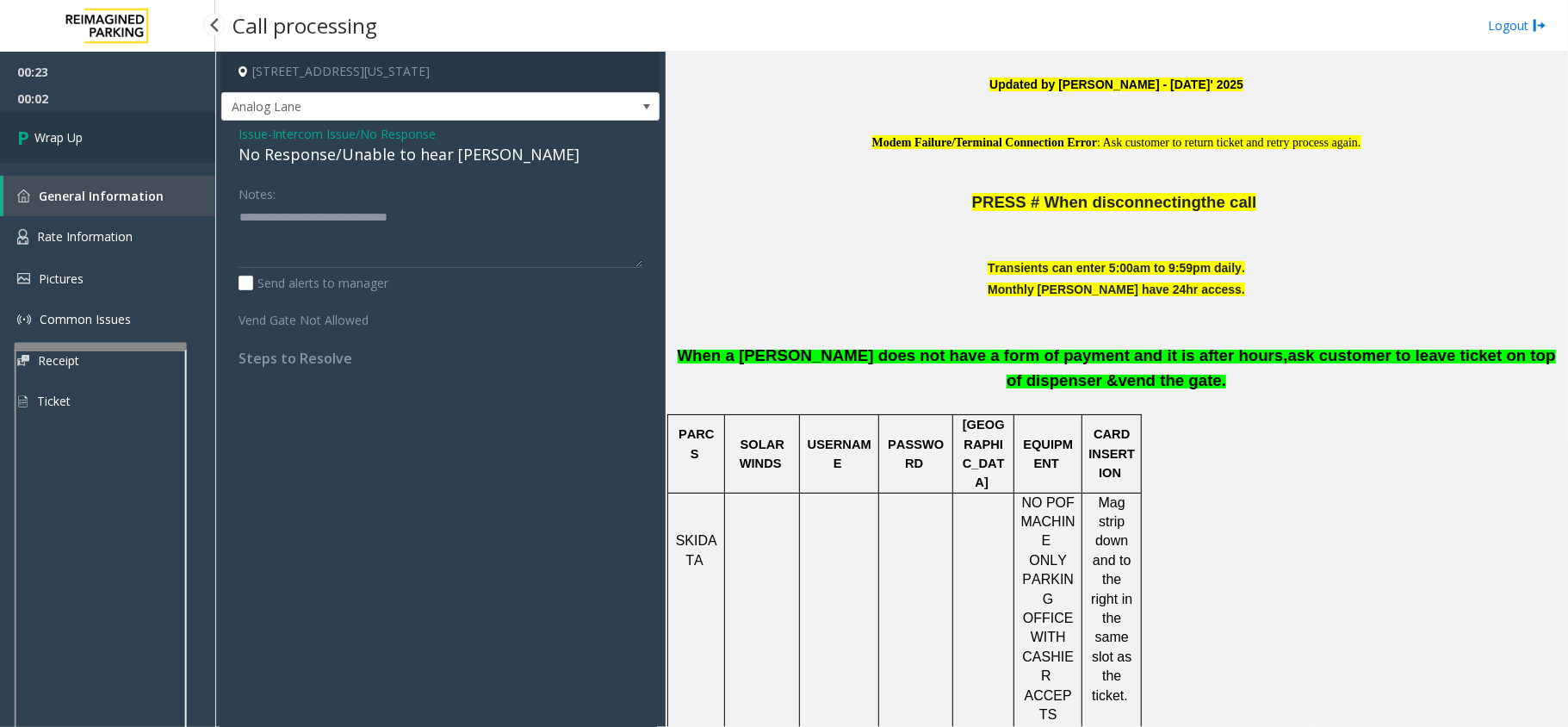 click on "Wrap Up" at bounding box center [108, 137] 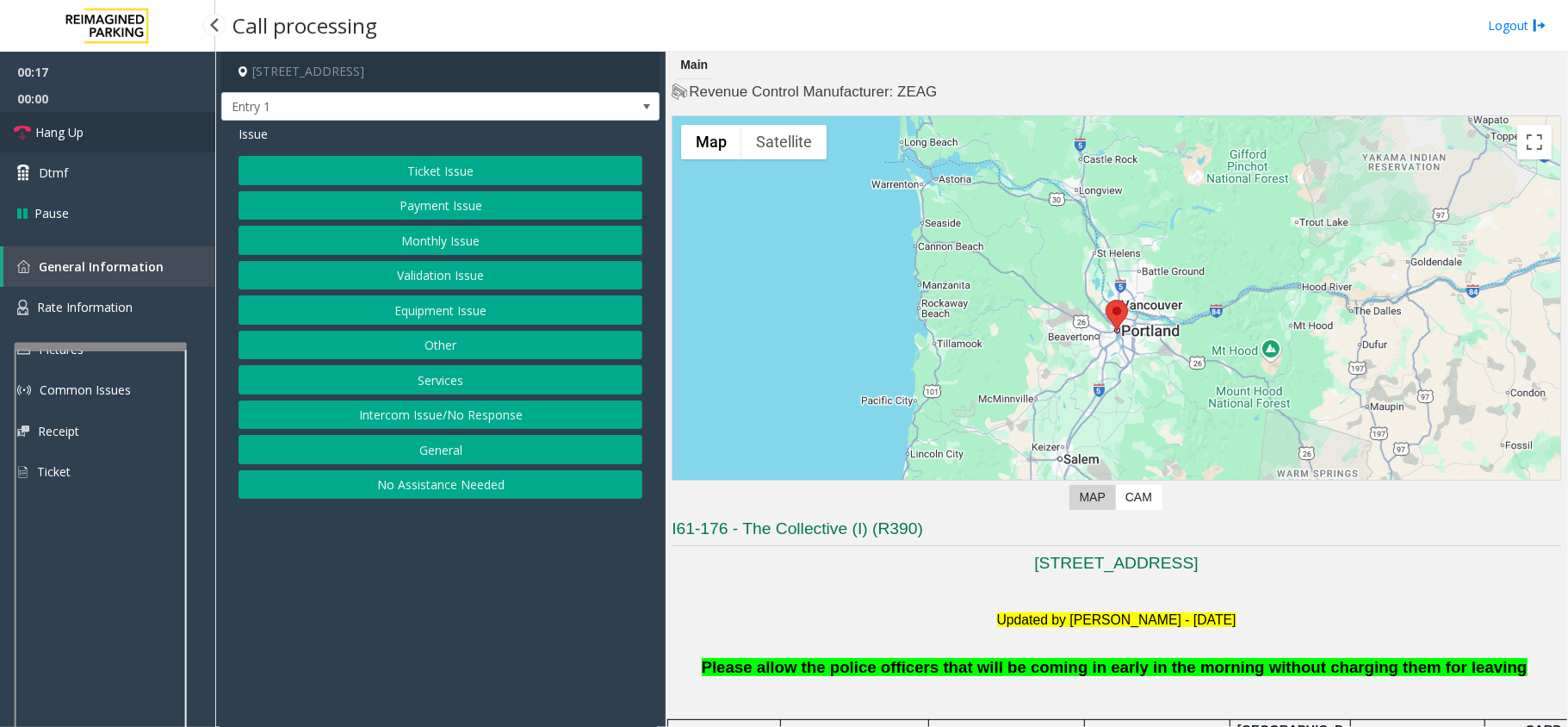click on "Hang Up" at bounding box center (108, 132) 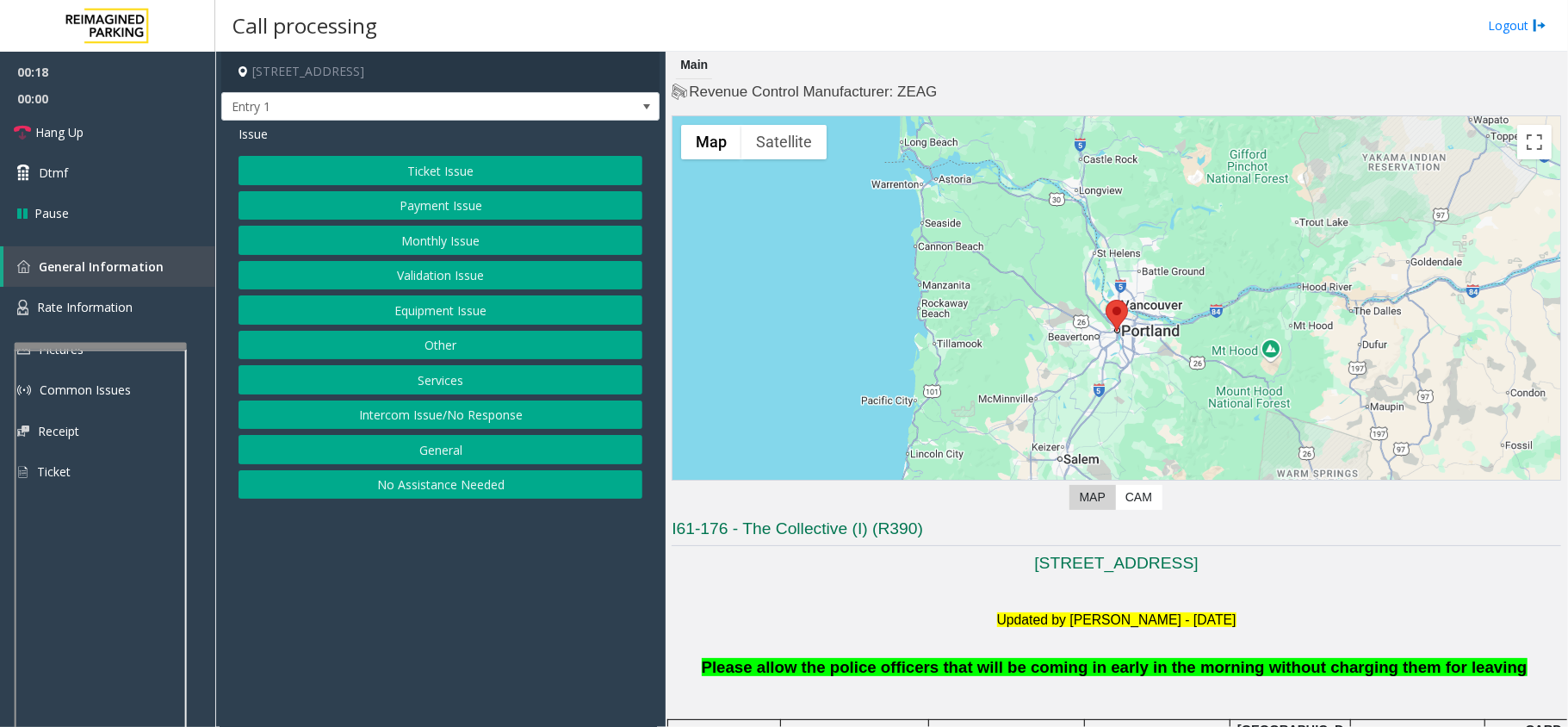click on "Intercom Issue/No Response" 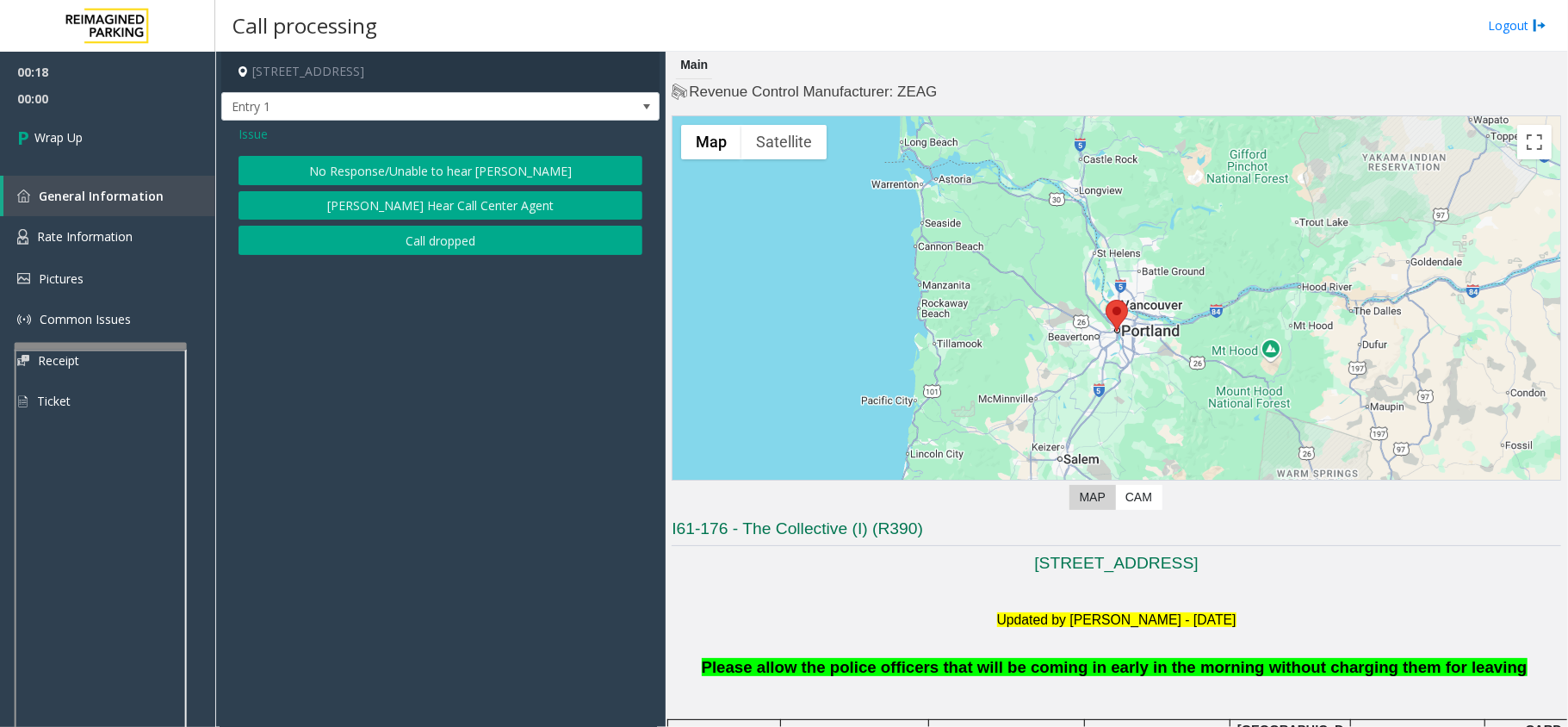 click on "No Response/Unable to hear [PERSON_NAME]" 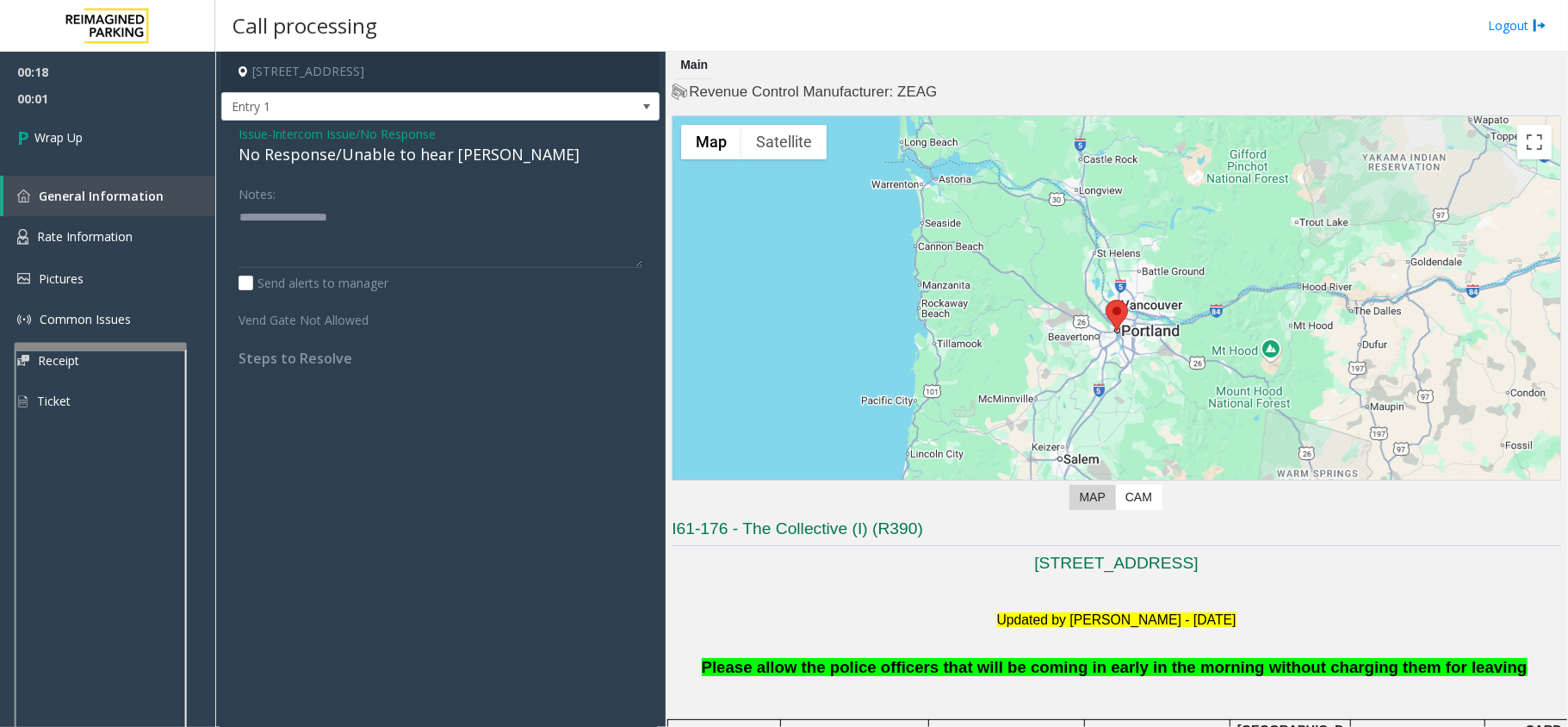 click on "No Response/Unable to hear [PERSON_NAME]" 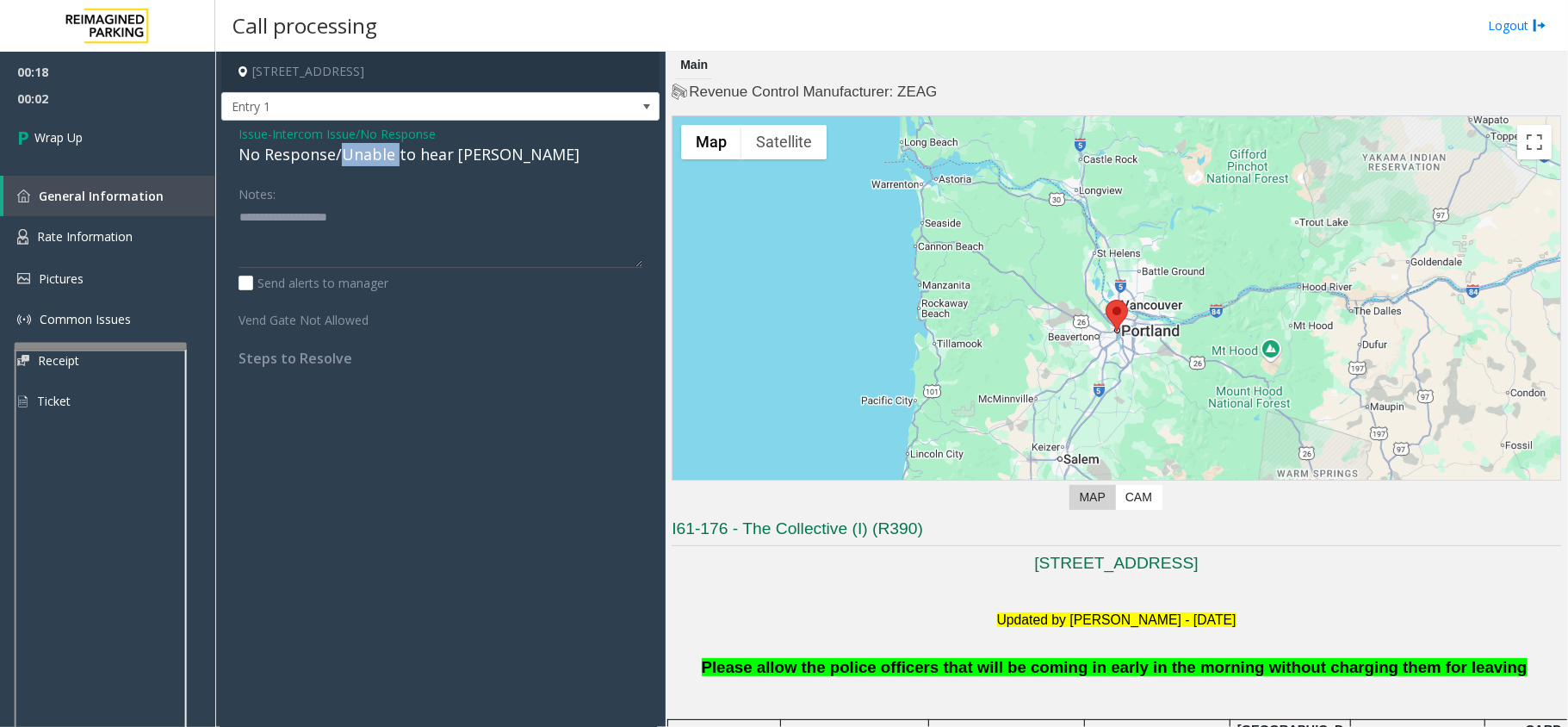 click on "No Response/Unable to hear [PERSON_NAME]" 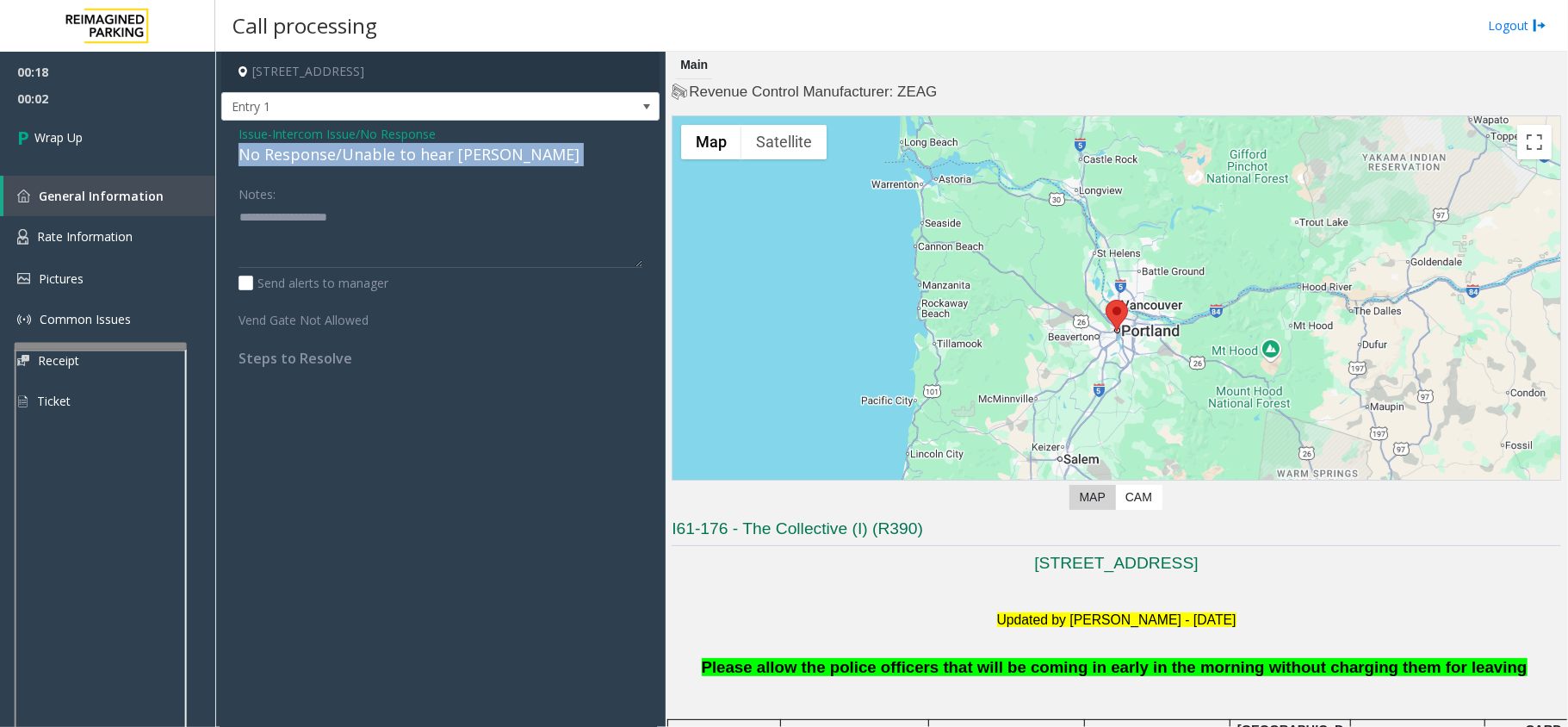drag, startPoint x: 343, startPoint y: 158, endPoint x: 358, endPoint y: 152, distance: 16.155494 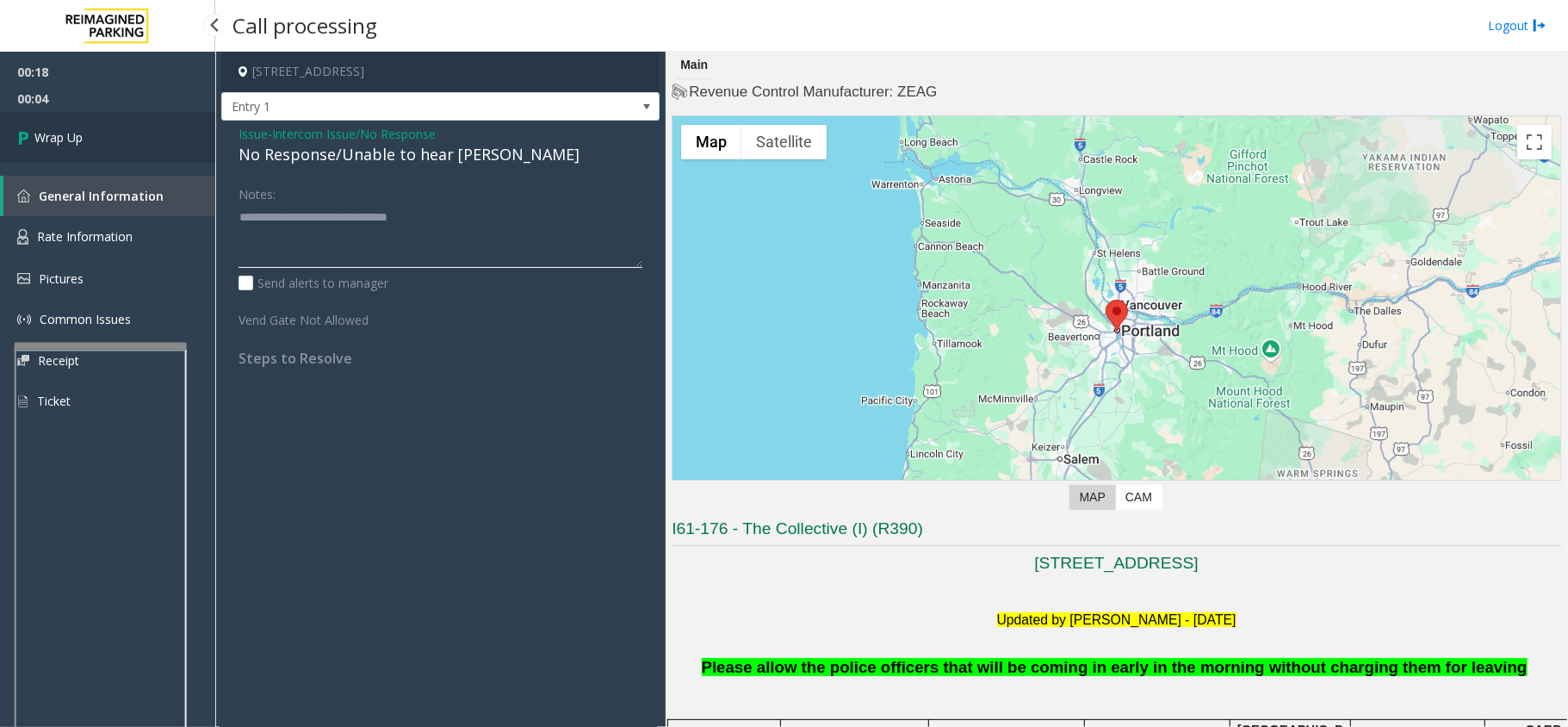 type on "**********" 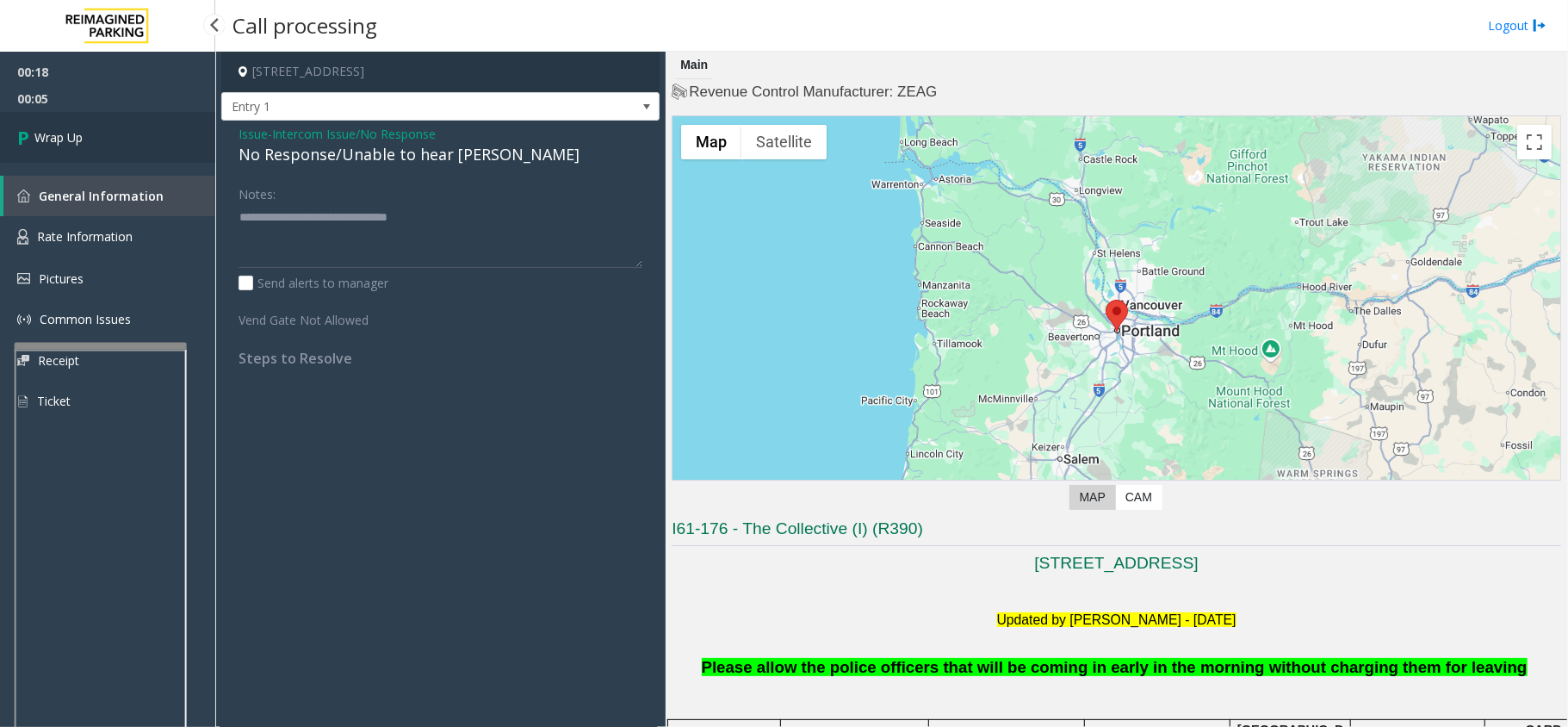 click on "Wrap Up" at bounding box center [59, 137] 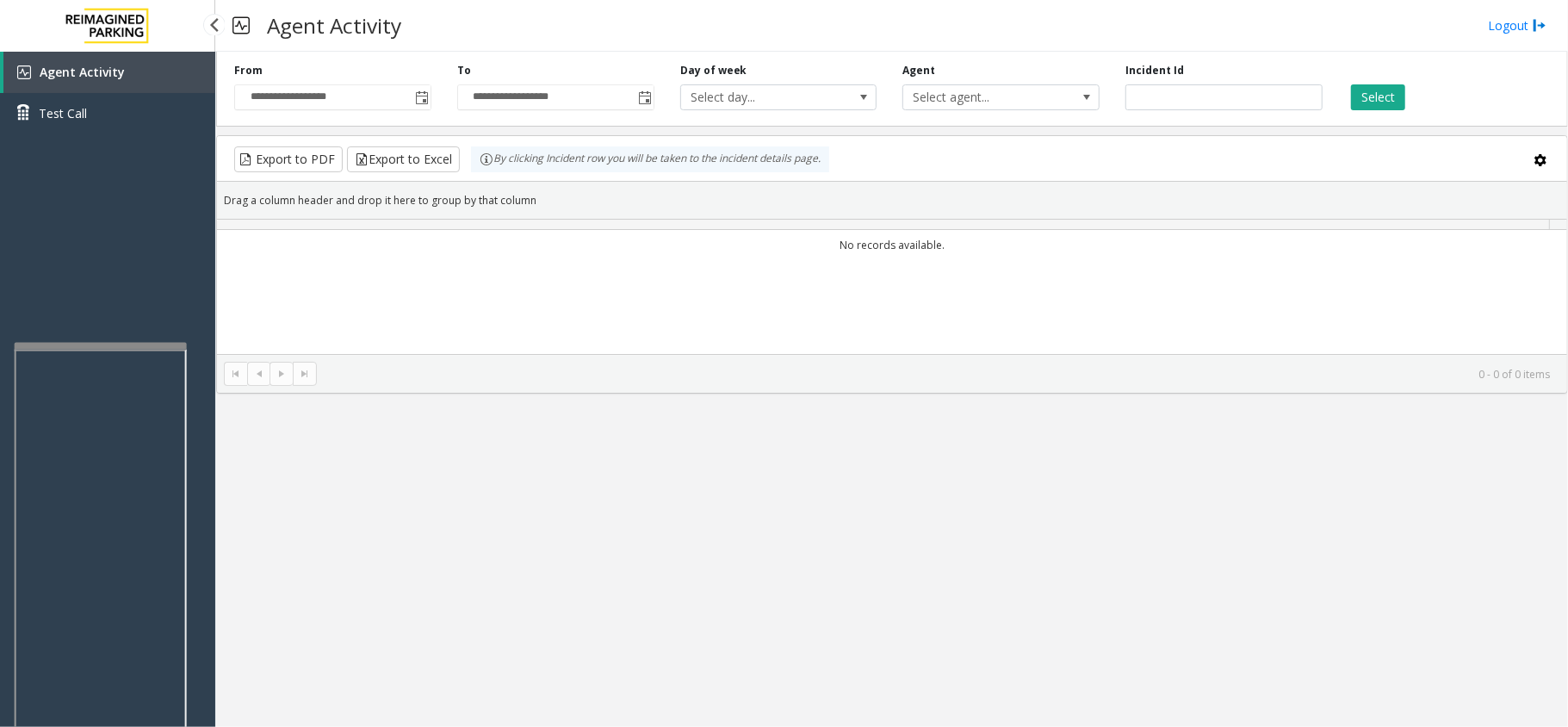 drag, startPoint x: 74, startPoint y: 143, endPoint x: 93, endPoint y: 218, distance: 77.36924 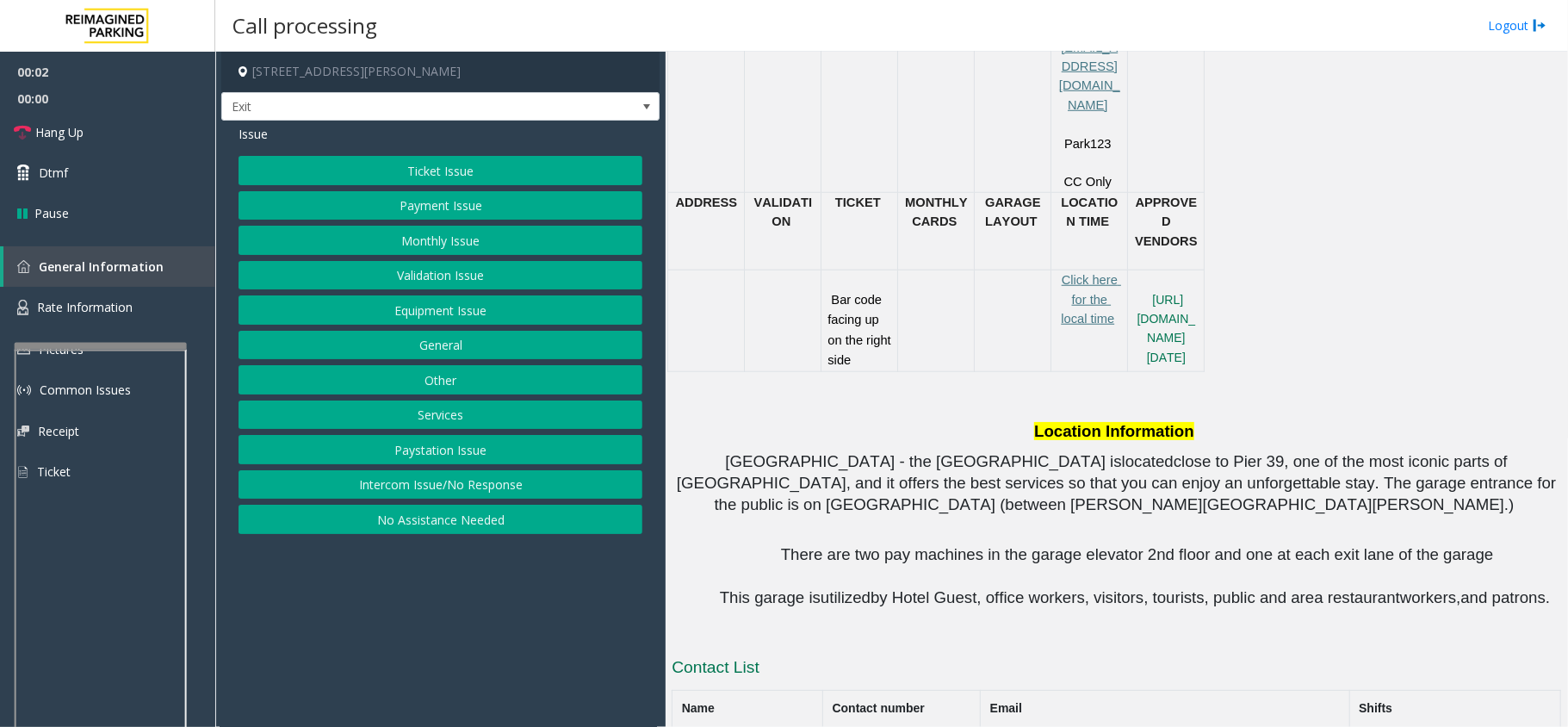 scroll, scrollTop: 1034, scrollLeft: 0, axis: vertical 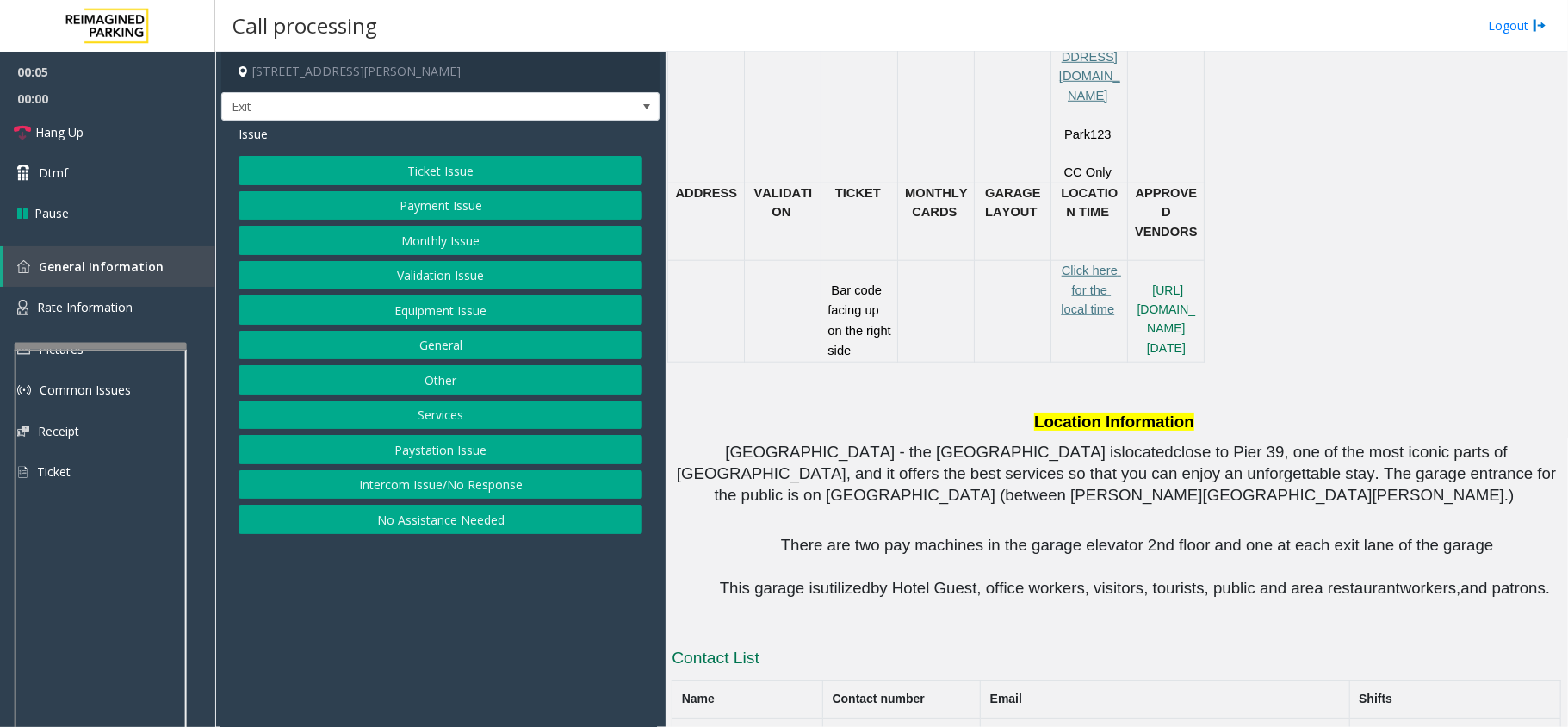 click on "Ticket Issue" 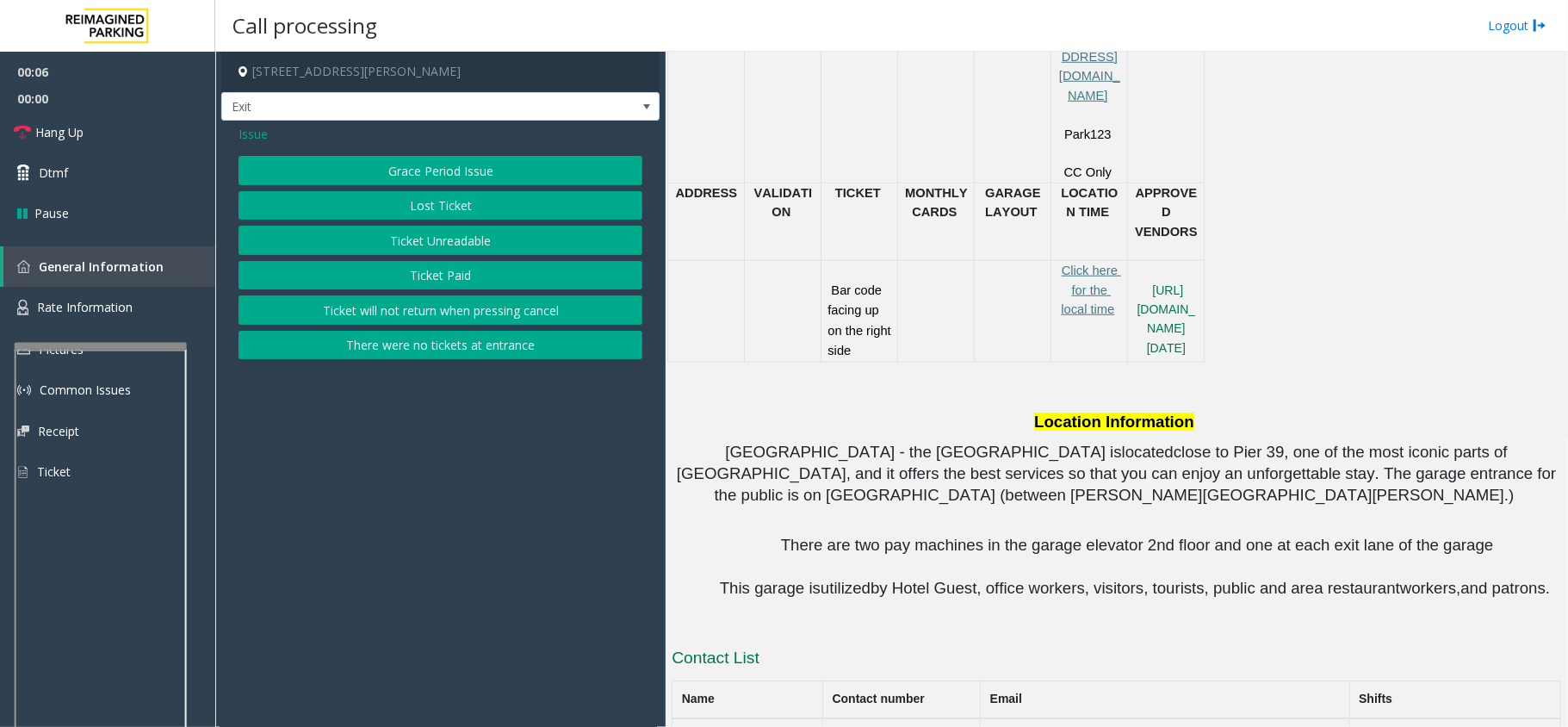 click on "Ticket Unreadable" 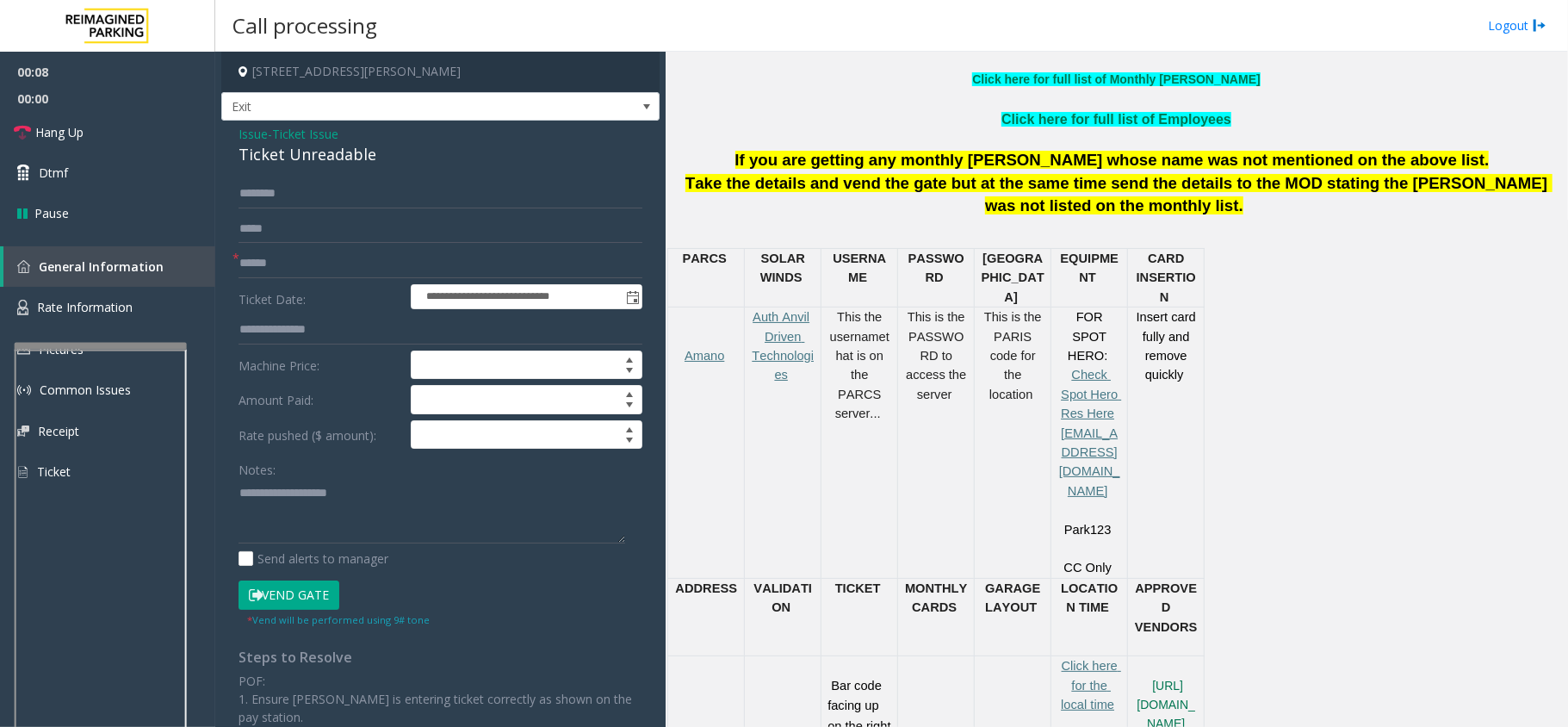 scroll, scrollTop: 689, scrollLeft: 0, axis: vertical 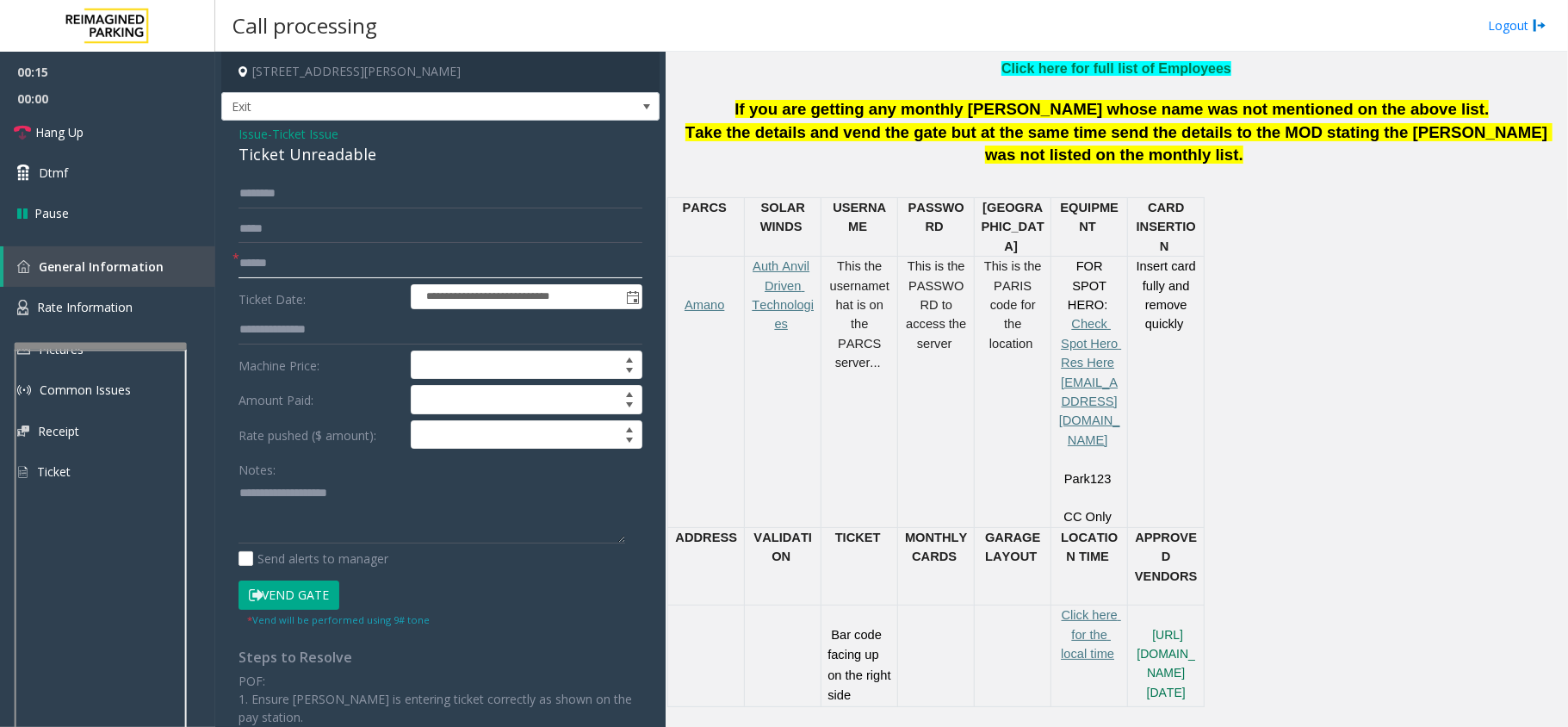 click 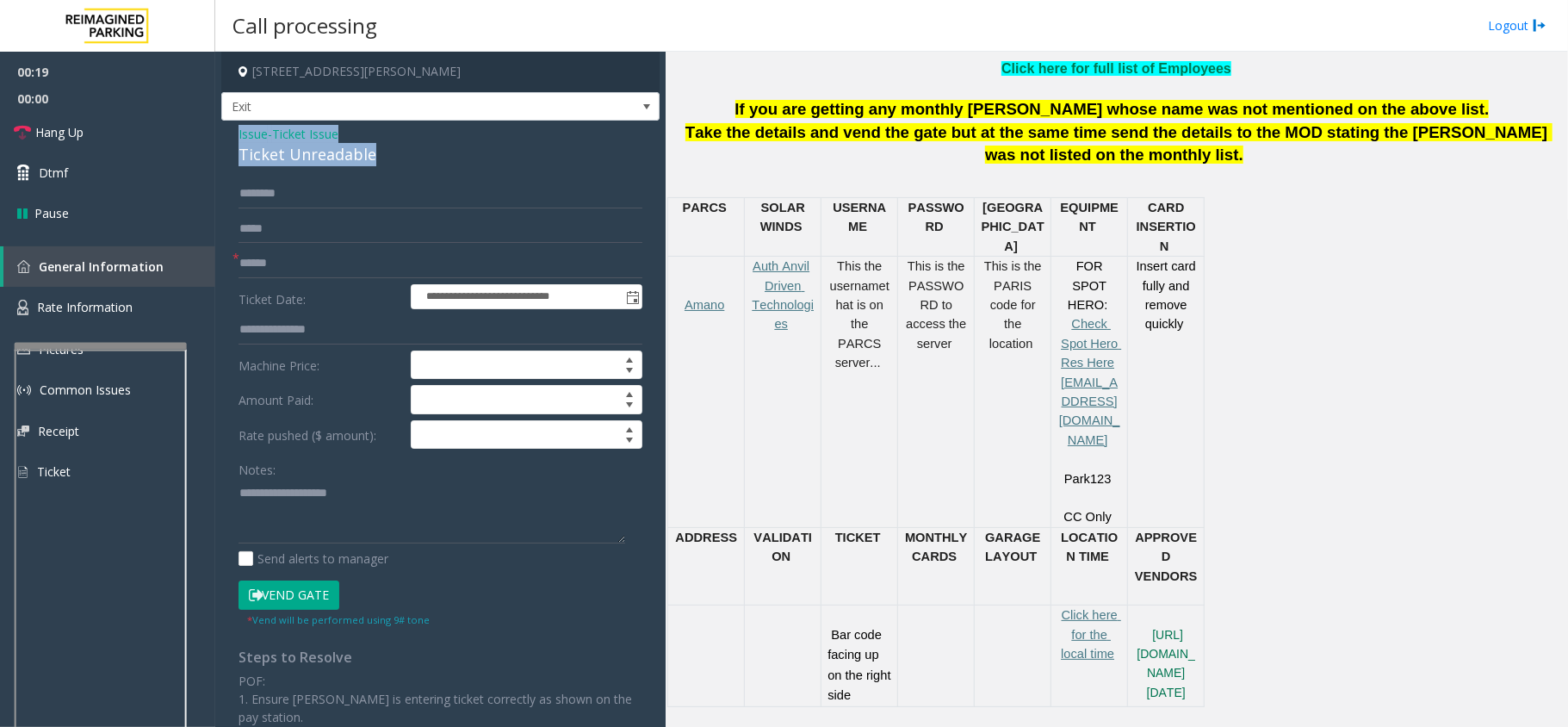 drag, startPoint x: 369, startPoint y: 150, endPoint x: 234, endPoint y: 132, distance: 136.19471 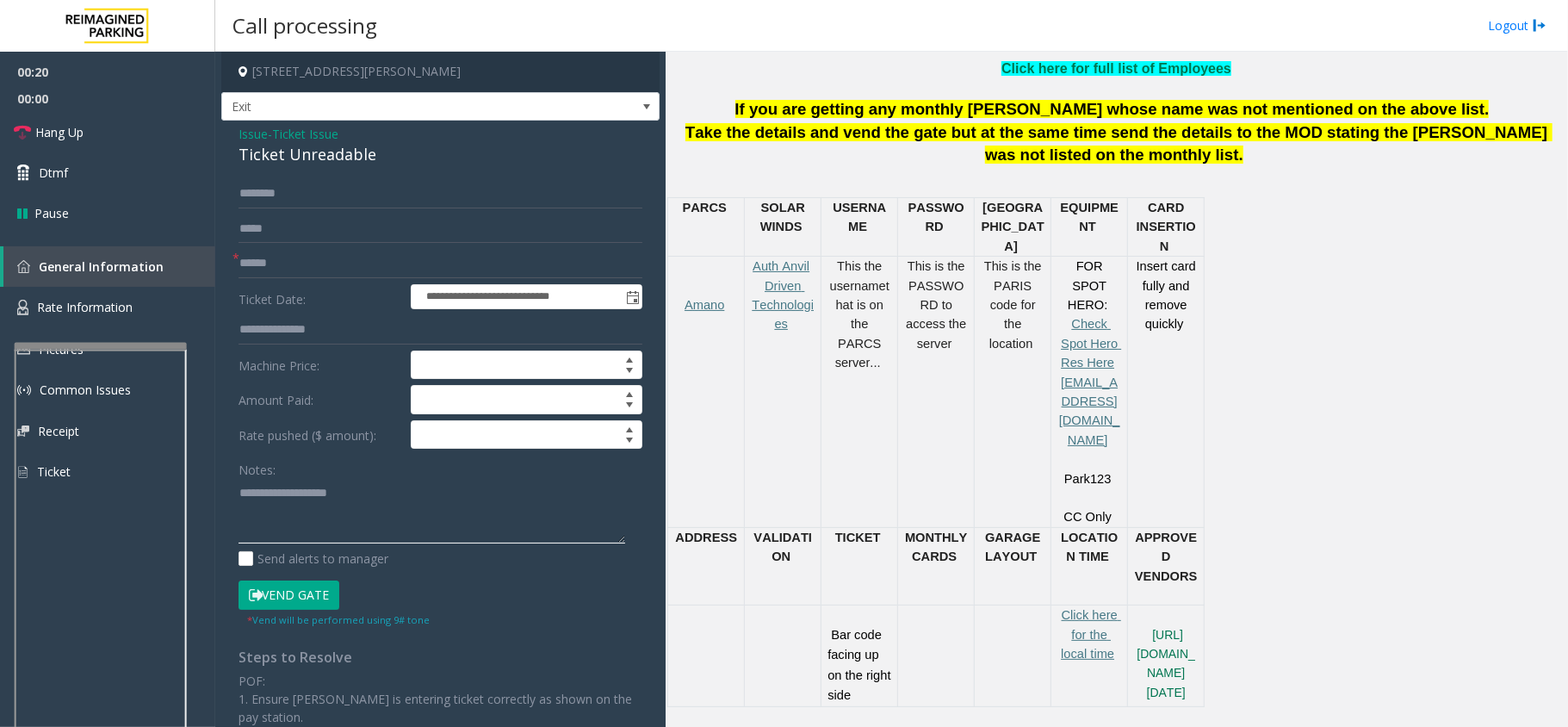 click 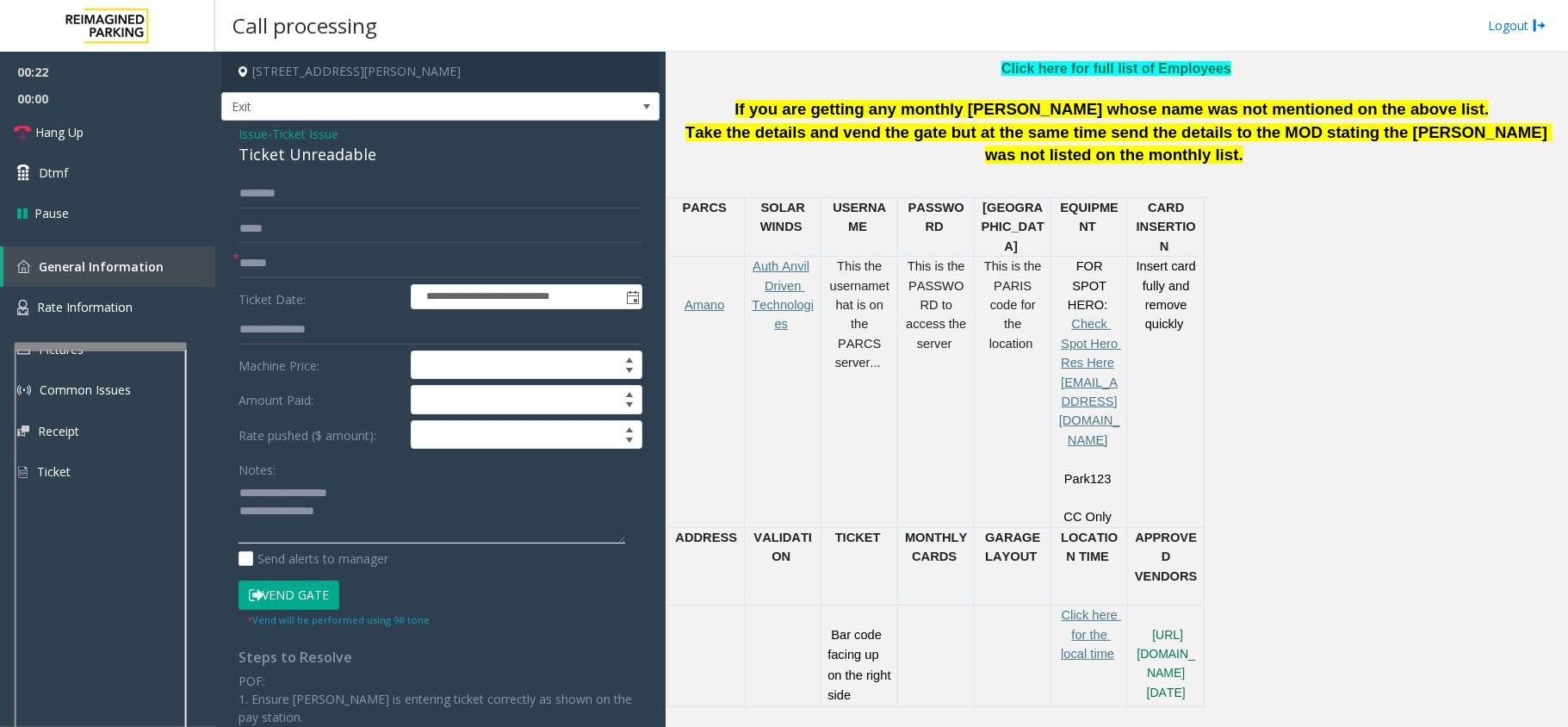 drag, startPoint x: 351, startPoint y: 483, endPoint x: 280, endPoint y: 494, distance: 71.8471 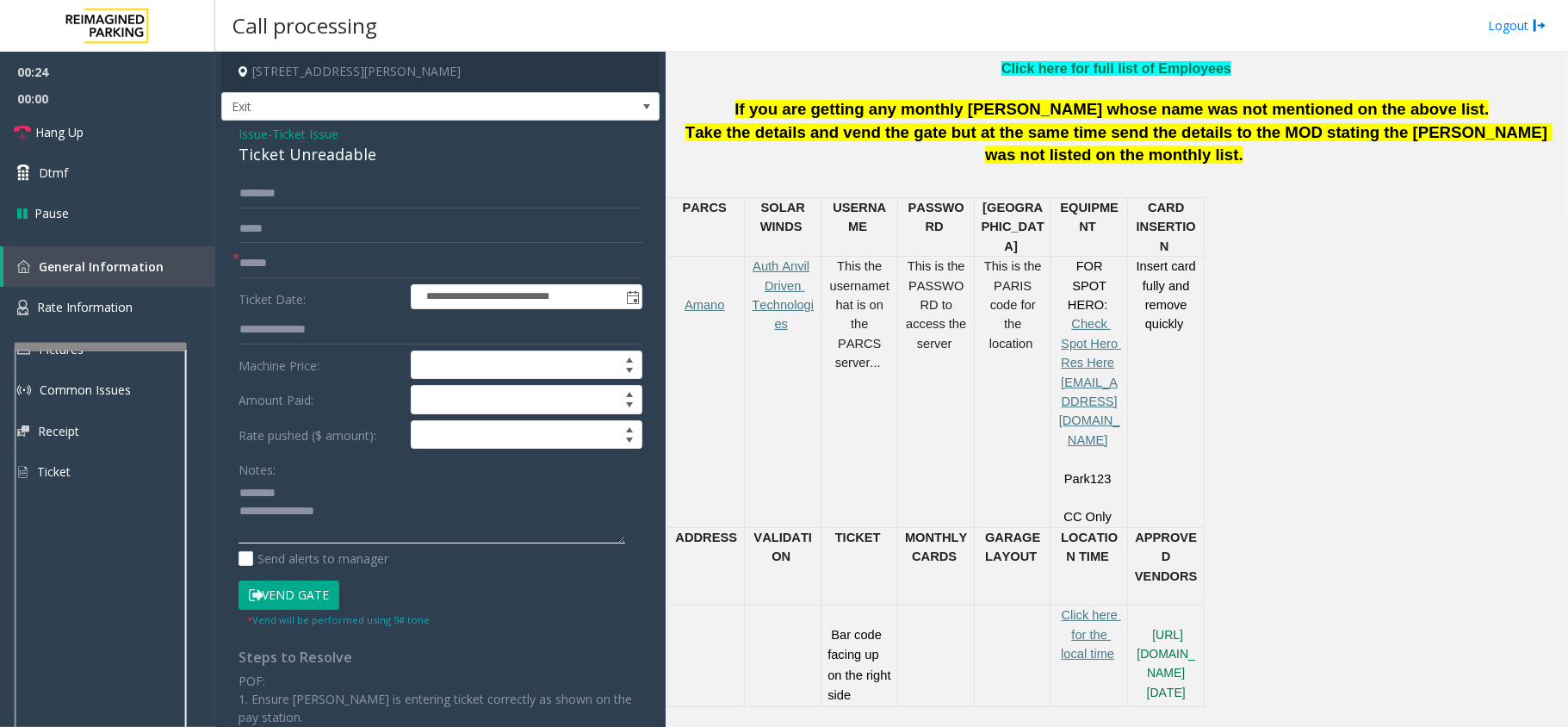 click 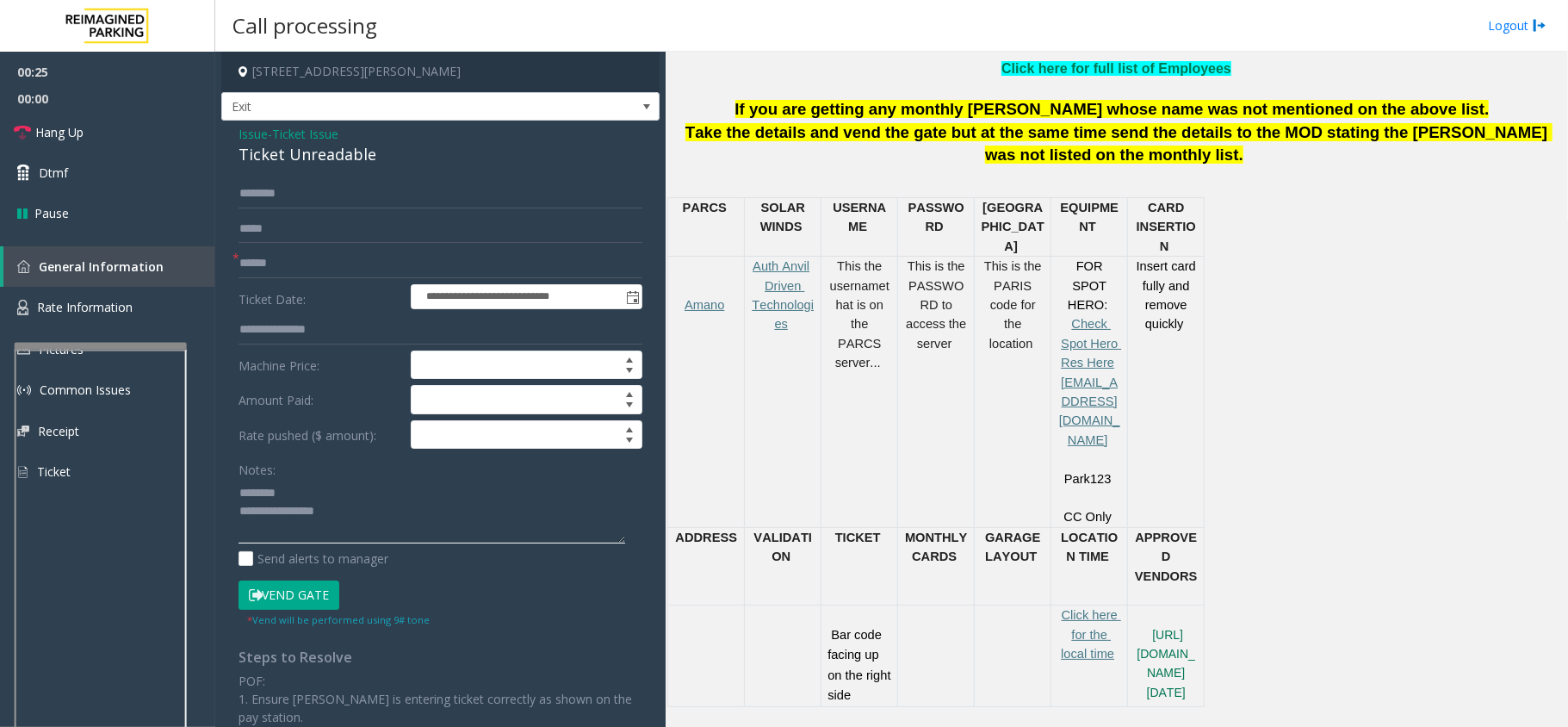 type on "**********" 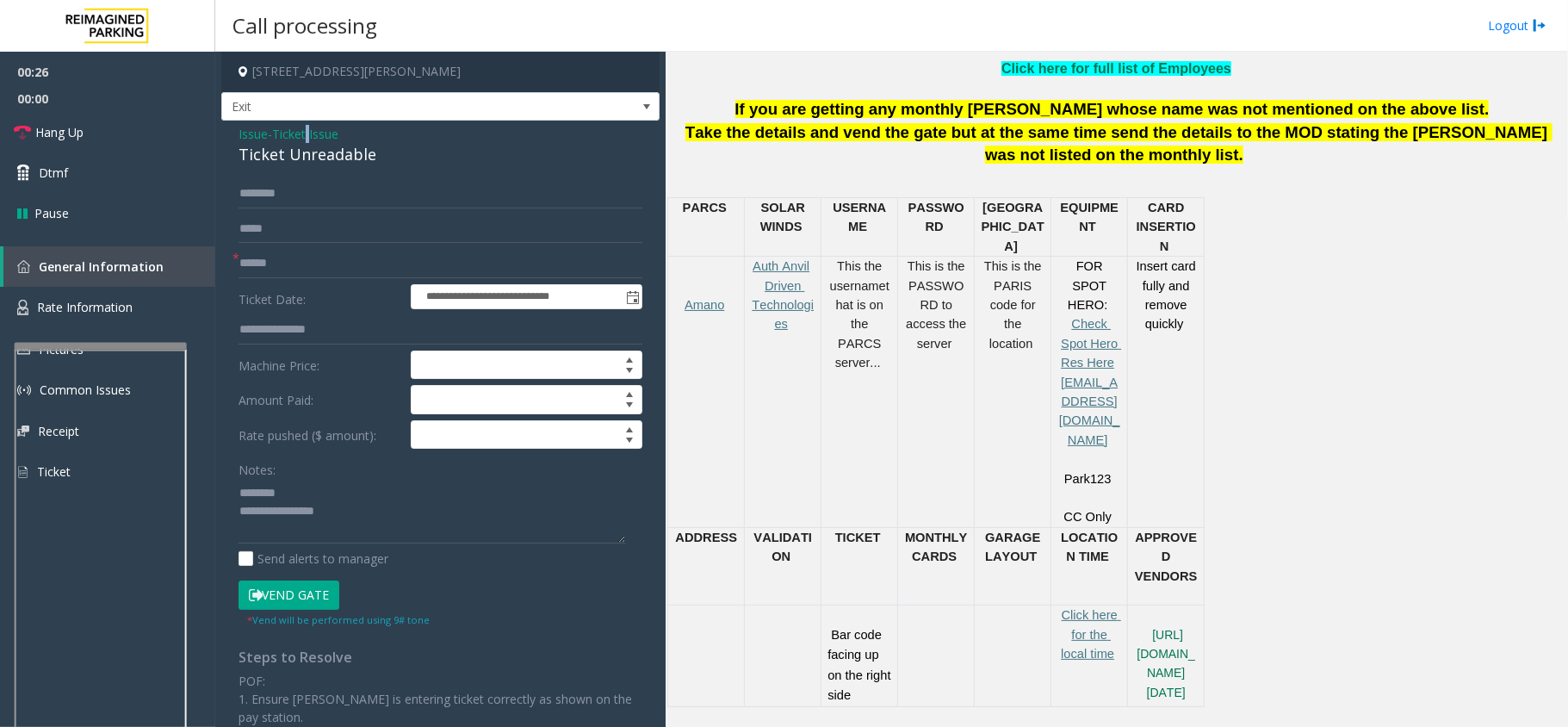 click on "Ticket Issue" 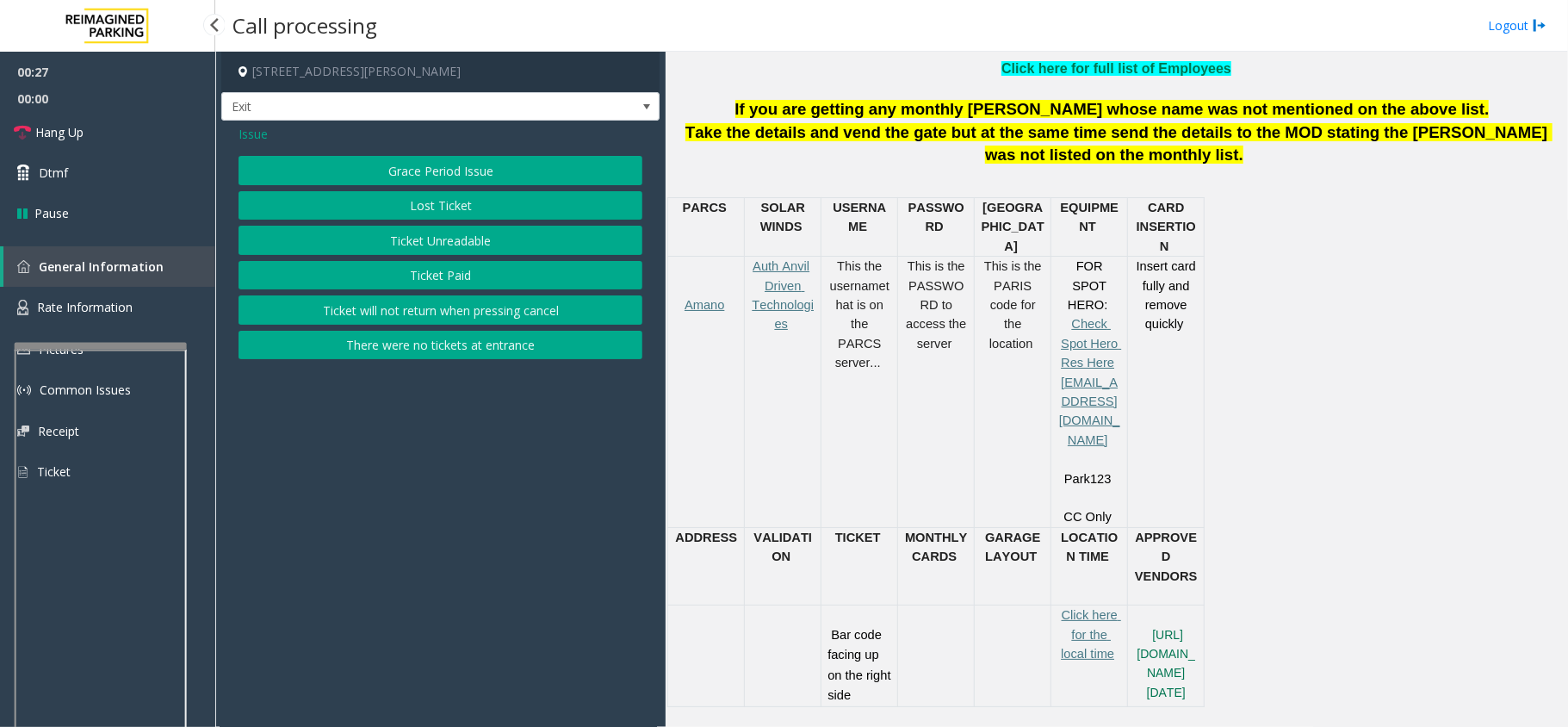 click on "Issue  Grace Period Issue   Lost Ticket   Ticket Unreadable   Ticket Paid   Ticket will not return when pressing cancel   There were no tickets at entrance" 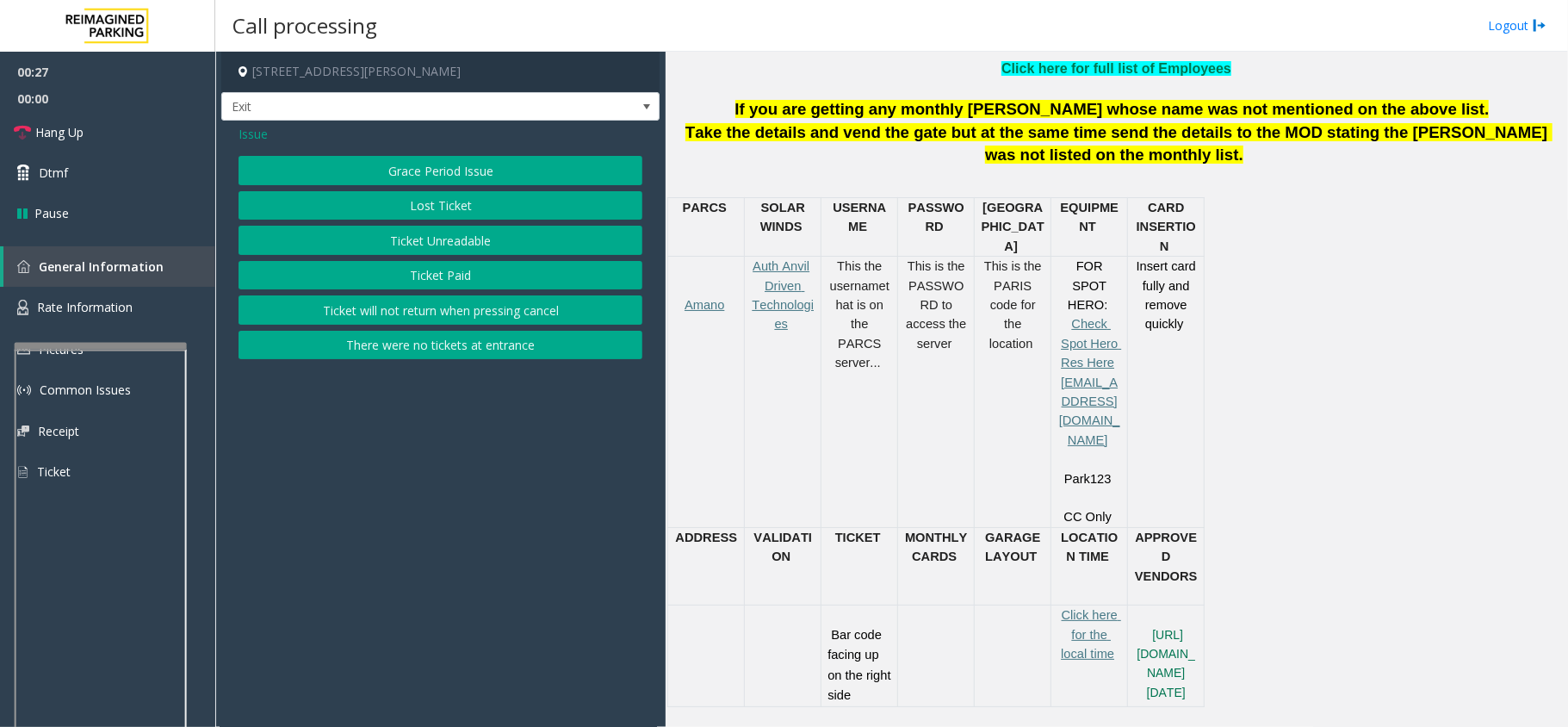 click on "Issue" 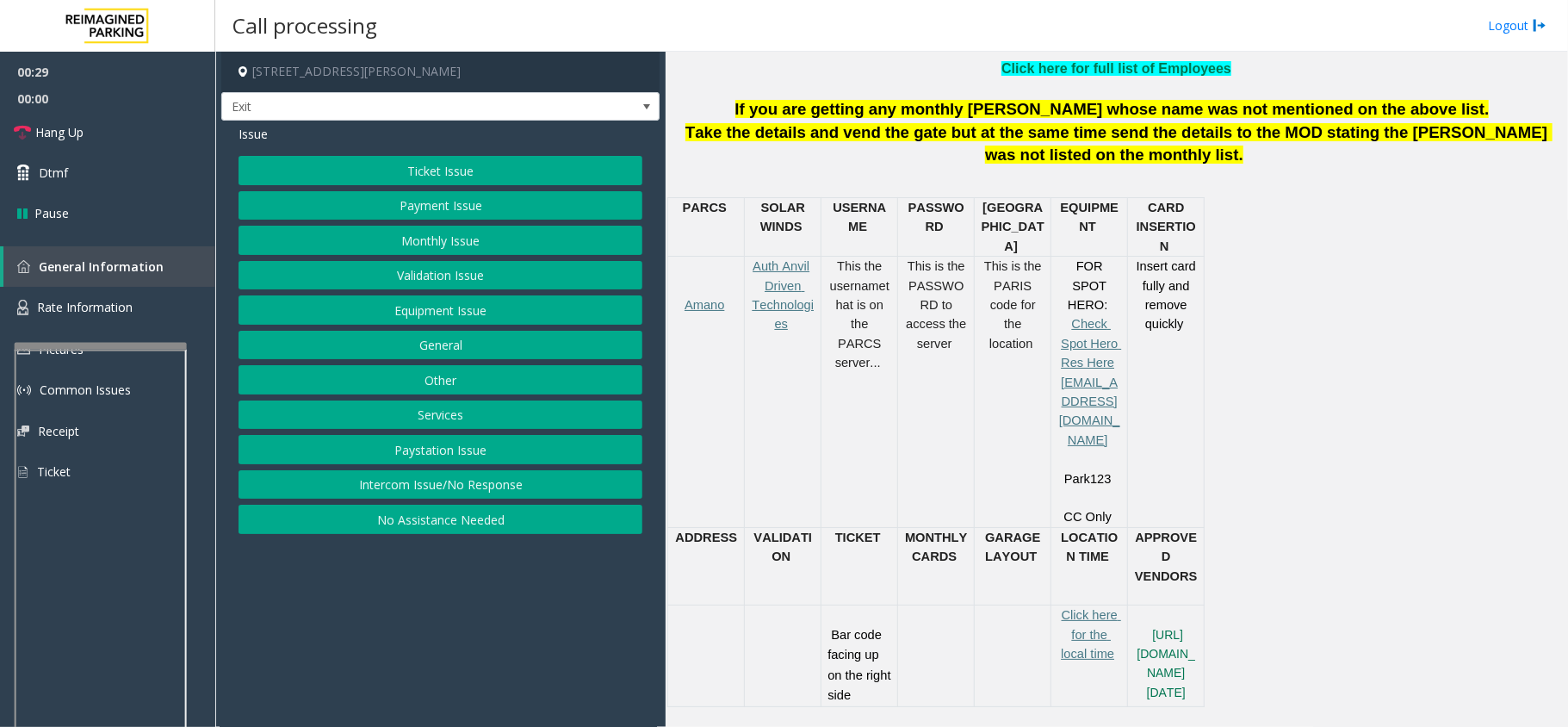 click on "Services" 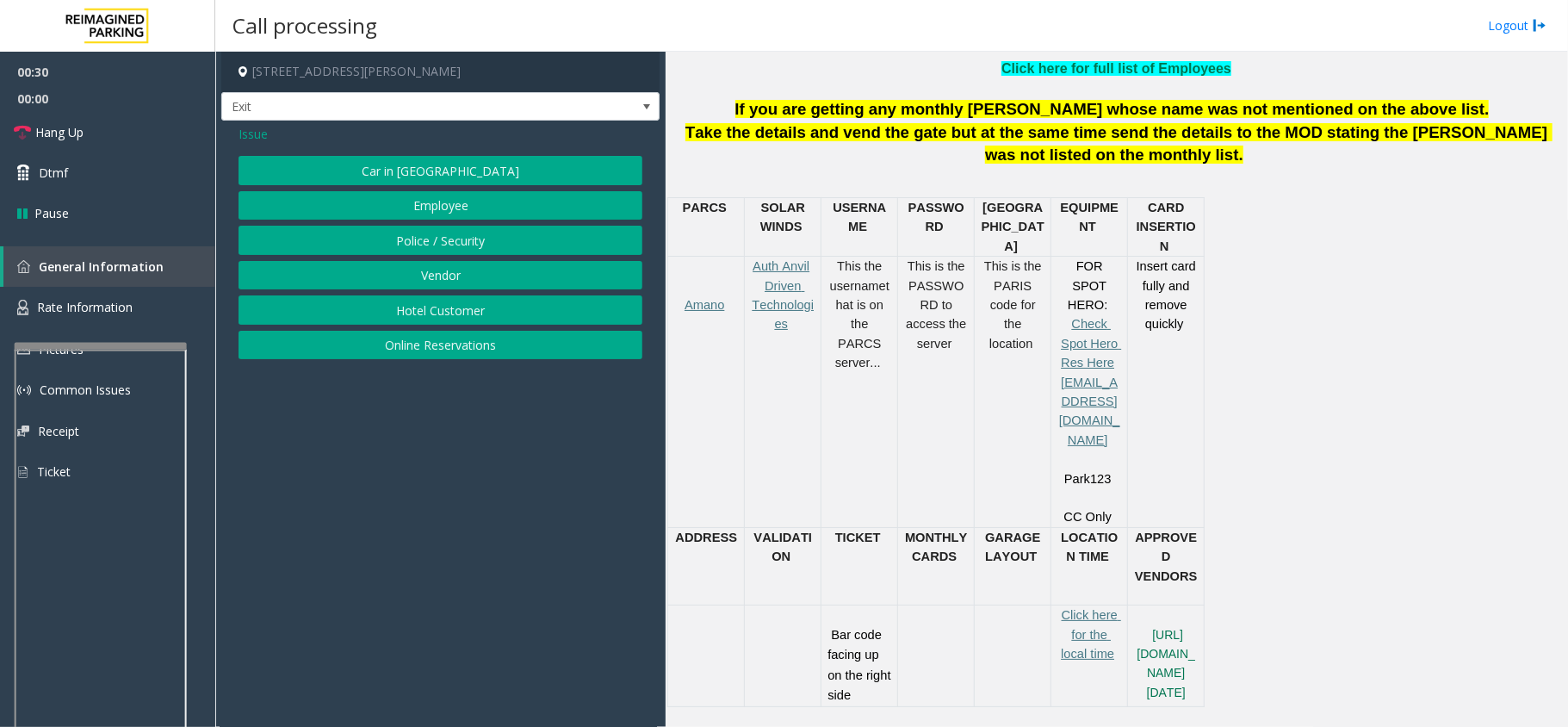click on "Online Reservations" 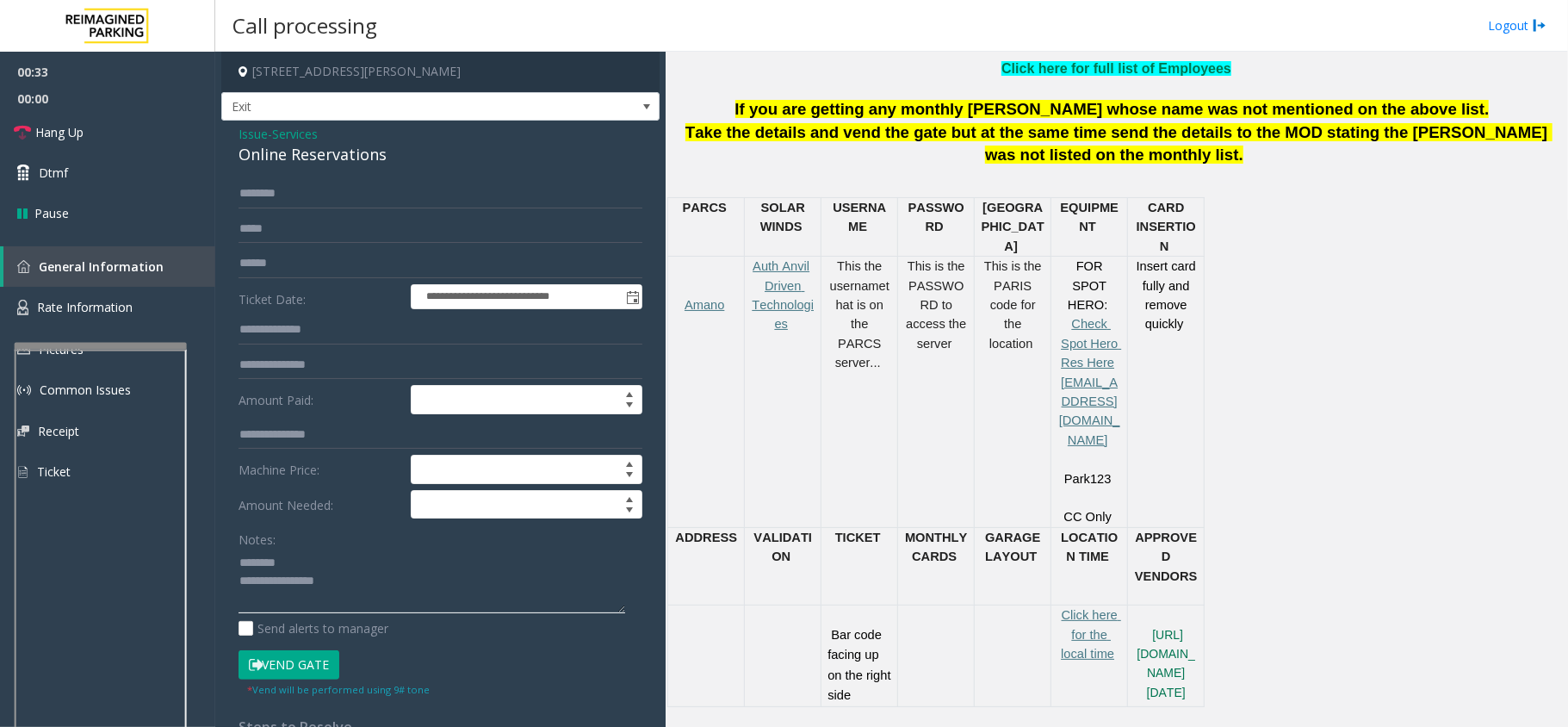 drag, startPoint x: 370, startPoint y: 577, endPoint x: 232, endPoint y: 580, distance: 138.0326 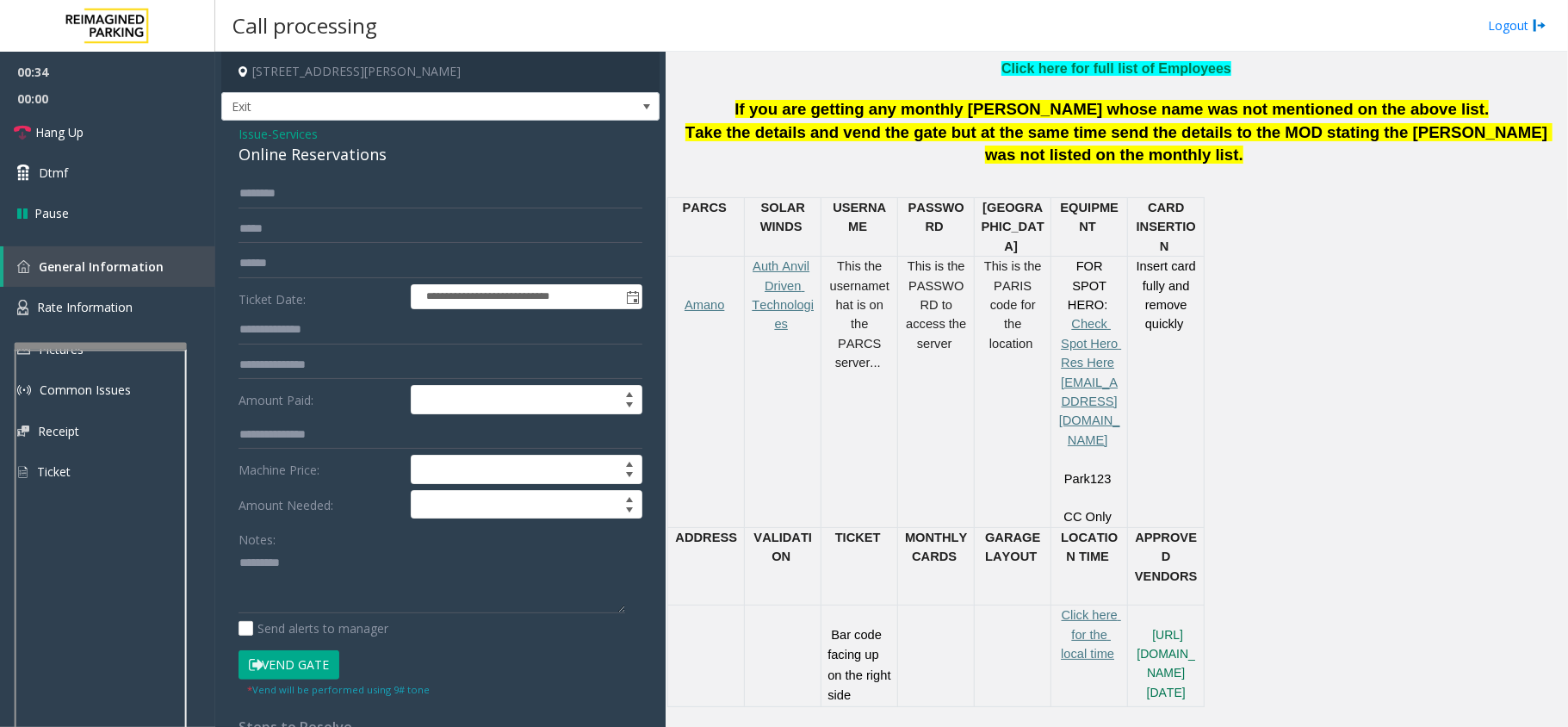 click on "Online Reservations" 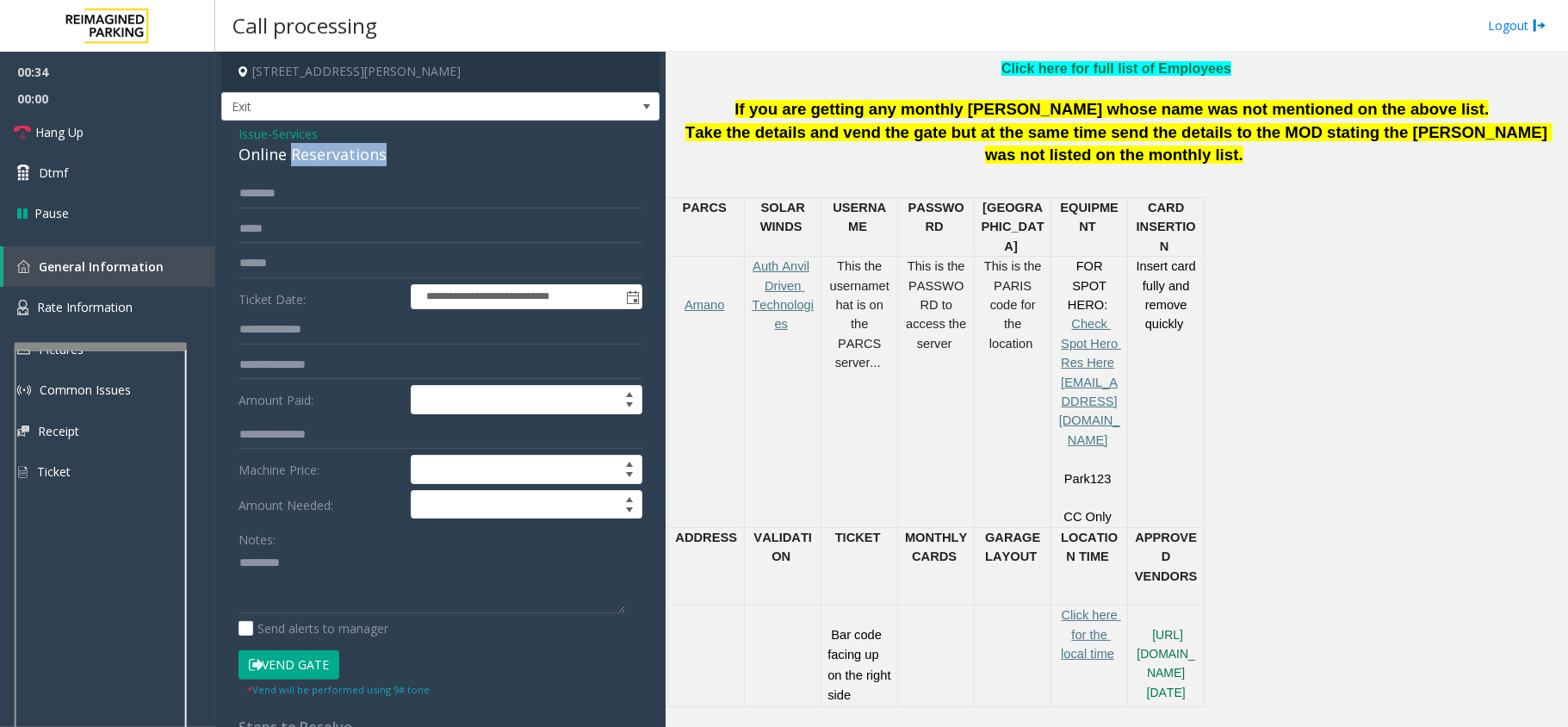 click on "Online Reservations" 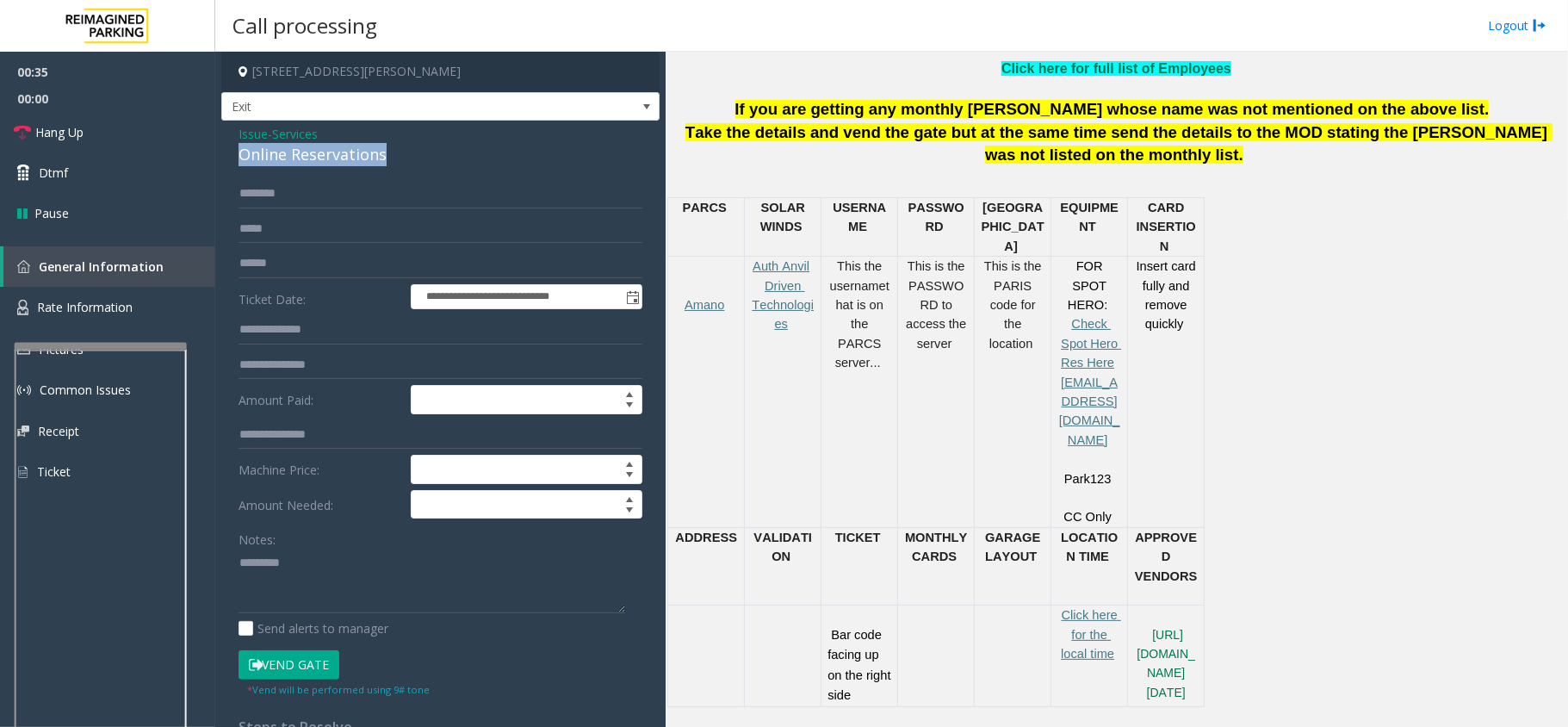 click on "Online Reservations" 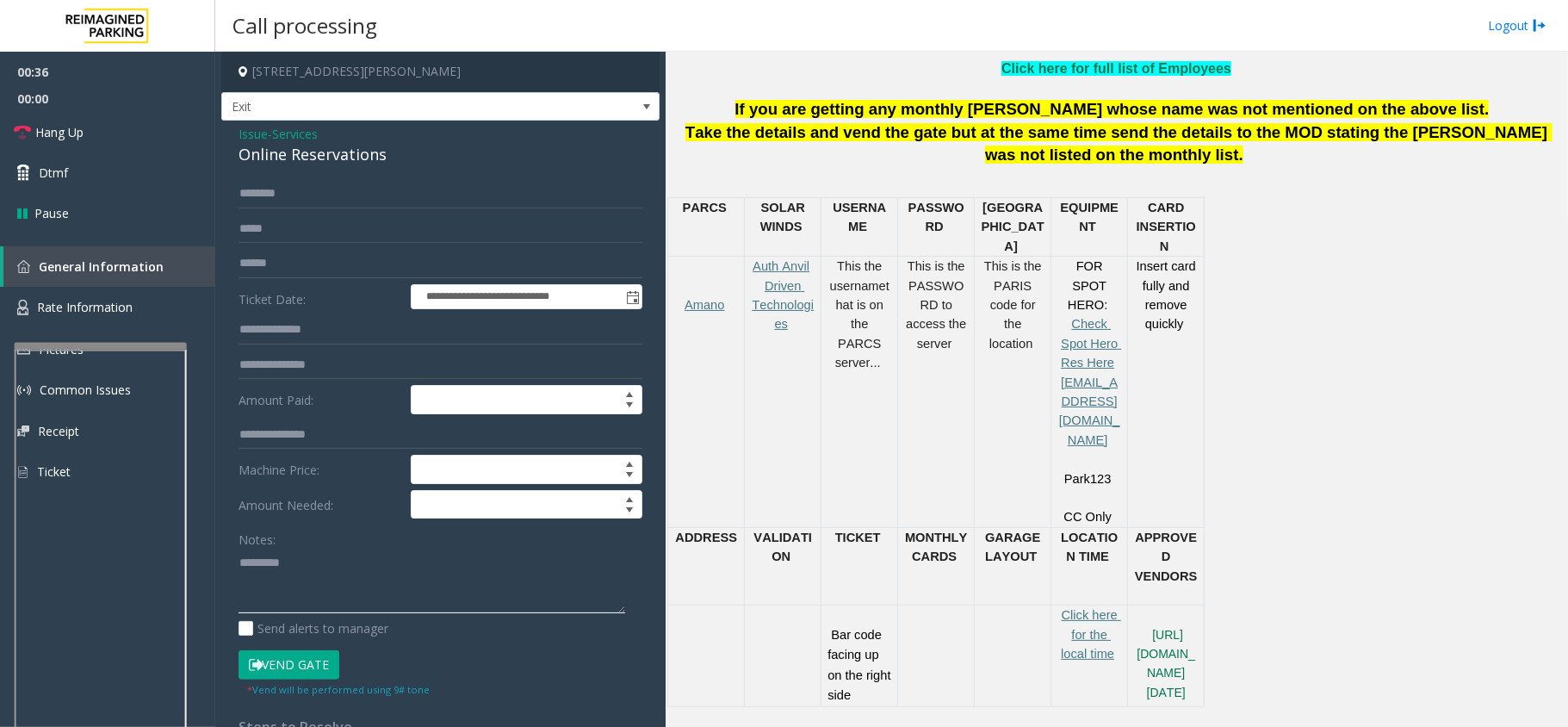 paste on "**********" 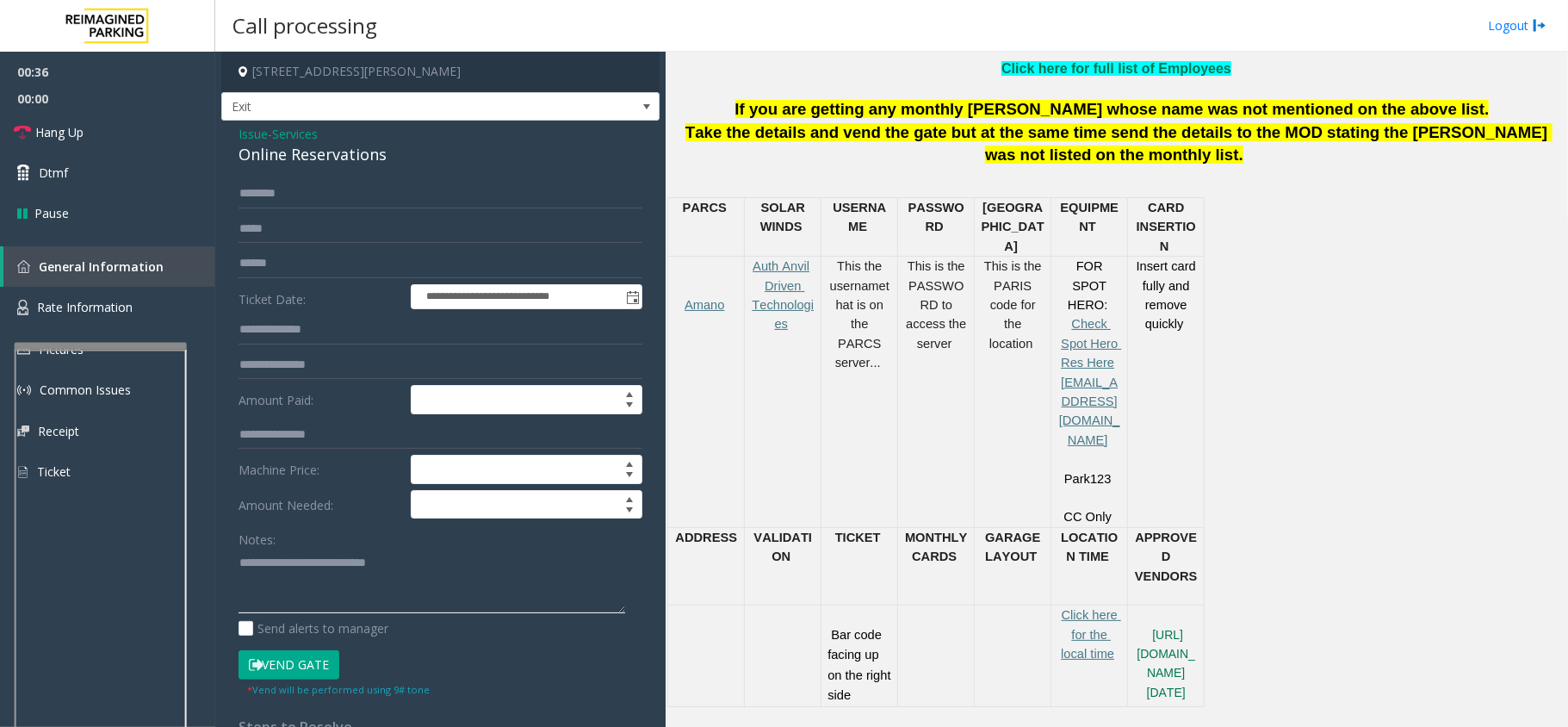 click 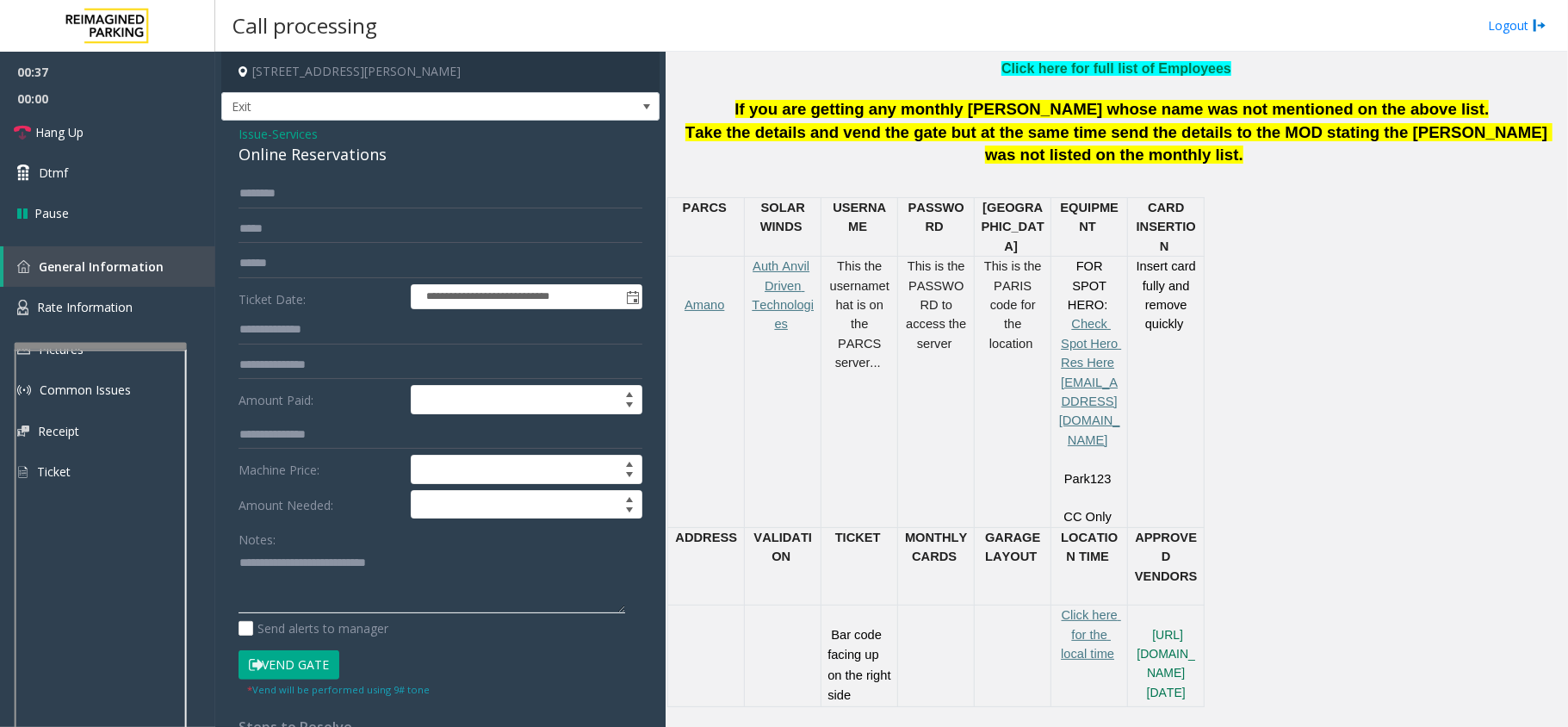 click 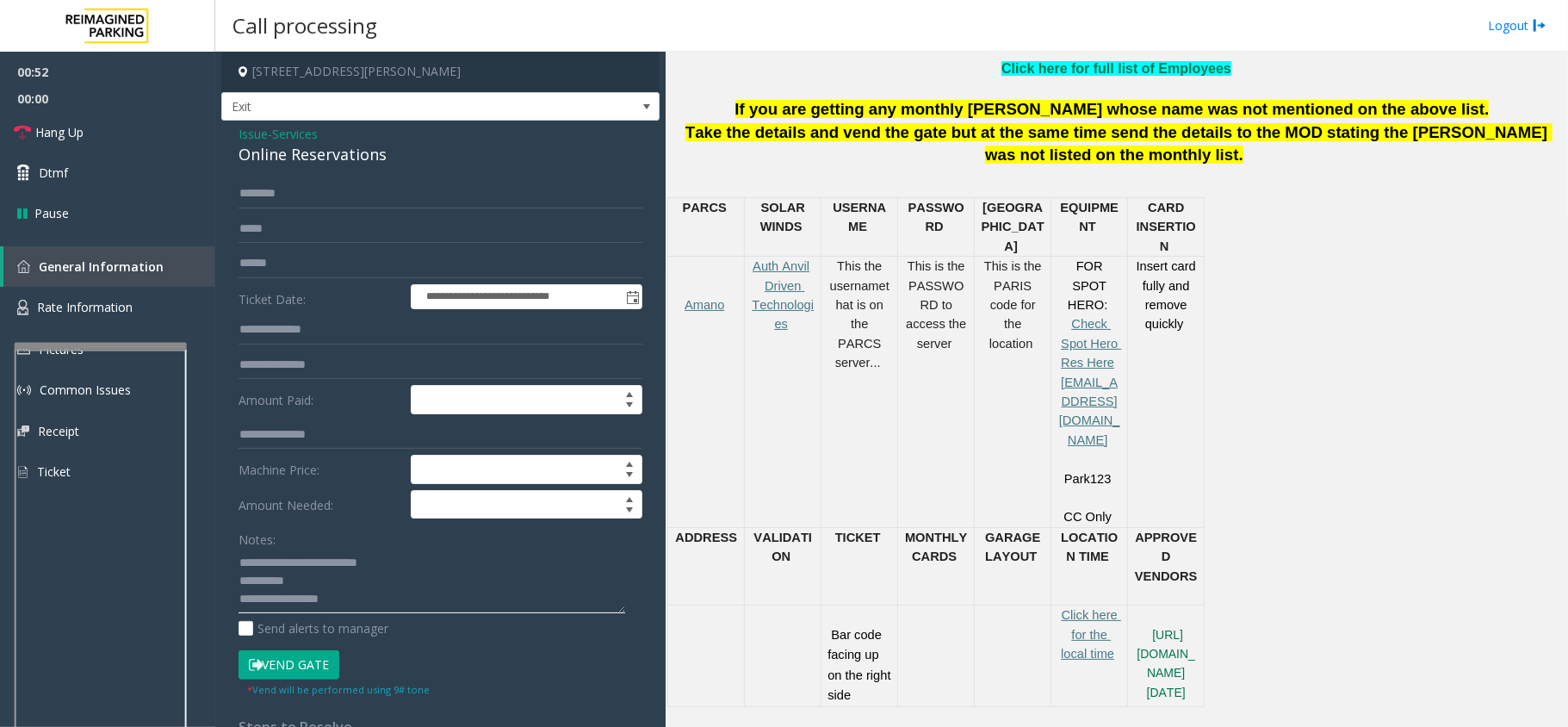 click 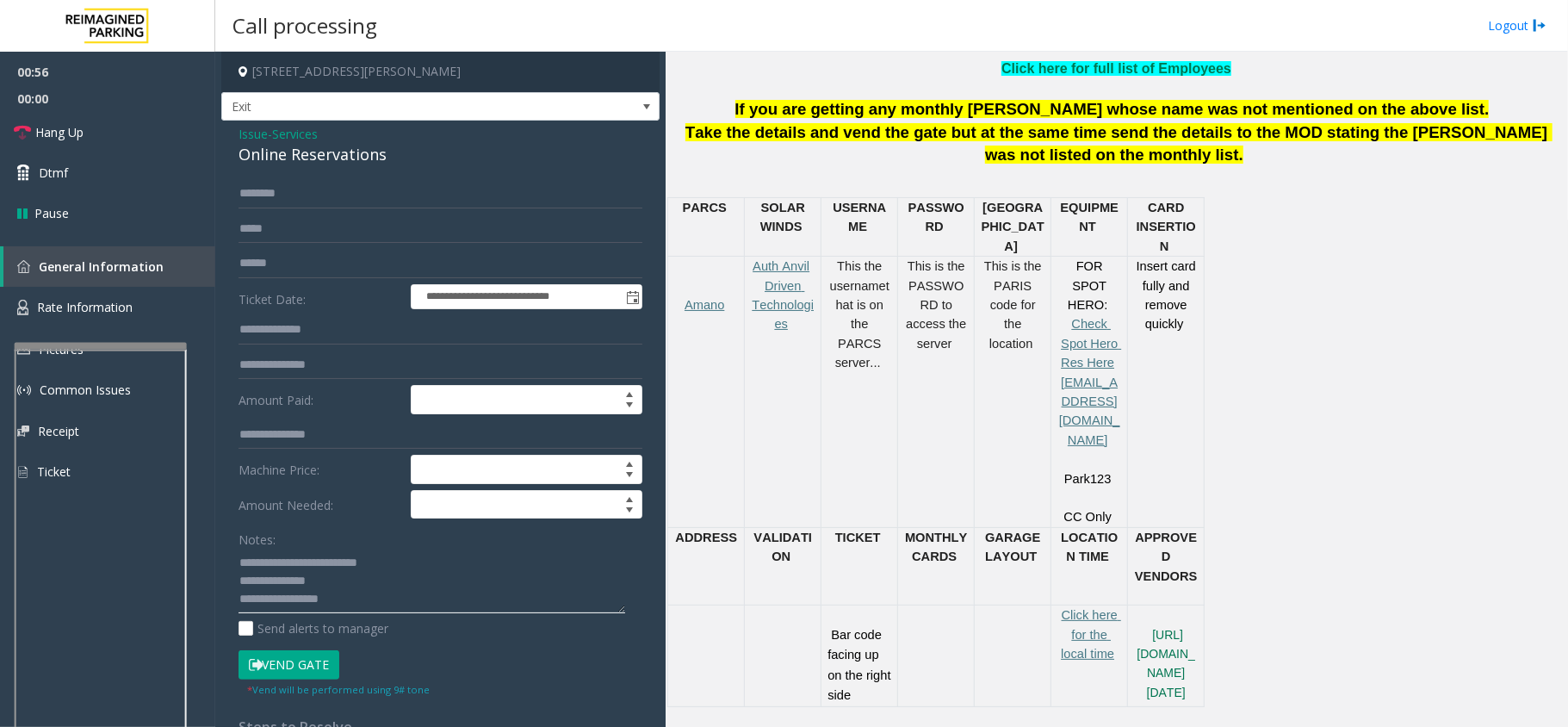 type on "**********" 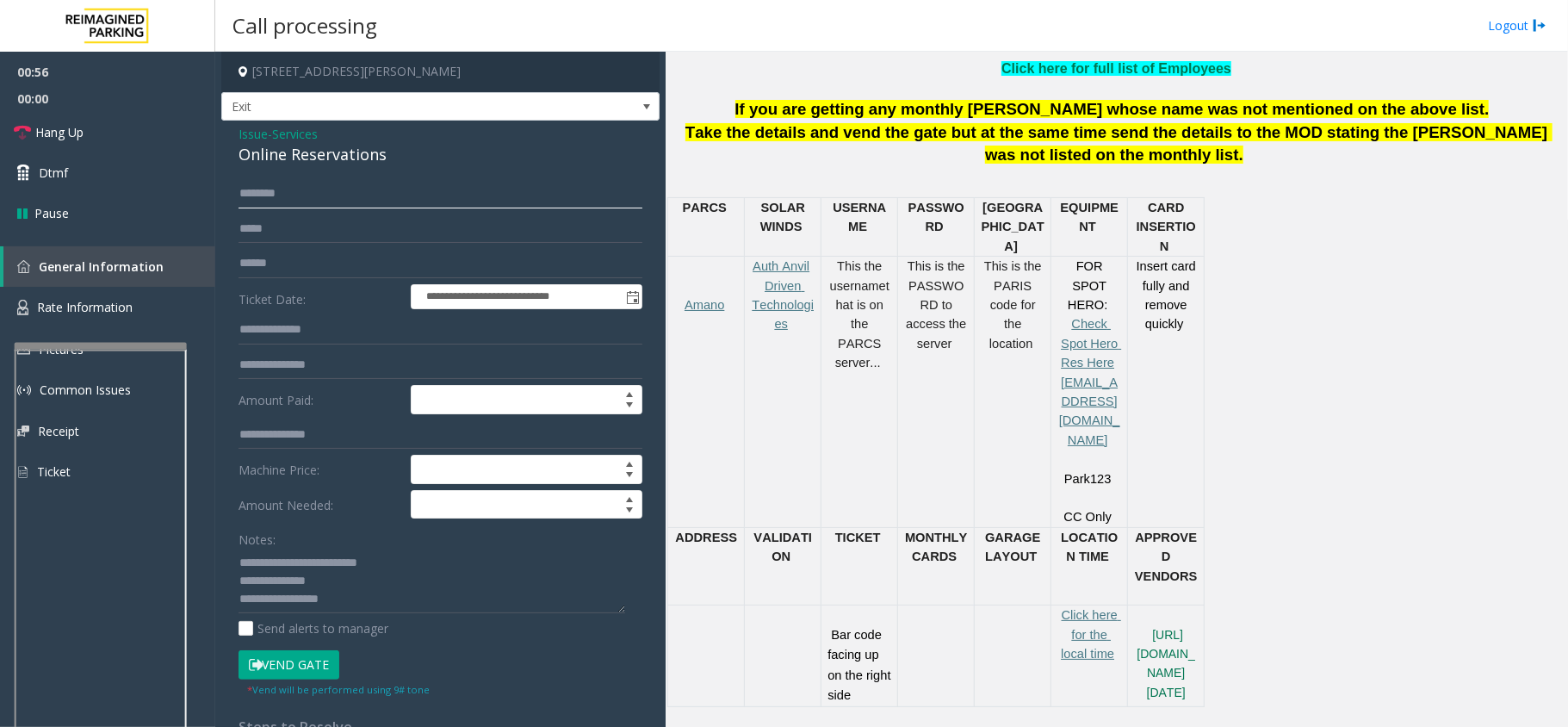 click 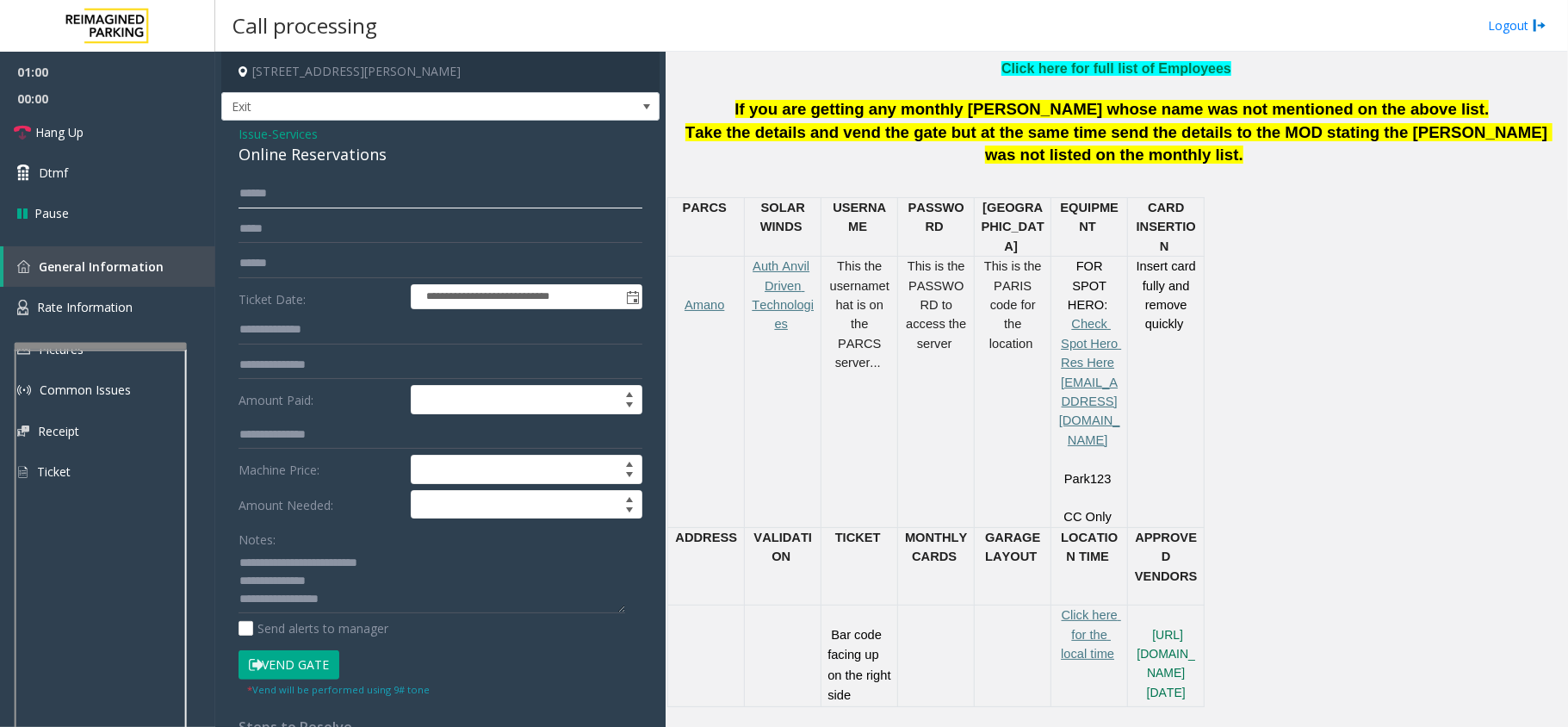 type on "******" 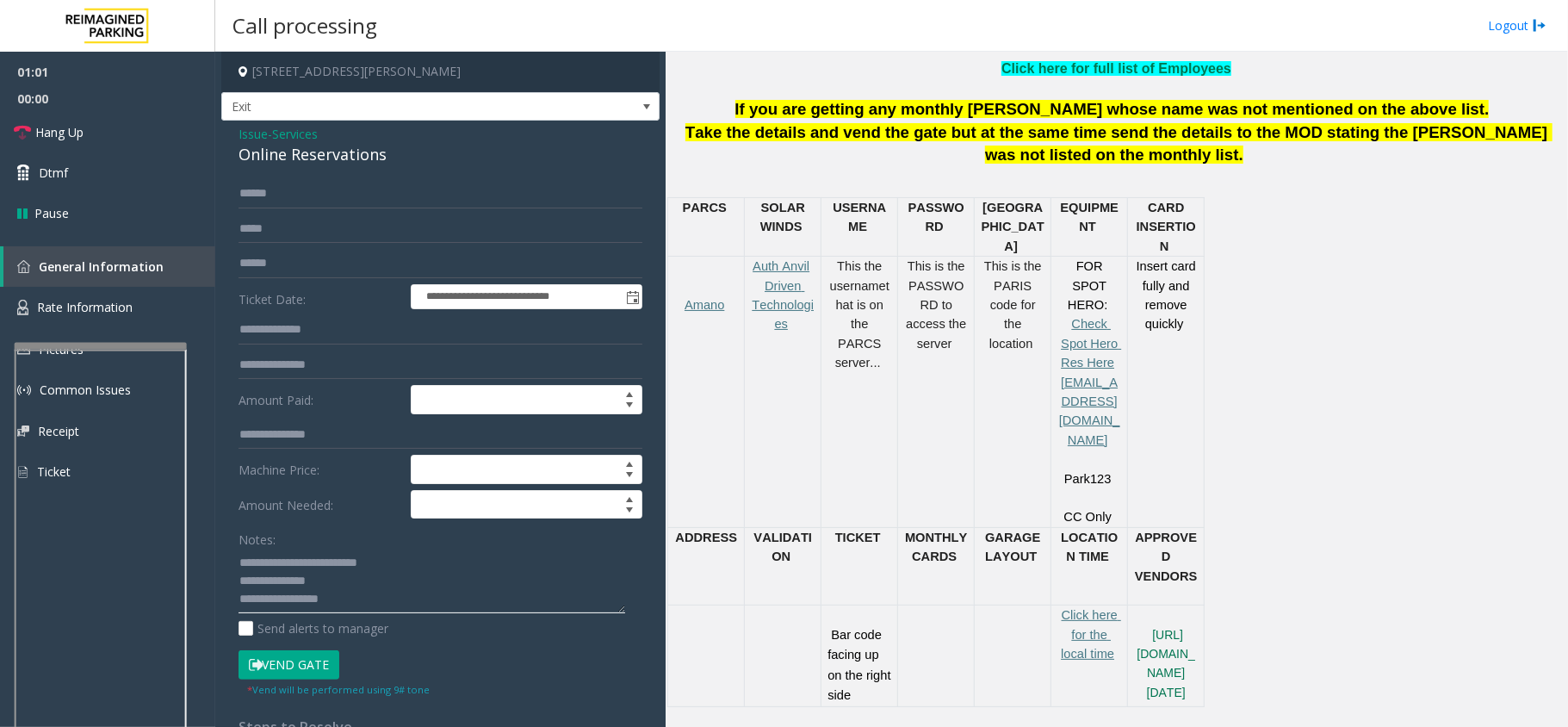 click 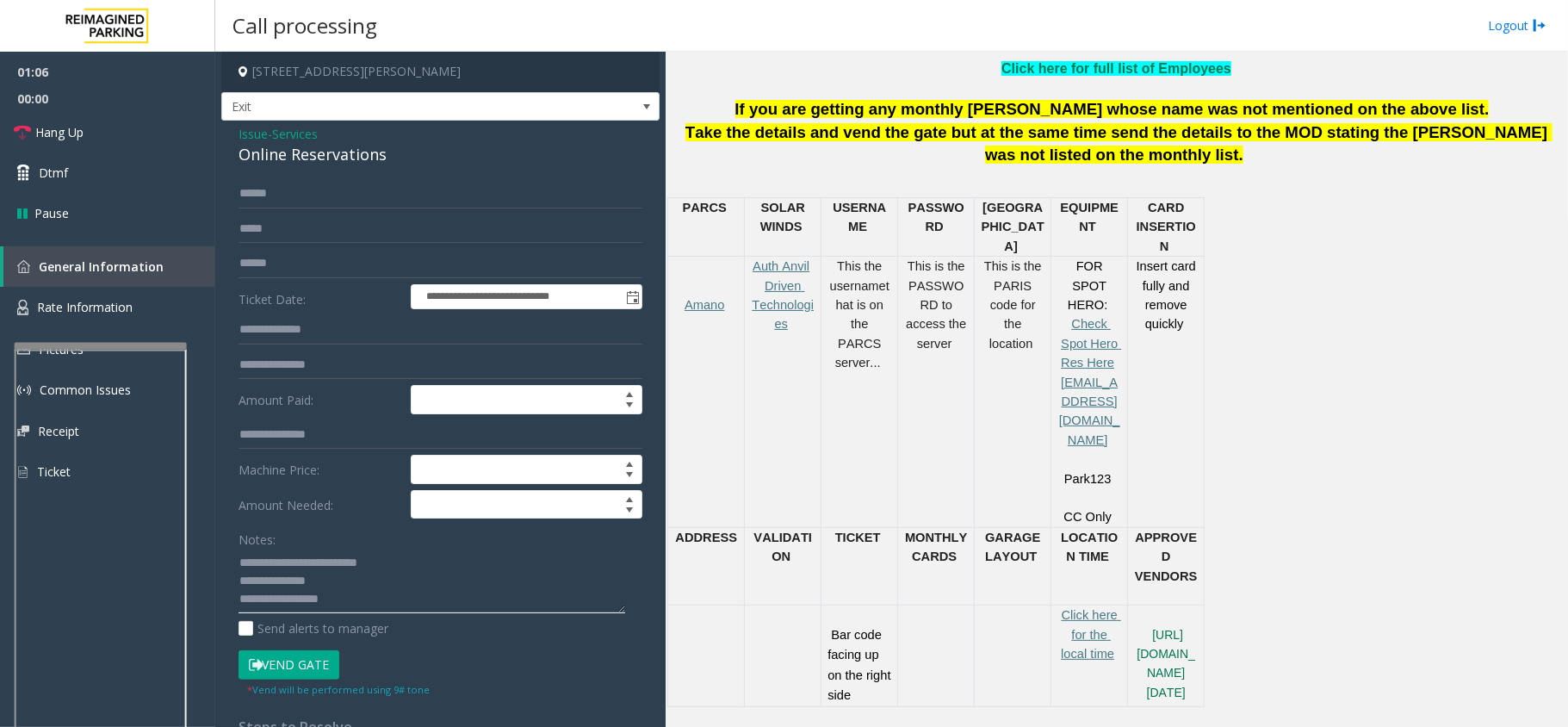 click 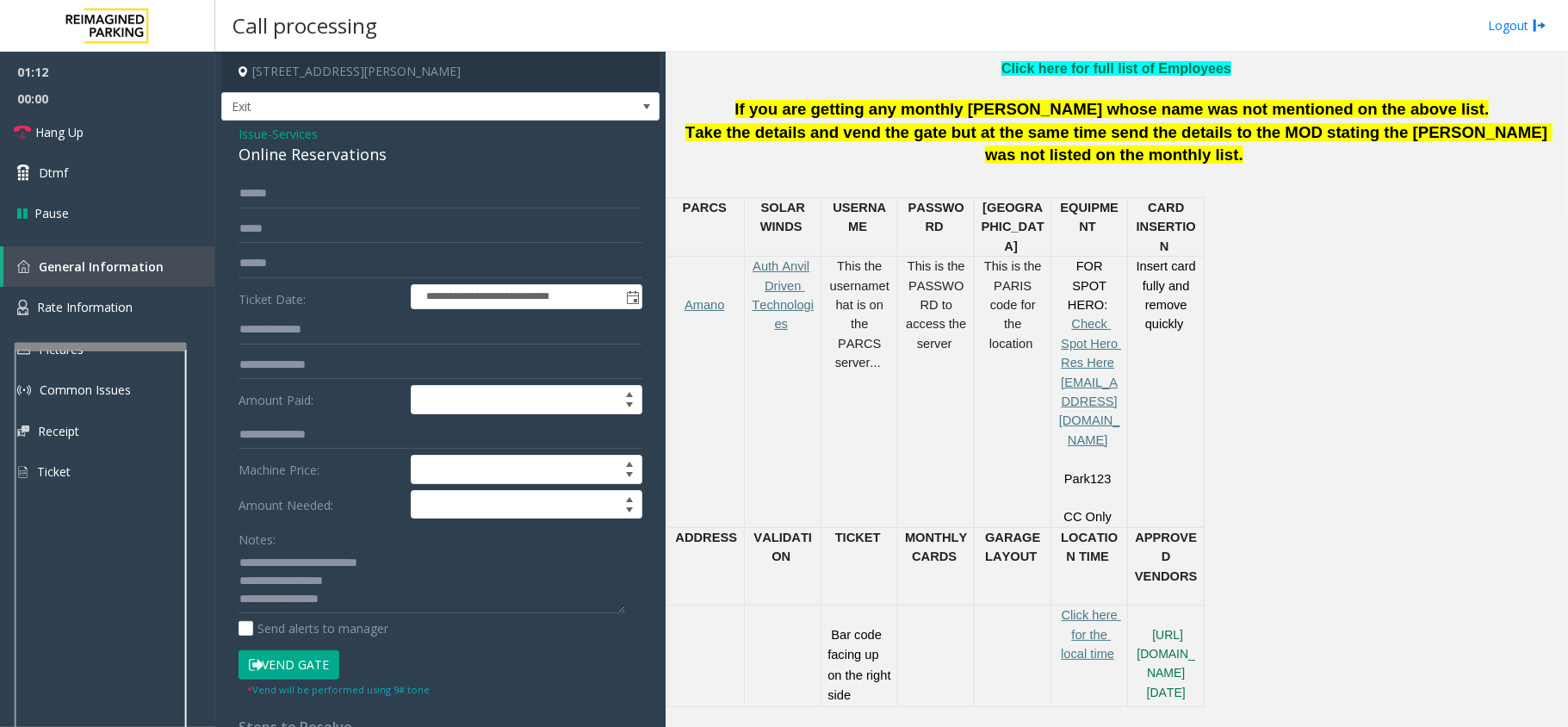 drag, startPoint x: 296, startPoint y: 672, endPoint x: 356, endPoint y: 618, distance: 80.72174 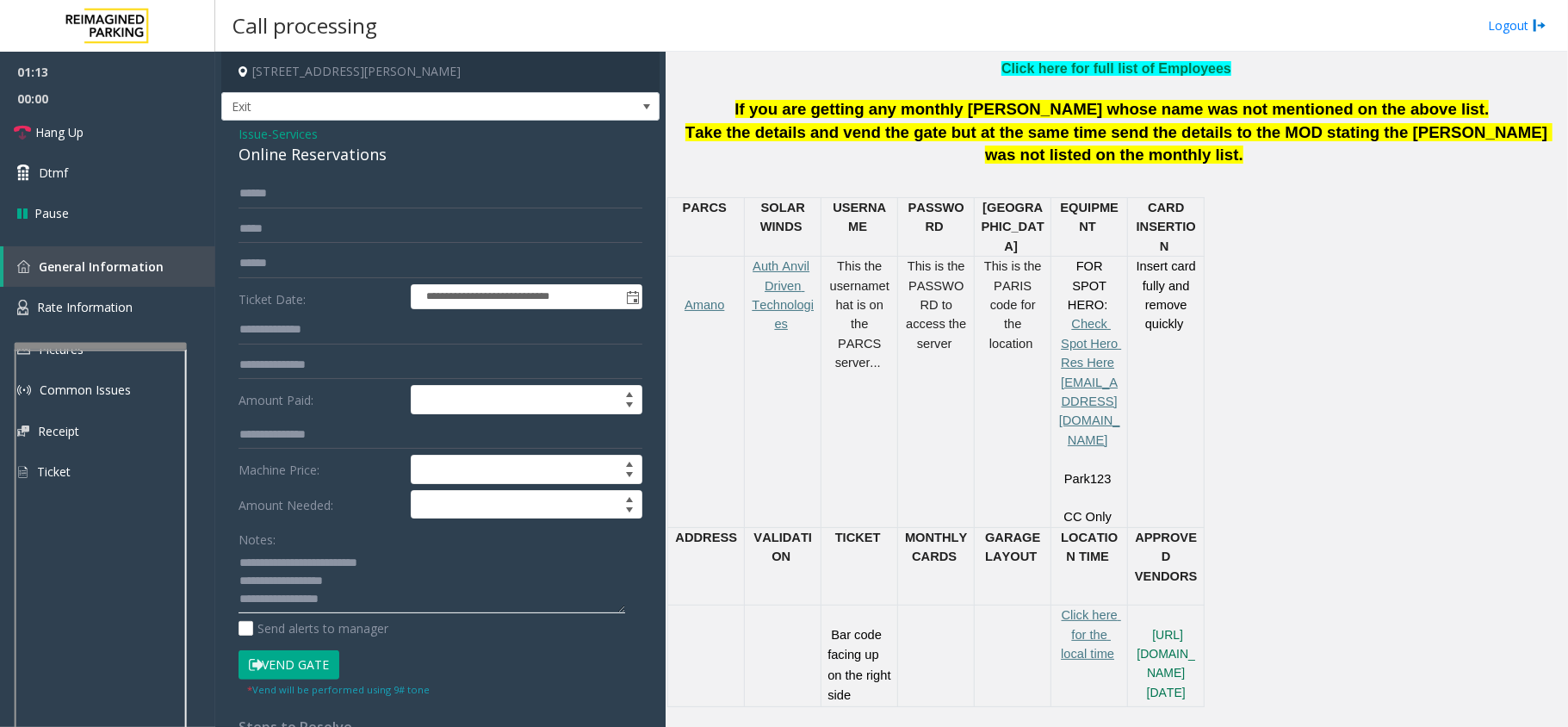 click 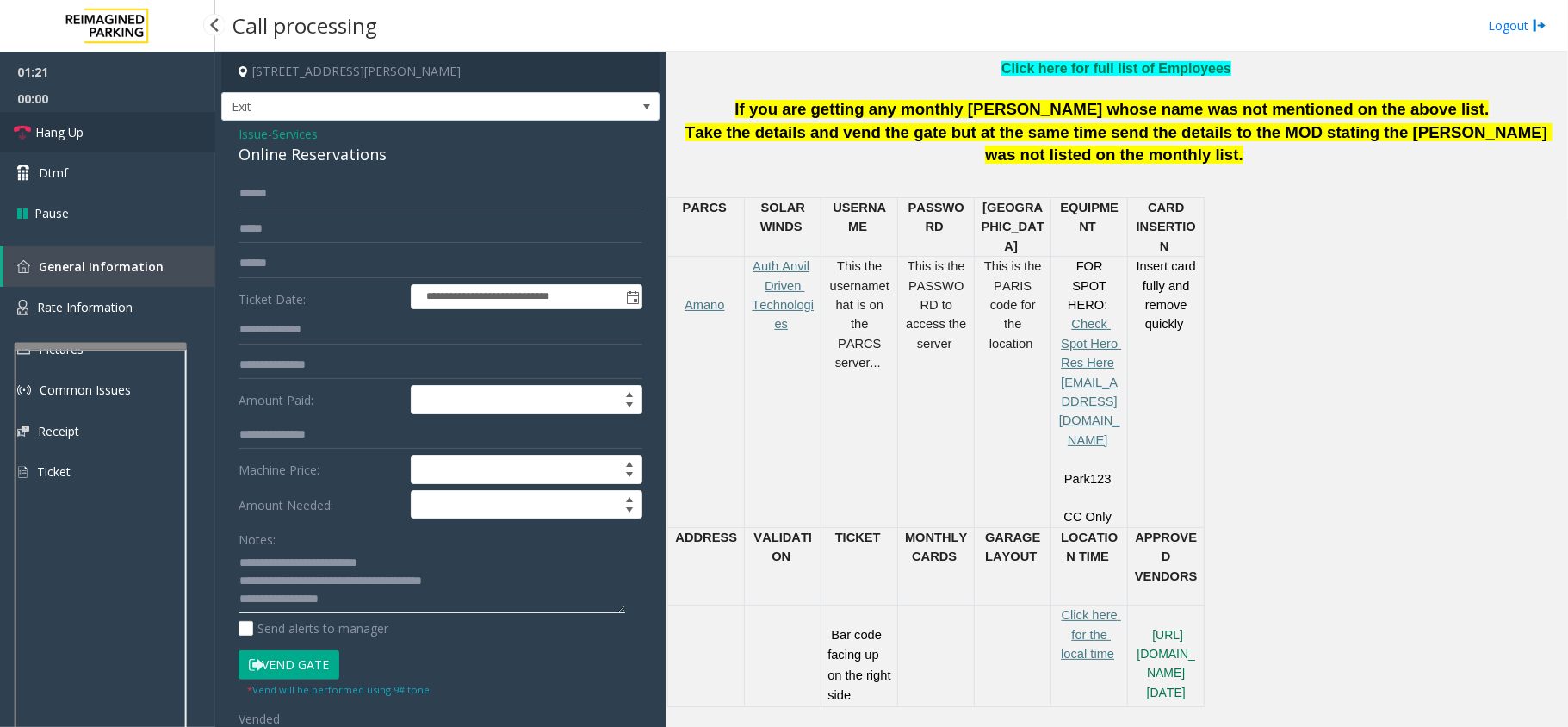 type on "**********" 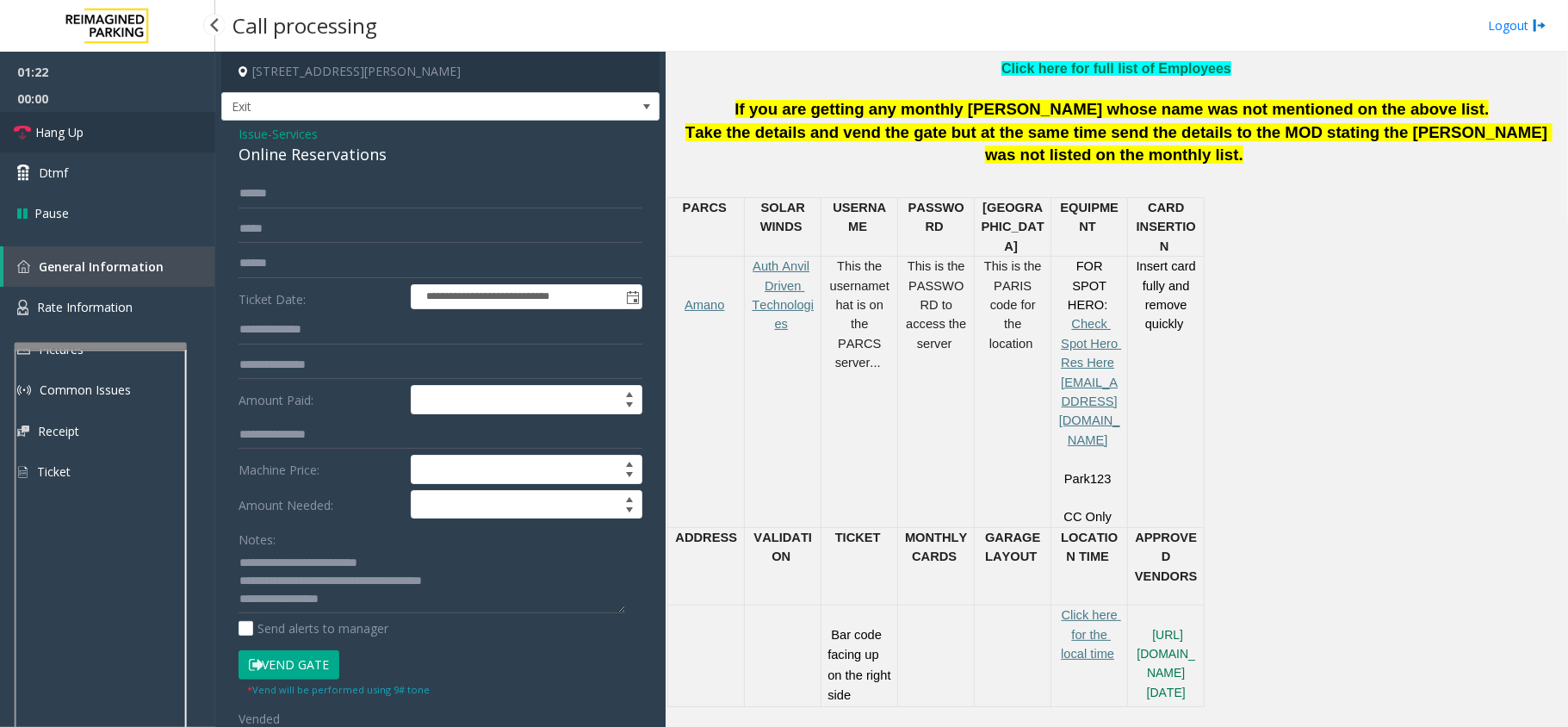 click on "Hang Up" at bounding box center (108, 132) 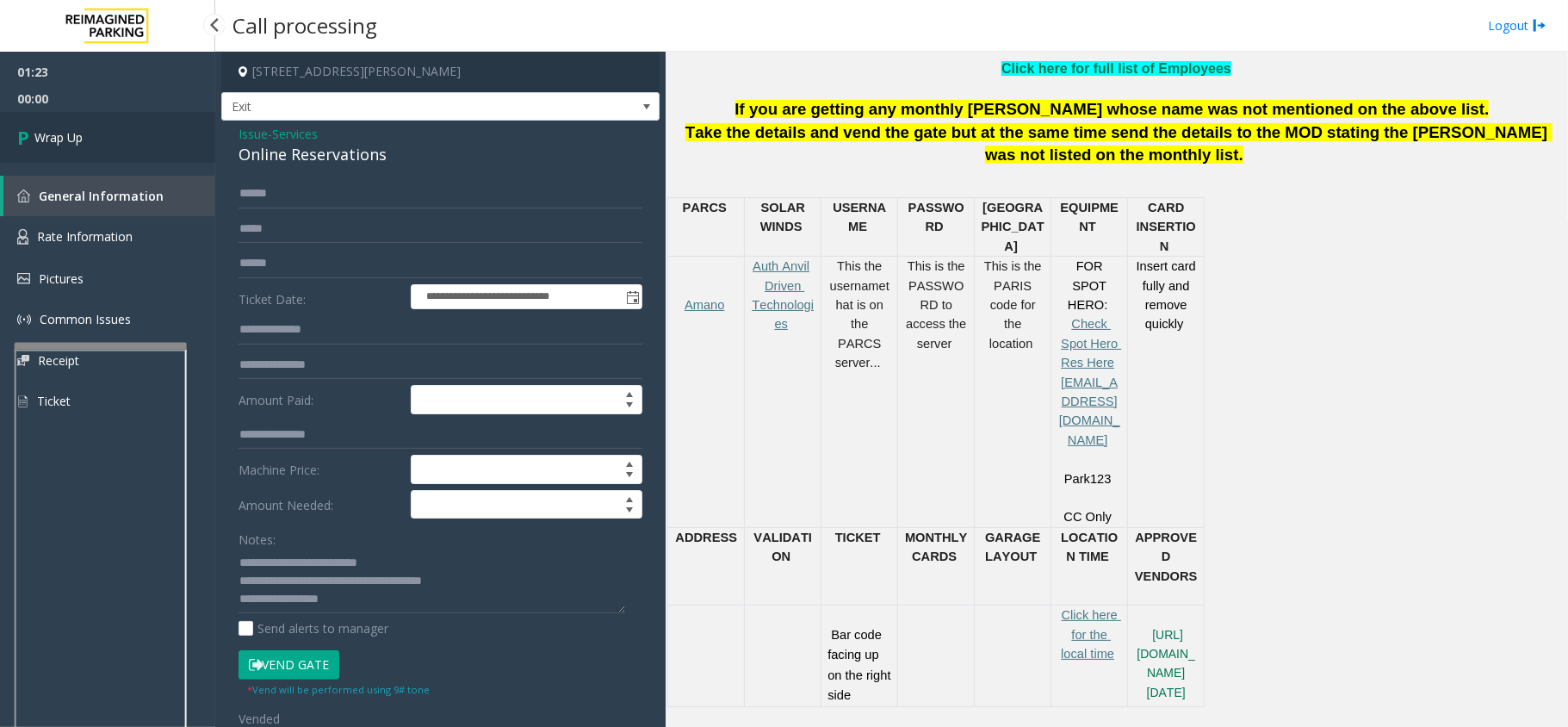 click on "Wrap Up" at bounding box center [108, 137] 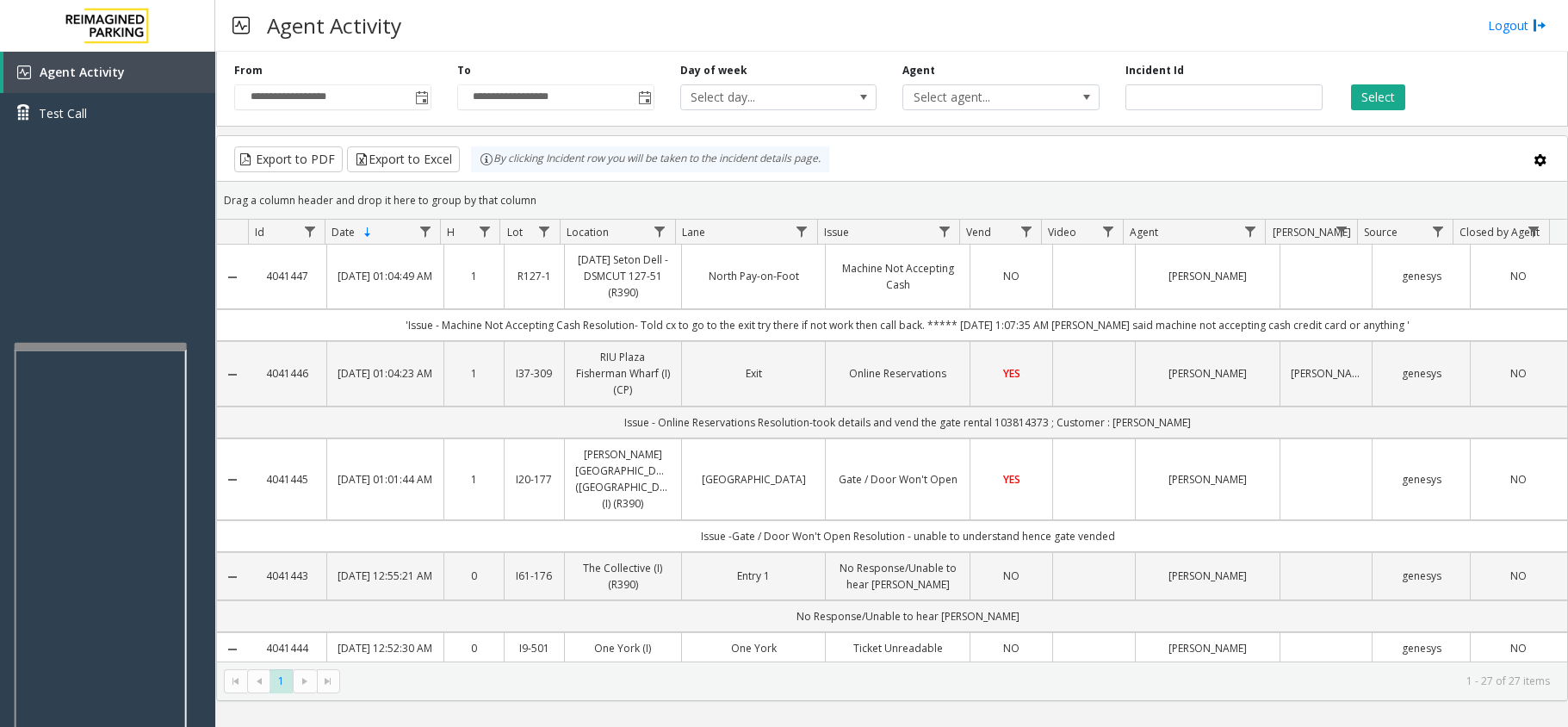 scroll, scrollTop: 0, scrollLeft: 0, axis: both 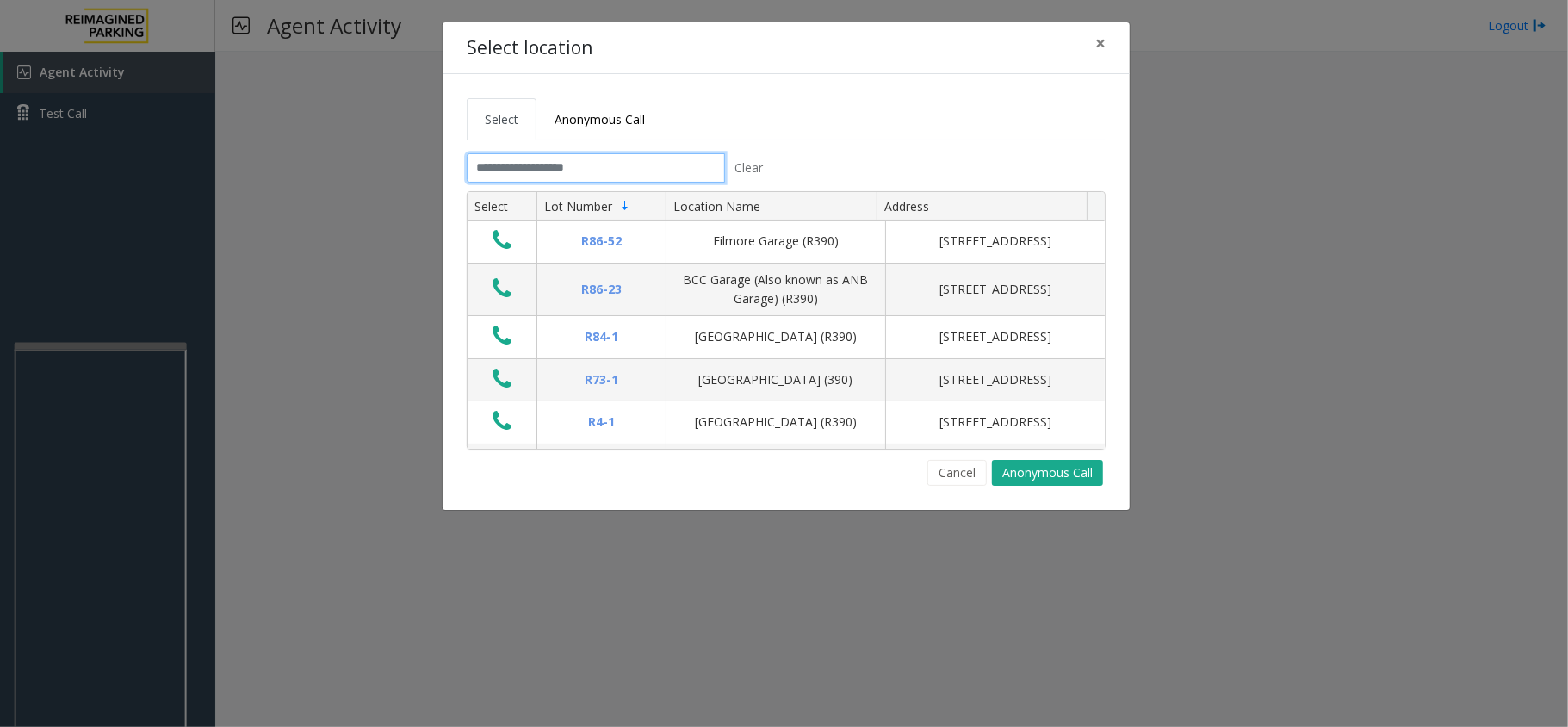 click 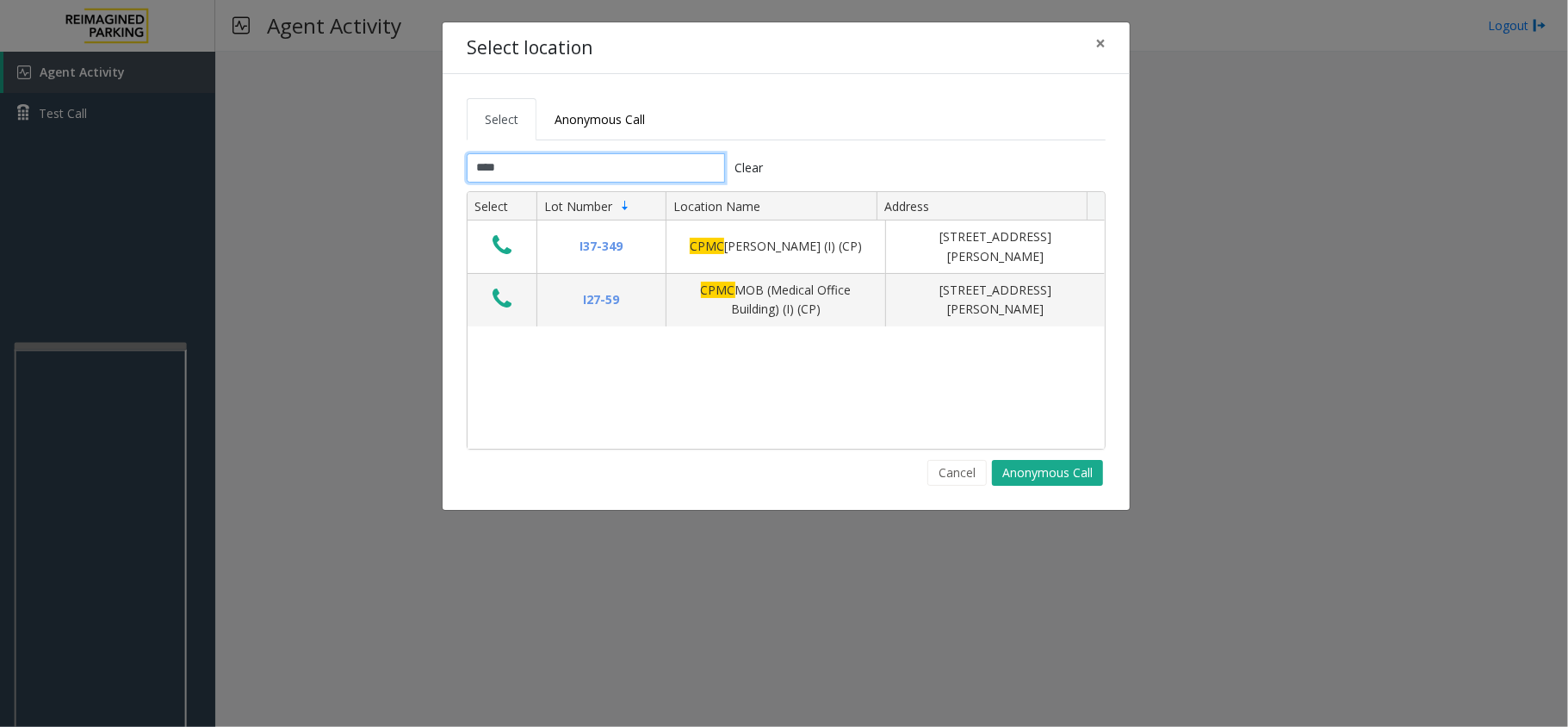 click on "****" 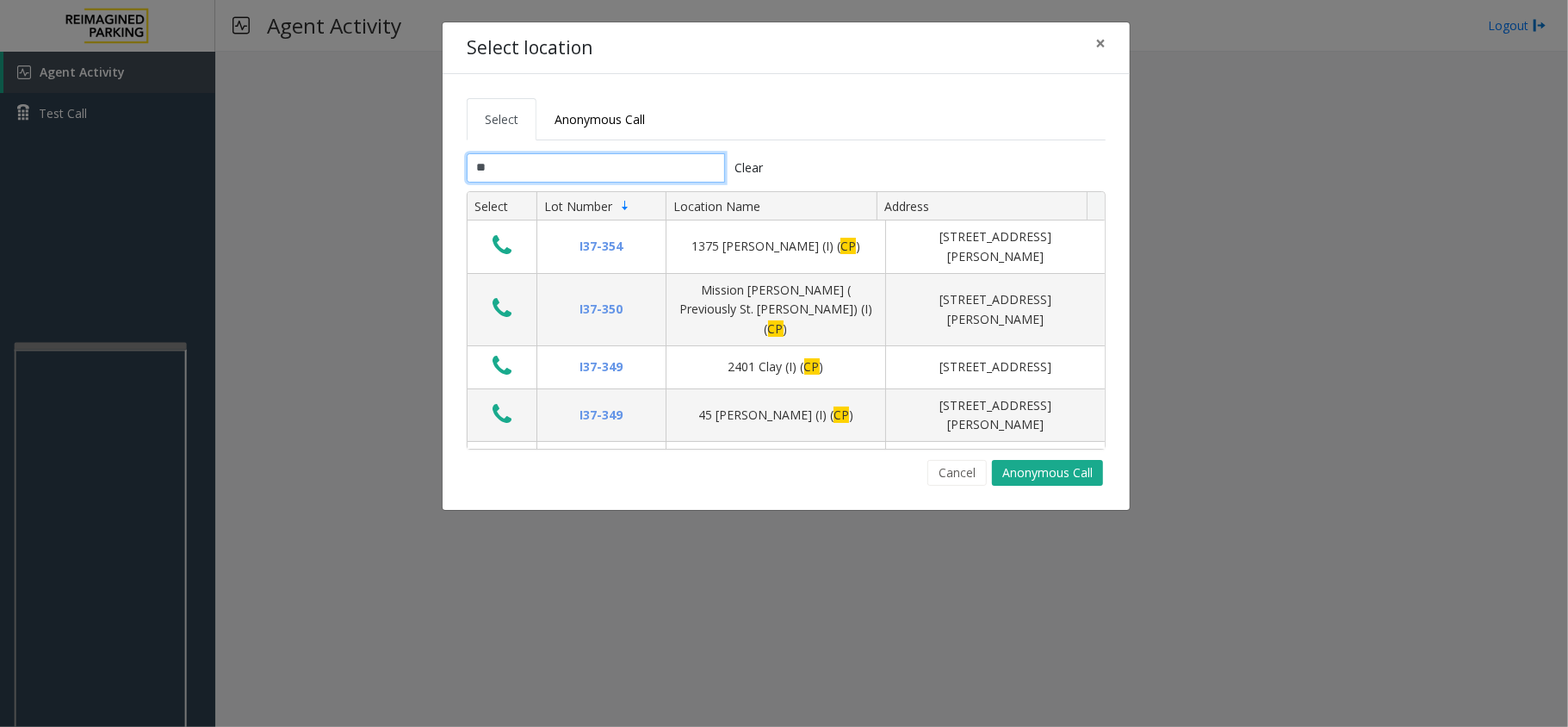 type on "*" 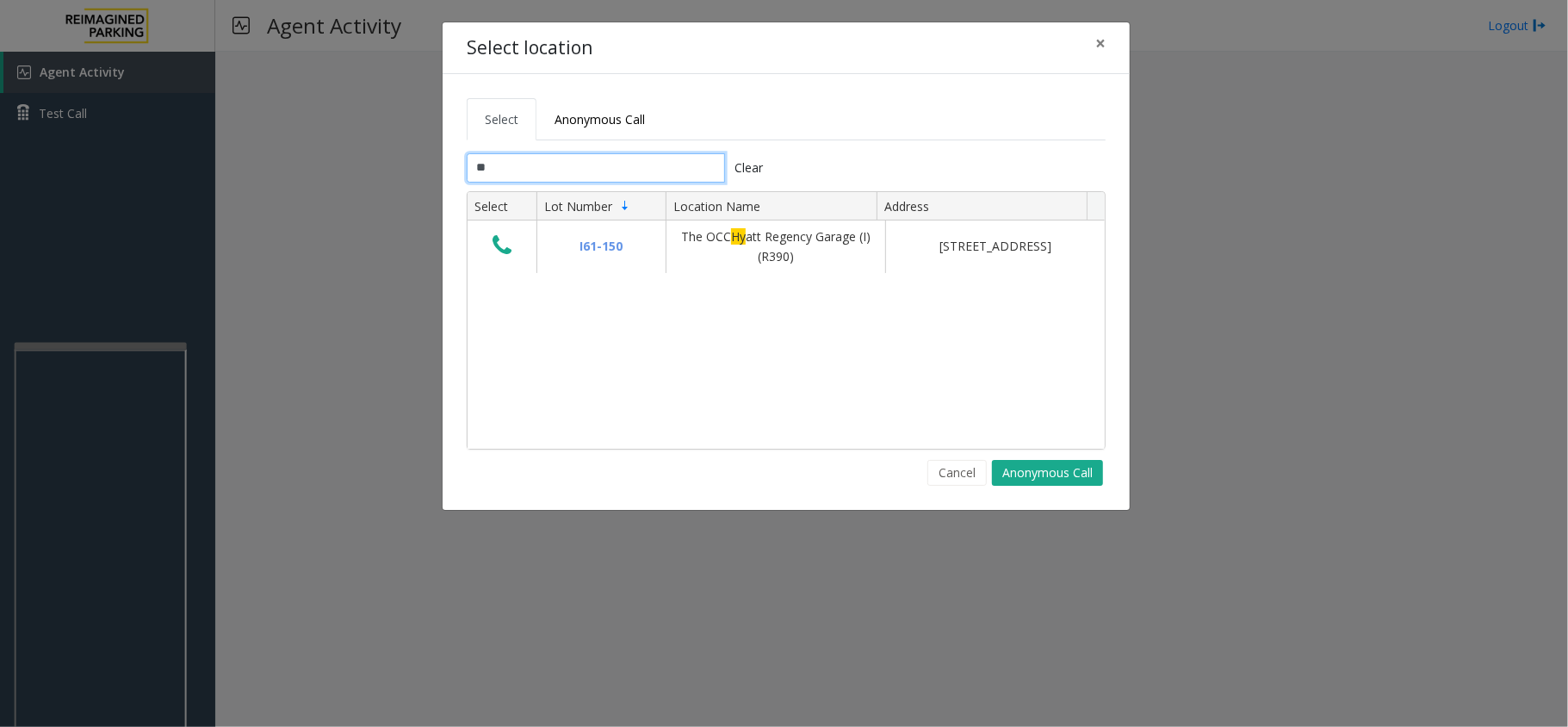 type on "*" 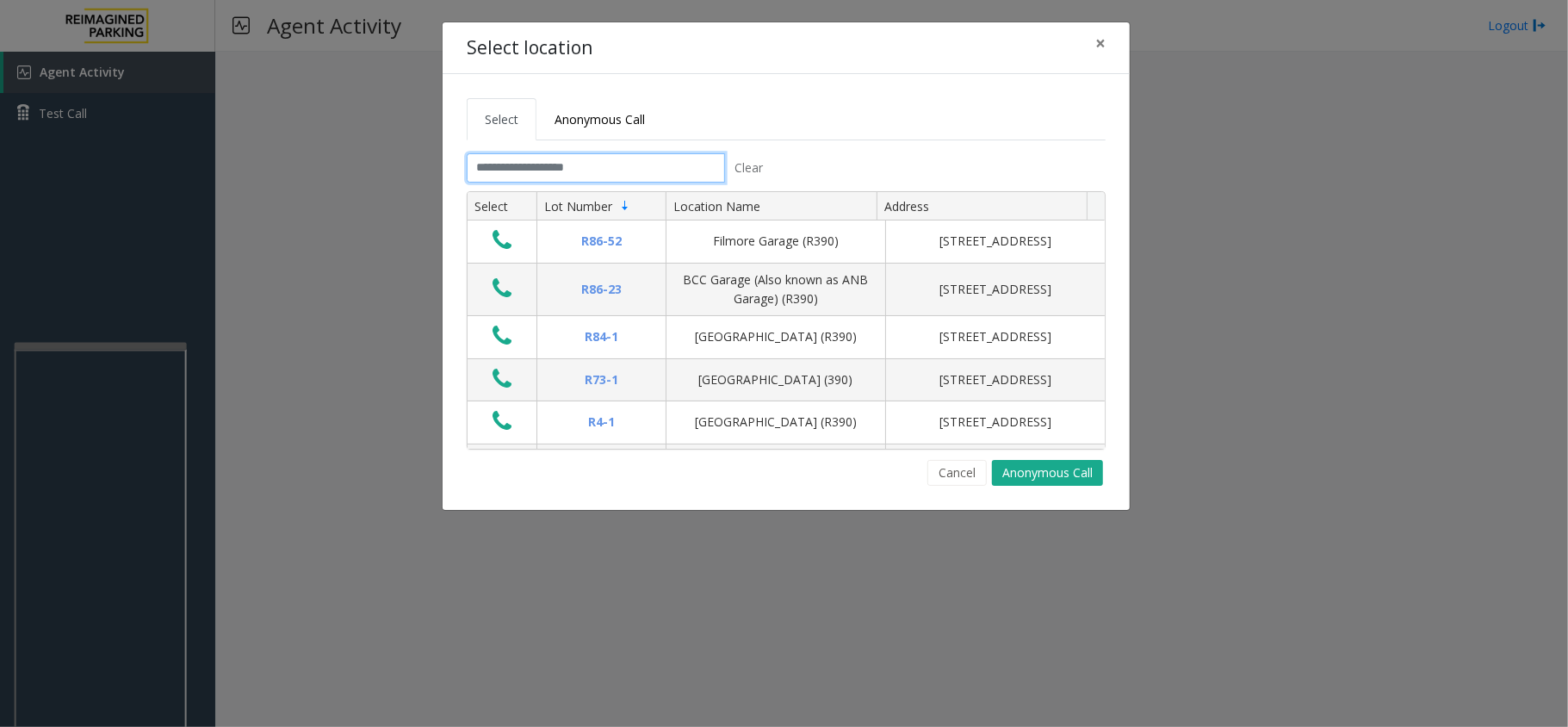 click 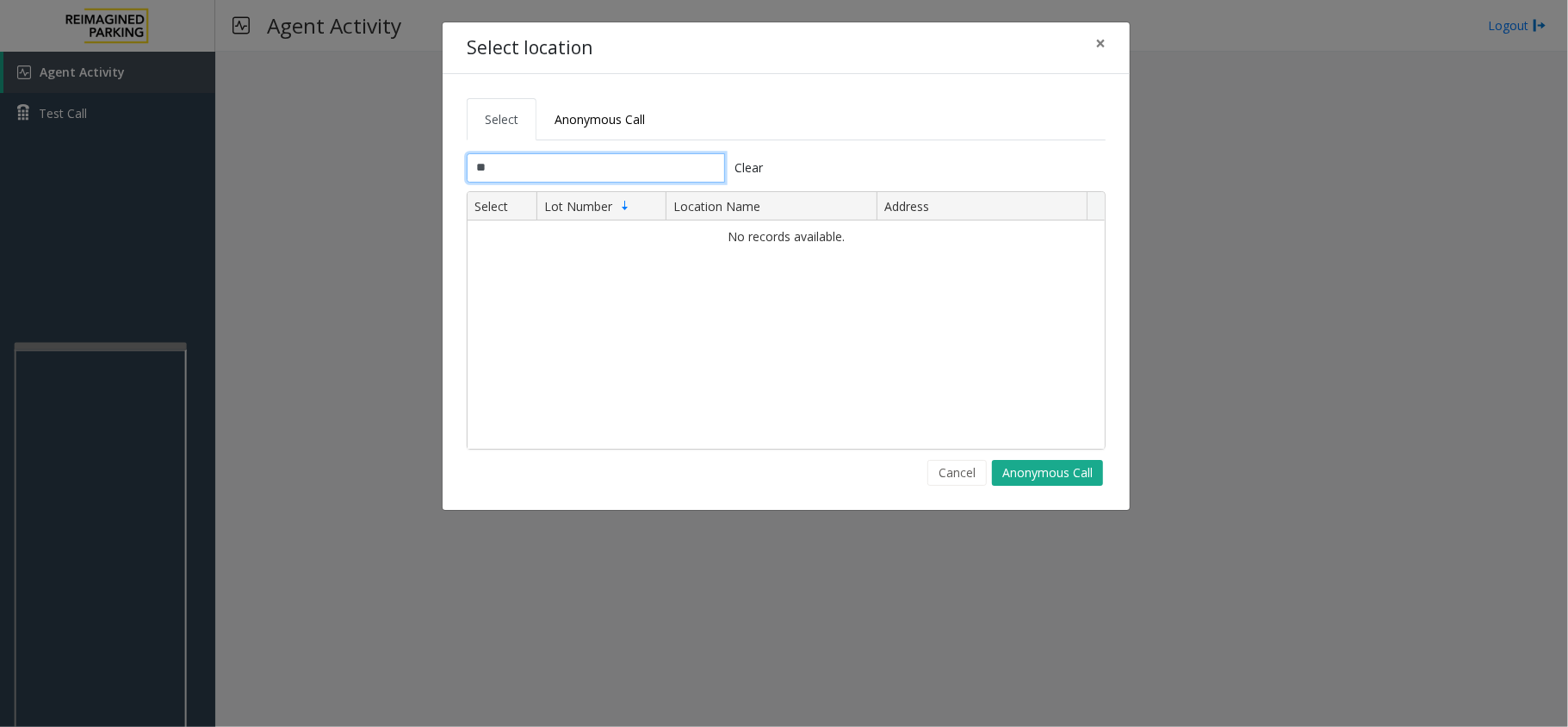 type on "*" 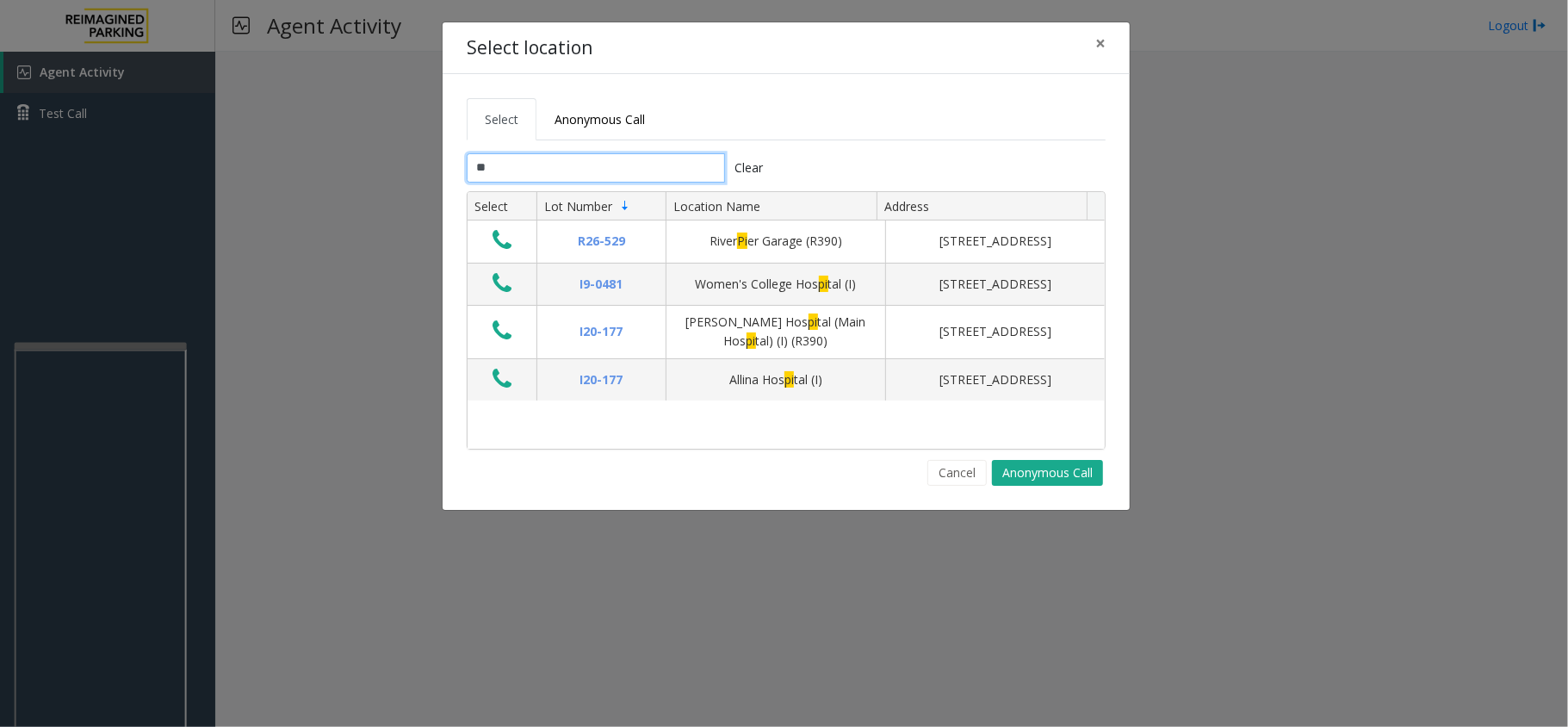 type on "*" 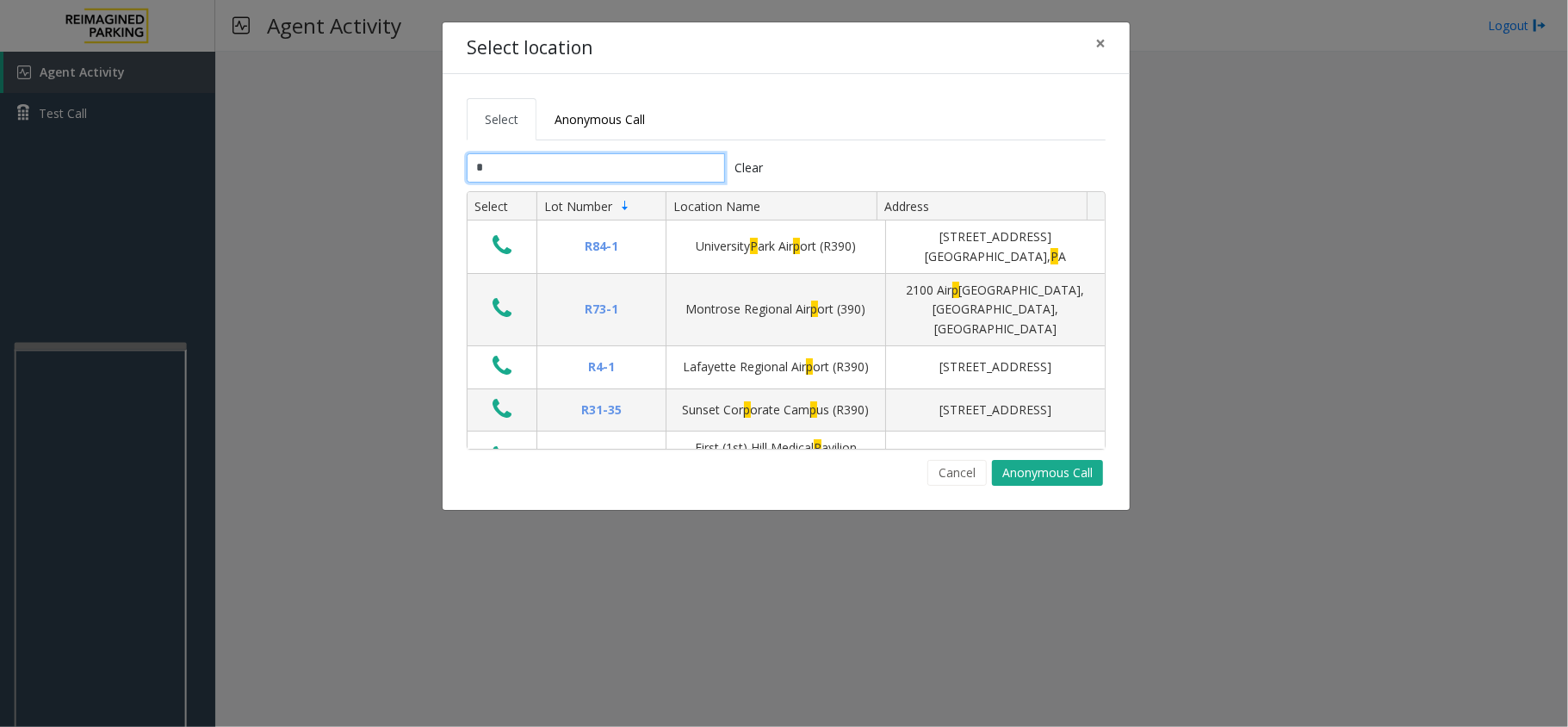 type 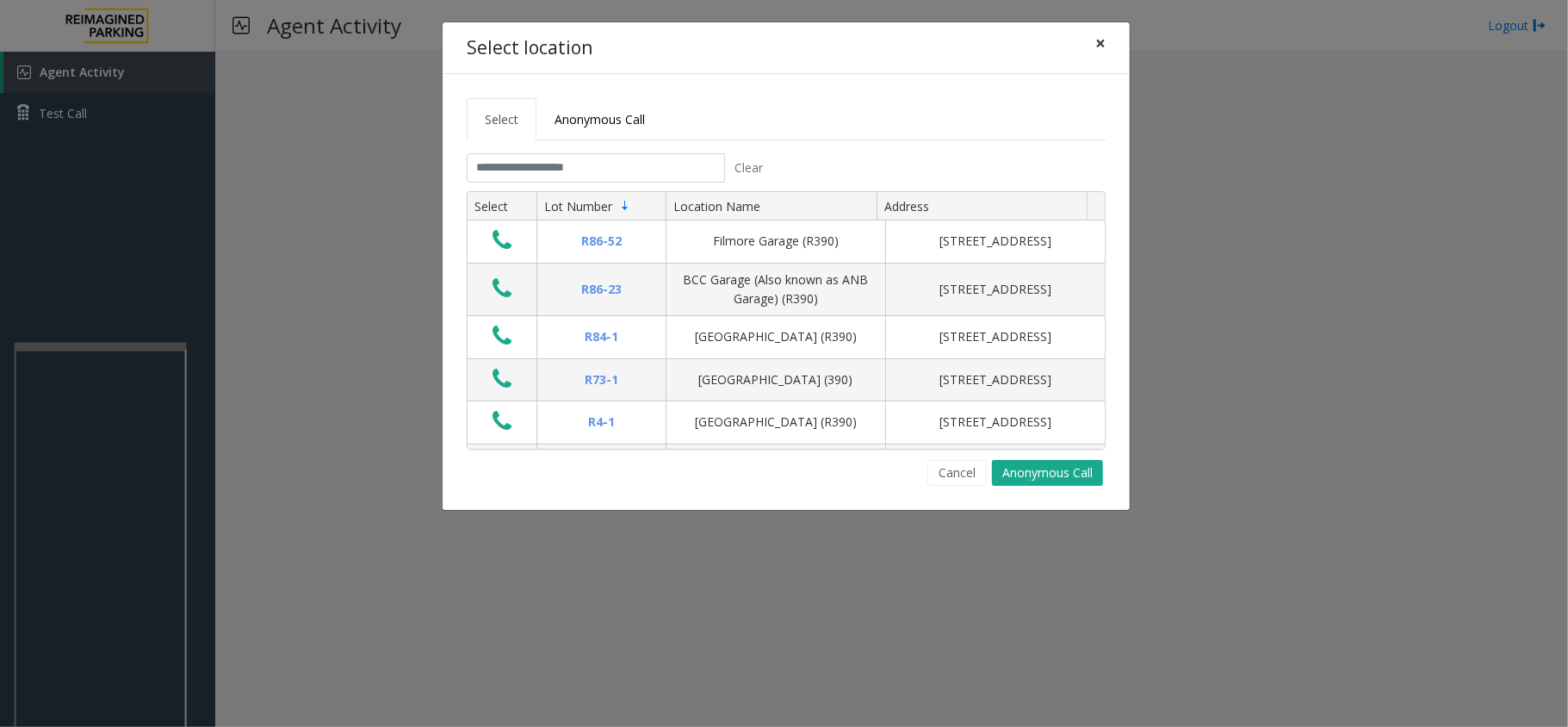 click on "×" 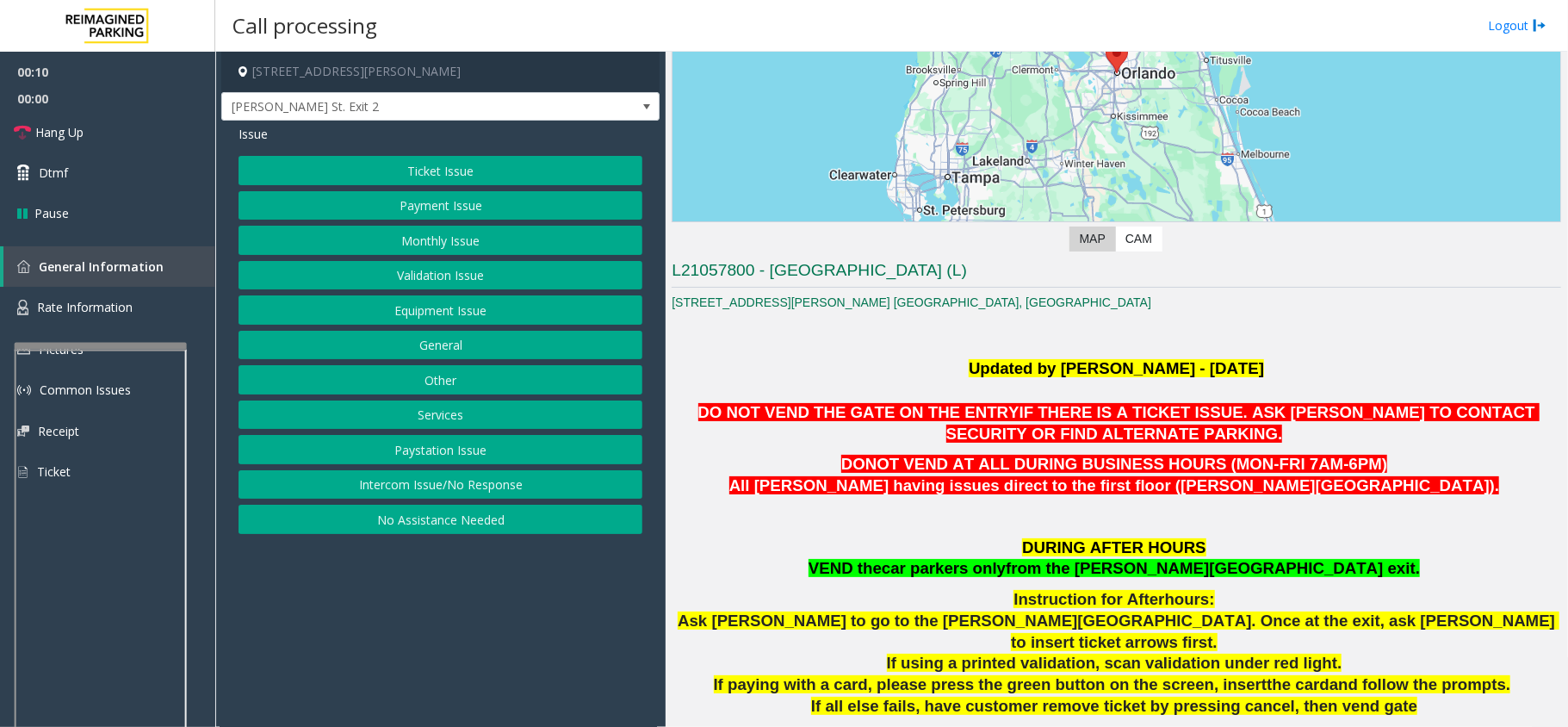 scroll, scrollTop: 345, scrollLeft: 0, axis: vertical 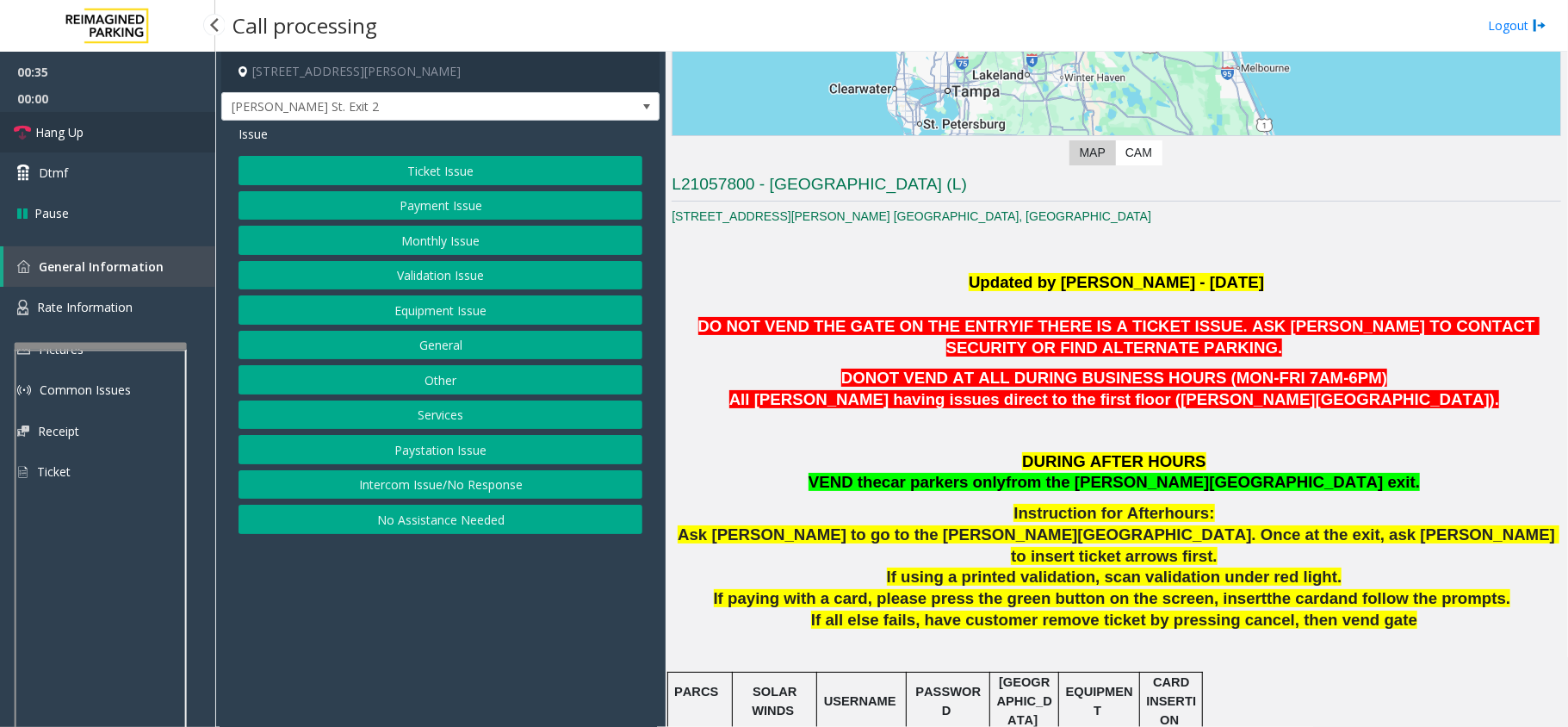 click on "Hang Up" at bounding box center (59, 132) 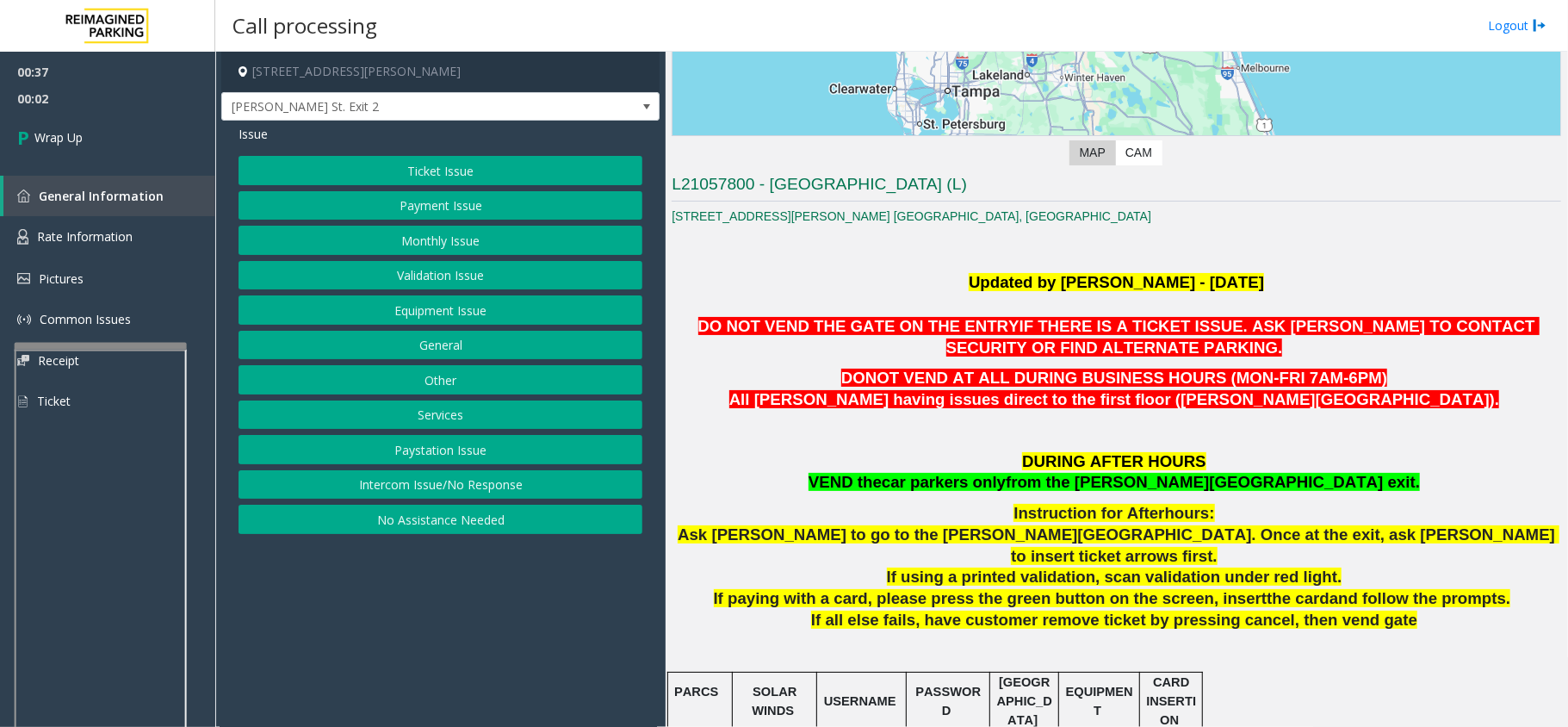 click on "General" 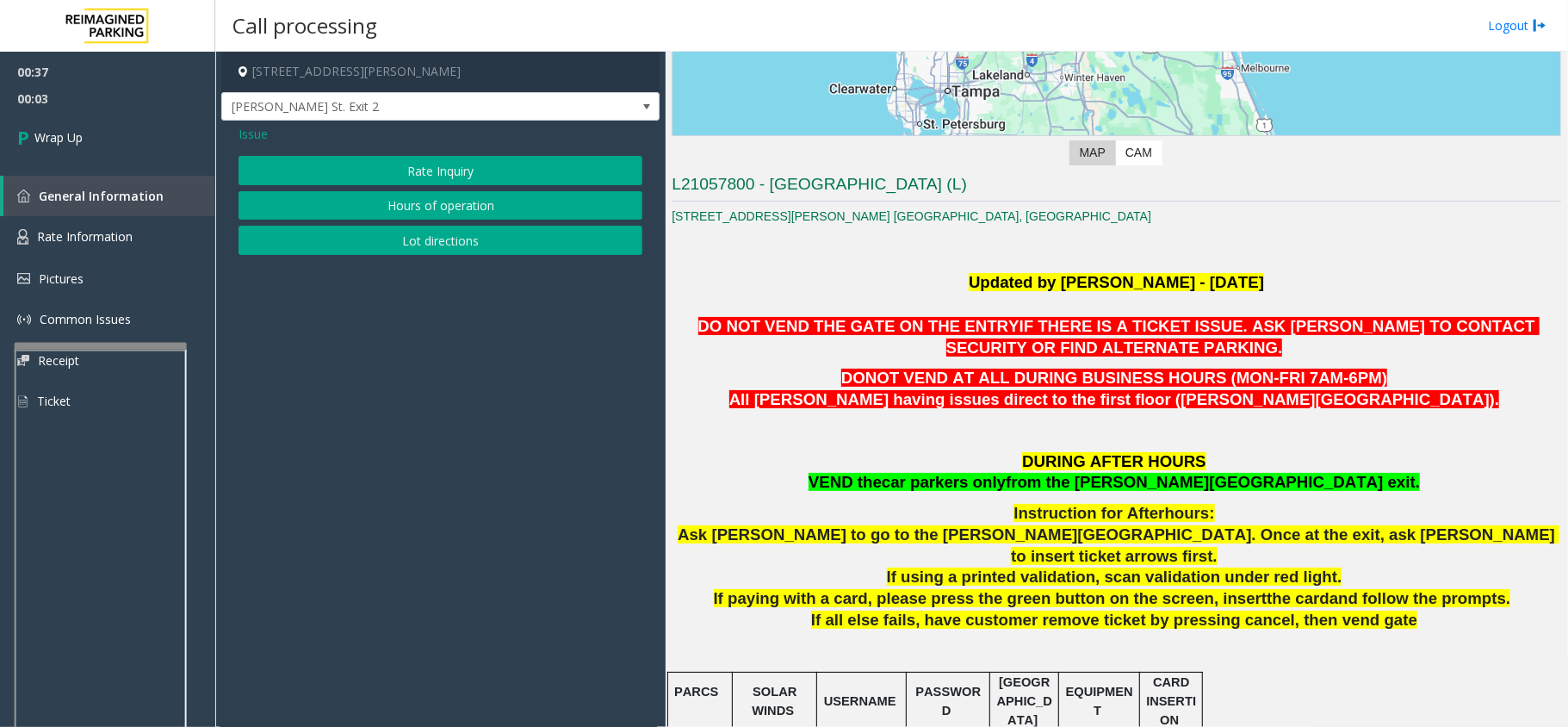 click on "Issue" 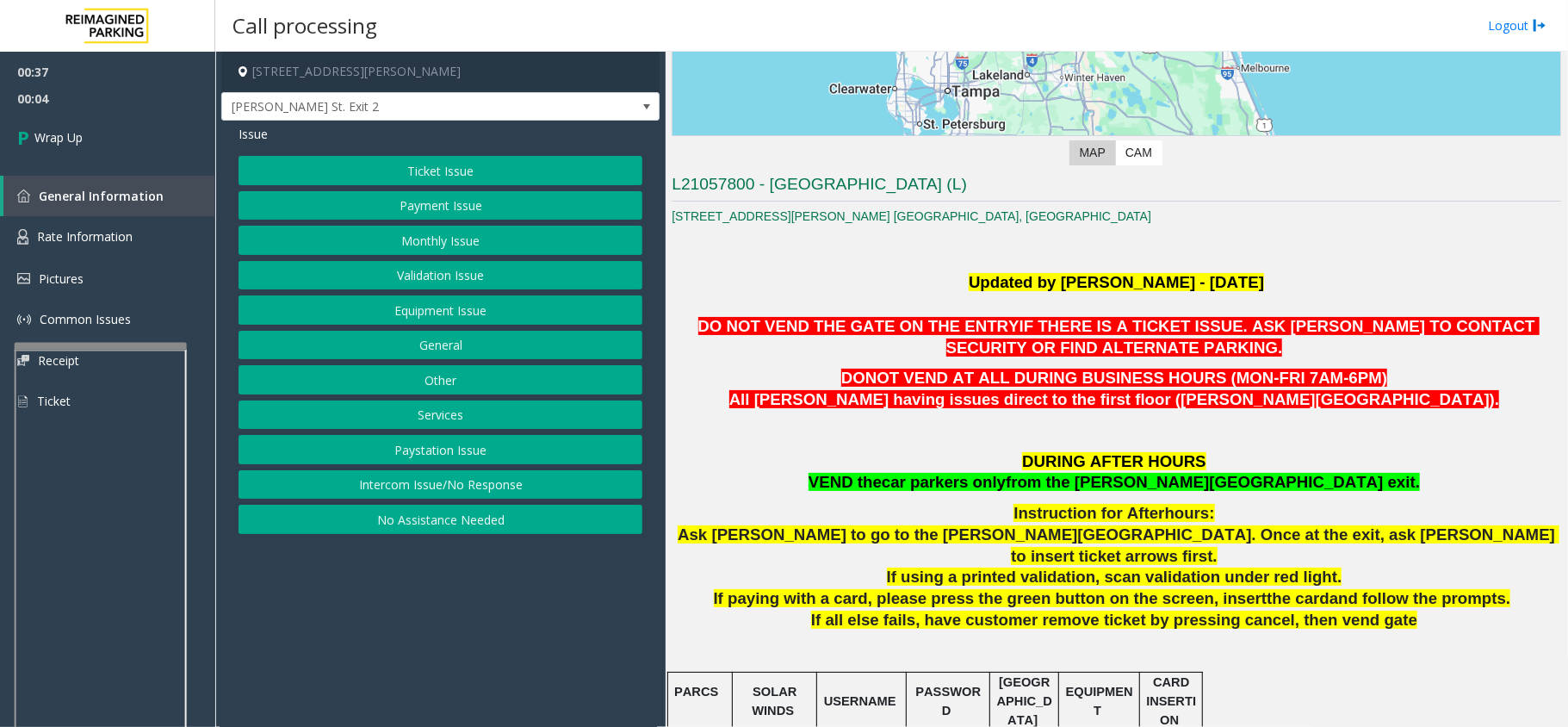 click on "Other" 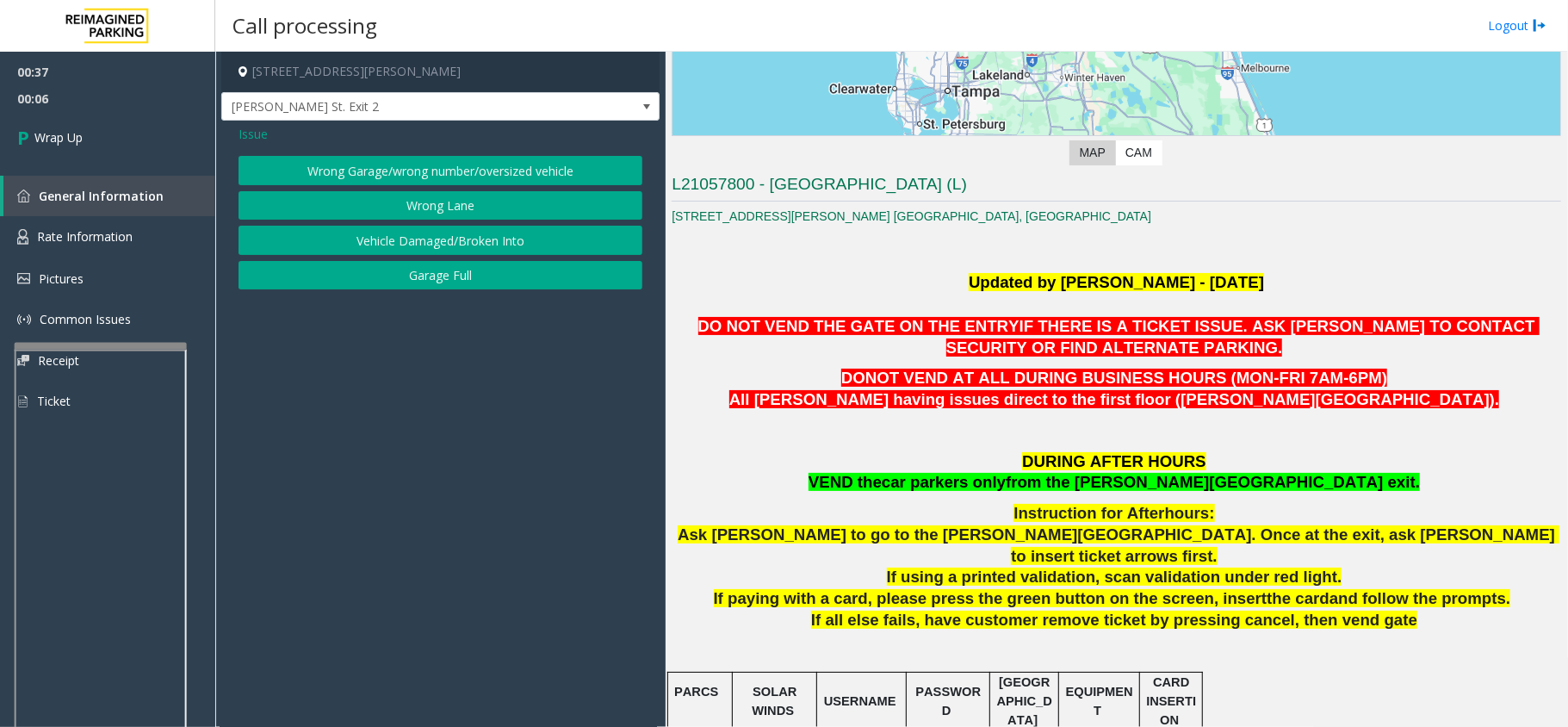click on "Issue" 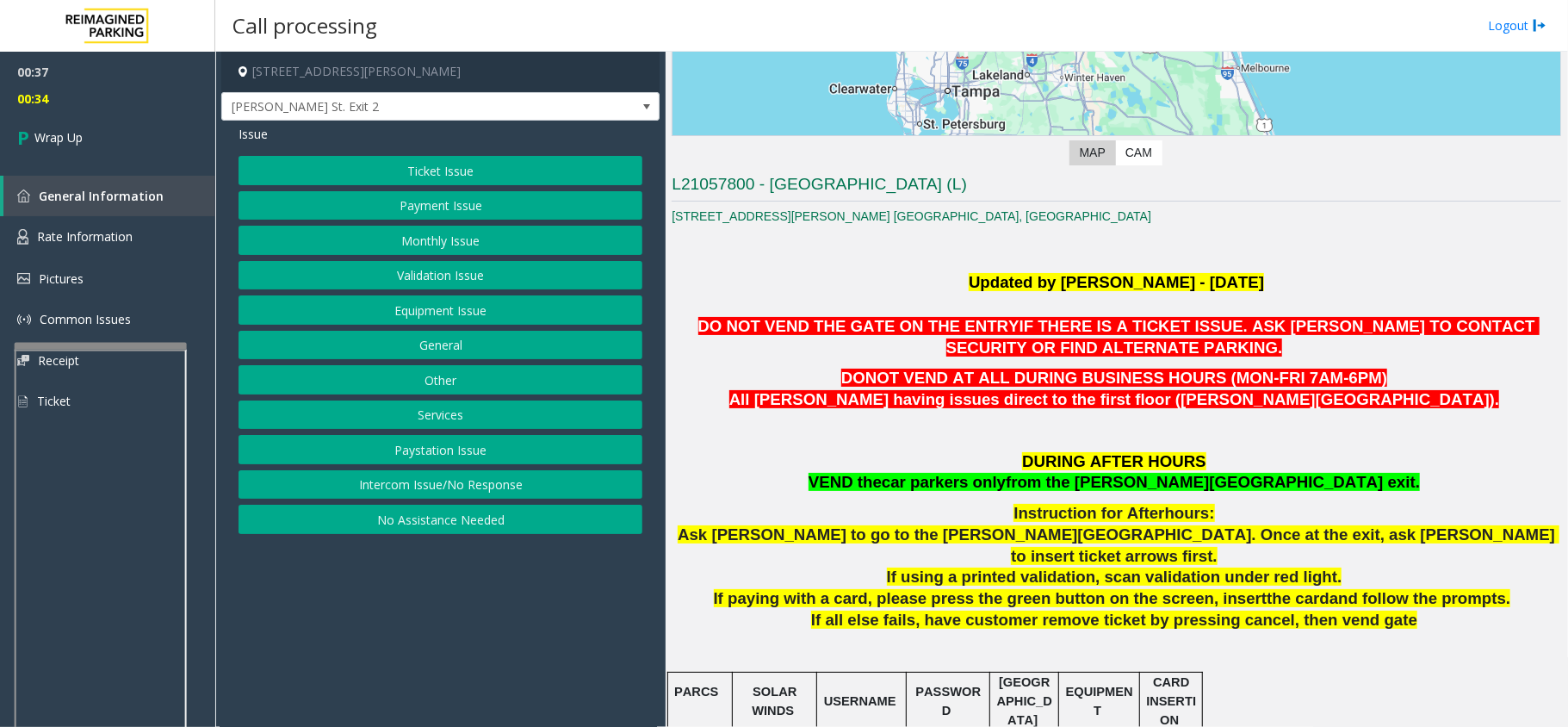 click on "Equipment Issue" 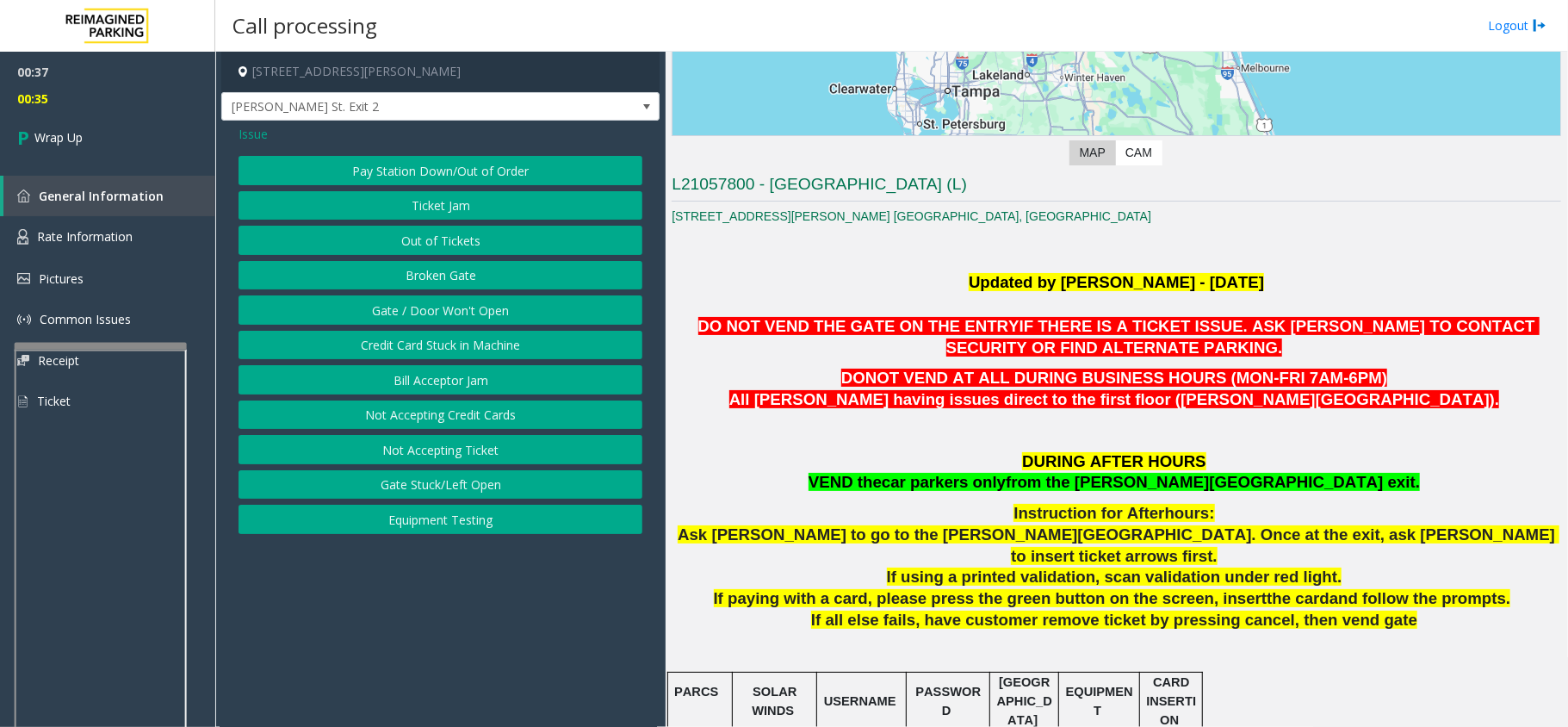 click on "Gate / Door Won't Open" 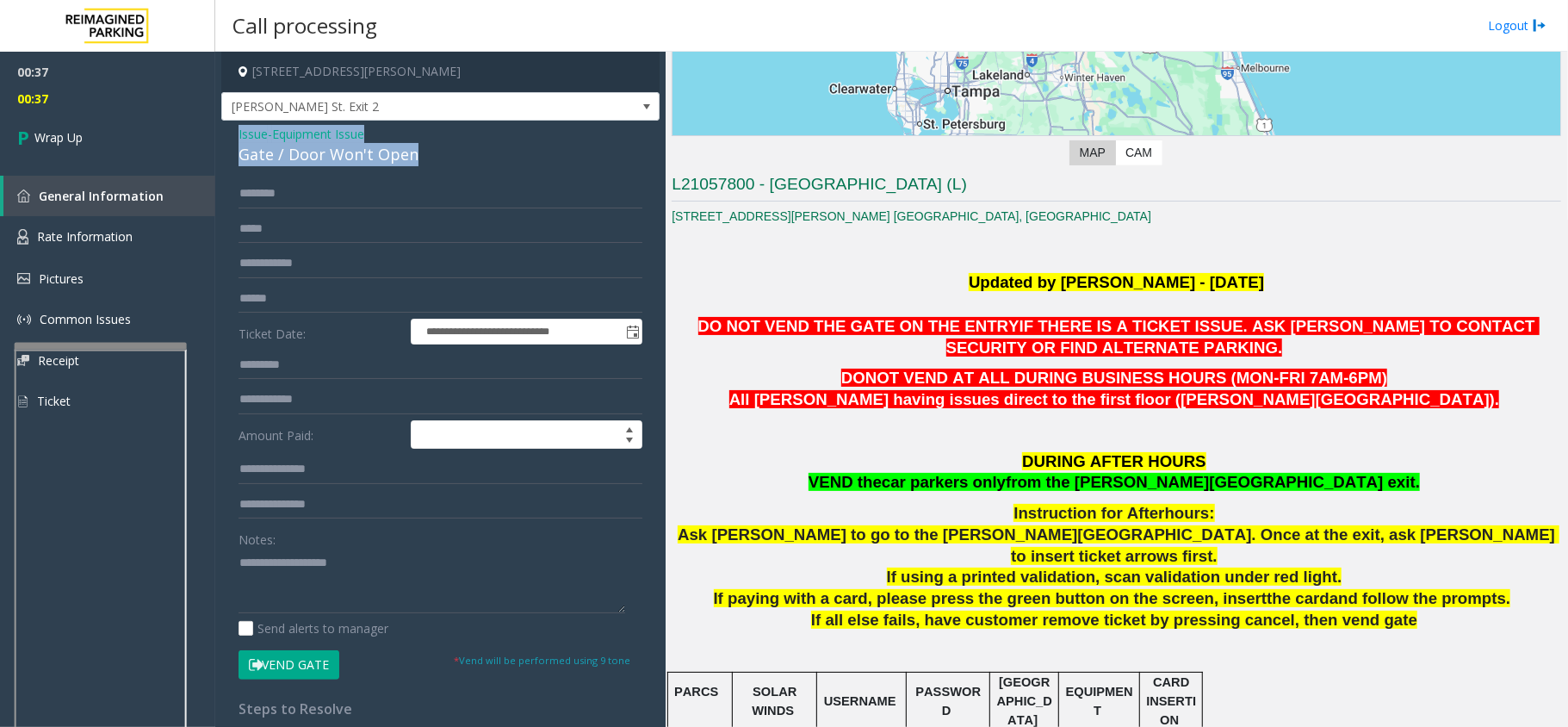 drag, startPoint x: 439, startPoint y: 152, endPoint x: 239, endPoint y: 126, distance: 201.68292 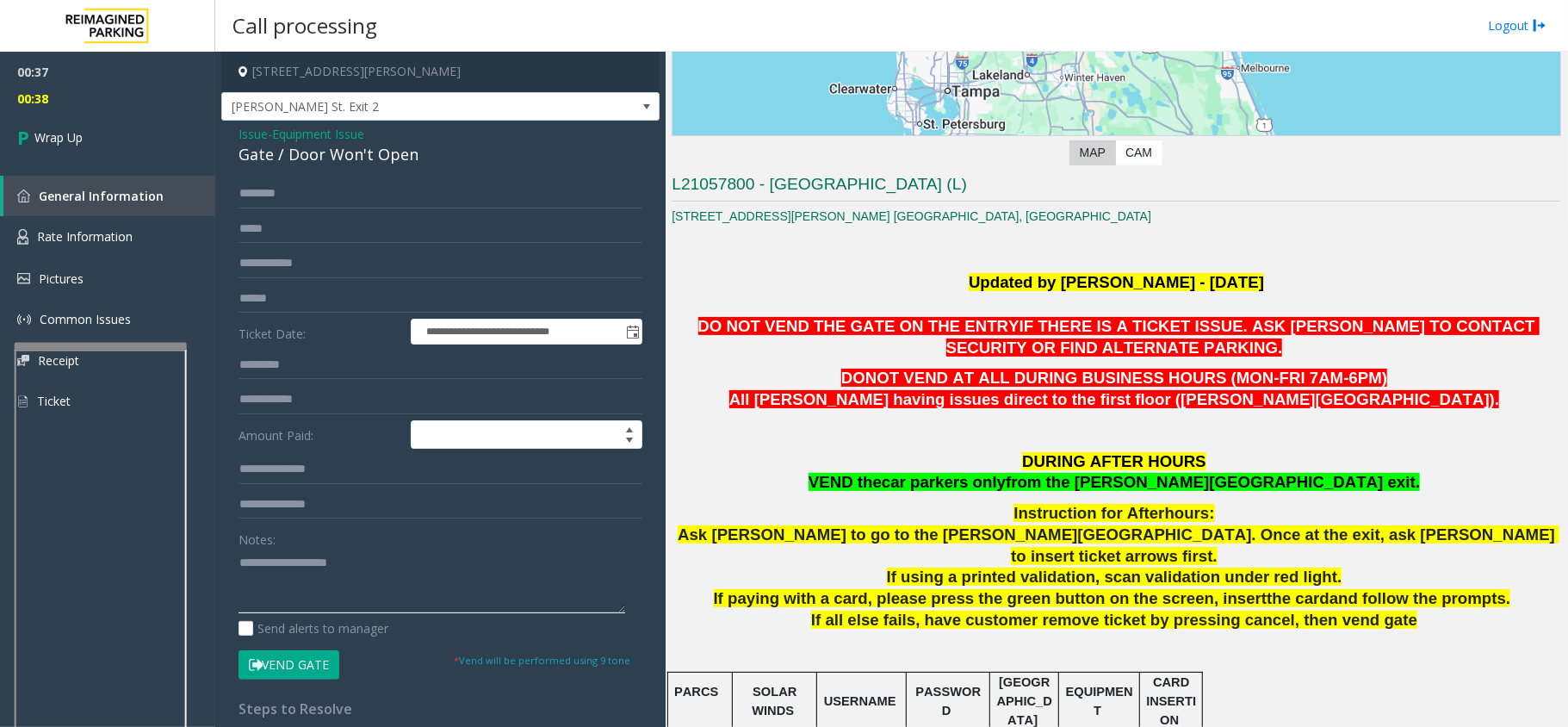 paste on "**********" 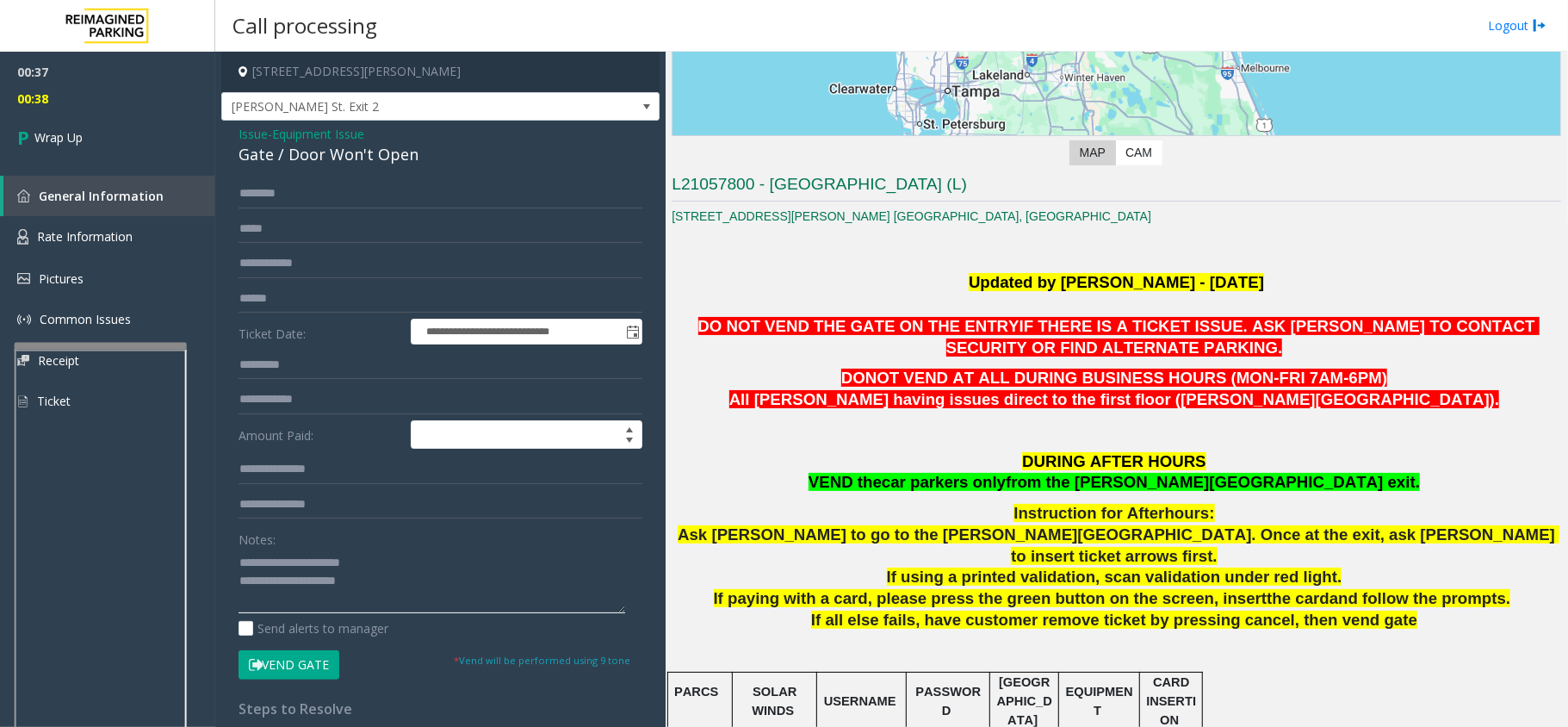 click 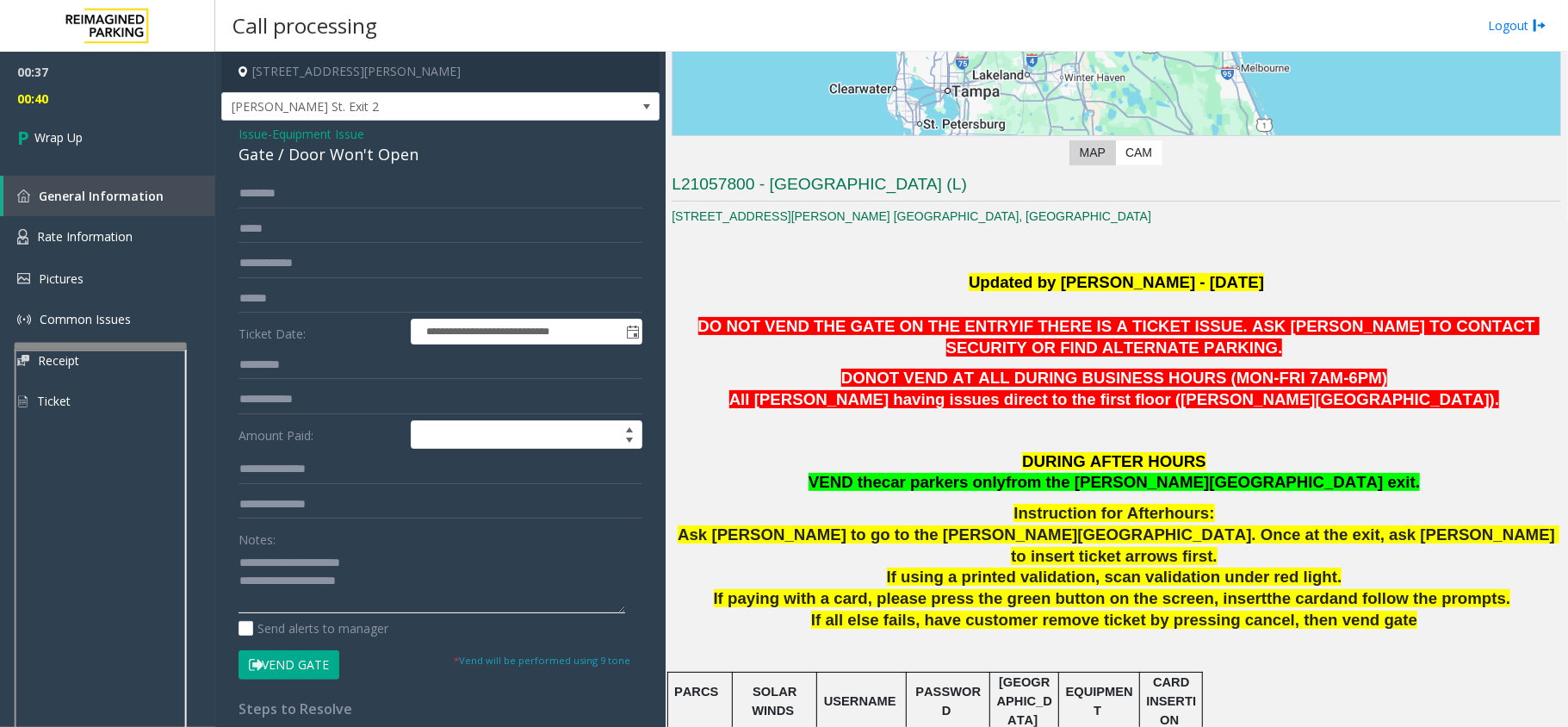 drag, startPoint x: 393, startPoint y: 556, endPoint x: 277, endPoint y: 558, distance: 116.01724 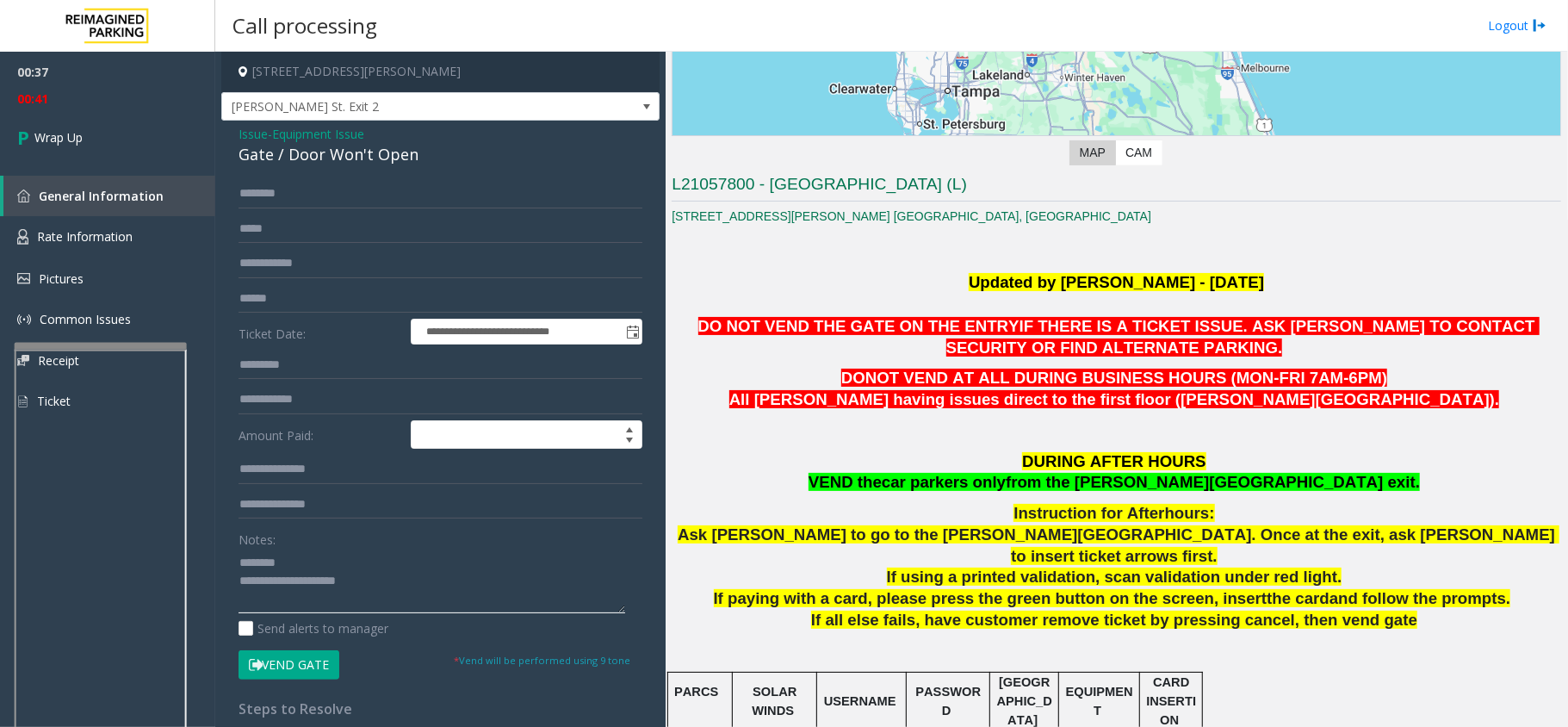 click 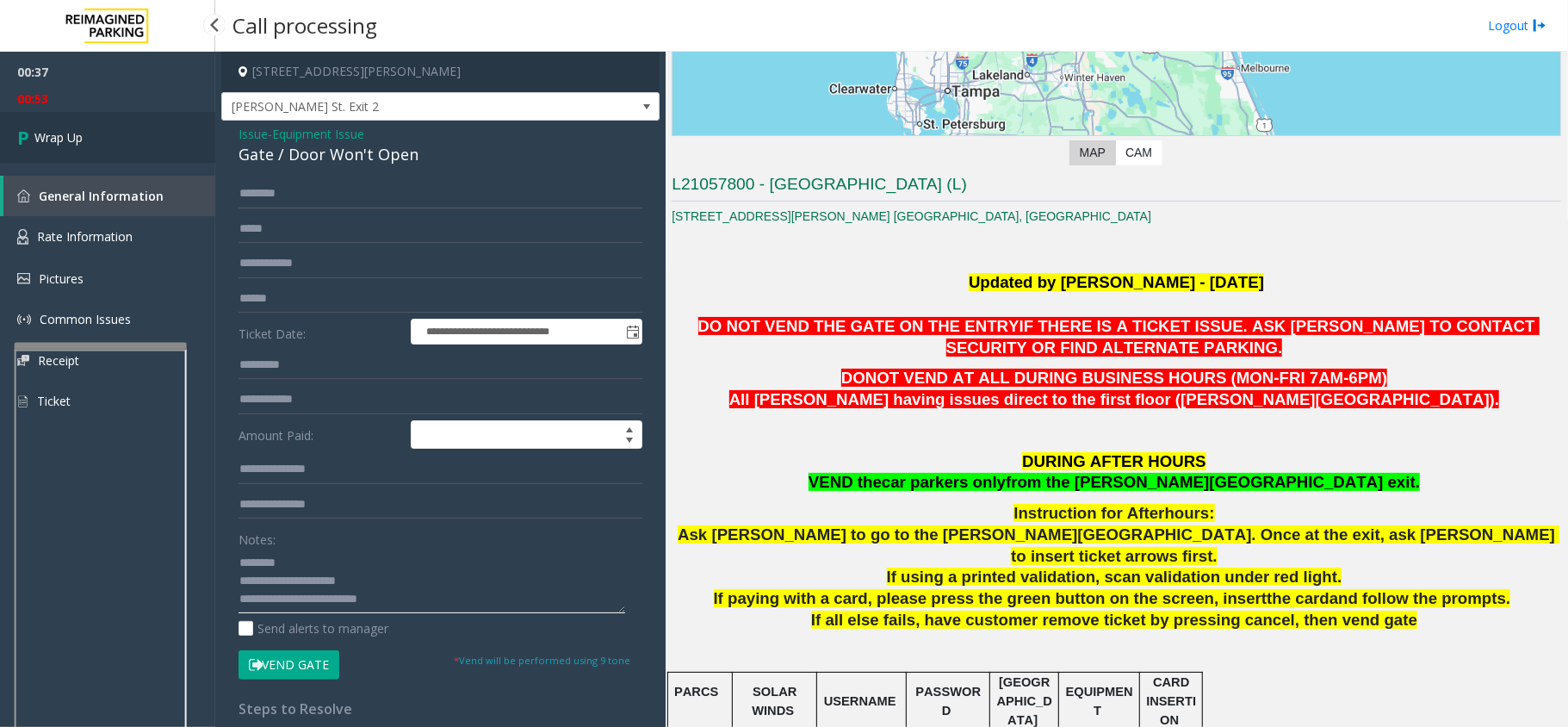 type on "**********" 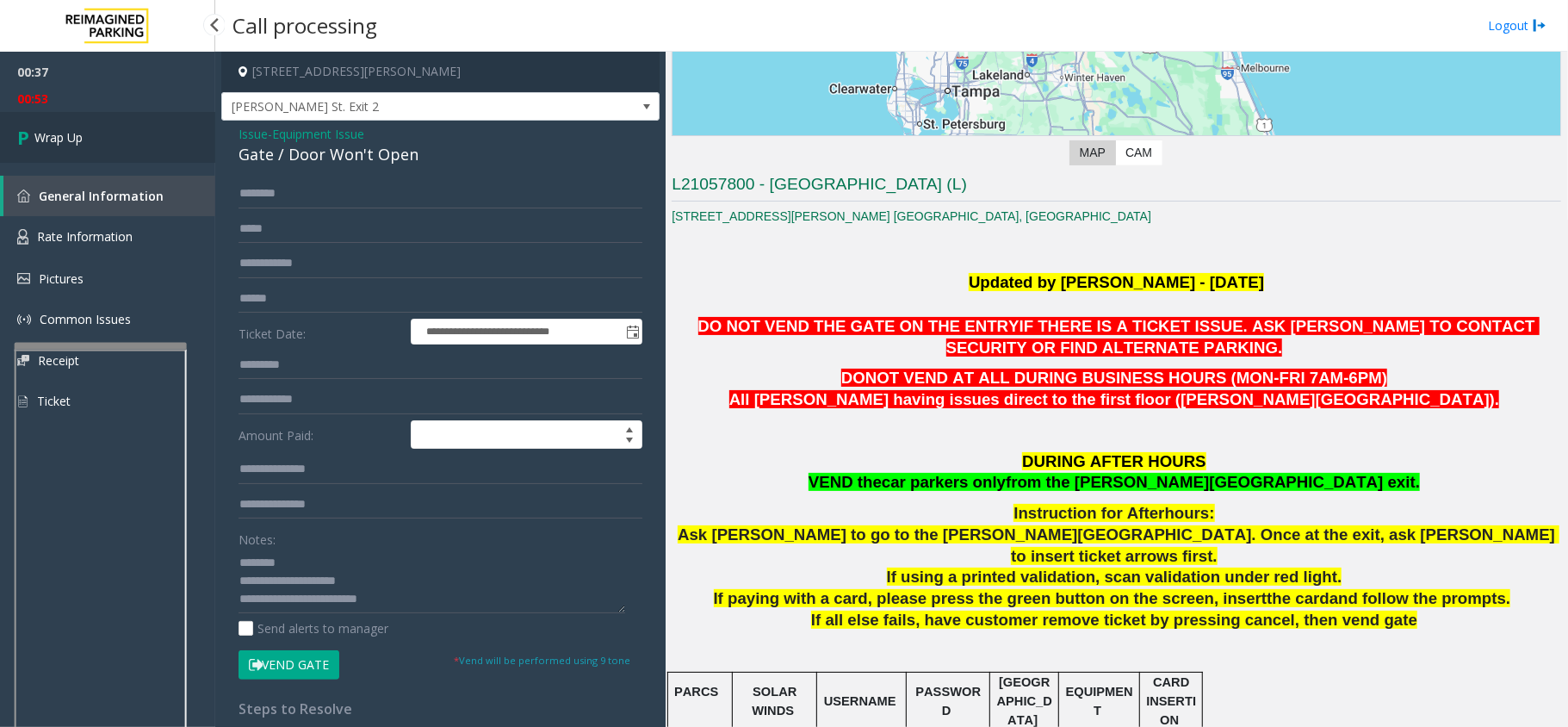click on "Wrap Up" at bounding box center [108, 137] 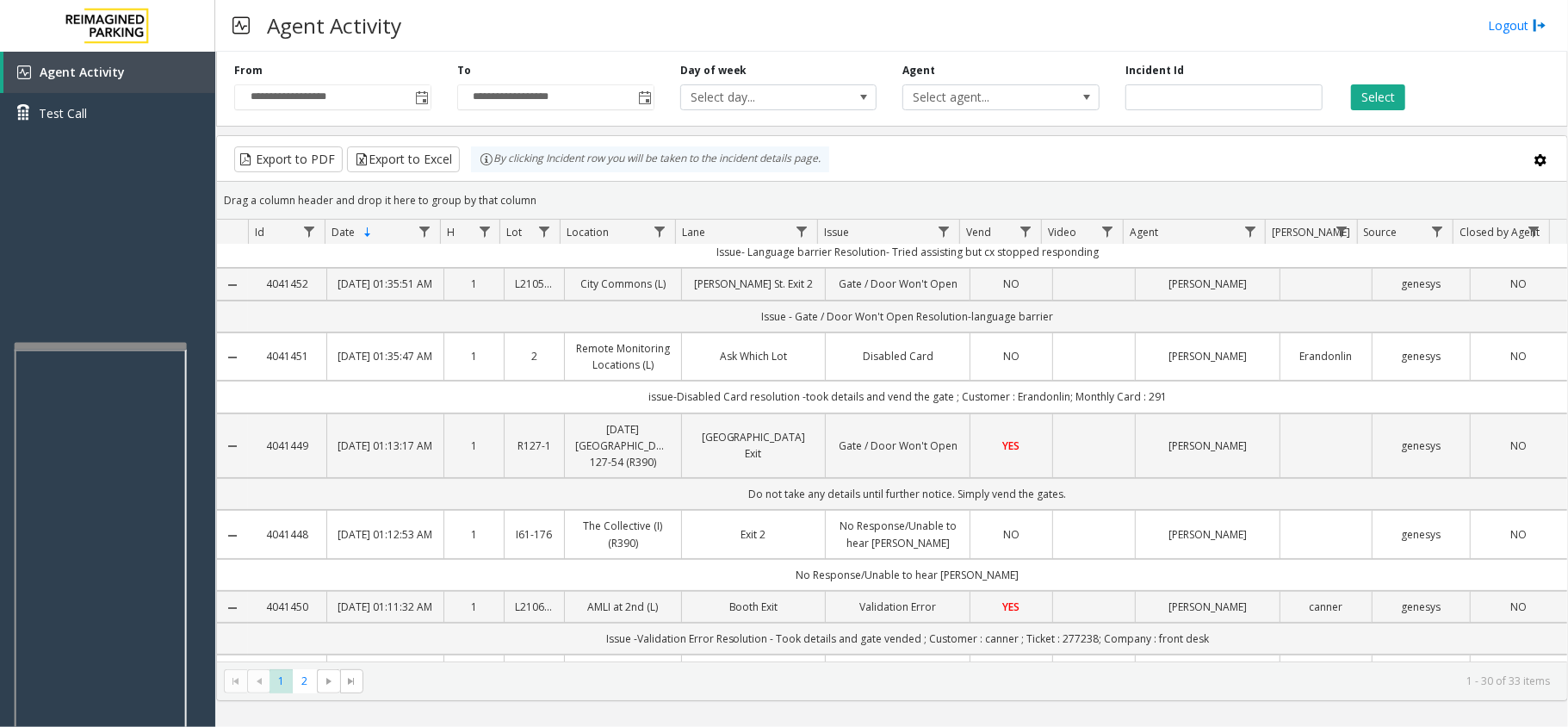 scroll, scrollTop: 0, scrollLeft: 0, axis: both 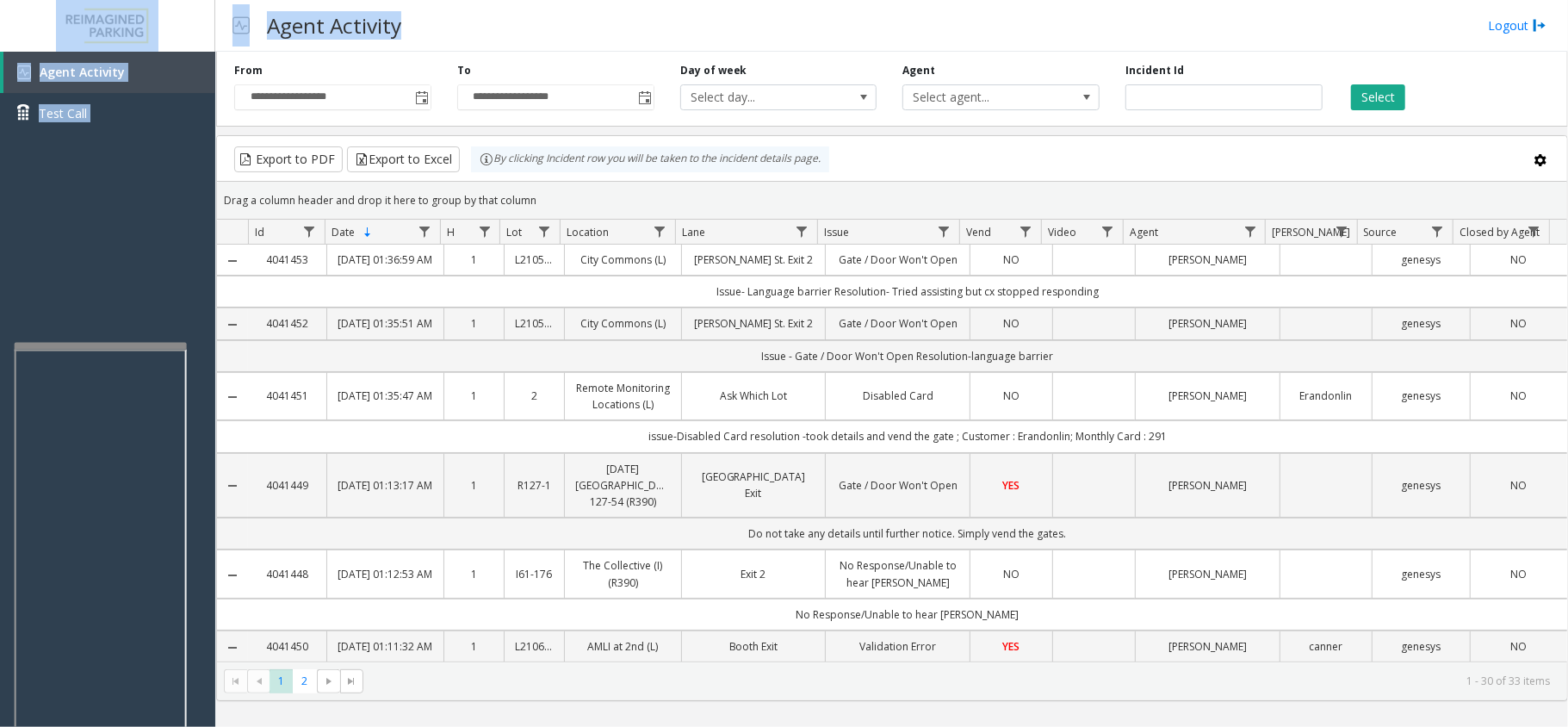 drag, startPoint x: 40, startPoint y: 10, endPoint x: 665, endPoint y: 39, distance: 625.67244 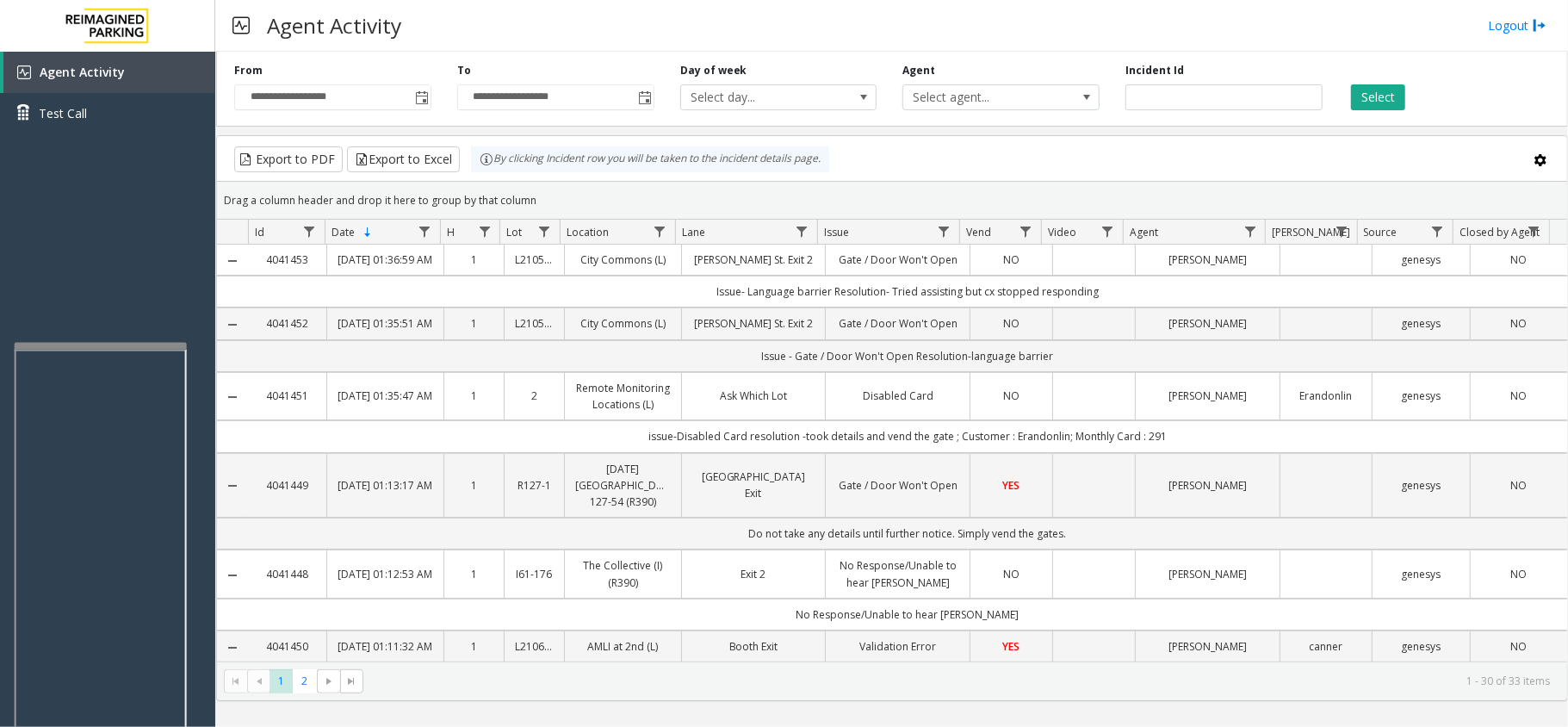 drag, startPoint x: 924, startPoint y: 167, endPoint x: 1142, endPoint y: 467, distance: 370.8423 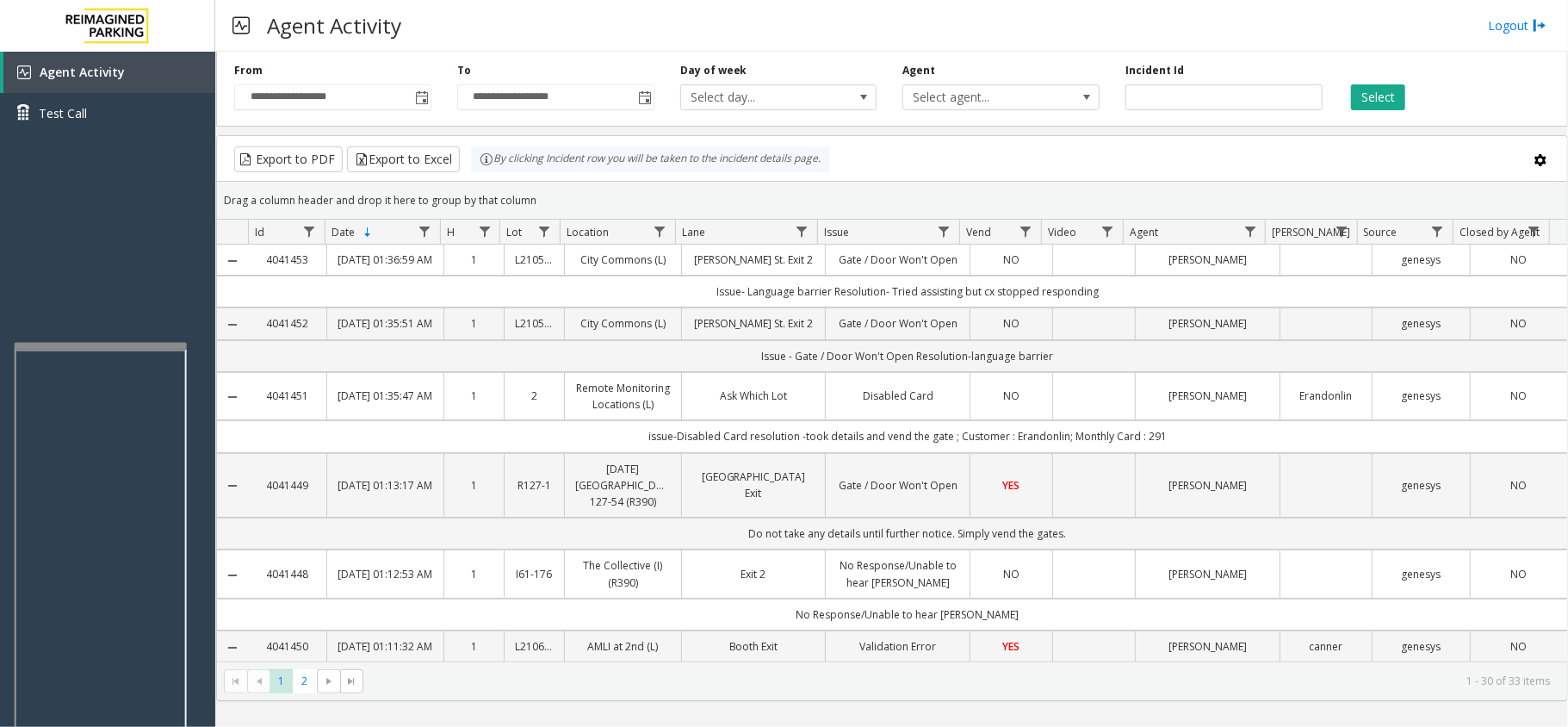 click on "Drag a column header and drop it here to group by that column" 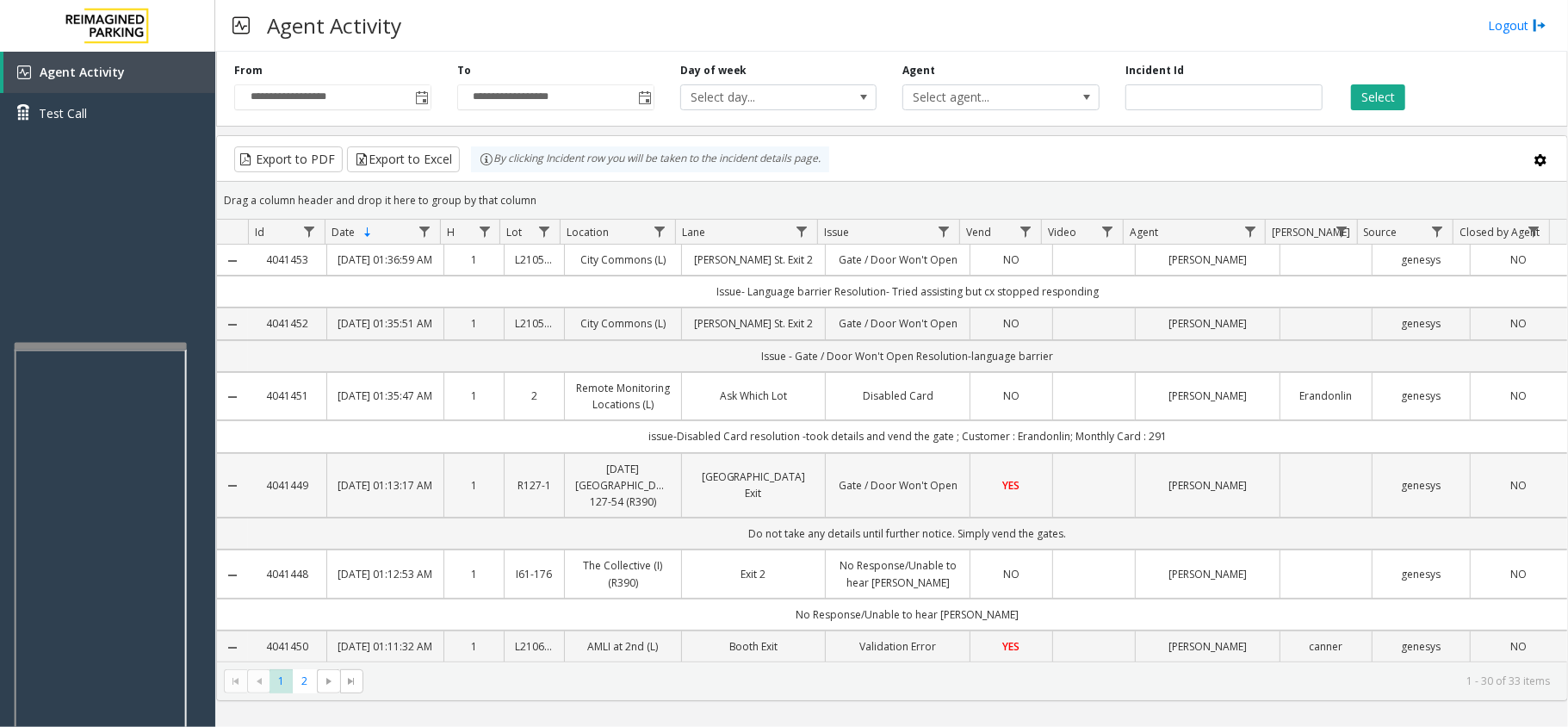 drag, startPoint x: 914, startPoint y: 158, endPoint x: 1372, endPoint y: 500, distance: 571.60126 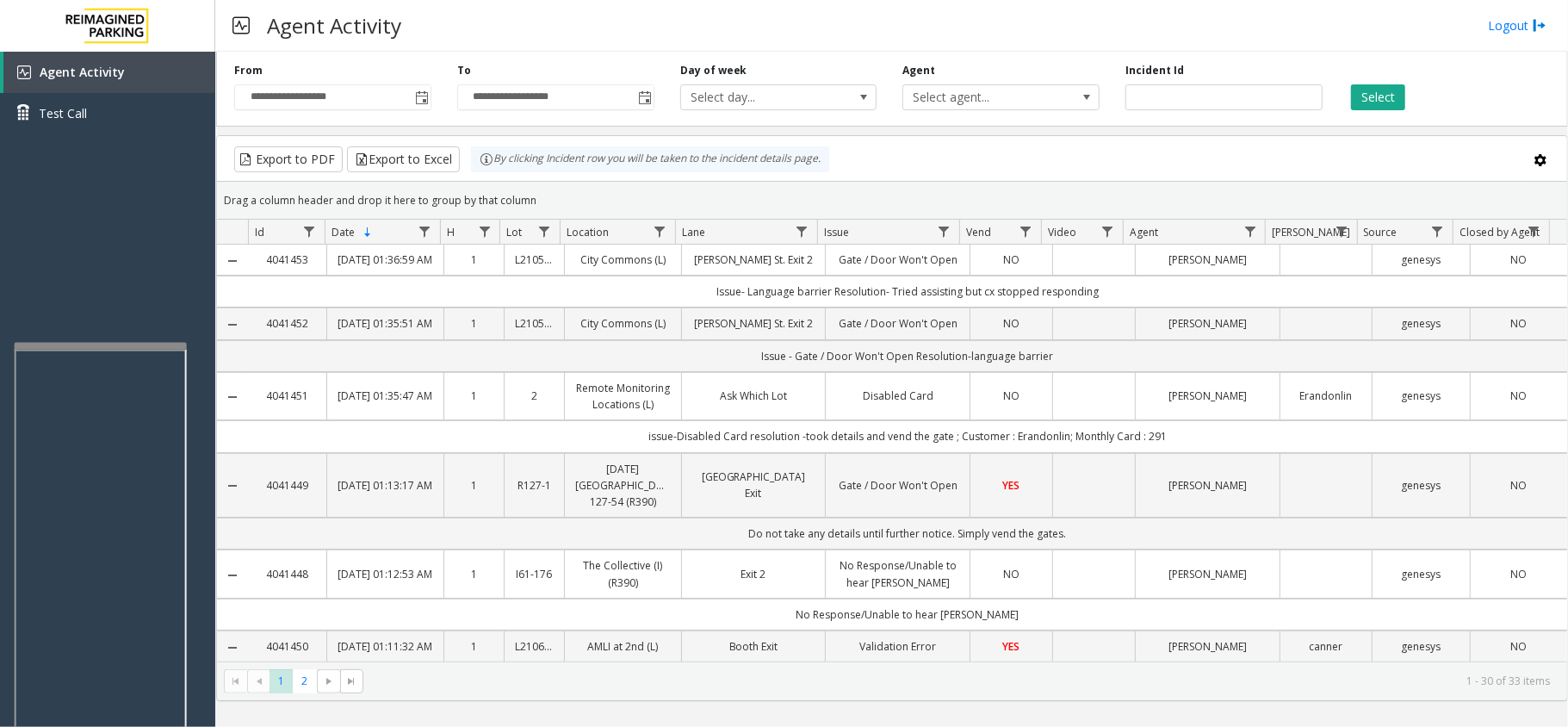 click on "Export to PDF  Export to Excel By clicking Incident row you will be taken to the incident details page." 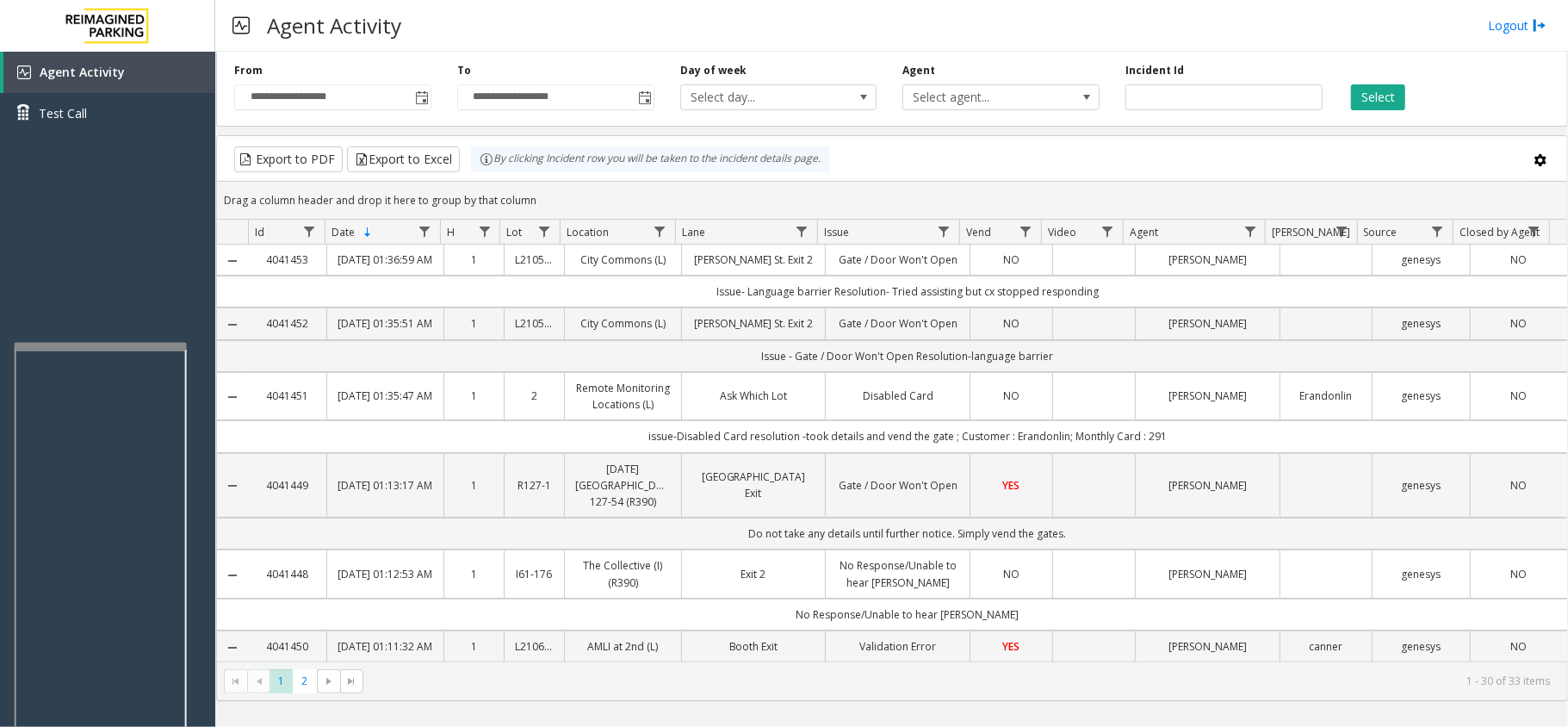 drag, startPoint x: 970, startPoint y: 180, endPoint x: 1555, endPoint y: 720, distance: 796.1313 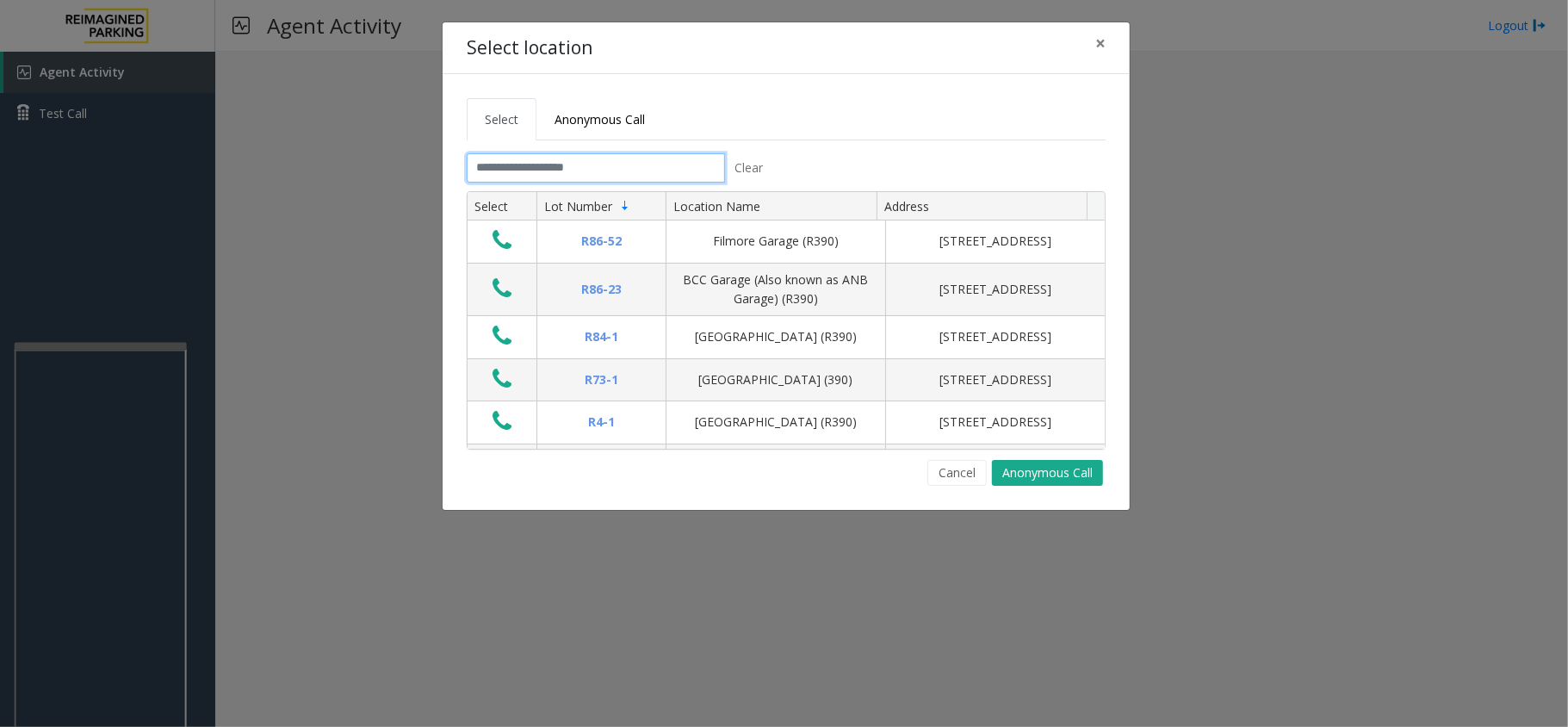 click 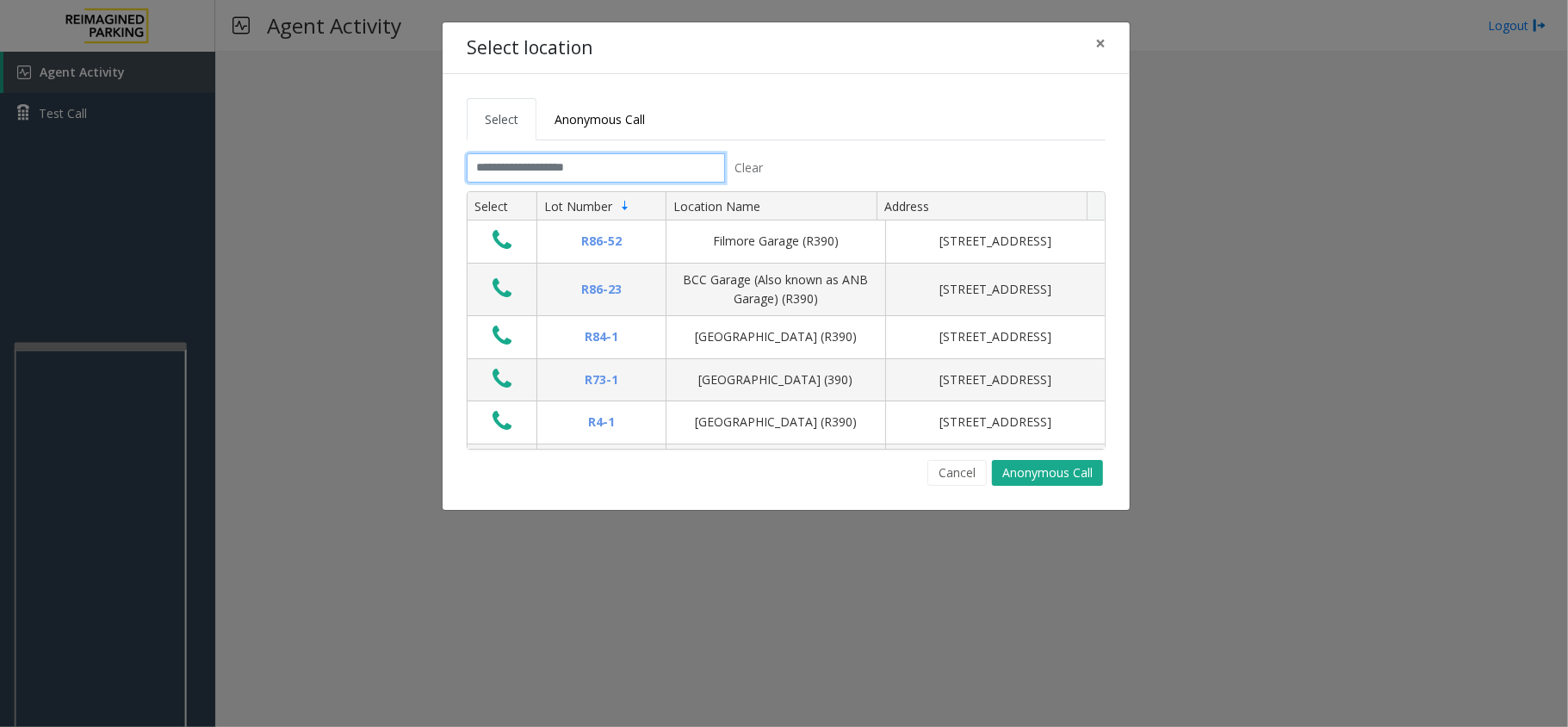 click 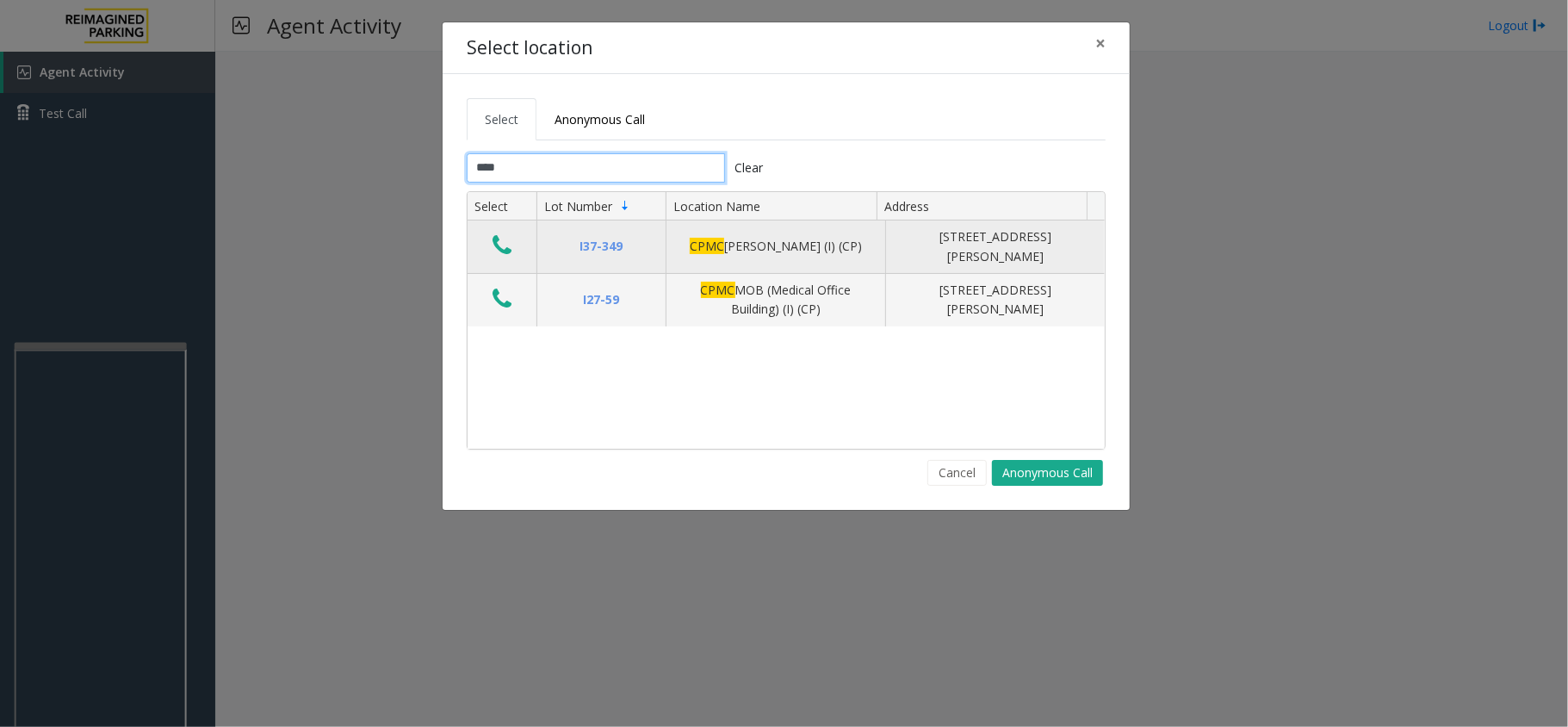 type on "****" 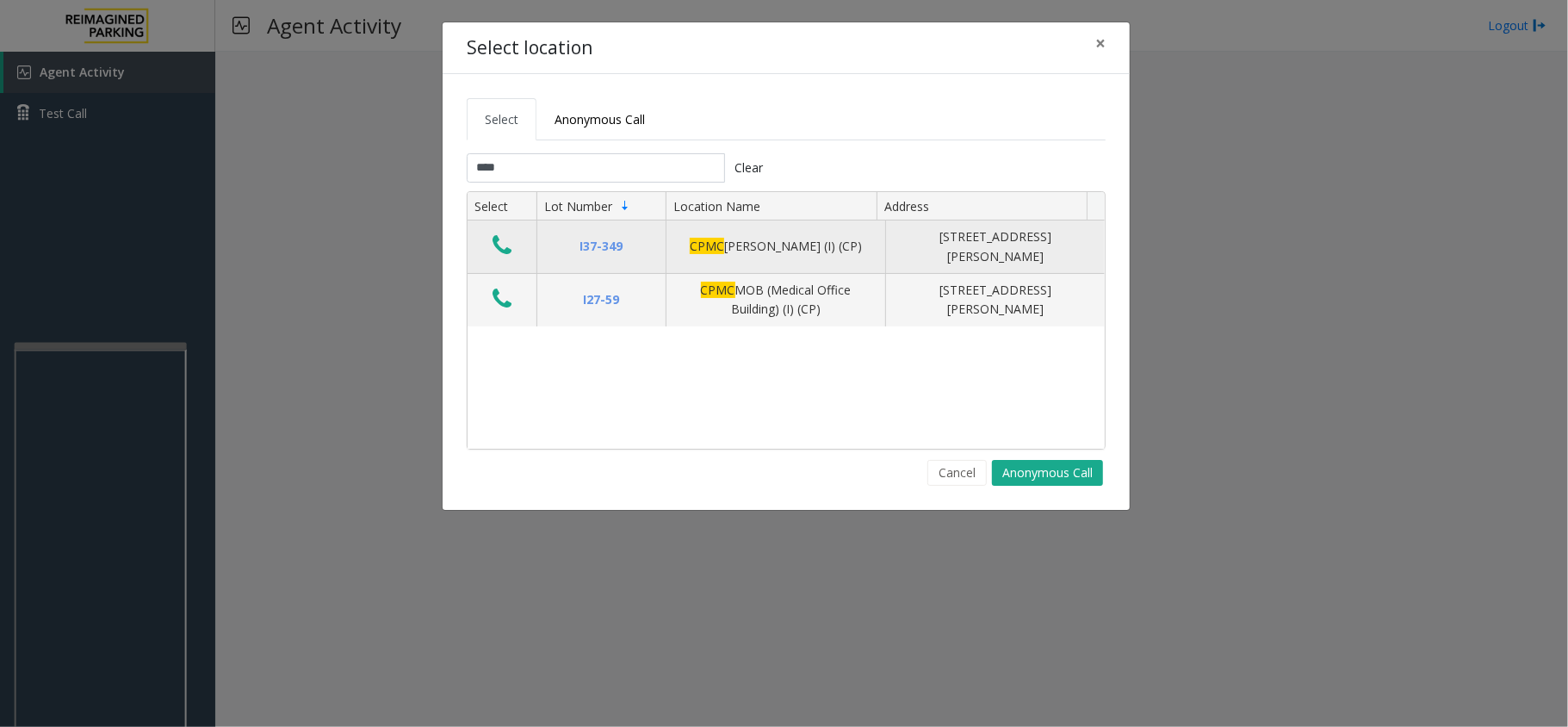 click 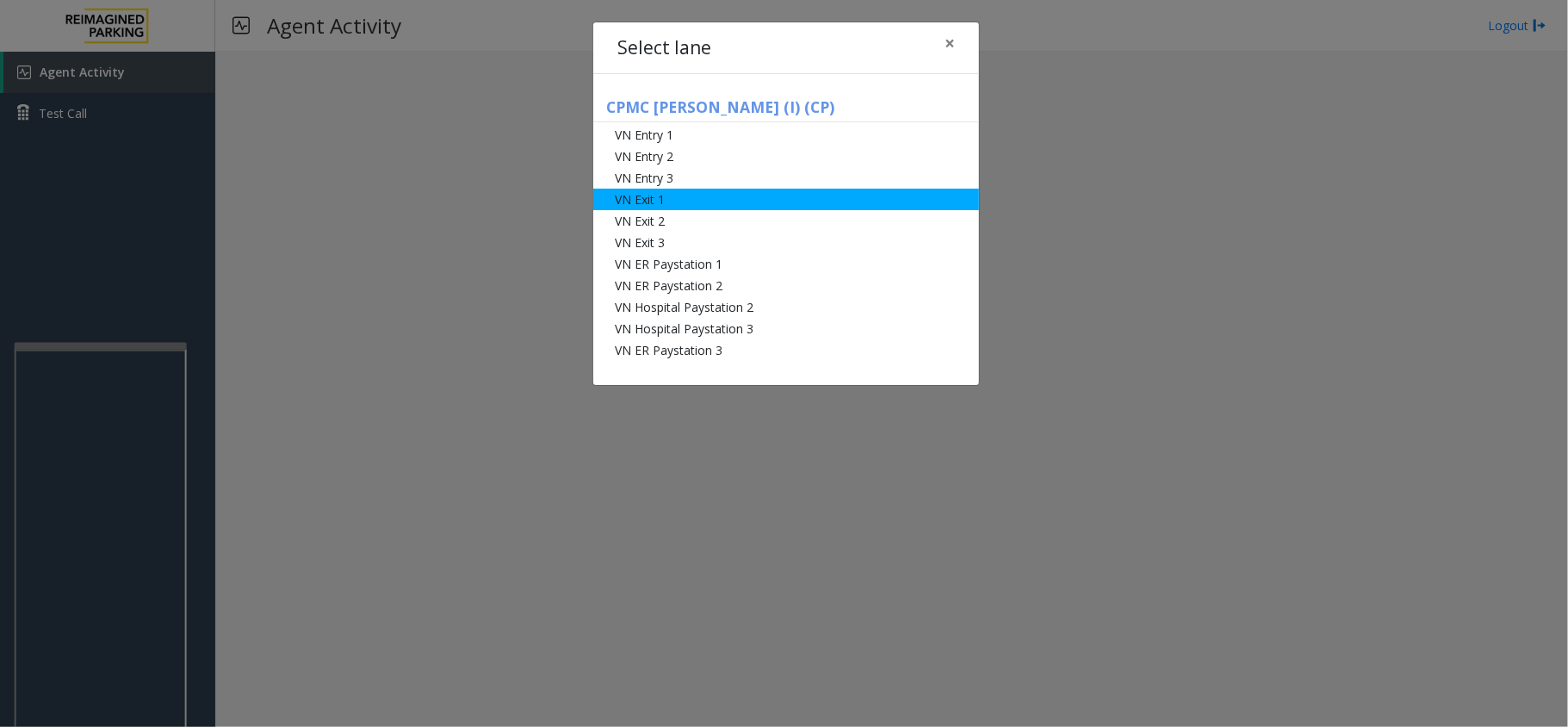 click on "VN Exit 1" 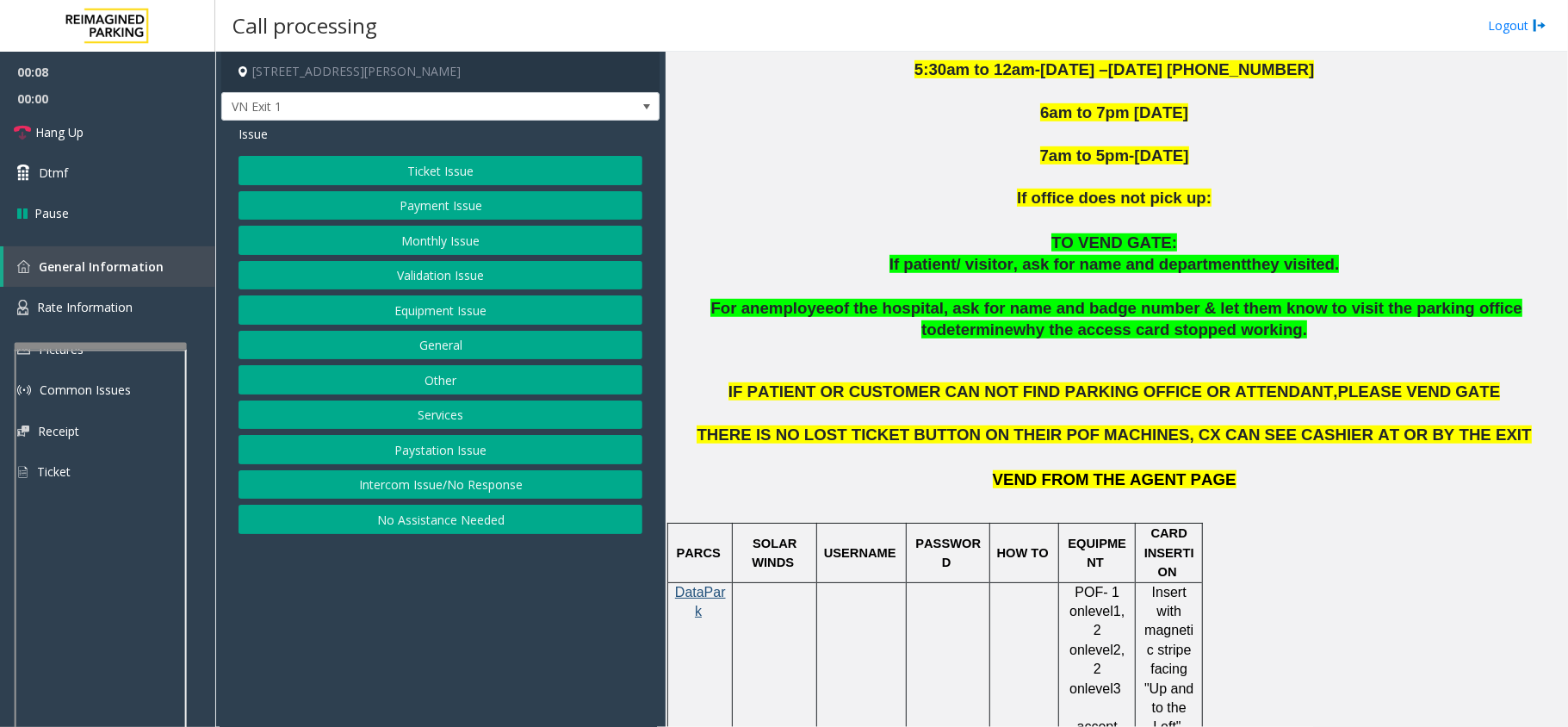 scroll, scrollTop: 804, scrollLeft: 0, axis: vertical 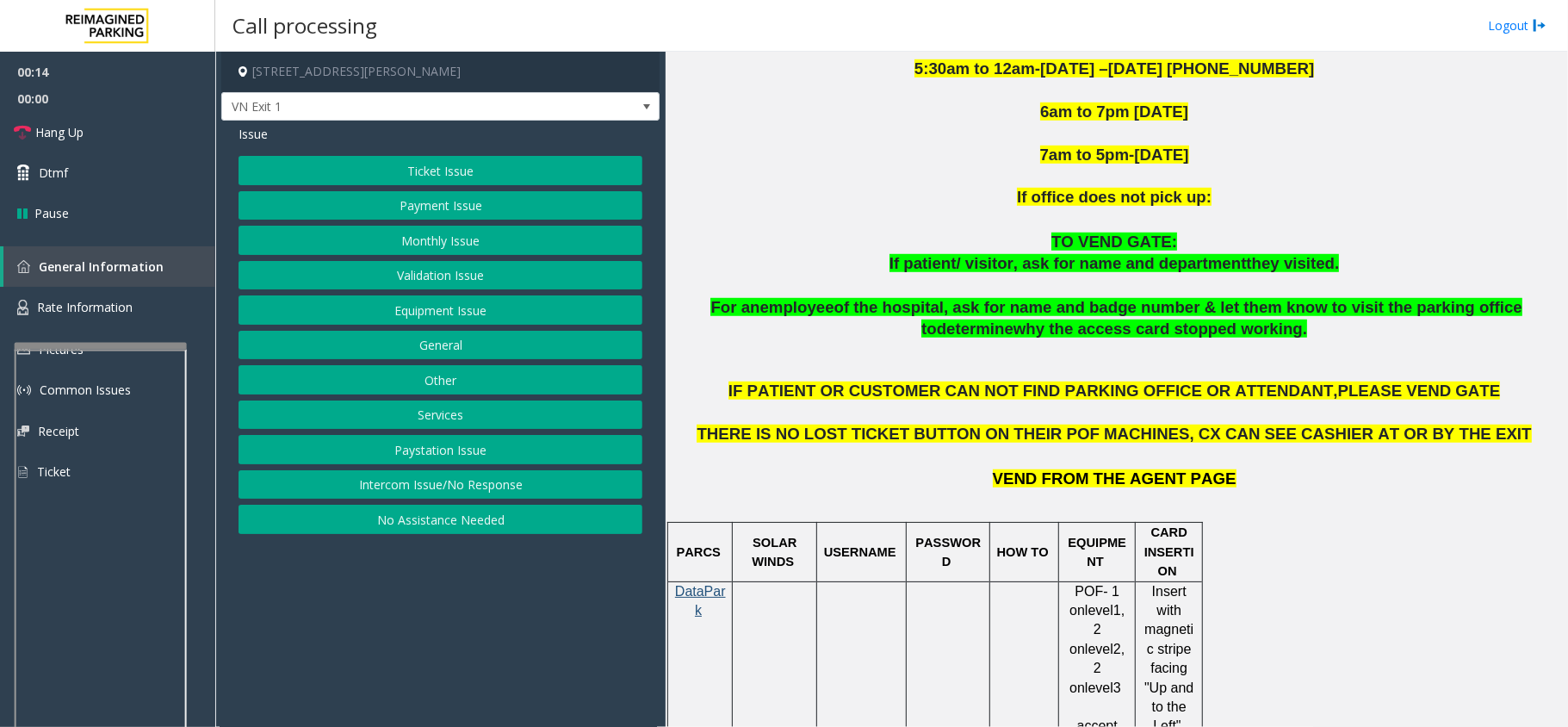 click on "Ticket Issue" 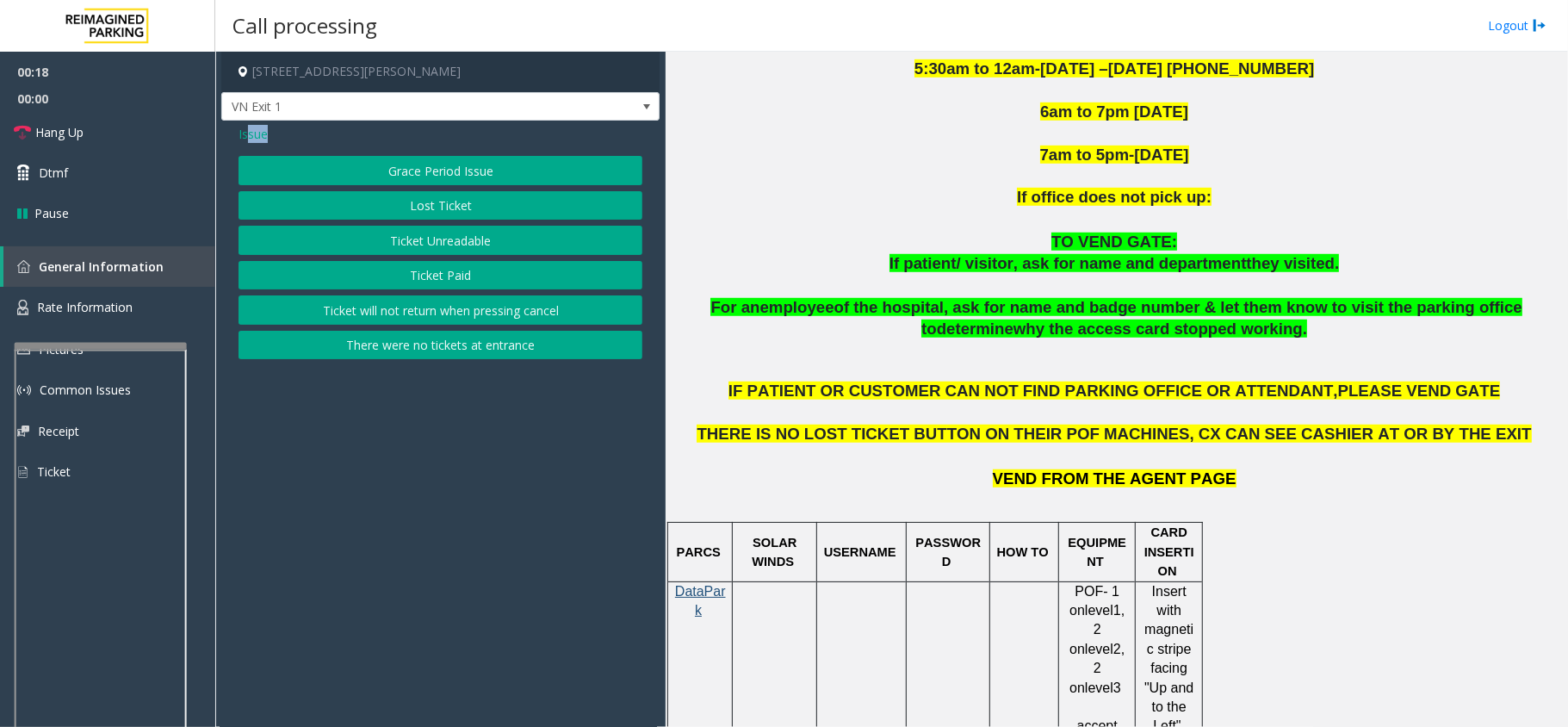 drag, startPoint x: 245, startPoint y: 129, endPoint x: 329, endPoint y: 132, distance: 84.05355 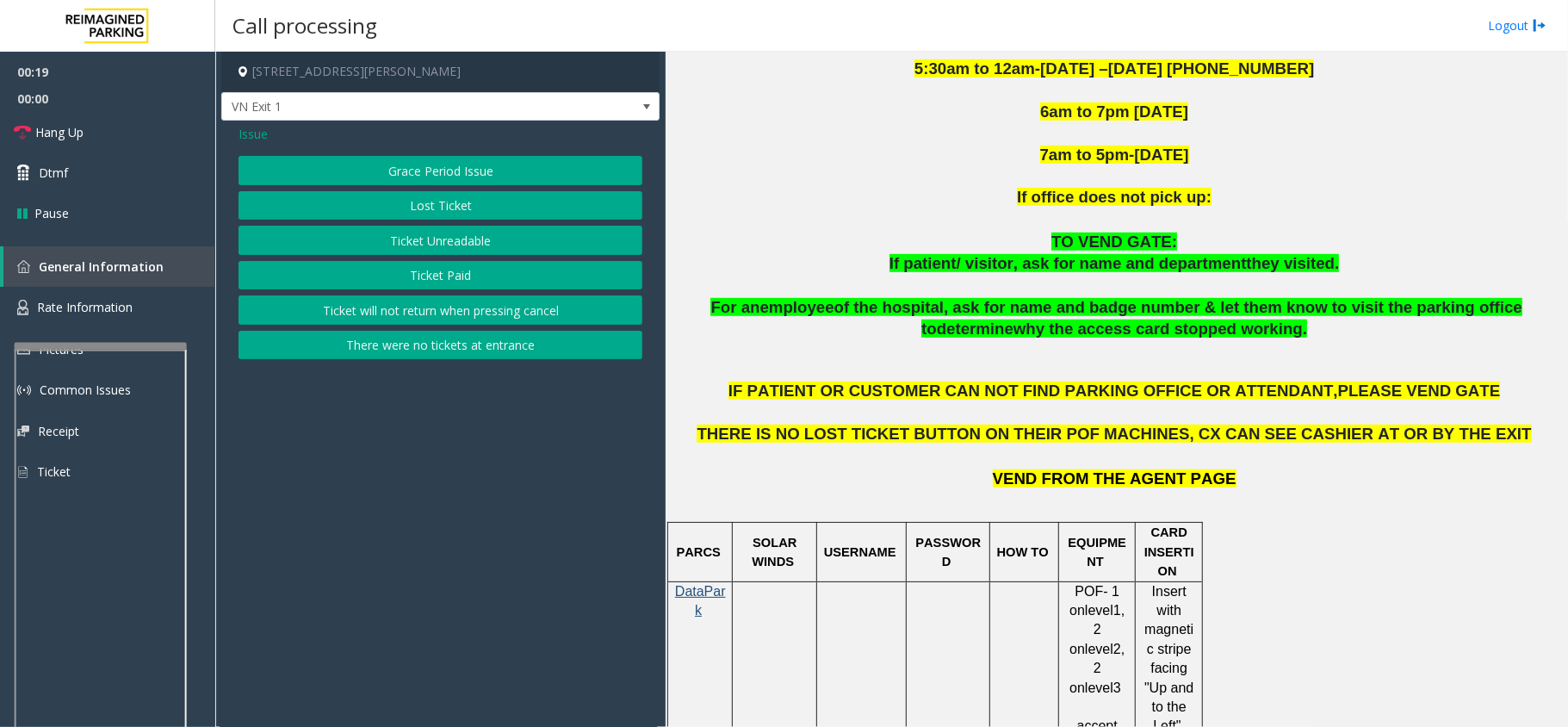 click on "Issue" 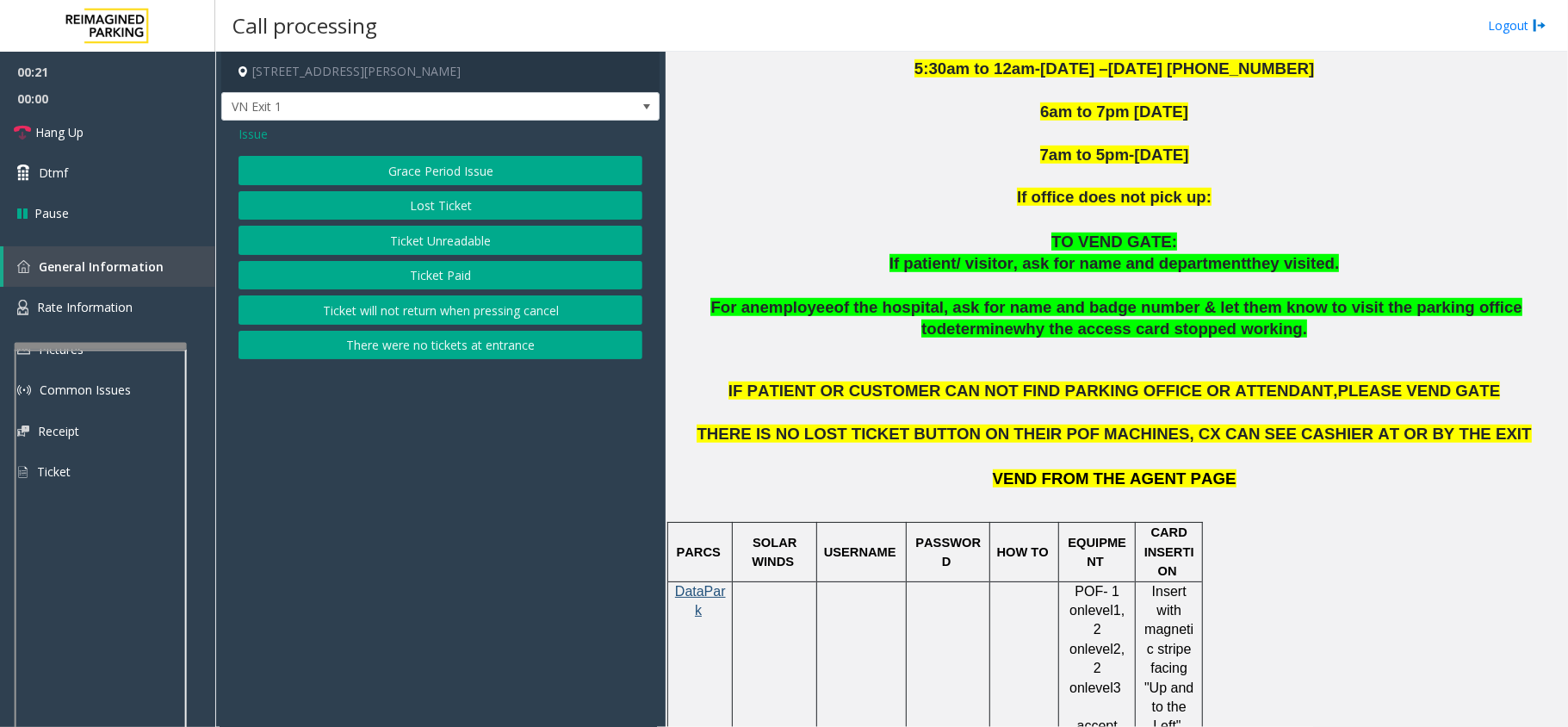 click on "Issue" 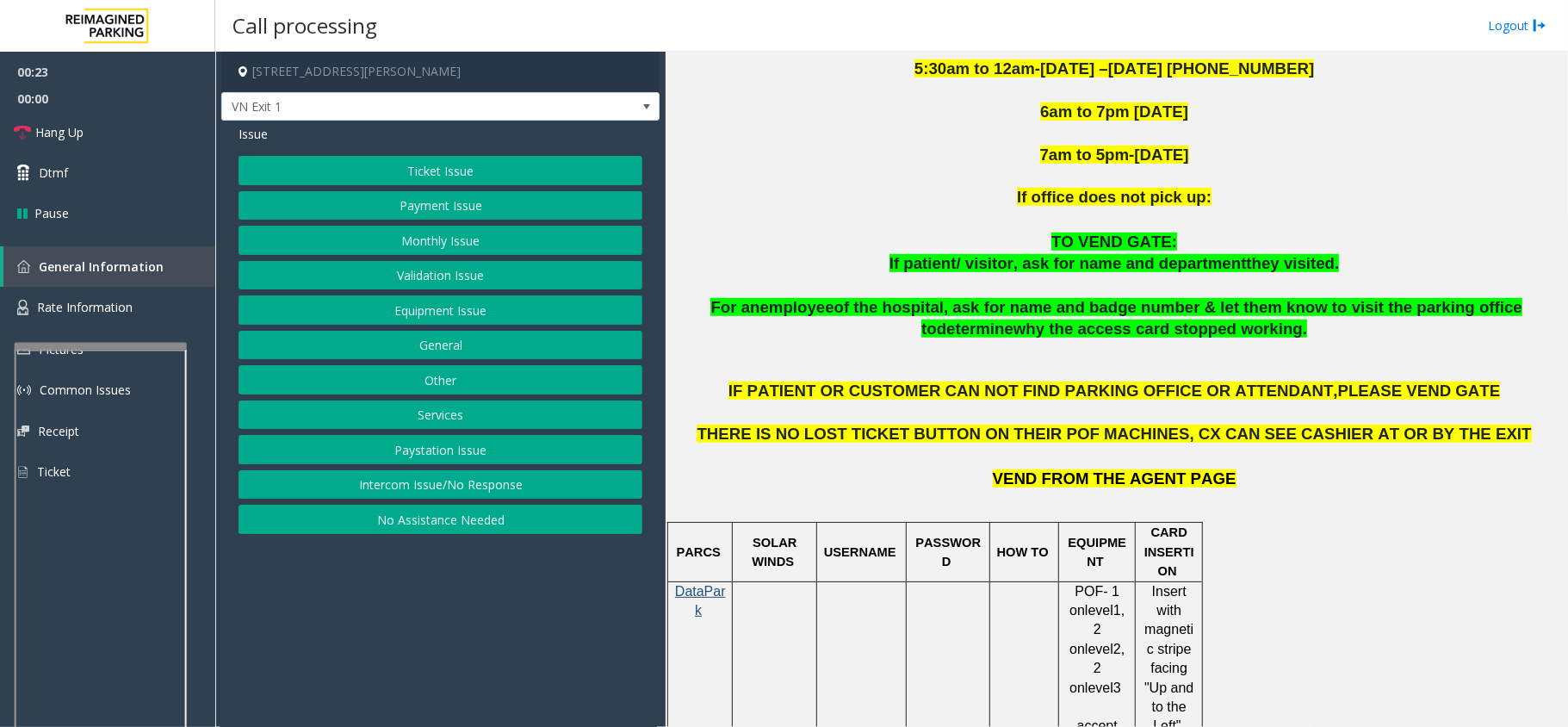 click on "Monthly Issue" 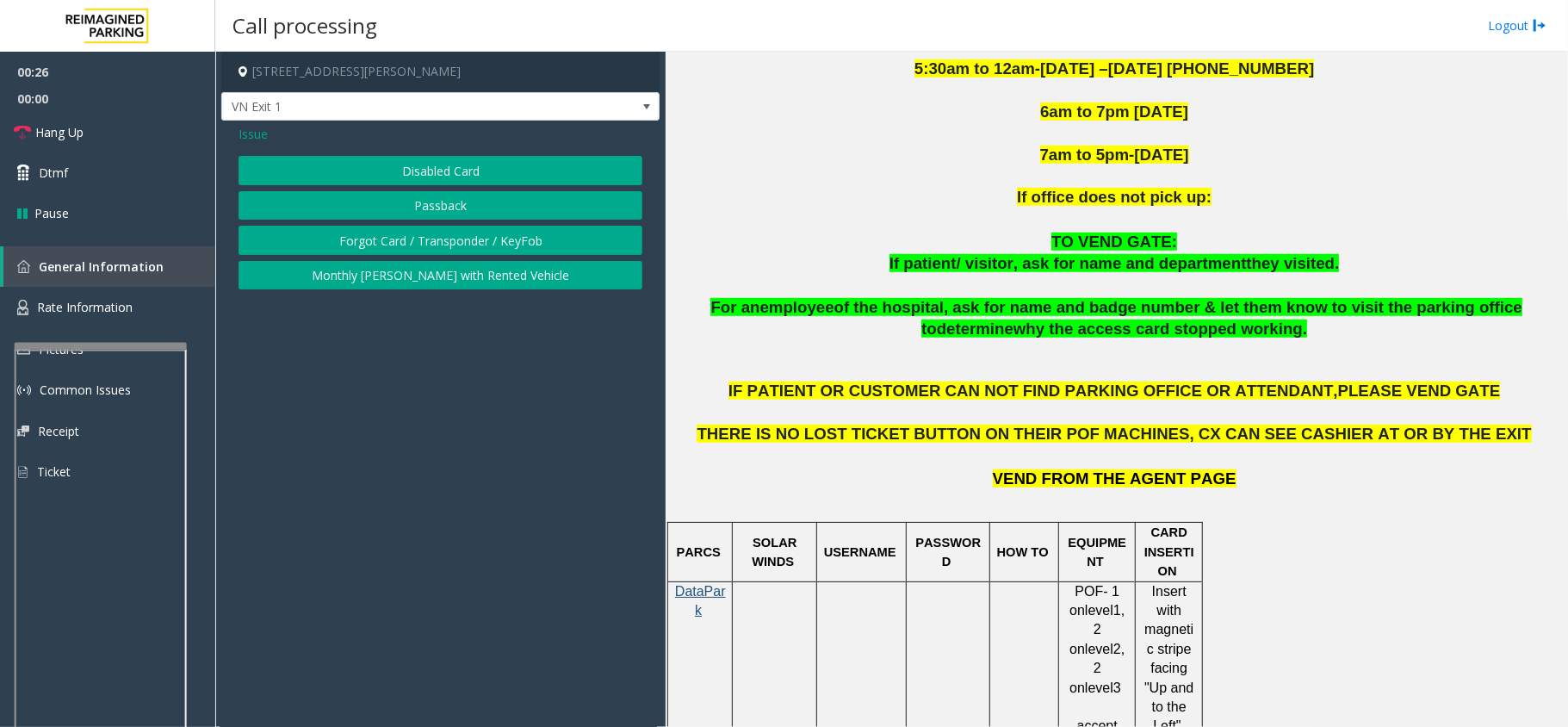 click on "Disabled Card" 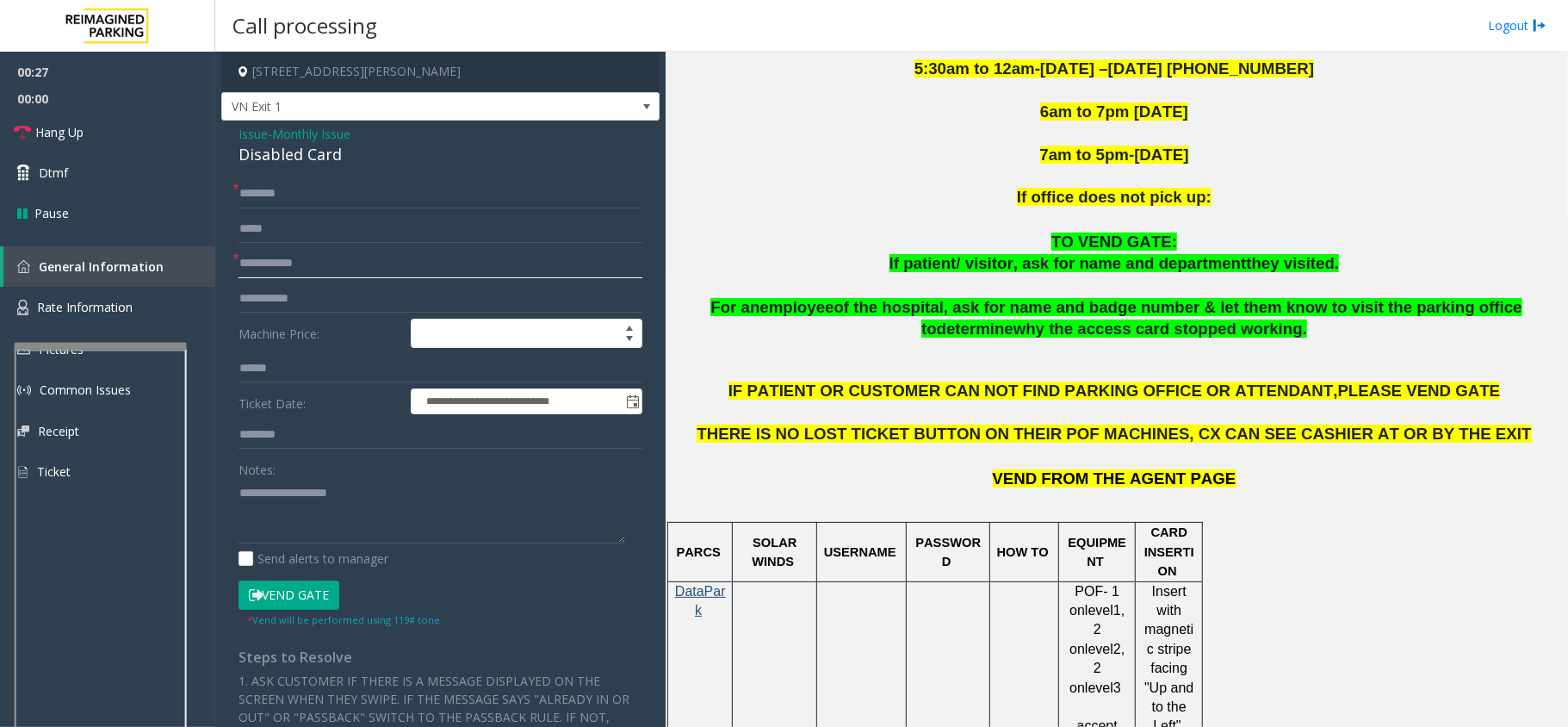 click 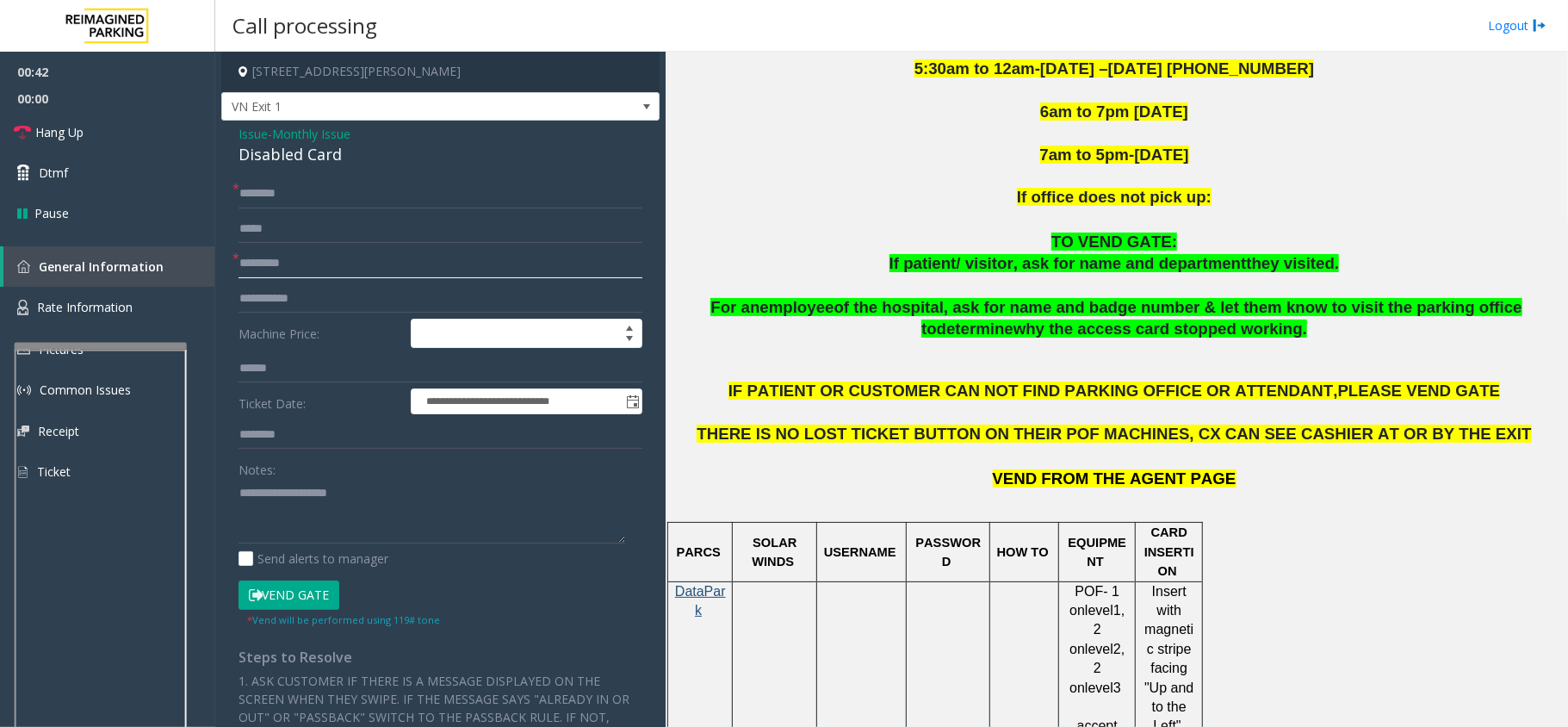 type on "*********" 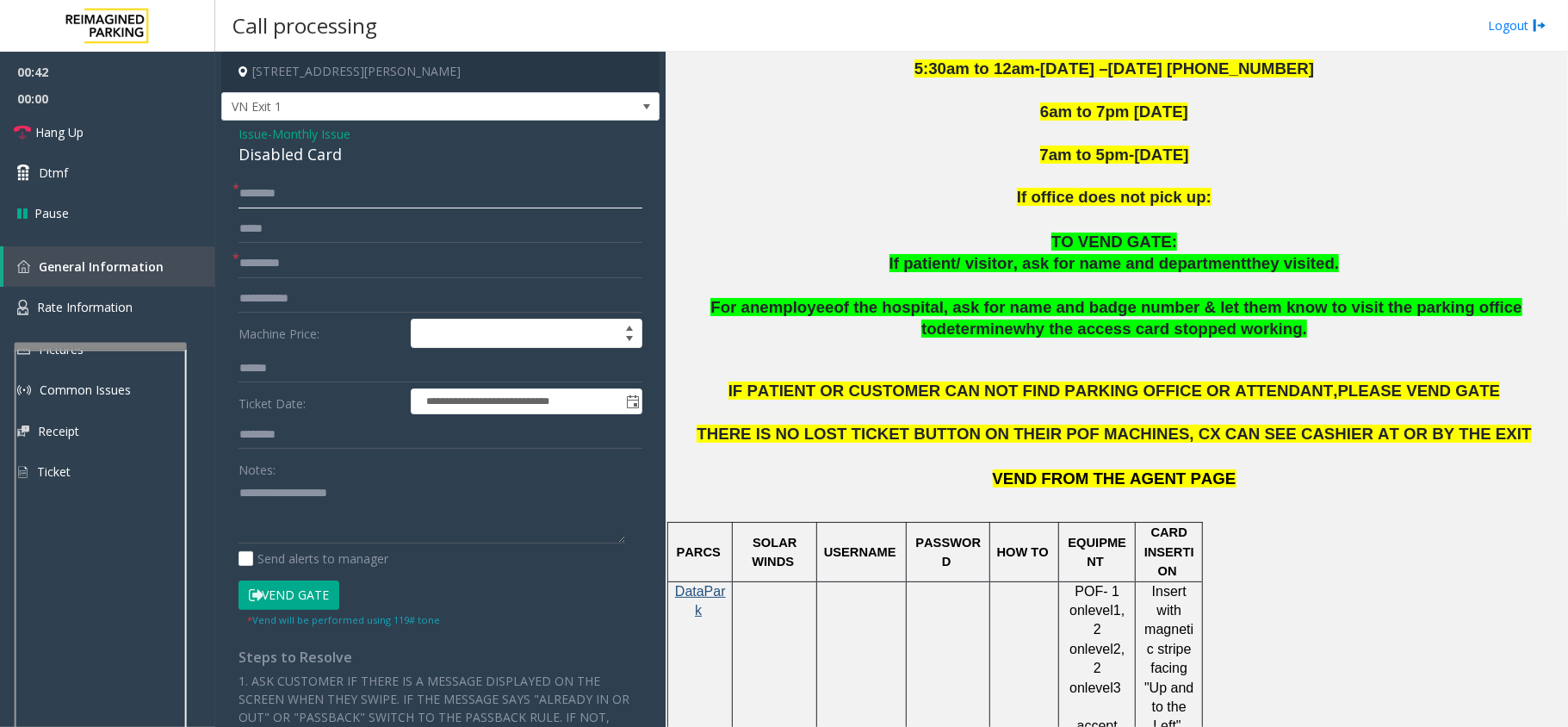 click 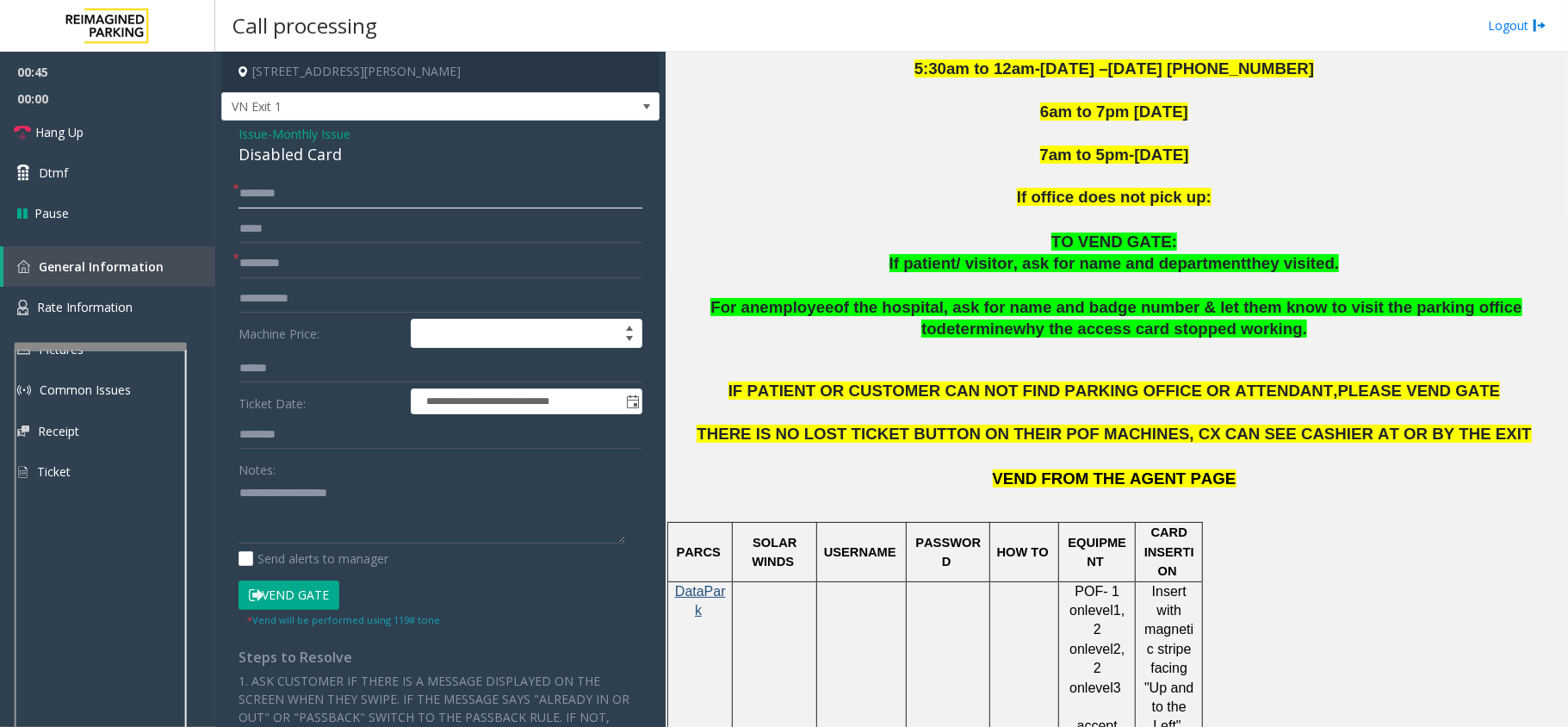 click 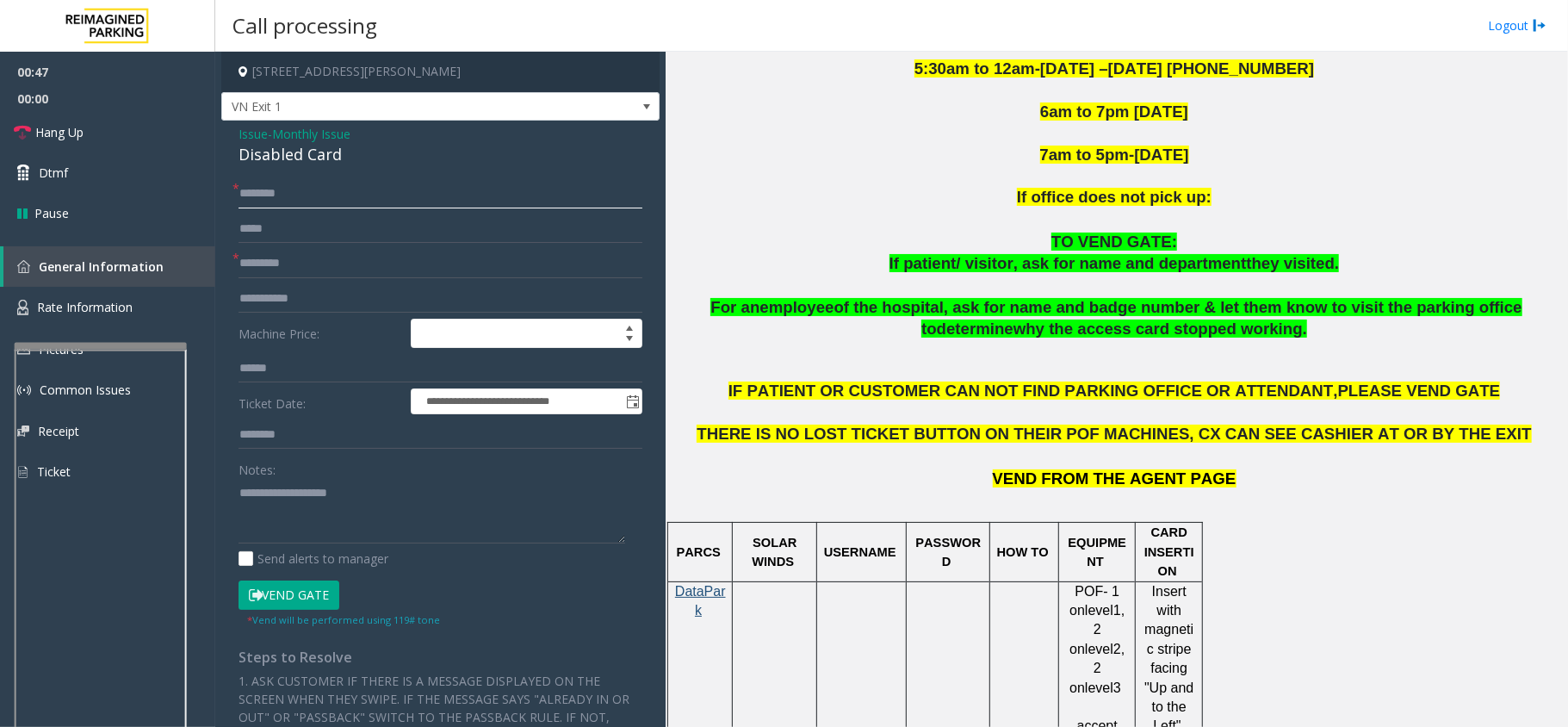 click 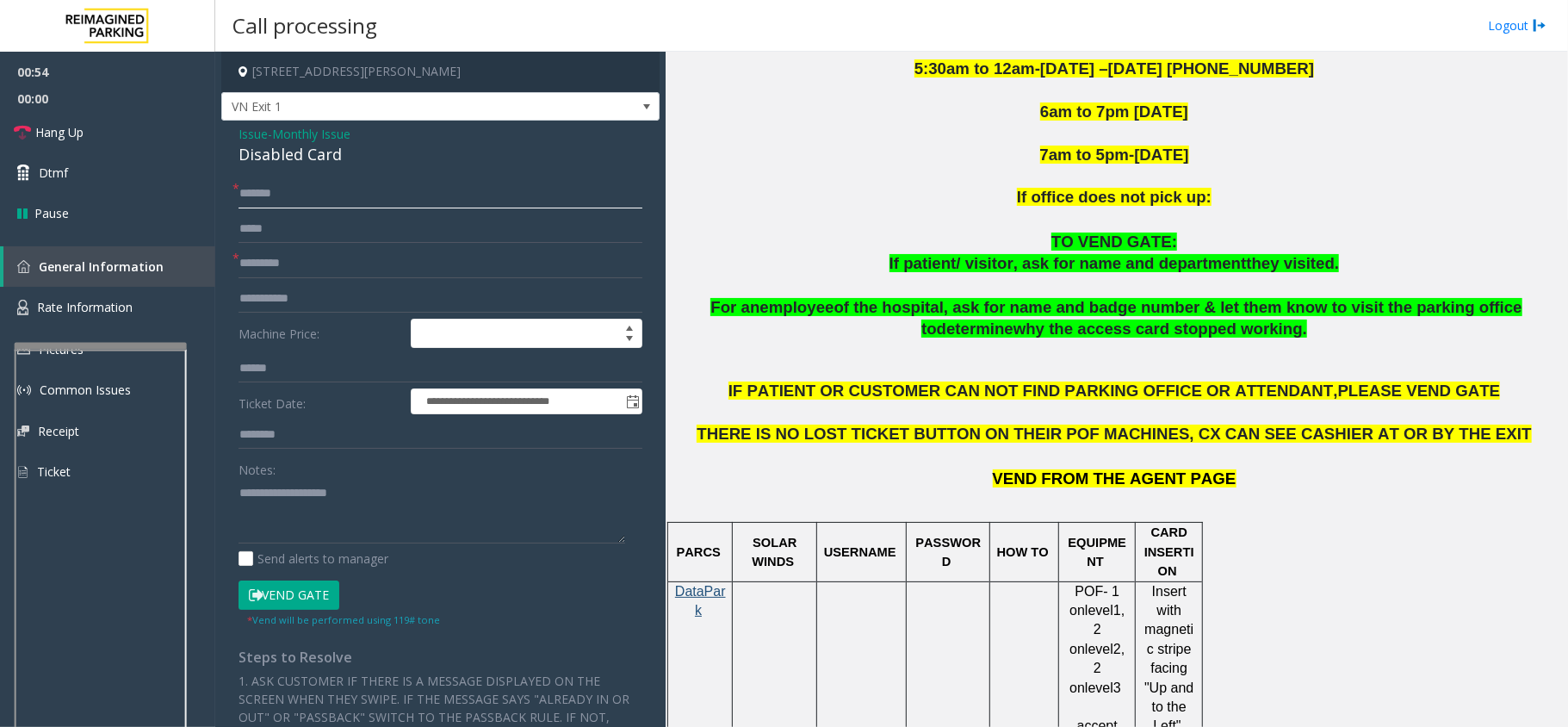 click on "*******" 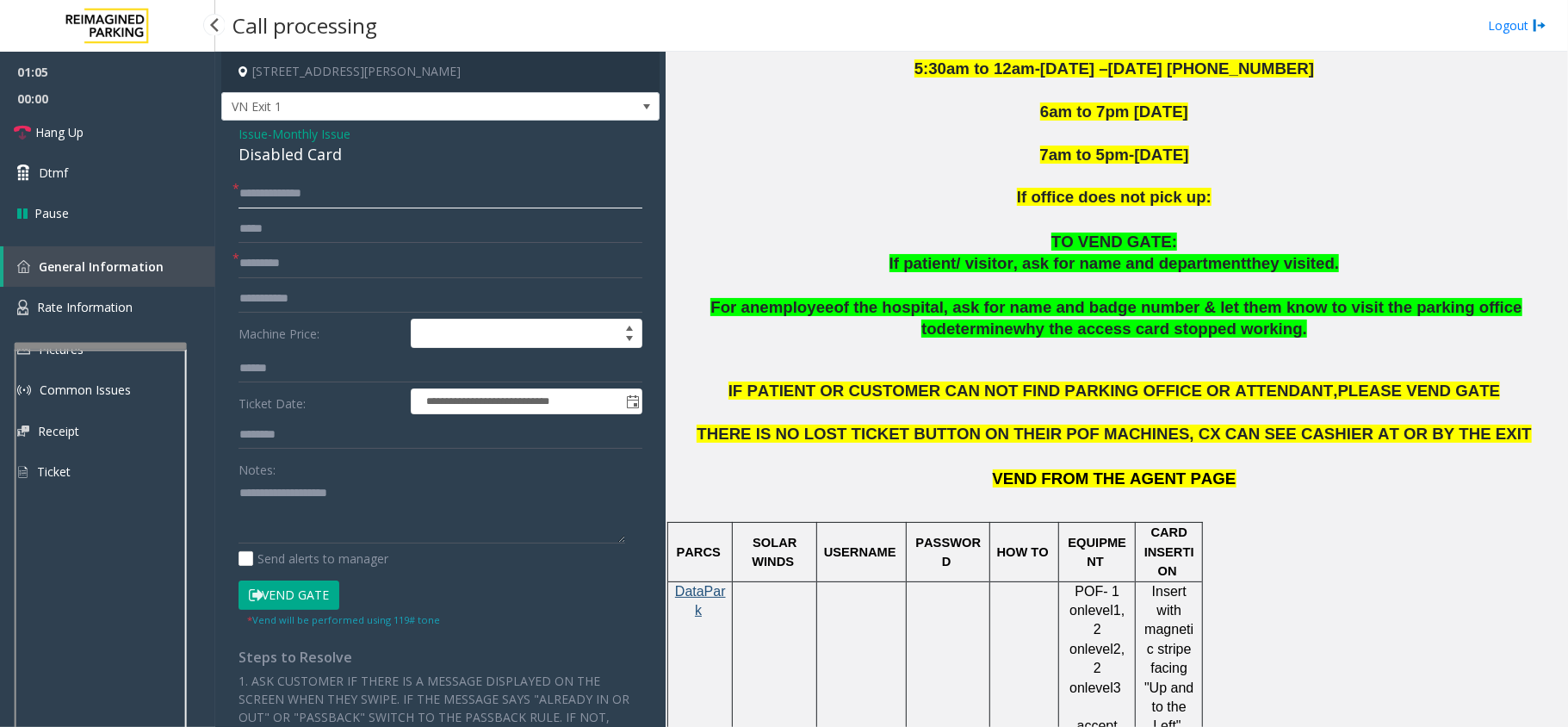 drag, startPoint x: 289, startPoint y: 196, endPoint x: 218, endPoint y: 190, distance: 71.25307 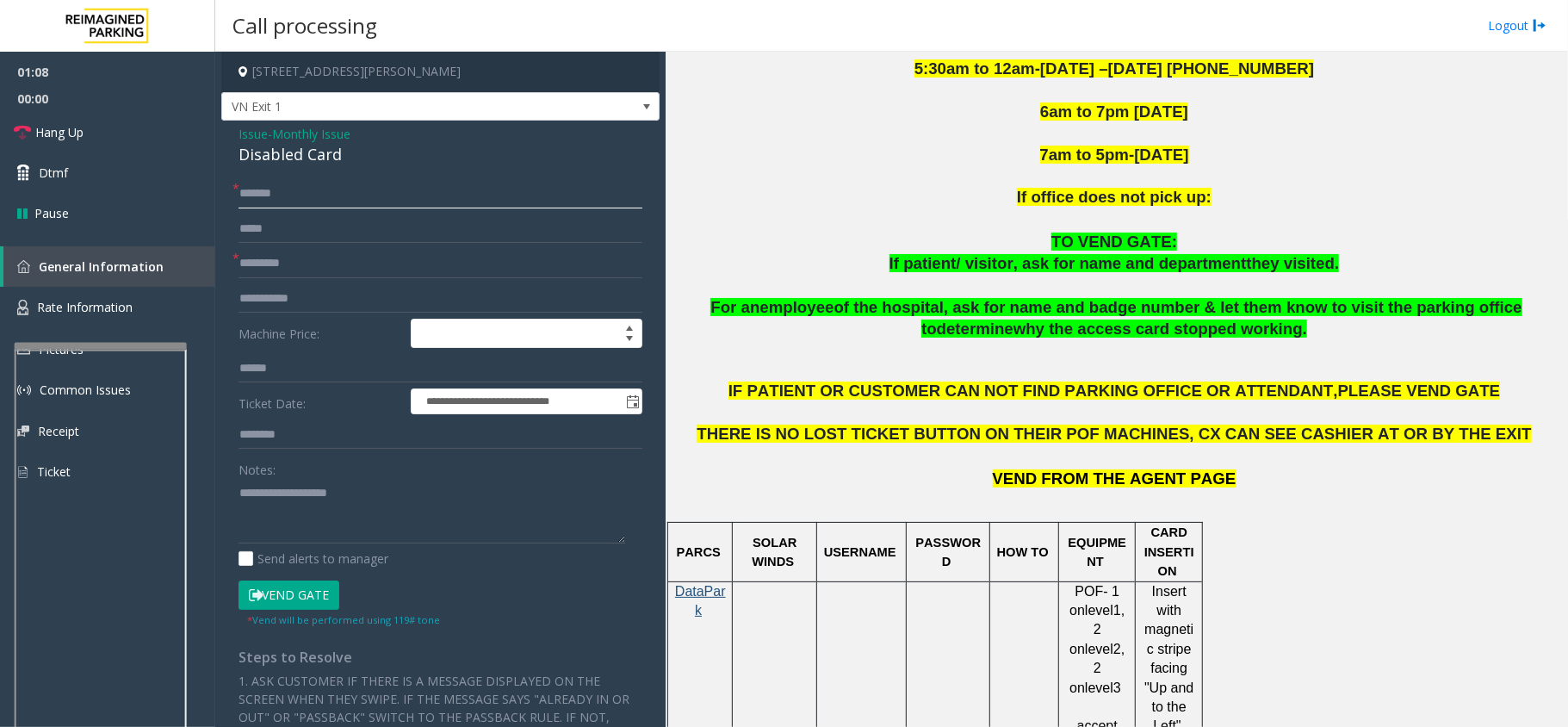 click on "******" 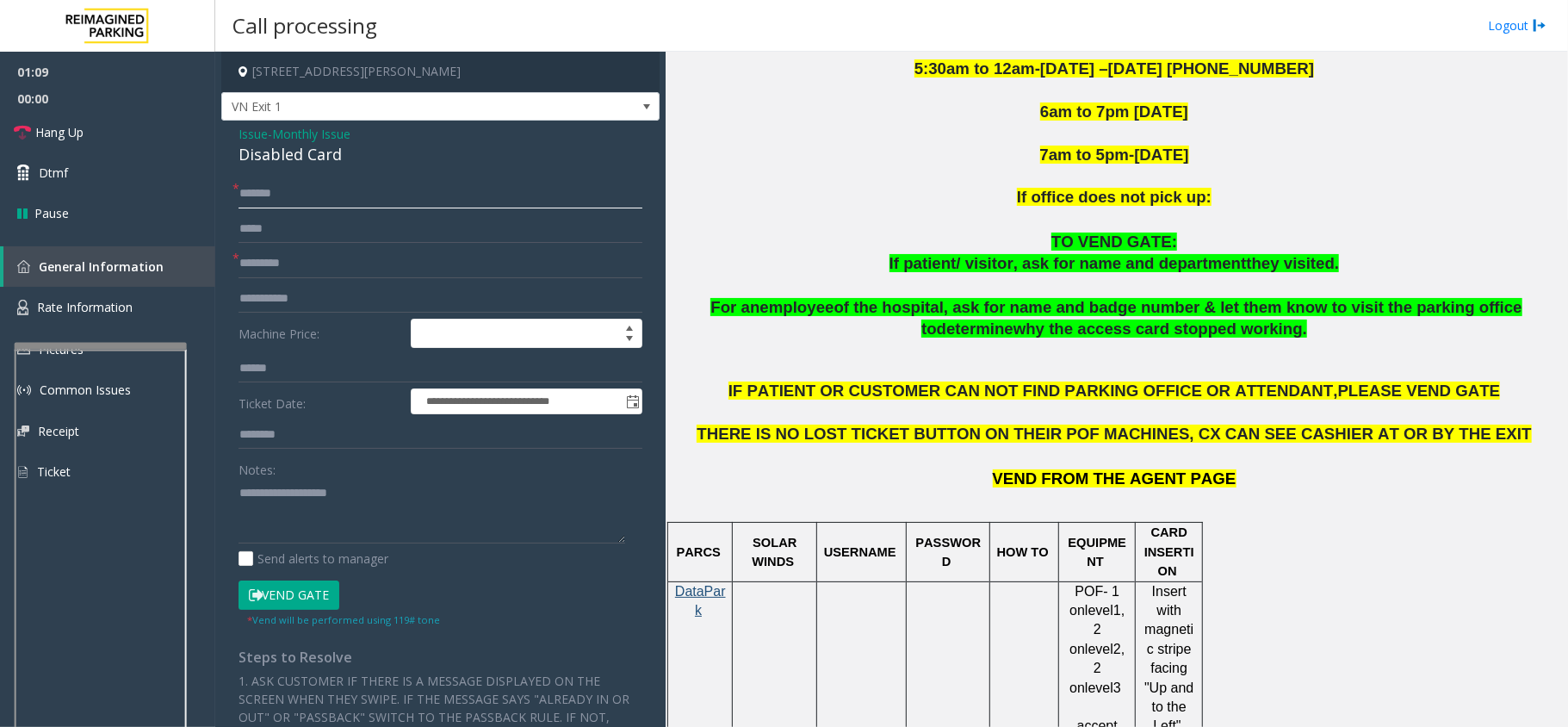 click on "******" 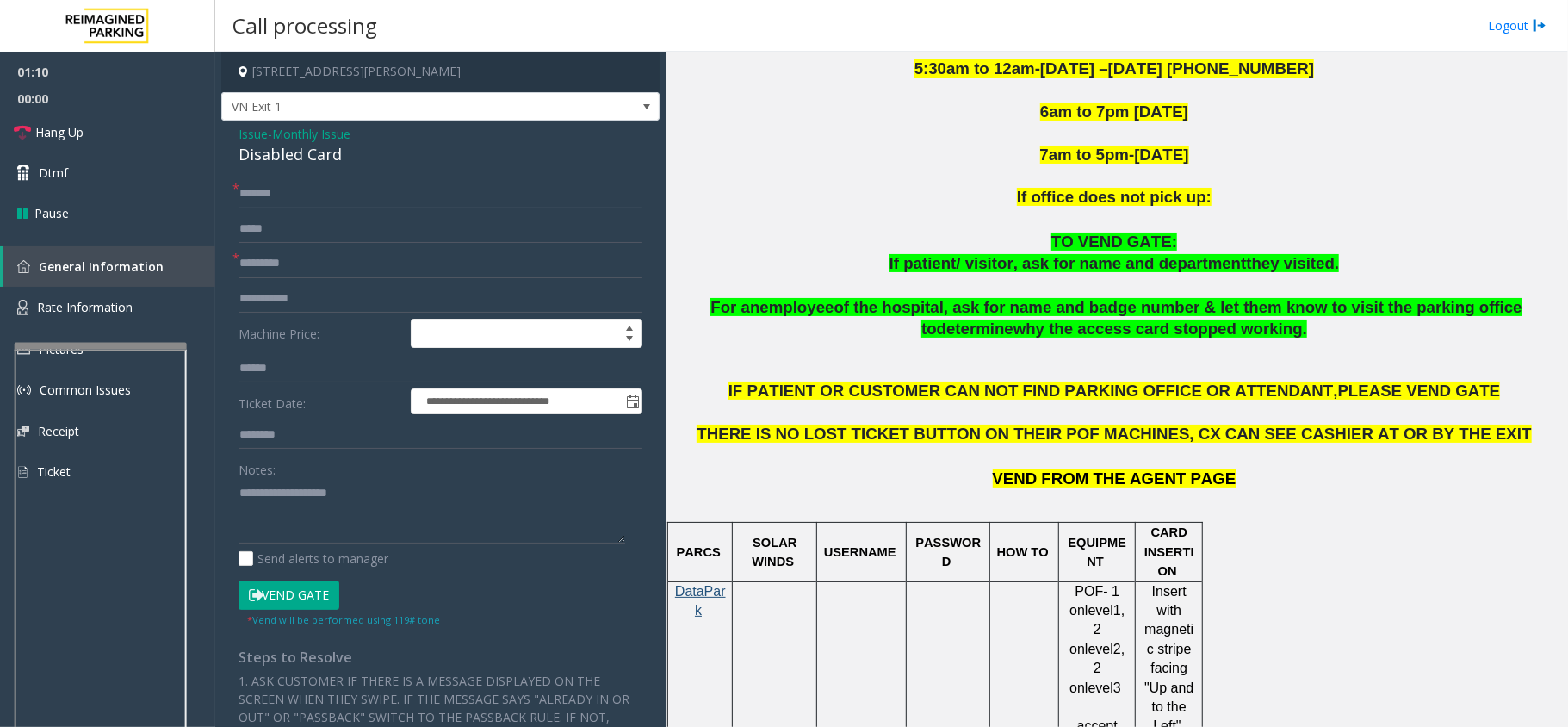 click on "******" 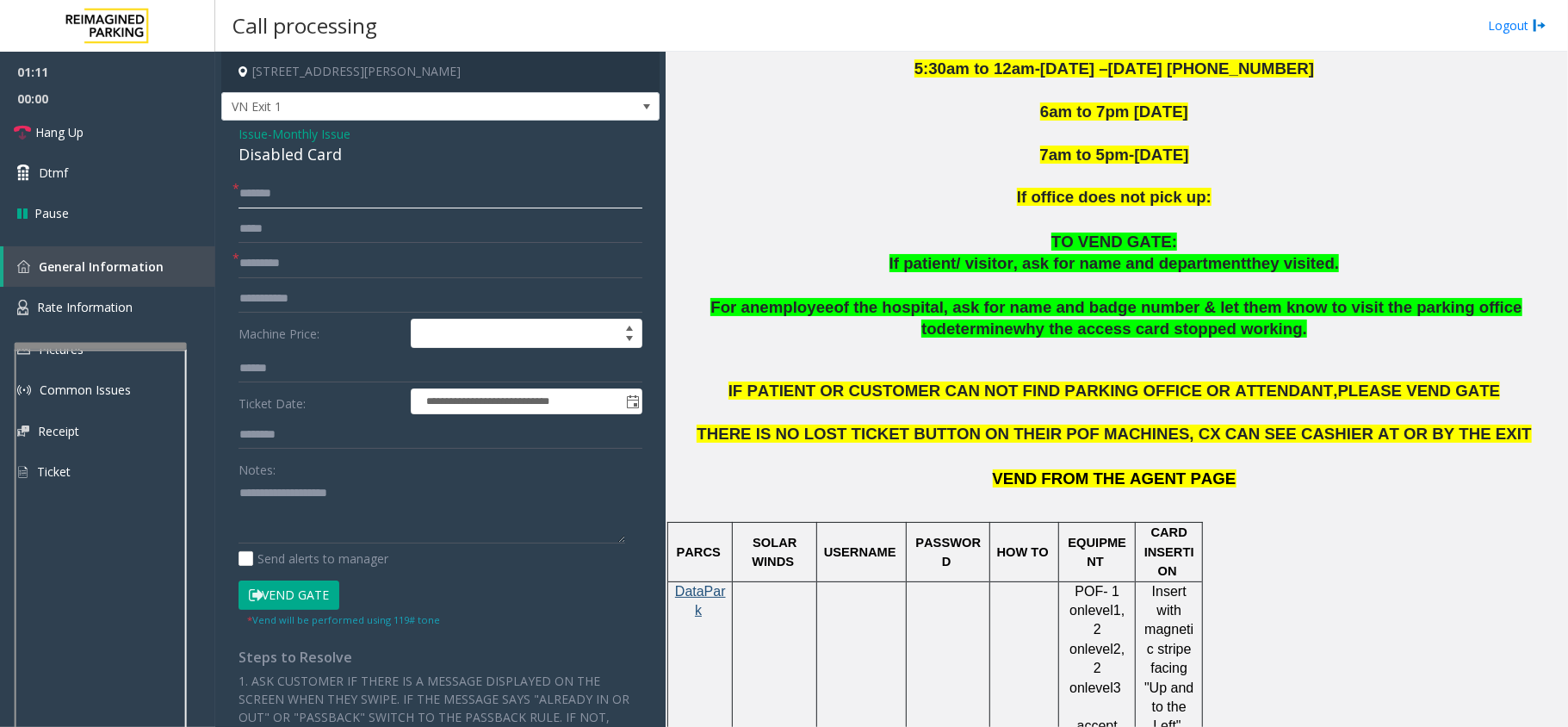 click on "******" 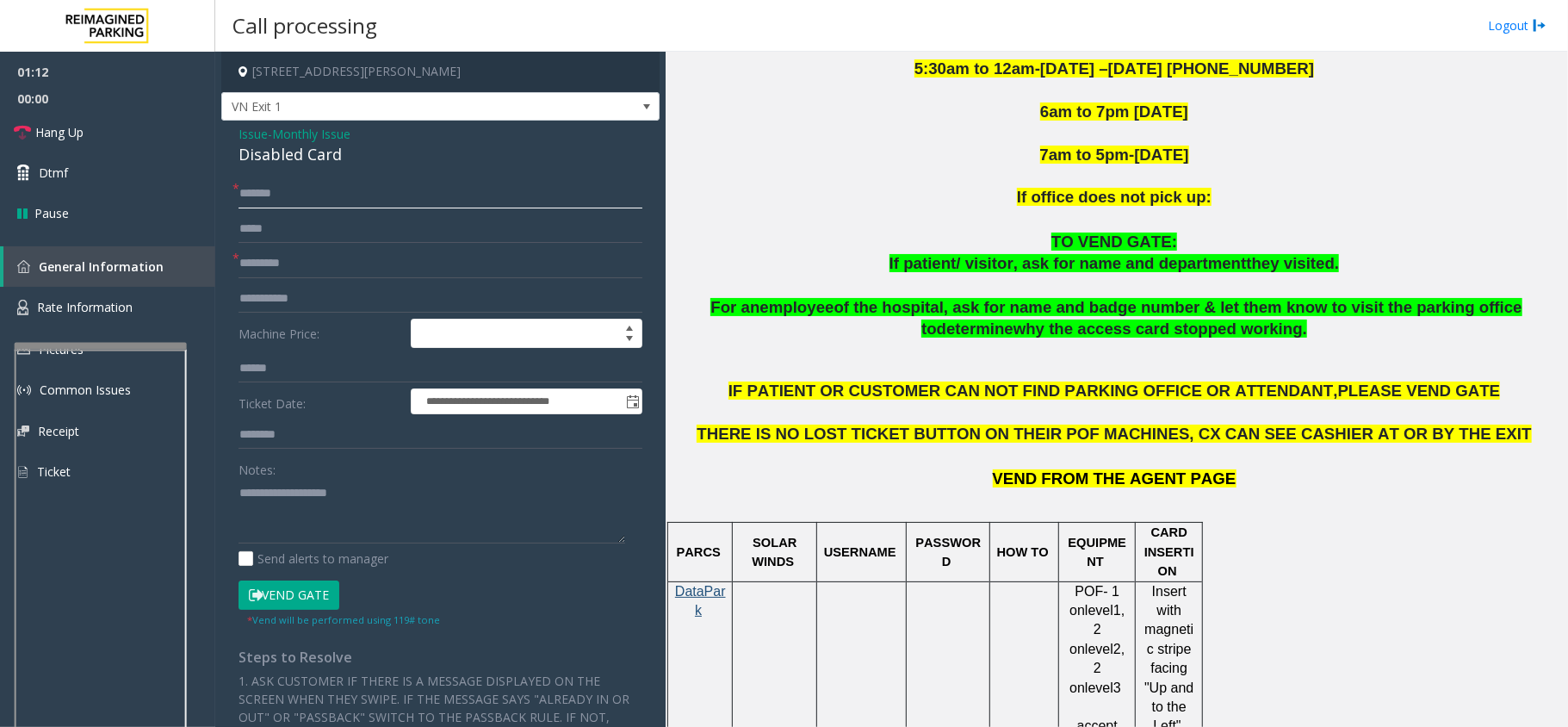 click on "******" 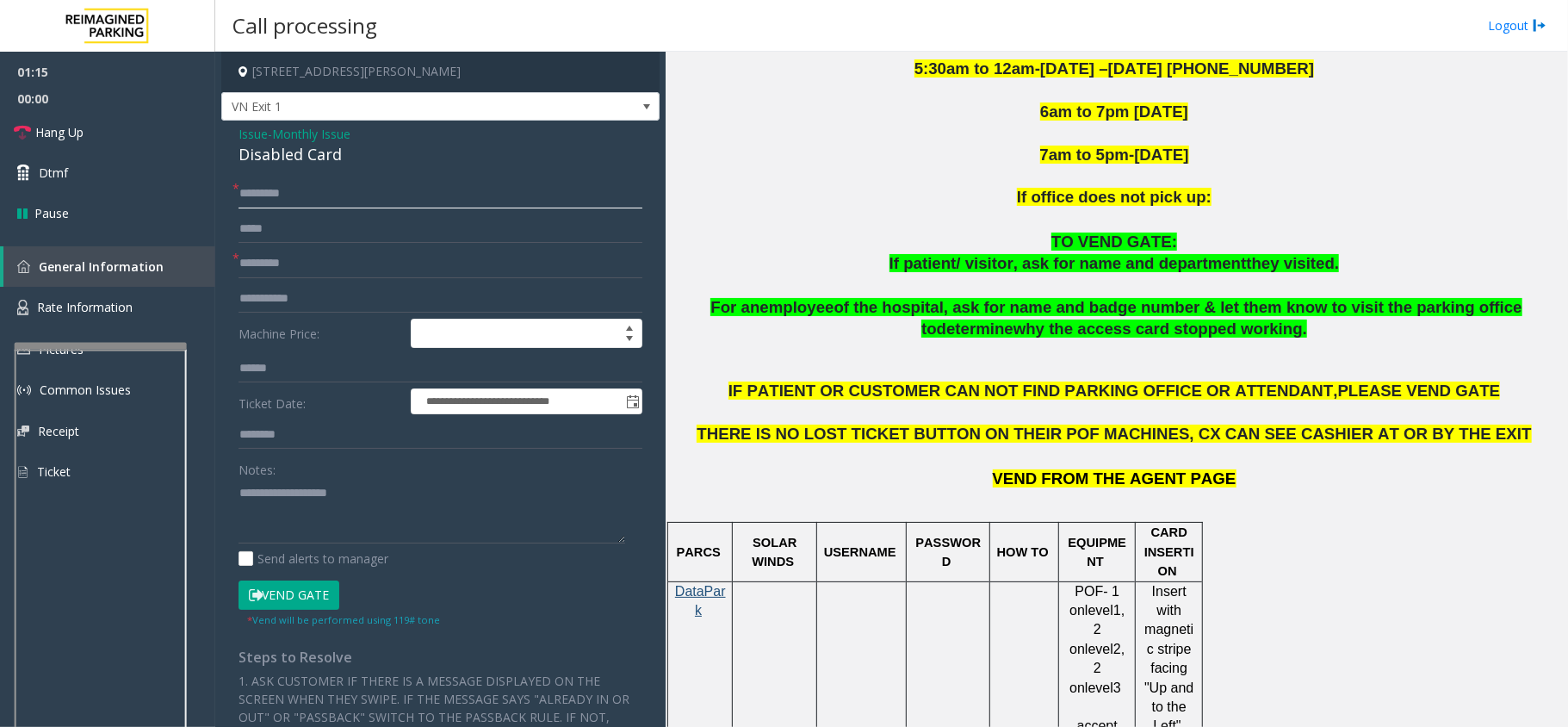 click on "******" 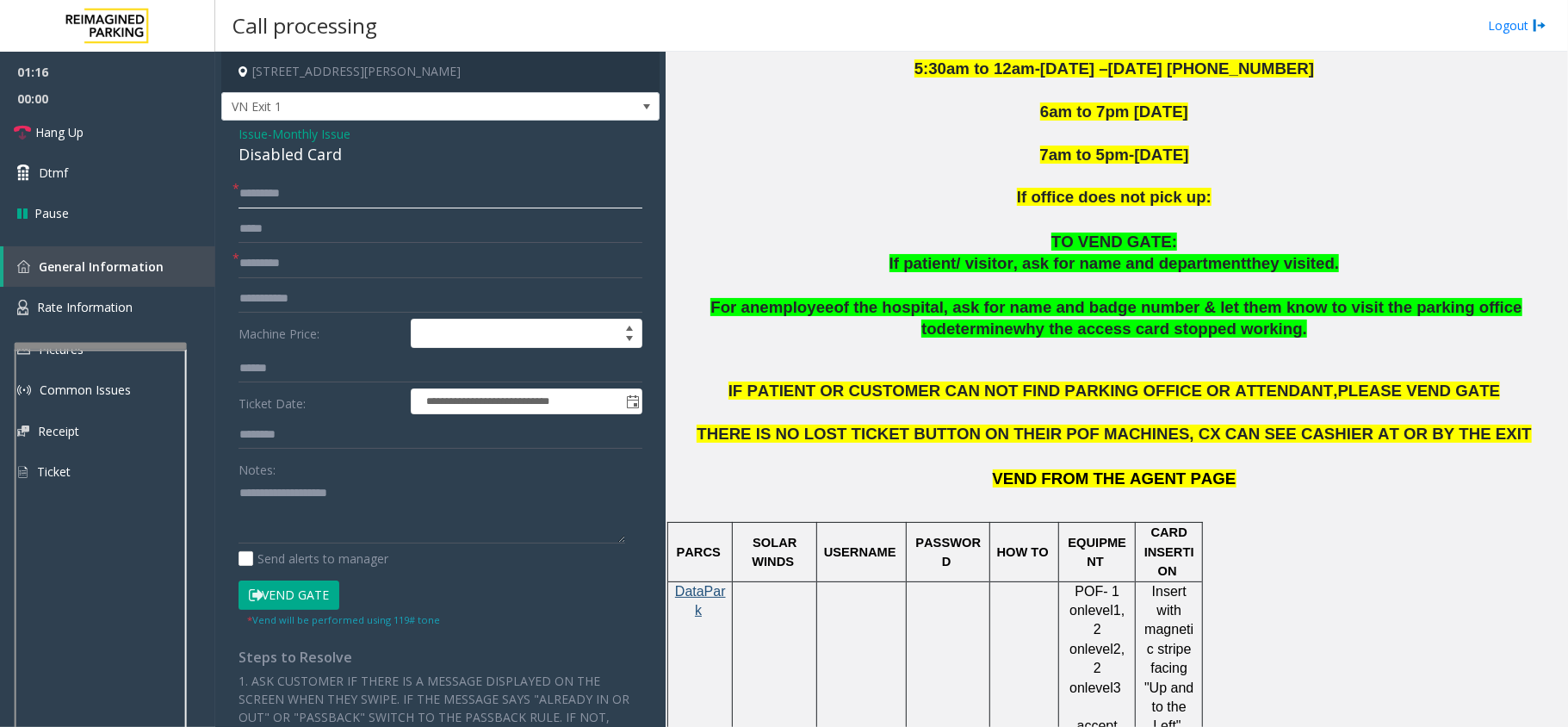 click on "******" 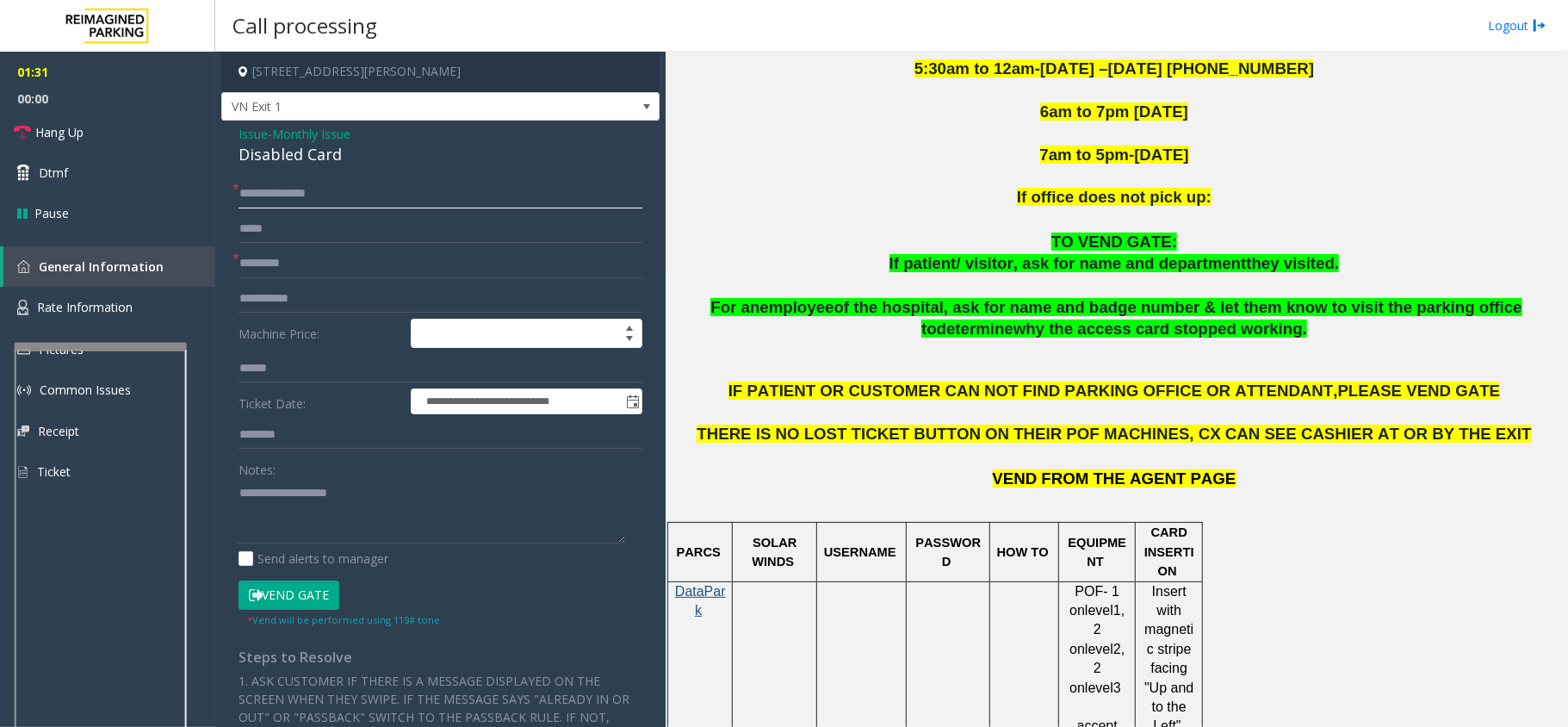 drag, startPoint x: 287, startPoint y: 184, endPoint x: 227, endPoint y: 186, distance: 60.03332 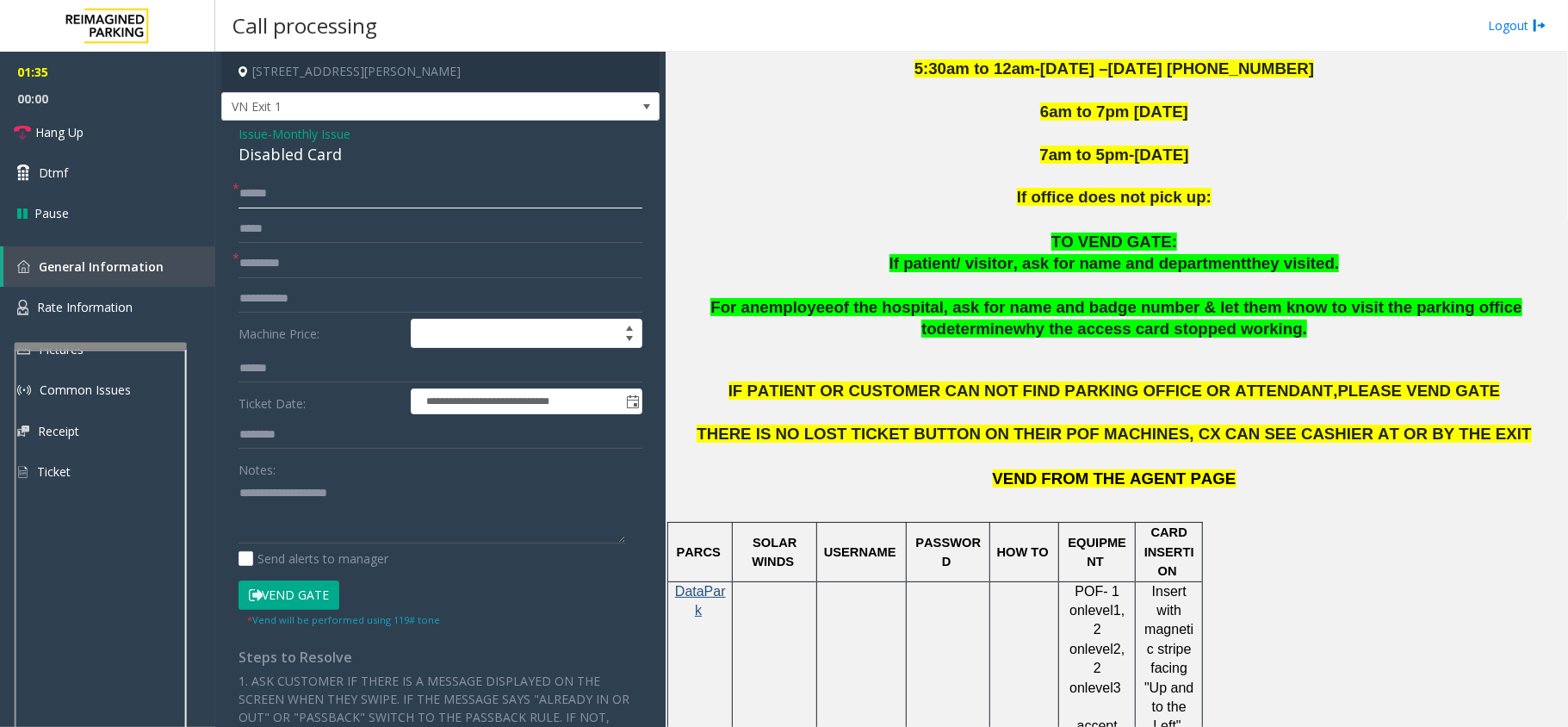 type on "******" 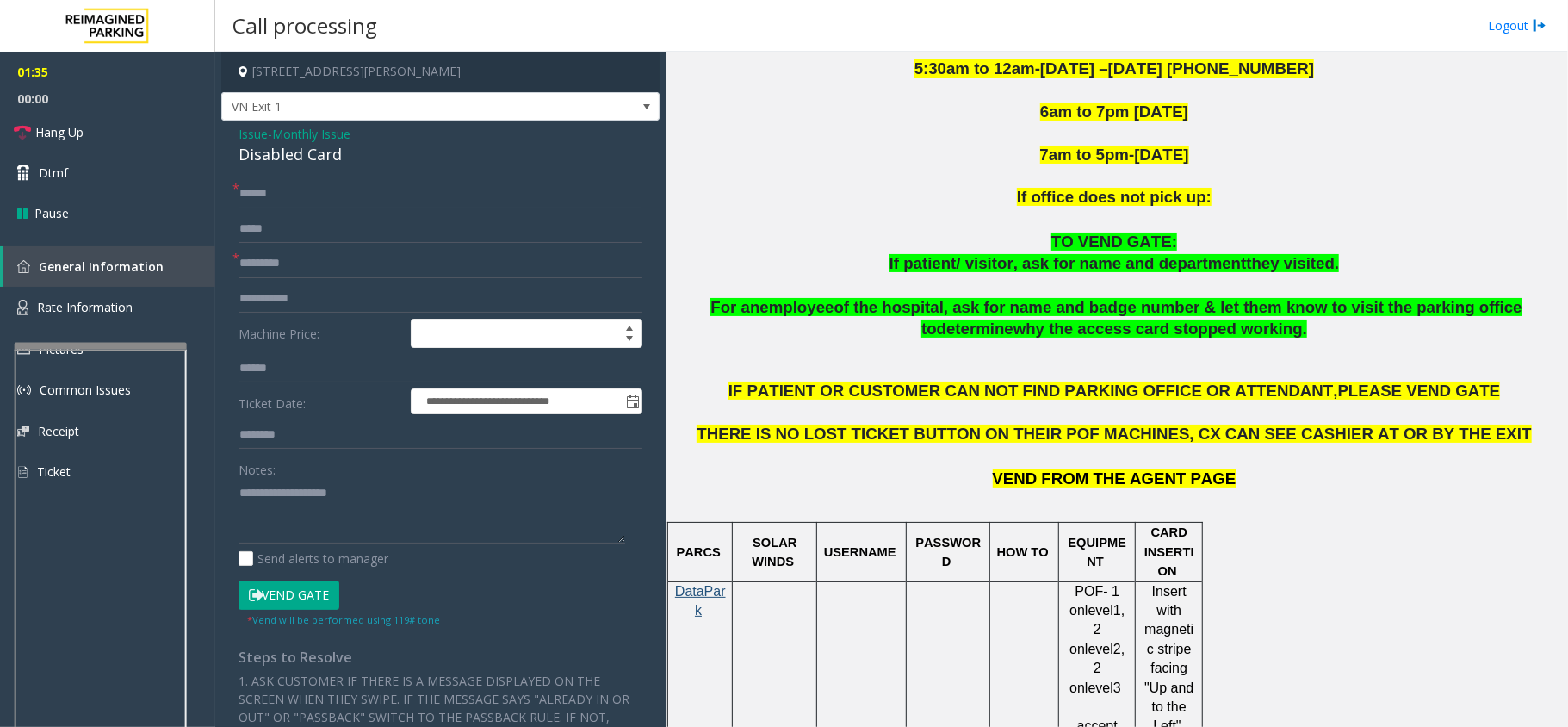 click on "Monthly Issue" 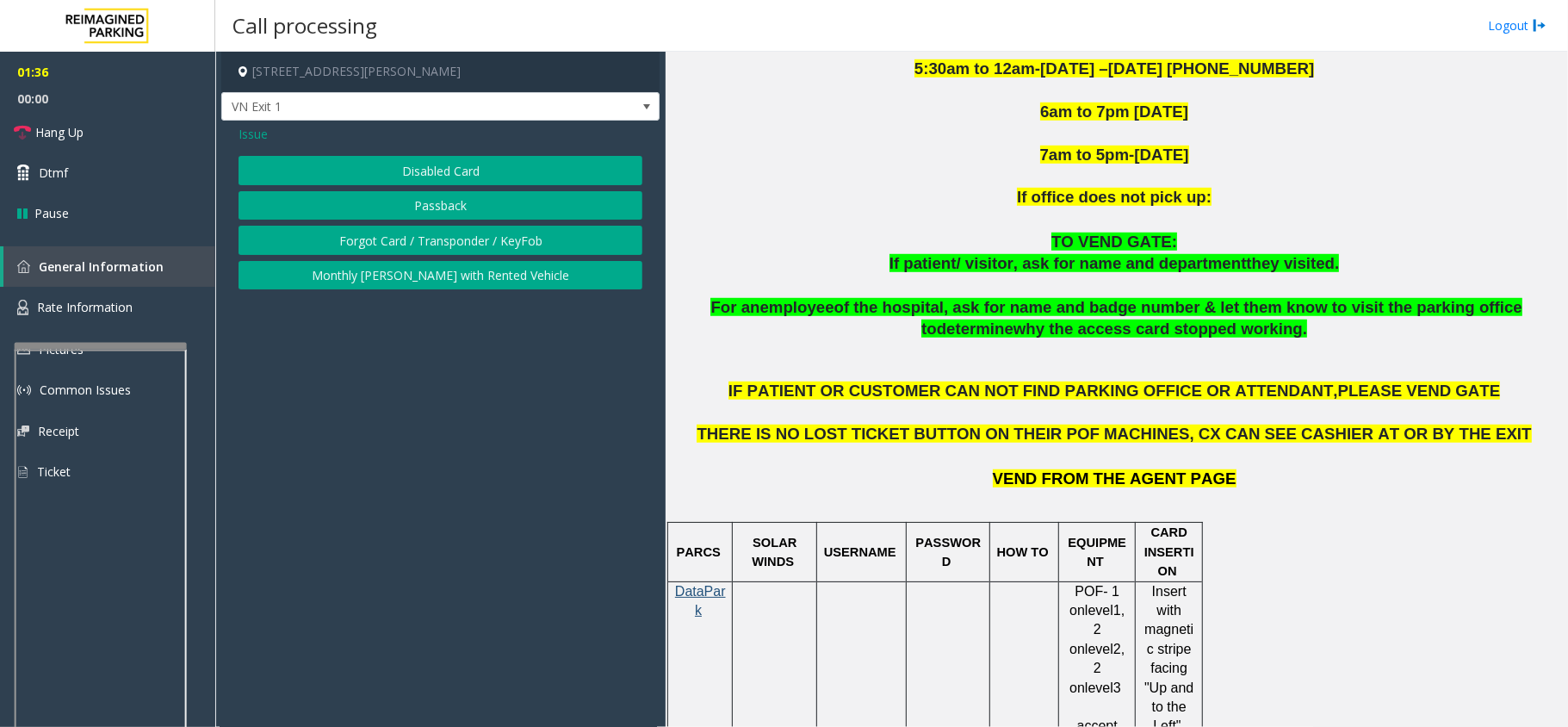 click on "Disabled Card" 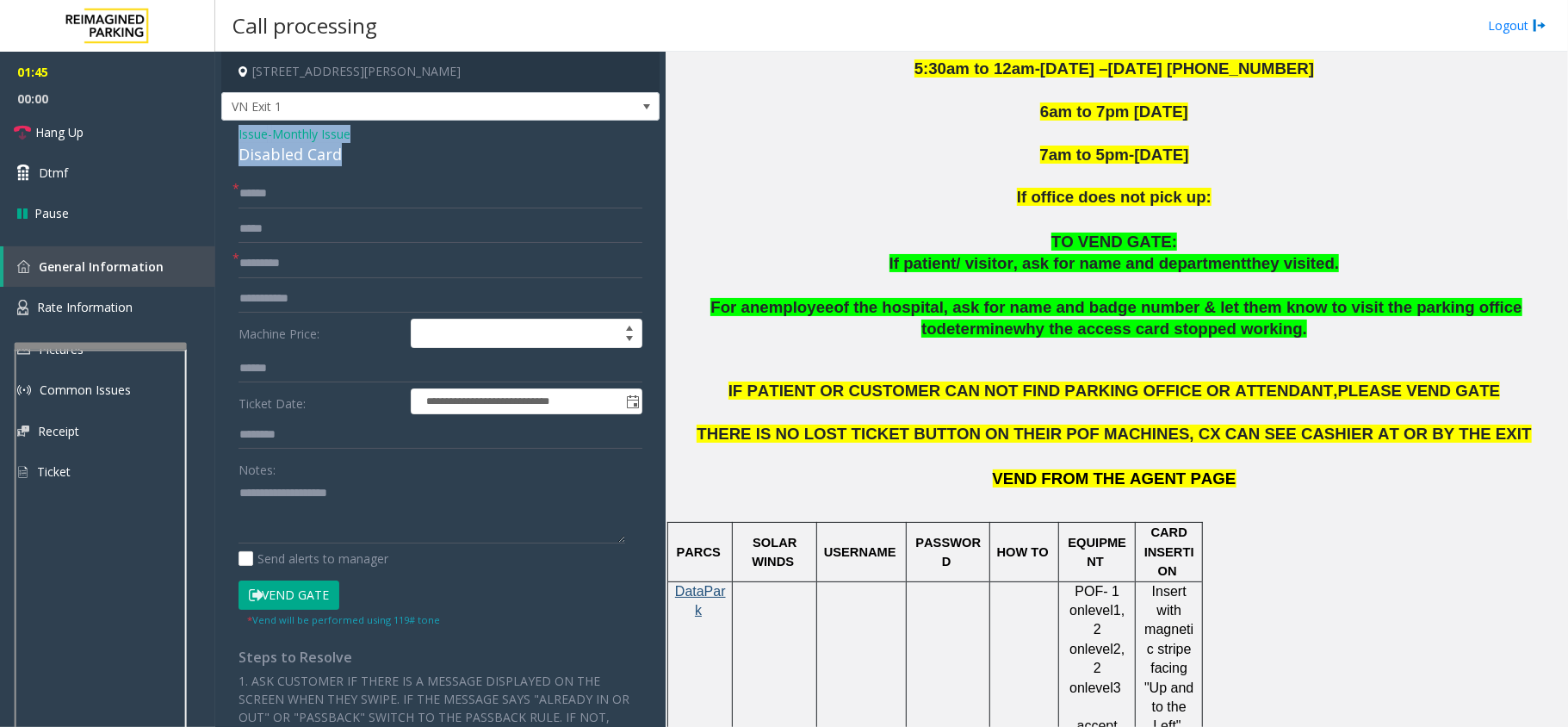 drag, startPoint x: 343, startPoint y: 155, endPoint x: 232, endPoint y: 135, distance: 112.78741 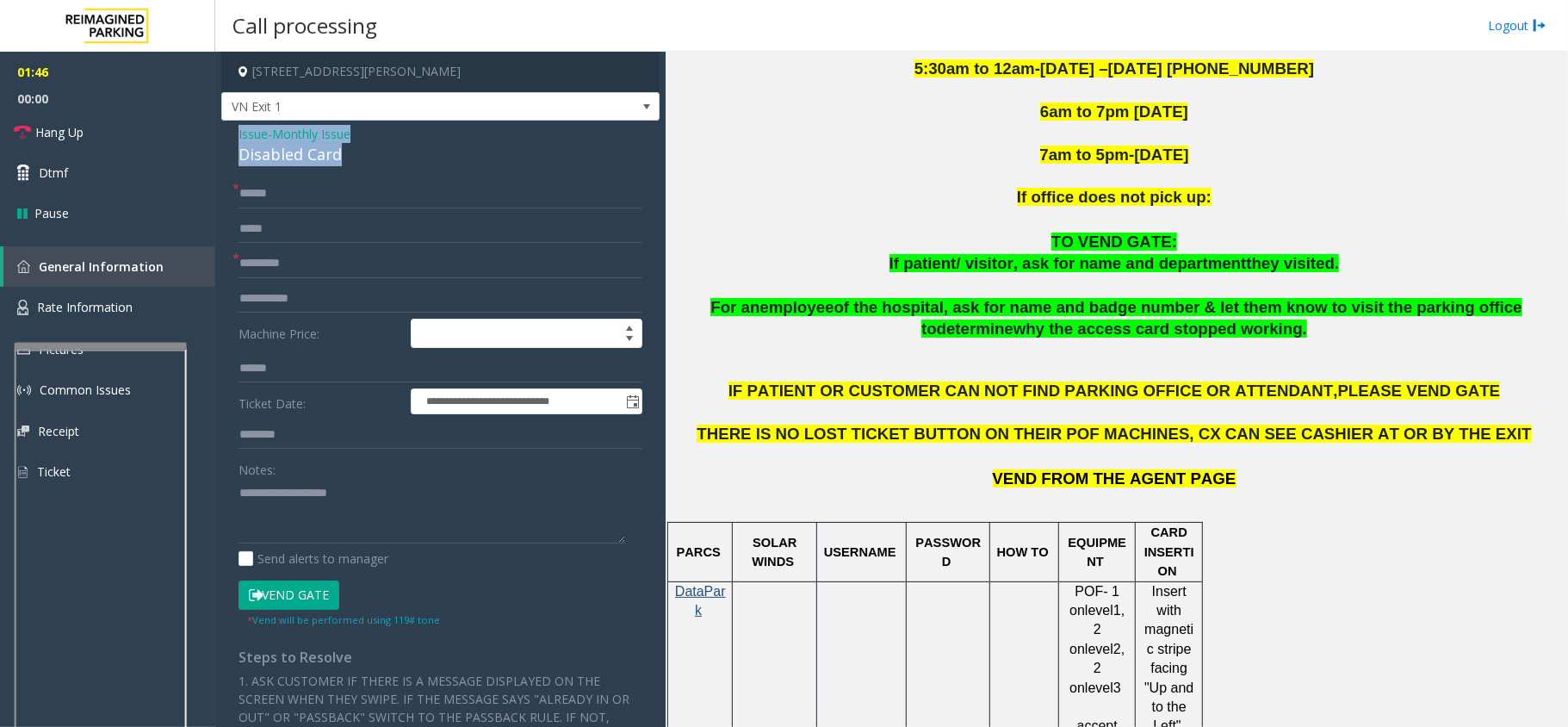 copy on "Issue  -  Monthly Issue Disabled Card" 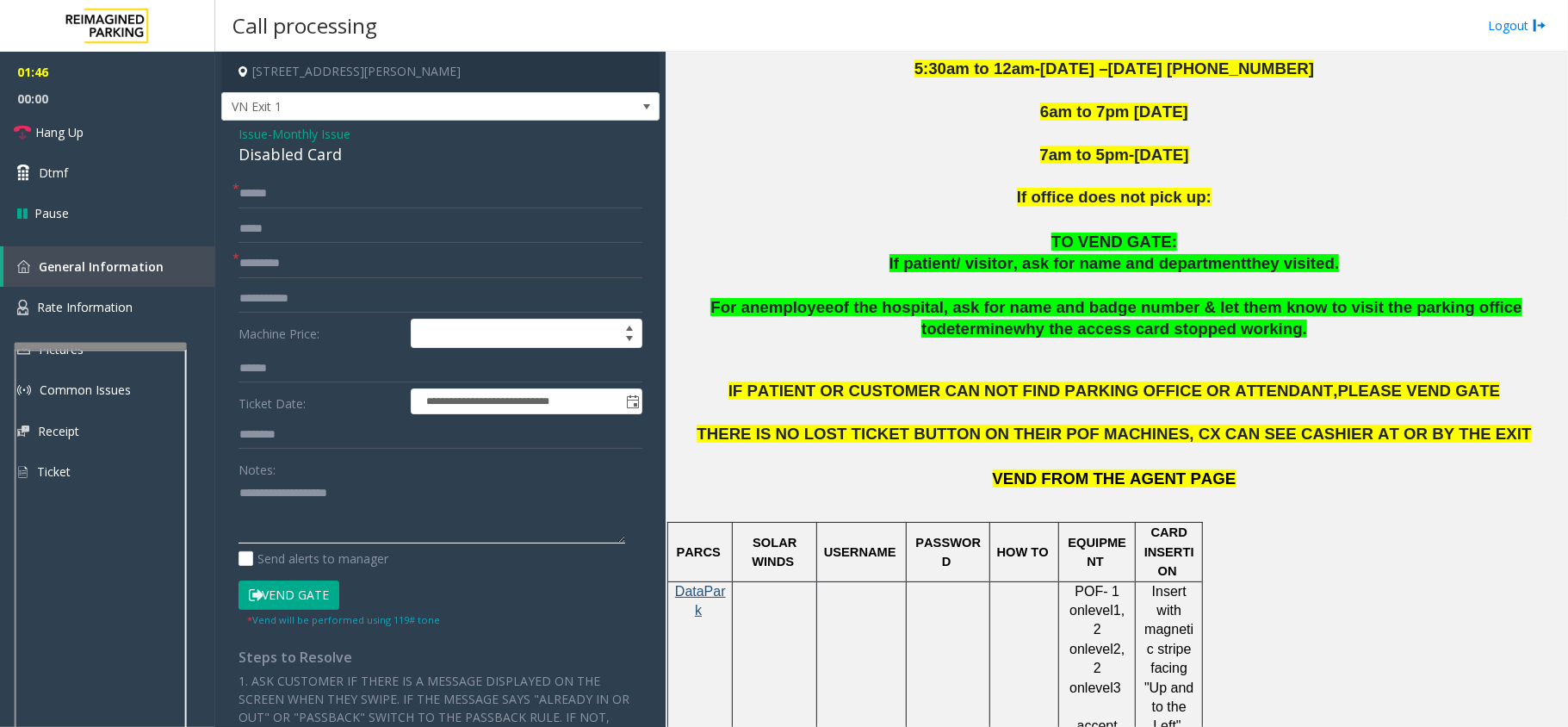 click 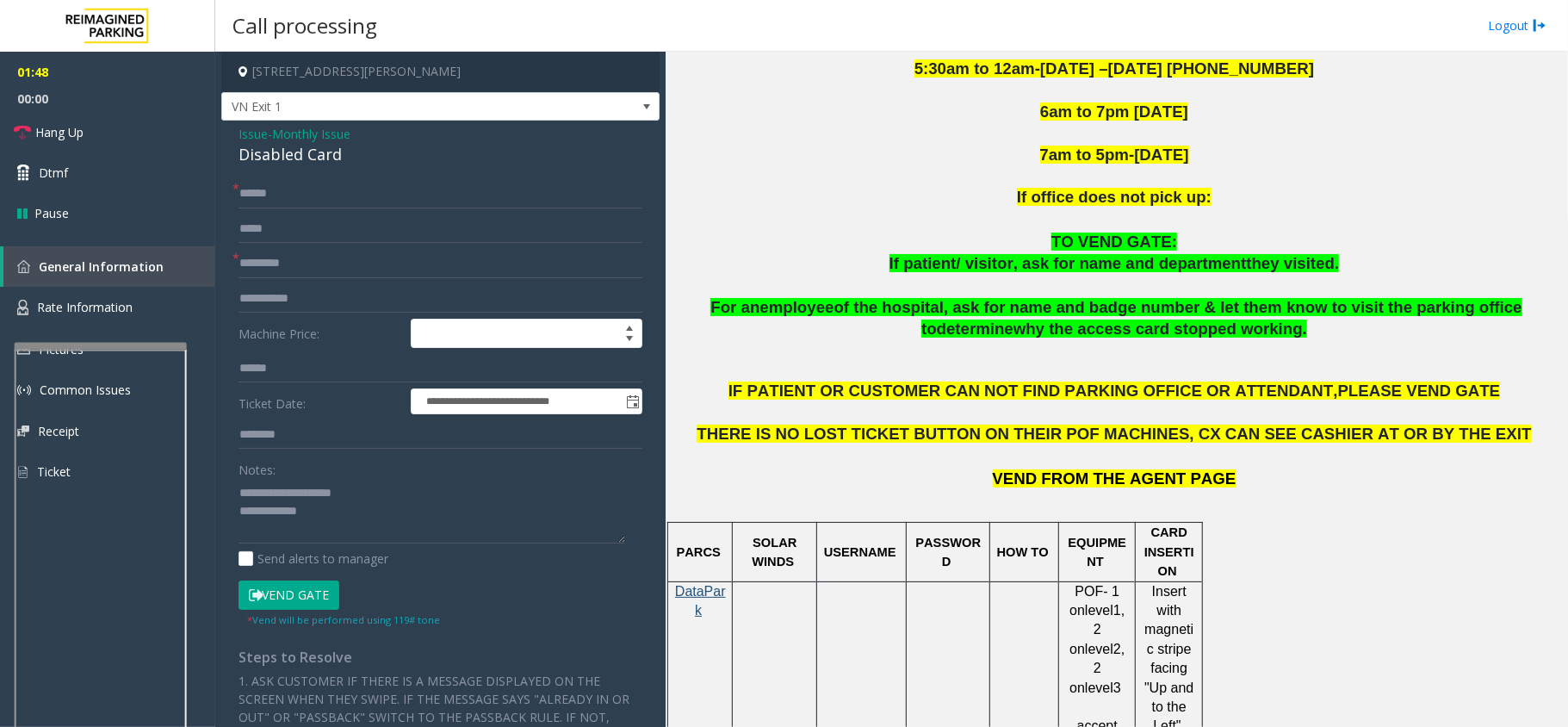 click on "Vend Gate" 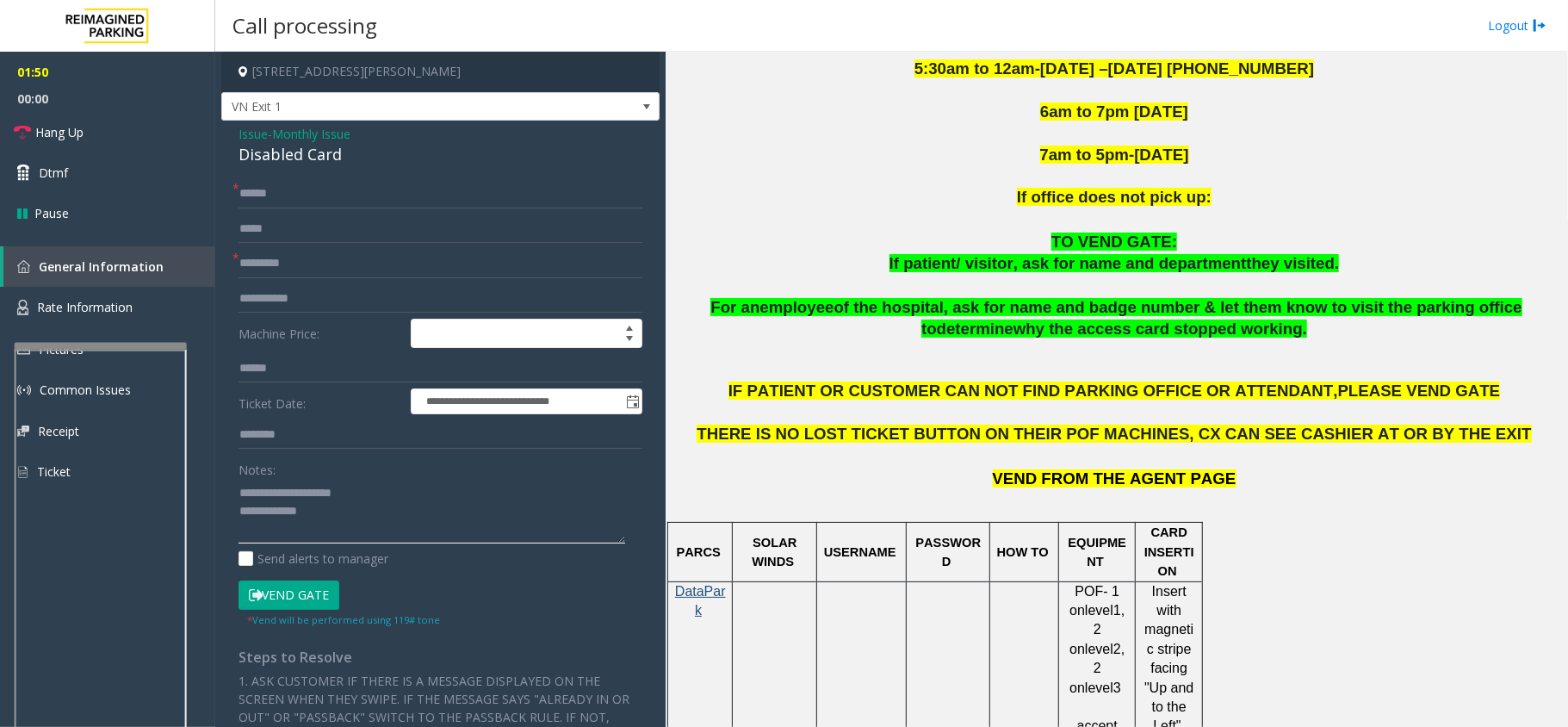 drag, startPoint x: 373, startPoint y: 496, endPoint x: 284, endPoint y: 494, distance: 89.02247 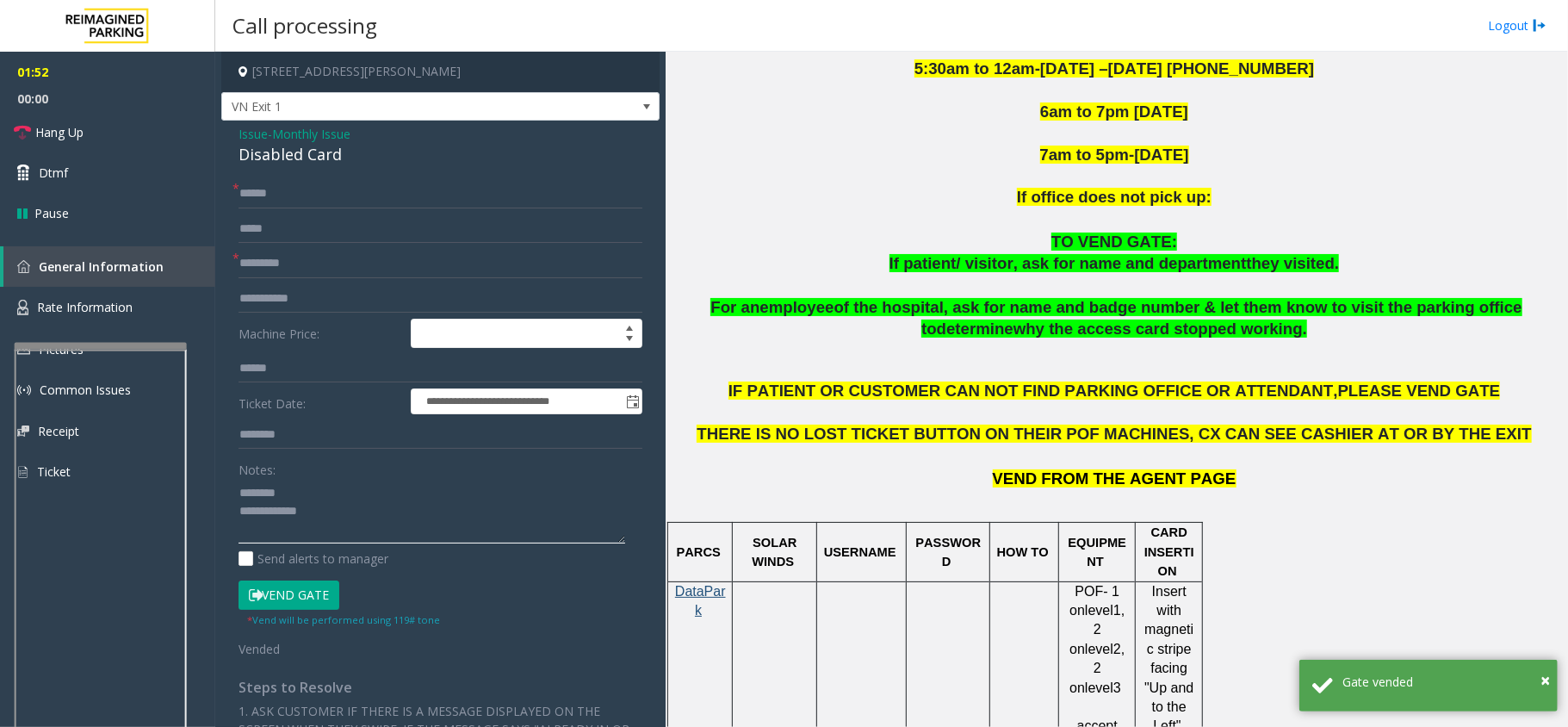 click 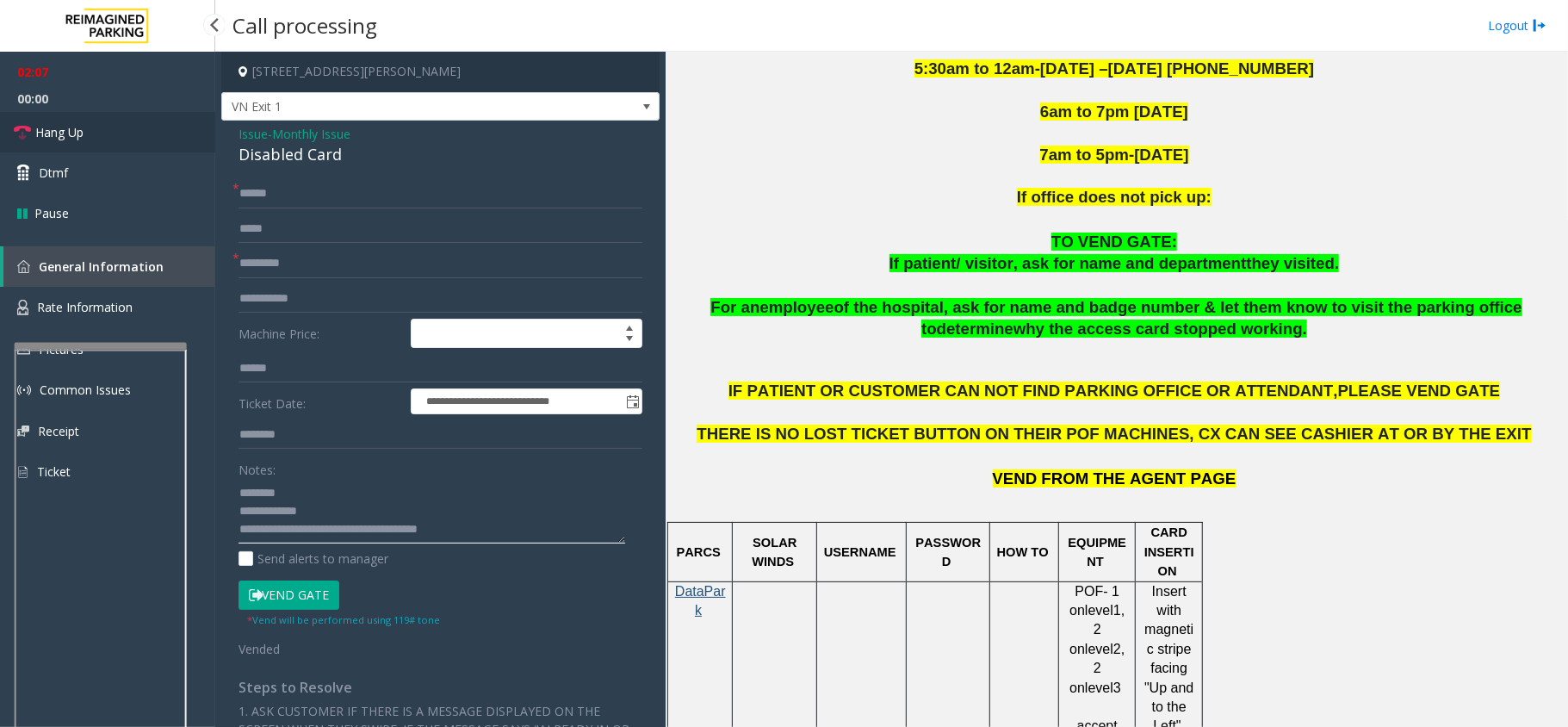 type on "**********" 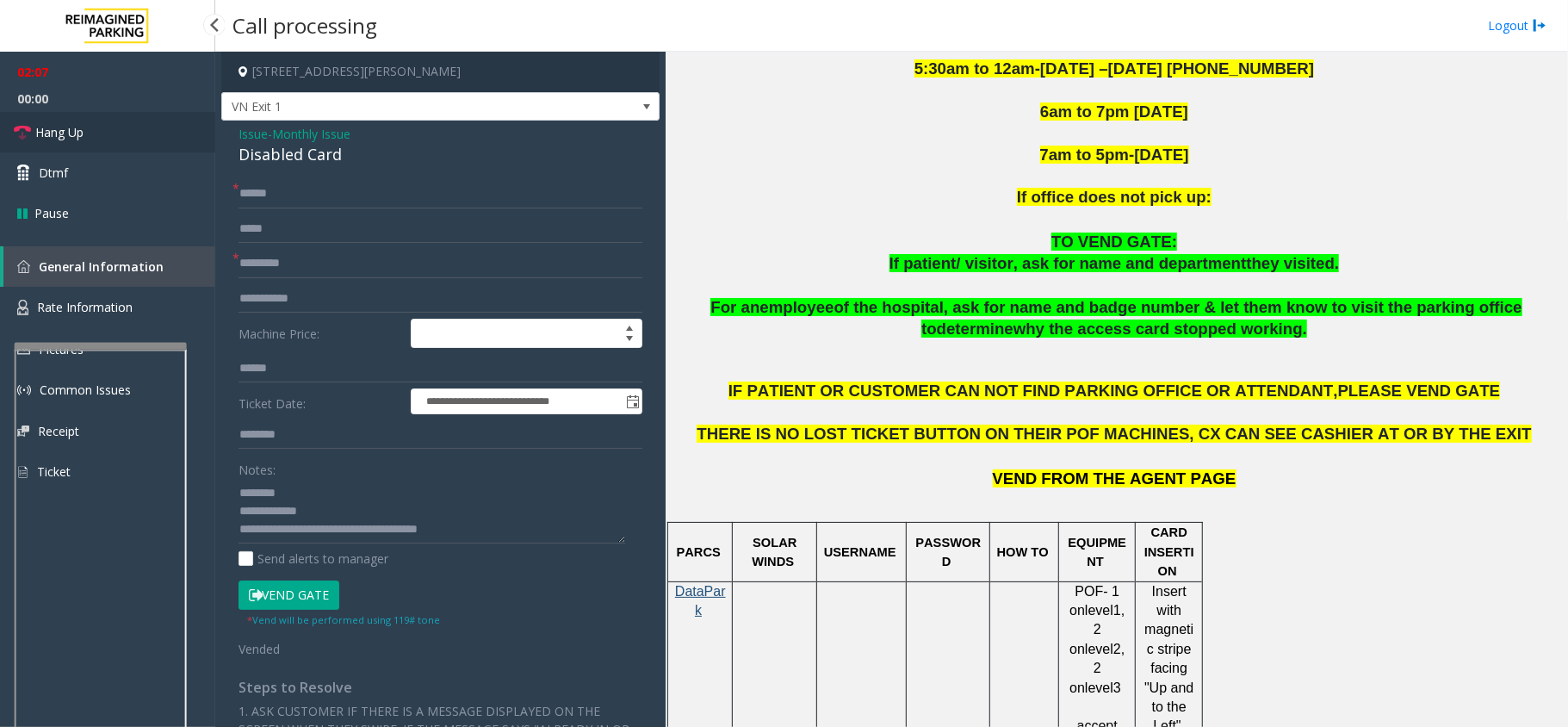 click on "Hang Up" at bounding box center [108, 132] 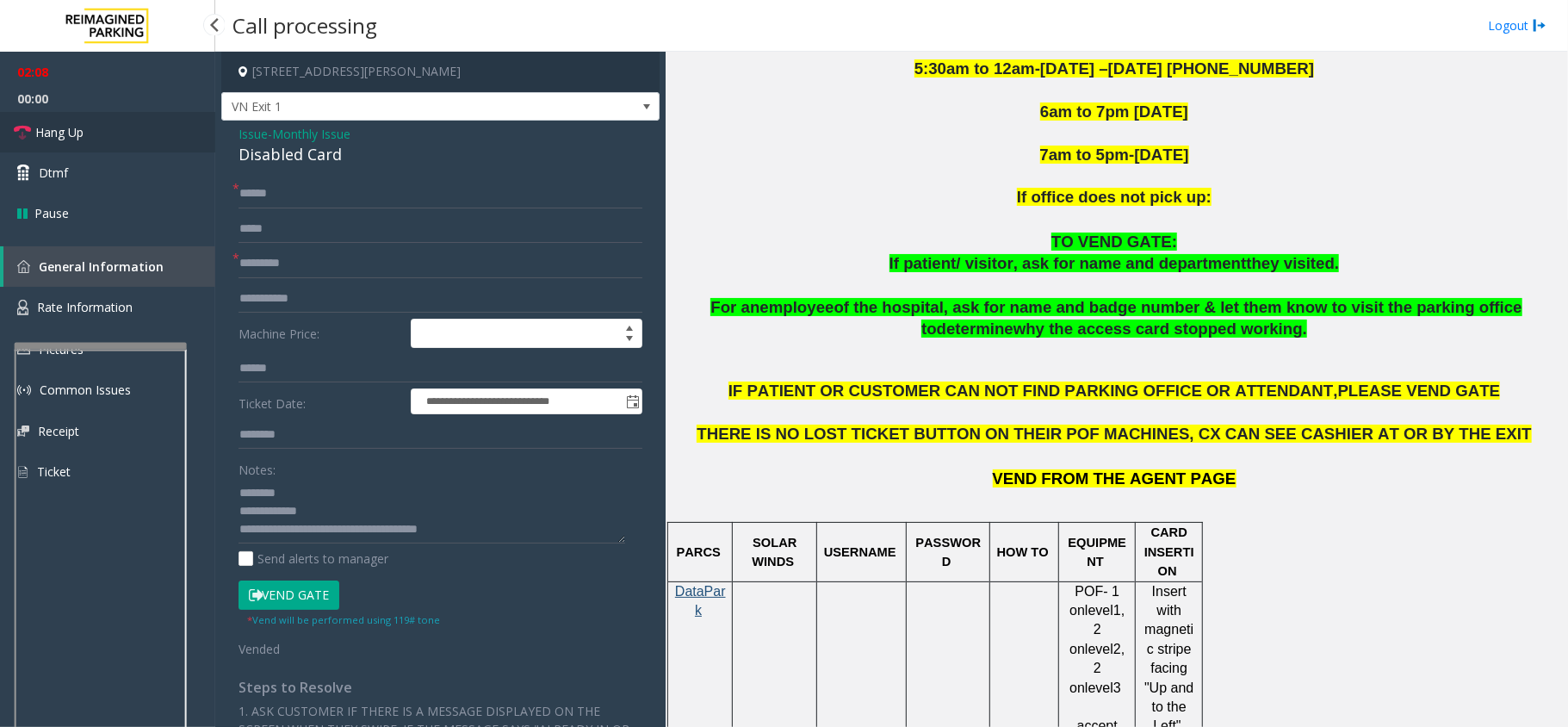 click on "Hang Up" at bounding box center (108, 132) 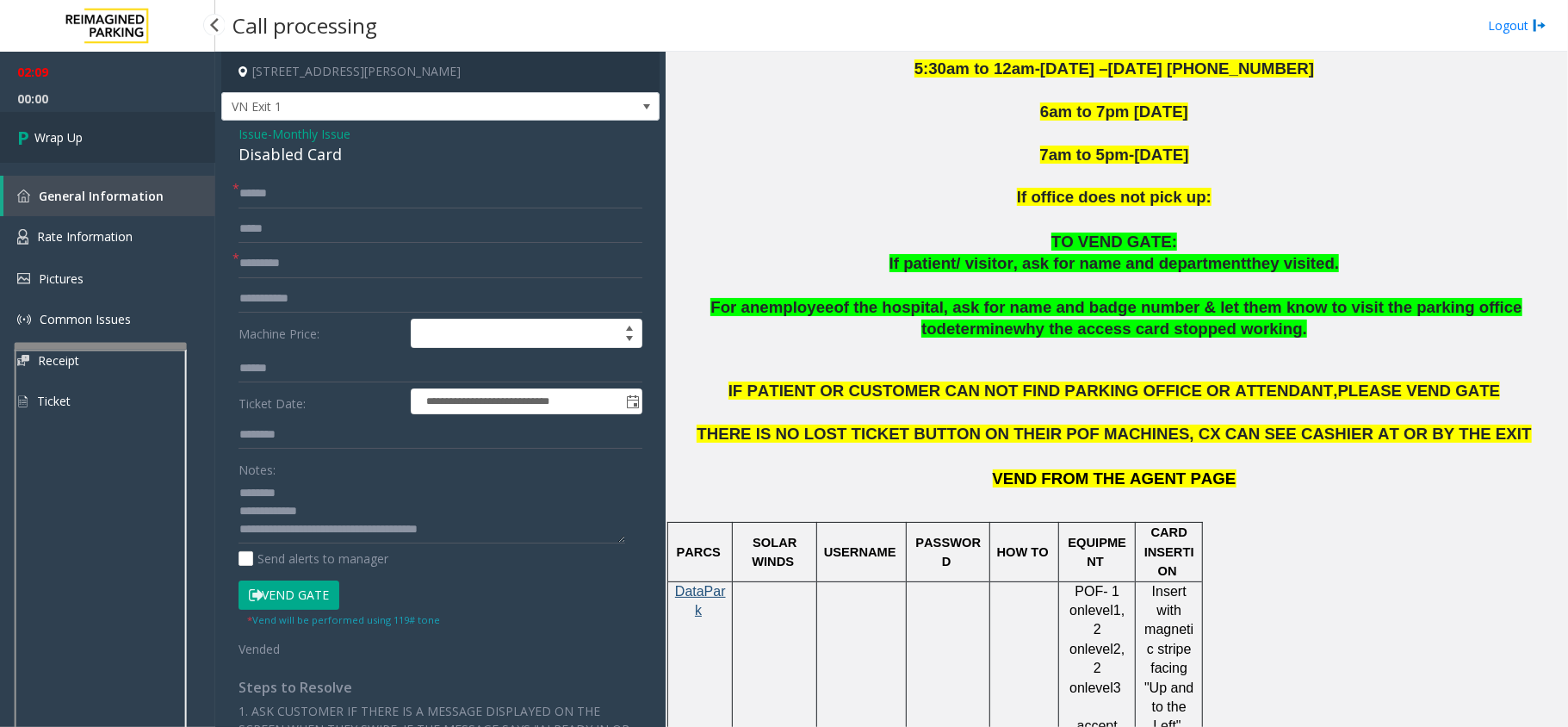 click on "Wrap Up" at bounding box center [108, 137] 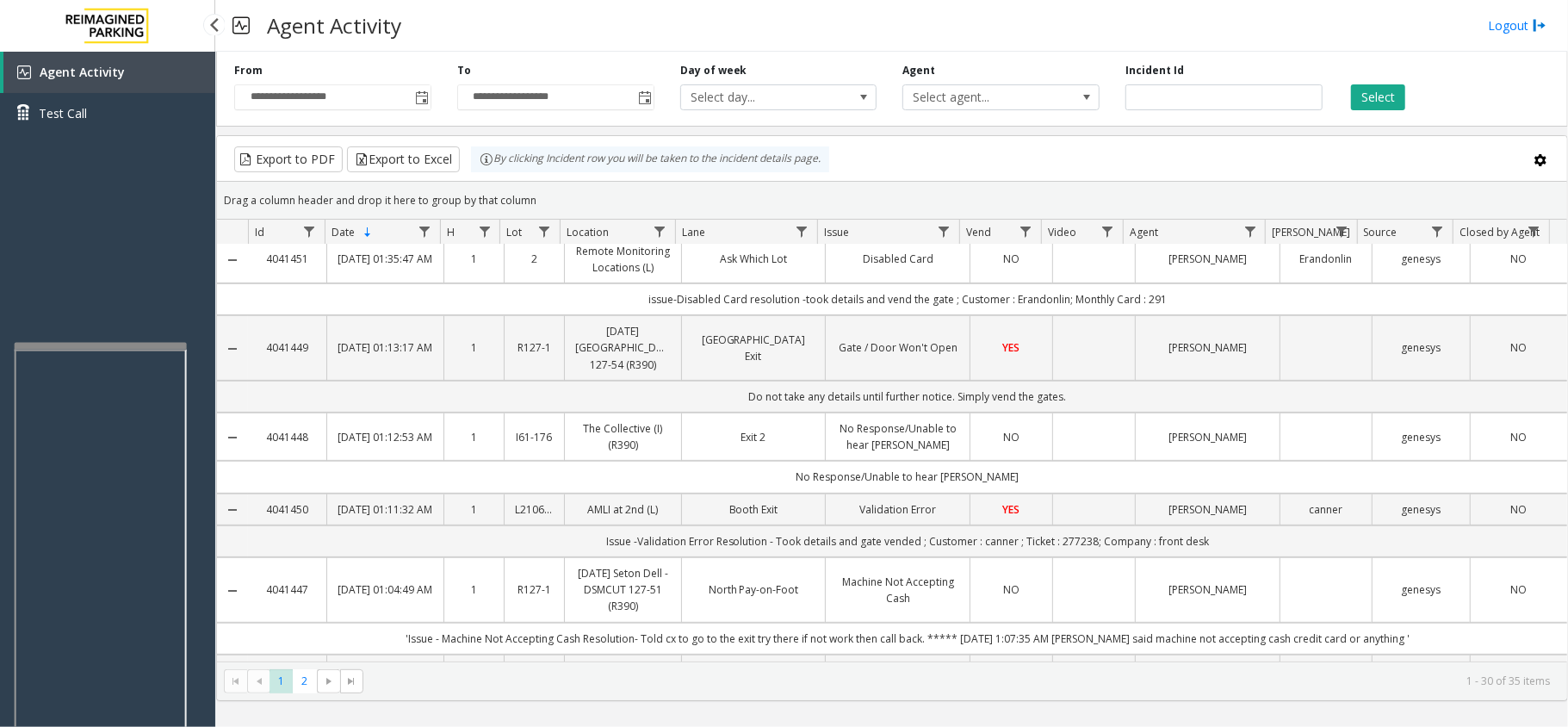 scroll, scrollTop: 345, scrollLeft: 0, axis: vertical 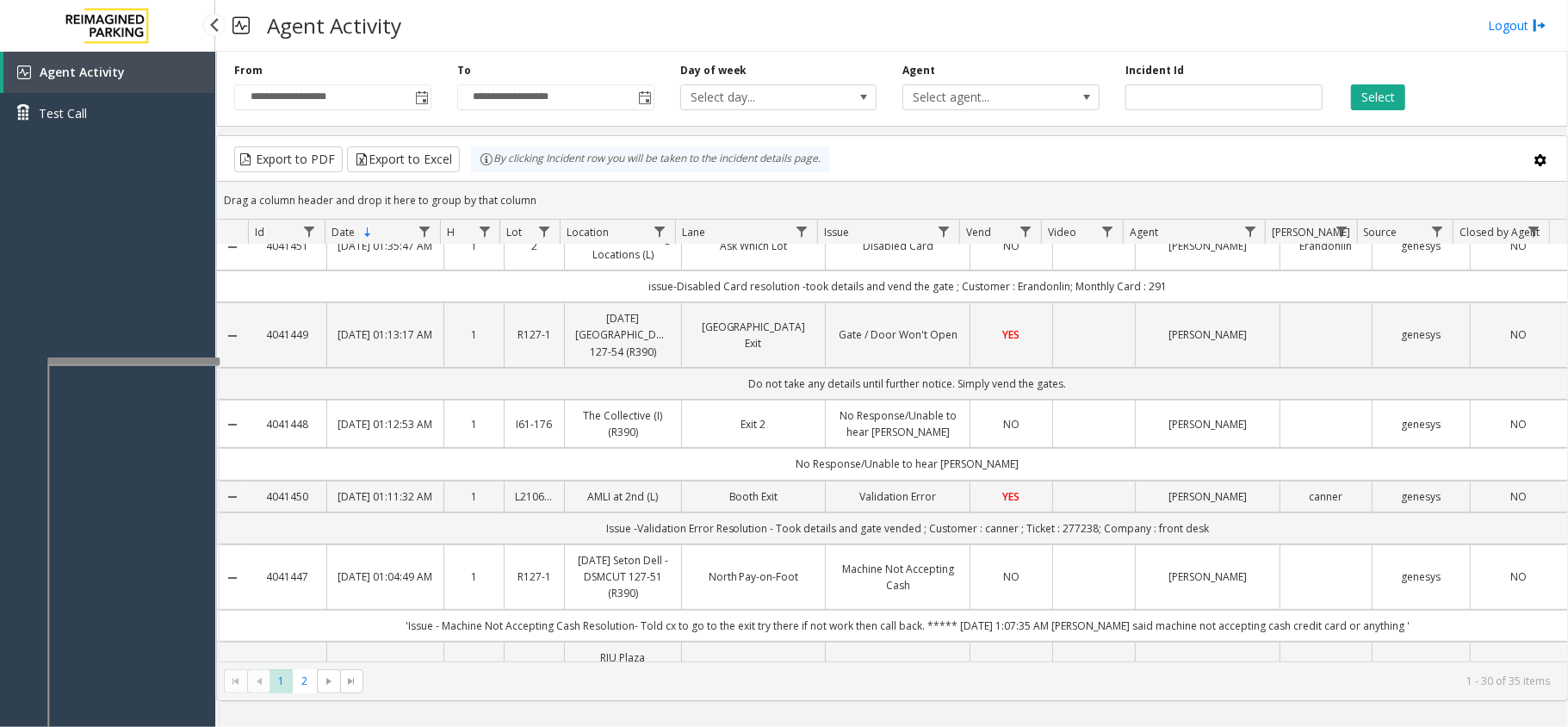 click on "**********" at bounding box center [784, 364] 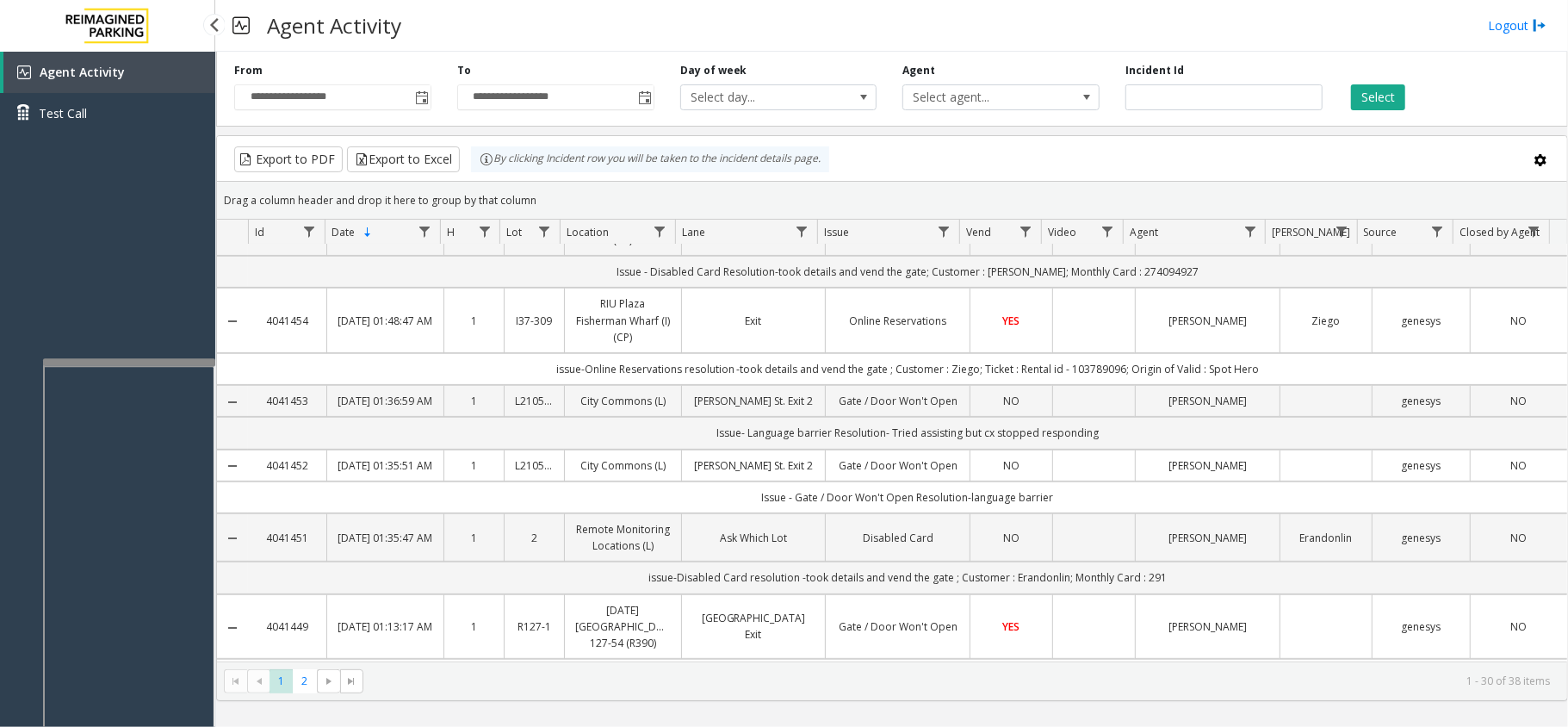 click on "**********" at bounding box center (784, 364) 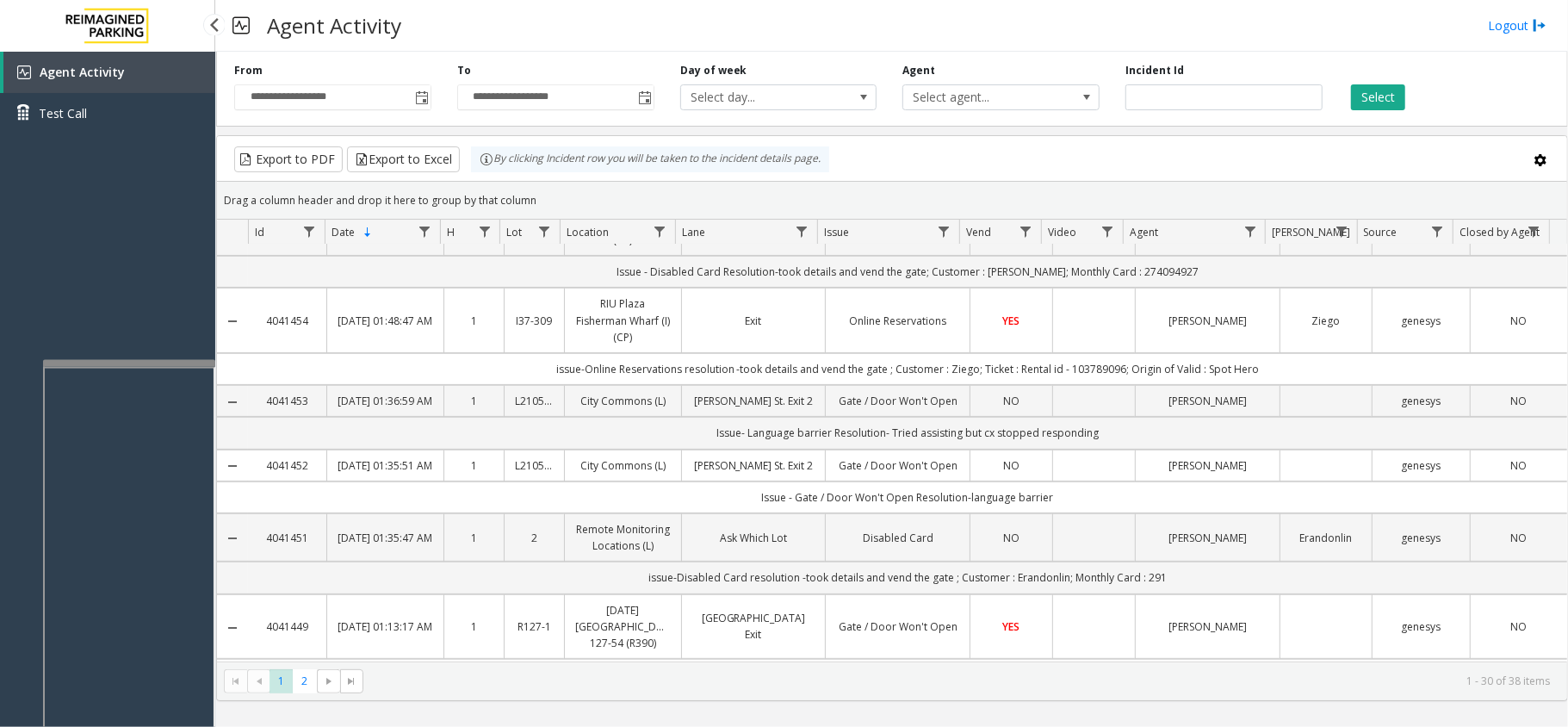 click on "**********" at bounding box center (784, 364) 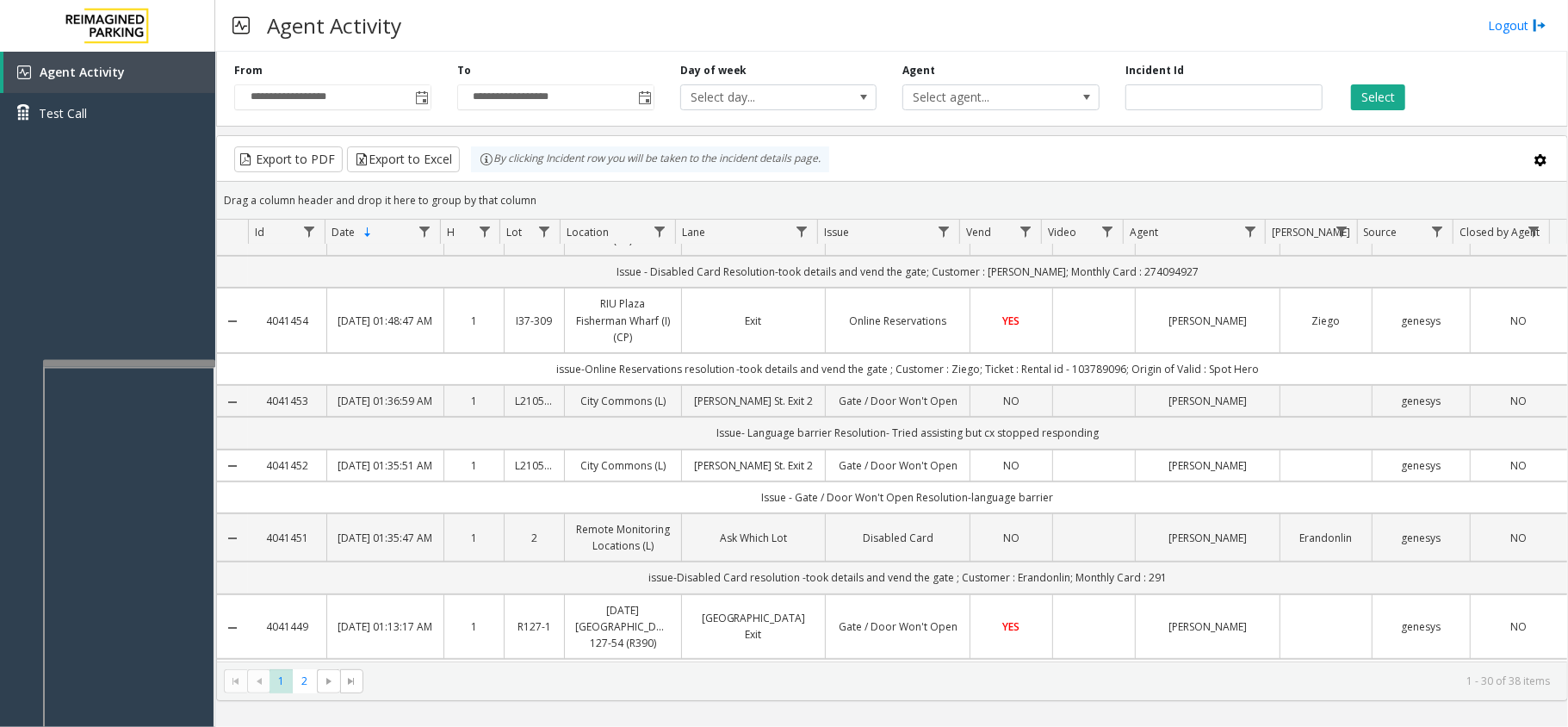 scroll, scrollTop: 0, scrollLeft: 0, axis: both 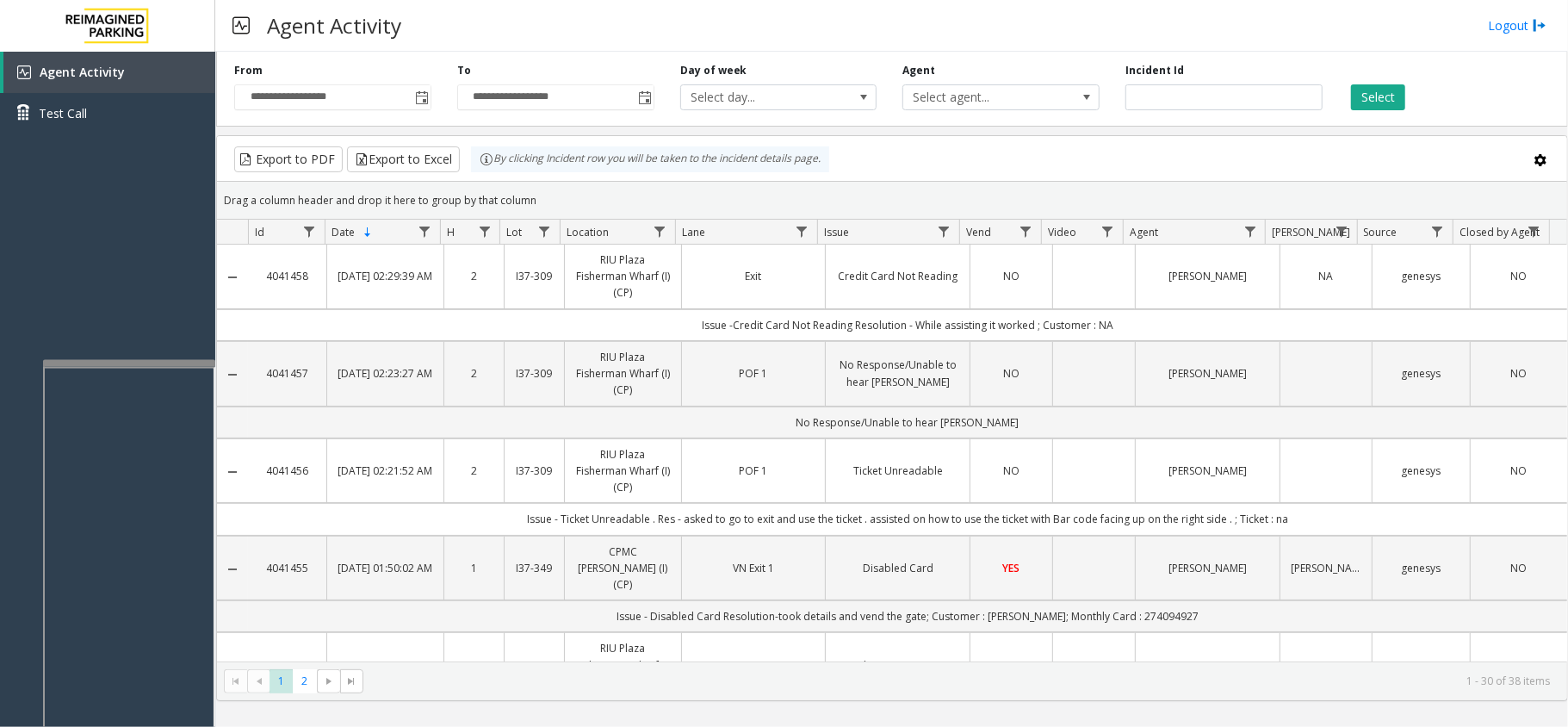 click on "Agent Activity Logout" at bounding box center [891, 26] 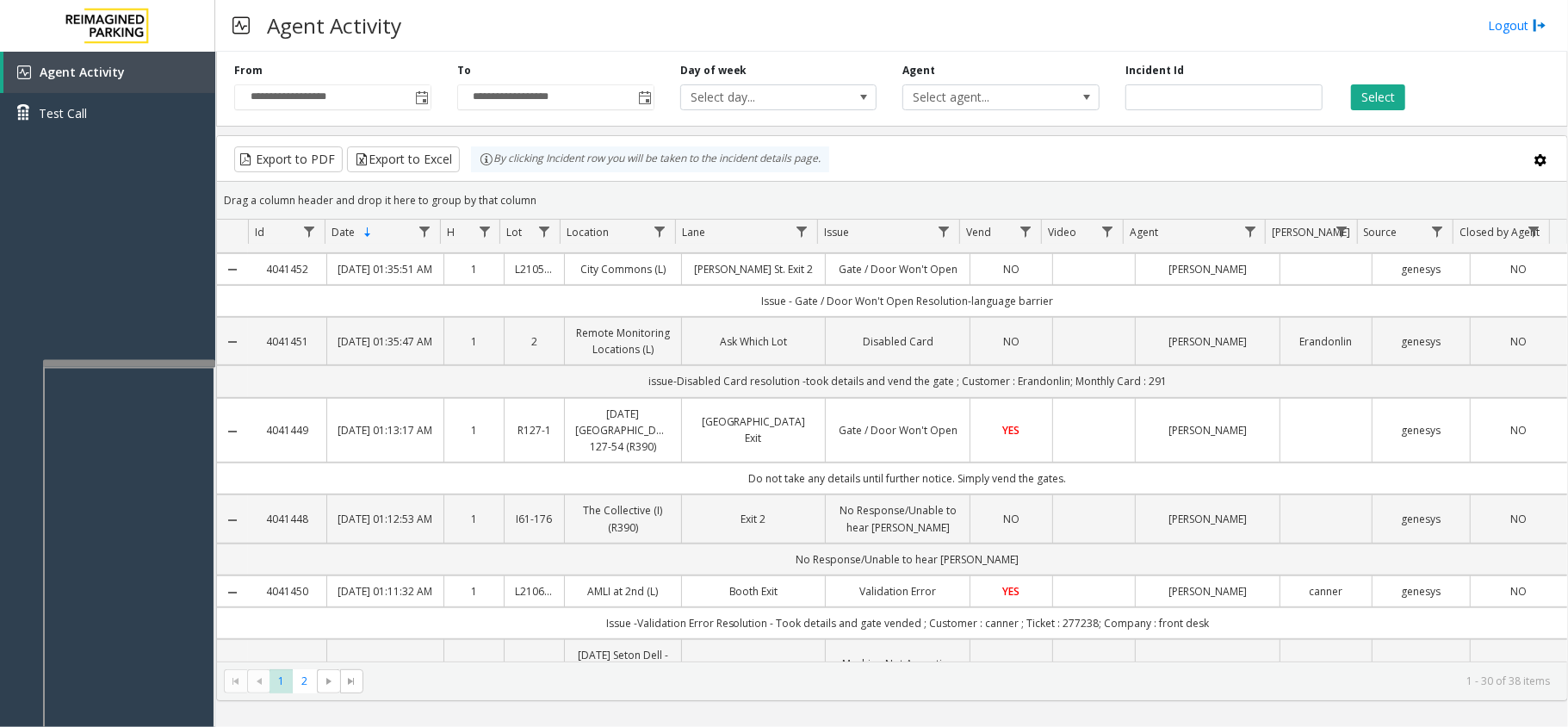 scroll, scrollTop: 0, scrollLeft: 0, axis: both 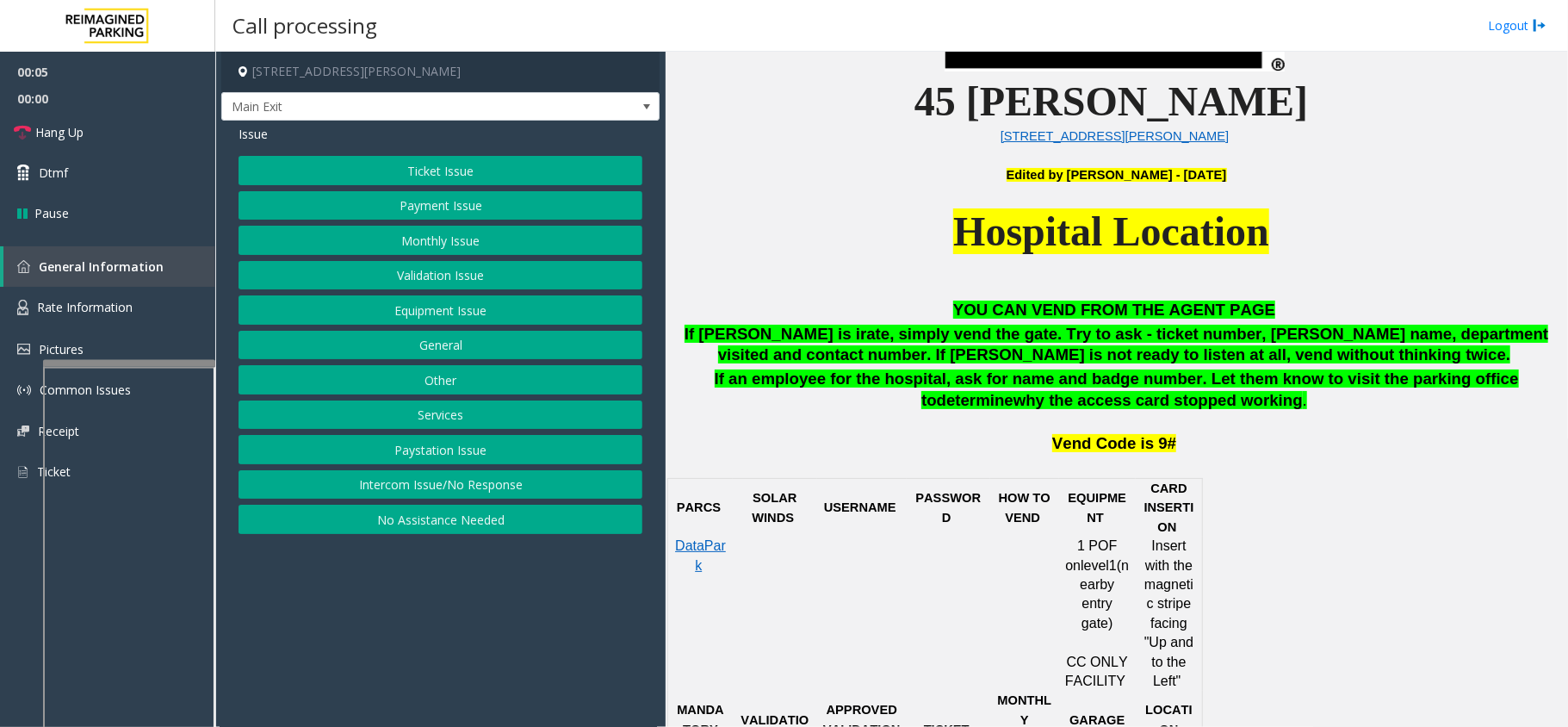 click on "Monthly Issue" 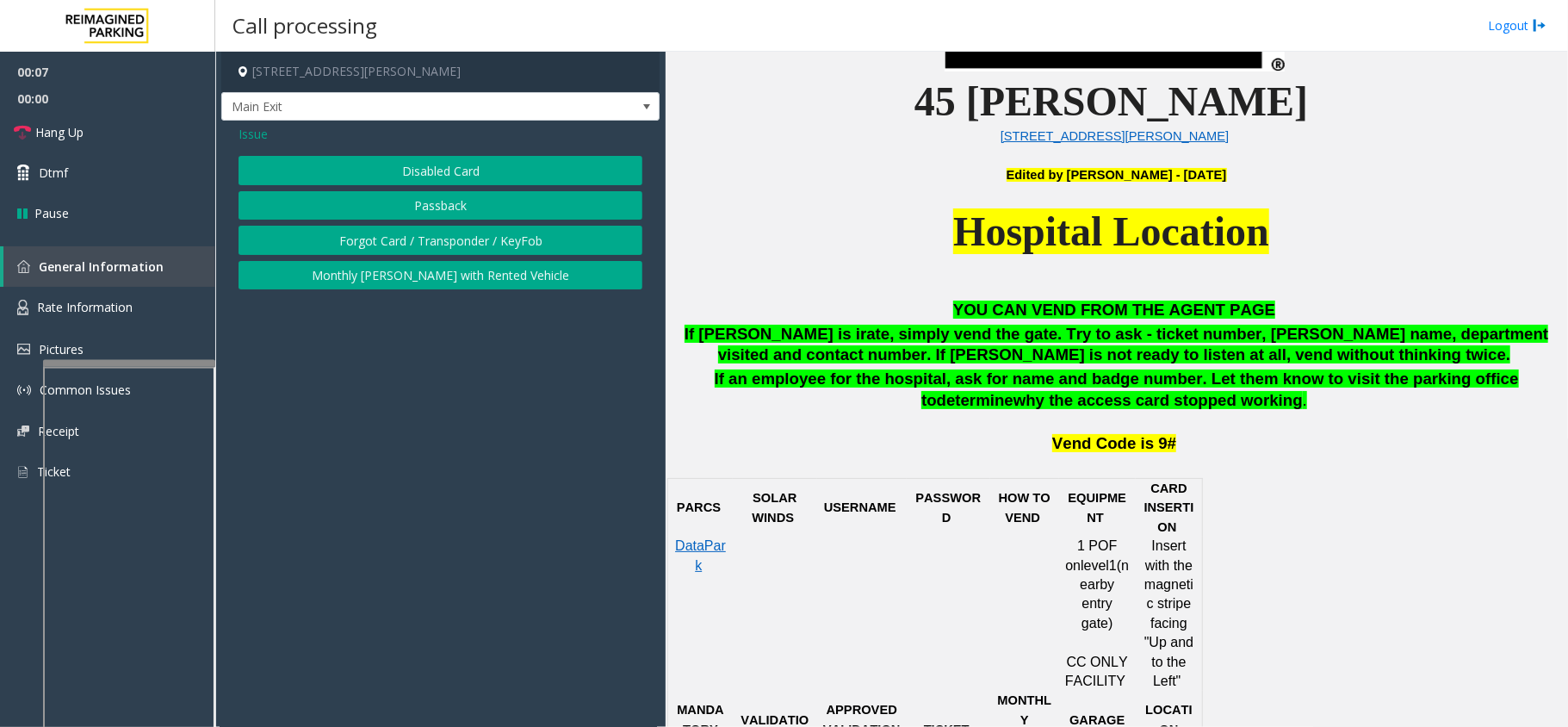 click on "Disabled Card" 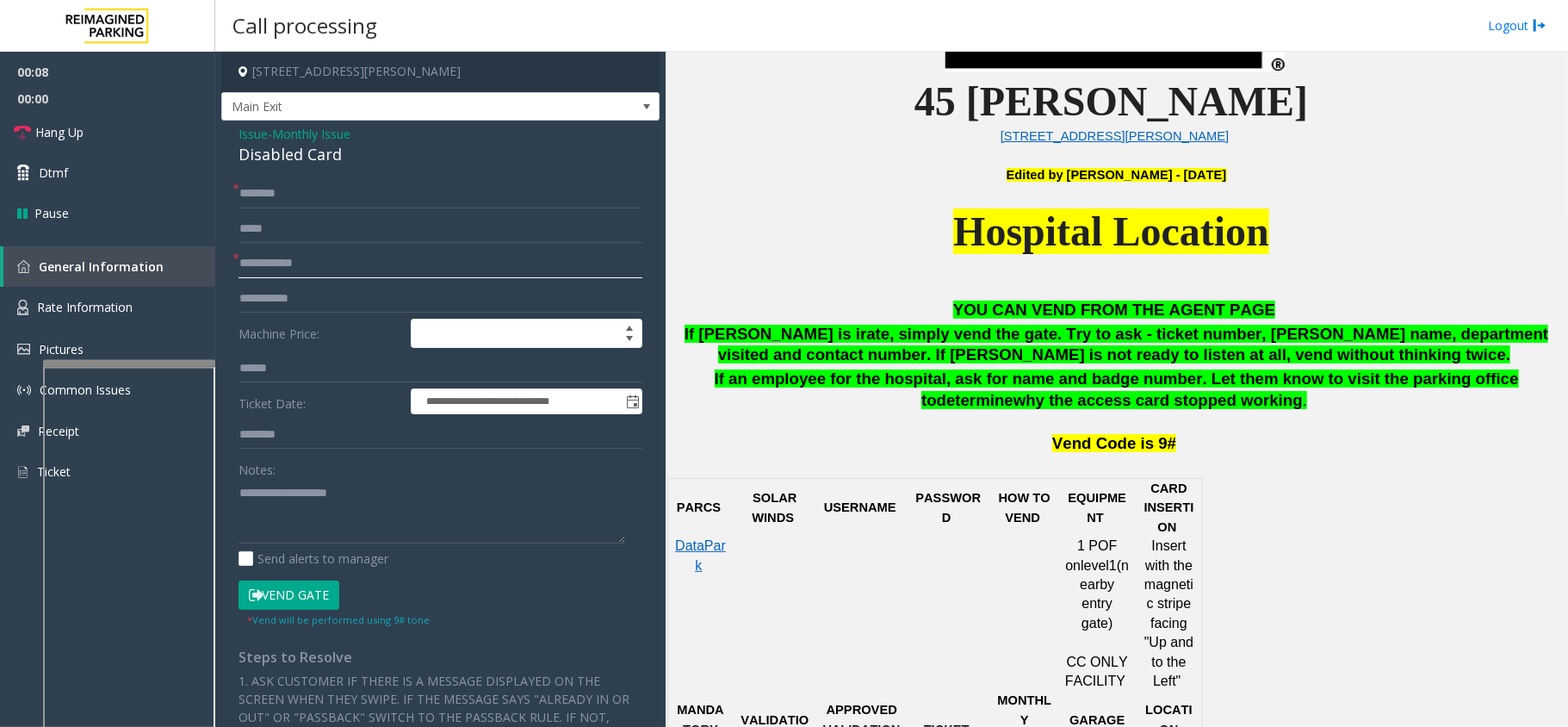 click 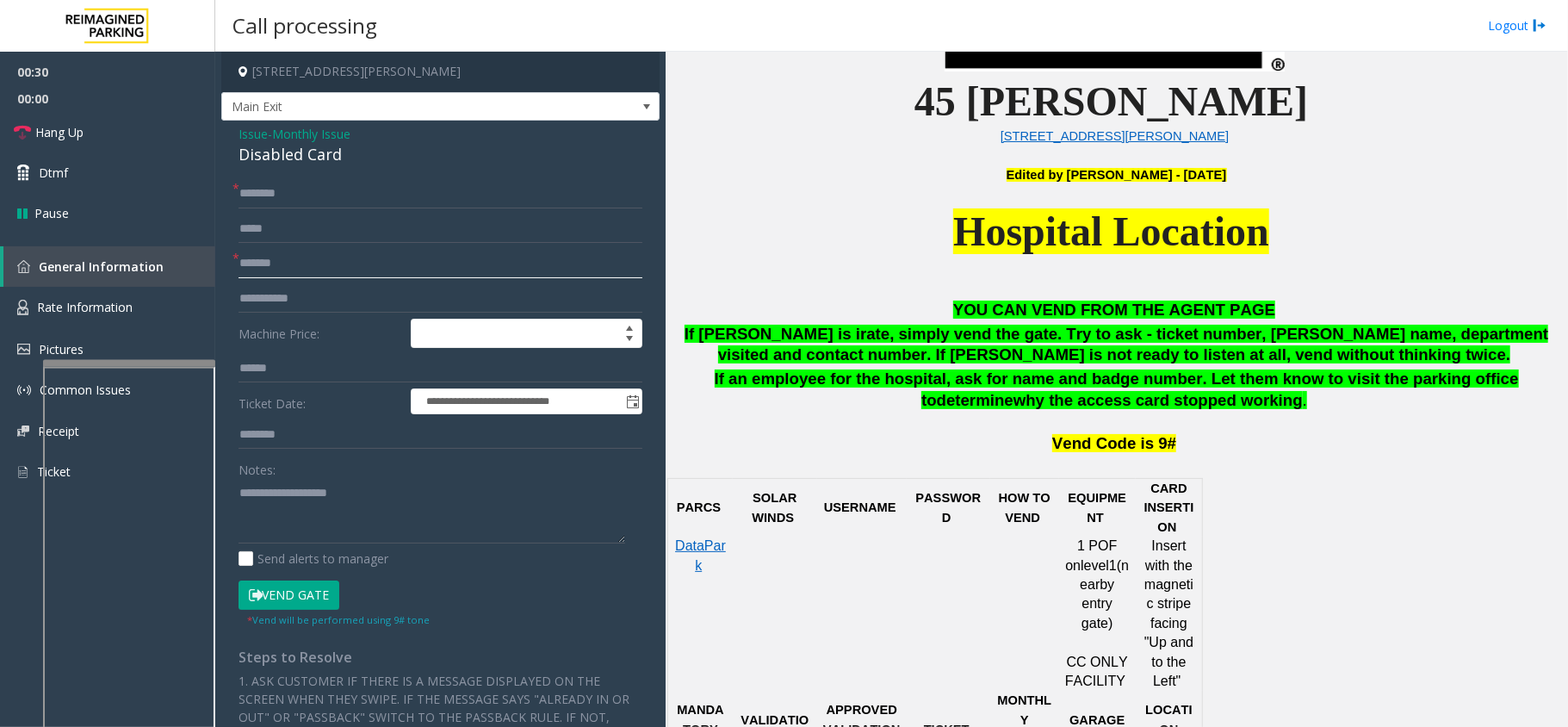type on "*******" 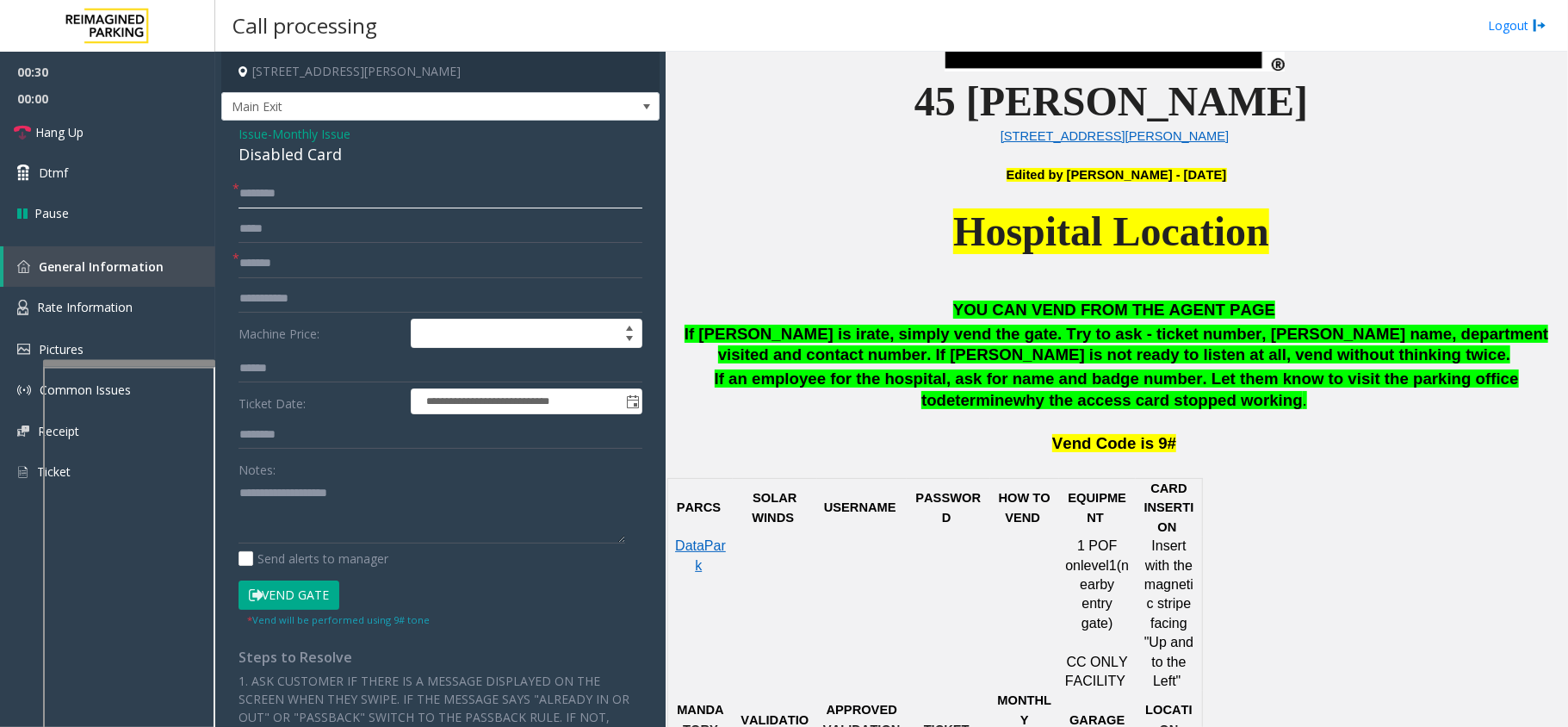 click 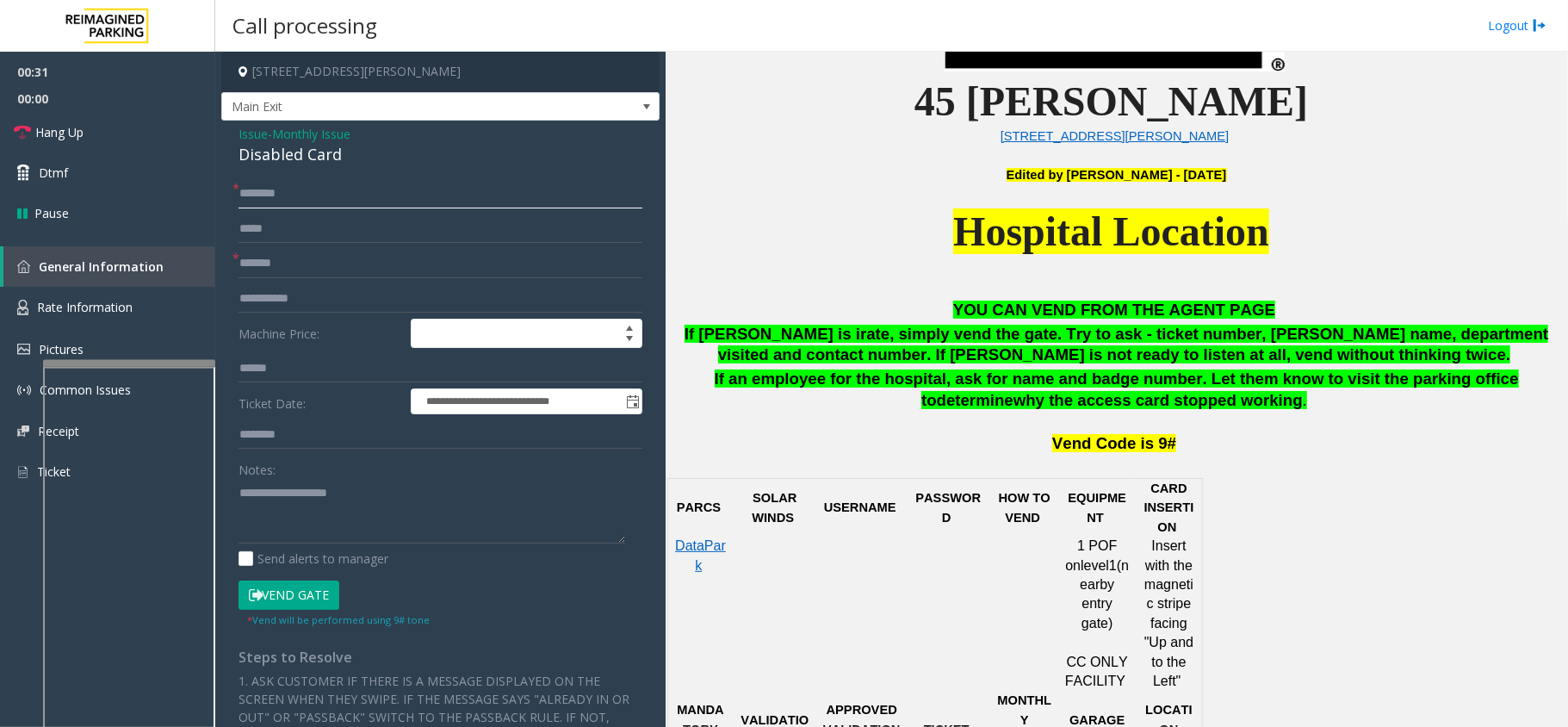 click 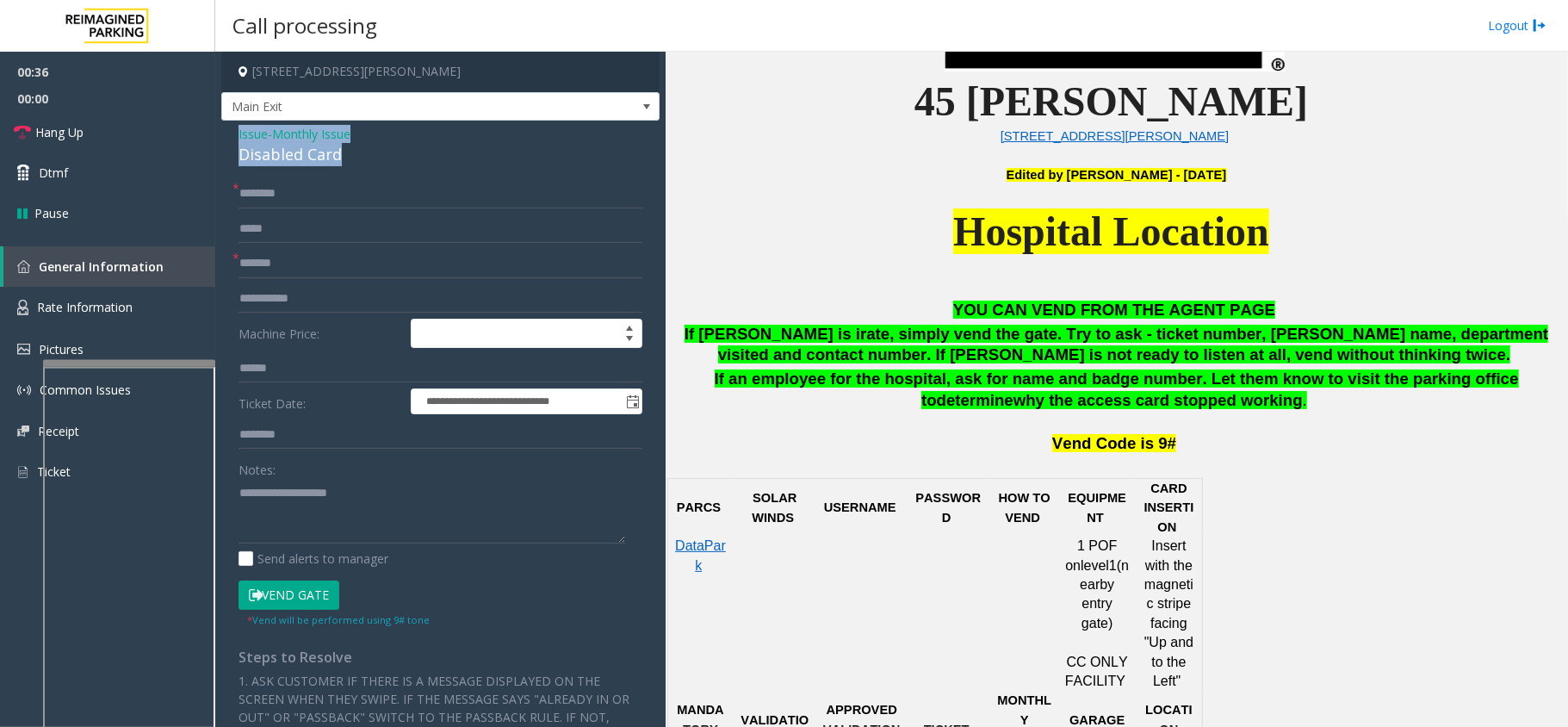 drag, startPoint x: 348, startPoint y: 164, endPoint x: 228, endPoint y: 140, distance: 122.3765 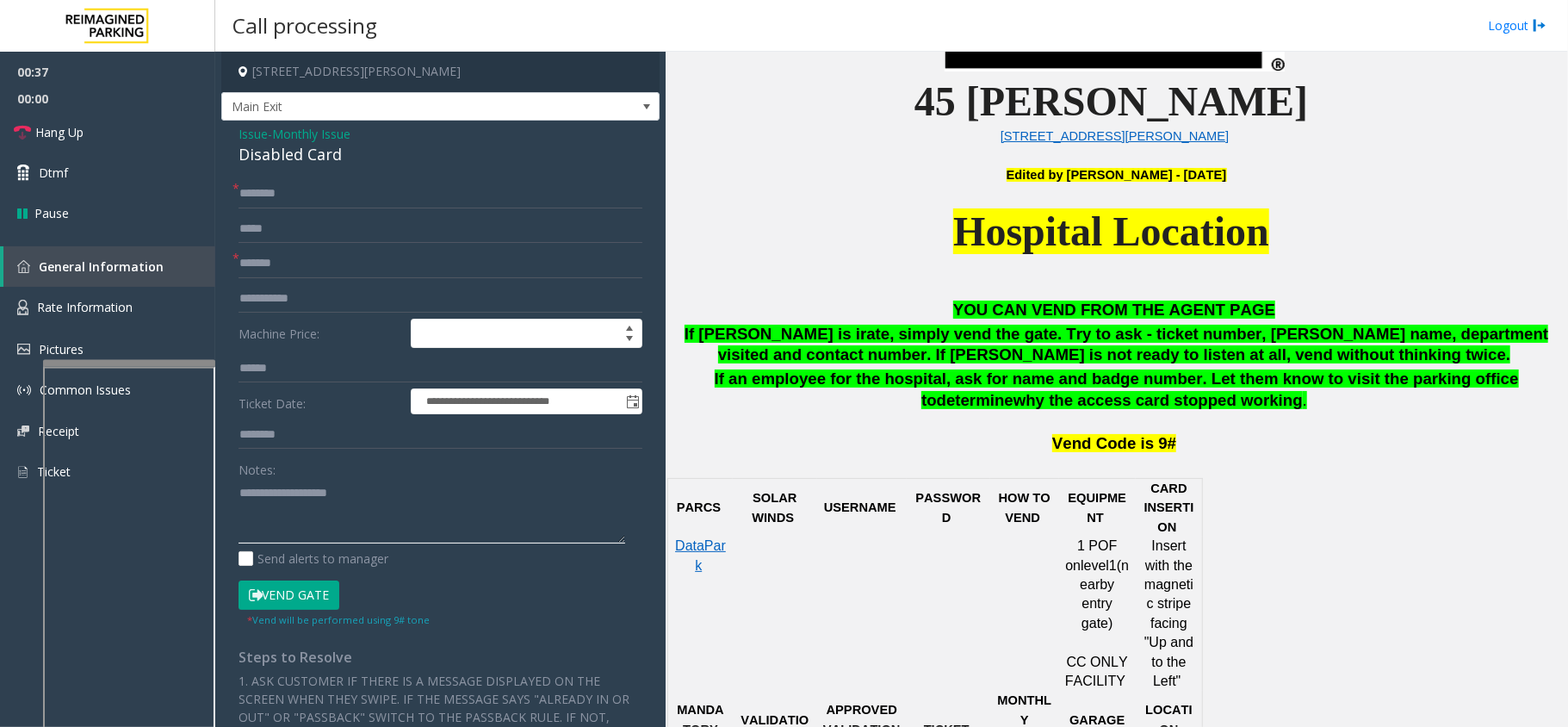 paste on "**********" 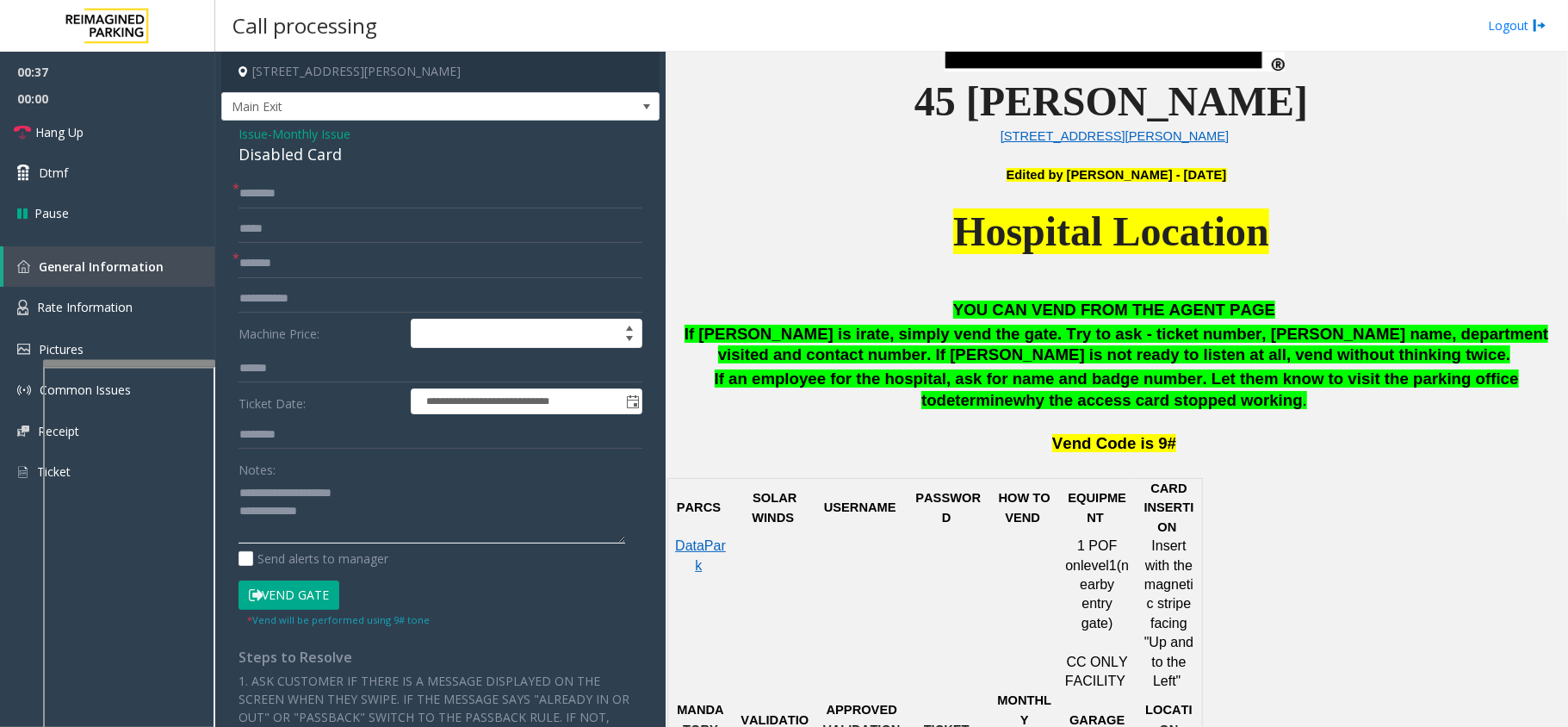 click 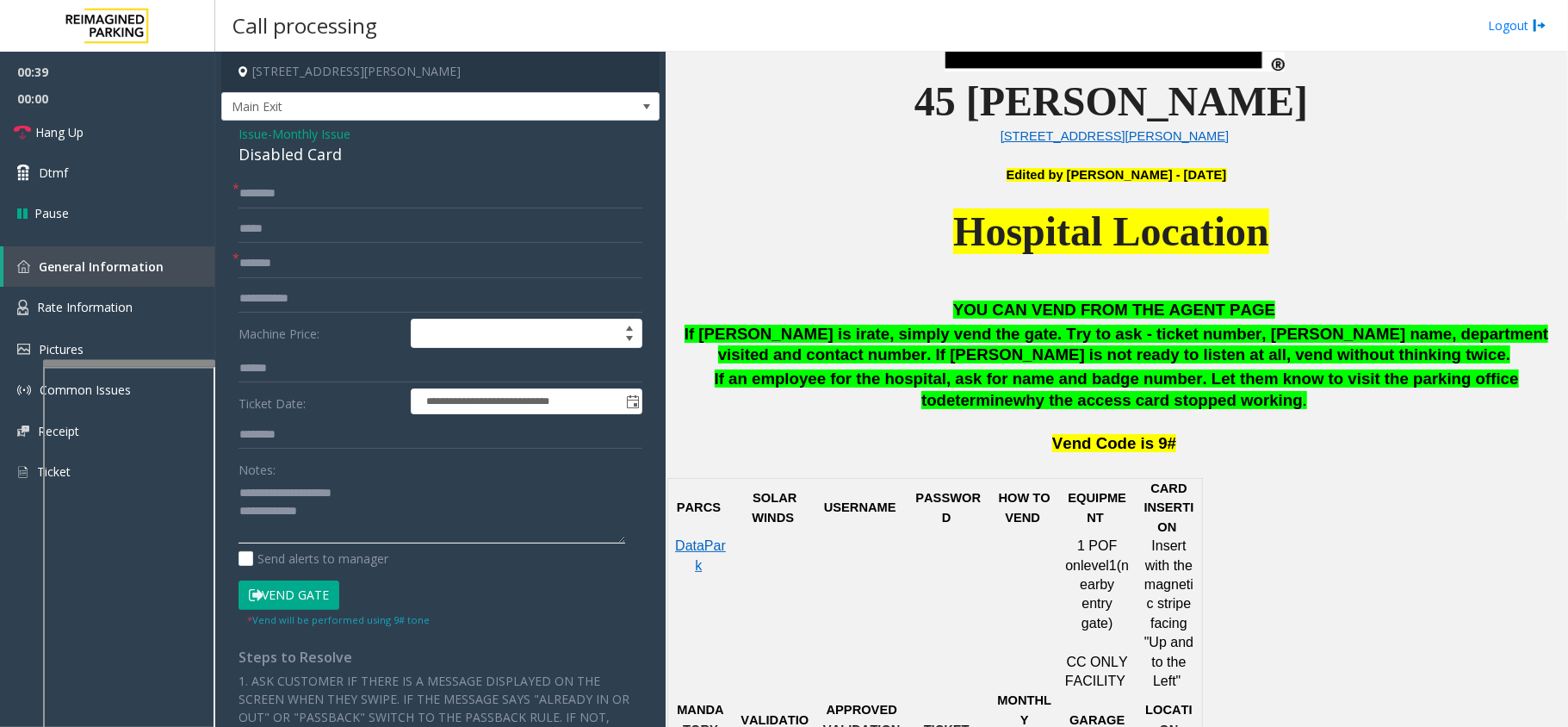 drag, startPoint x: 386, startPoint y: 488, endPoint x: 281, endPoint y: 488, distance: 105 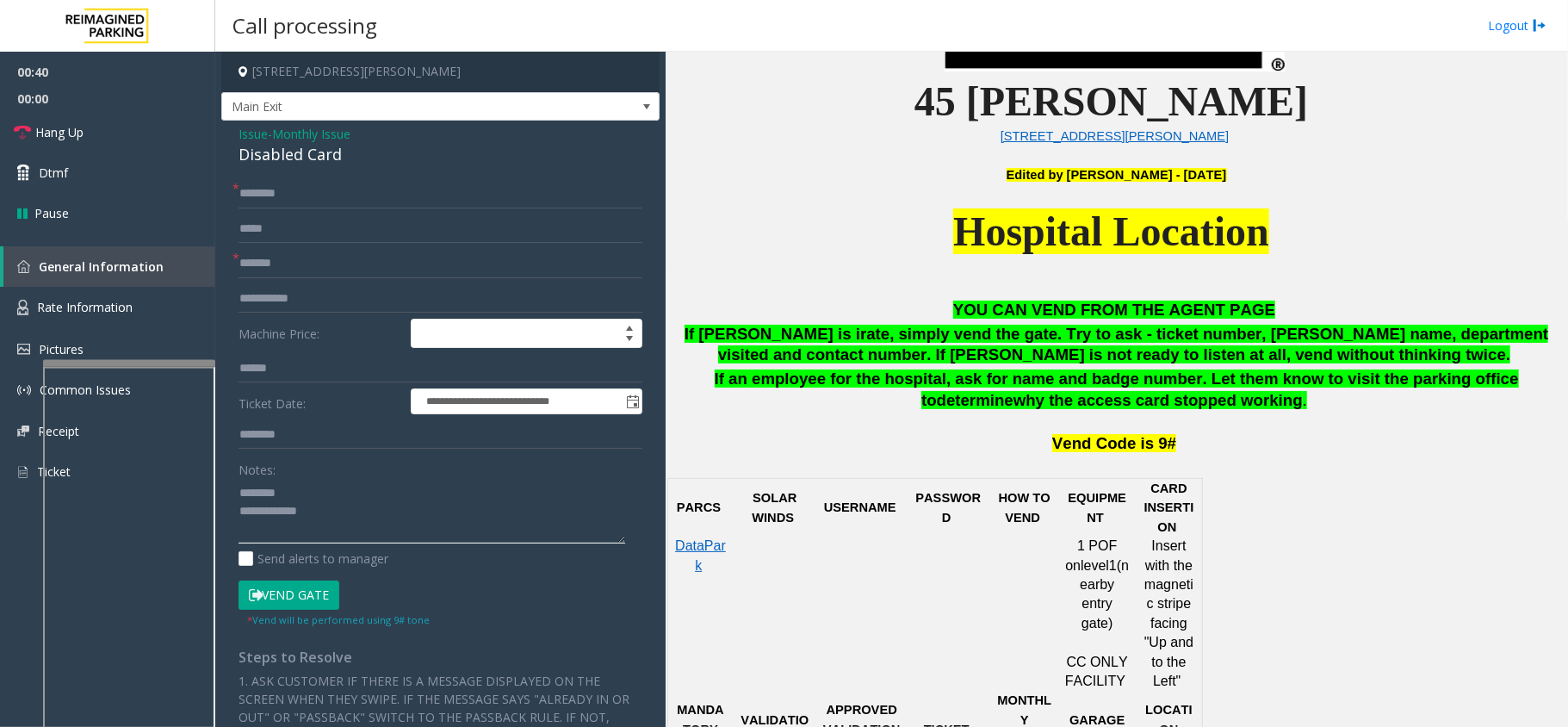 type on "**********" 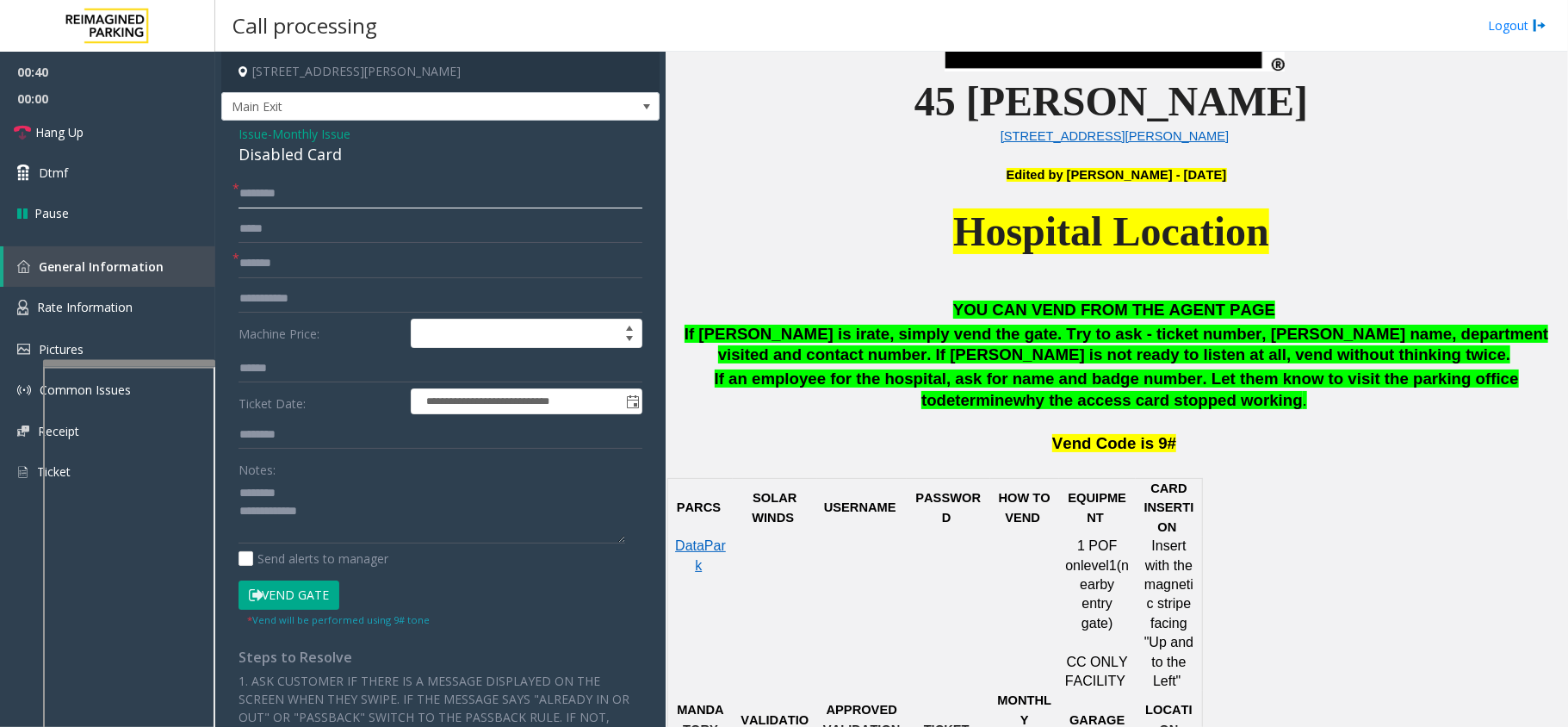 click 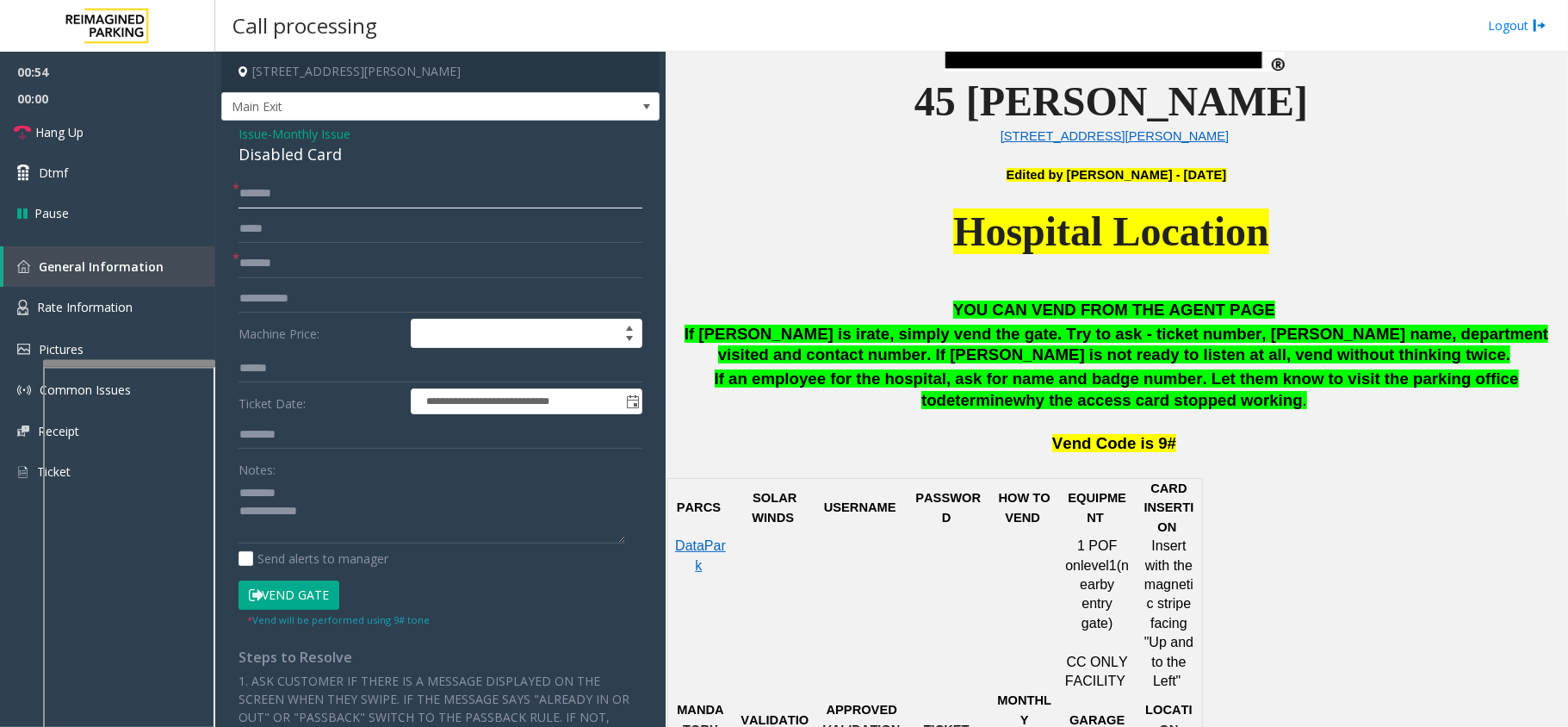 type on "*******" 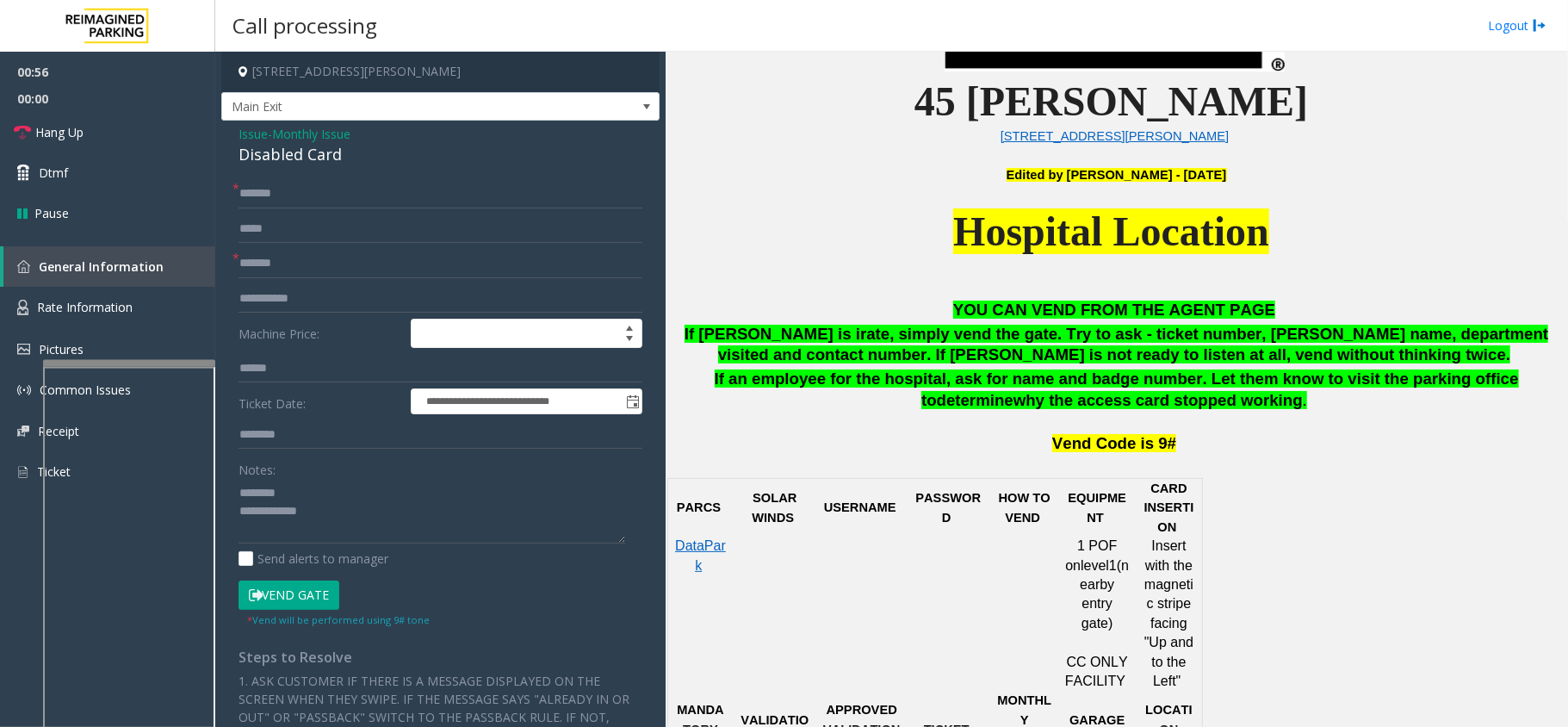 click on "Vend Gate" 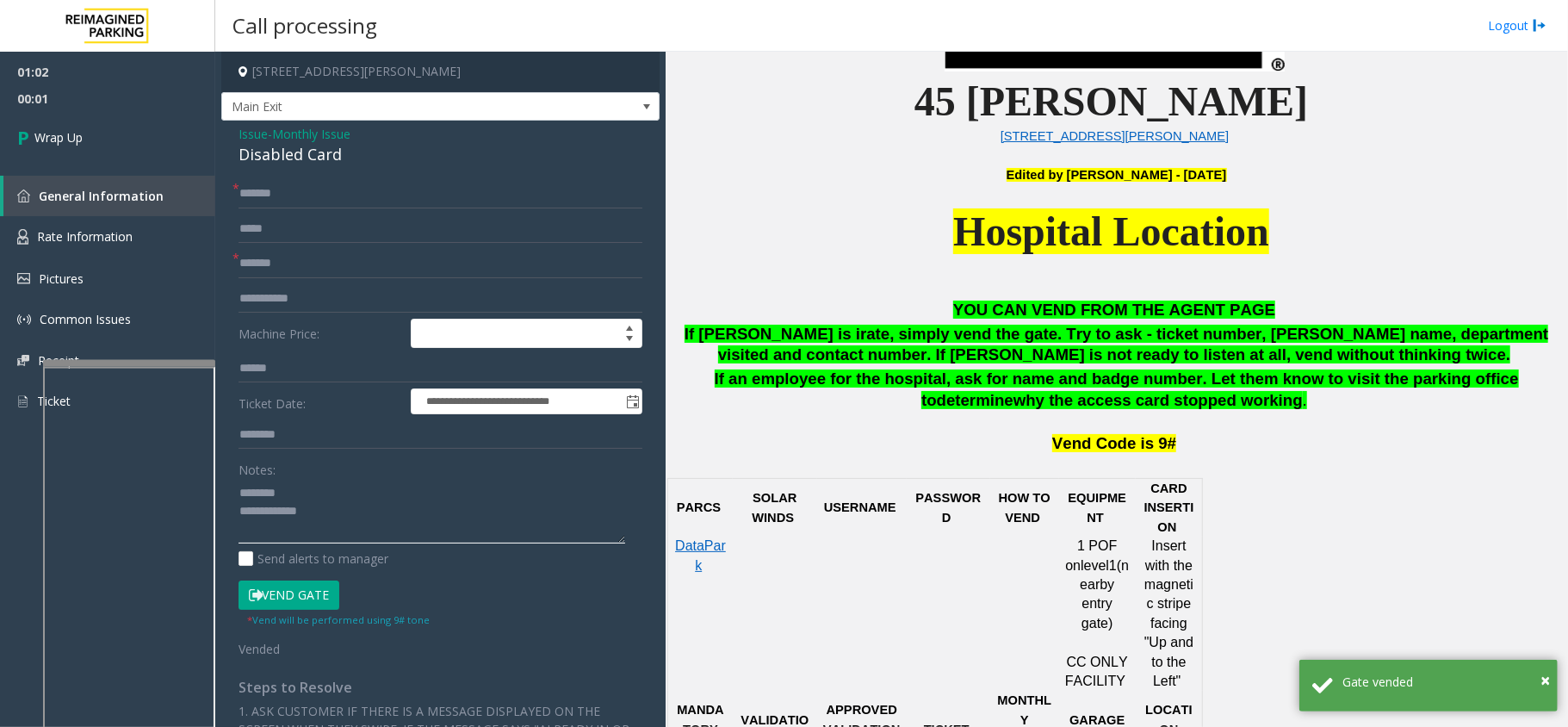click 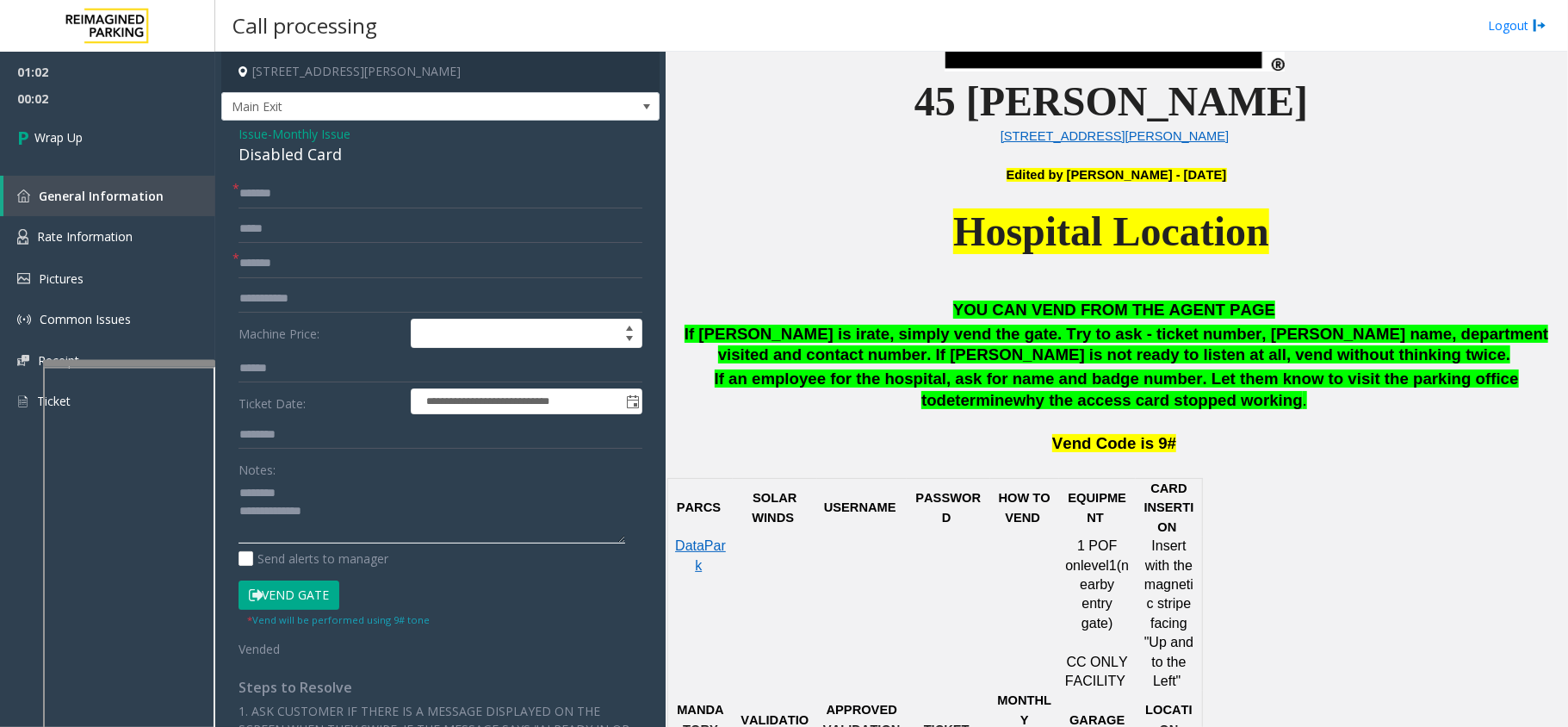 paste on "**********" 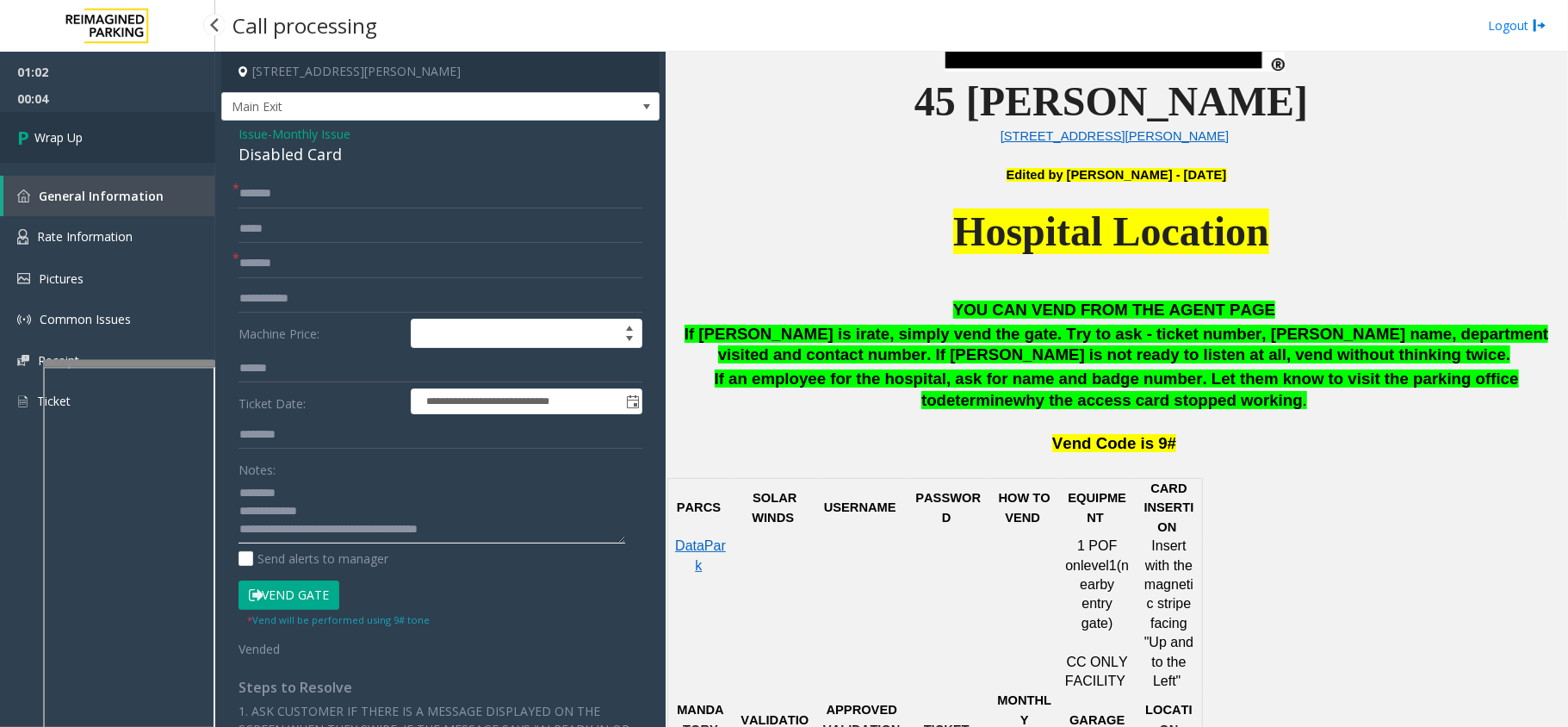 type on "**********" 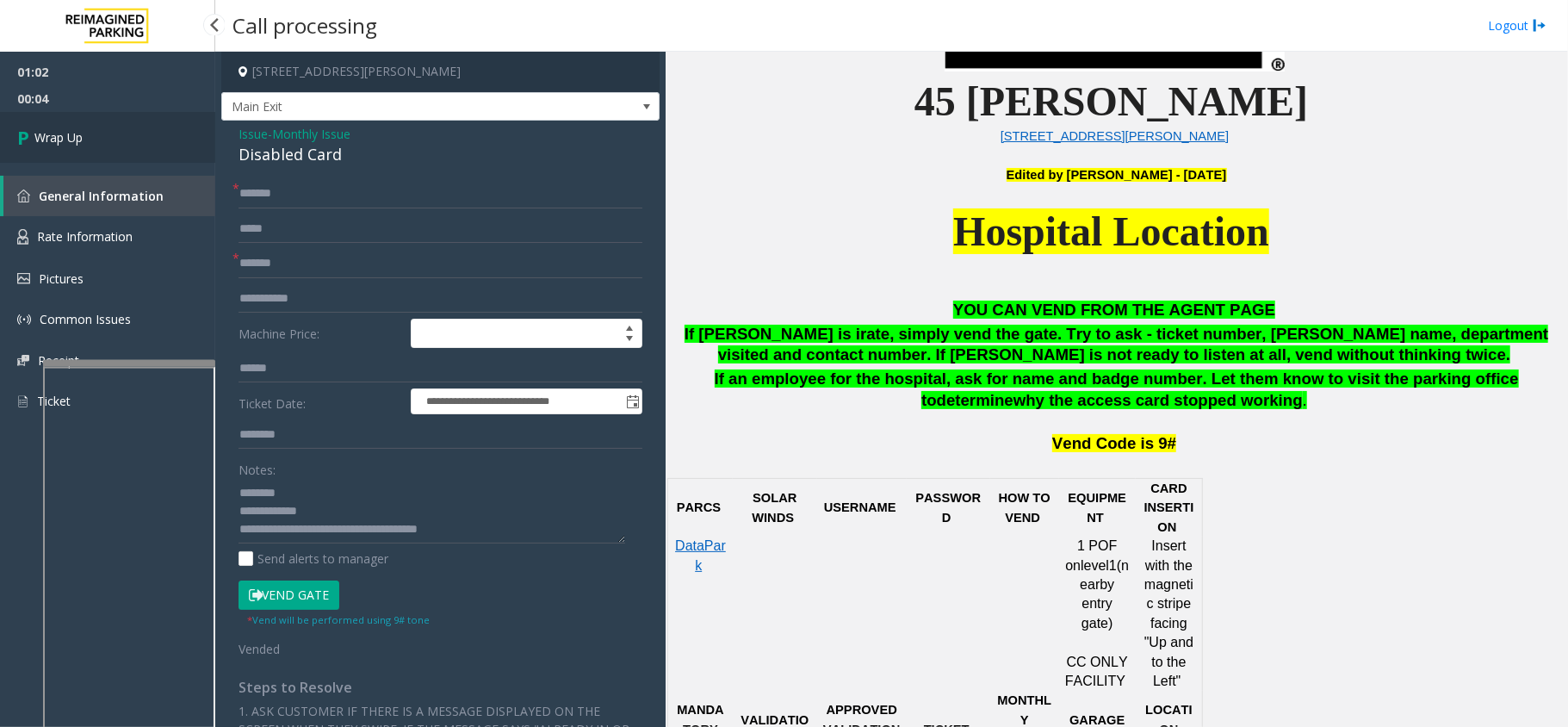click on "Wrap Up" at bounding box center [59, 137] 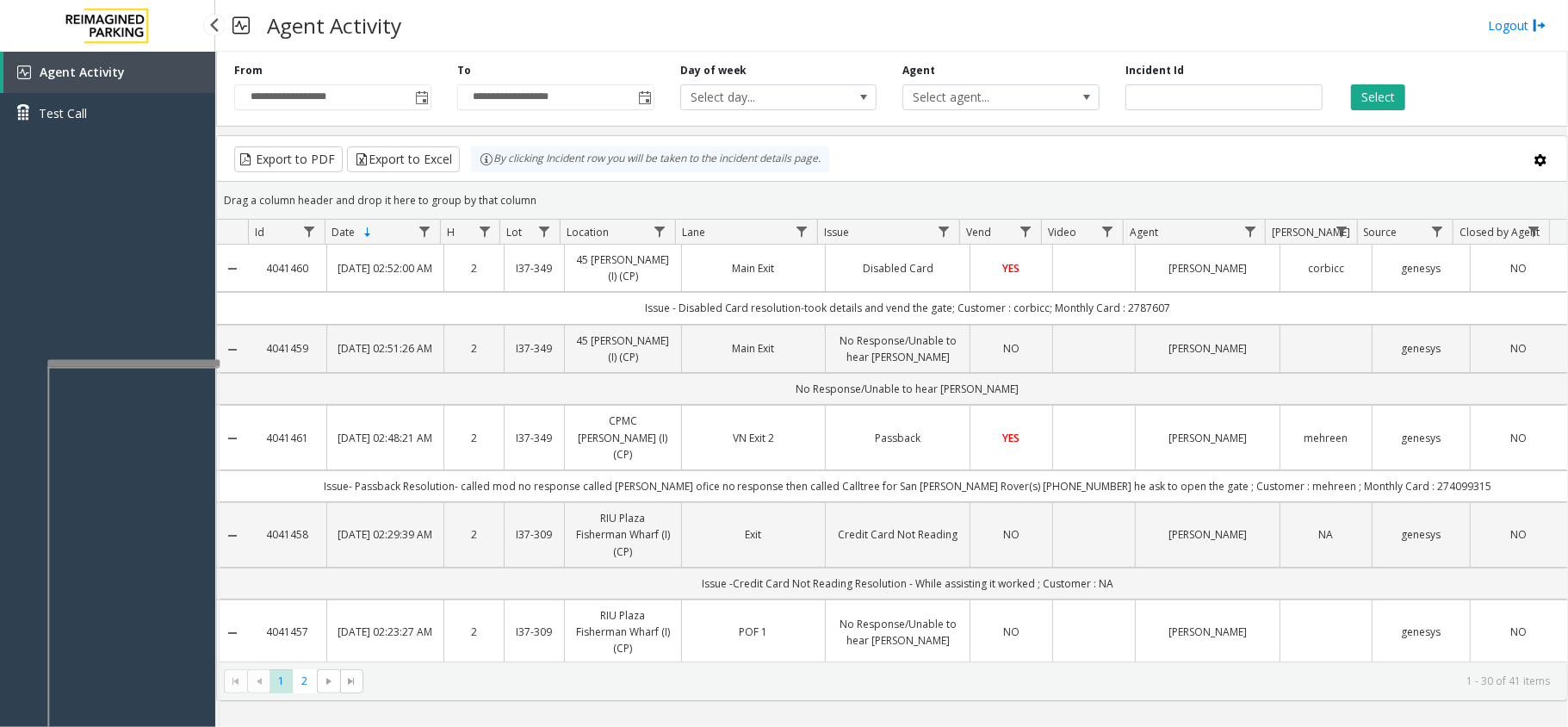 click on "**********" at bounding box center [784, 364] 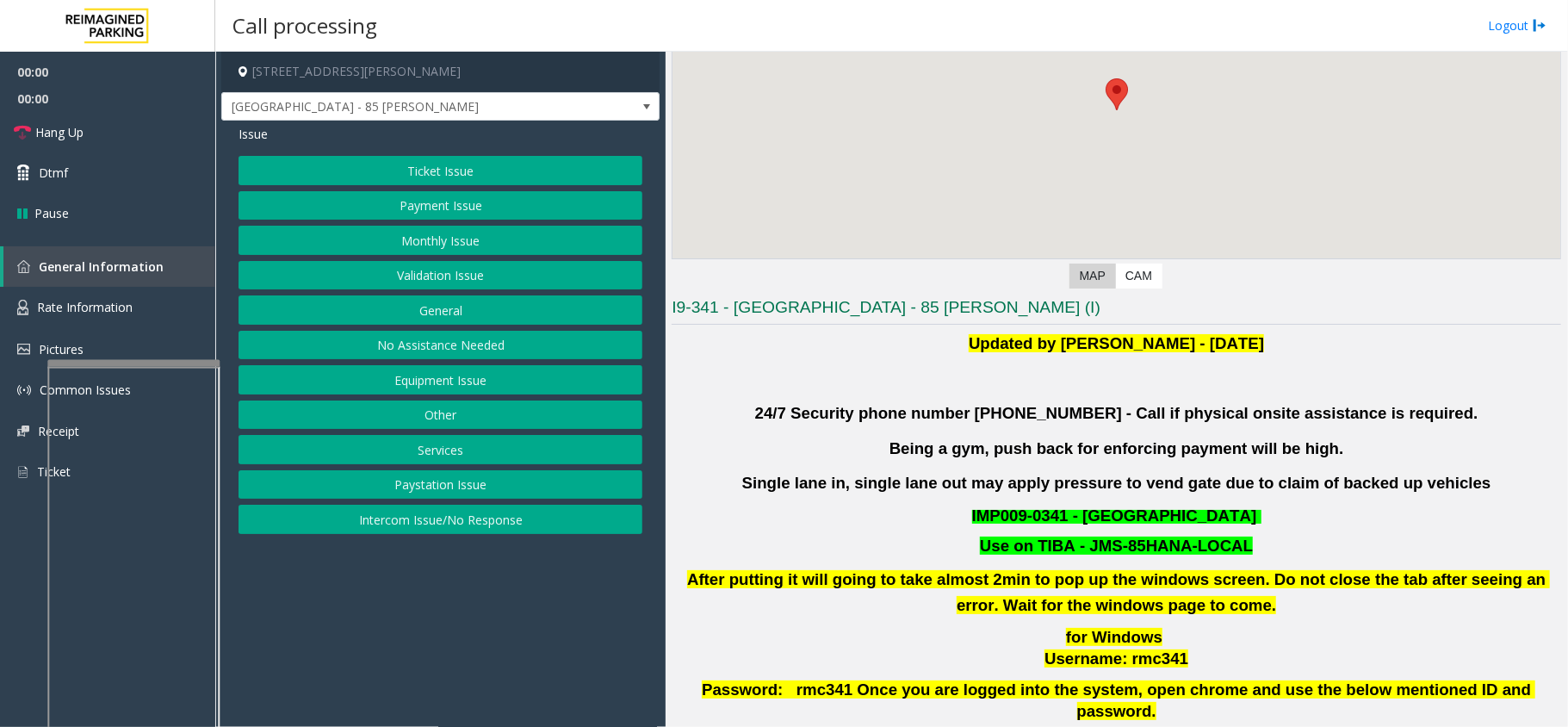 scroll, scrollTop: 229, scrollLeft: 0, axis: vertical 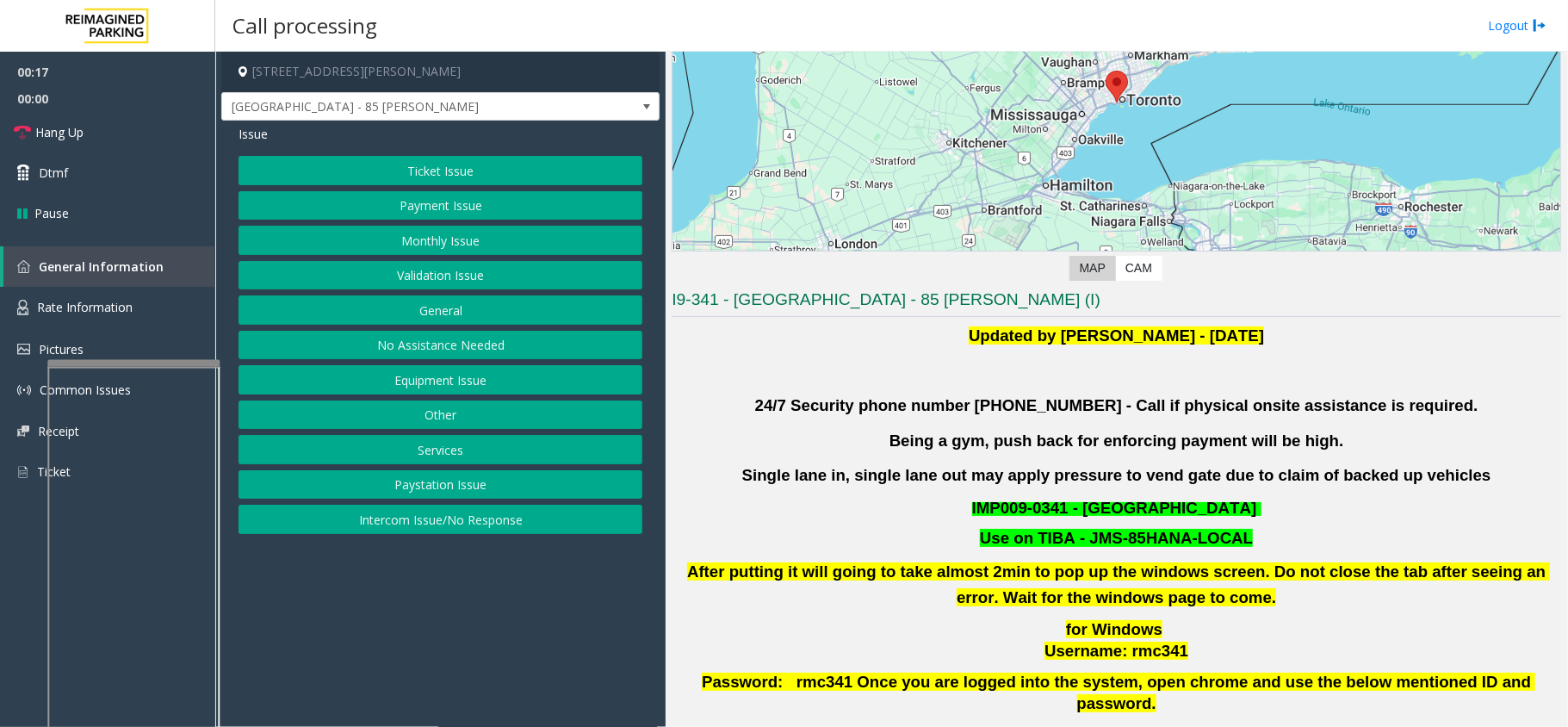 click on "Validation Issue" 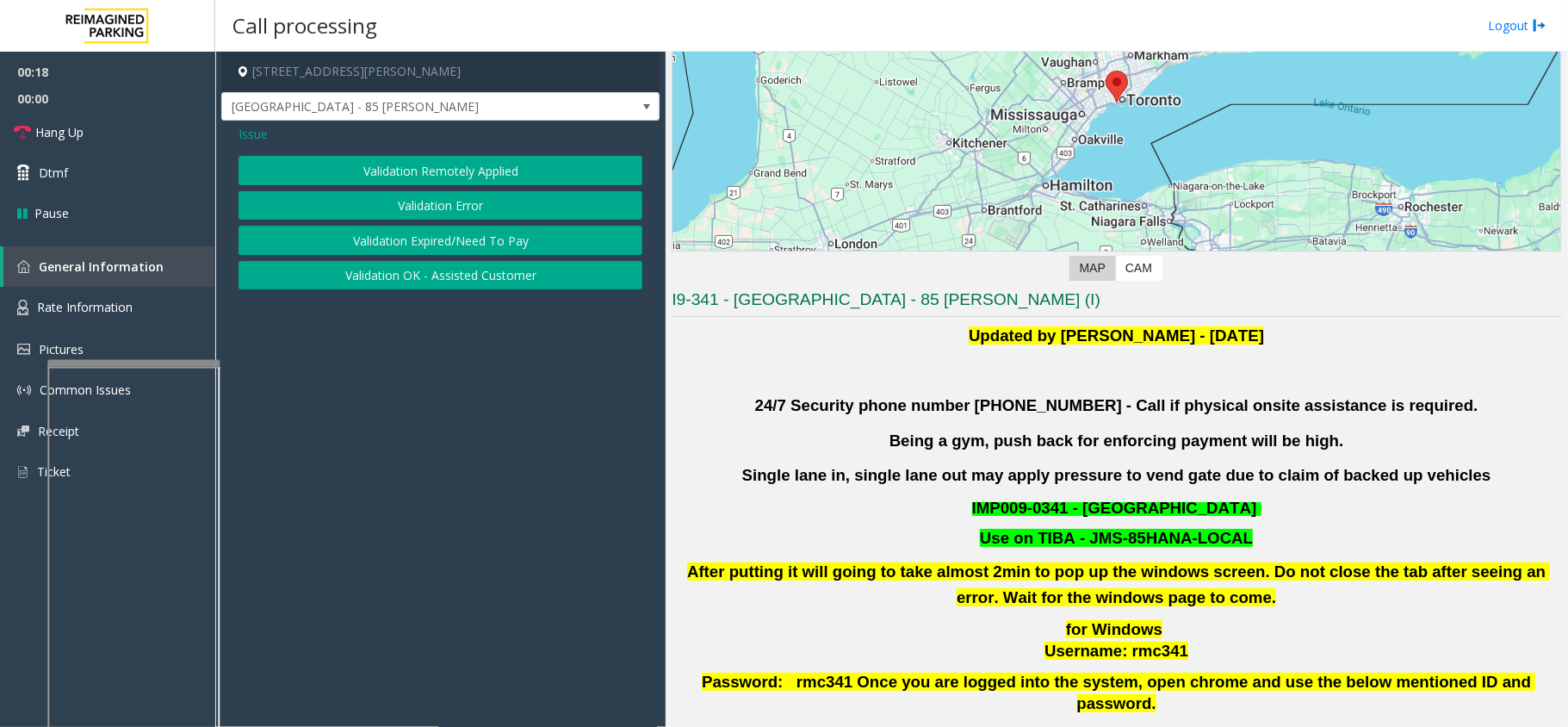 click on "Validation Error" 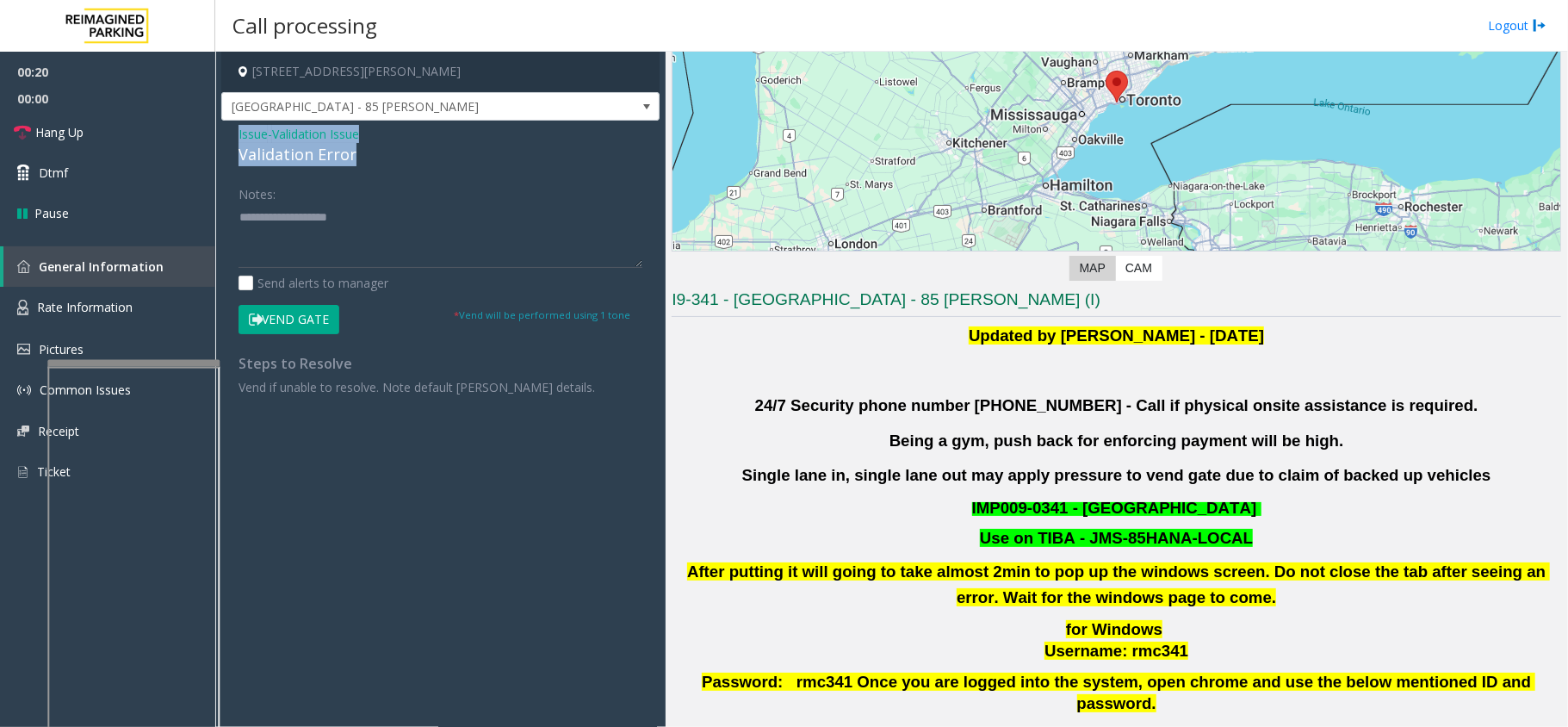 drag, startPoint x: 356, startPoint y: 159, endPoint x: 232, endPoint y: 131, distance: 127.12199 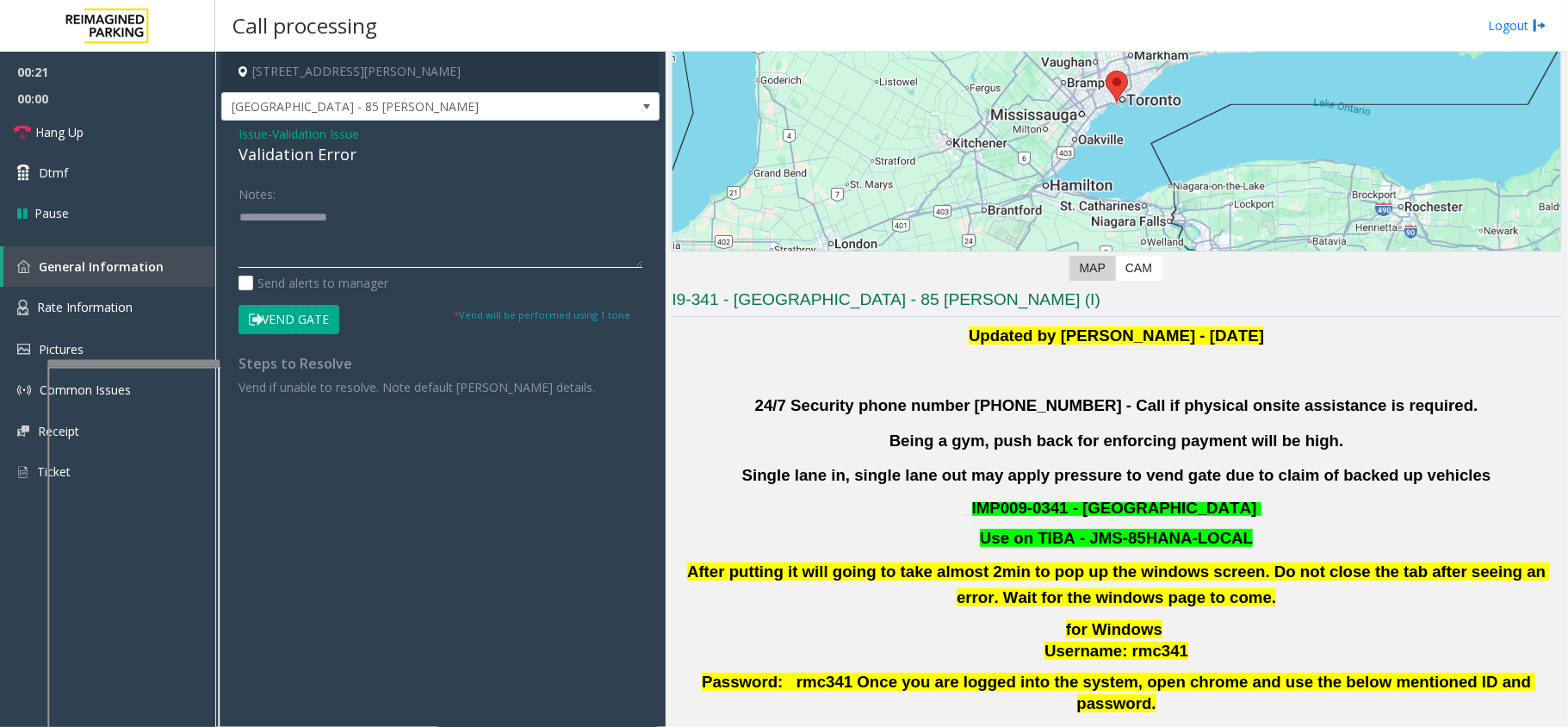 paste on "**********" 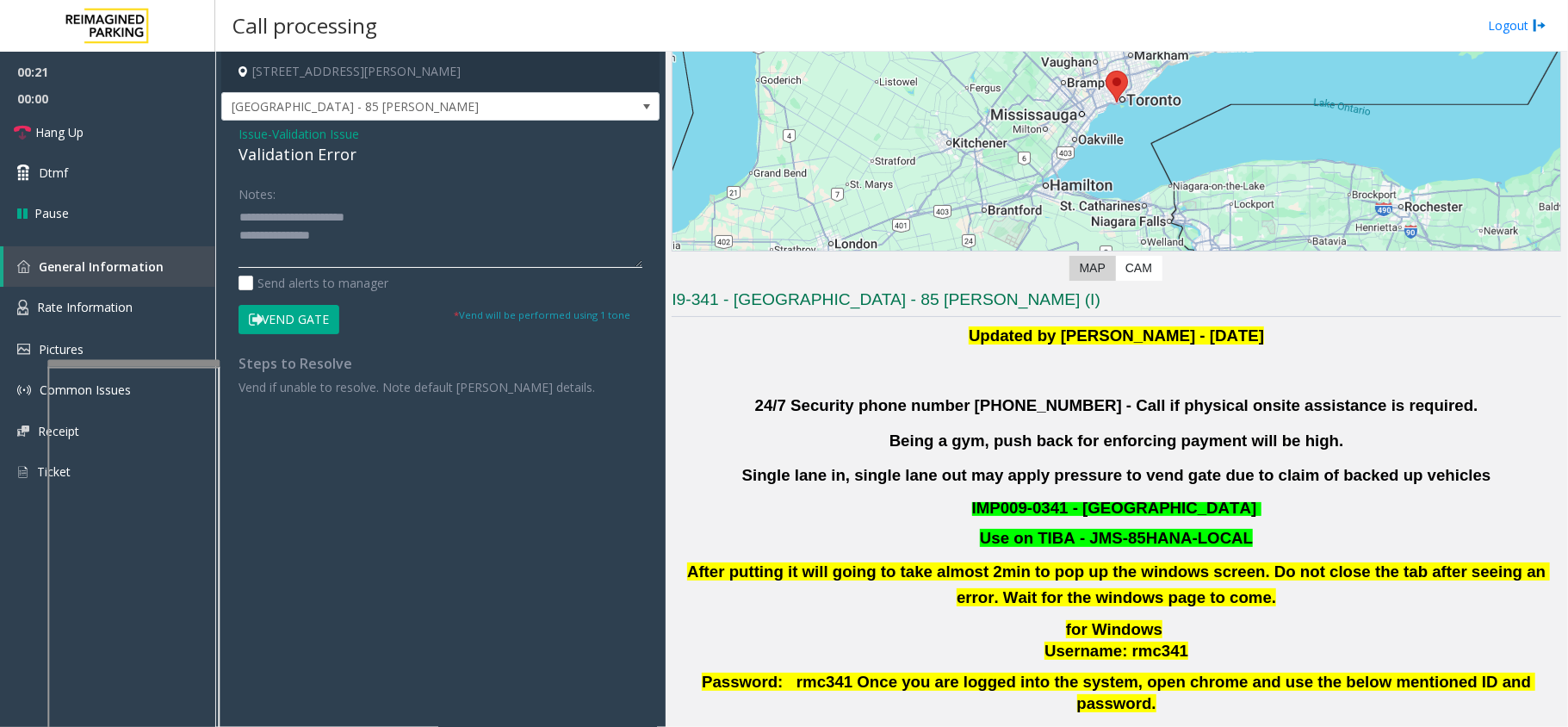 click 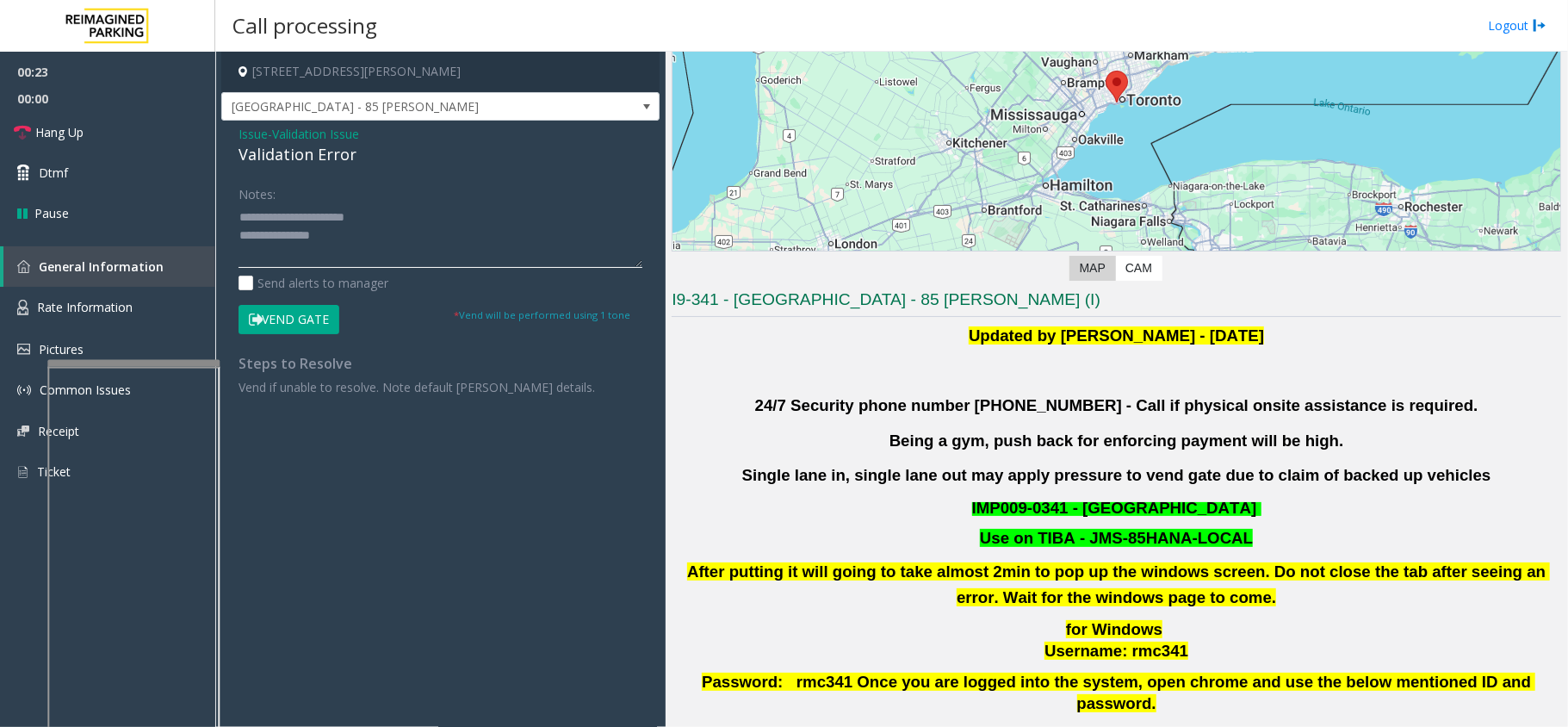 drag, startPoint x: 376, startPoint y: 221, endPoint x: 280, endPoint y: 218, distance: 96.0469 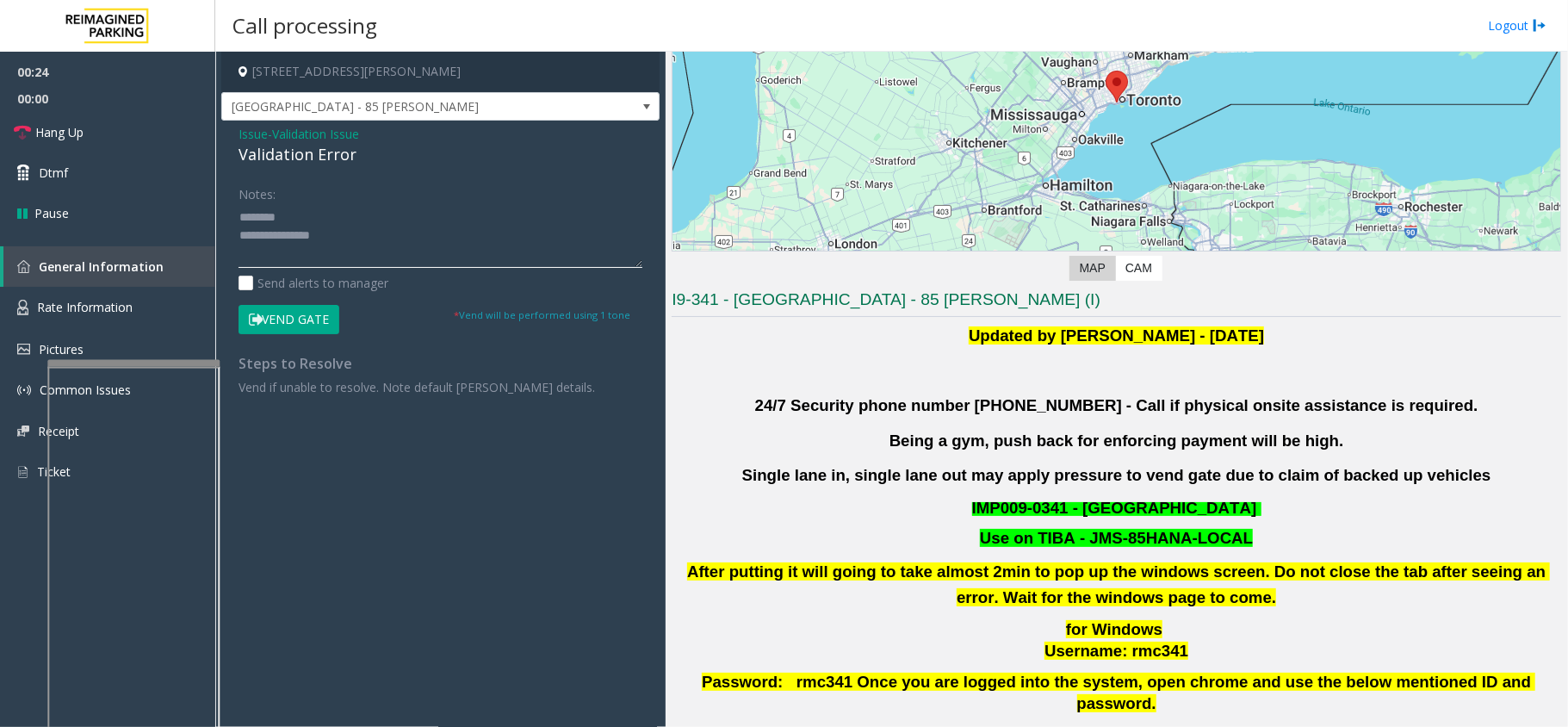 click 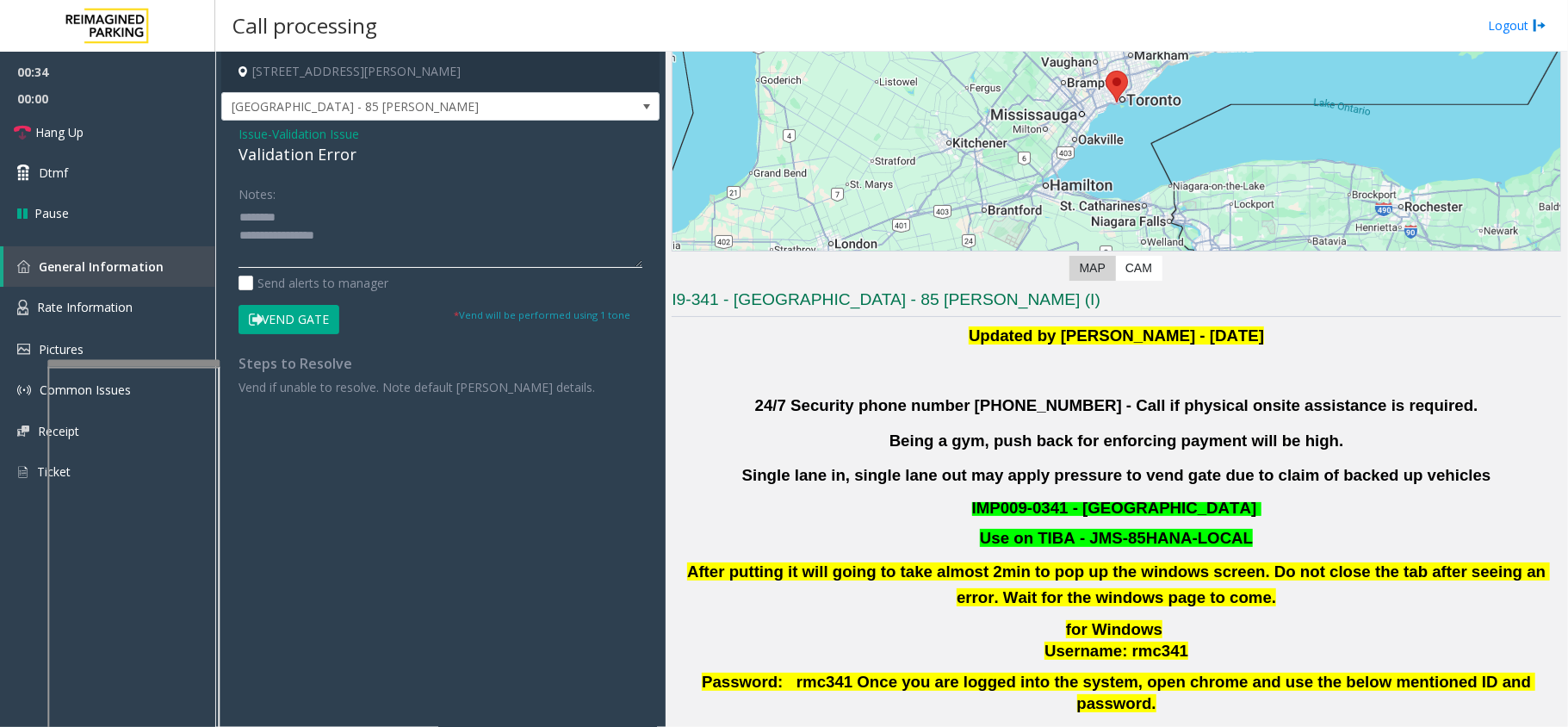 drag, startPoint x: 401, startPoint y: 232, endPoint x: 217, endPoint y: 218, distance: 184.53184 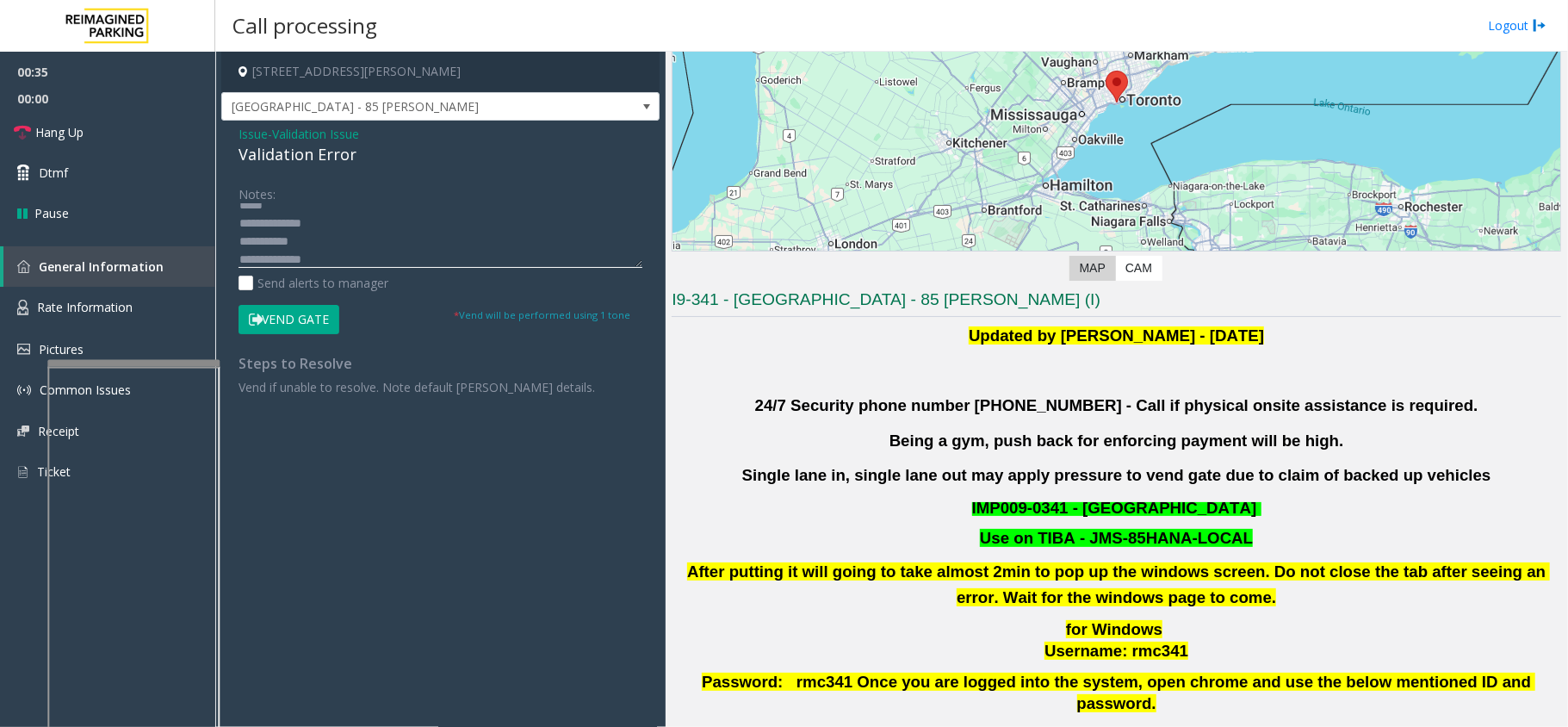 scroll, scrollTop: 0, scrollLeft: 0, axis: both 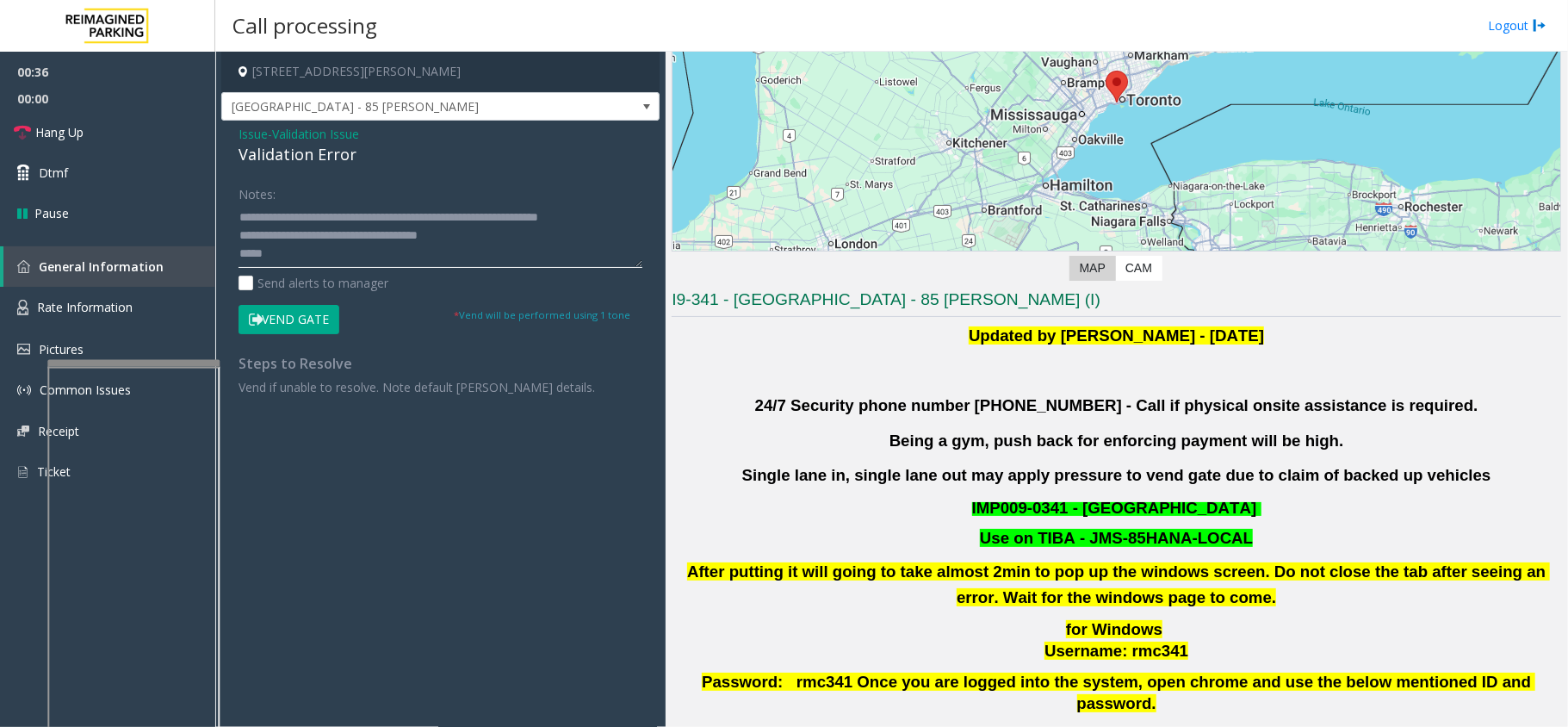 click 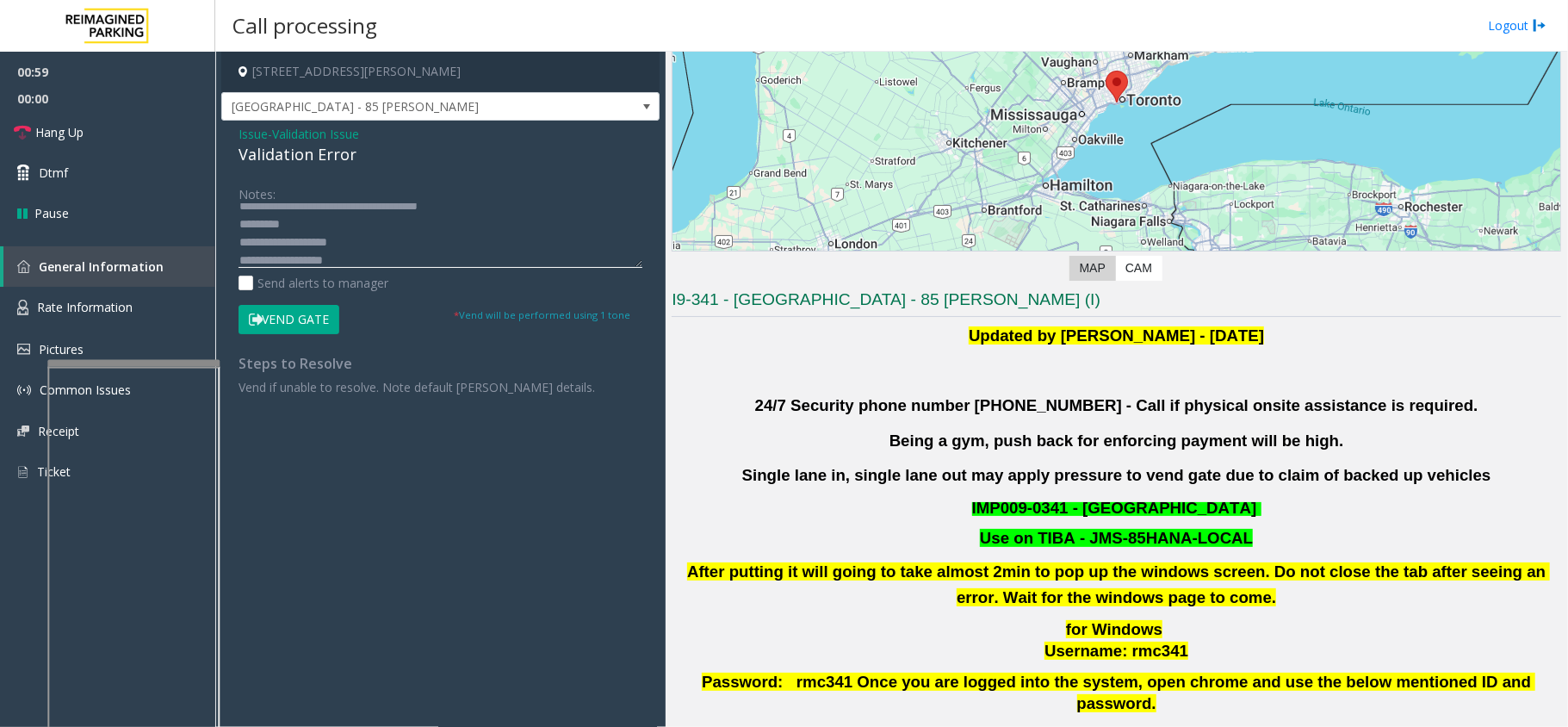 scroll, scrollTop: 48, scrollLeft: 0, axis: vertical 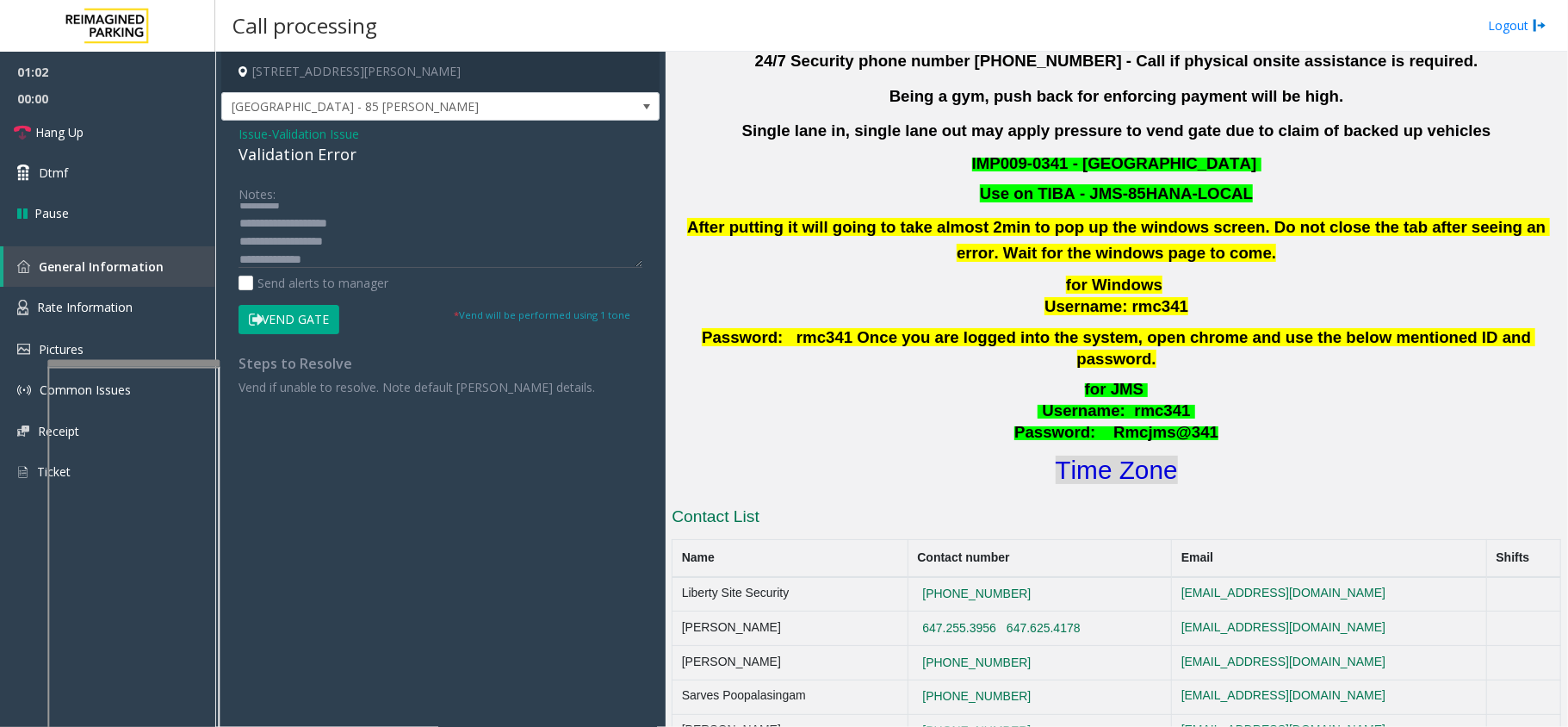 click on "Time Zone" 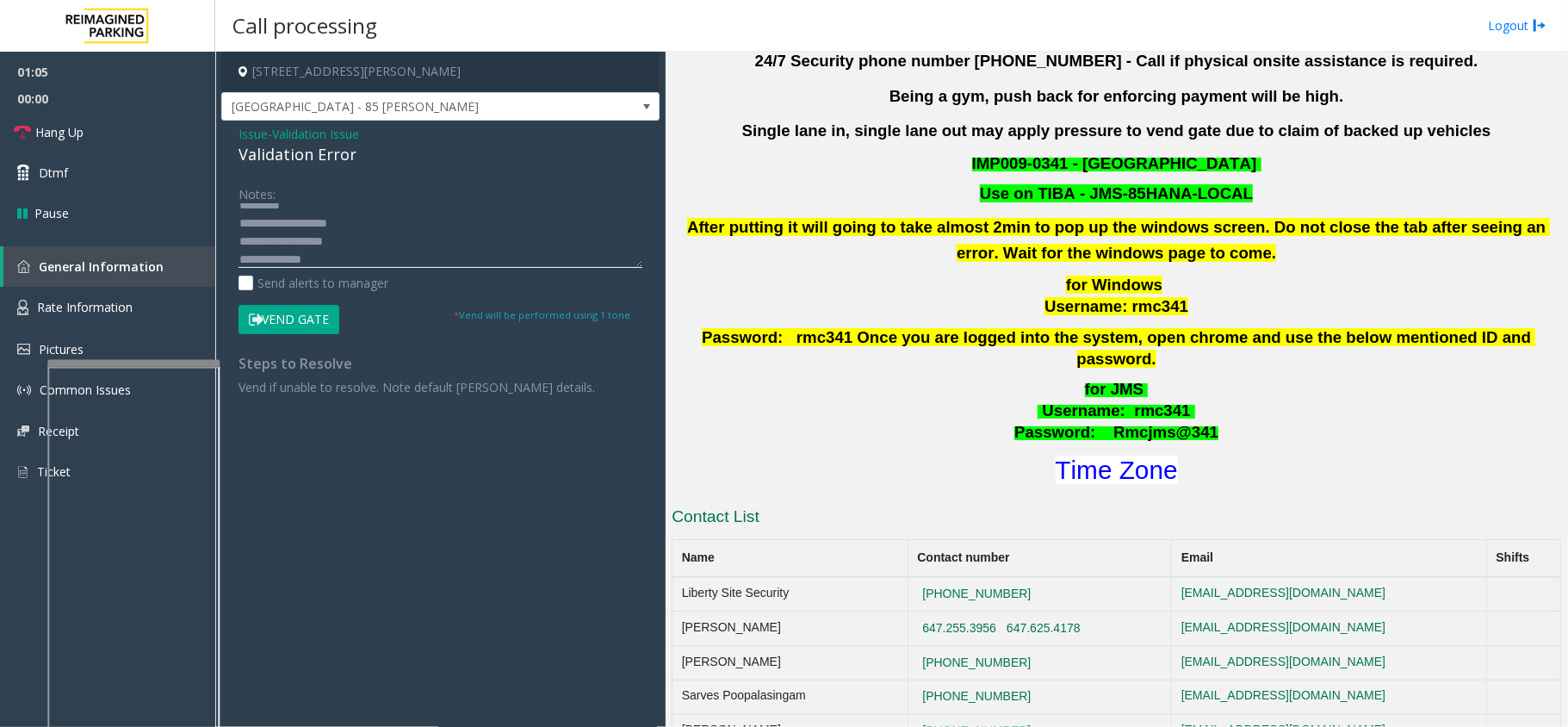 click 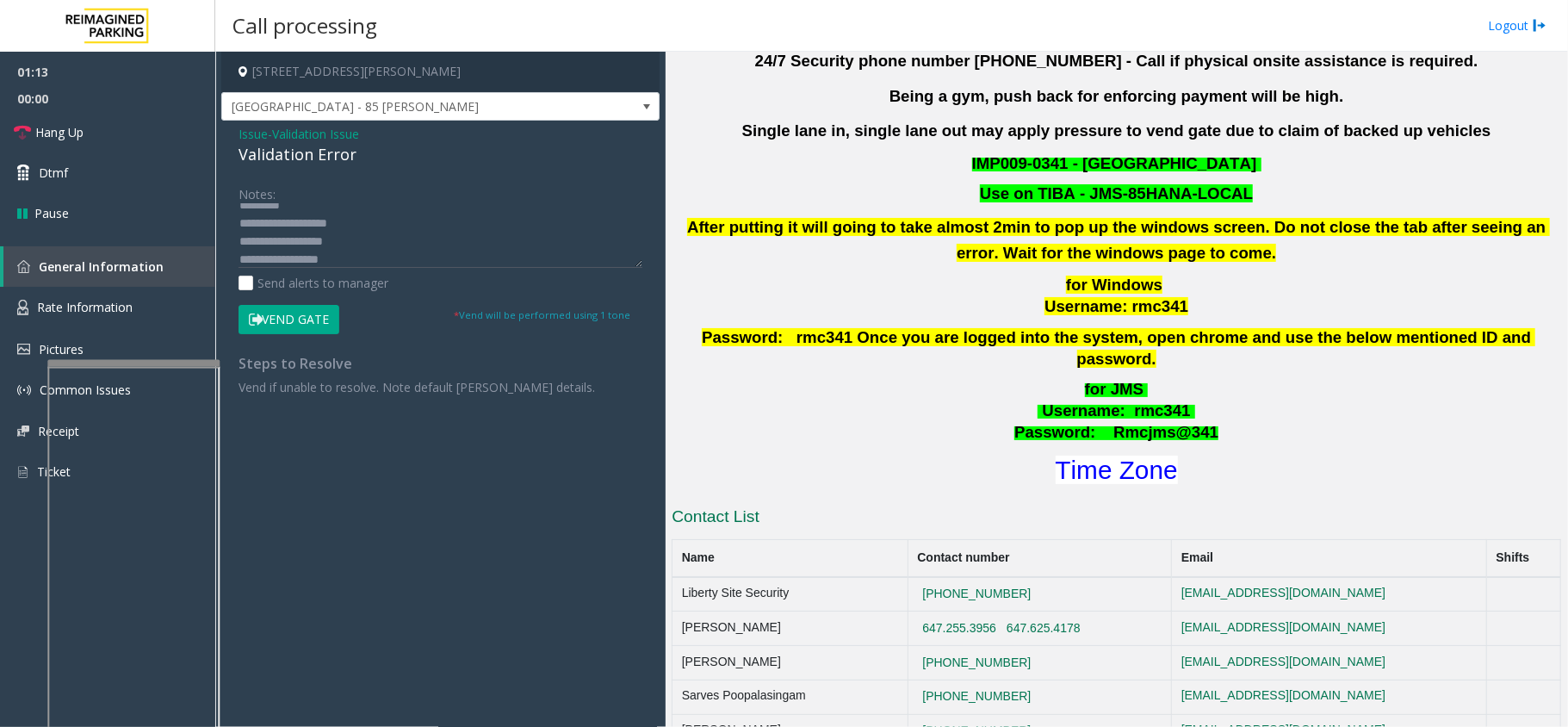 click on "Vend Gate" 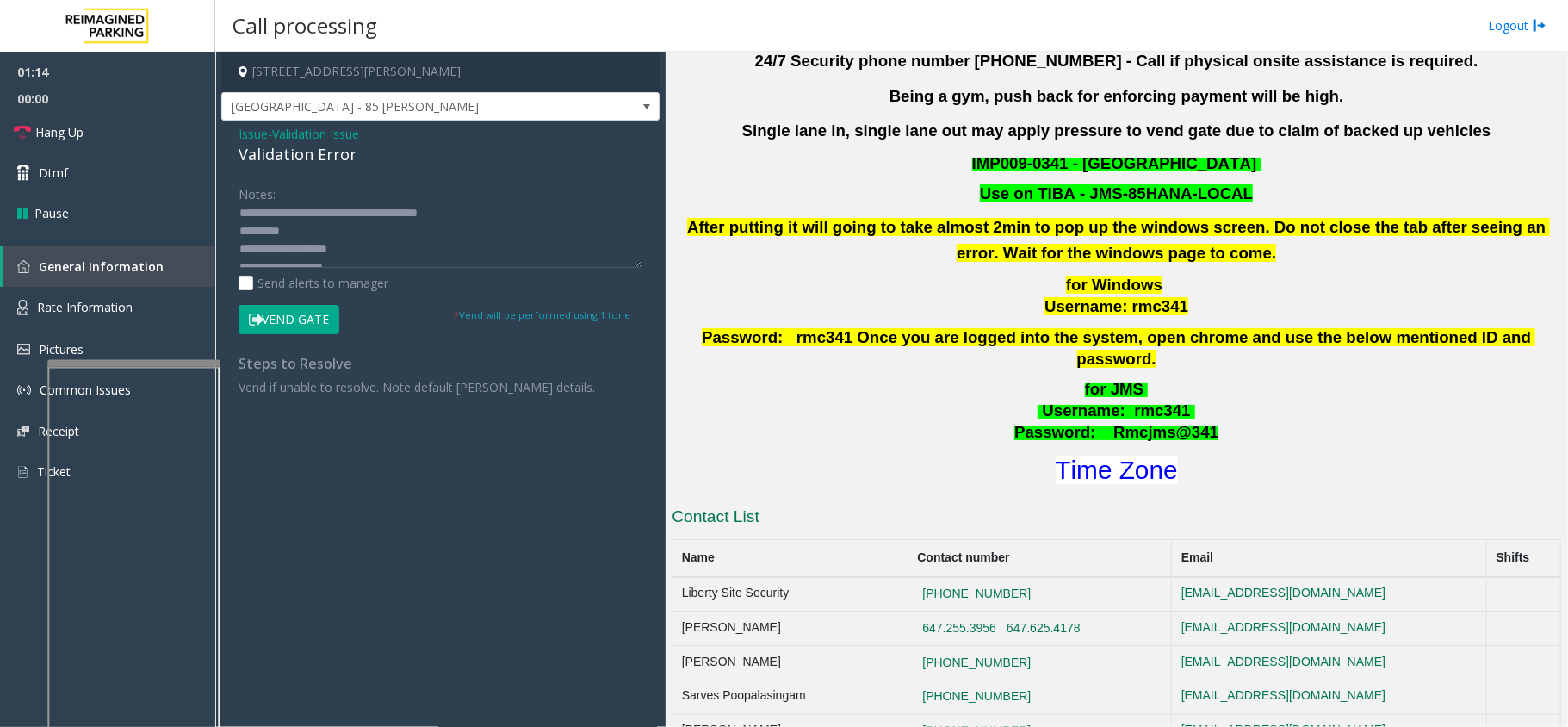 scroll, scrollTop: 0, scrollLeft: 0, axis: both 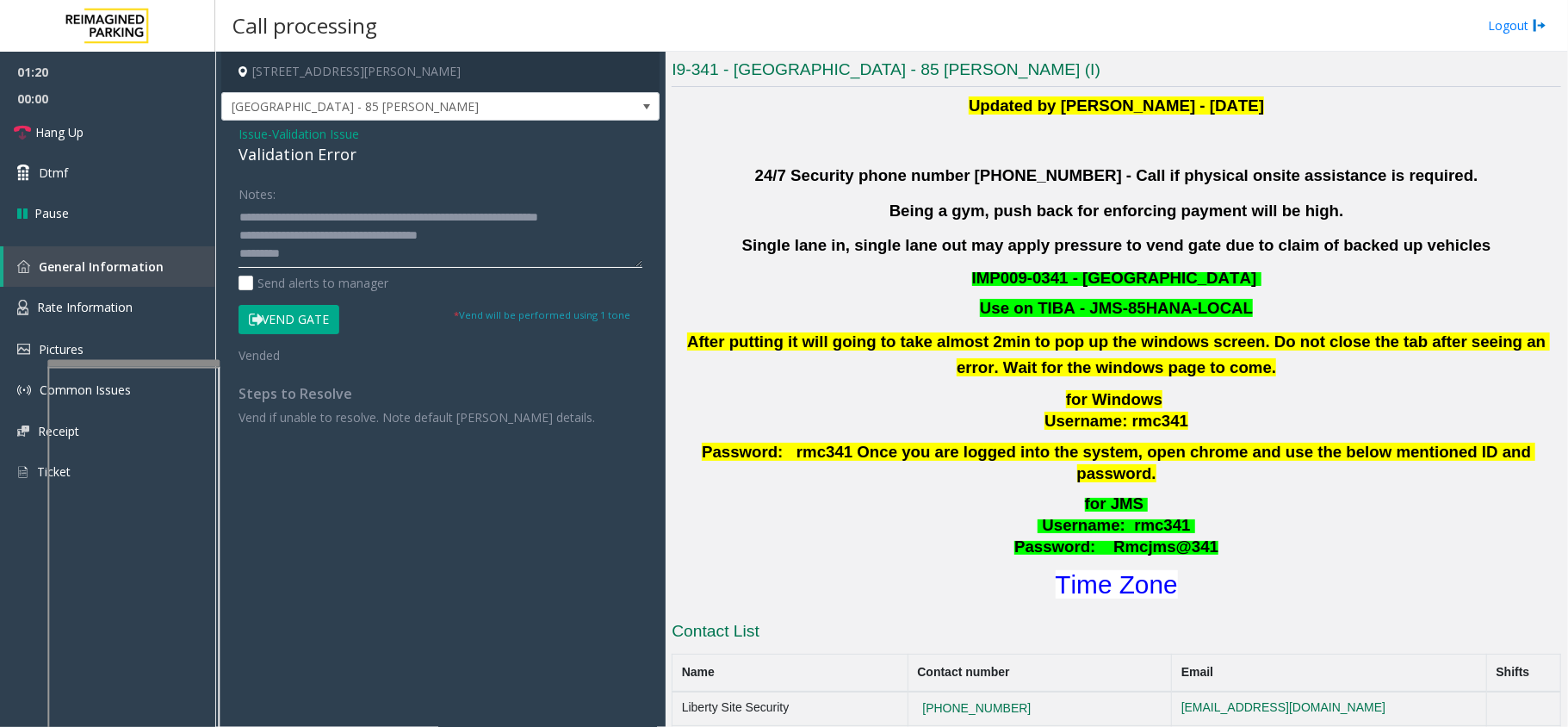 click 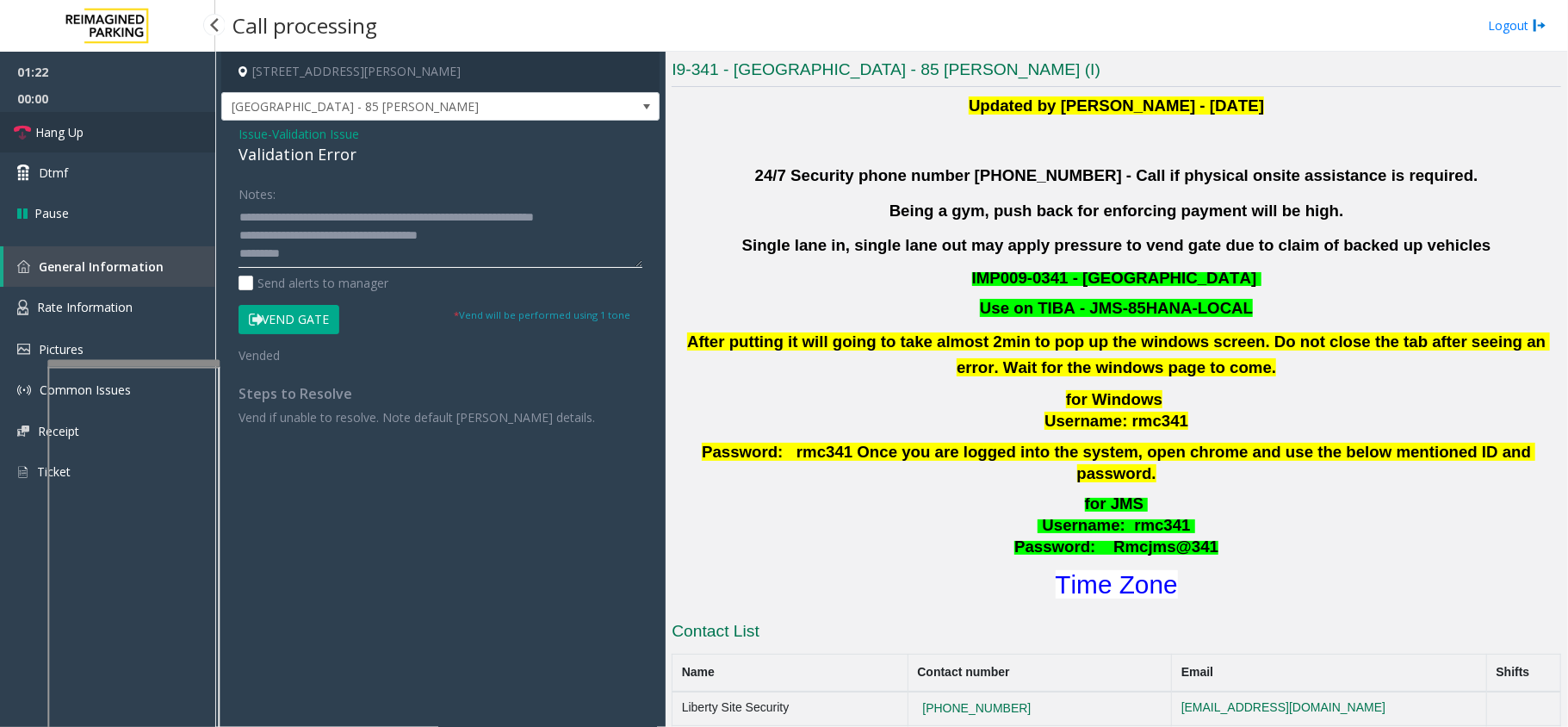 type on "**********" 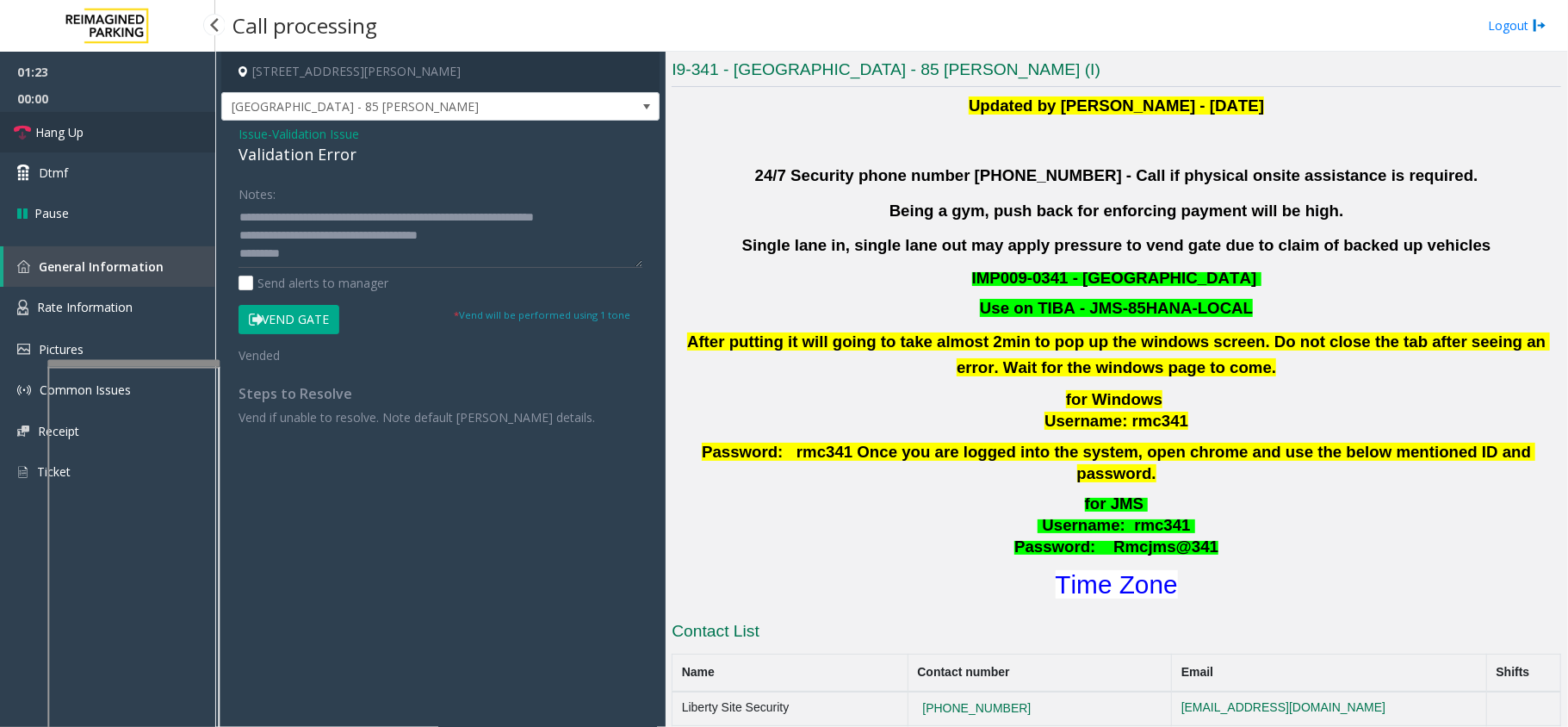 click on "Hang Up" at bounding box center [59, 132] 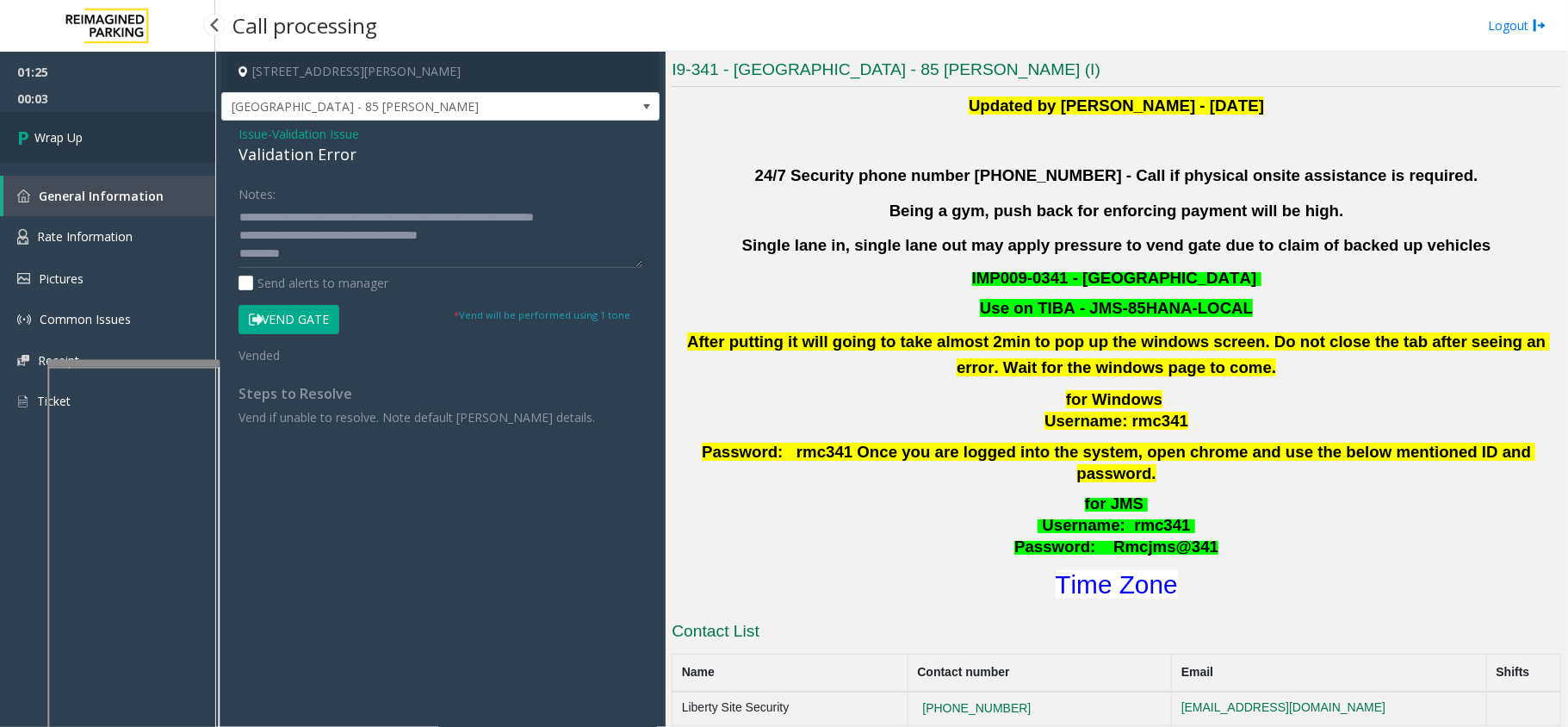 click on "Wrap Up" at bounding box center (59, 137) 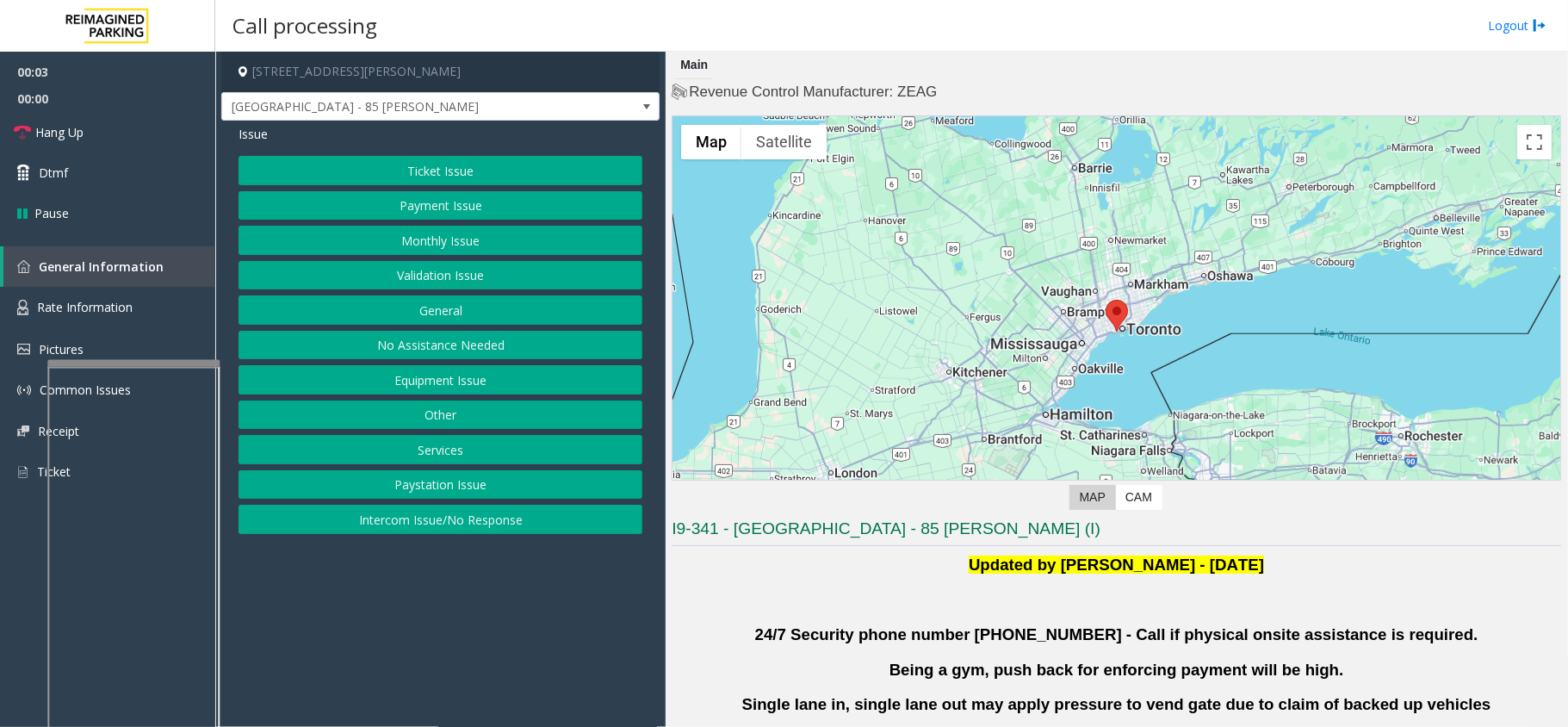 scroll, scrollTop: 229, scrollLeft: 0, axis: vertical 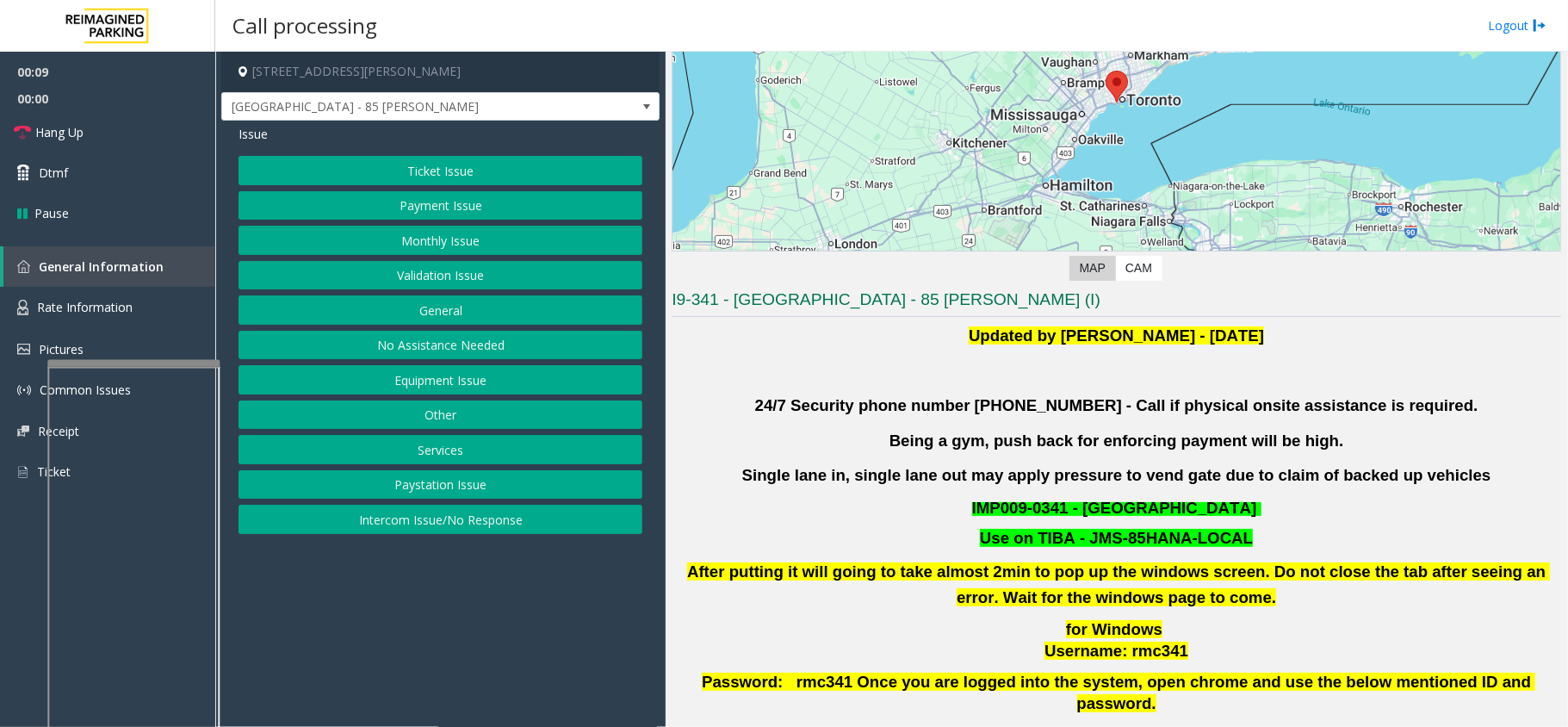 click on "Validation Issue" 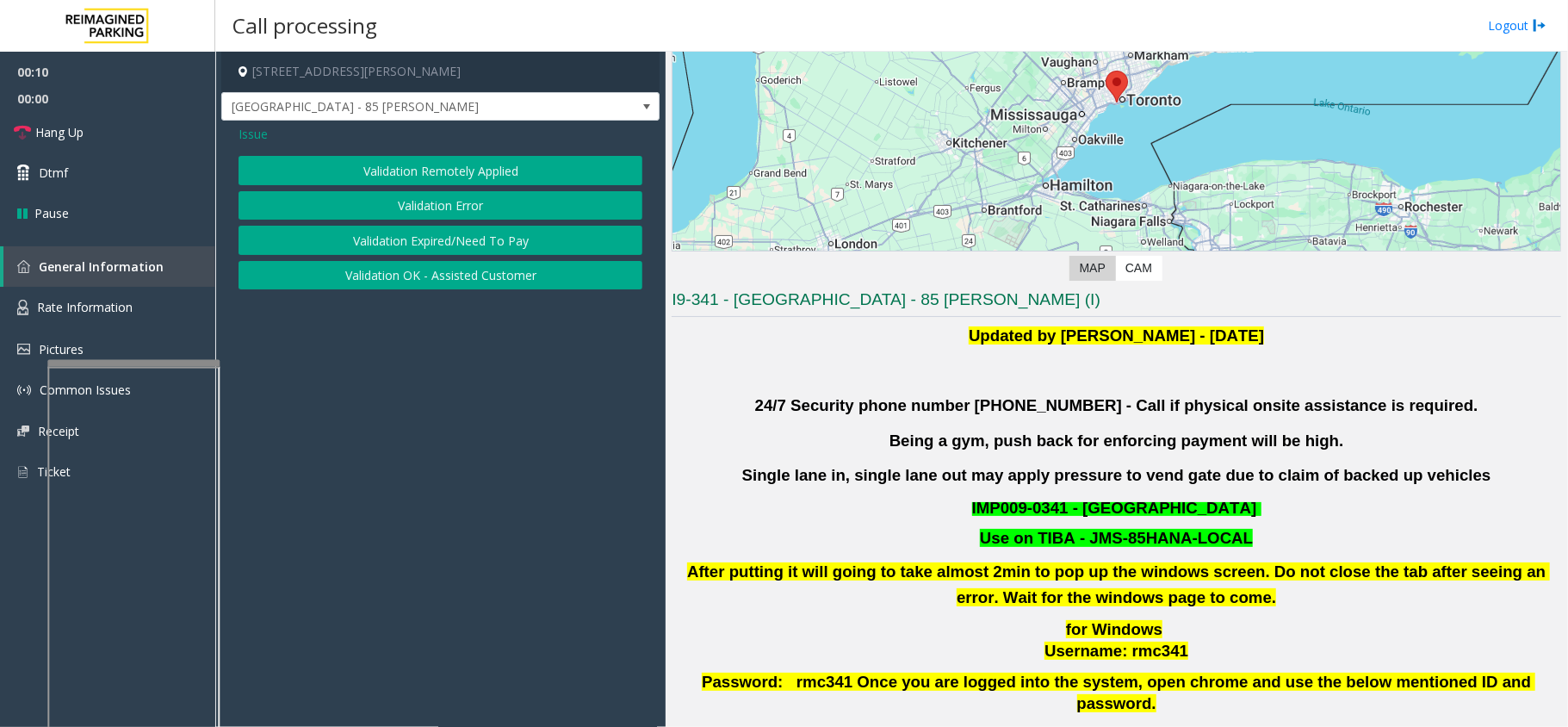 click on "Validation Error" 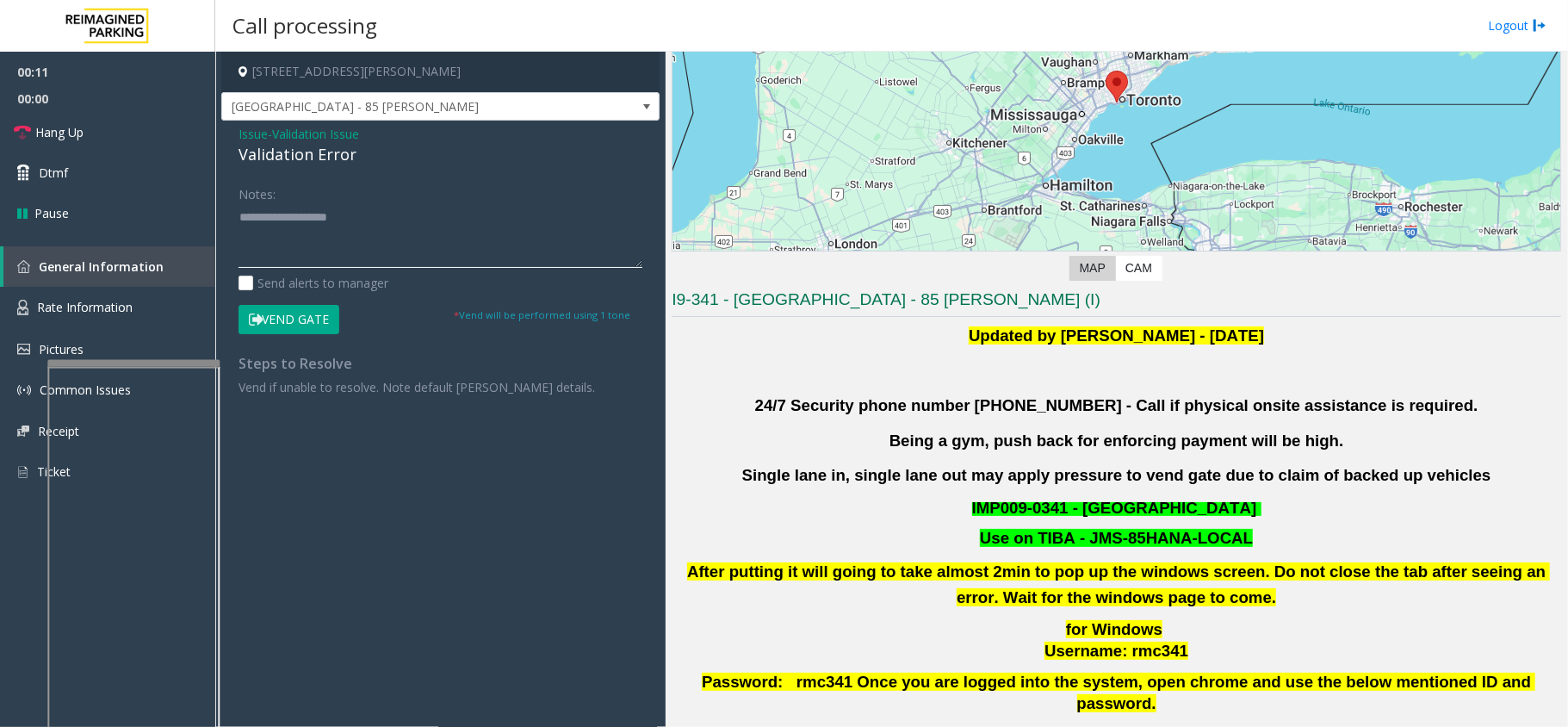 paste on "**********" 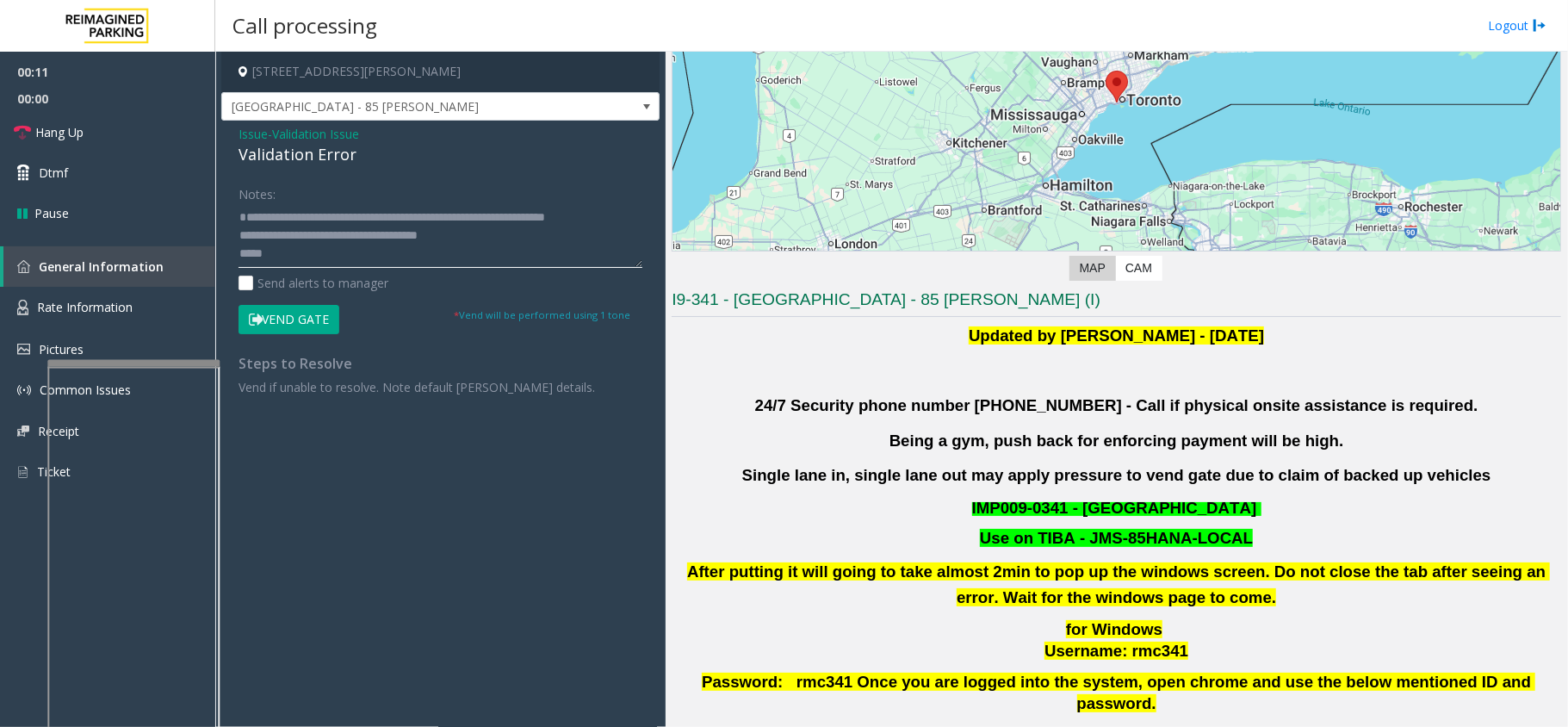 click 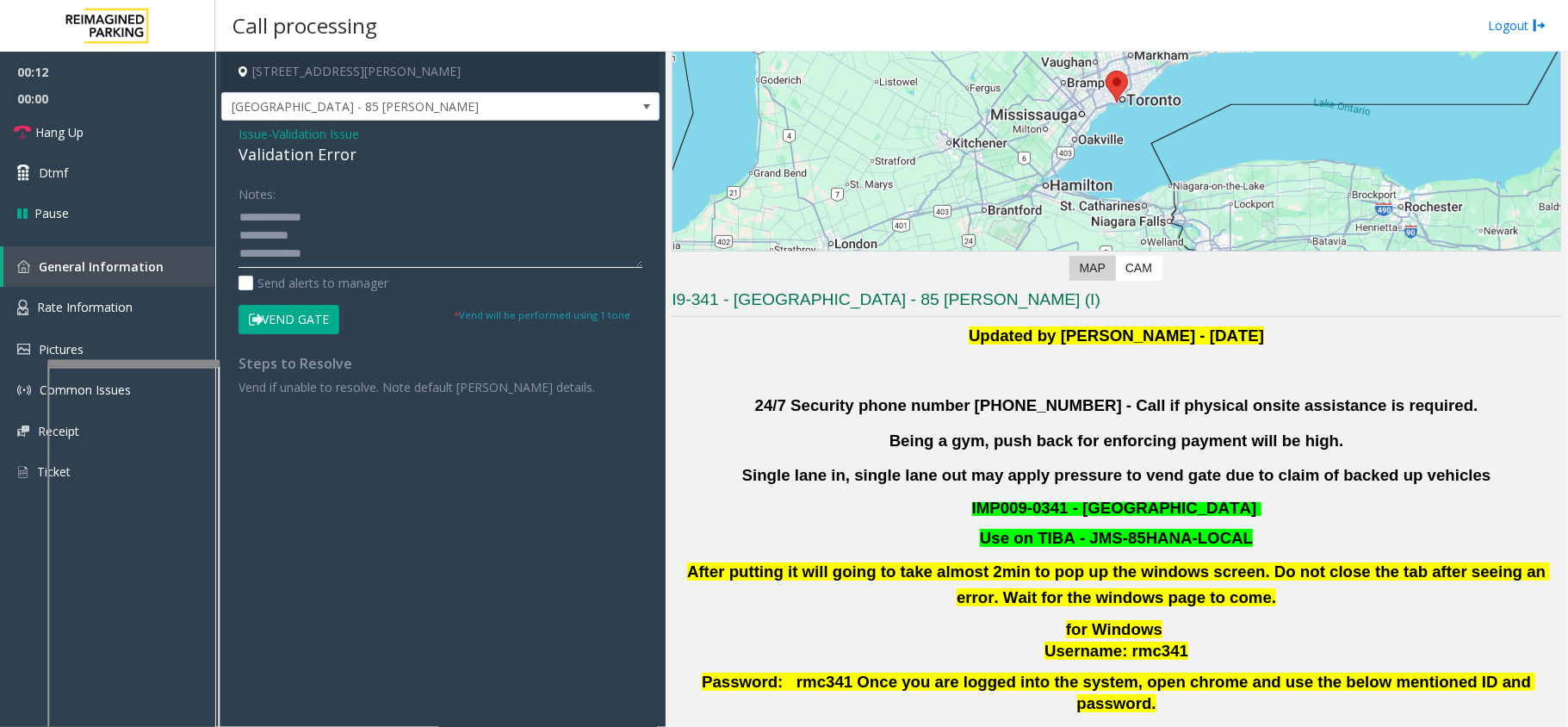 scroll, scrollTop: 0, scrollLeft: 0, axis: both 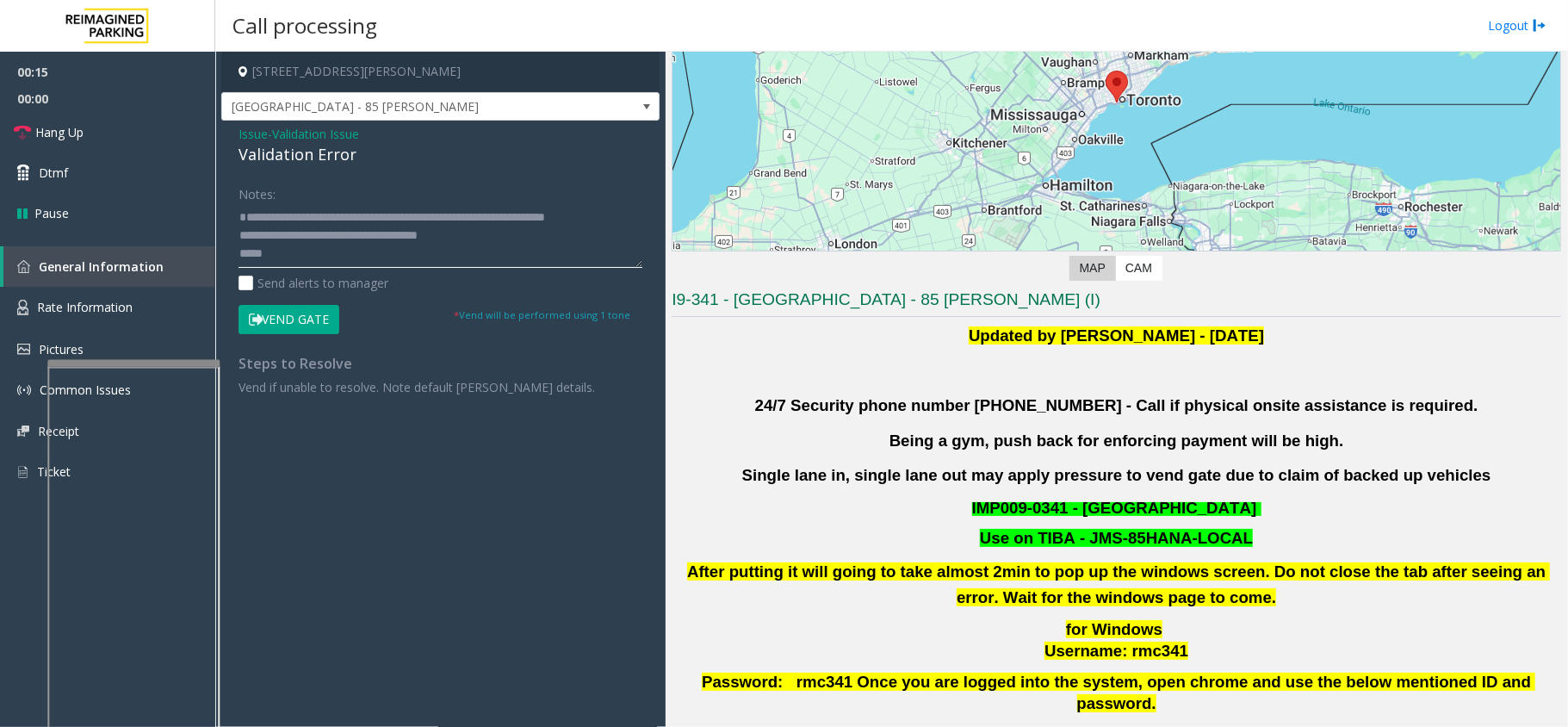 drag, startPoint x: 524, startPoint y: 234, endPoint x: 501, endPoint y: 236, distance: 23.086793 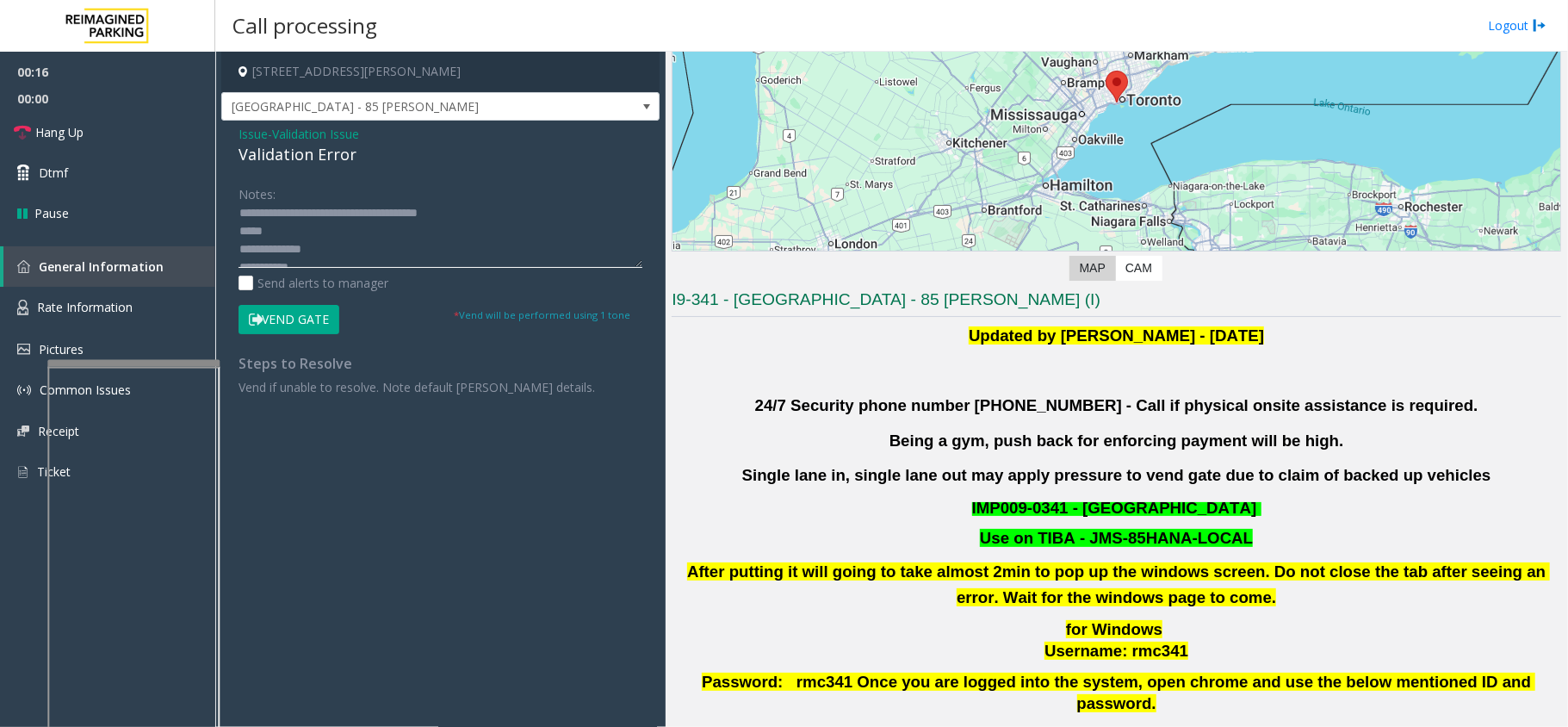scroll, scrollTop: 46, scrollLeft: 0, axis: vertical 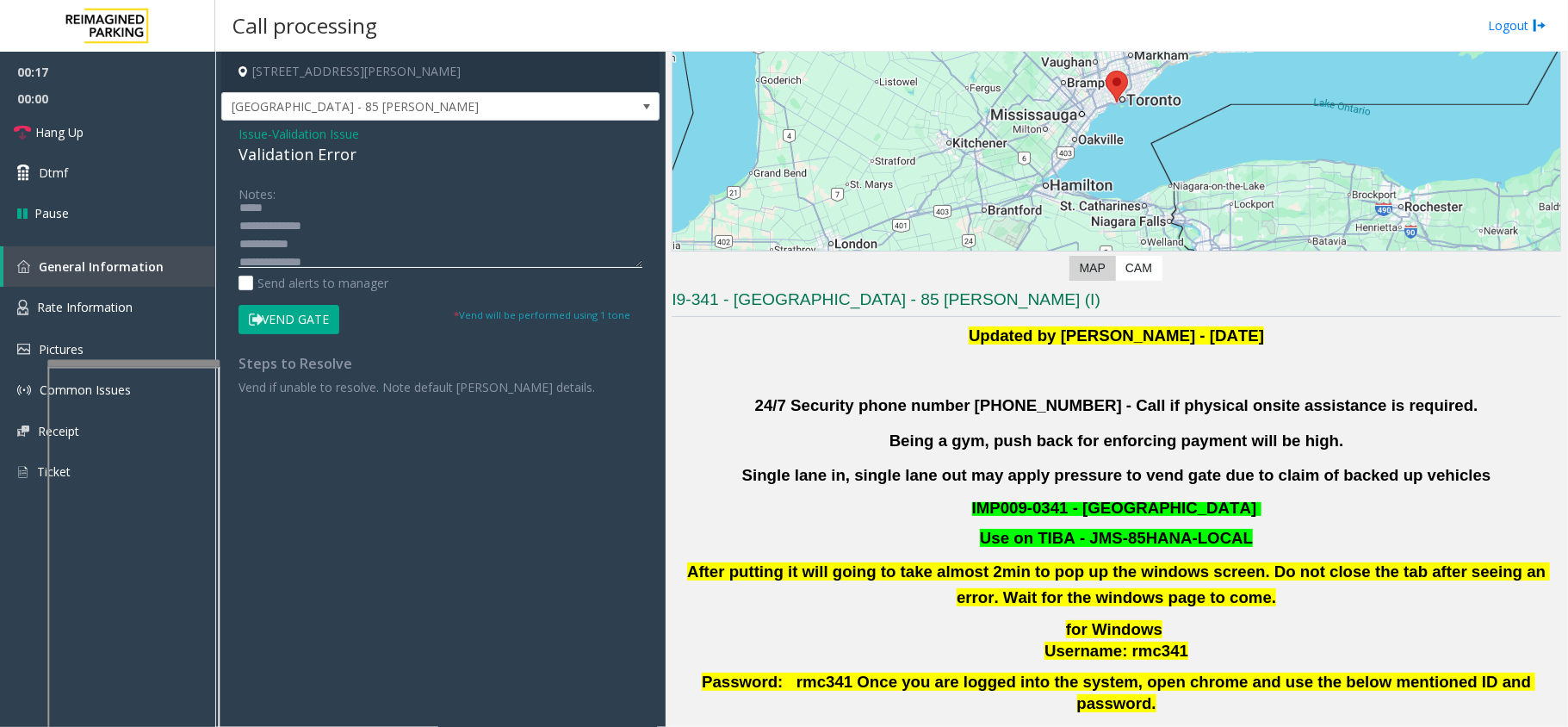 click 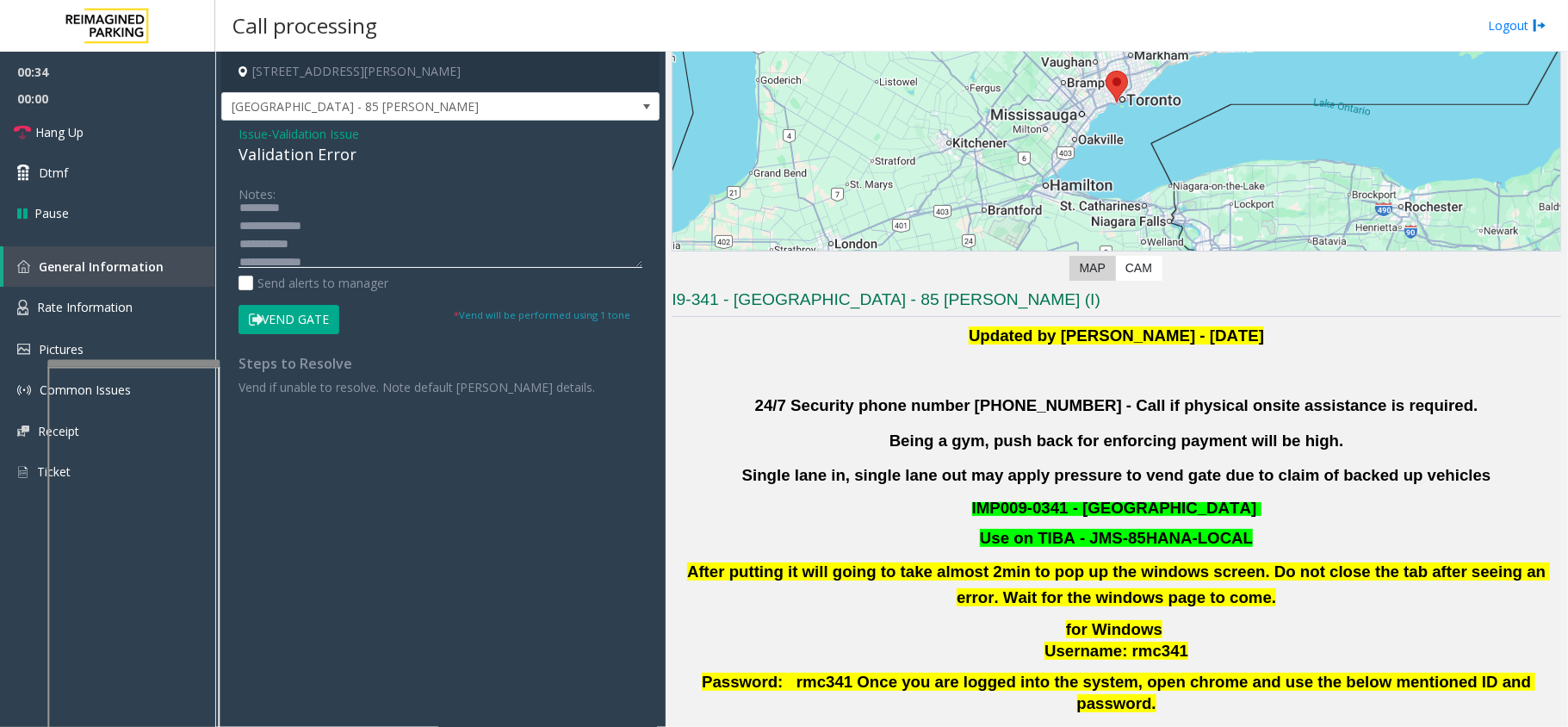 click 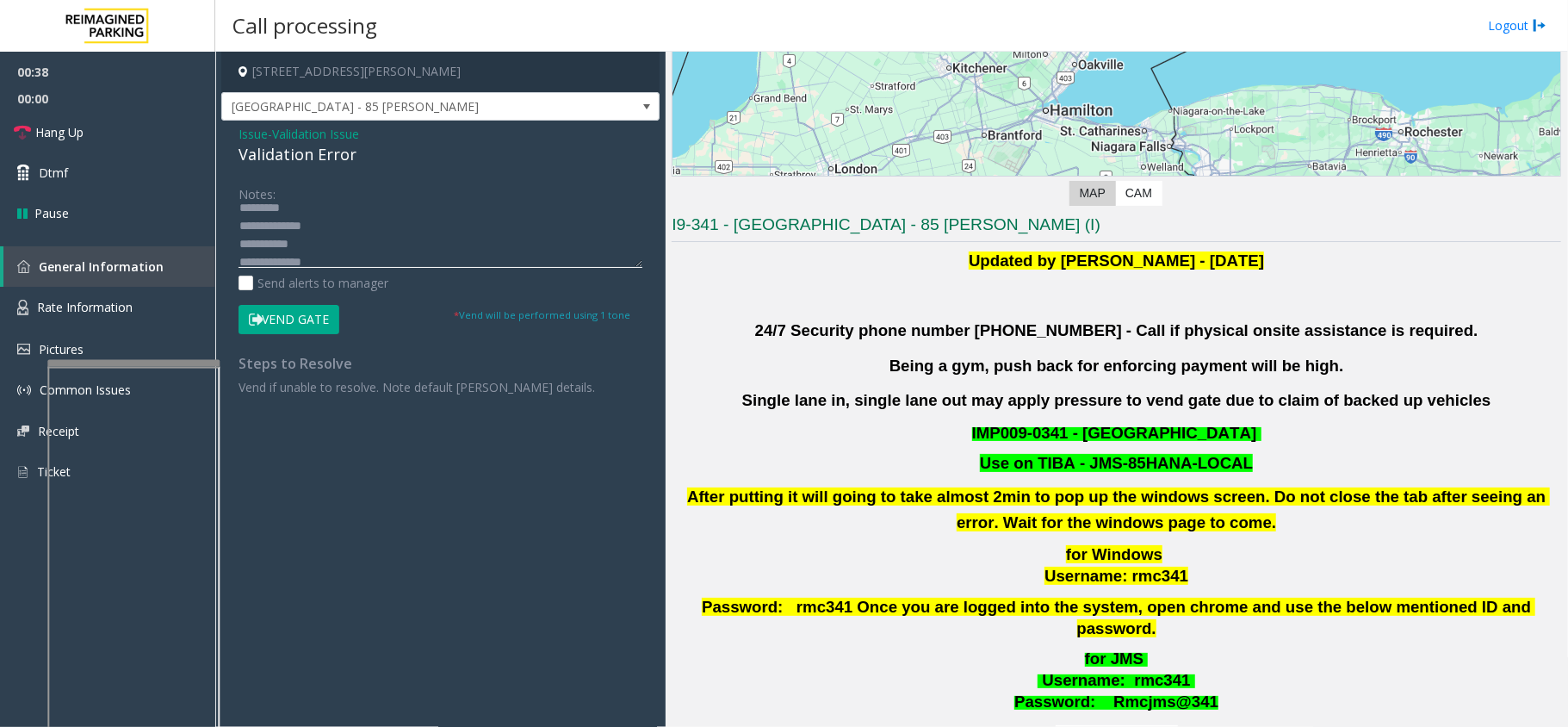 scroll, scrollTop: 345, scrollLeft: 0, axis: vertical 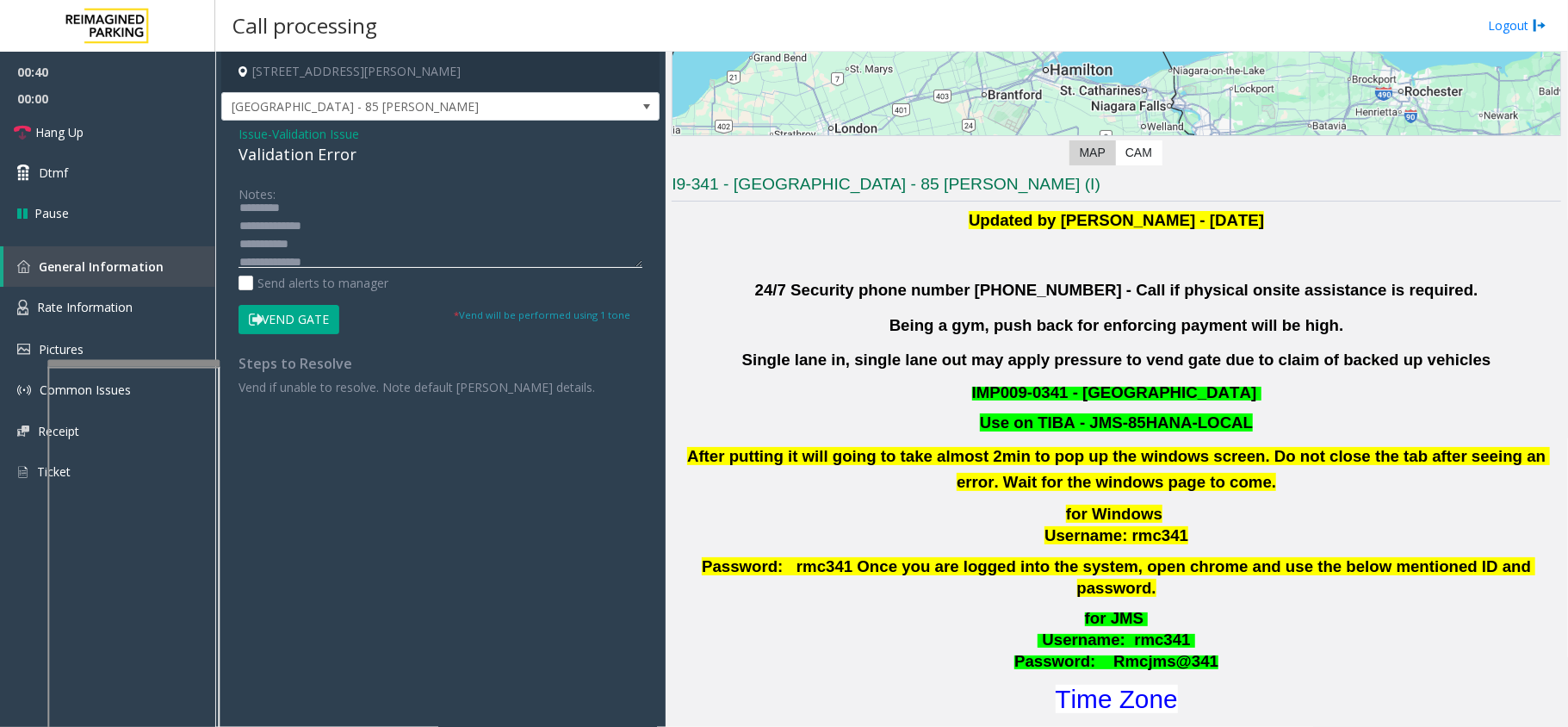click 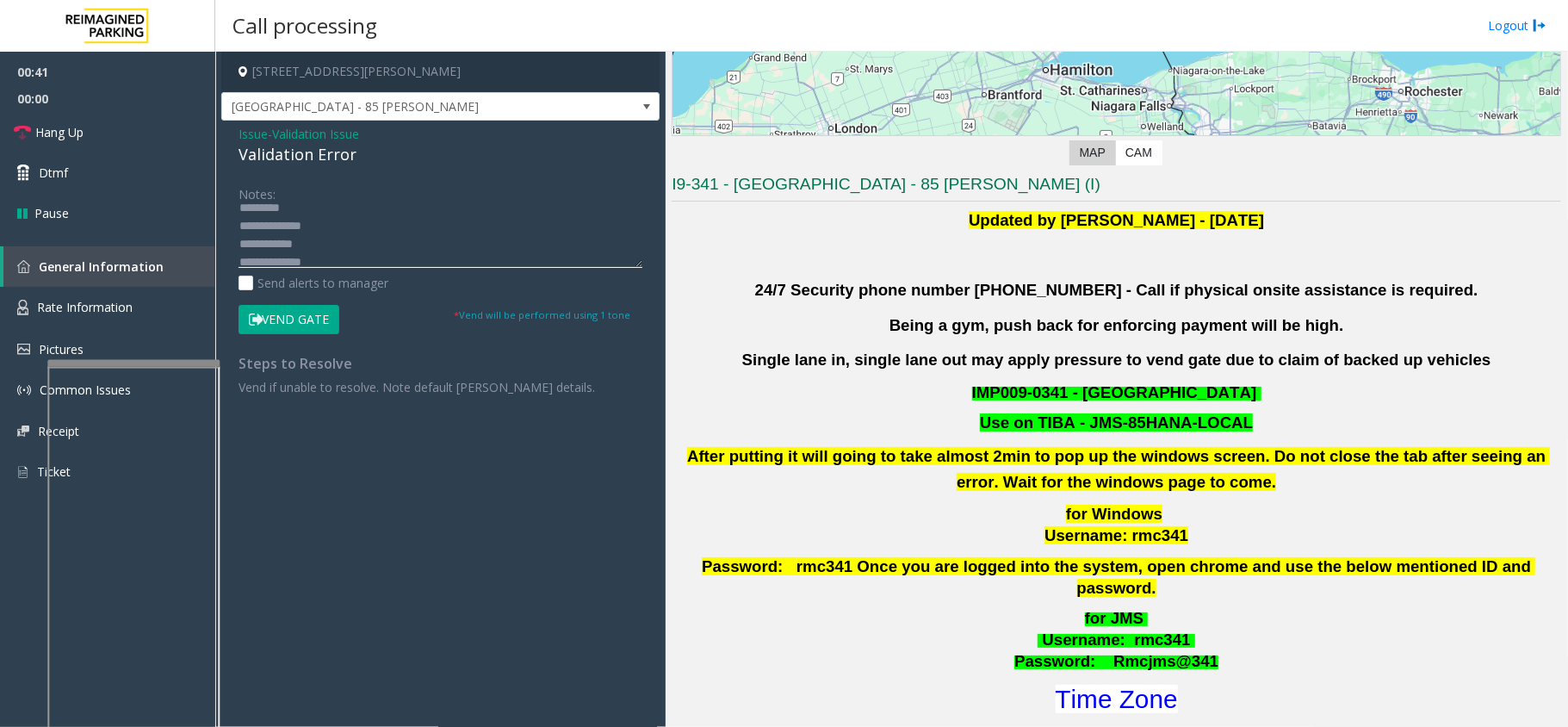 scroll, scrollTop: 48, scrollLeft: 0, axis: vertical 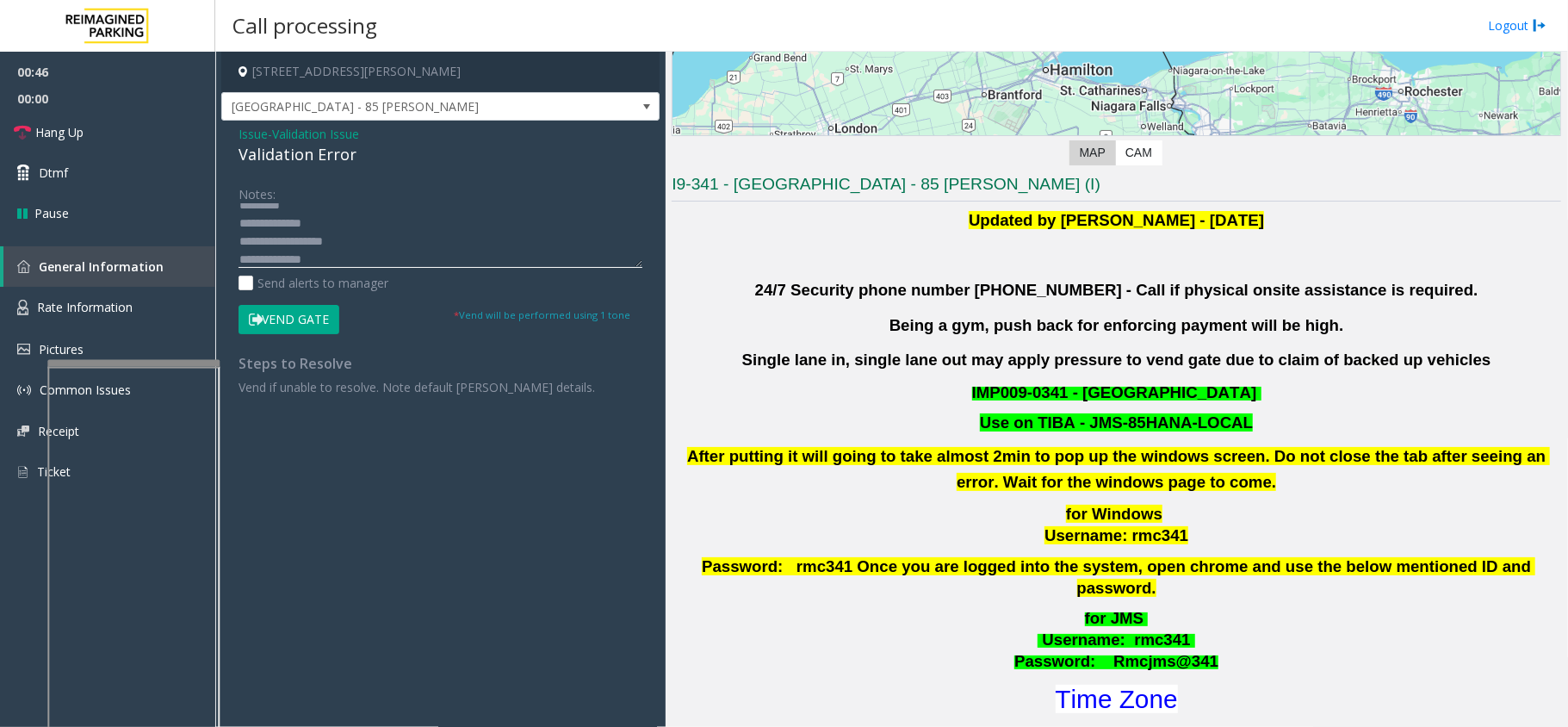 click 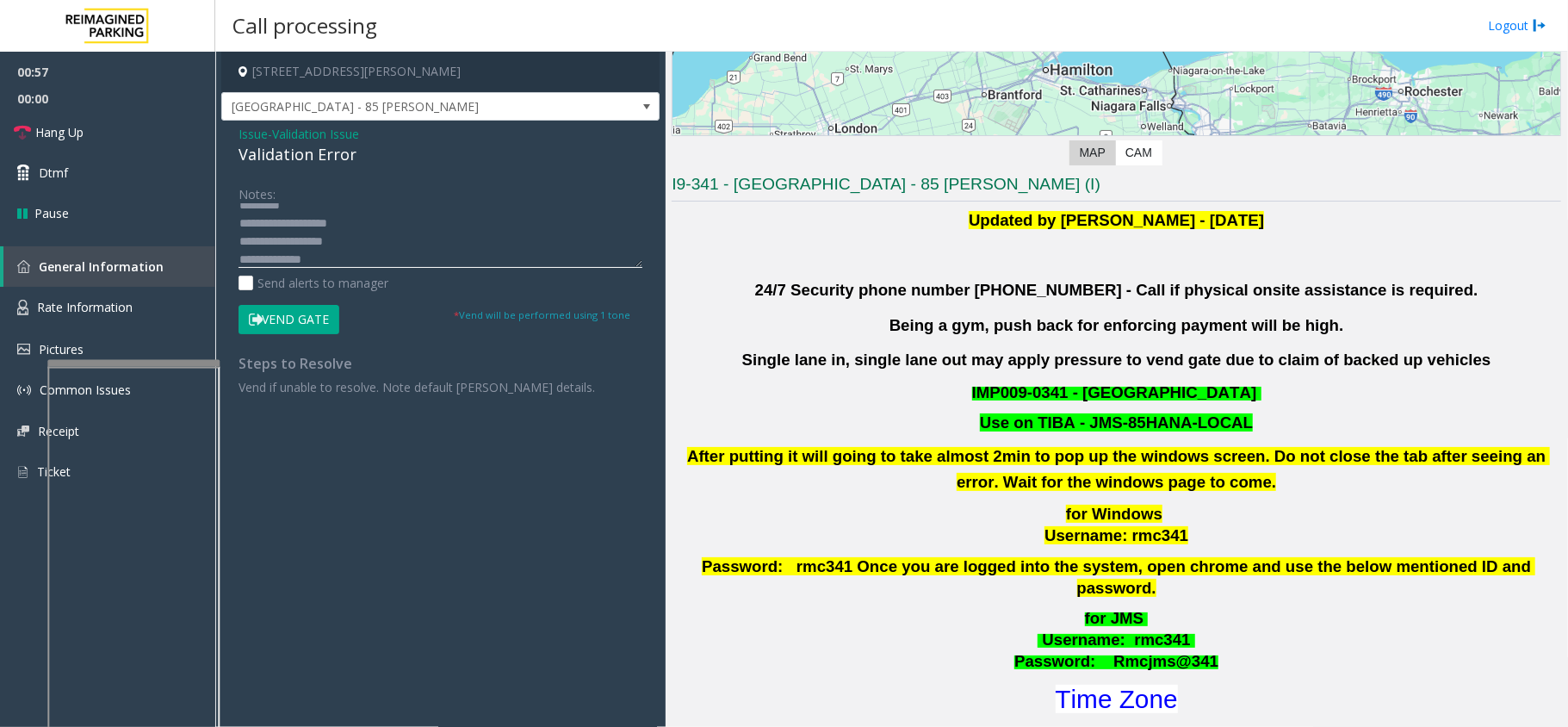 scroll, scrollTop: 66, scrollLeft: 0, axis: vertical 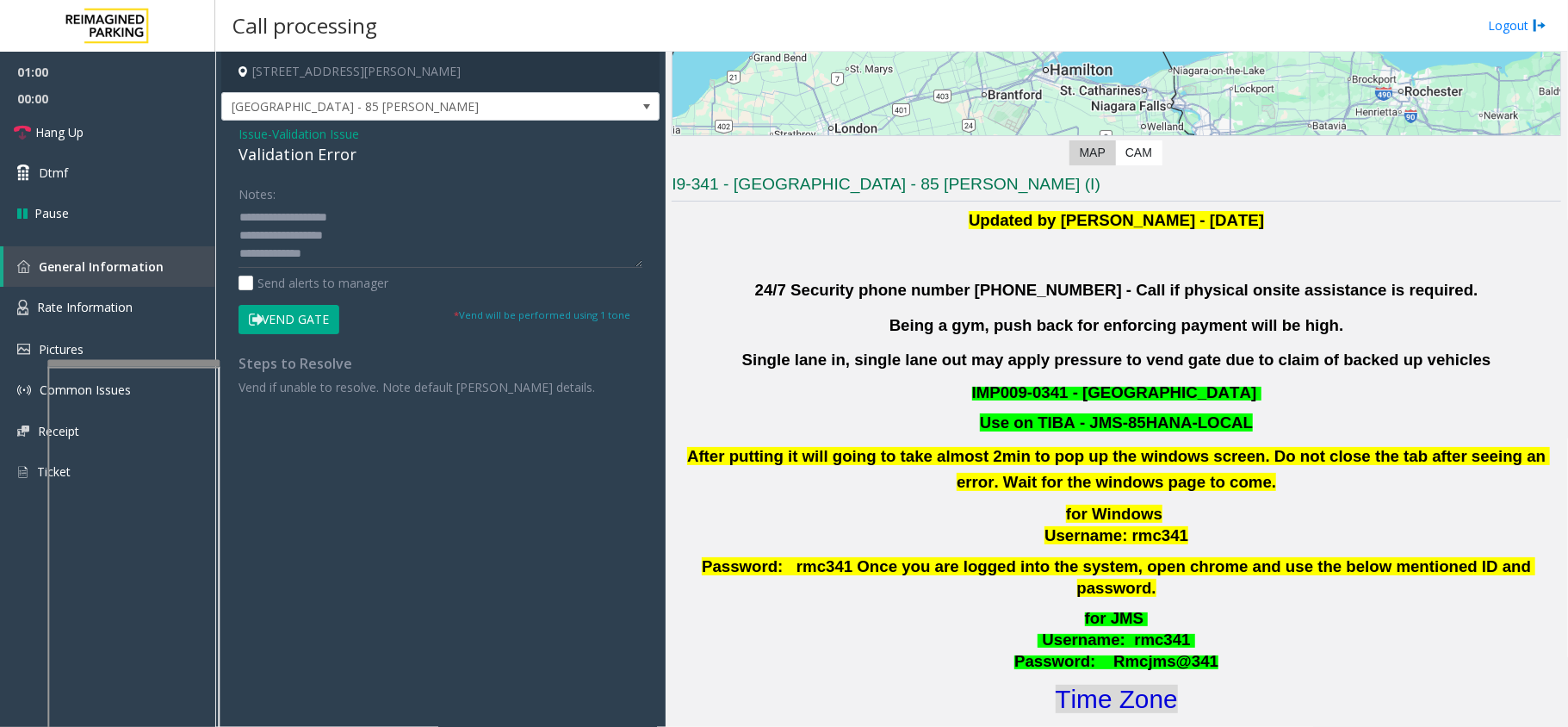 click on "Time Zone" 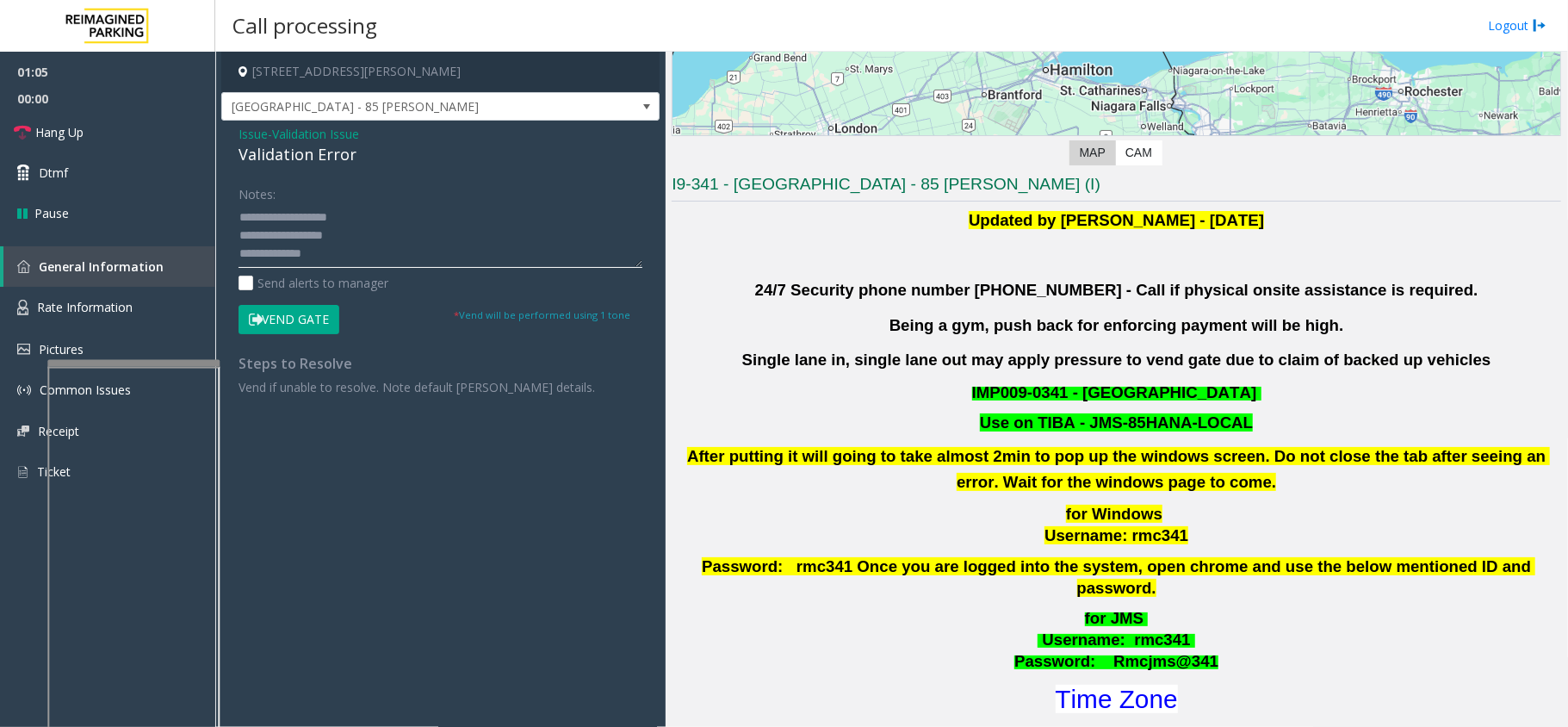 click 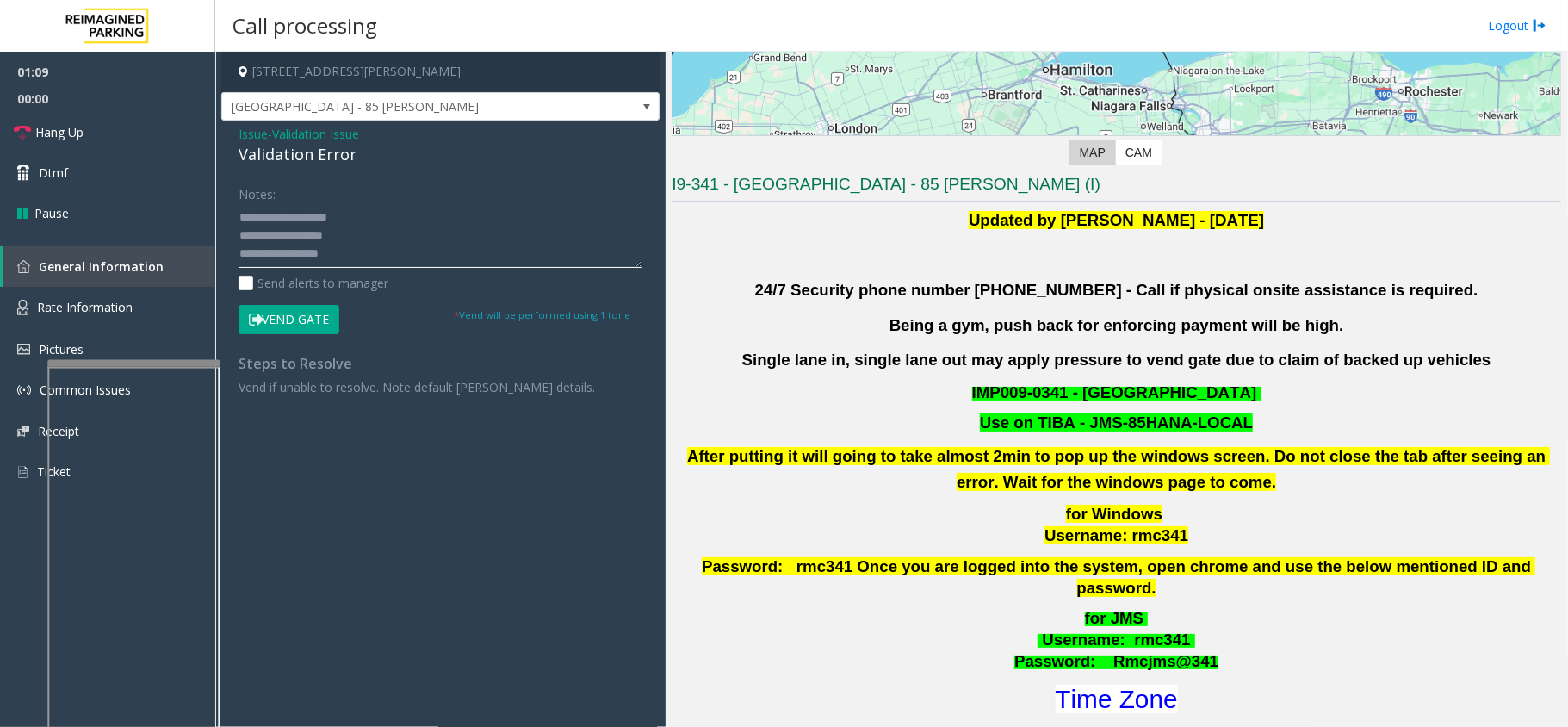 type on "**********" 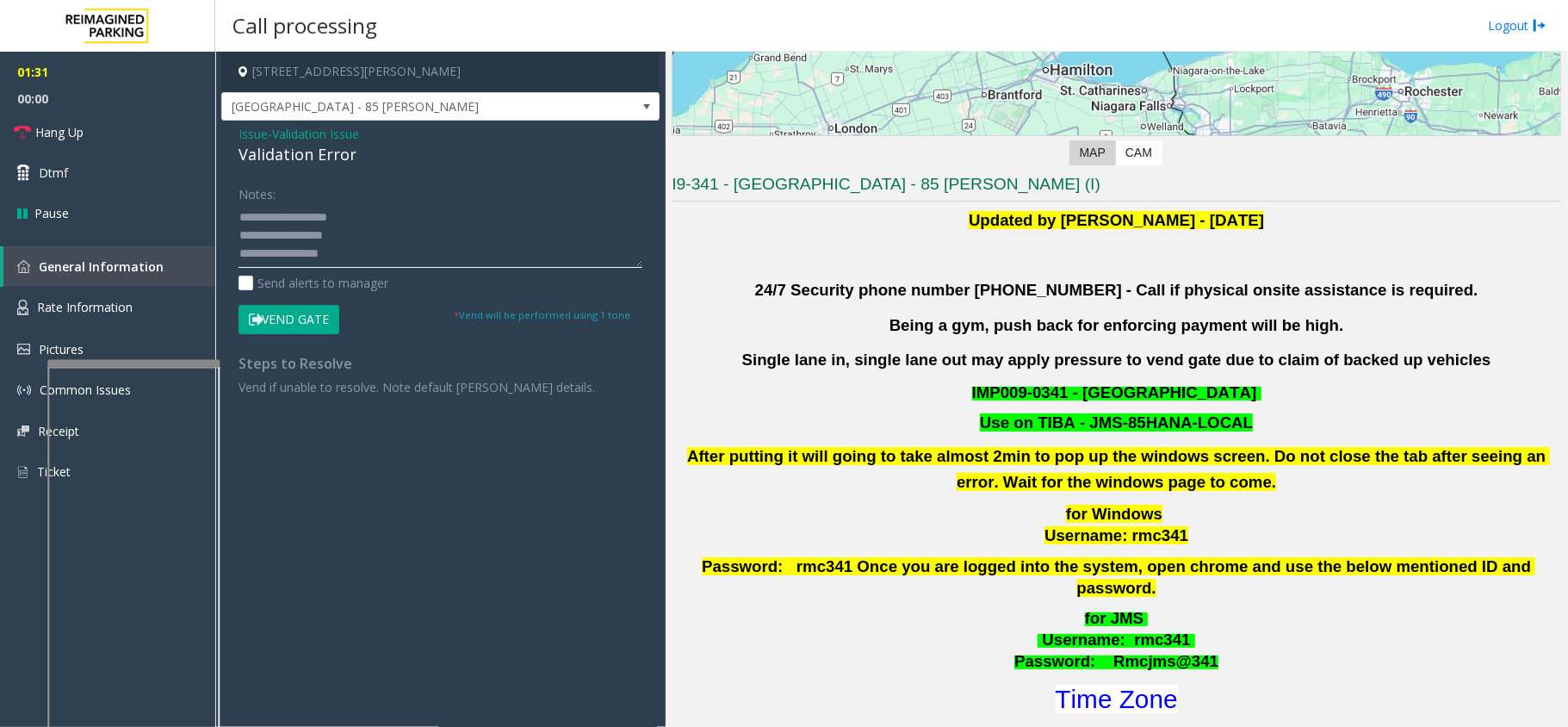 click 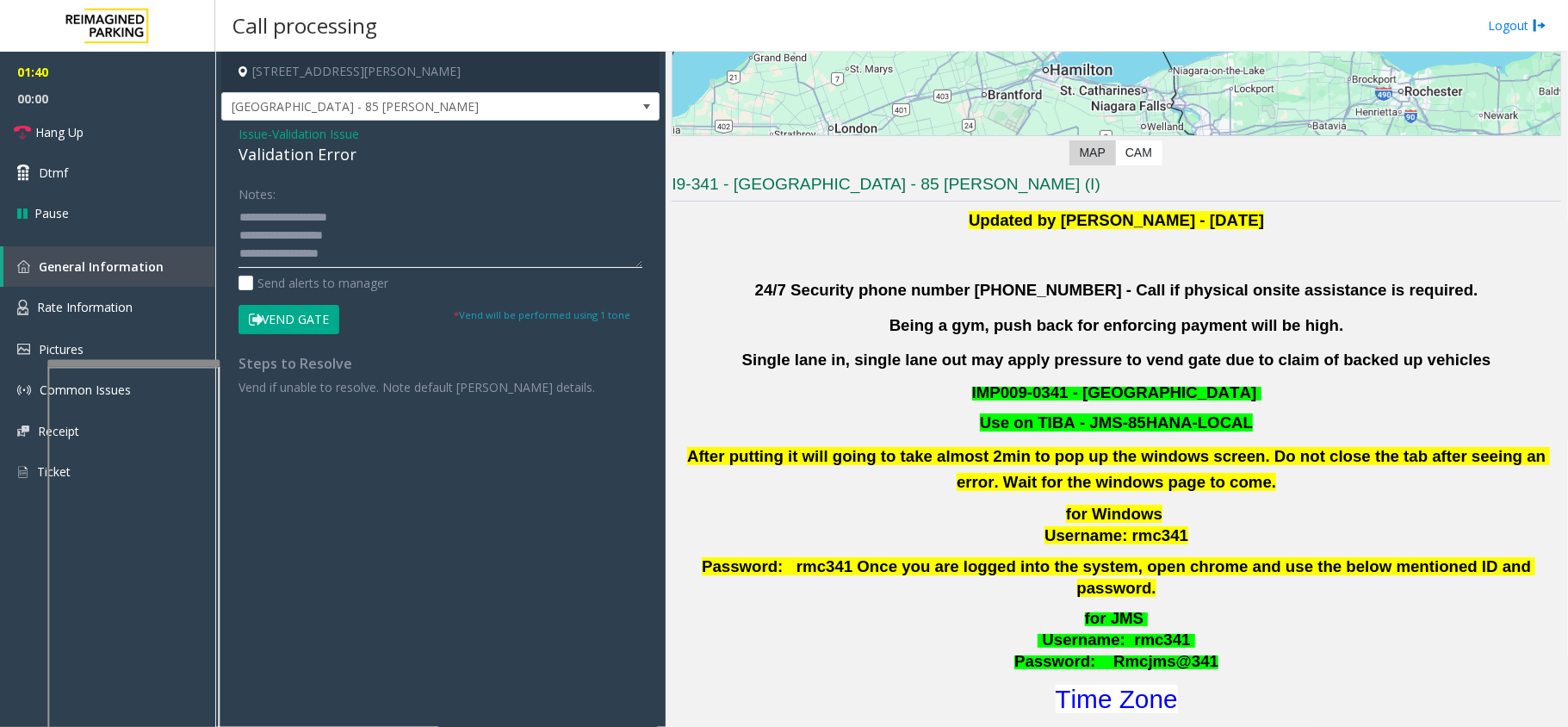 click 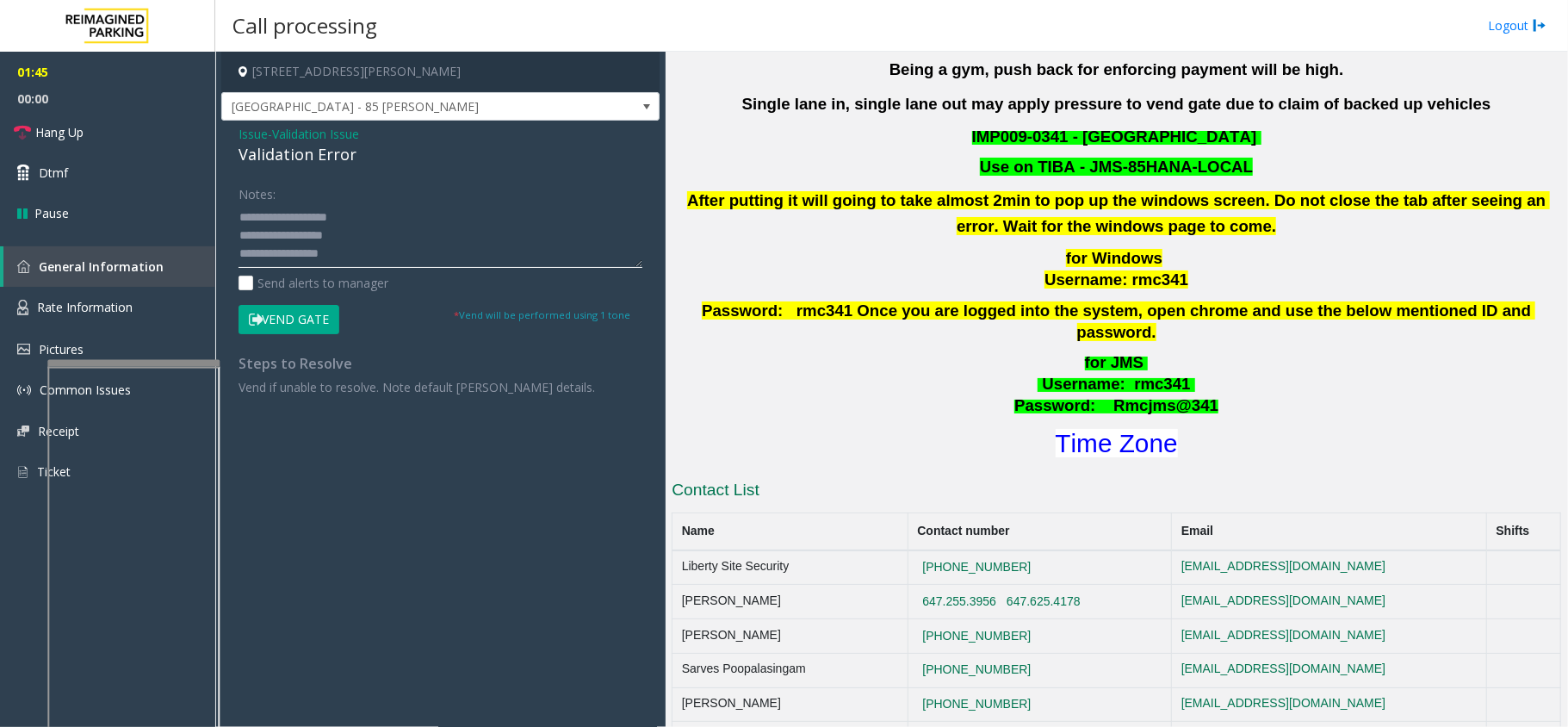 scroll, scrollTop: 574, scrollLeft: 0, axis: vertical 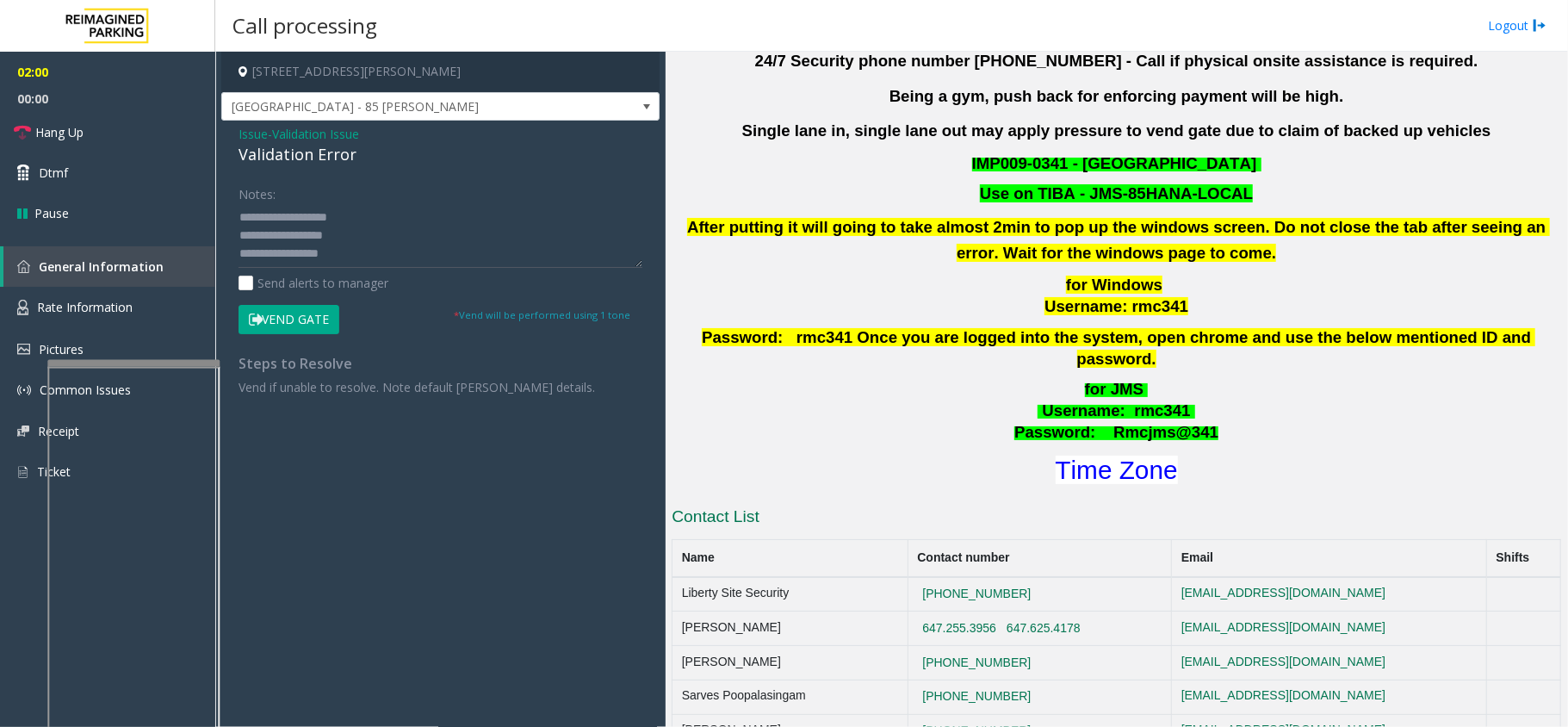 click on "Vend Gate" 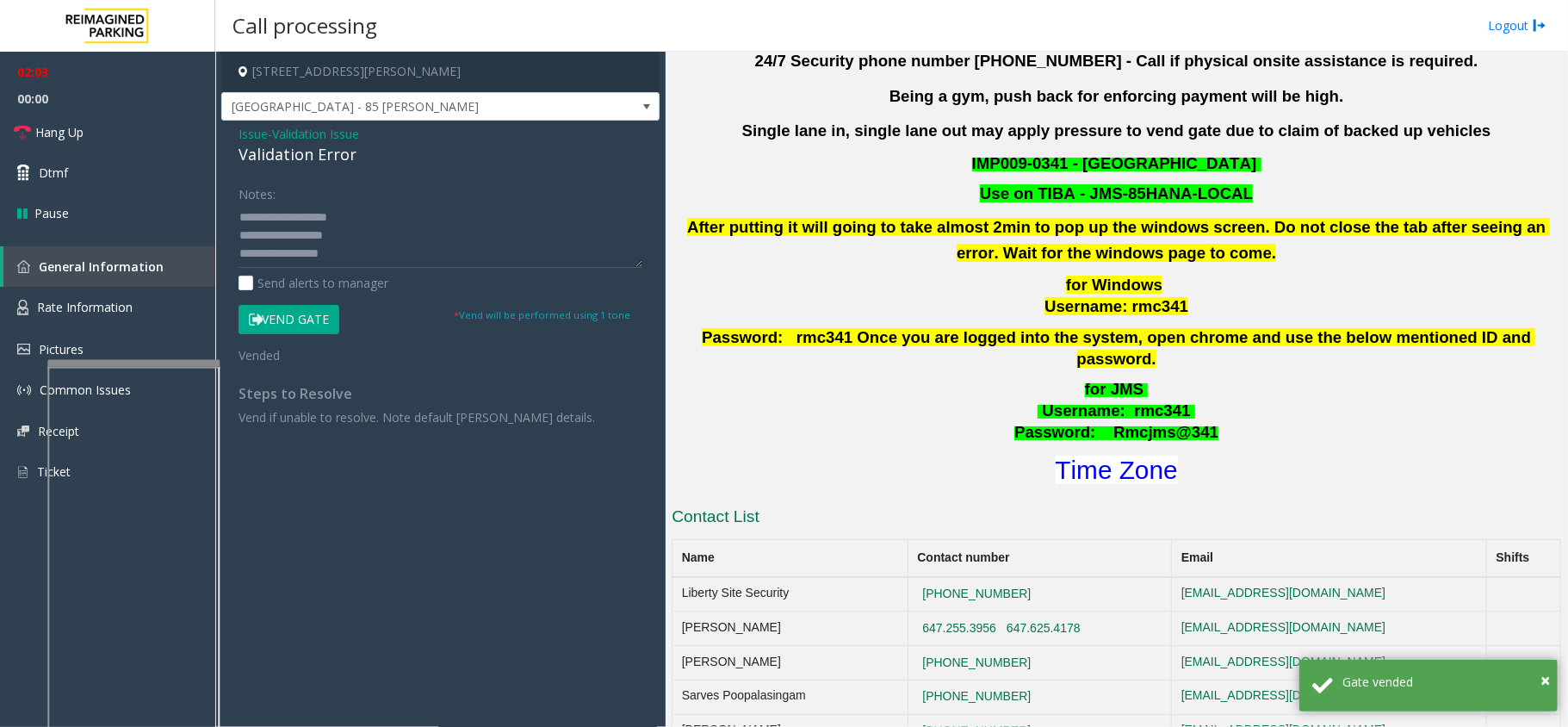 scroll, scrollTop: 0, scrollLeft: 0, axis: both 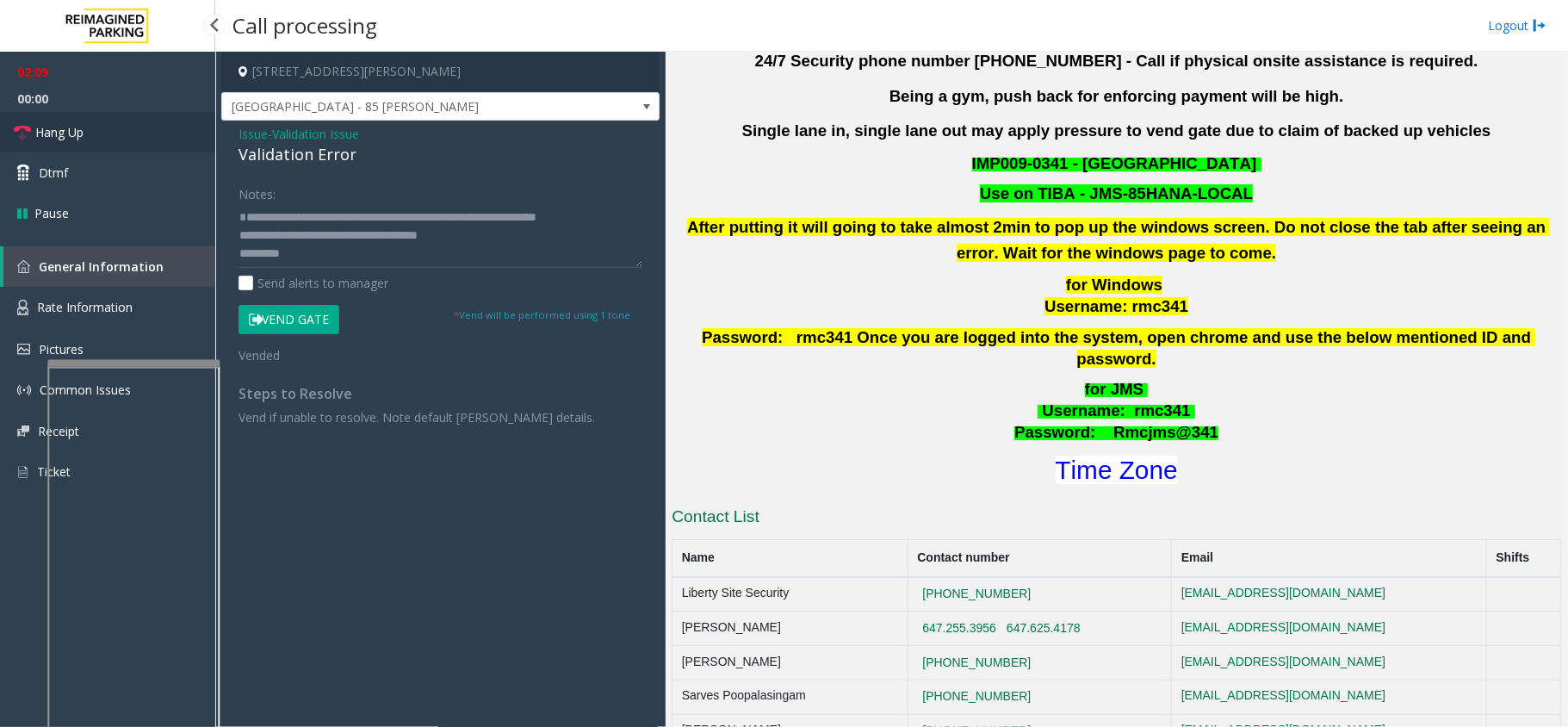 click on "Hang Up" at bounding box center (108, 132) 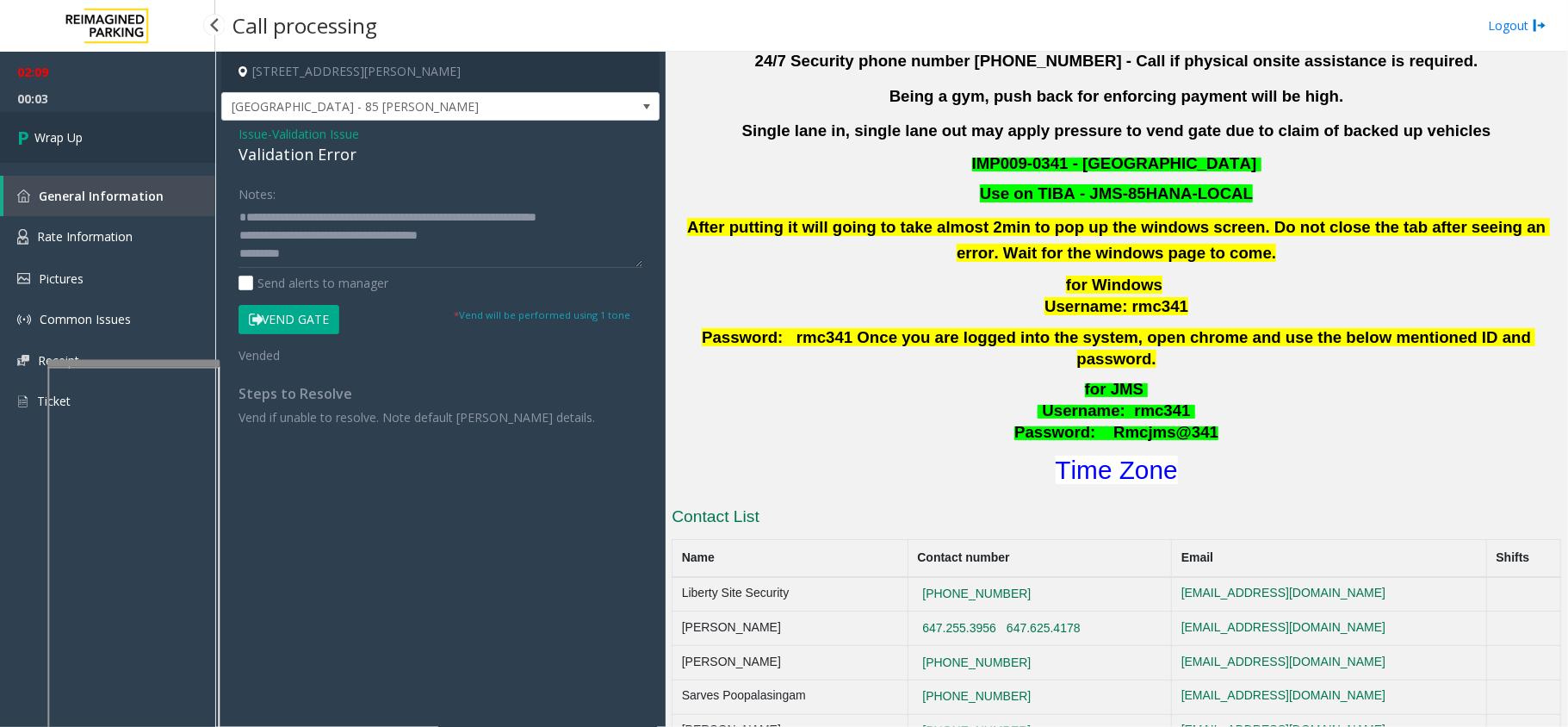 click on "Wrap Up" at bounding box center (108, 137) 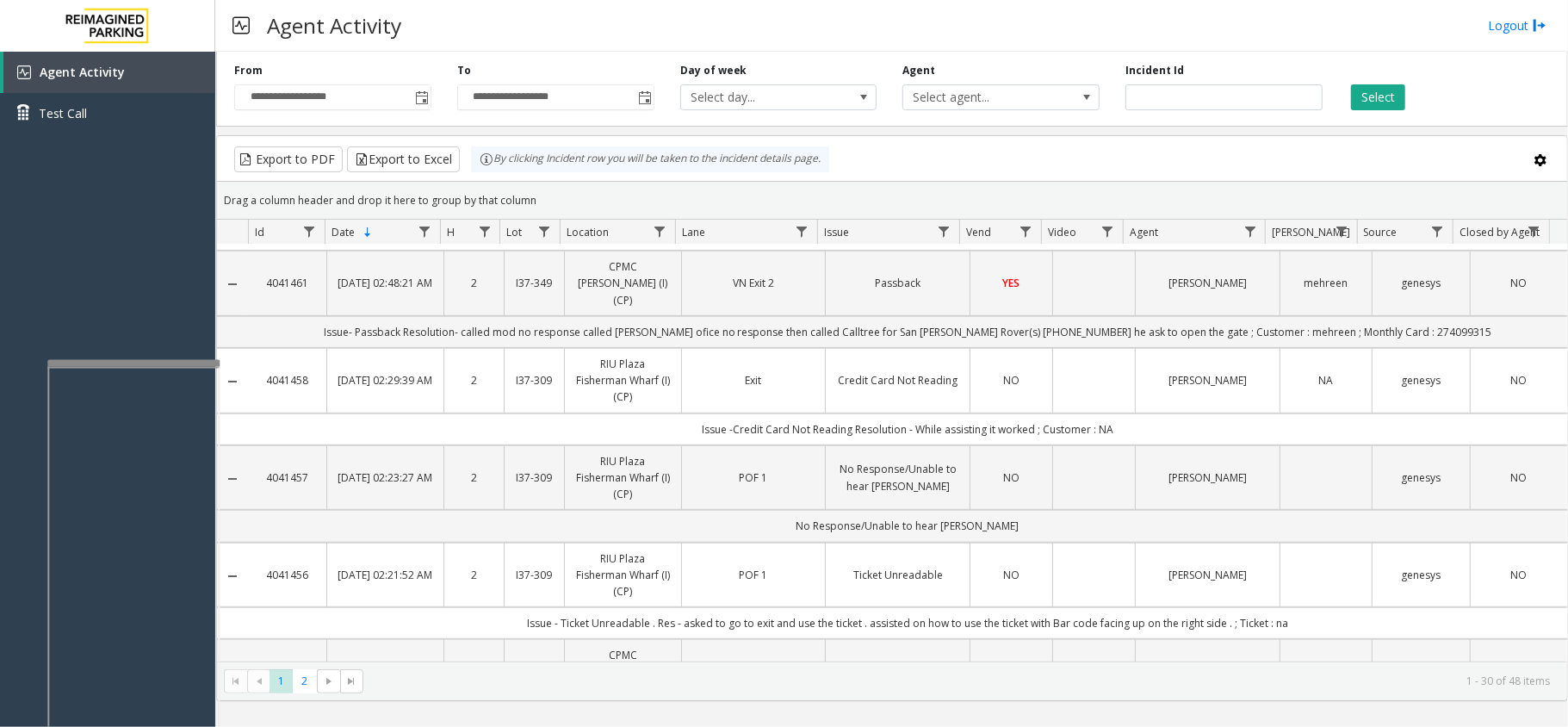 scroll, scrollTop: 689, scrollLeft: 0, axis: vertical 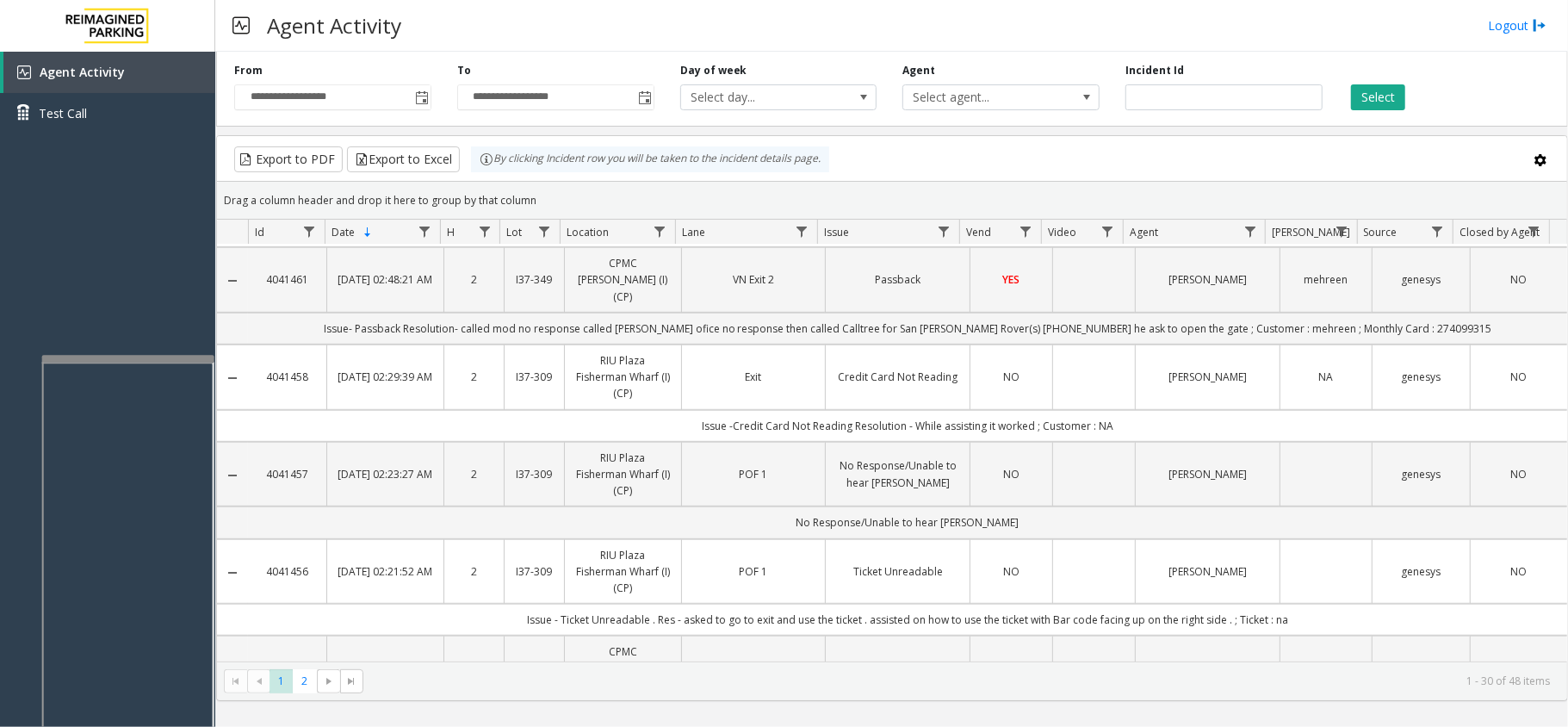 click at bounding box center (128, 358) 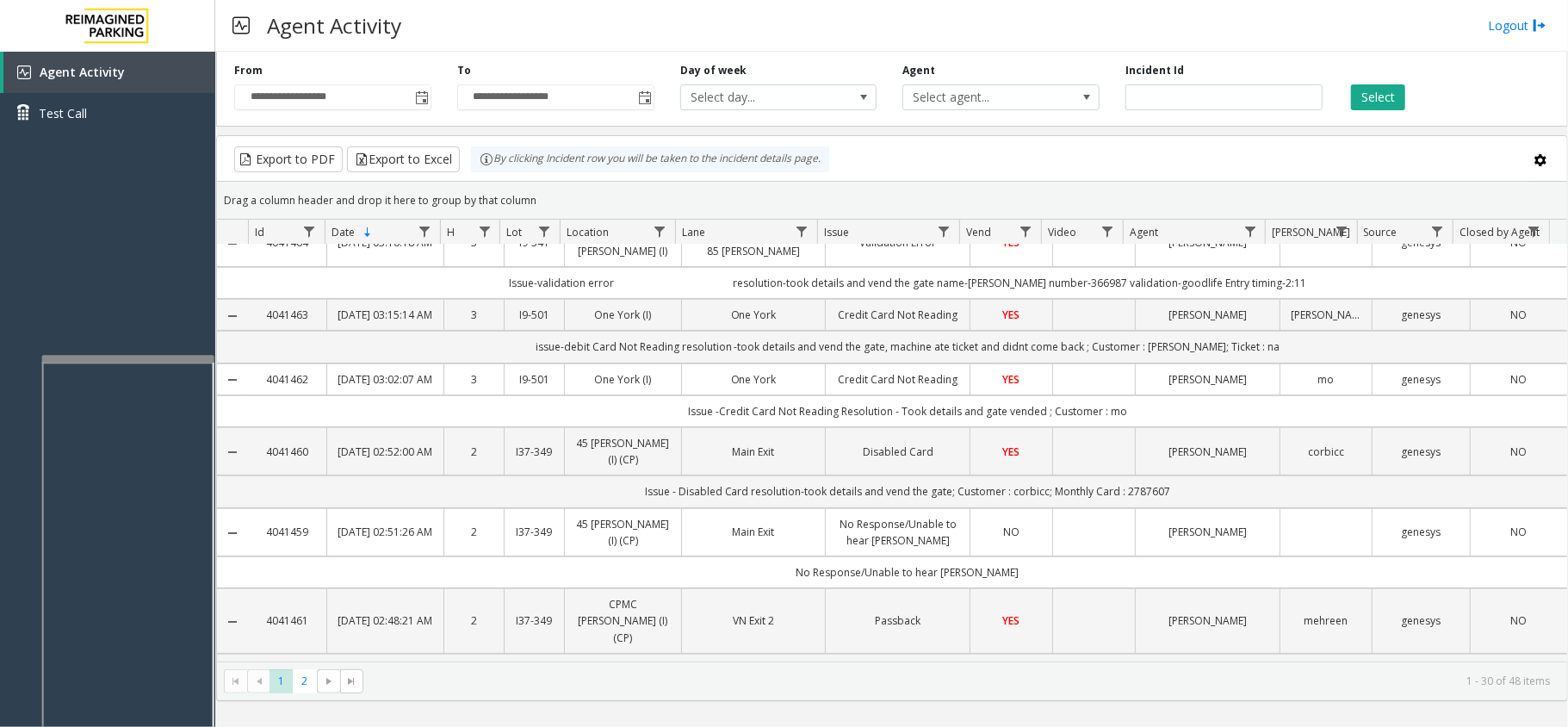 scroll, scrollTop: 0, scrollLeft: 0, axis: both 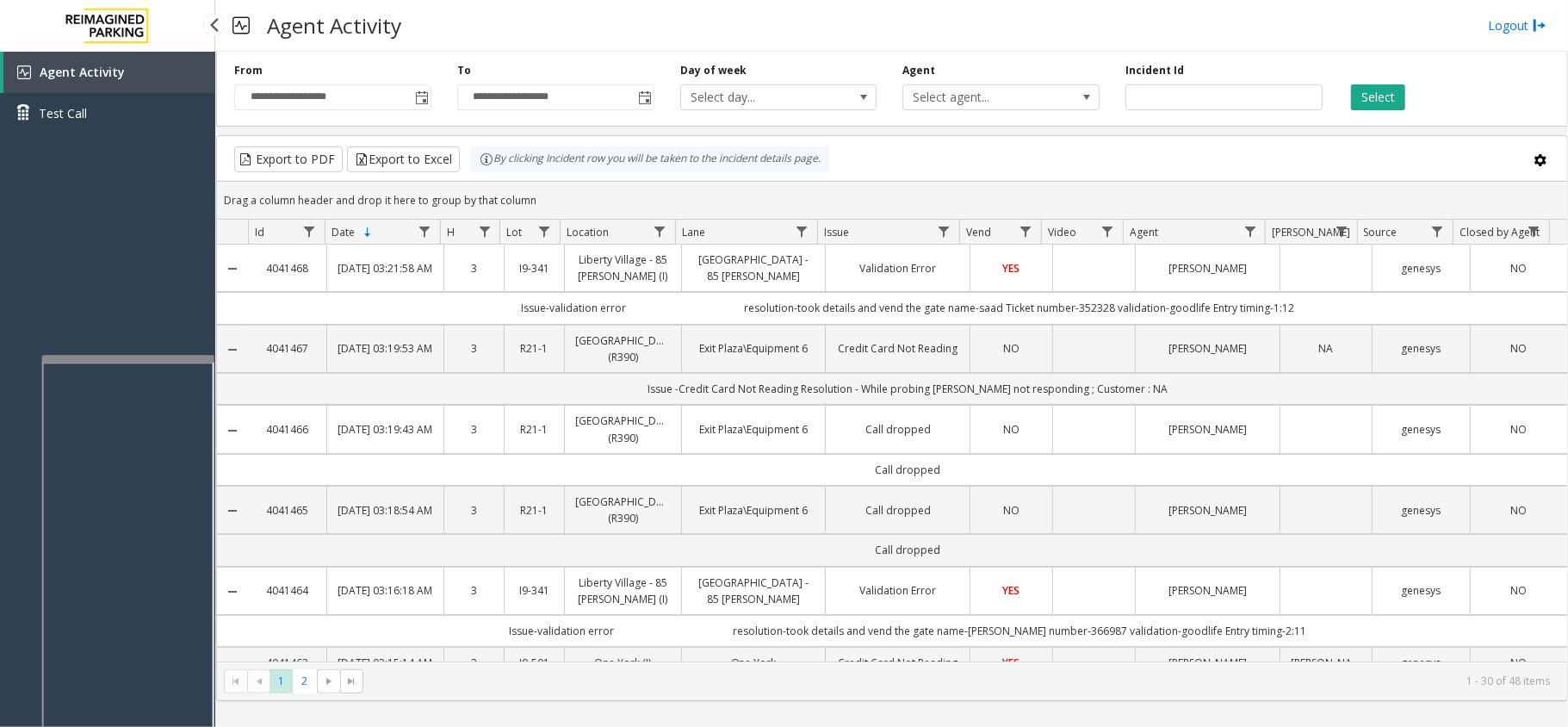 drag, startPoint x: 90, startPoint y: 351, endPoint x: 90, endPoint y: 362, distance: 11 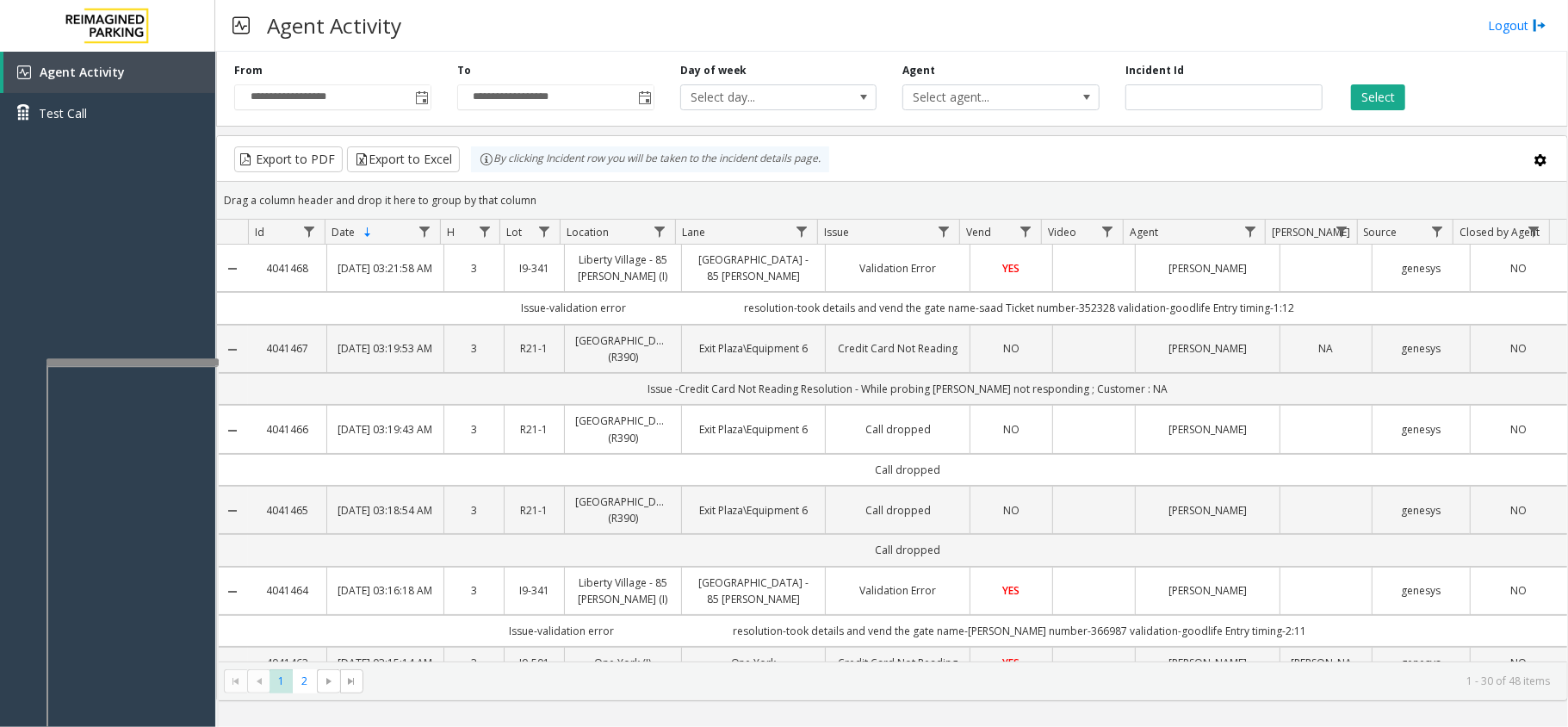 click at bounding box center [133, 362] 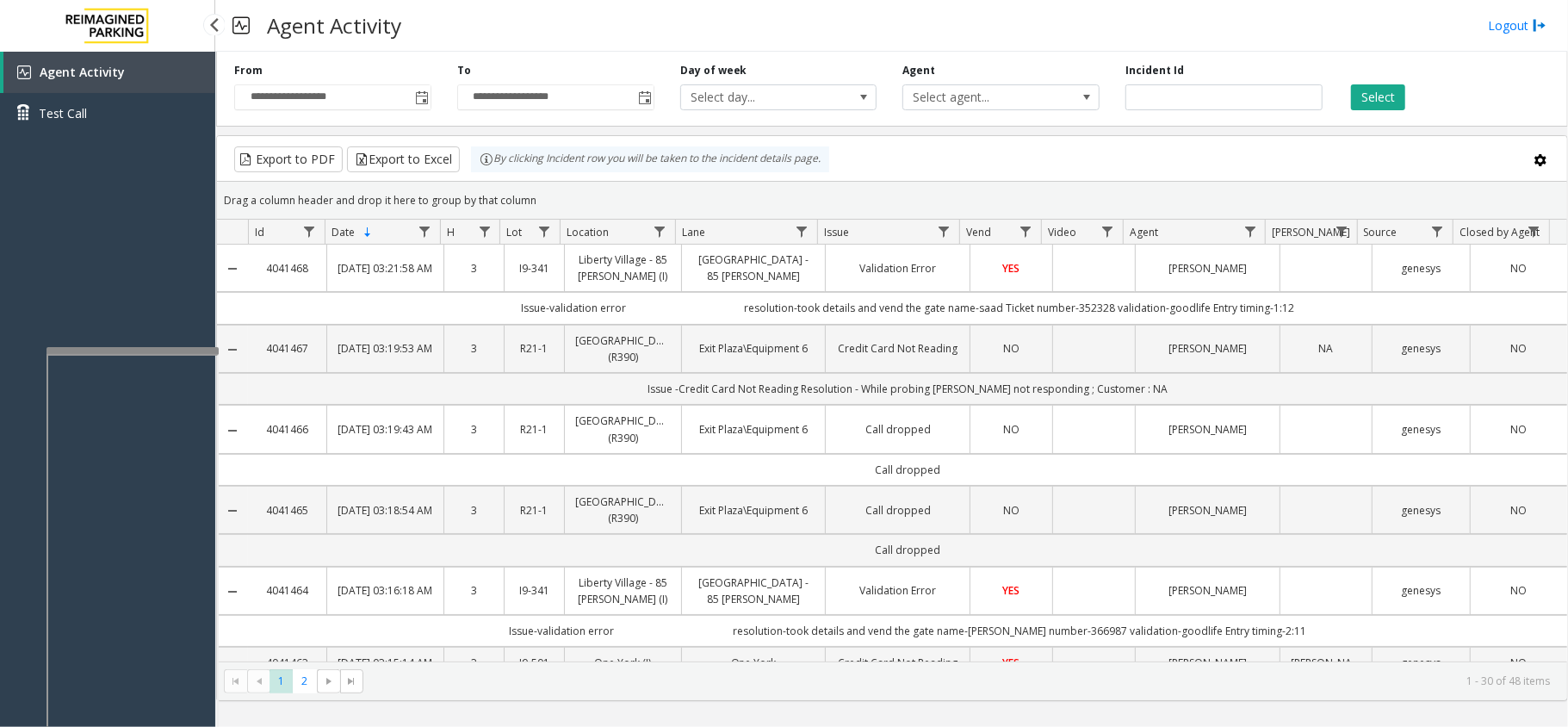 drag, startPoint x: 100, startPoint y: 324, endPoint x: 25, endPoint y: 281, distance: 86.452299 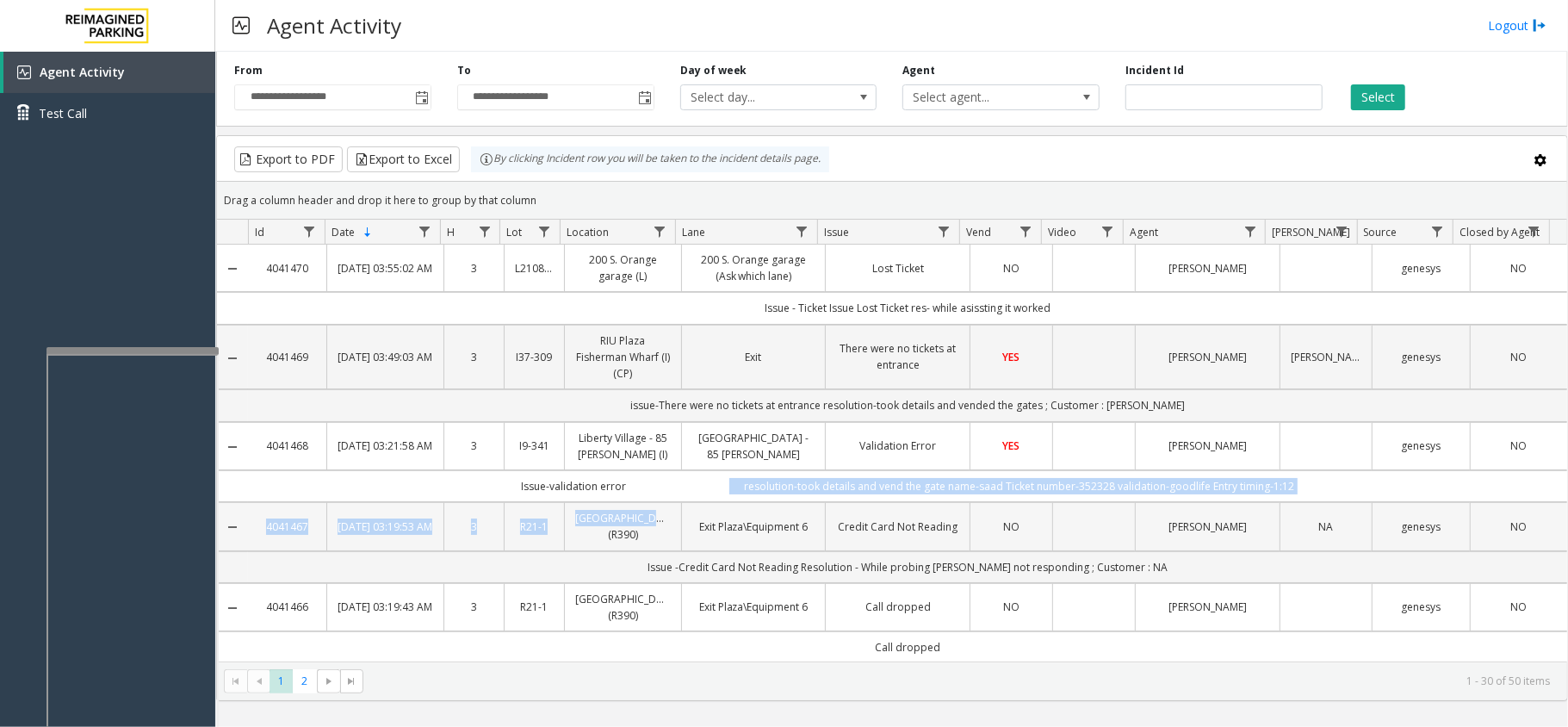 click on "4041470   Jul 28, 2025 03:55:02 AM
3   L21086700   200 S. Orange garage (L)   200 S. Orange garage (Ask which lane)   Lost Ticket   NO   Sagar Kumar      genesys   NO   Issue - Ticket Issue
Lost Ticket
res- while asissting it worked   4041469   Jul 28, 2025 03:49:03 AM
3   I37-309   RIU Plaza Fisherman Wharf (I) (CP)   Exit   There were no tickets at entrance   YES   Shivanshu Agrawal   daniela    genesys   NO   issue-There were no tickets at entrance
resolution-took details and vended the gates ; Customer : daniela    4041468   Jul 28, 2025 03:21:58 AM
3   I9-341   Liberty Village - 85 Hanna (I)   Liberty Village - 85 Hanna   Validation Error   YES   Abhishek Jha      genesys   NO
Issue-validation error
resolution-took details and vend the gate
name-saad
Ticket number-352328
validation-goodlife
Entry timing-1:12
4041467   Jul 28, 2025 03:19:53 AM
3   R21-1   Monterey Regional Airport (R390)   Exit Plaza\Equipment 6   NO   NA" 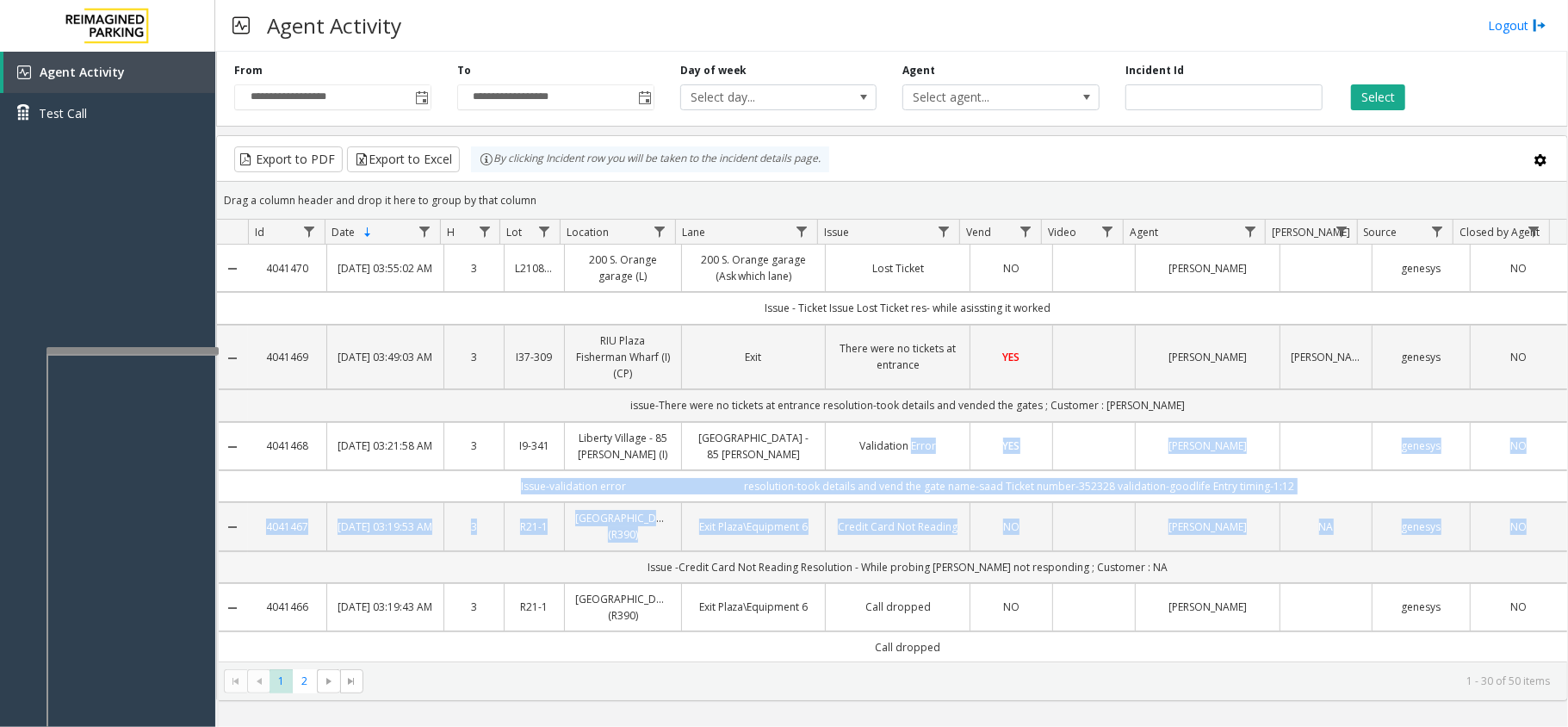 drag, startPoint x: 735, startPoint y: 503, endPoint x: 559, endPoint y: 558, distance: 184.3936 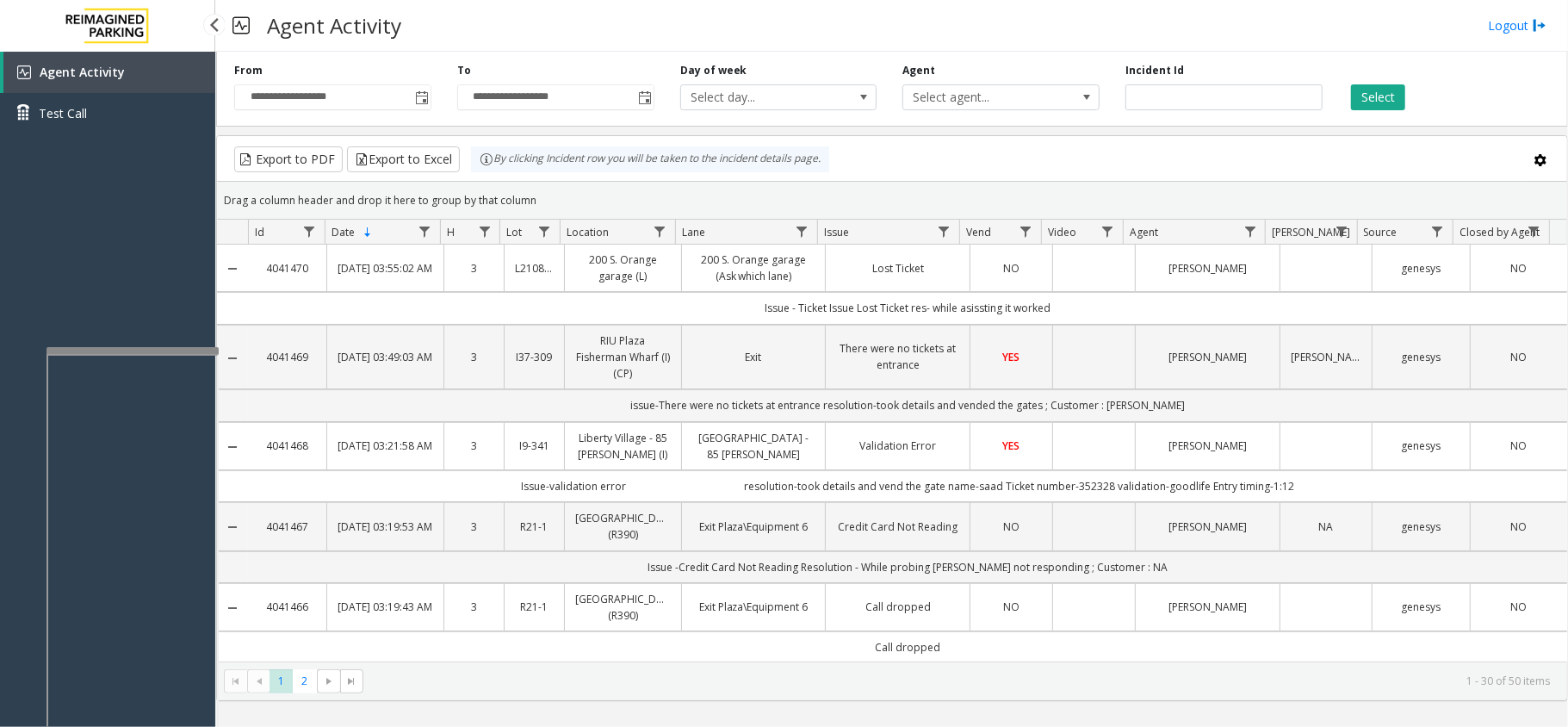 click on "Agent Activity Test Call" at bounding box center [108, 415] 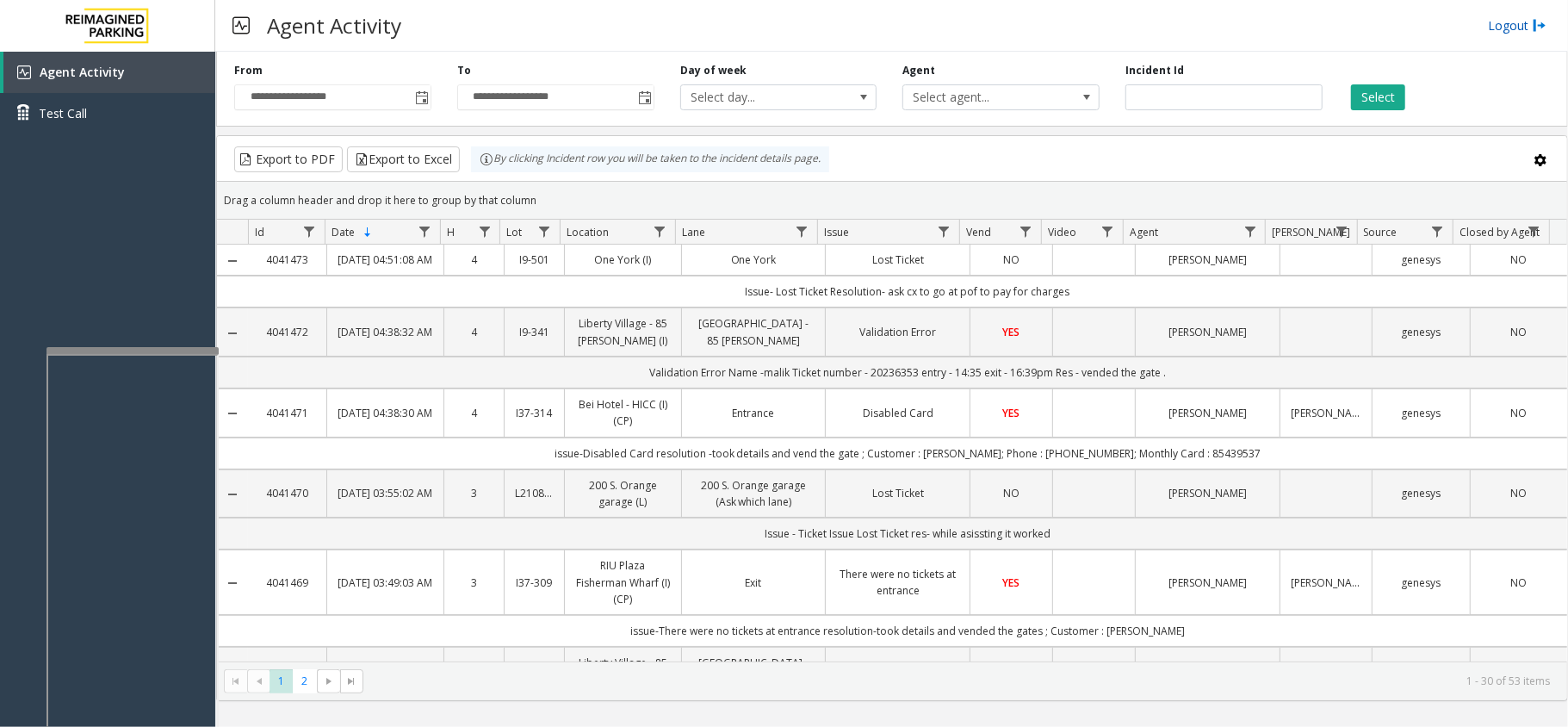 click on "Logout" at bounding box center (1517, 25) 